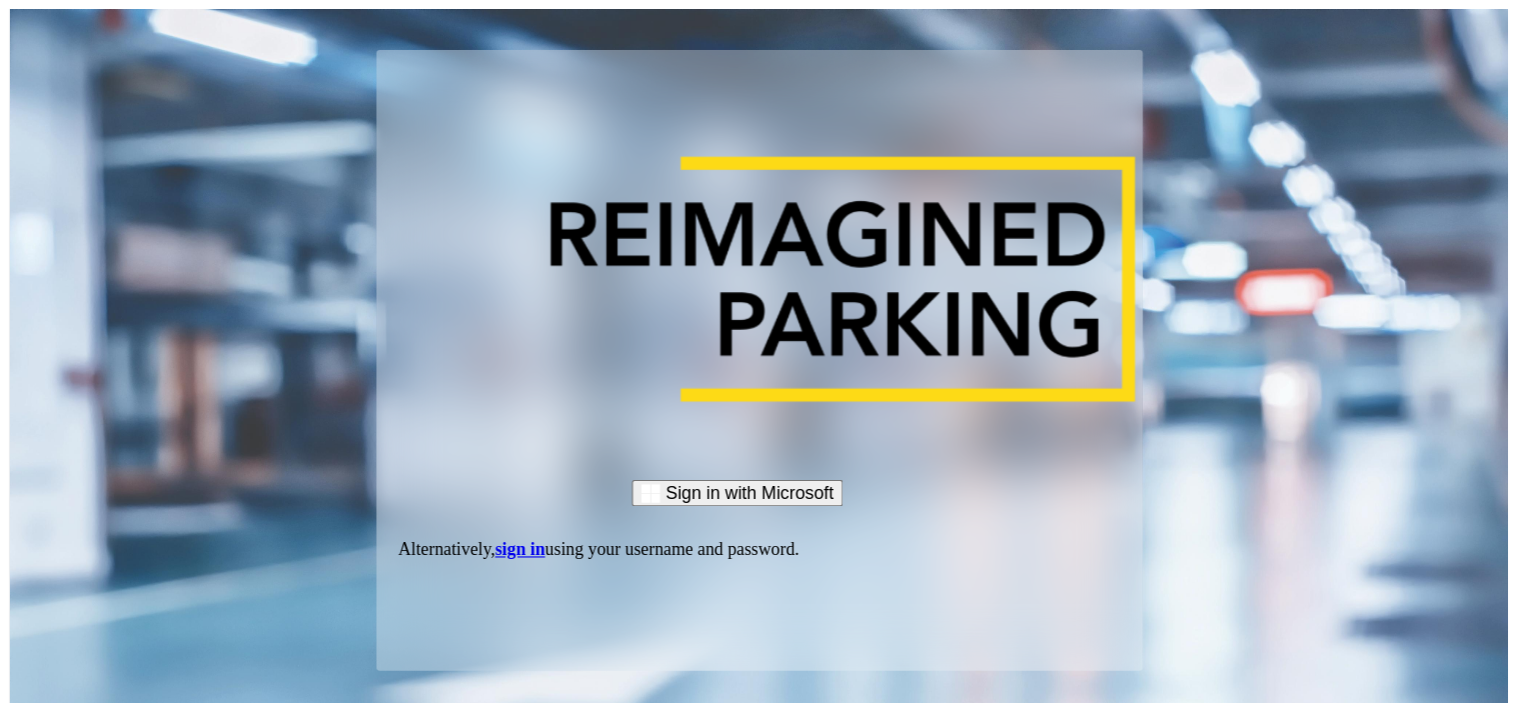 scroll, scrollTop: 0, scrollLeft: 0, axis: both 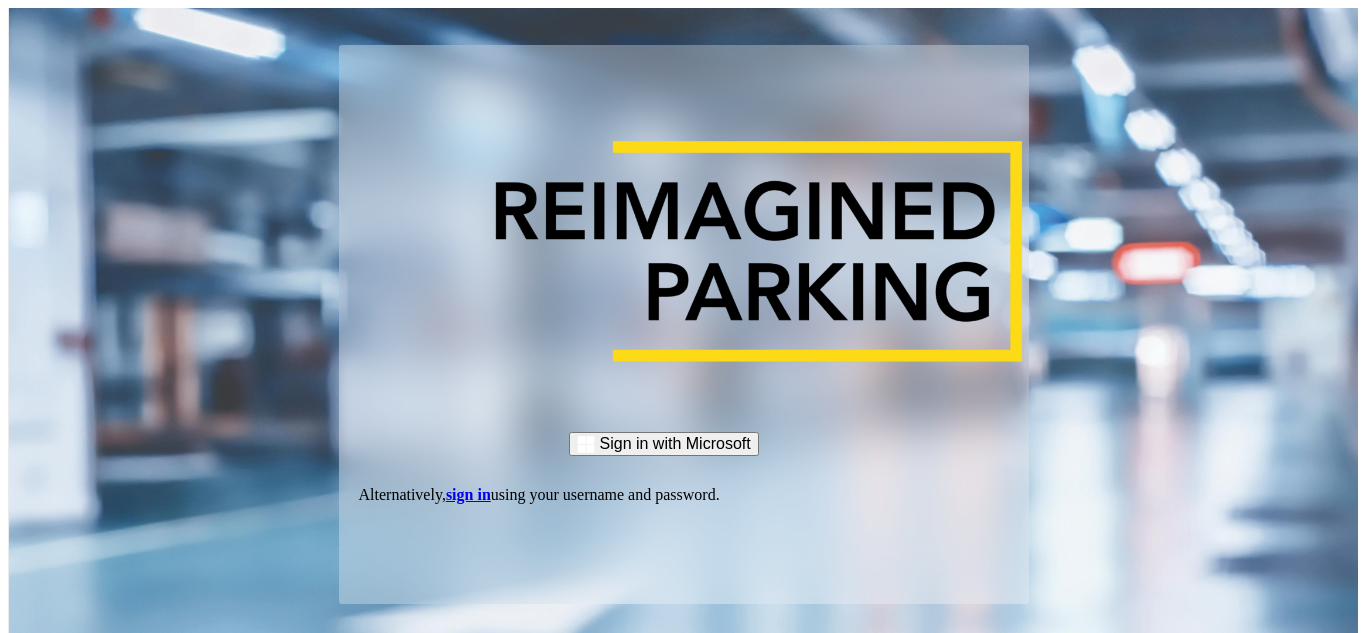 click on "sign in" at bounding box center [468, 494] 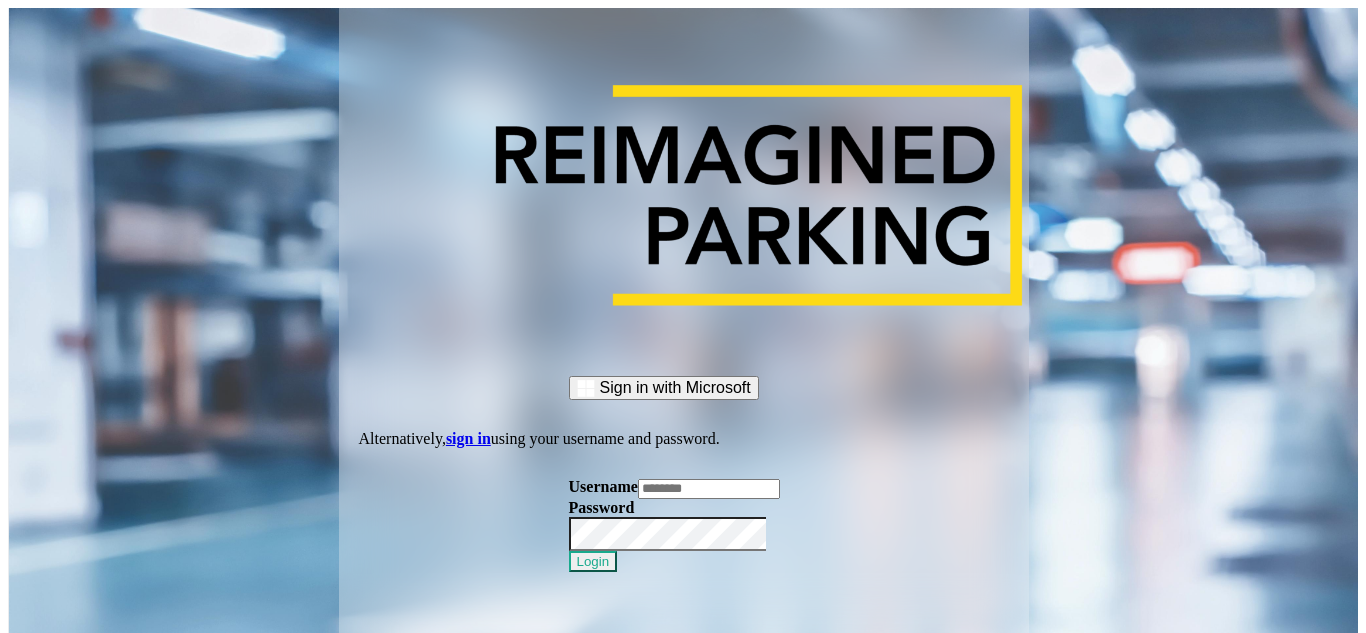 click at bounding box center (709, 489) 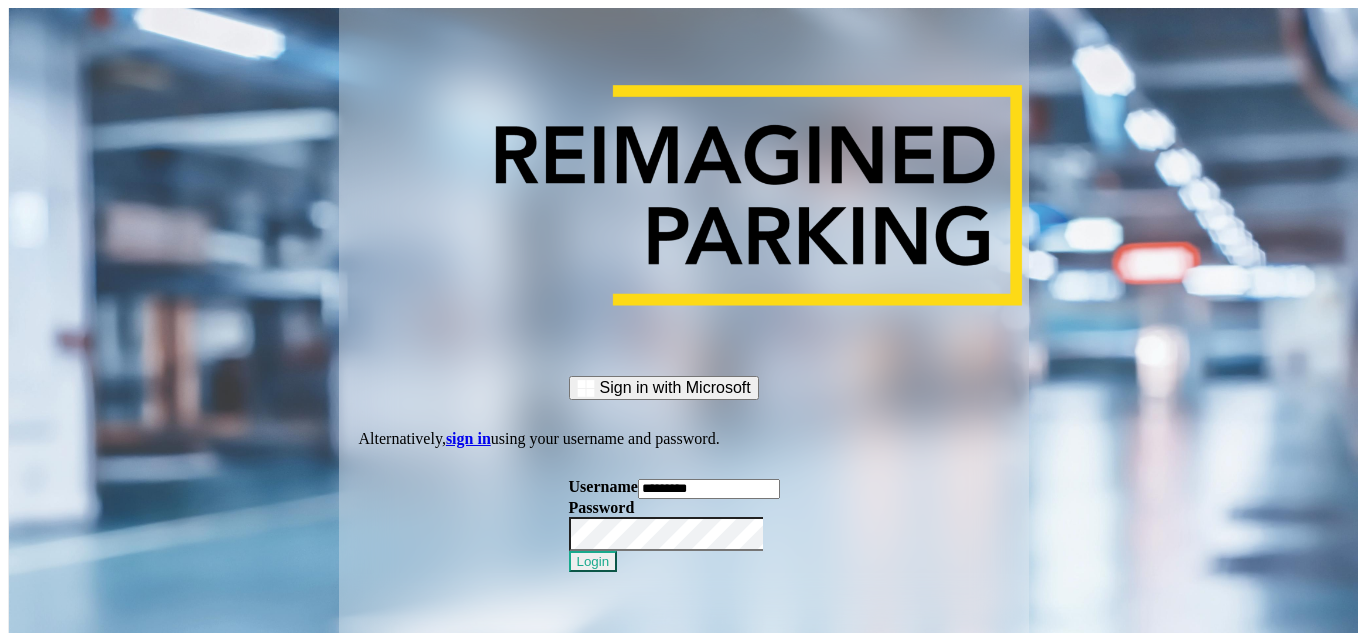 type on "*********" 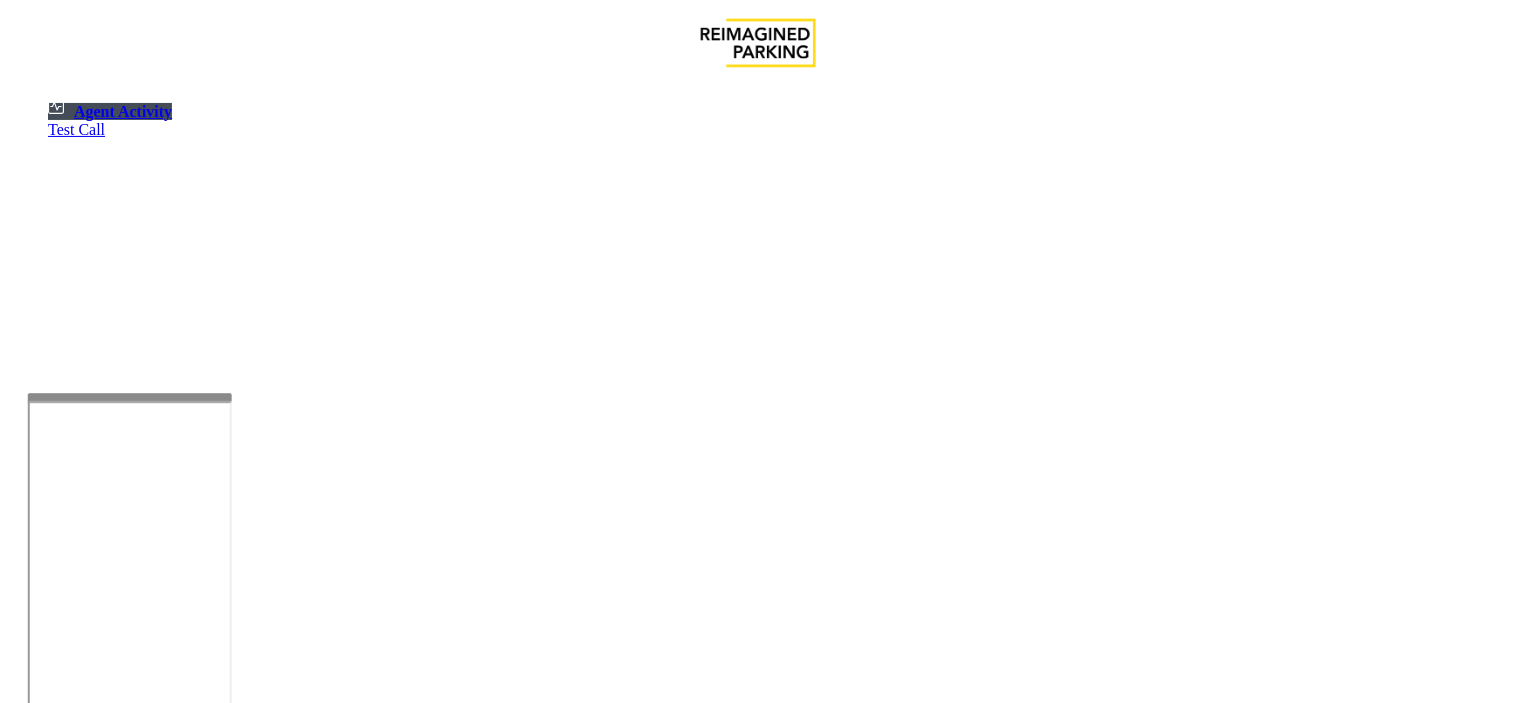 click at bounding box center [130, 397] 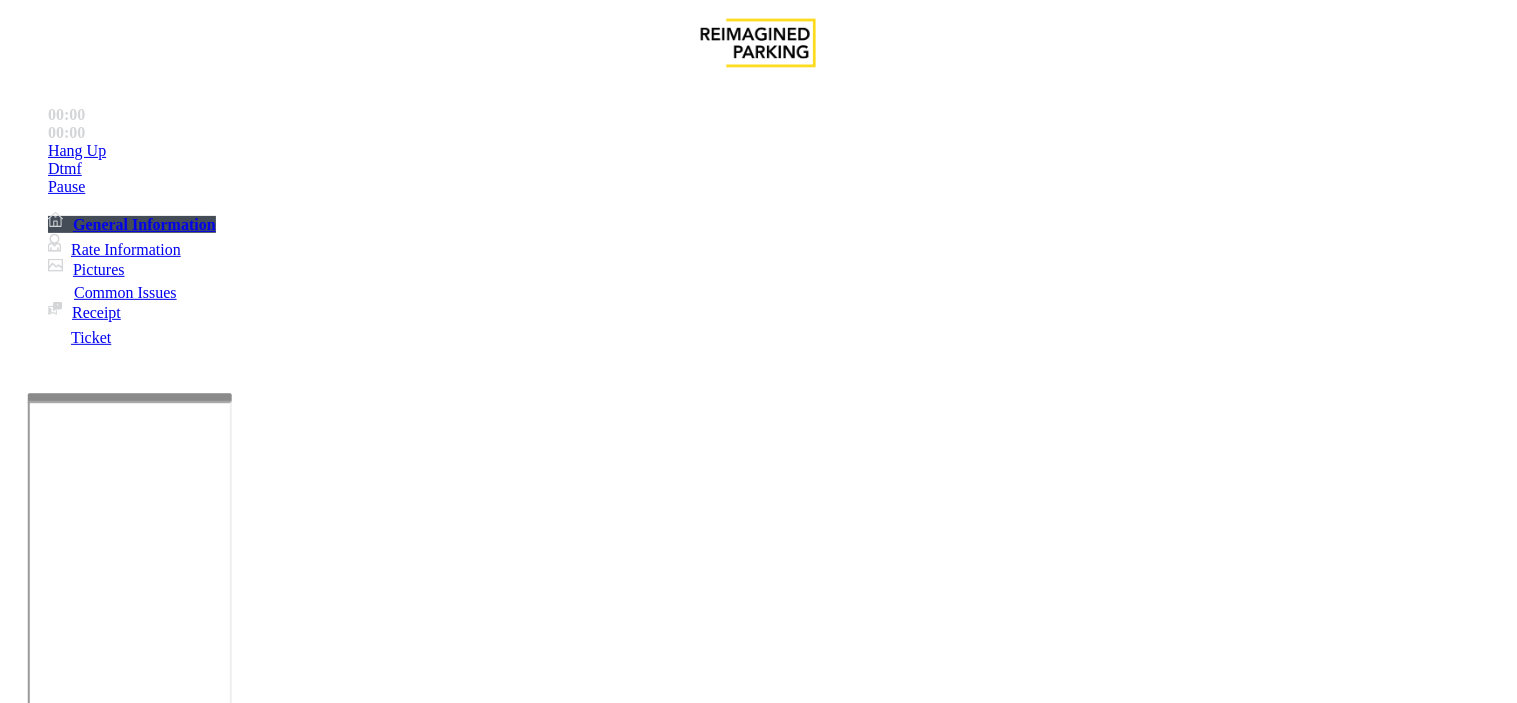scroll, scrollTop: 333, scrollLeft: 0, axis: vertical 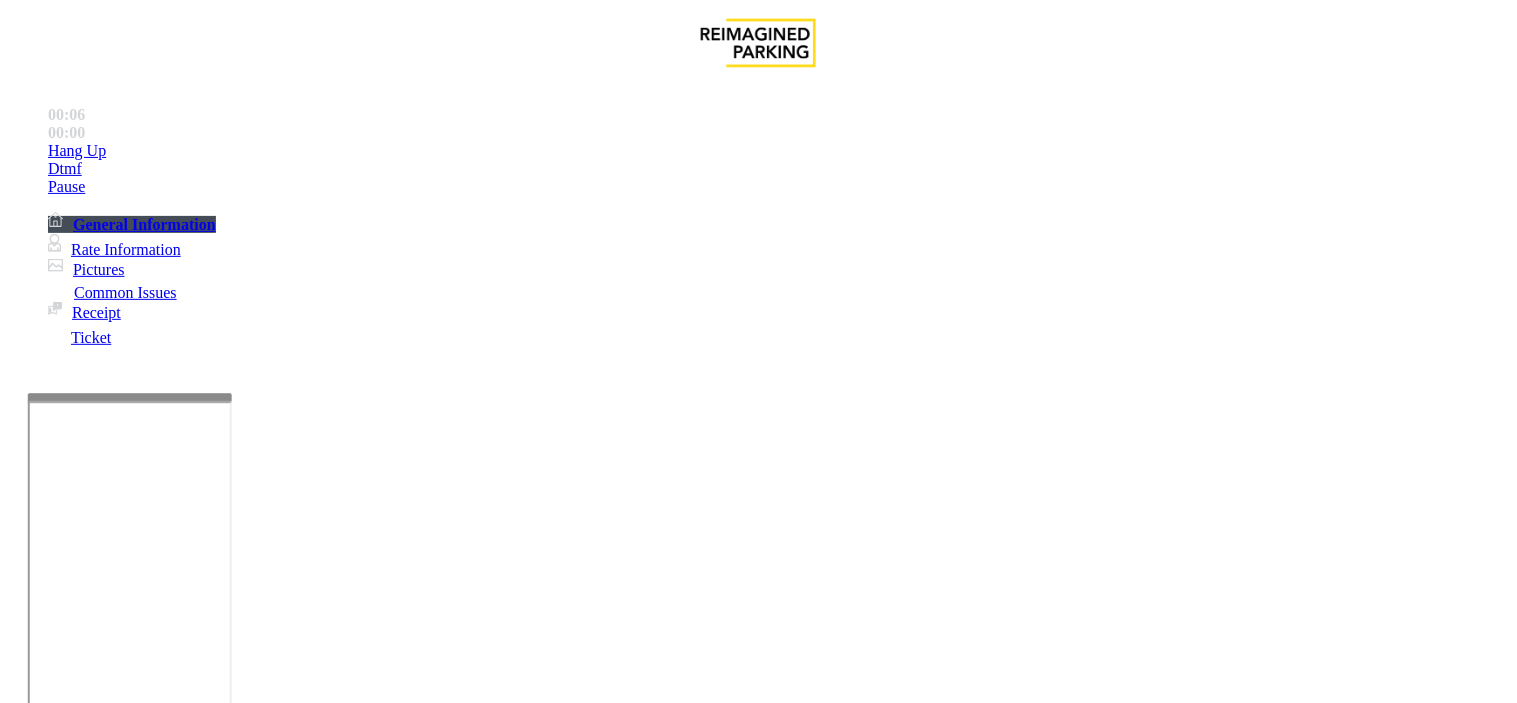 click on "Validation Issue" at bounding box center (371, 1356) 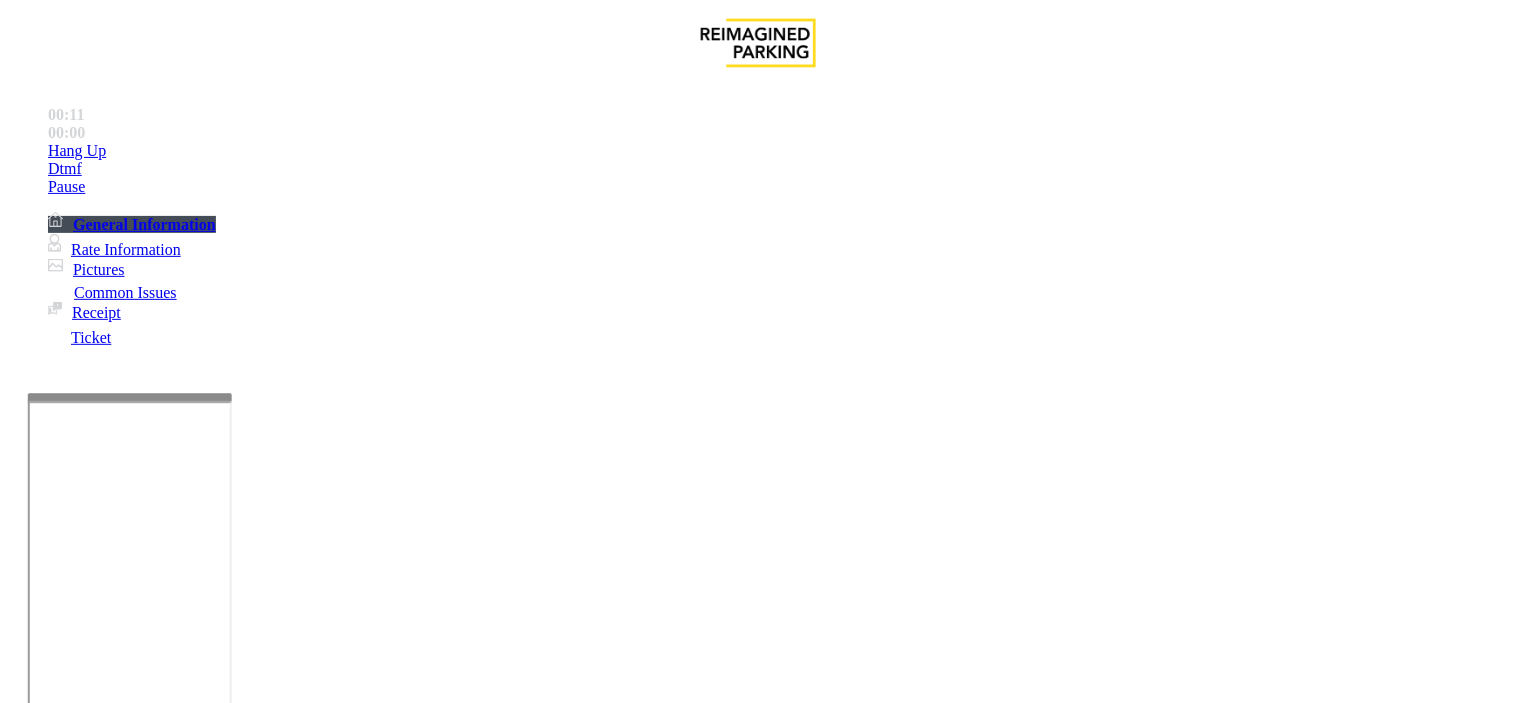 click at bounding box center (254, 1404) 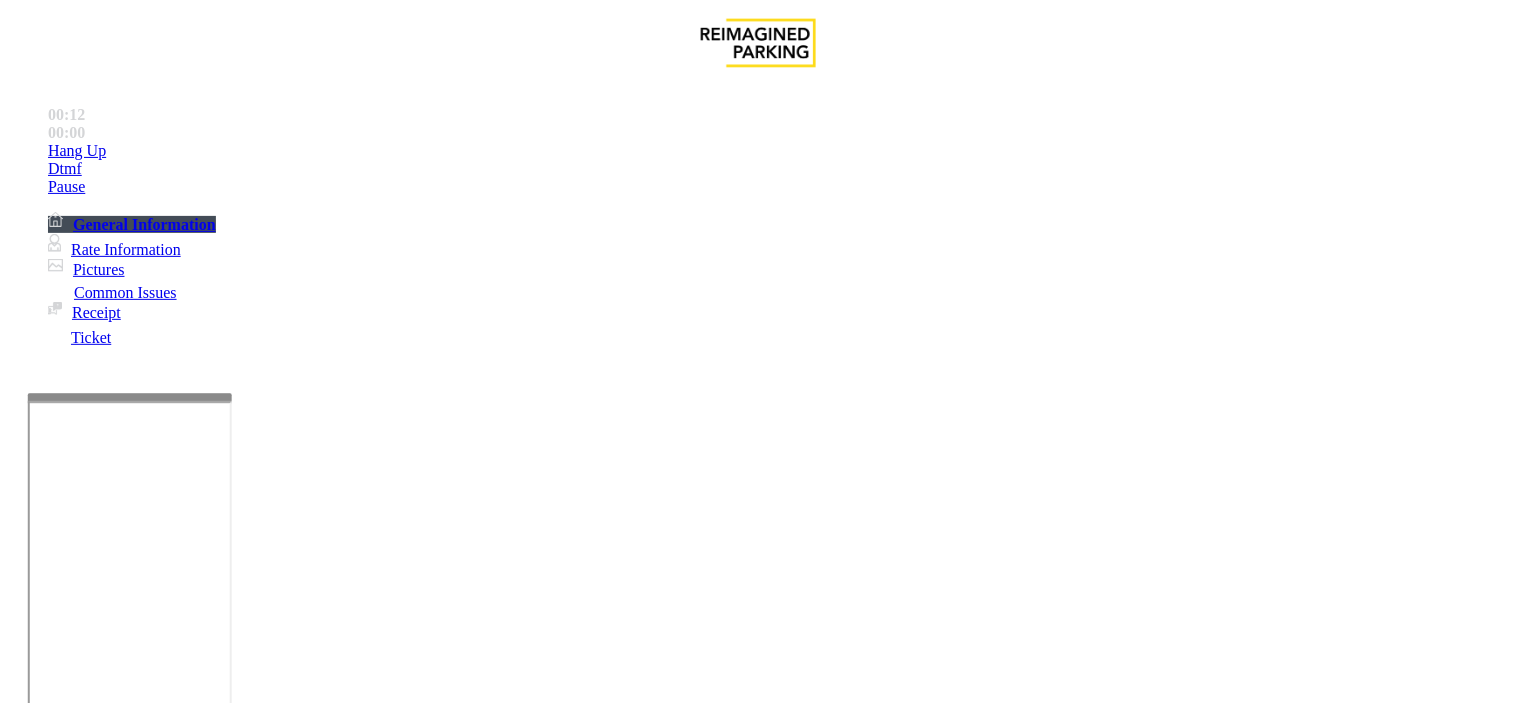 click on "Notes:                      Send alerts to manager  Vend Gate  * Vend will be performed using 1 tone  Steps to Resolve Vend if unable to resolve. Note default parker details." at bounding box center (758, 1487) 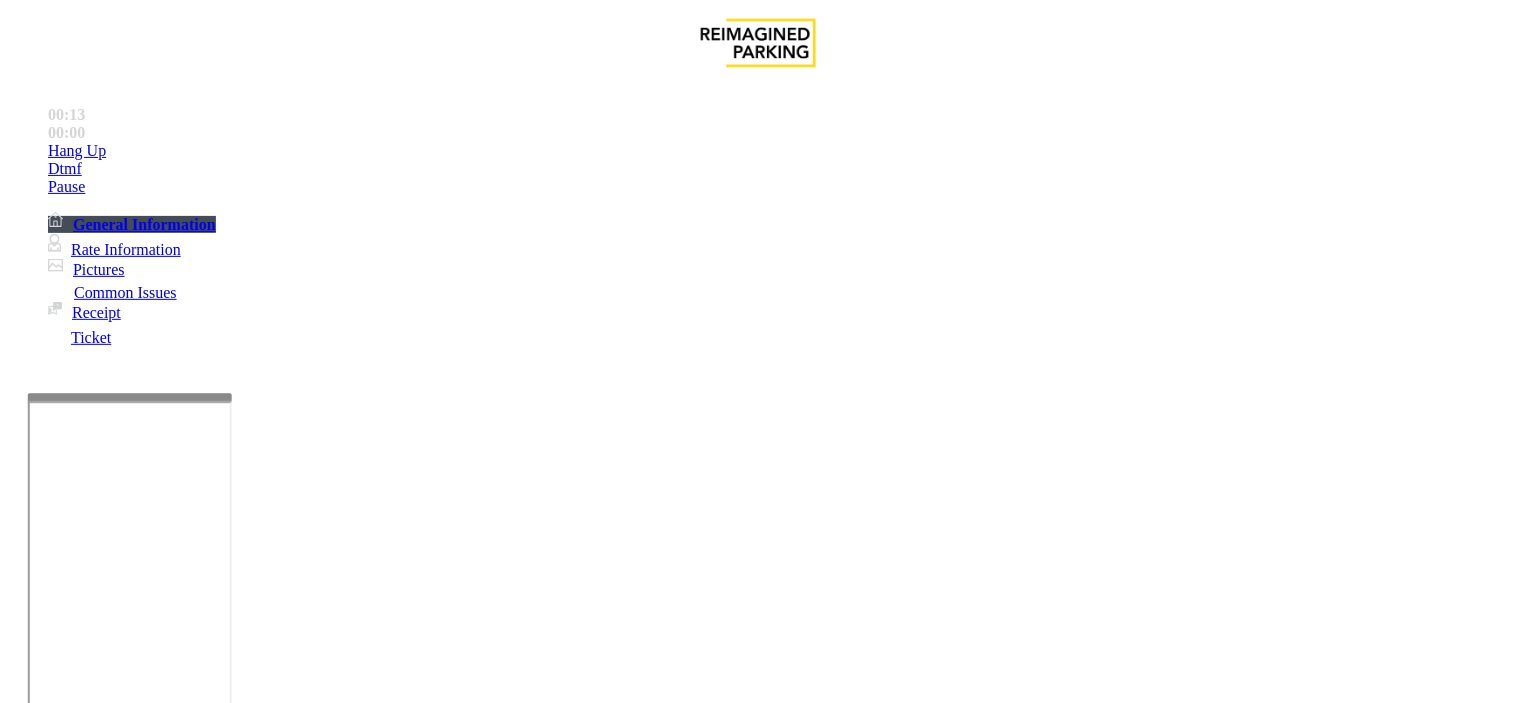 drag, startPoint x: 642, startPoint y: 300, endPoint x: 651, endPoint y: 430, distance: 130.31117 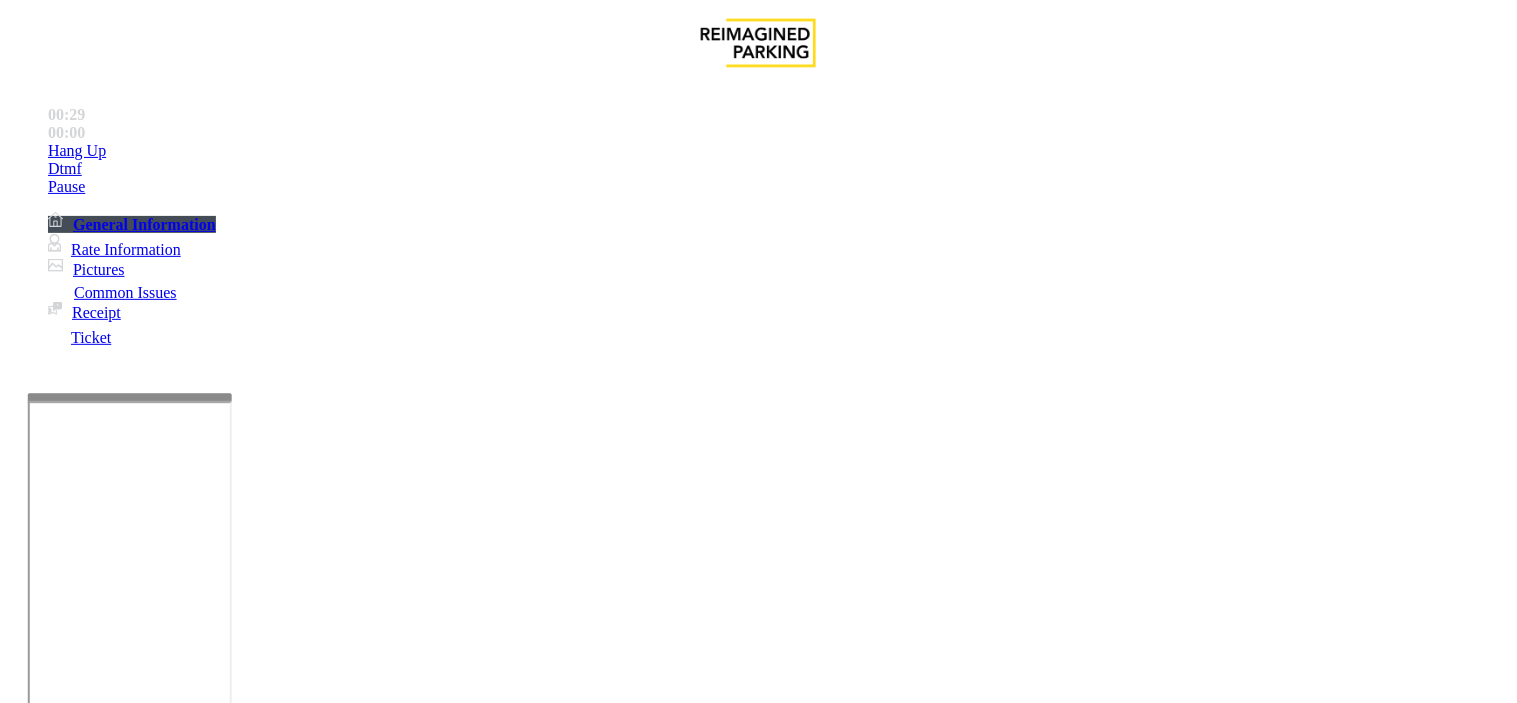 click at bounding box center (254, 1468) 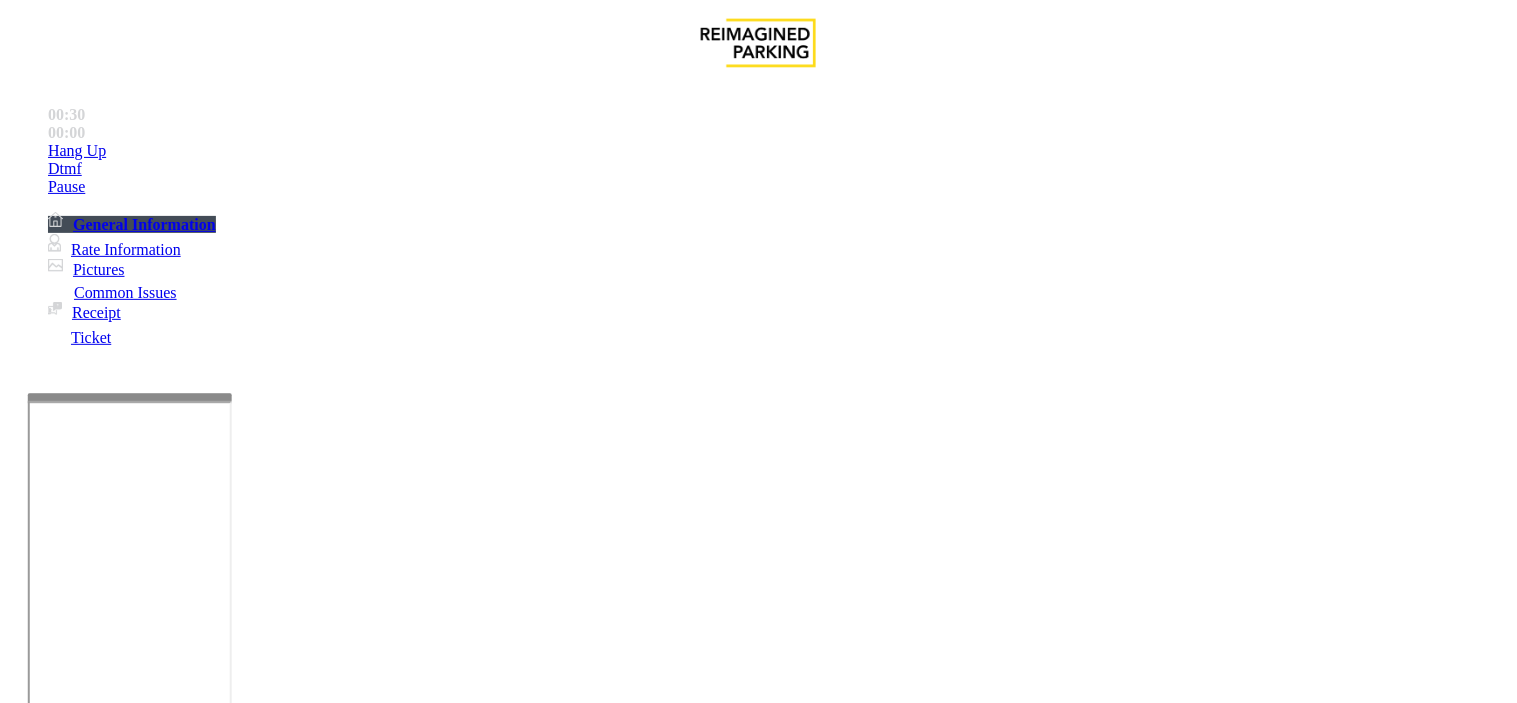 drag, startPoint x: 403, startPoint y: 335, endPoint x: 358, endPoint y: 336, distance: 45.01111 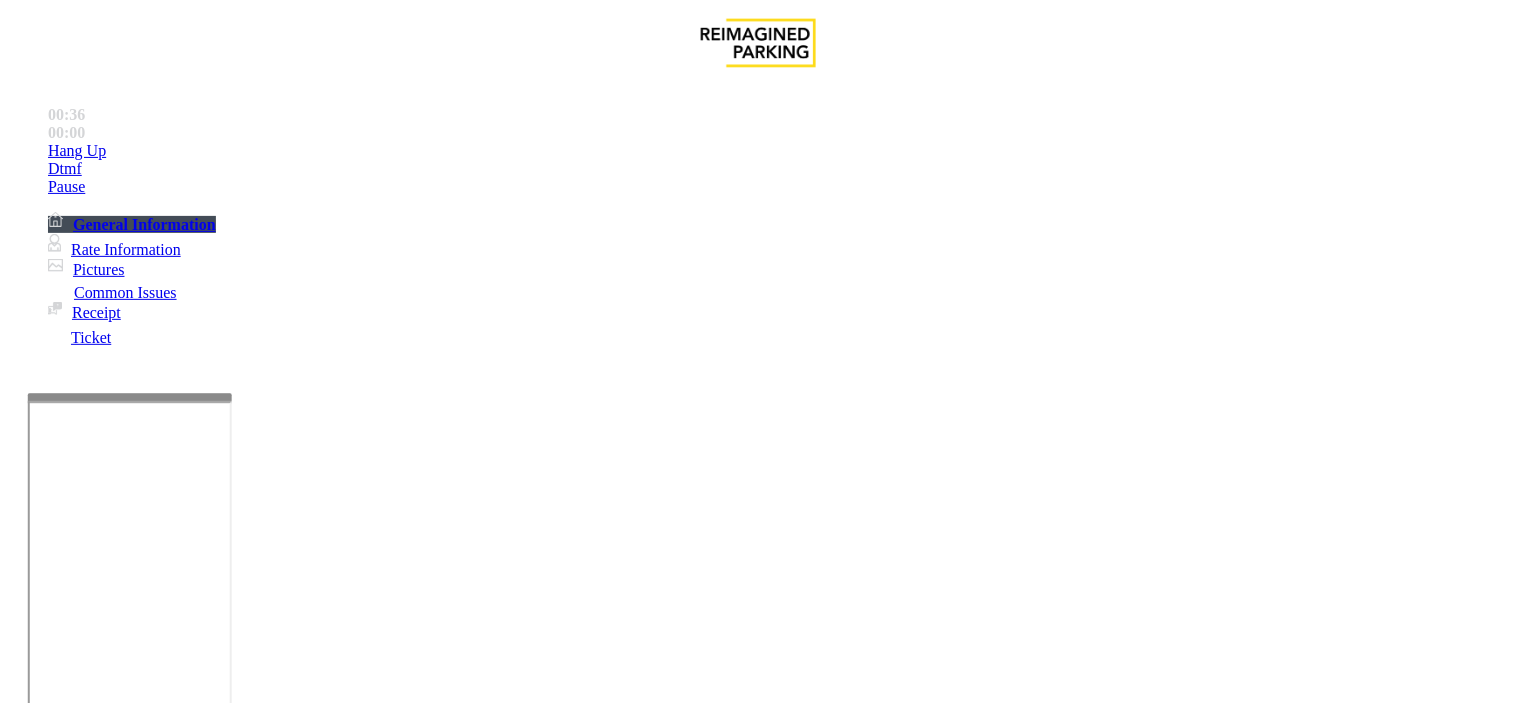 click at bounding box center [254, 1468] 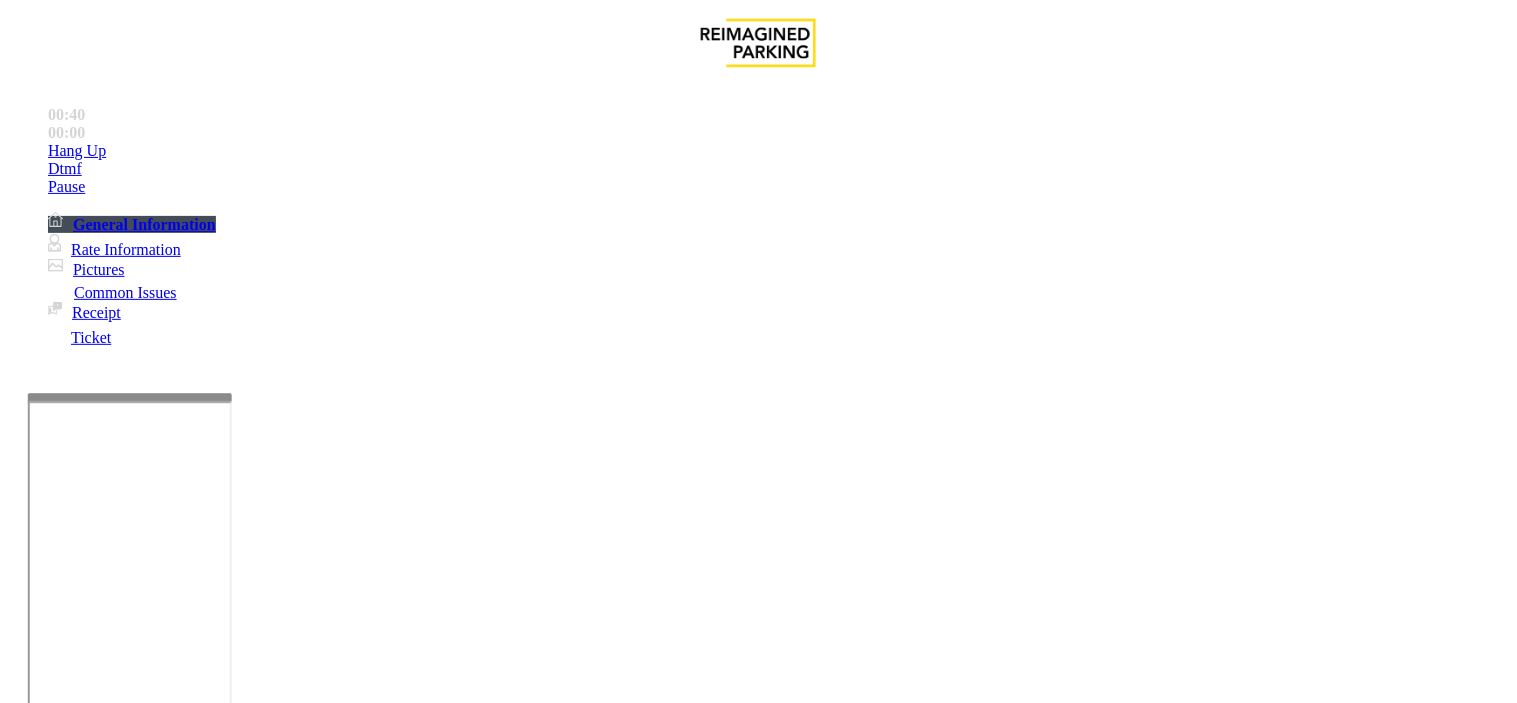 click on "Vend Gate" at bounding box center [69, 1625] 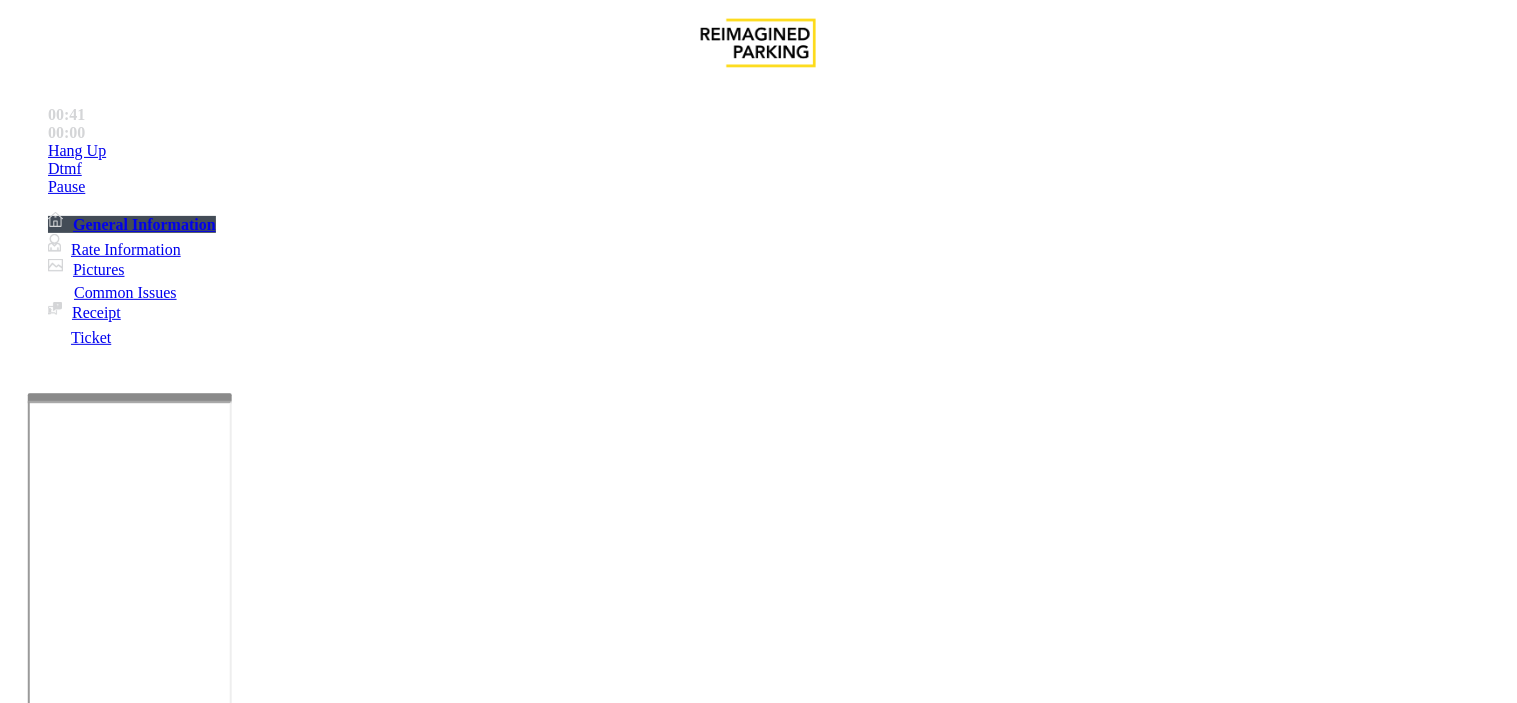 click at bounding box center (254, 1468) 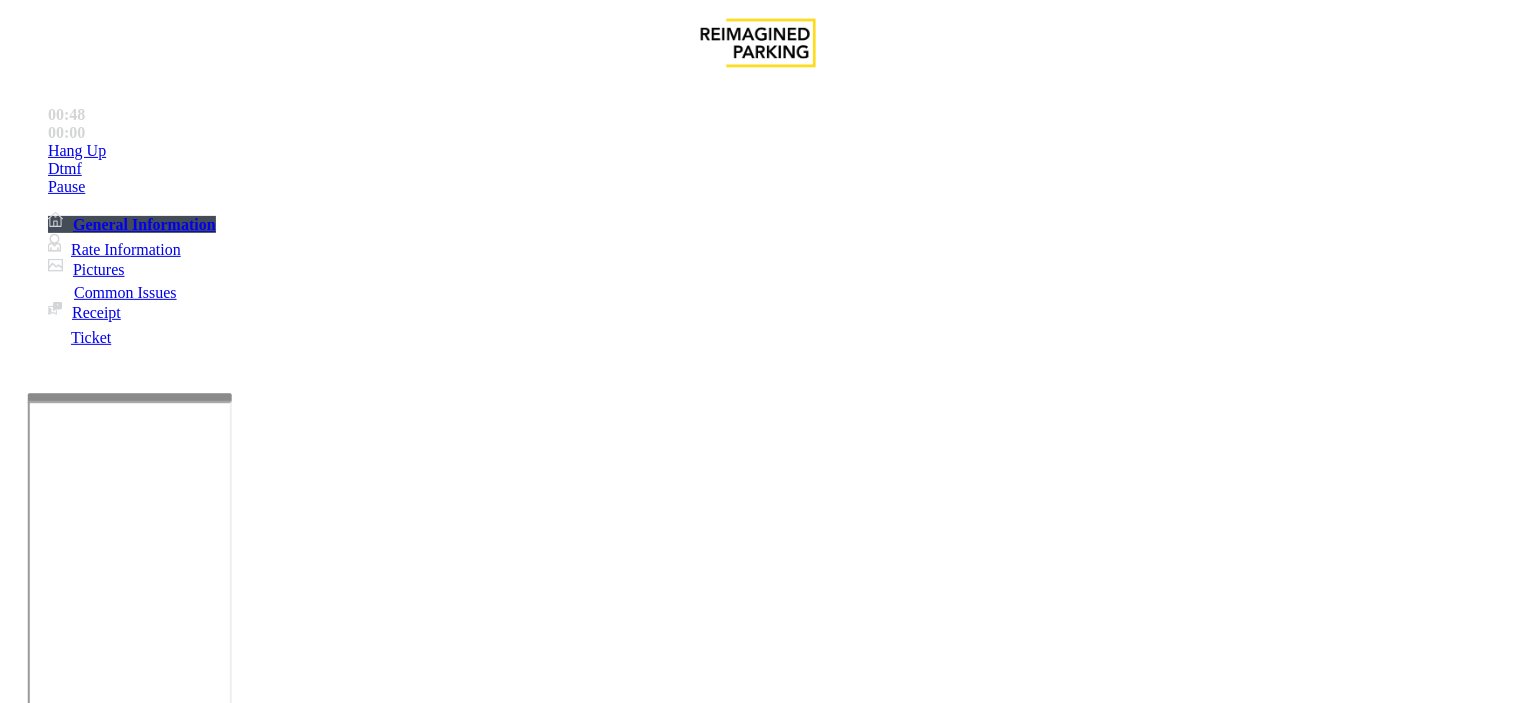 scroll, scrollTop: 888, scrollLeft: 0, axis: vertical 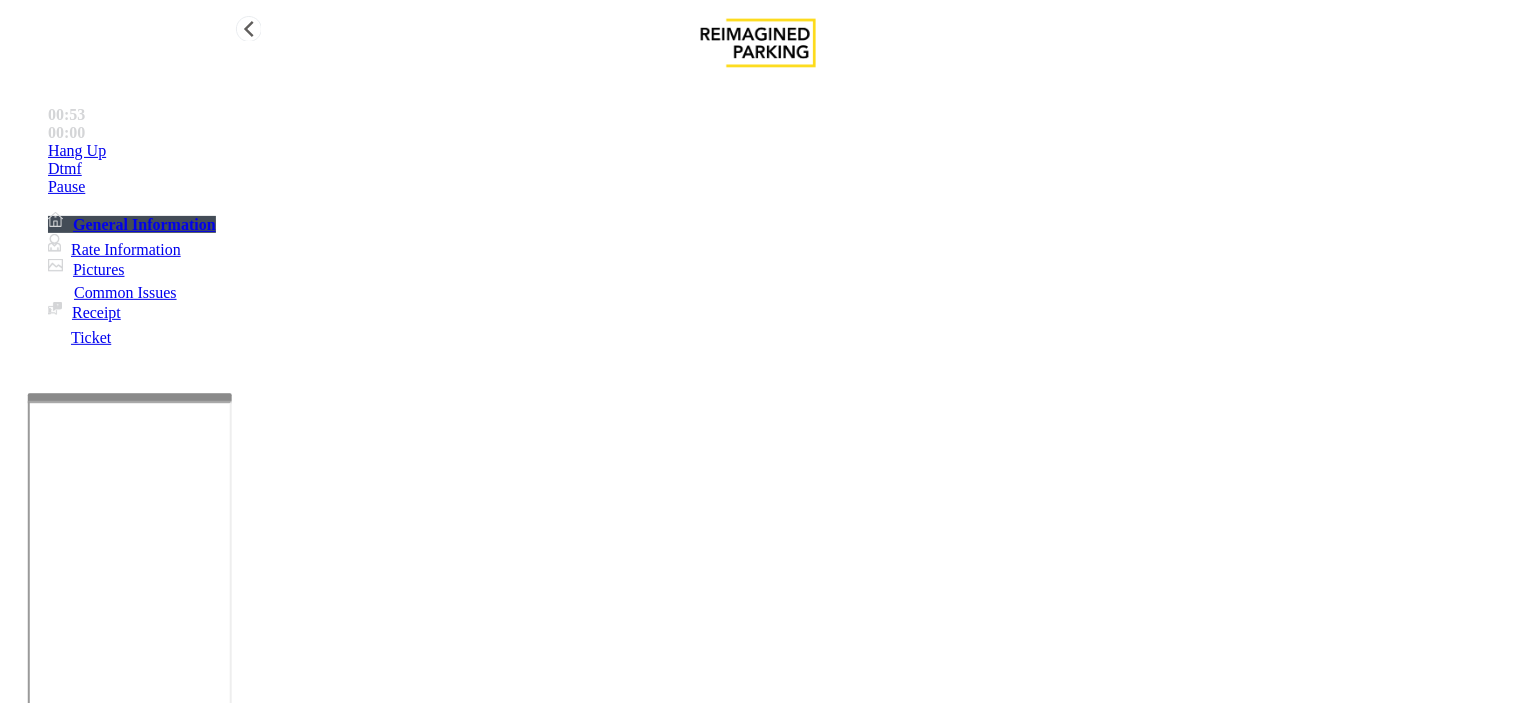 click on "Hang Up" at bounding box center (778, 151) 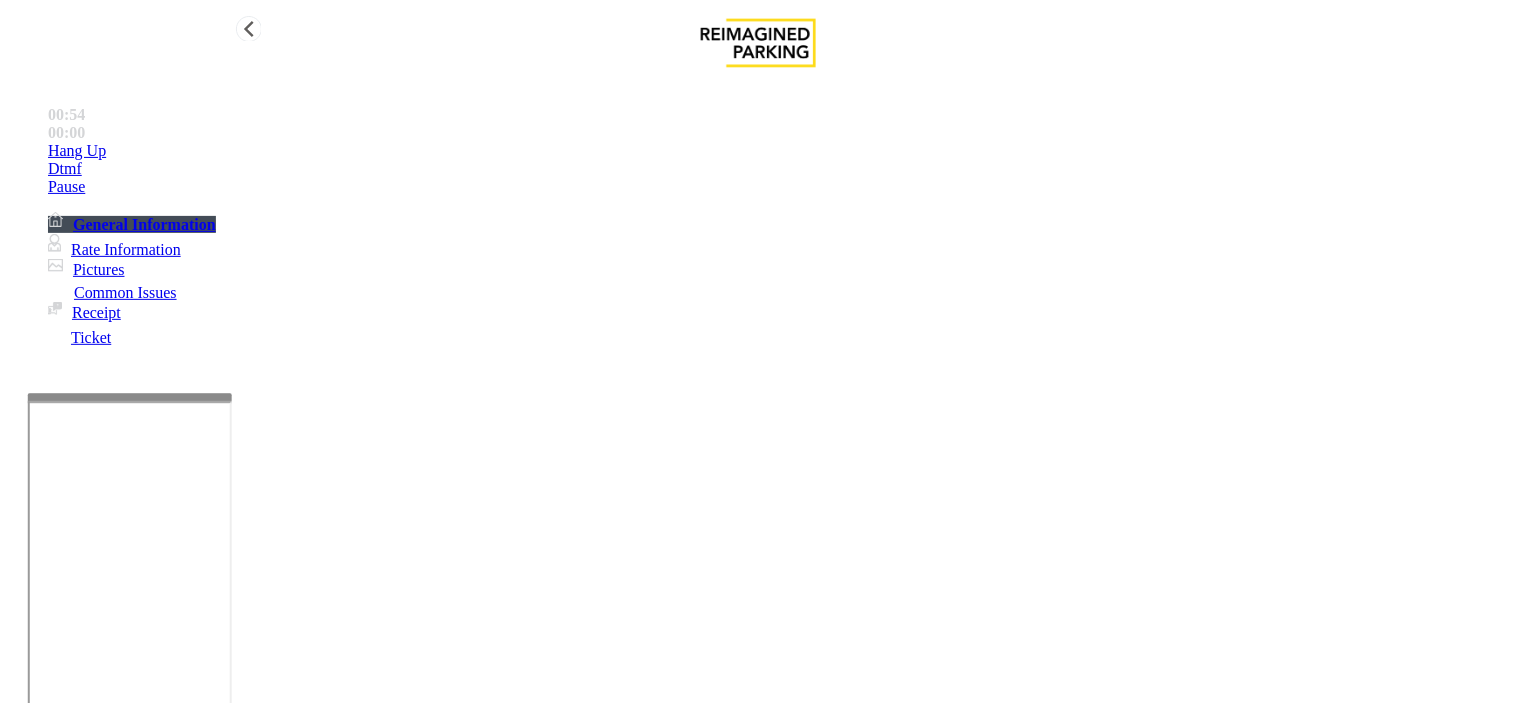 click on "Hang Up" at bounding box center [778, 151] 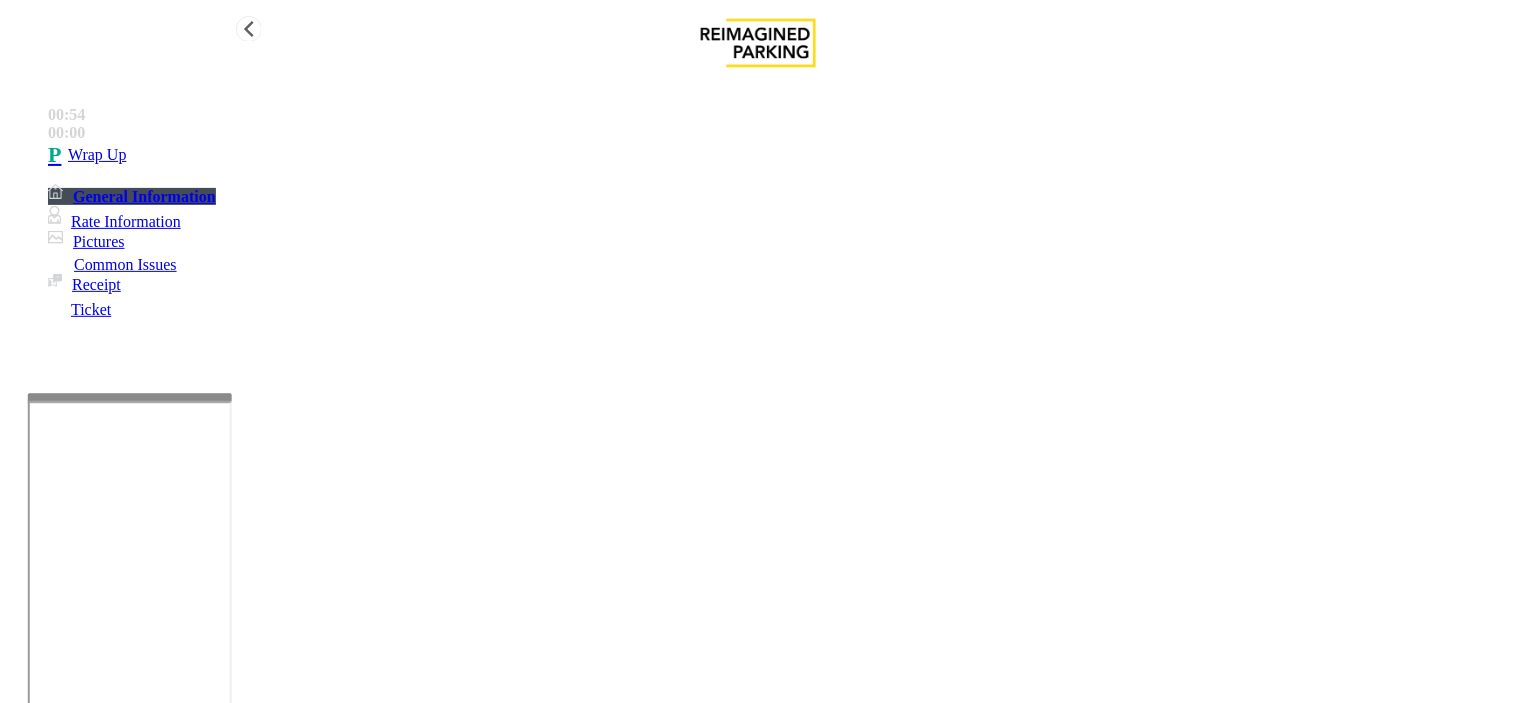 click on "Wrap Up" at bounding box center (778, 155) 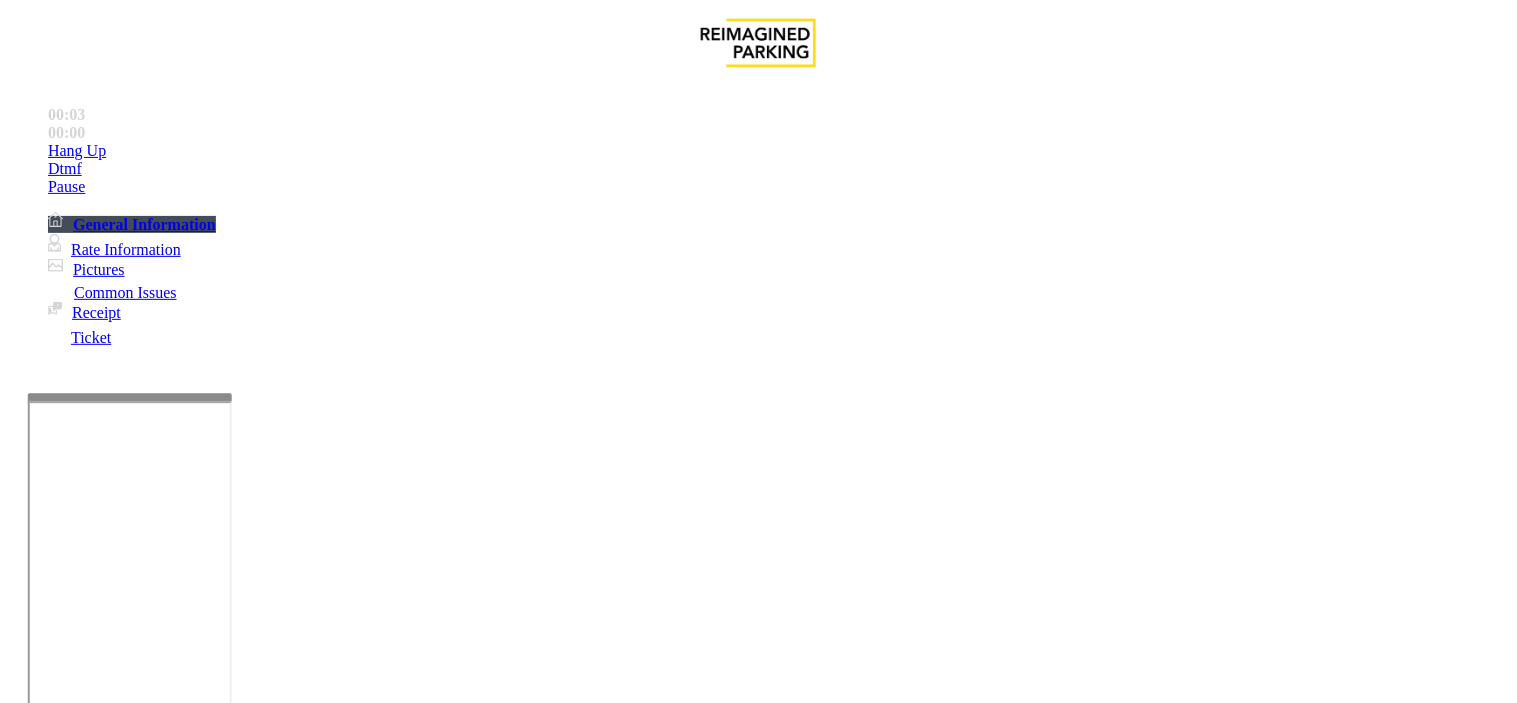 scroll, scrollTop: 444, scrollLeft: 0, axis: vertical 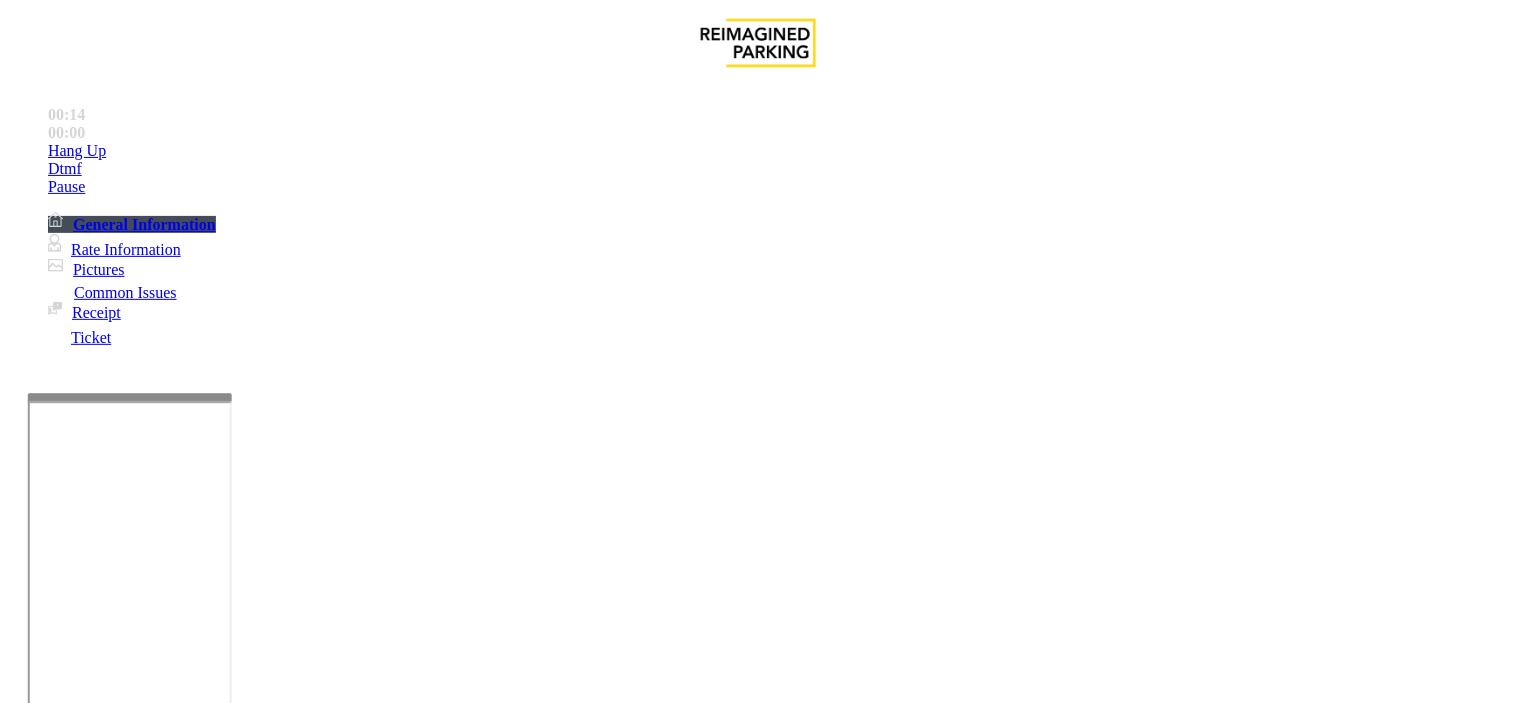click on "Intercom Issue/No Response" at bounding box center [1080, 1356] 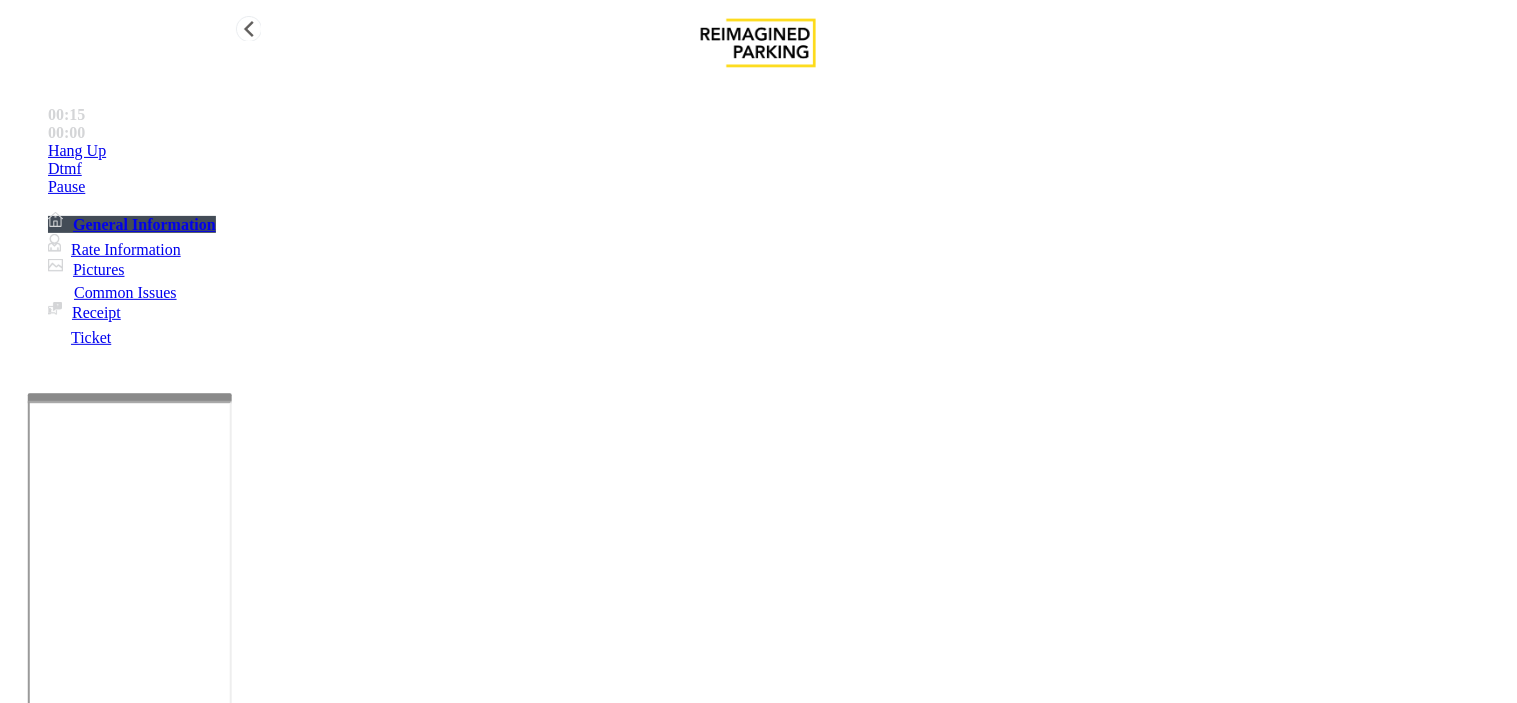 click on "Hang Up" at bounding box center [778, 151] 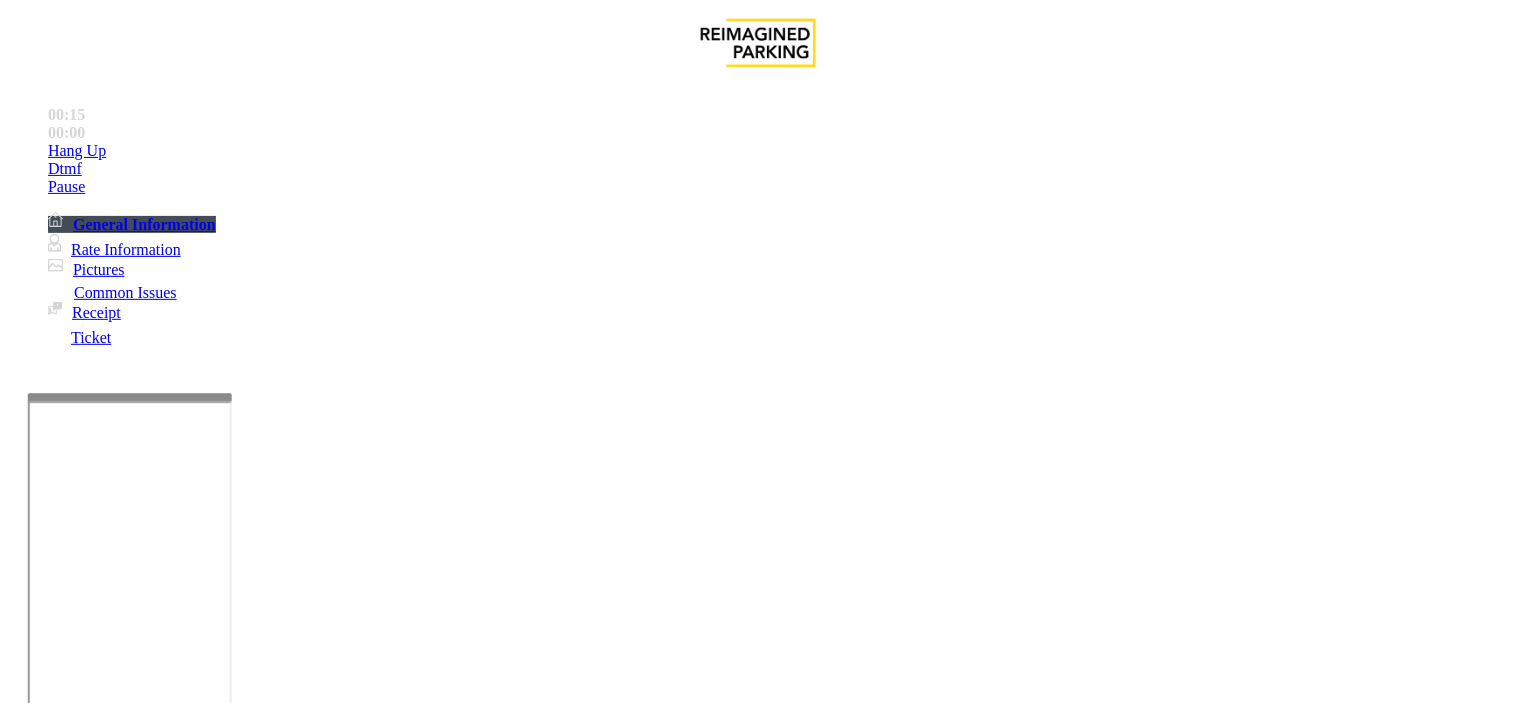 click on "No Response/Unable to hear parker" at bounding box center (758, 1341) 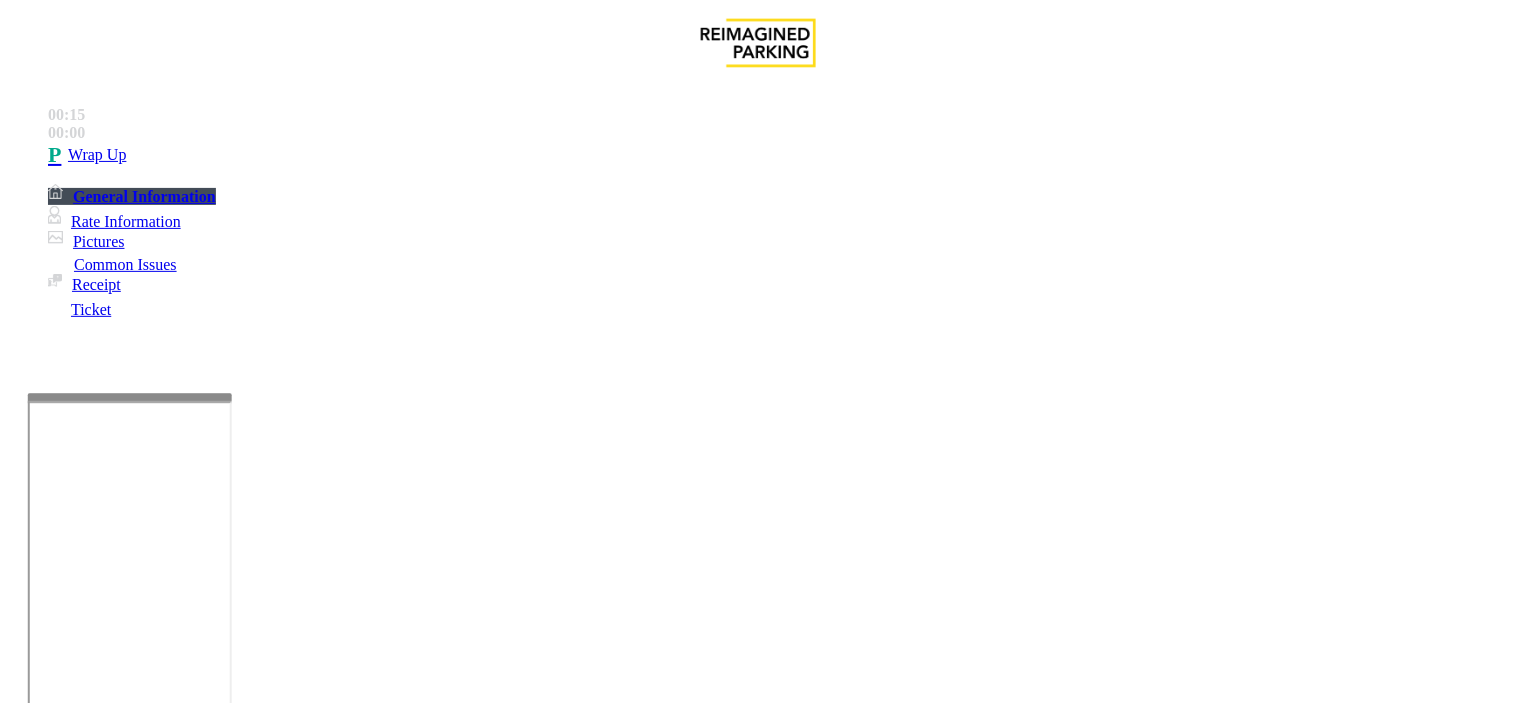 click on "No Response/Unable to hear parker" at bounding box center (758, 1341) 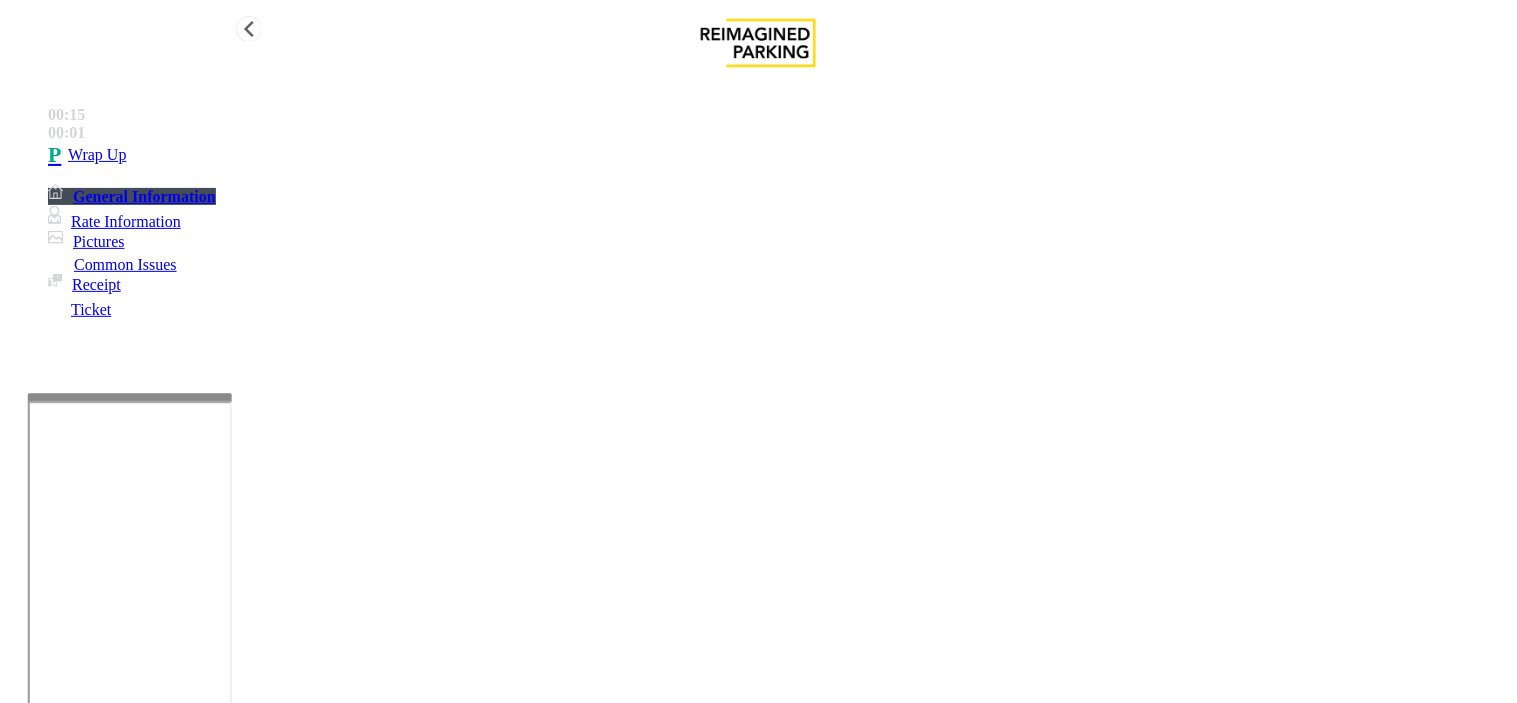 type on "**********" 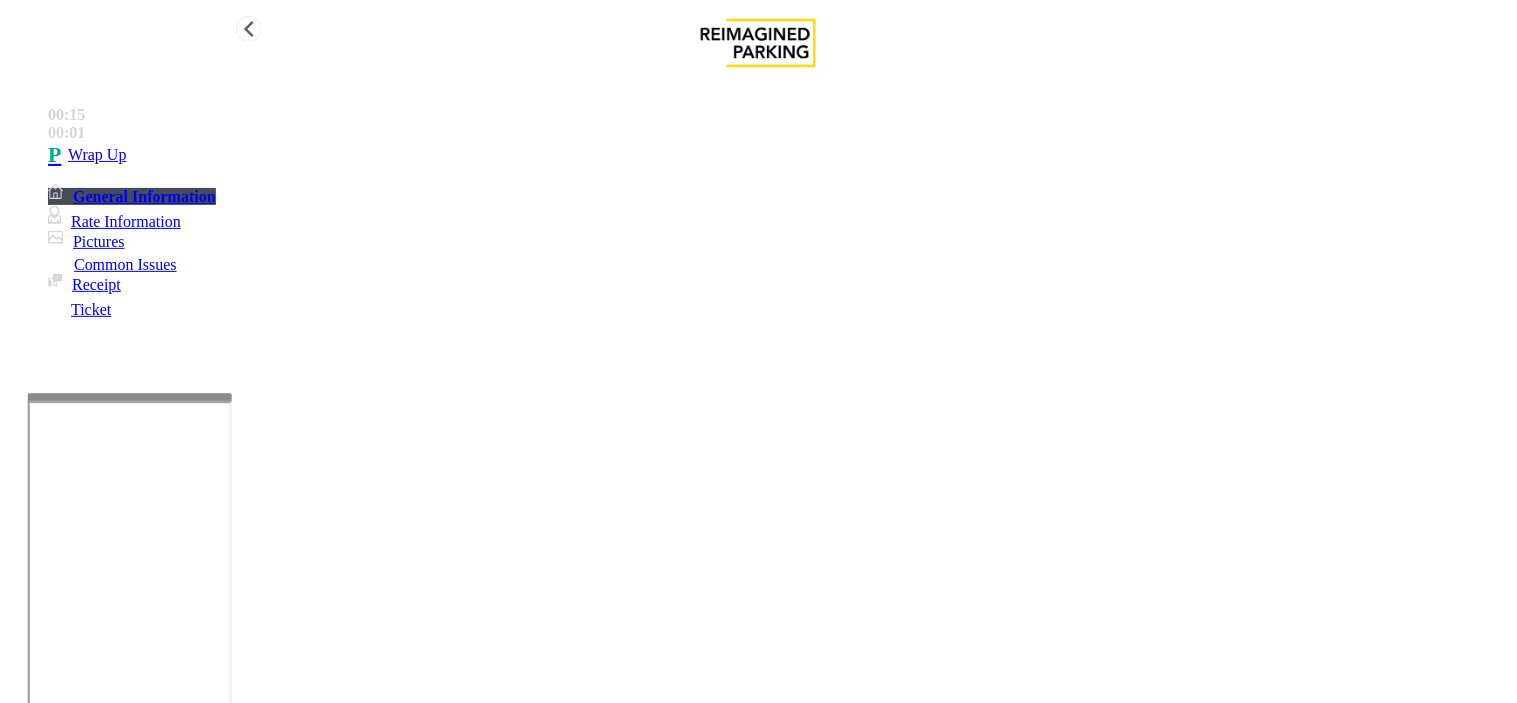 click on "Wrap Up" at bounding box center (778, 155) 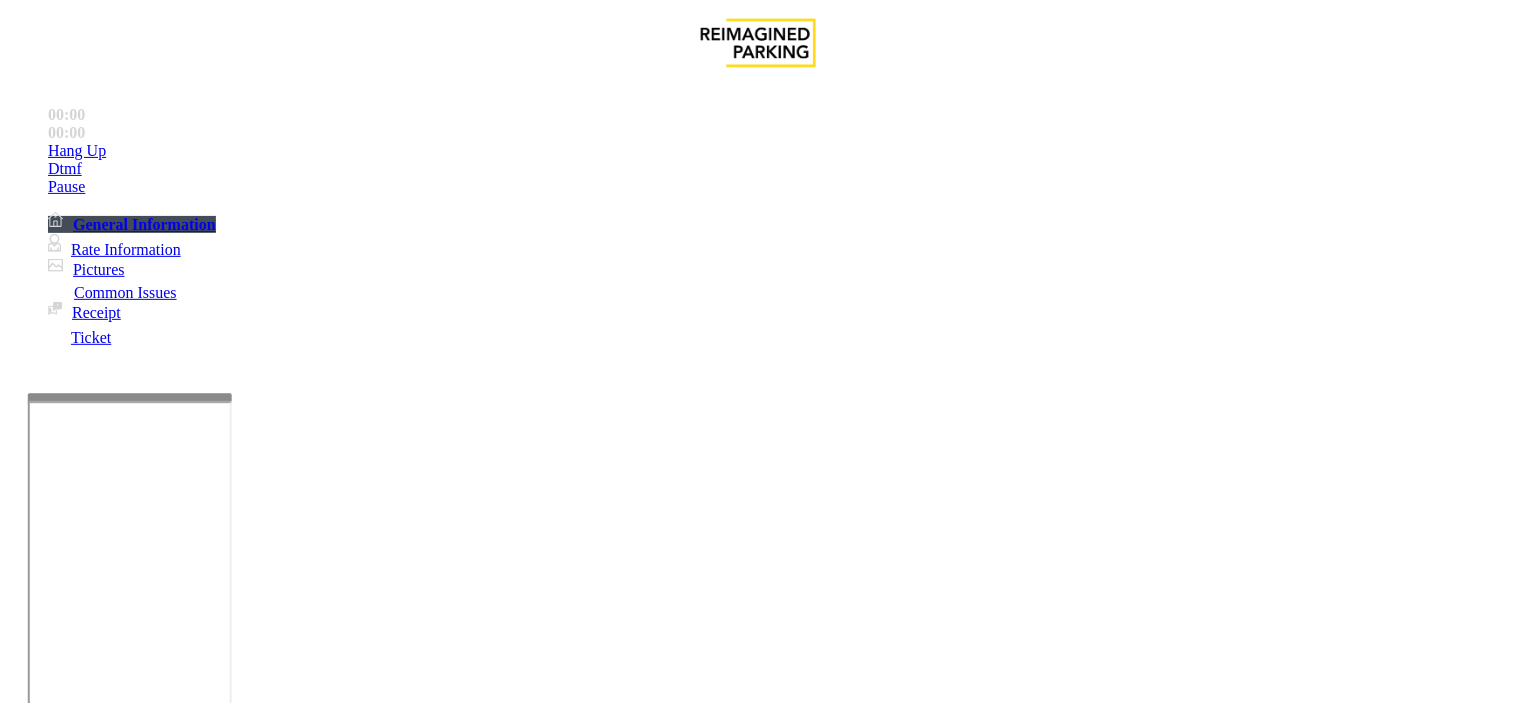 scroll, scrollTop: 333, scrollLeft: 0, axis: vertical 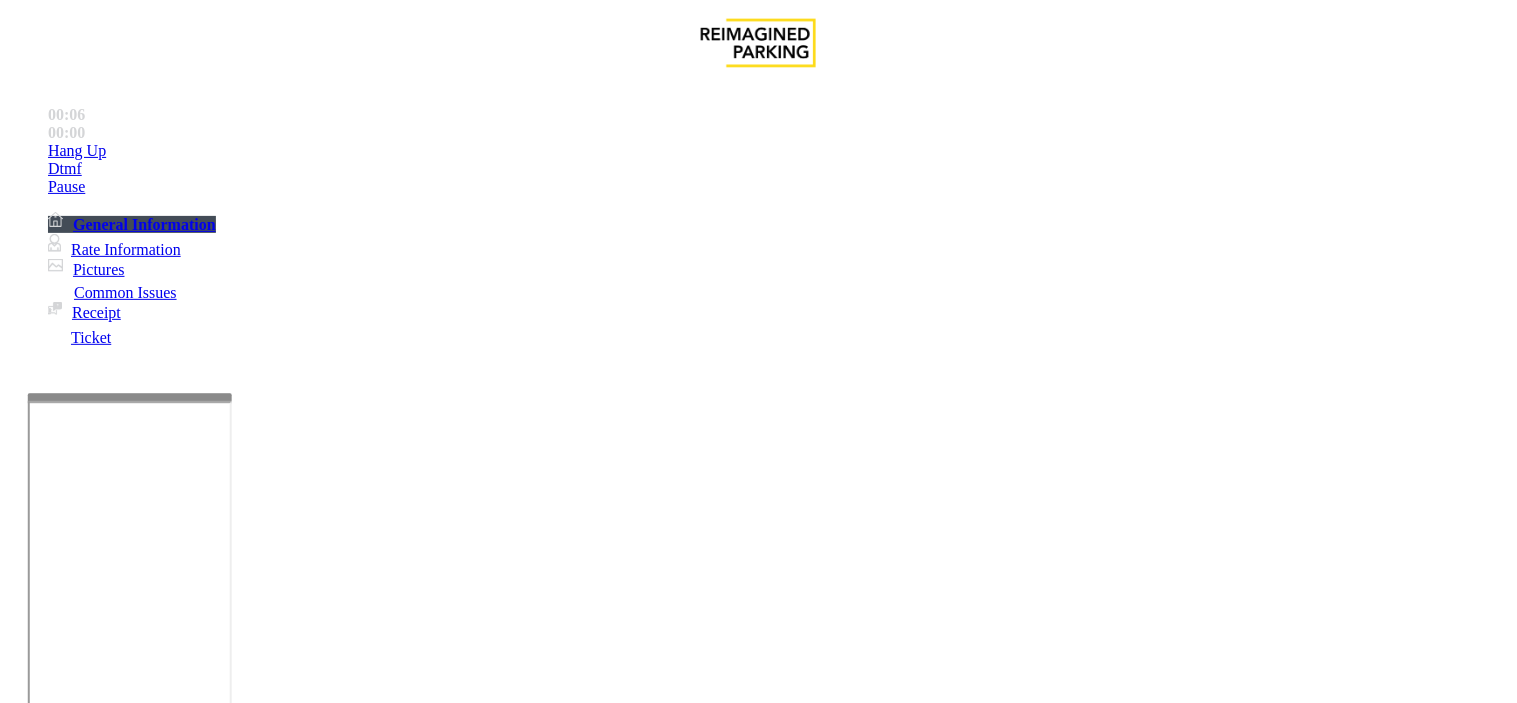 click on "Equipment Issue" at bounding box center [697, 1356] 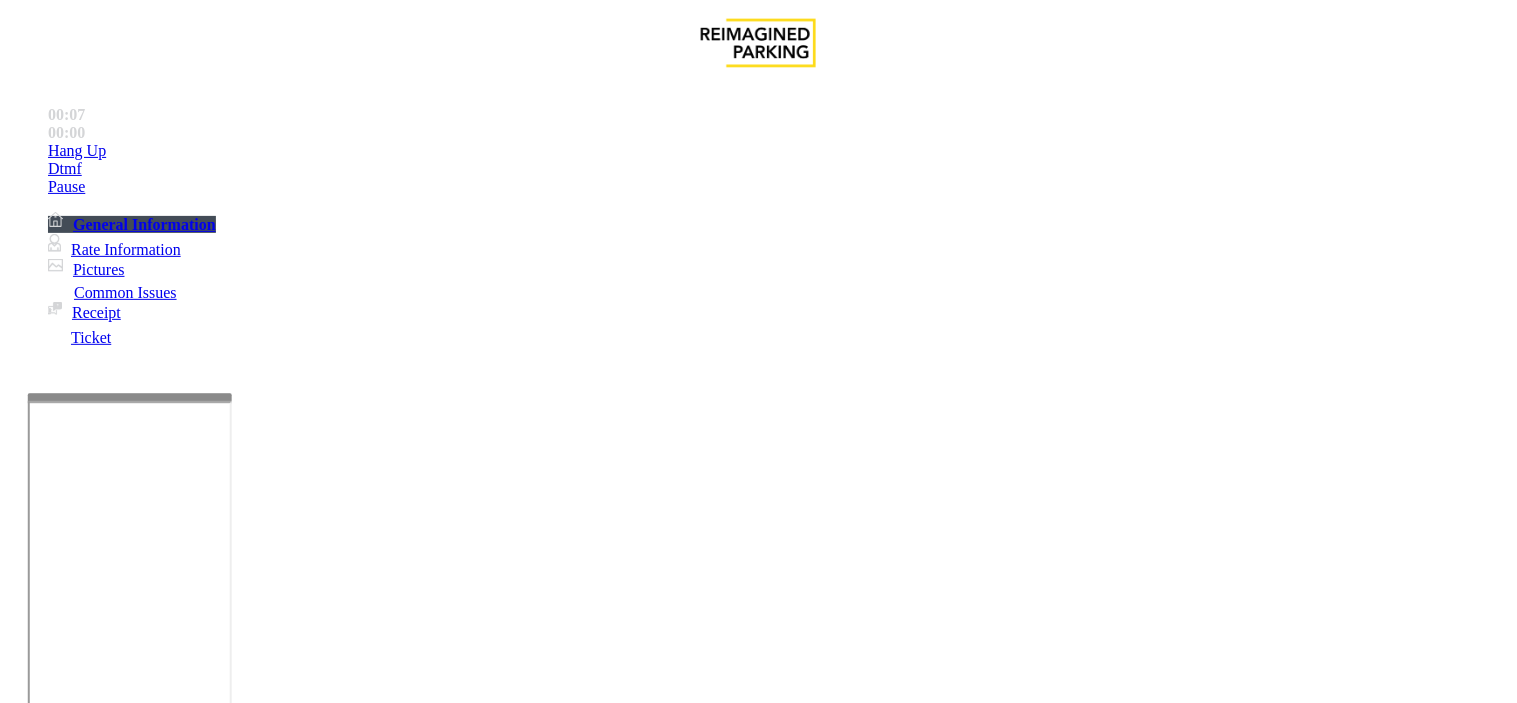 click on "Issue" at bounding box center (42, 1323) 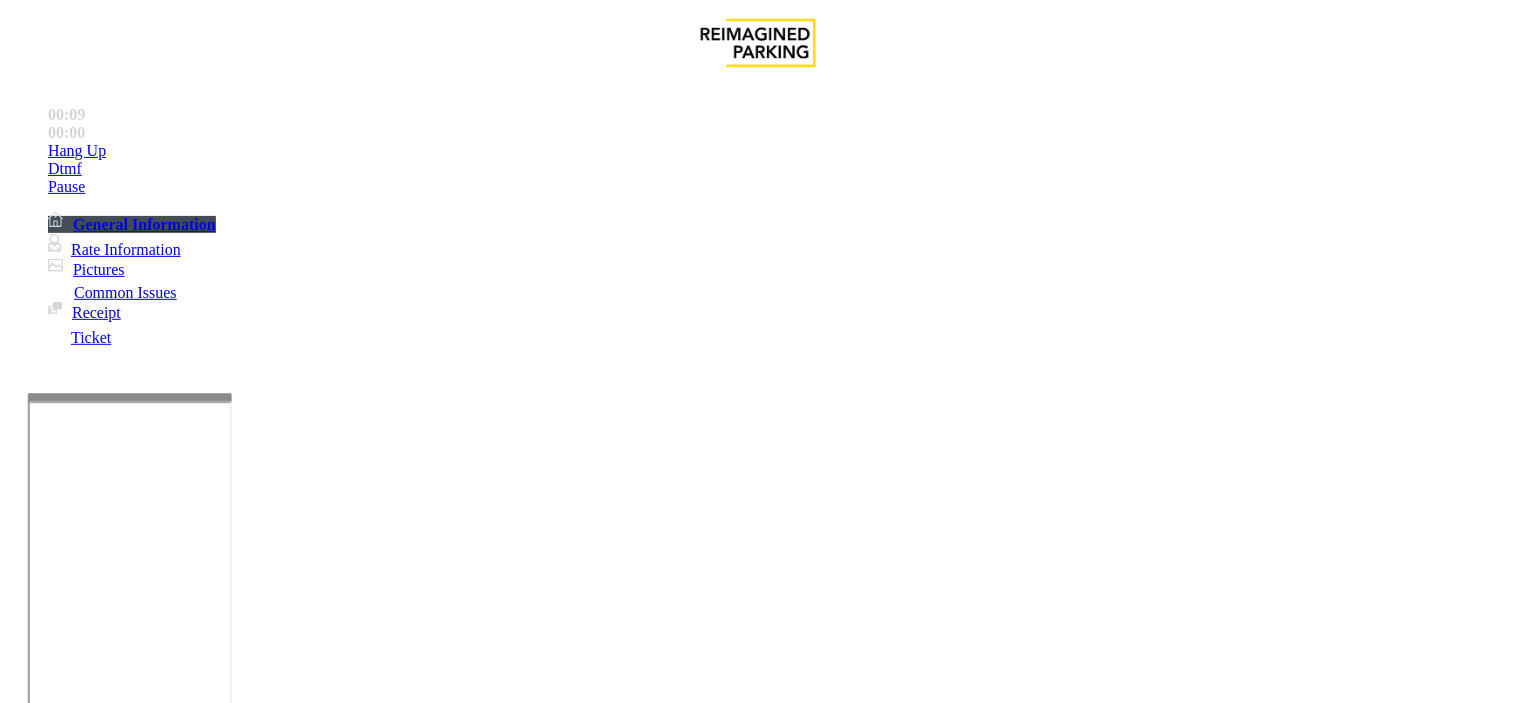 click on "No Assistance Needed" at bounding box center (565, 1356) 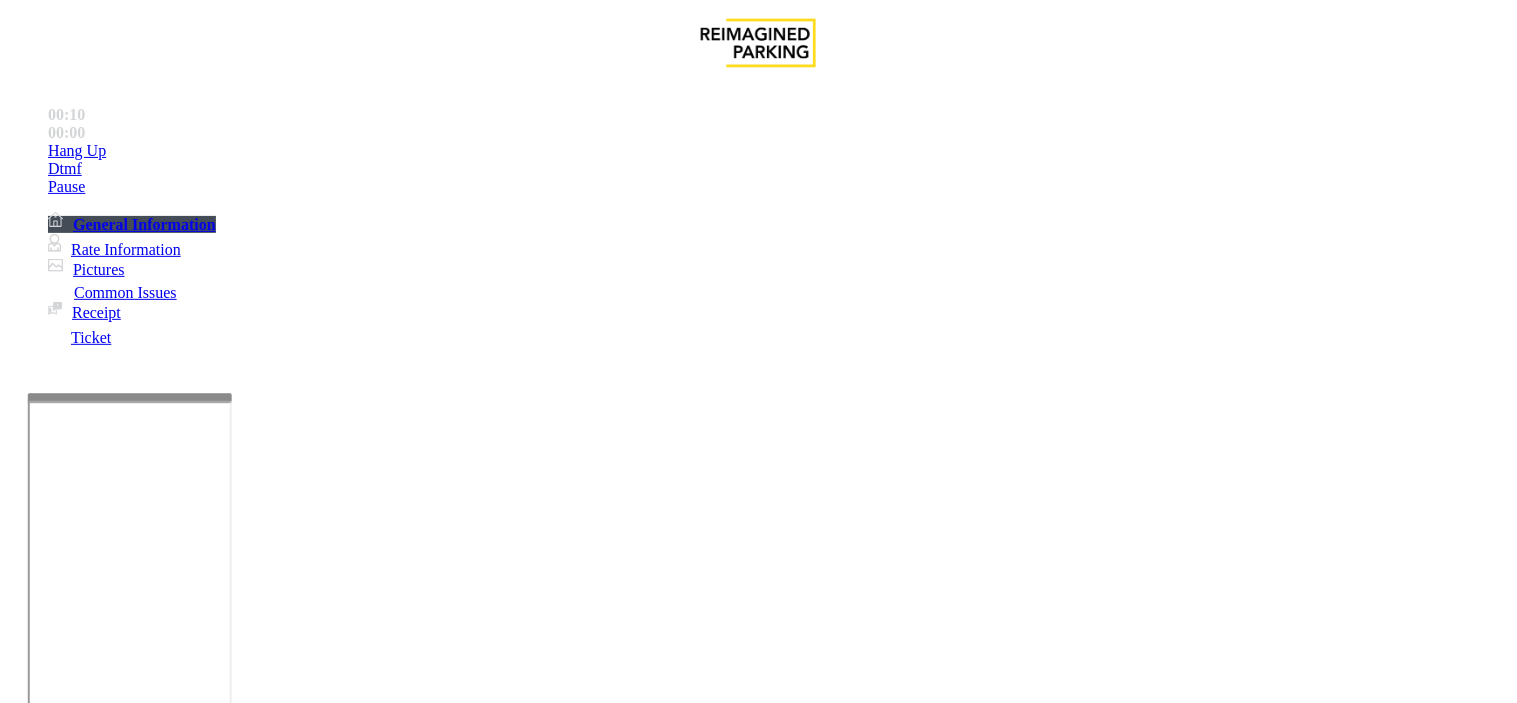 click on "No assistance needed" at bounding box center (758, 1341) 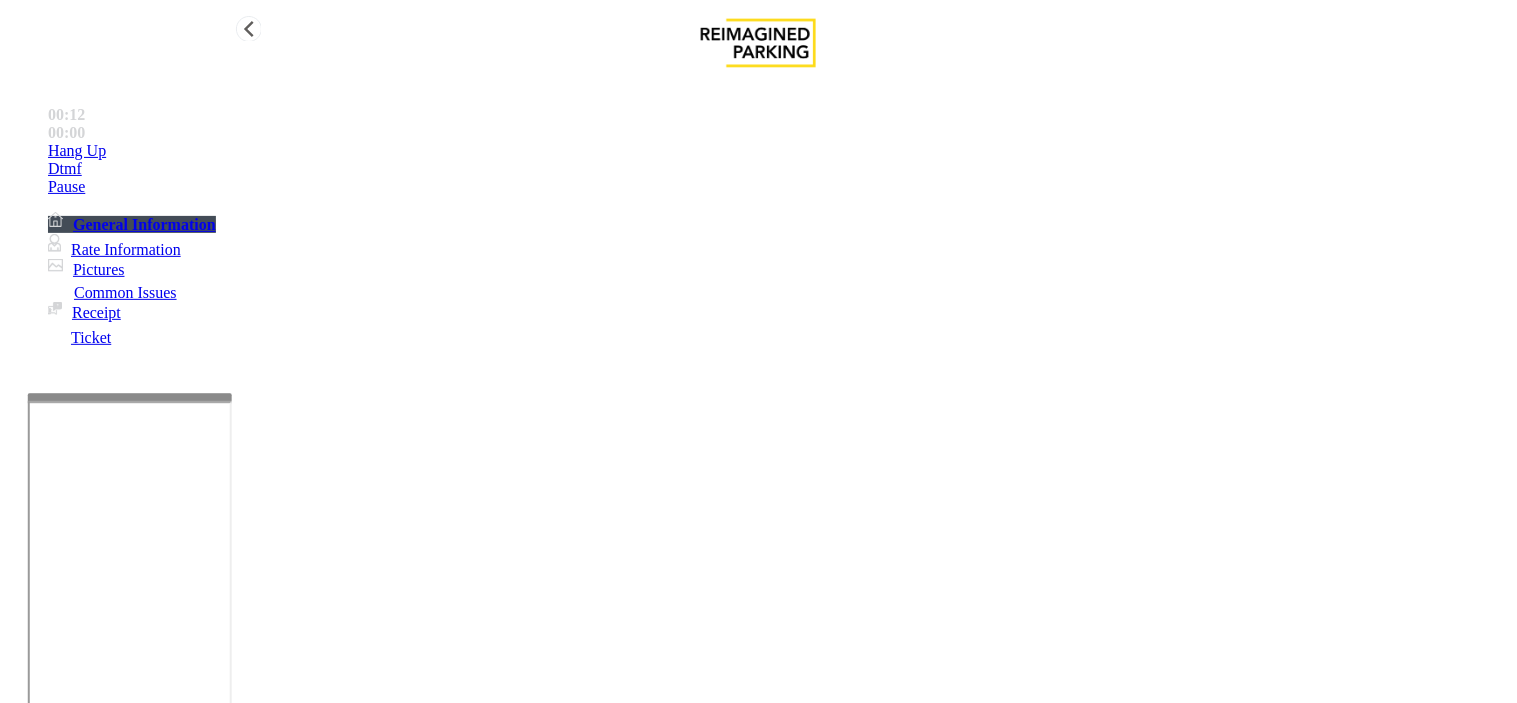 type on "**********" 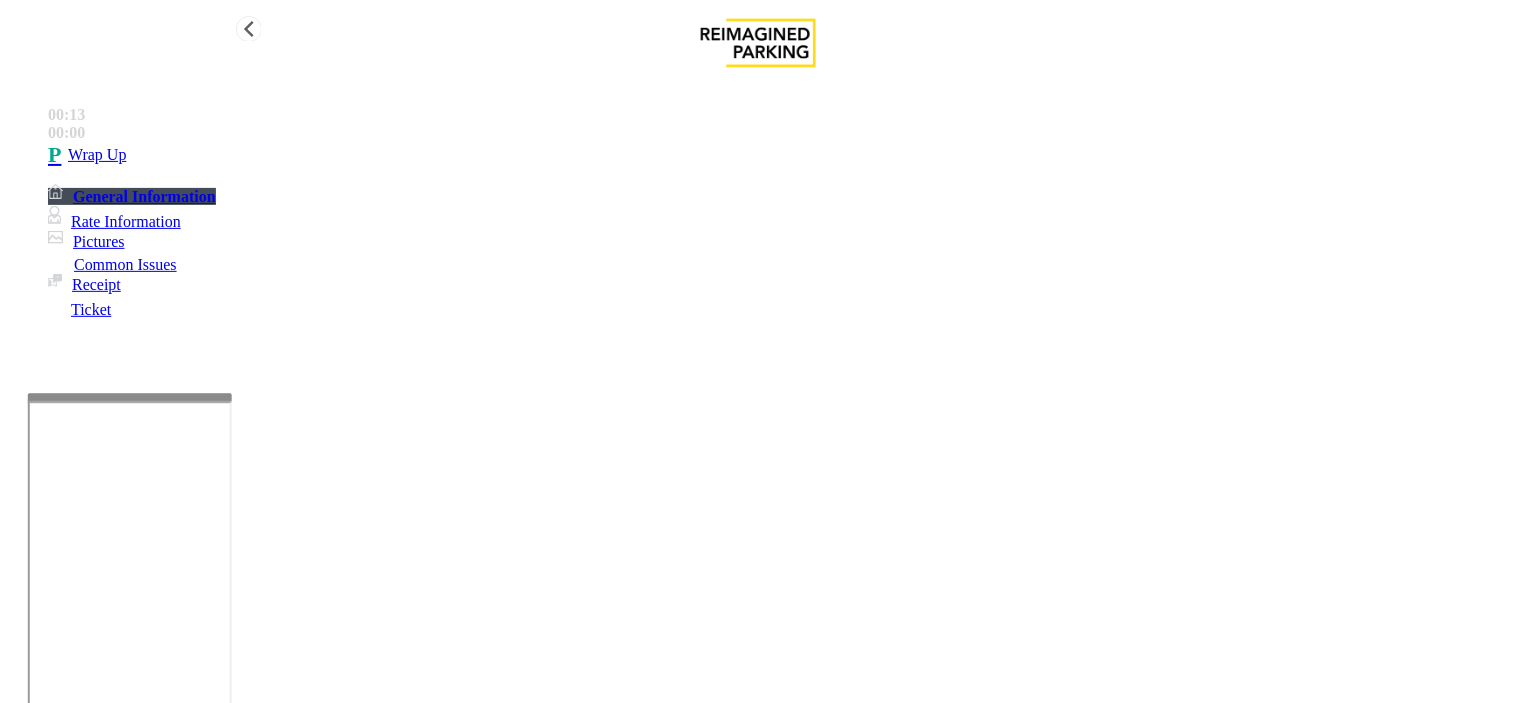 click on "Wrap Up" at bounding box center [778, 155] 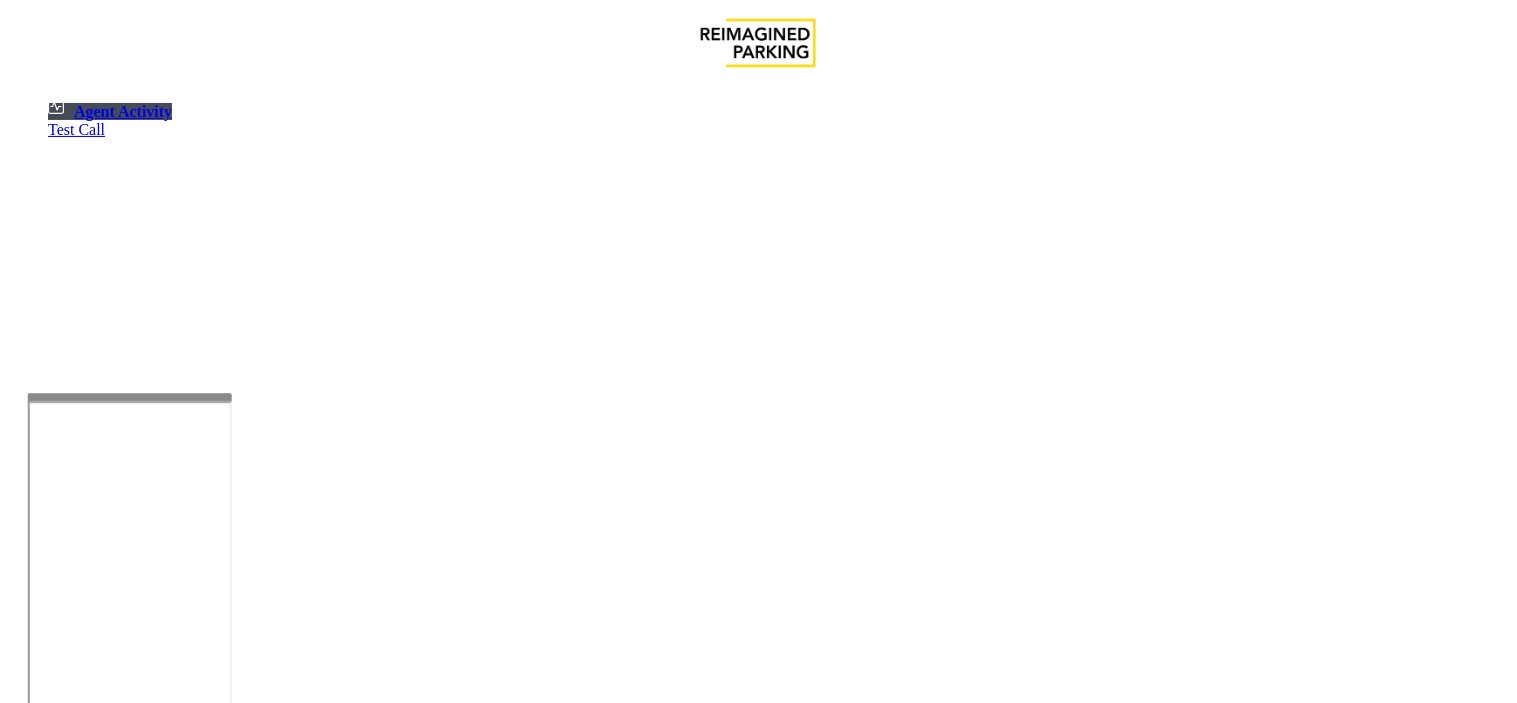 click on "×" at bounding box center [20, 1314] 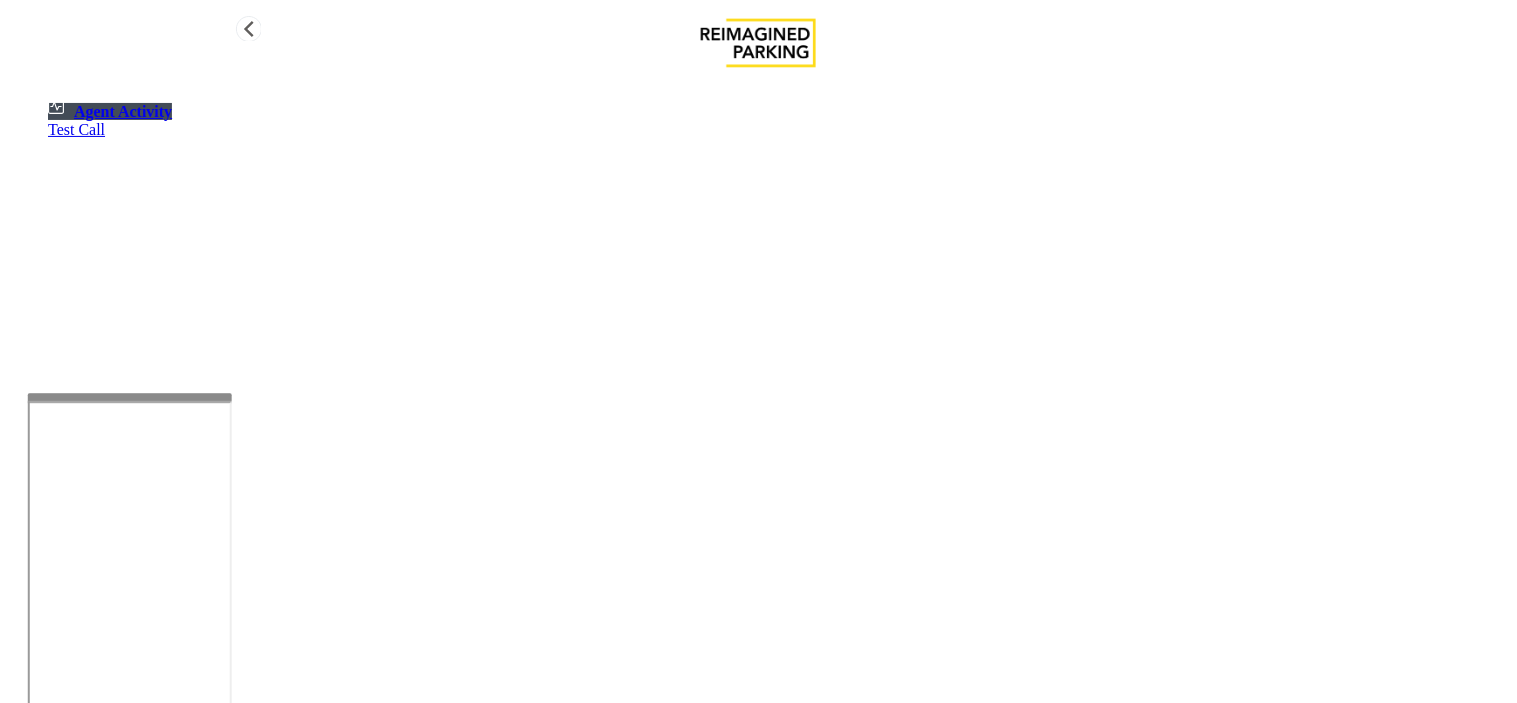 click at bounding box center [79, 1405] 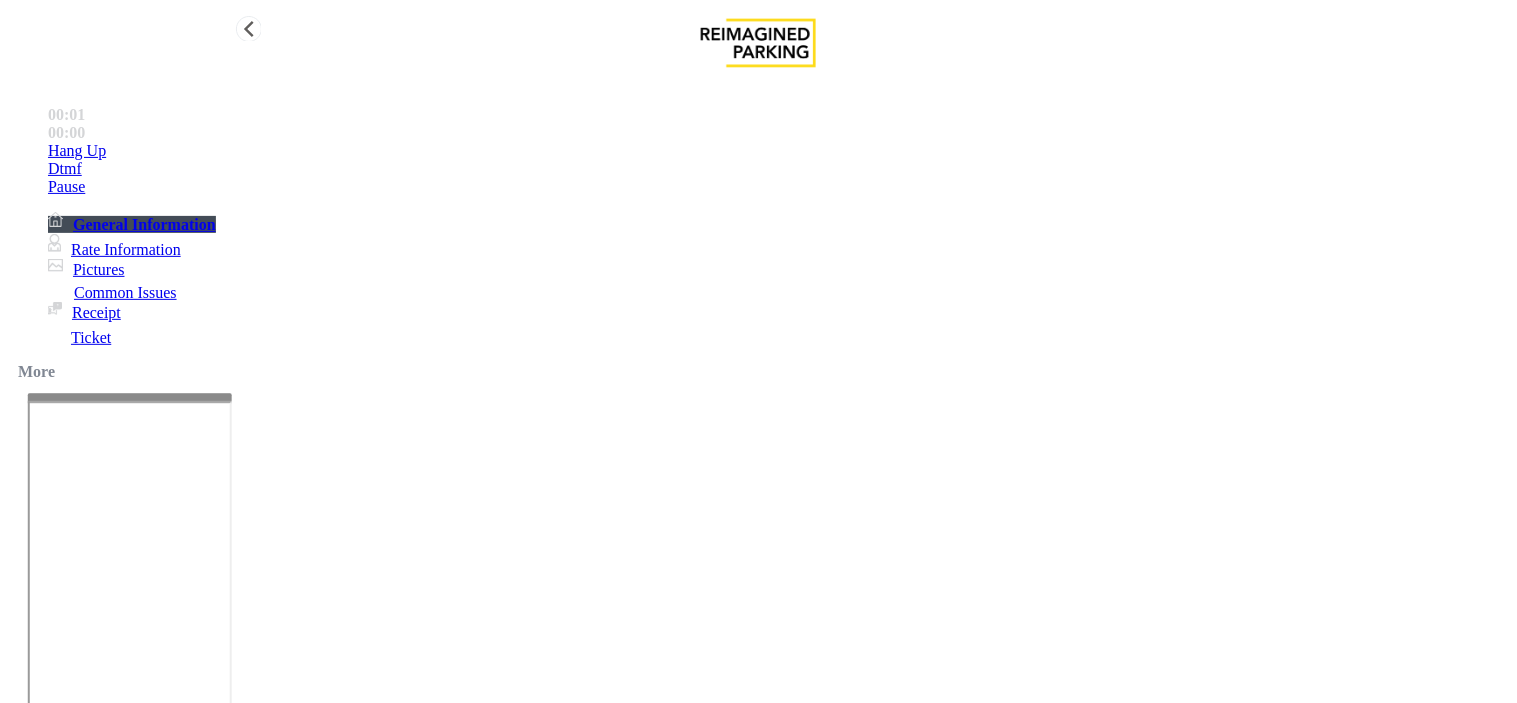 click on "×" at bounding box center (20, 3658) 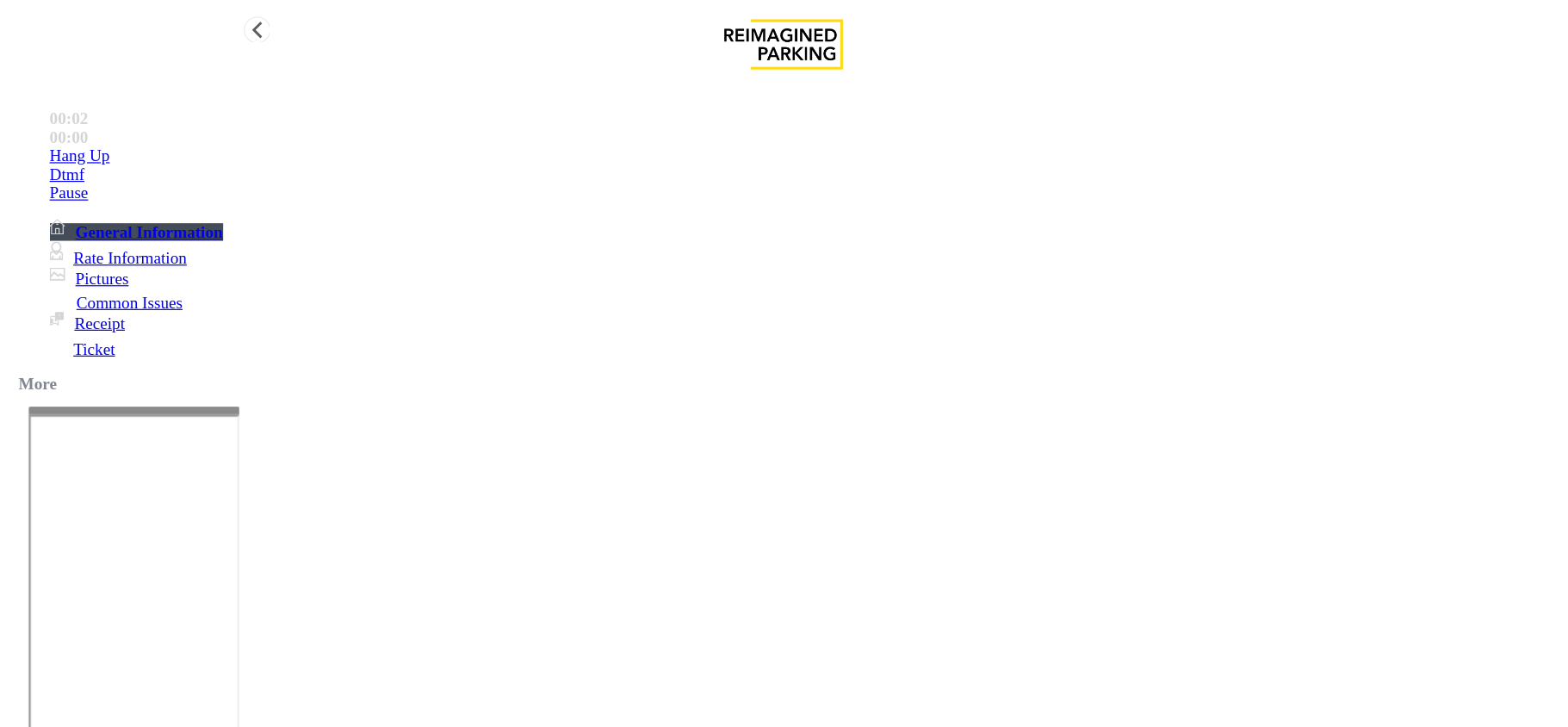 scroll, scrollTop: 382, scrollLeft: 0, axis: vertical 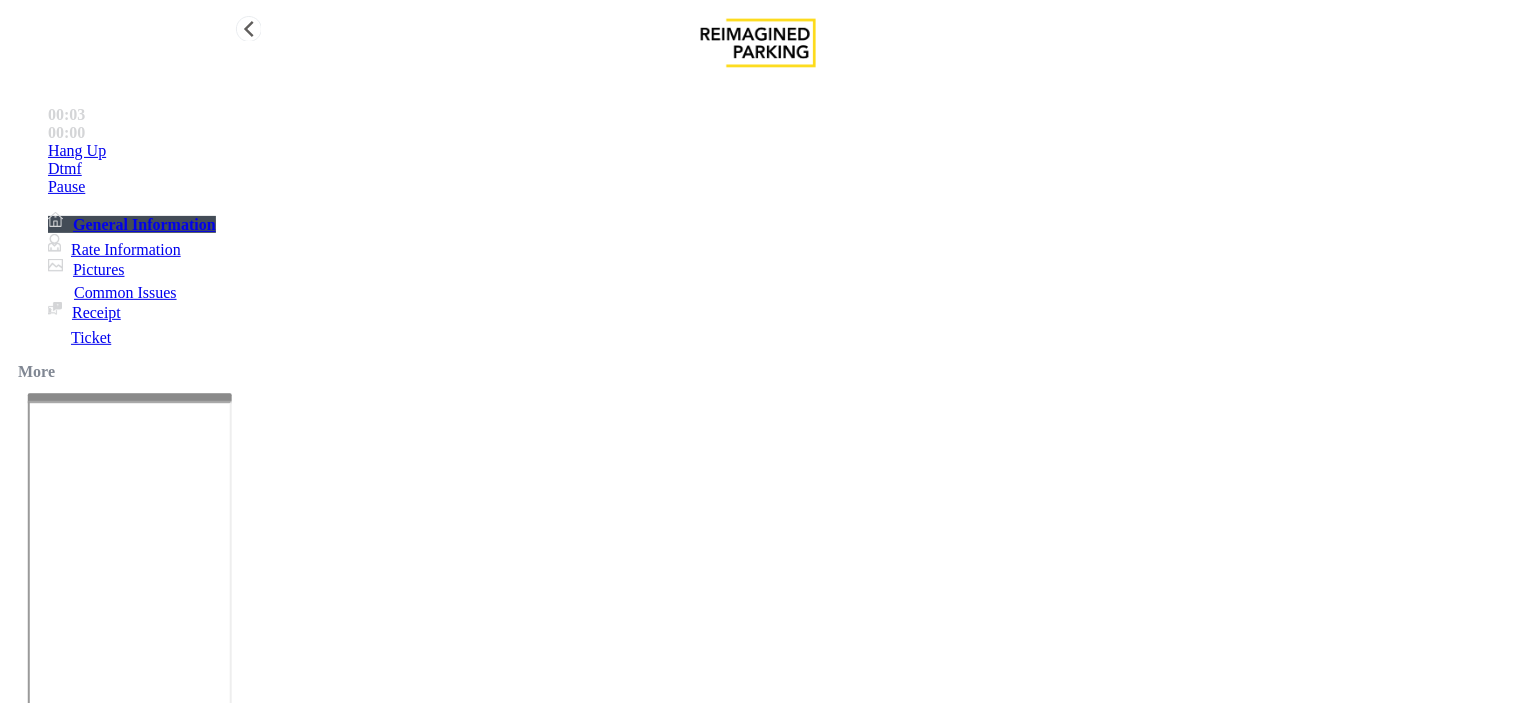 click on "Click Here for Parkonect Access" at bounding box center (81, 2509) 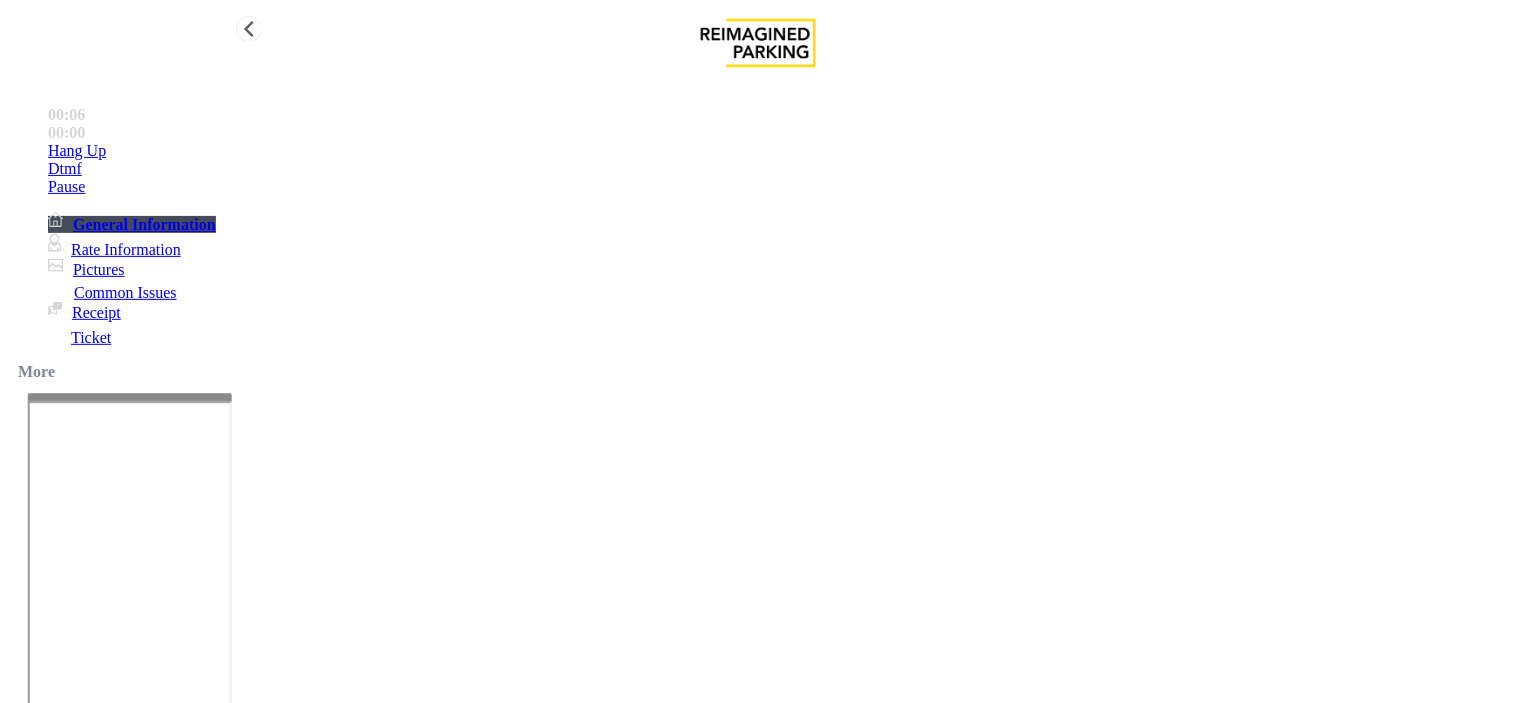 click on "Intercom Issue/No Response" at bounding box center [752, 1356] 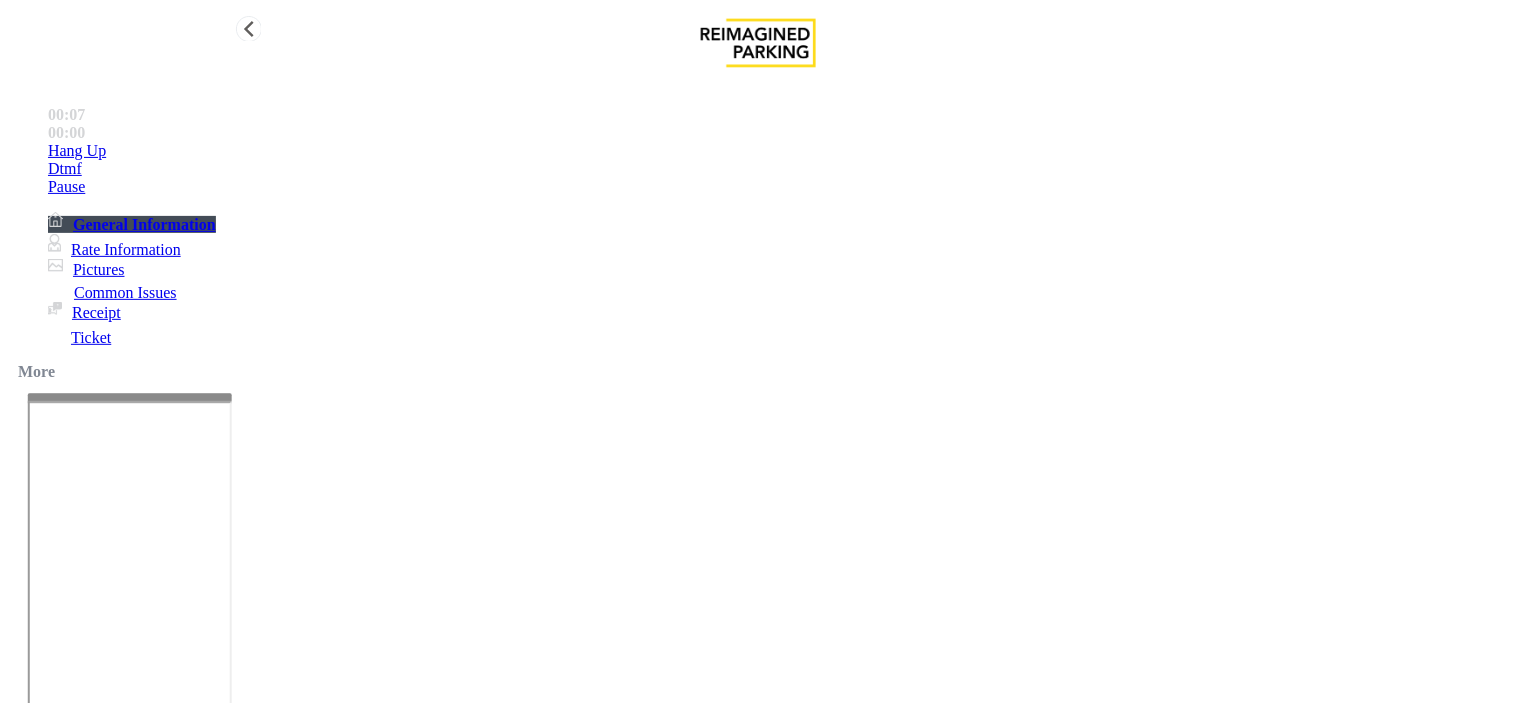 click on "No Response/Unable to hear parker" at bounding box center [142, 1356] 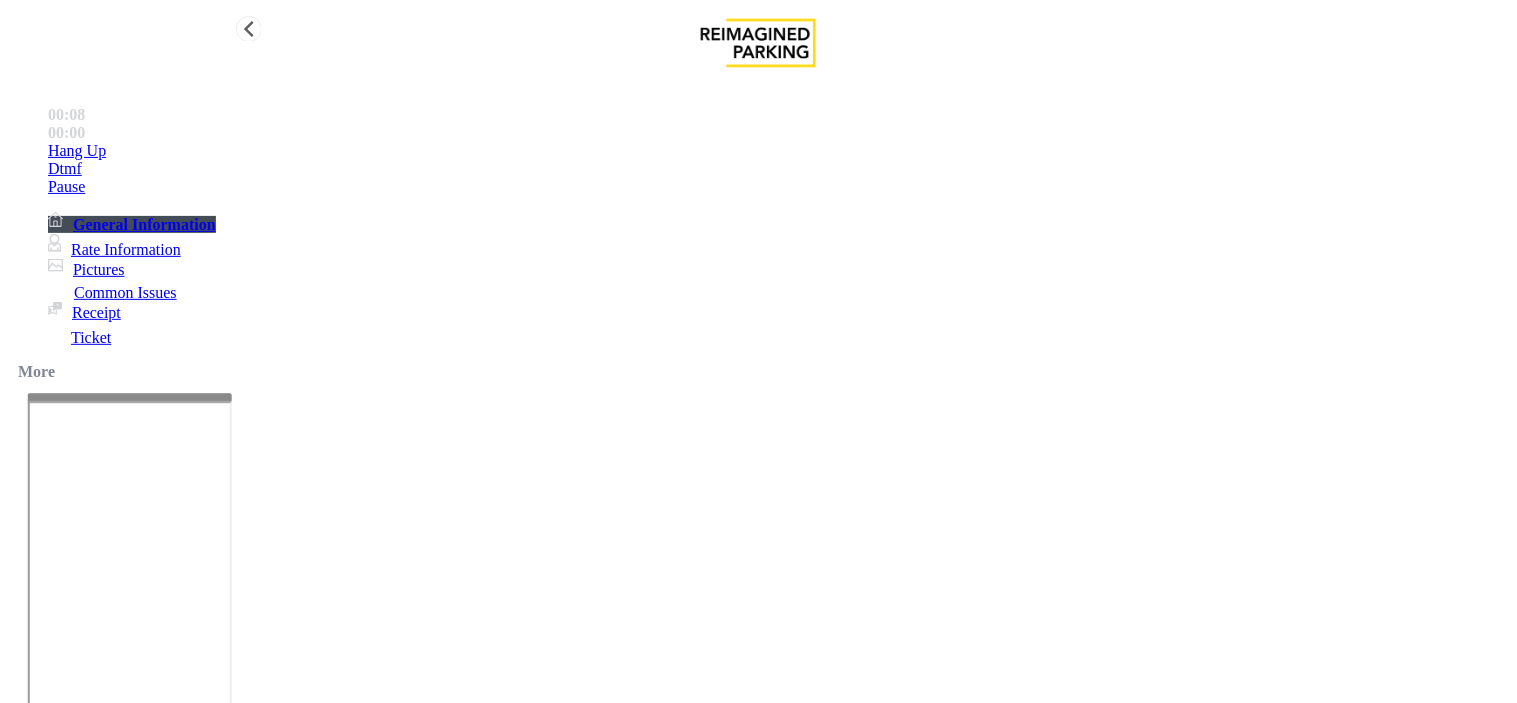 click on "No Response/Unable to hear parker" at bounding box center (758, 1341) 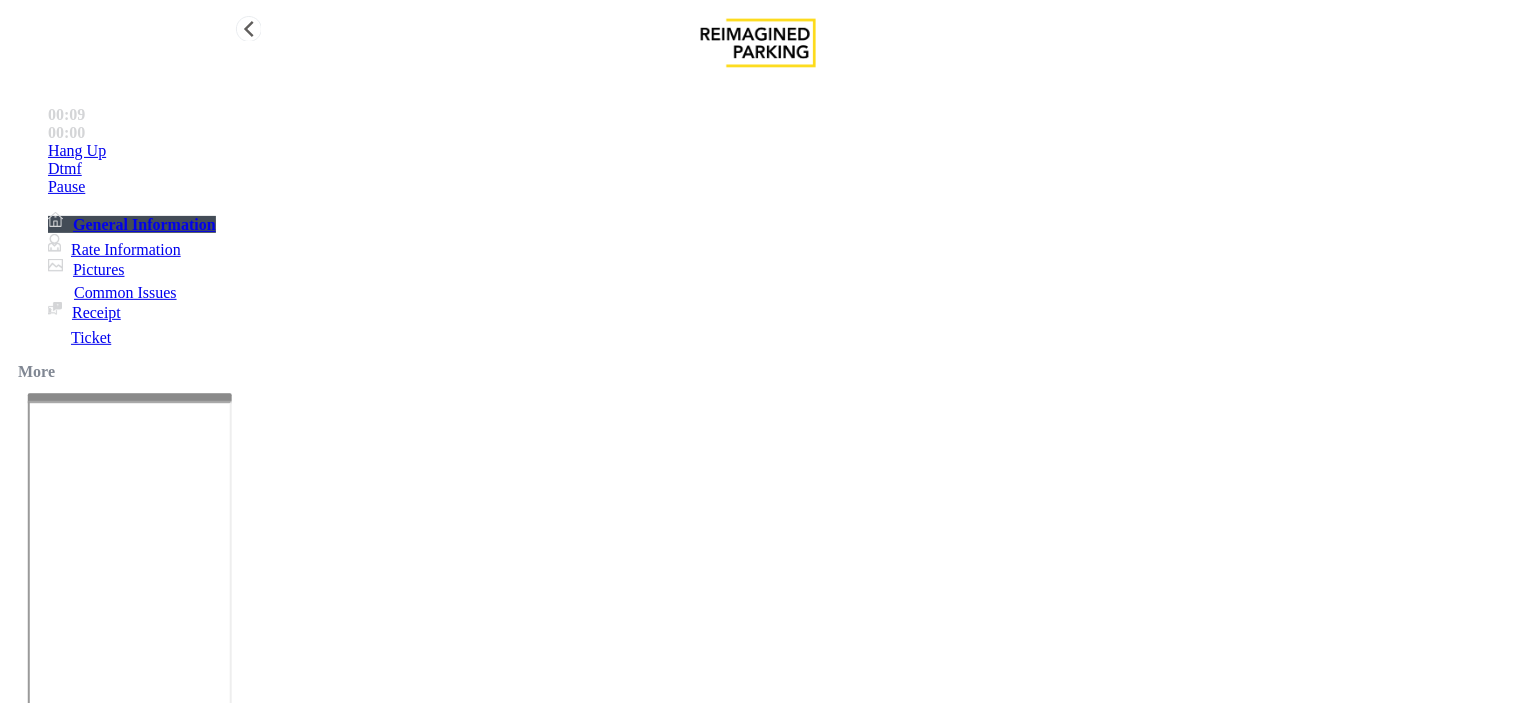 copy on "Unable" 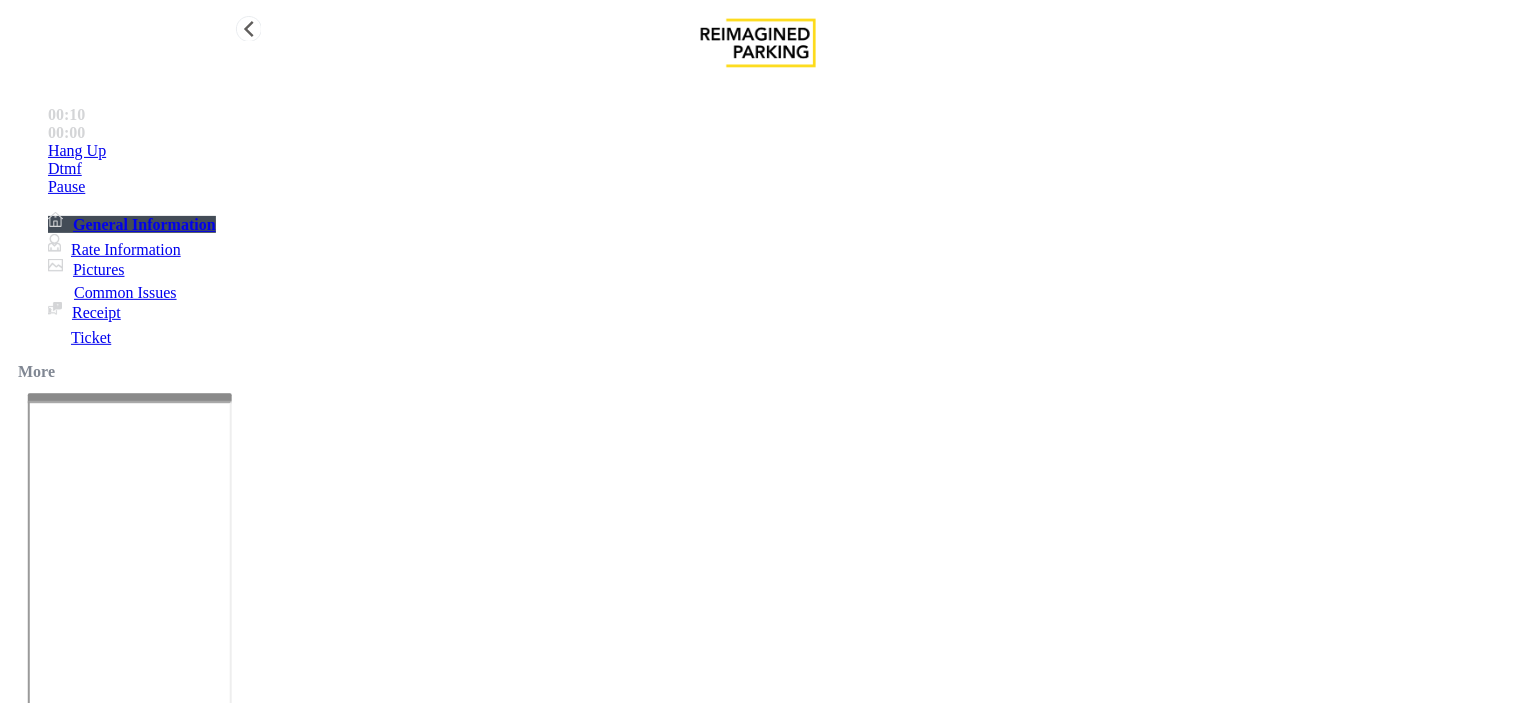 paste on "**********" 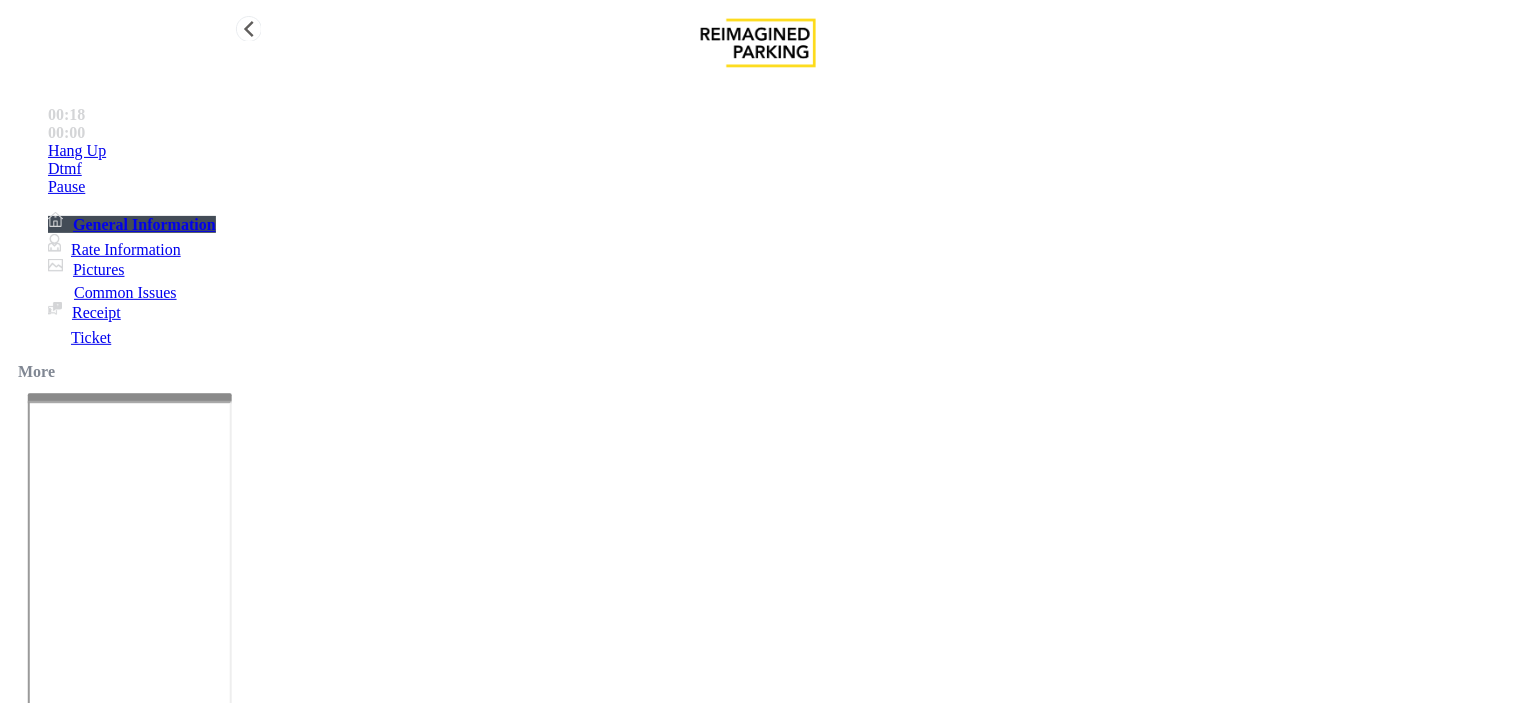 type on "**********" 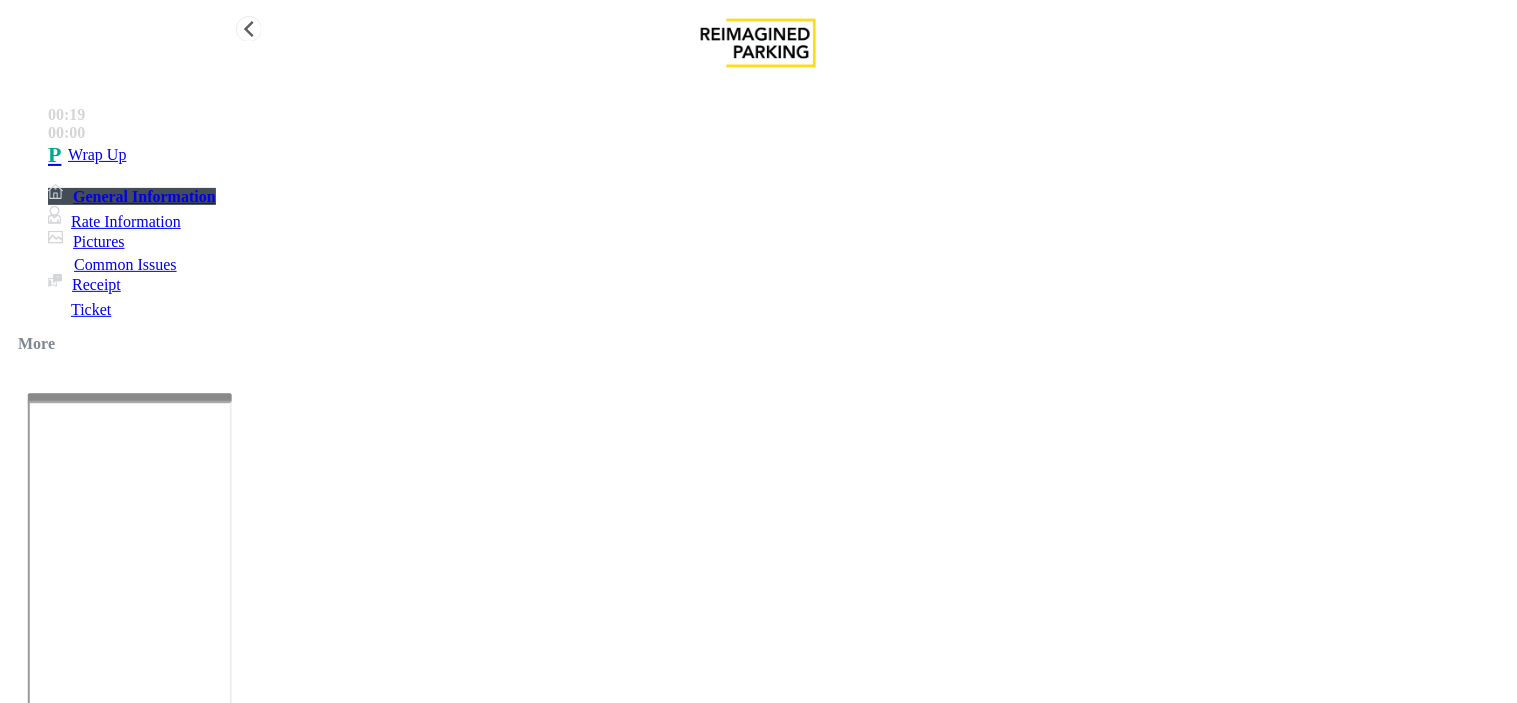 click on "Wrap Up" at bounding box center [778, 155] 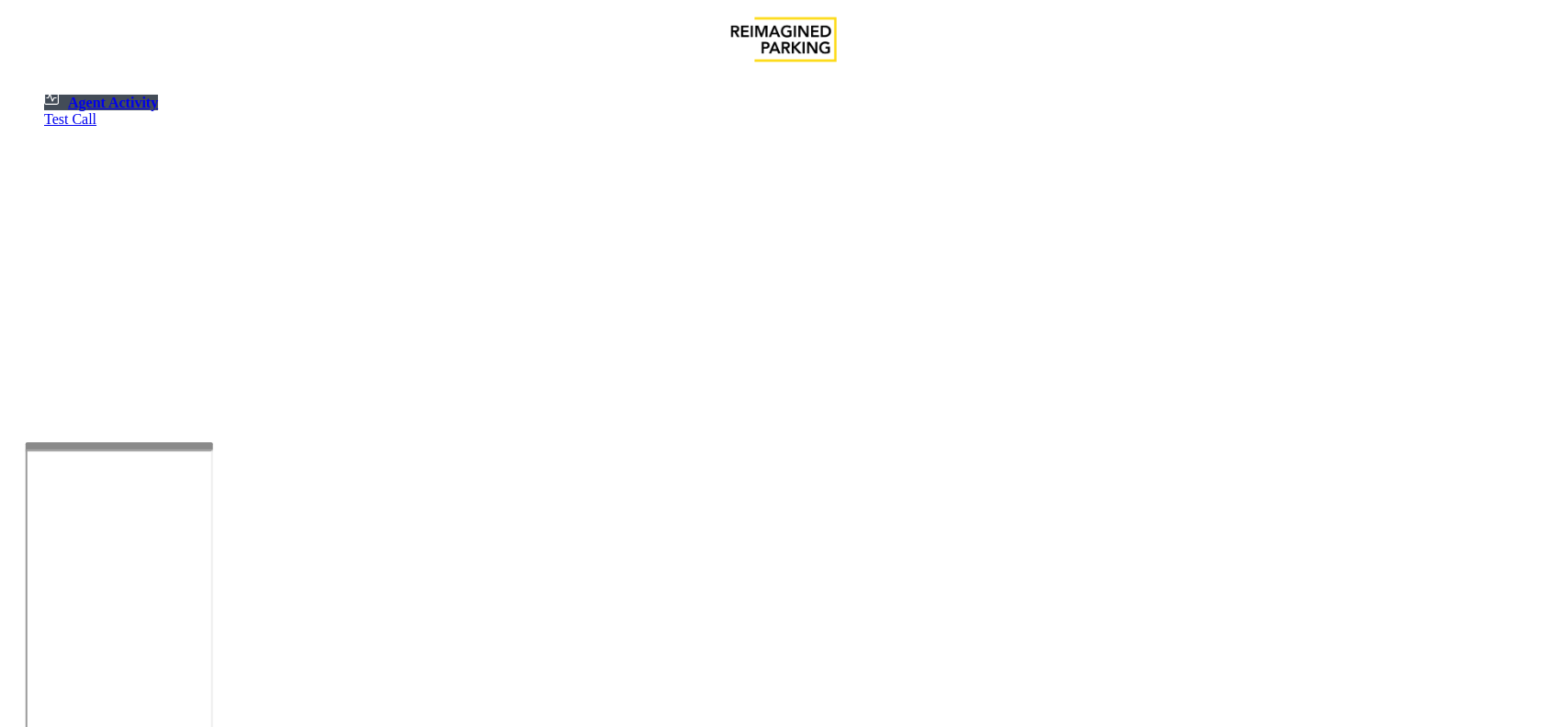 click at bounding box center (73, 1372) 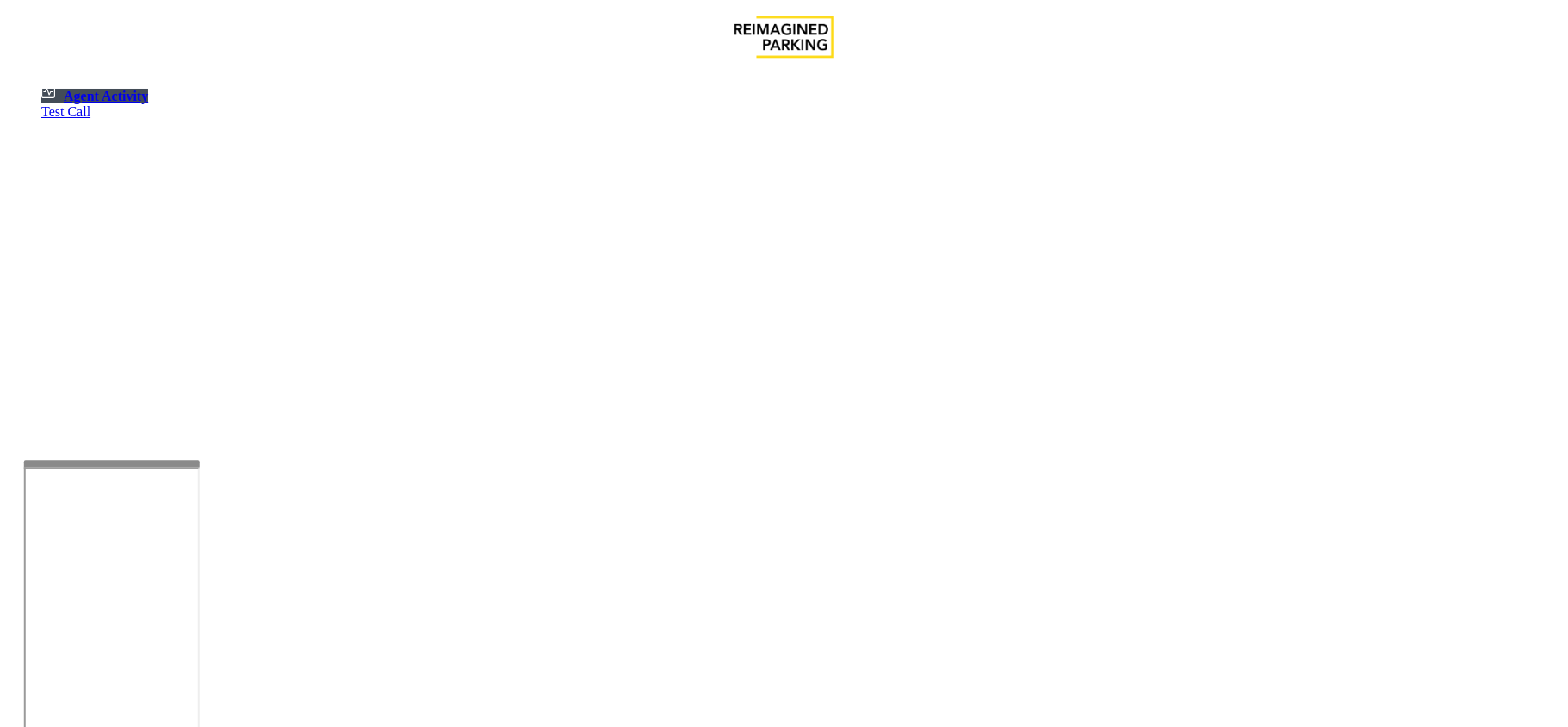 click on "×" at bounding box center (17, 1253) 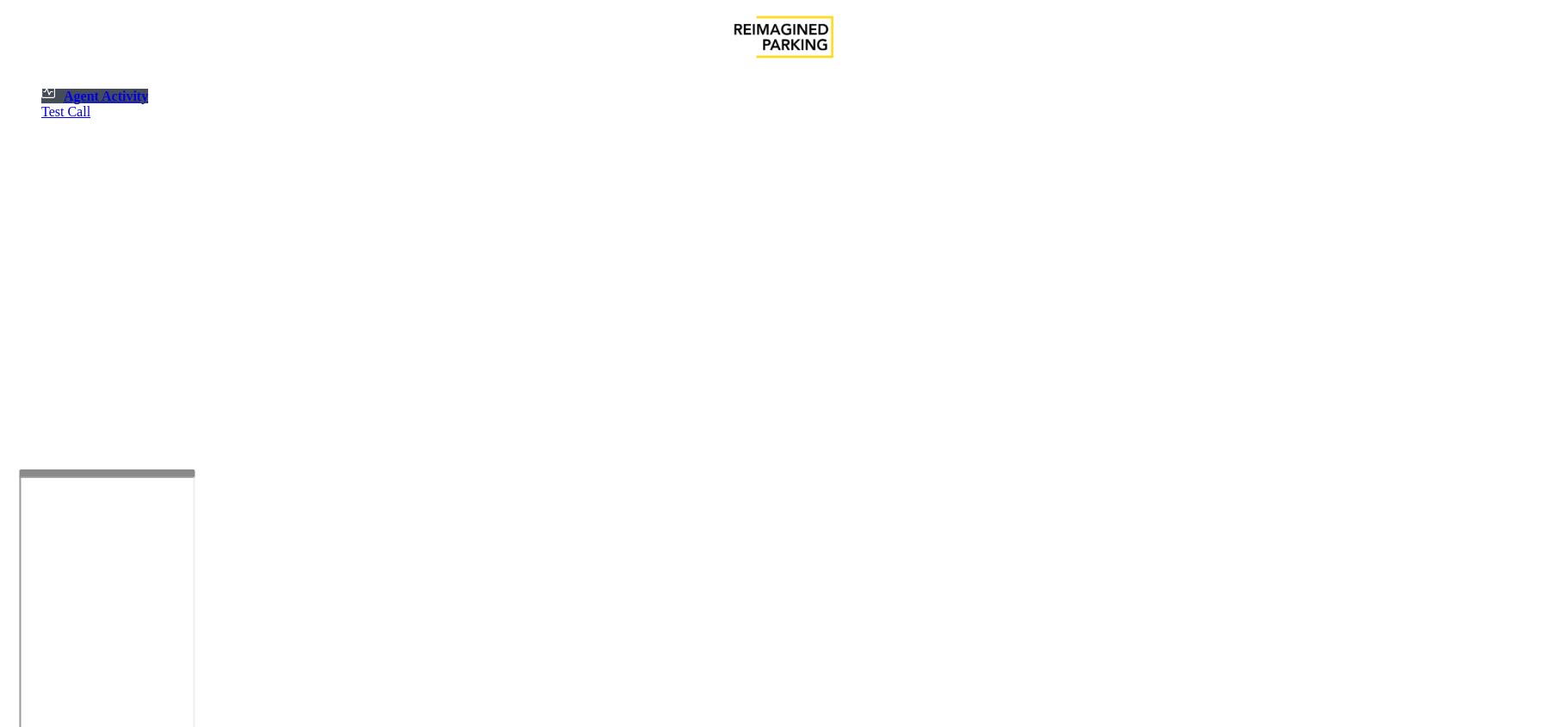 click at bounding box center (107, 473) 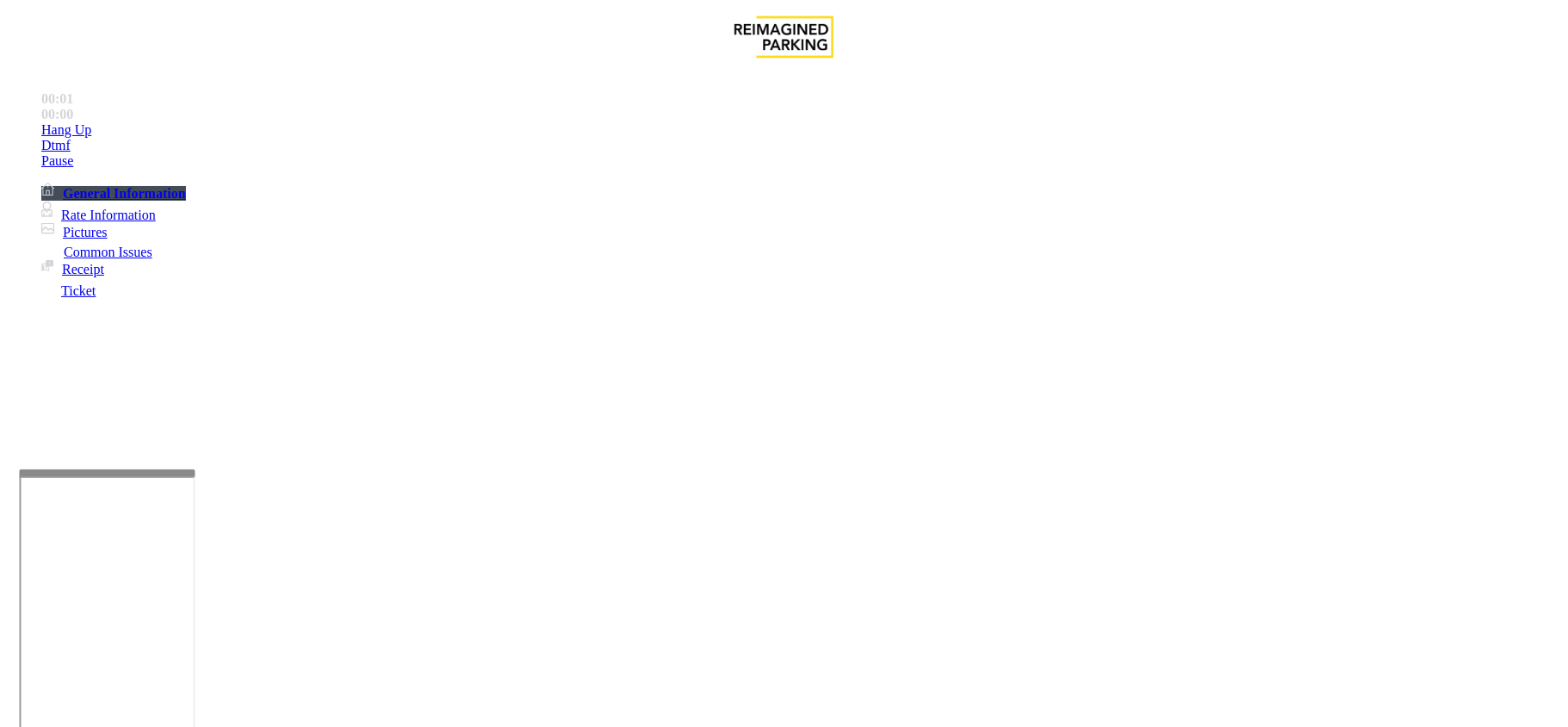 scroll, scrollTop: 229, scrollLeft: 0, axis: vertical 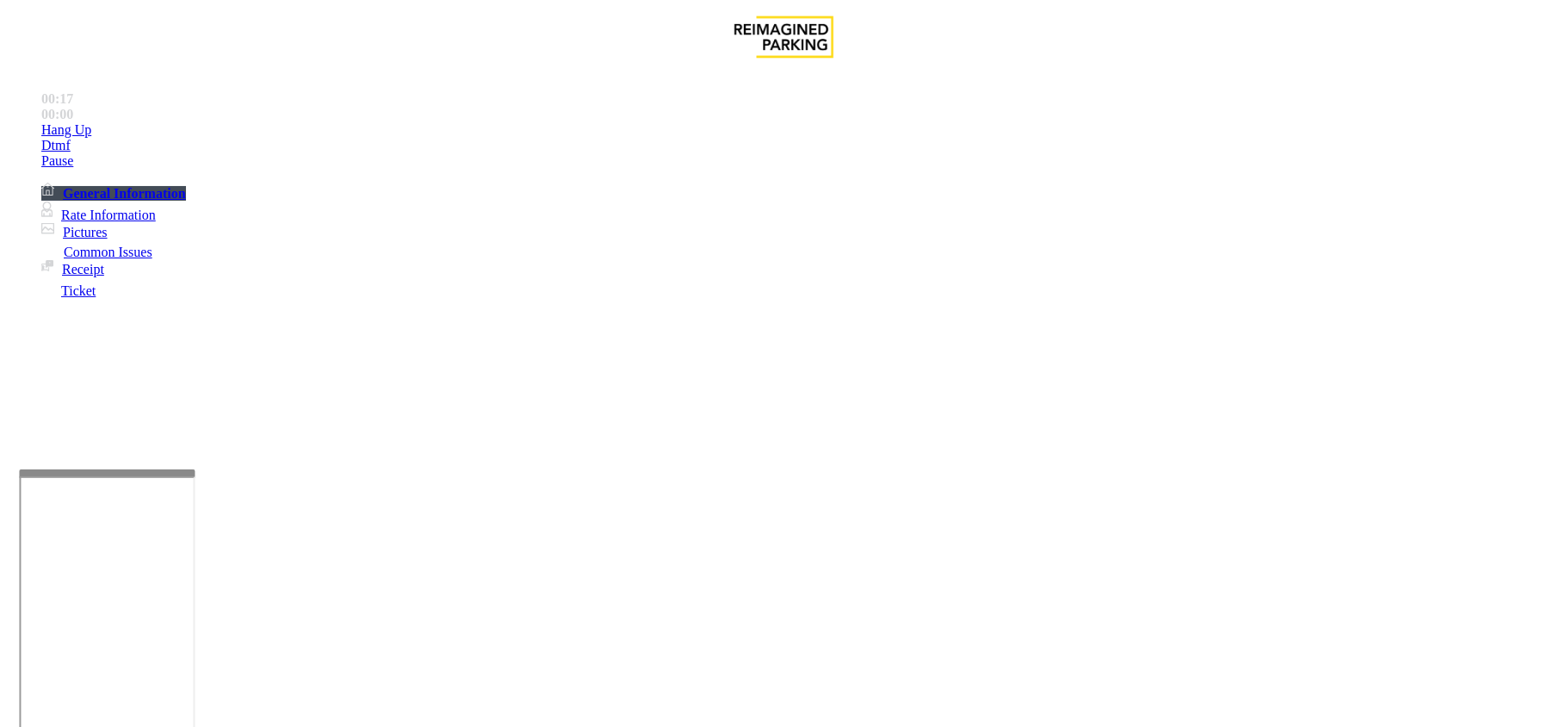 click on "Intercom Issue/No Response" at bounding box center (648, 1289) 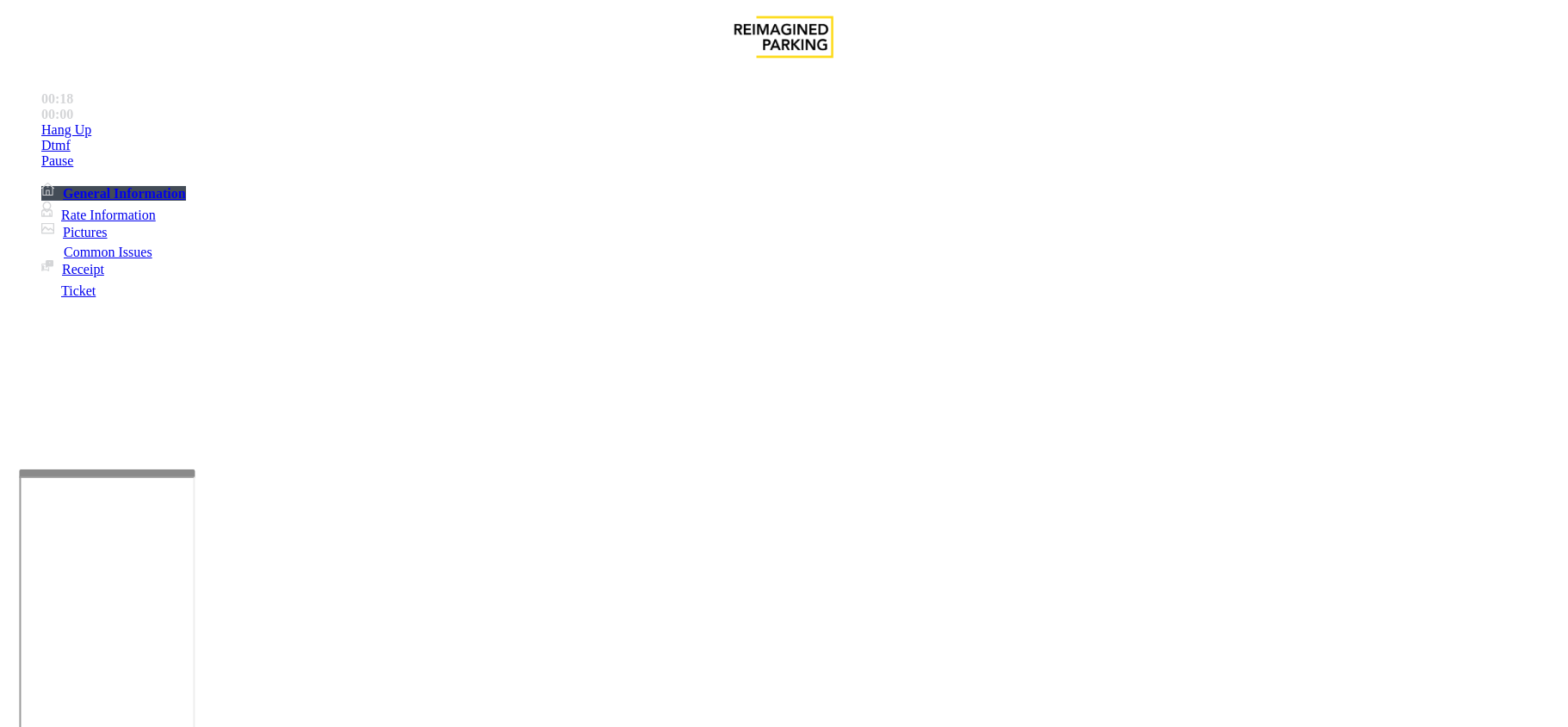 click on "No Response/Unable to hear parker" at bounding box center [122, 1289] 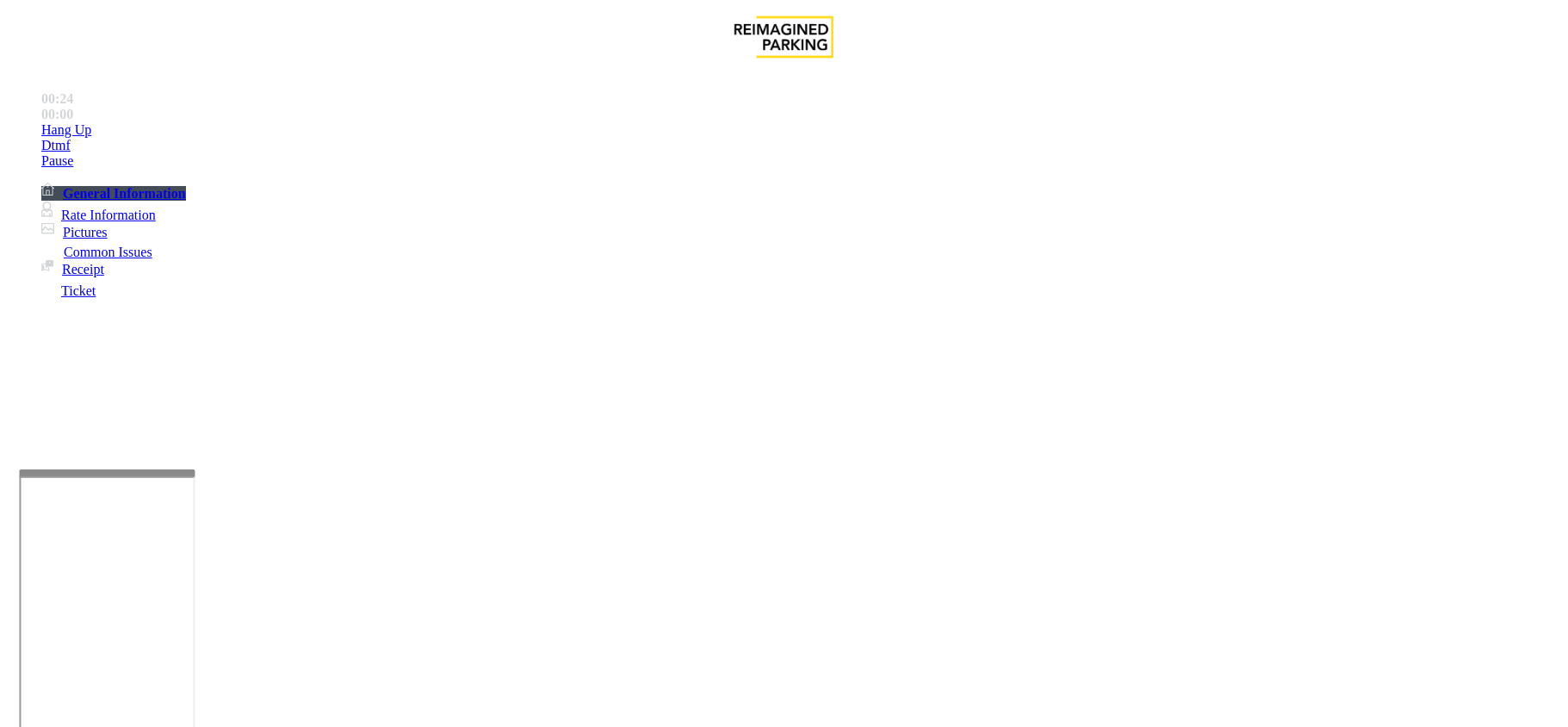 click on "Intercom Issue/No Response" at bounding box center (121, 1261) 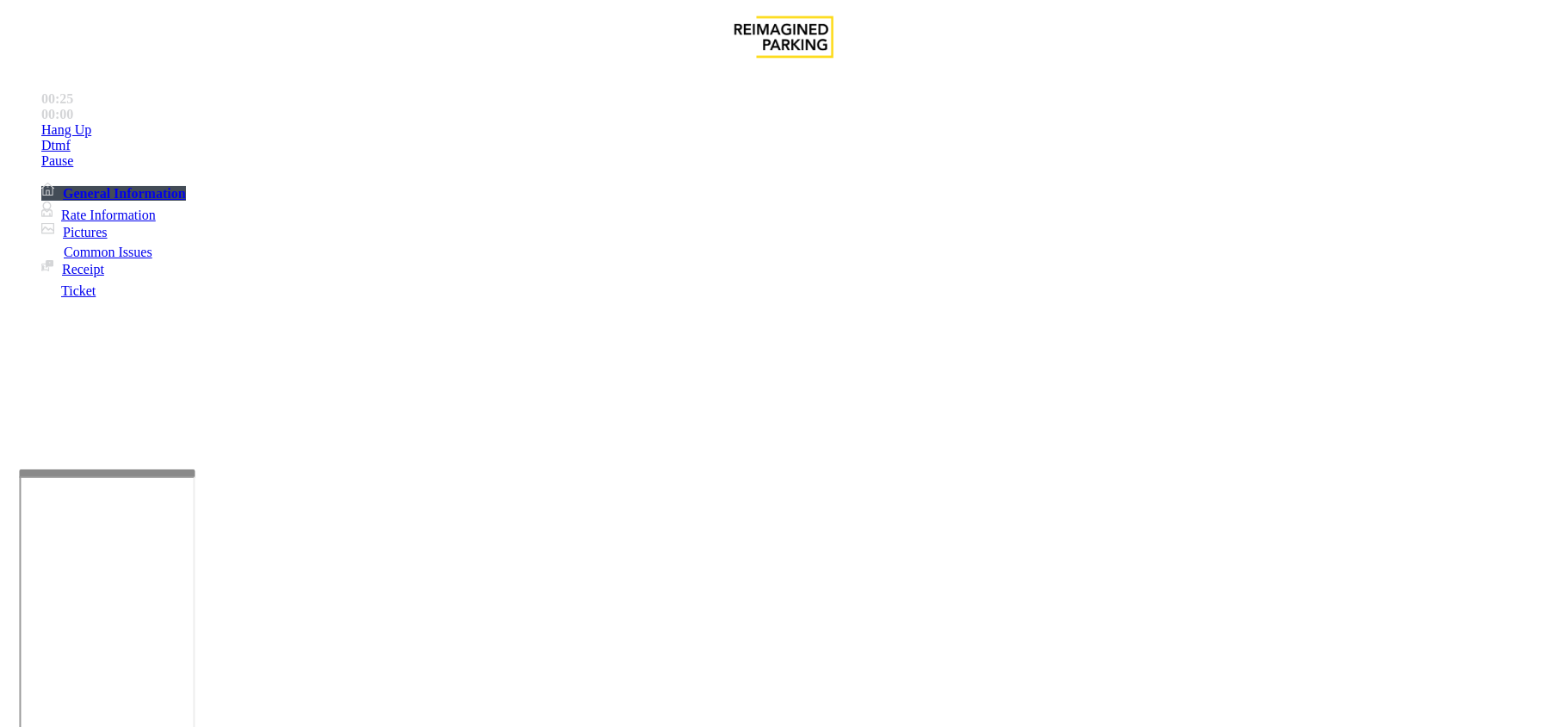 click on "Issue" at bounding box center [36, 1261] 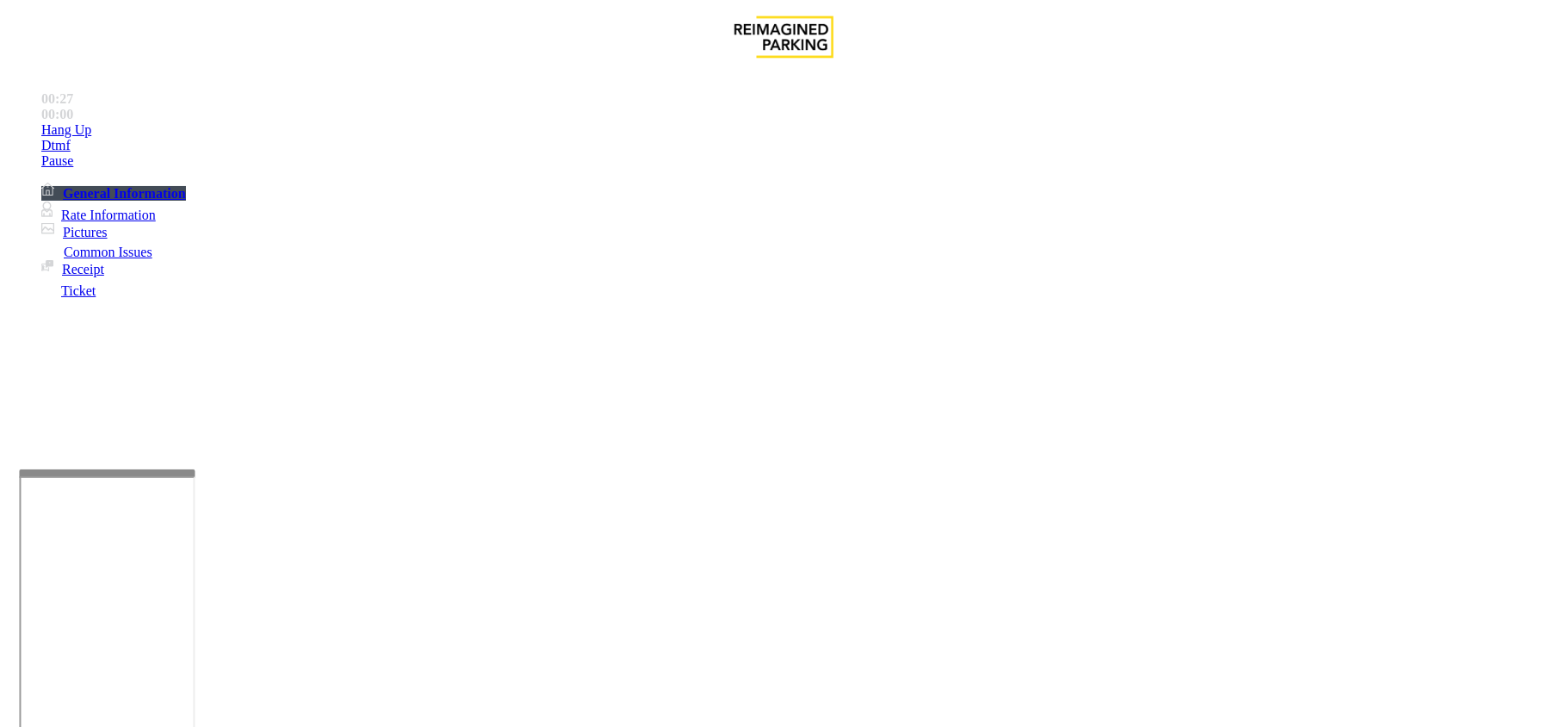 click on "Equipment Issue" at bounding box center (416, 1289) 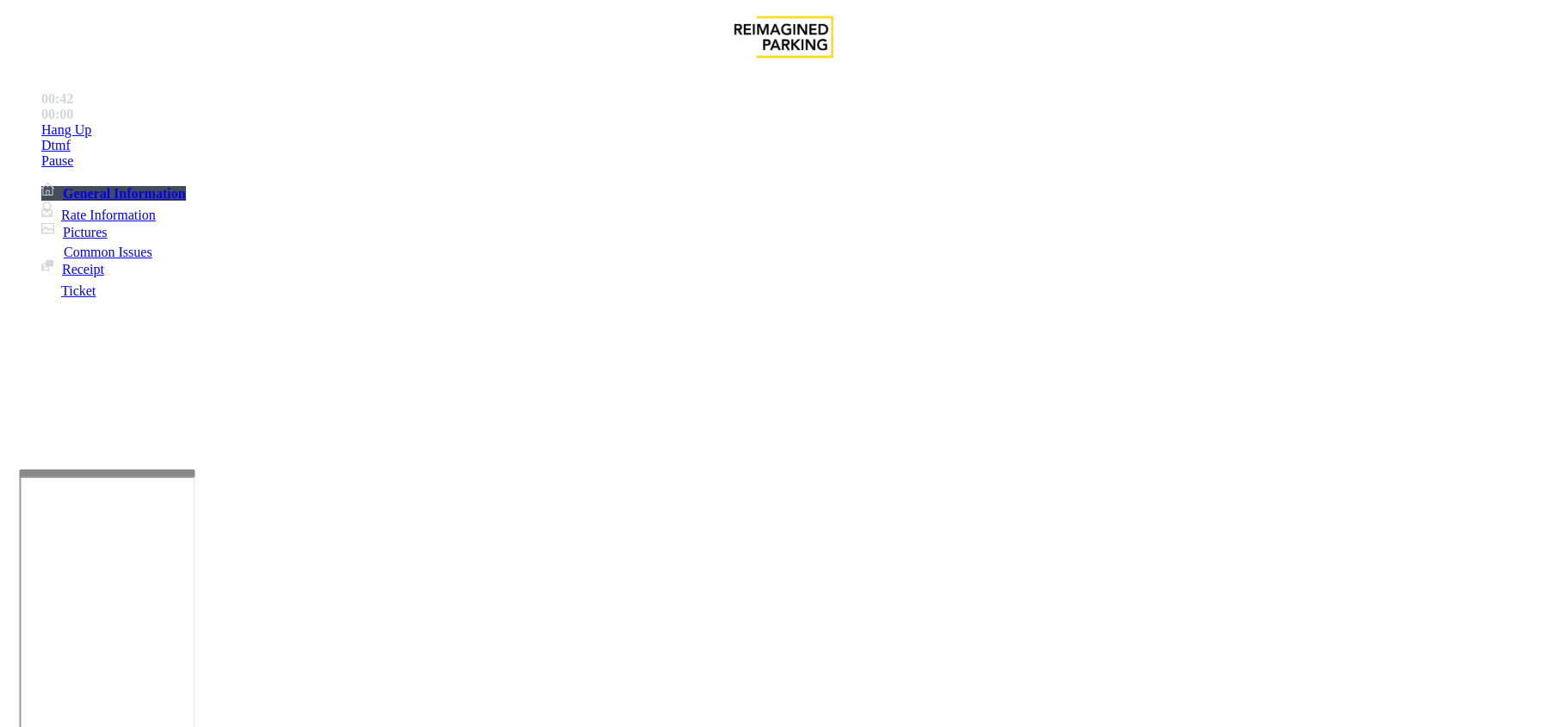 click on "Vend Gate" at bounding box center [59, 1677] 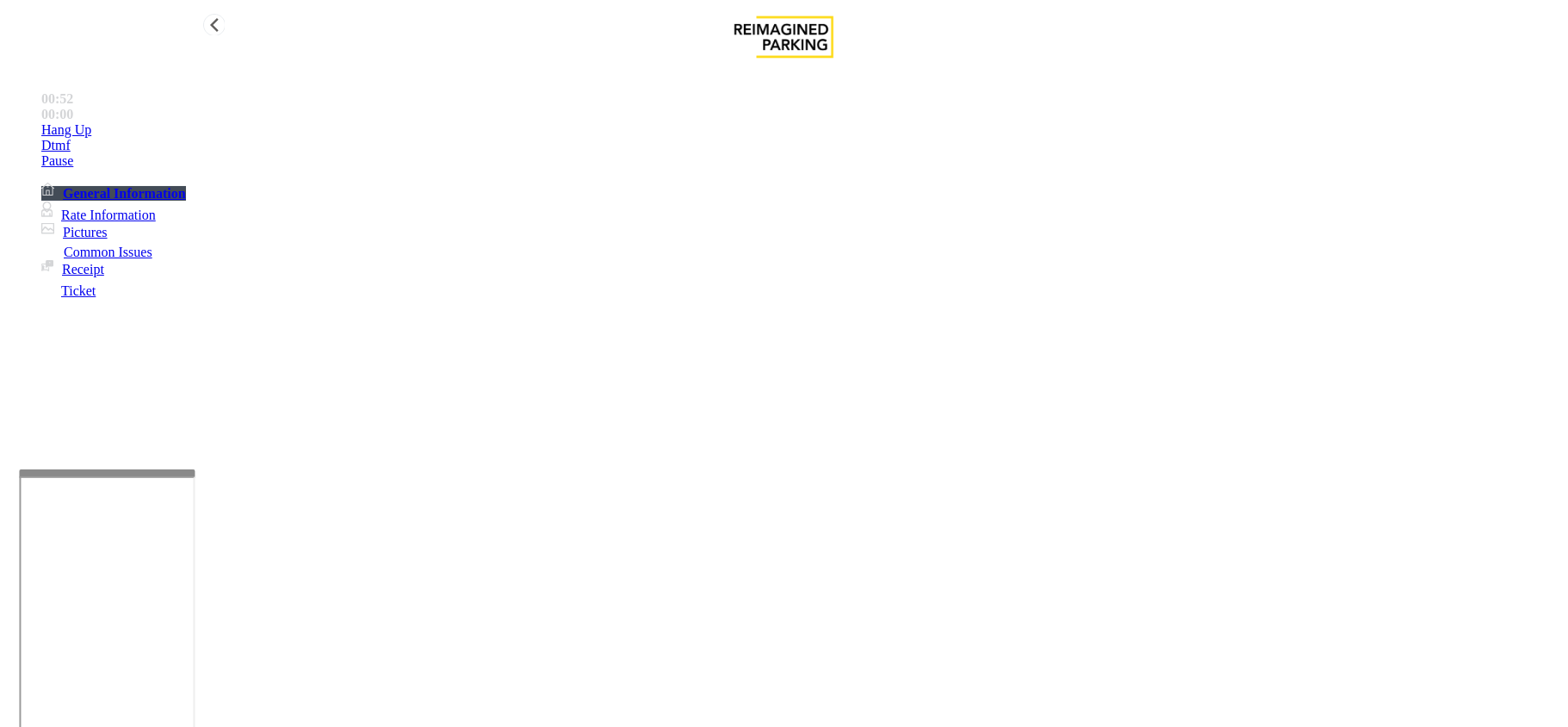 click on "Hang Up" at bounding box center [801, 130] 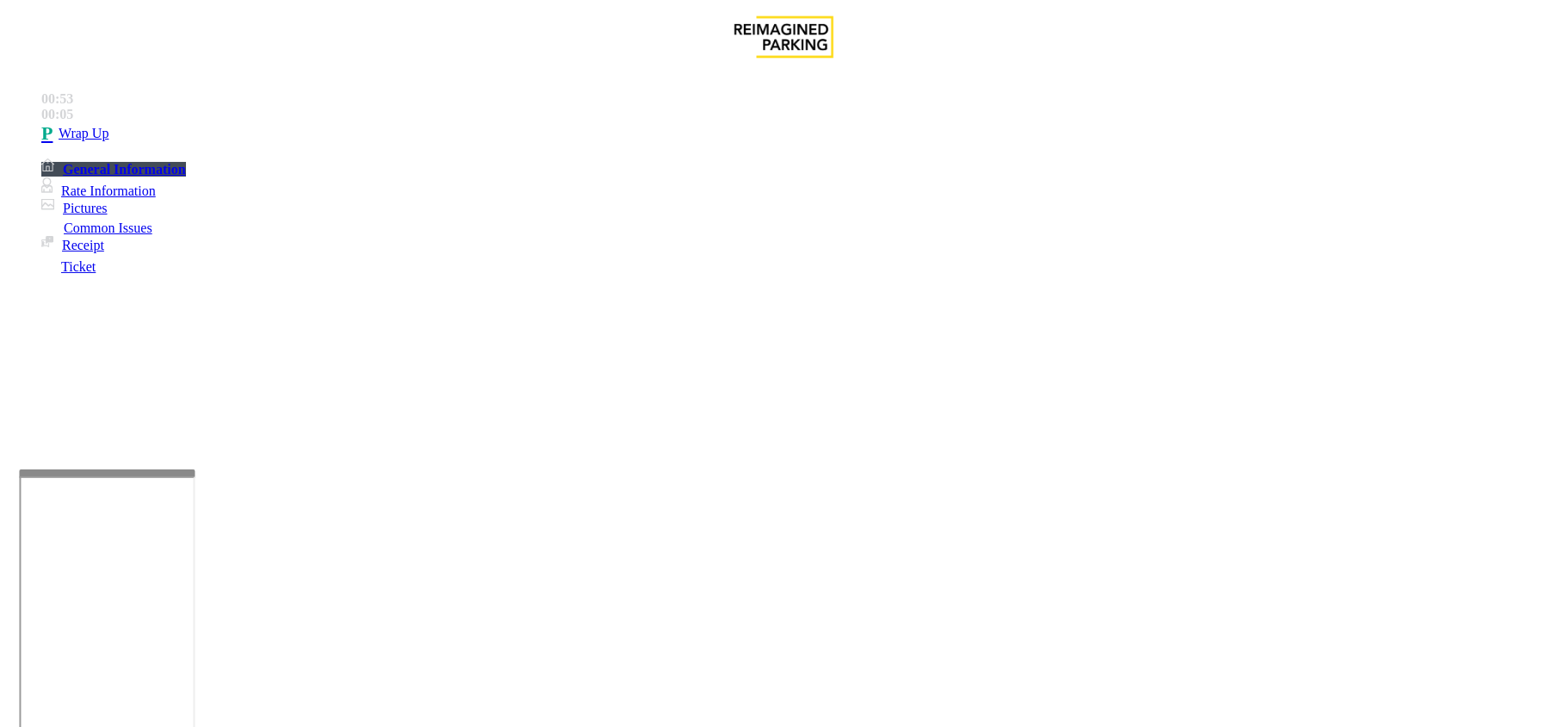 click at bounding box center (253, 1596) 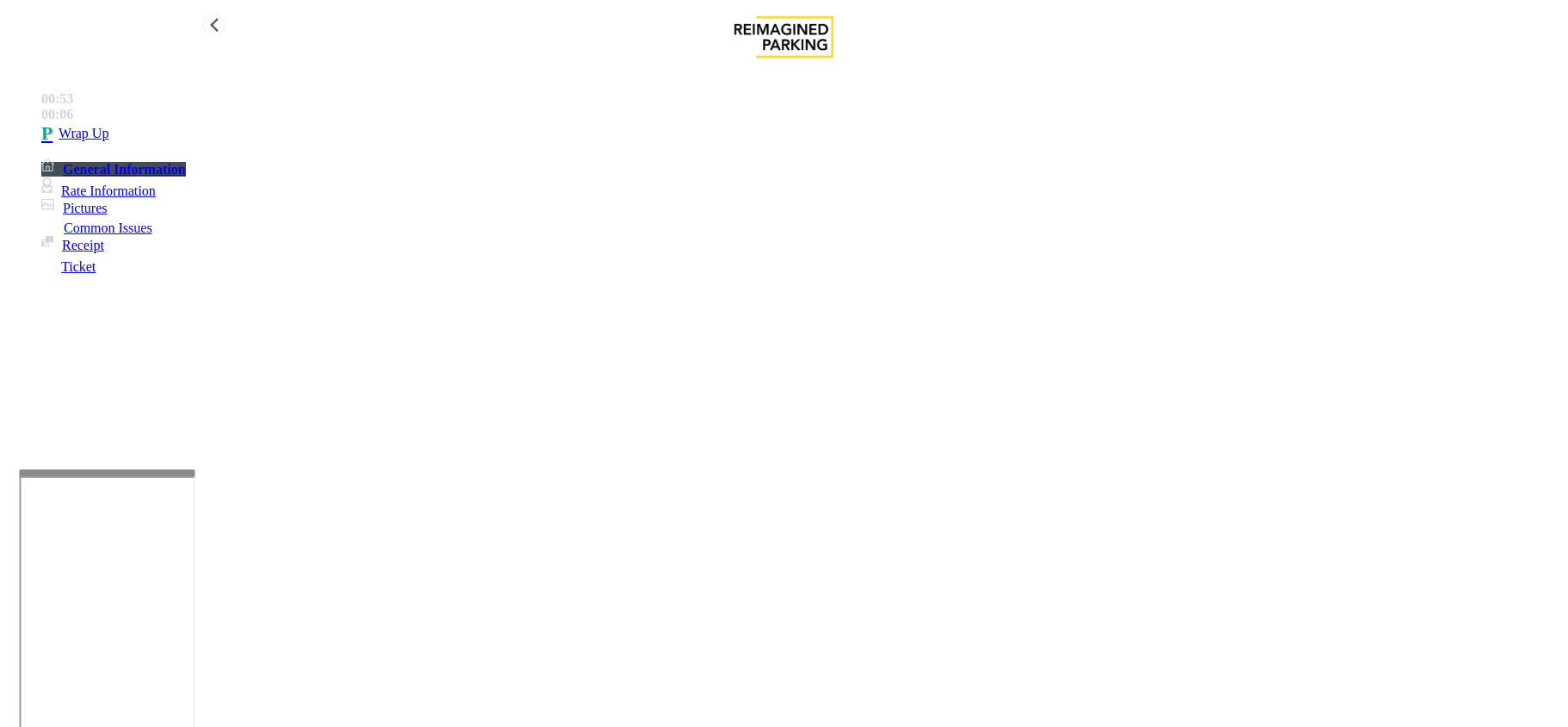 type on "**********" 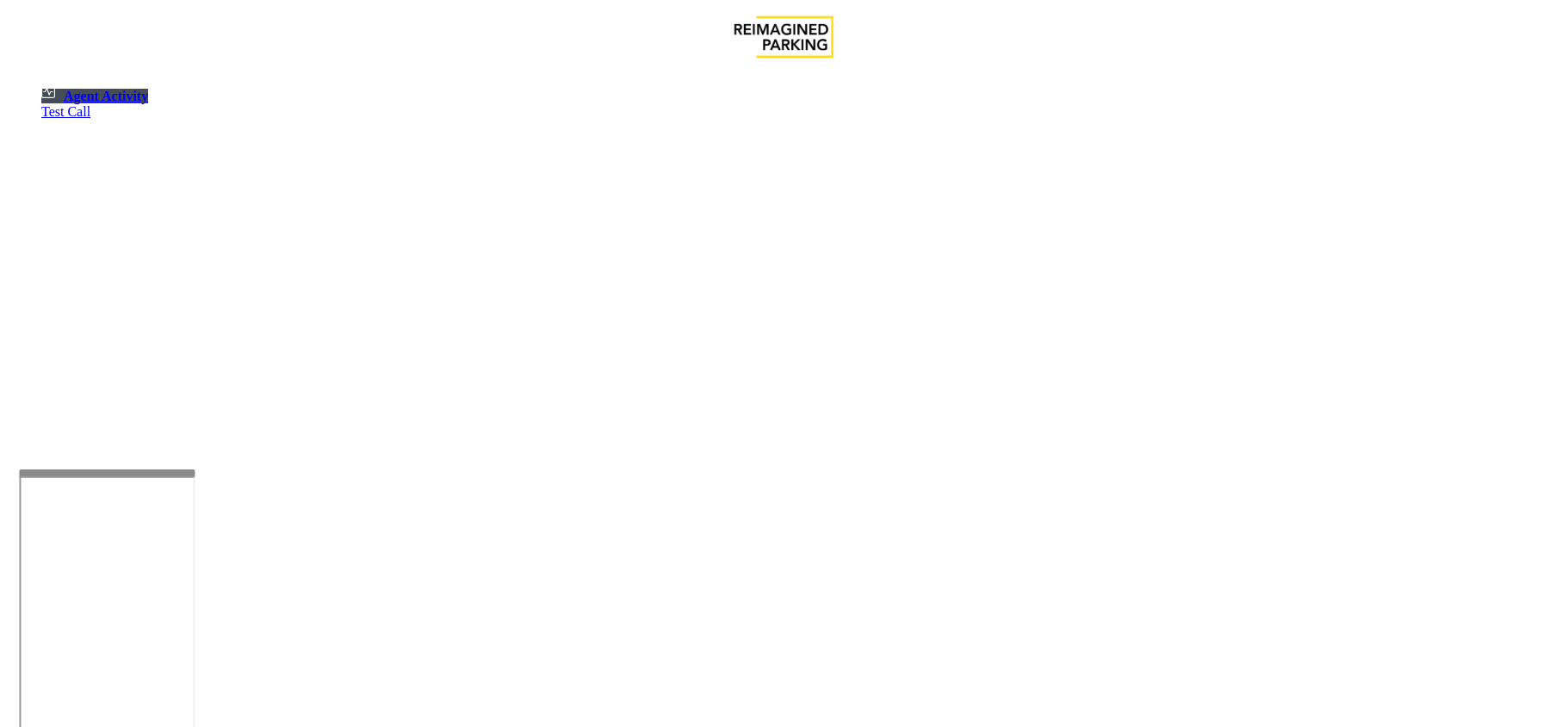 click at bounding box center (68, 1332) 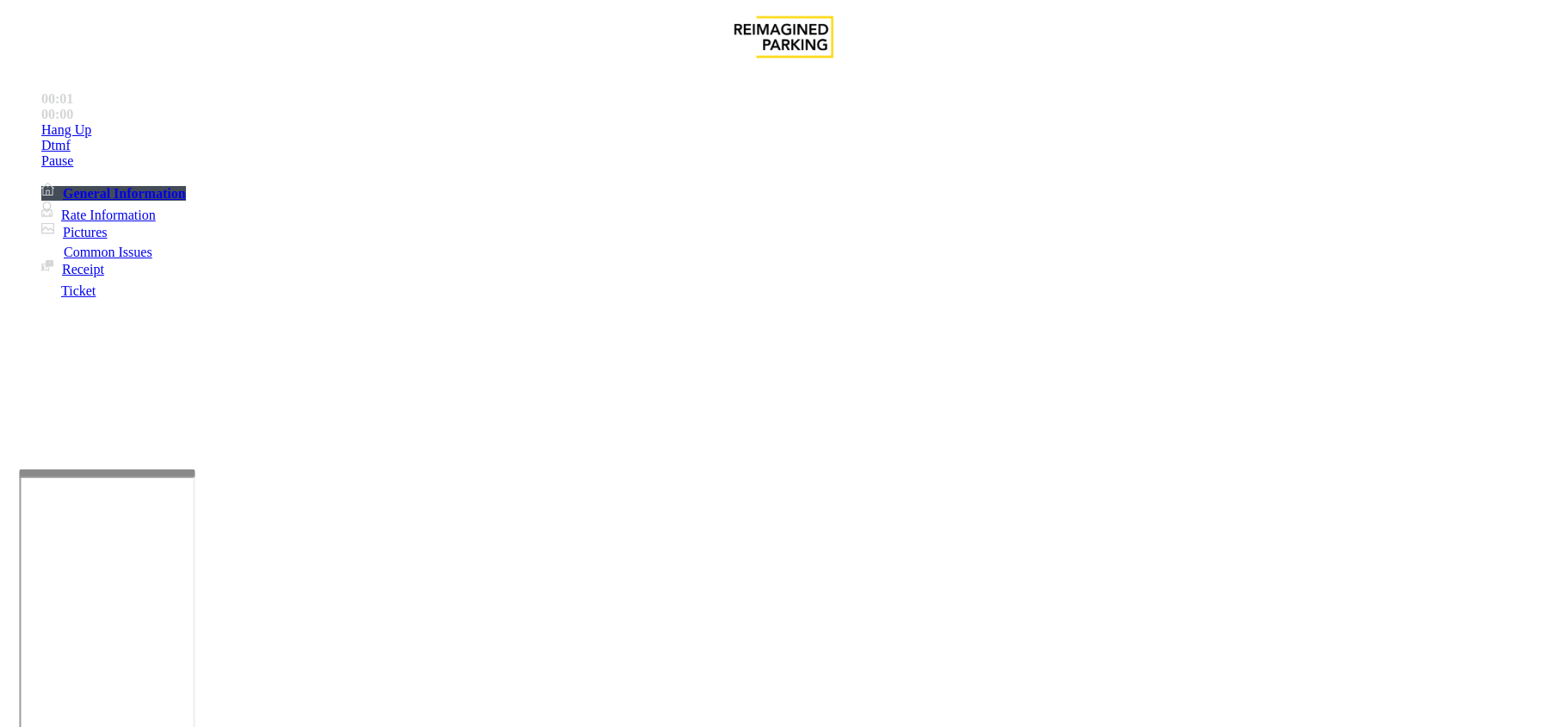scroll, scrollTop: 459, scrollLeft: 0, axis: vertical 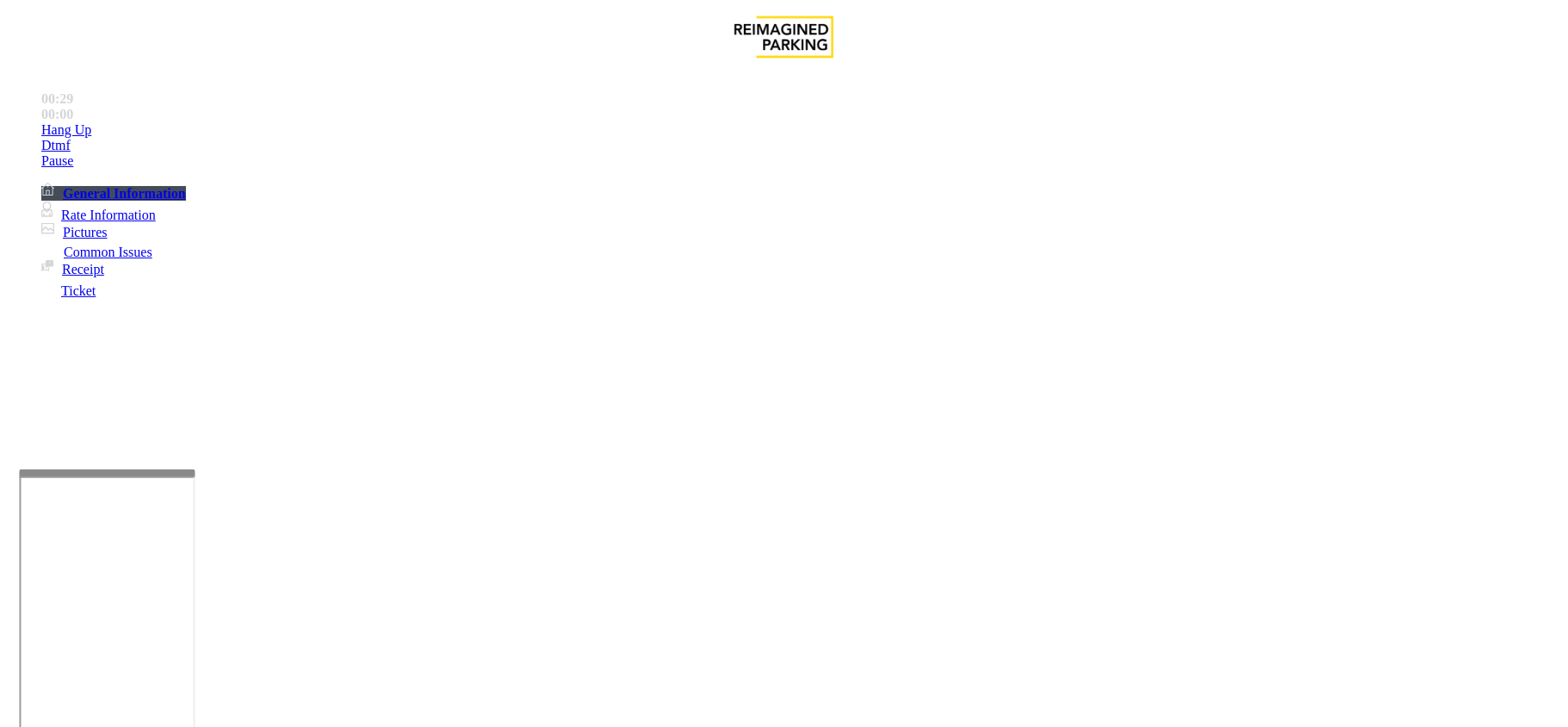 click on "Equipment Issue" at bounding box center (416, 1289) 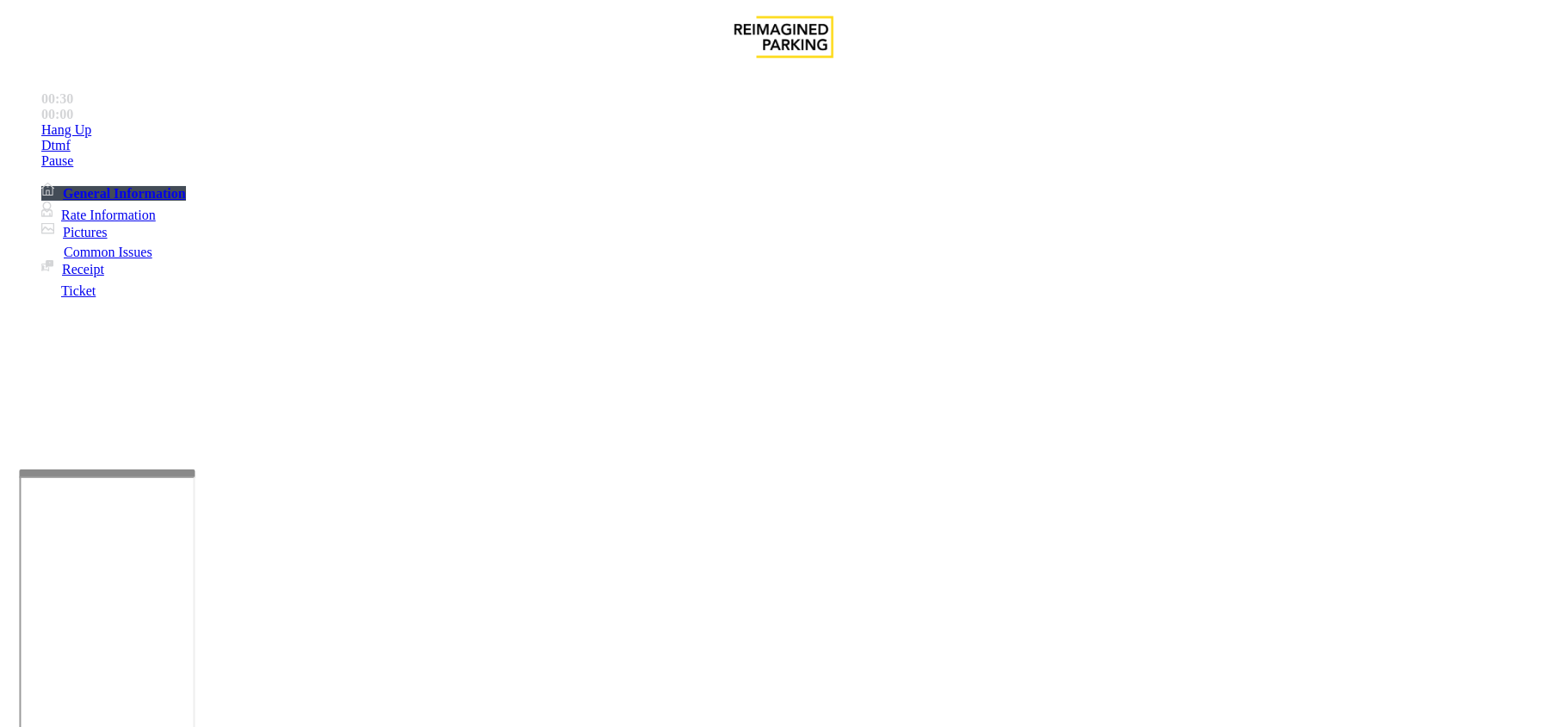 click on "Gate / Door Won't Open" at bounding box center (495, 1289) 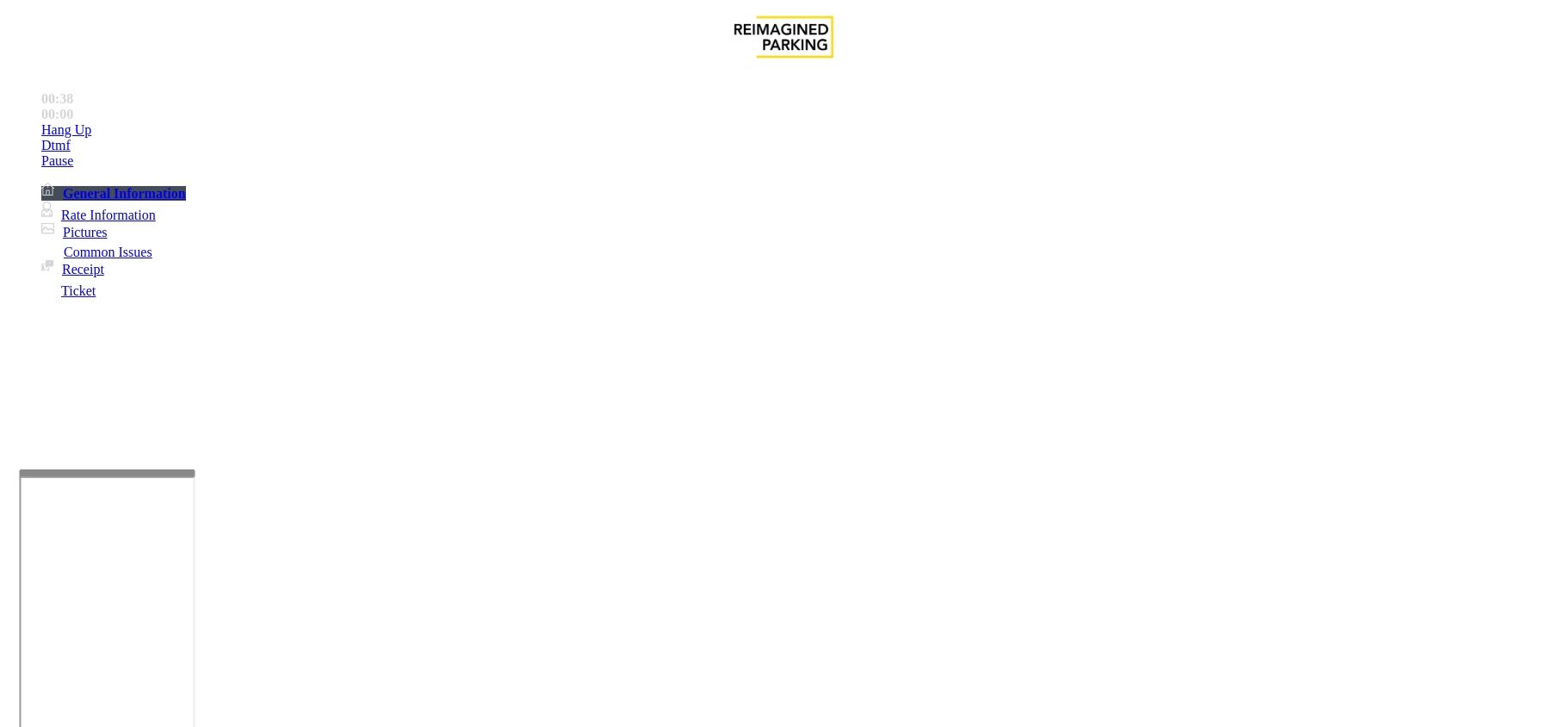drag, startPoint x: 262, startPoint y: 545, endPoint x: 262, endPoint y: 556, distance: 11 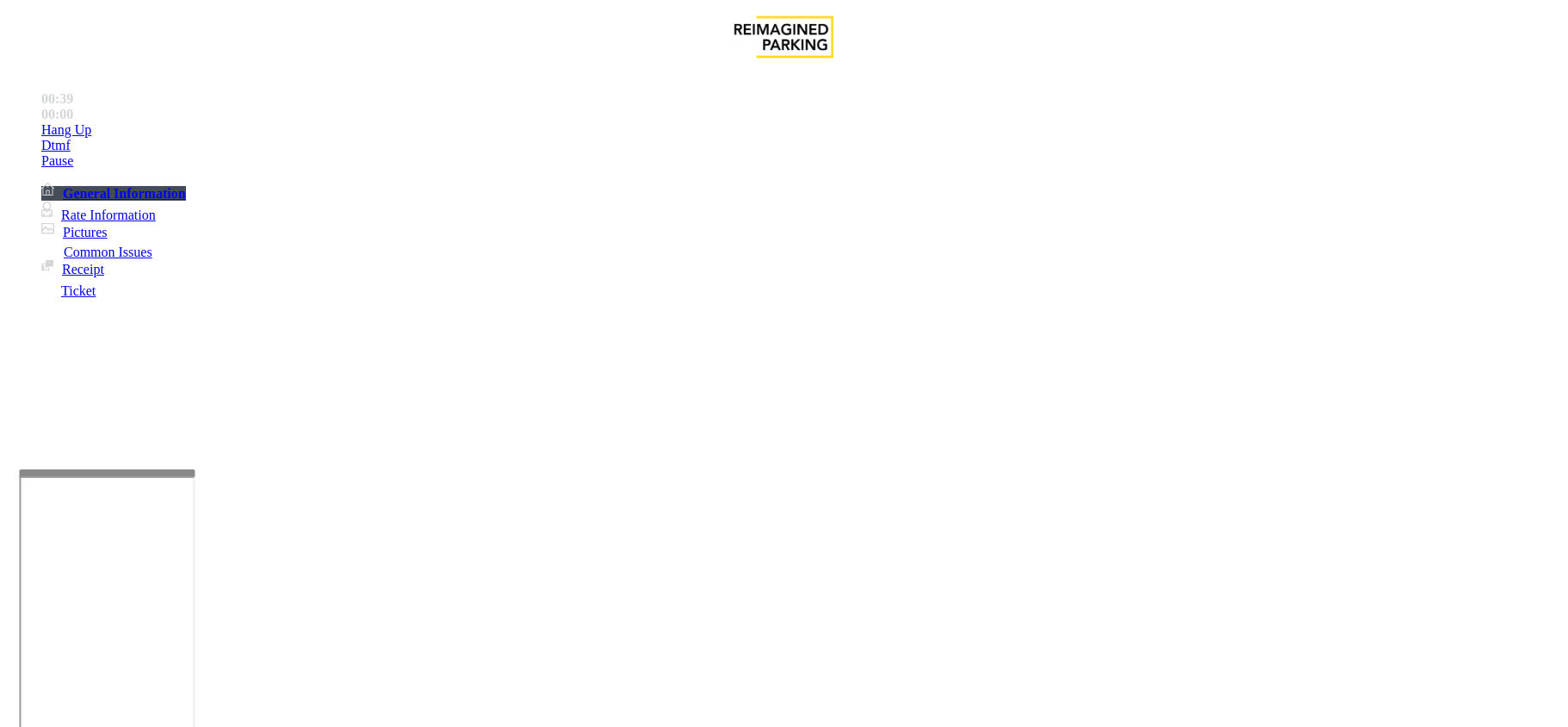 click on "Gate / Door Won't Open" at bounding box center [784, 1277] 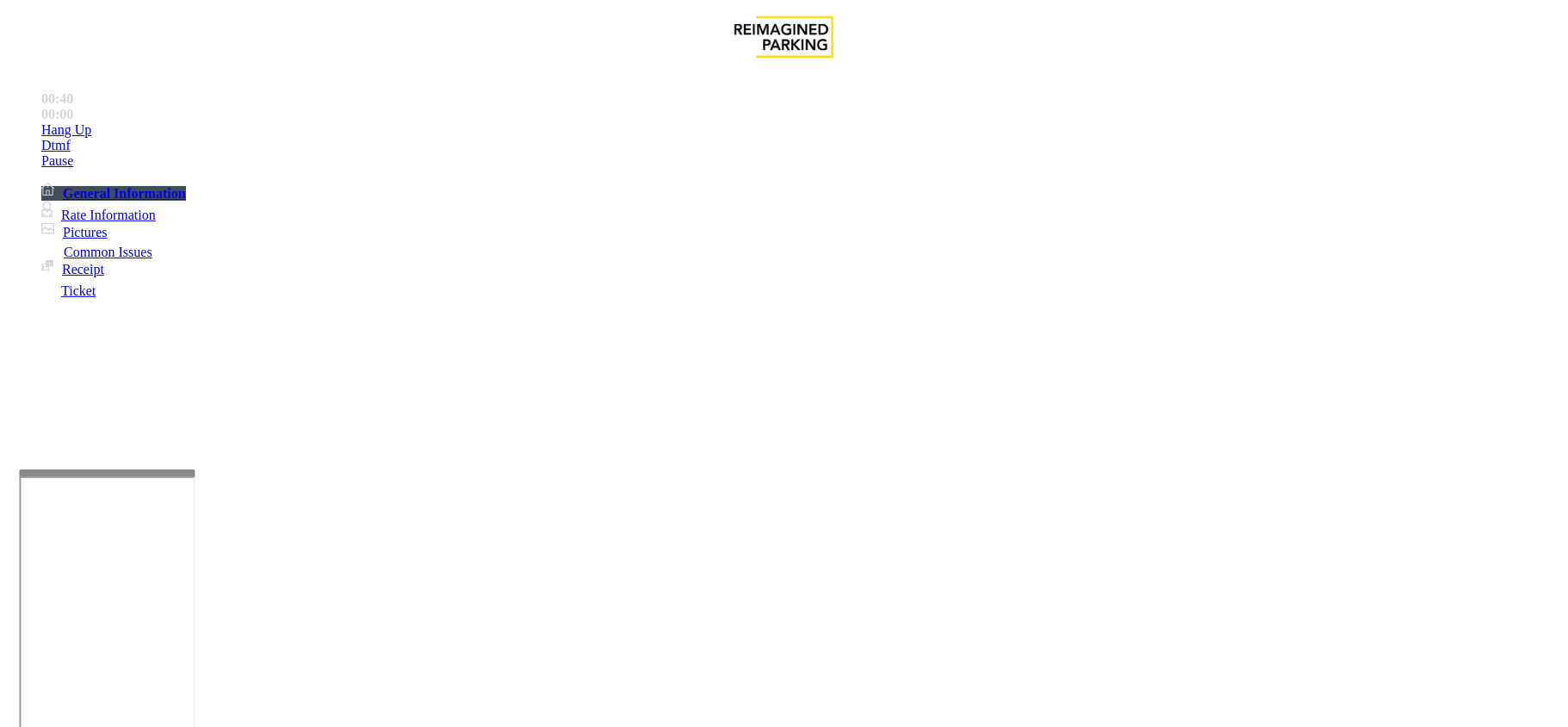 click on "Gate / Door Won't Open" at bounding box center [784, 1277] 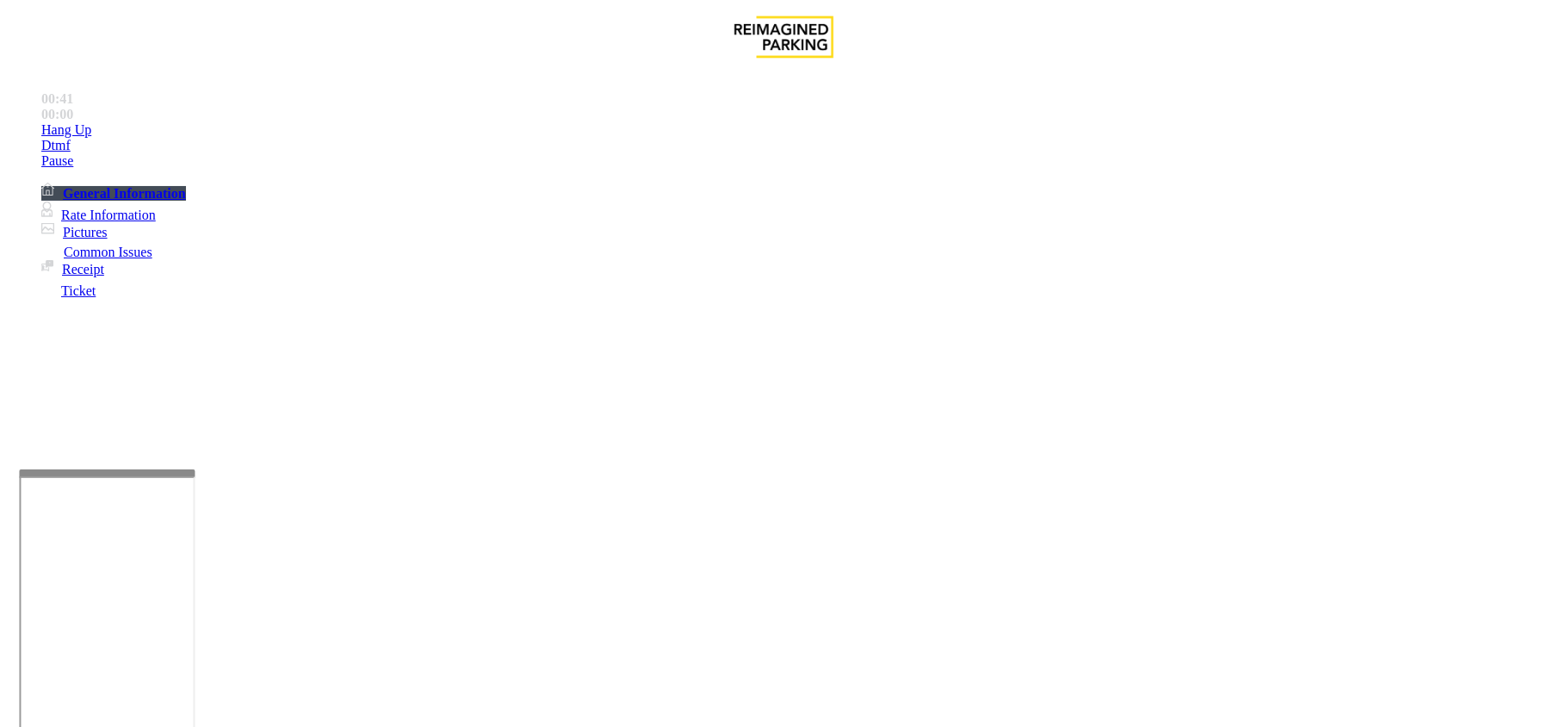 click at bounding box center [253, 1596] 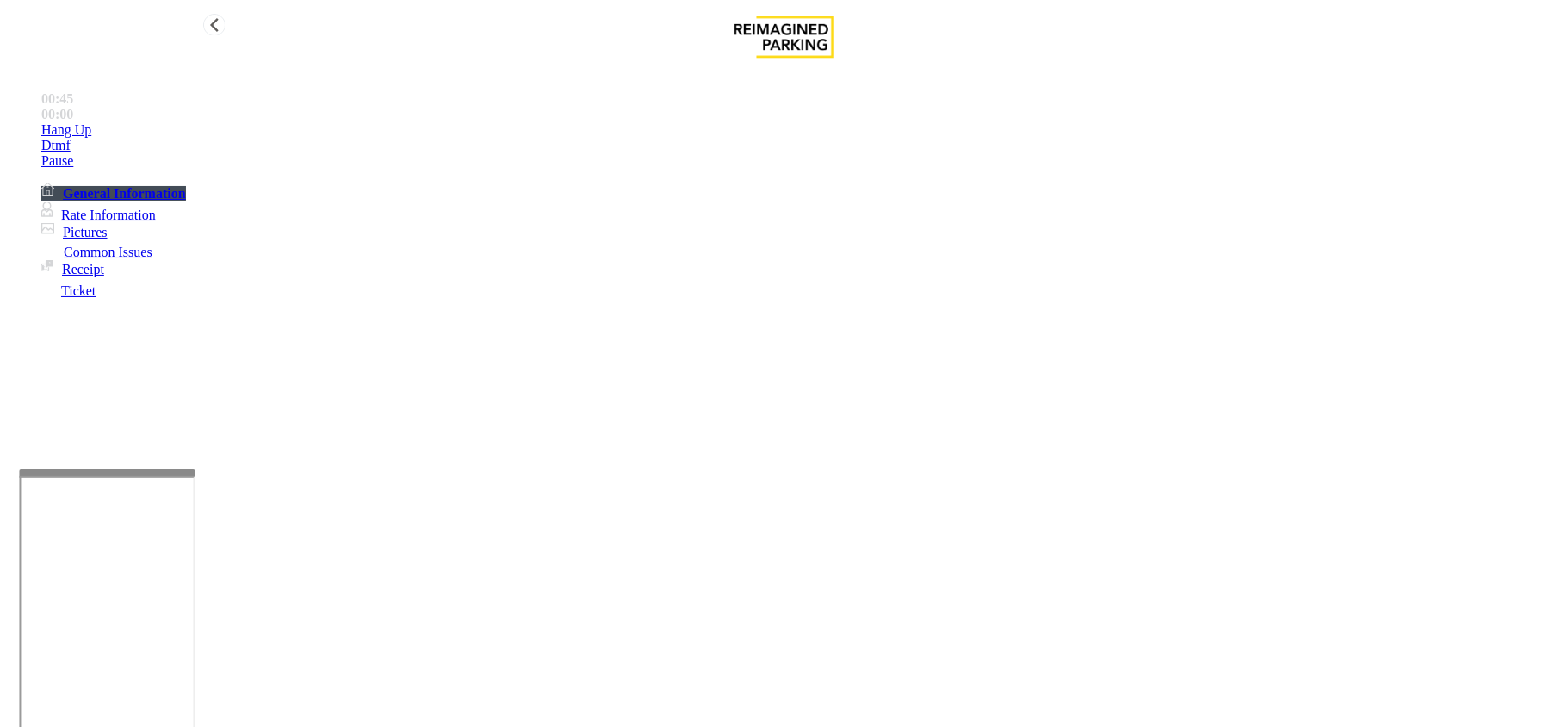 click on "Hang Up" at bounding box center (801, 130) 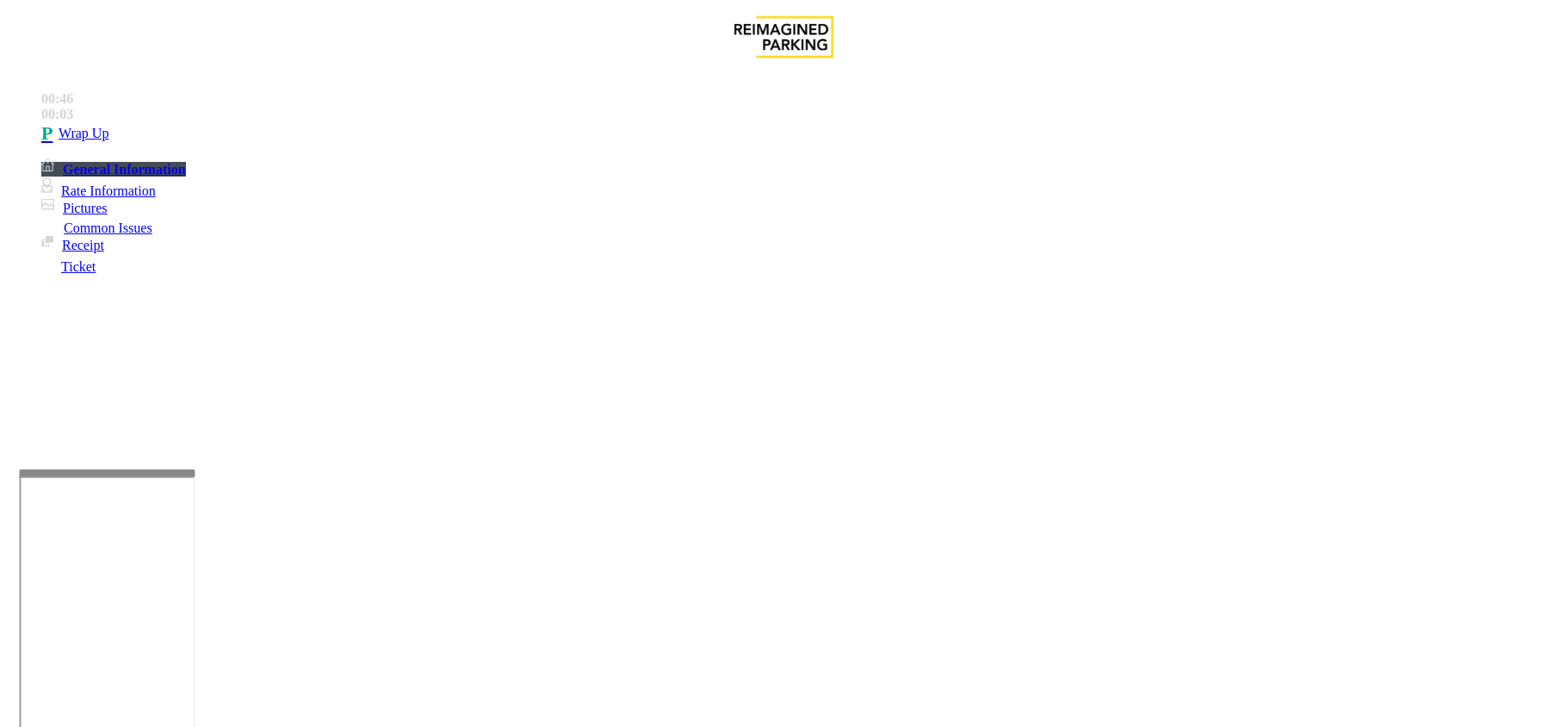 click at bounding box center [253, 1596] 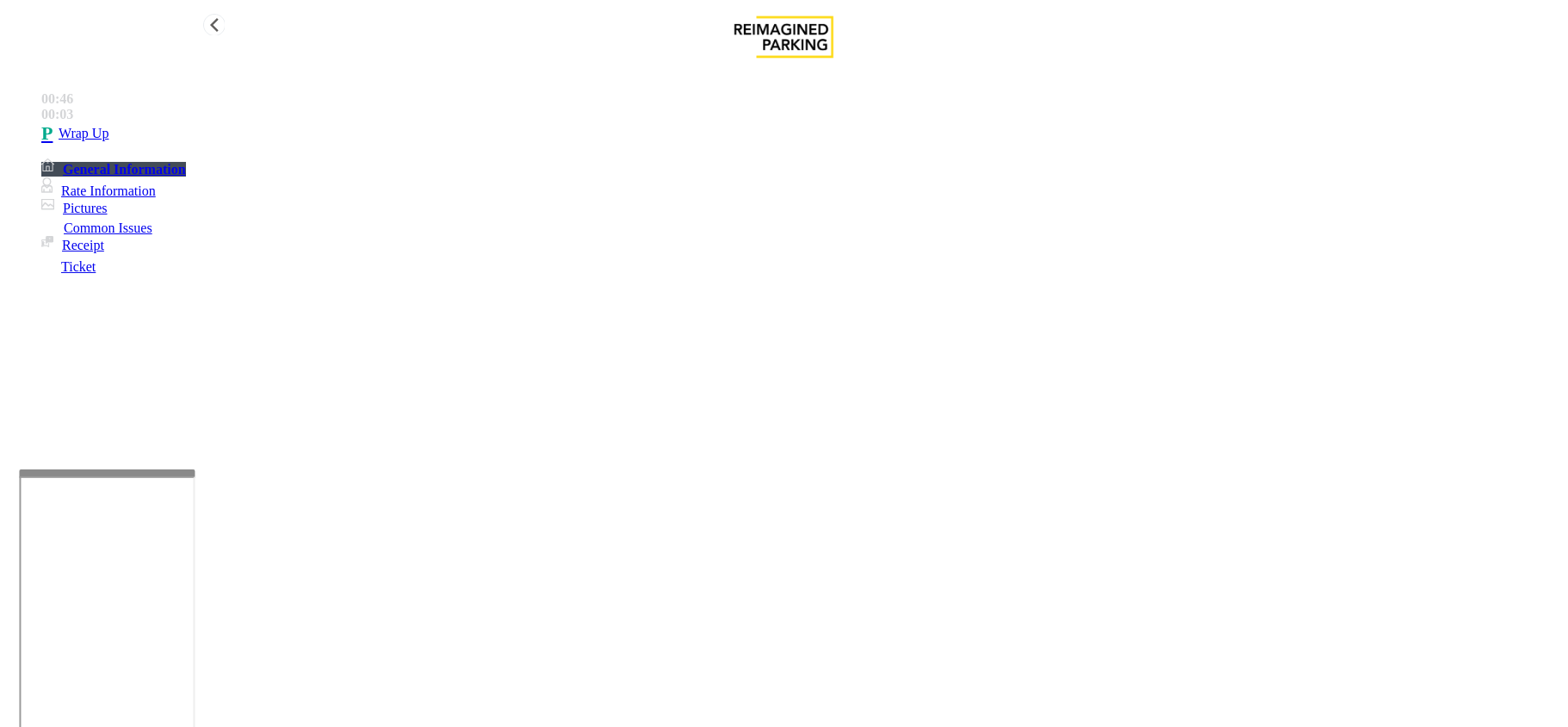 type on "**********" 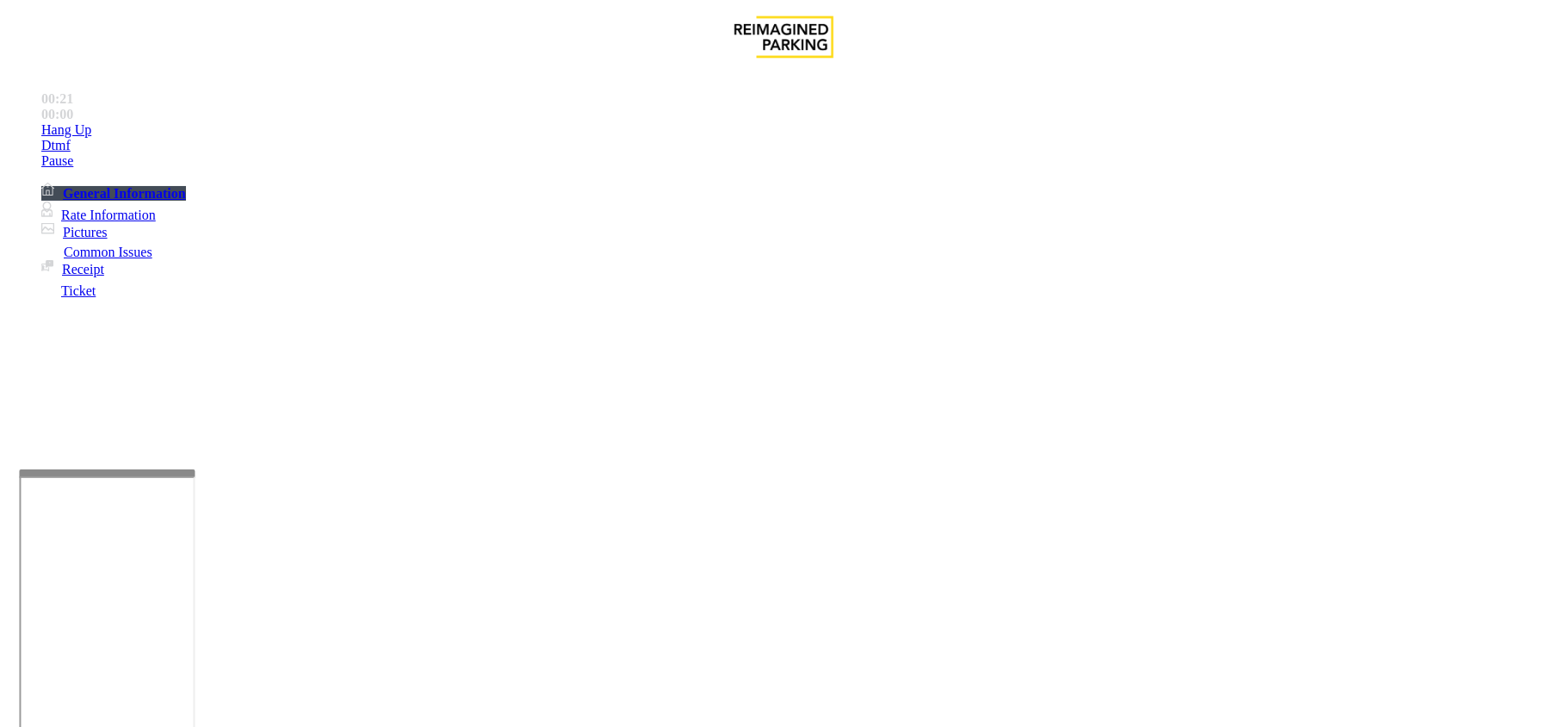 click on "Services" at bounding box center [592, 1289] 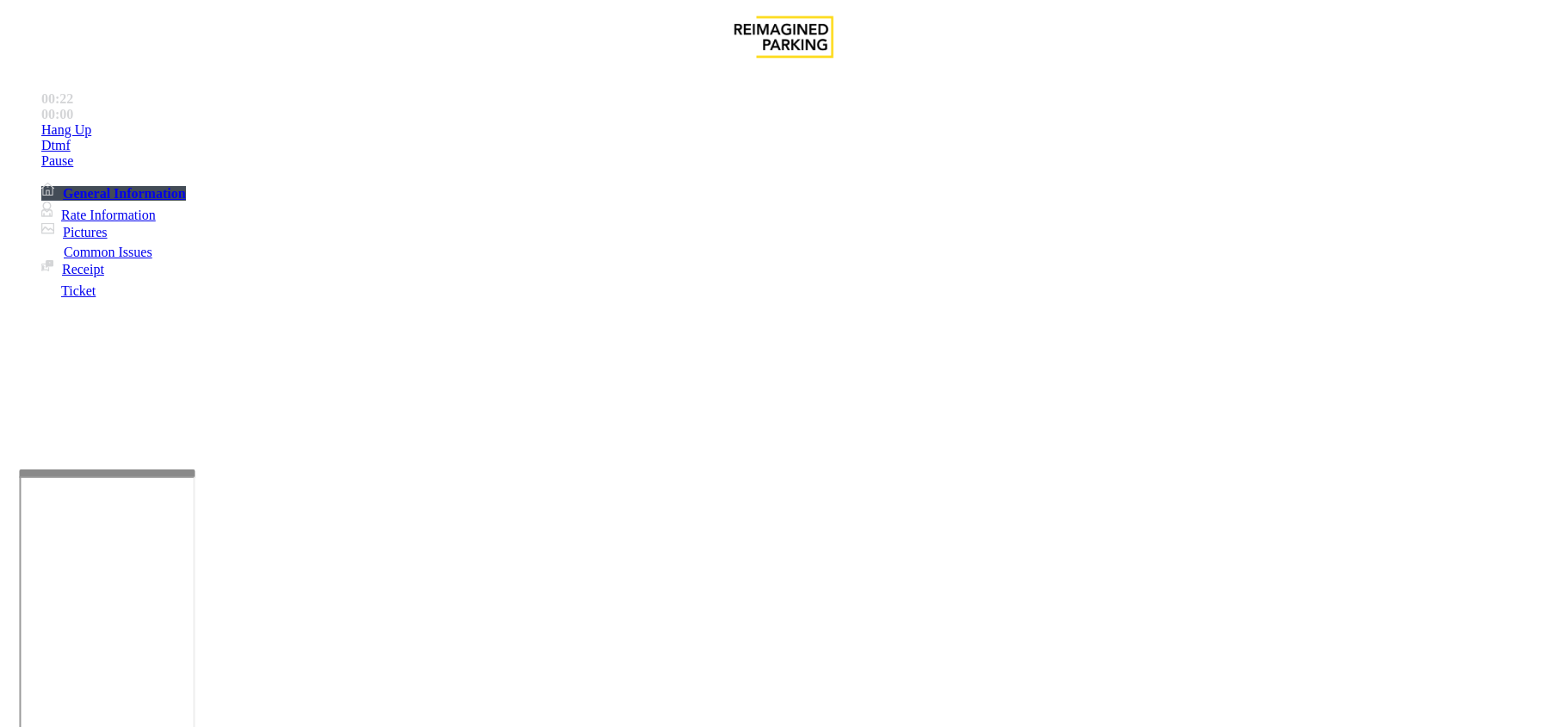 click on "Hotel Customer" at bounding box center [350, 1289] 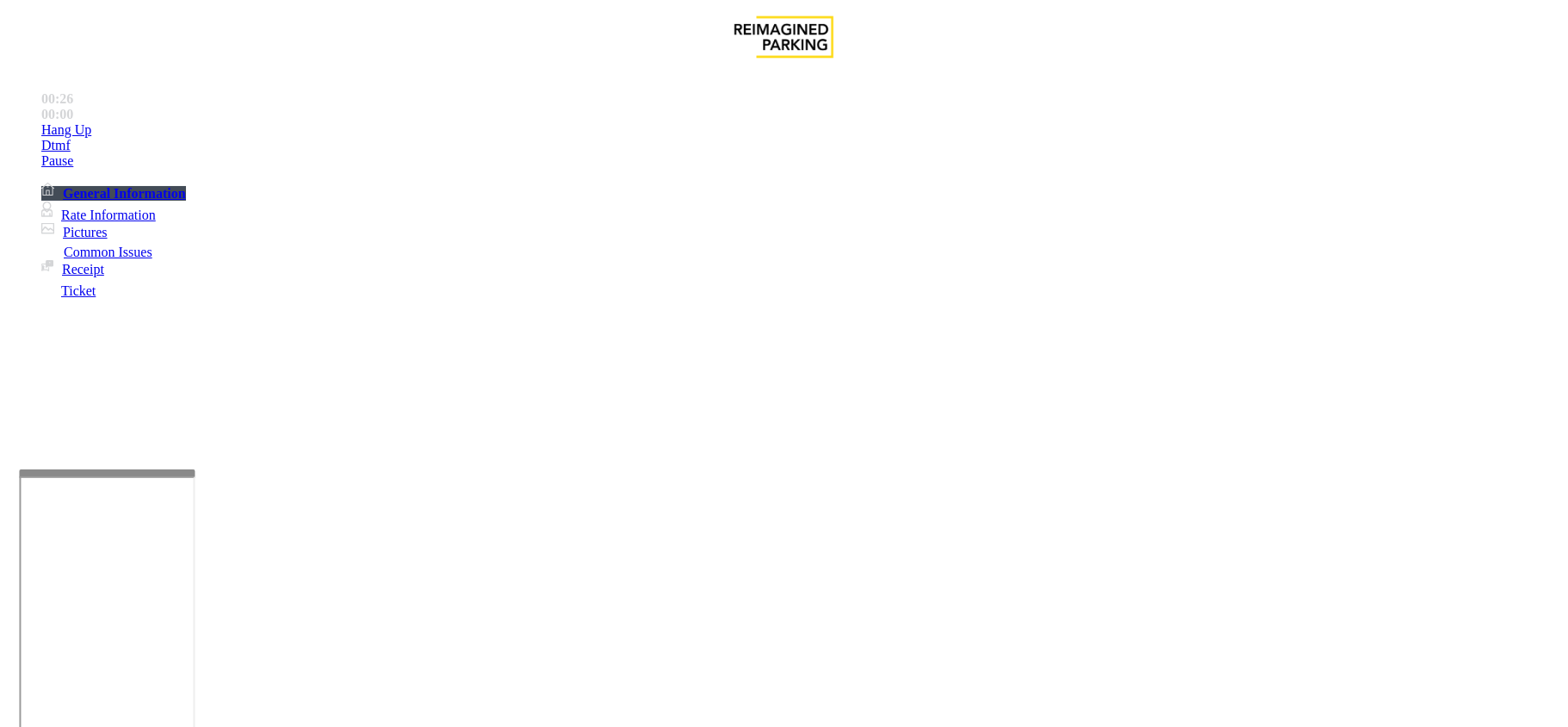 click at bounding box center (83, 1308) 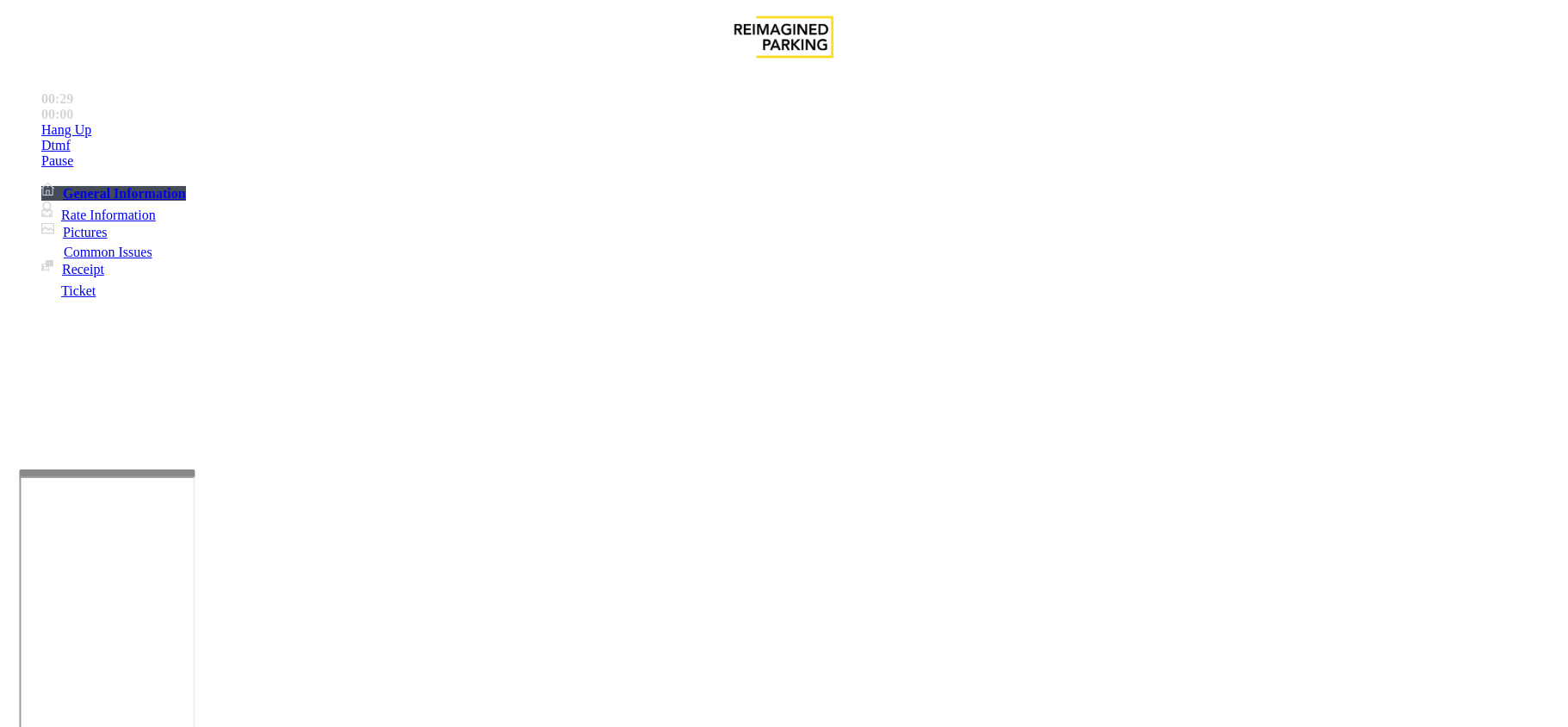 type on "****" 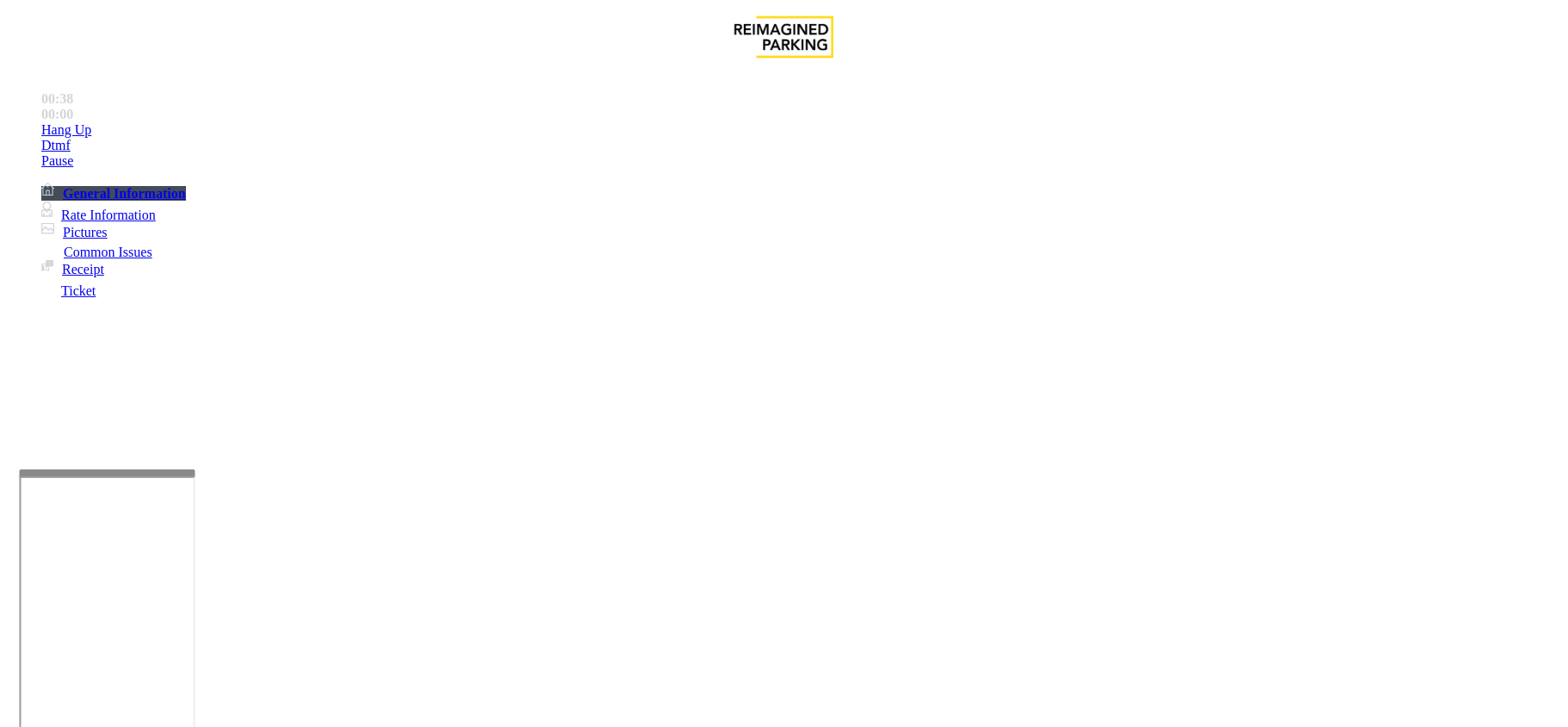 type on "****" 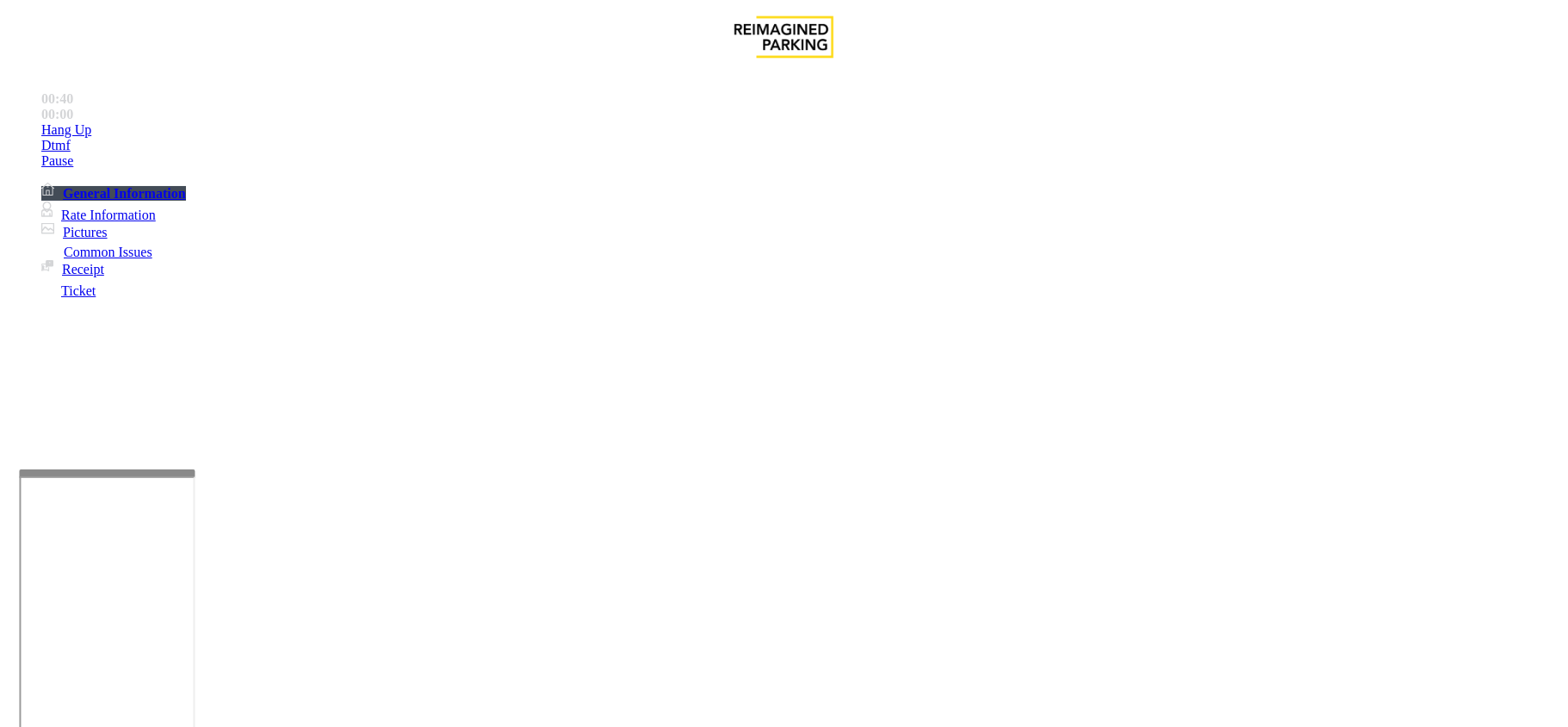 click on "Vend Gate" at bounding box center (59, 1631) 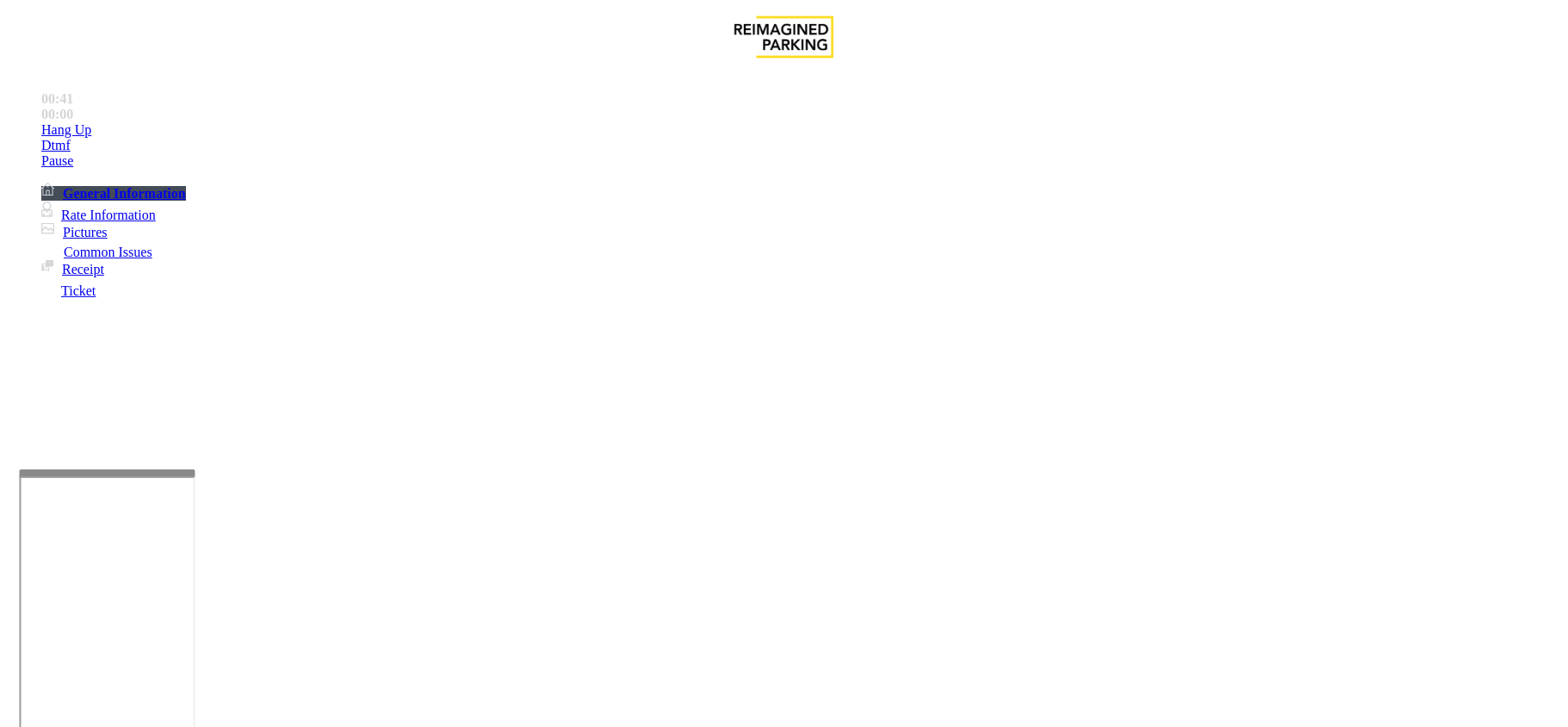 click on "Hotel Customer" at bounding box center [784, 1277] 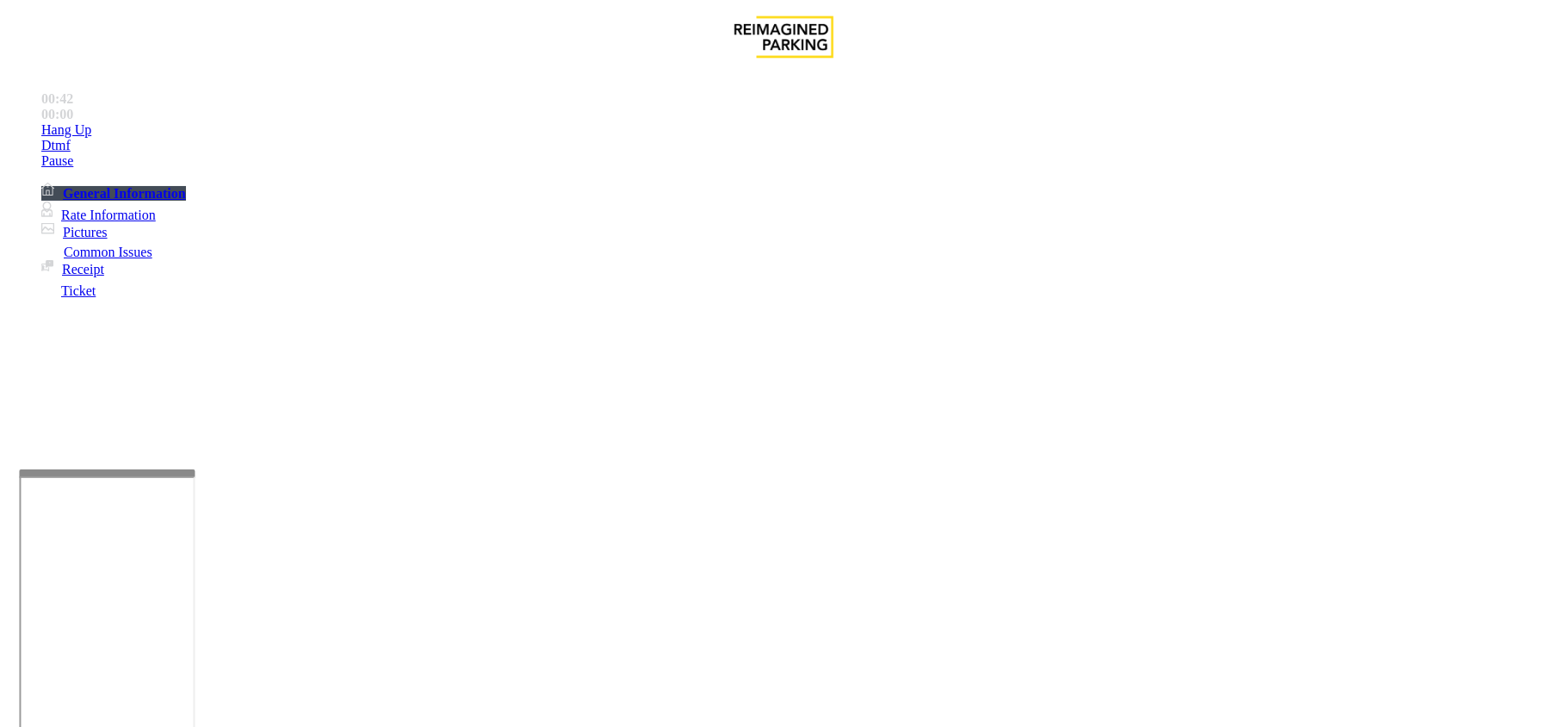 click on "Hotel Customer" at bounding box center (784, 1277) 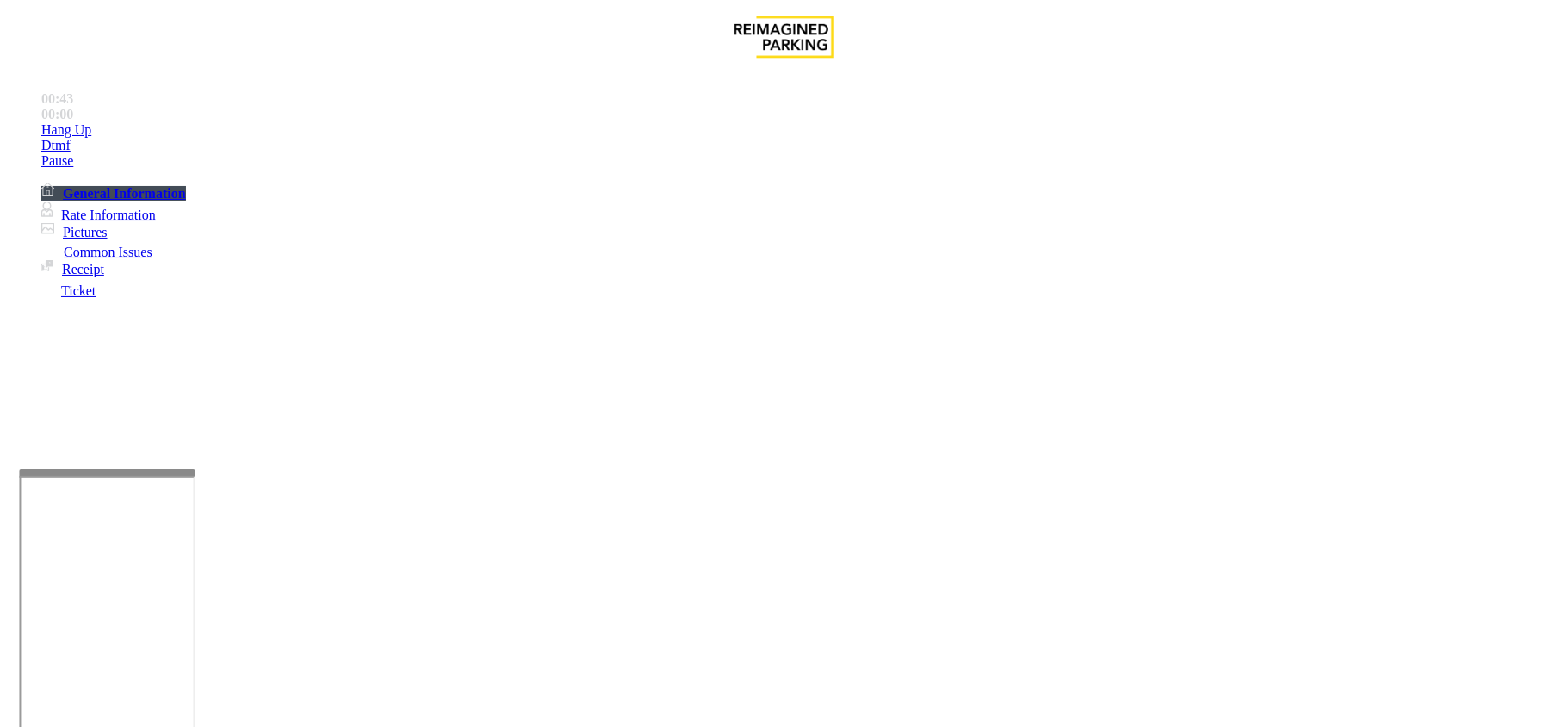 click at bounding box center (253, 1550) 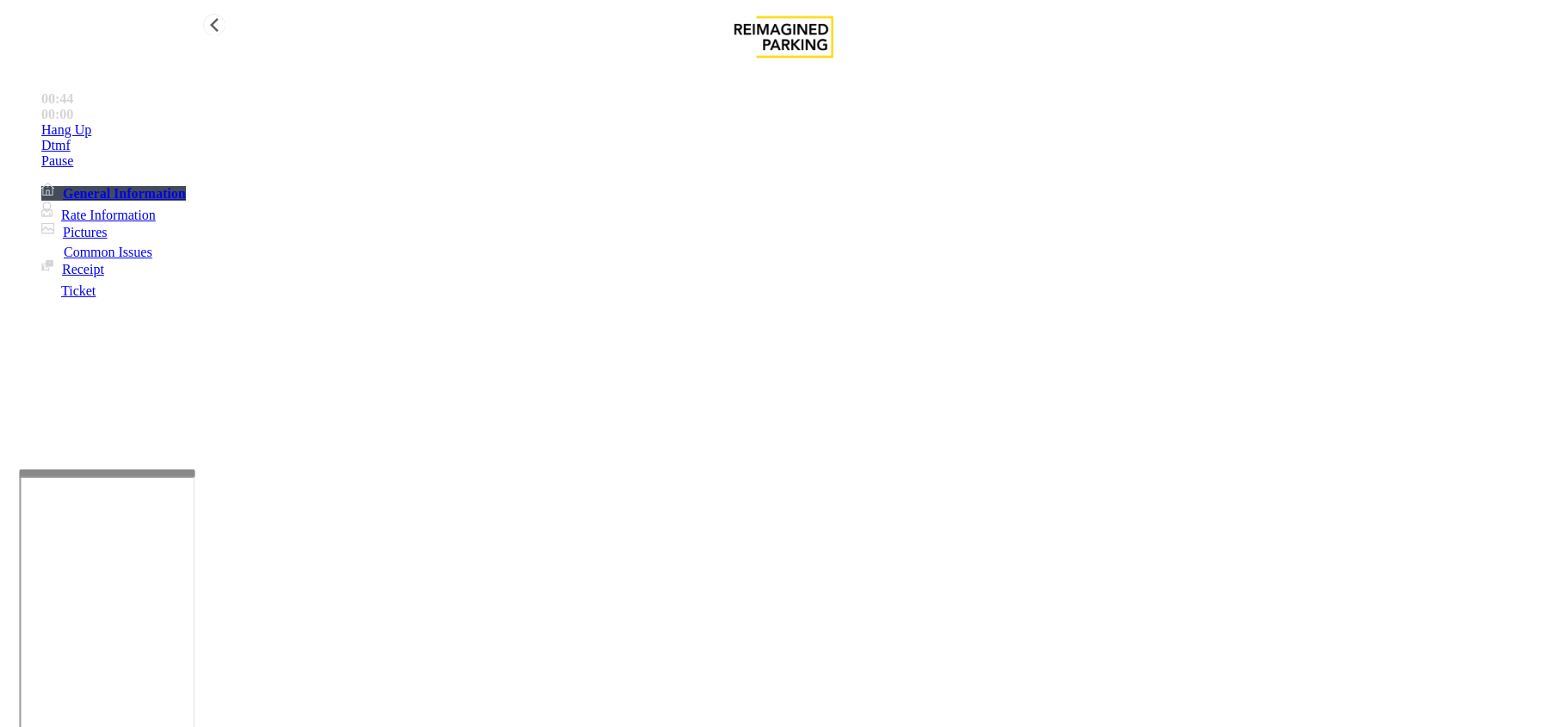 click on "Hang Up" at bounding box center [801, 130] 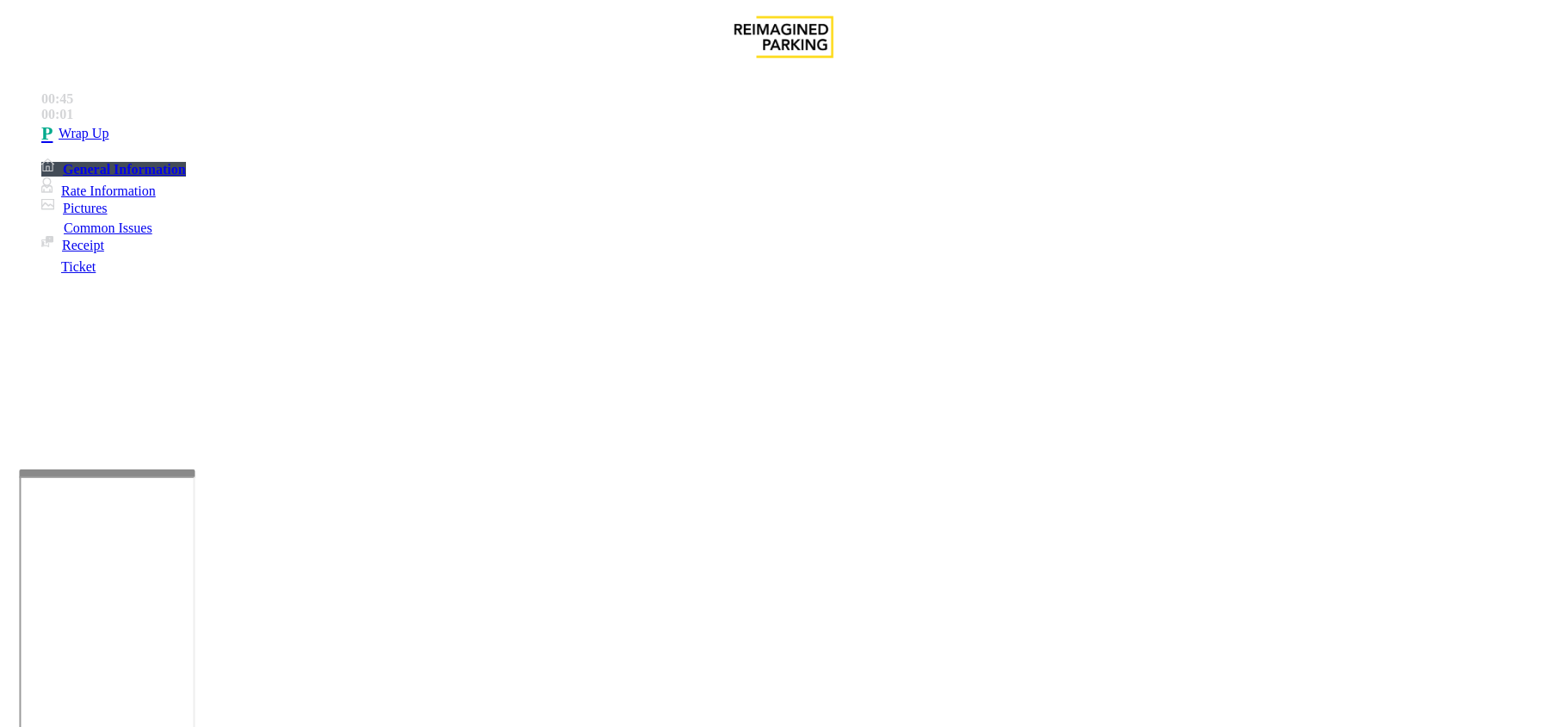 paste on "**********" 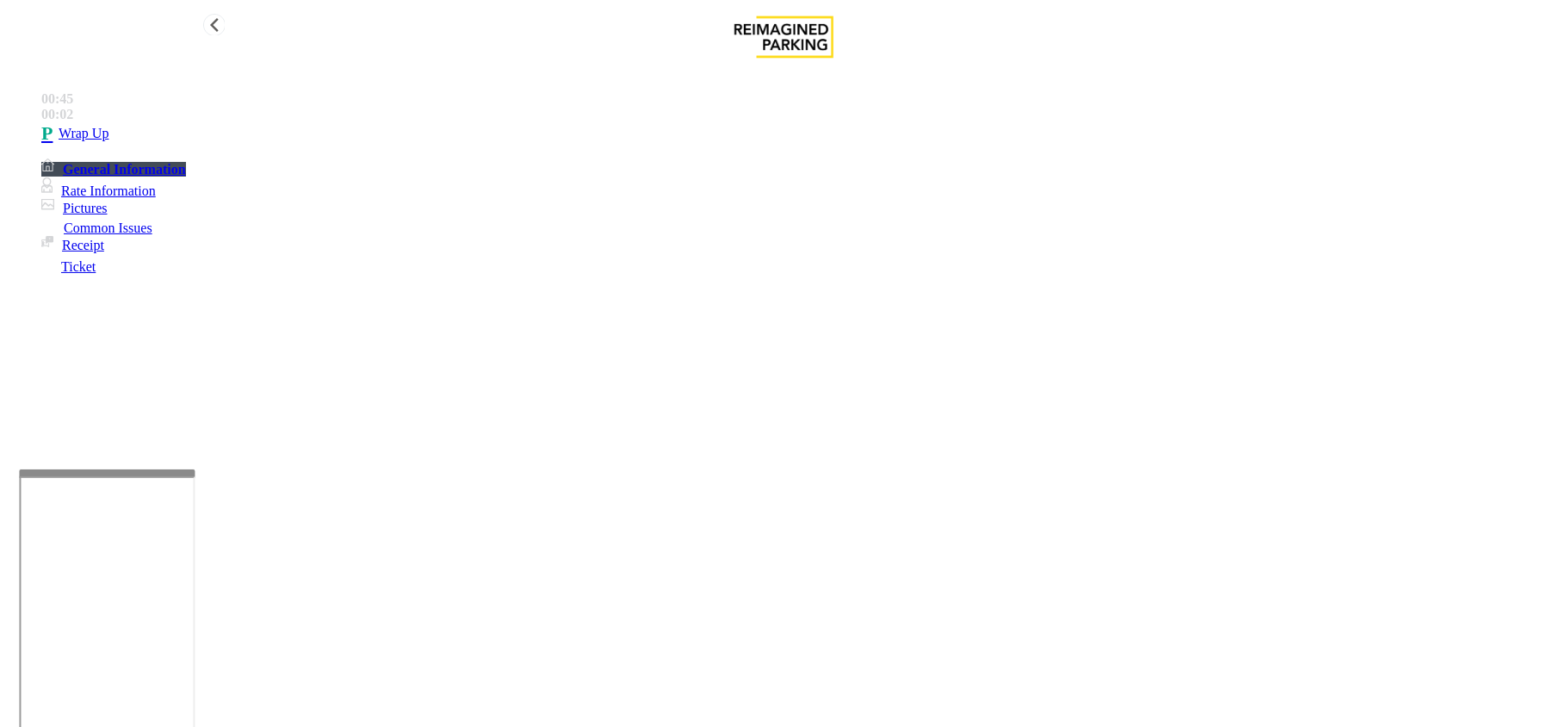 type on "**********" 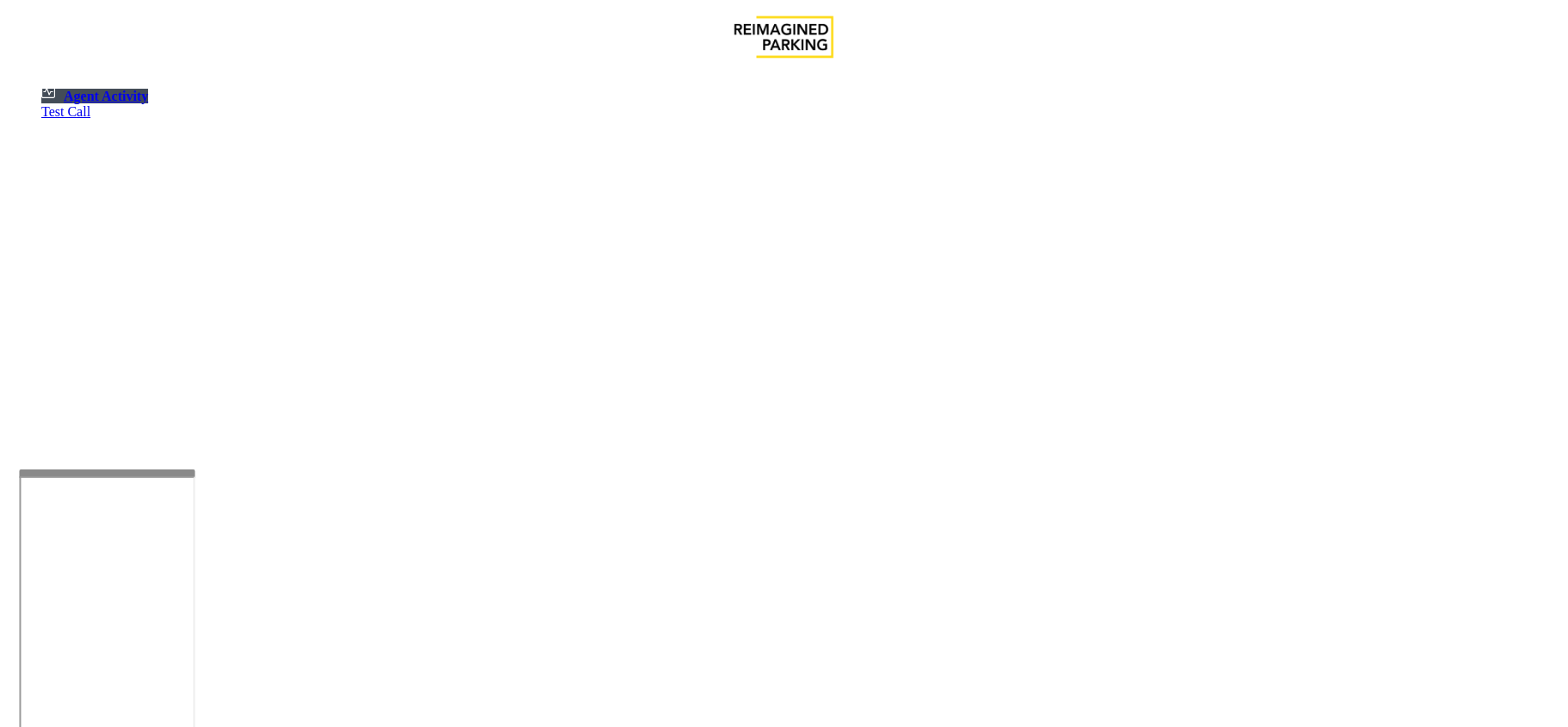 click at bounding box center (68, 1332) 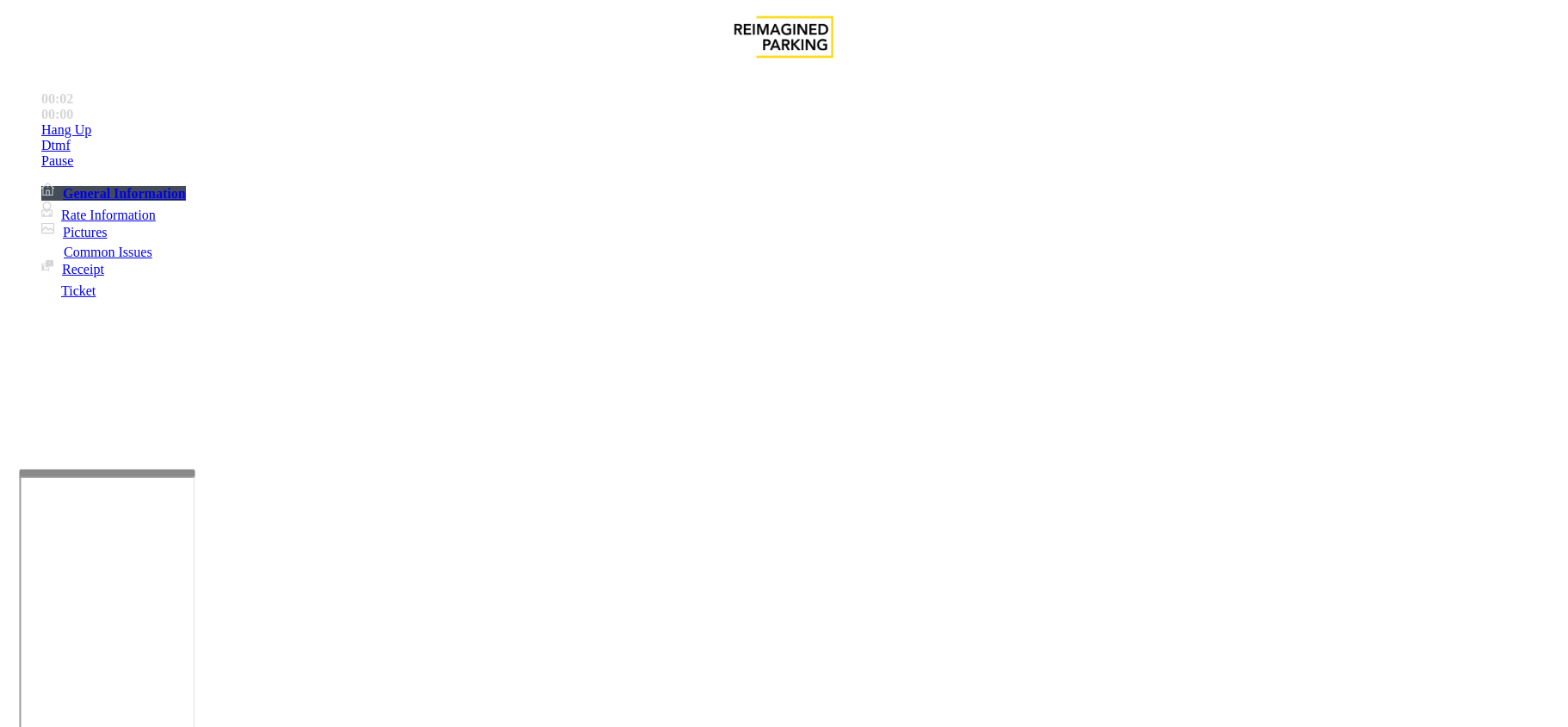 click on "×" at bounding box center [17, 4938] 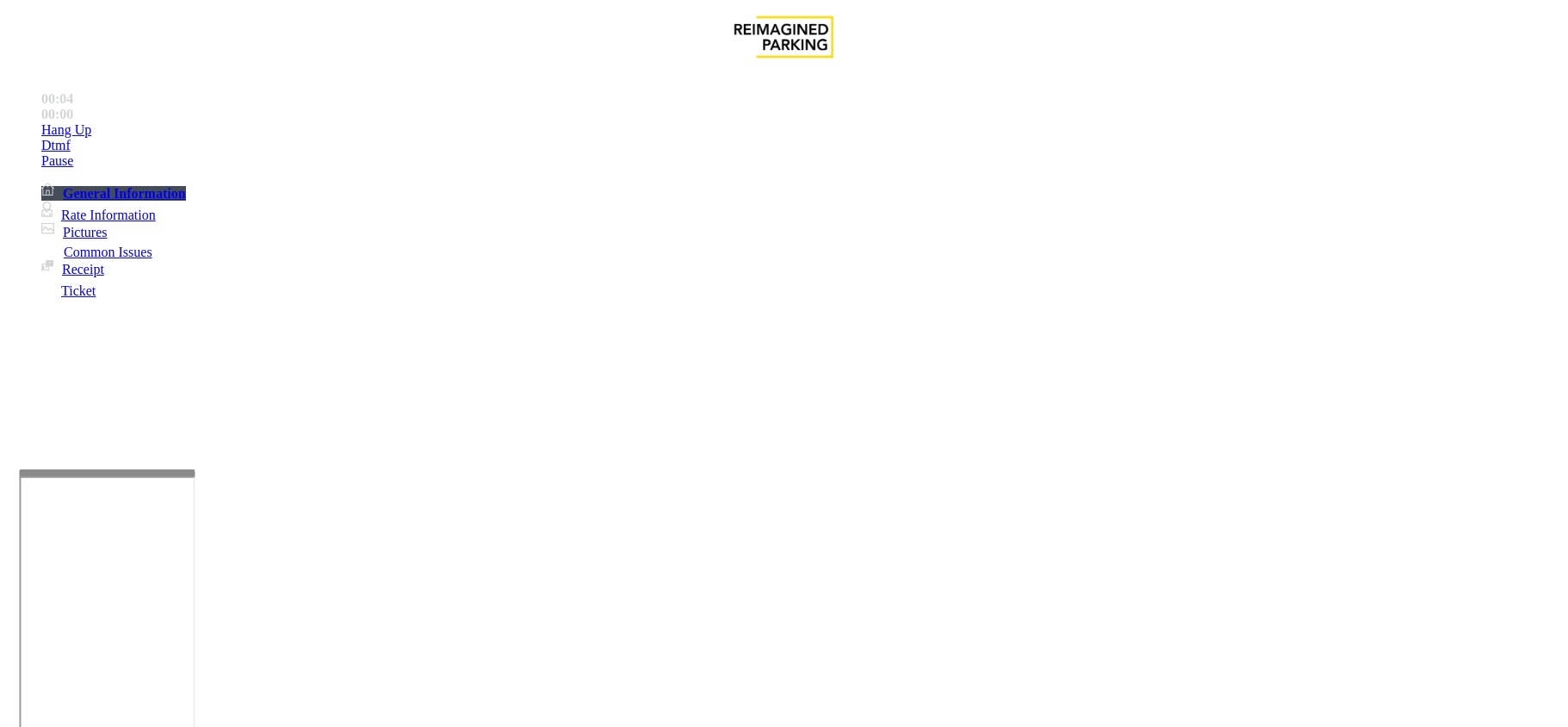 scroll, scrollTop: 459, scrollLeft: 0, axis: vertical 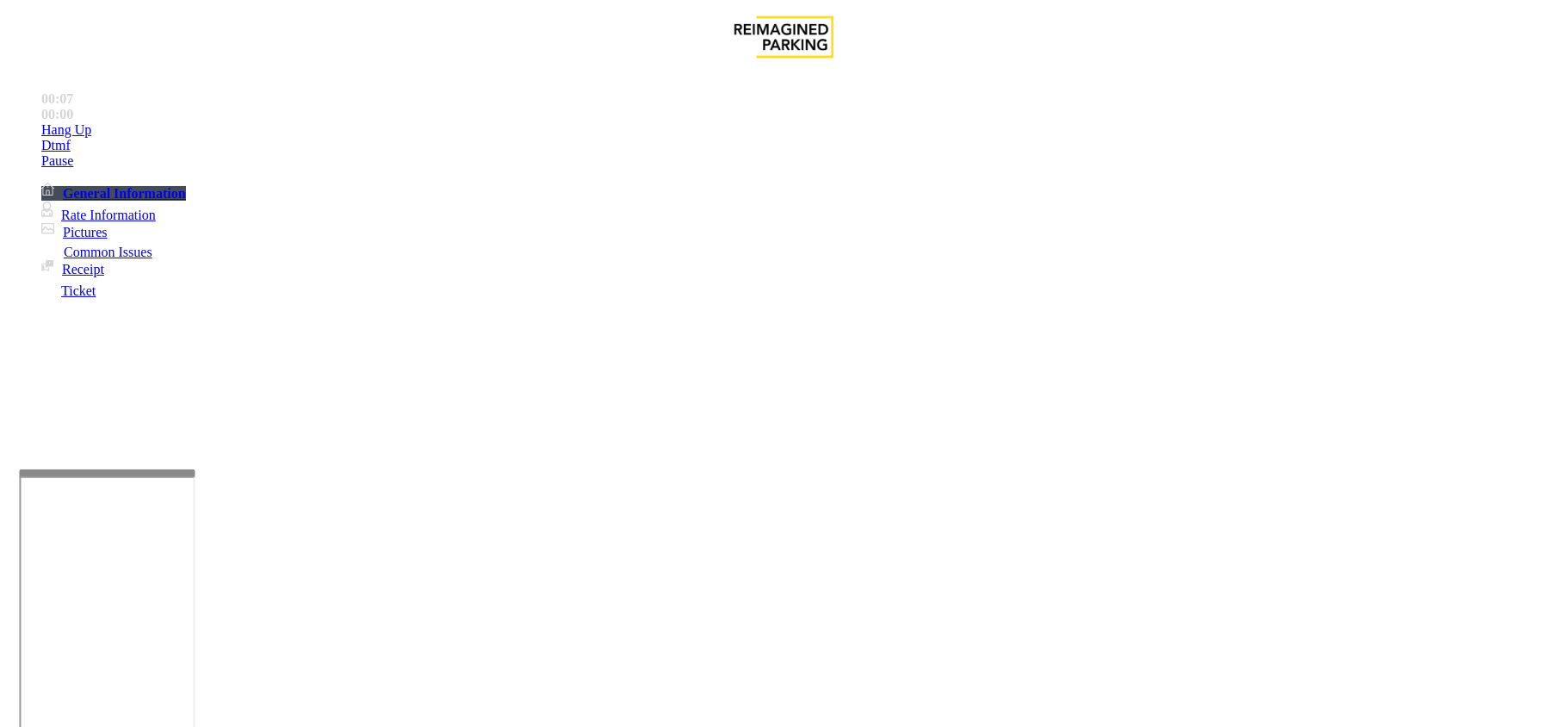 click on "Intercom Issue/No Response" at bounding box center [800, 1289] 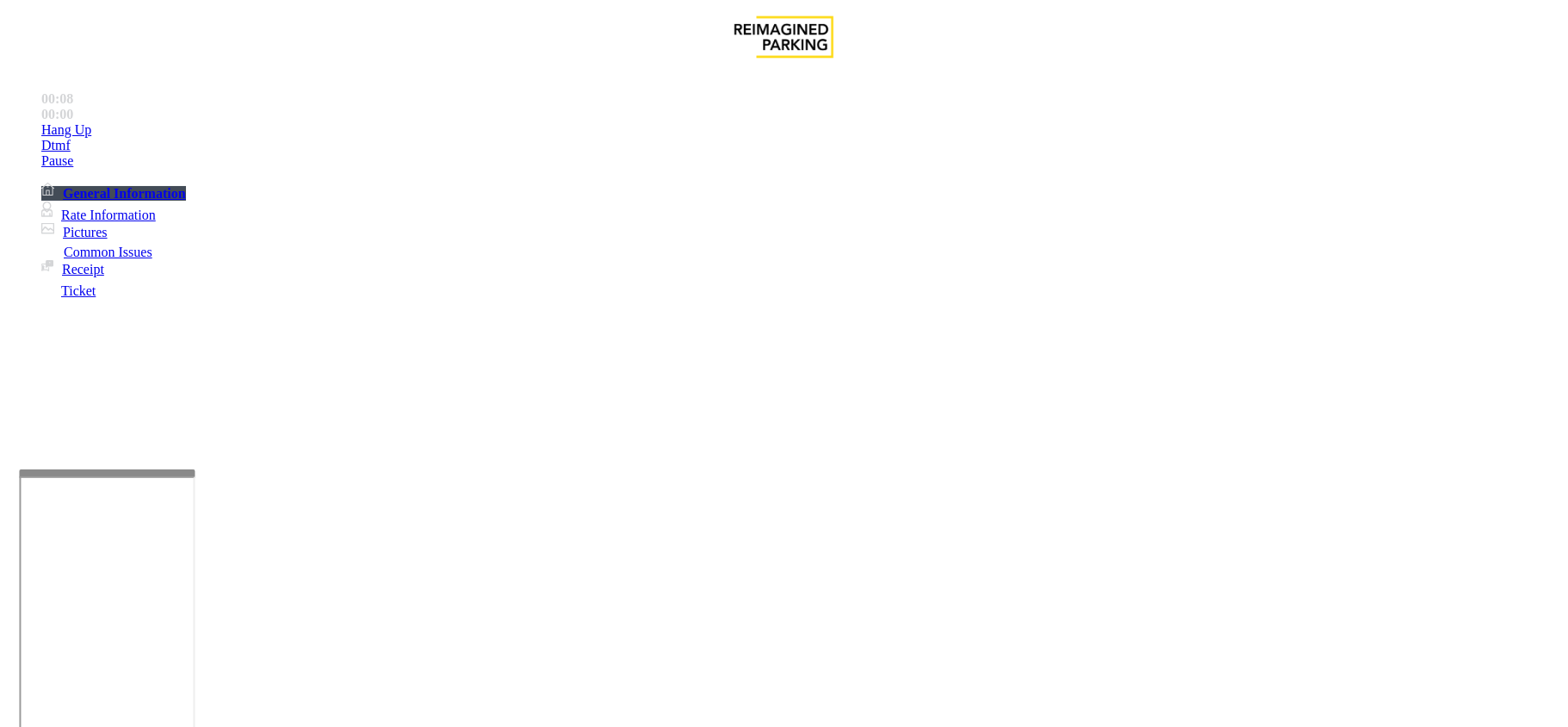 click on "No Response/Unable to hear parker" at bounding box center (784, 1277) 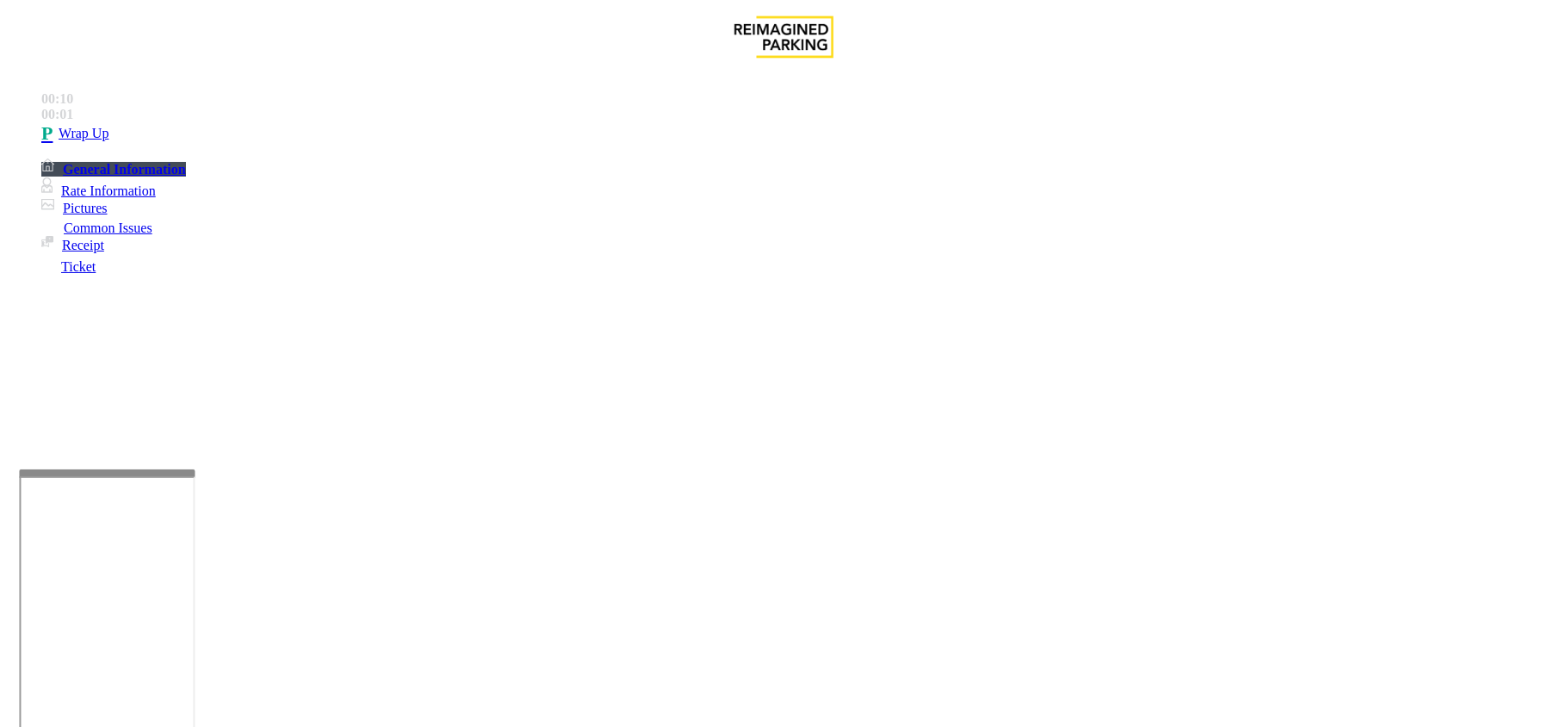 type on "**********" 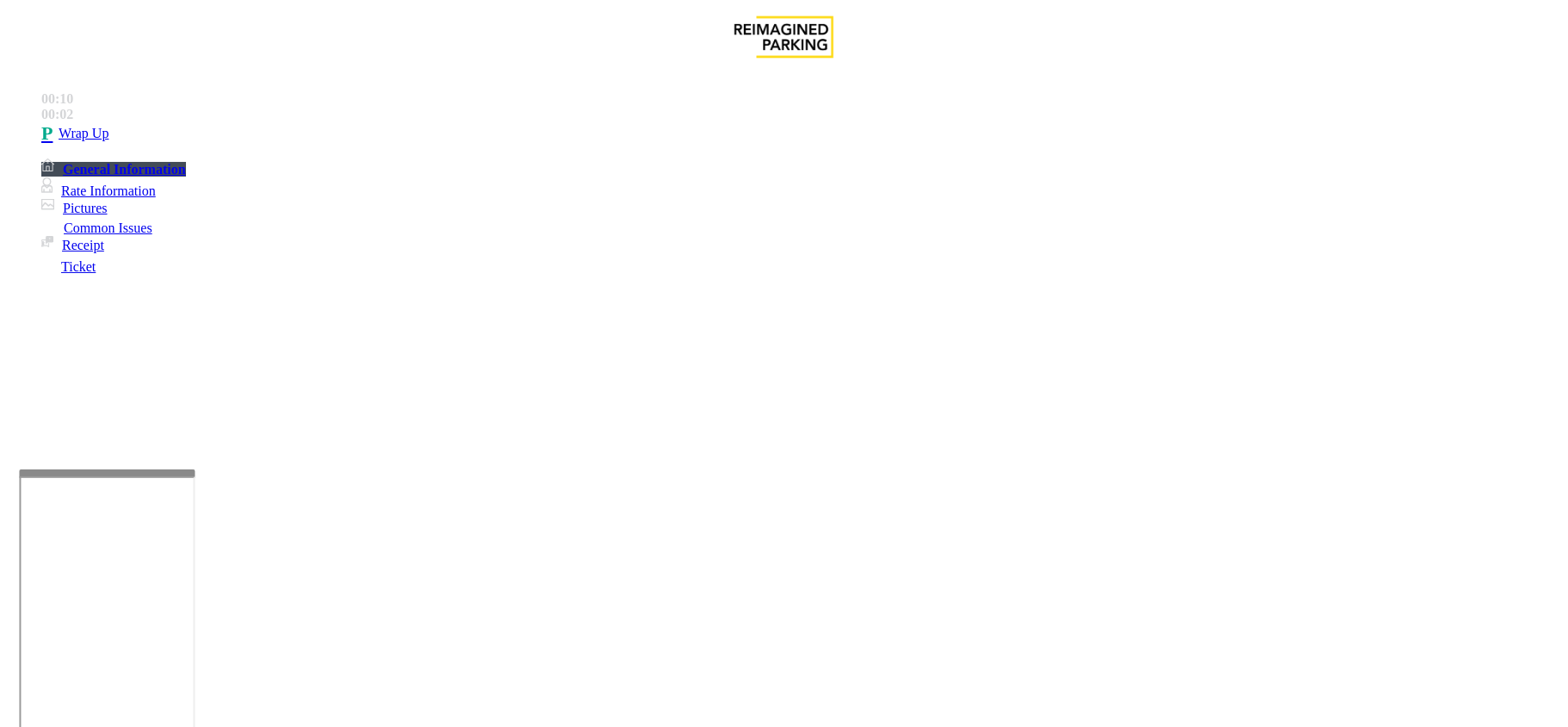 click on "Call dropped" at bounding box center (470, 1289) 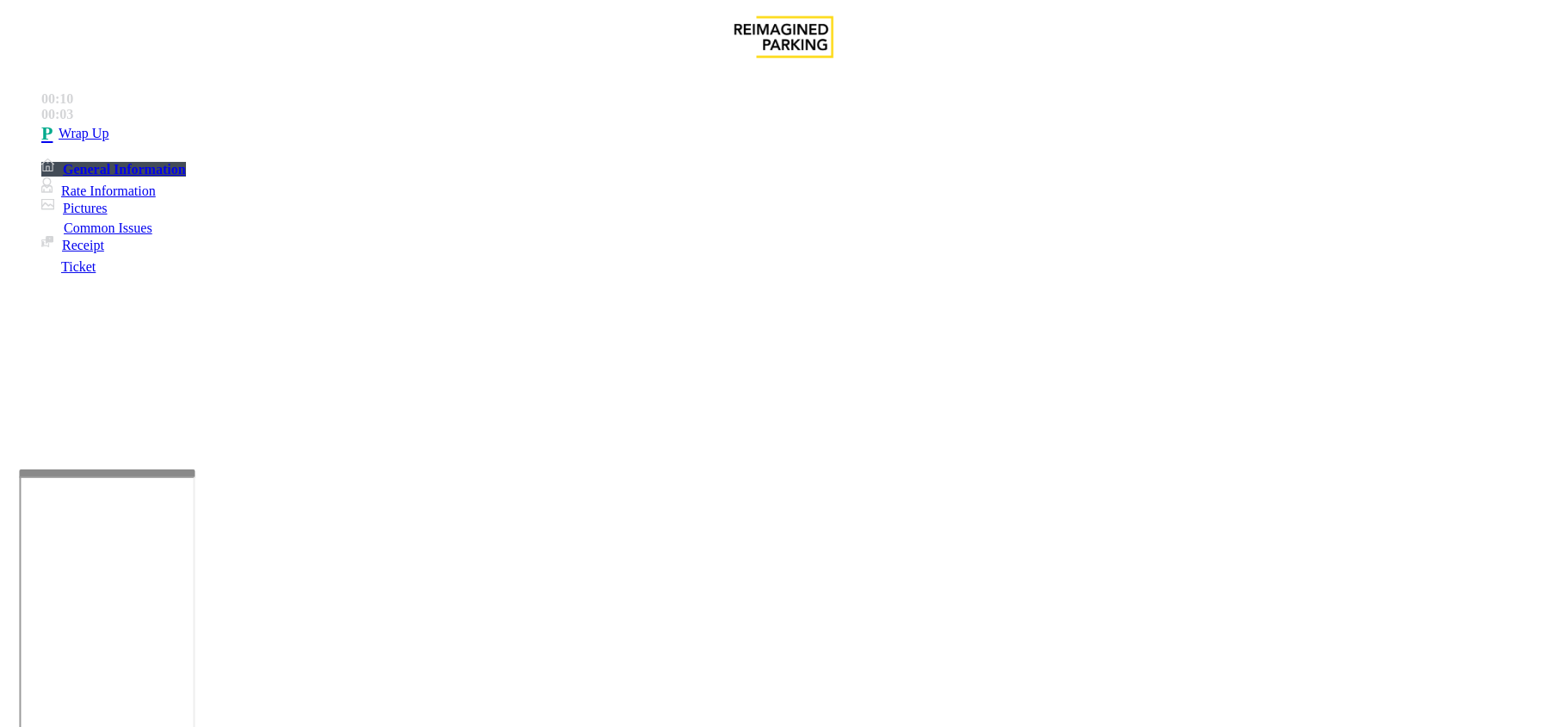 click on "Call dropped" at bounding box center (784, 1277) 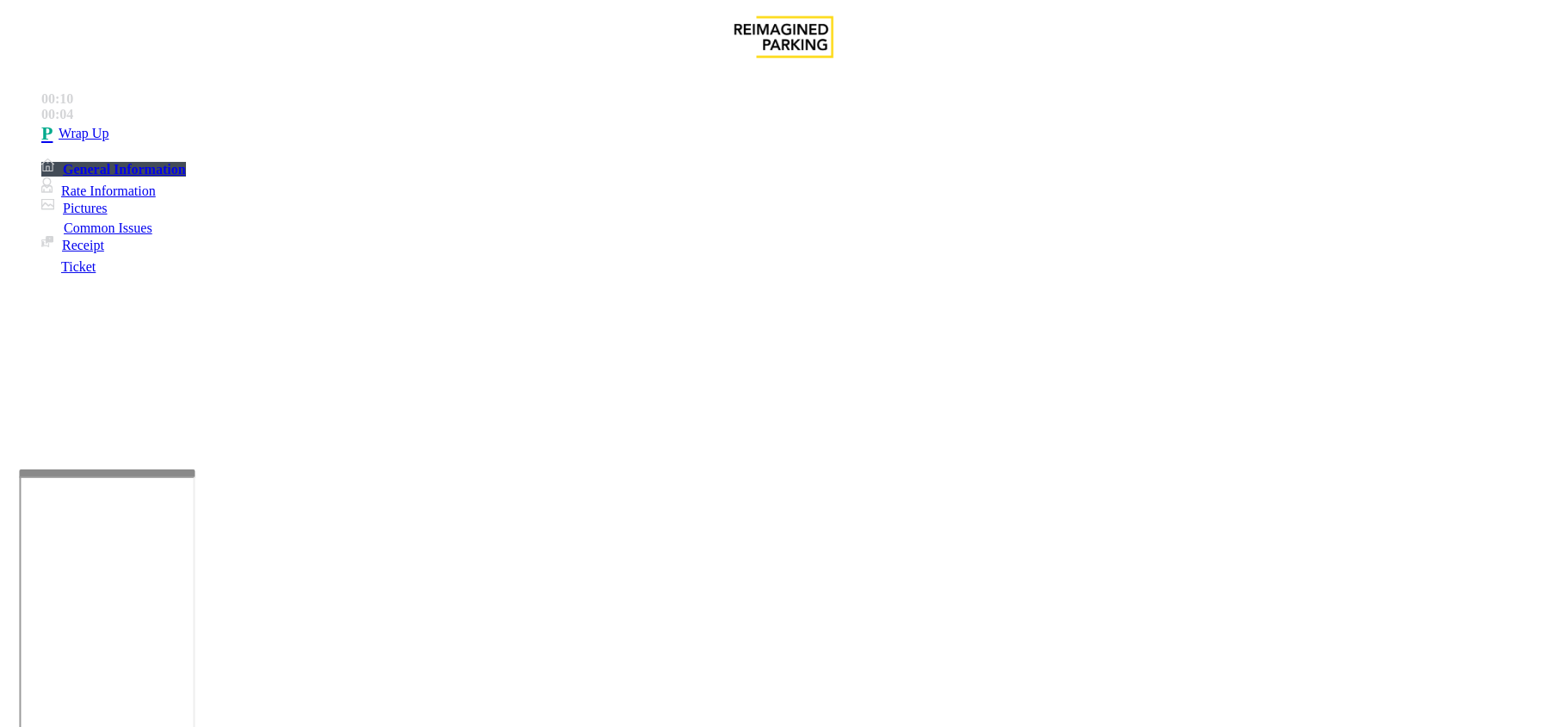 click at bounding box center (262, 1331) 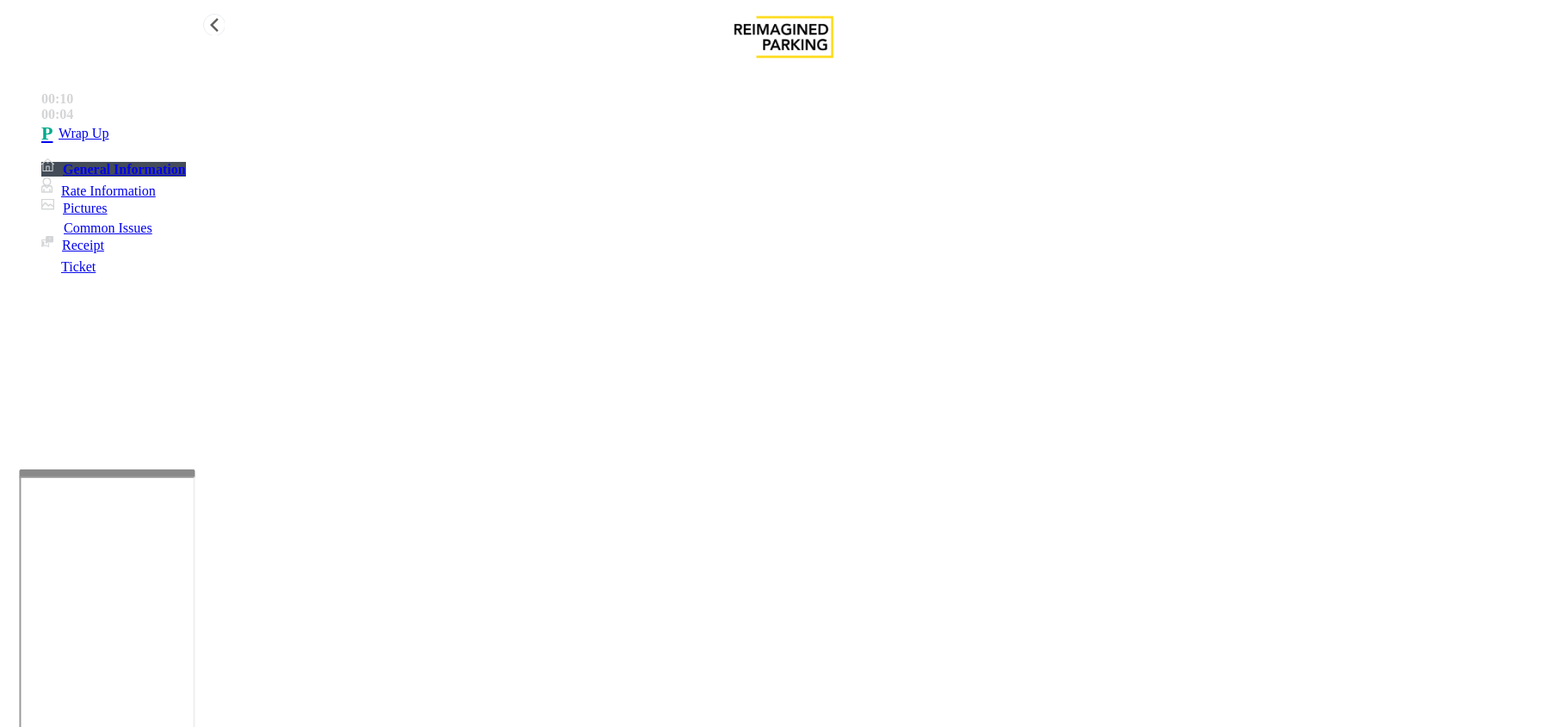 type on "**********" 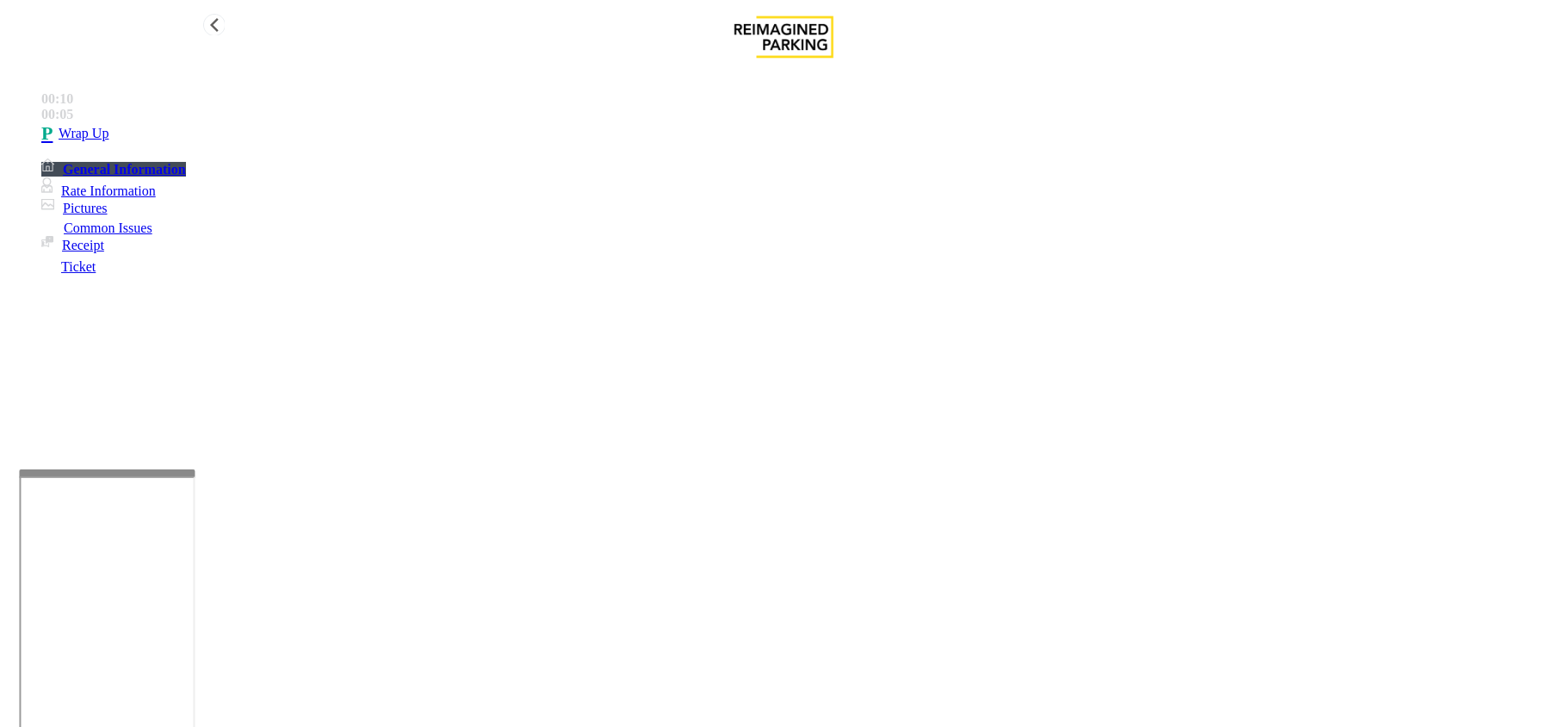 click on "Wrap Up" at bounding box center (801, 134) 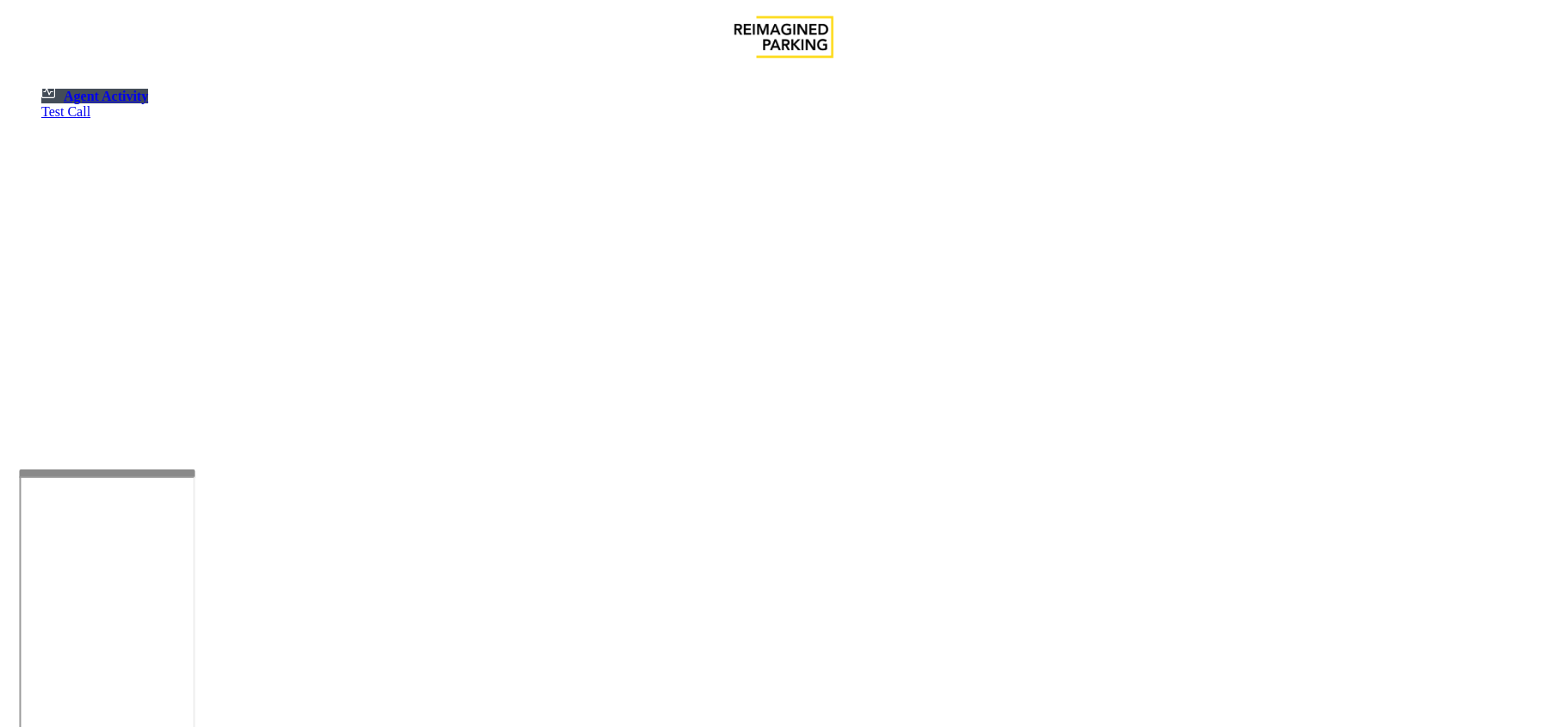 scroll, scrollTop: 0, scrollLeft: 0, axis: both 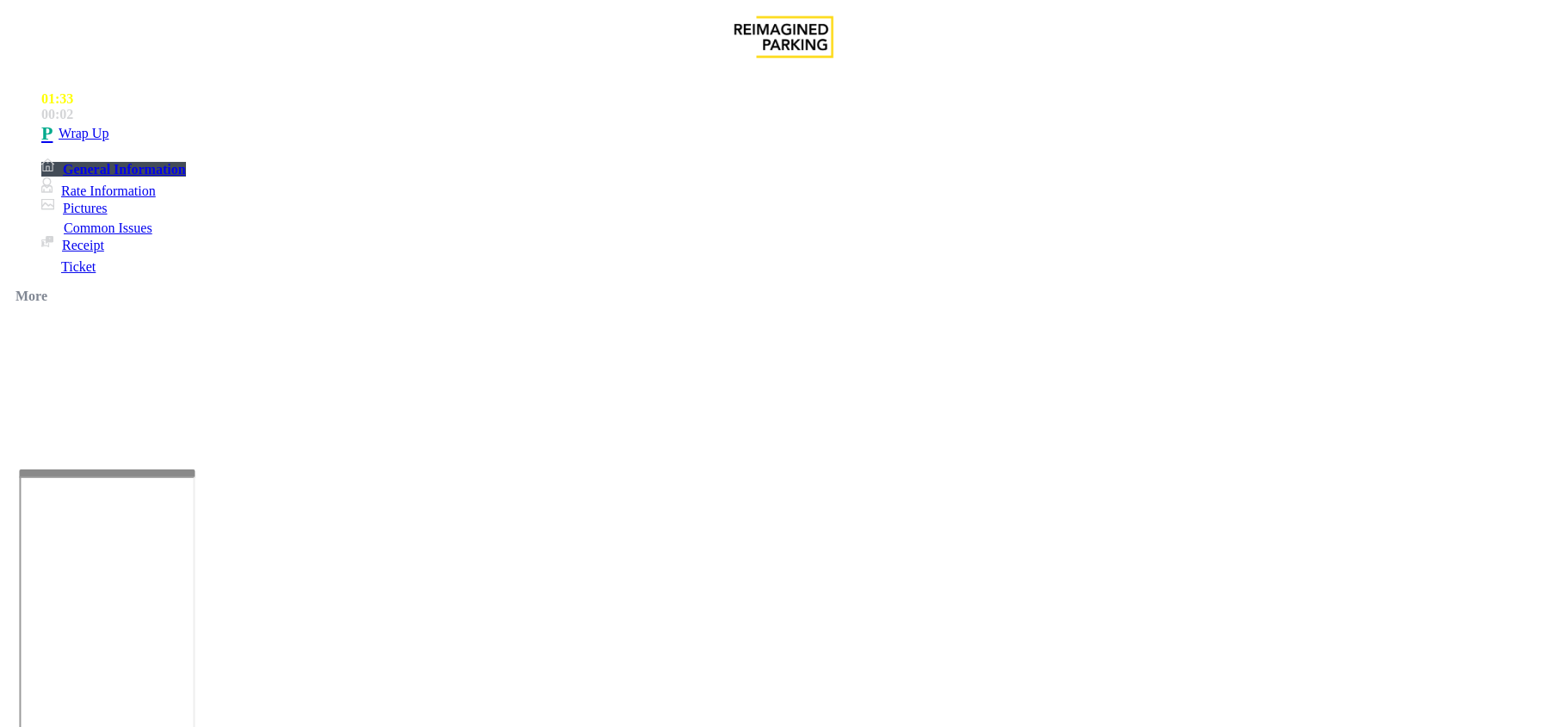 click on "Intercom Issue/No Response" at bounding box center (627, 1289) 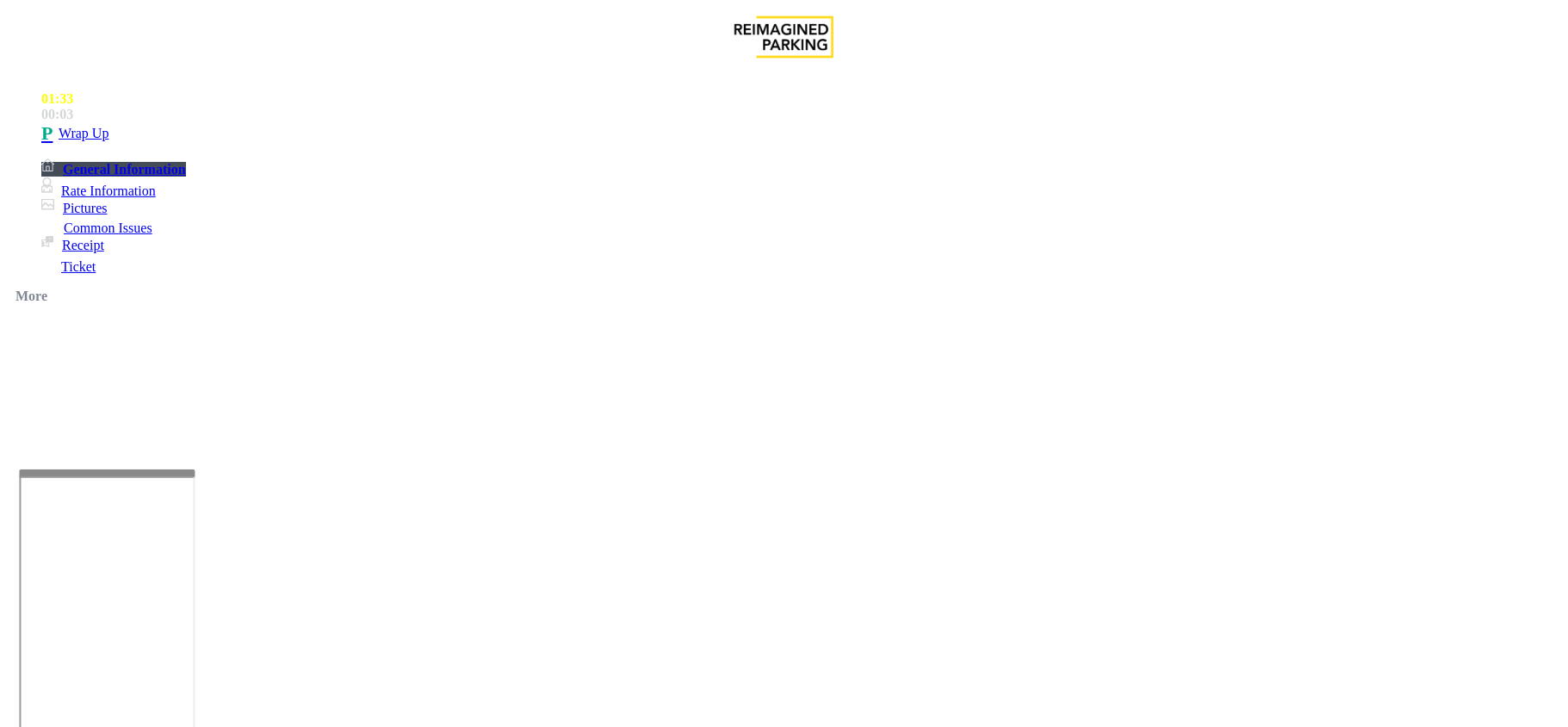 click on "Call dropped" at bounding box center (784, 1277) 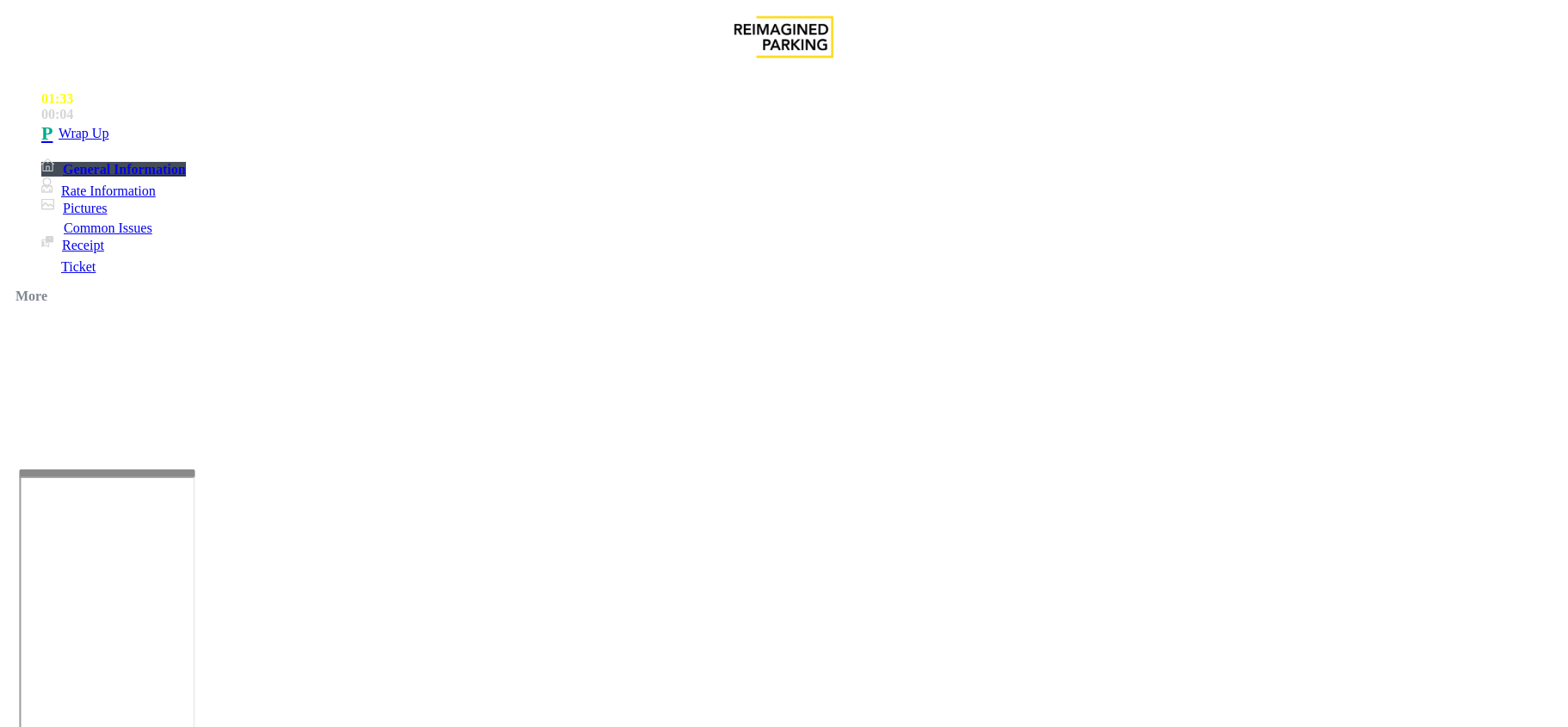 copy on "Call dropped" 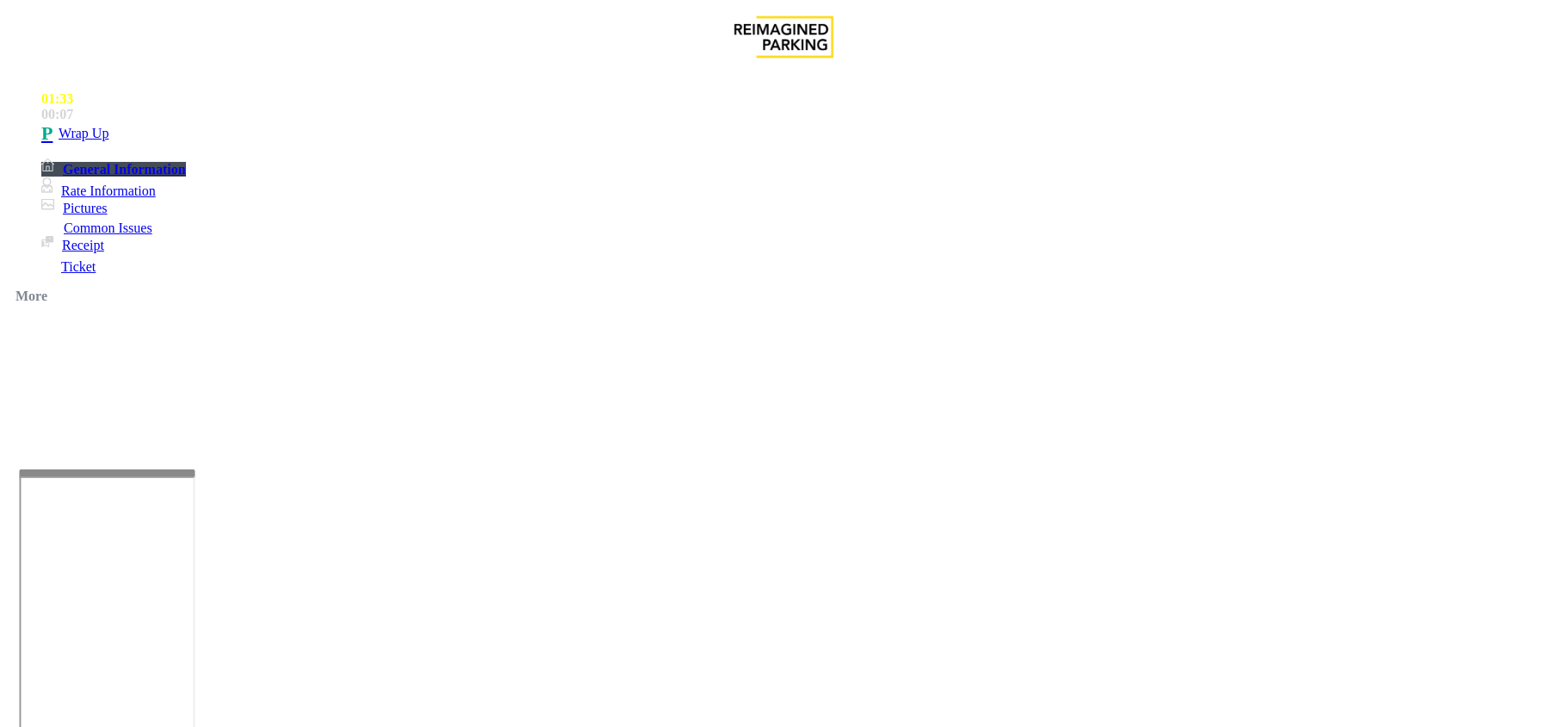 click at bounding box center [262, 1331] 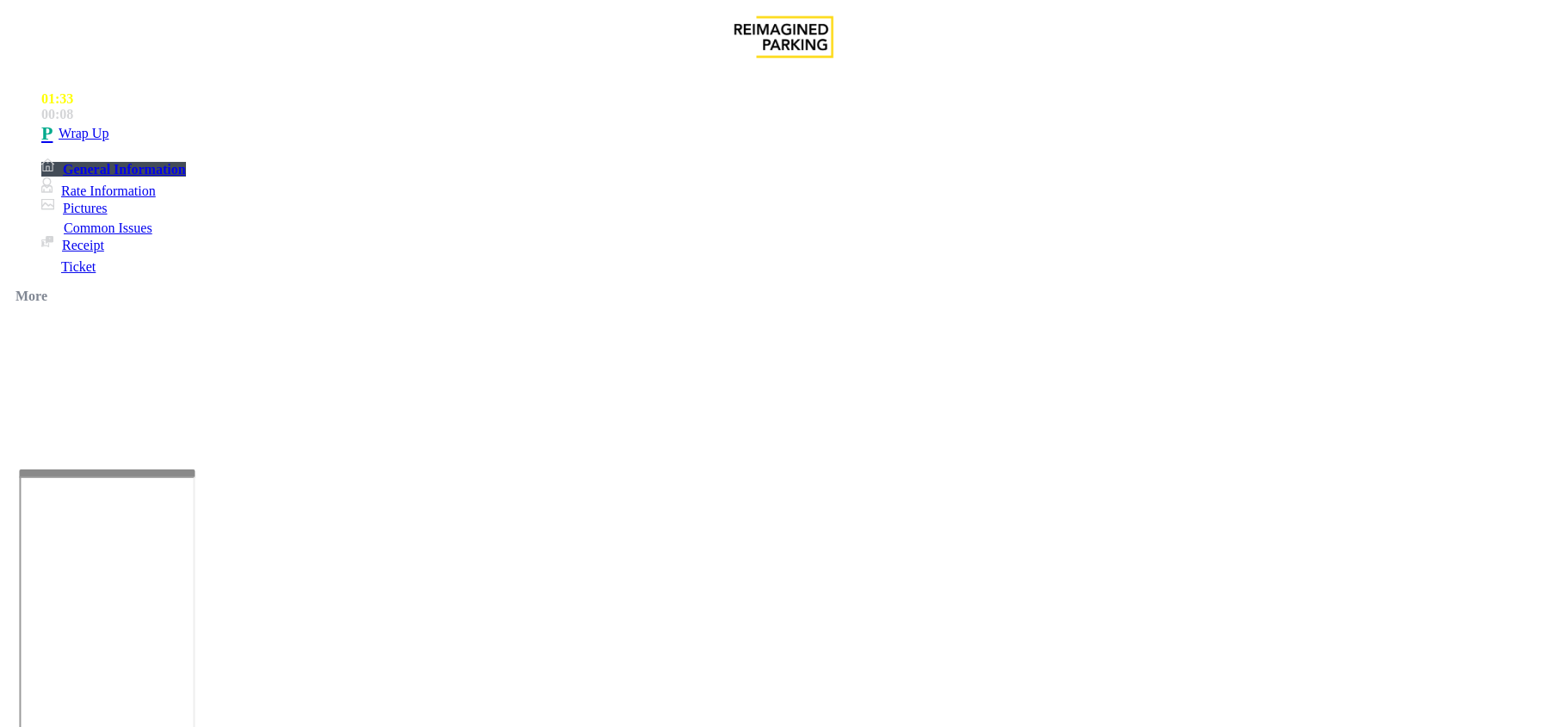 type on "**********" 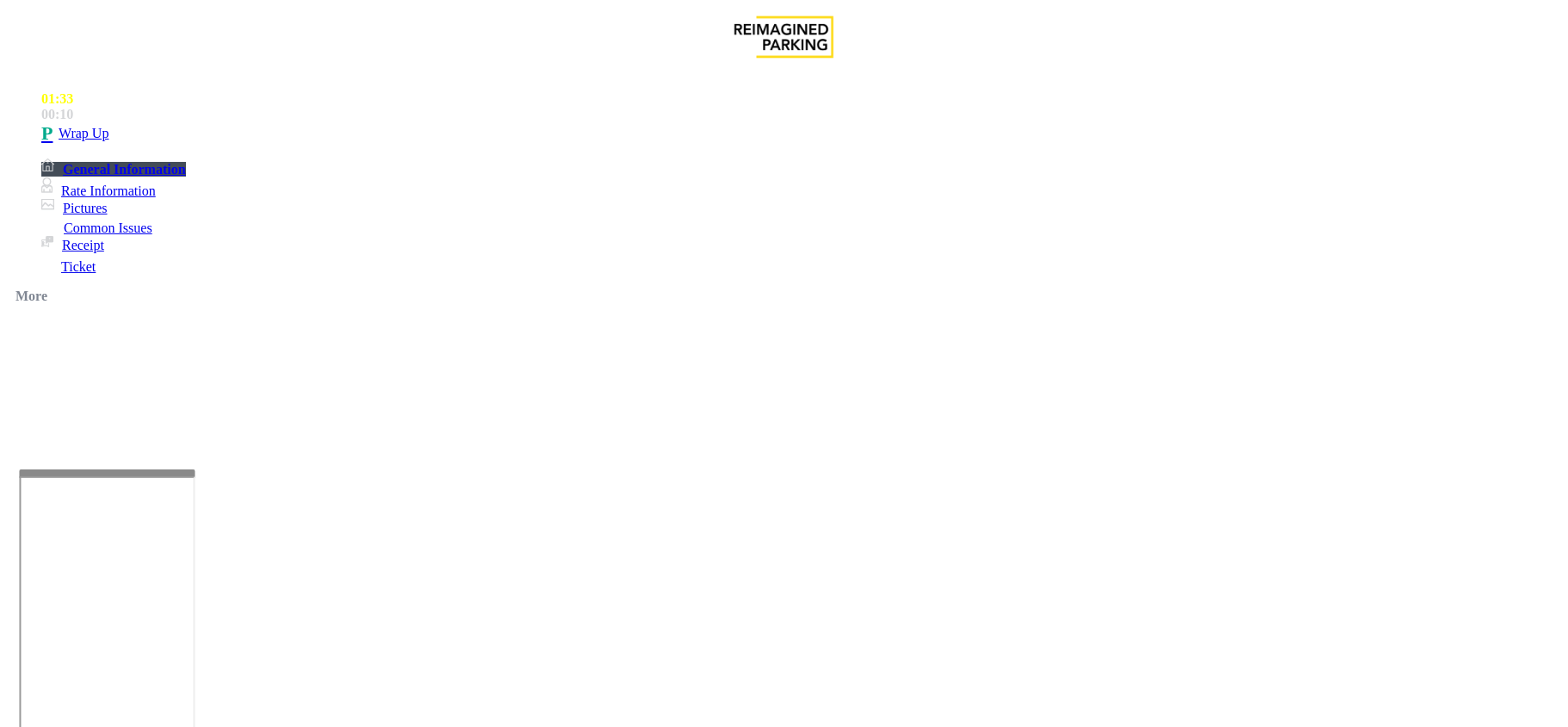 click on "Ticket Issue" at bounding box center [61, 1289] 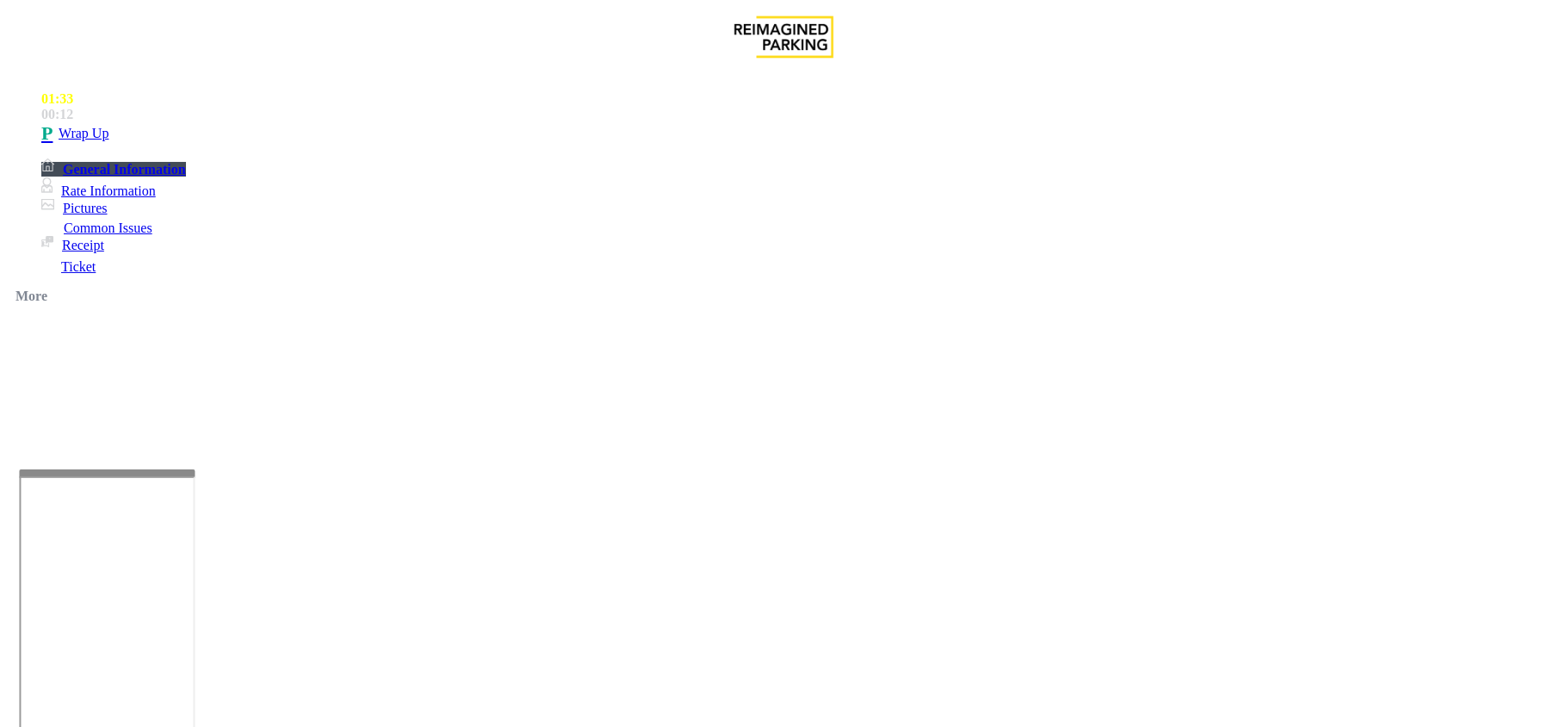 click on "Issue" at bounding box center (36, 1261) 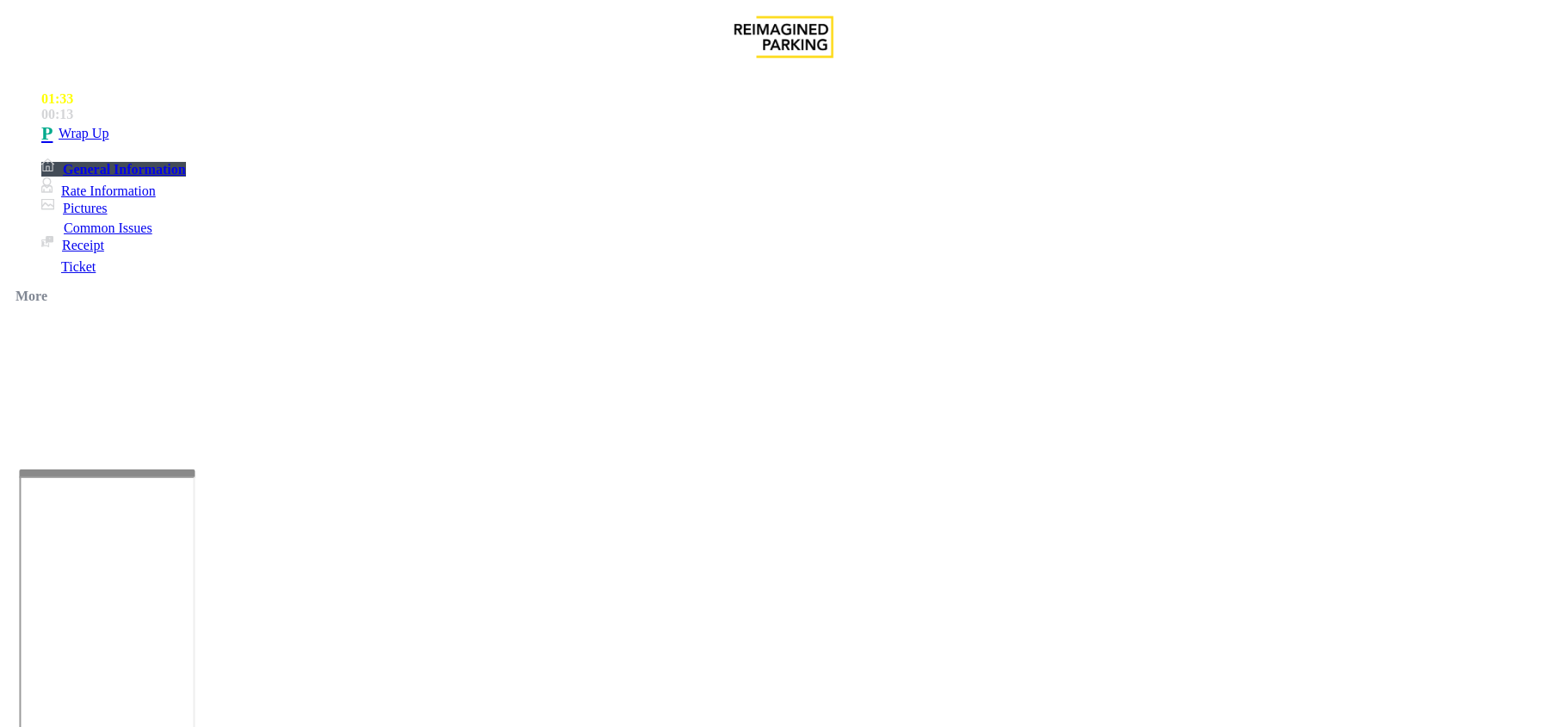 click on "Equipment Issue" at bounding box center (396, 1289) 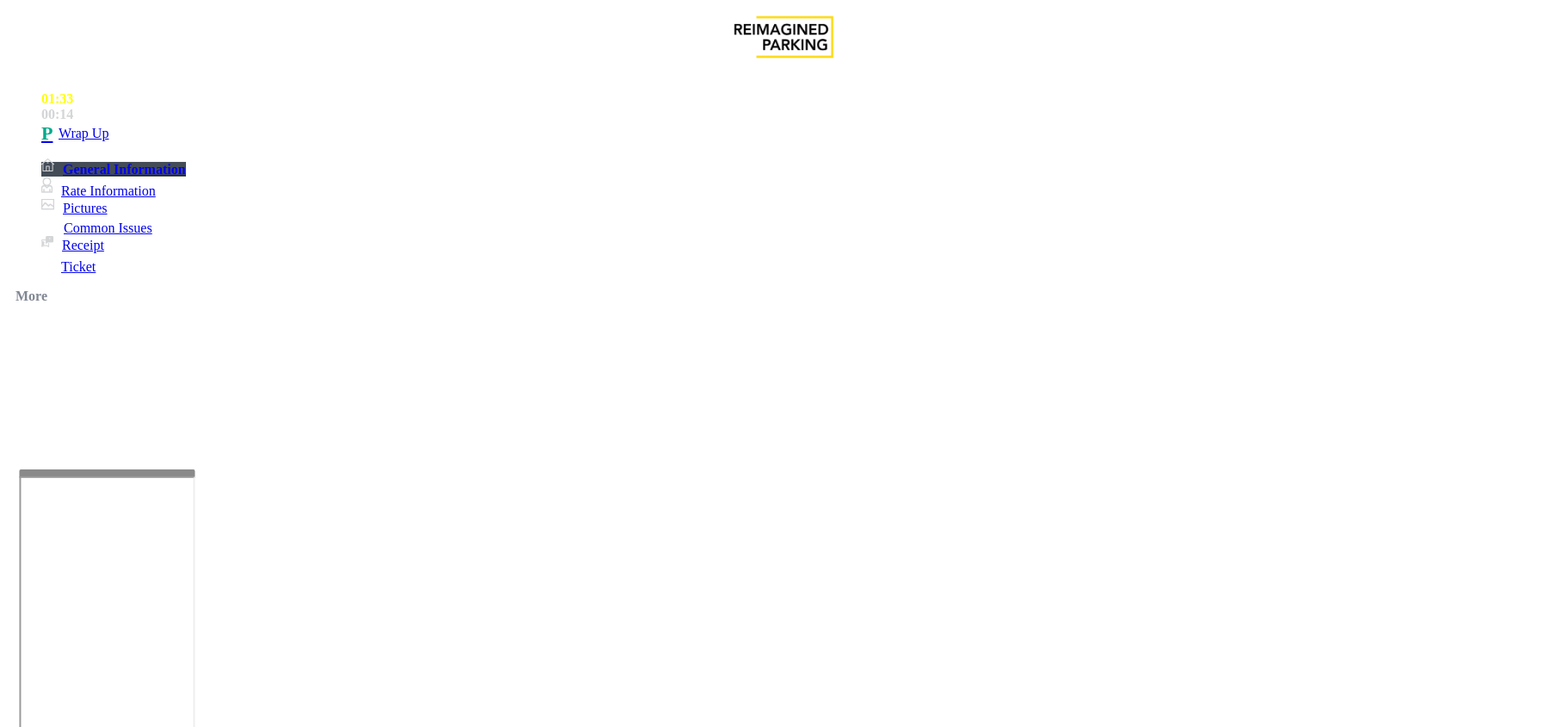 click on "Gate / Door Won't Open" at bounding box center (495, 1289) 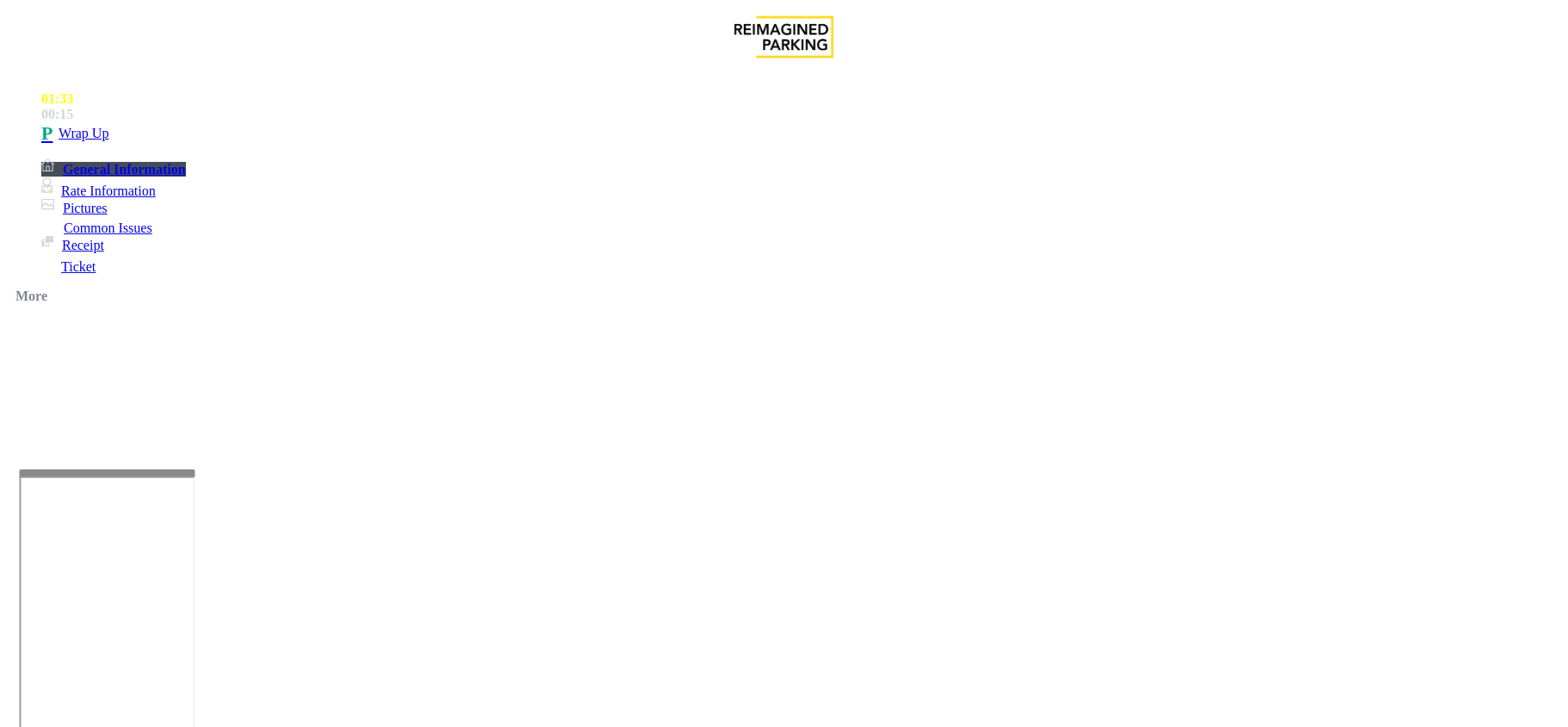click on "Gate / Door Won't Open" at bounding box center (784, 1277) 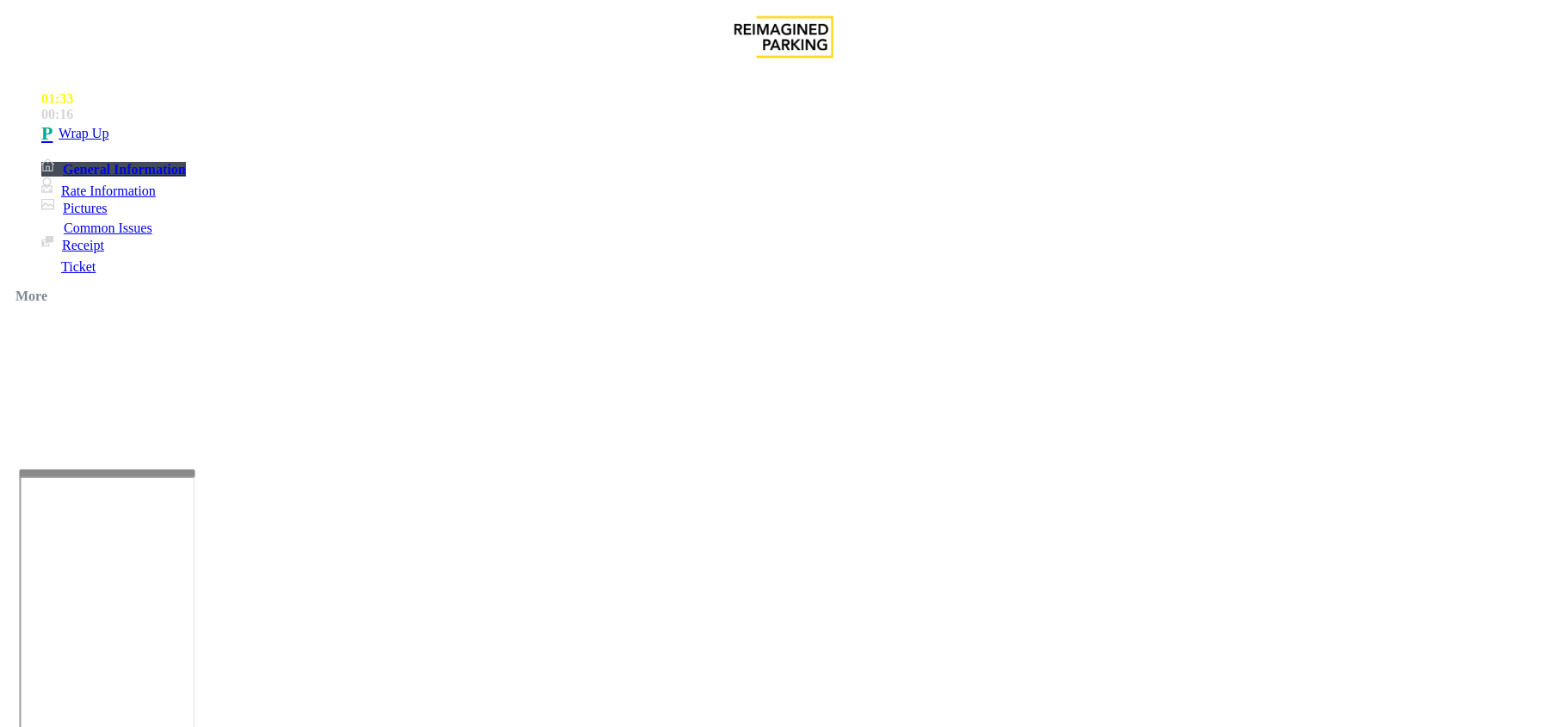 click at bounding box center [253, 1596] 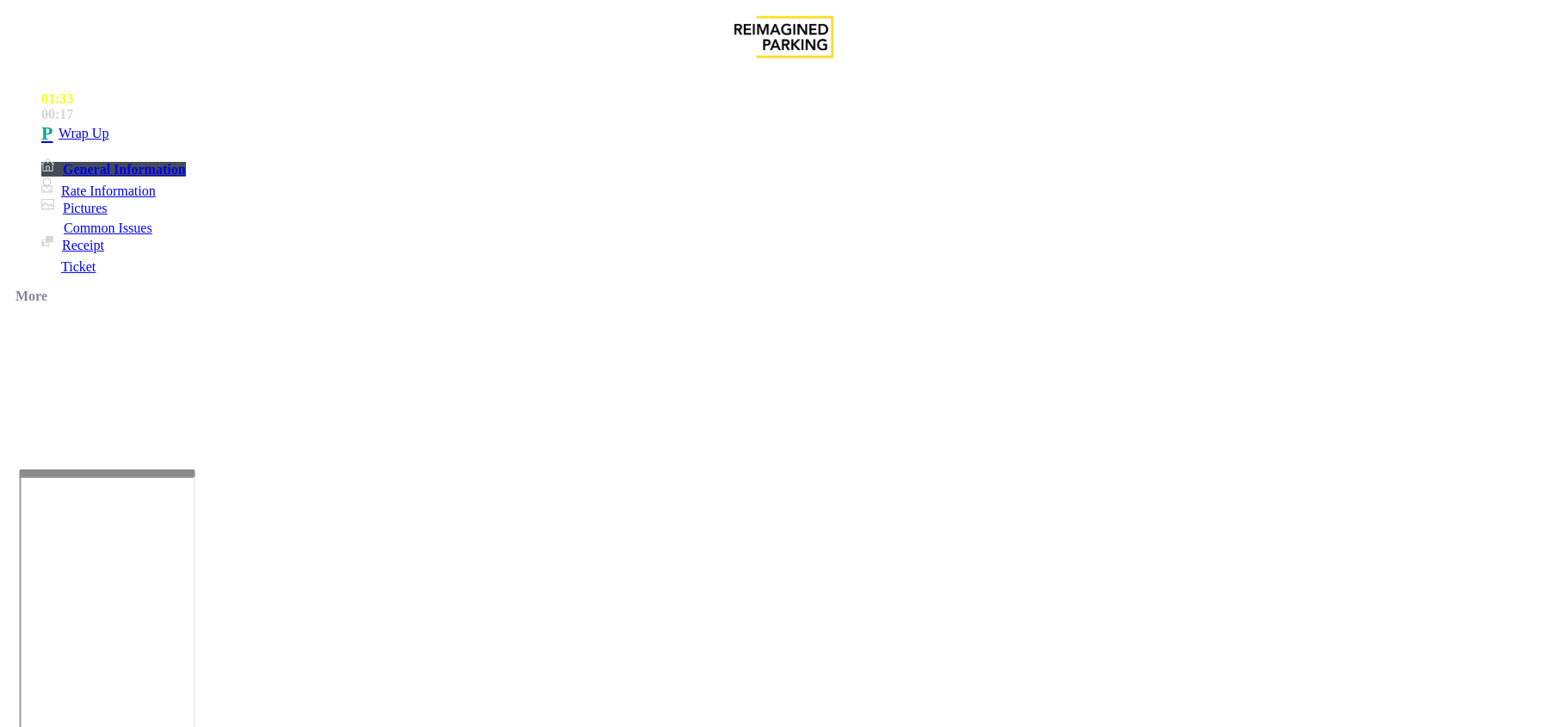 paste on "**********" 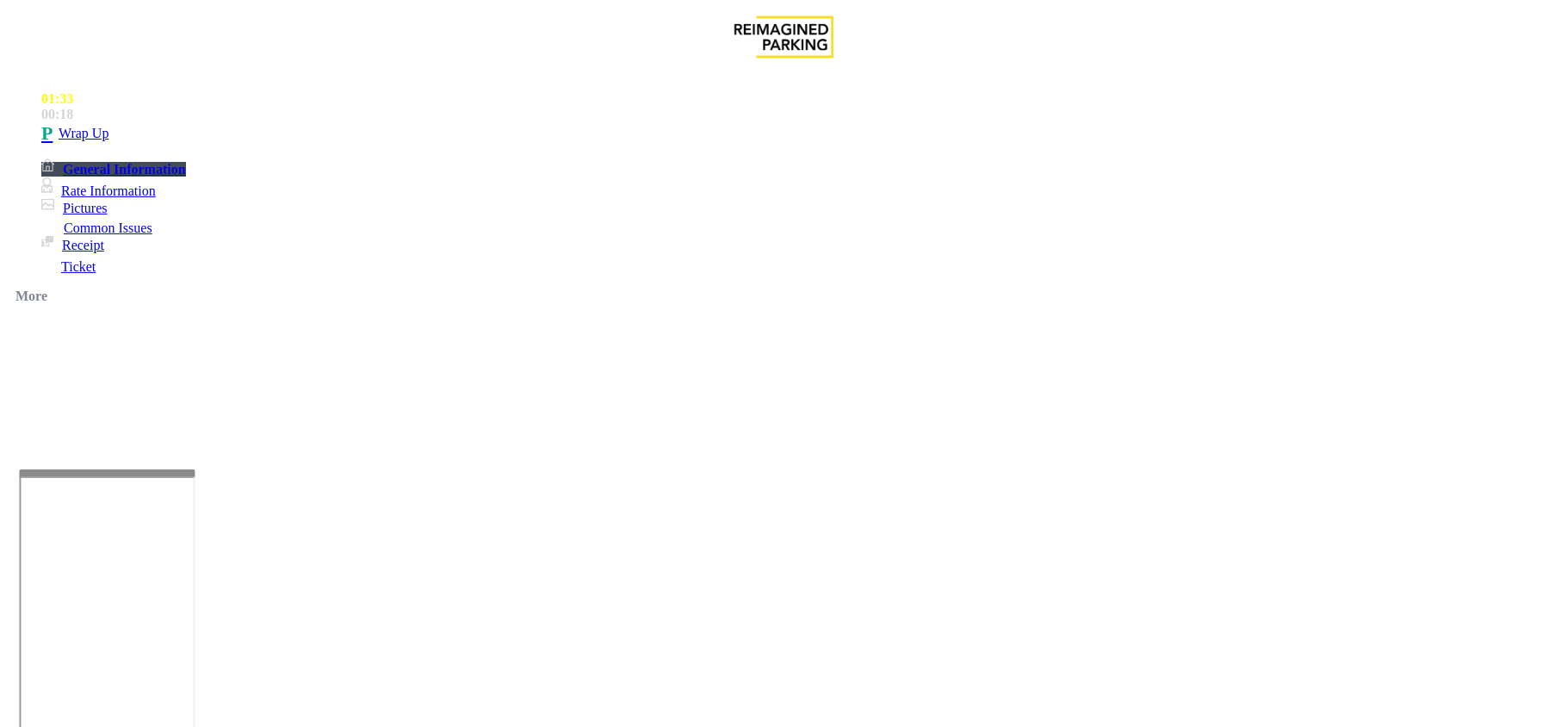 click on "**********" at bounding box center [784, 1535] 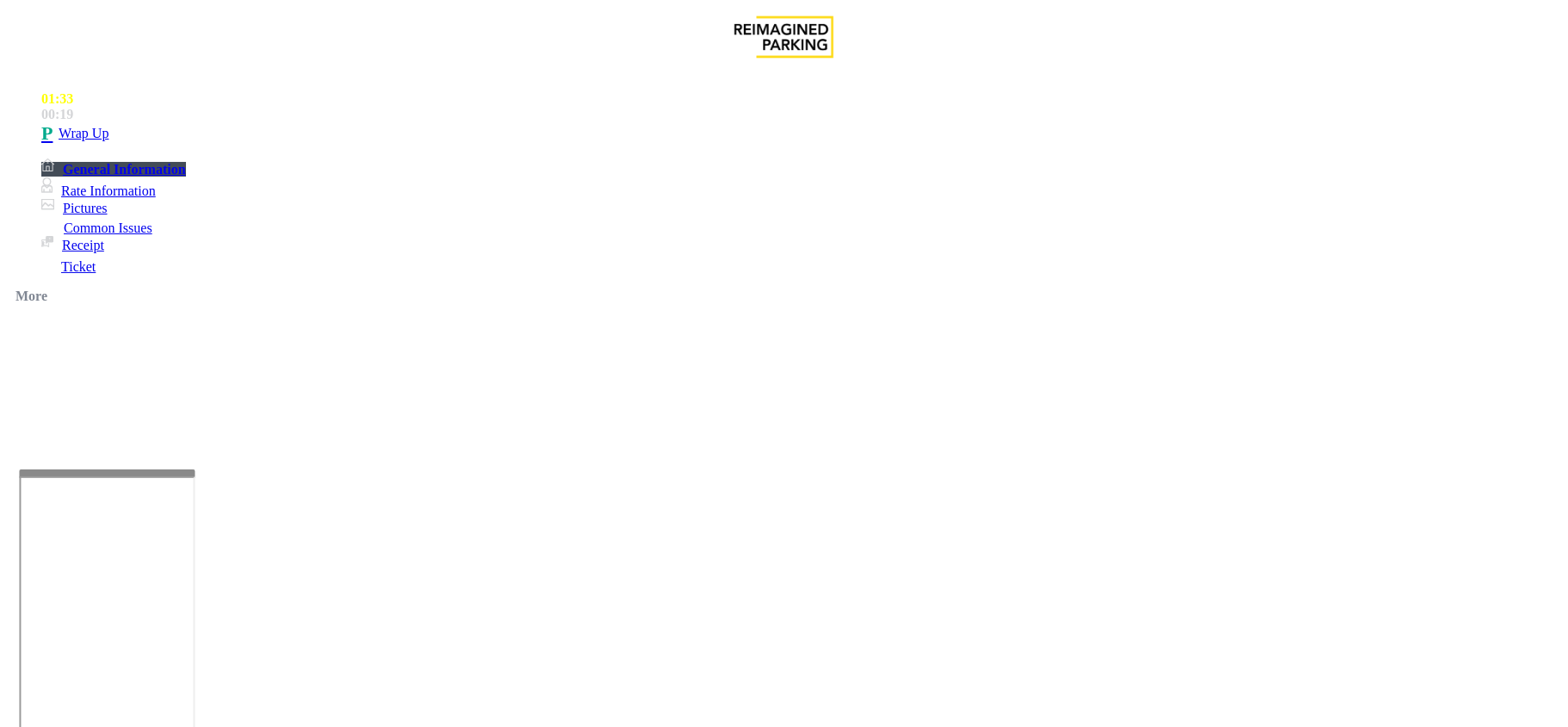 click at bounding box center [253, 1596] 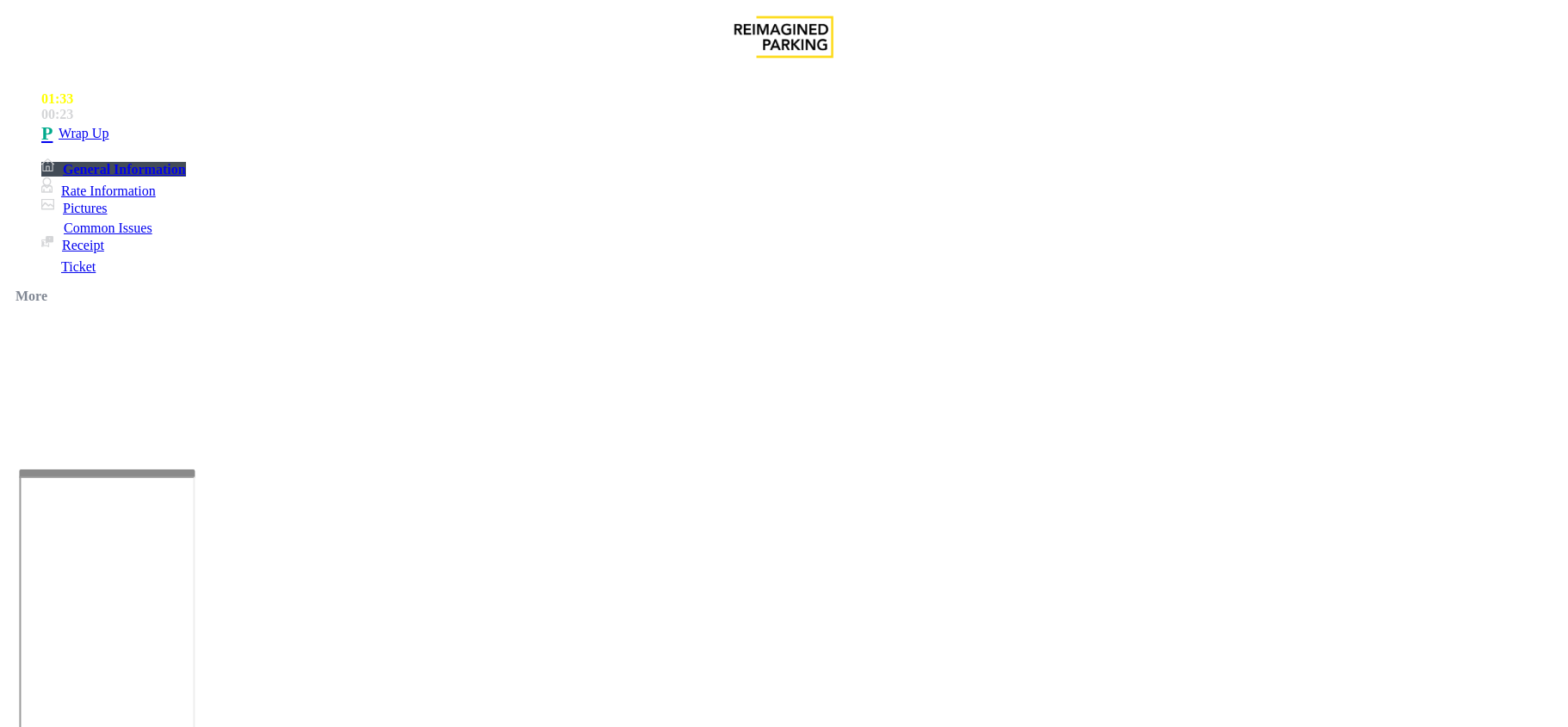 click at bounding box center (253, 1596) 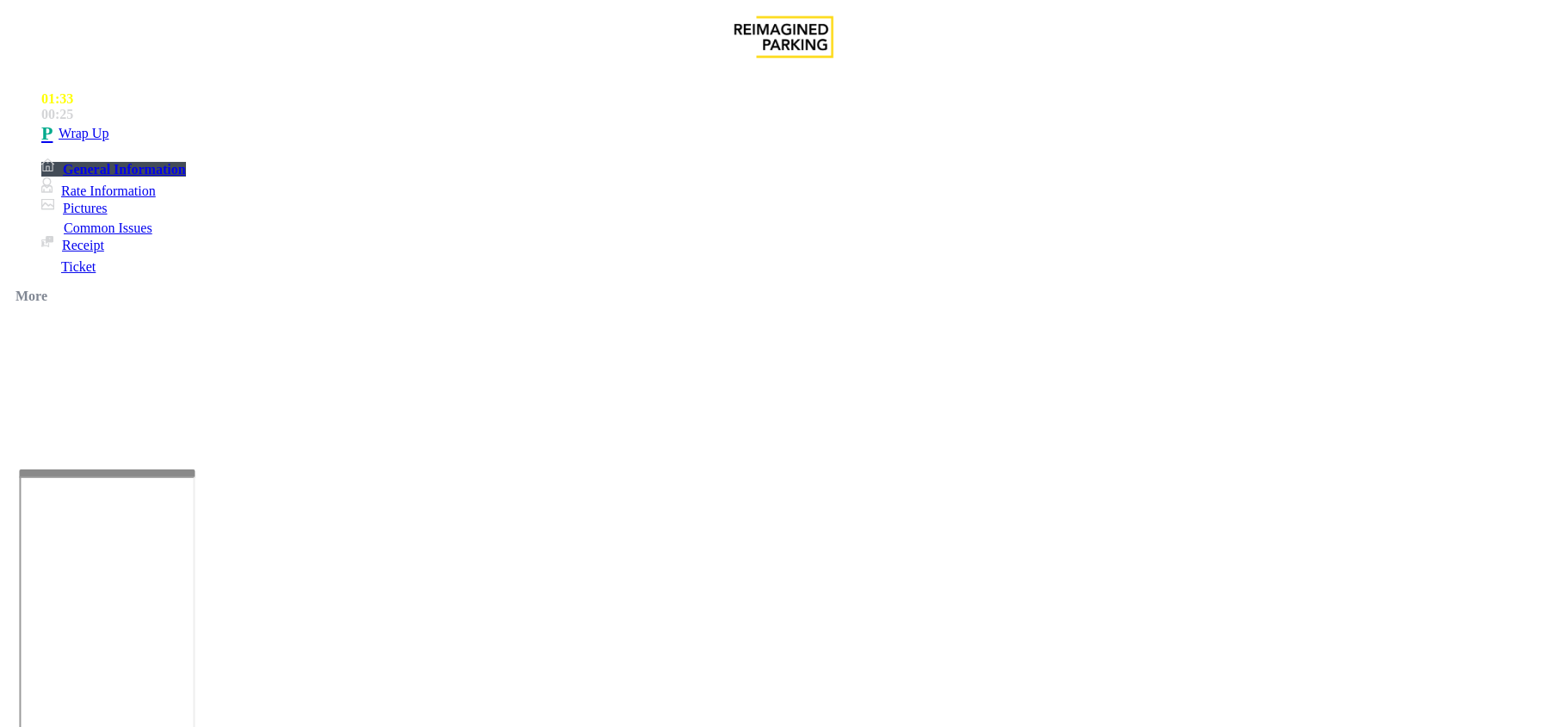click at bounding box center [253, 1596] 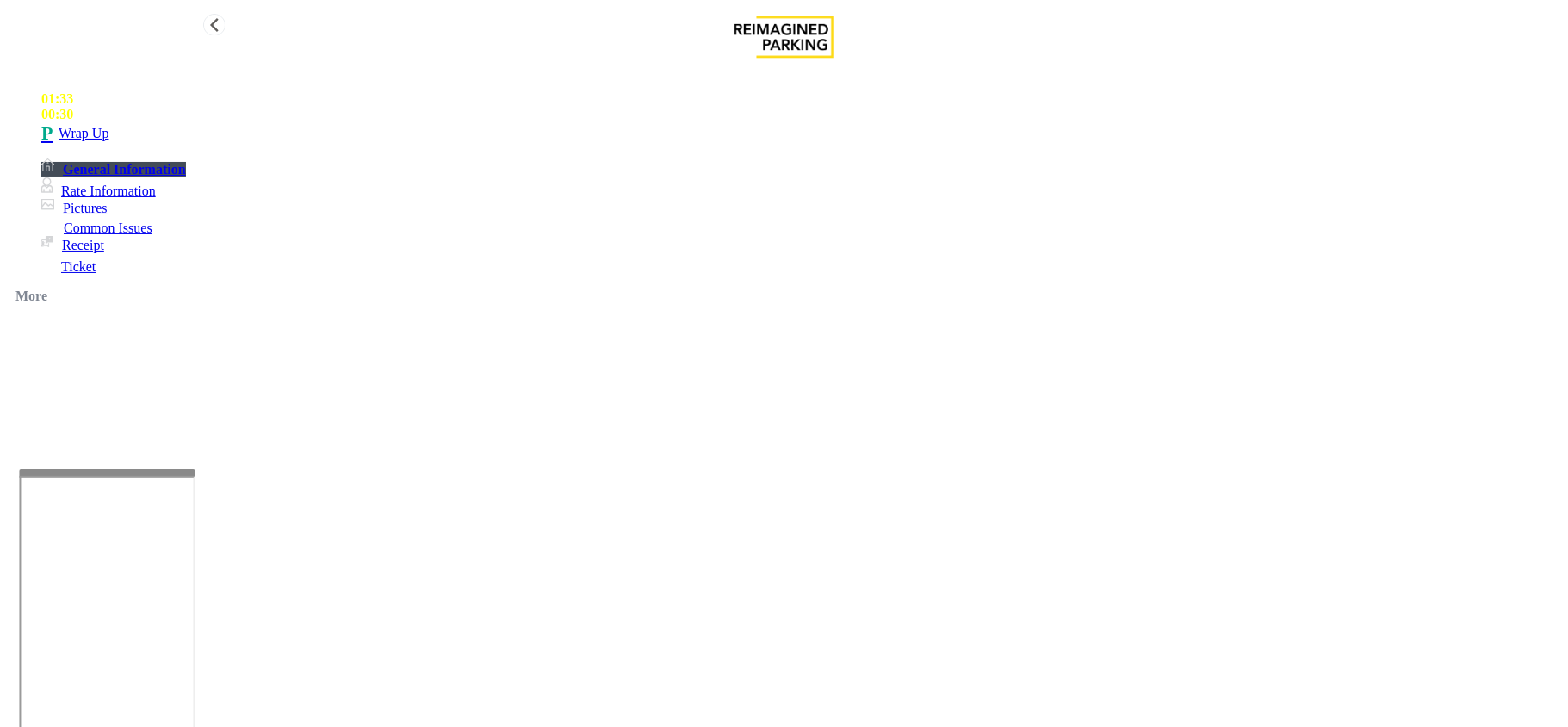 type on "**********" 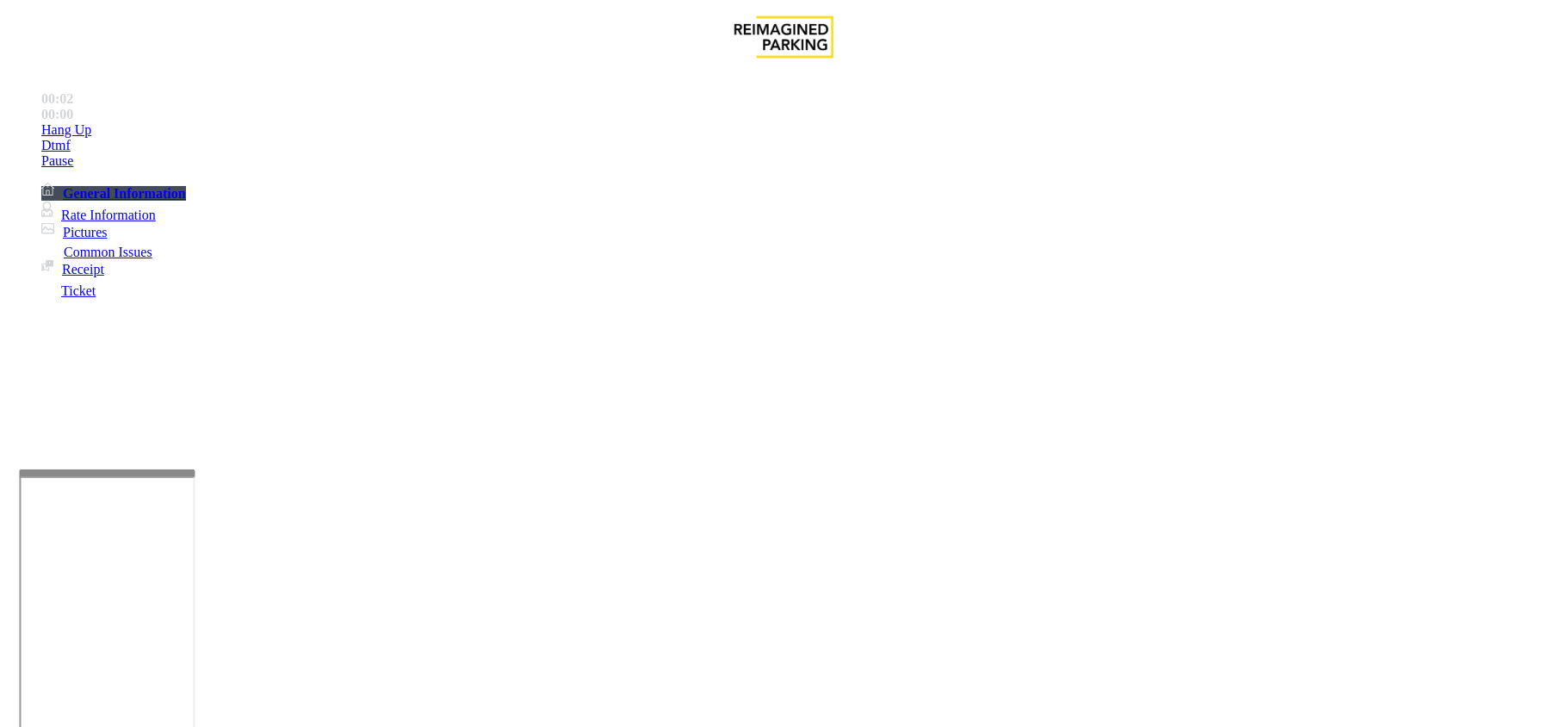scroll, scrollTop: 918, scrollLeft: 0, axis: vertical 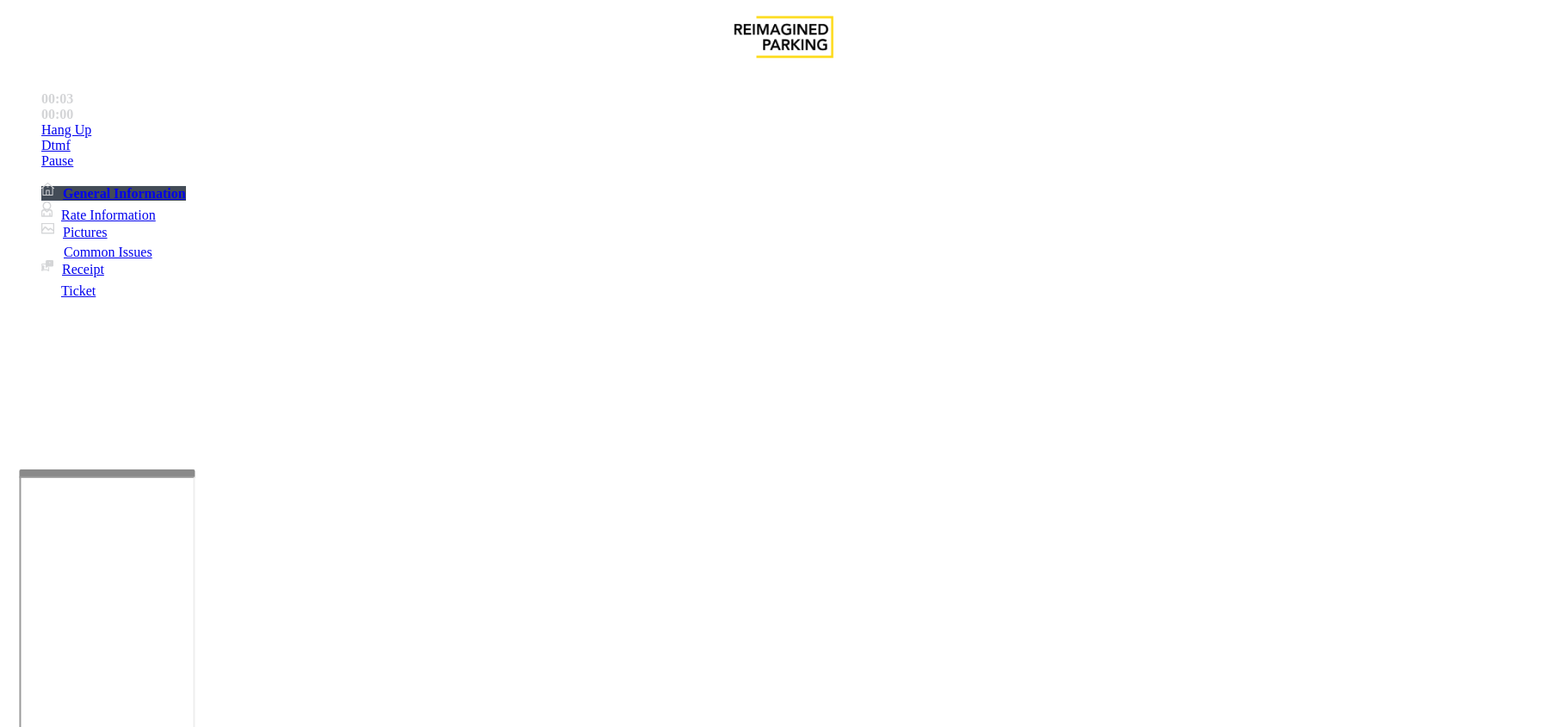 click on "Status URL (Vend Gate)" at bounding box center [781, 2888] 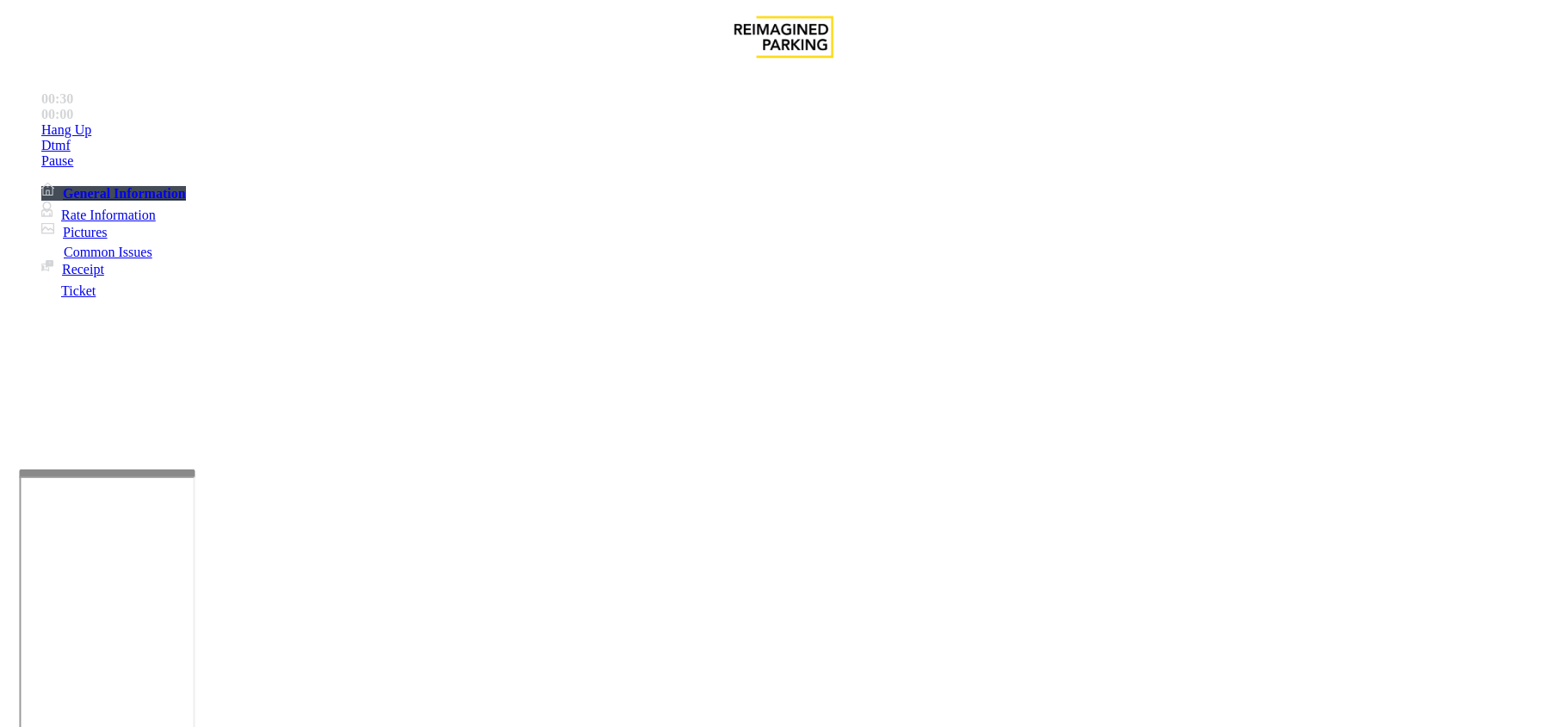 scroll, scrollTop: 459, scrollLeft: 0, axis: vertical 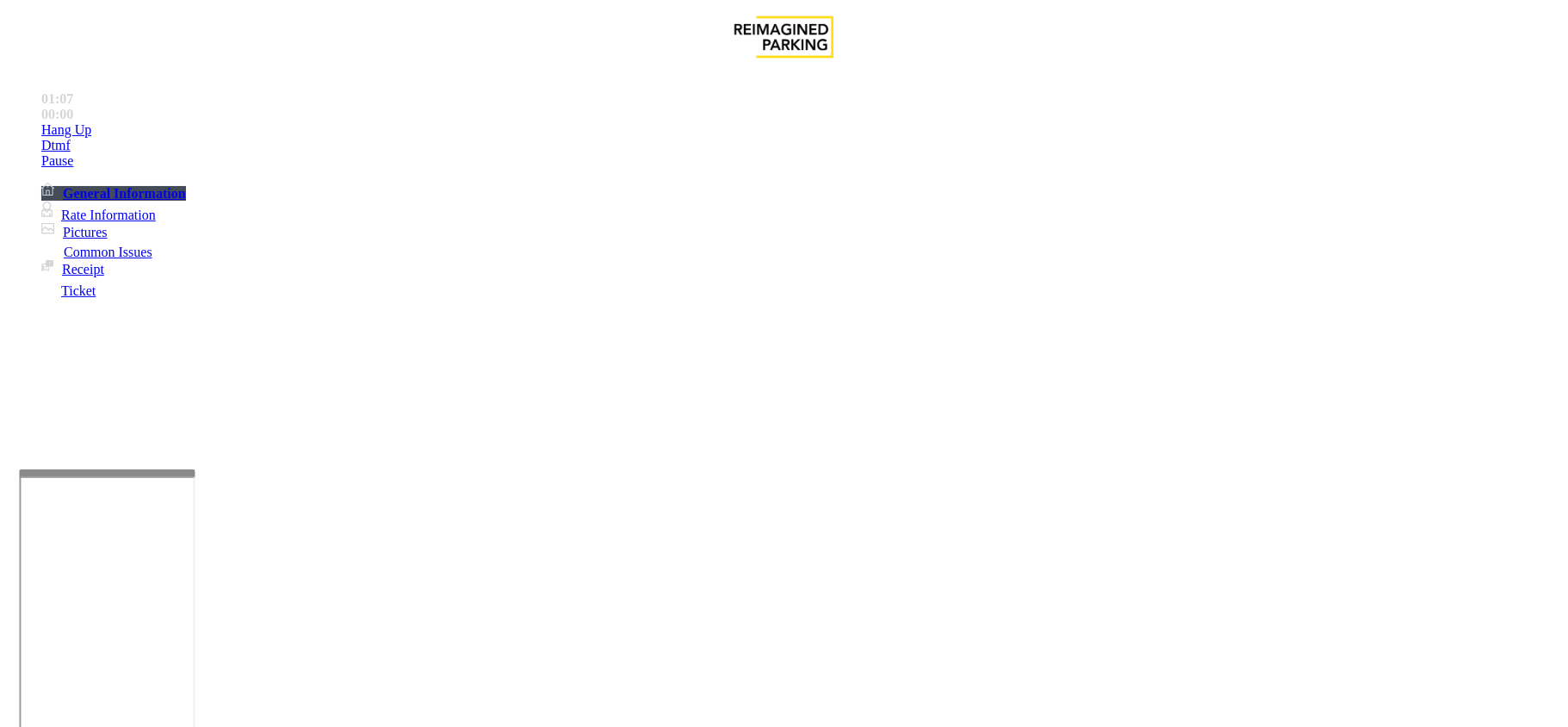 click on "Security does not get out for free. Please call Eric or Lakeesha before vending customer out." at bounding box center [325, 2364] 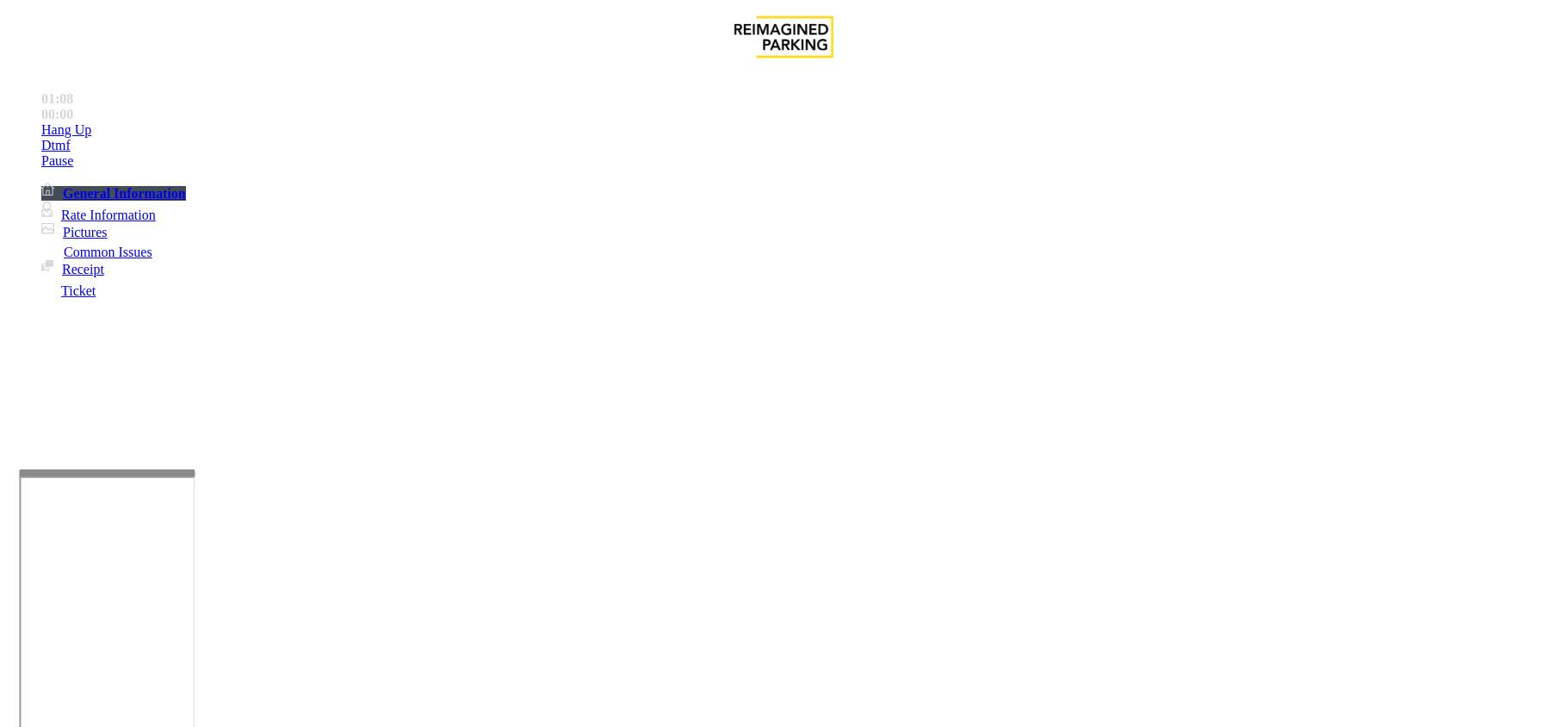 click on "Security does not get out for free. Please call Eric or Lakeesha before vending customer out." at bounding box center [325, 2364] 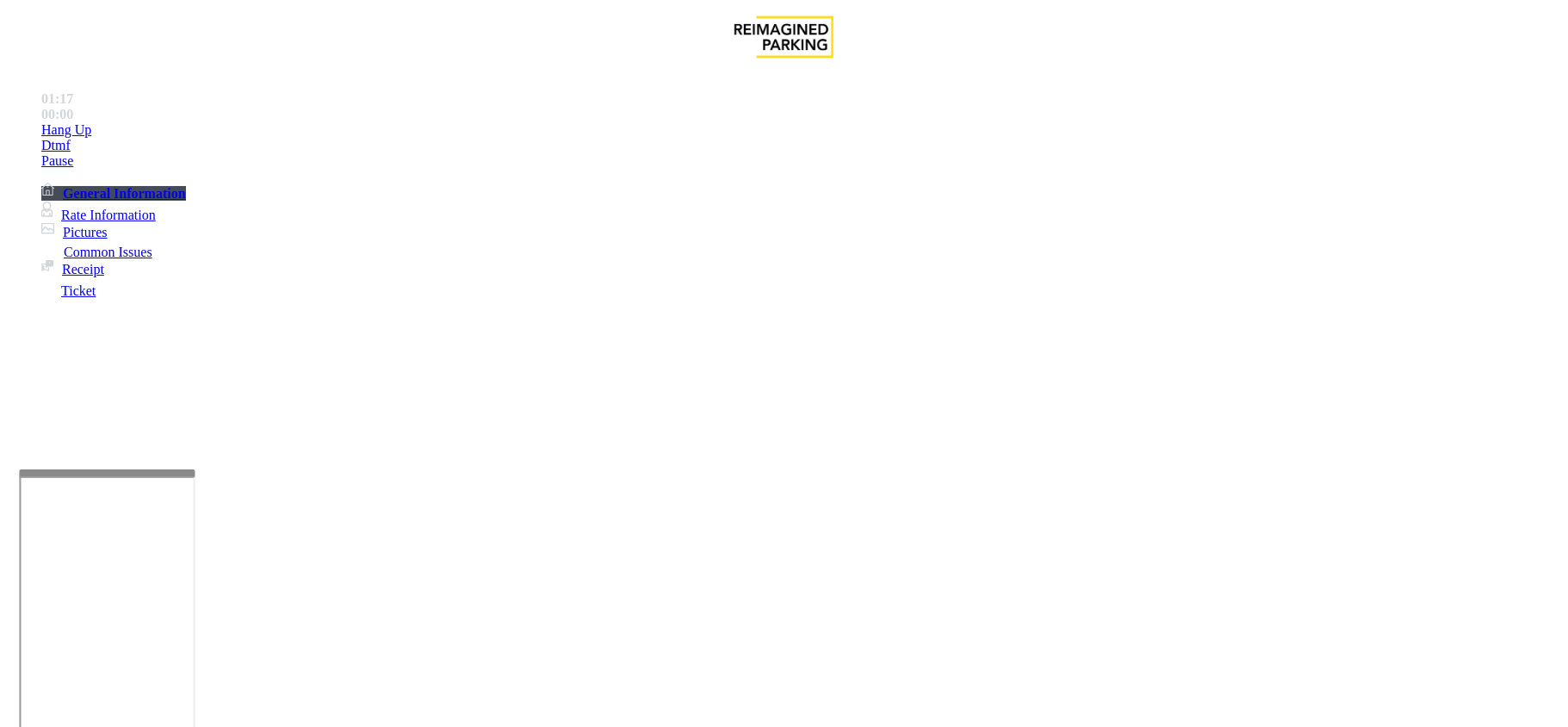 scroll, scrollTop: 689, scrollLeft: 0, axis: vertical 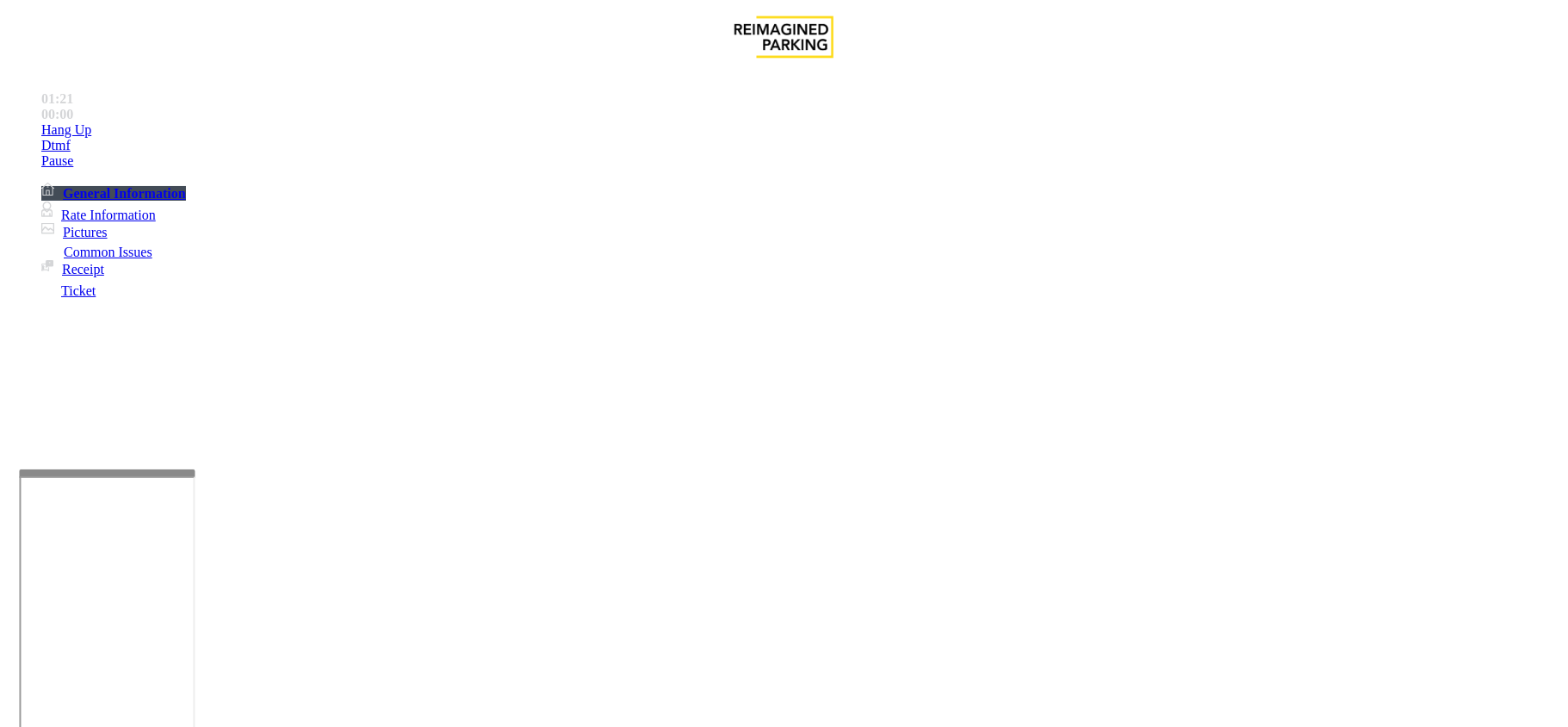 drag, startPoint x: 931, startPoint y: 458, endPoint x: 1117, endPoint y: 458, distance: 186 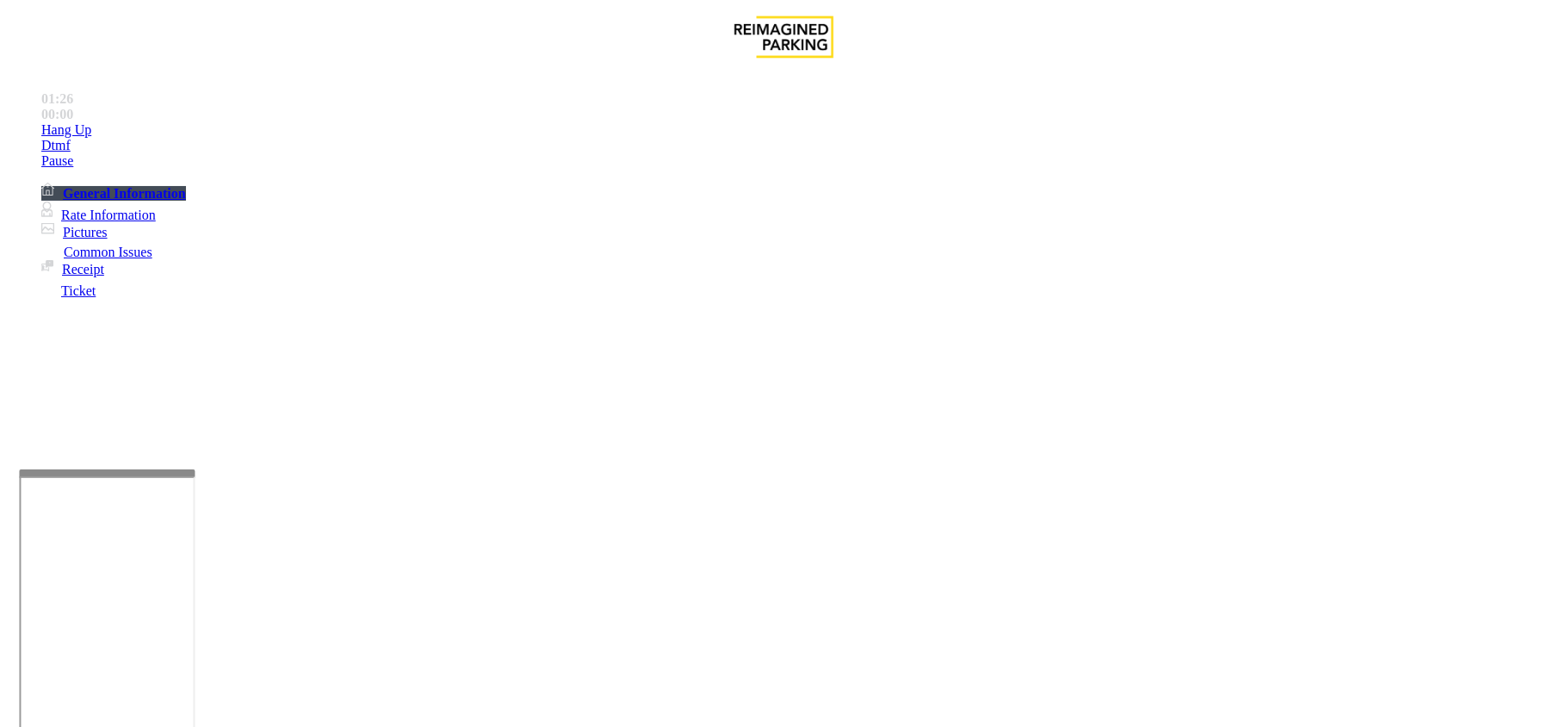 scroll, scrollTop: 2700, scrollLeft: 0, axis: vertical 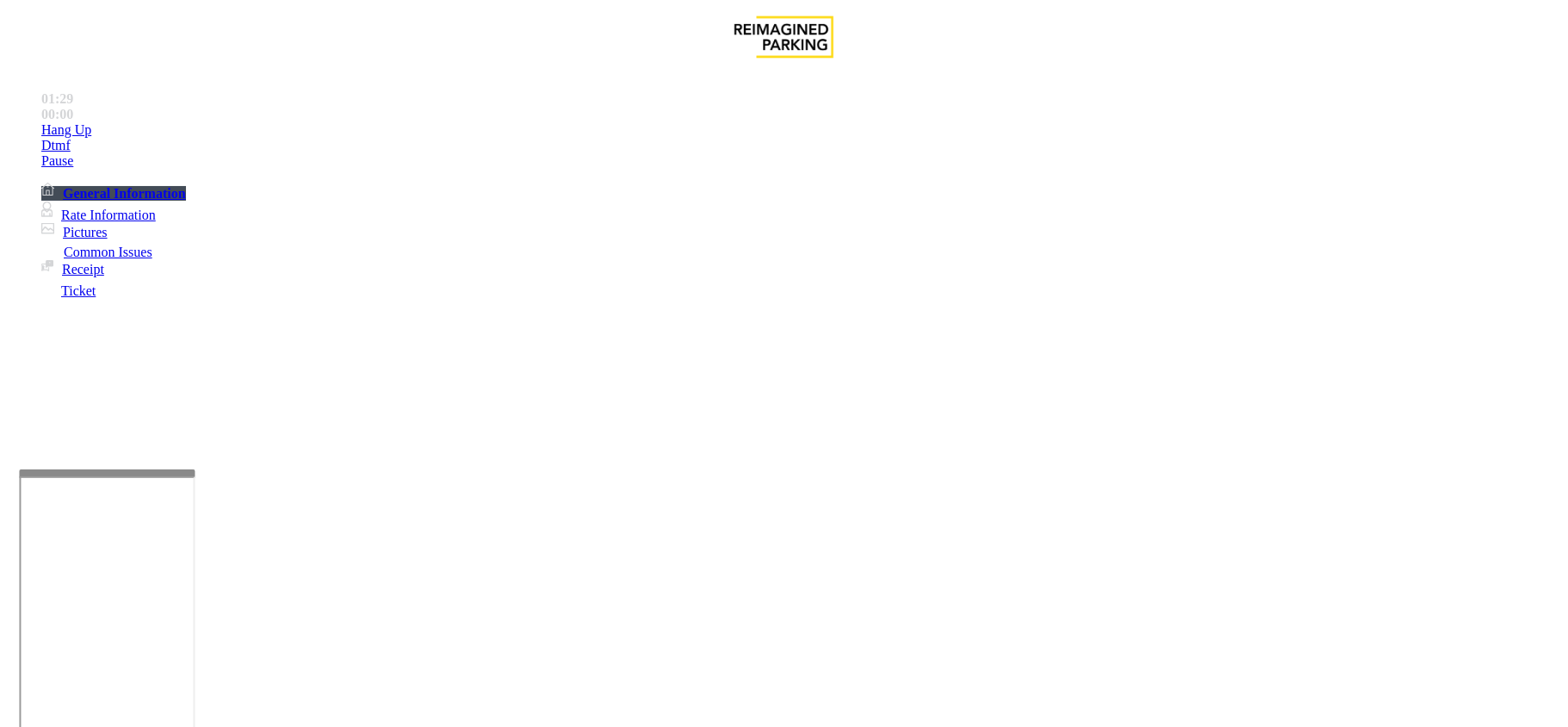drag, startPoint x: 1042, startPoint y: 421, endPoint x: 932, endPoint y: 422, distance: 110.0045 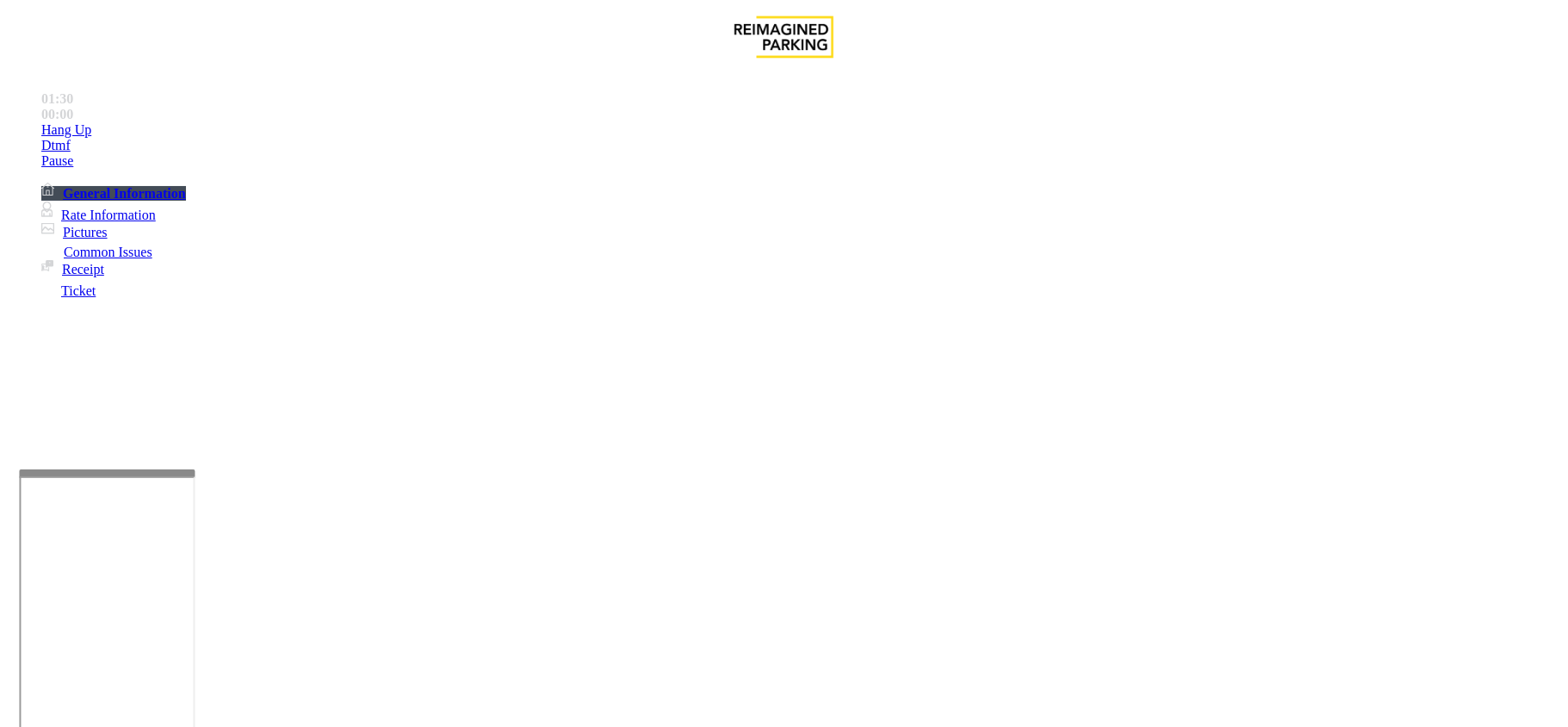 copy on "[PHONE]" 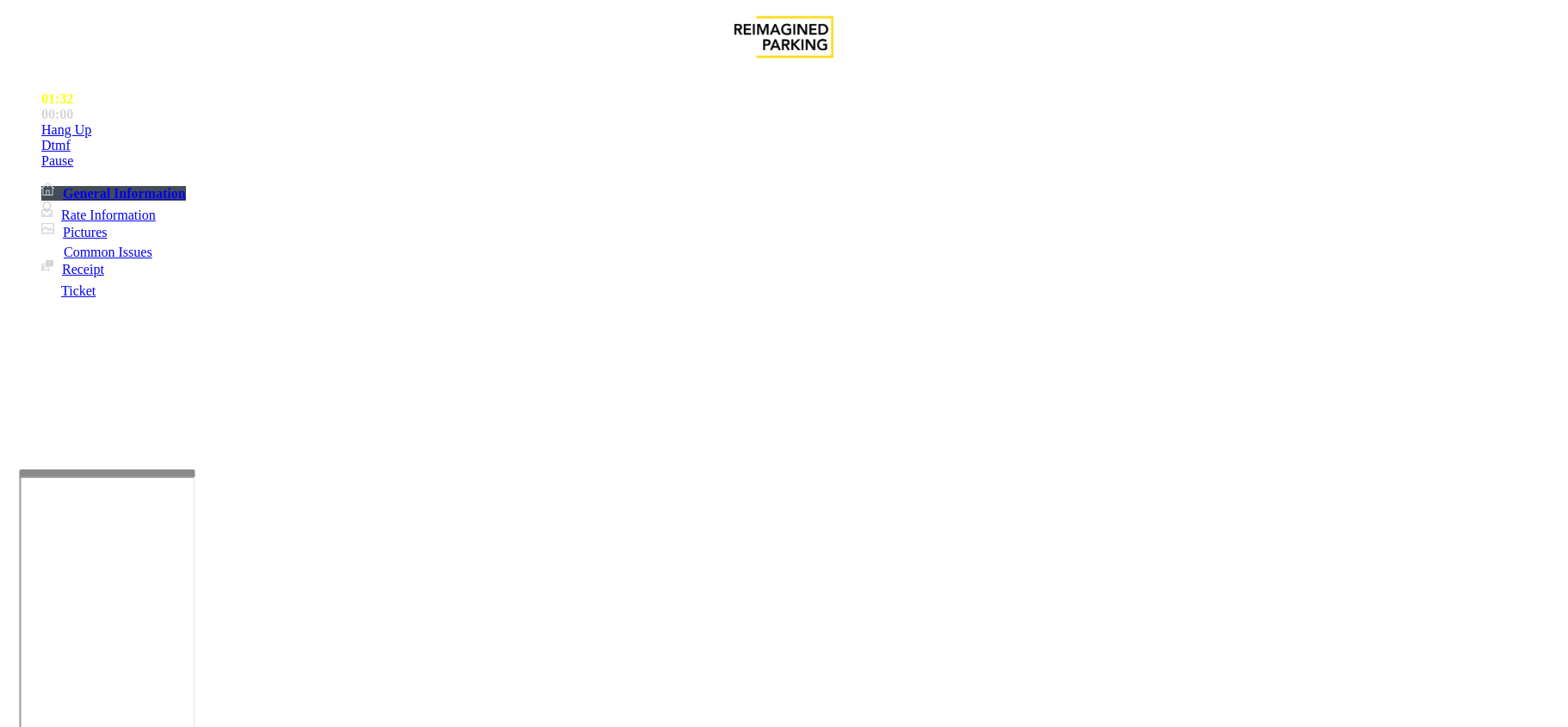 click on "Contact List" at bounding box center (784, 4759) 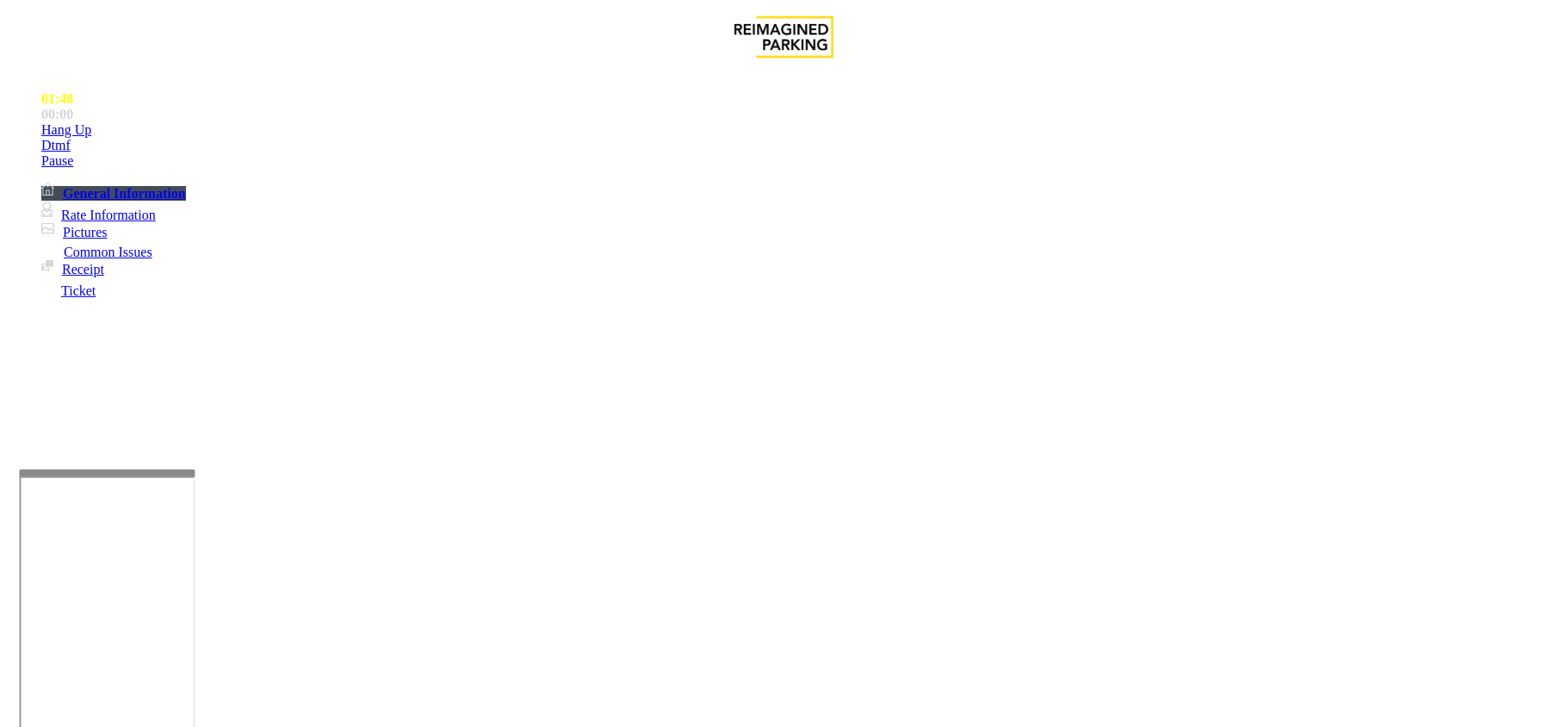 click on "Validation Issue" at bounding box center (437, 1289) 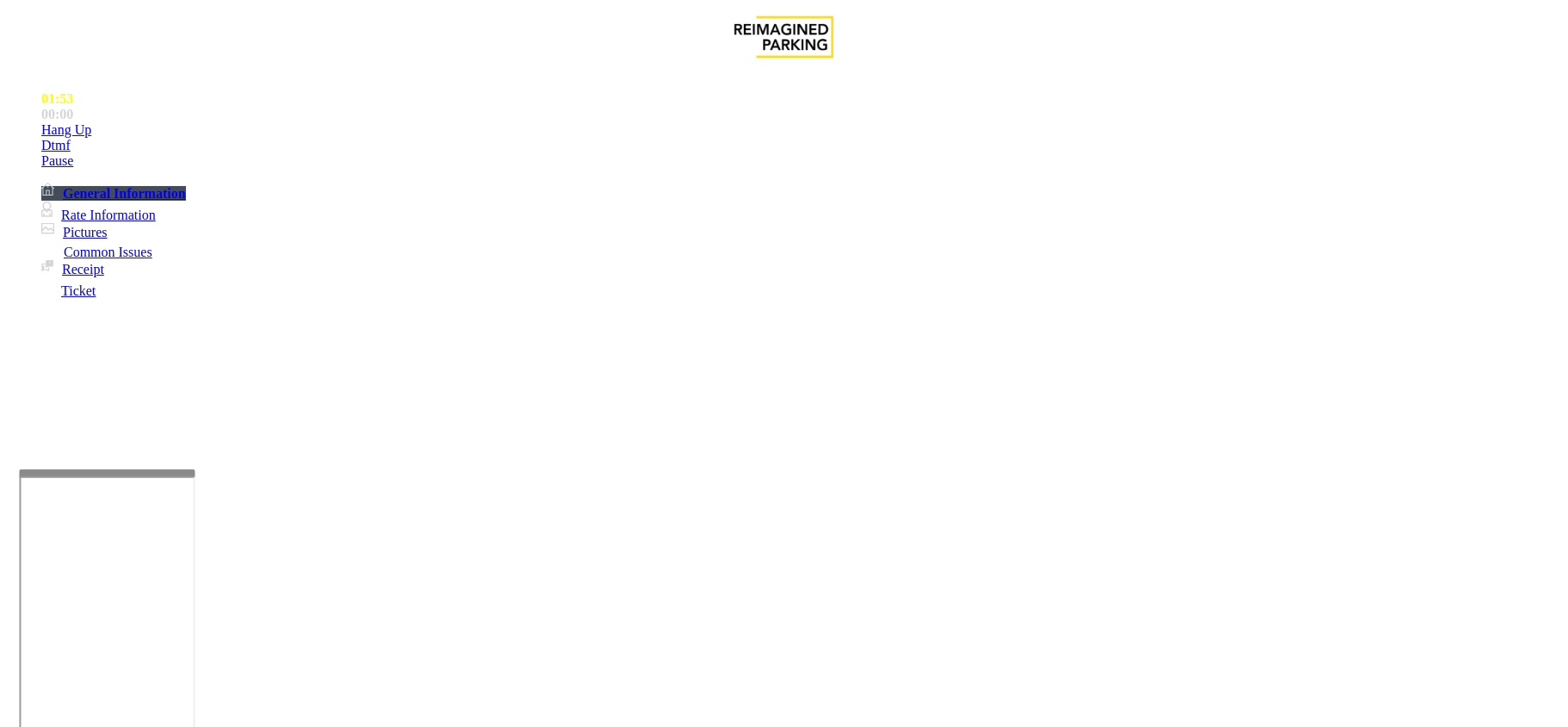 click at bounding box center (253, 1589) 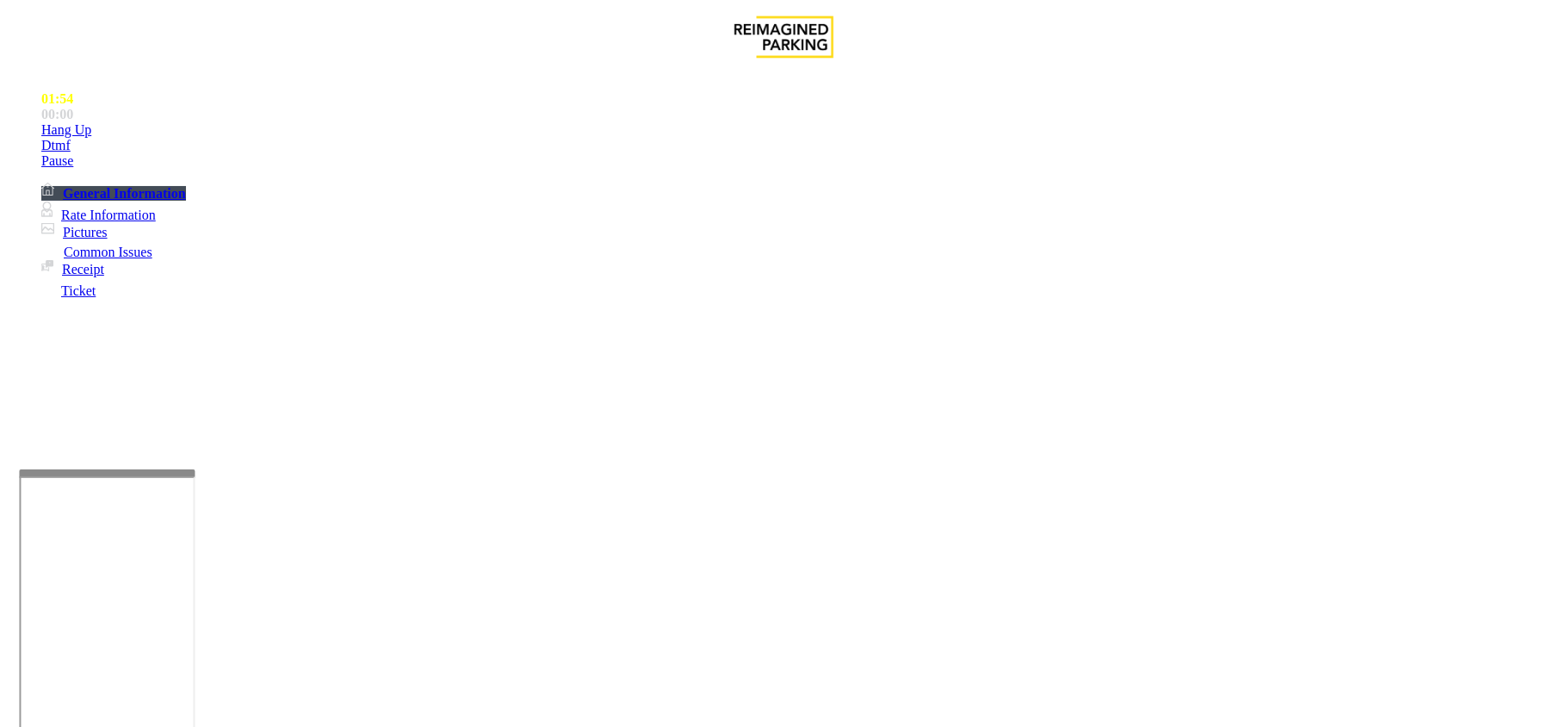 click on "Validation Error" at bounding box center (784, 1277) 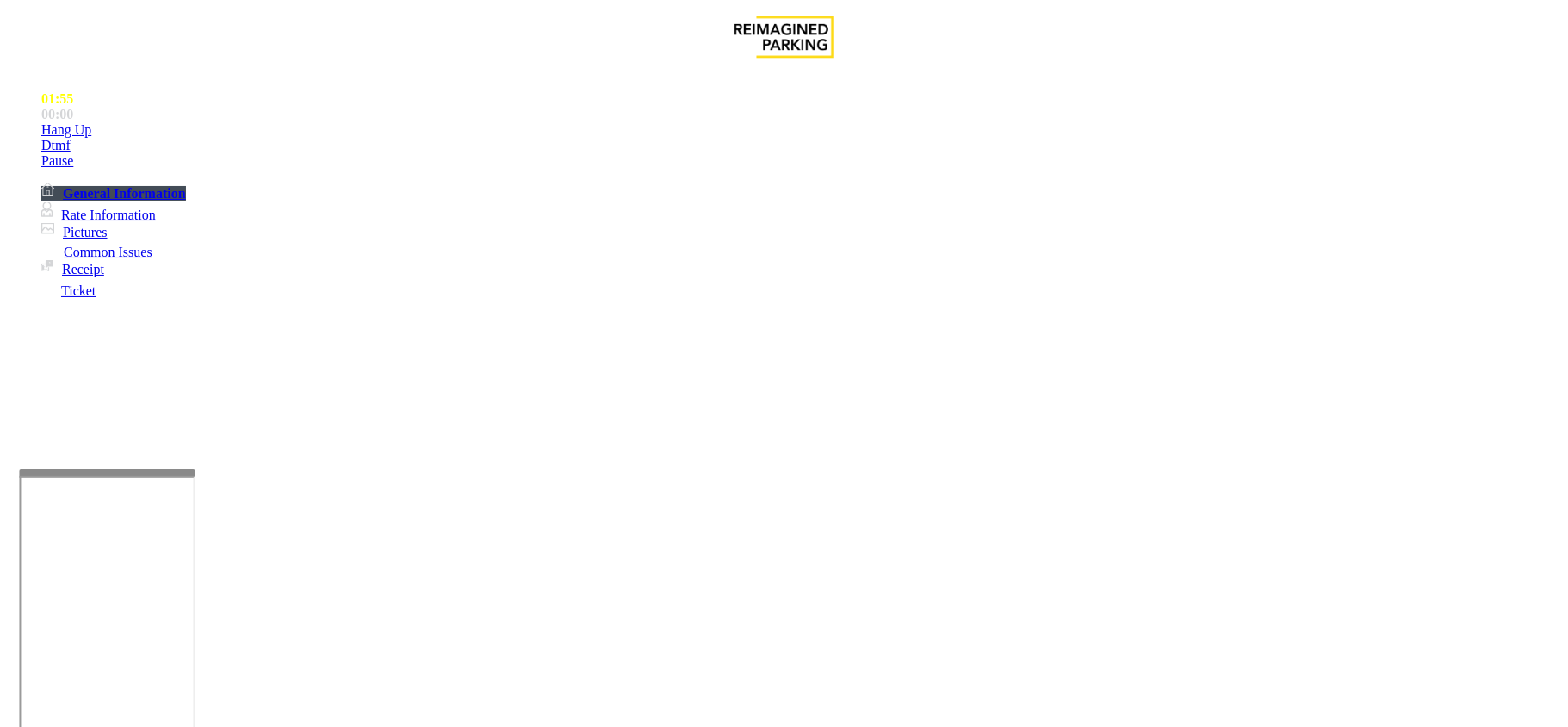 copy on "Validation Error" 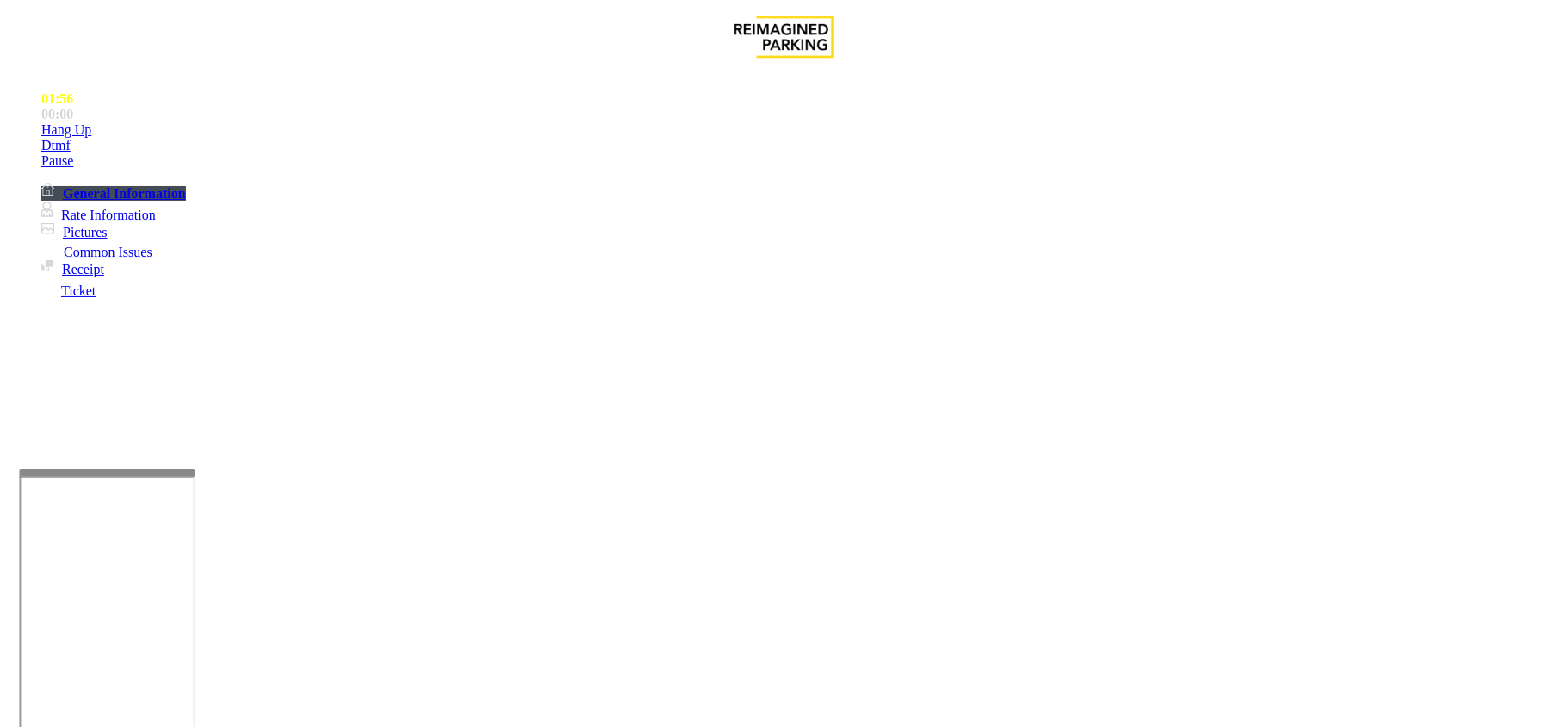 click at bounding box center (253, 1589) 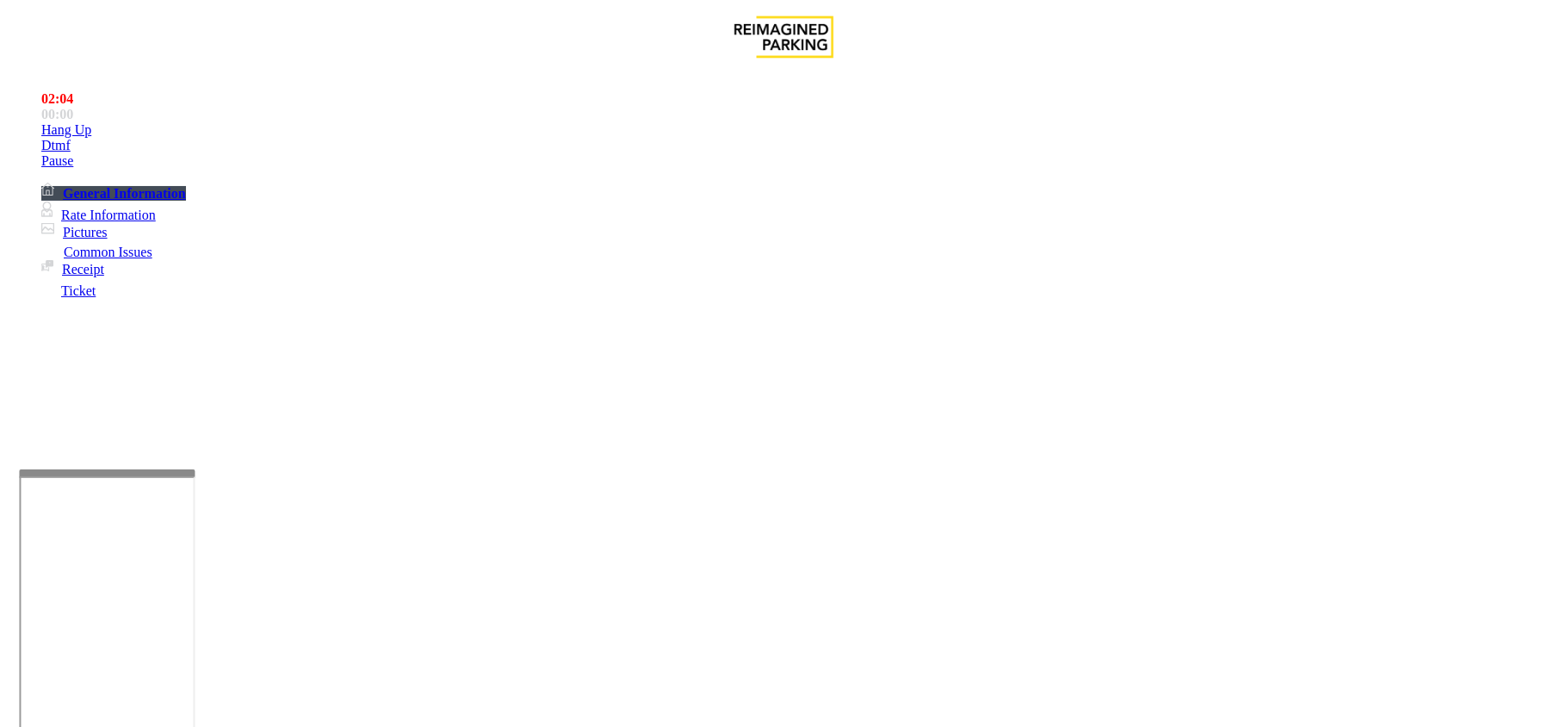 scroll, scrollTop: 748, scrollLeft: 0, axis: vertical 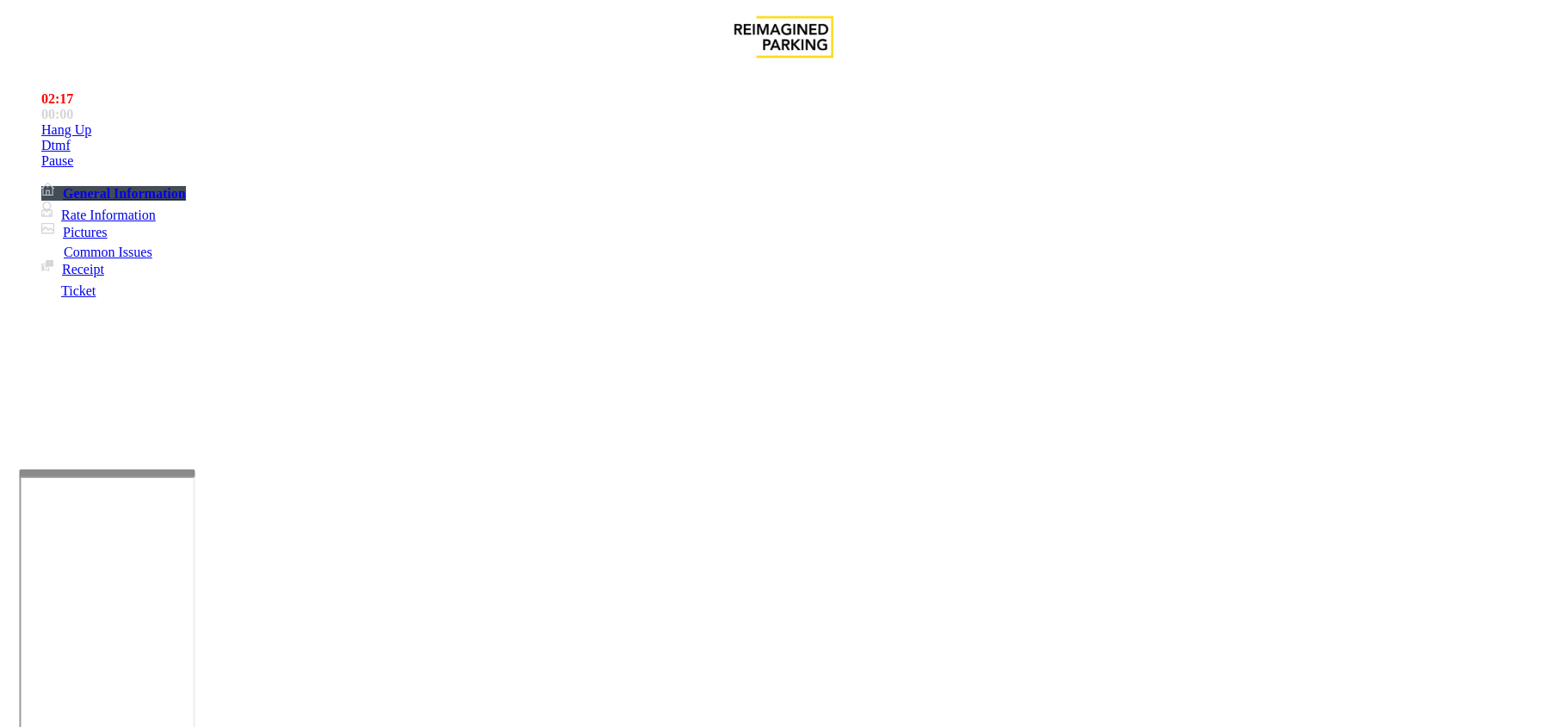 click at bounding box center [253, 1589] 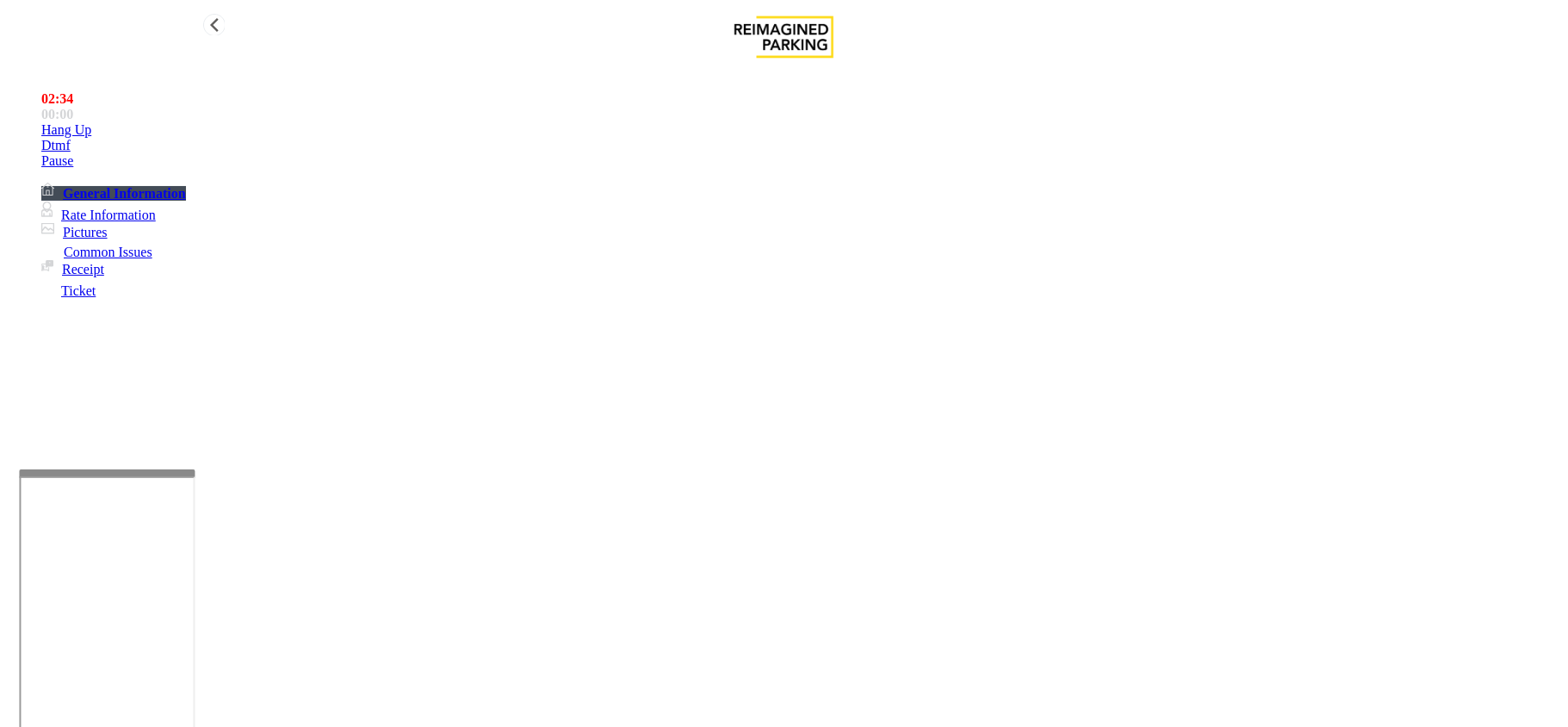 type on "**********" 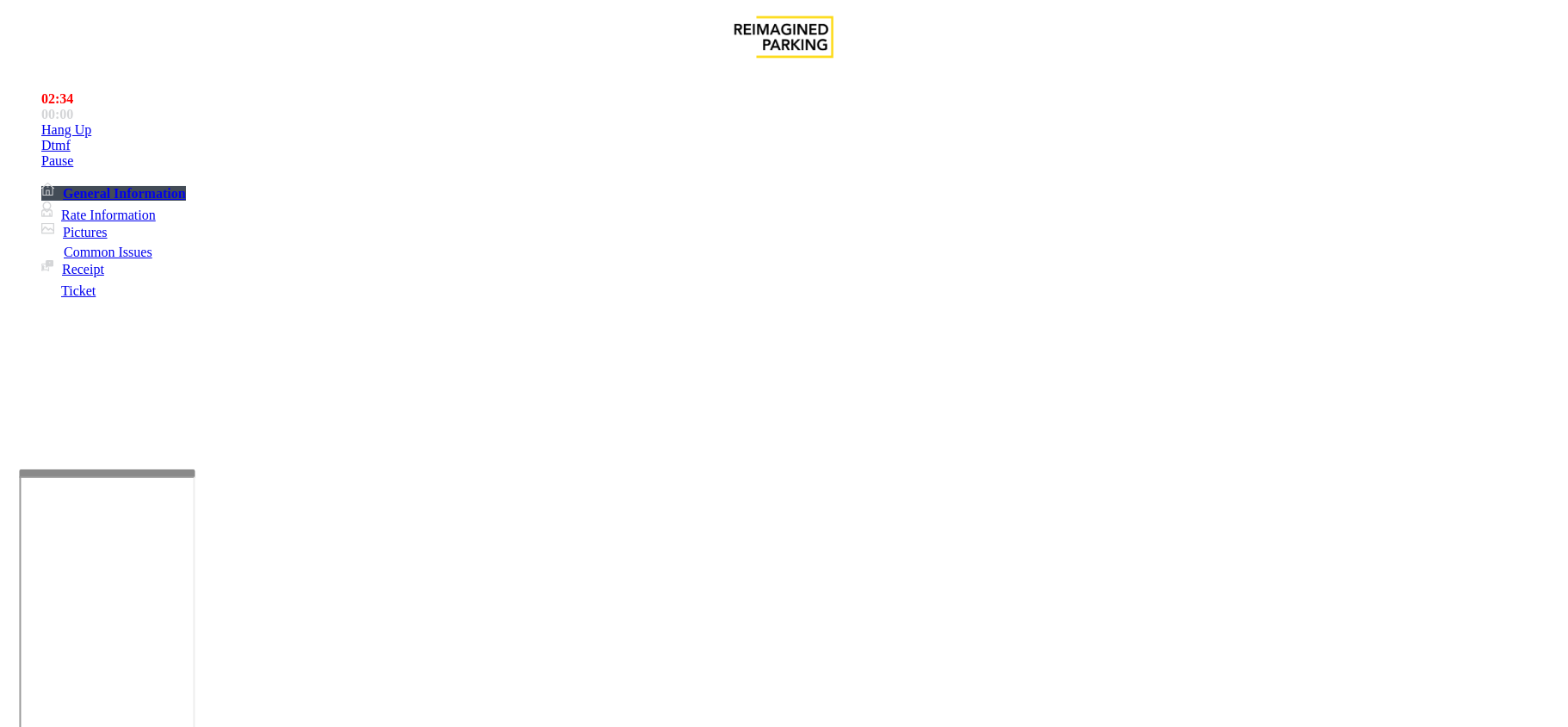 click at bounding box center (83, 1308) 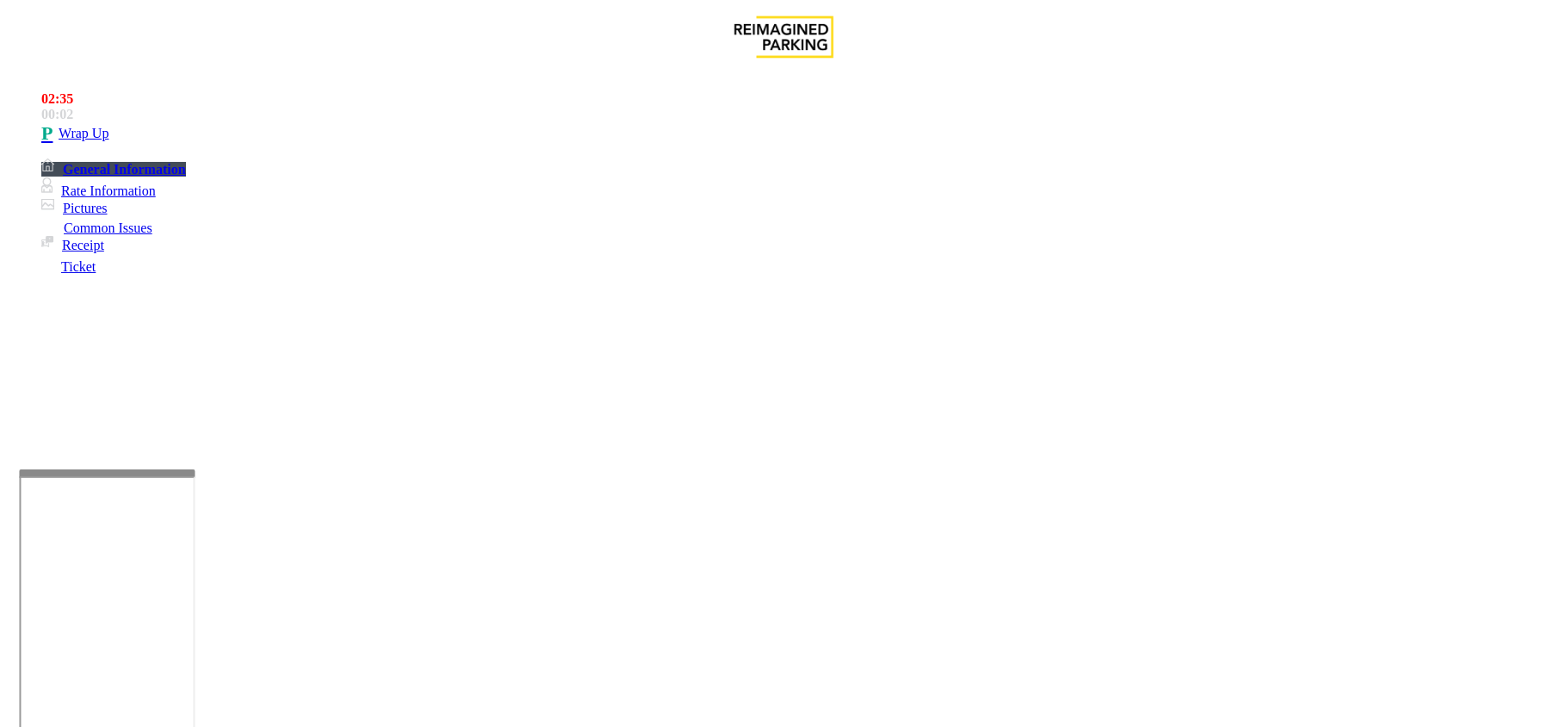 type on "**" 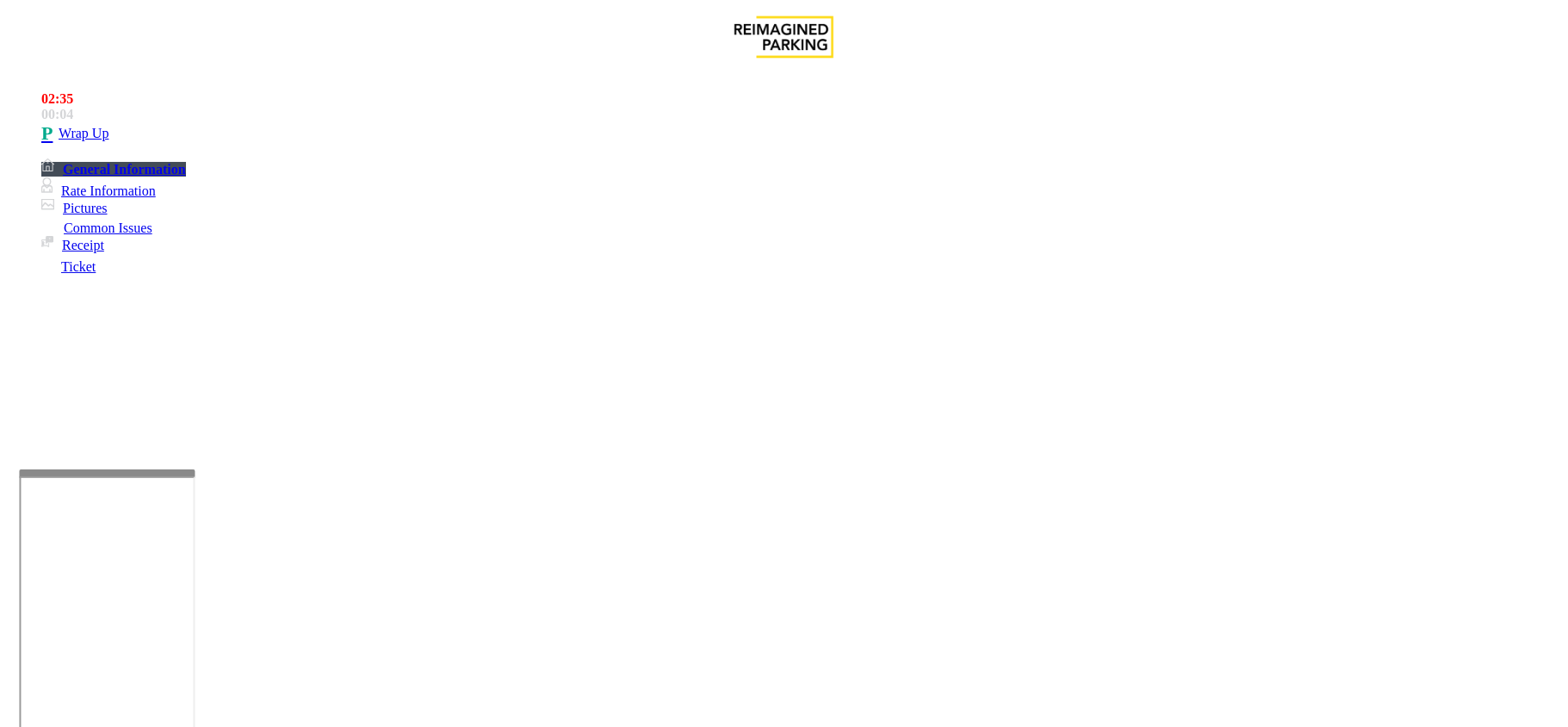 type on "**" 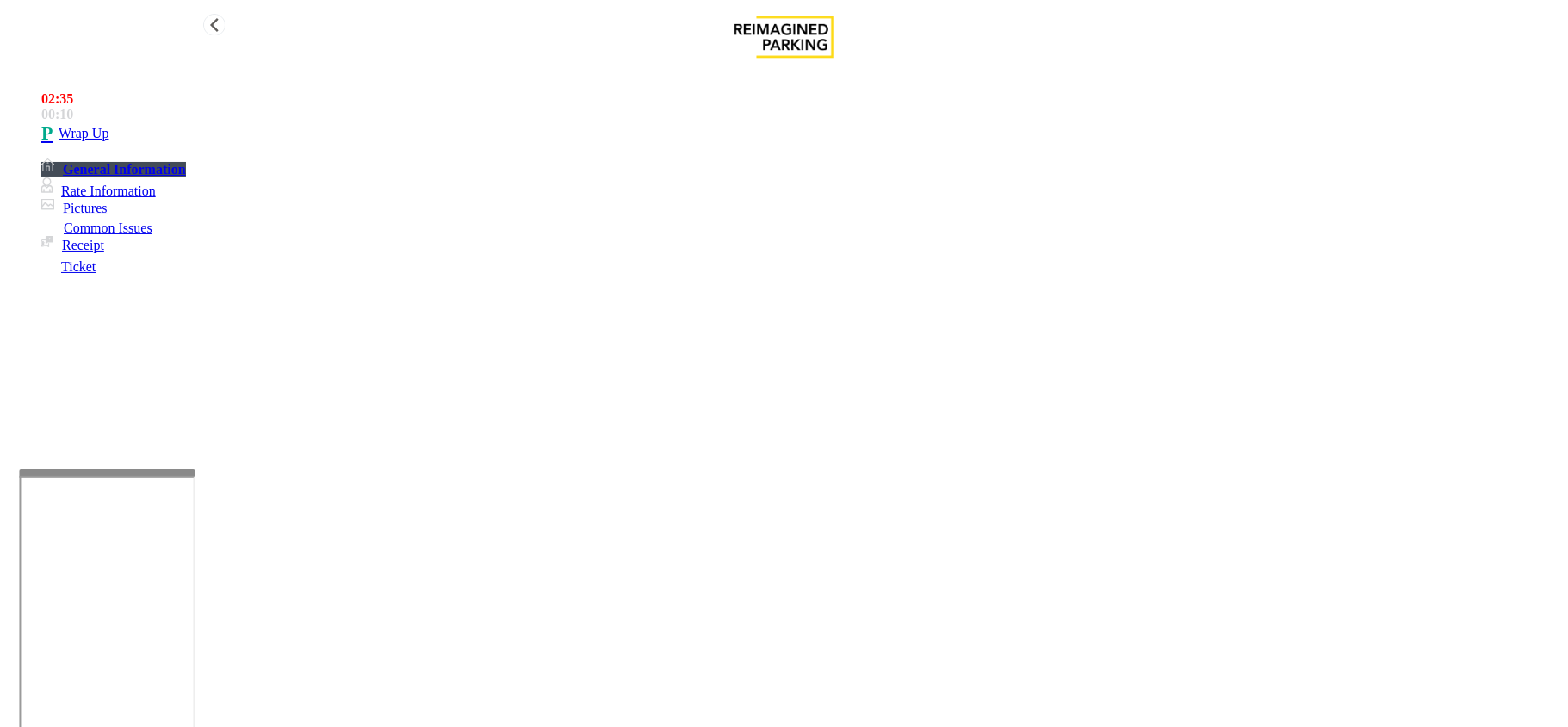 type on "**********" 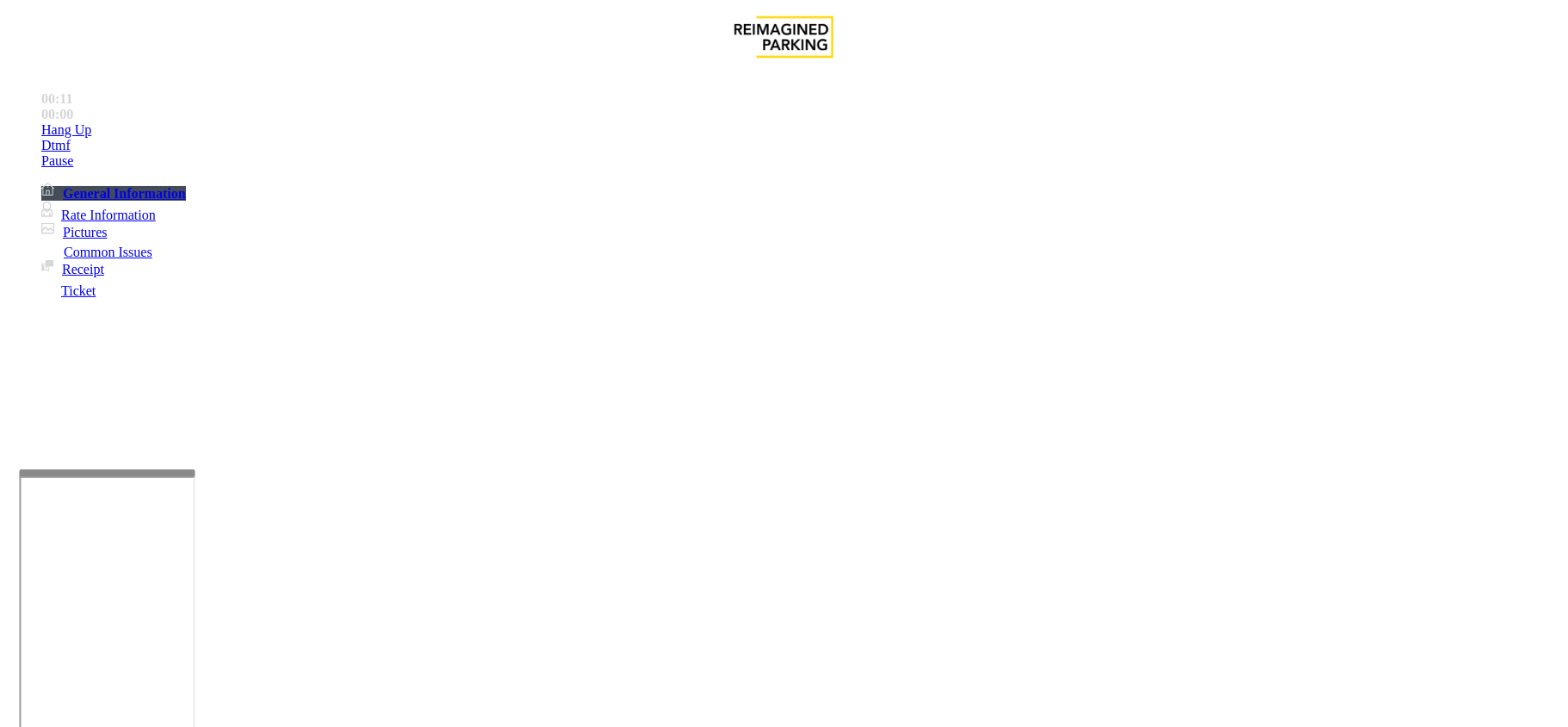 scroll, scrollTop: 1034, scrollLeft: 0, axis: vertical 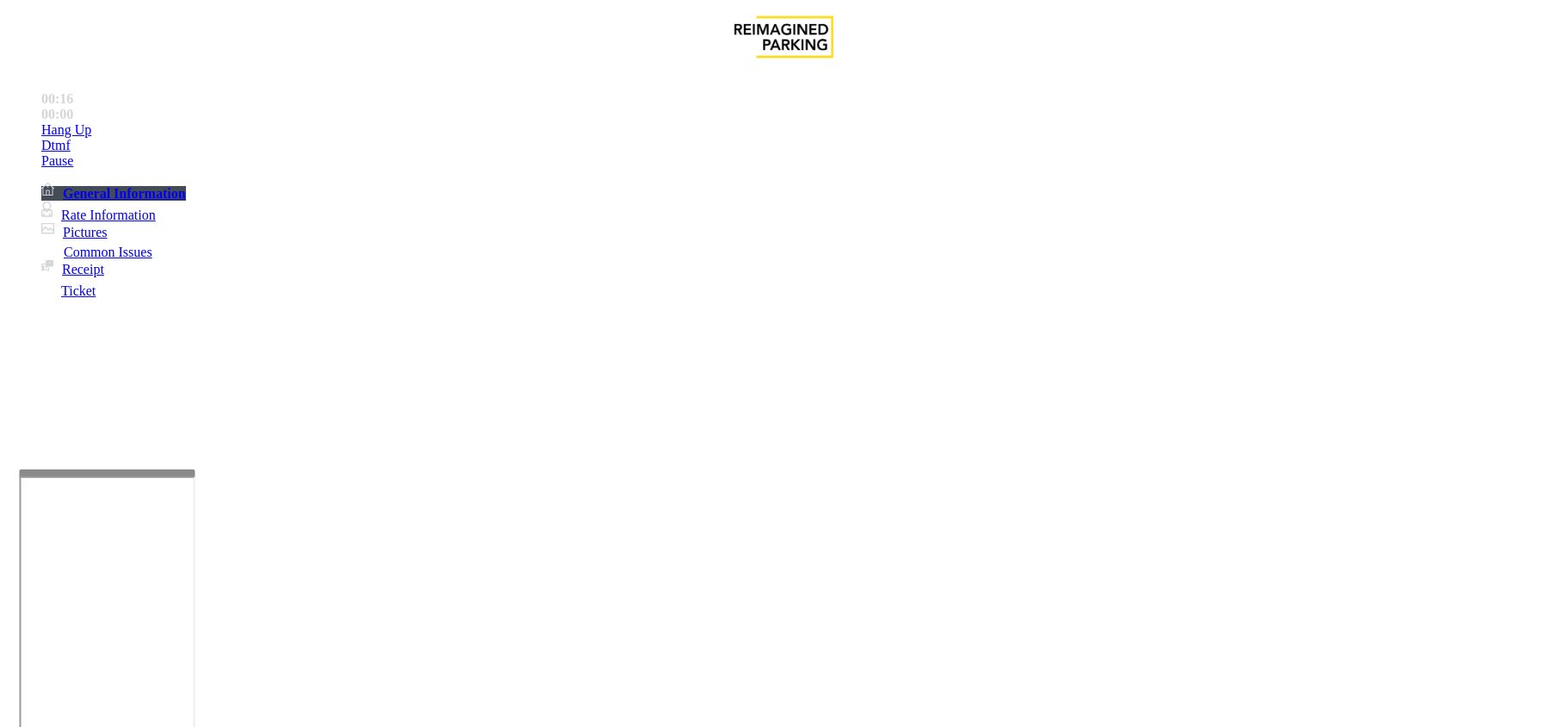 click on "Intercom Issue/No Response" at bounding box center (648, 1289) 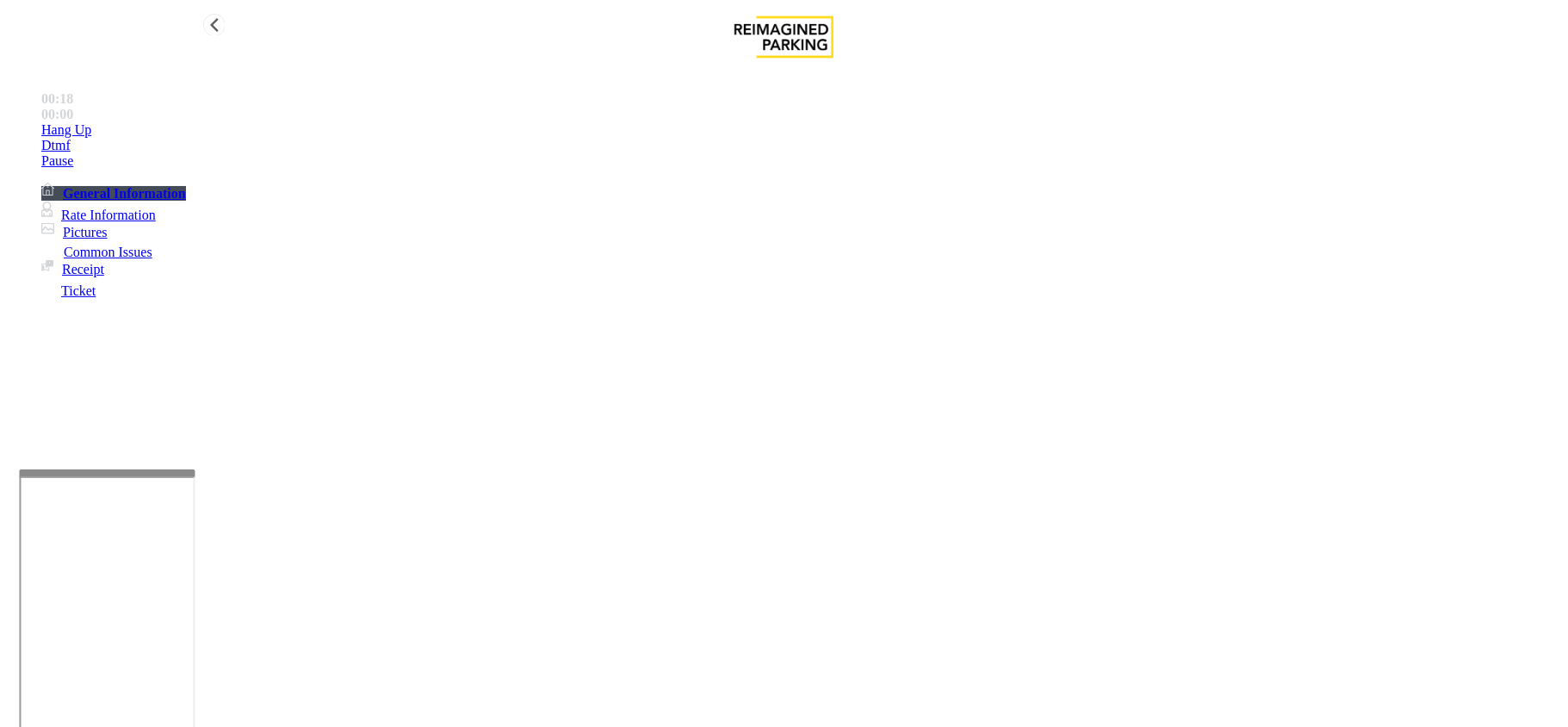 click on "Hang Up" at bounding box center (801, 130) 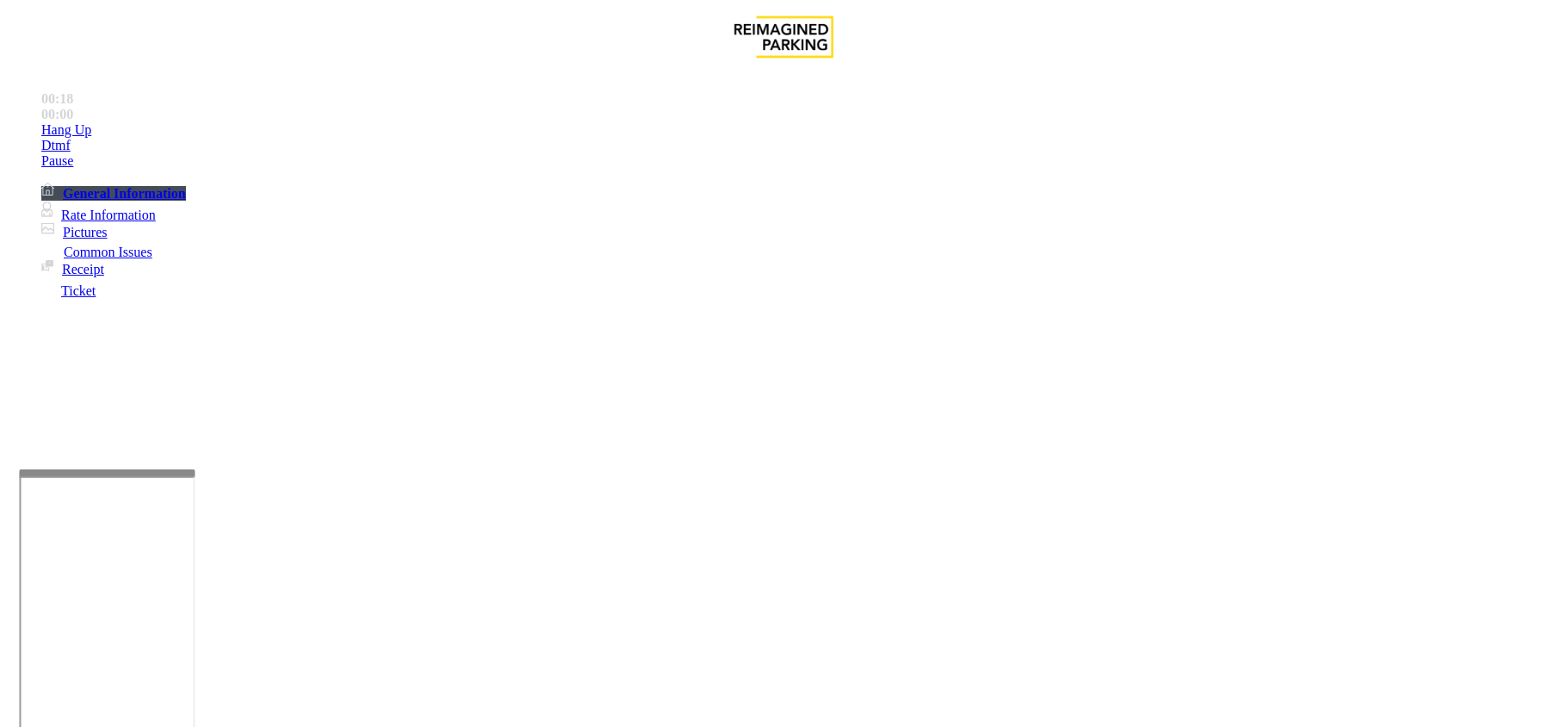 click on "No Response/Unable to hear parker" at bounding box center [122, 1289] 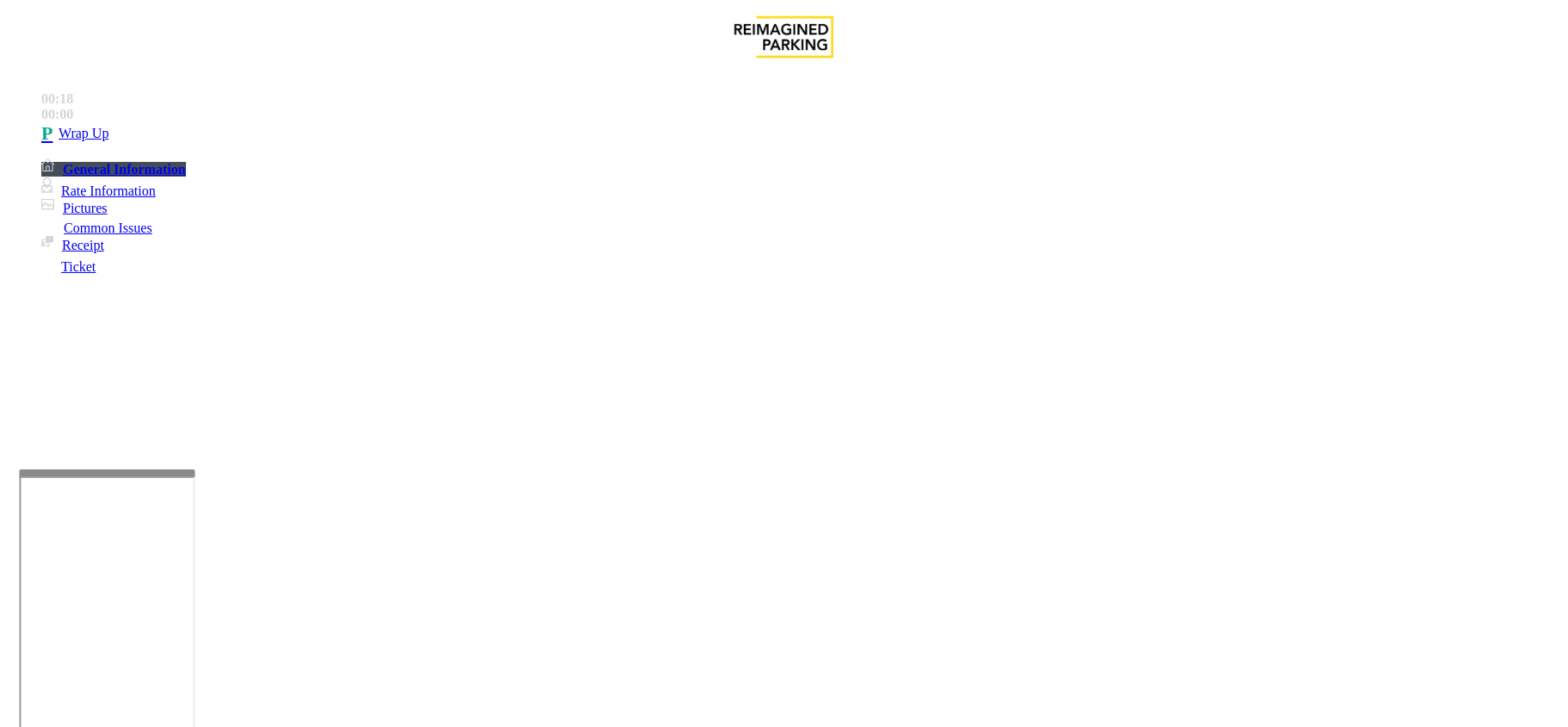 click on "No Response/Unable to hear parker" at bounding box center (784, 1277) 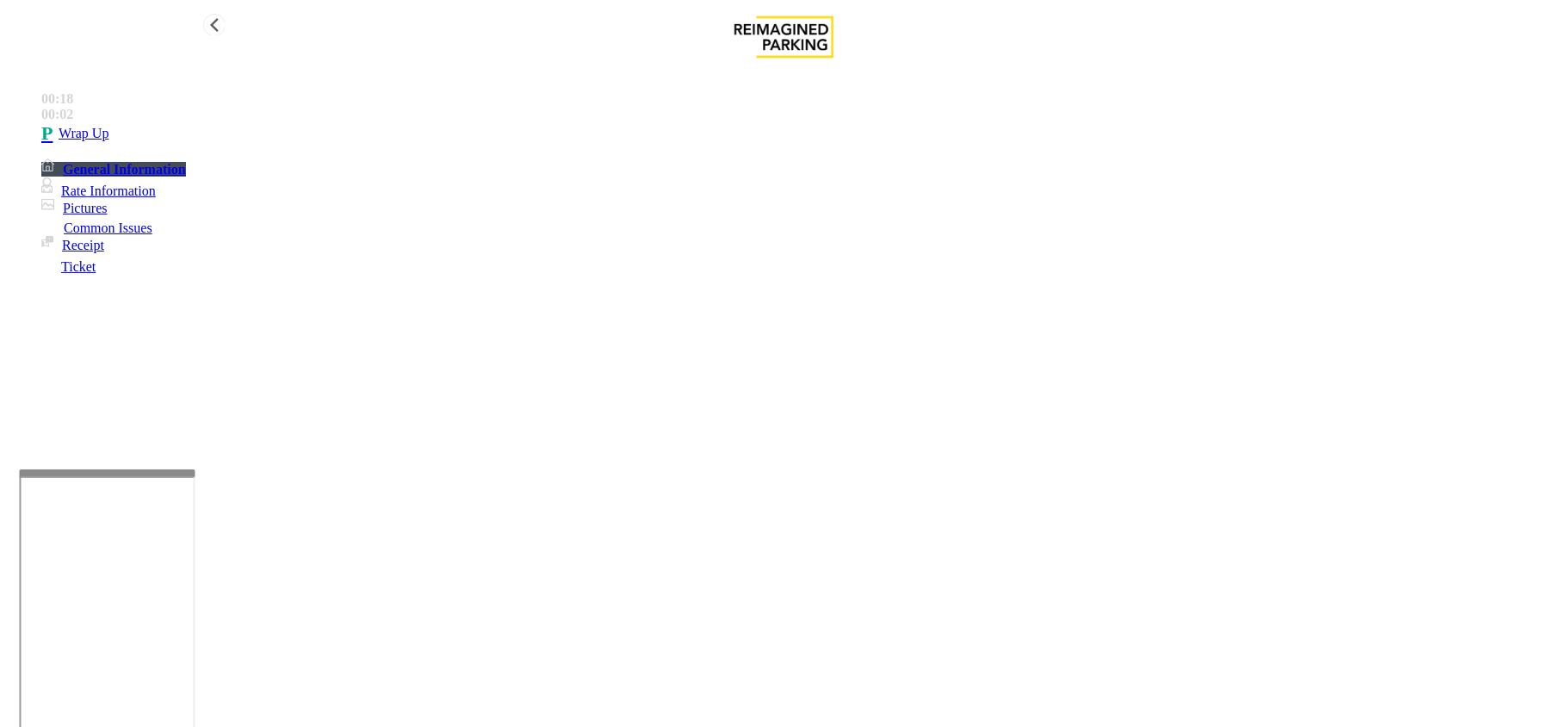 type on "**********" 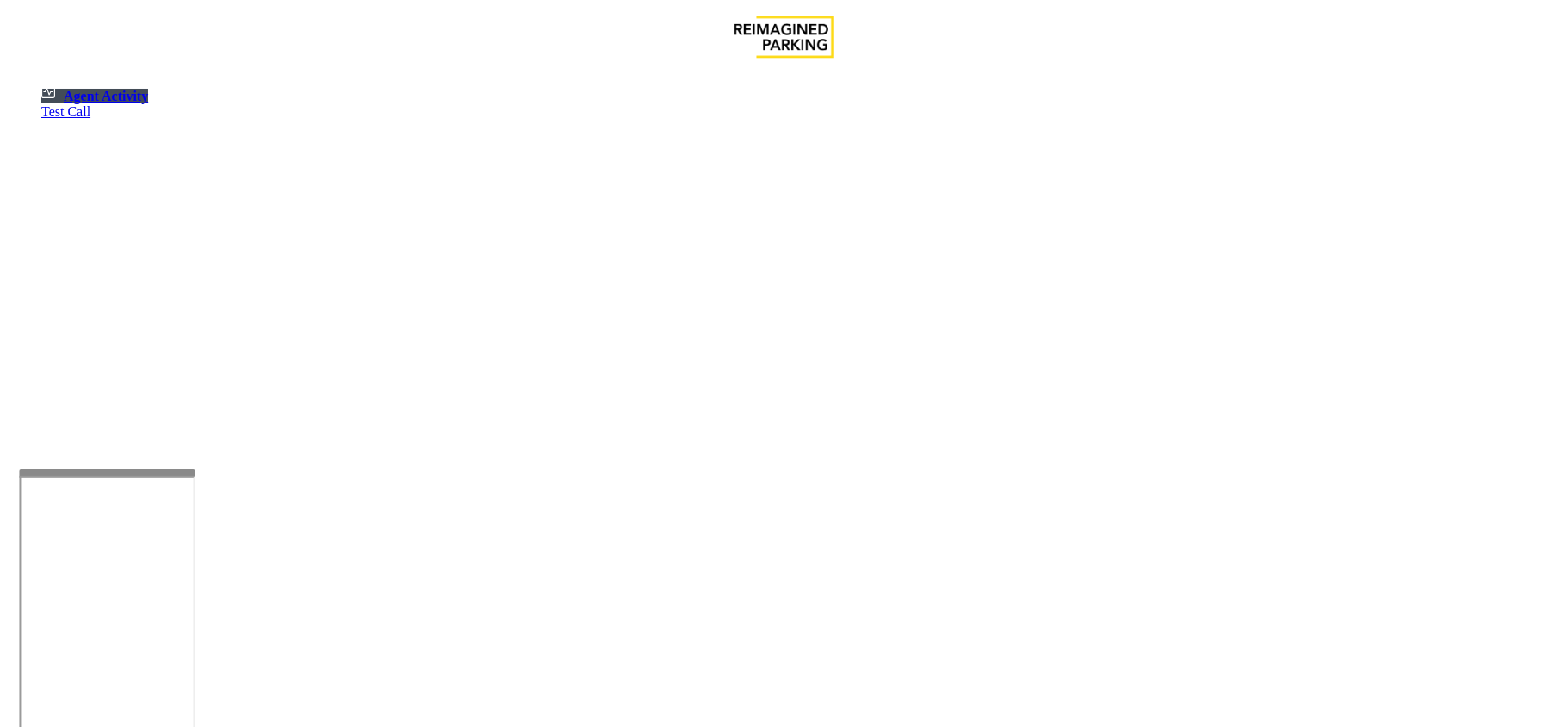 click at bounding box center [68, 1332] 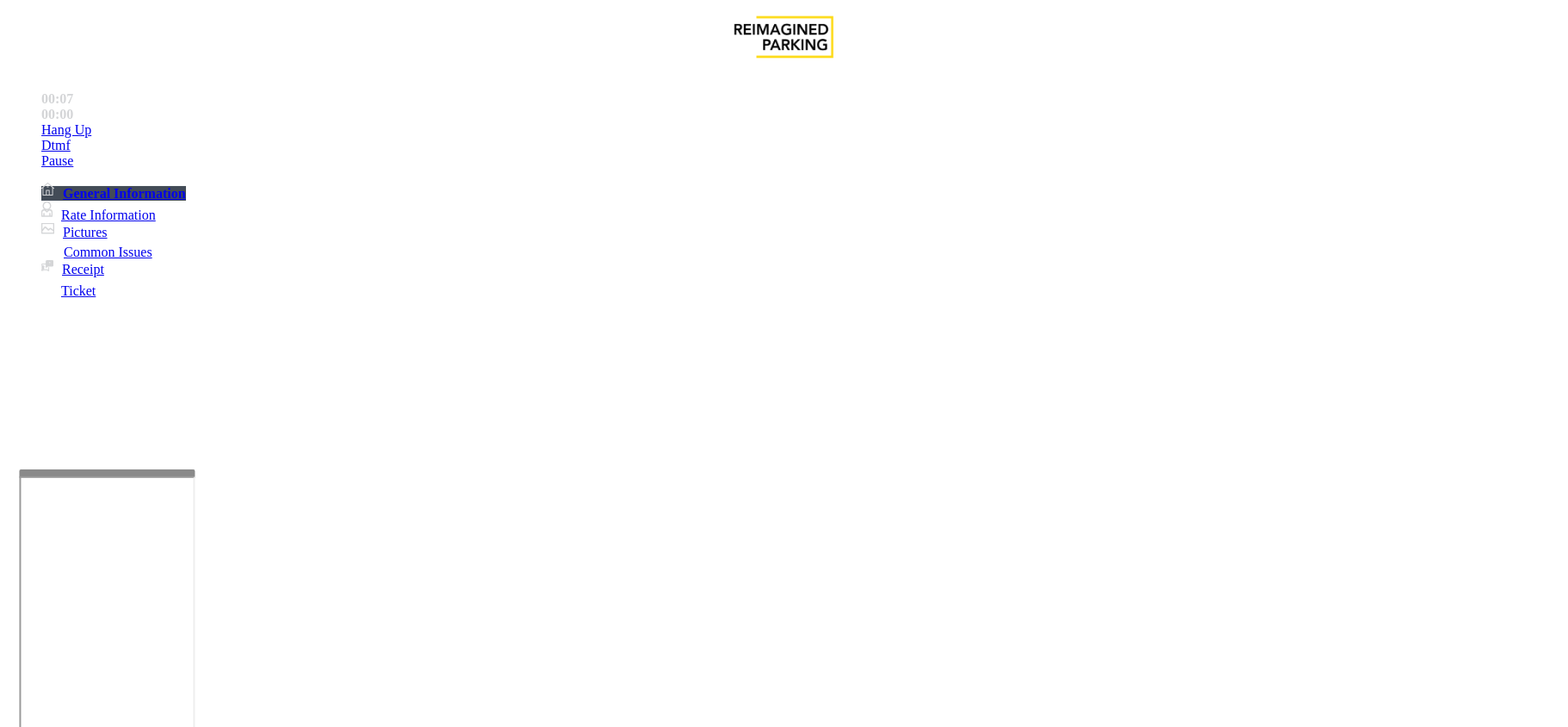click on "×" at bounding box center [17, 3436] 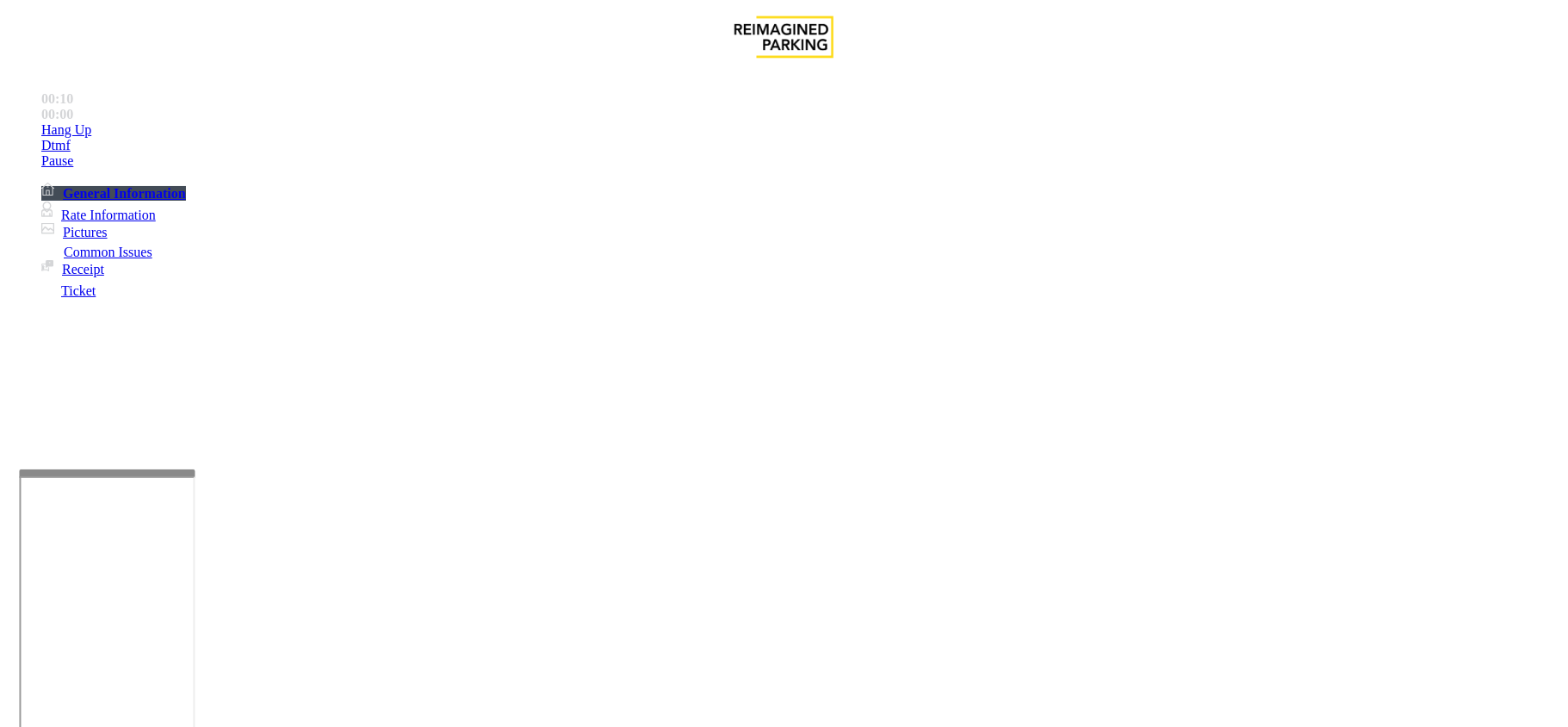 scroll, scrollTop: 574, scrollLeft: 0, axis: vertical 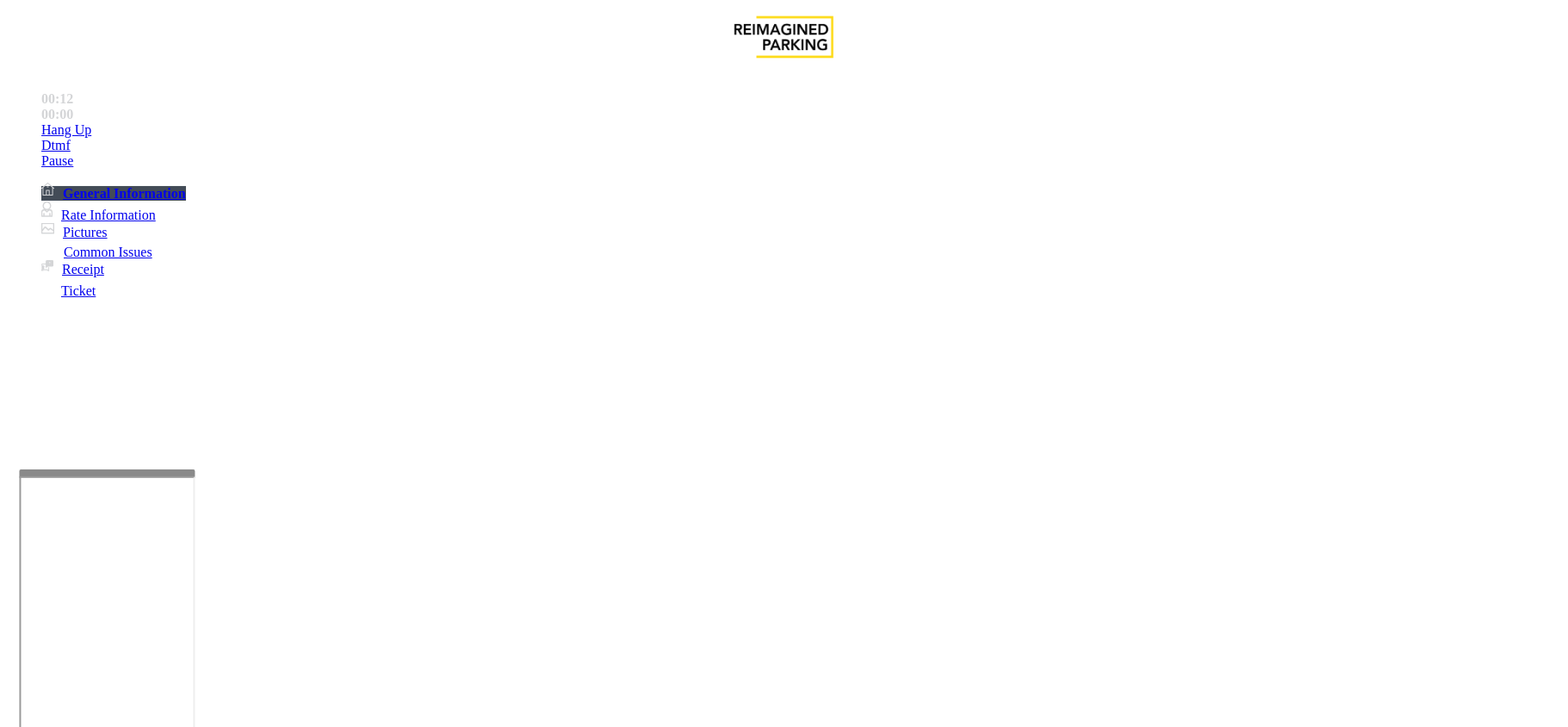 drag, startPoint x: 982, startPoint y: 410, endPoint x: 924, endPoint y: 384, distance: 63.560994 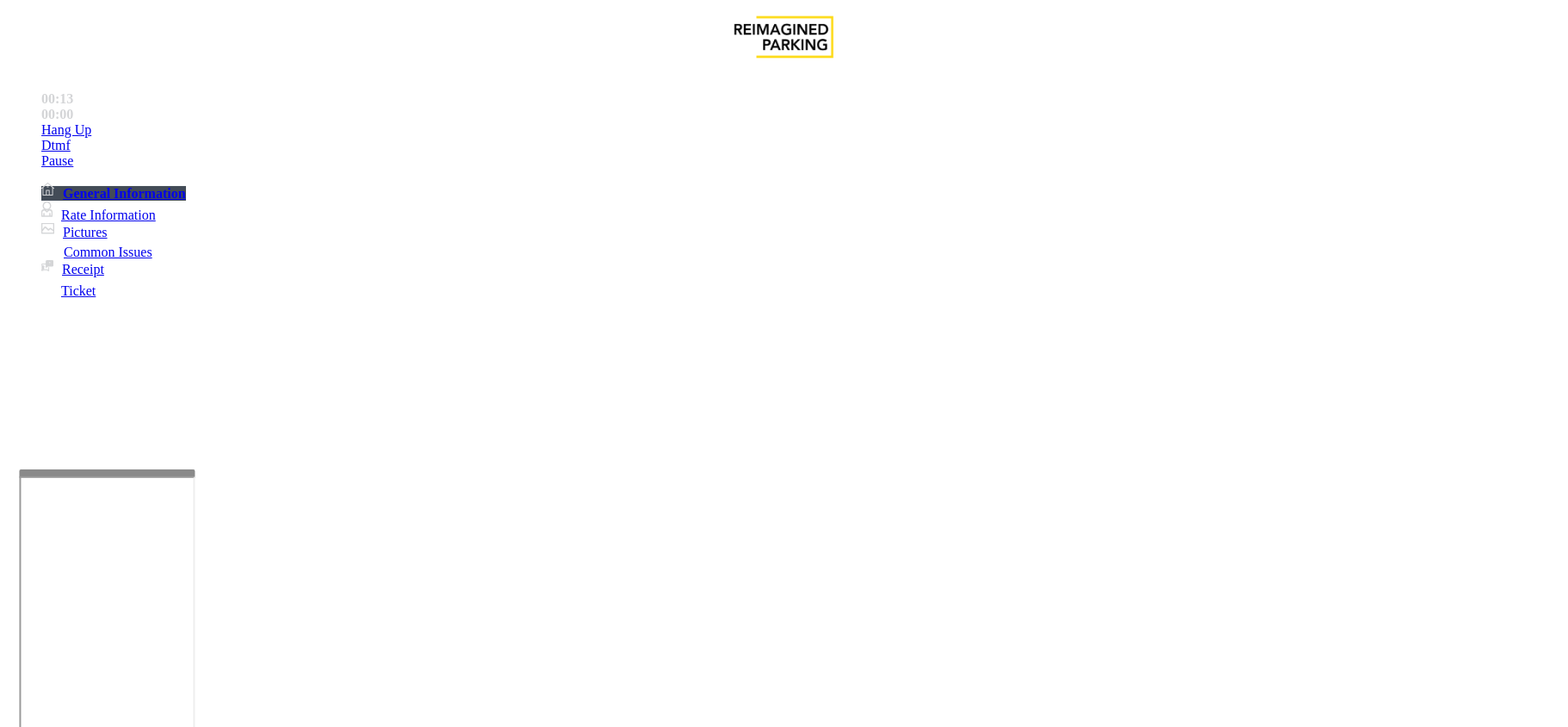 click on "Barcode facing up" at bounding box center (294, 2190) 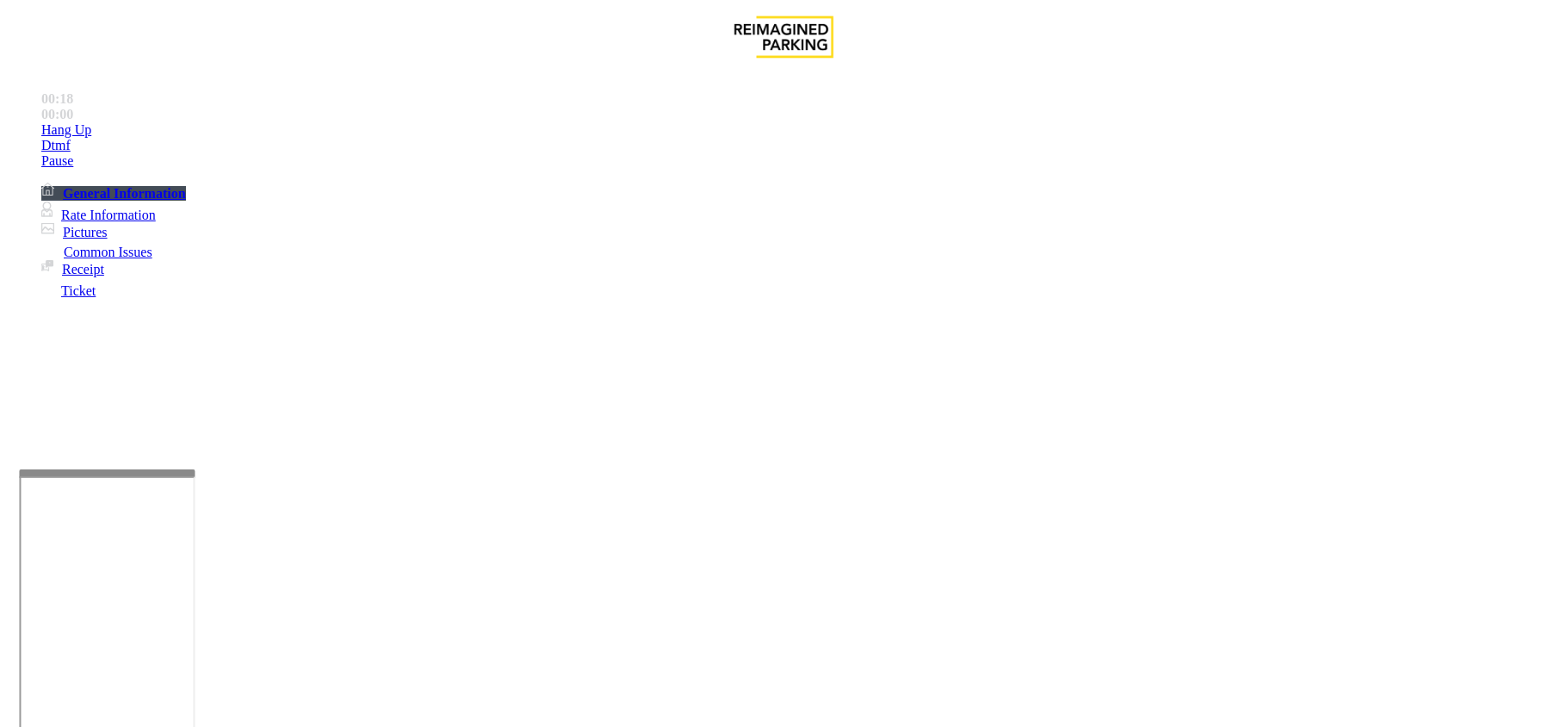 click on "Tiba1234" at bounding box center (41, 2190) 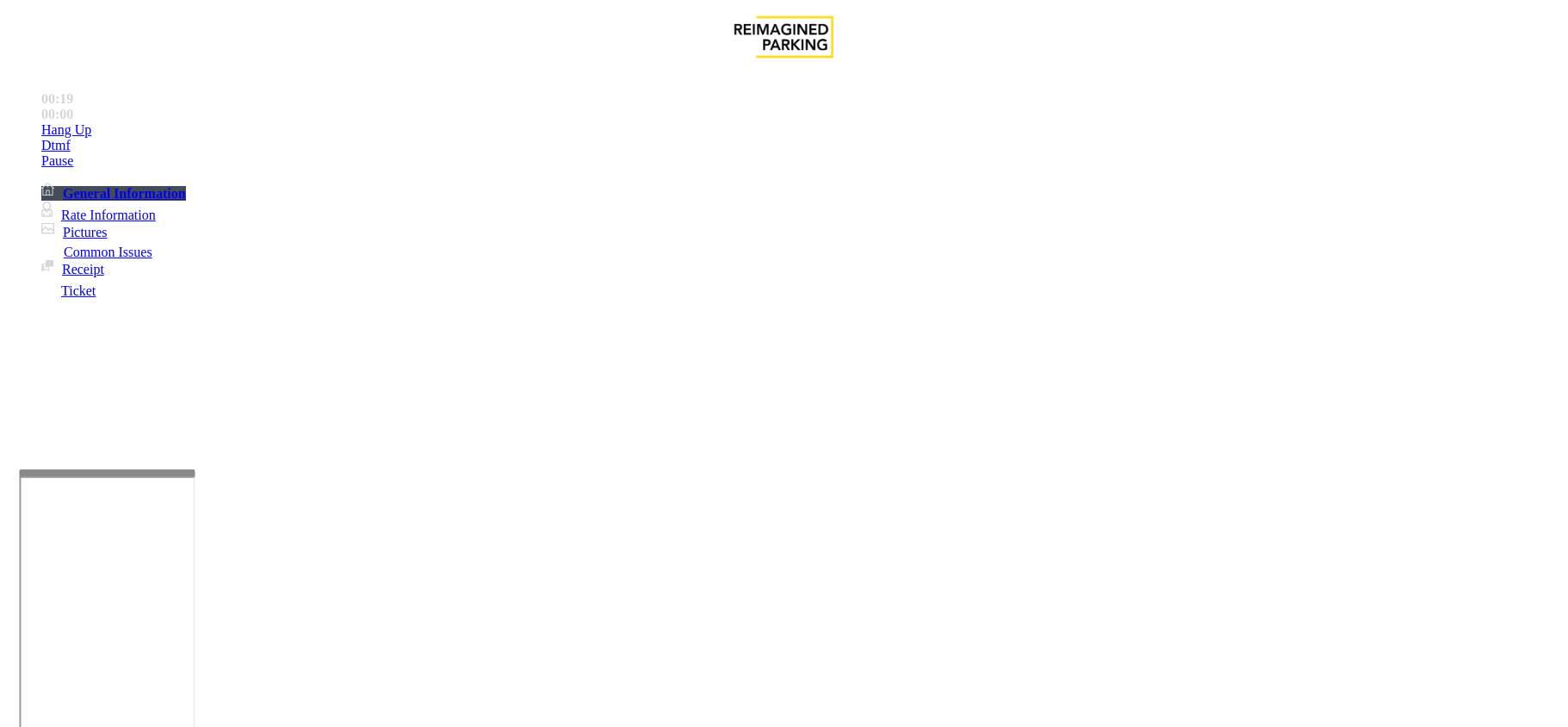 click on "LAN21077300" at bounding box center (40, 2190) 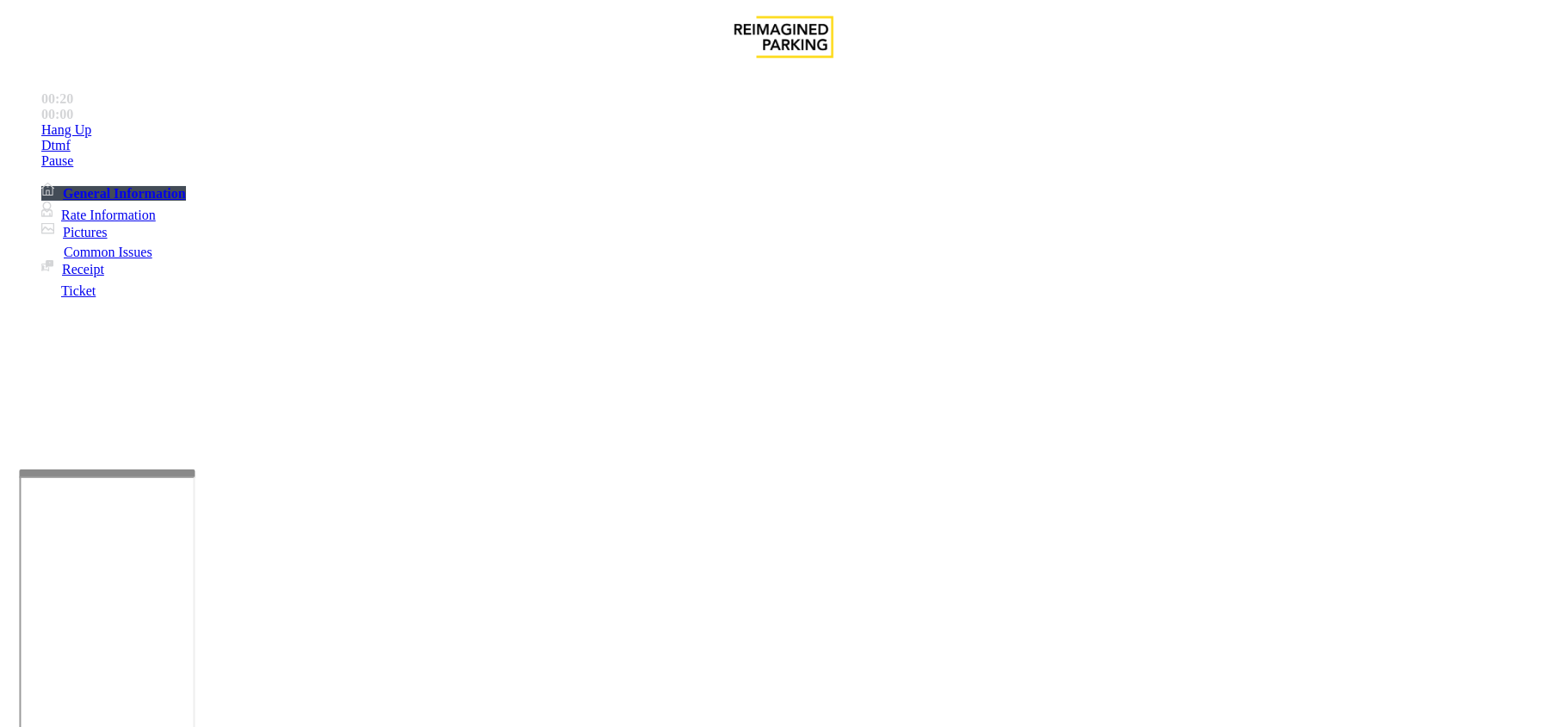click on "LAN21077300" at bounding box center (40, 2190) 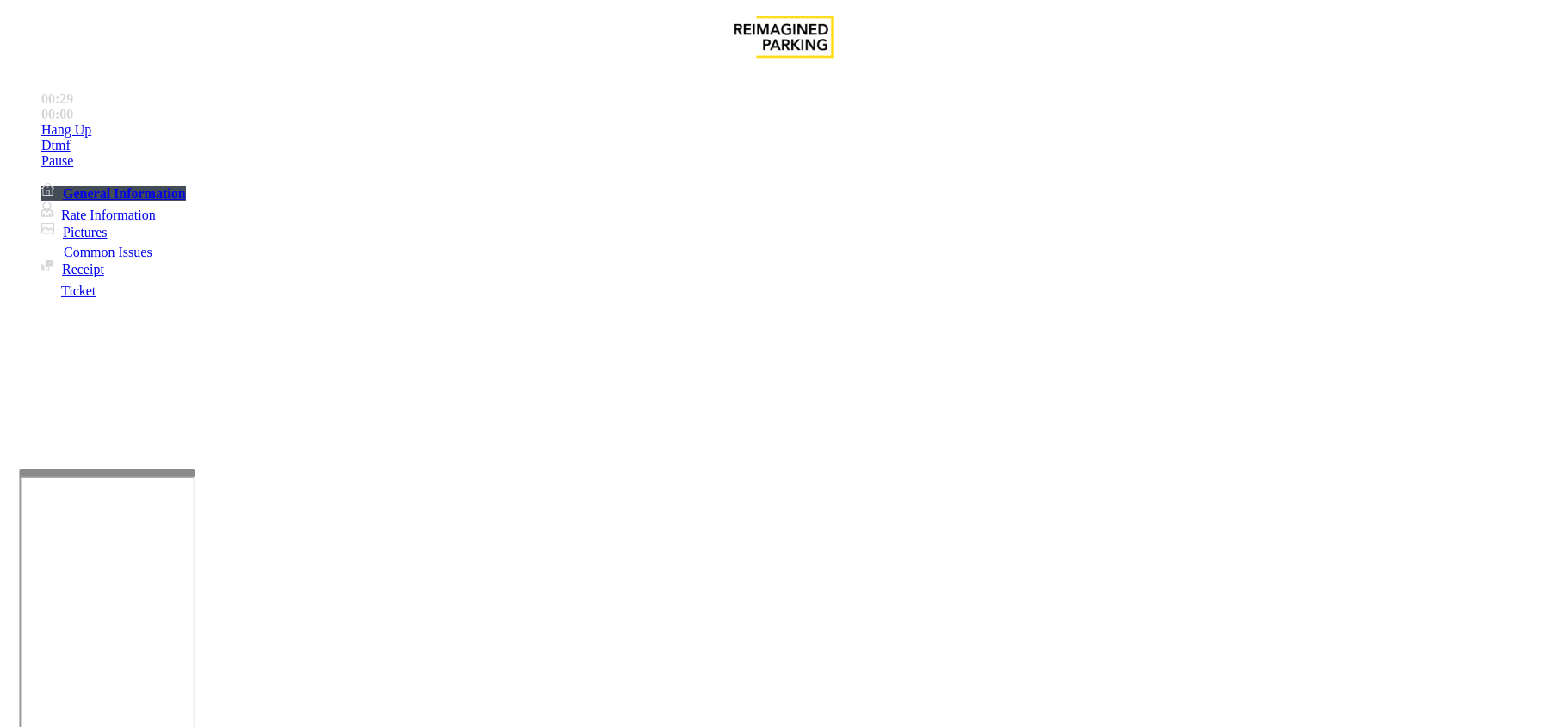 scroll, scrollTop: 304, scrollLeft: 0, axis: vertical 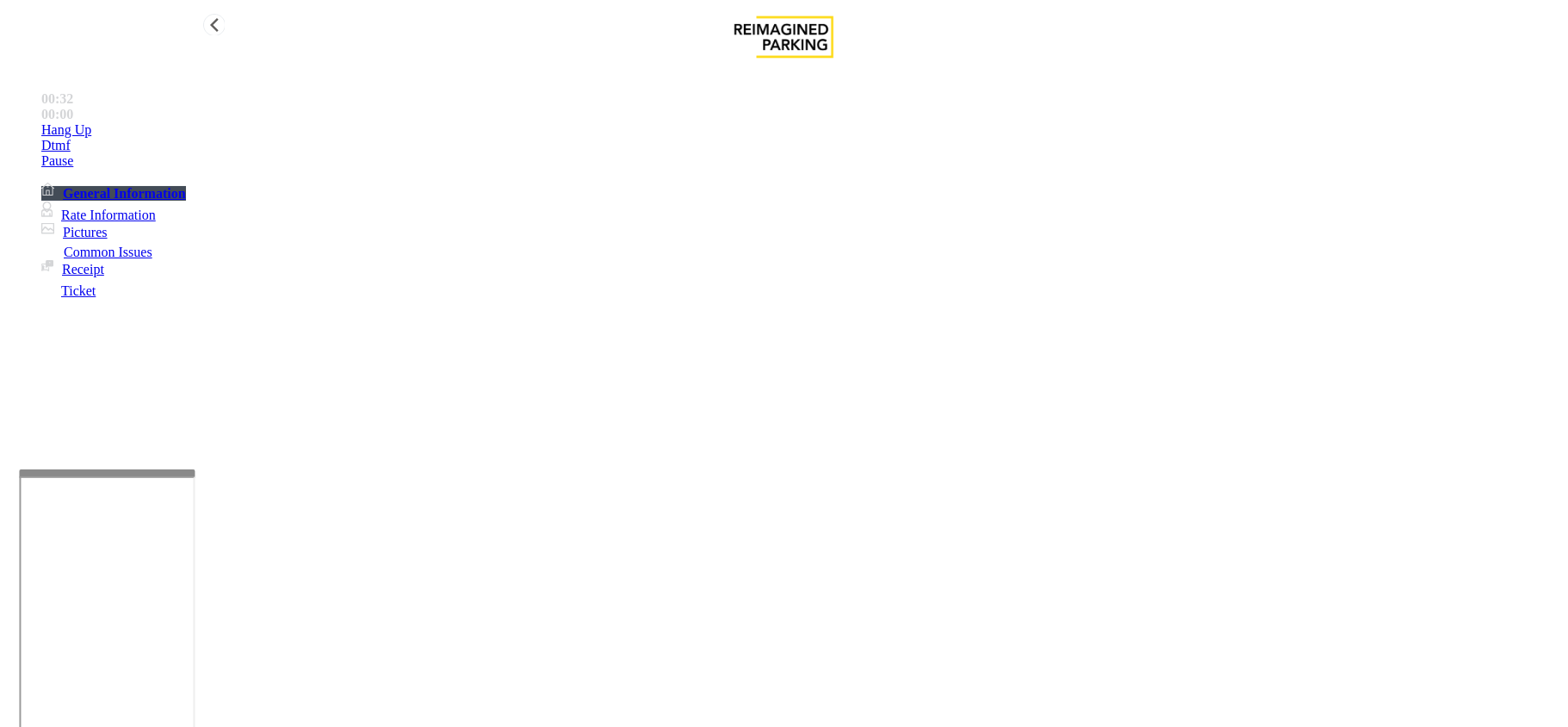 click on "Hang Up" at bounding box center [801, 130] 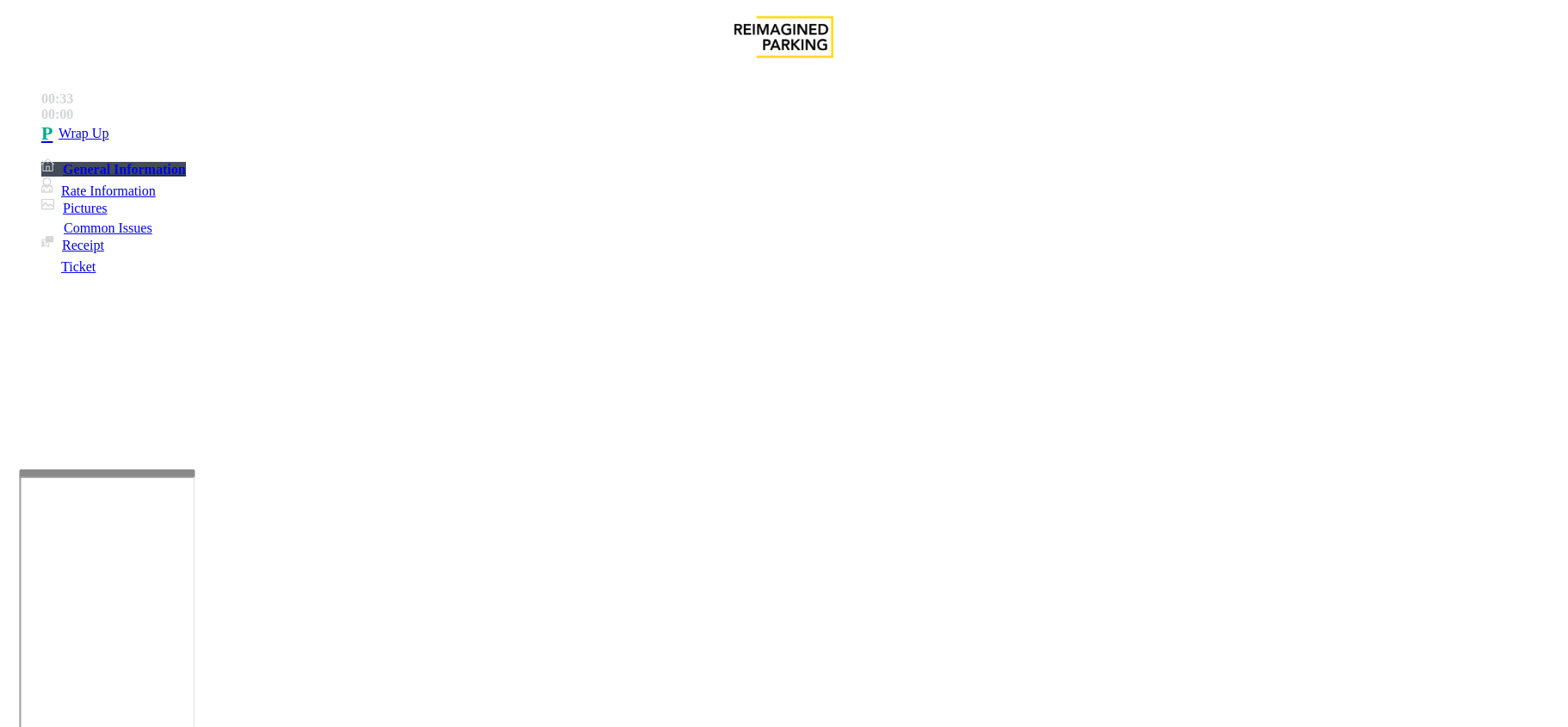 click on "Equipment Issue" at bounding box center [416, 1289] 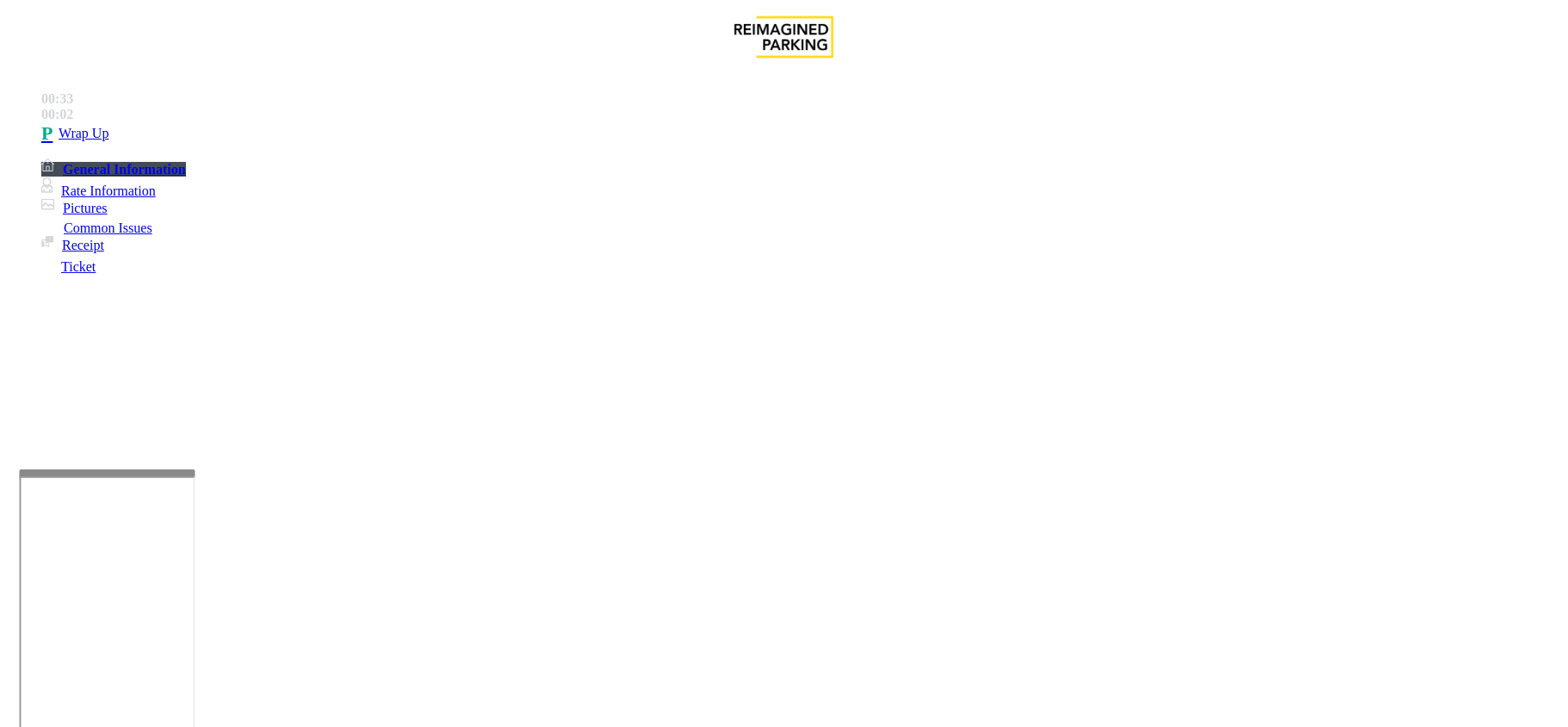 click on "Gate / Door Won't Open" at bounding box center (495, 1289) 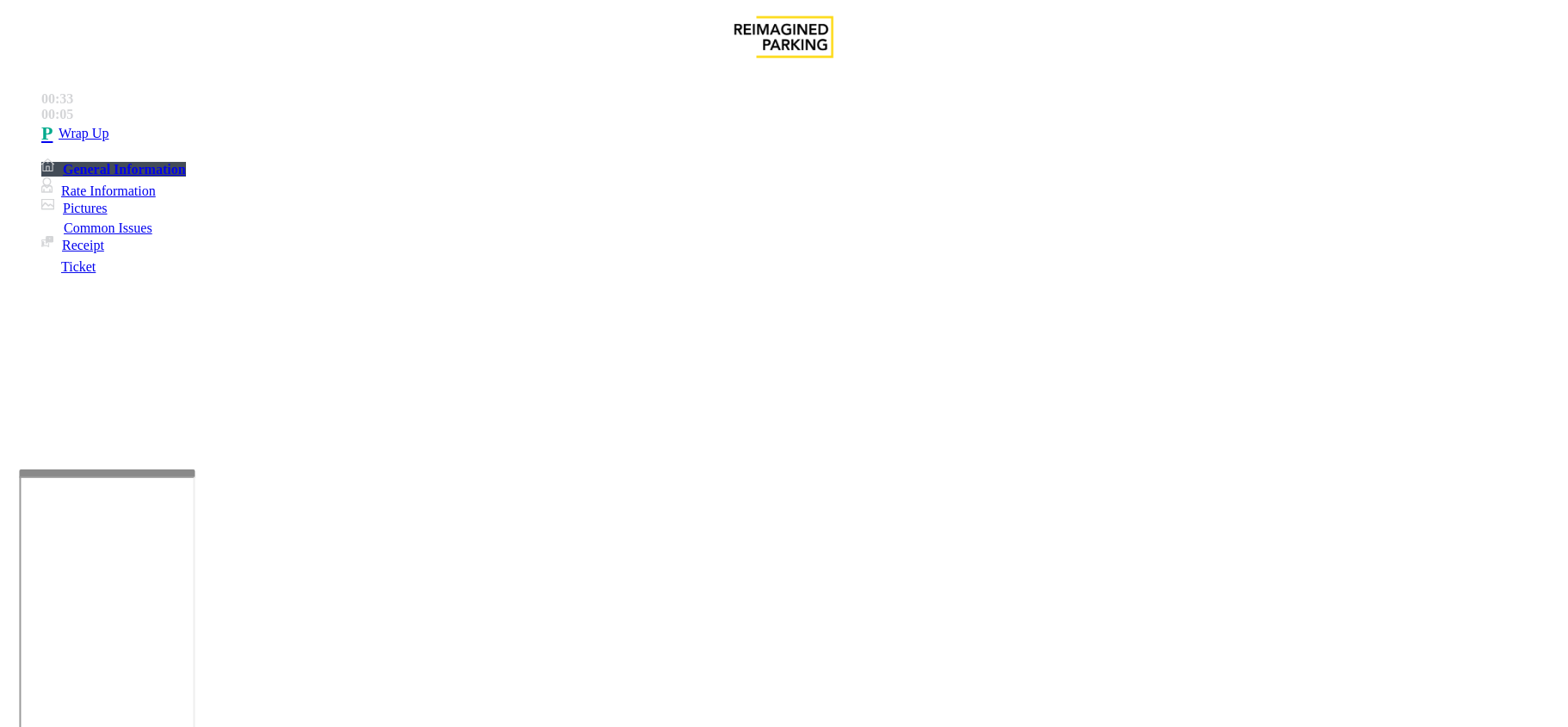 click at bounding box center [253, 1596] 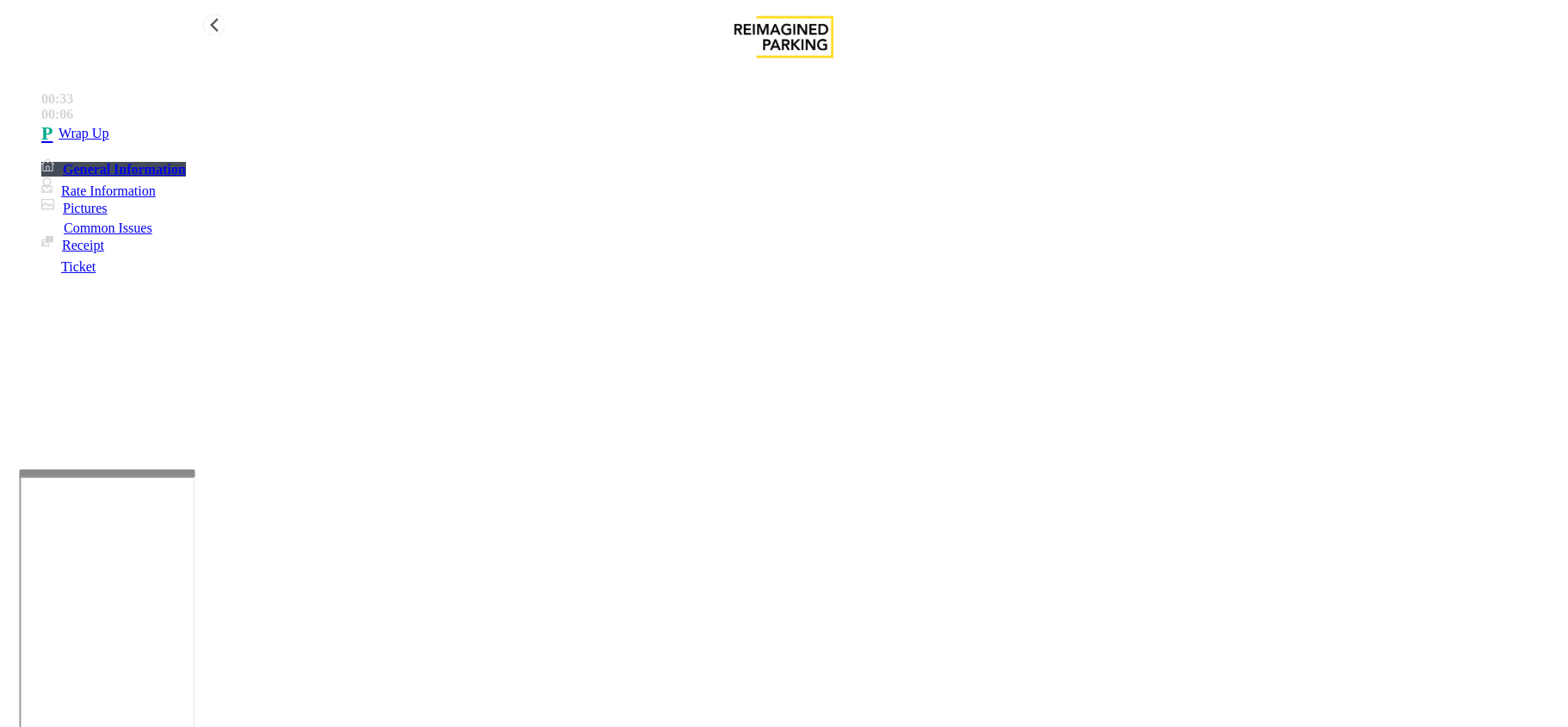 type on "**********" 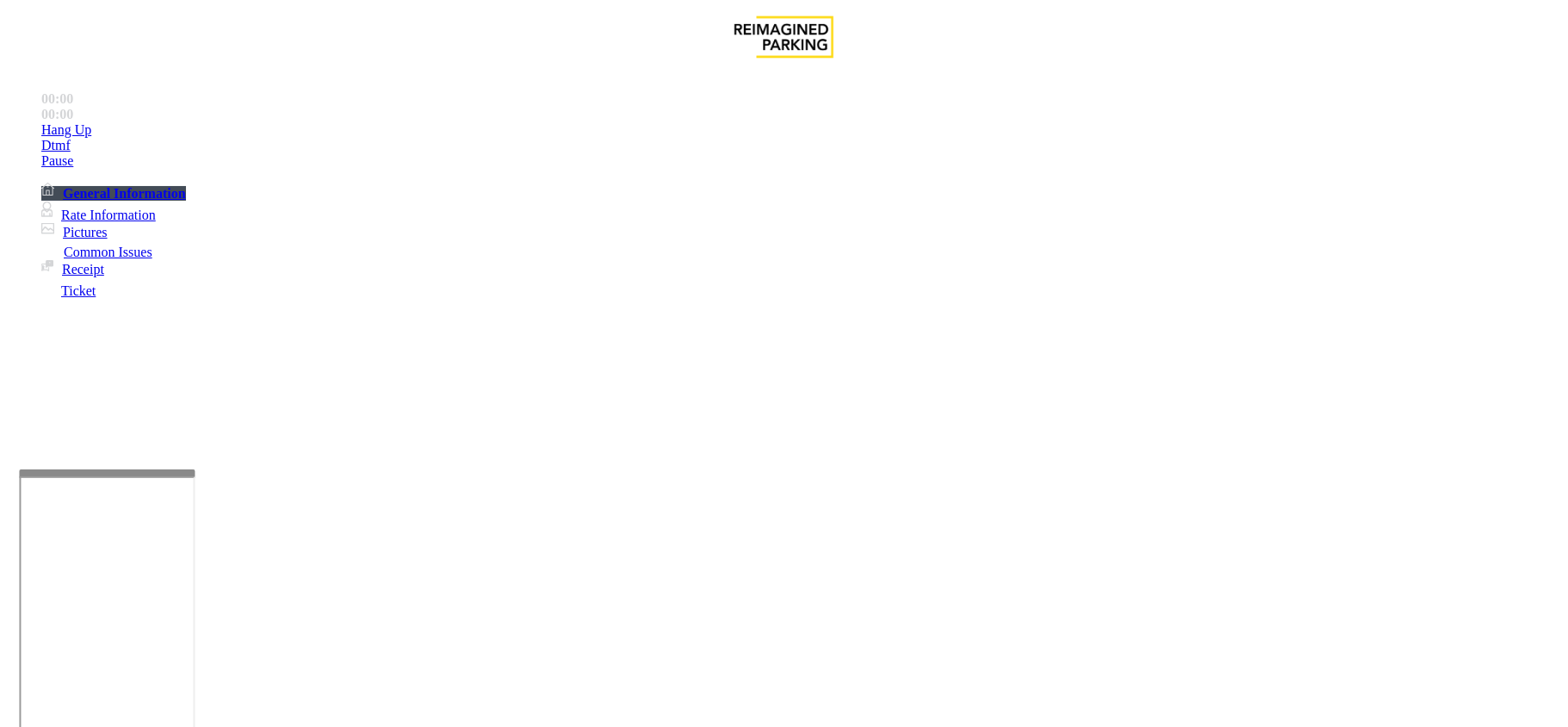 scroll, scrollTop: 229, scrollLeft: 0, axis: vertical 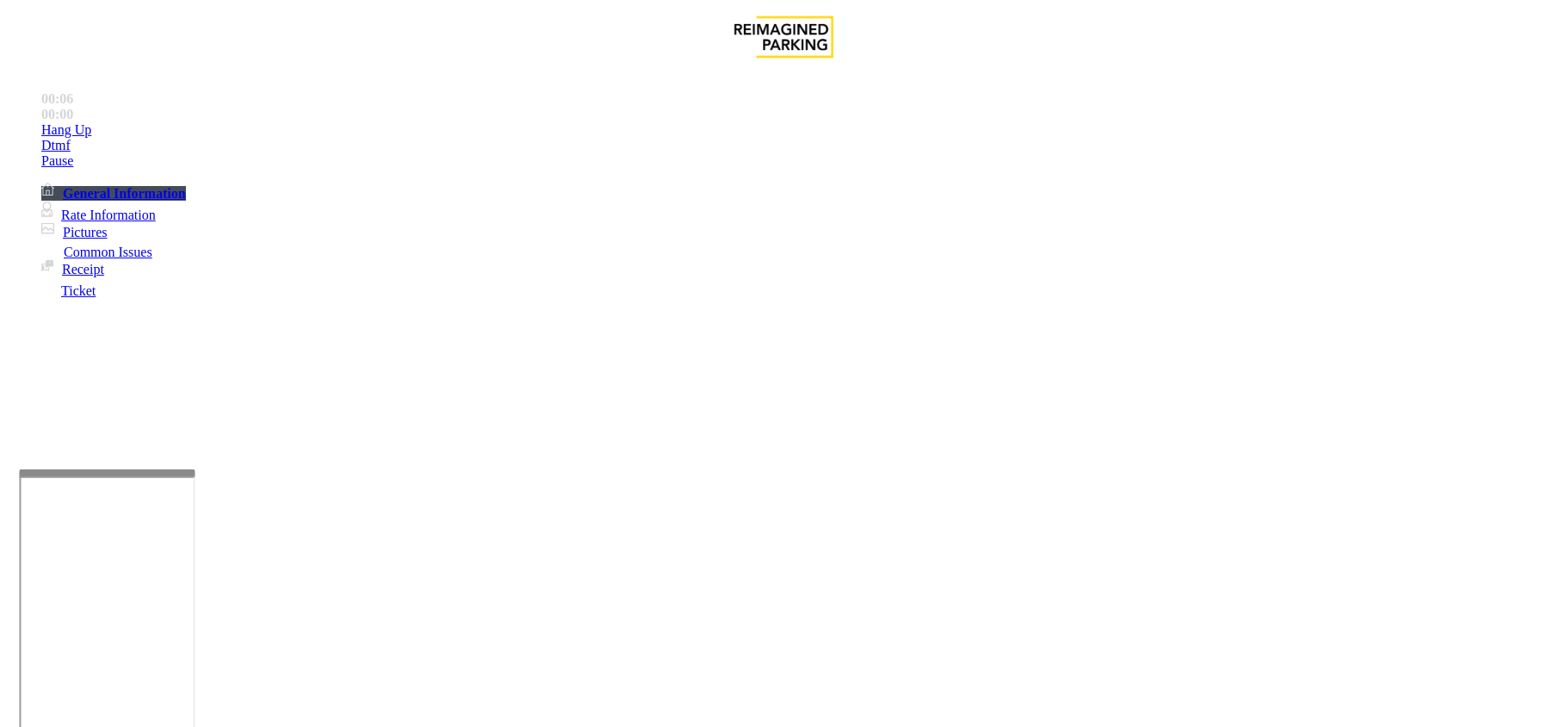 click on "Intercom Issue/No Response" at bounding box center (746, 1289) 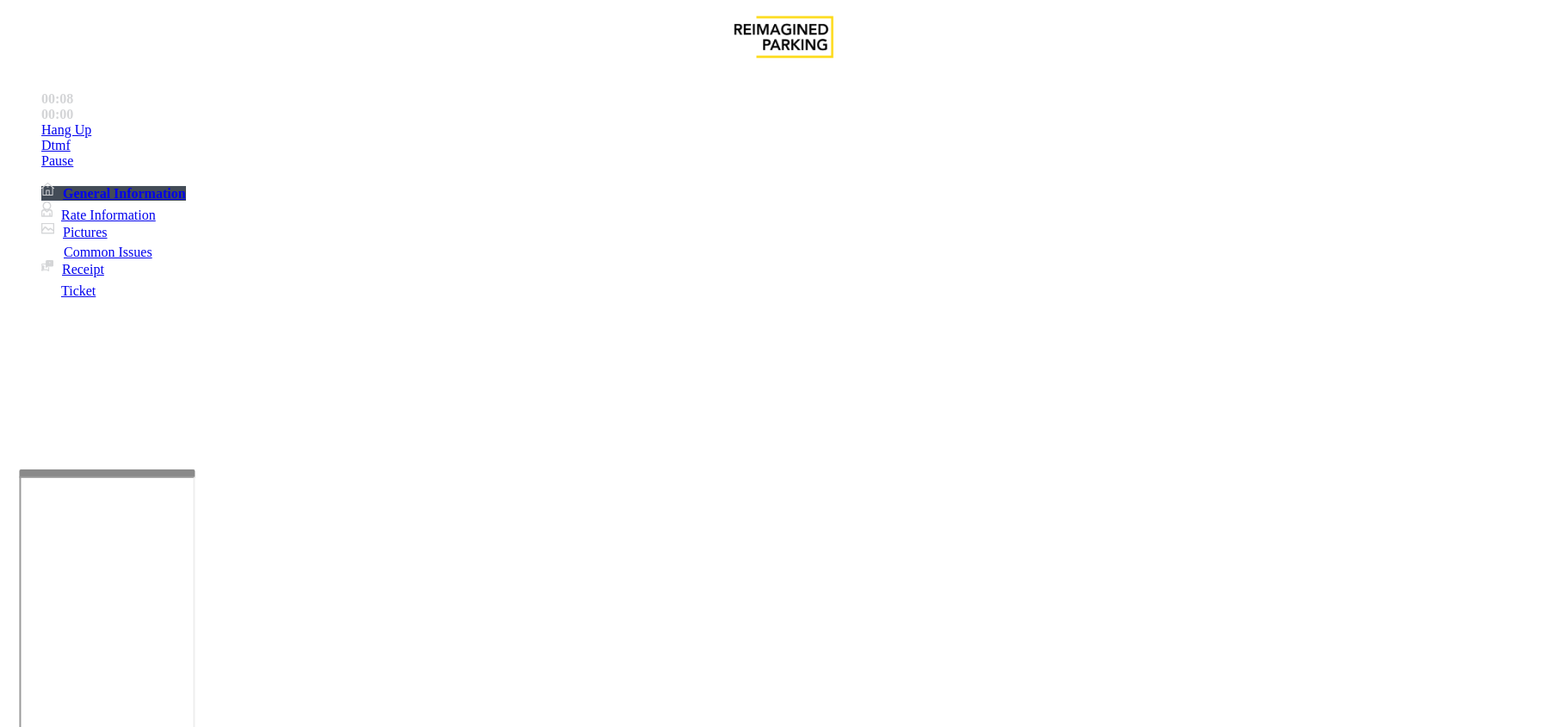 click on "No Response/Unable to hear parker" at bounding box center (122, 1289) 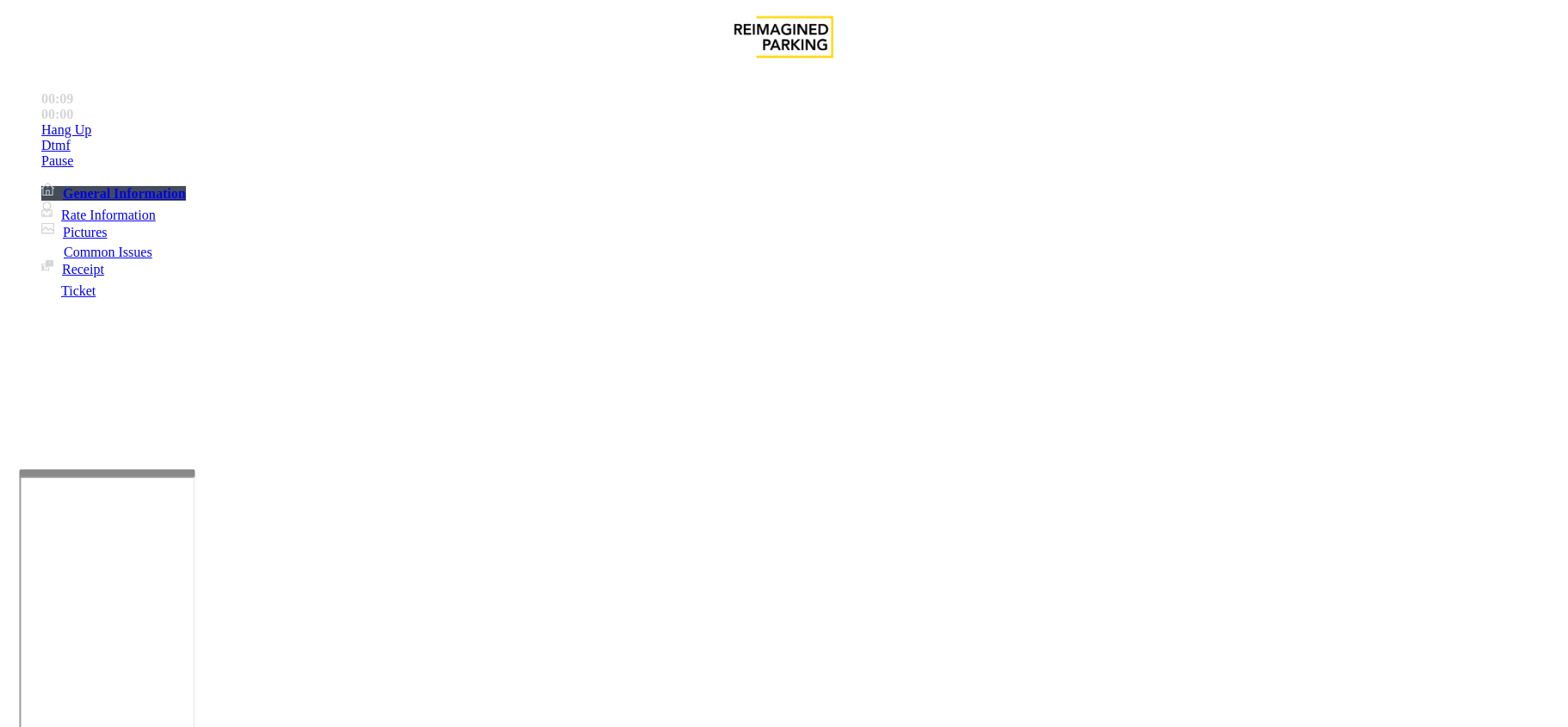 click on "No Response/Unable to hear parker" at bounding box center (784, 1277) 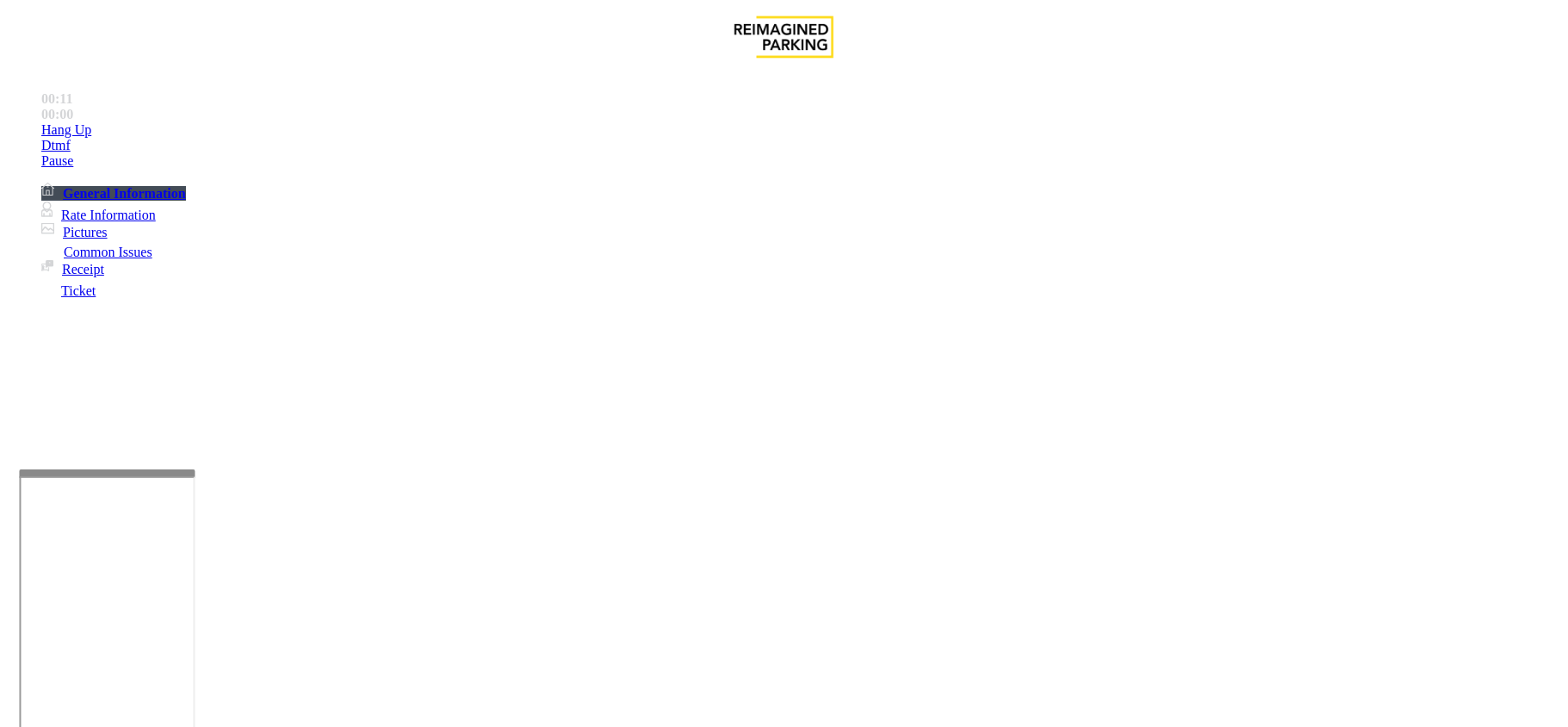 click at bounding box center (262, 1331) 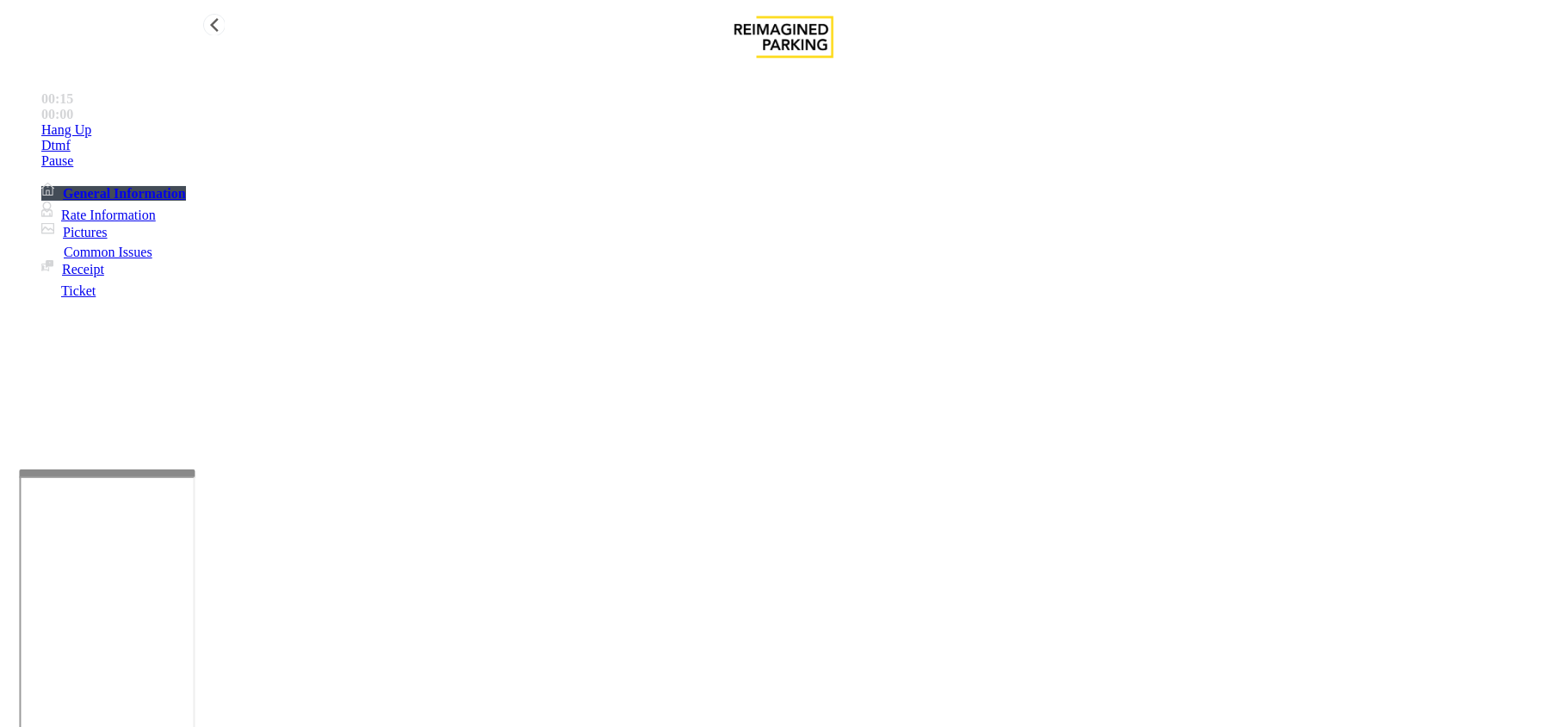type on "**********" 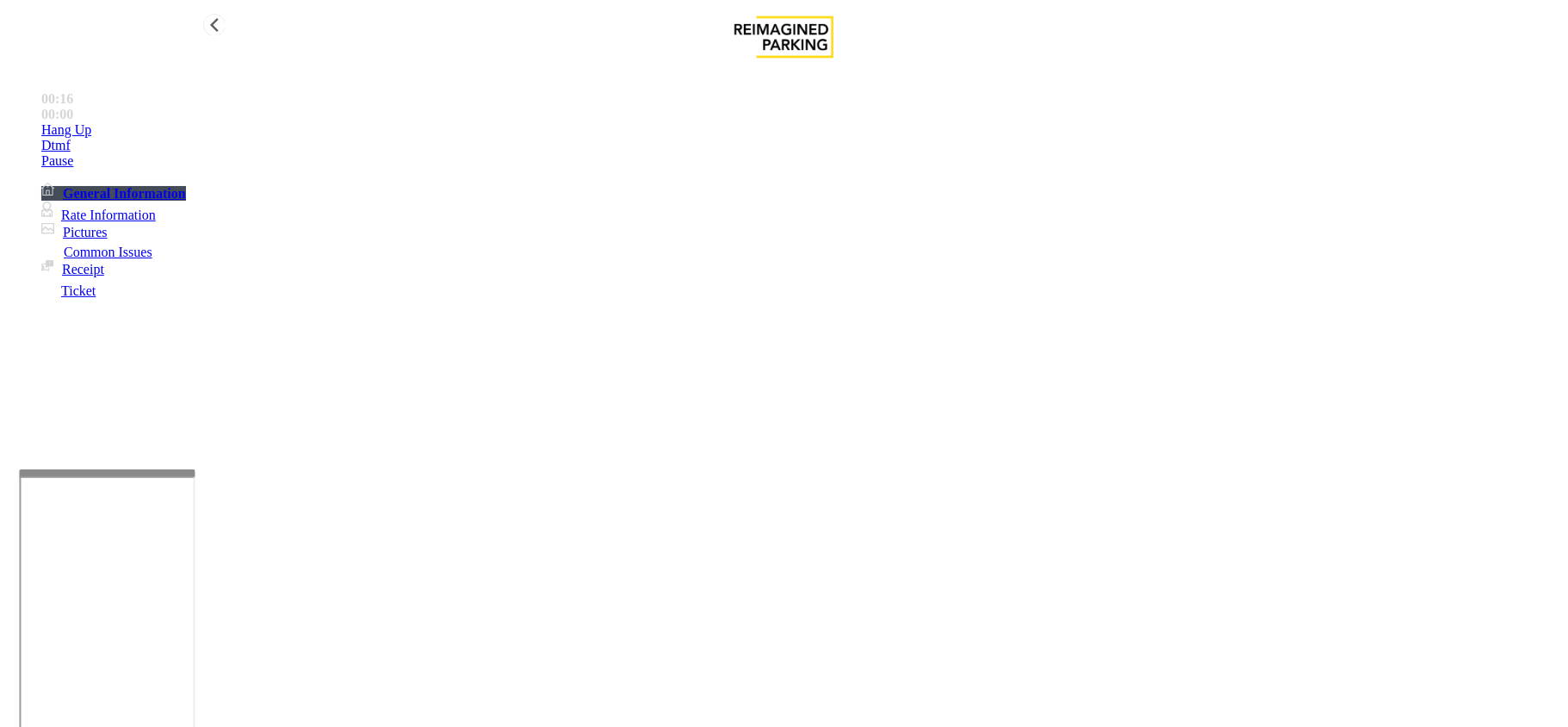 click on "Hang Up" at bounding box center (801, 130) 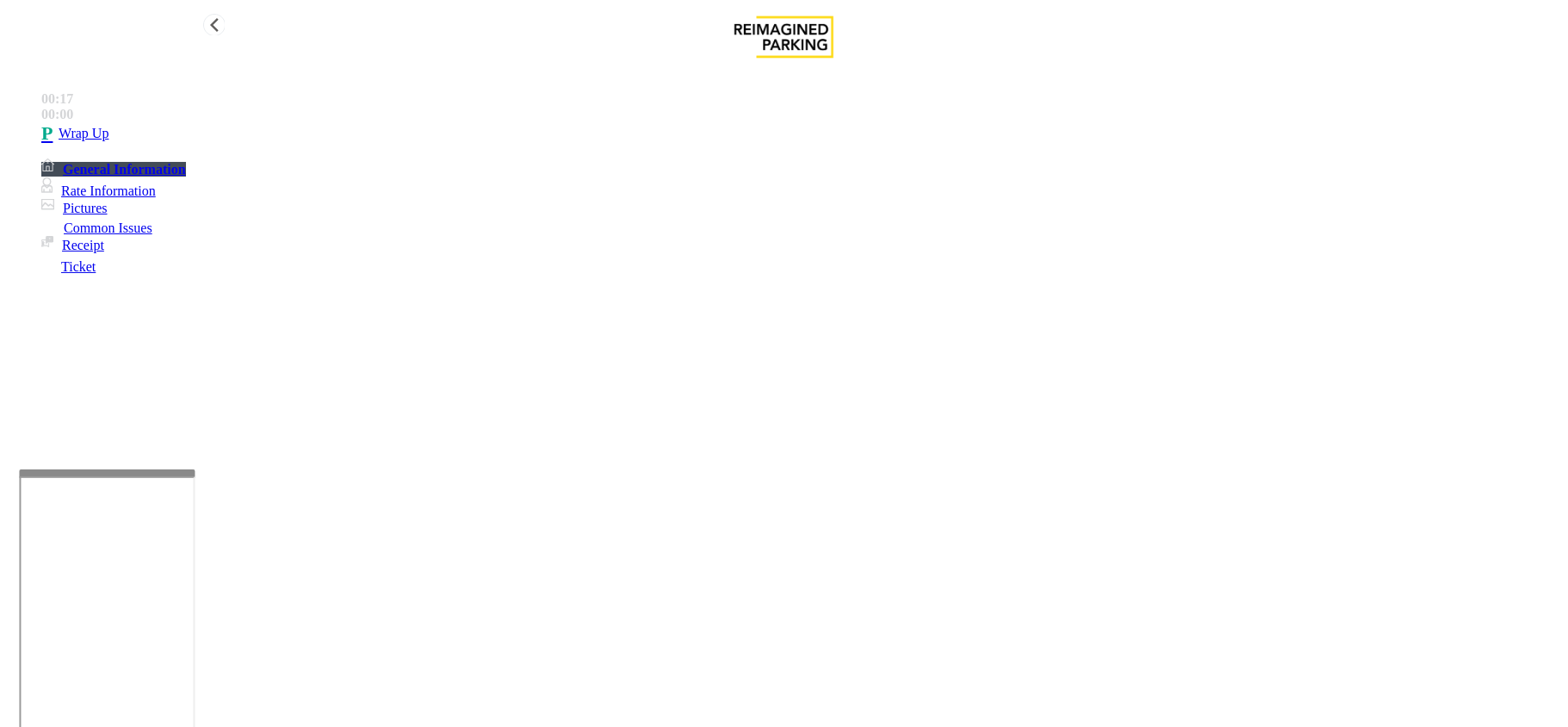 click on "Wrap Up" at bounding box center (801, 134) 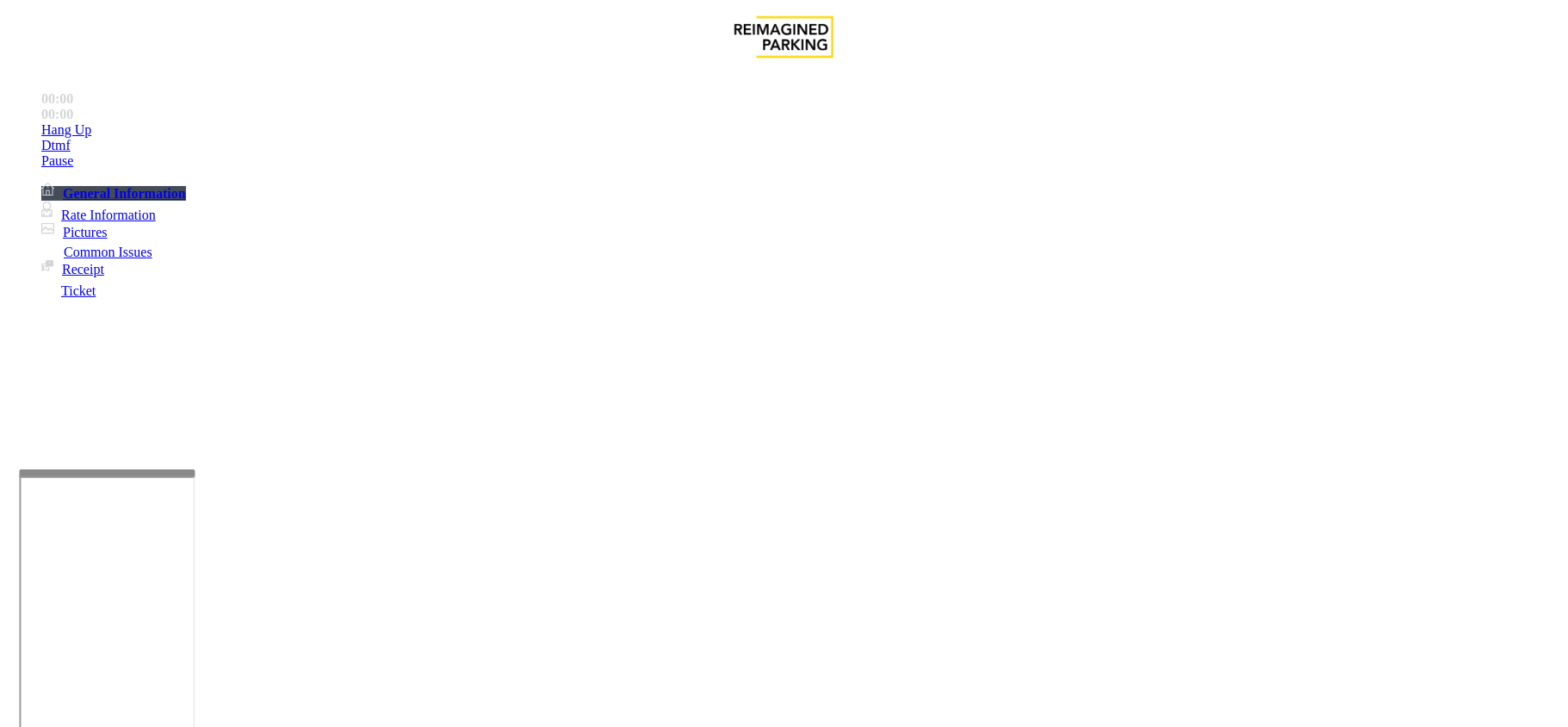 scroll, scrollTop: 459, scrollLeft: 0, axis: vertical 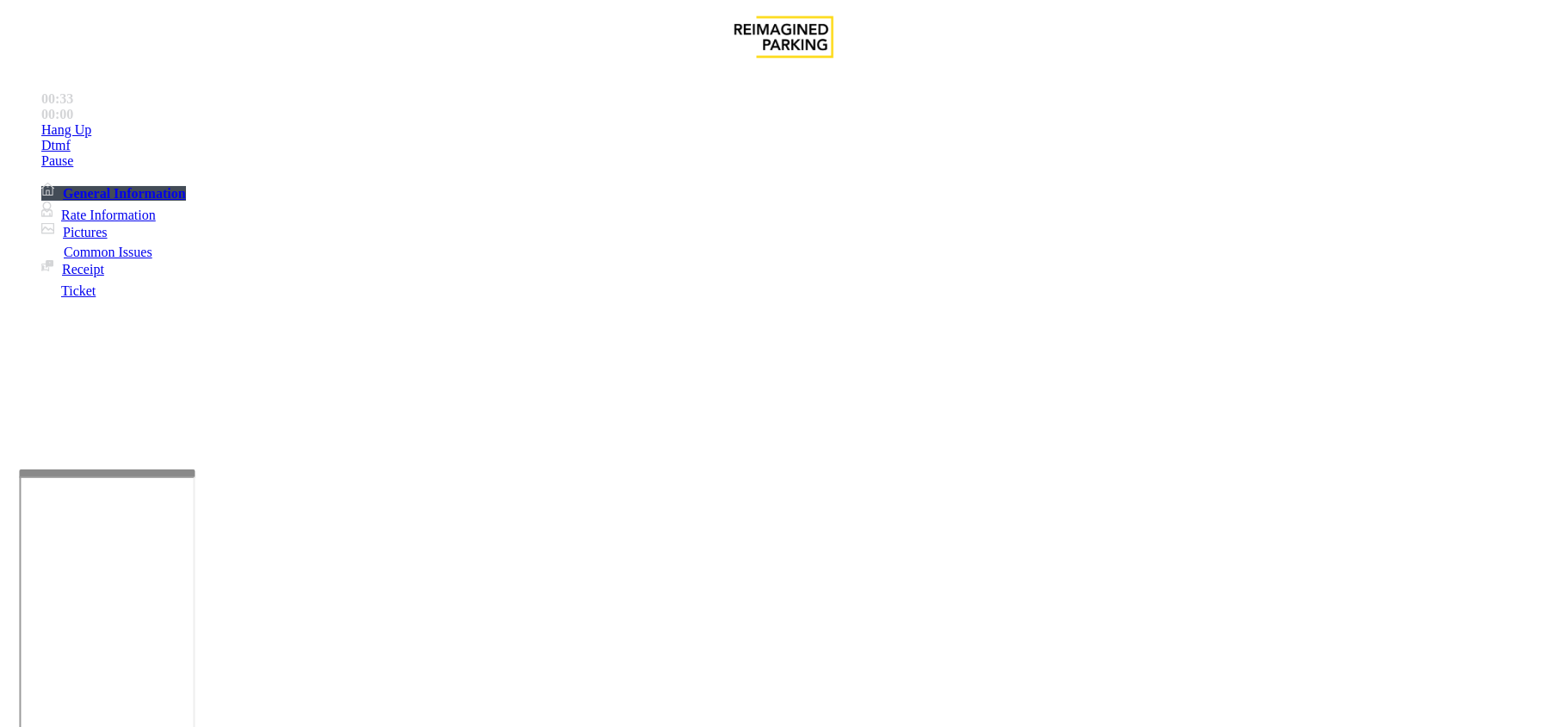 click on "Services" at bounding box center [592, 1289] 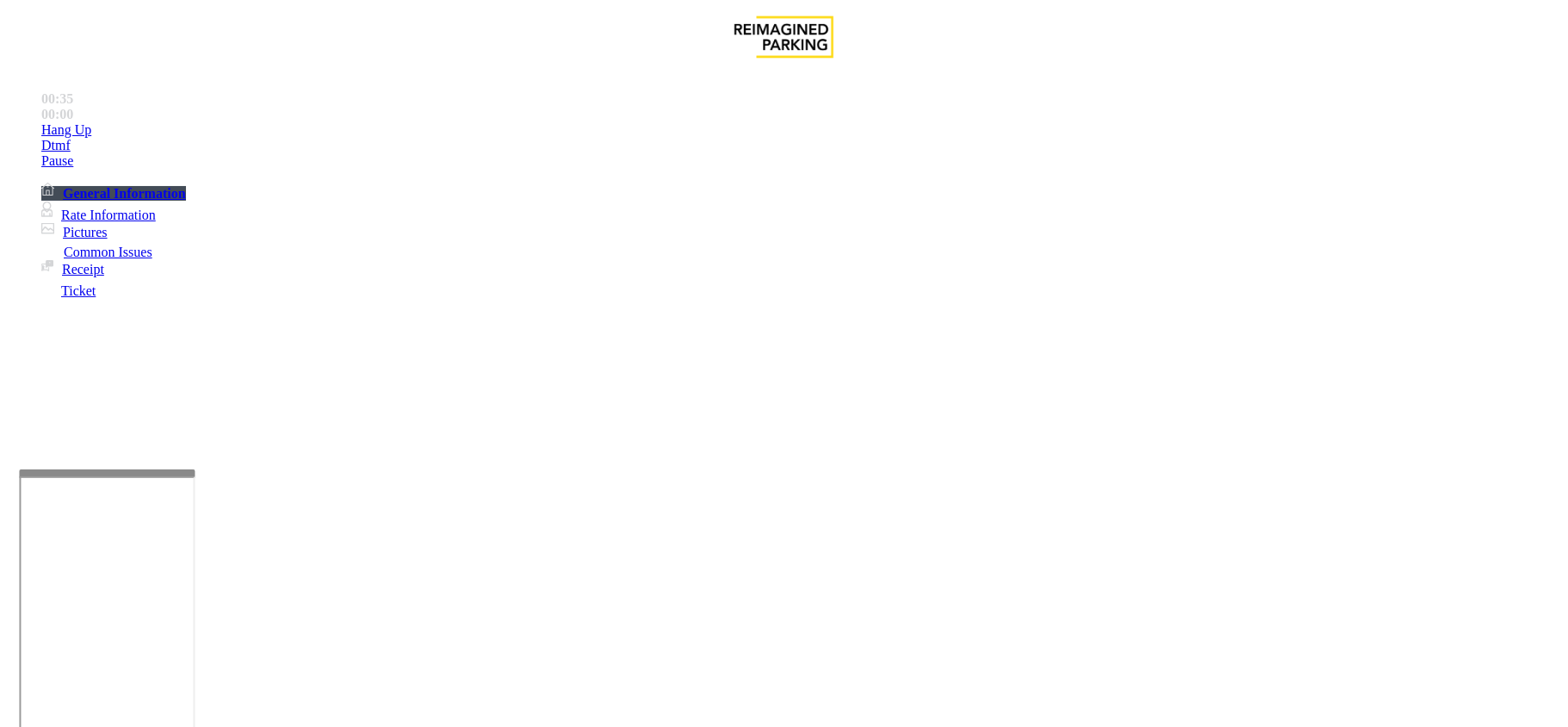 click at bounding box center [83, 1308] 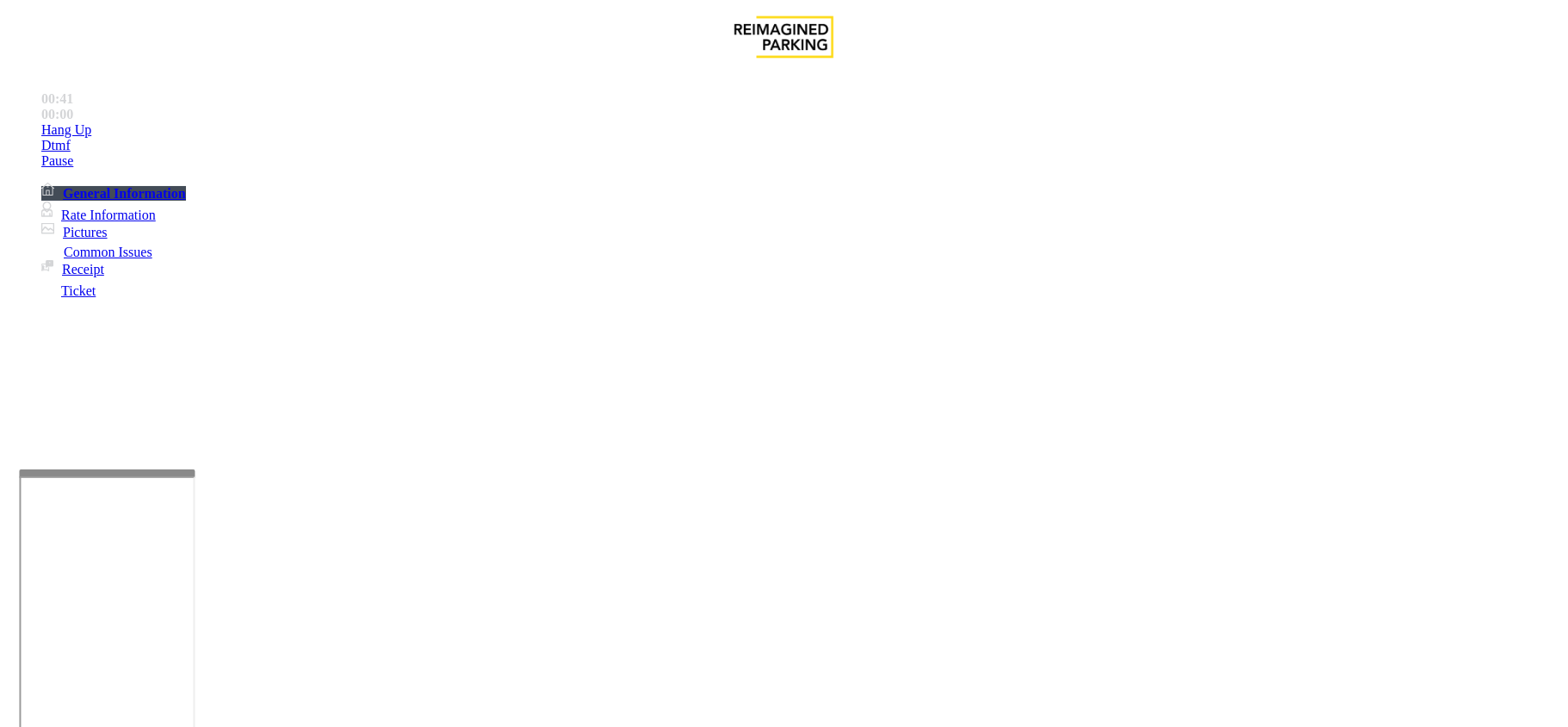 type on "****" 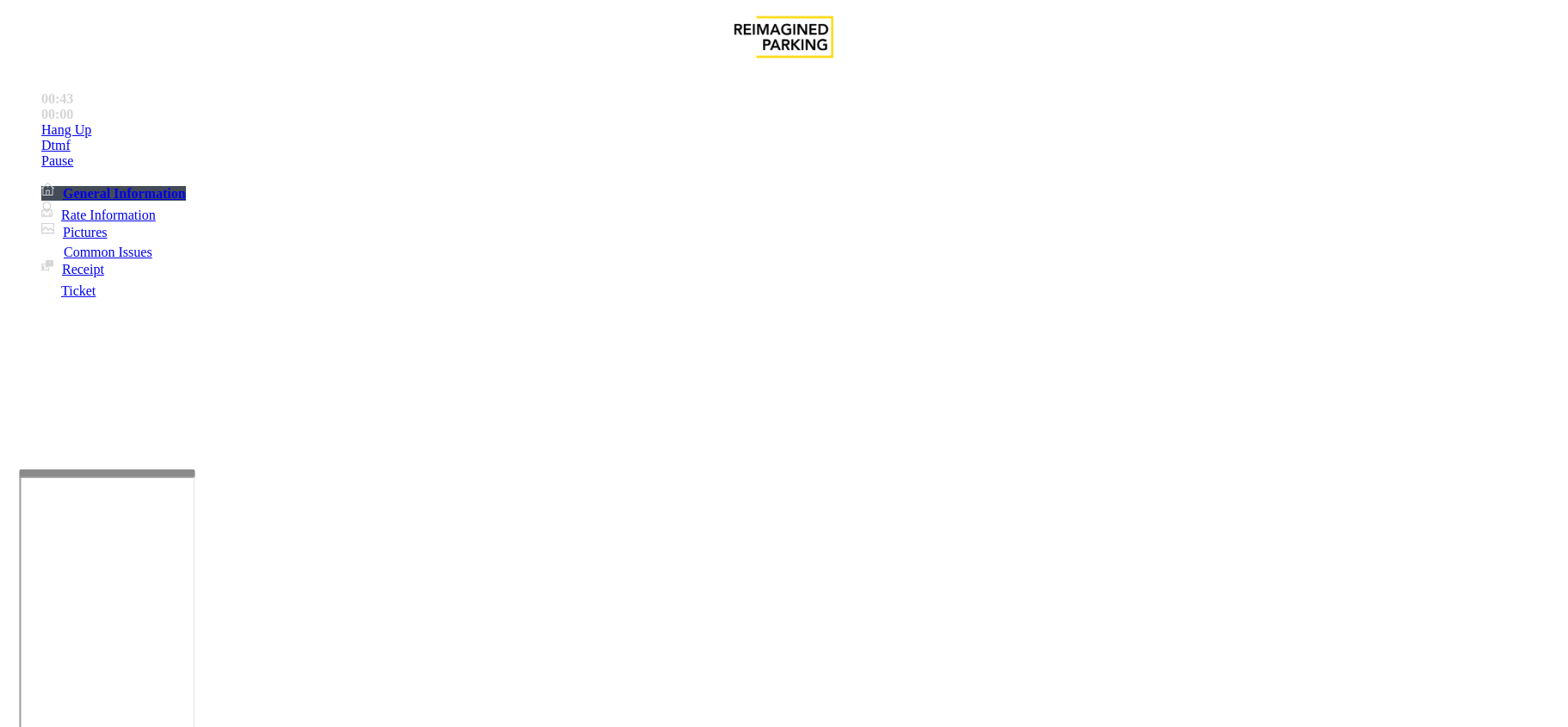 click at bounding box center [262, 1550] 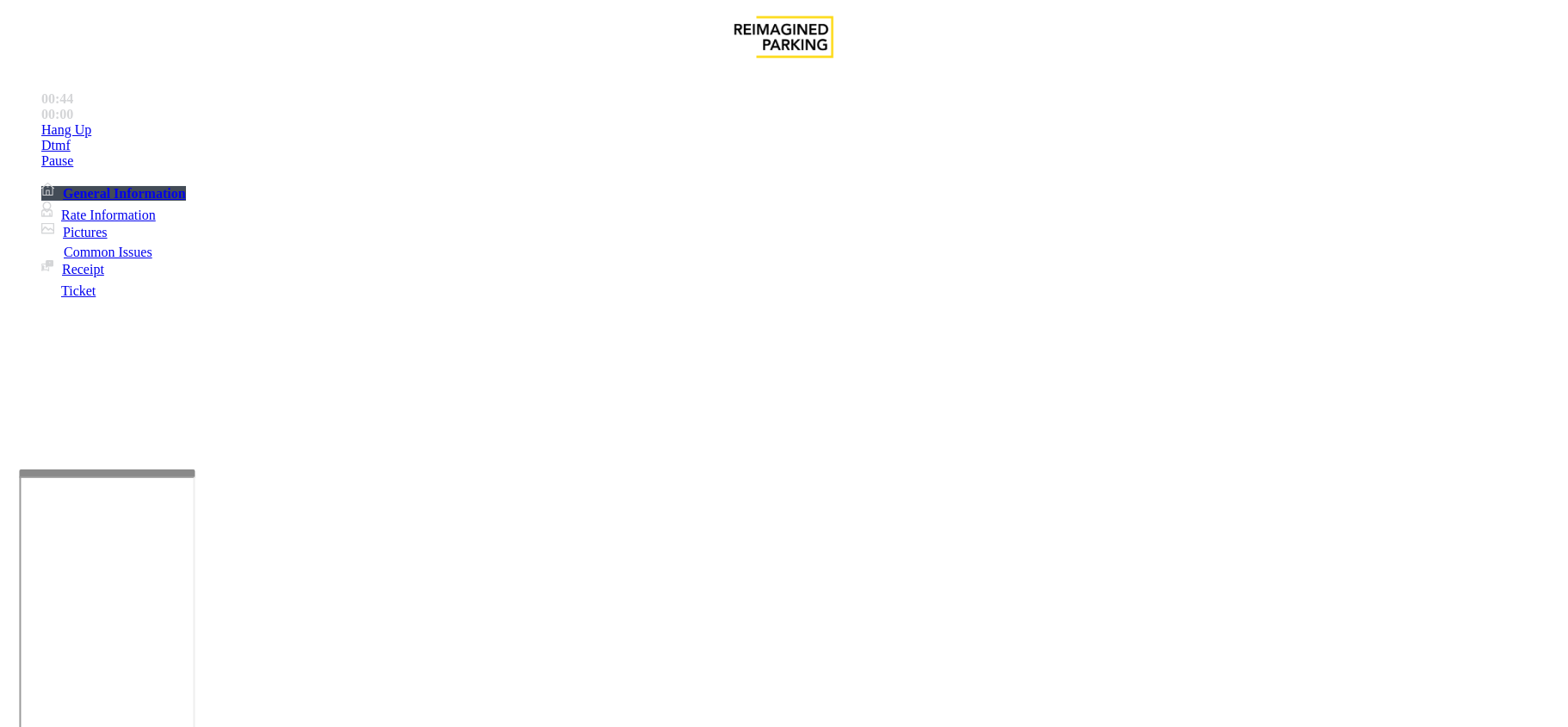 click at bounding box center [83, 1308] 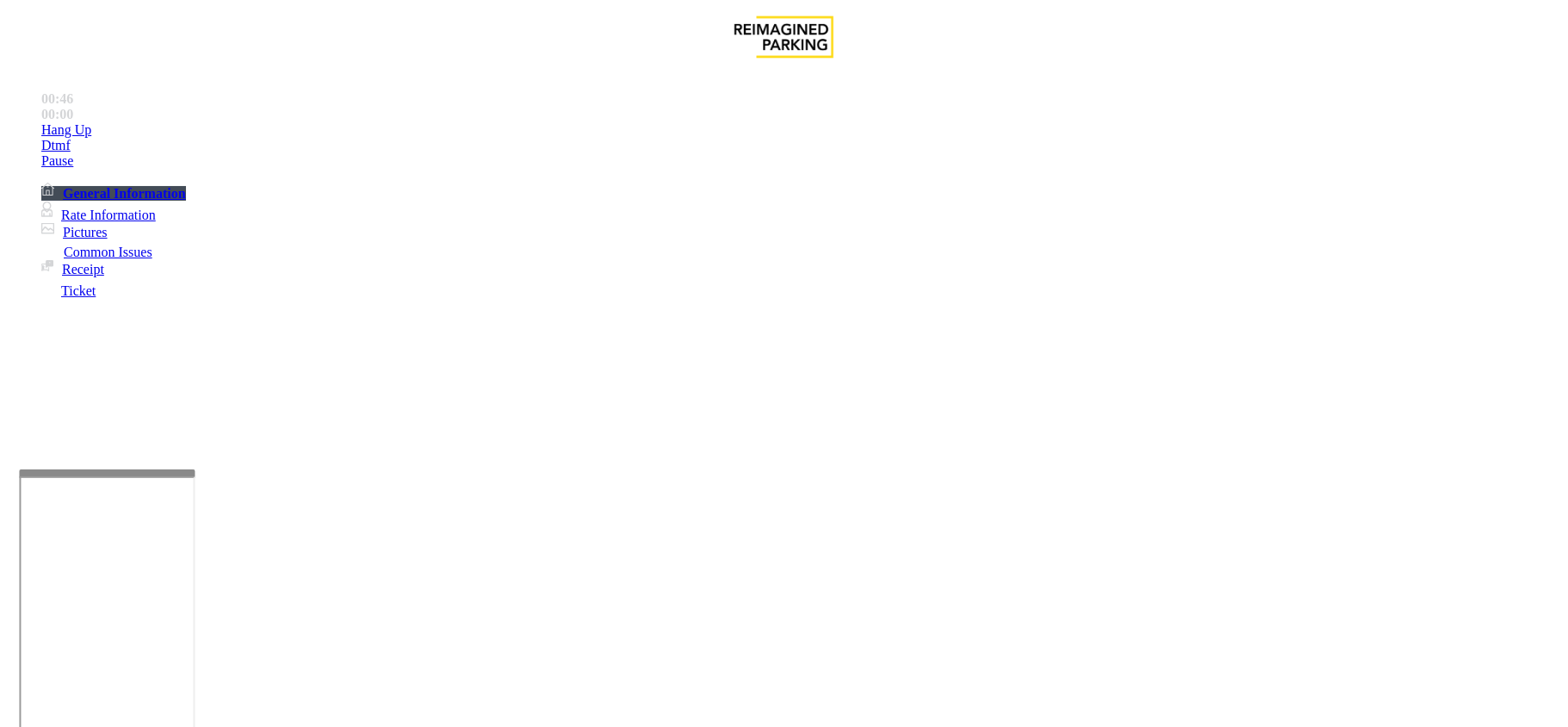 click on "Hotel Customer" at bounding box center (784, 1277) 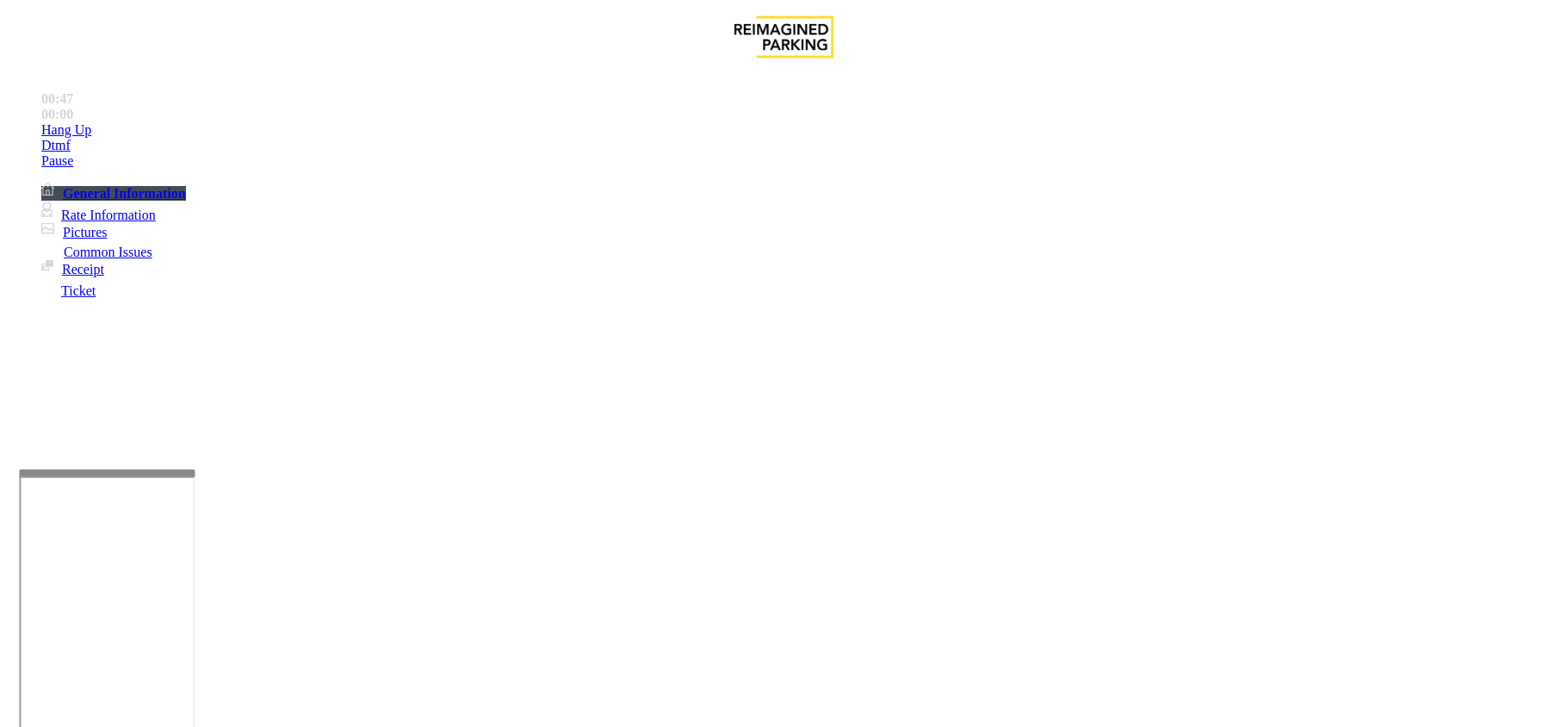click at bounding box center (262, 1550) 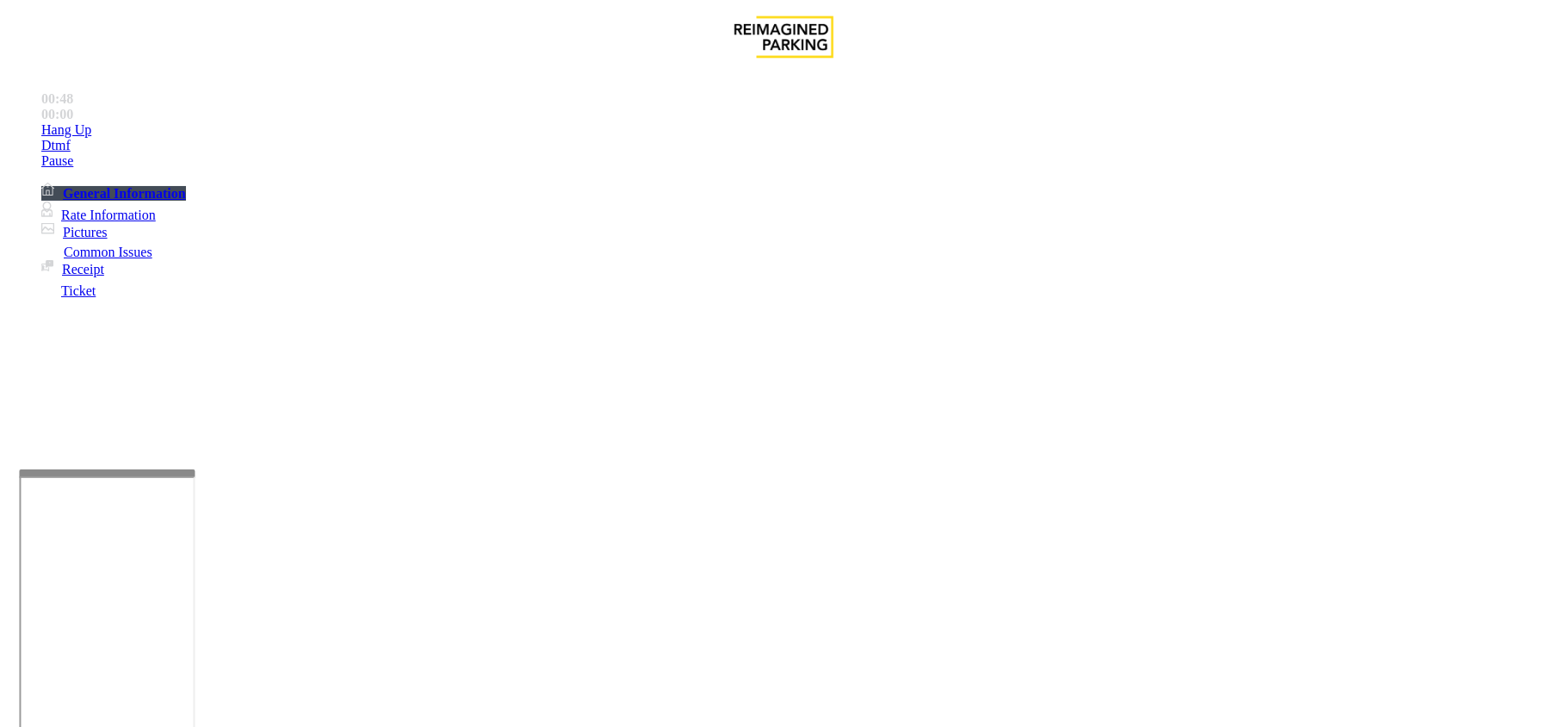 type on "**********" 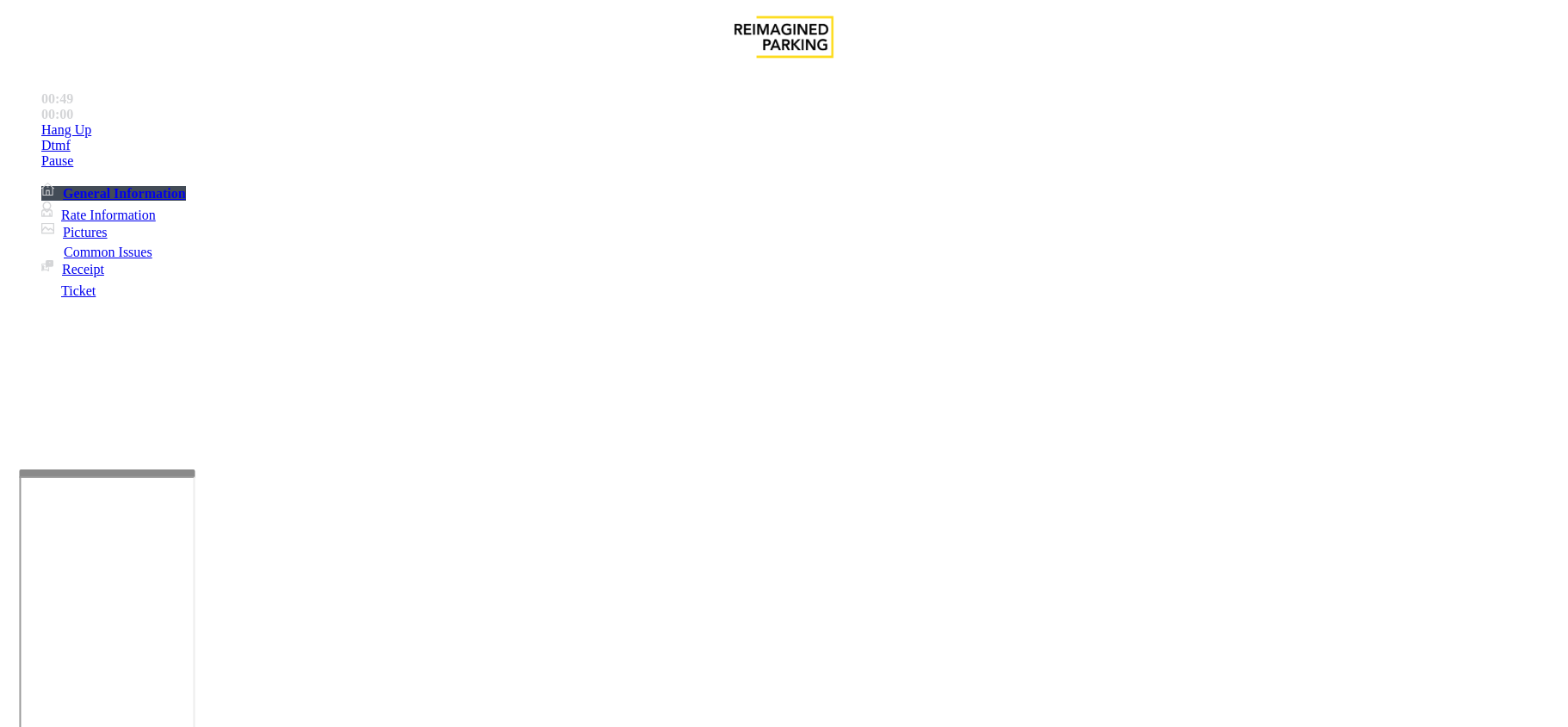 scroll, scrollTop: 0, scrollLeft: 0, axis: both 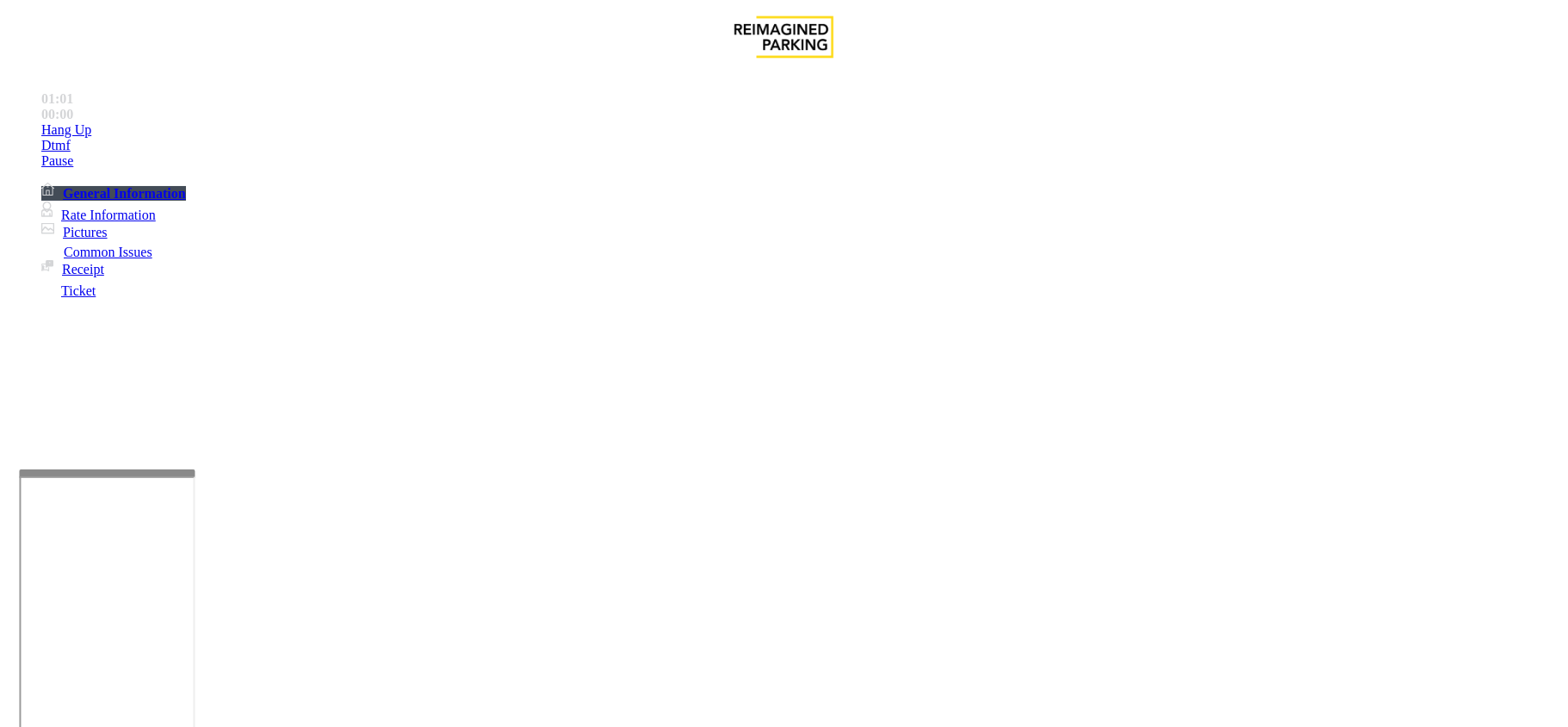 click on "******" at bounding box center [83, 1308] 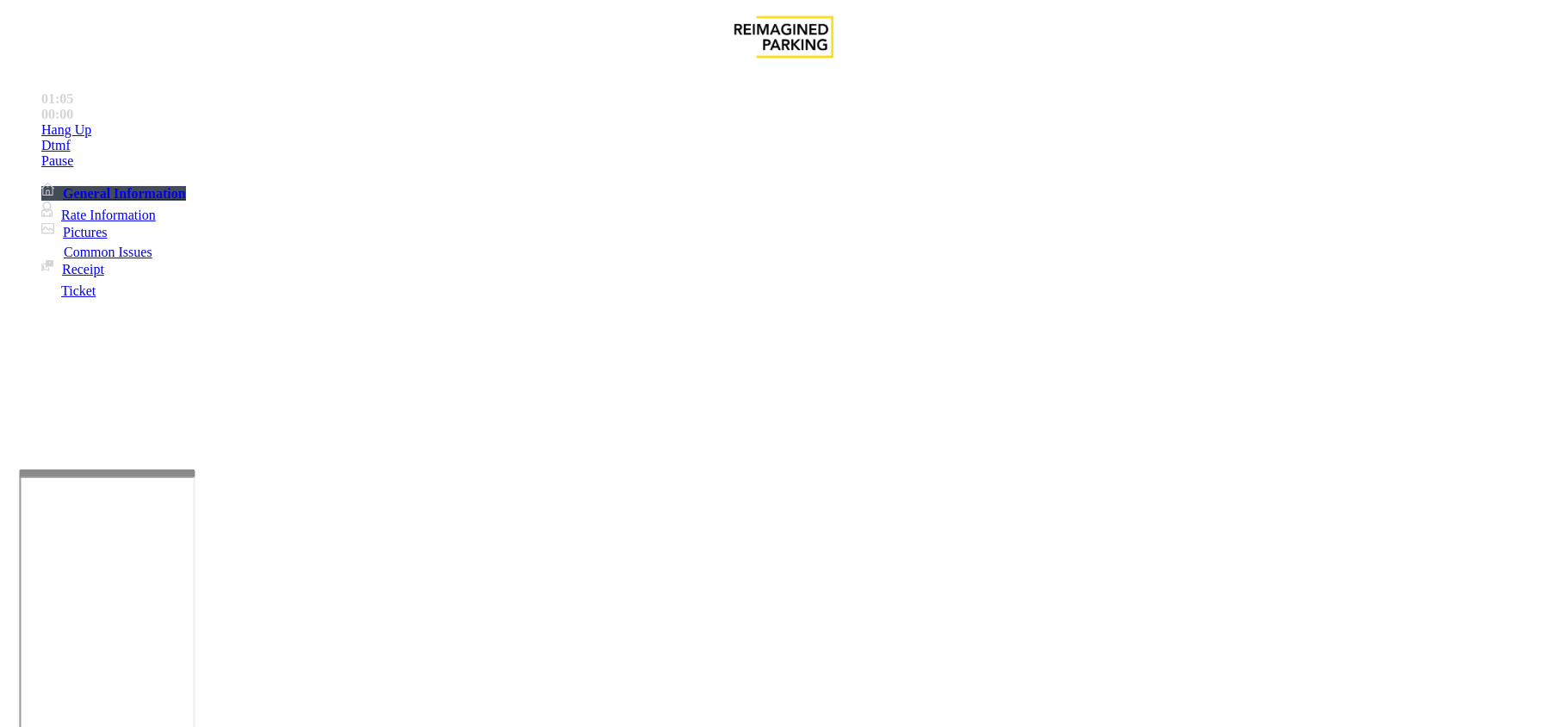 type on "******" 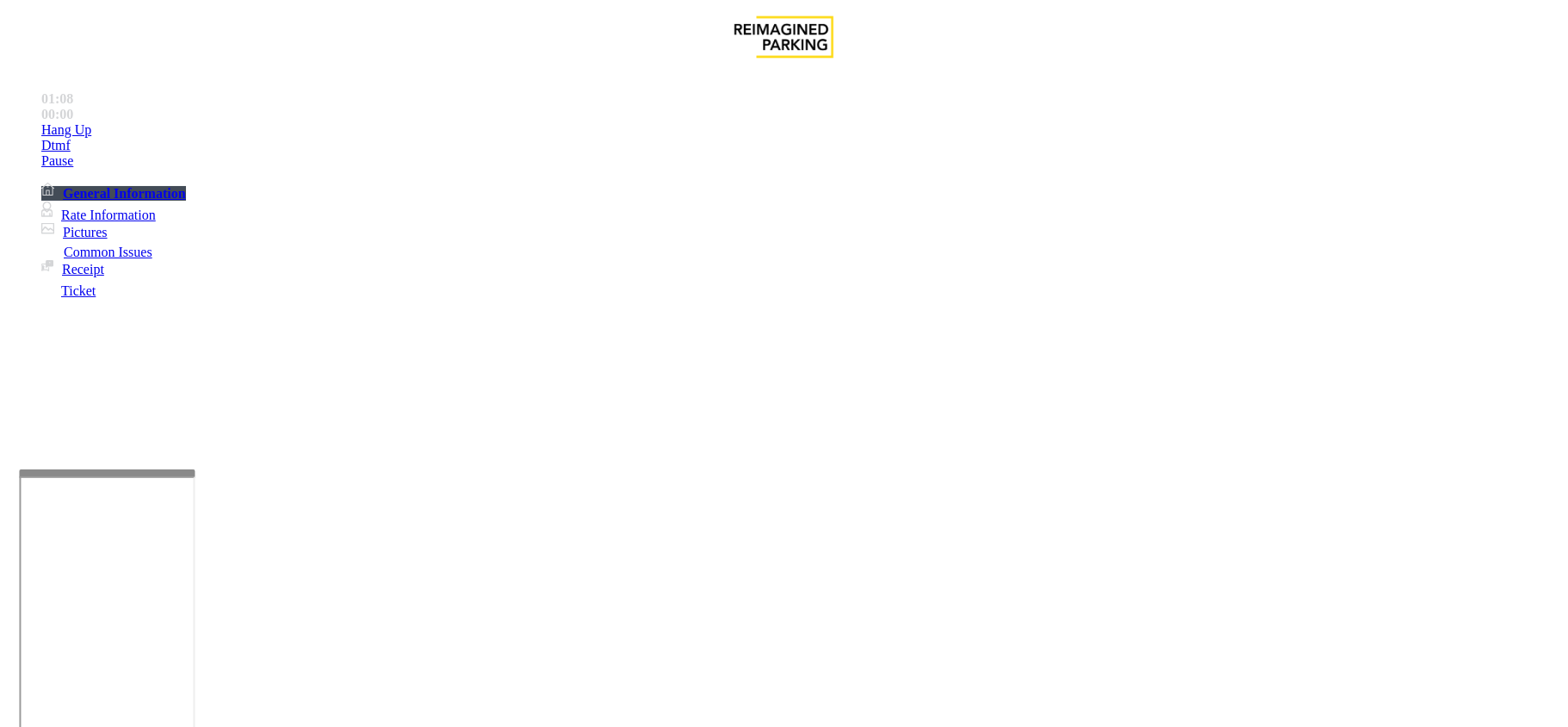 paste on "**********" 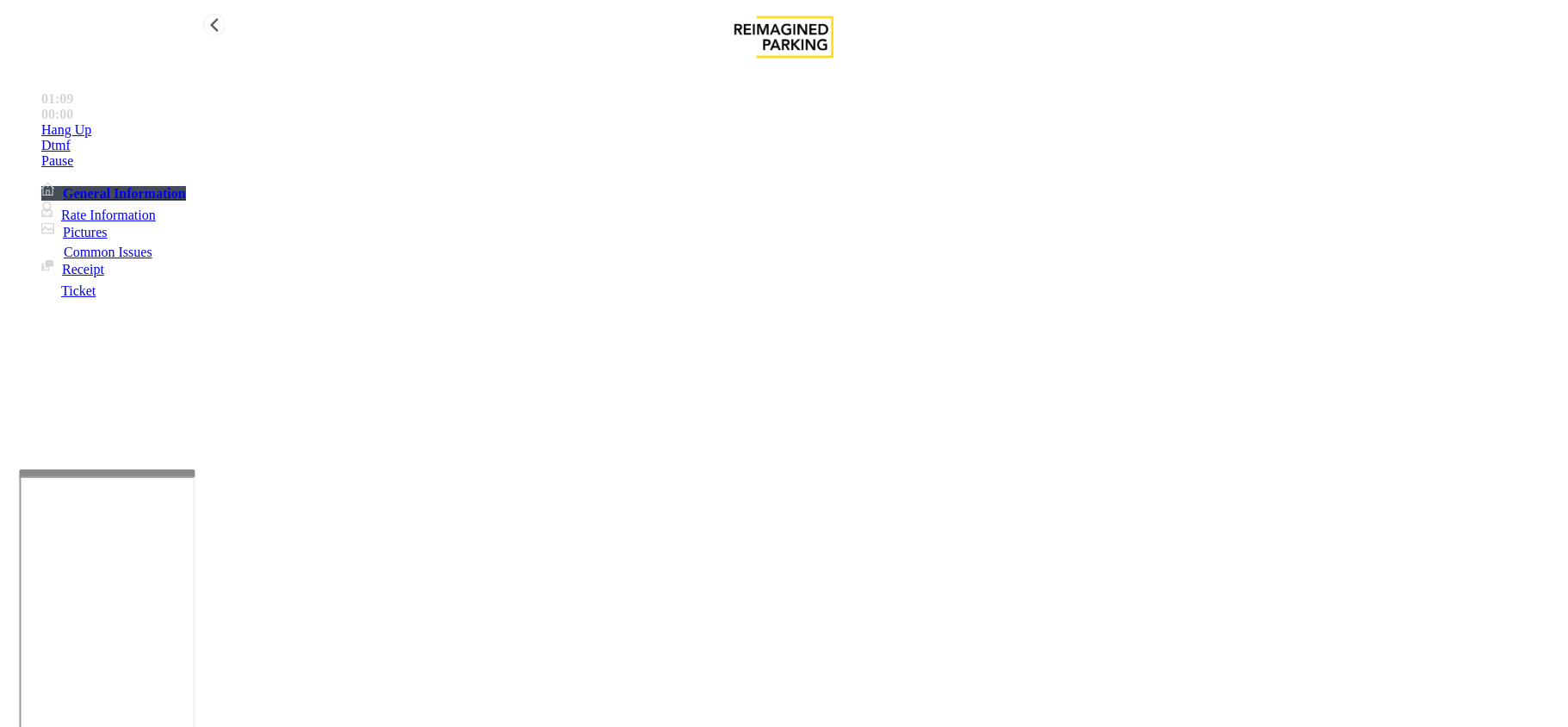 type on "**********" 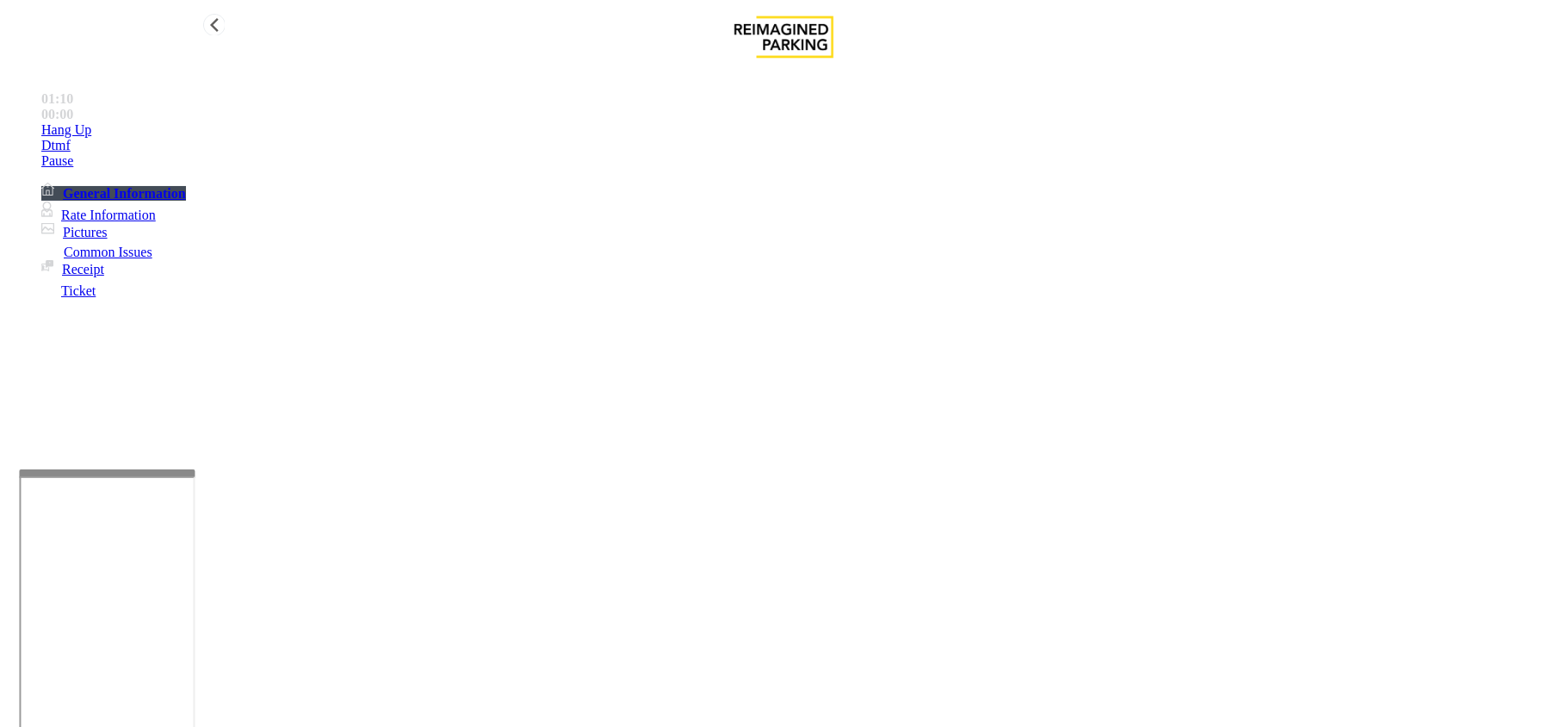 click on "Hang Up" at bounding box center [801, 130] 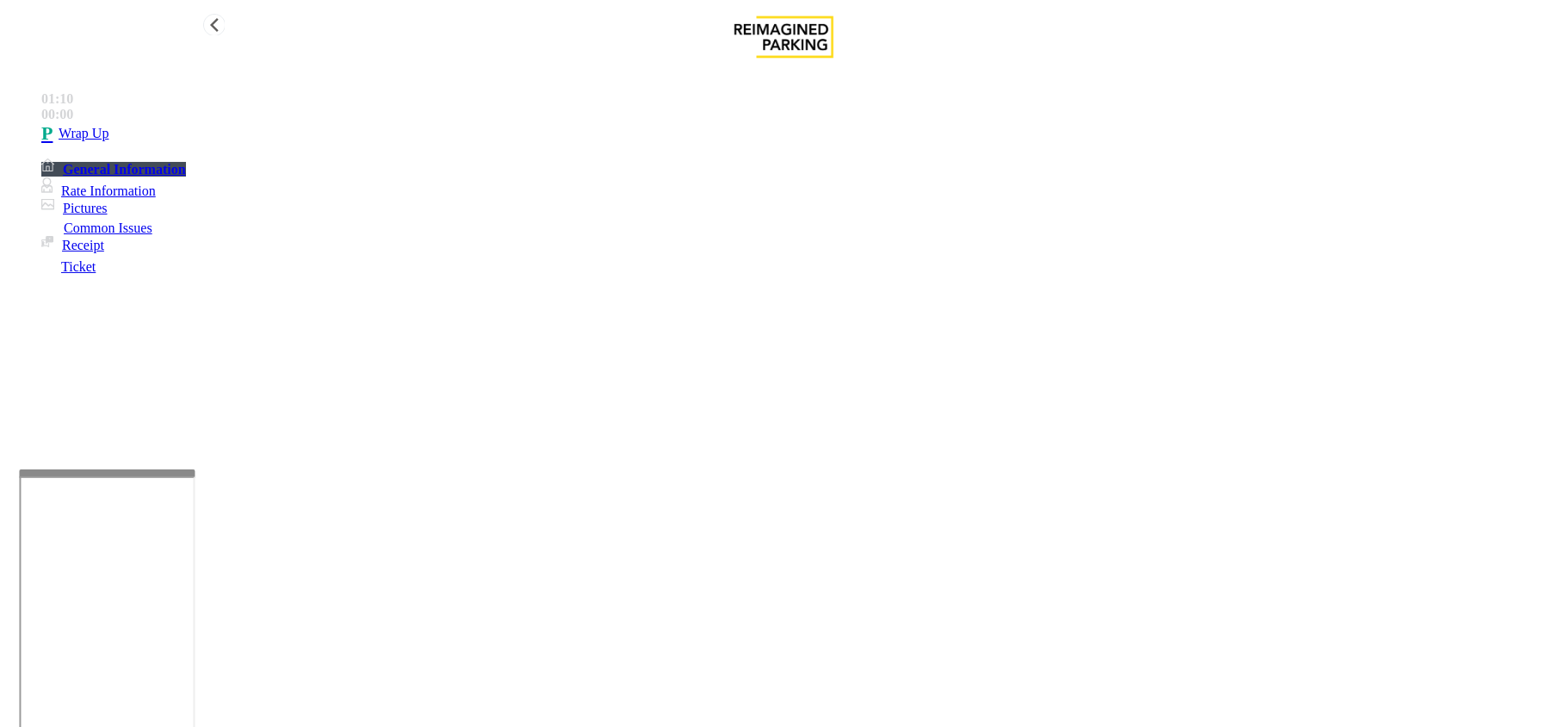 click on "Wrap Up" at bounding box center [801, 134] 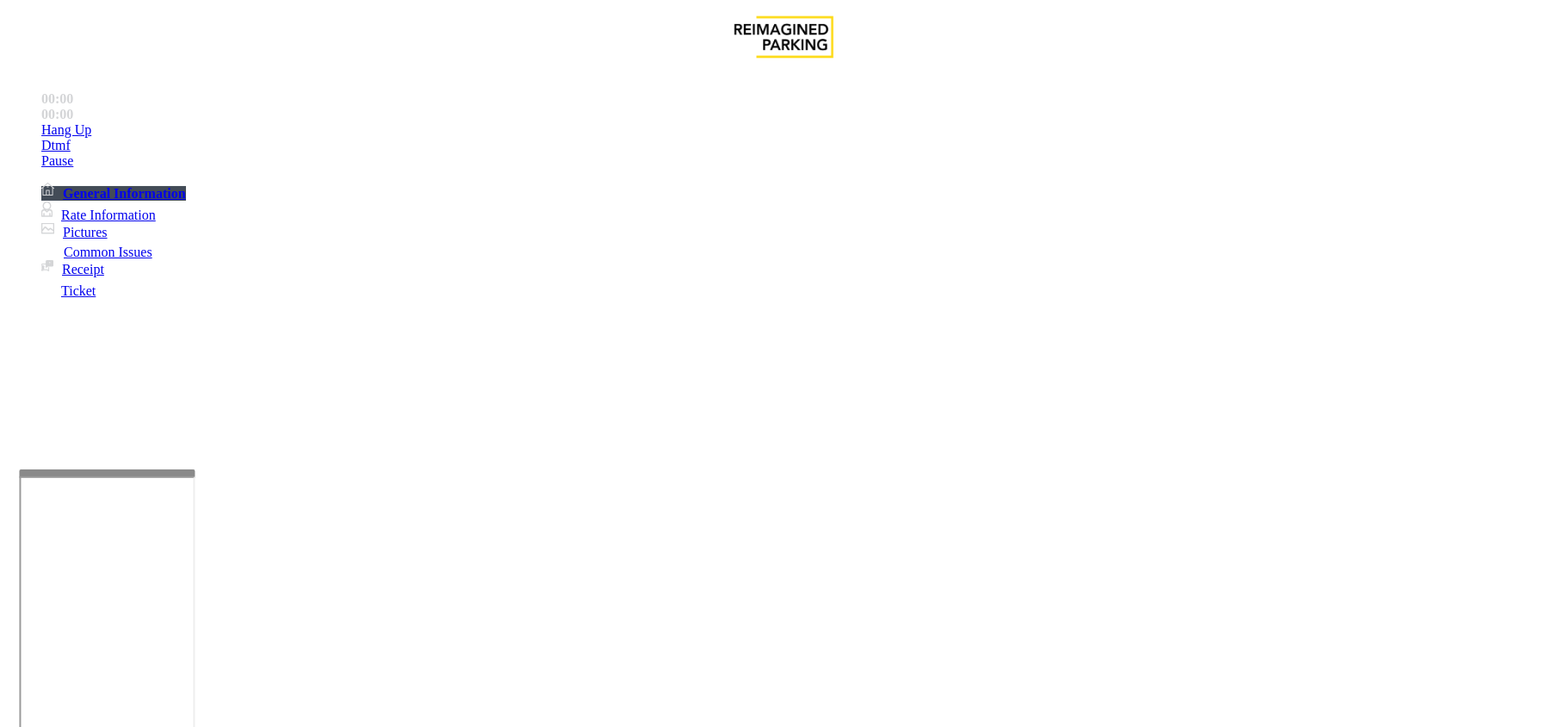 scroll, scrollTop: 459, scrollLeft: 0, axis: vertical 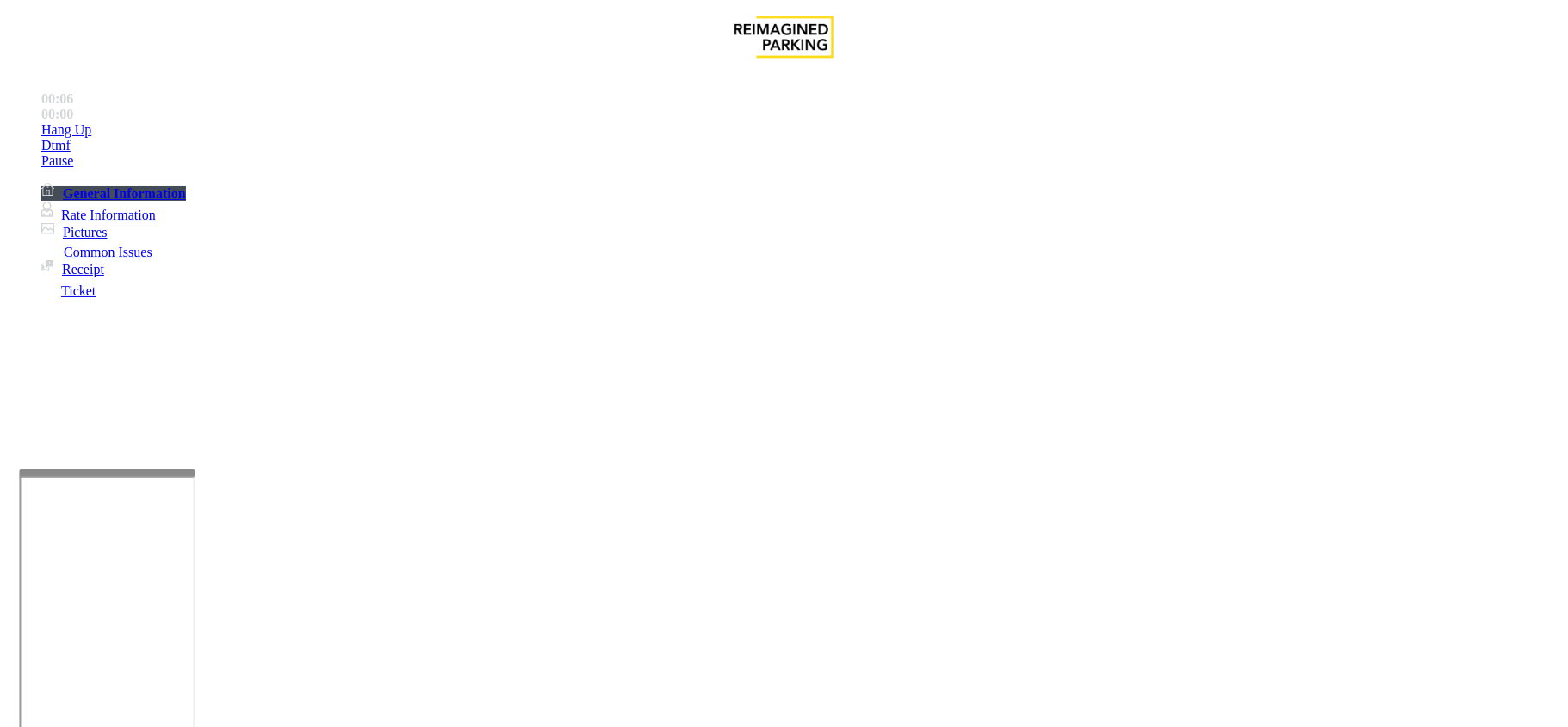 click on "Validation Issue" at bounding box center (319, 1289) 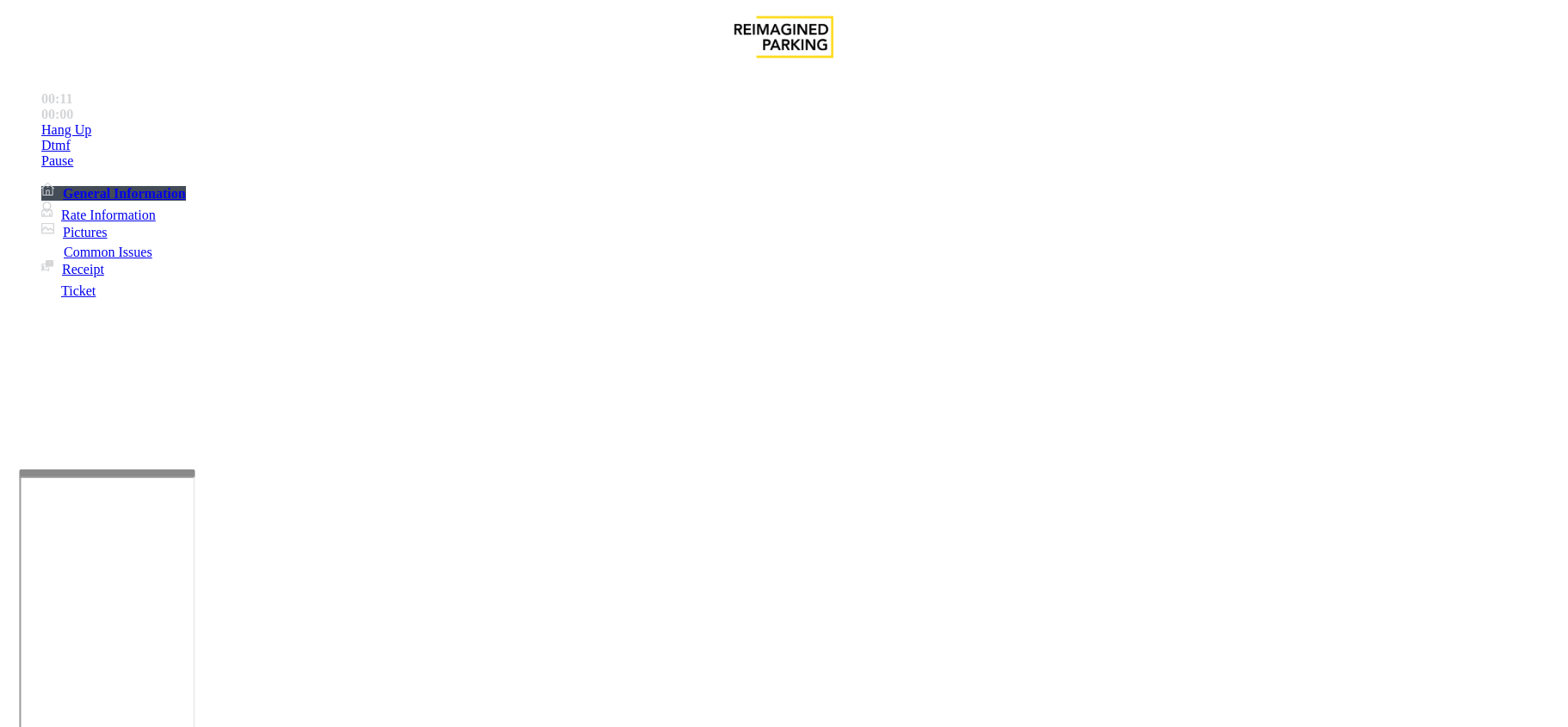 scroll, scrollTop: 1263, scrollLeft: 0, axis: vertical 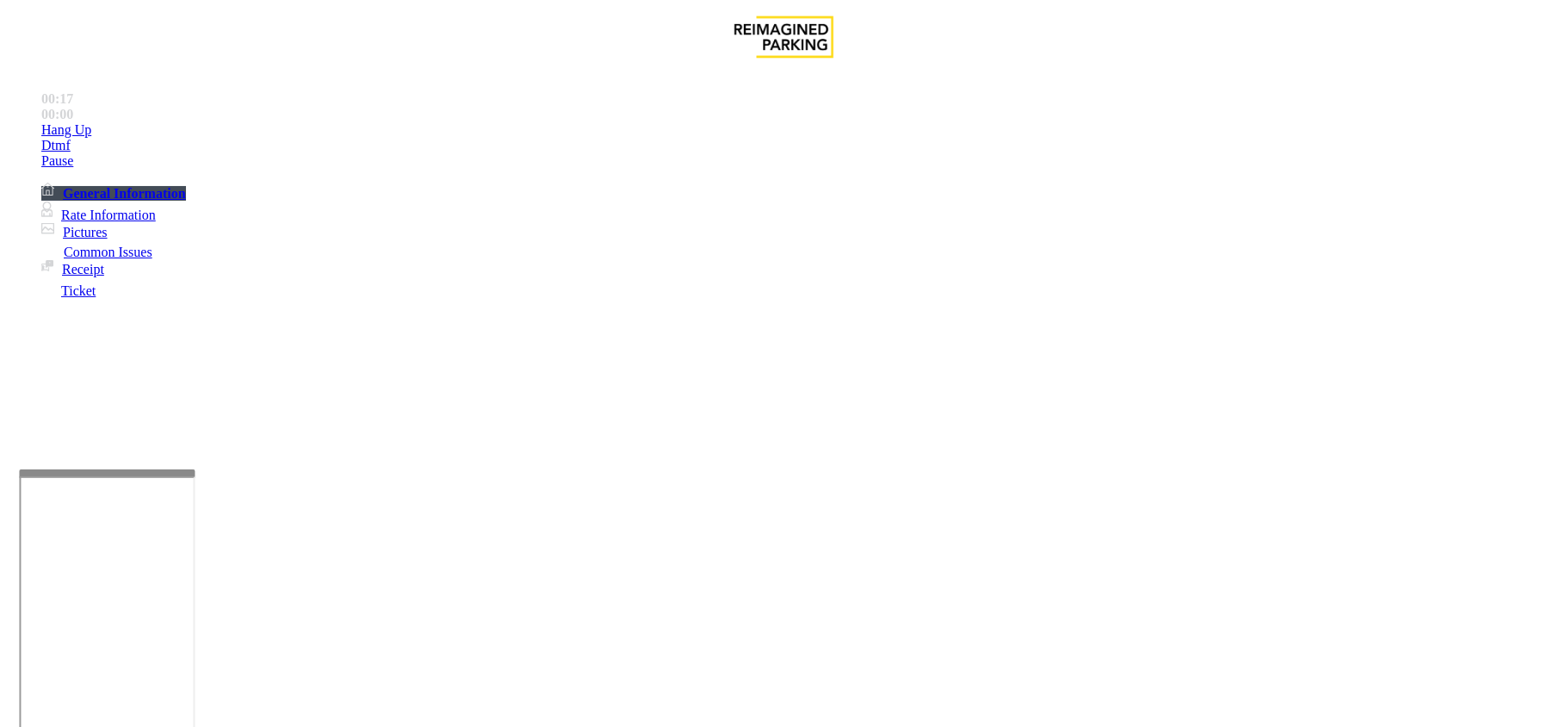 click at bounding box center (253, 1611) 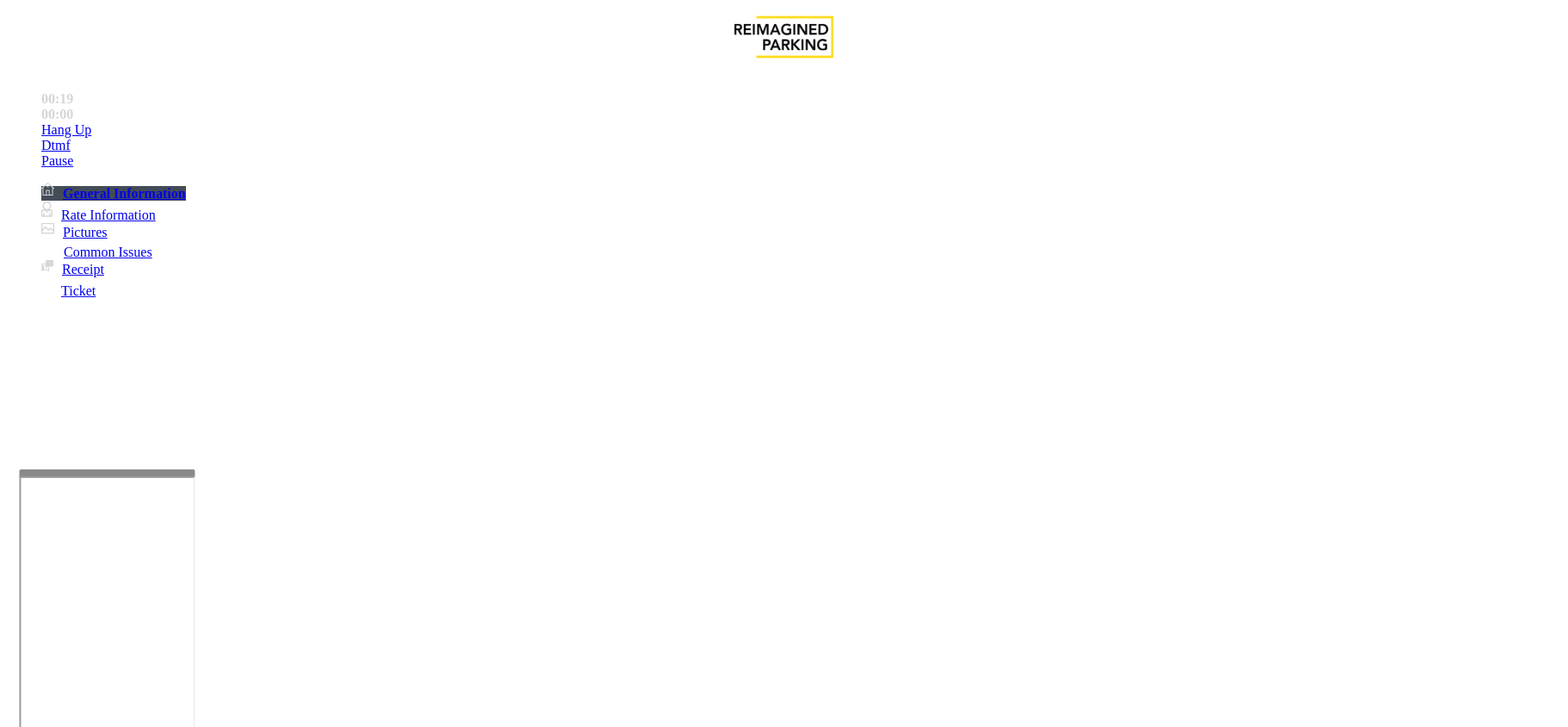 click on "Validation Error" at bounding box center [784, 1277] 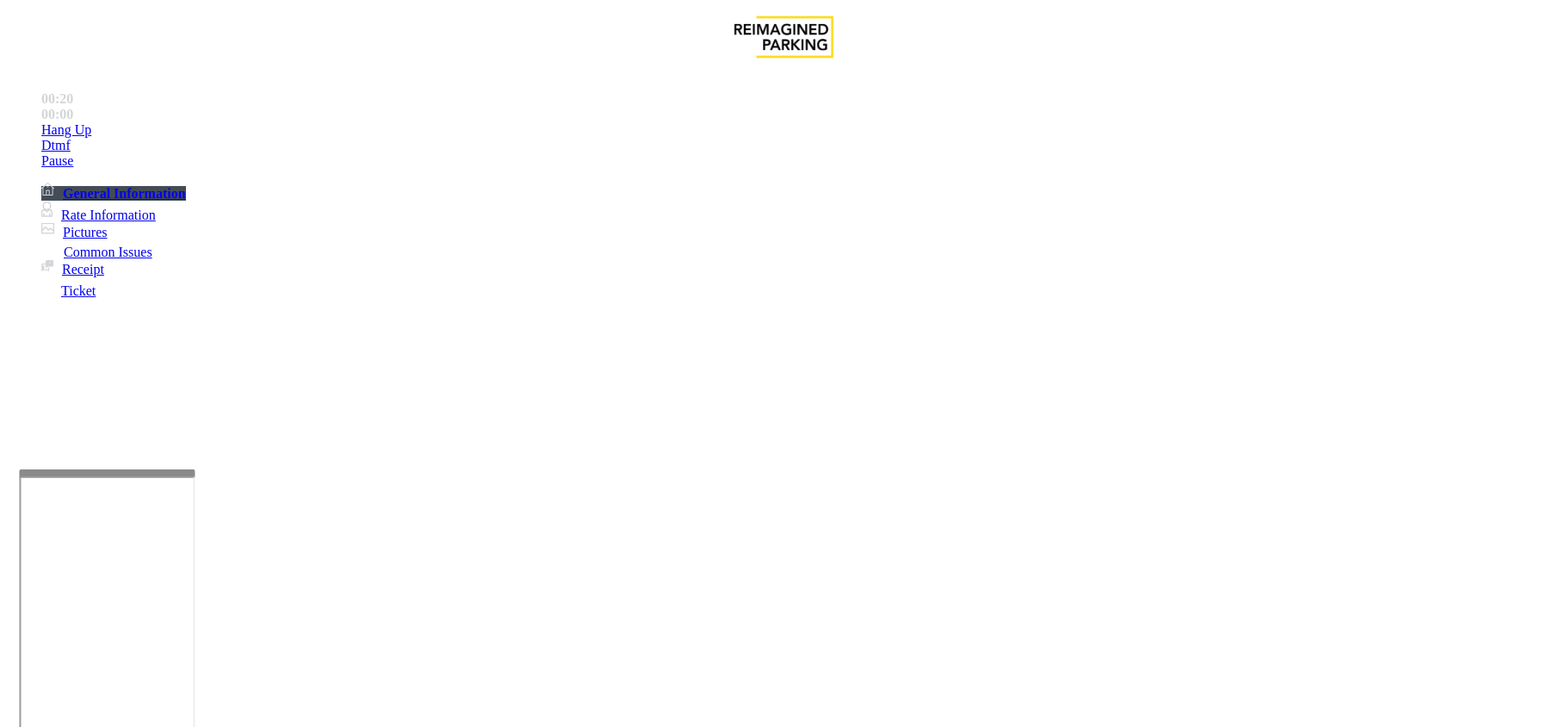 click at bounding box center [253, 1611] 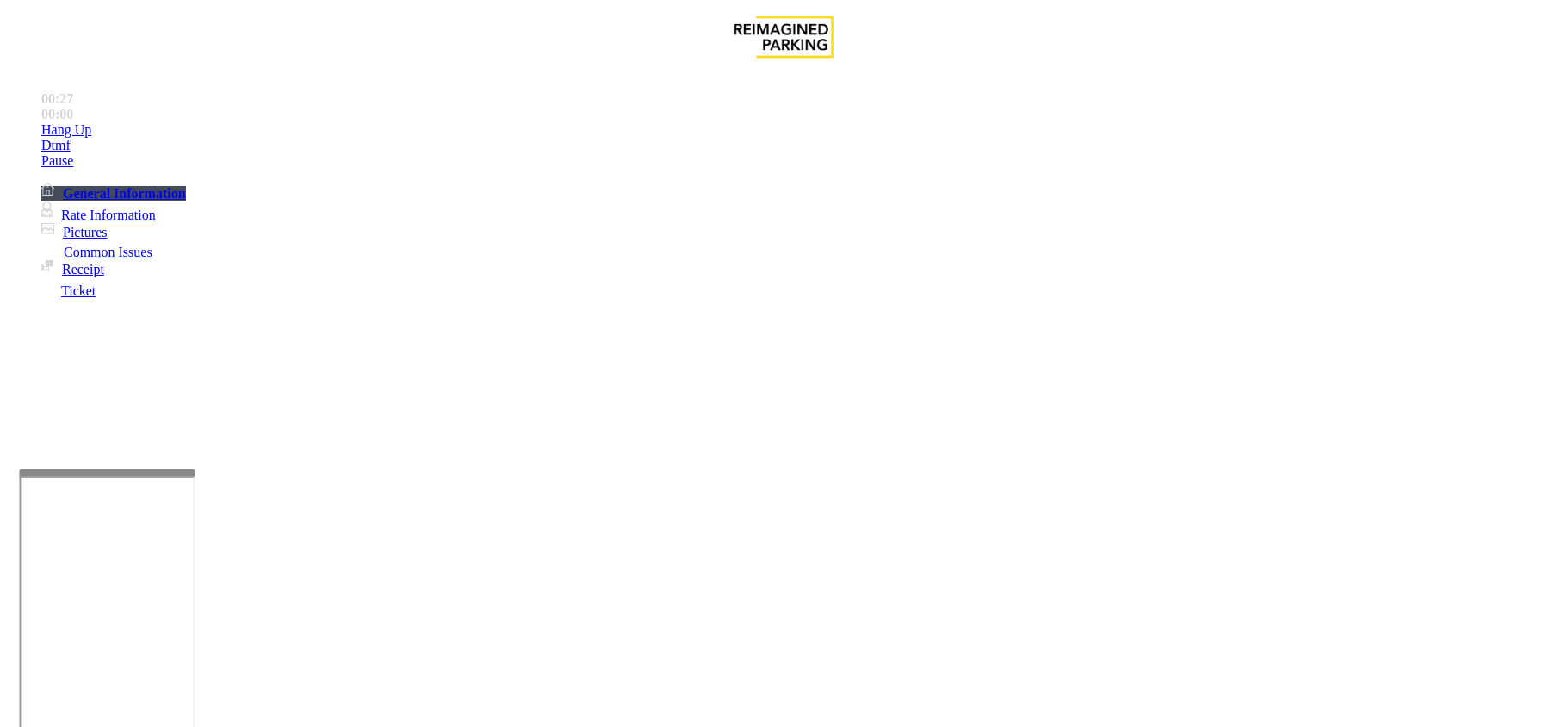 scroll, scrollTop: 689, scrollLeft: 0, axis: vertical 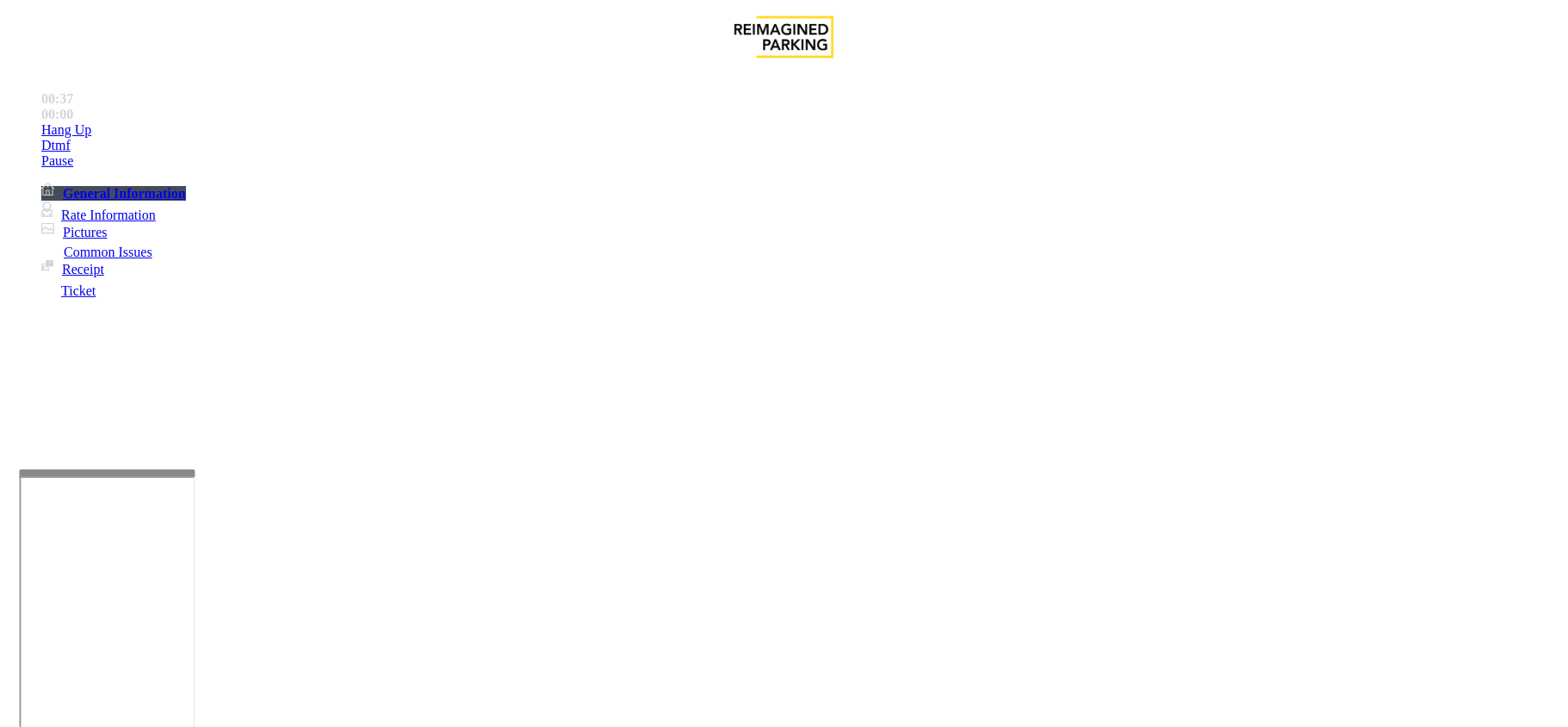 type on "**********" 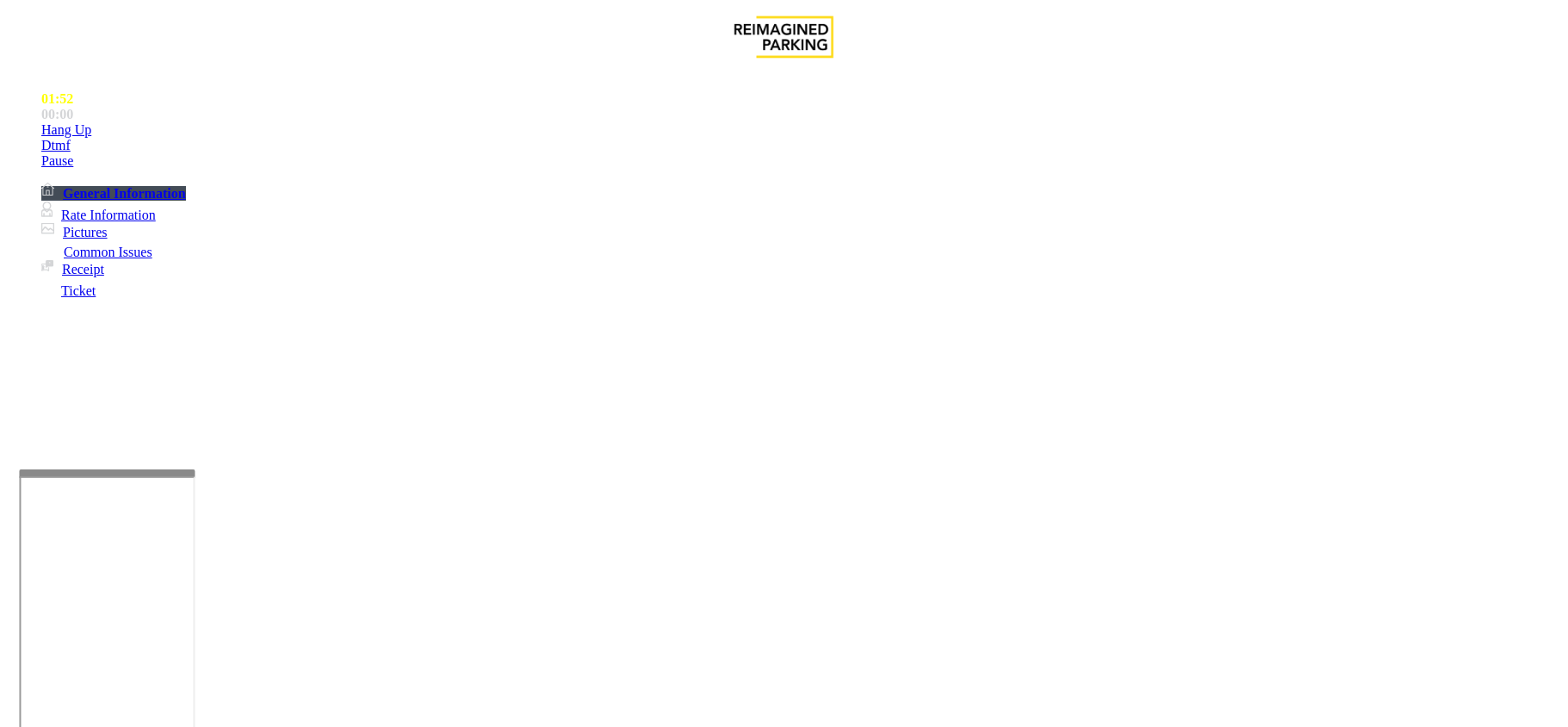 scroll, scrollTop: 1723, scrollLeft: 0, axis: vertical 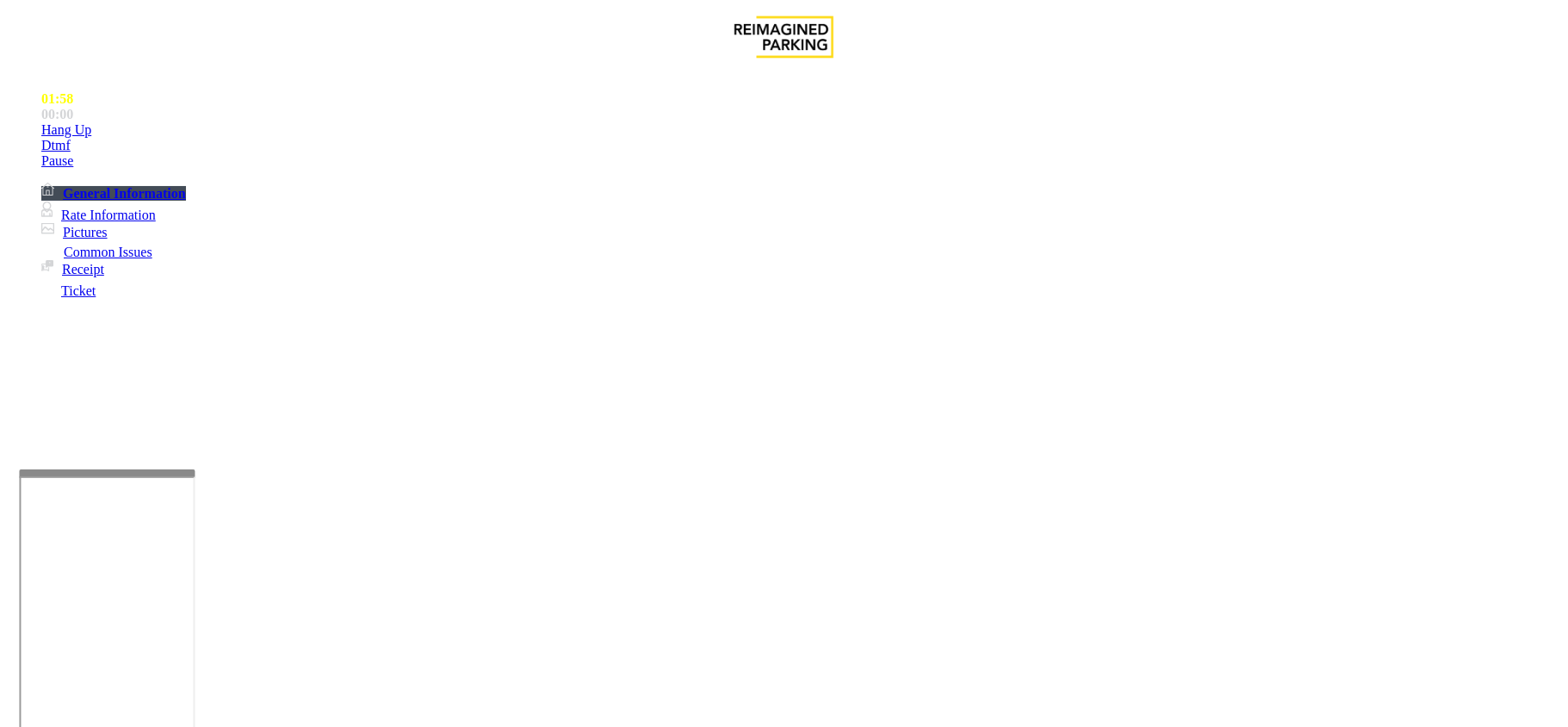 type on "**********" 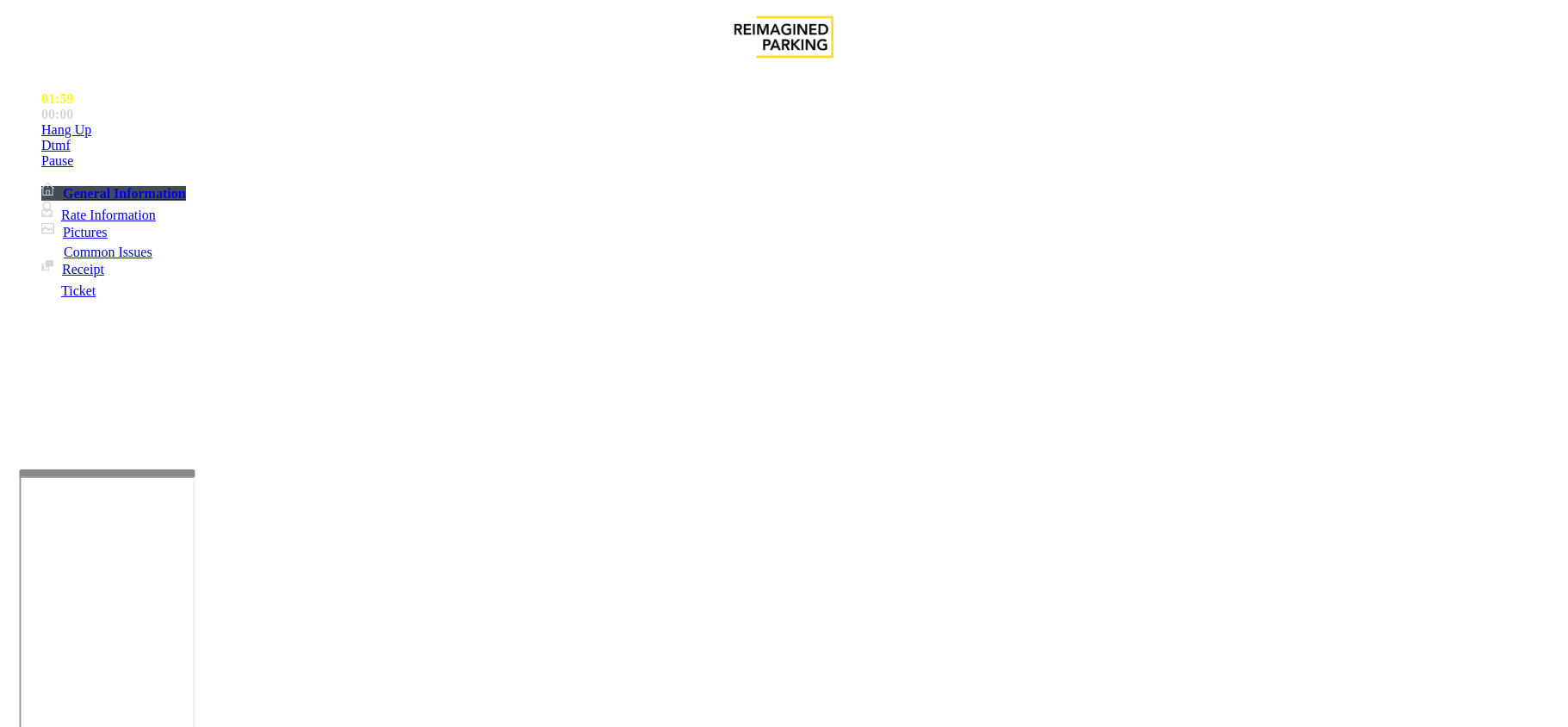 click on "get the customer’s name, the name of the company they visited, the amount due showing on the exit verifier, and vend the gate." at bounding box center (1175, 3485) 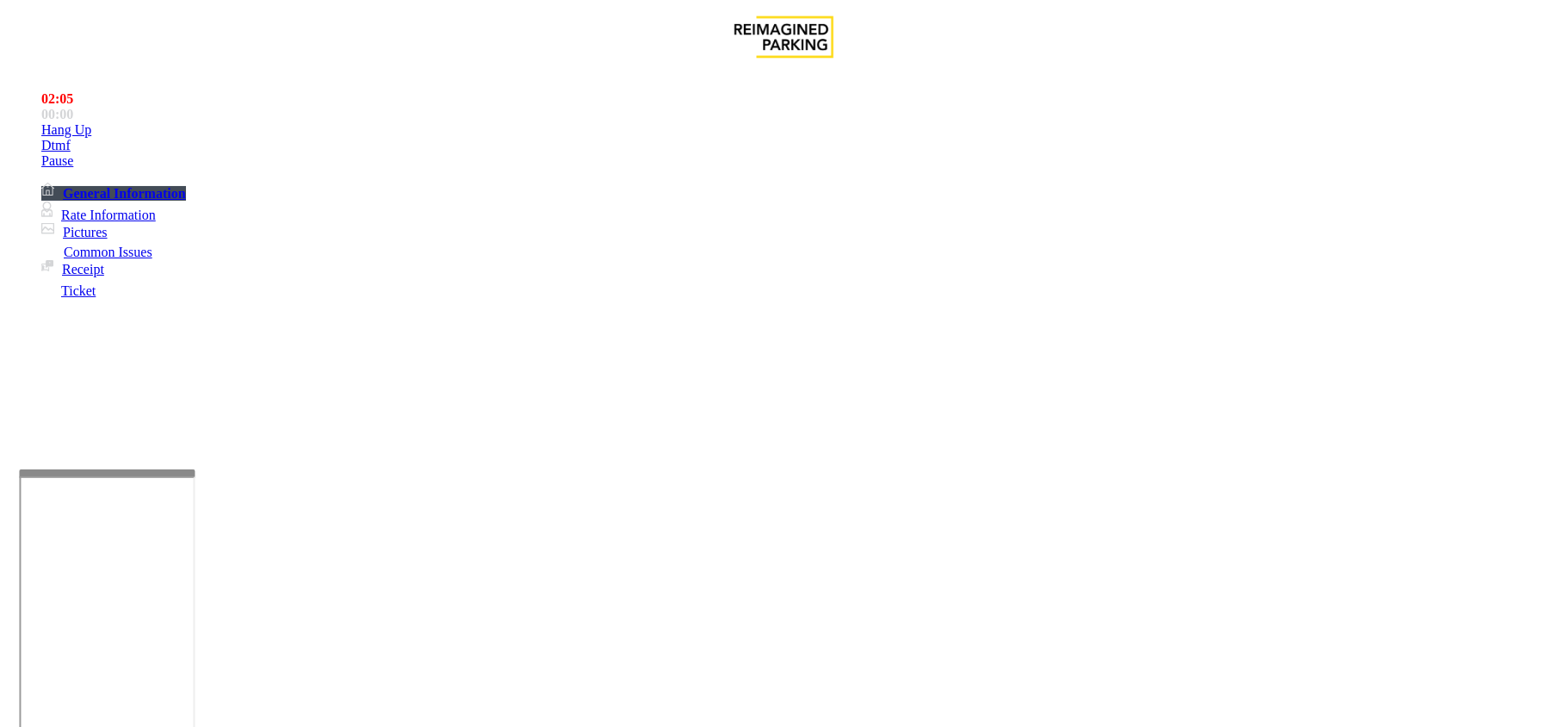 click at bounding box center (83, 1330) 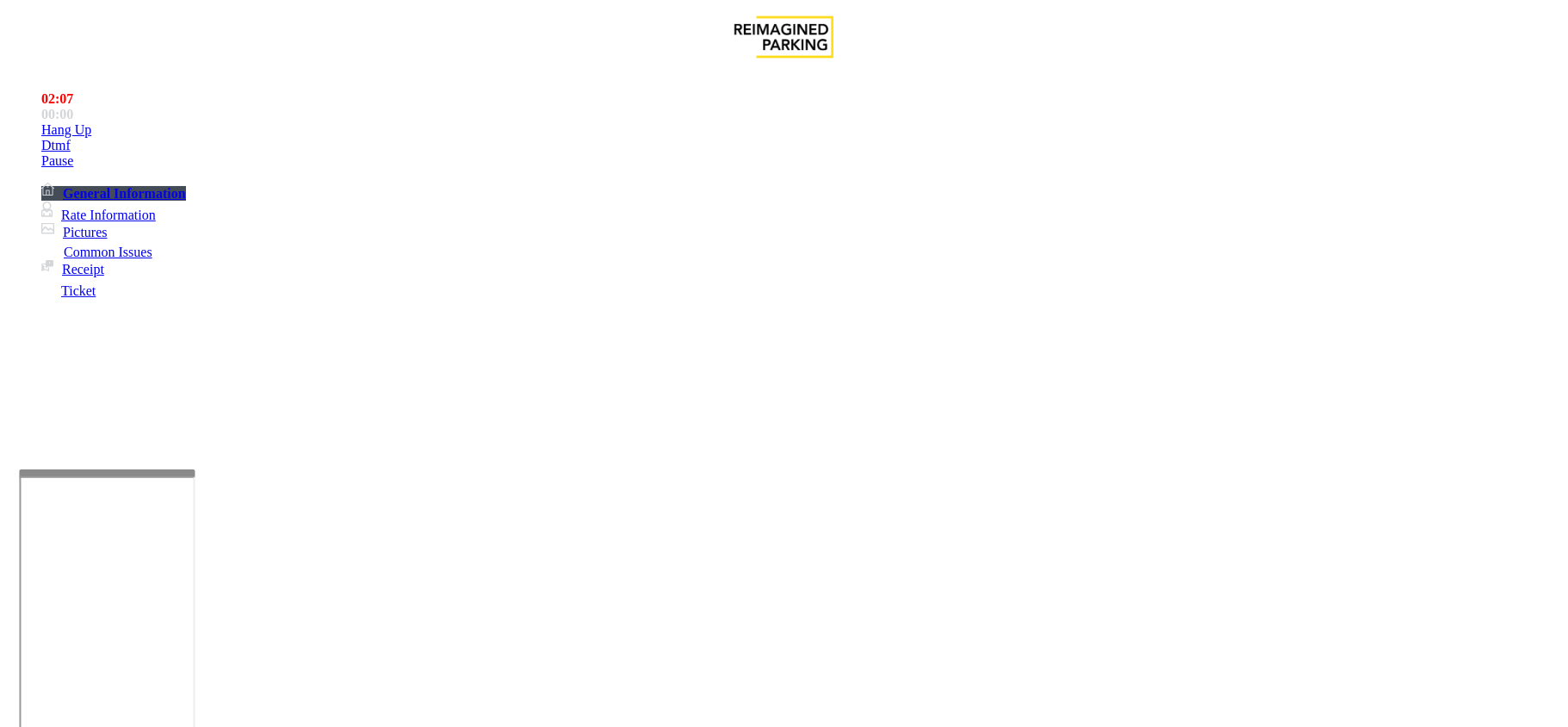 type on "**" 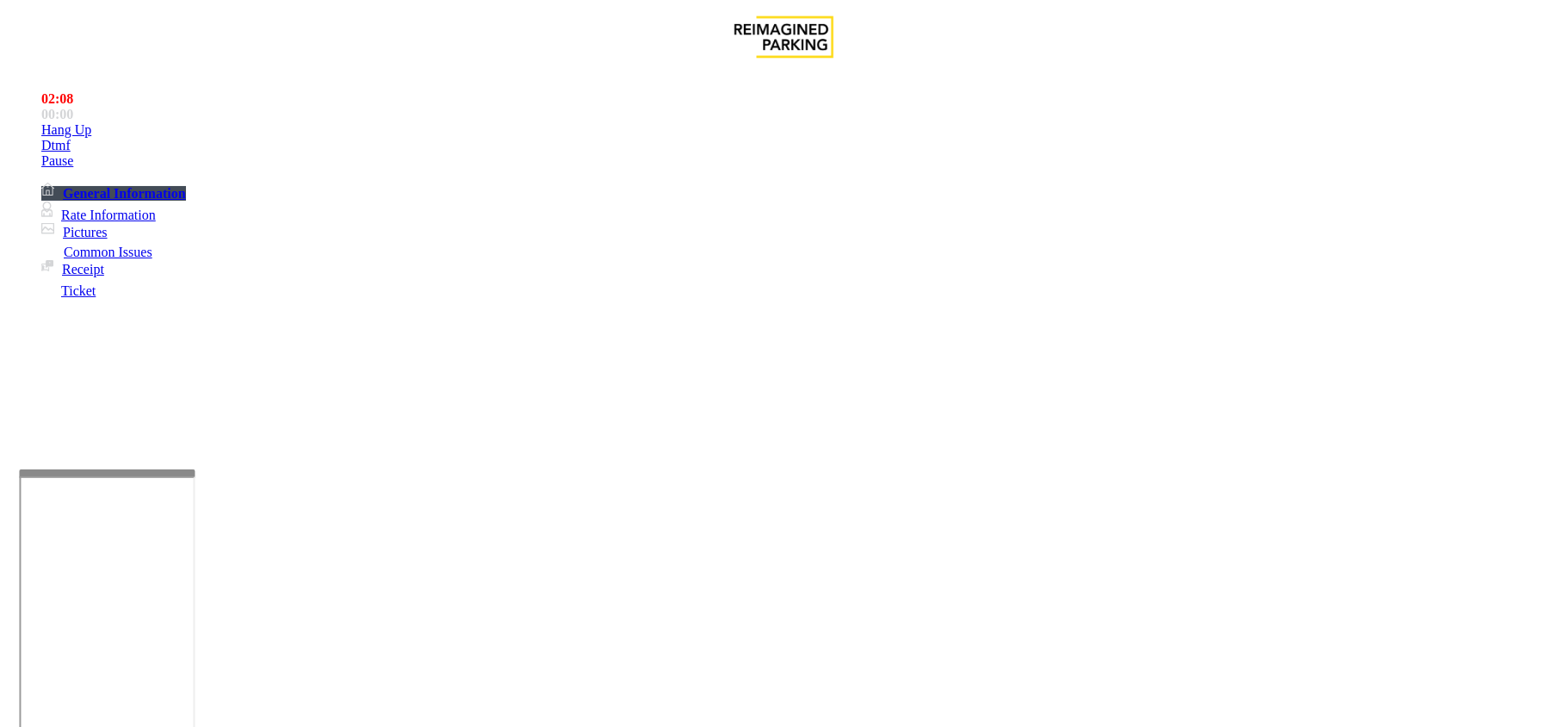 type on "**" 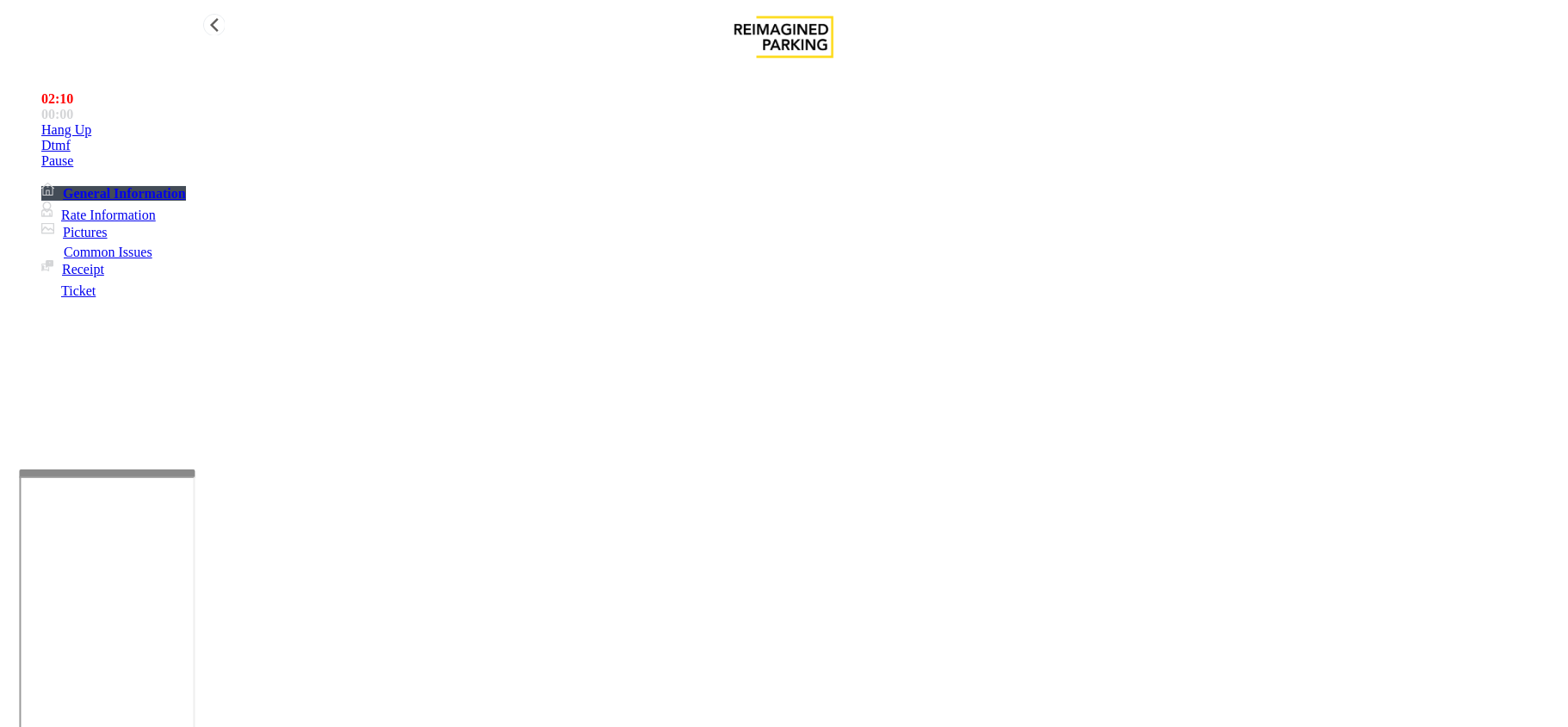 click on "Hang Up" at bounding box center [801, 130] 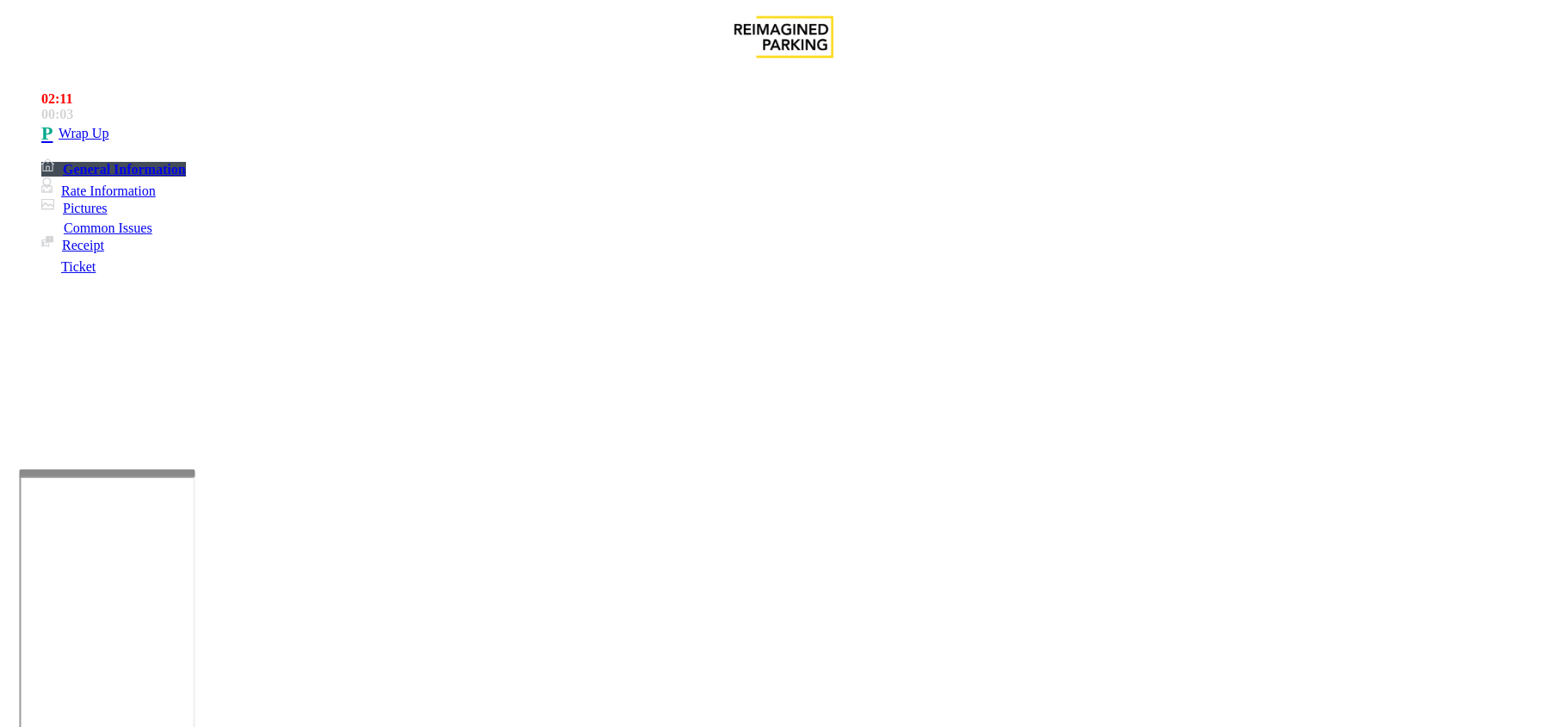 click at bounding box center [253, 1611] 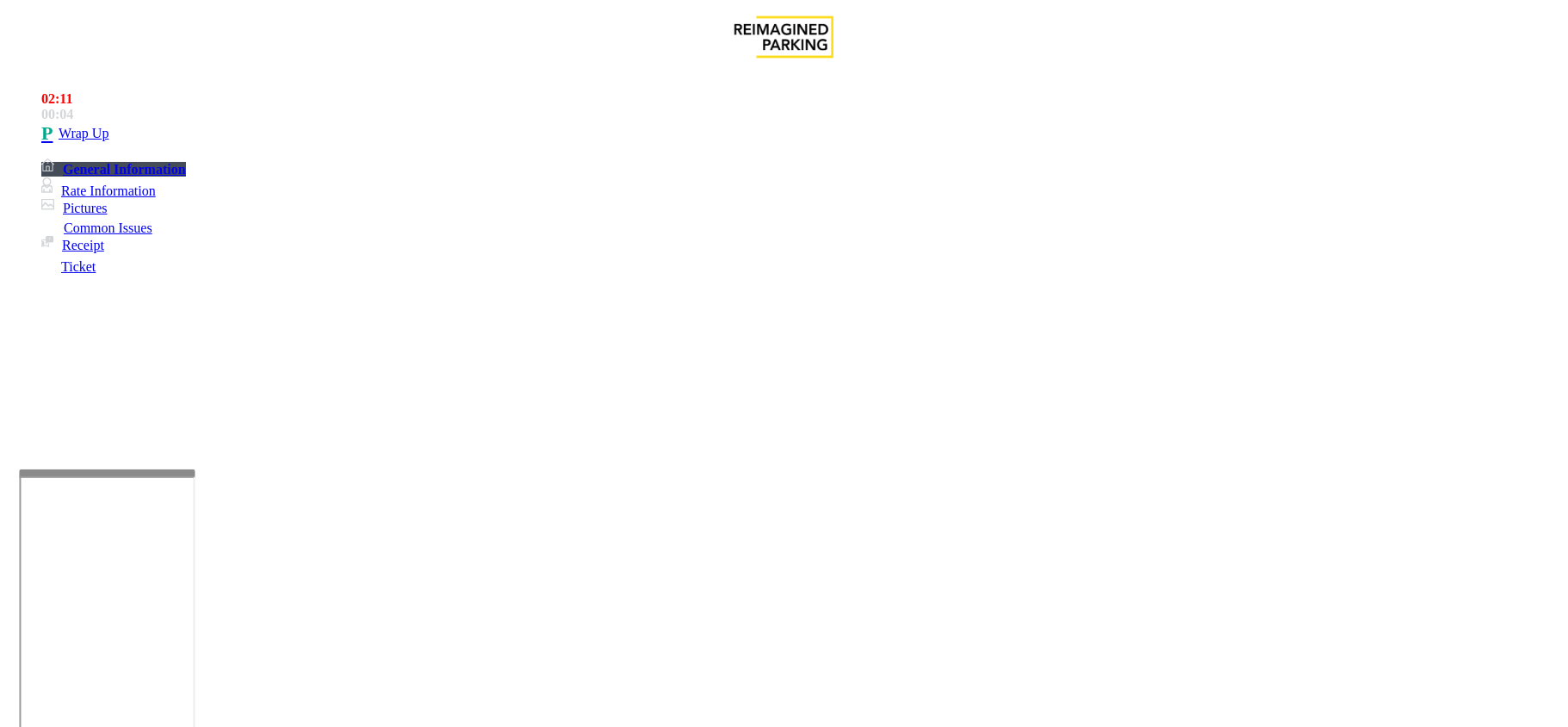 click at bounding box center [253, 1611] 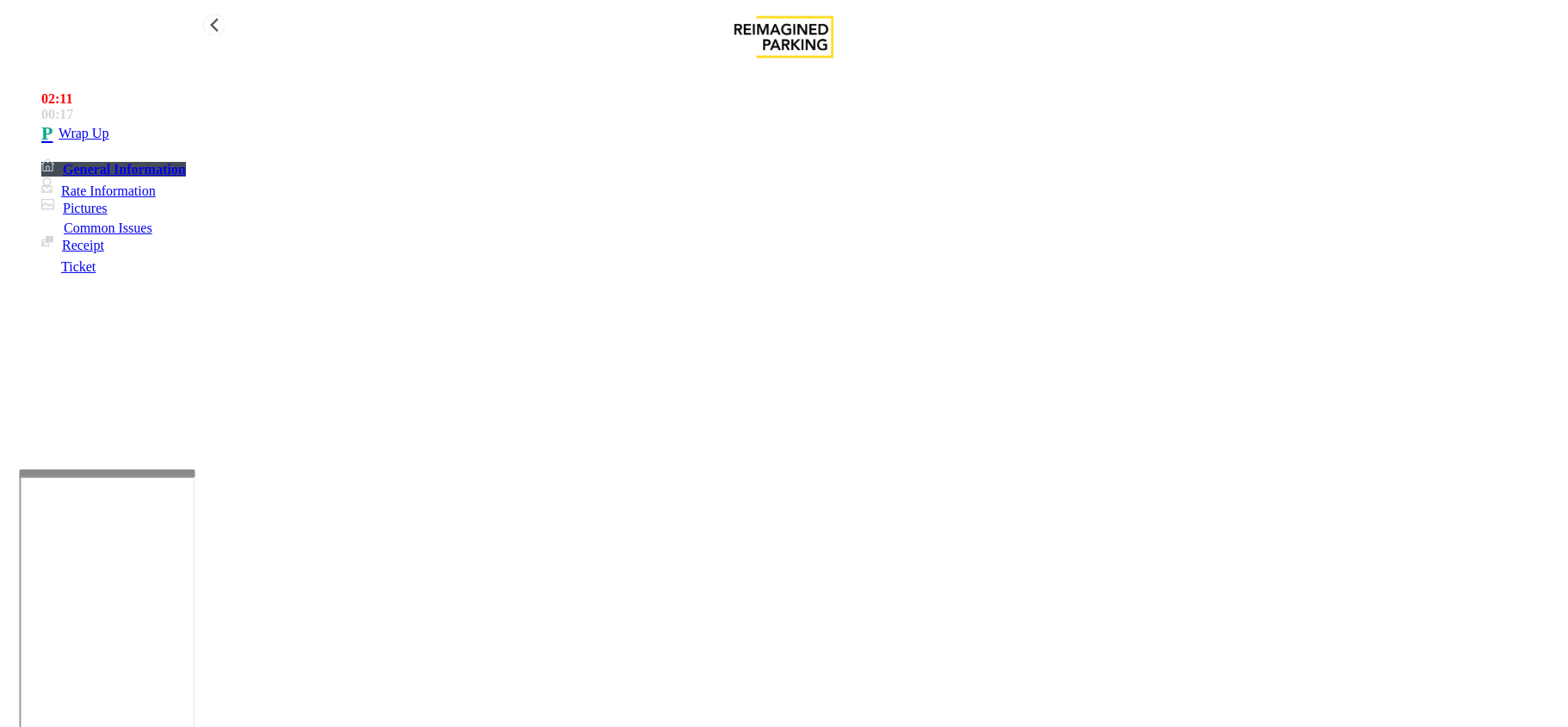 type on "**********" 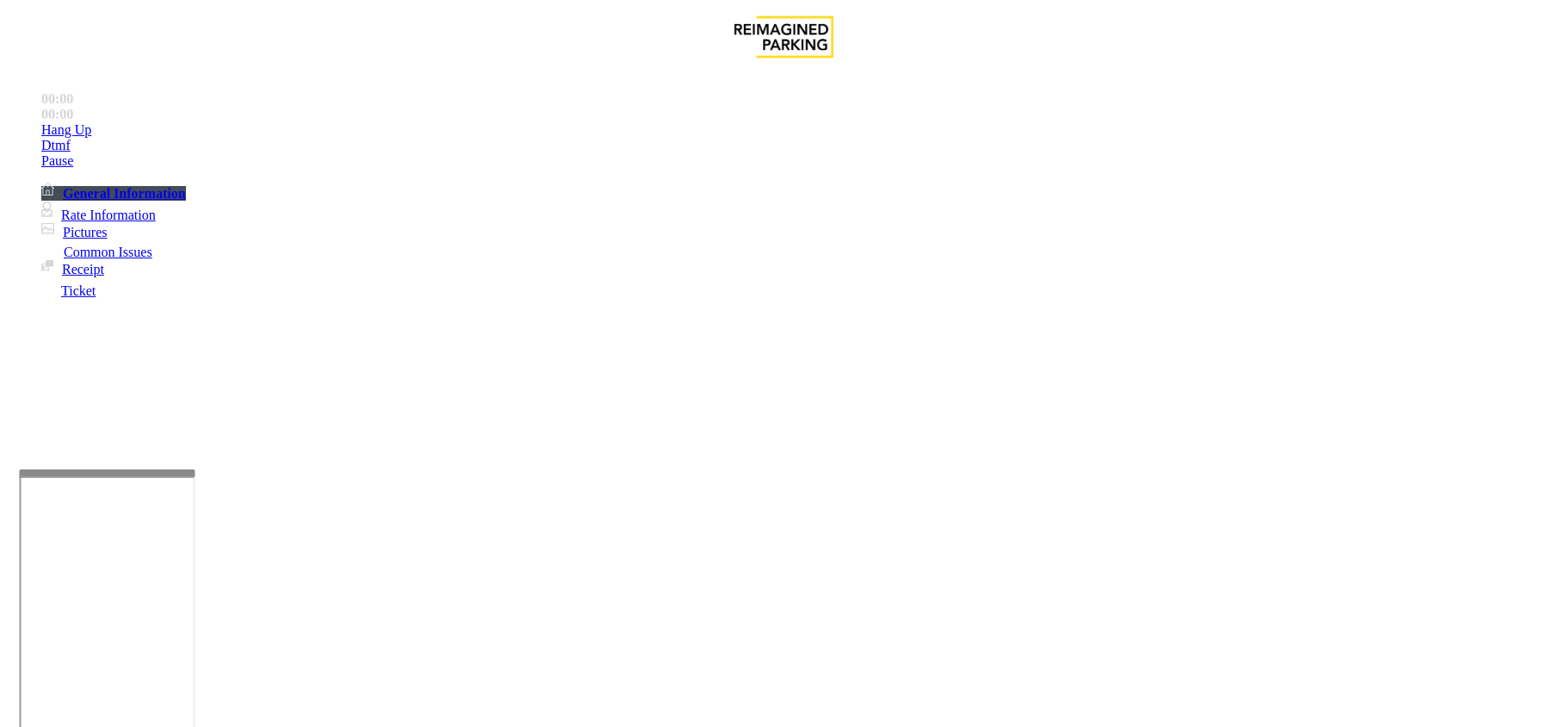 scroll, scrollTop: 574, scrollLeft: 0, axis: vertical 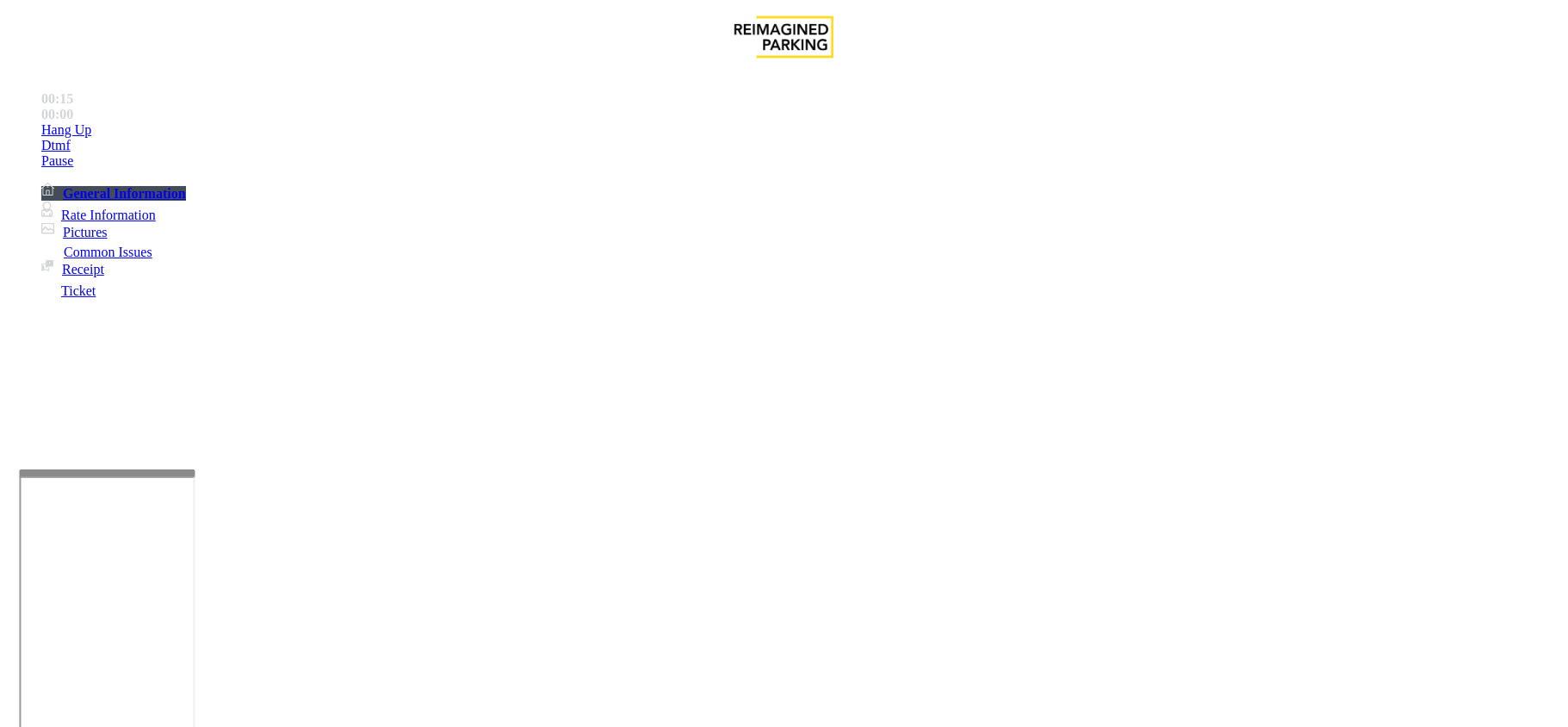 click on "Intercom Issue/No Response" at bounding box center [800, 1289] 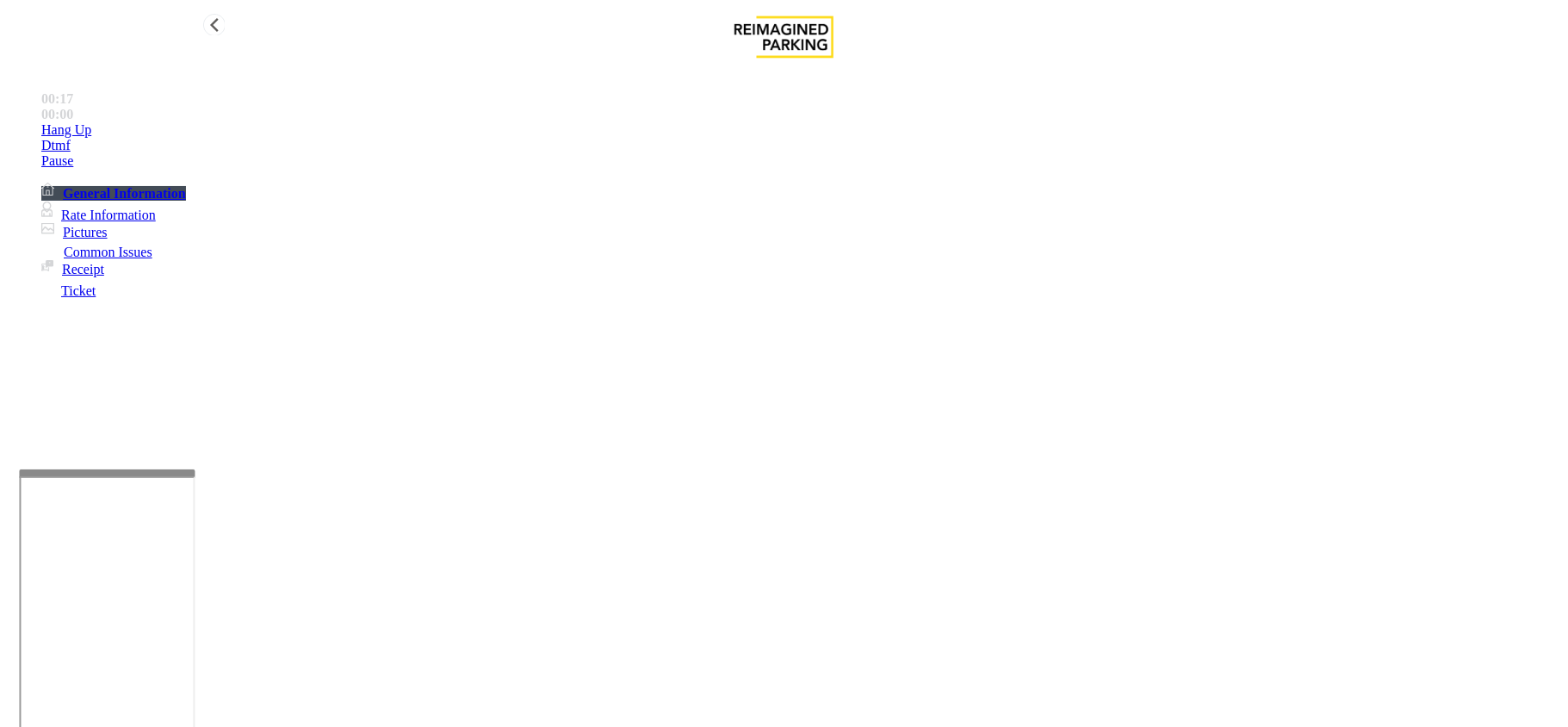 click on "Hang Up" at bounding box center [801, 130] 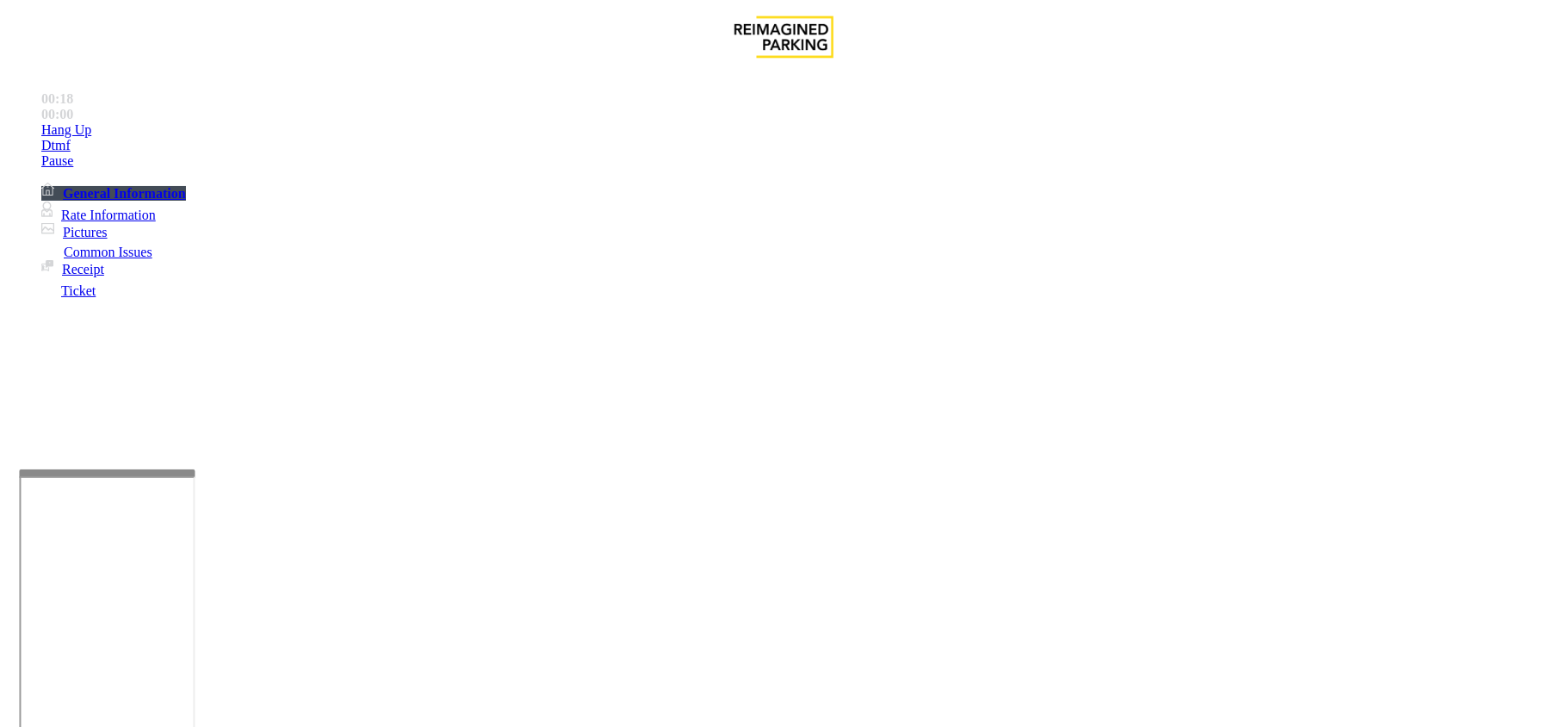 click on "No Response/Unable to hear parker" at bounding box center (122, 1289) 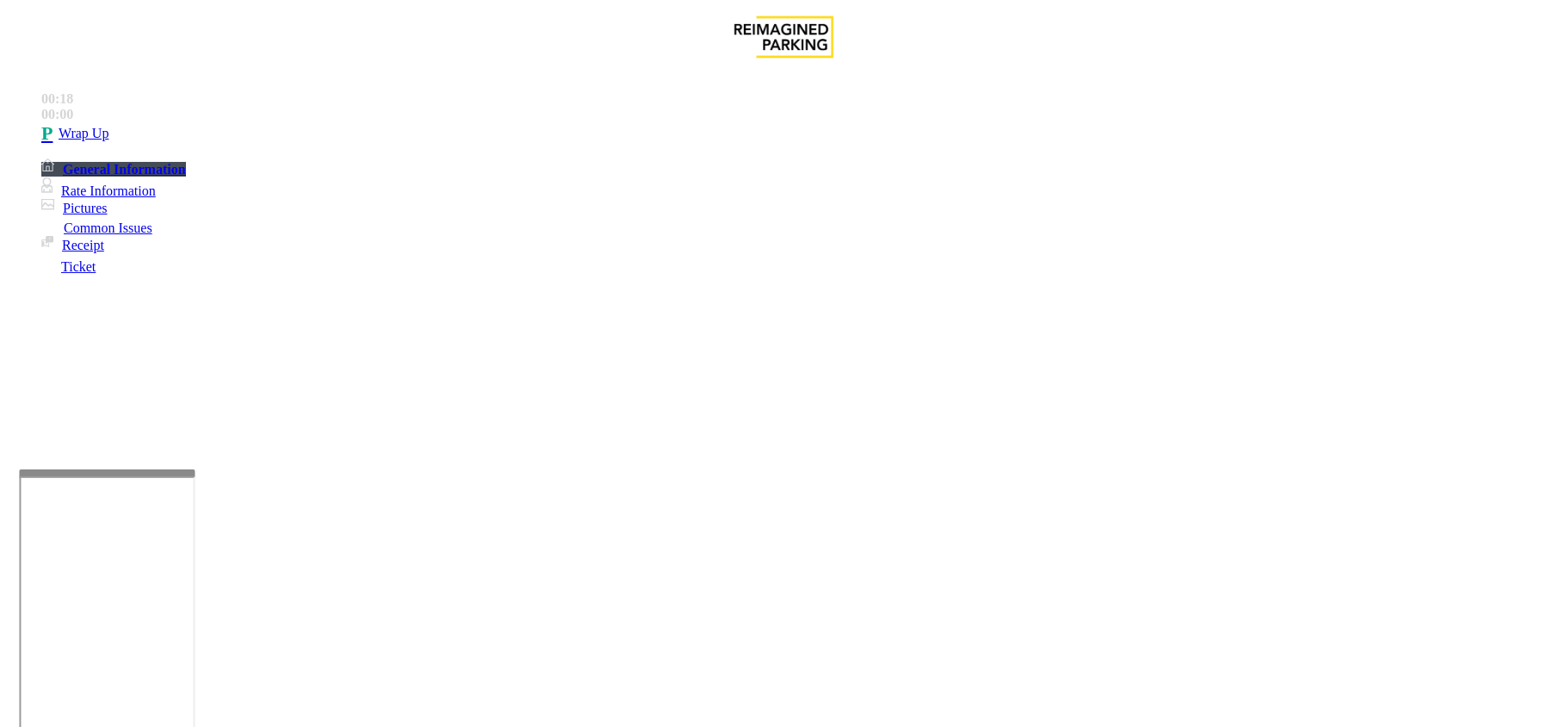 click on "No Response/Unable to hear parker" at bounding box center [784, 1277] 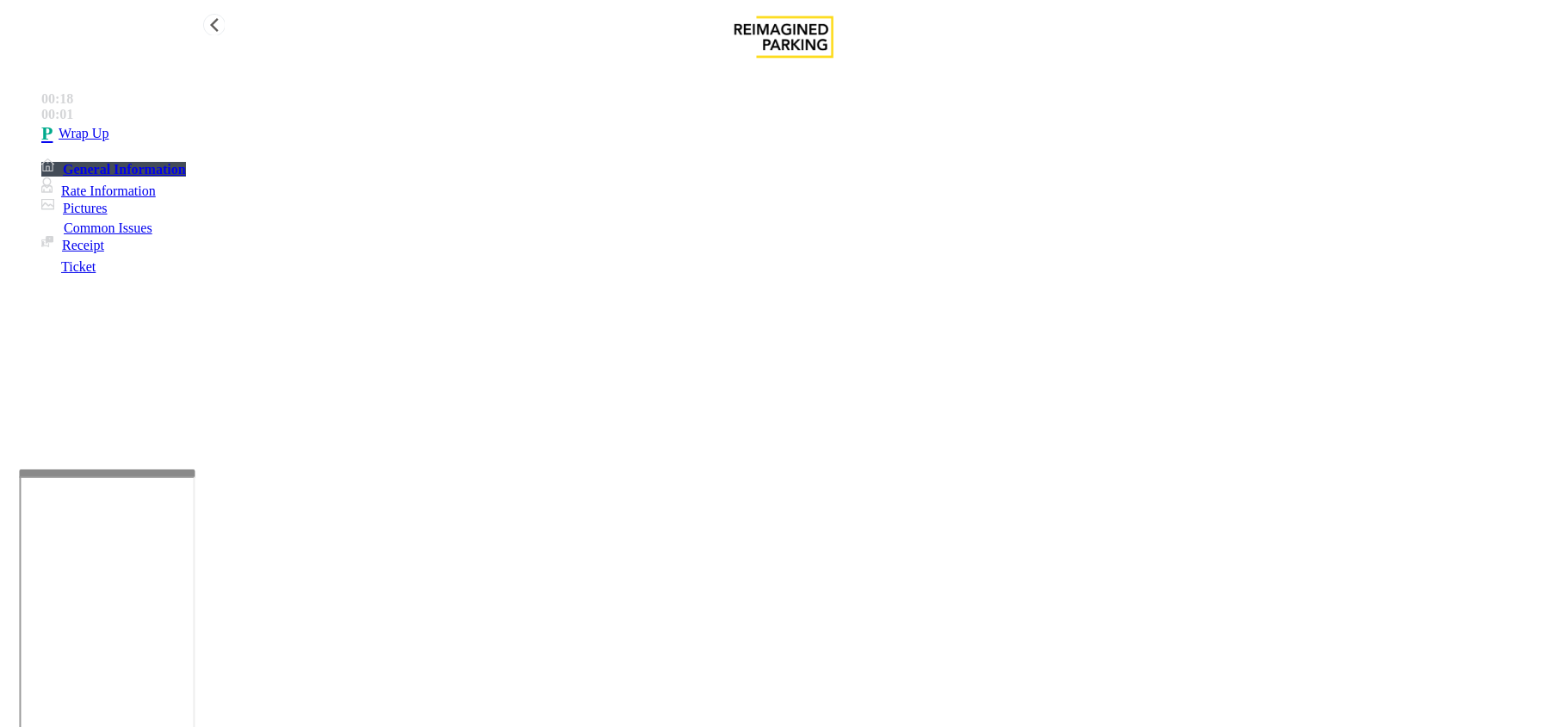 type on "**********" 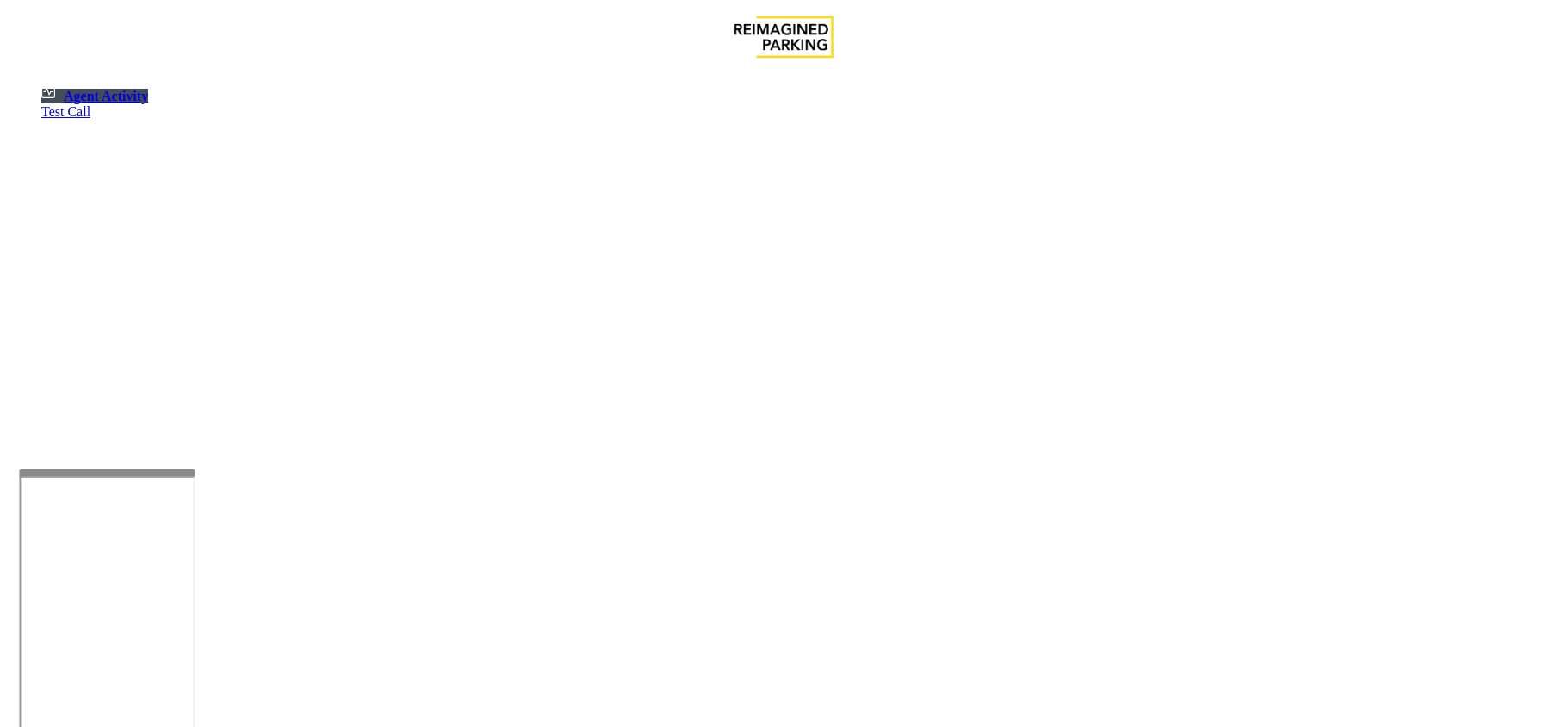 click at bounding box center (68, 1332) 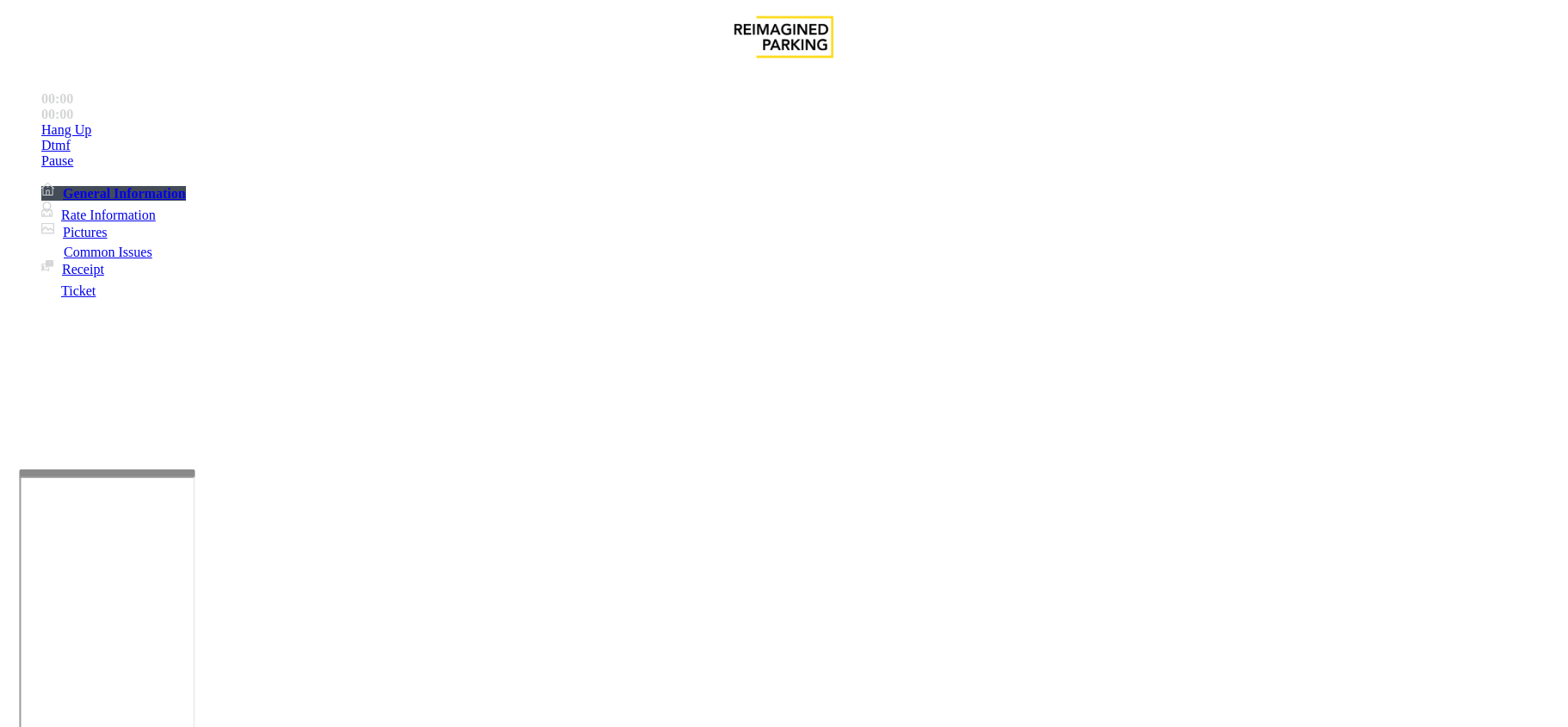 scroll, scrollTop: 459, scrollLeft: 0, axis: vertical 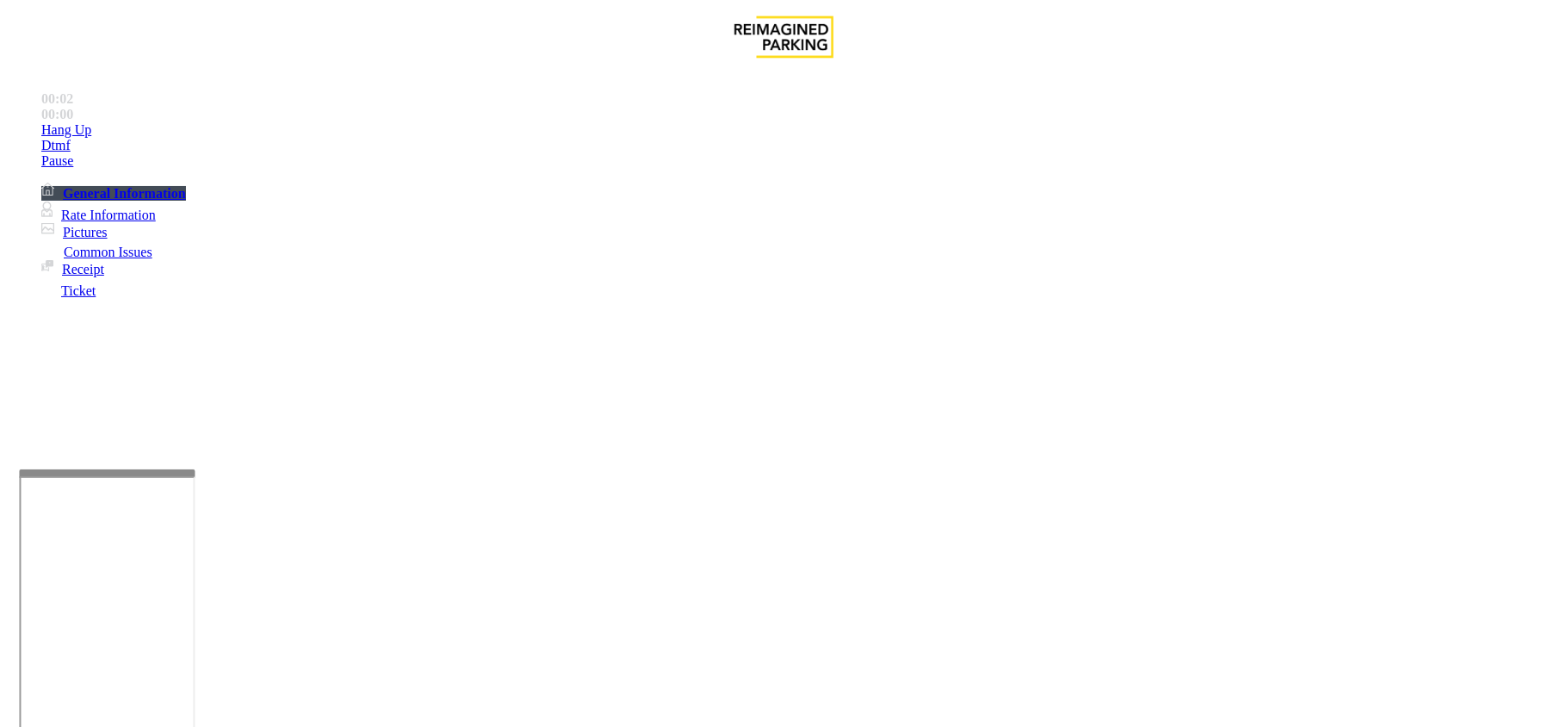 click on "IMP009-0298 - 5353" at bounding box center [190, 2536] 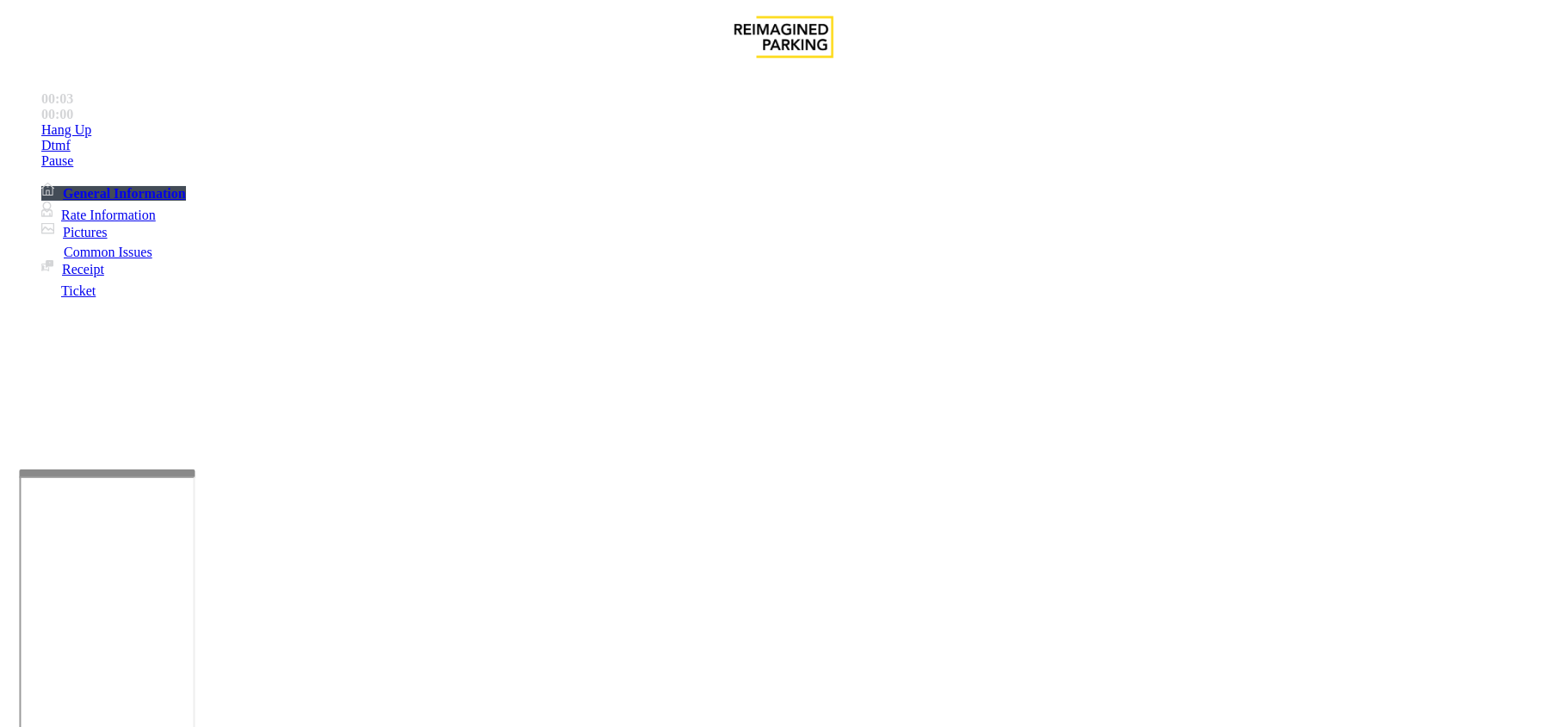 click on "IMP009-0298 - 5353  DUNDAS -      EBB-KIPLING-JMS     3M Screen (Issue Lost Tickets/Bypass Configuration Screen)" at bounding box center [198, 2365] 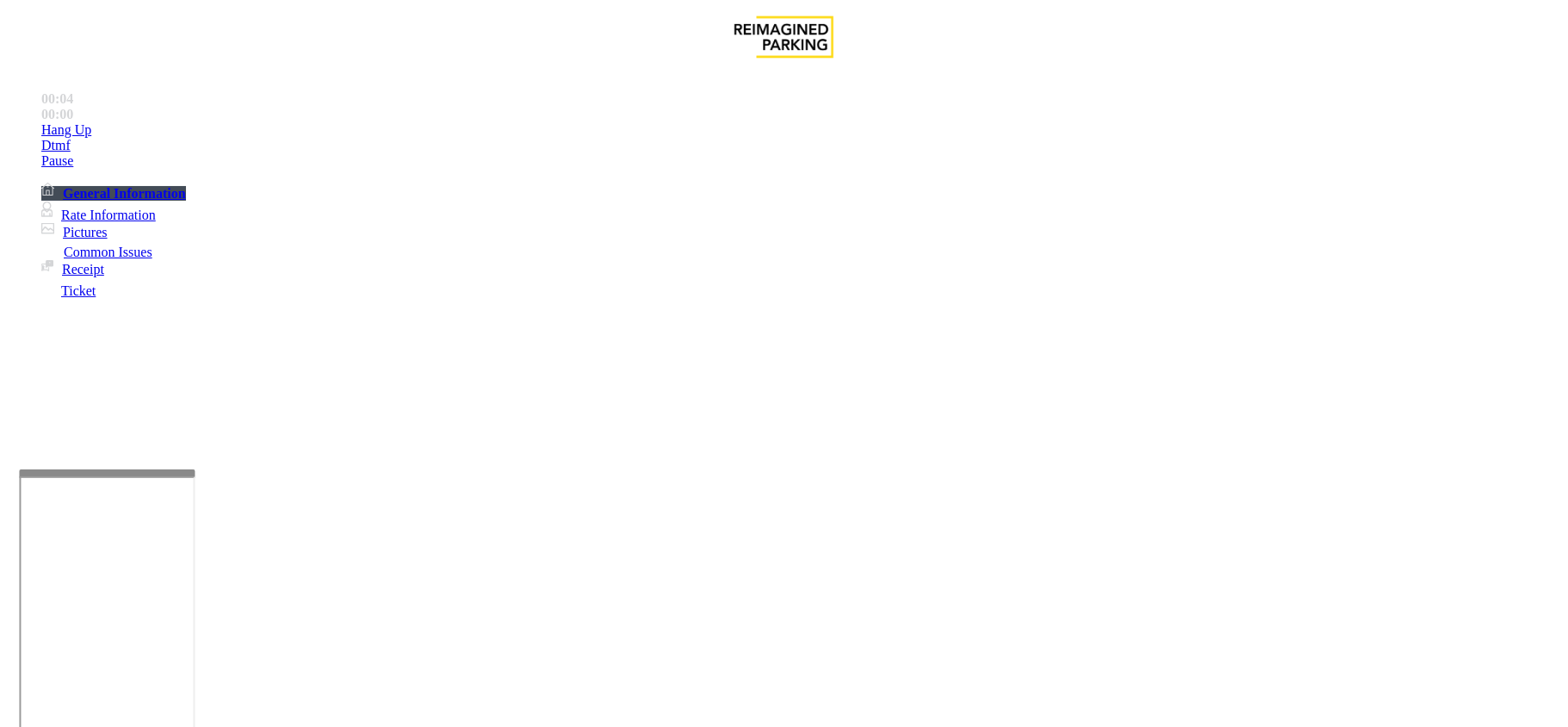 drag, startPoint x: 797, startPoint y: 514, endPoint x: 872, endPoint y: 520, distance: 75.23962 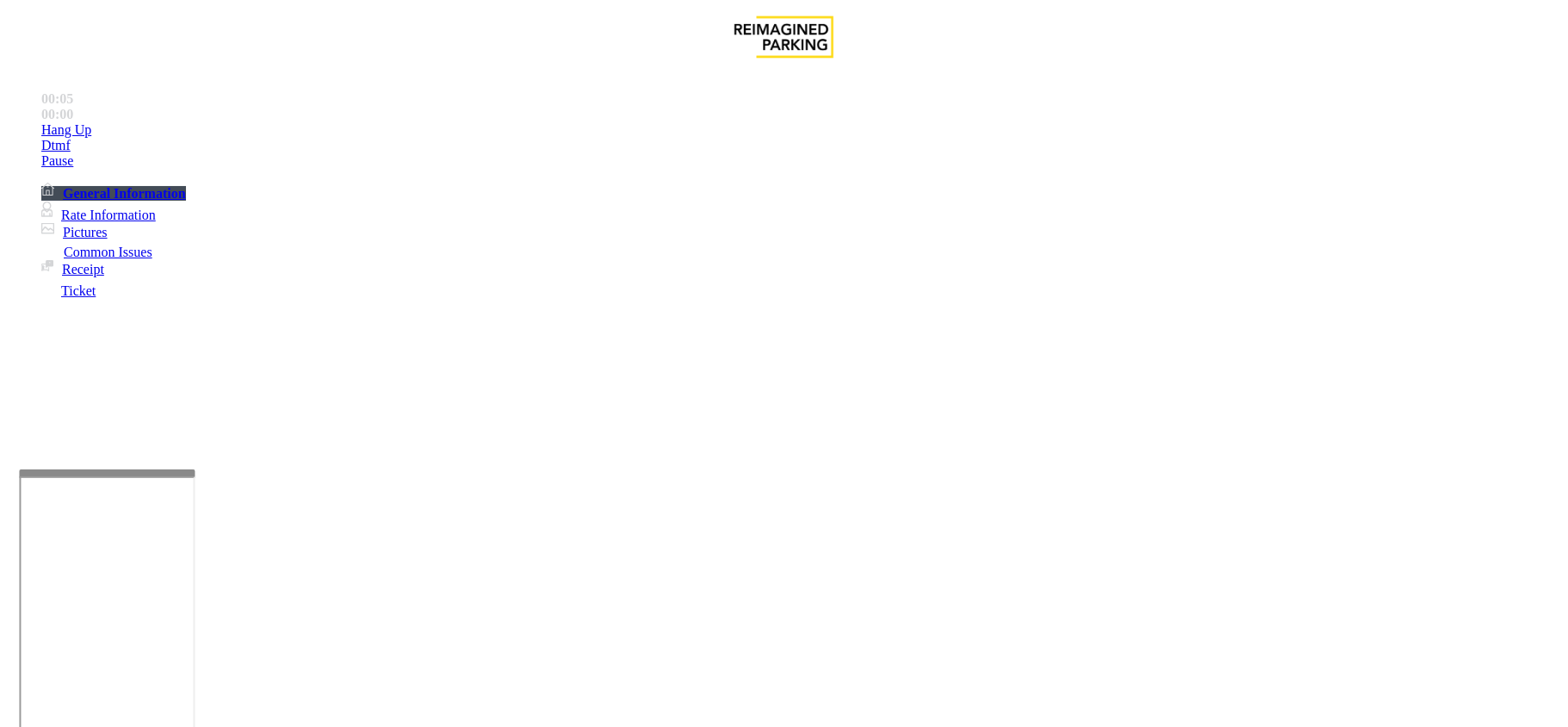 copy on "IMP009-0298" 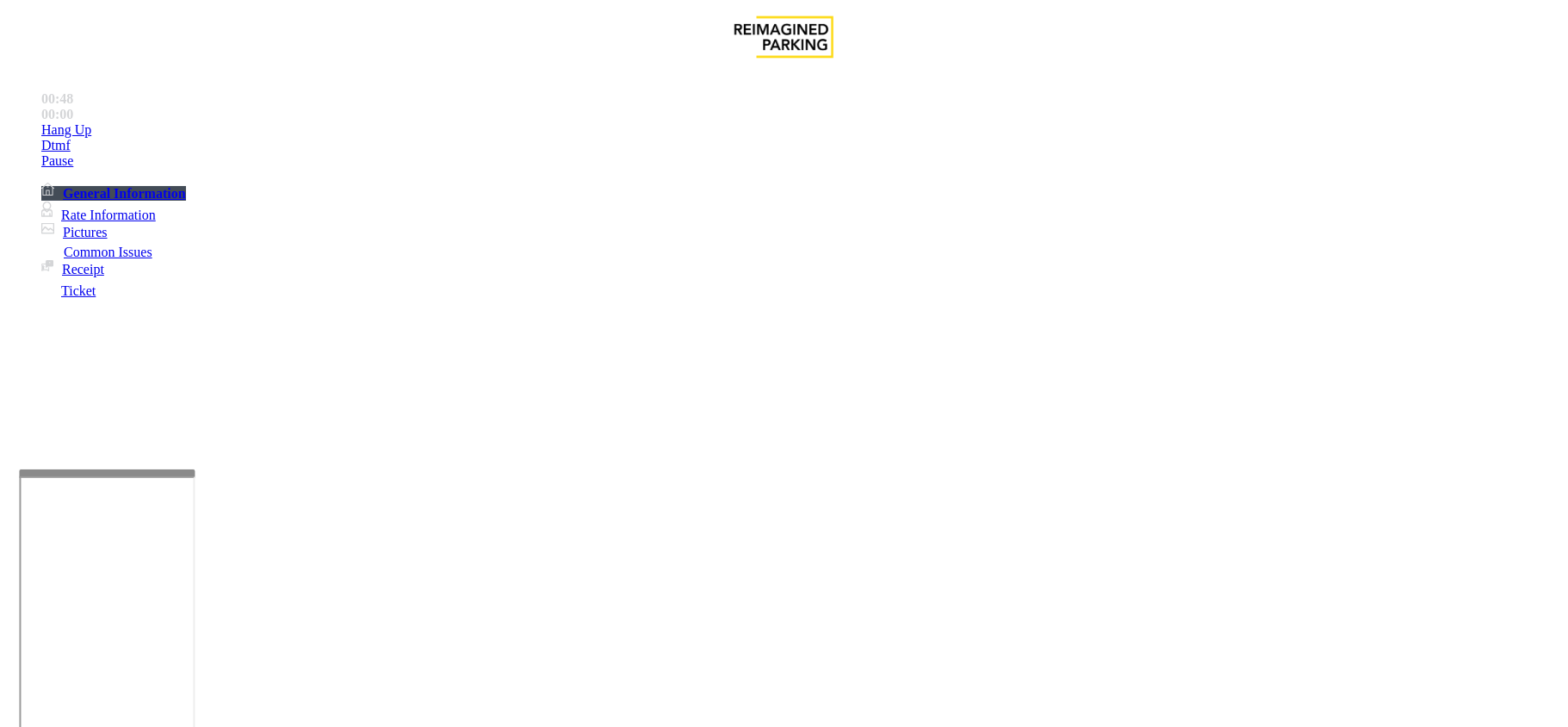 scroll, scrollTop: 1378, scrollLeft: 0, axis: vertical 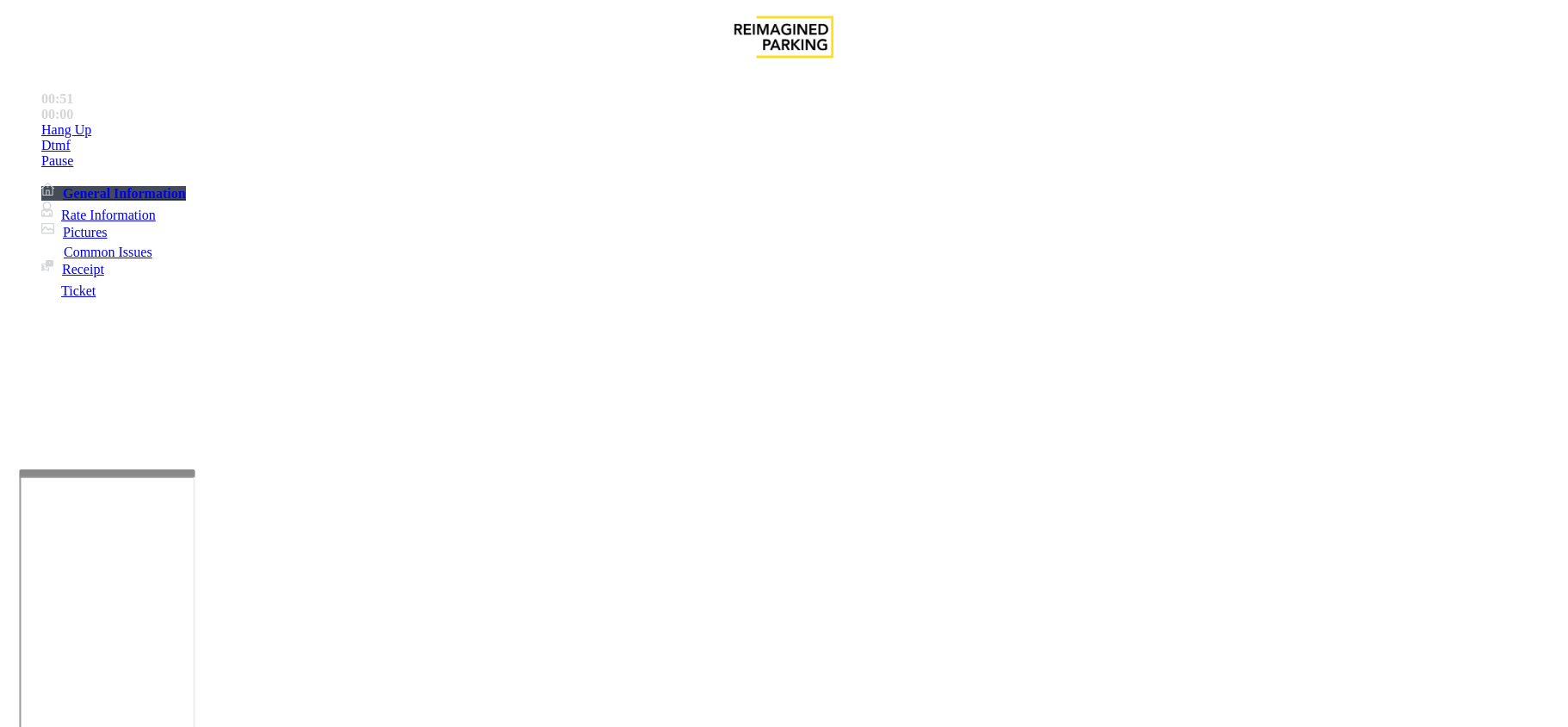 drag, startPoint x: 1343, startPoint y: 280, endPoint x: 1231, endPoint y: 193, distance: 141.82031 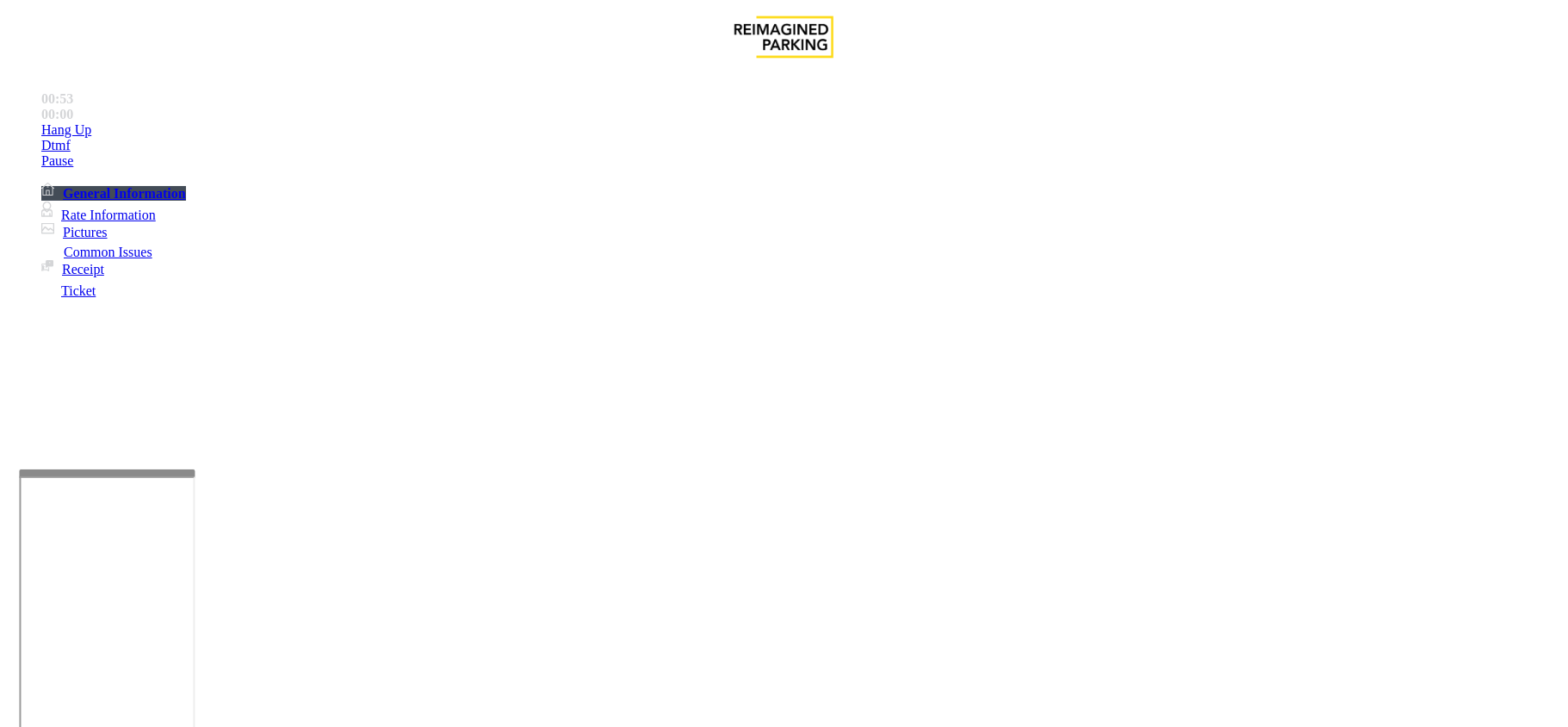 click on "a manual receipt to any customer upon request –" at bounding box center (507, 3311) 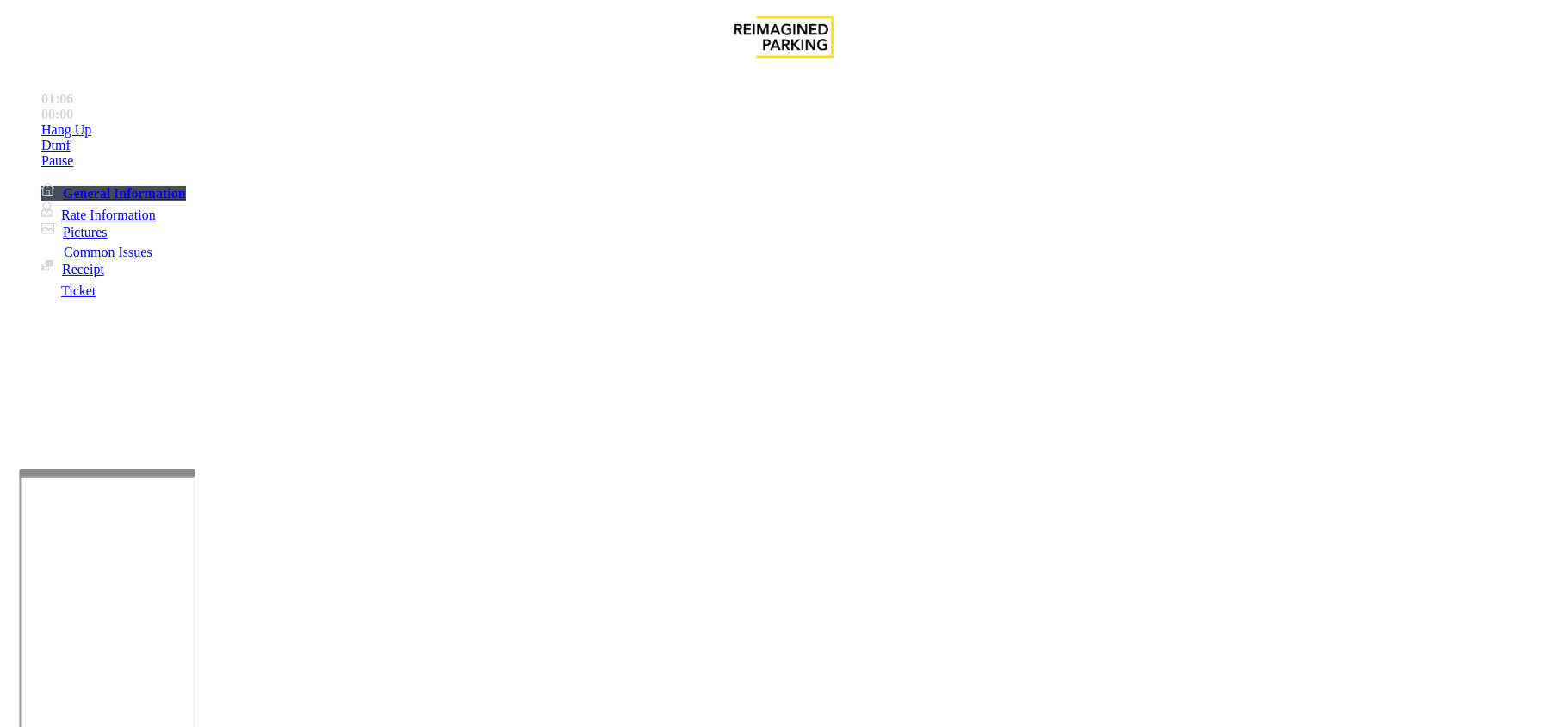 scroll, scrollTop: 1263, scrollLeft: 0, axis: vertical 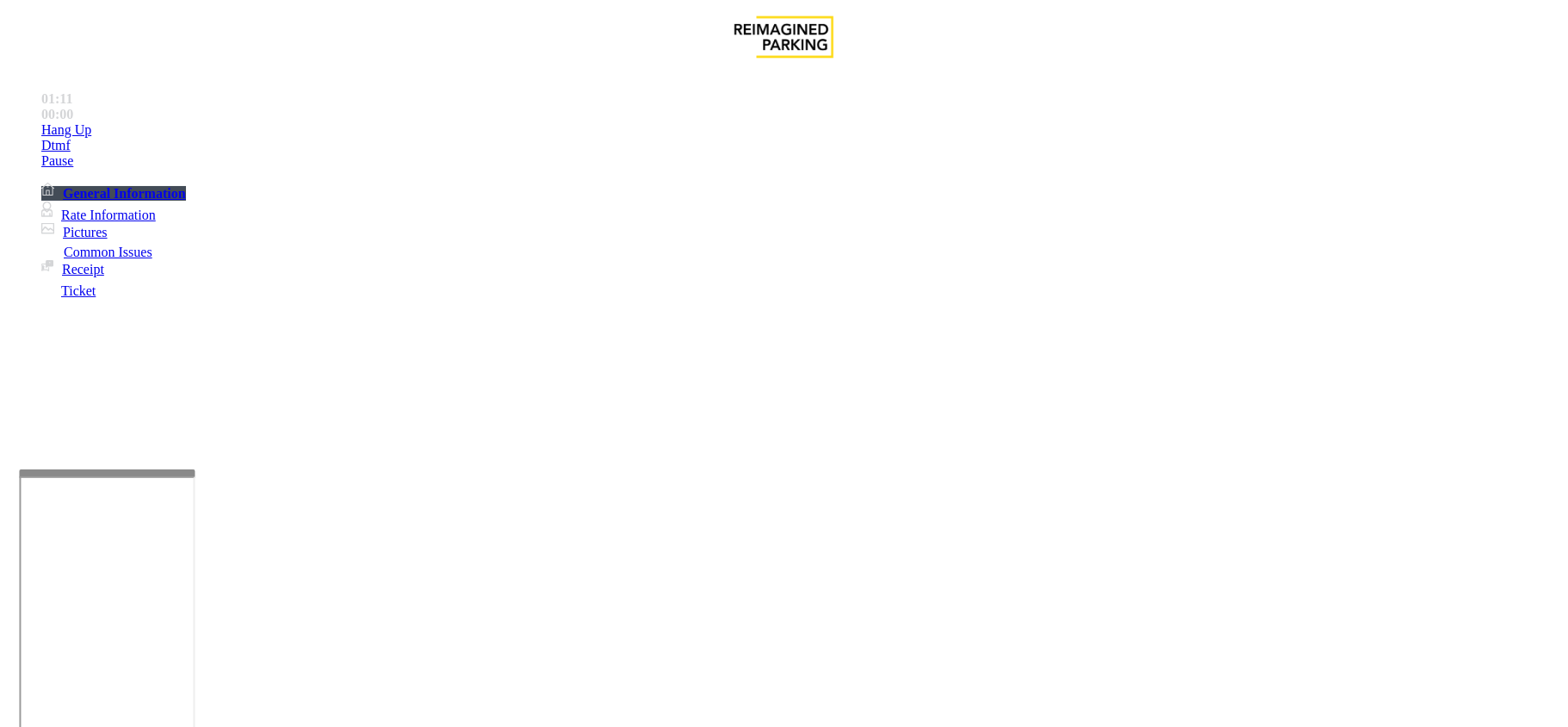 click on "No Assistance Needed" at bounding box center [487, 1289] 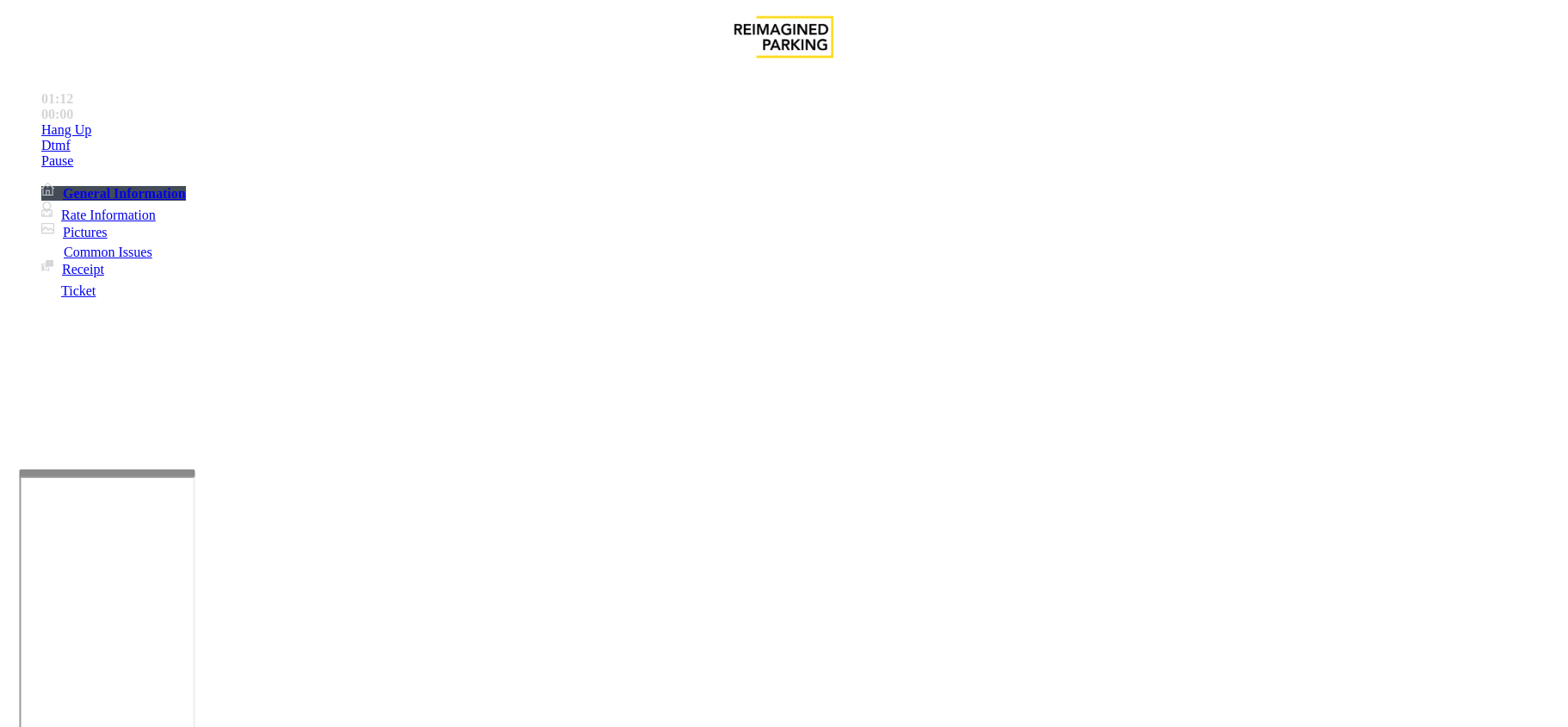 click on "Issue" at bounding box center (36, 1261) 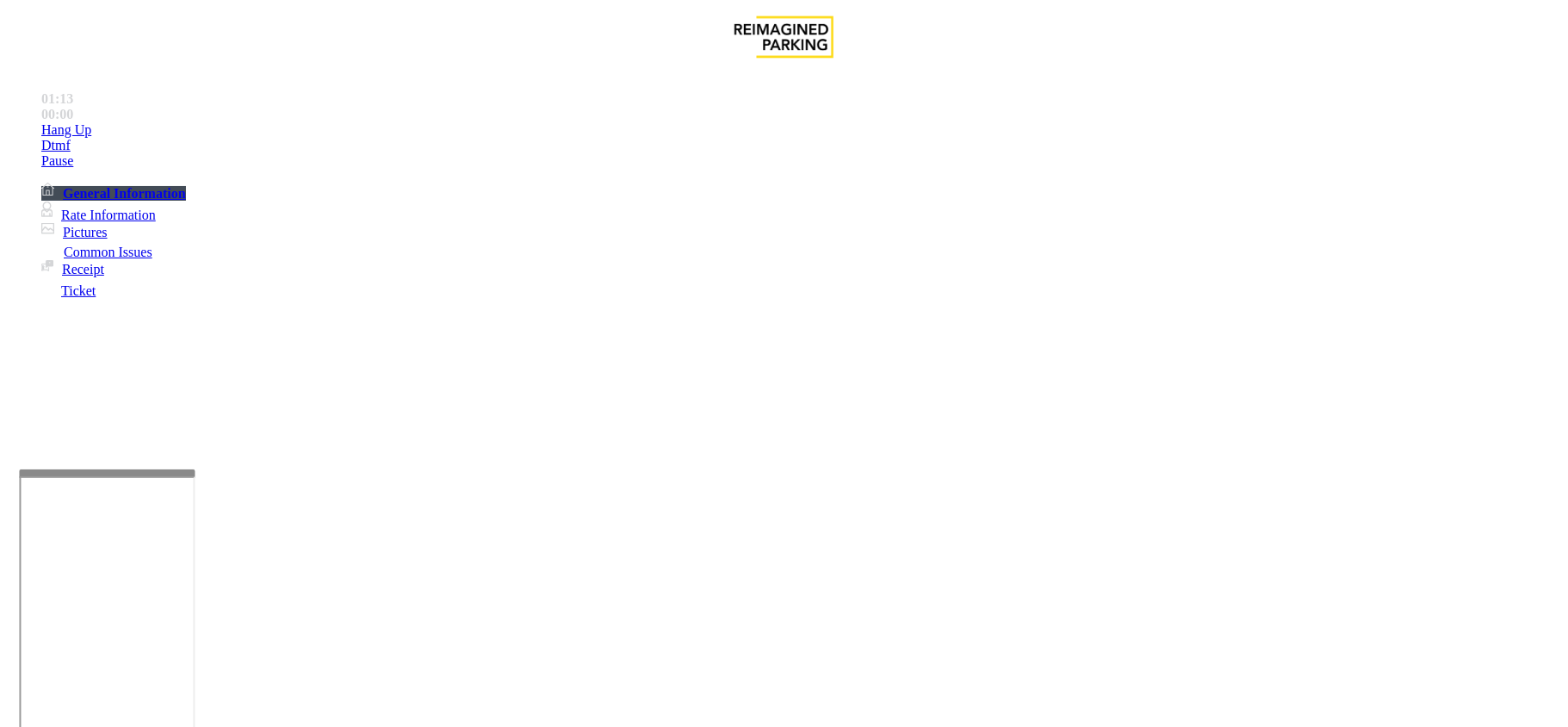 click on "Equipment Issue" at bounding box center [600, 1289] 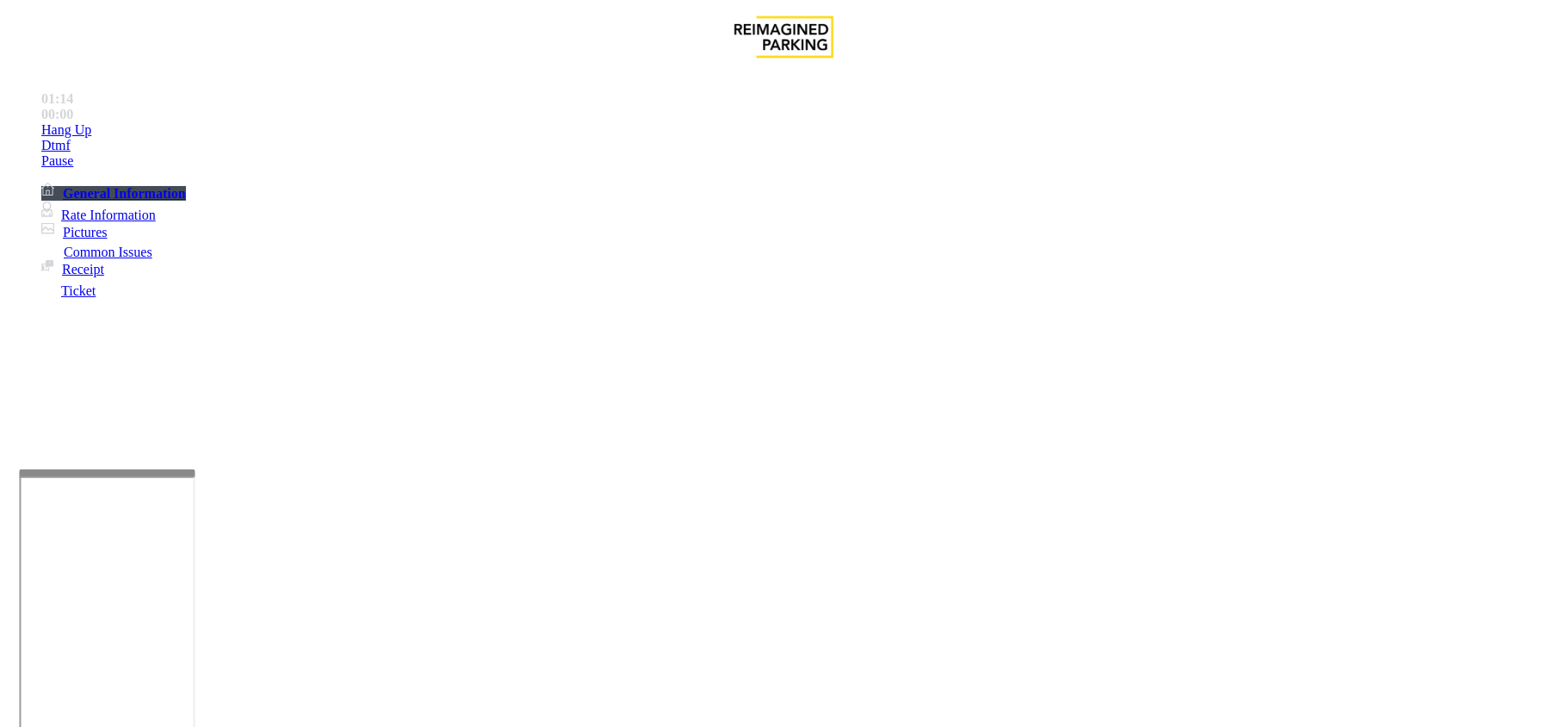 click on "Gate / Door Won't Open" at bounding box center [495, 1289] 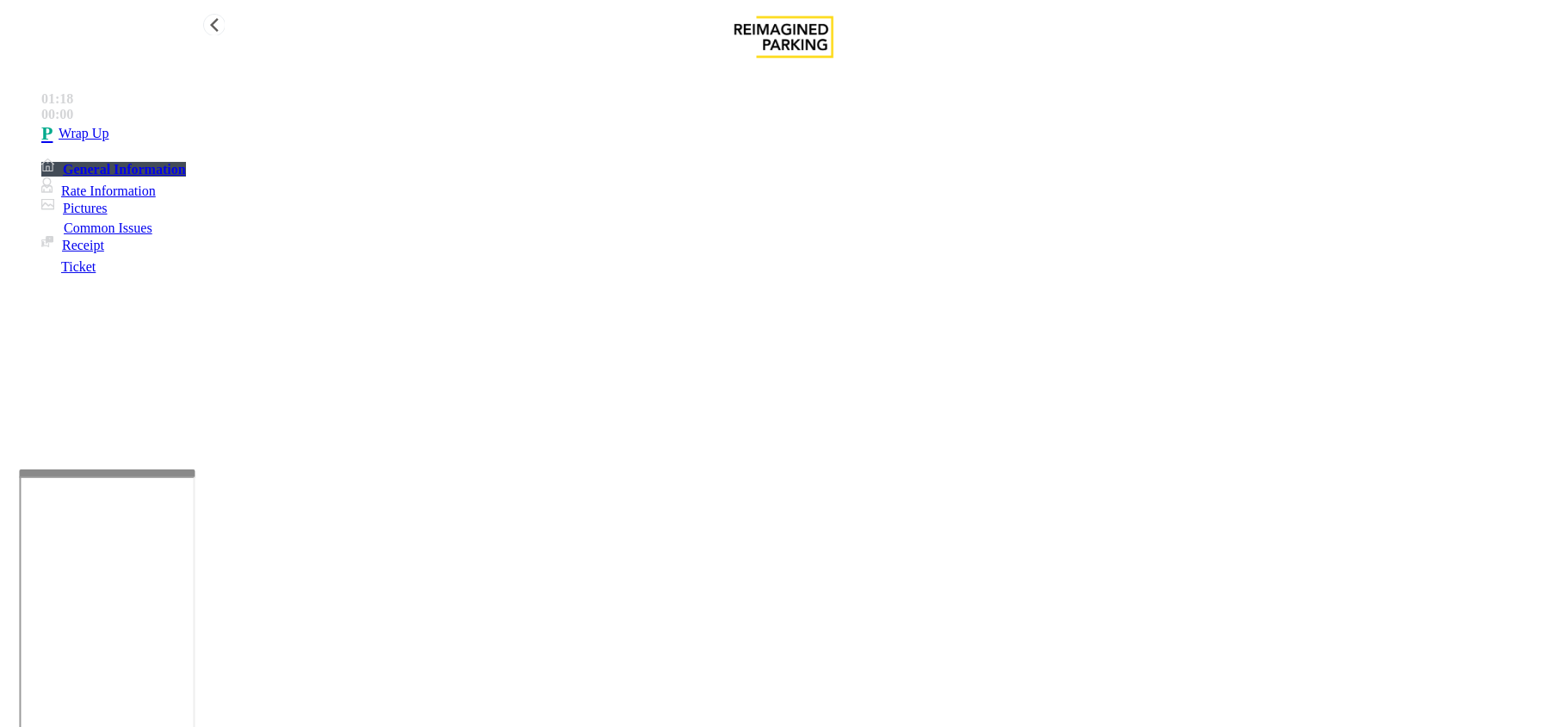 click on "Wrap Up" at bounding box center (801, 134) 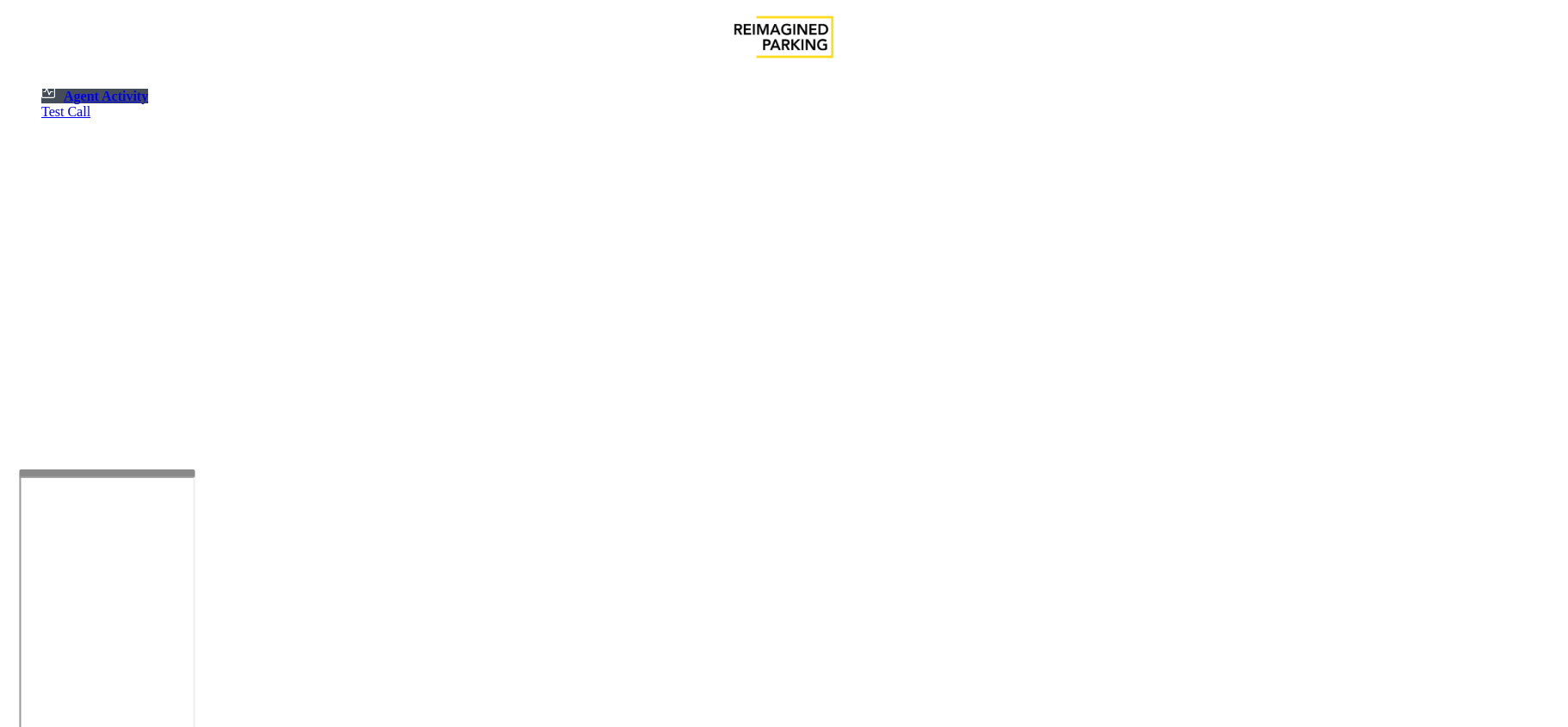 click at bounding box center [160, 1170] 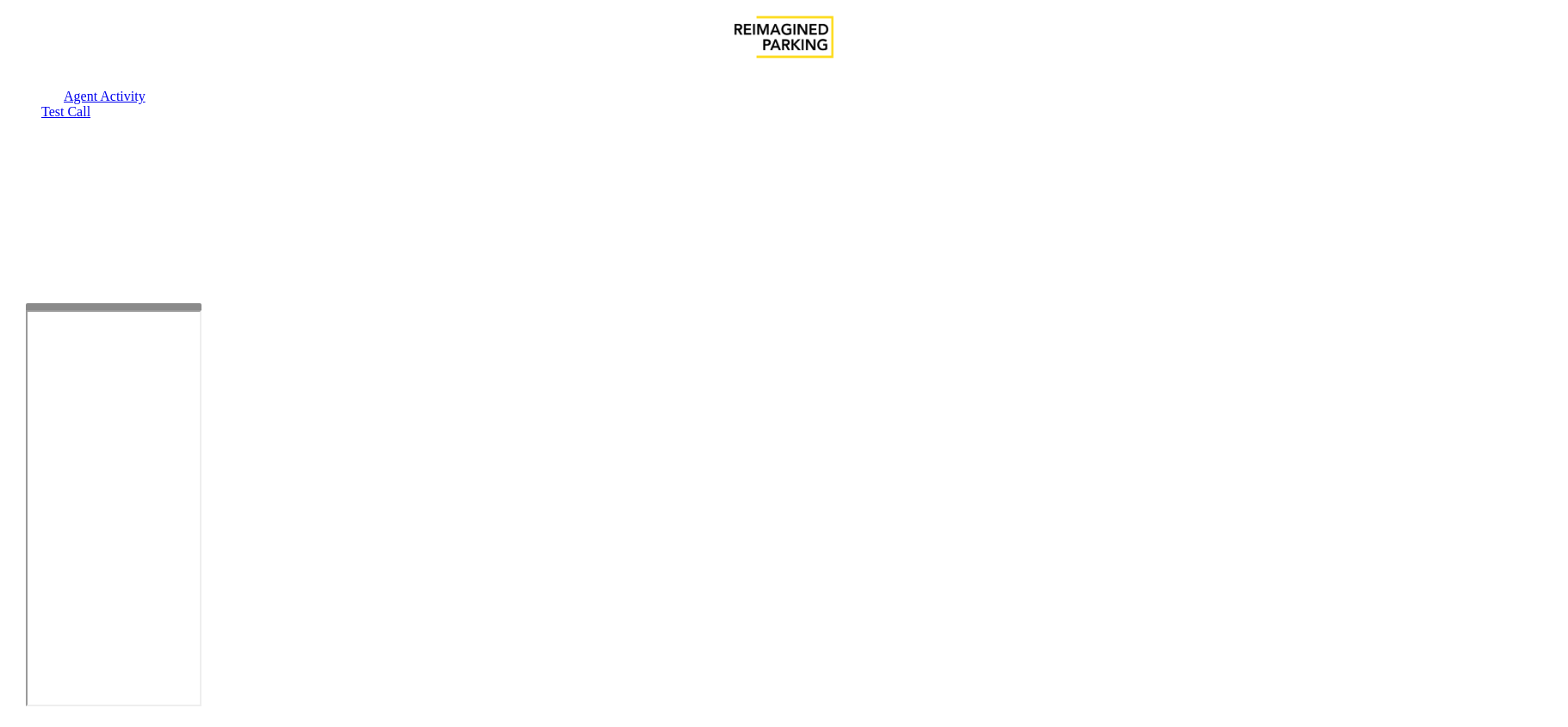 scroll, scrollTop: 0, scrollLeft: 0, axis: both 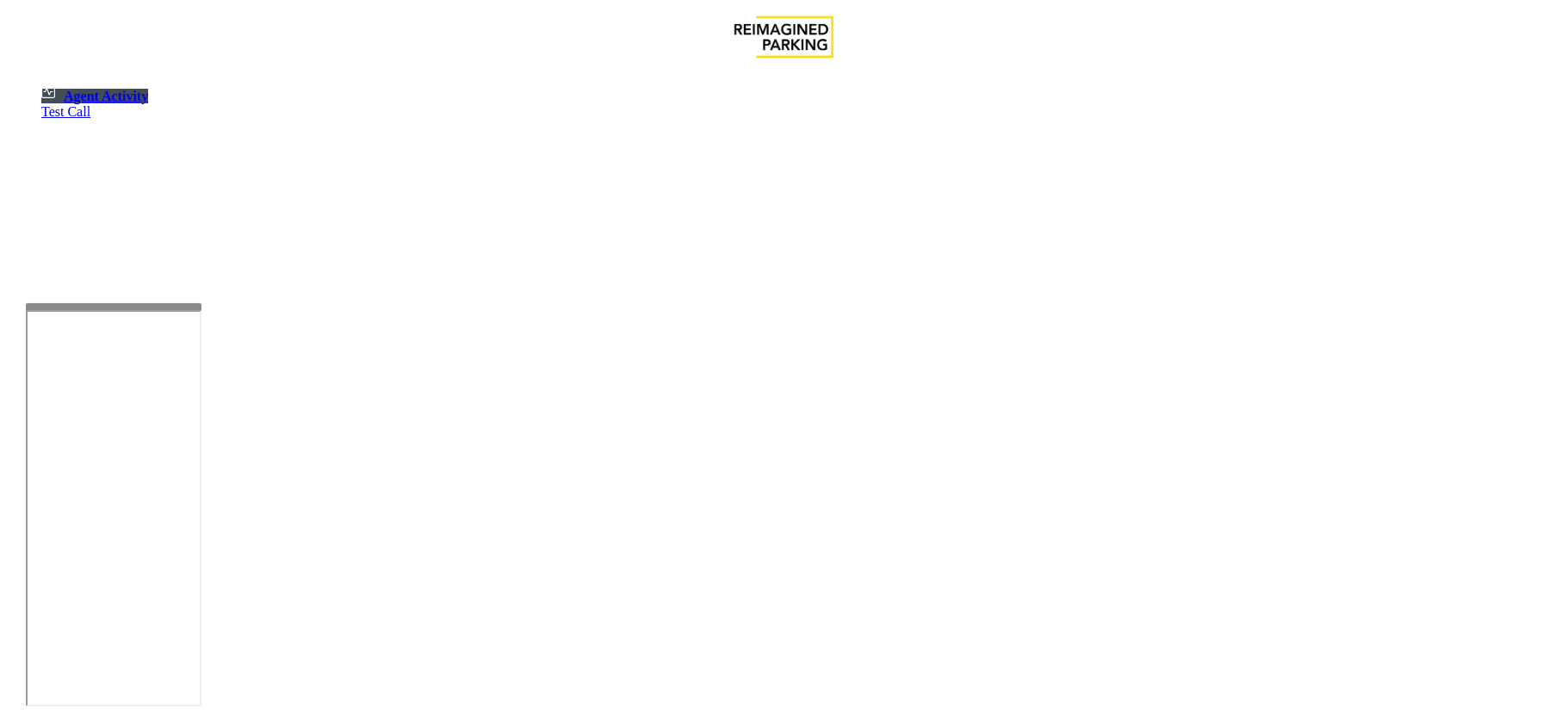 click at bounding box center [160, 1170] 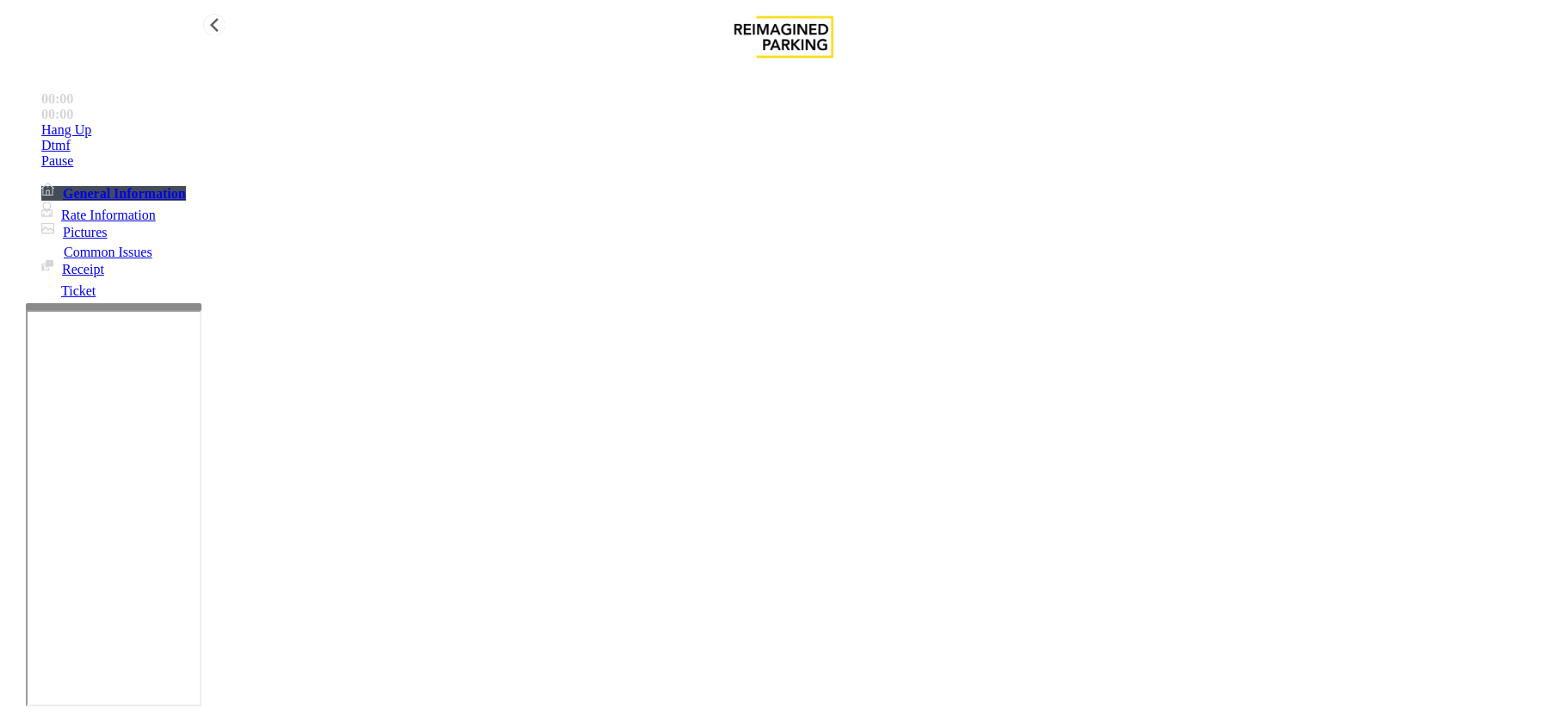 scroll, scrollTop: 459, scrollLeft: 0, axis: vertical 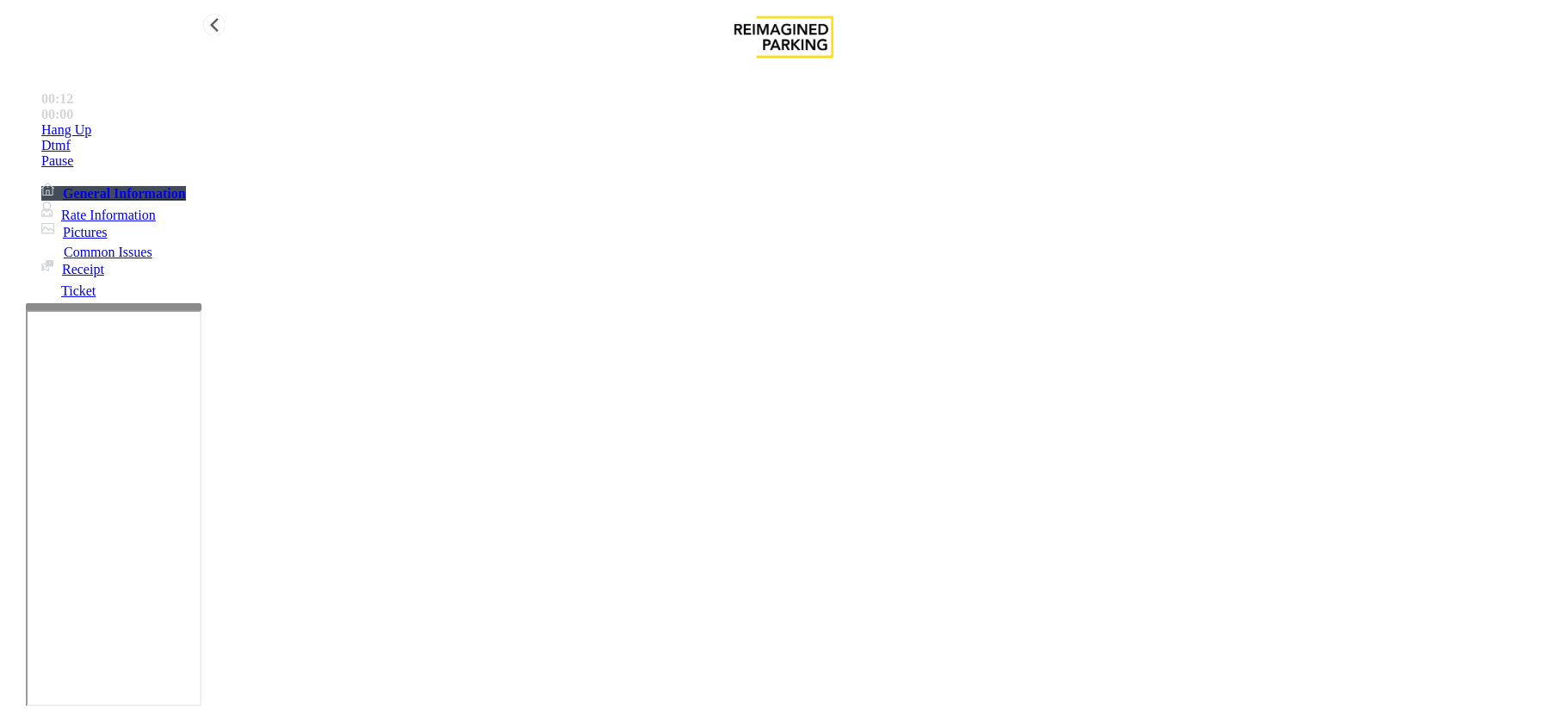 click on "Intercom Issue/No Response" at bounding box center (800, 1289) 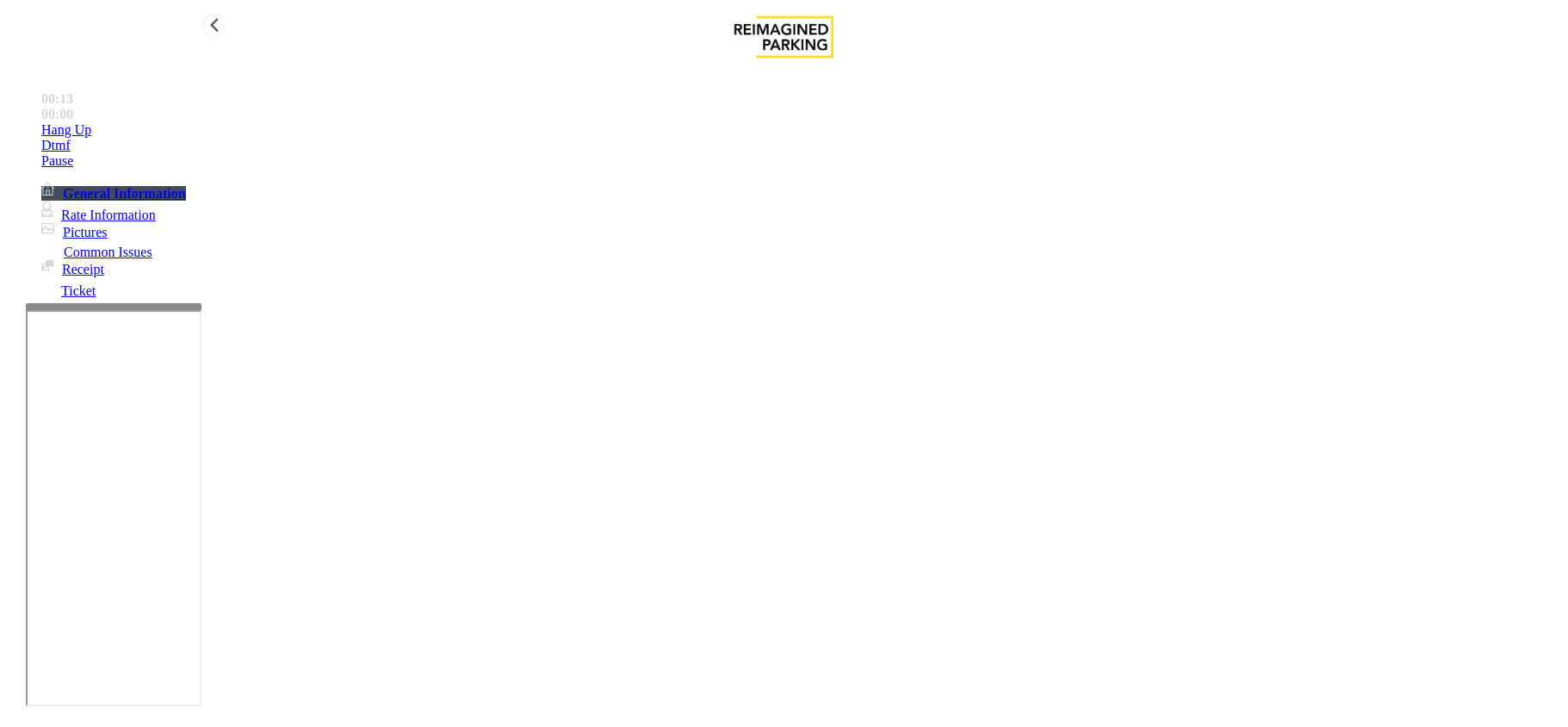 click on "No Response/Unable to hear parker" at bounding box center (122, 1289) 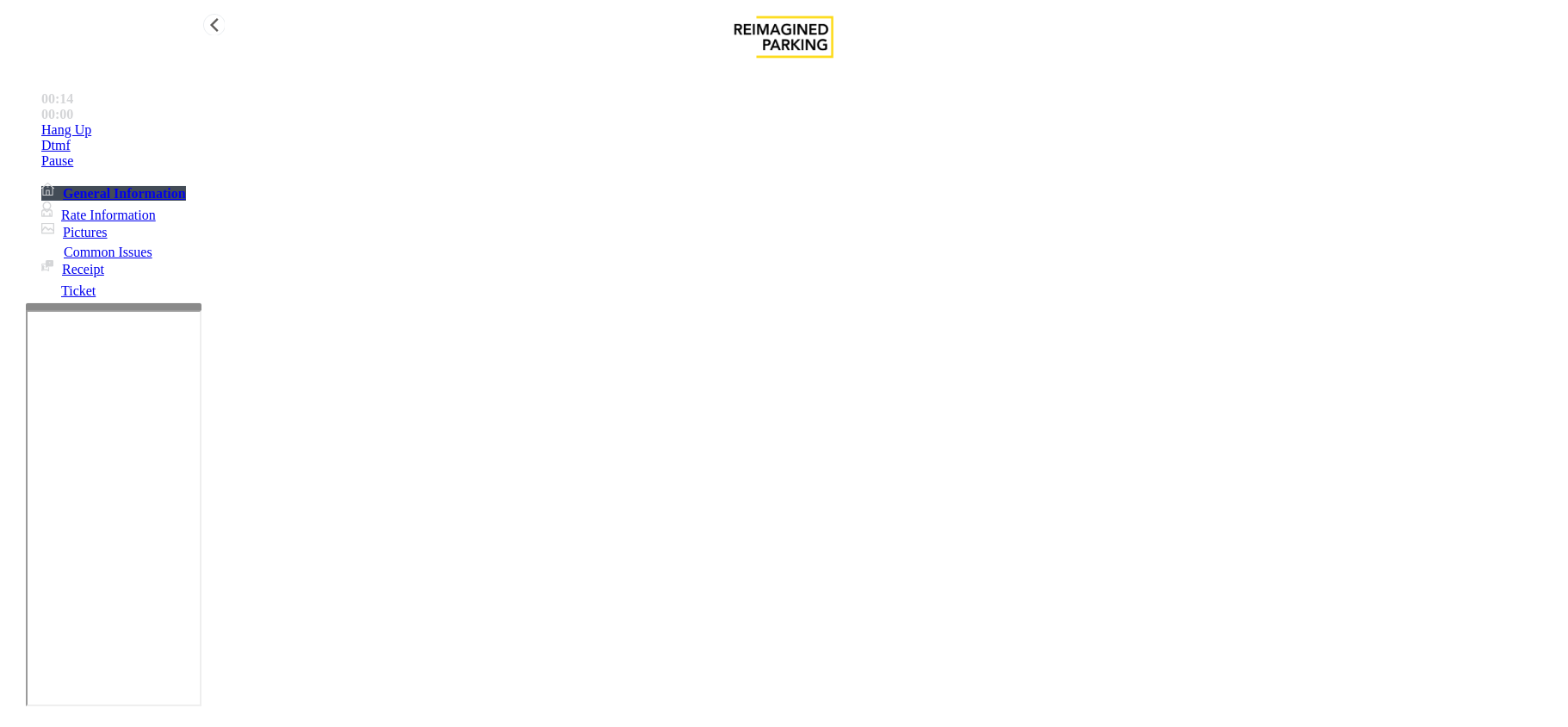 click at bounding box center (262, 1331) 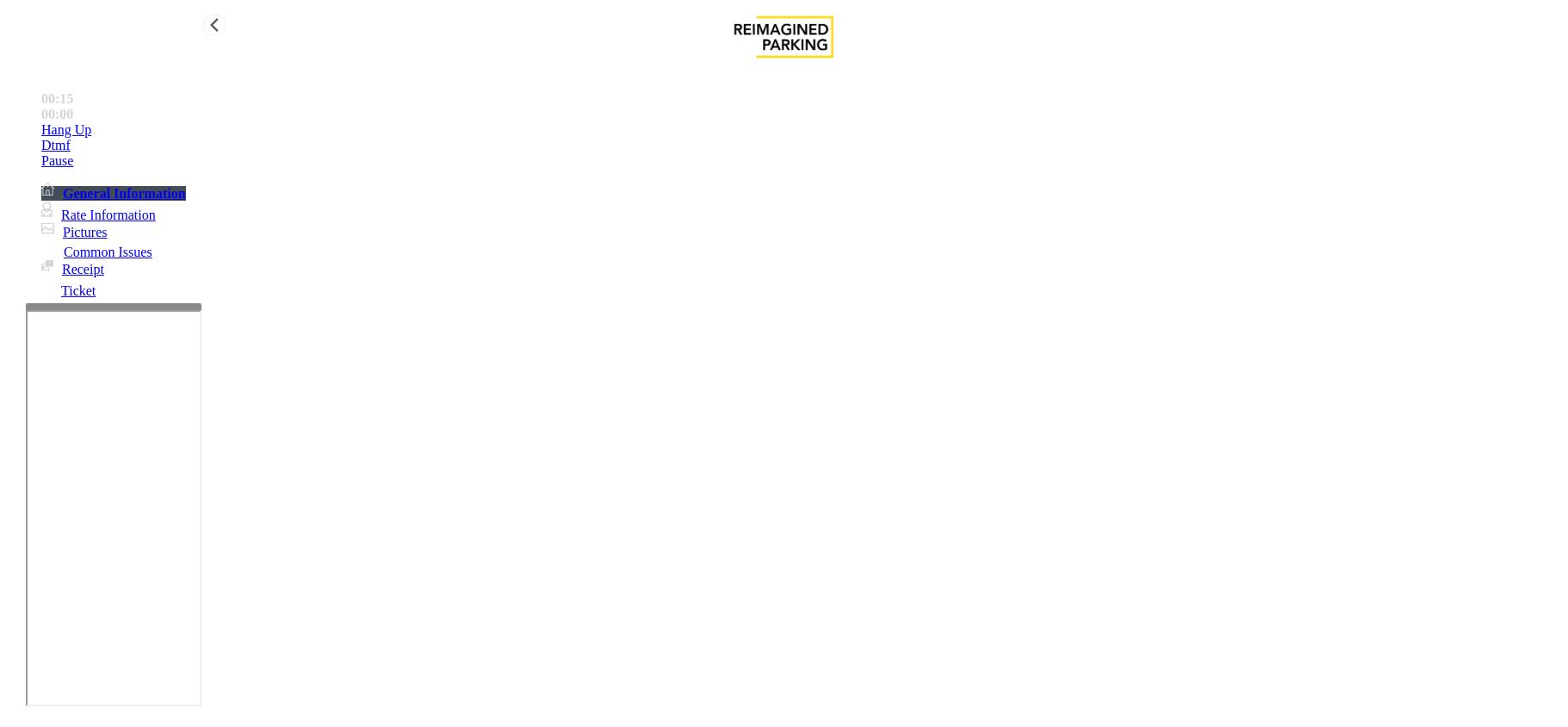 type on "**********" 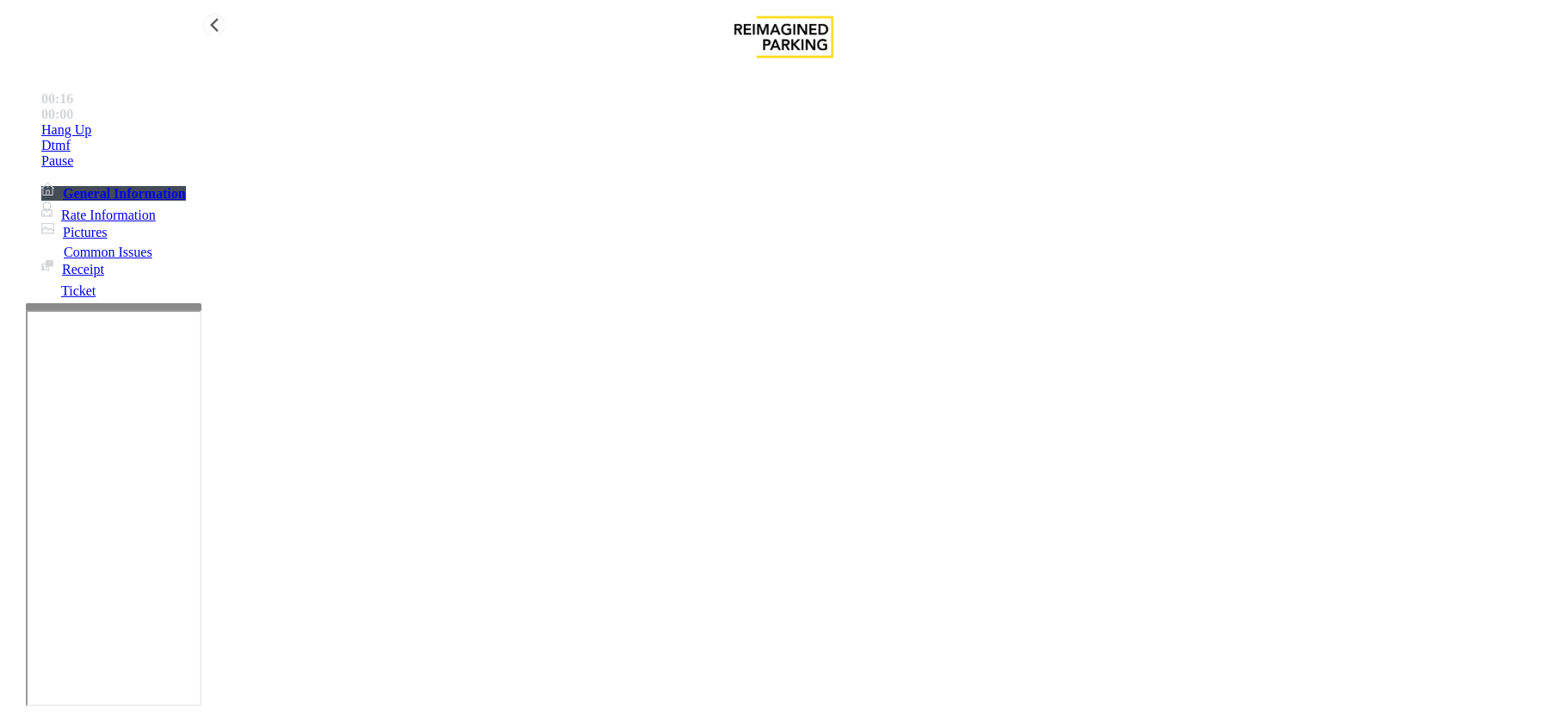 click on "Hang Up" at bounding box center (801, 130) 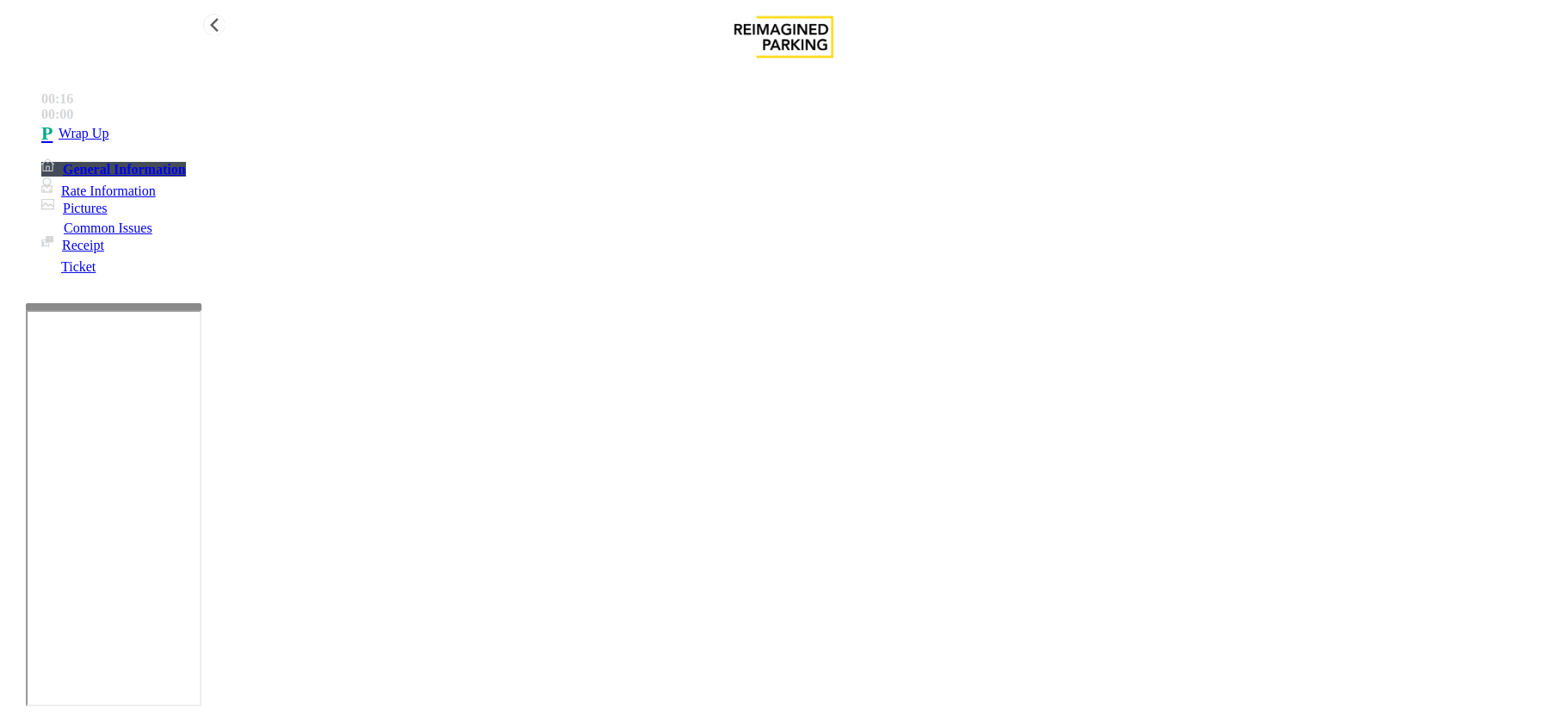 click on "Wrap Up" at bounding box center (801, 134) 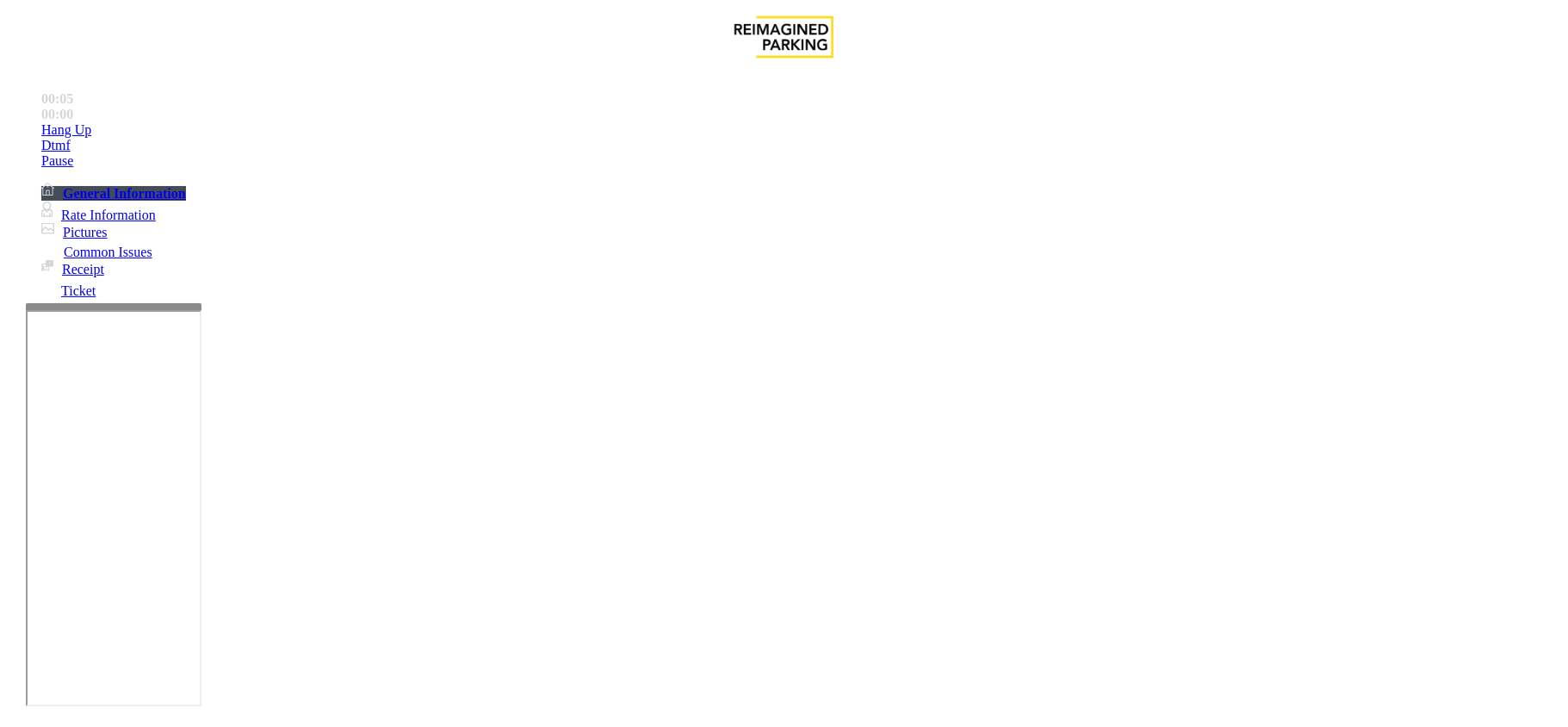 scroll, scrollTop: 1493, scrollLeft: 0, axis: vertical 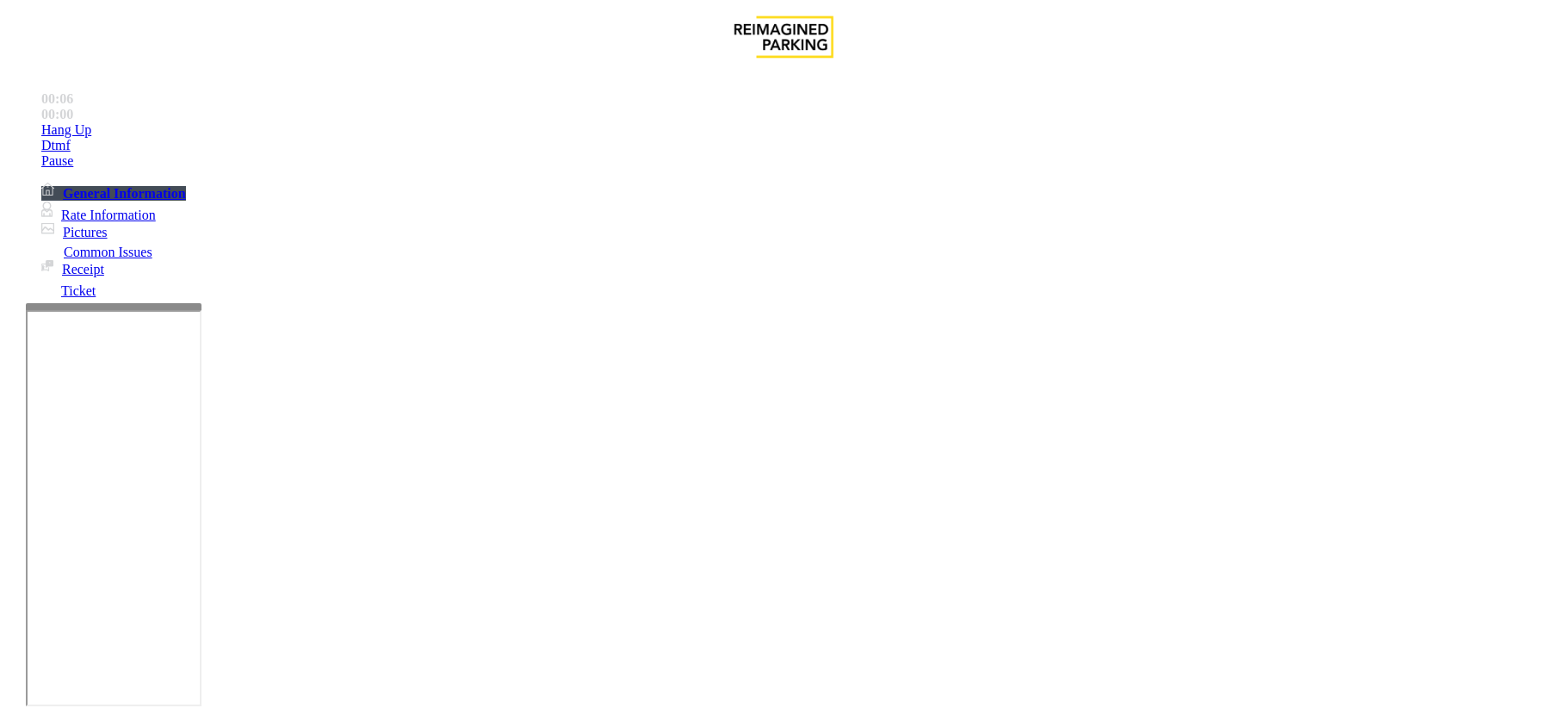 click on "LAN21091600 - 850 Le" at bounding box center [54, 3312] 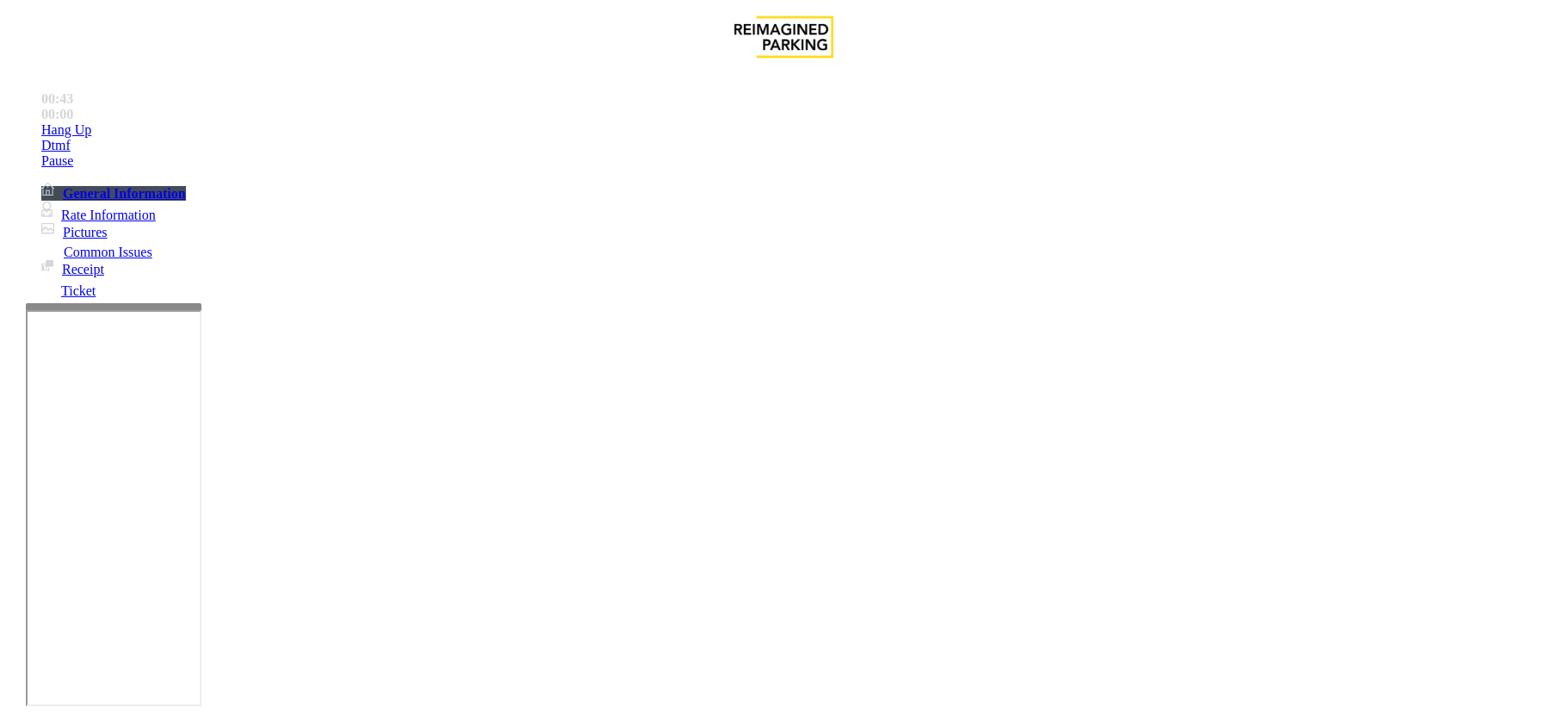 scroll, scrollTop: 345, scrollLeft: 0, axis: vertical 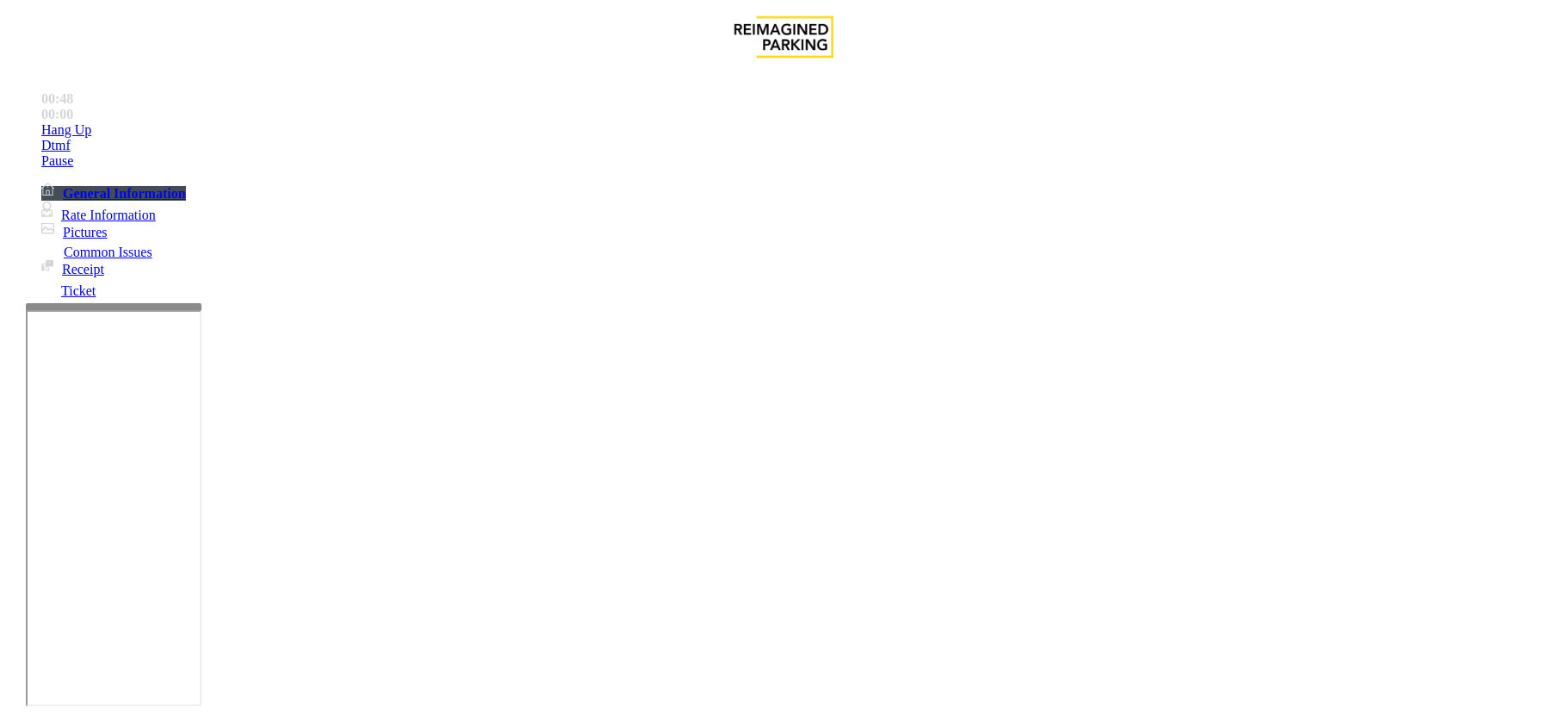 click on "Equipment Issue" at bounding box center [416, 1289] 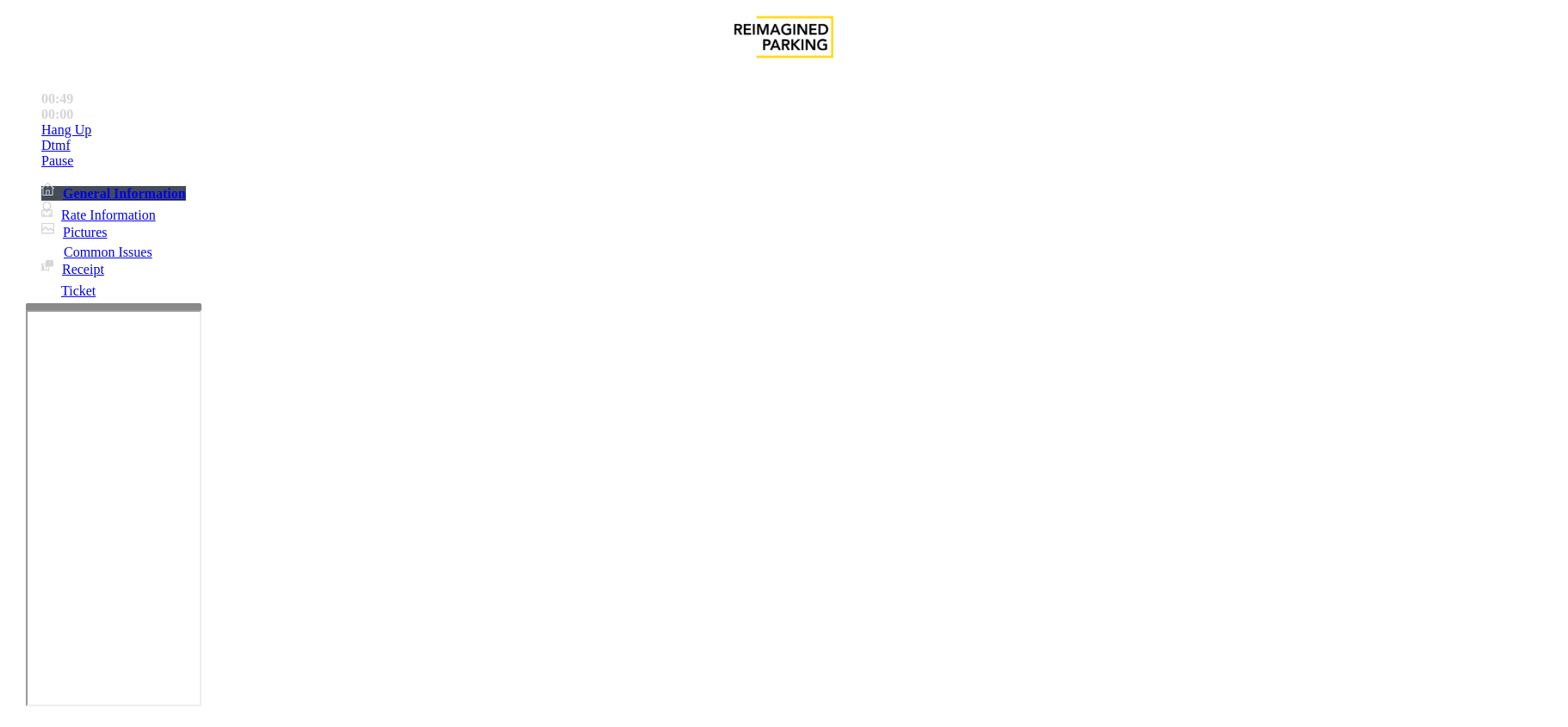 click on "Gate / Door Won't Open" at bounding box center (495, 1289) 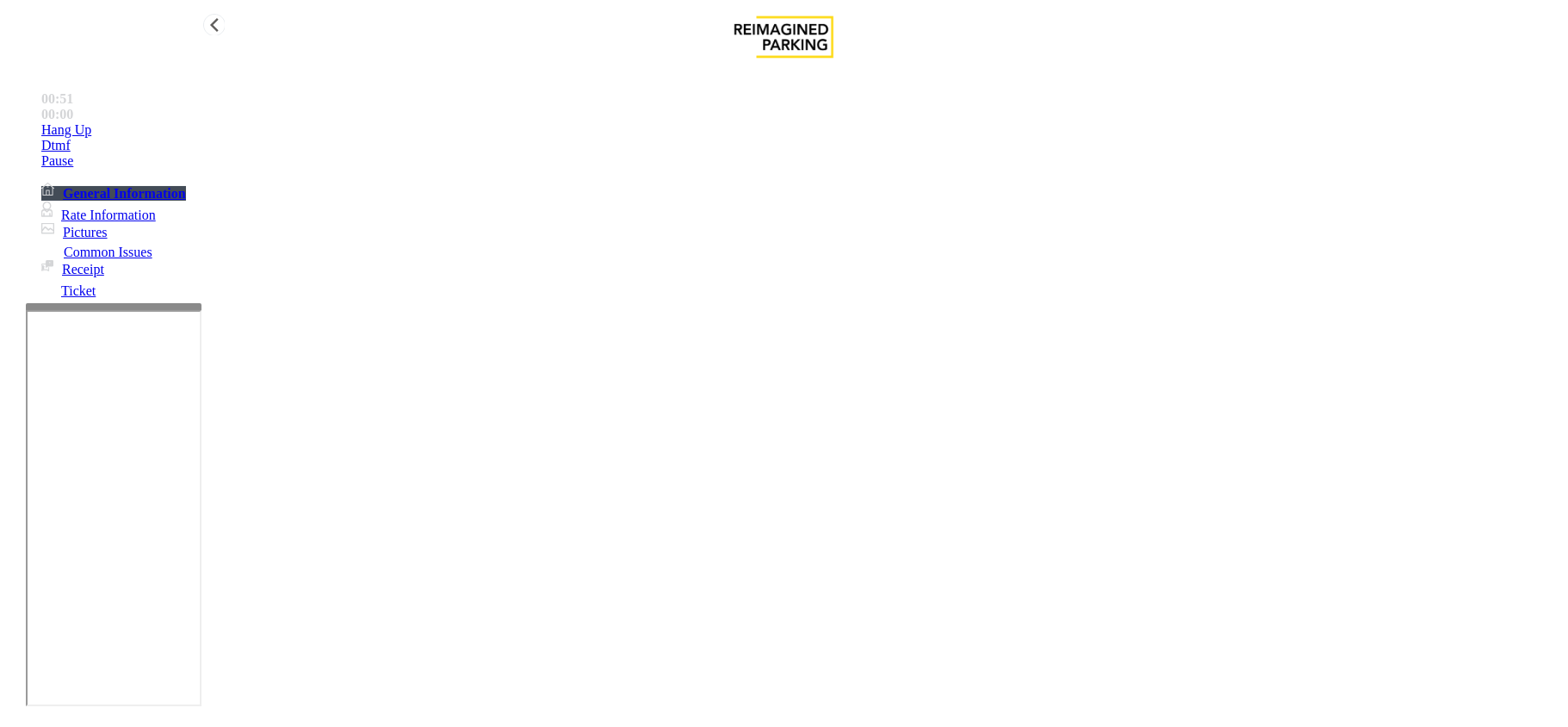 click on "Hang Up" at bounding box center [801, 130] 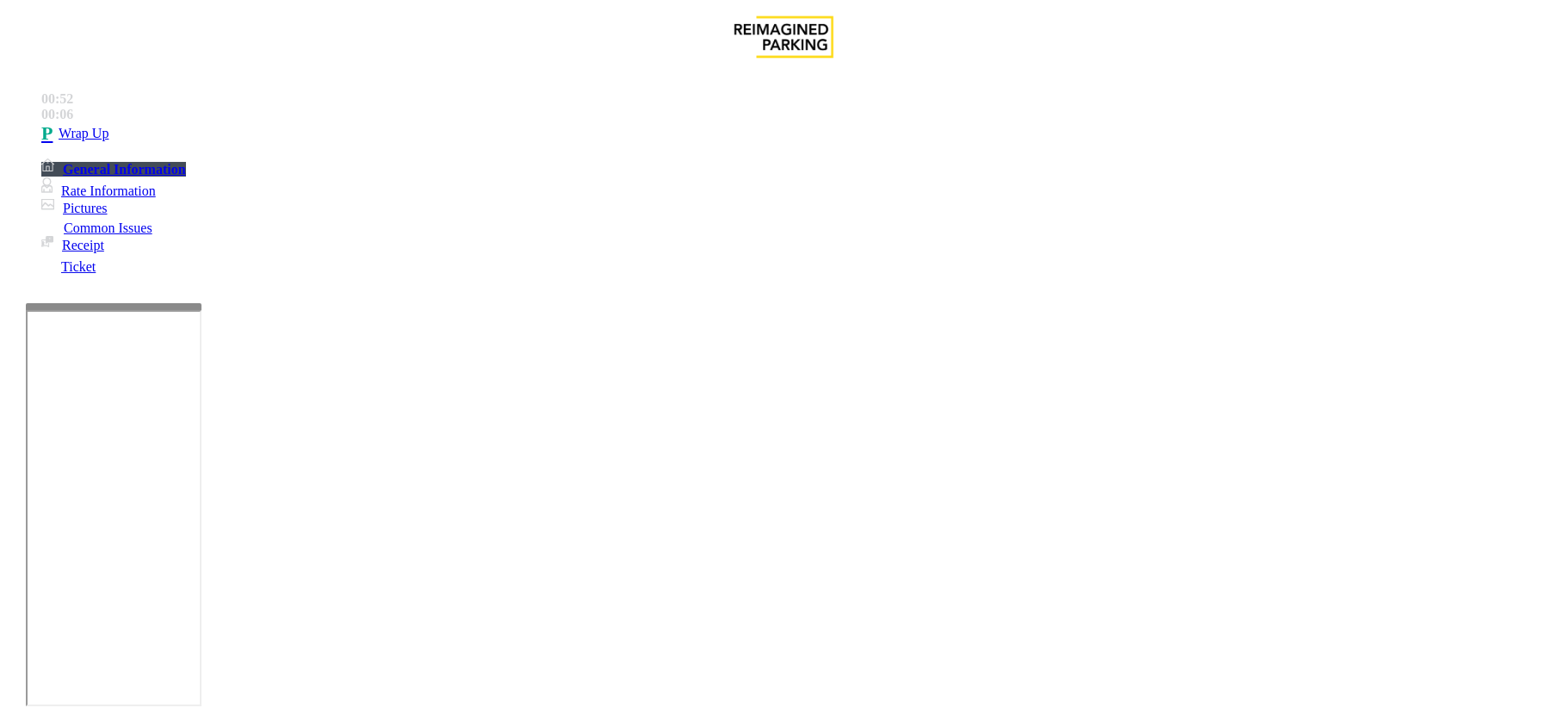 click on "Gate / Door Won't Open" at bounding box center [784, 1277] 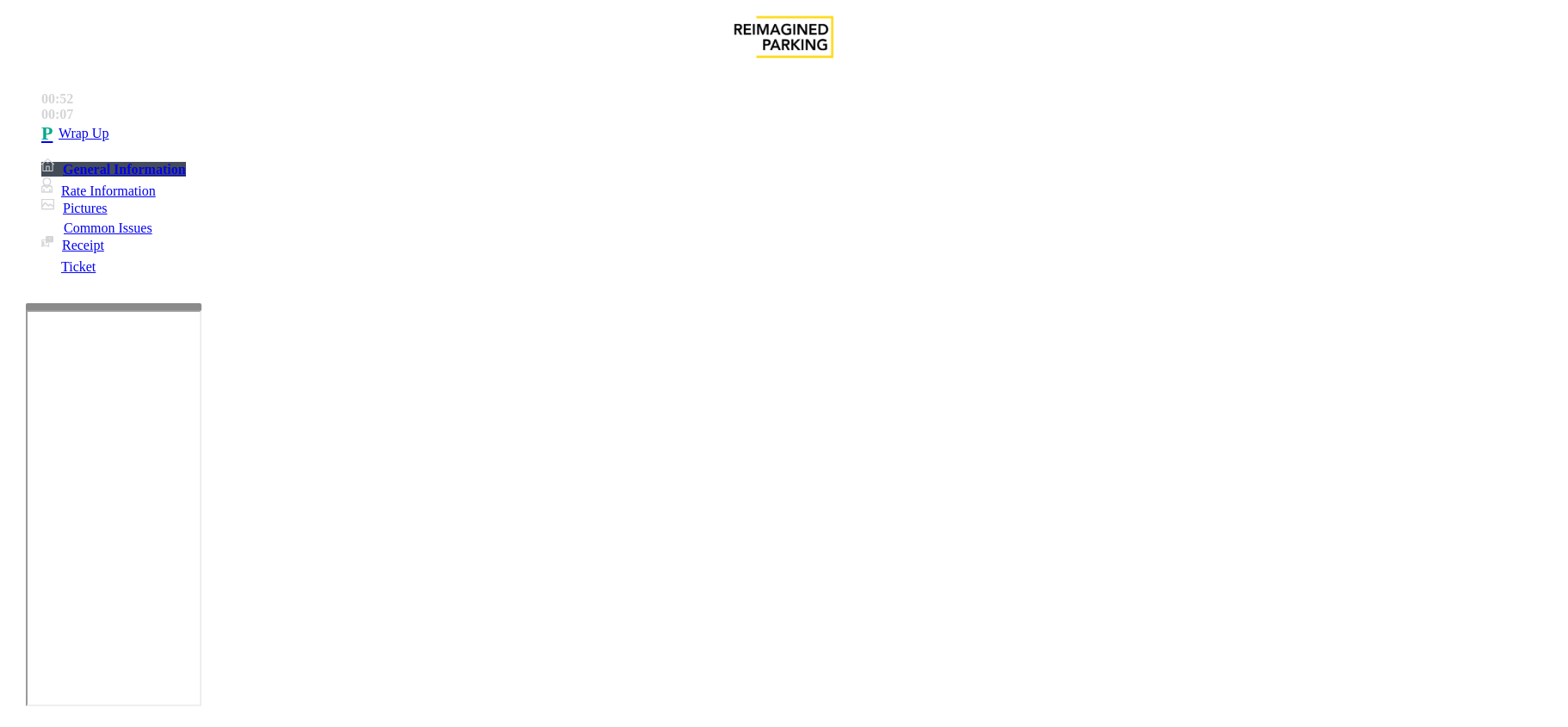 click at bounding box center (253, 1596) 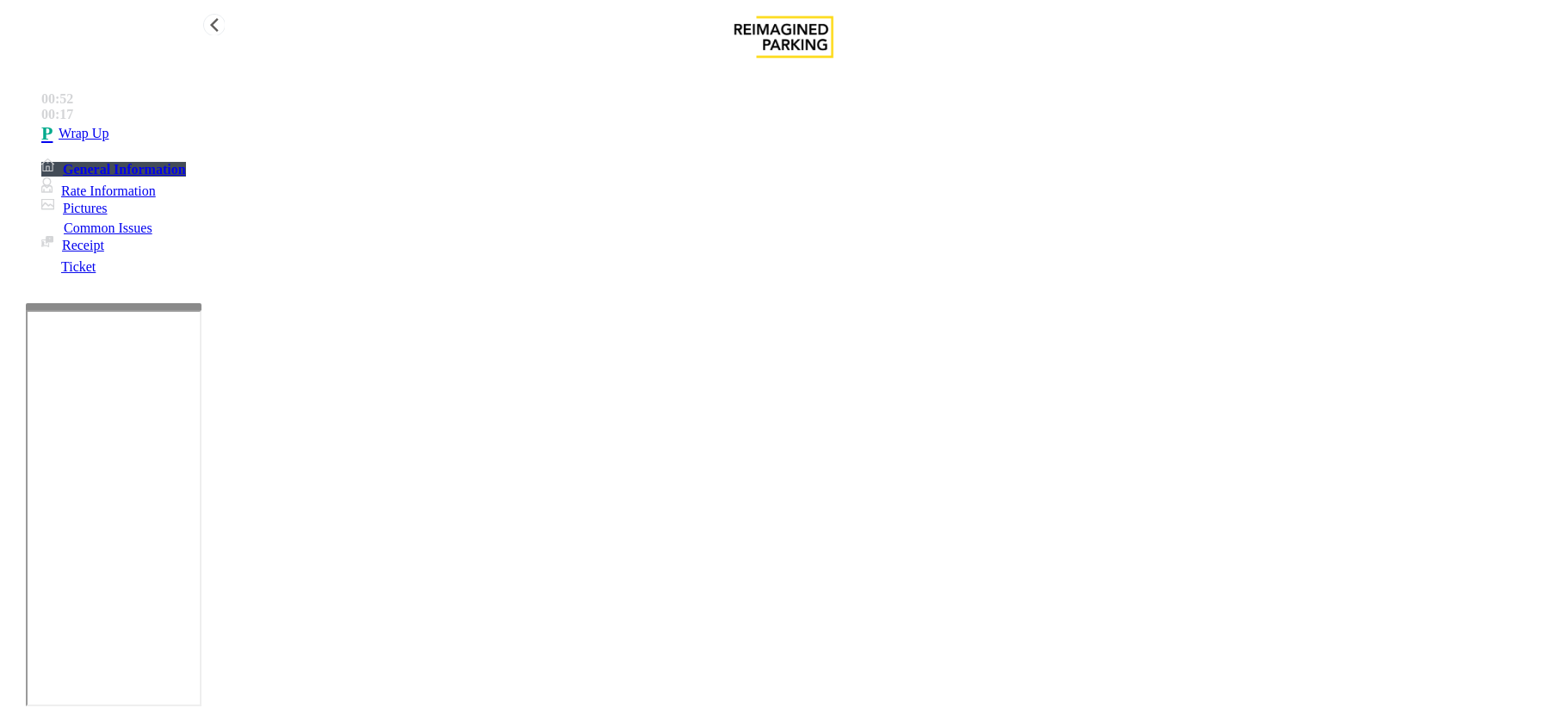 type on "**********" 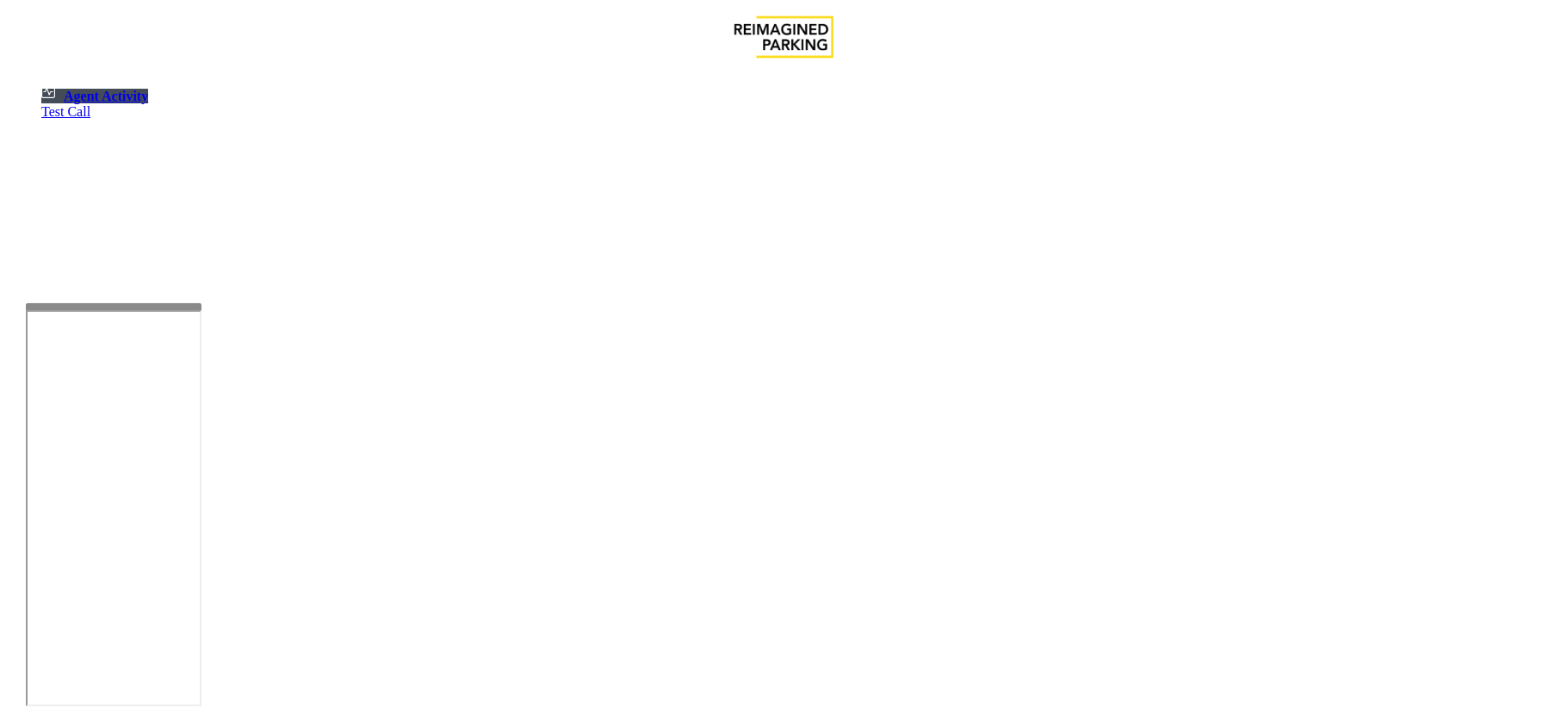 drag, startPoint x: 851, startPoint y: 160, endPoint x: 467, endPoint y: 163, distance: 384.0117 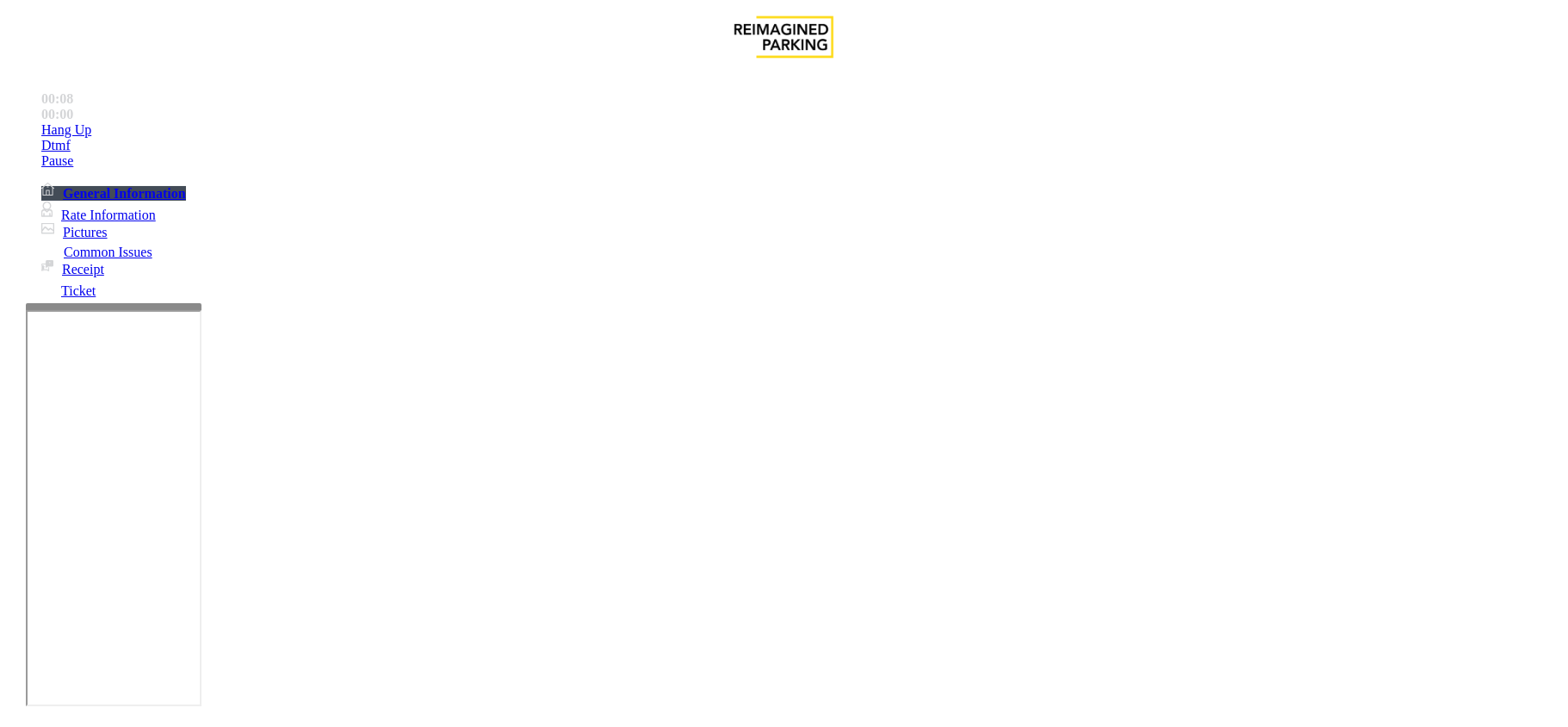 scroll, scrollTop: 1148, scrollLeft: 0, axis: vertical 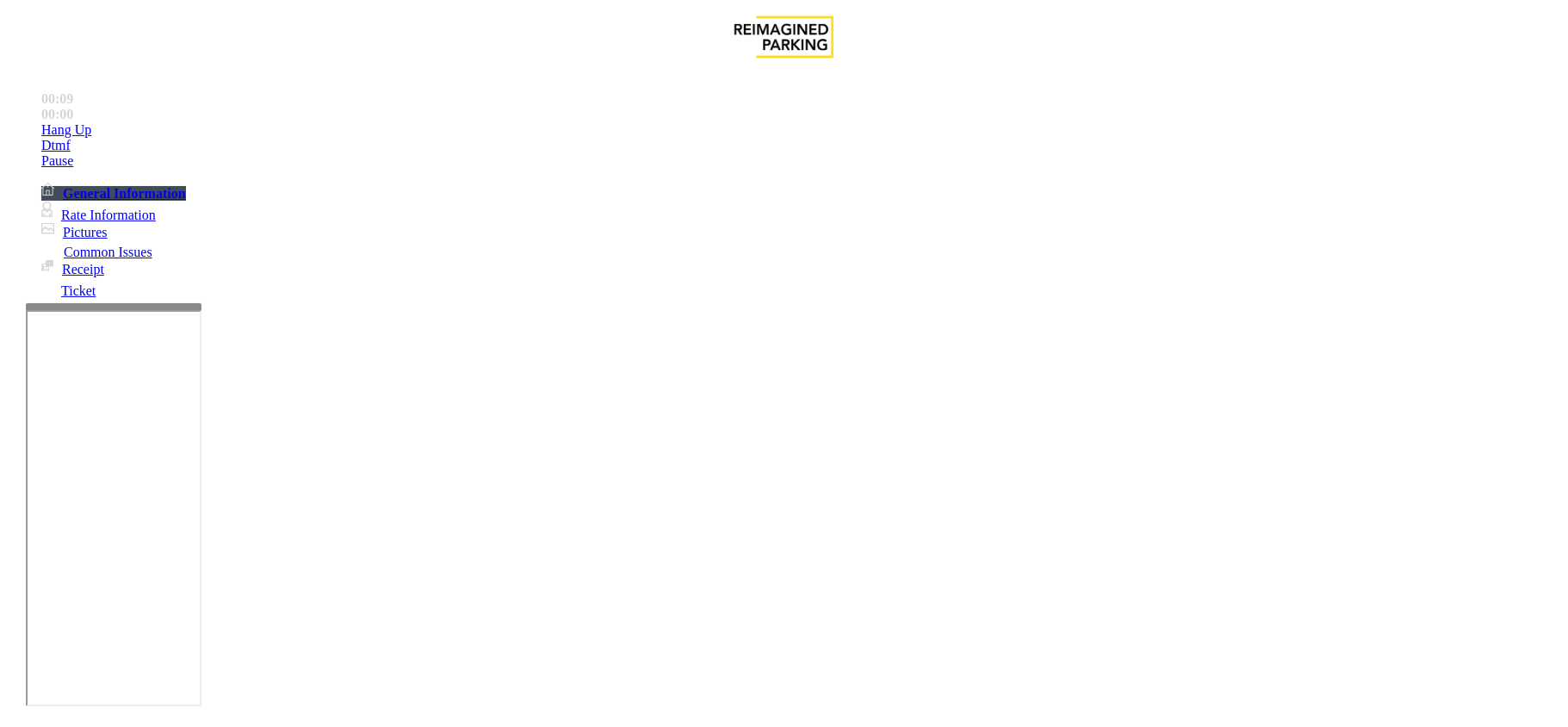click on "LAN21091600 - 850 Le" at bounding box center (54, 3312) 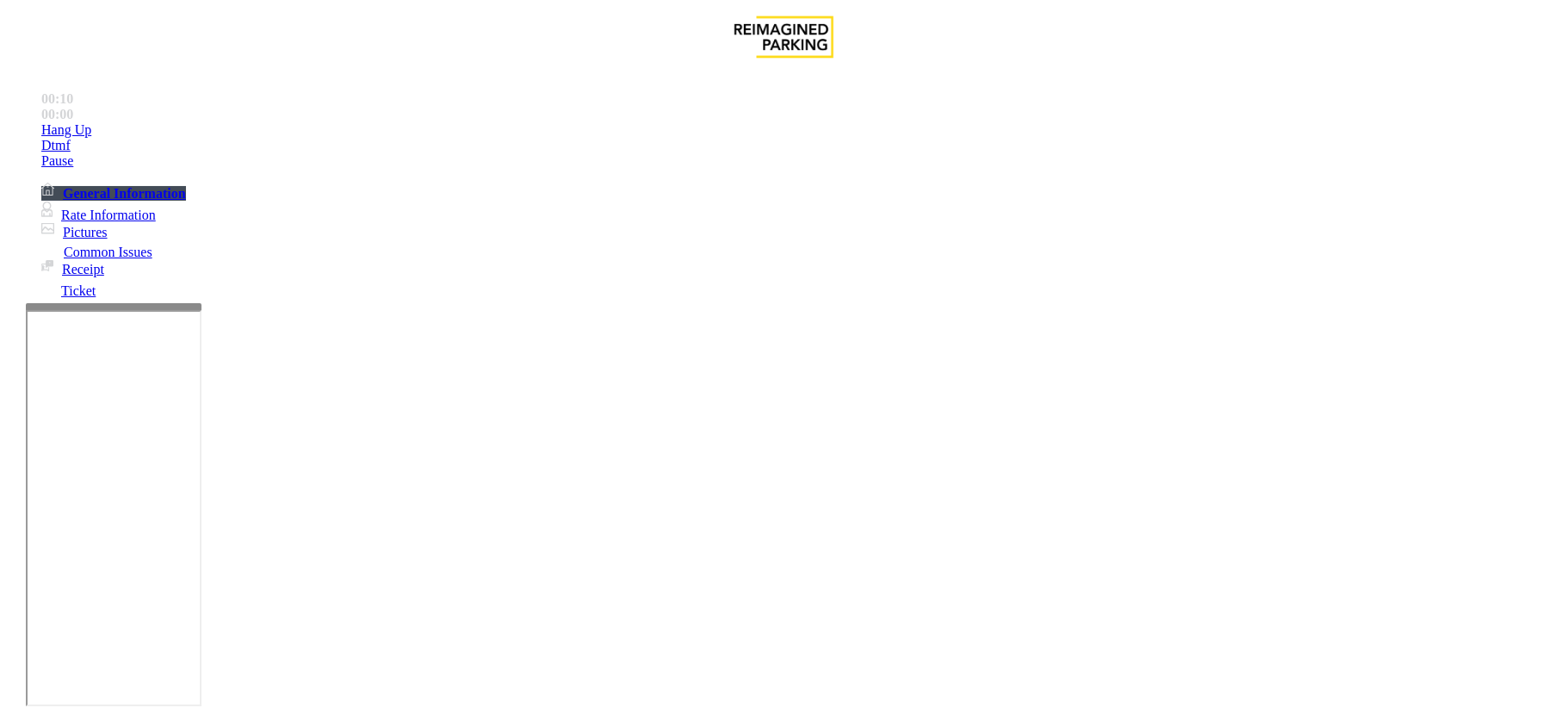 copy on "LAN21091600 - 850 Le  Jeune" 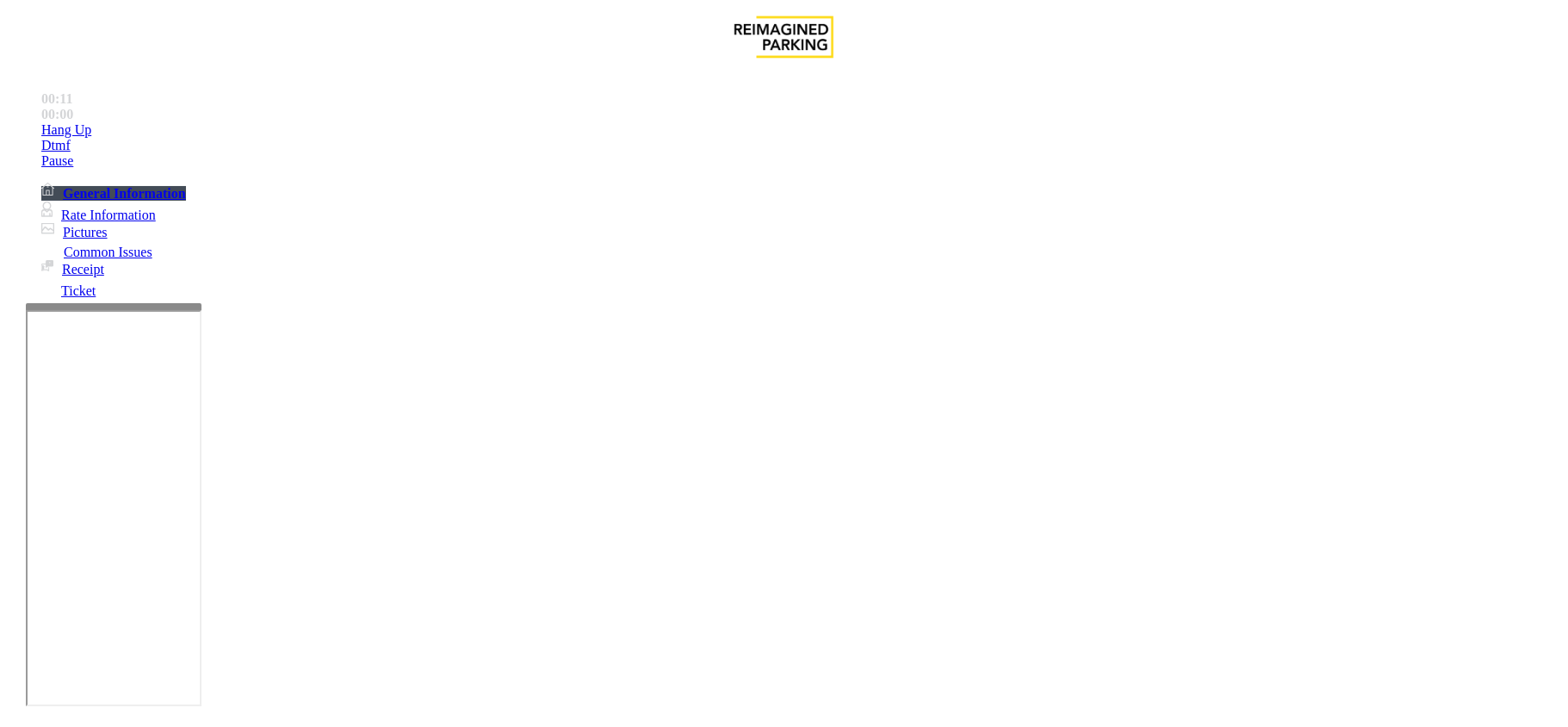 click on "LAN21091600 - 850 Le" at bounding box center (54, 3312) 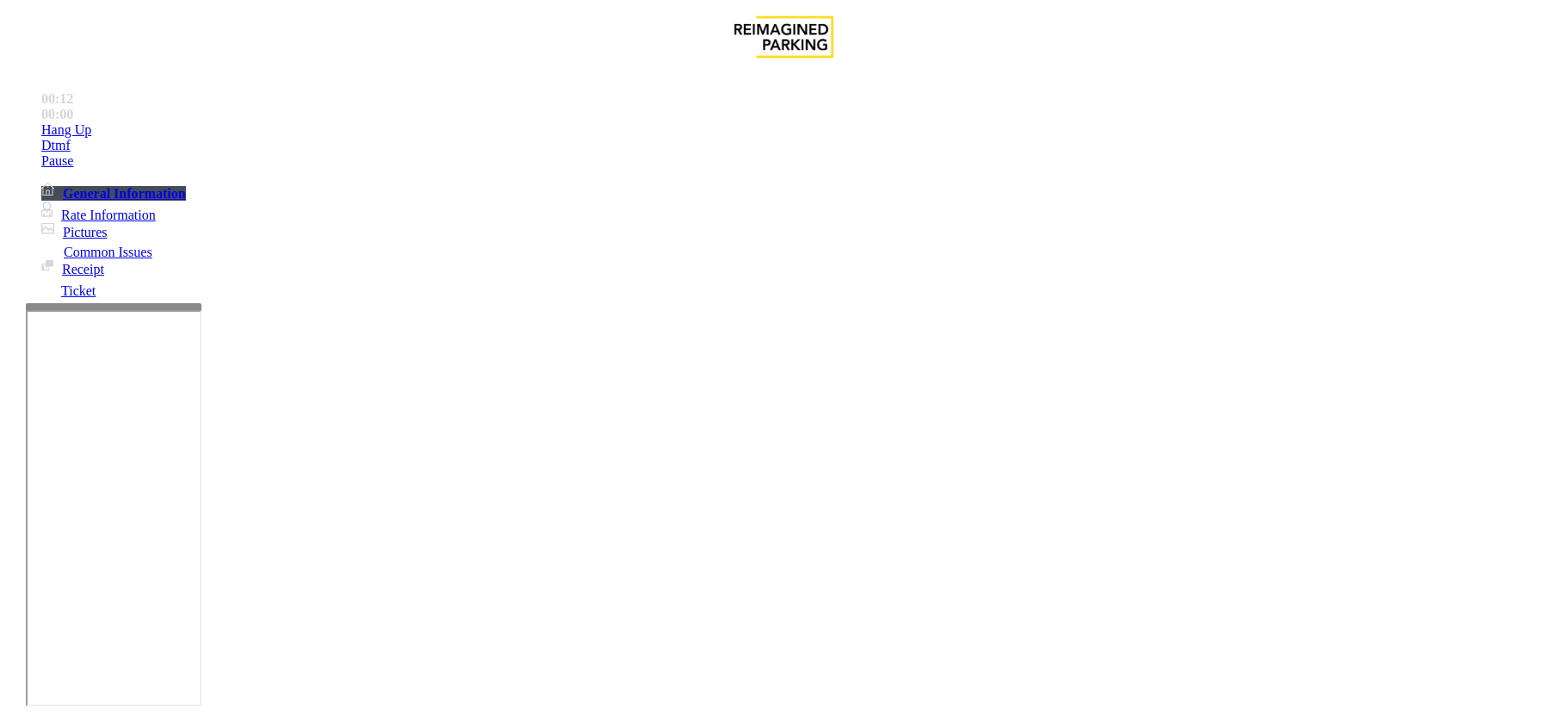 click on "LAN21091600 - 850 Le  Jeune" at bounding box center [164, 3266] 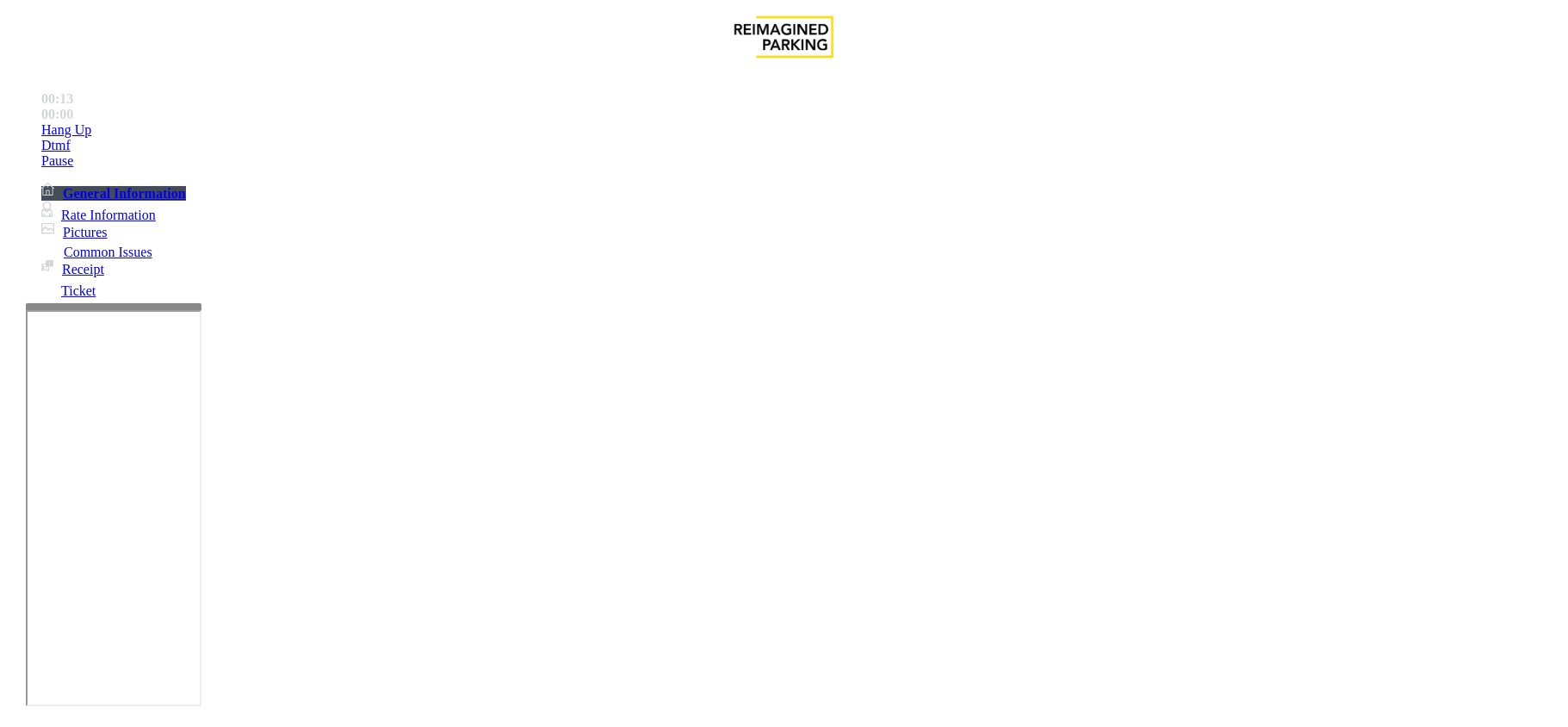 click on "LAN21091600 - 850 Le" at bounding box center [54, 3312] 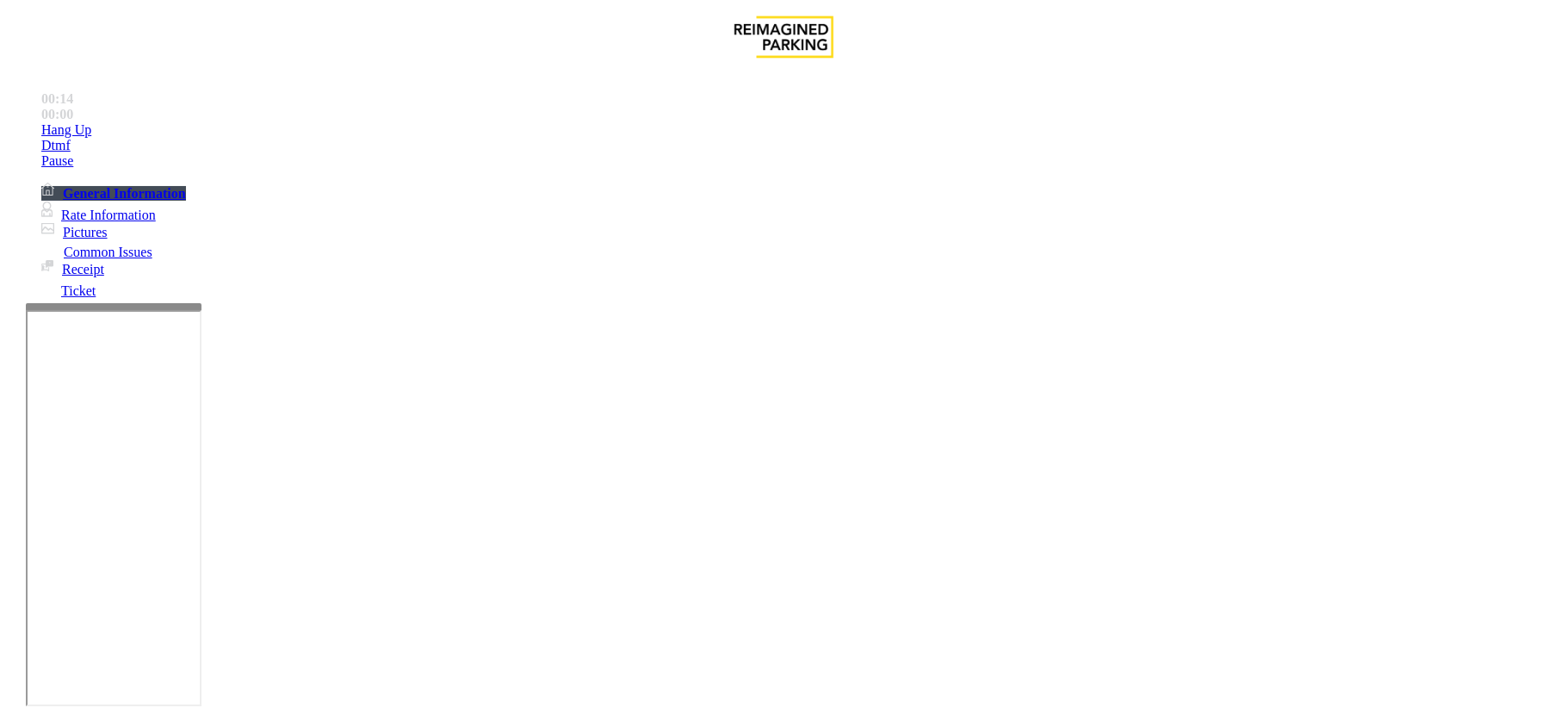 copy on "LAN21091600" 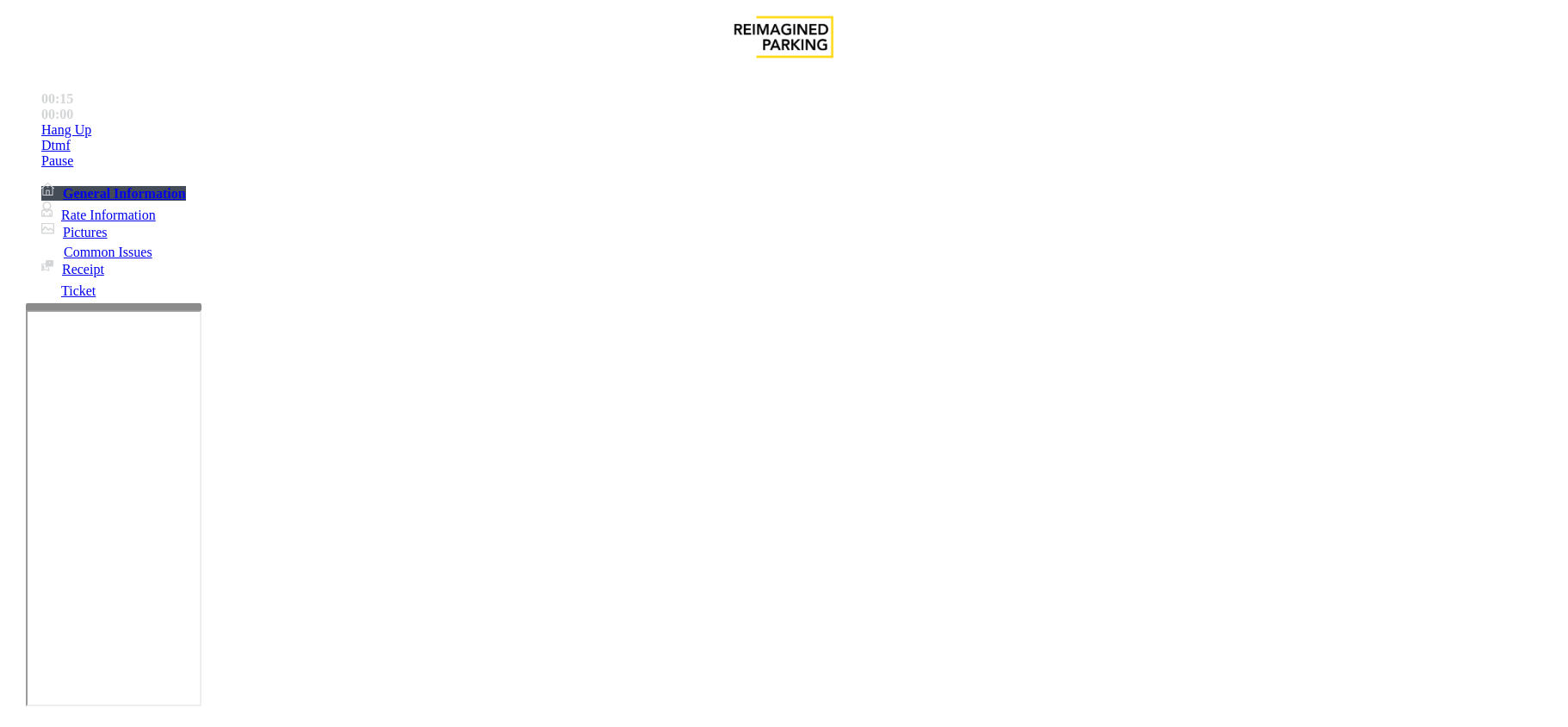 scroll, scrollTop: 574, scrollLeft: 0, axis: vertical 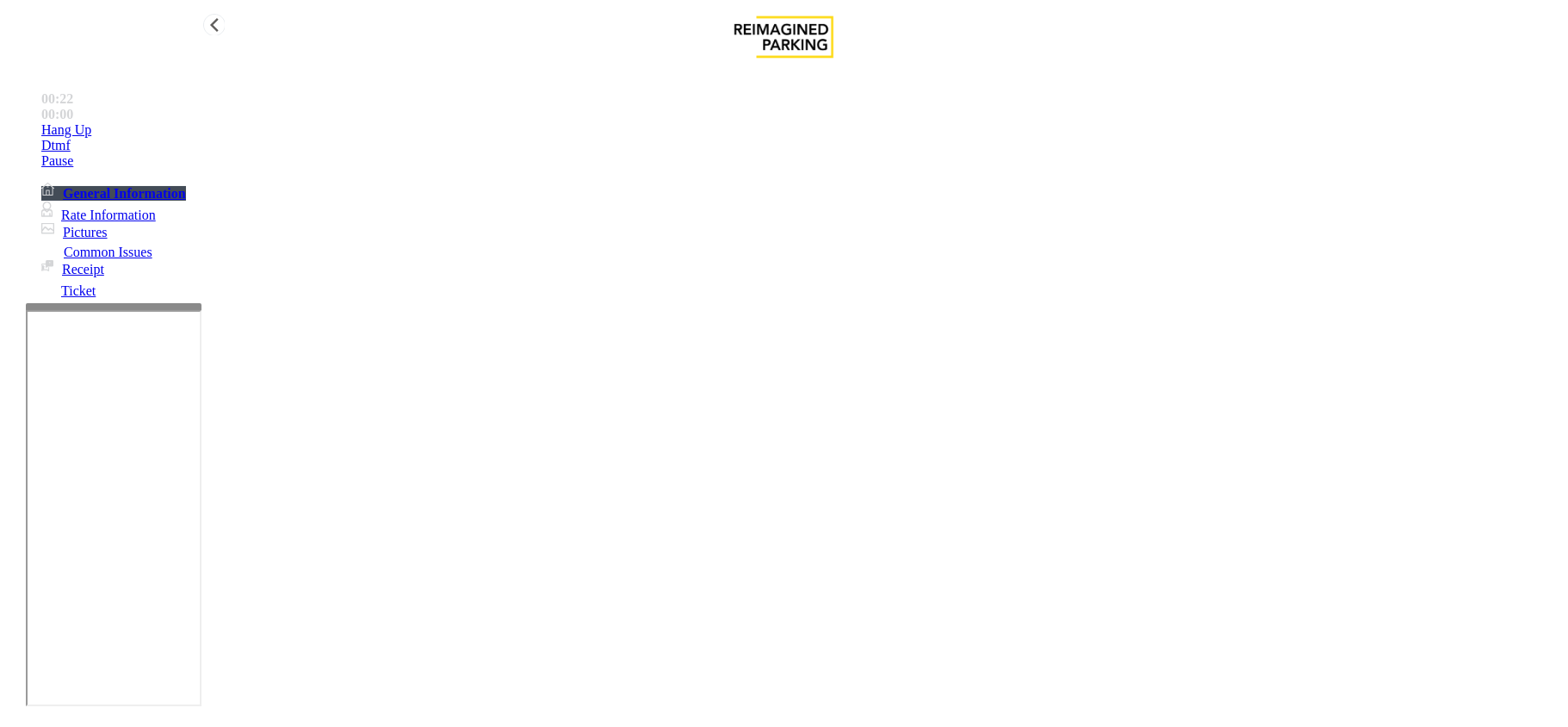 click on "Hang Up" at bounding box center (801, 130) 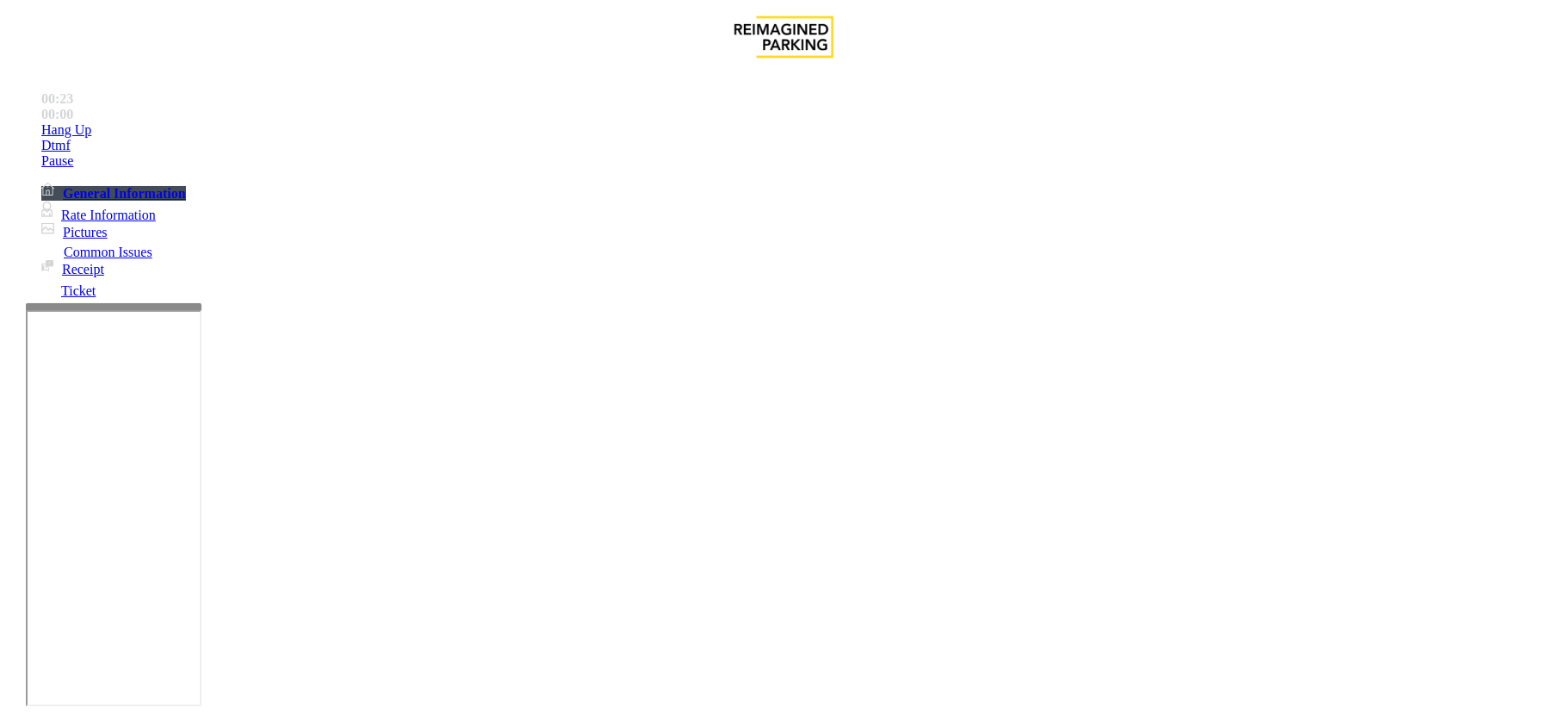 click on "Intercom Issue/No Response" at bounding box center [800, 1289] 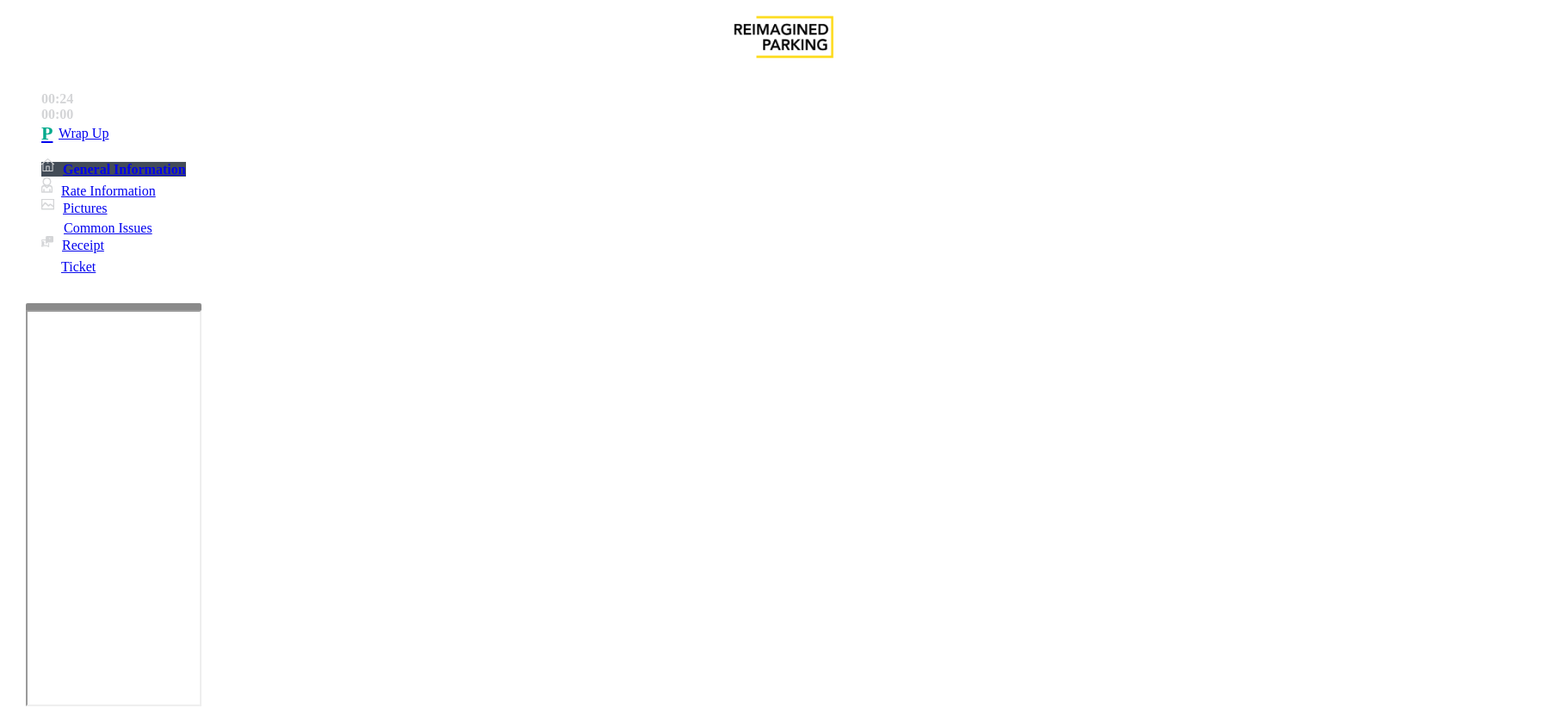 click on "No Response/Unable to hear parker" at bounding box center [122, 1289] 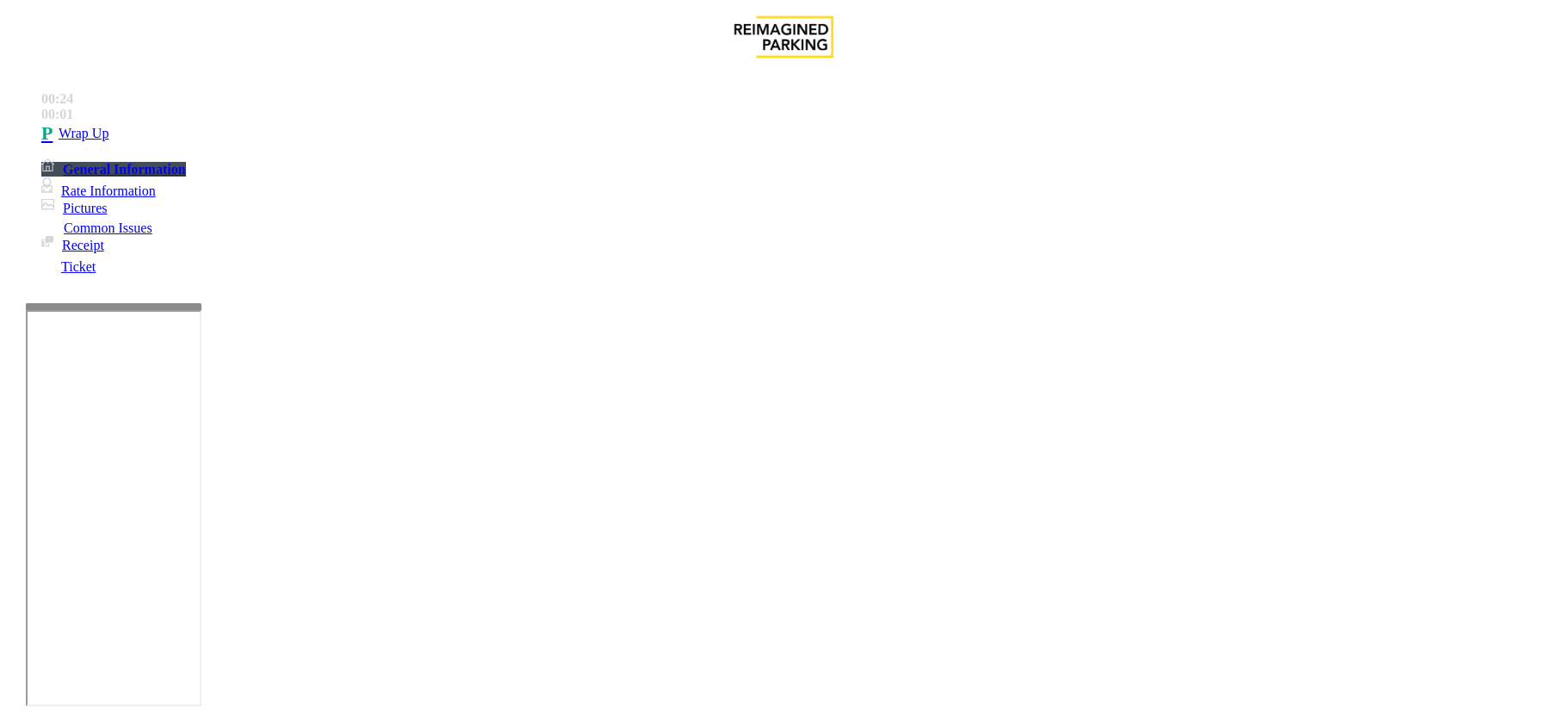 copy on "No Response/Unable to hear parker" 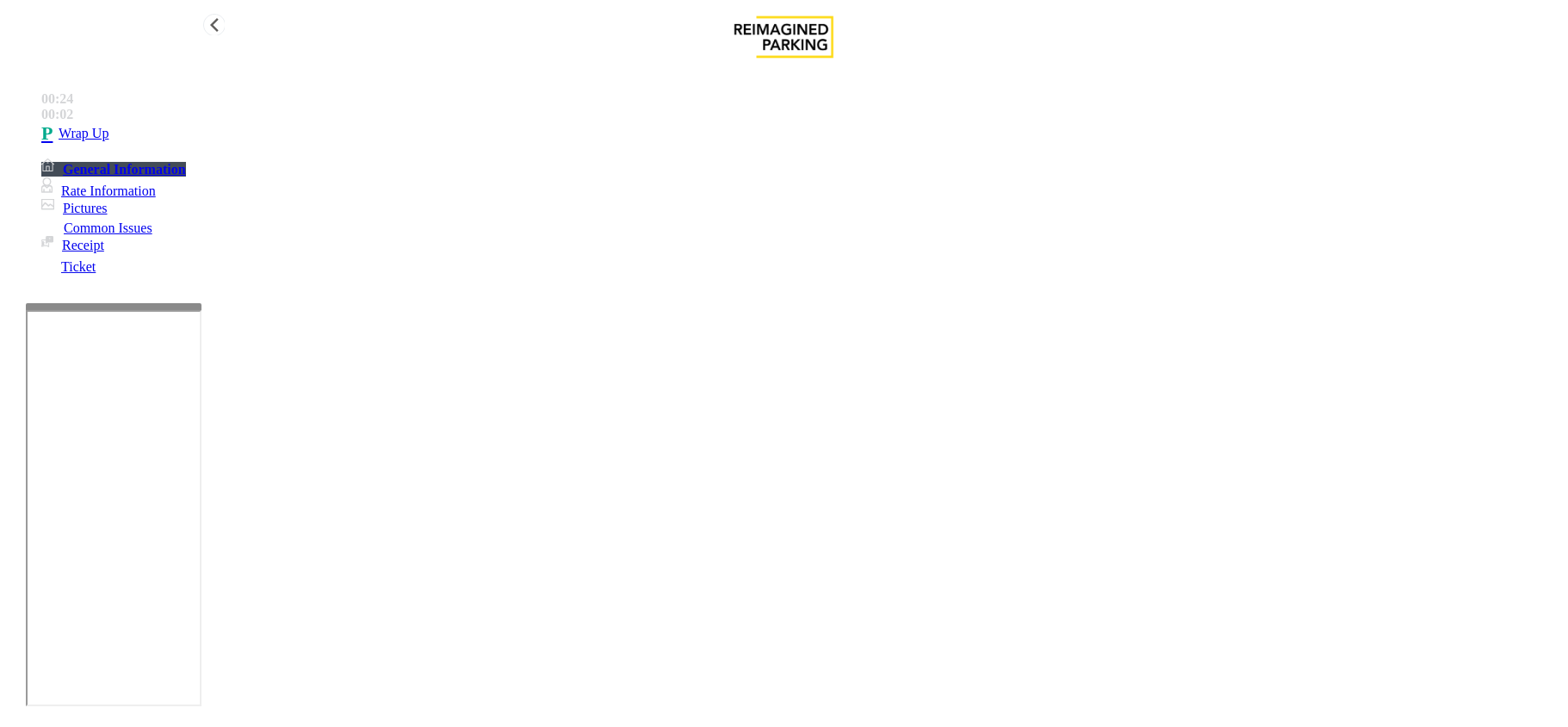 click on "Wrap Up" at bounding box center [801, 134] 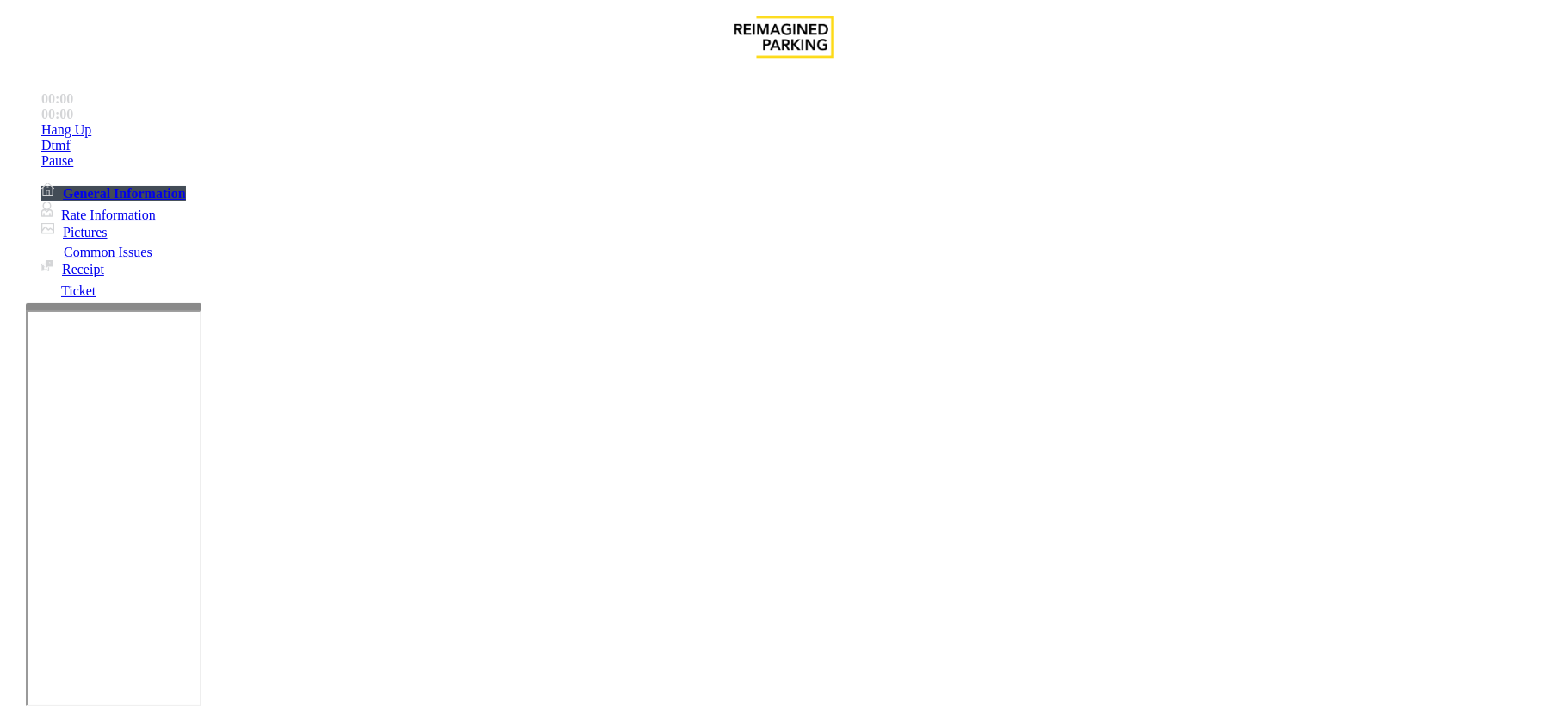 scroll, scrollTop: 459, scrollLeft: 0, axis: vertical 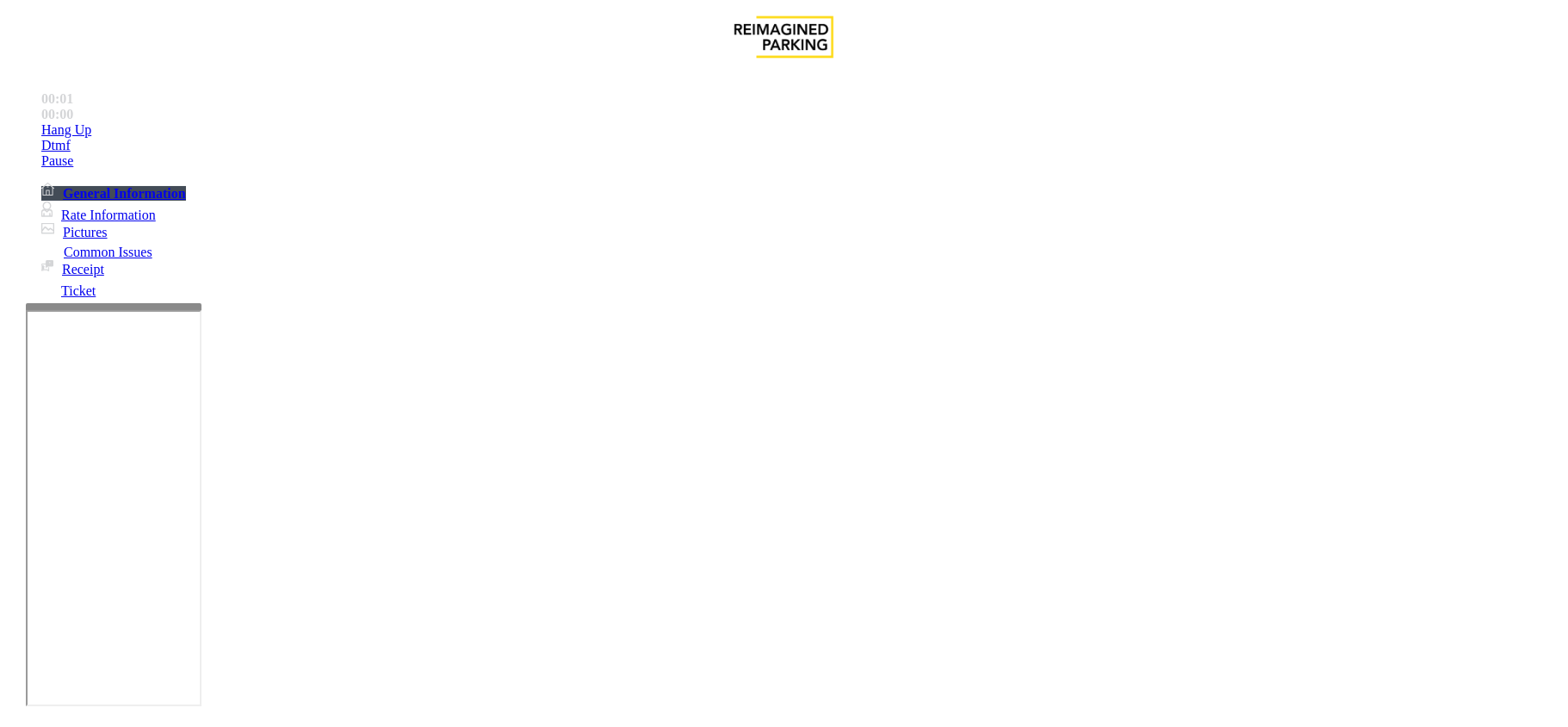 click on "Vend the gate without filling honor notice. If calls last for more than 1" at bounding box center (638, 2252) 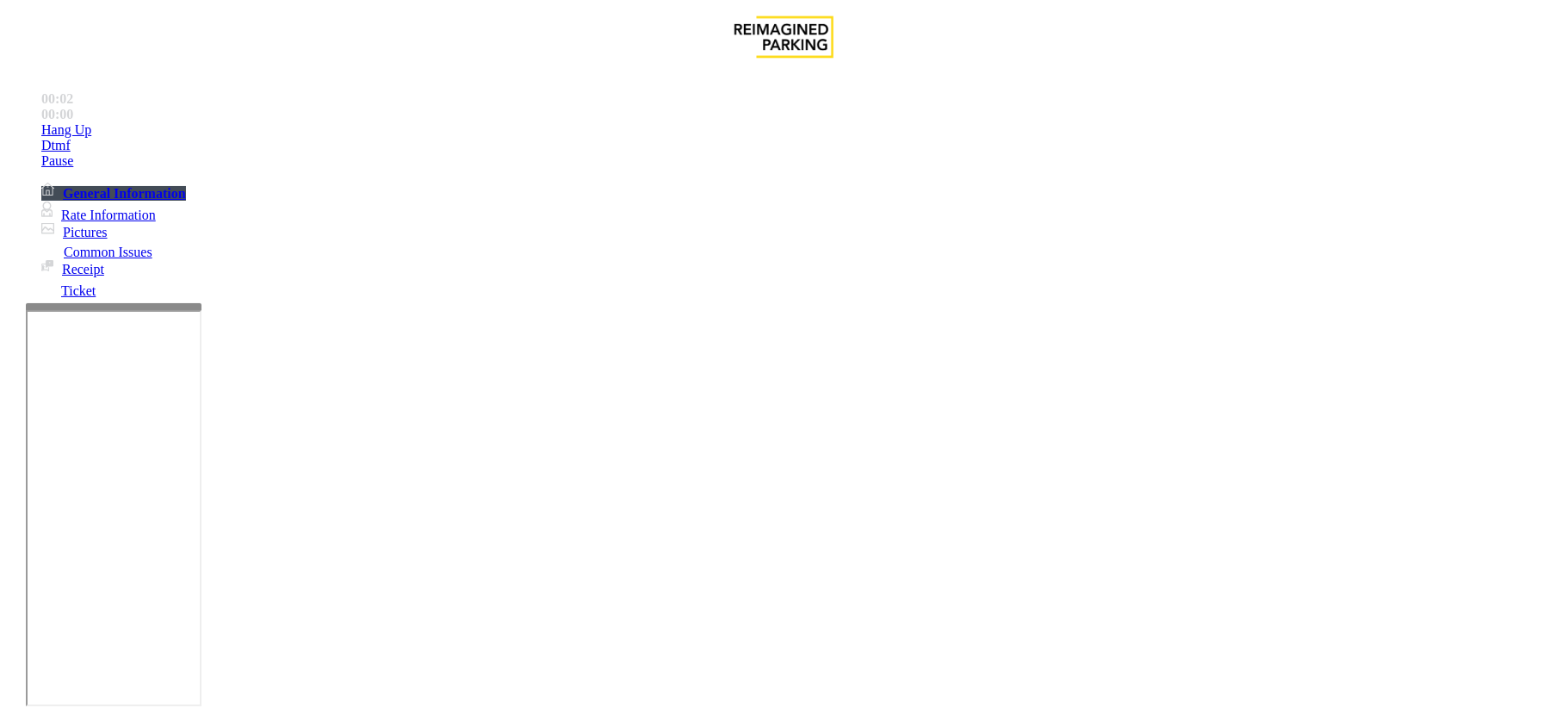 click on "Vend the gate without filling honor notice. If calls last for more than 1" at bounding box center [638, 2252] 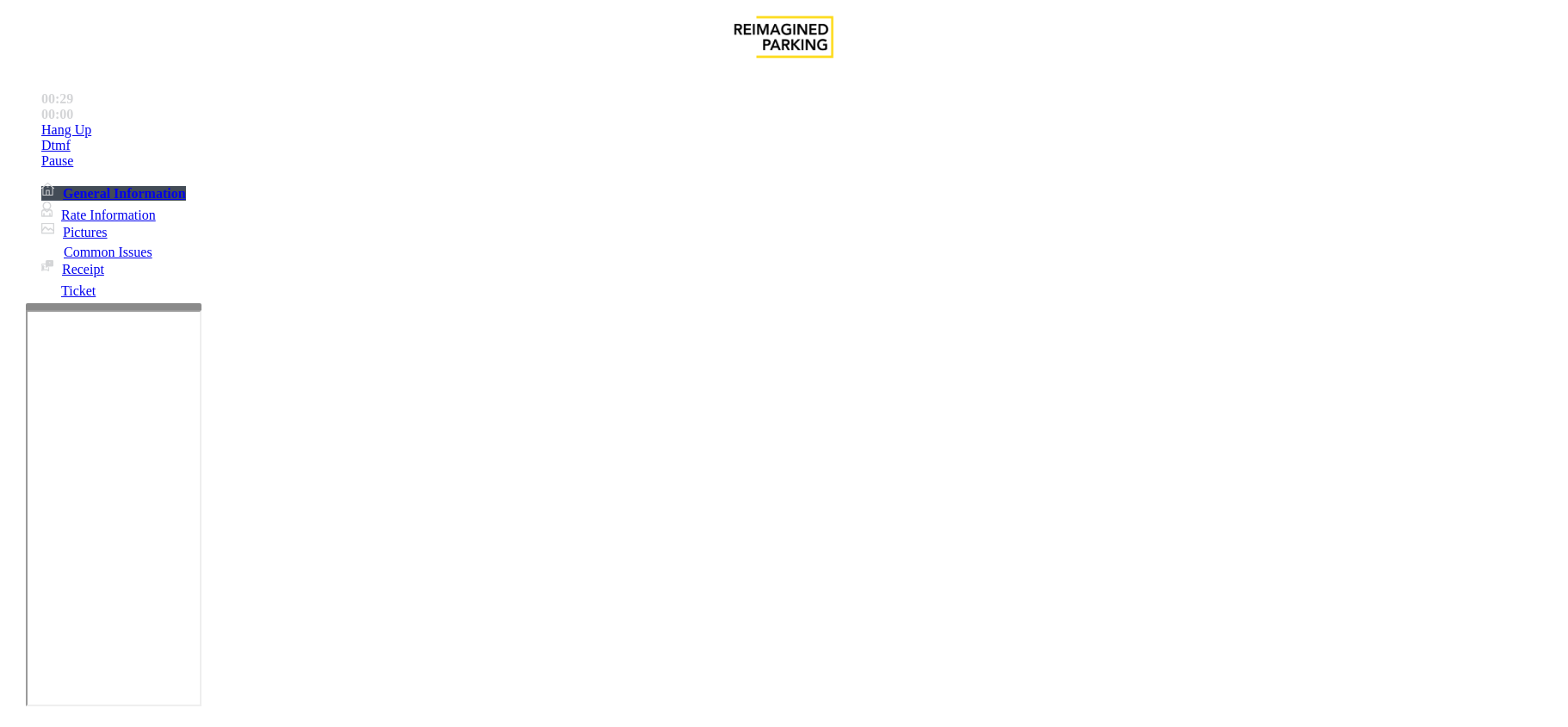 click on "Equipment Issue" at bounding box center (600, 1289) 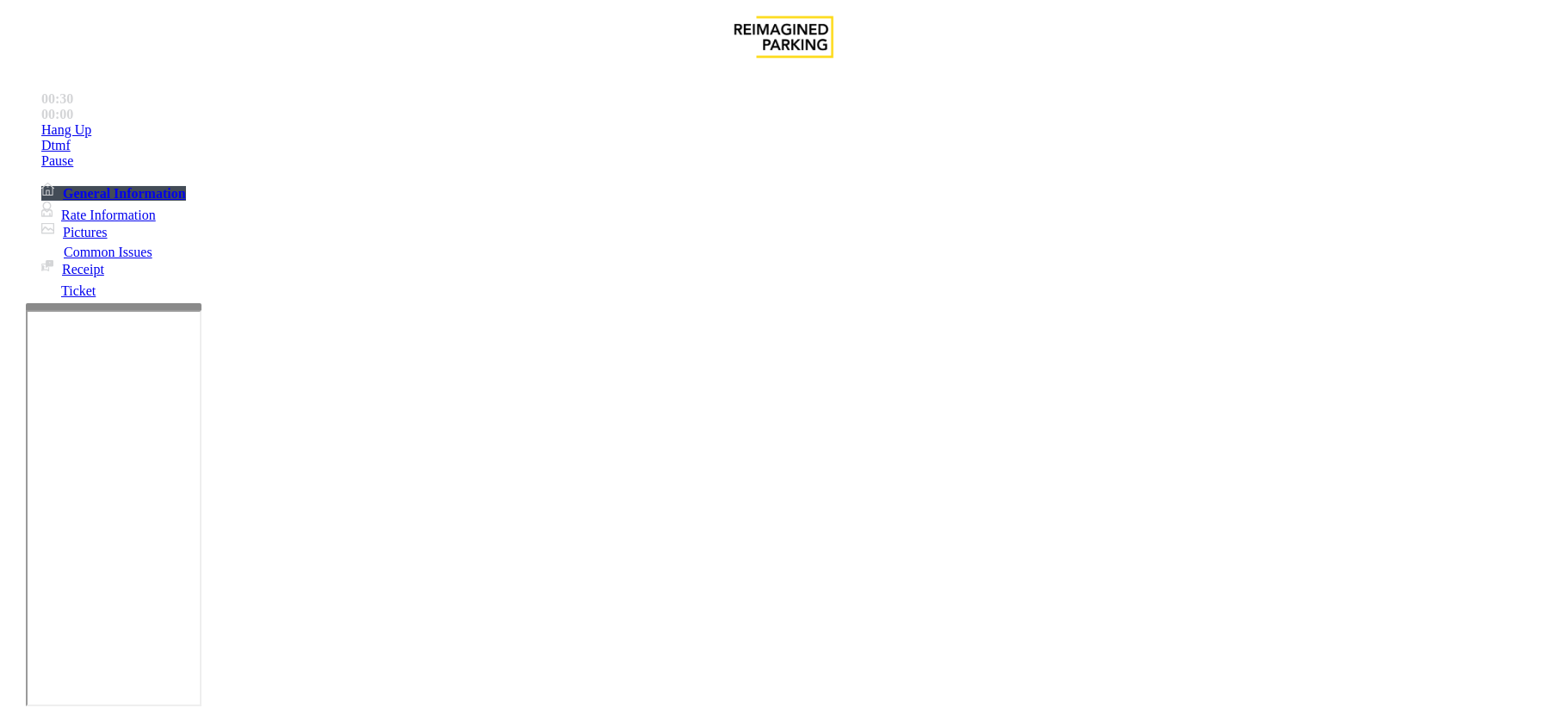 click on "Gate / Door Won't Open" at bounding box center [495, 1289] 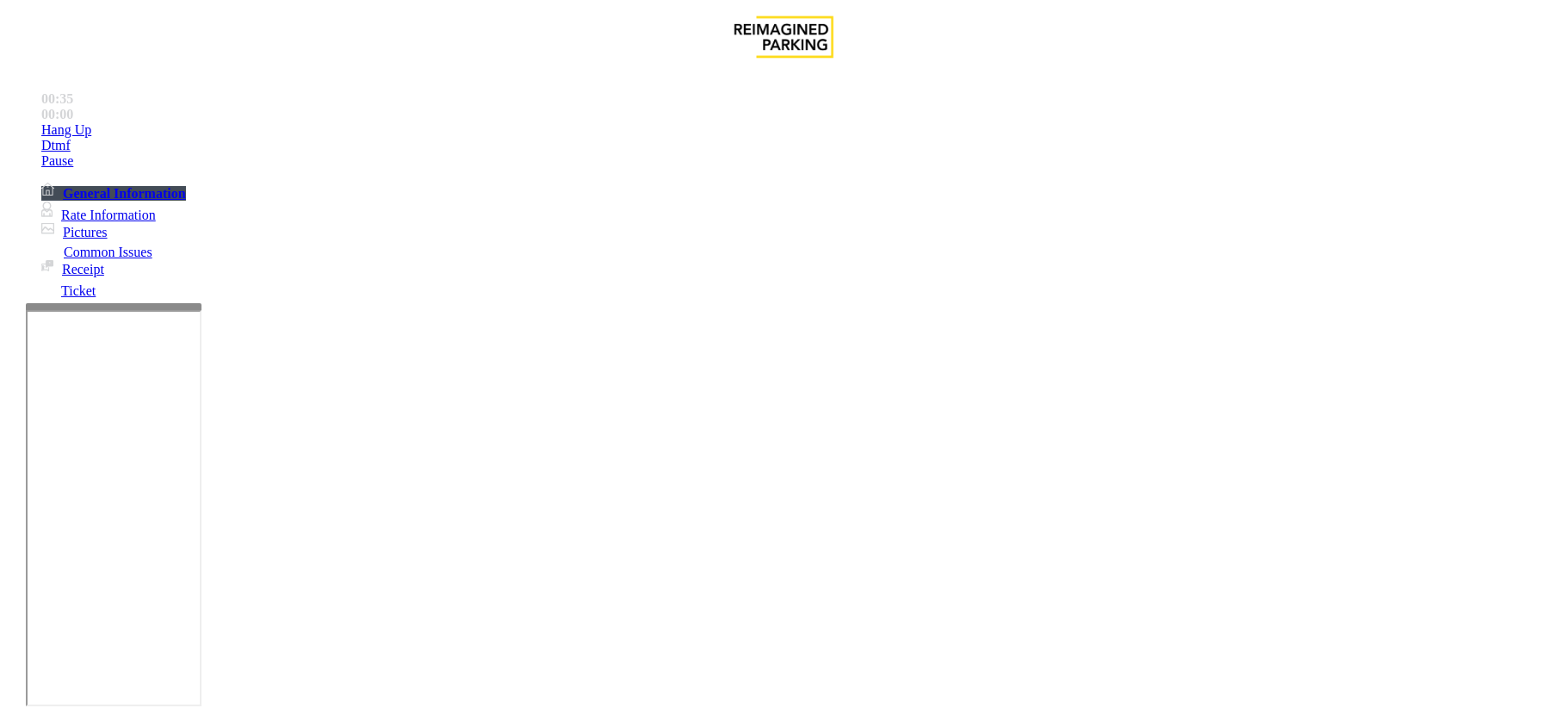click on "Gate / Door Won't Open" at bounding box center [784, 1277] 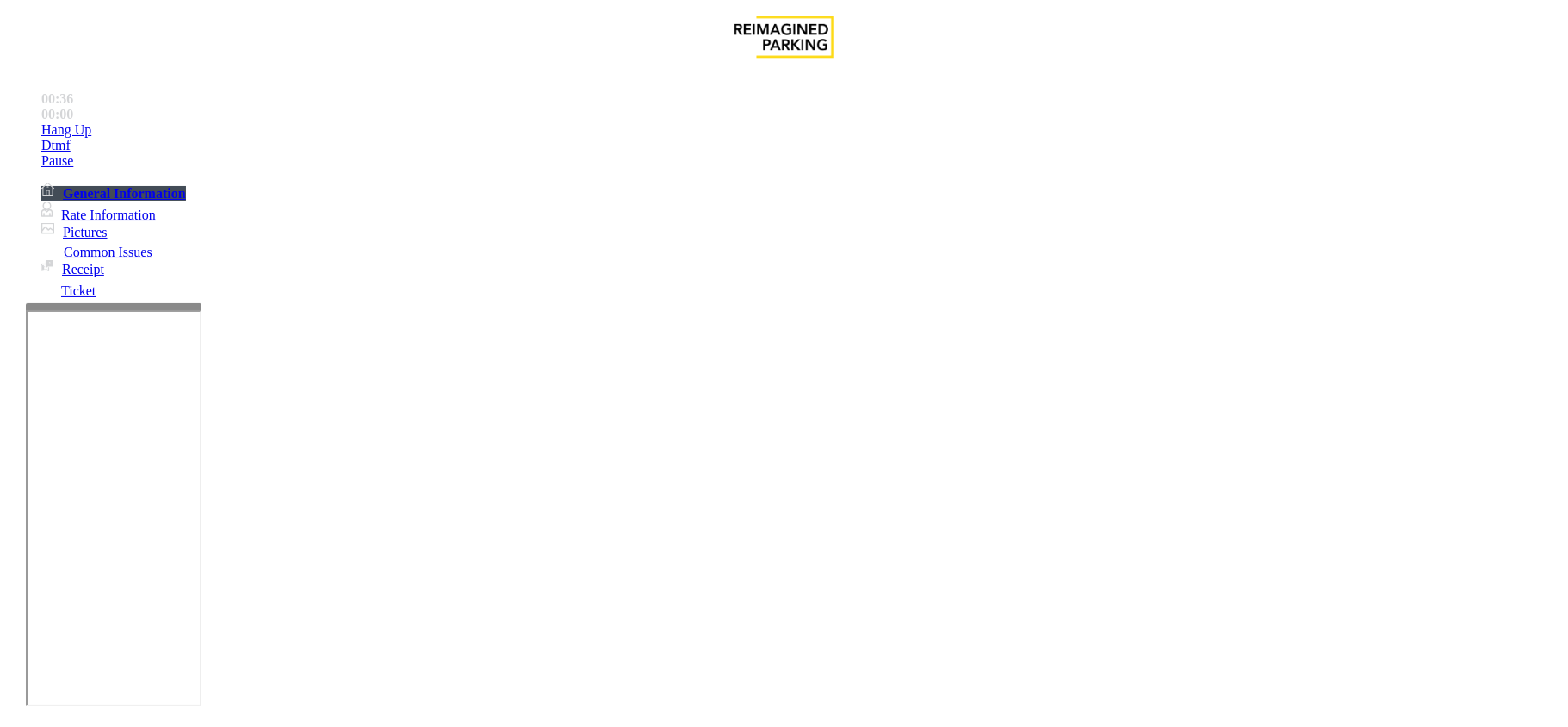 click on "Issue" at bounding box center [36, 1261] 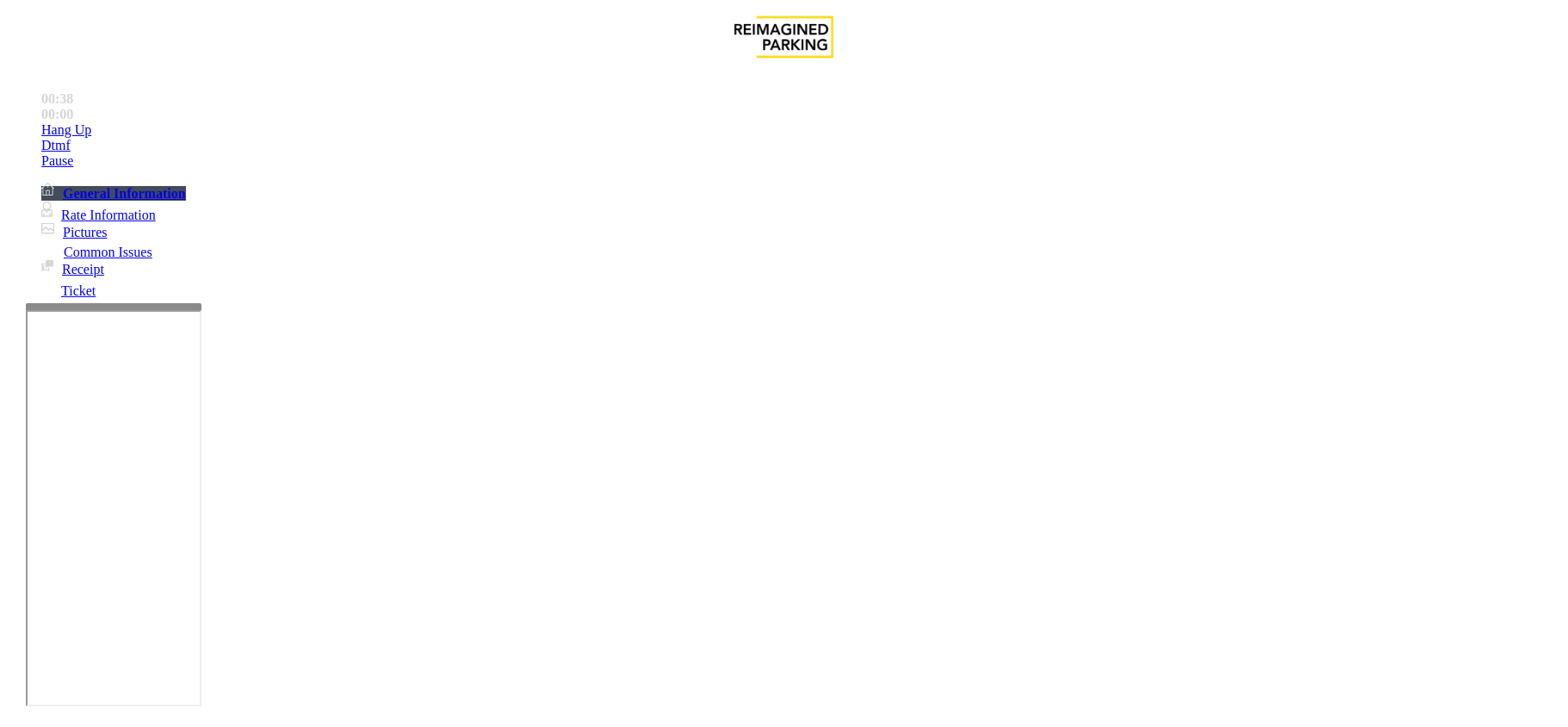 click on "Monthly Issue" at bounding box center (231, 1289) 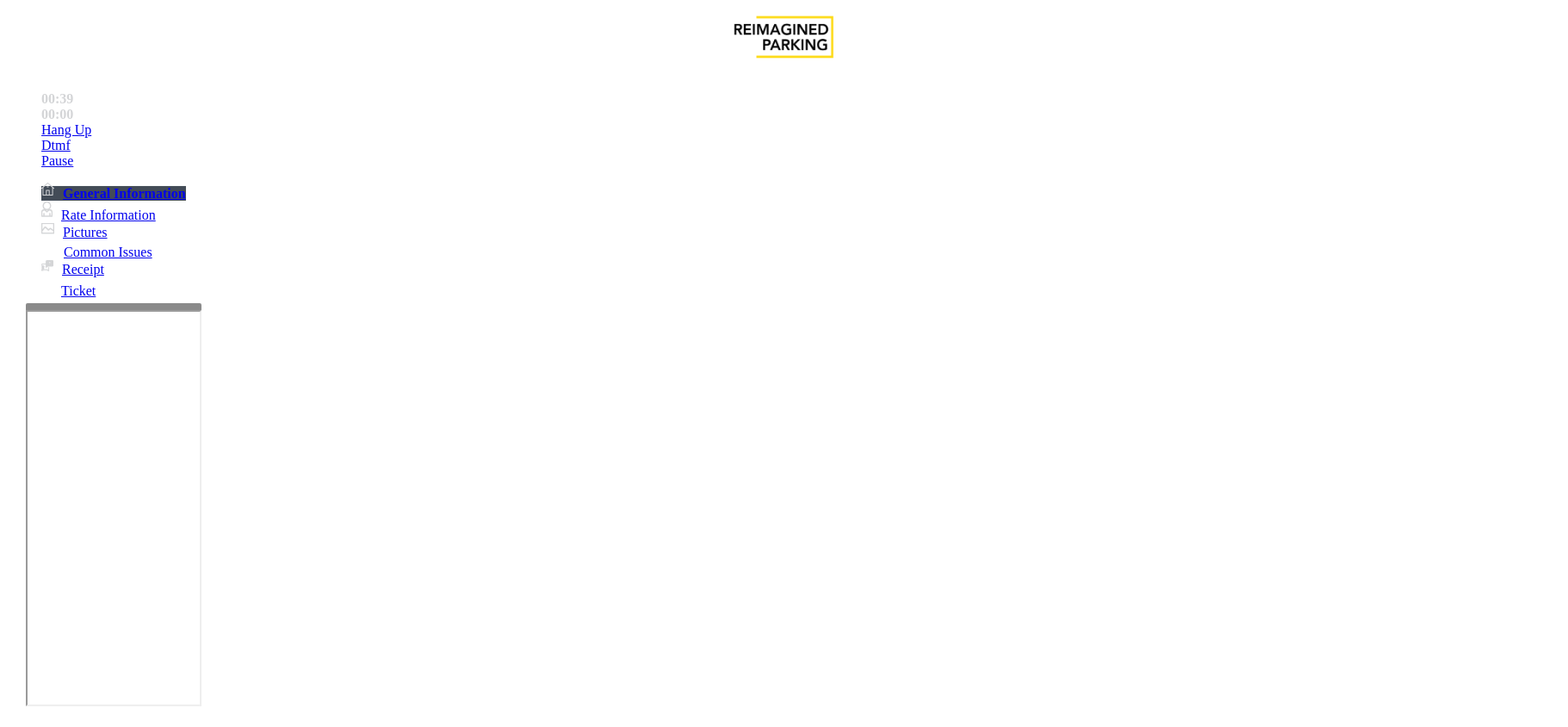 click on "Monthly Issue" at bounding box center (87, 1261) 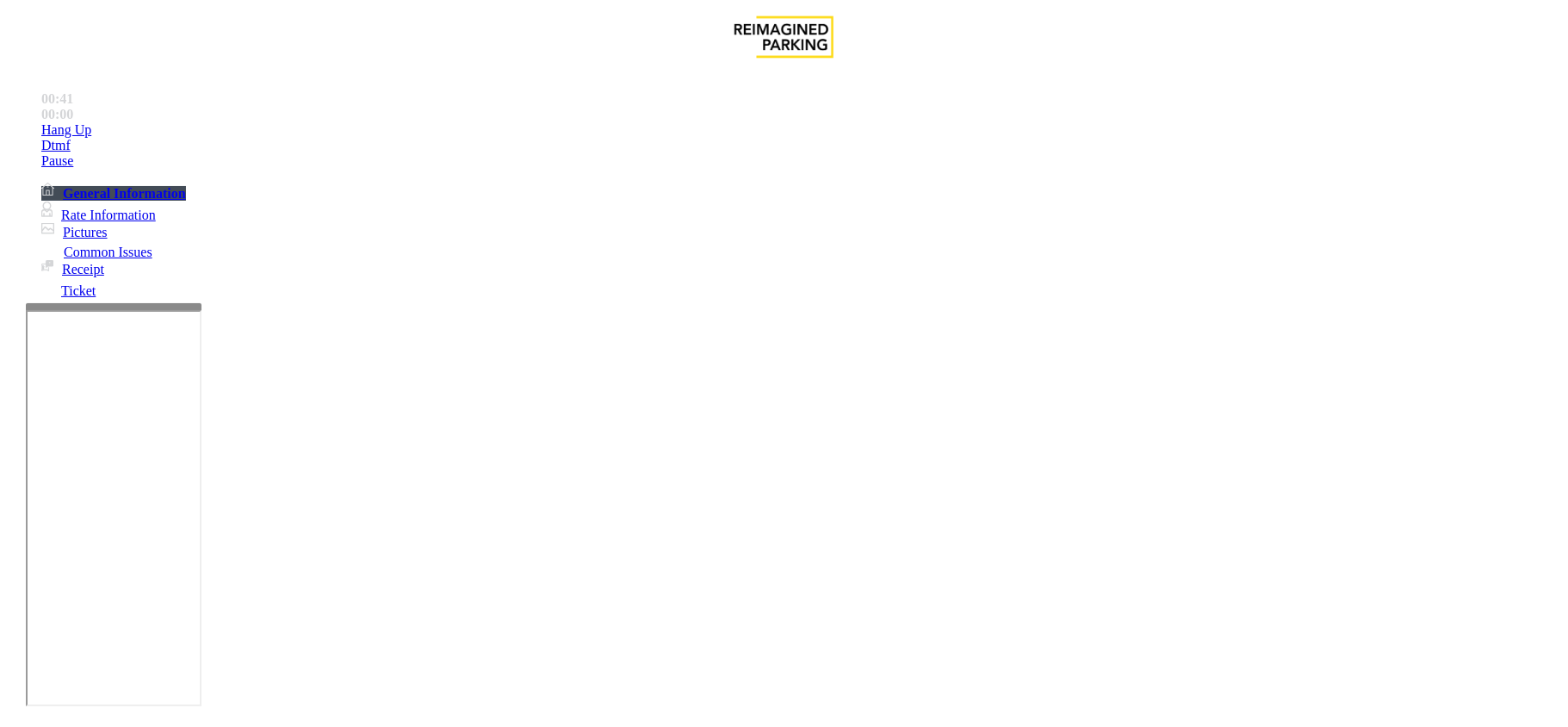 click at bounding box center [83, 1330] 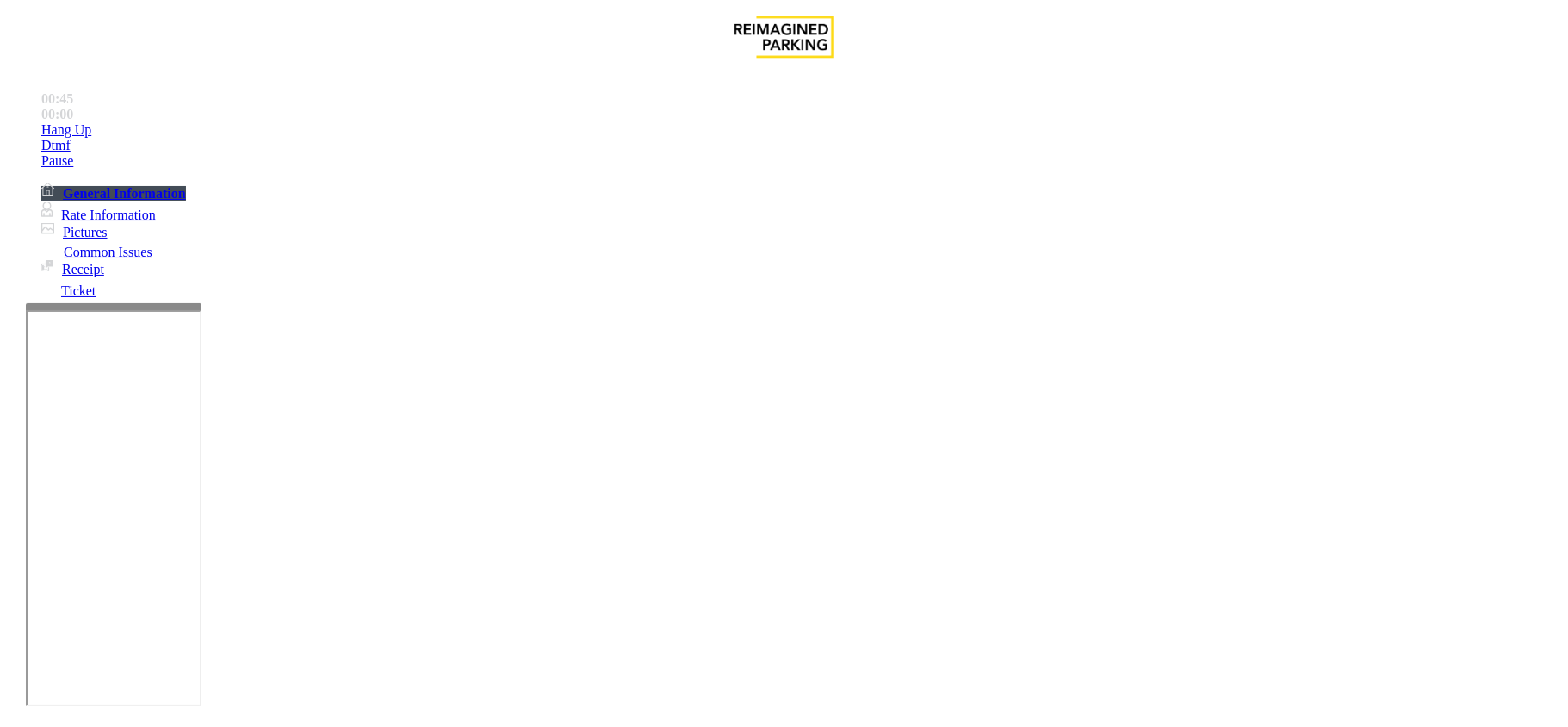 type on "*****" 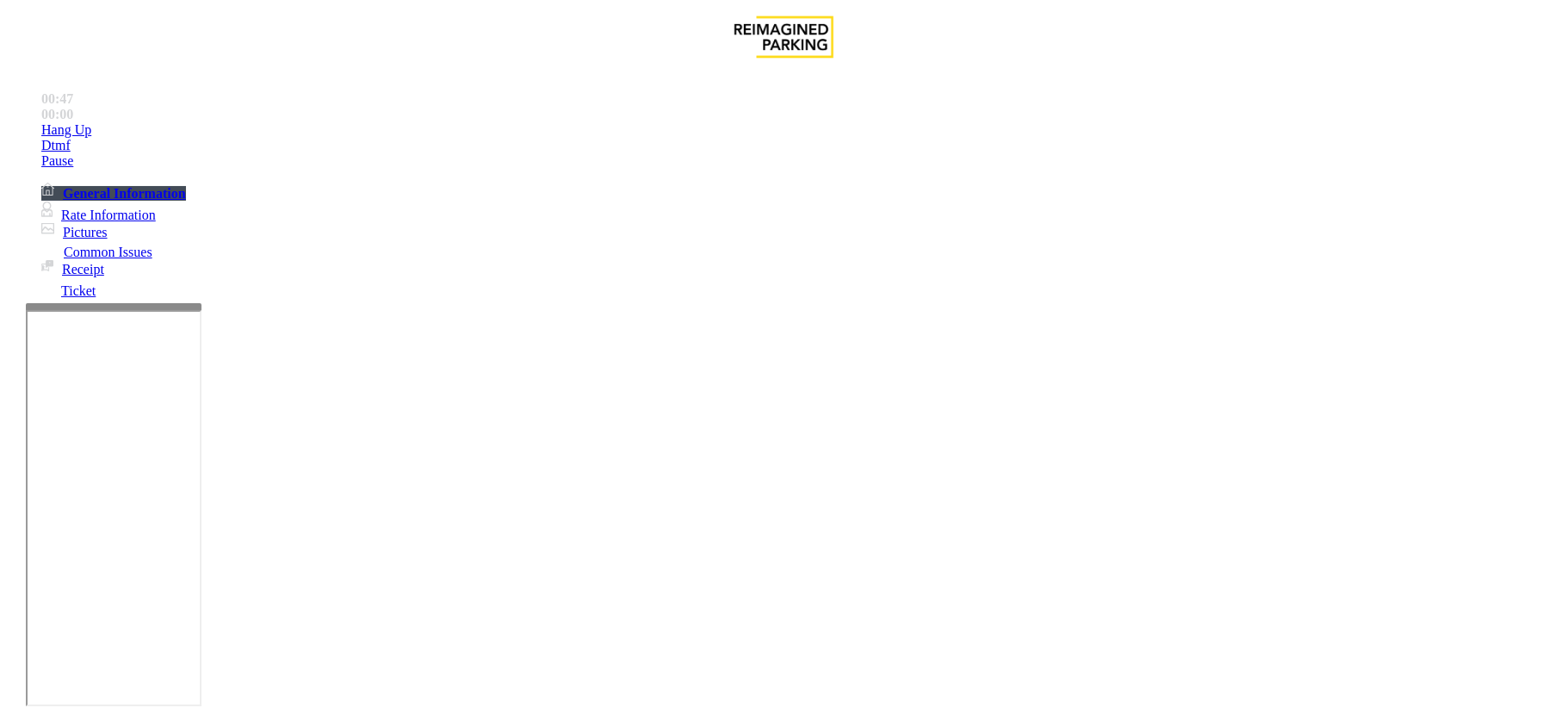 type on "**********" 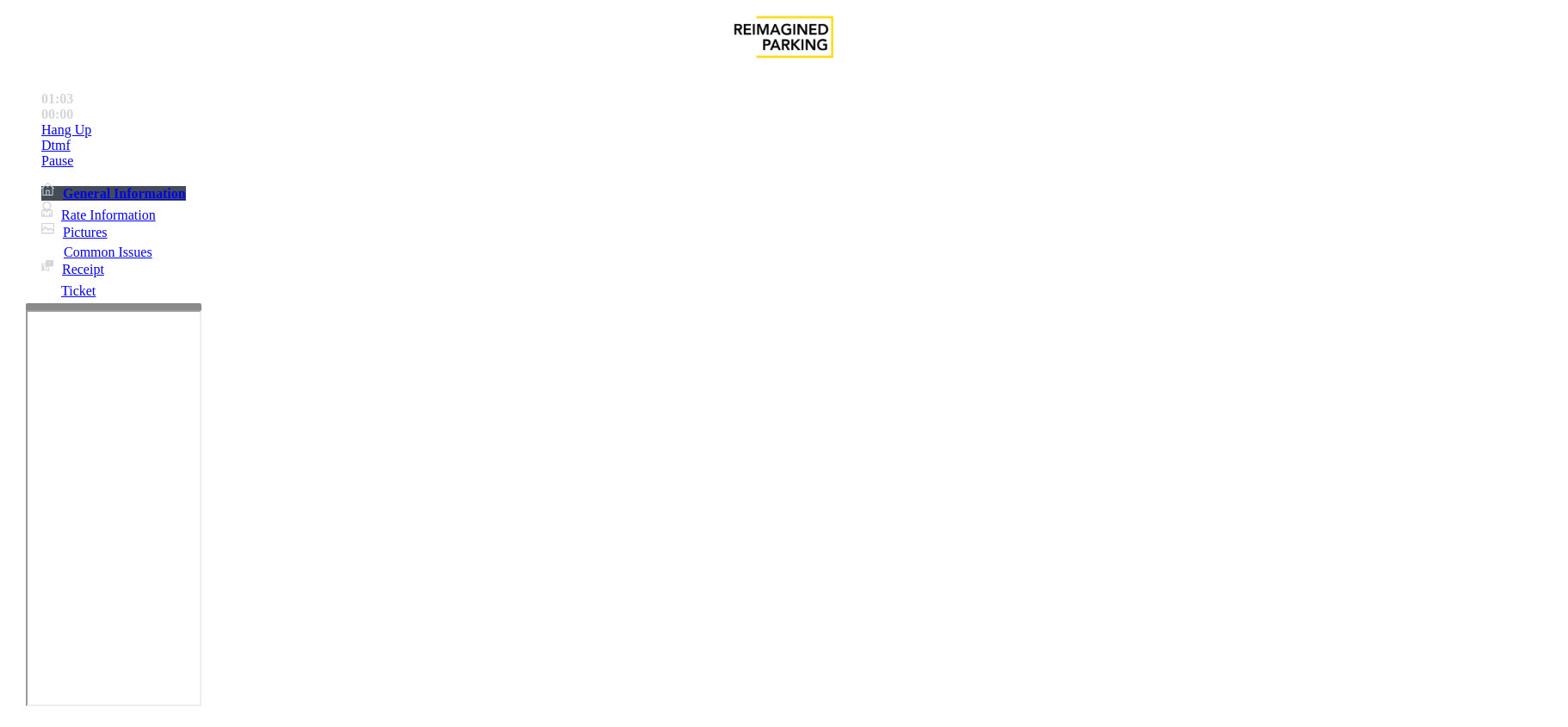 type on "******" 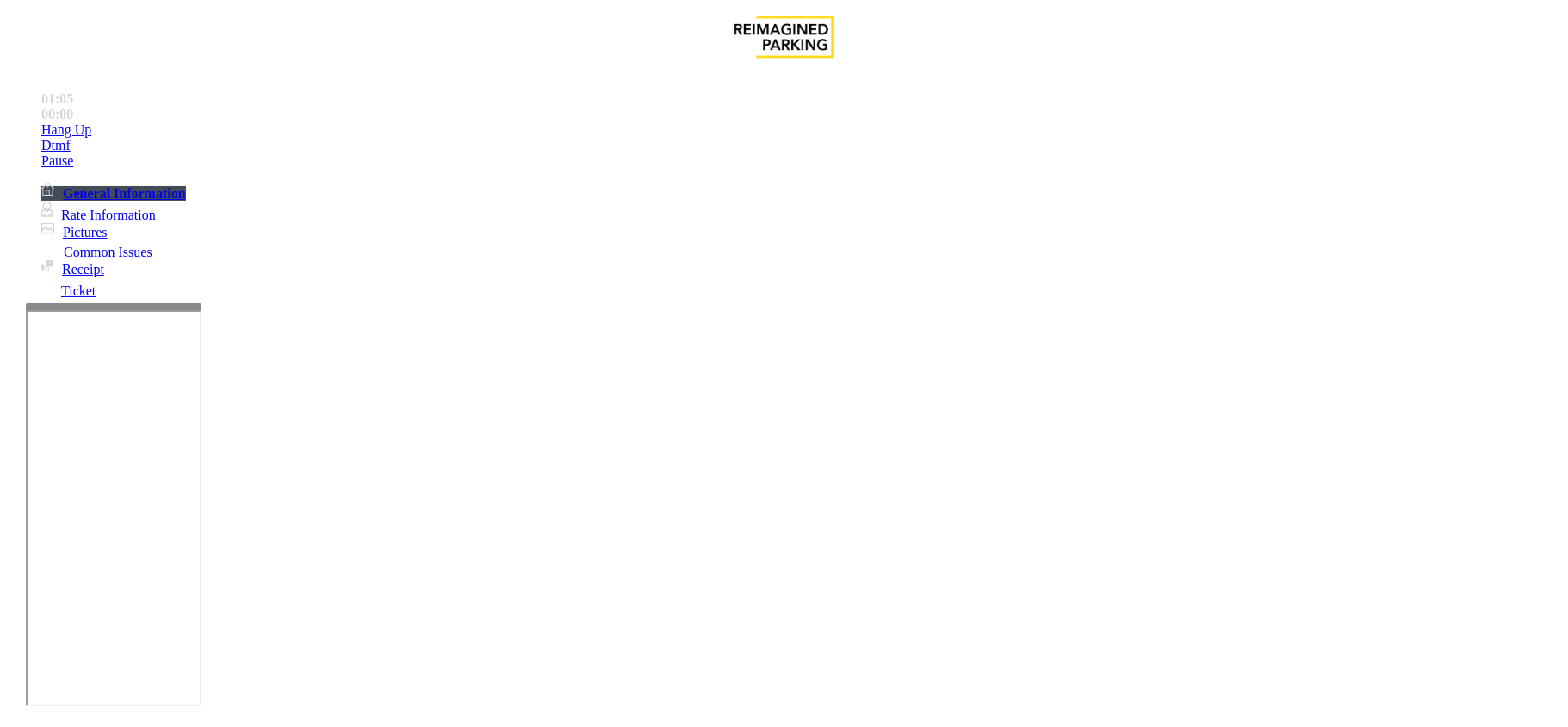 click on "Disabled Card" at bounding box center [784, 1277] 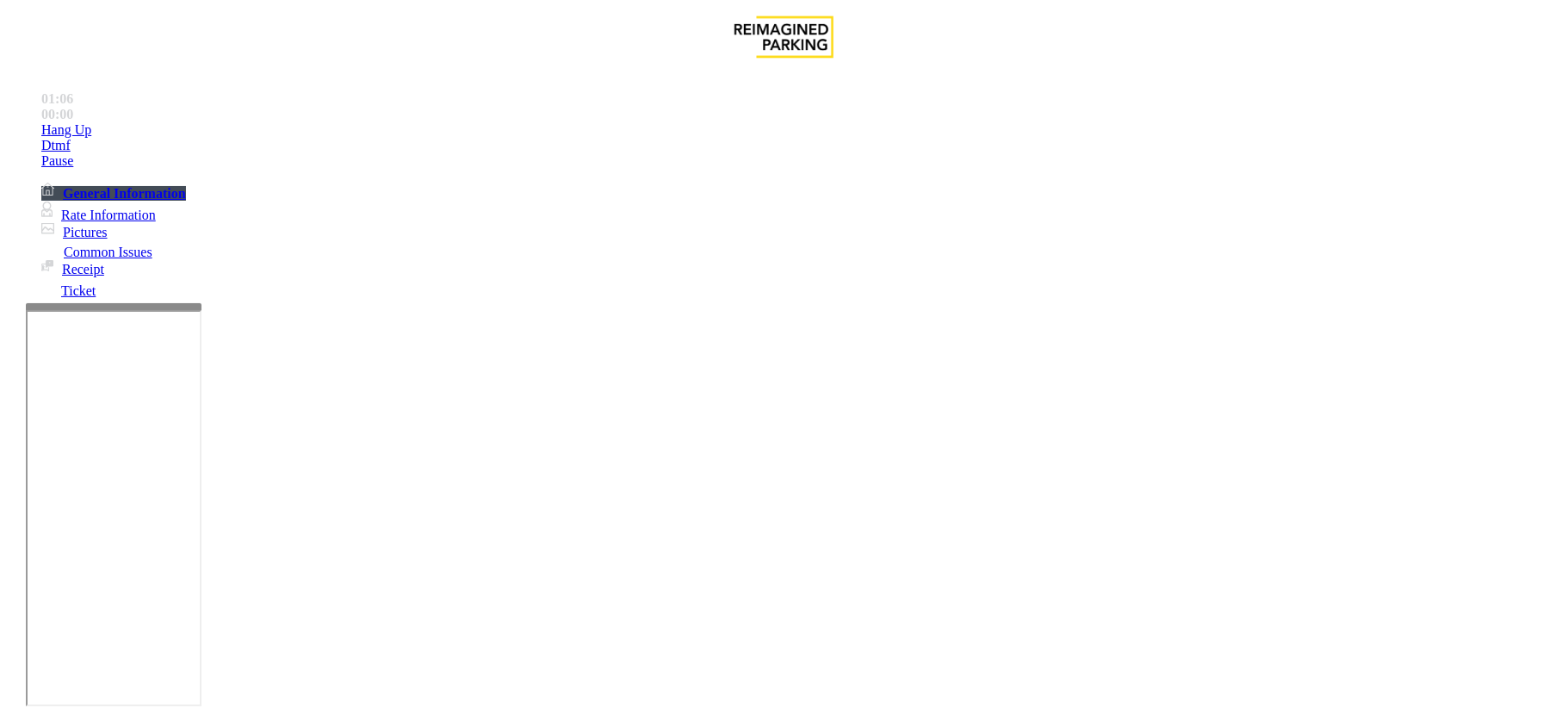 click at bounding box center (253, 1571) 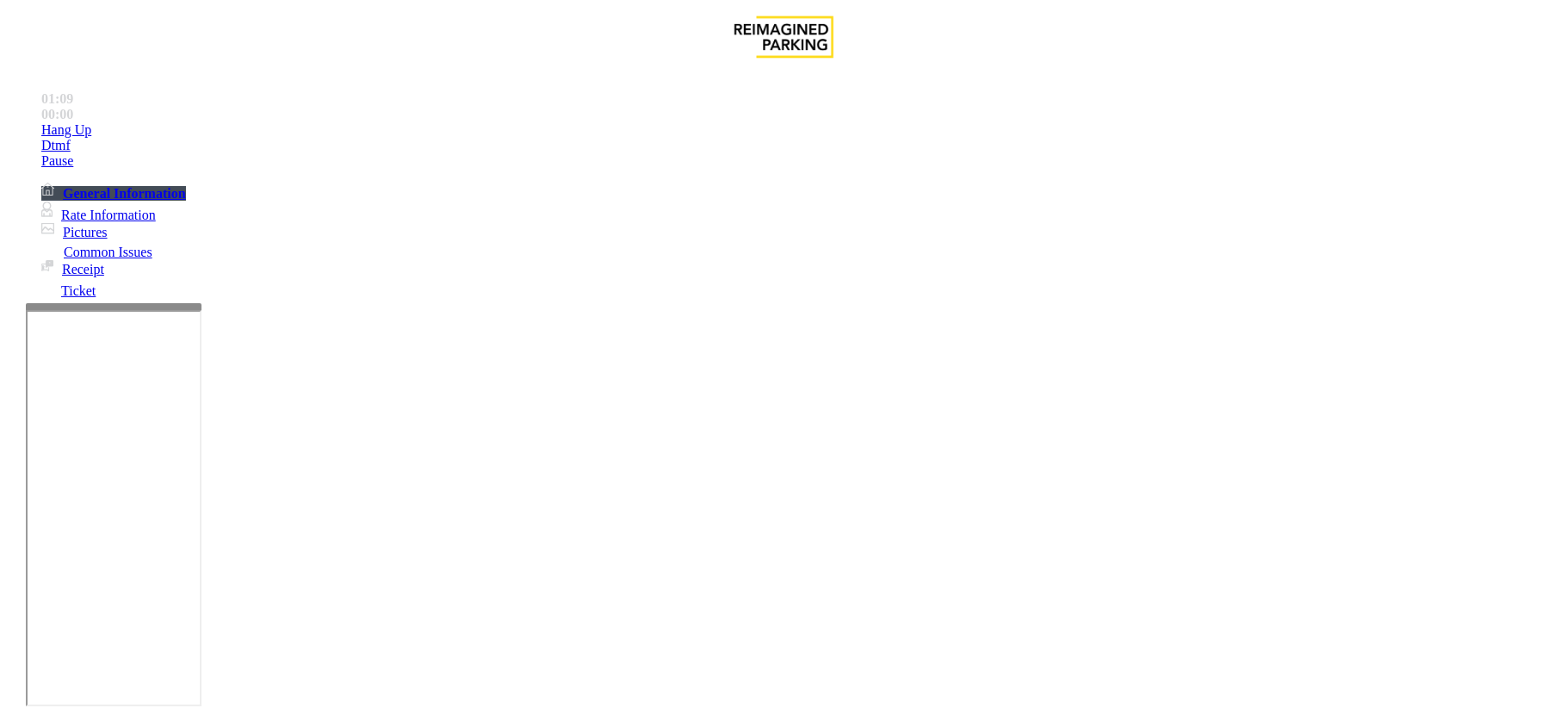 click at bounding box center [253, 1571] 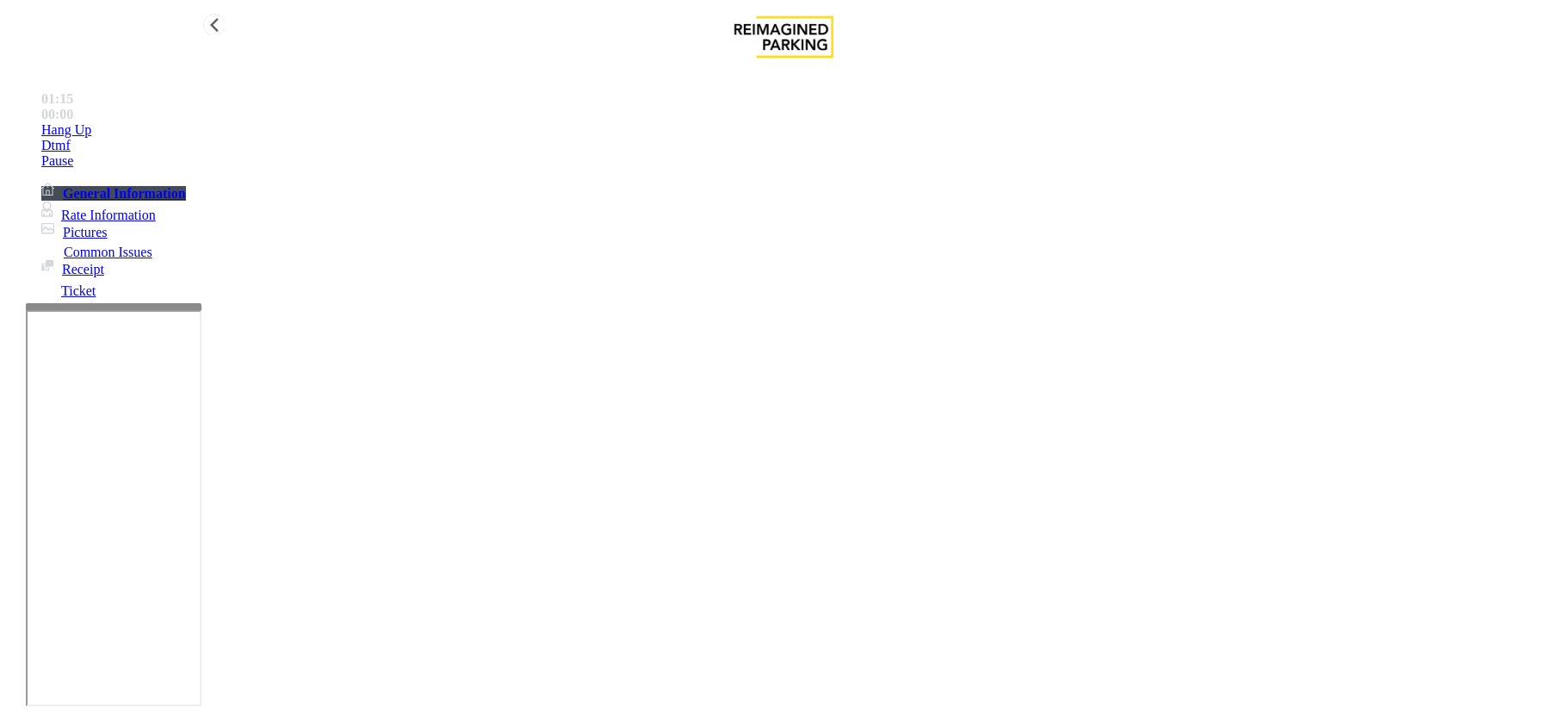 type on "**********" 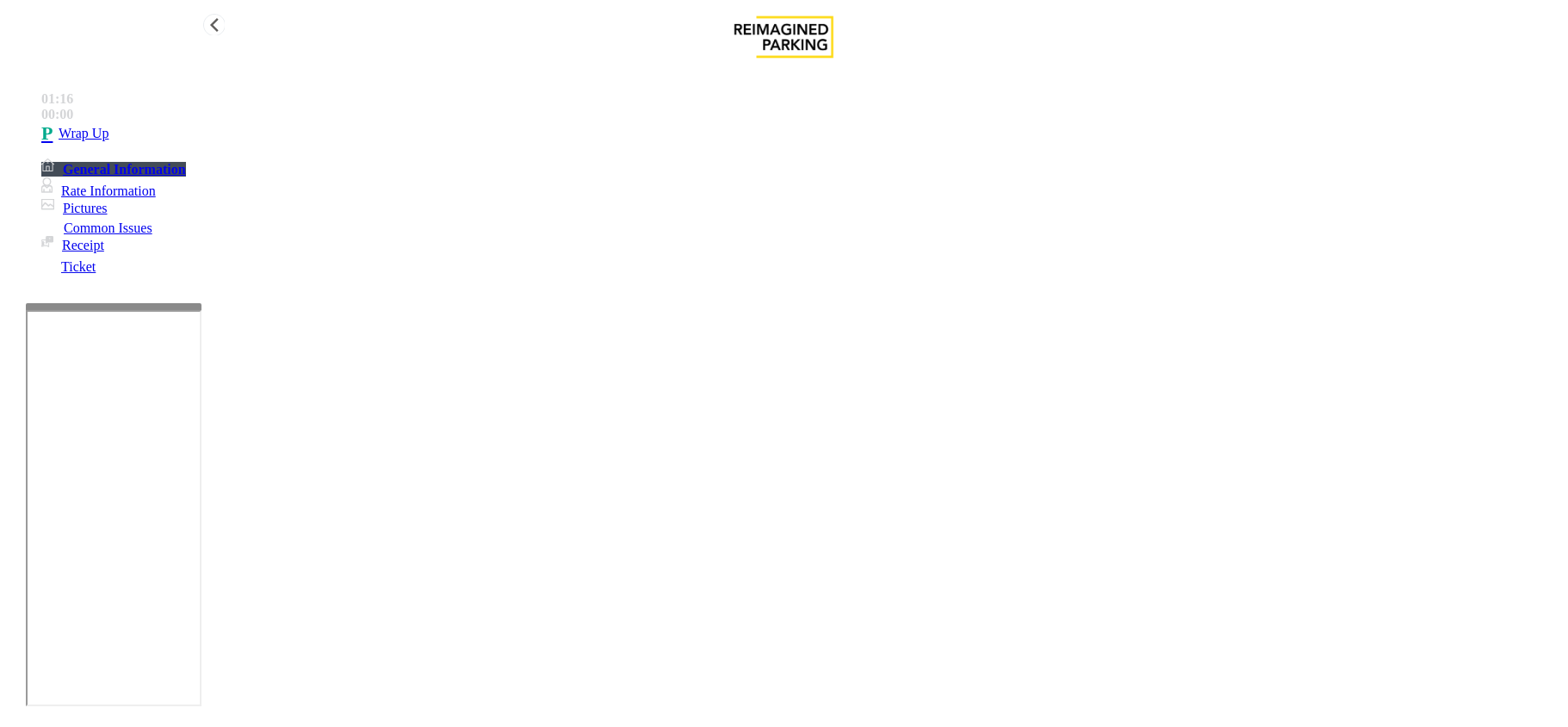 click on "Wrap Up" at bounding box center [801, 134] 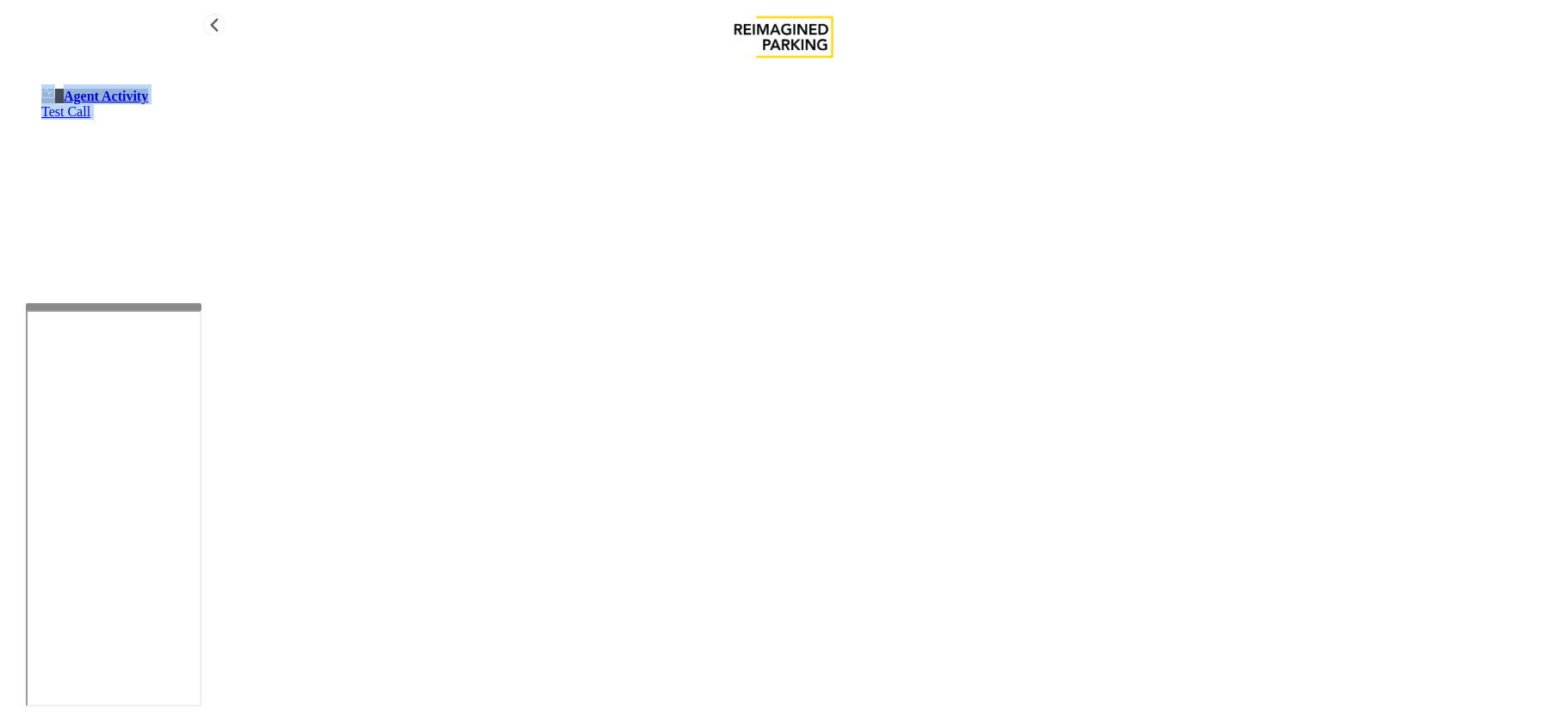 click on "Agent Activity Test Call" at bounding box center [784, 102] 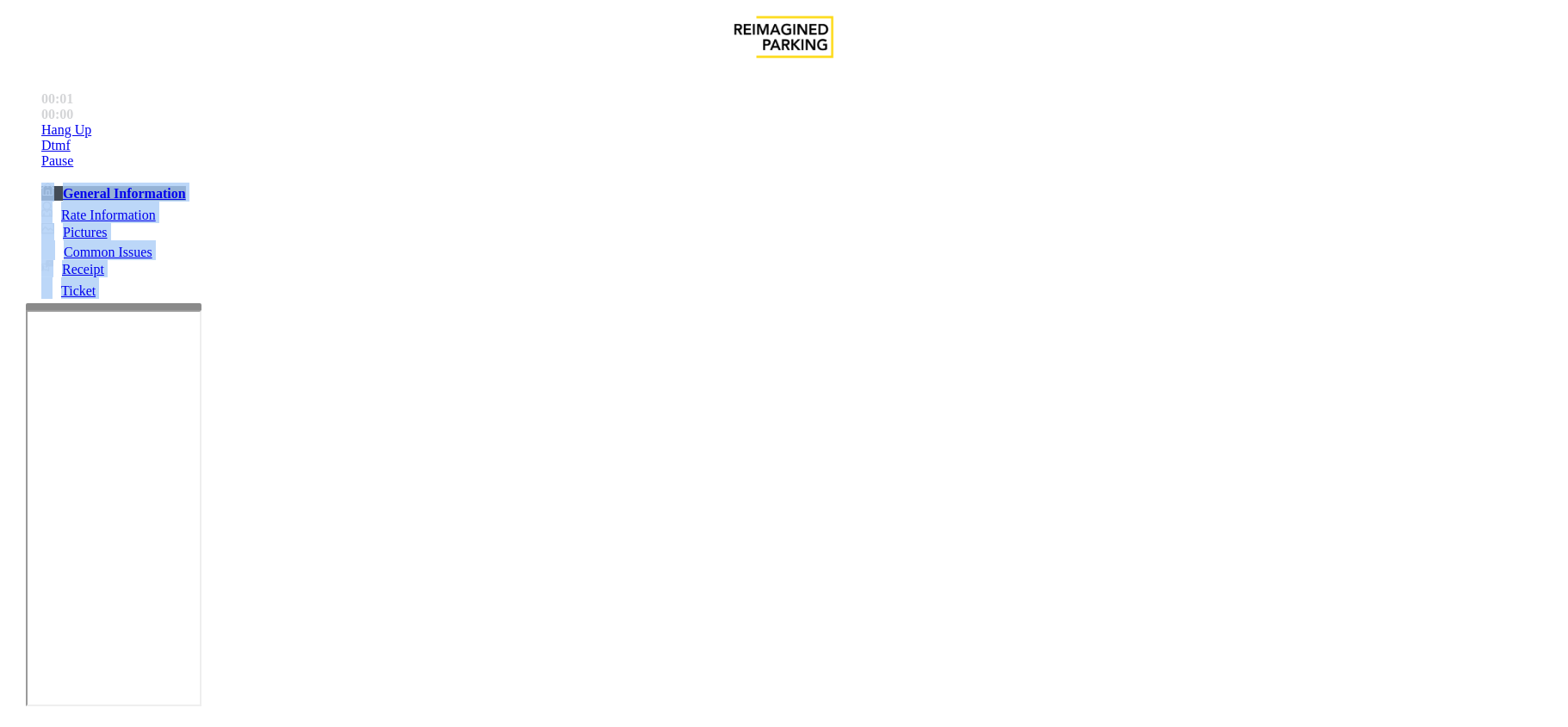 scroll, scrollTop: 574, scrollLeft: 0, axis: vertical 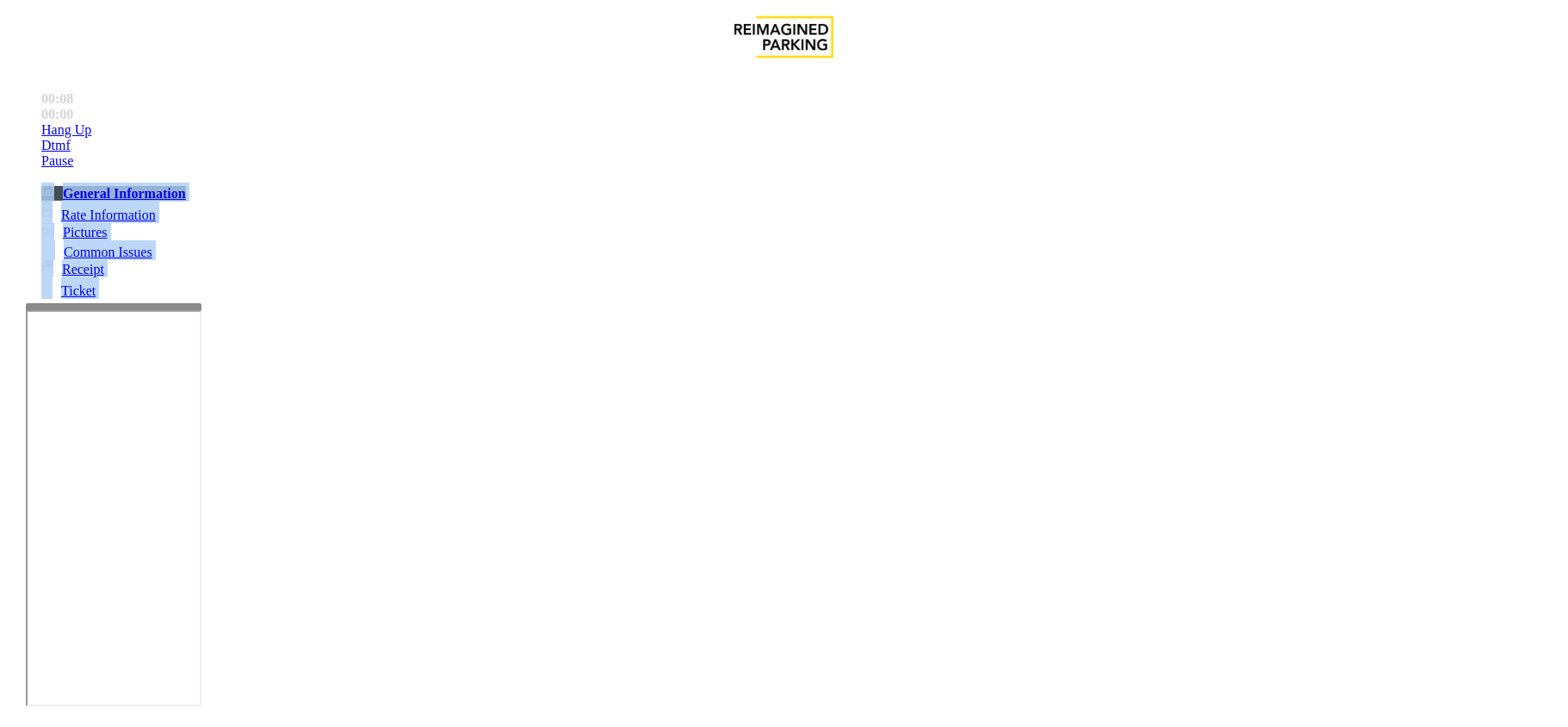 click on "Intercom Issue/No Response" at bounding box center (800, 1289) 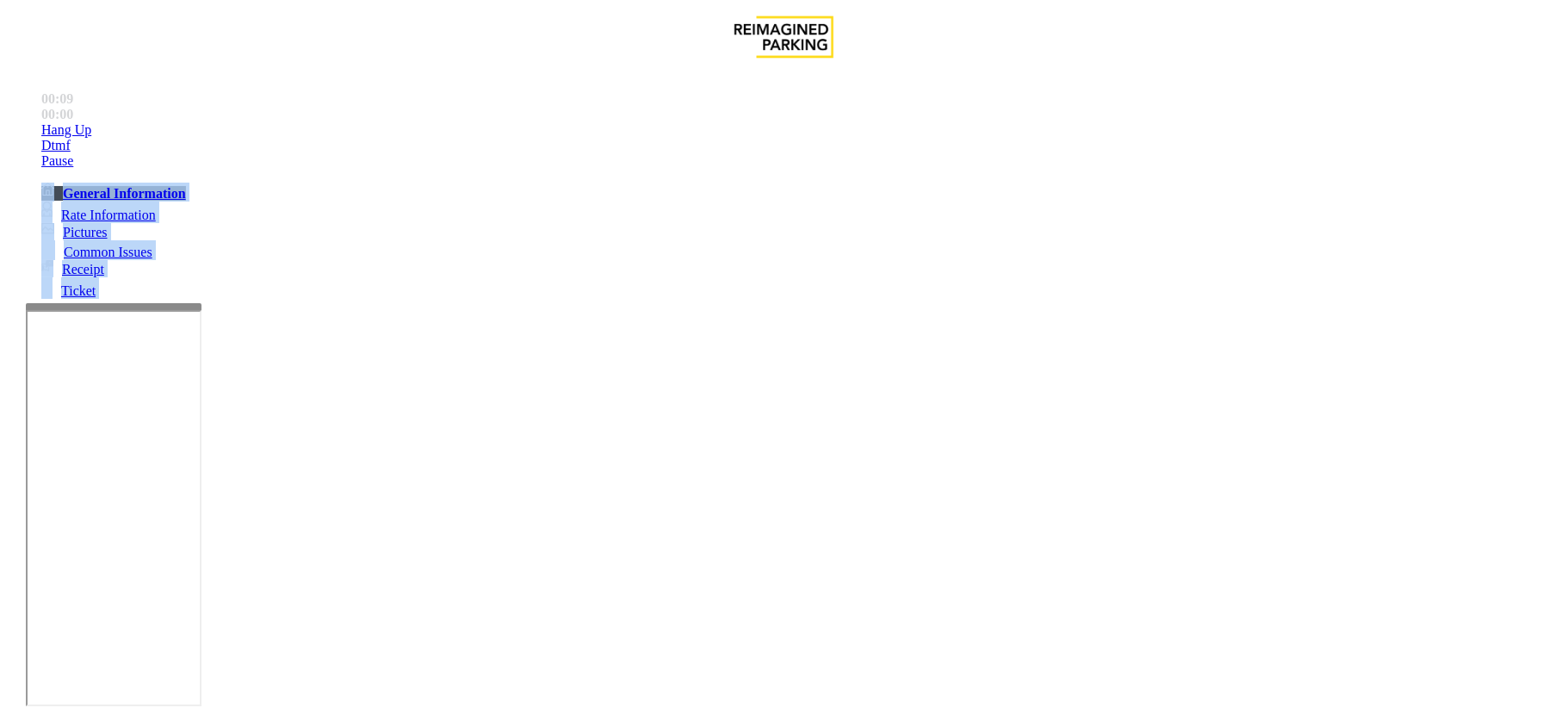click on "No Response/Unable to hear parker" at bounding box center [122, 1289] 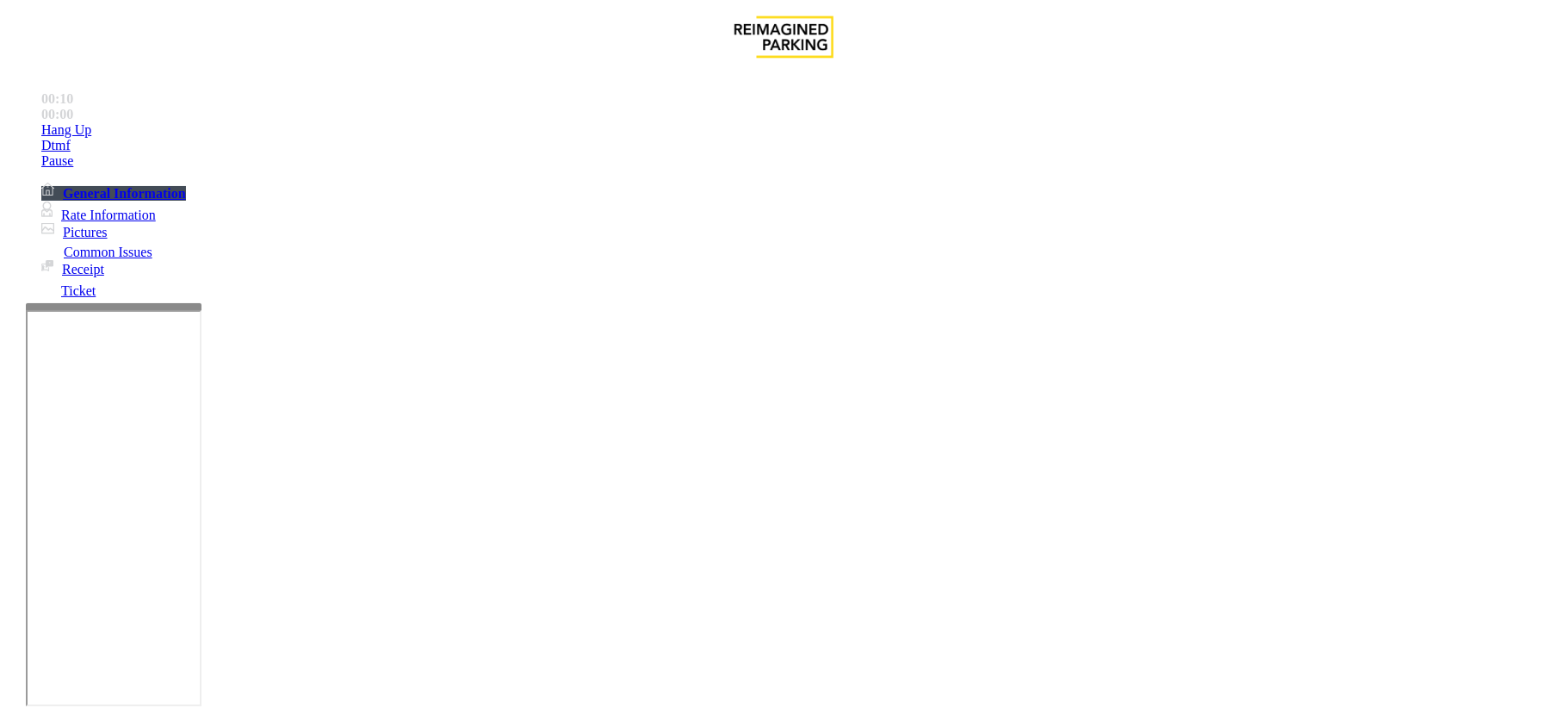 click on "No Response/Unable to hear parker" at bounding box center (784, 1277) 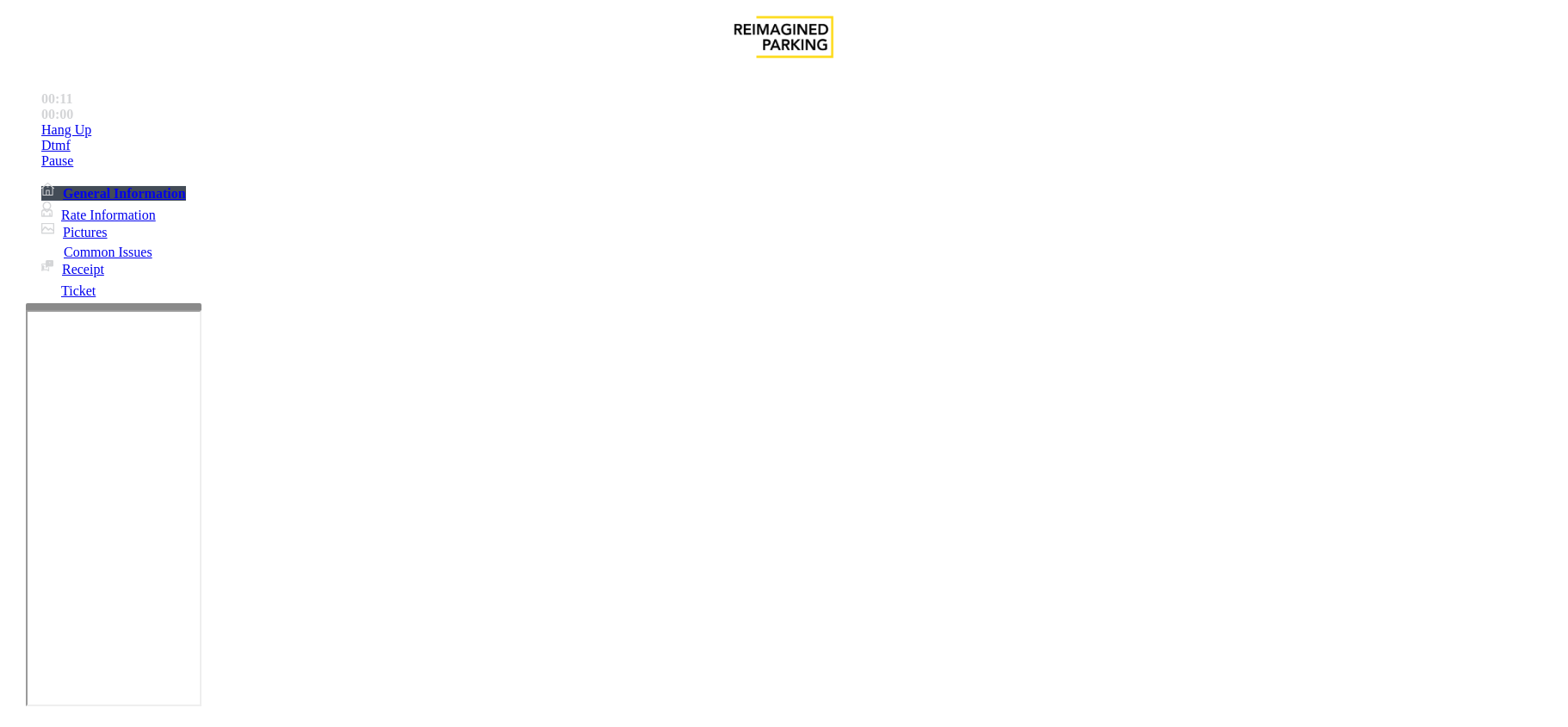 click on "No Response/Unable to hear parker" at bounding box center [784, 1277] 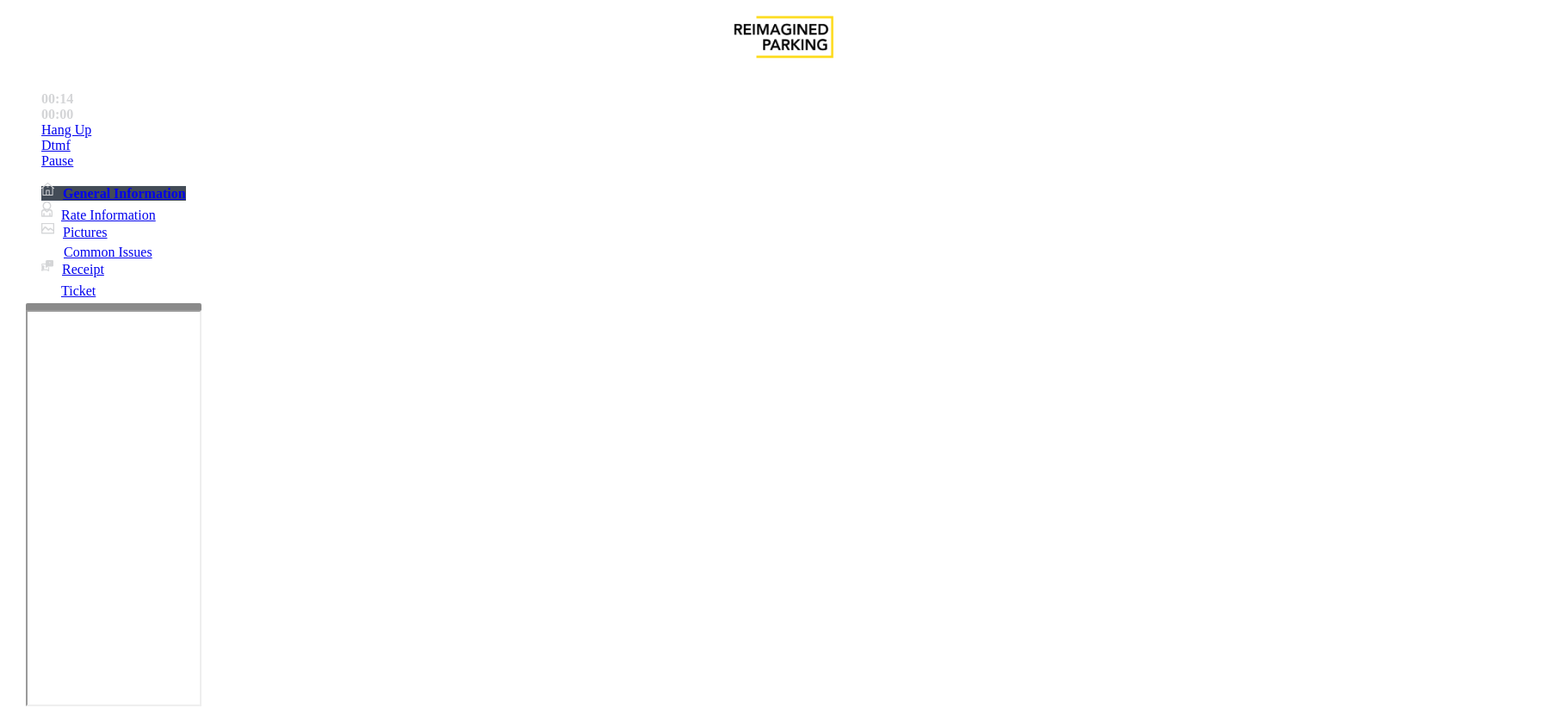 click at bounding box center (262, 1331) 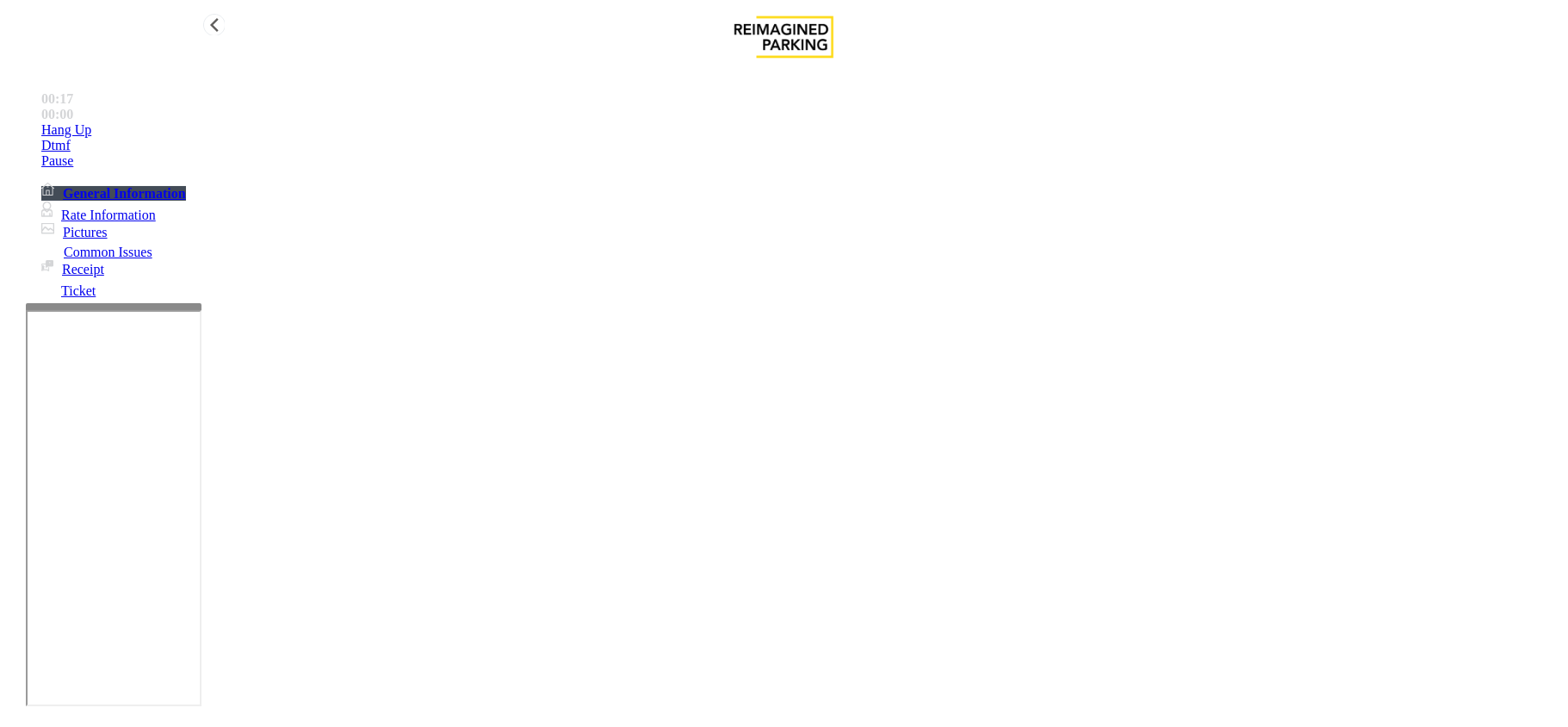 type on "**********" 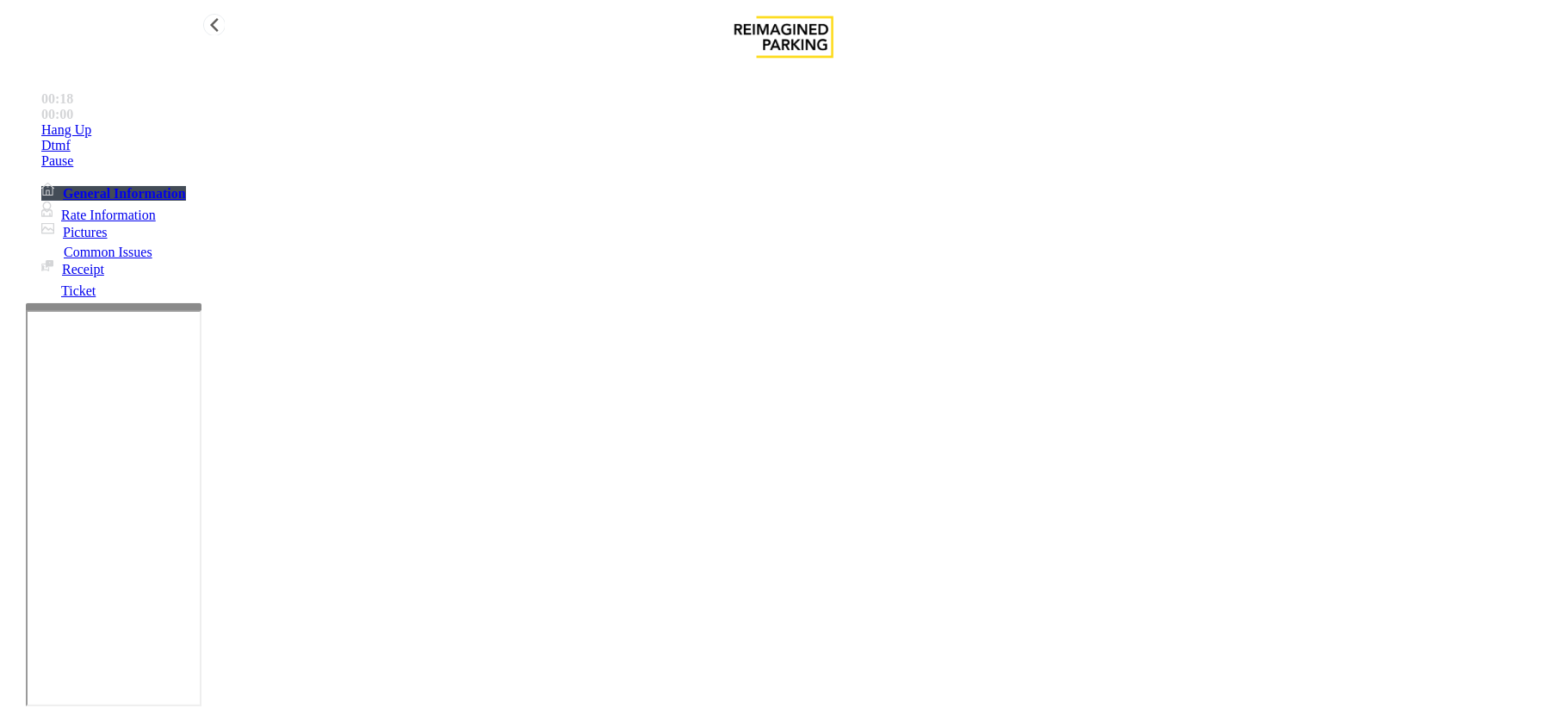 click on "Hang Up" at bounding box center [801, 130] 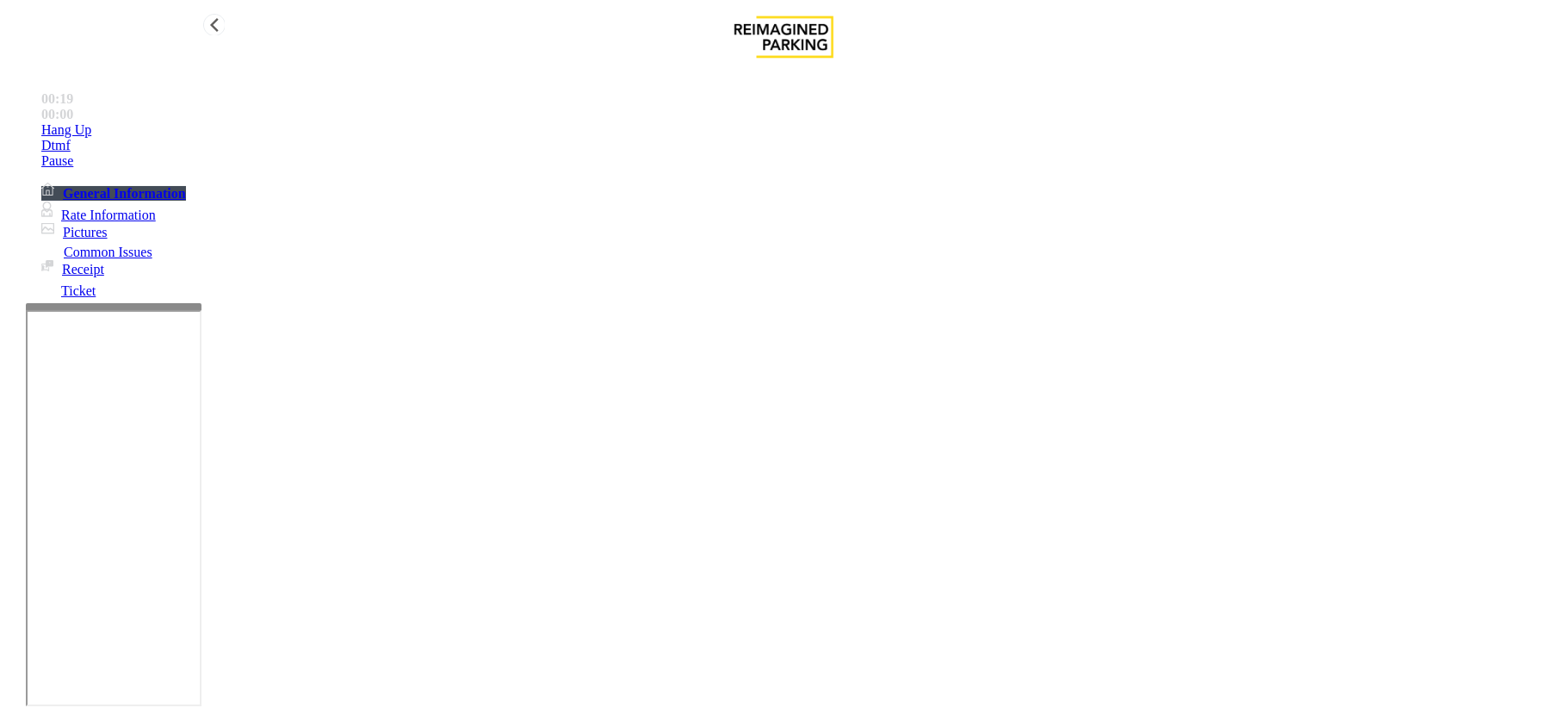 click on "Hang Up" at bounding box center (801, 130) 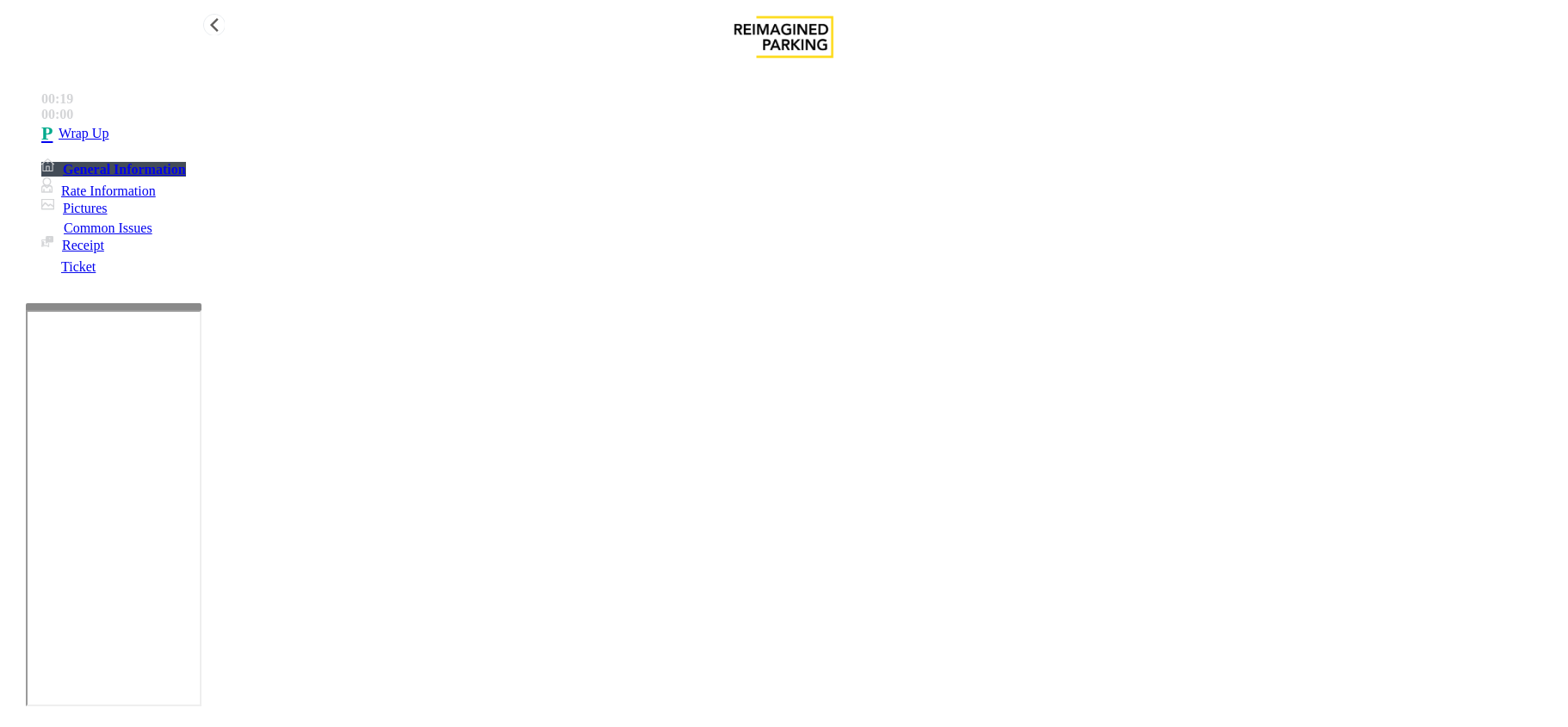 click on "Wrap Up" at bounding box center [84, 134] 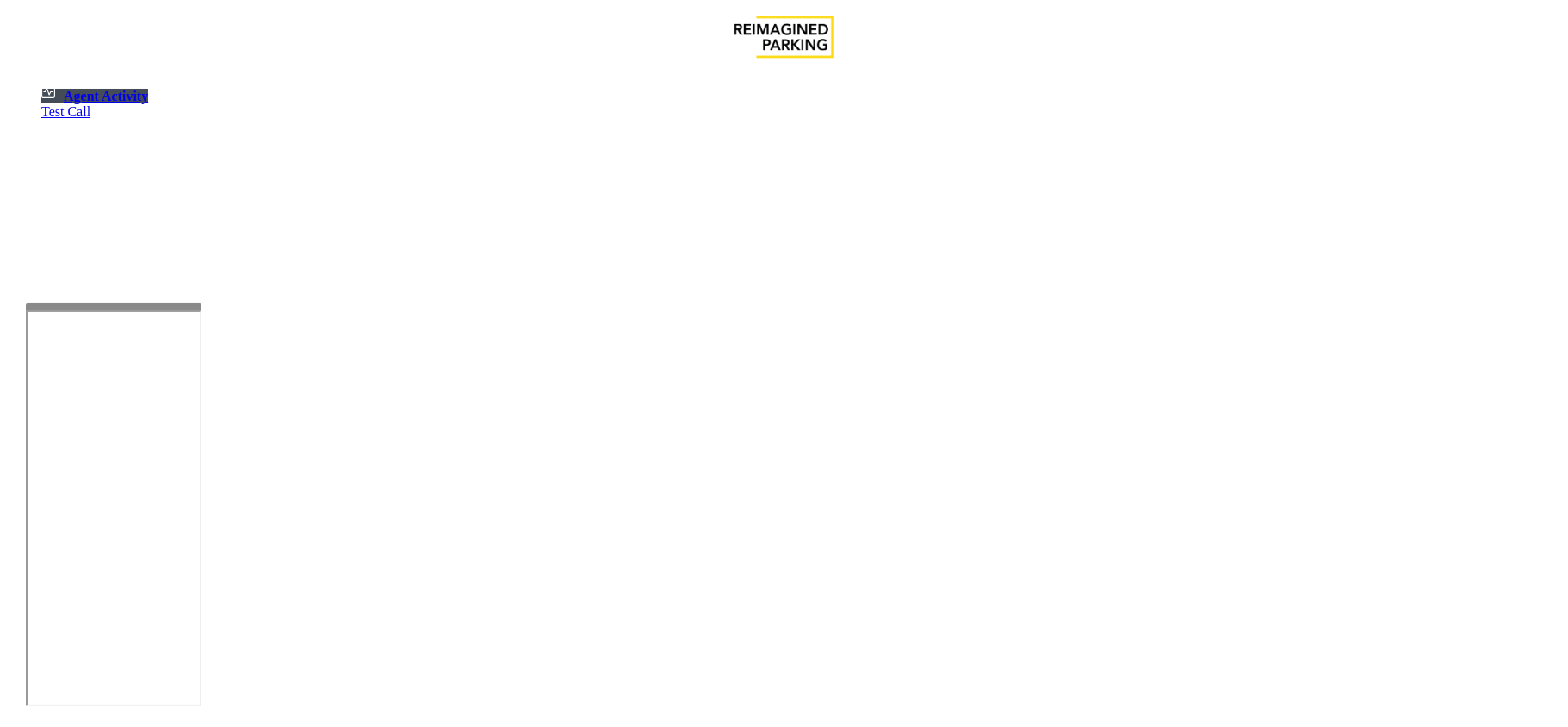 click on "No records available." at bounding box center [784, 1460] 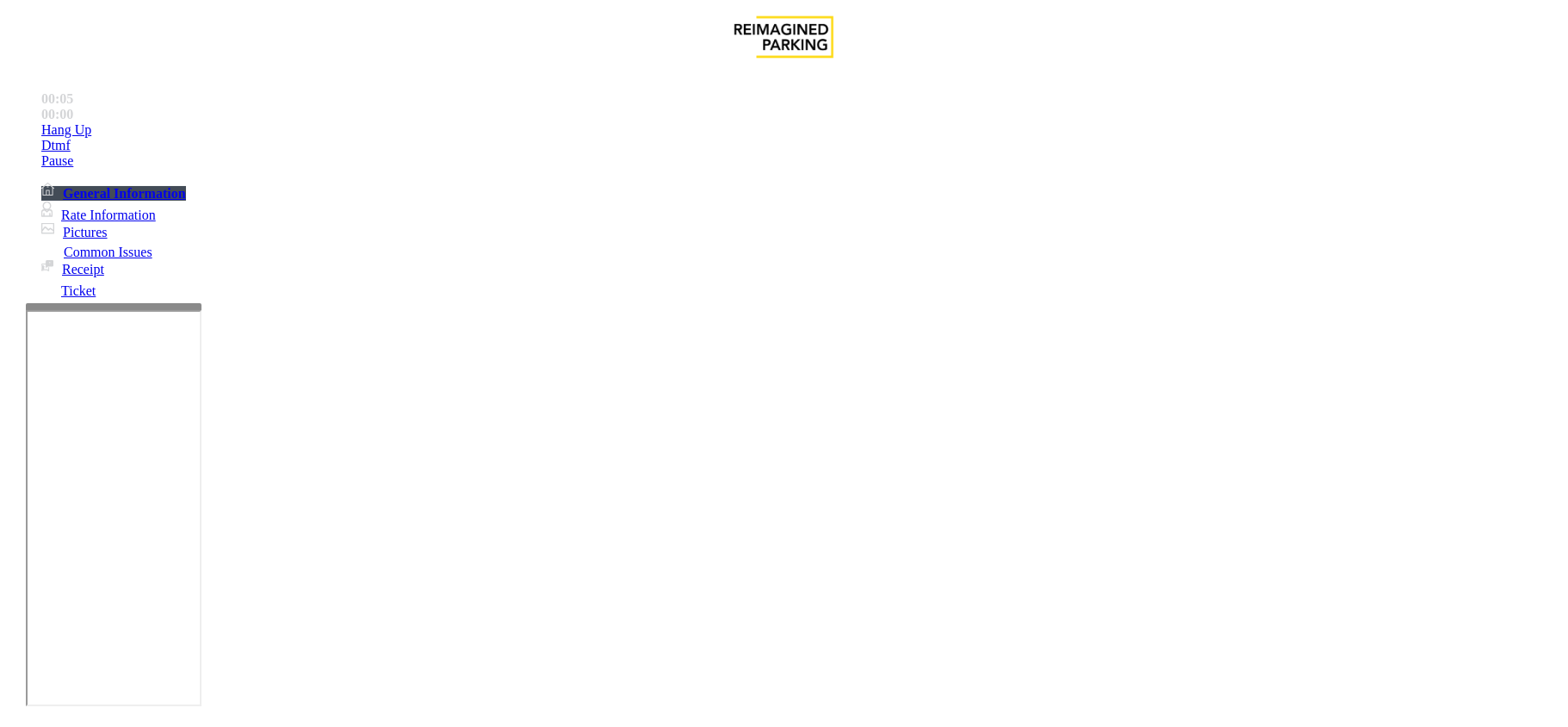 click on "Equipment Issue" at bounding box center (416, 1289) 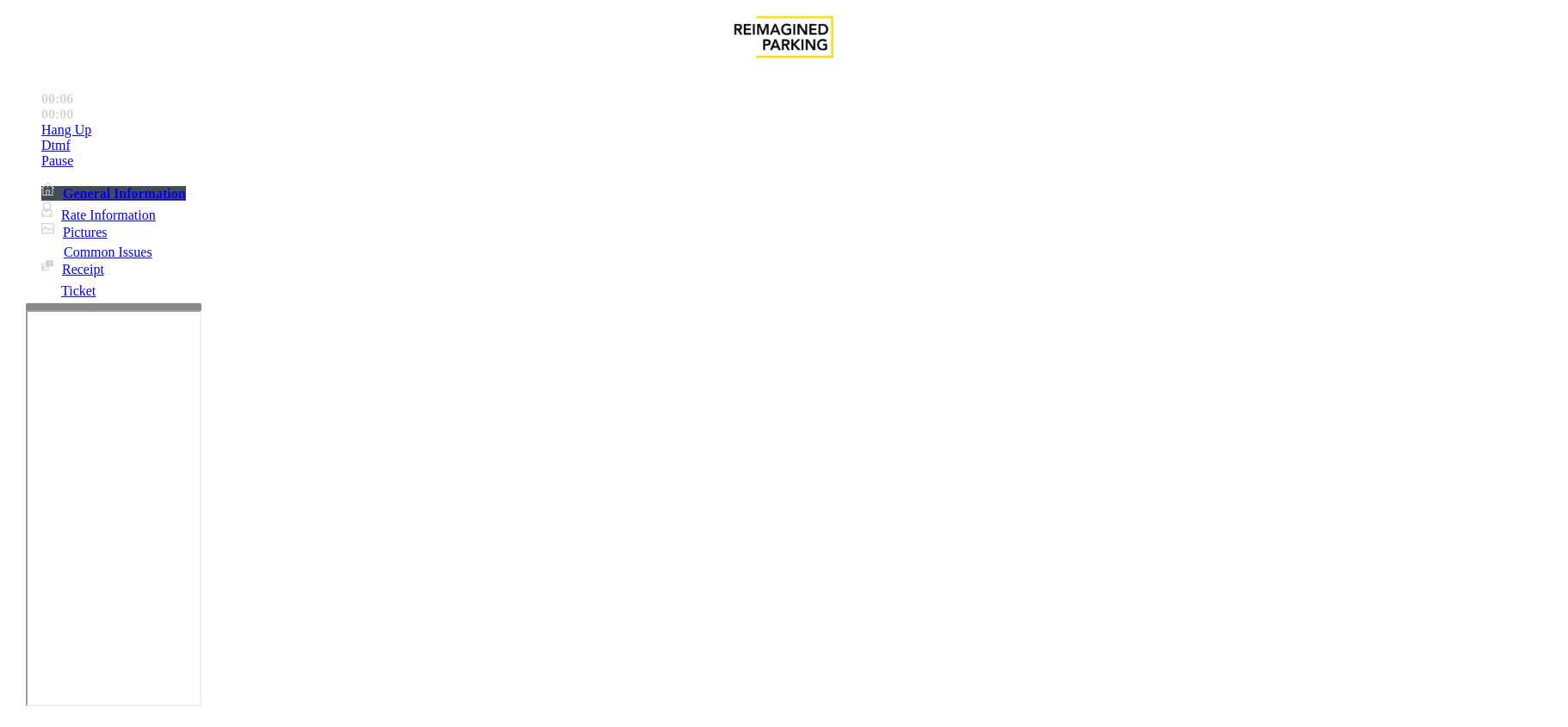 click on "Gate / Door Won't Open" at bounding box center (495, 1289) 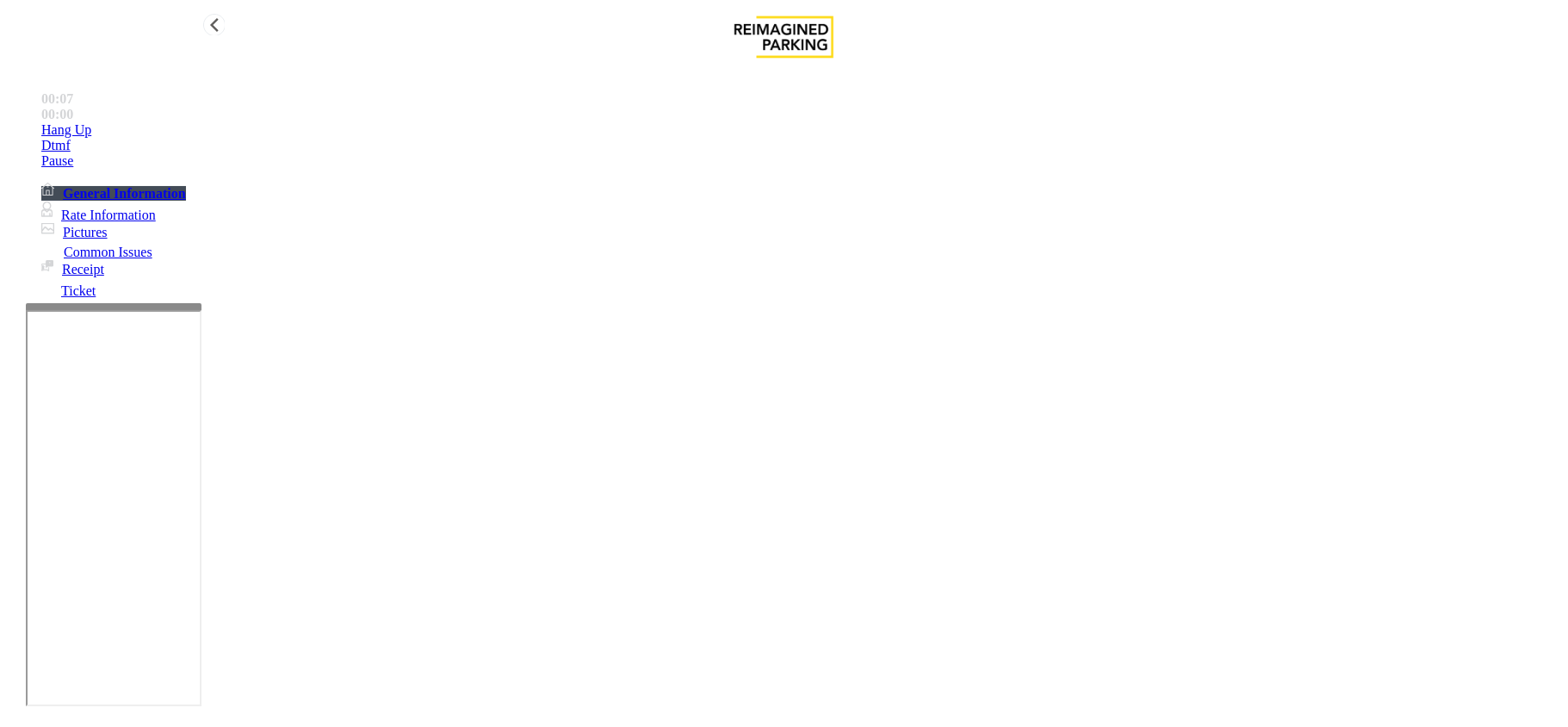 click on "Hang Up" at bounding box center (801, 130) 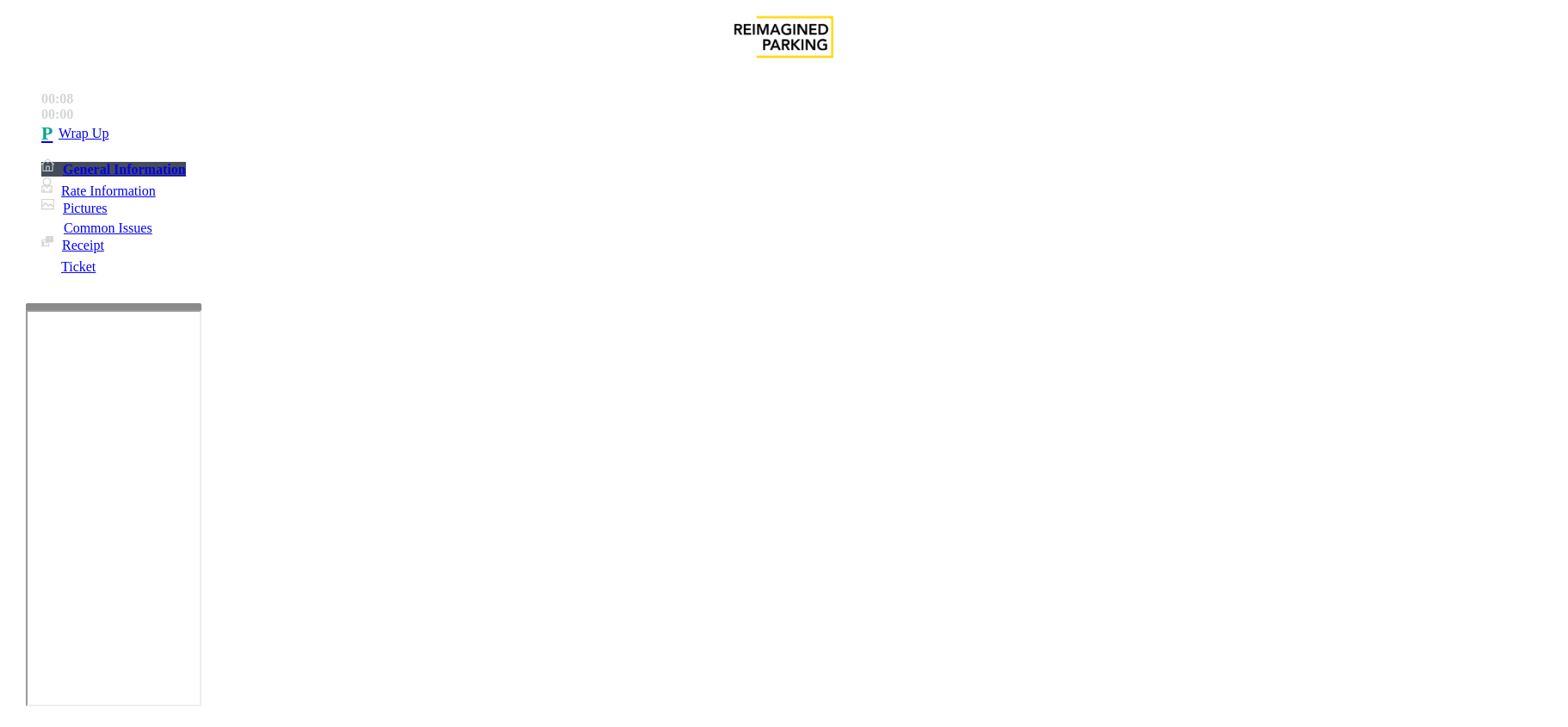 click on "Do not take any details until further notice. Simply vend the gates." at bounding box center (373, 2911) 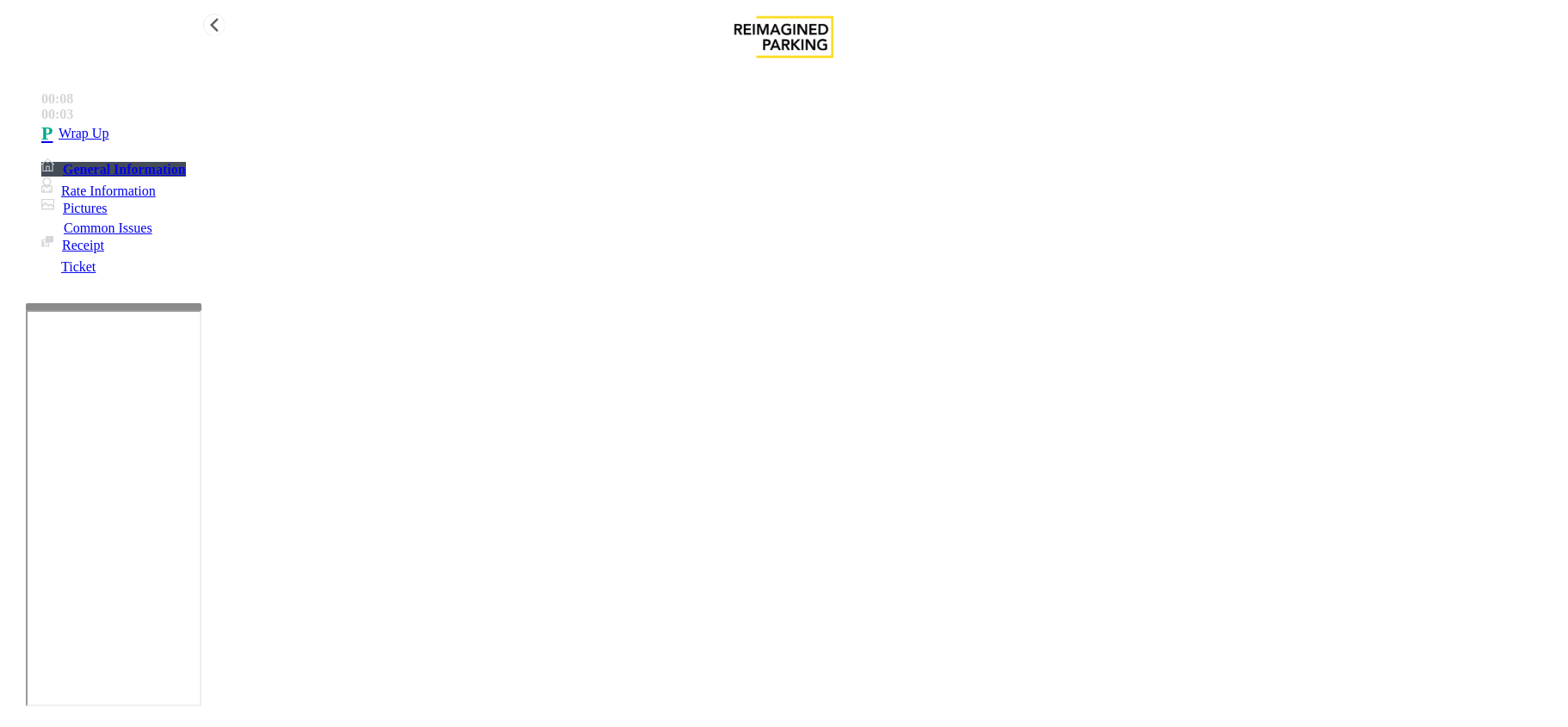 type on "**********" 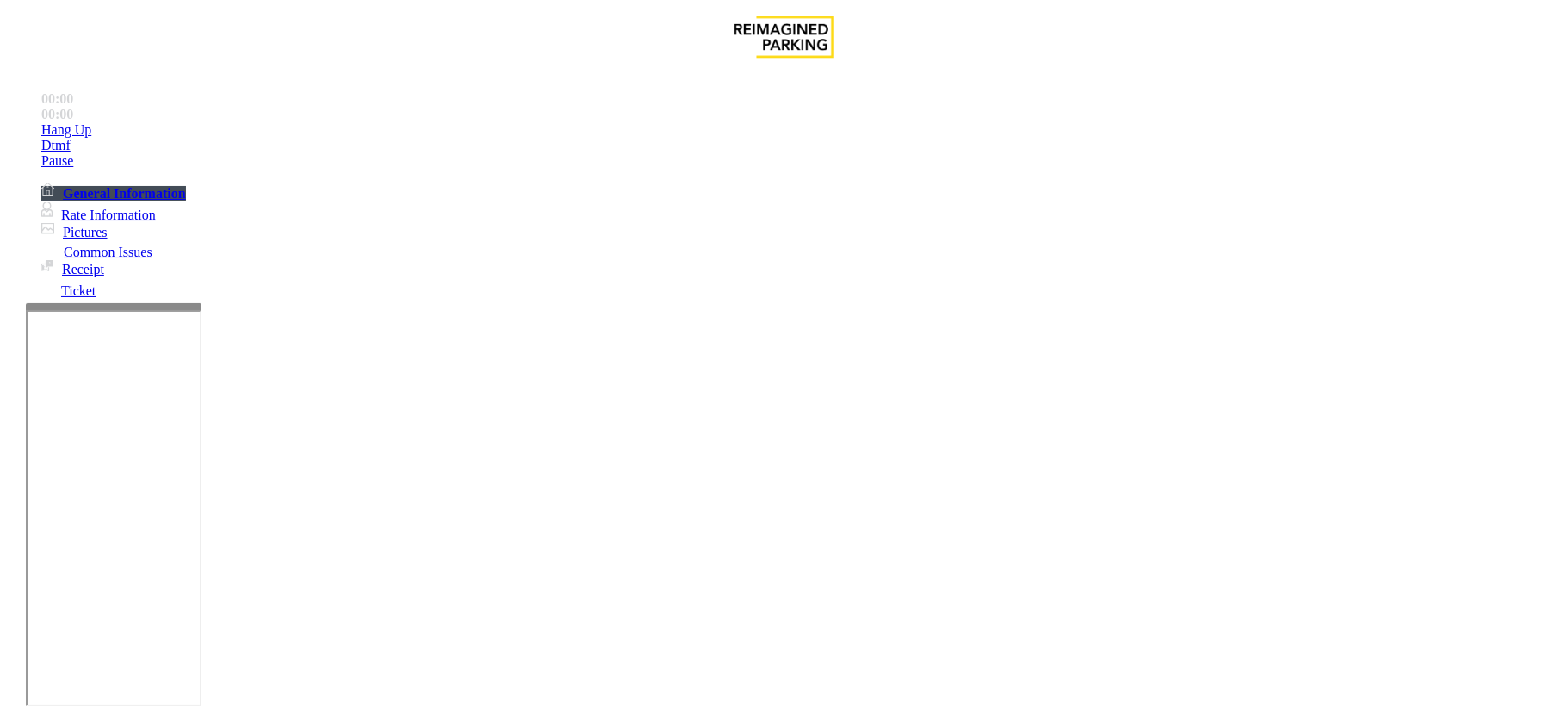 scroll, scrollTop: 121, scrollLeft: 0, axis: vertical 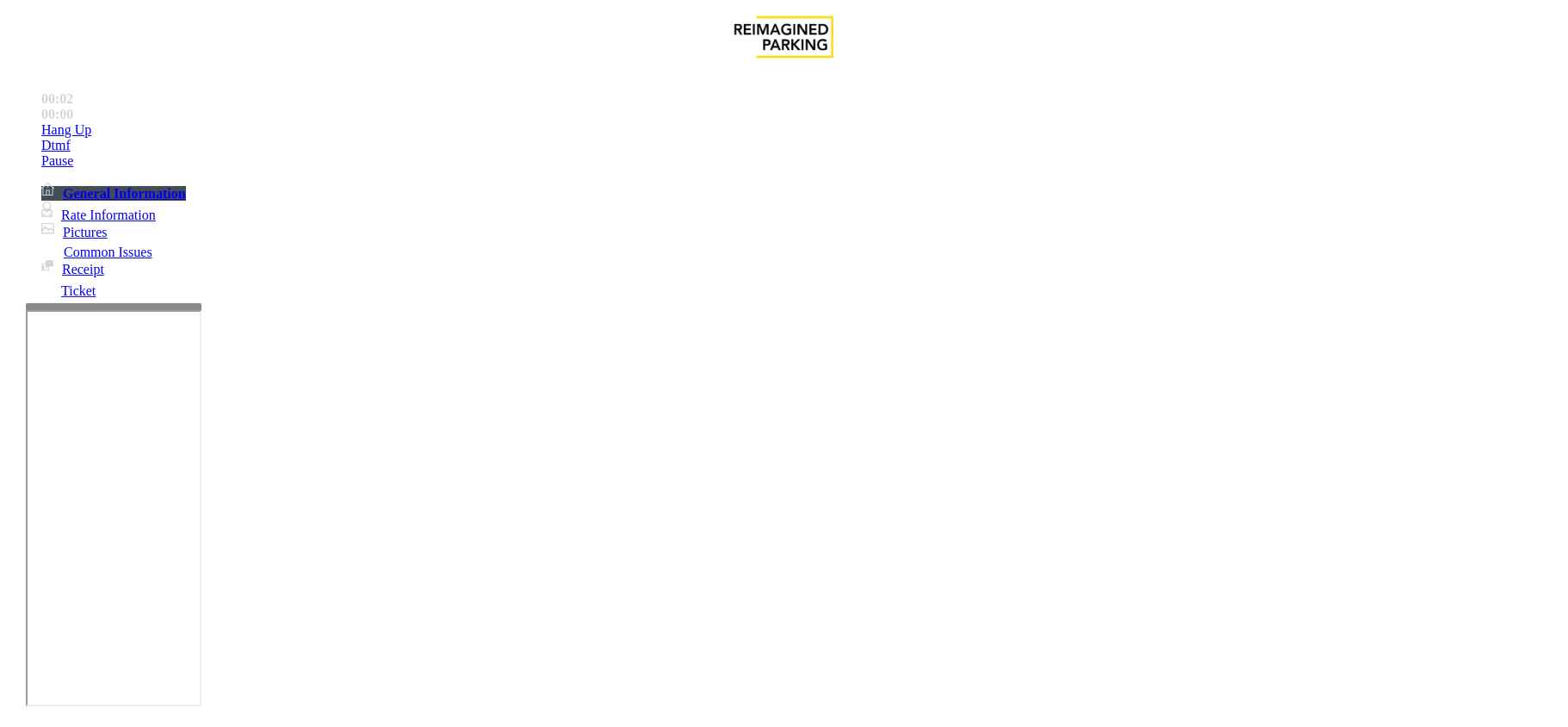 drag, startPoint x: 428, startPoint y: 486, endPoint x: 431, endPoint y: 442, distance: 44.102154 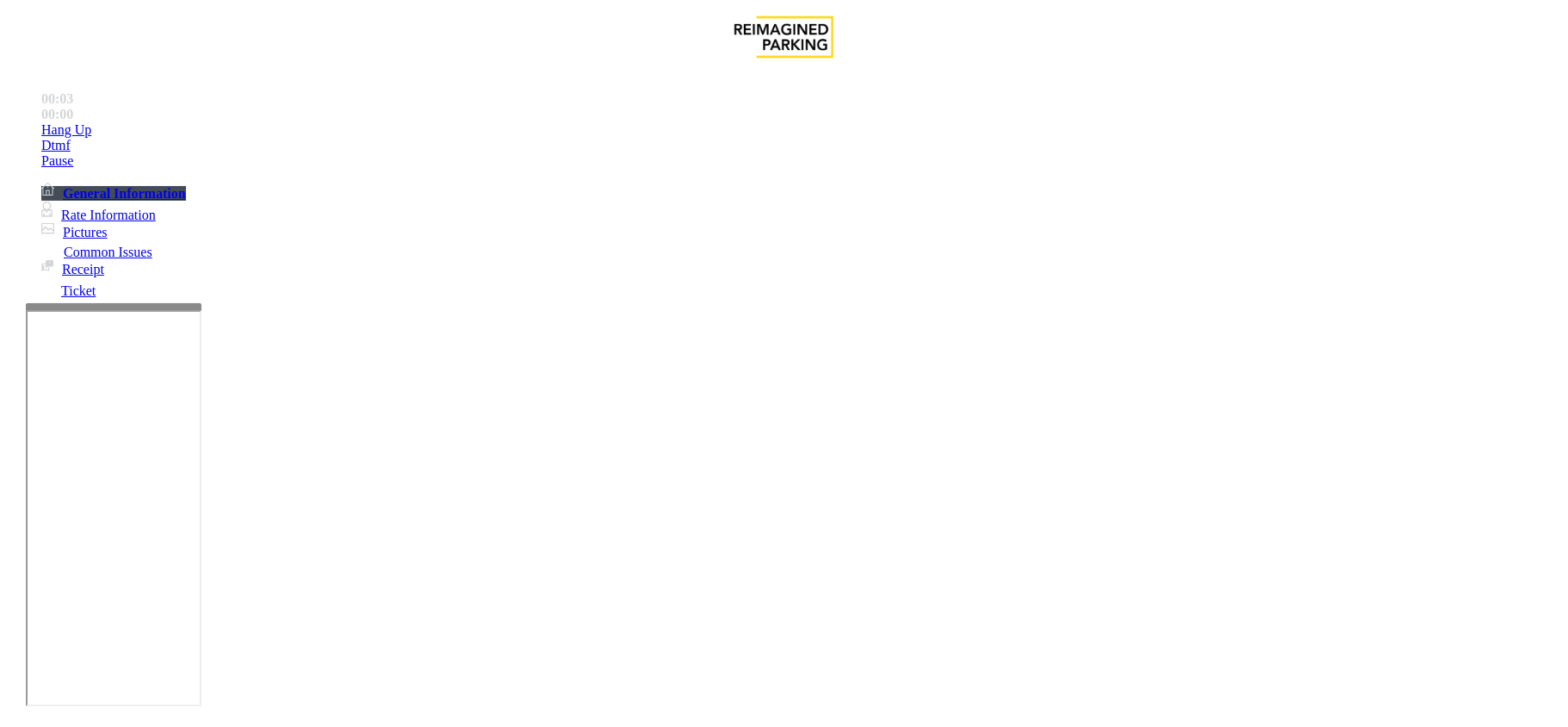 click on "No Response/Unable to hear parker" at bounding box center [122, 1289] 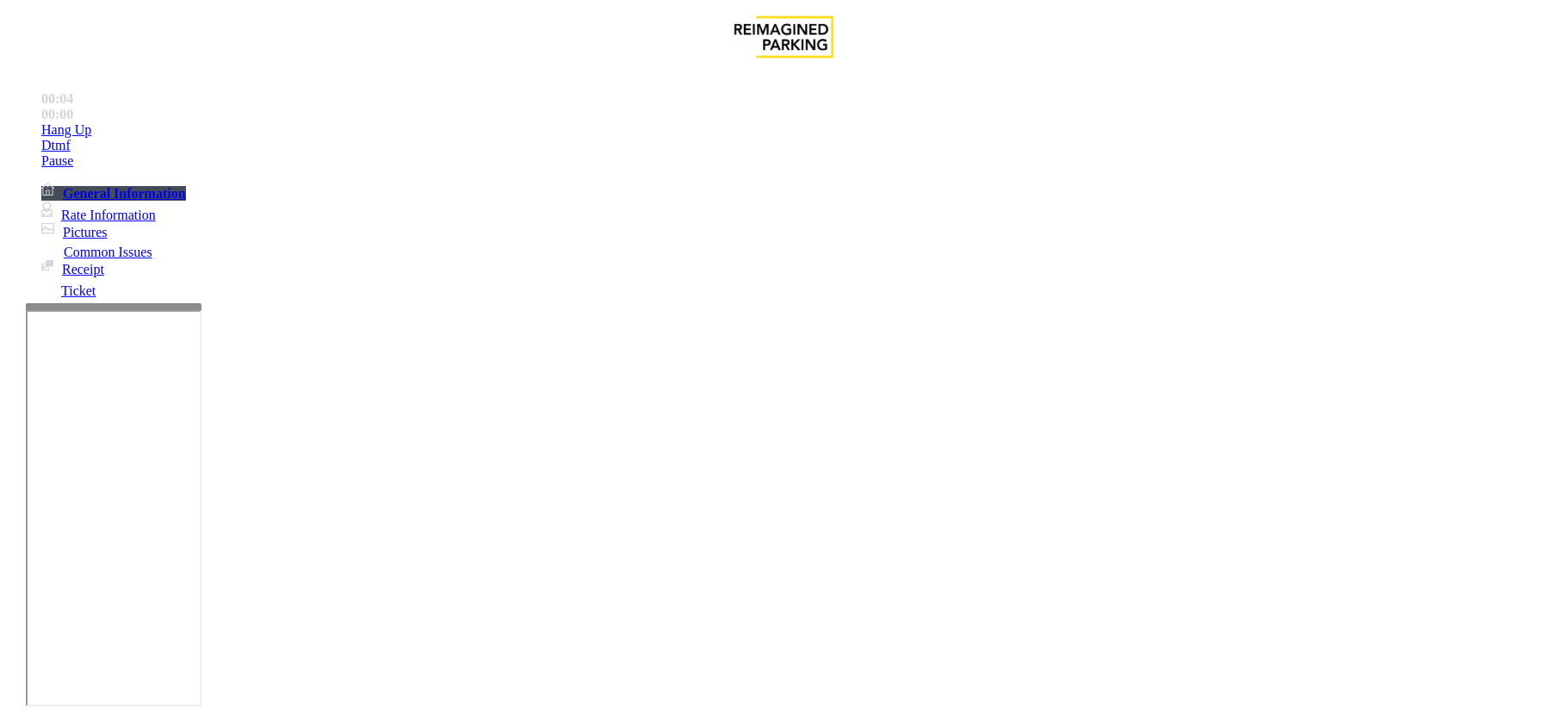 click on "No Response/Unable to hear parker" at bounding box center (784, 1277) 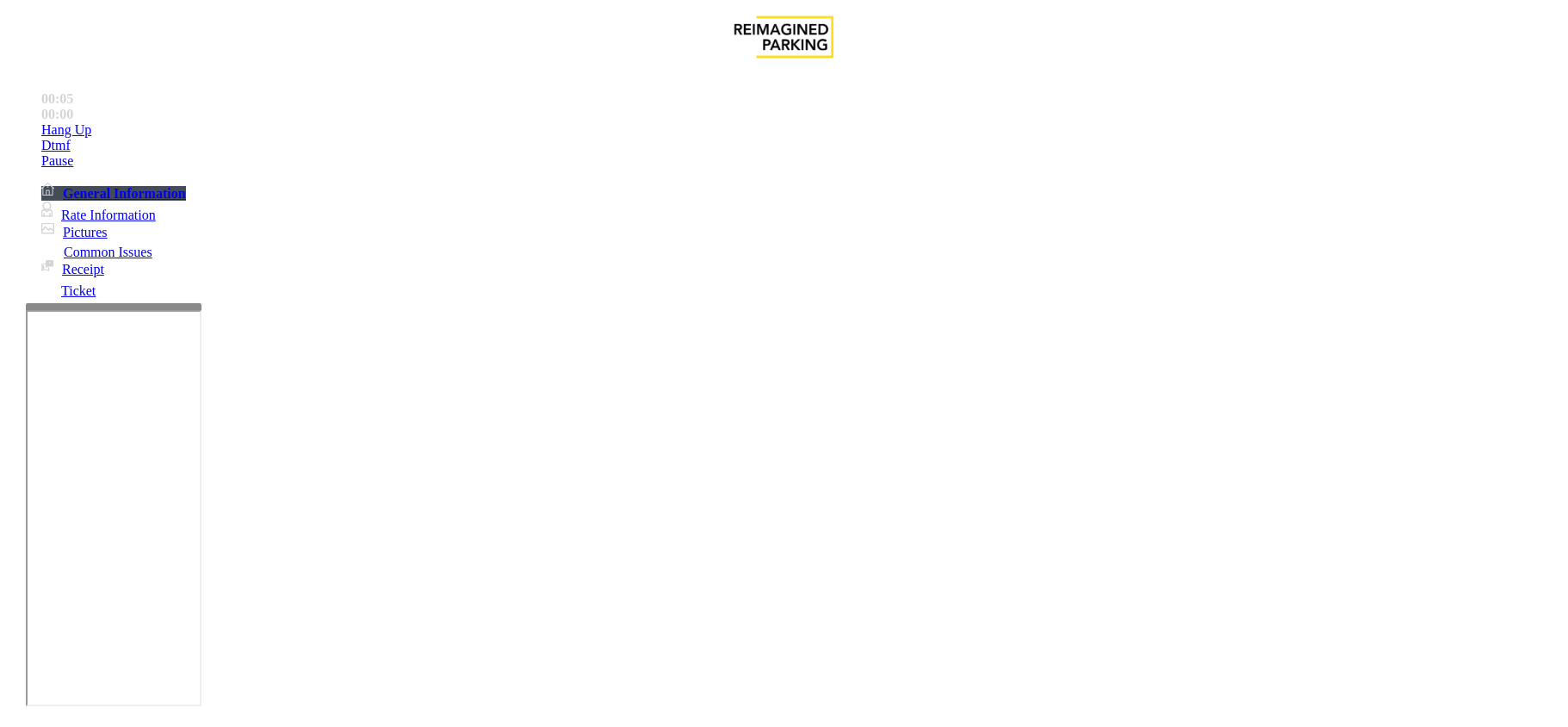 click at bounding box center [262, 1352] 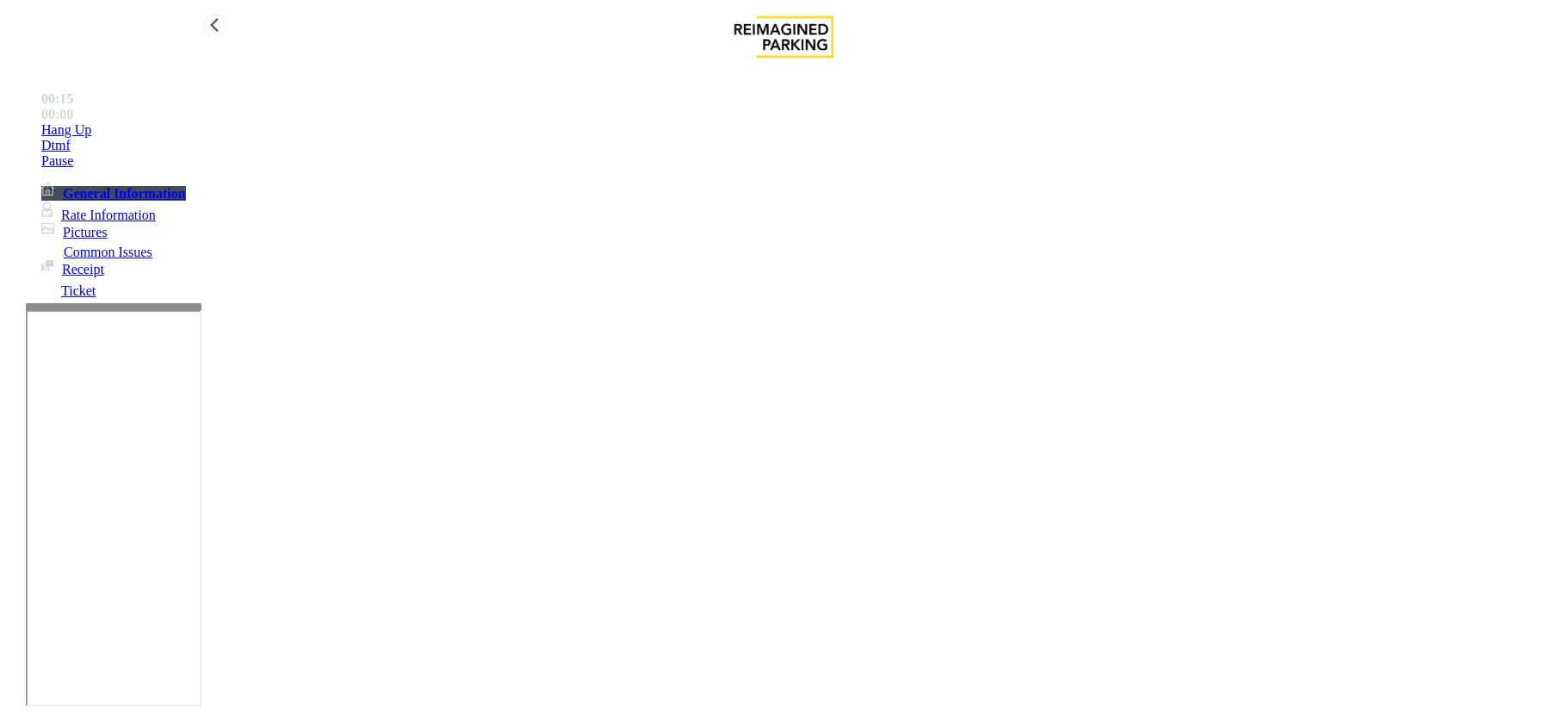 type on "**********" 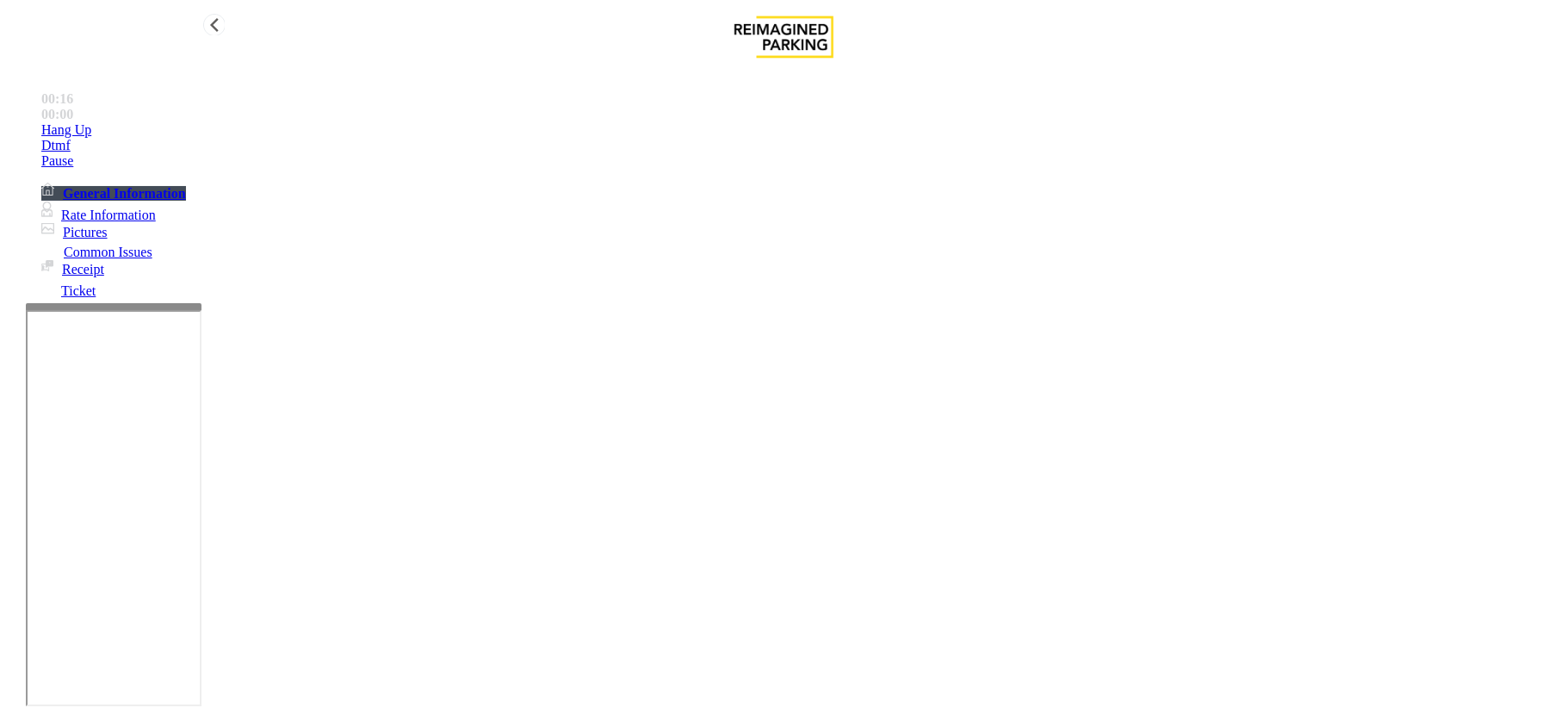 click on "Hang Up" at bounding box center [801, 130] 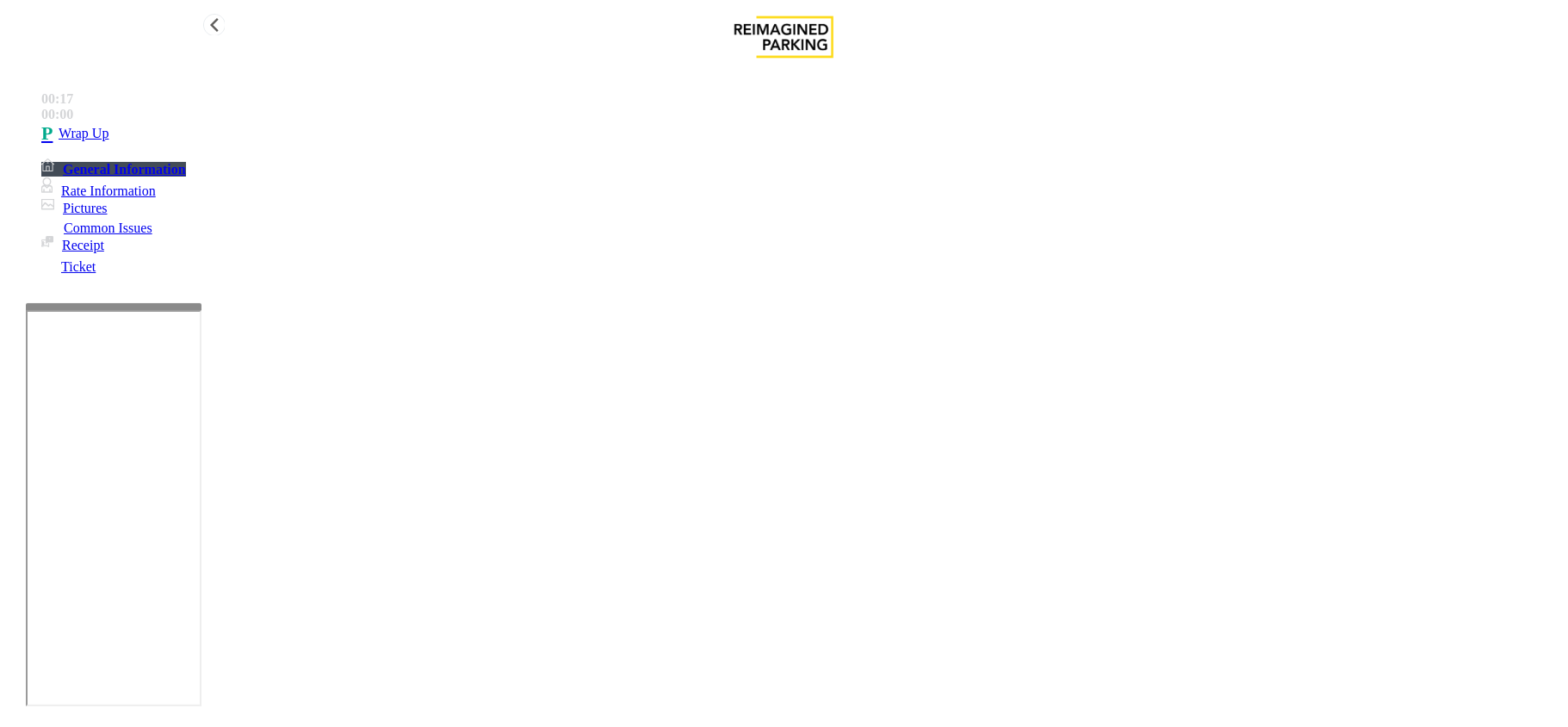 click on "Wrap Up" at bounding box center [801, 134] 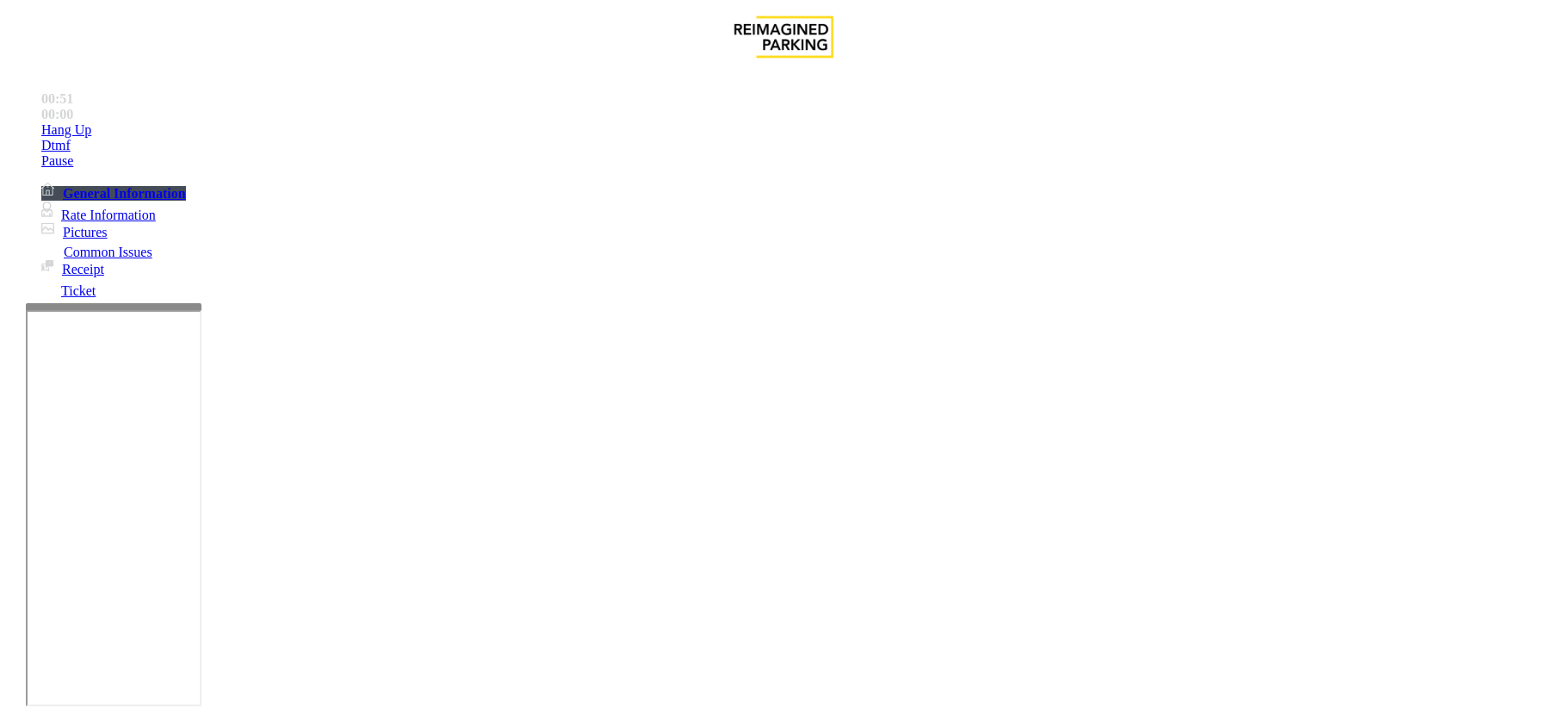 click on "Equipment Issue" at bounding box center [416, 1289] 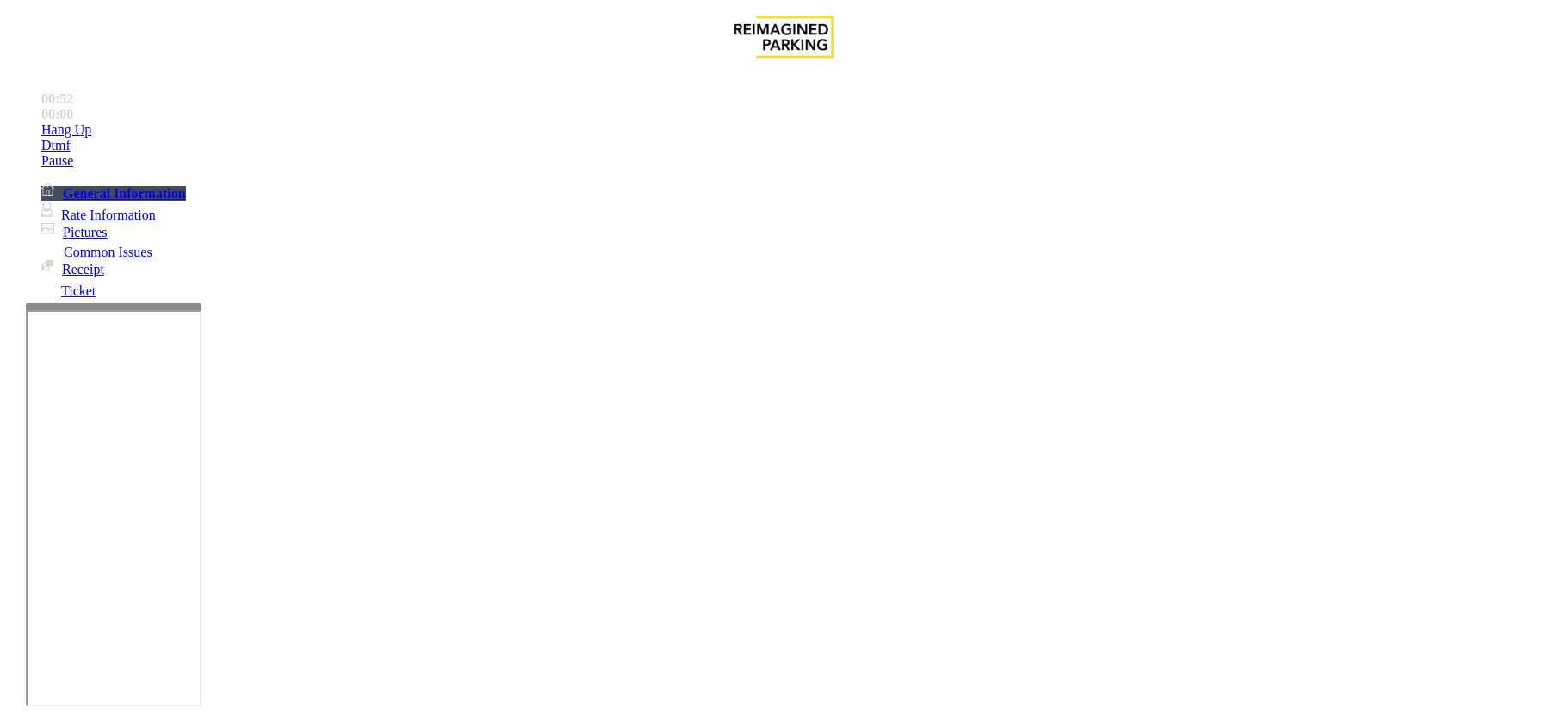 click on "Vend Gate" at bounding box center [59, 1677] 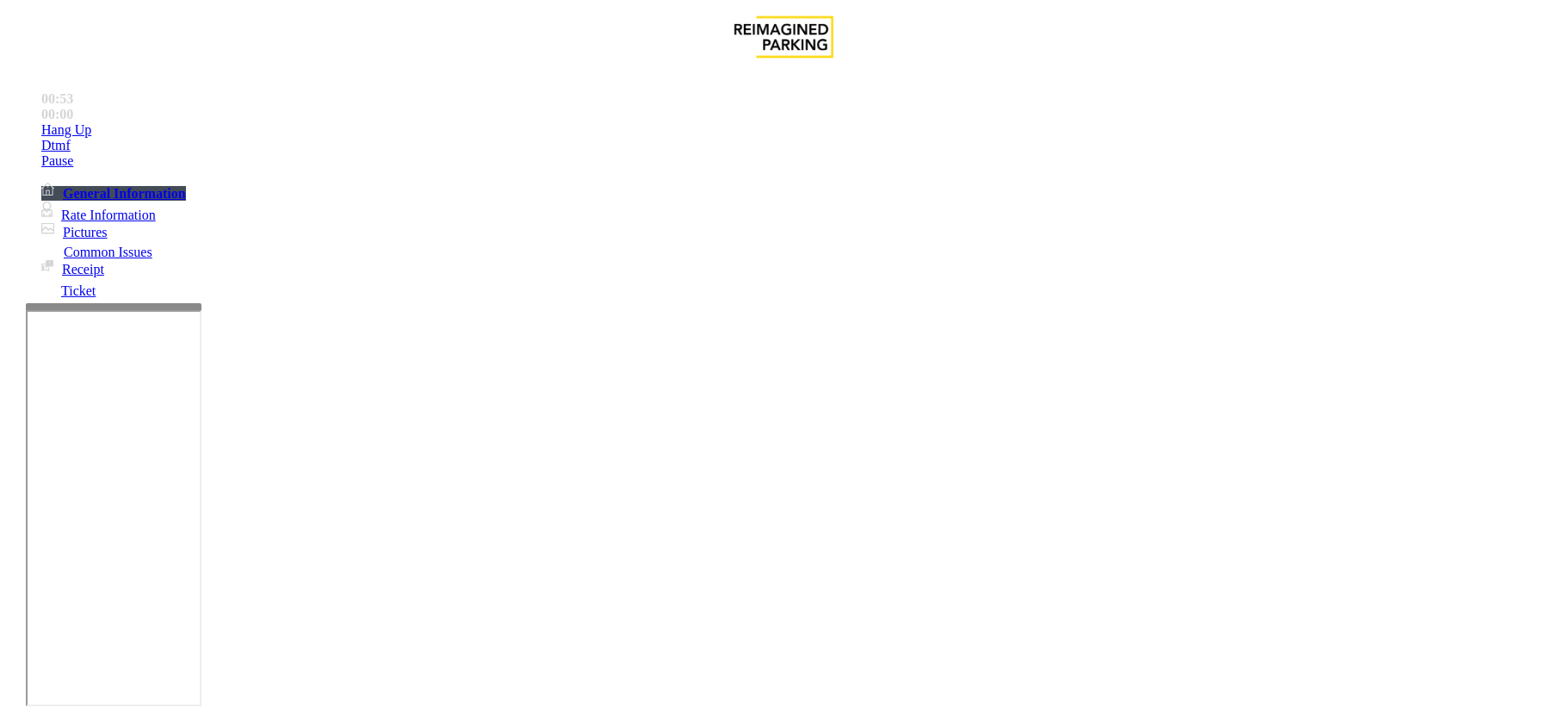 scroll, scrollTop: 345, scrollLeft: 0, axis: vertical 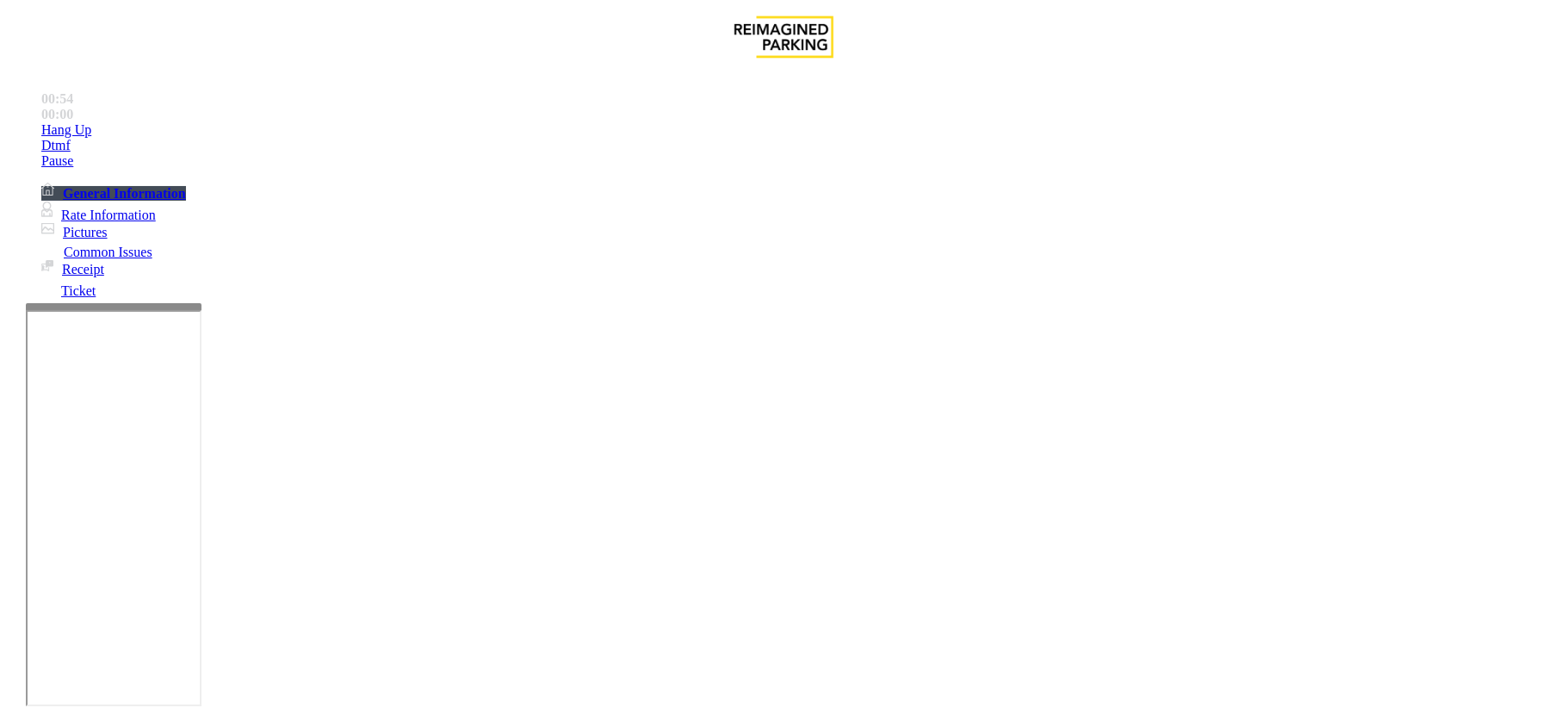 click on "Vend until further notice without asking any questions" at bounding box center [784, 2440] 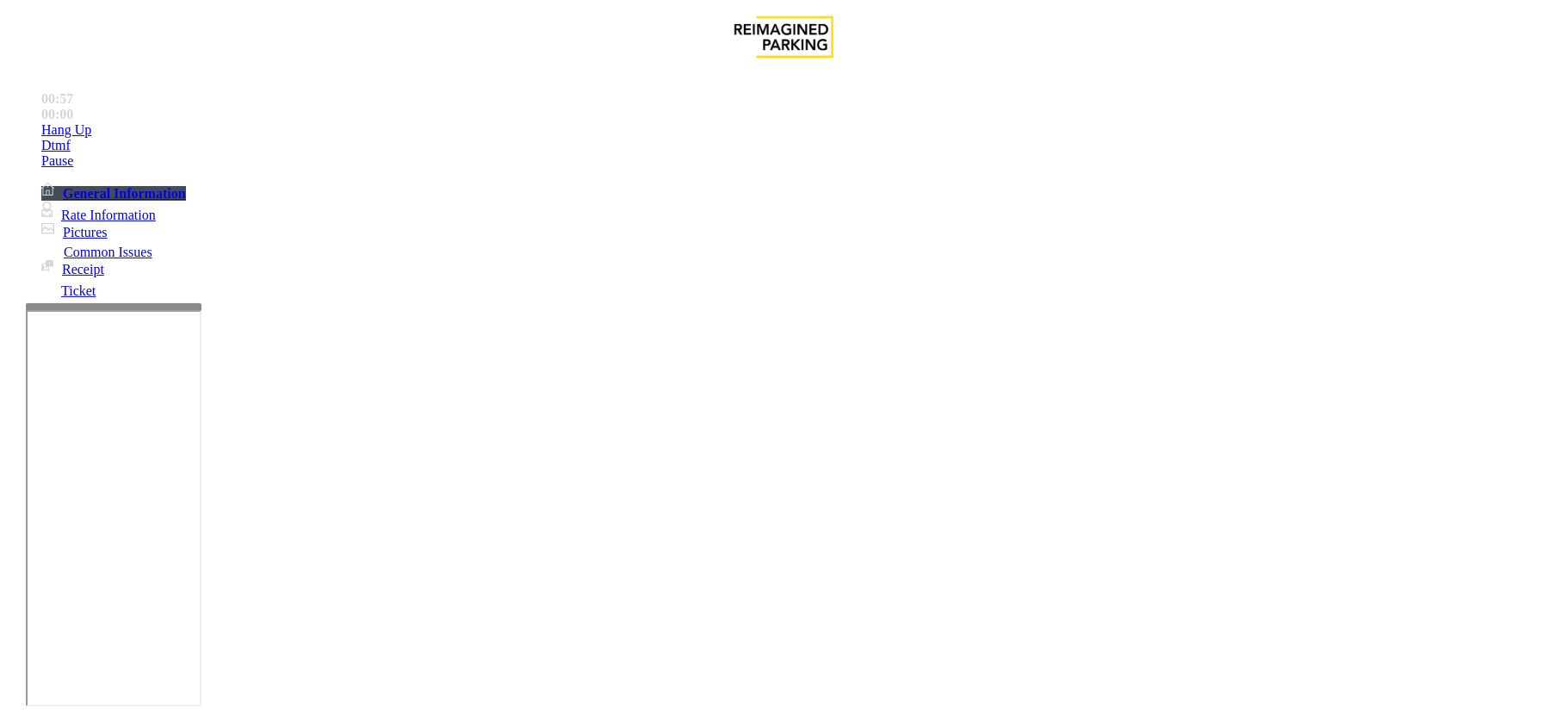 click at bounding box center (253, 1596) 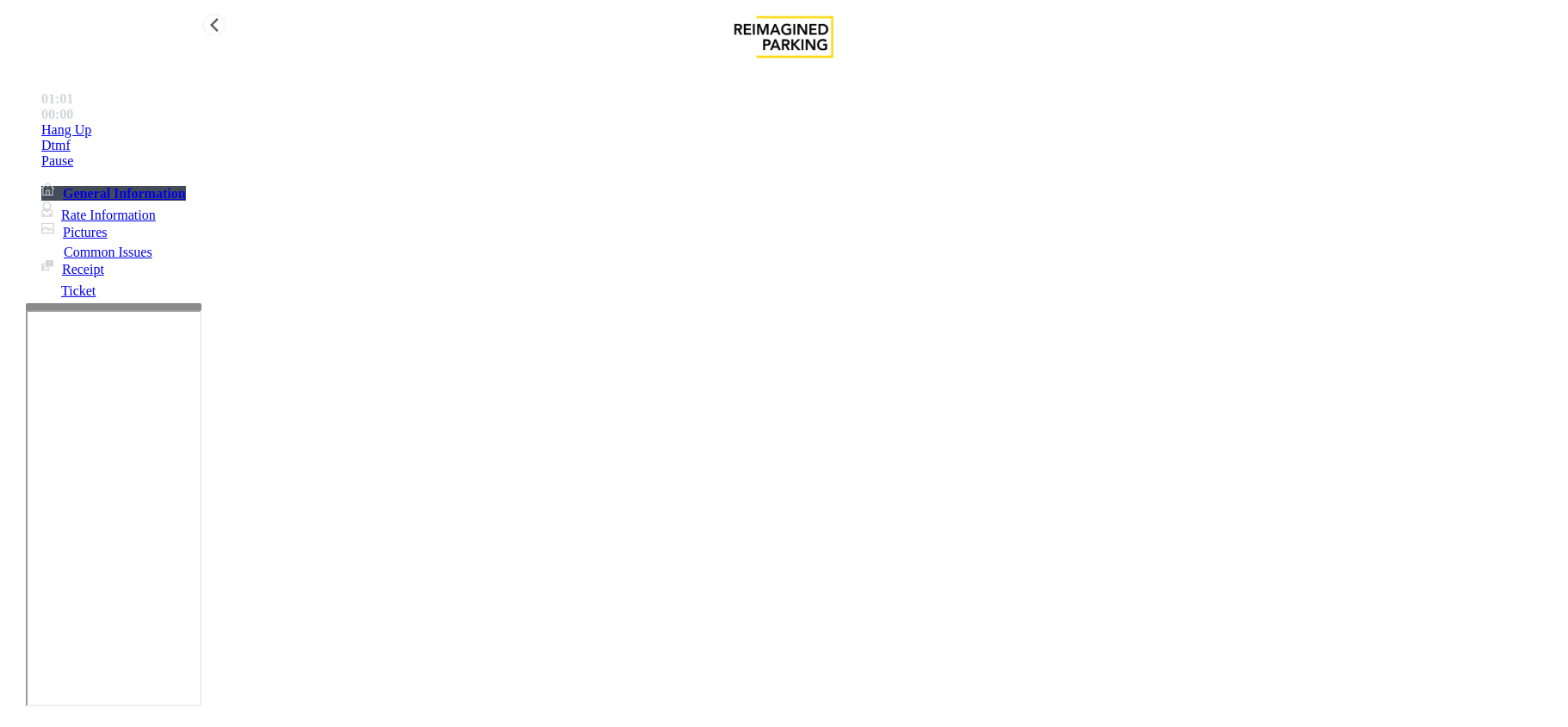 click on "Hang Up" at bounding box center [66, 130] 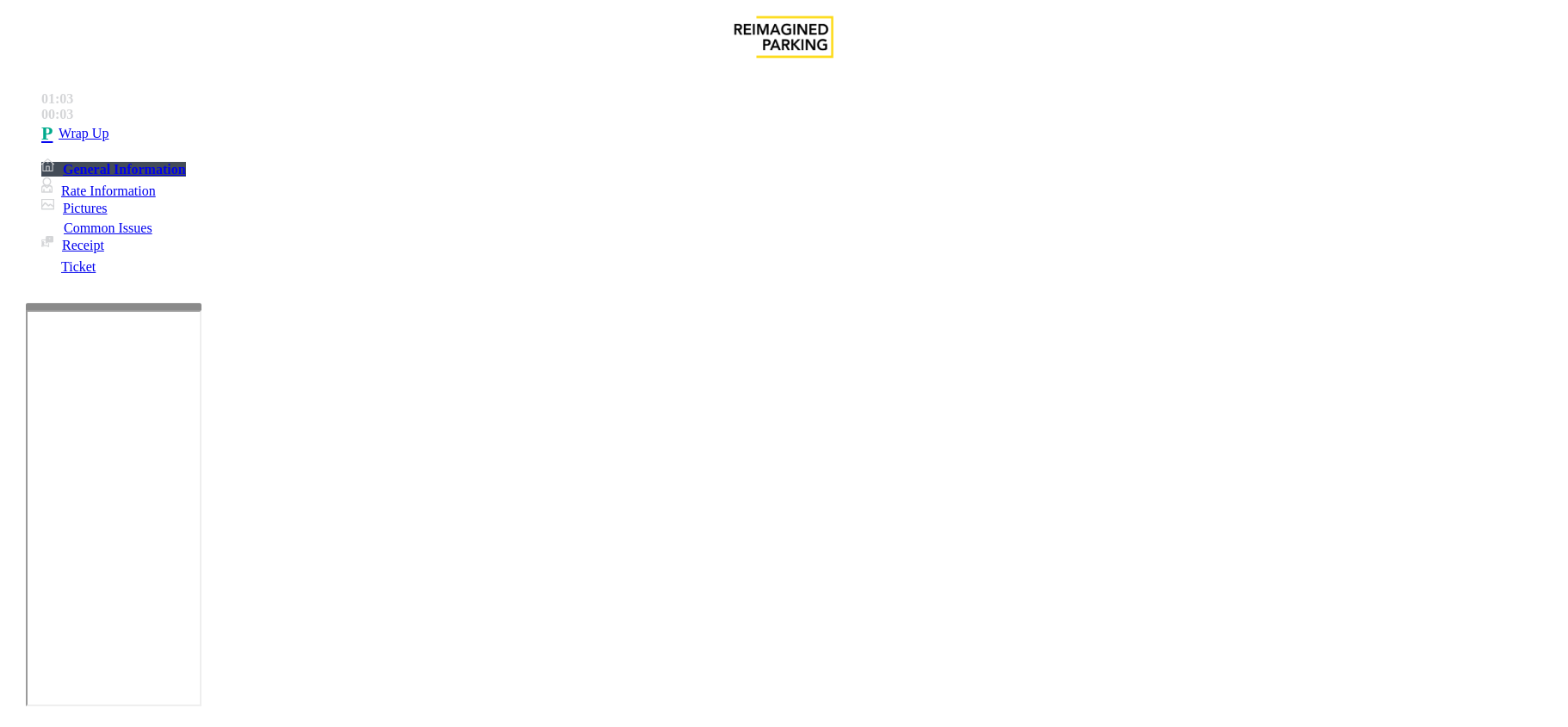 click at bounding box center [253, 1596] 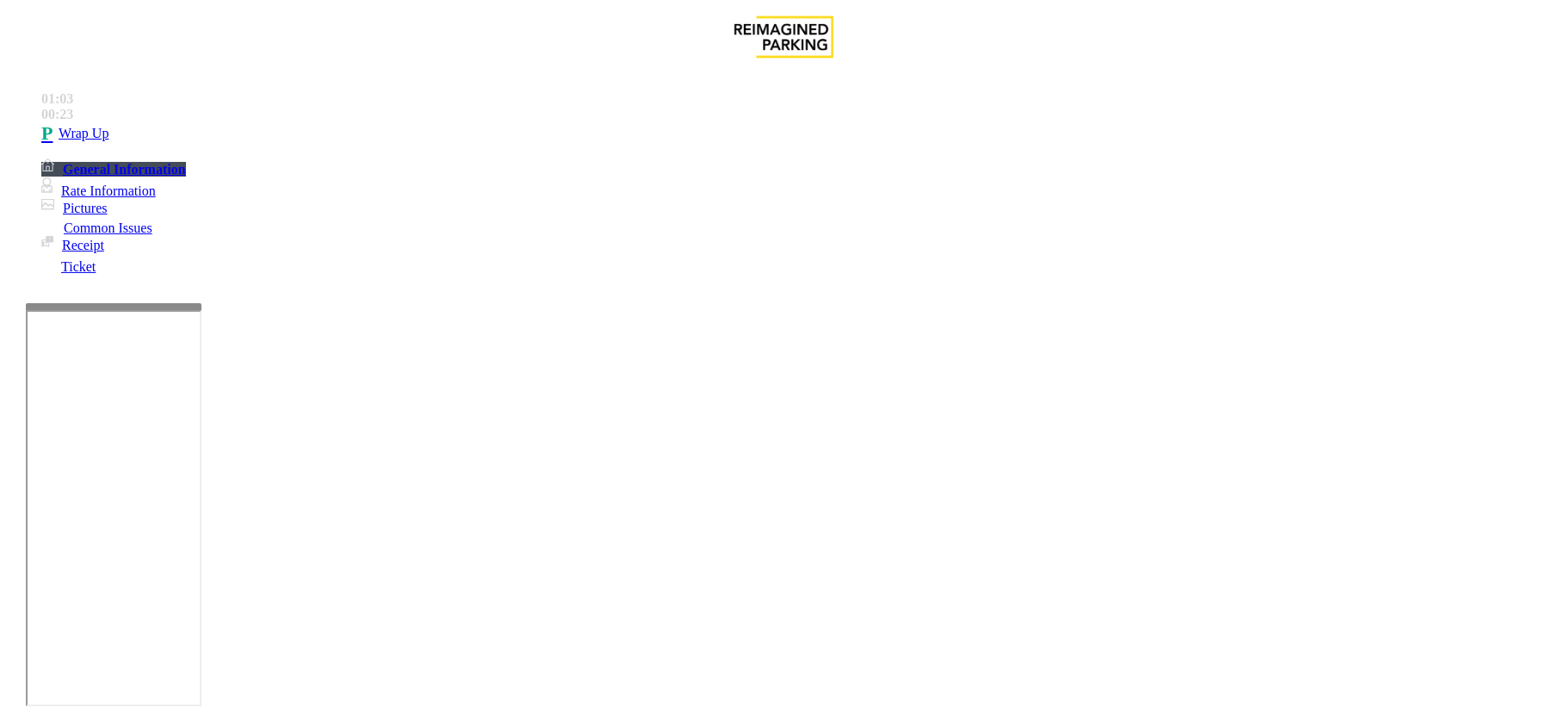 click at bounding box center (253, 1596) 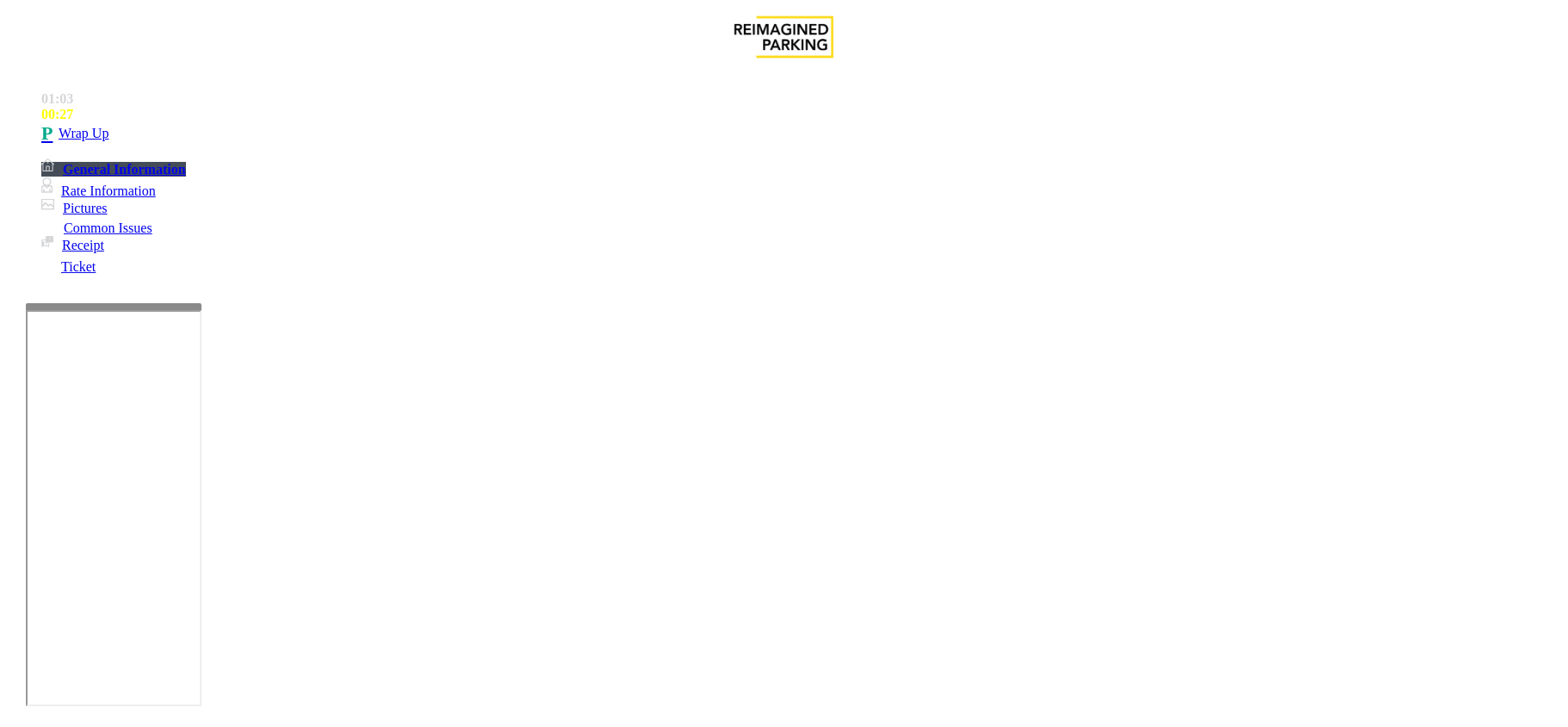 click at bounding box center [253, 1596] 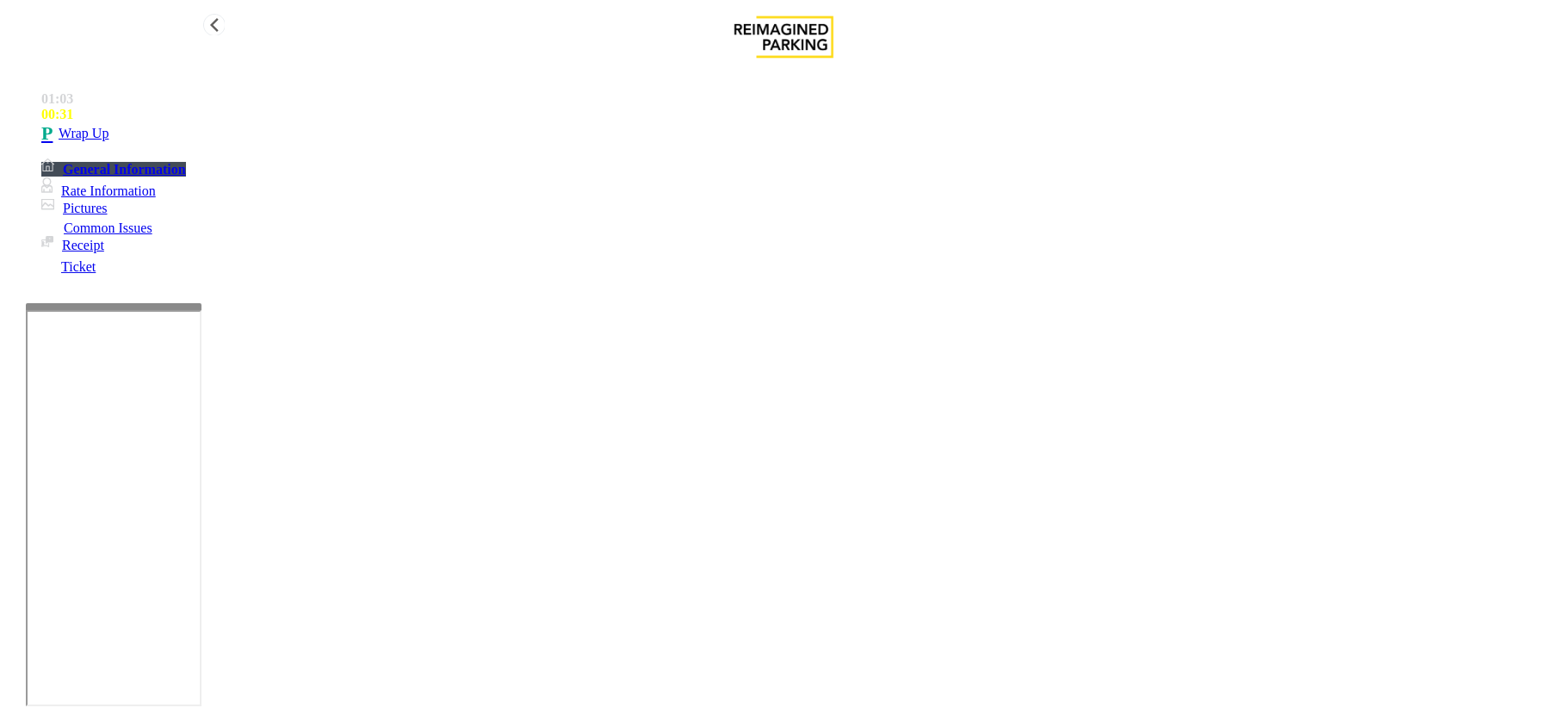 type on "**********" 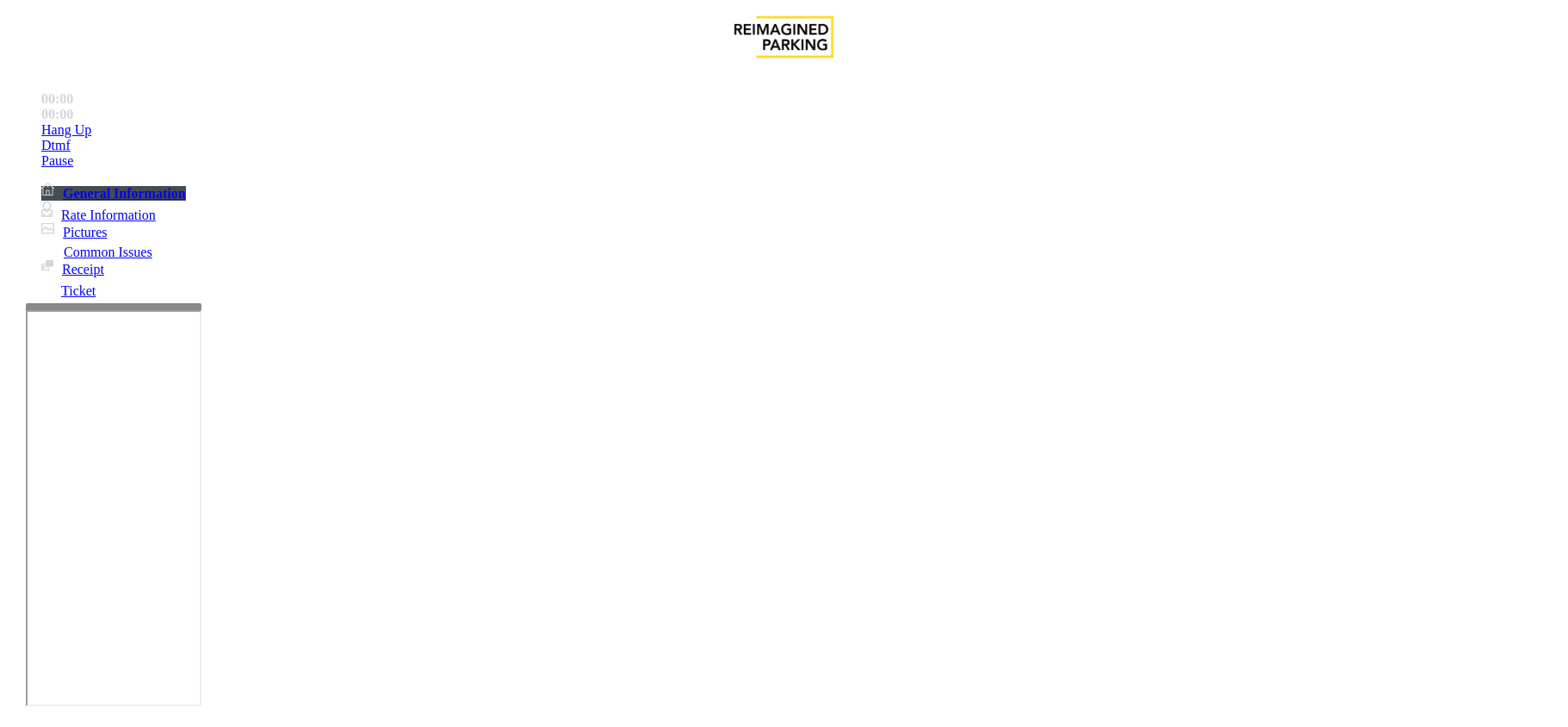 scroll, scrollTop: 345, scrollLeft: 0, axis: vertical 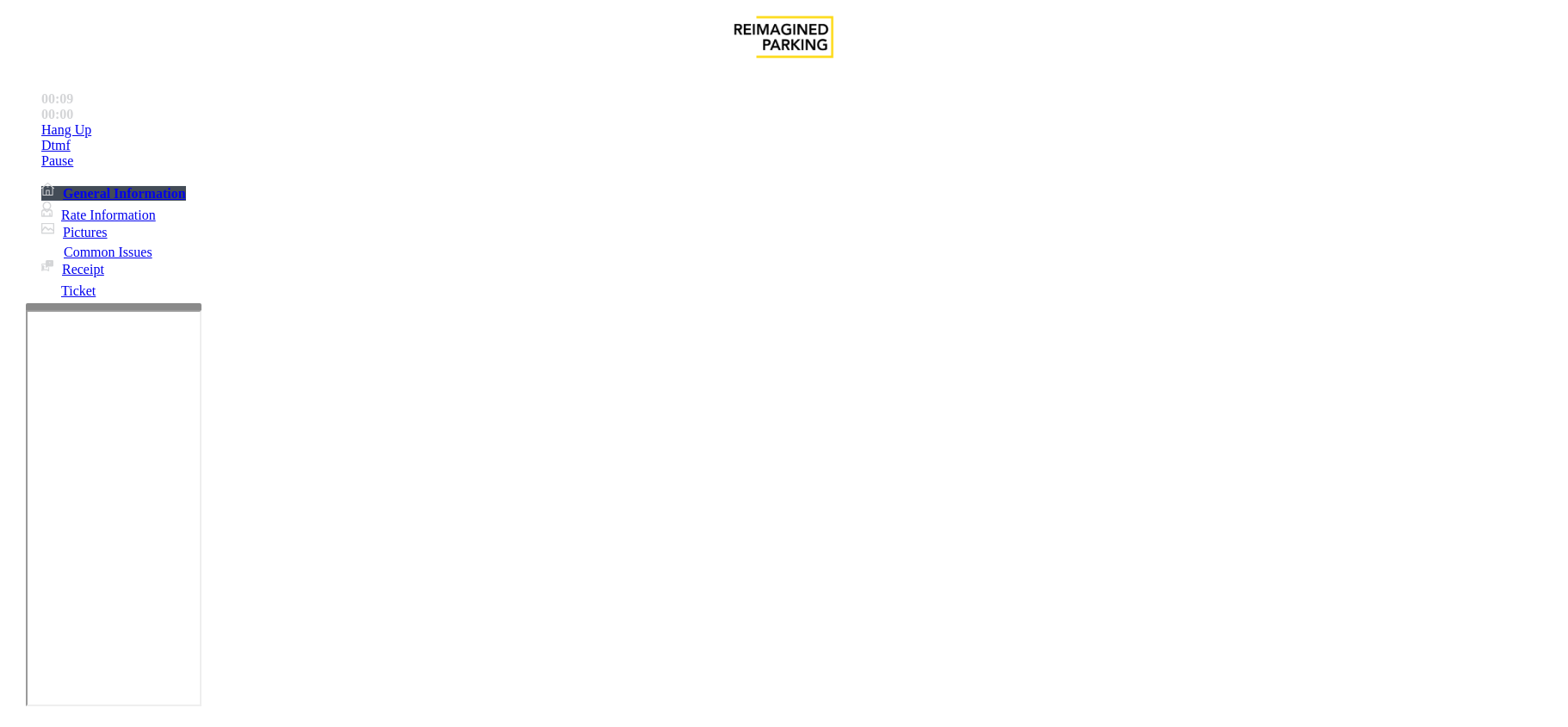 click on "Intercom Issue/No Response" at bounding box center (648, 1289) 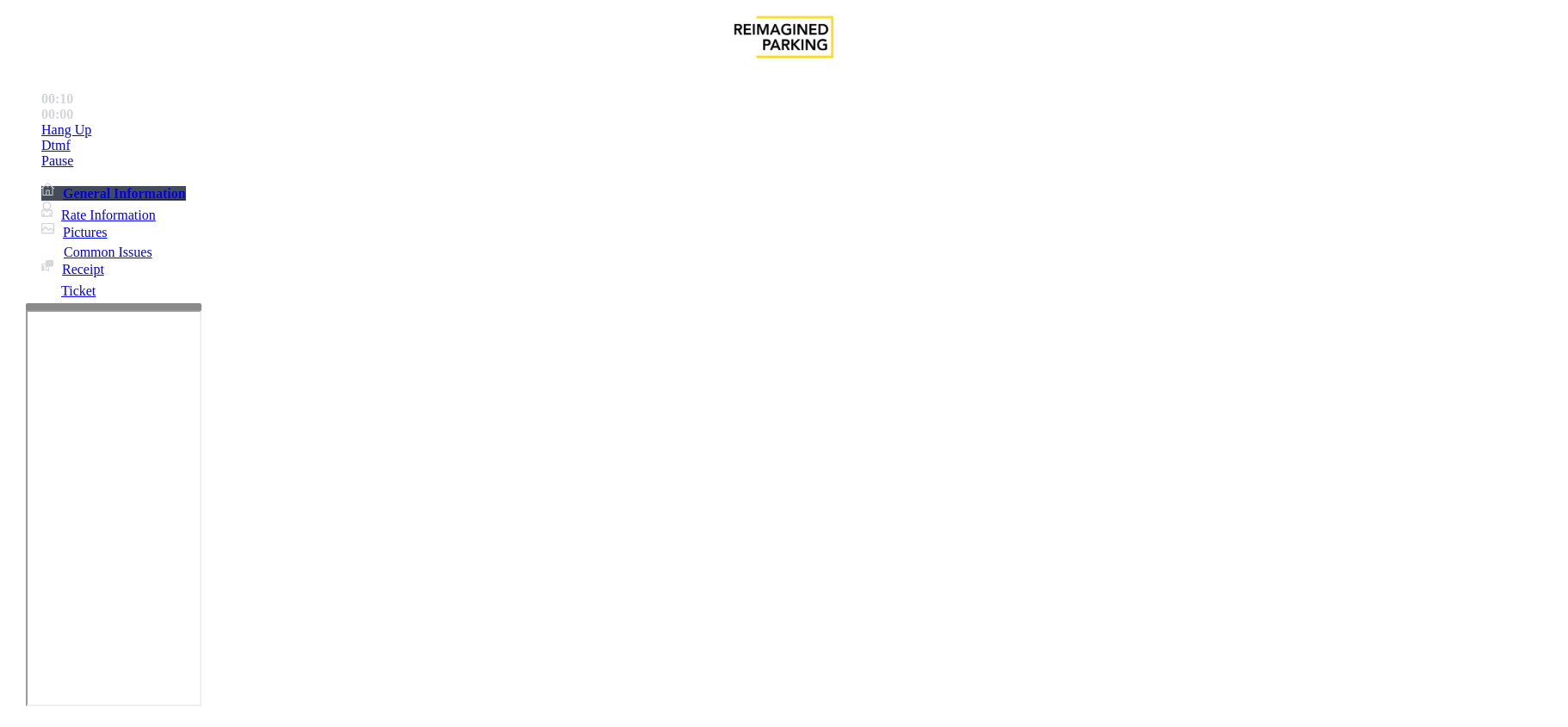 click on "No Response/Unable to hear parker" at bounding box center [122, 1289] 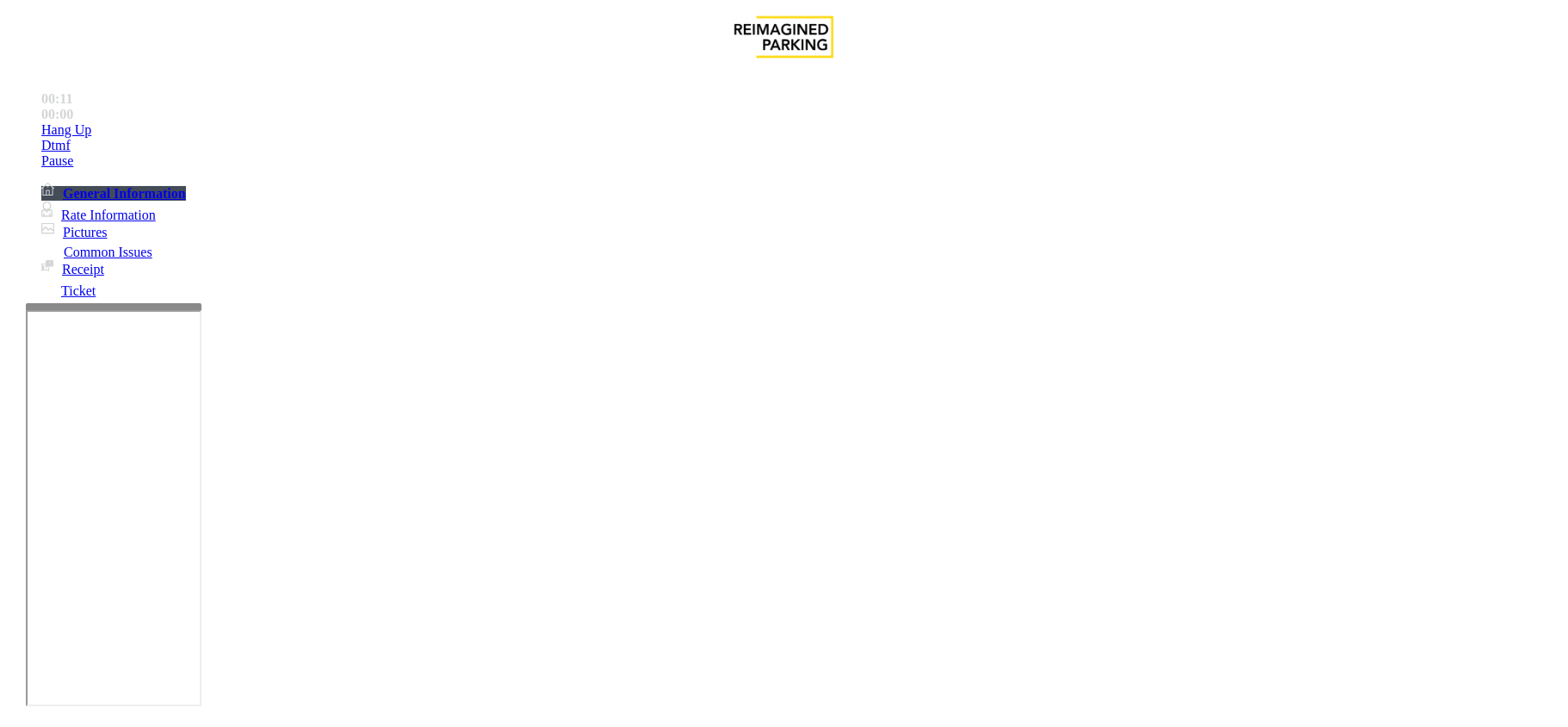 click on "No Response/Unable to hear parker" at bounding box center [784, 1277] 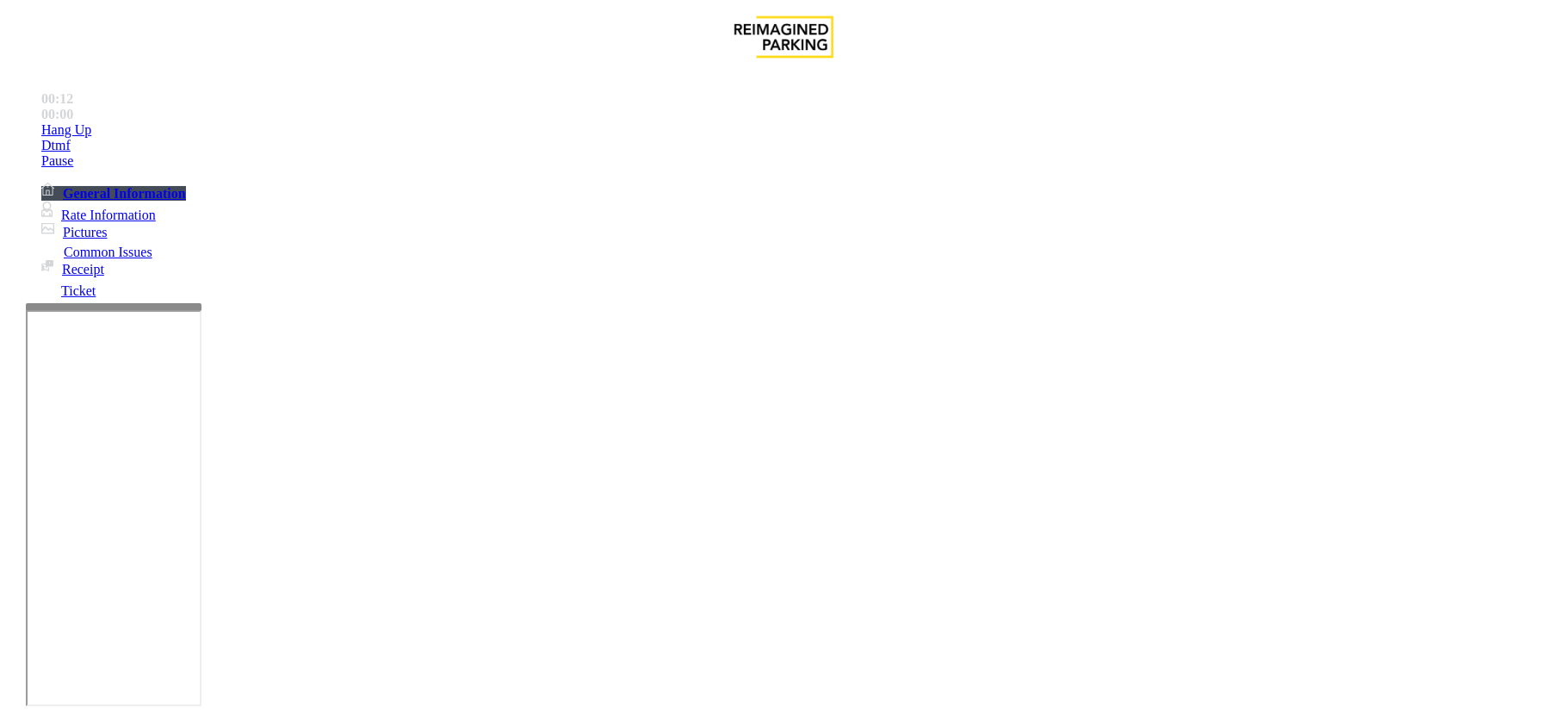 click on "No Response/Unable to hear parker" at bounding box center [784, 1277] 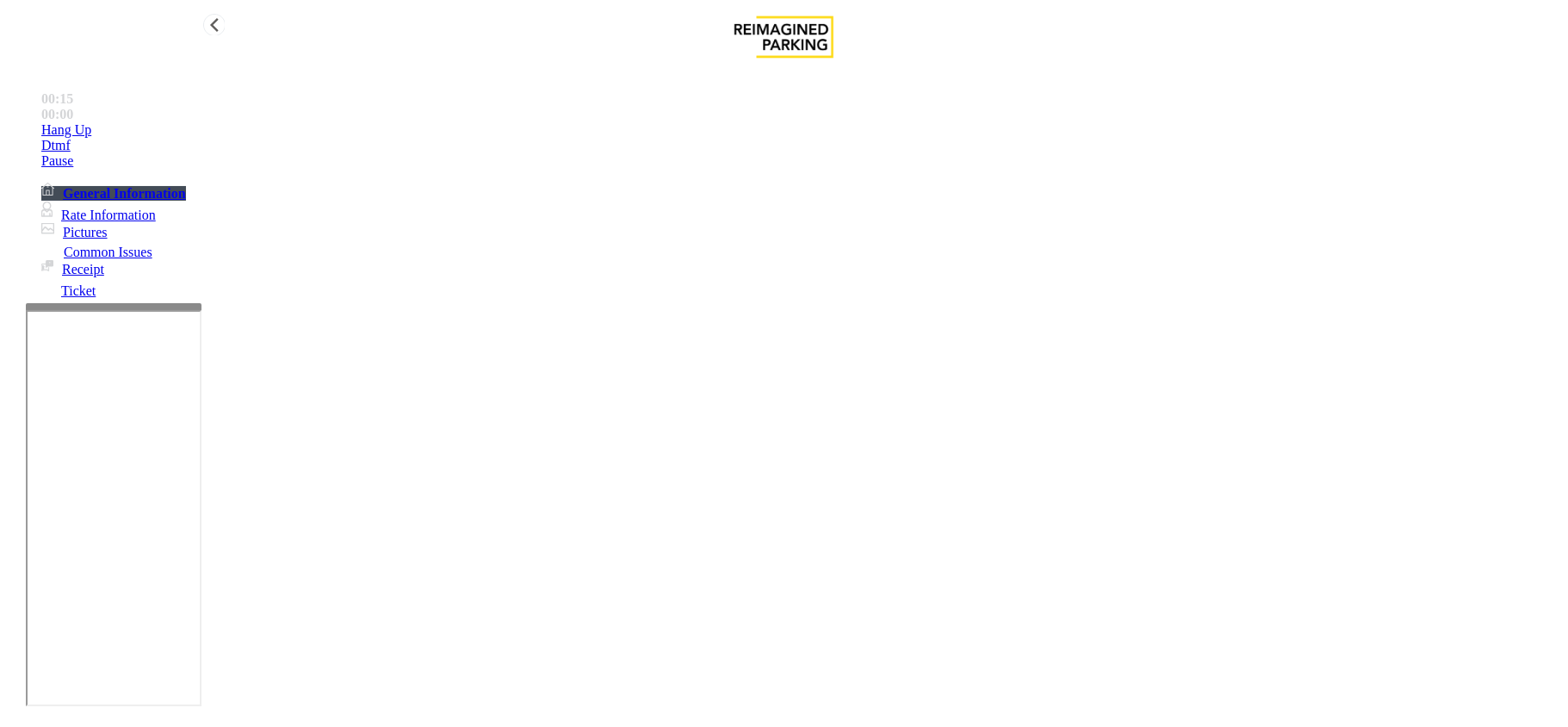 type on "**********" 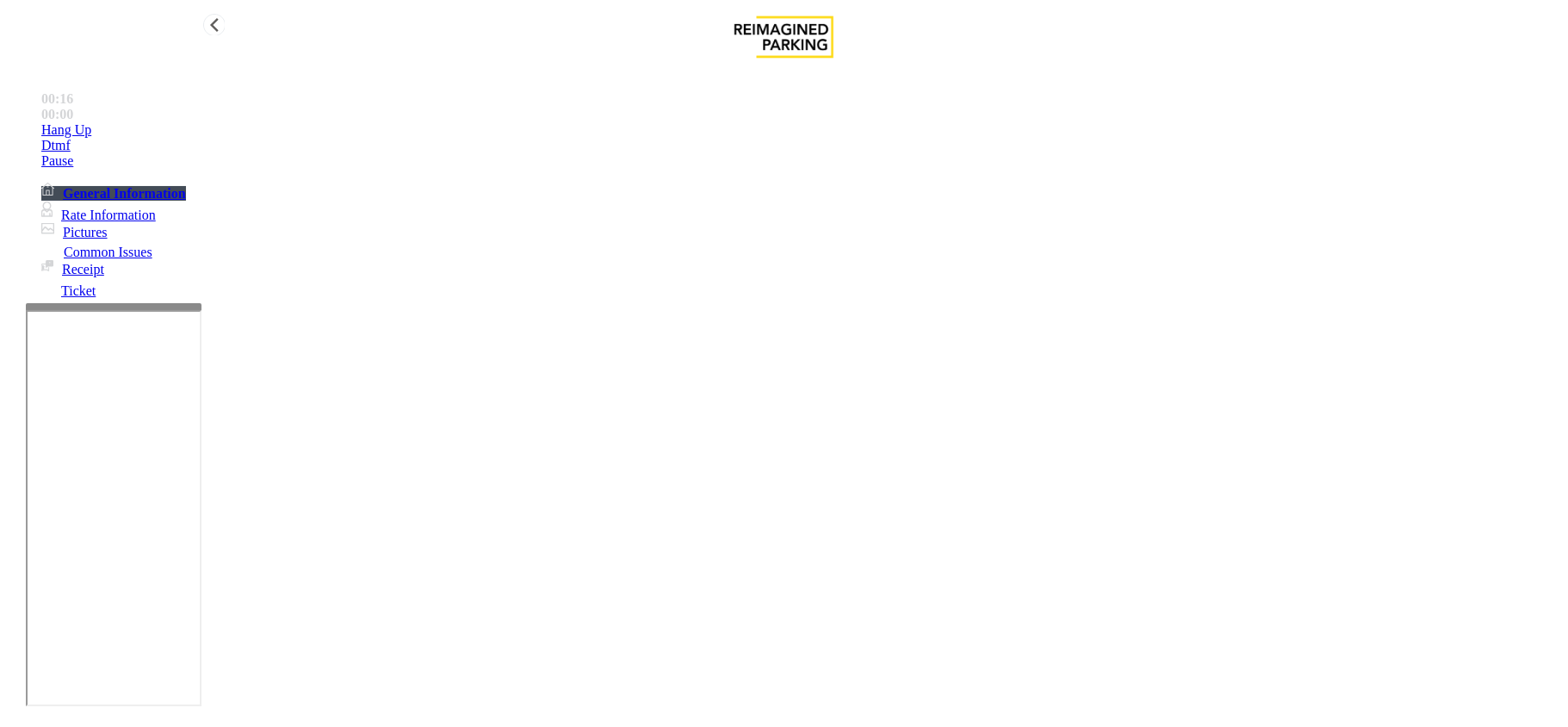 click on "Hang Up" at bounding box center (801, 130) 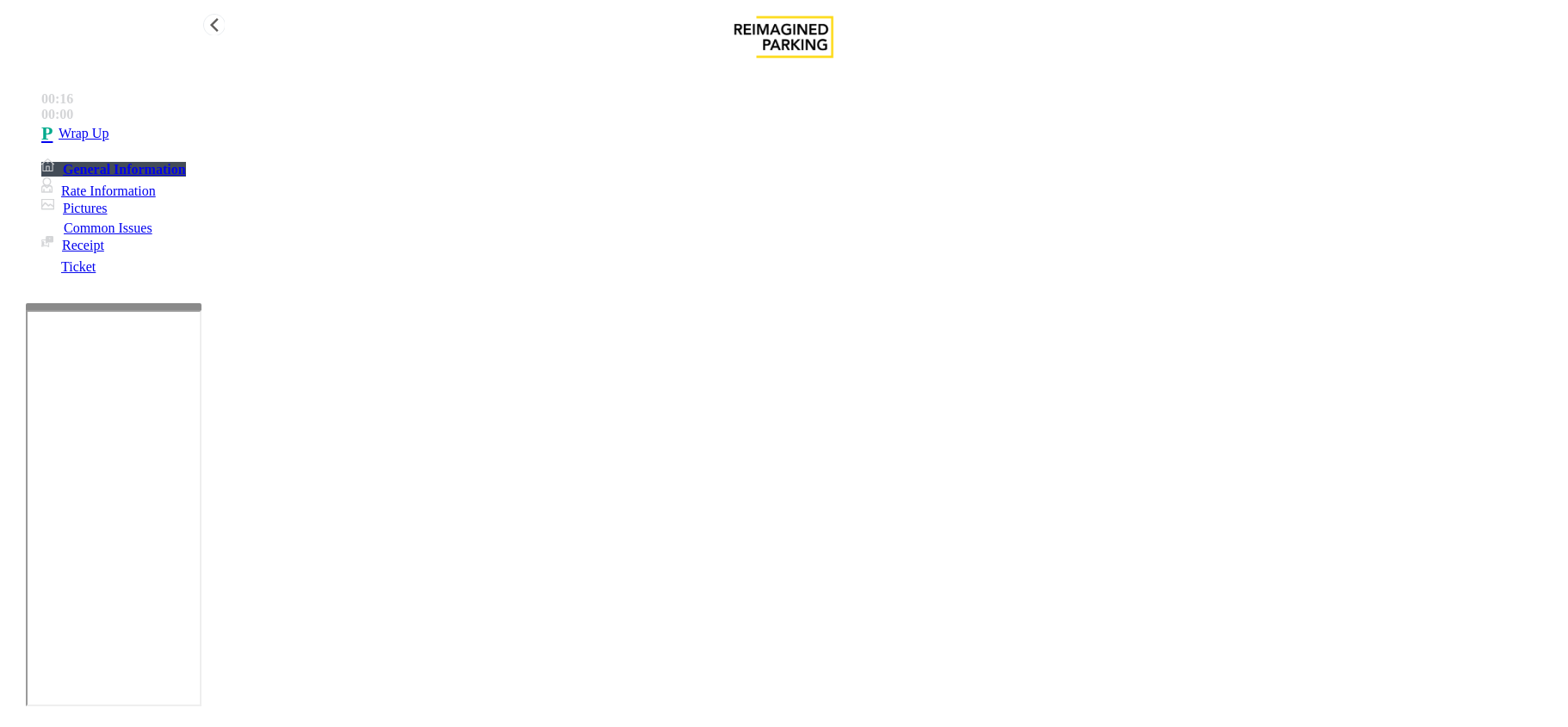 click on "Wrap Up" at bounding box center (801, 134) 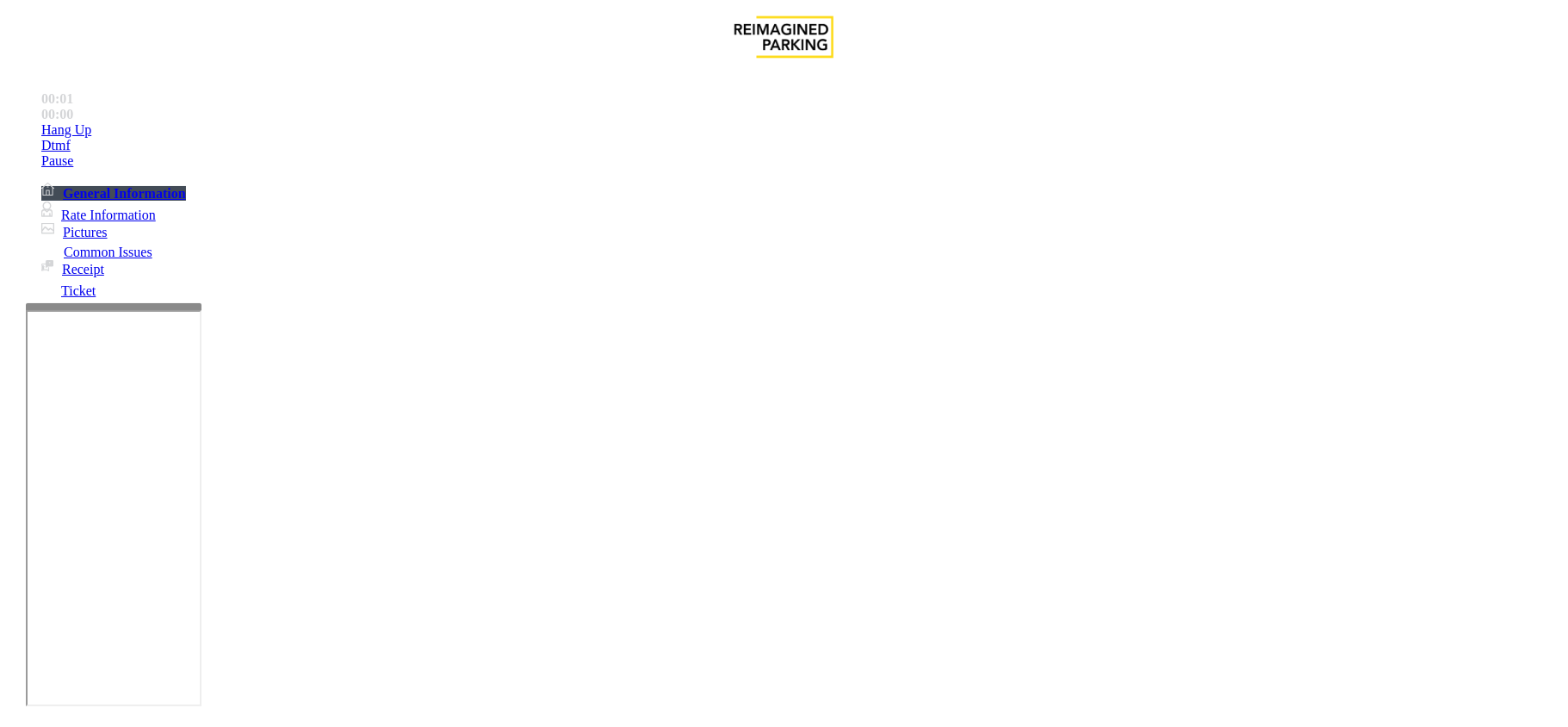 click on "Validation Issue" at bounding box center [319, 1289] 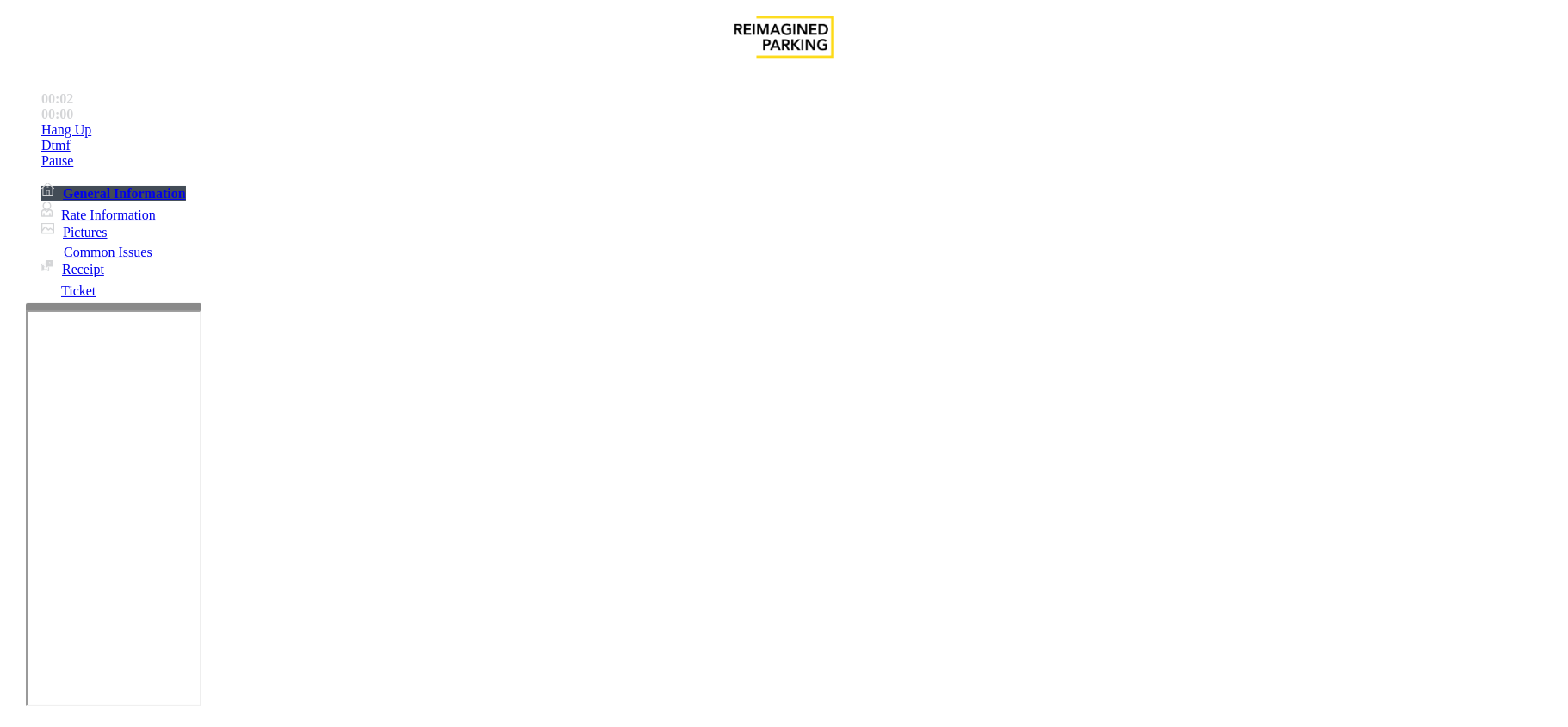 click on "Validation Error" at bounding box center [226, 1289] 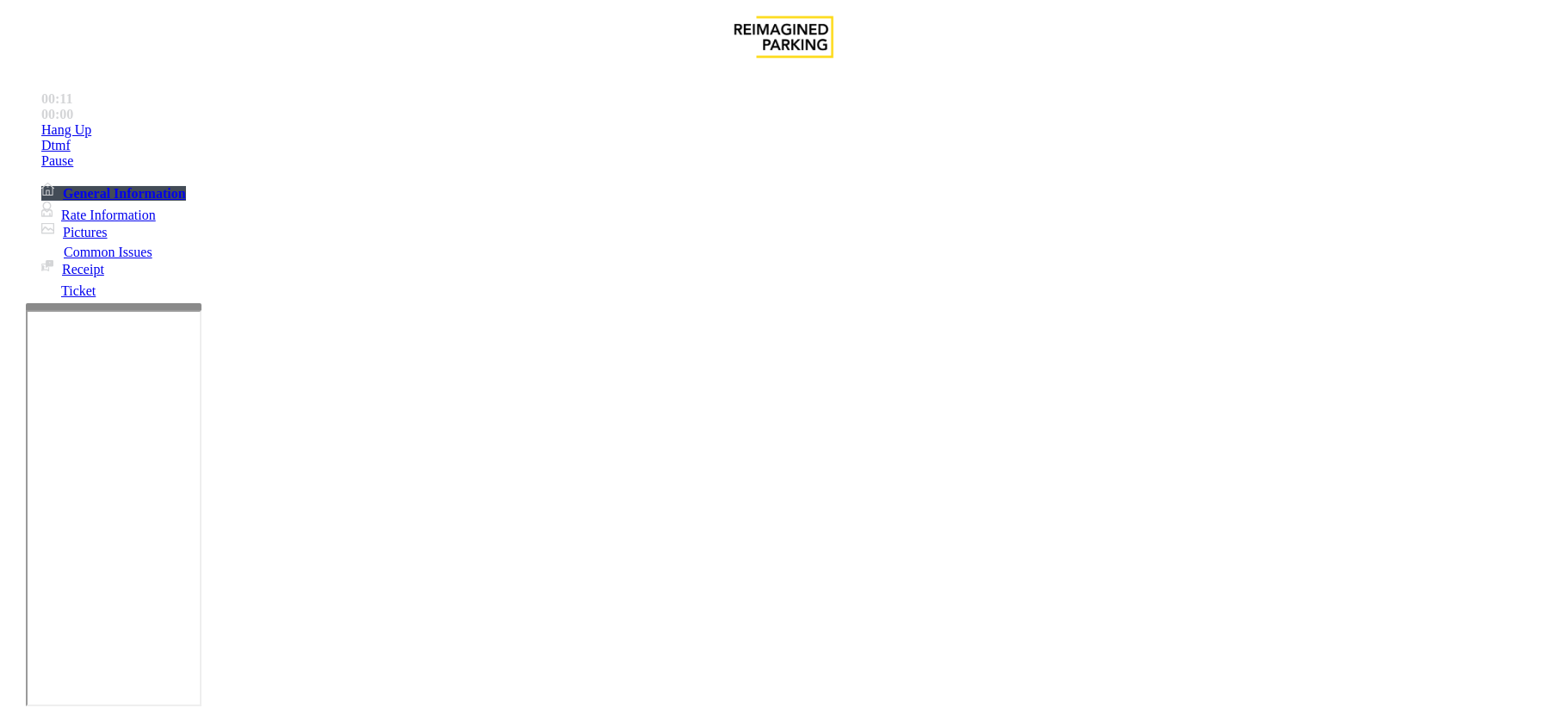 drag, startPoint x: 635, startPoint y: 262, endPoint x: 645, endPoint y: 389, distance: 127.39309 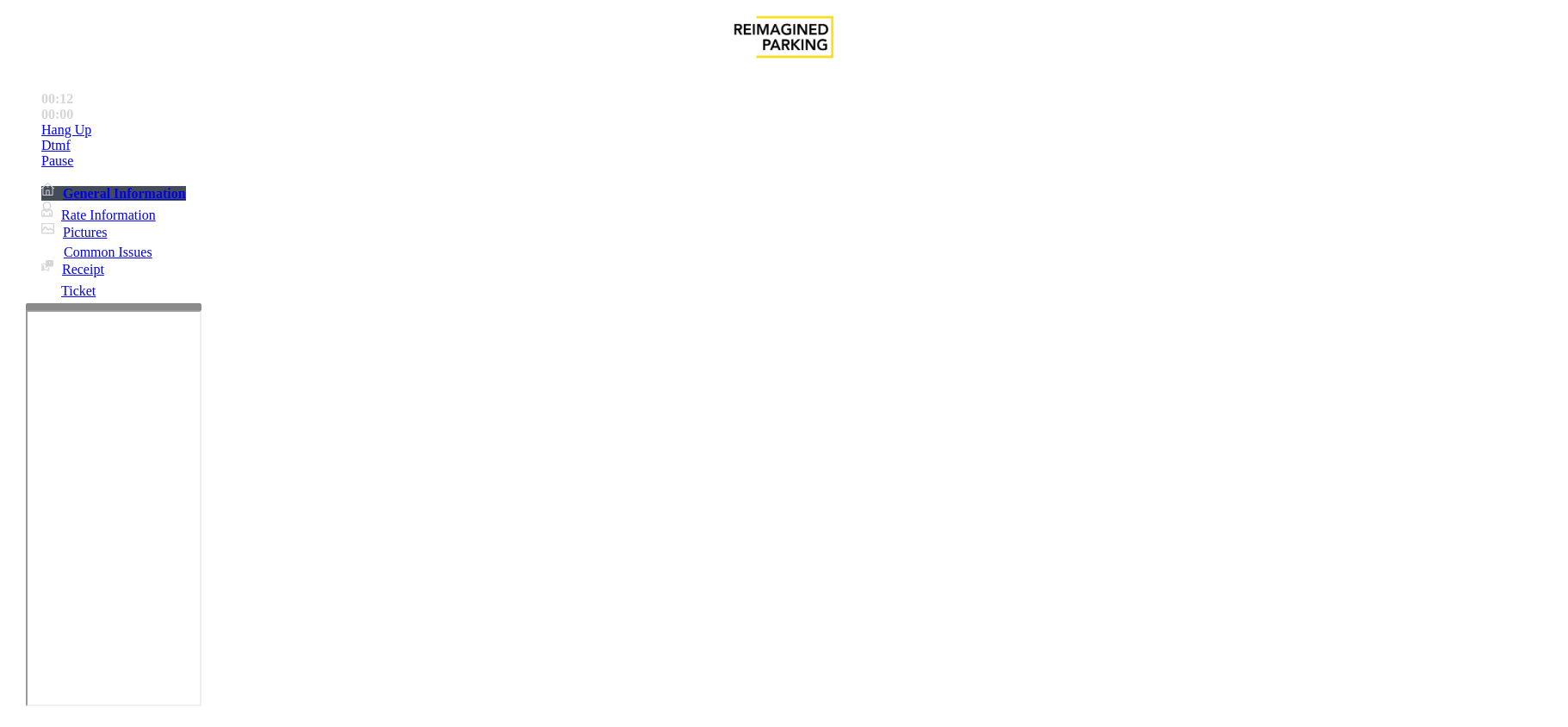 click at bounding box center (262, 1395) 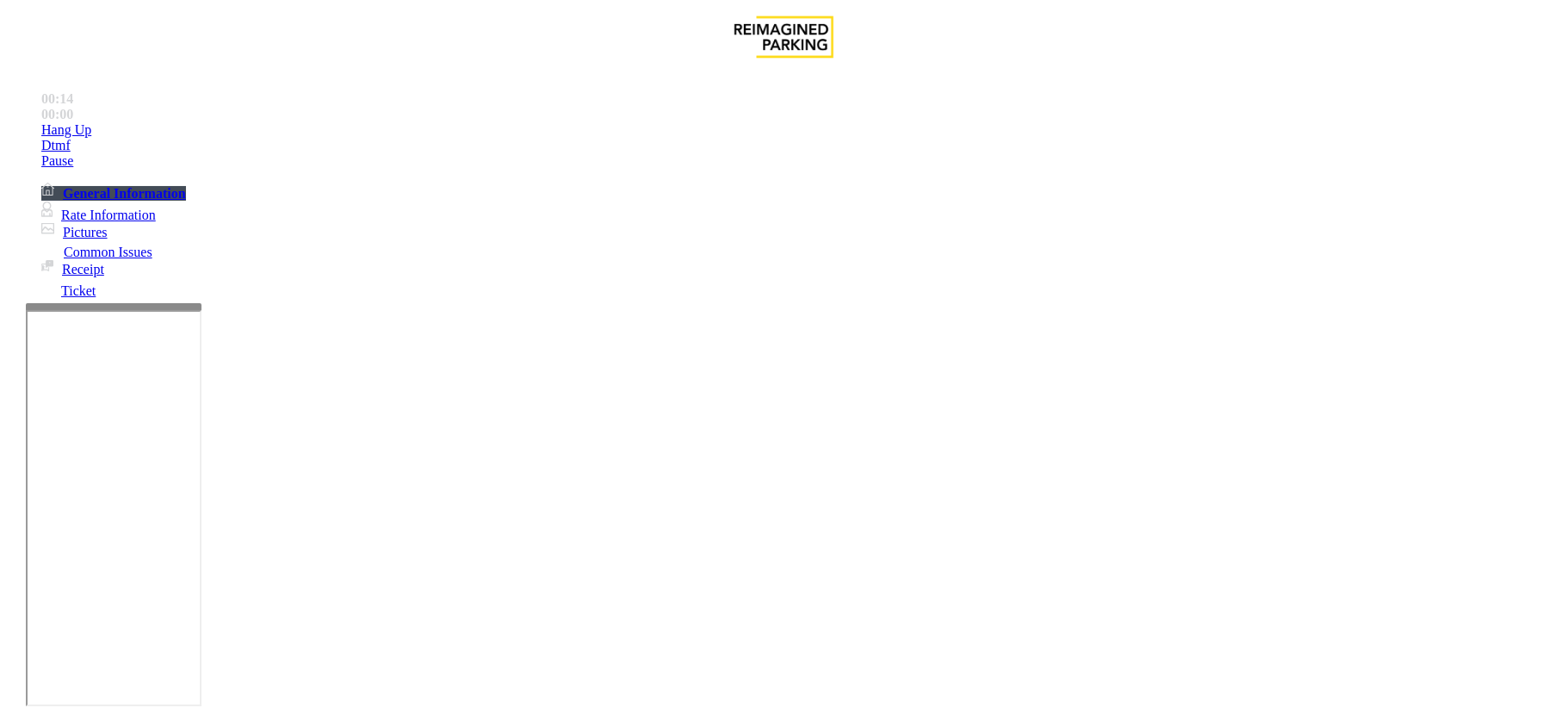 click on "Time Zone" at bounding box center [784, 2754] 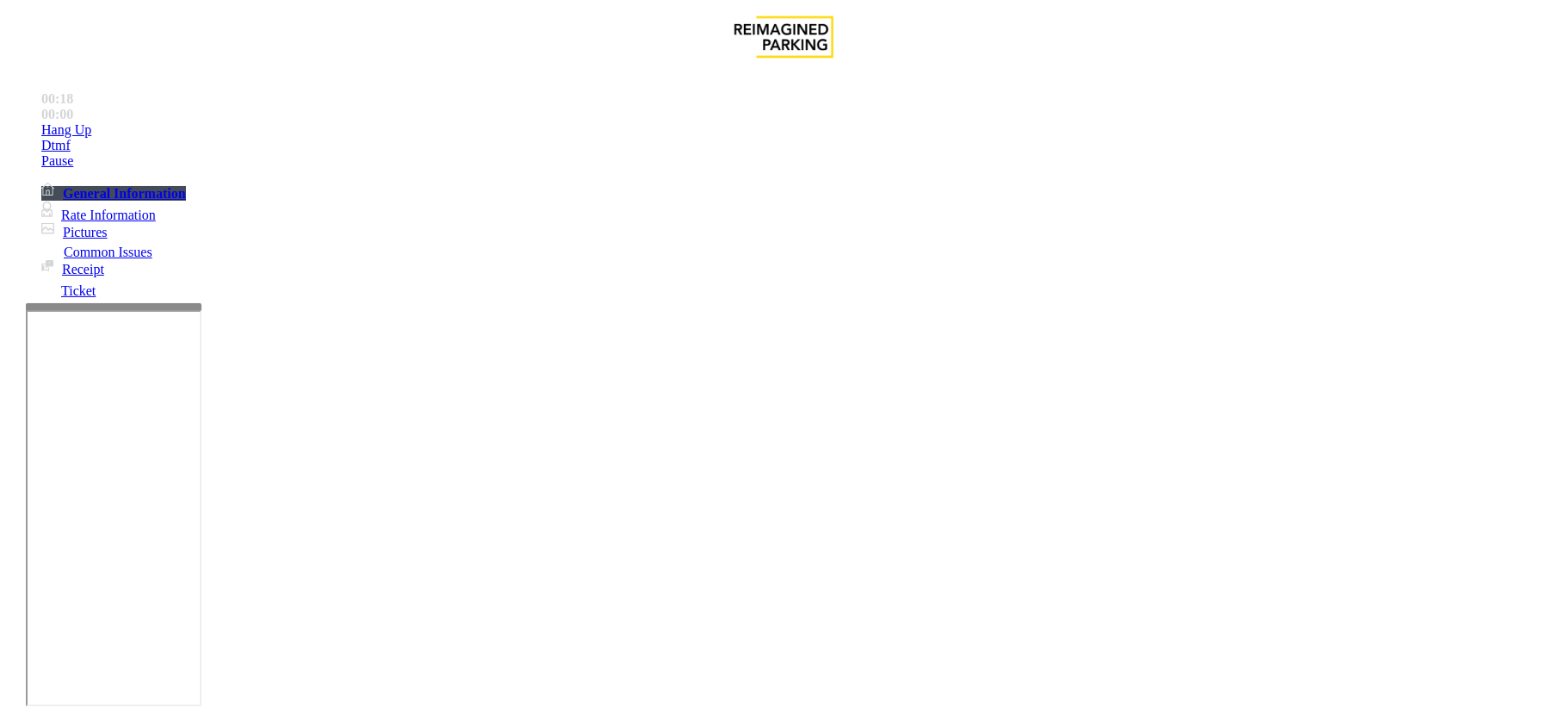 click at bounding box center [262, 1395] 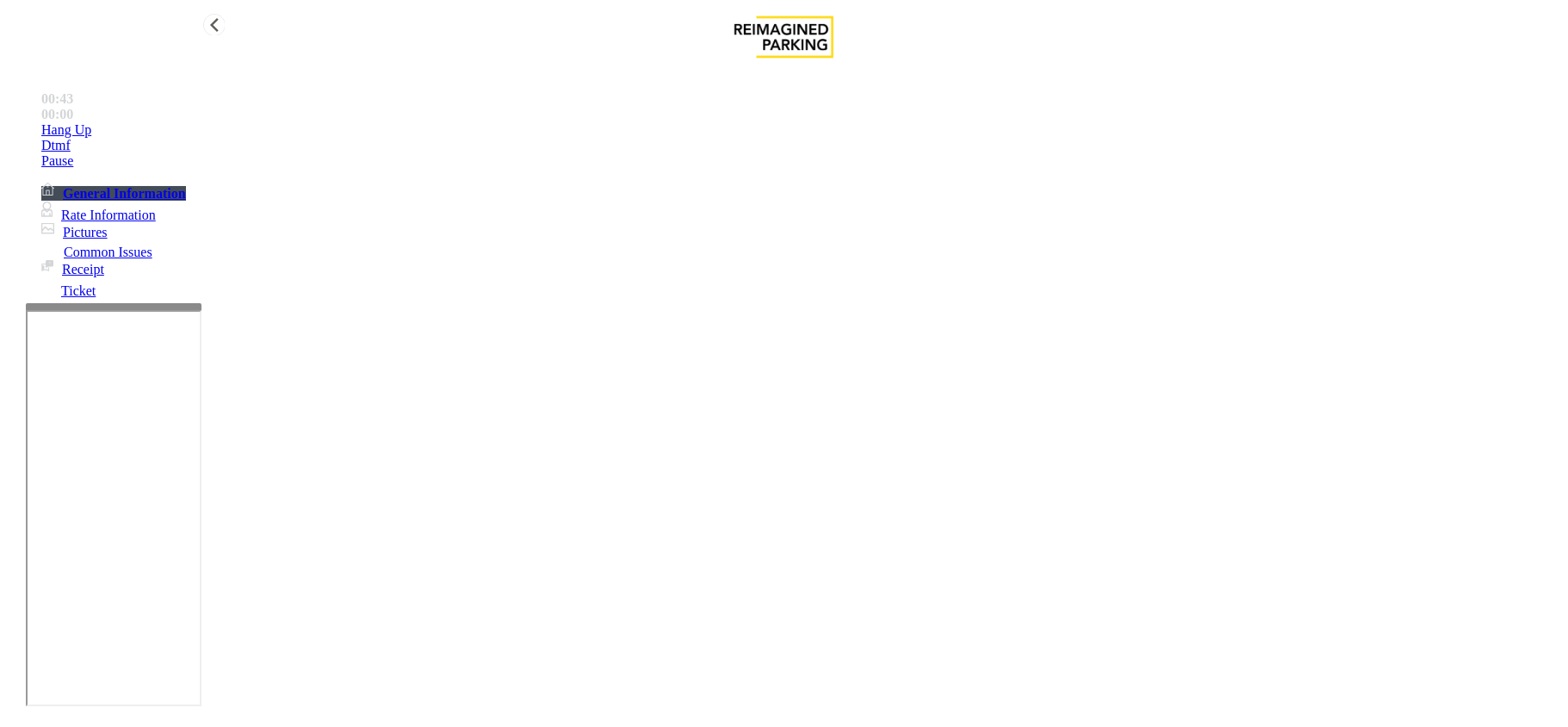 drag, startPoint x: 350, startPoint y: 289, endPoint x: 307, endPoint y: 291, distance: 43.0465 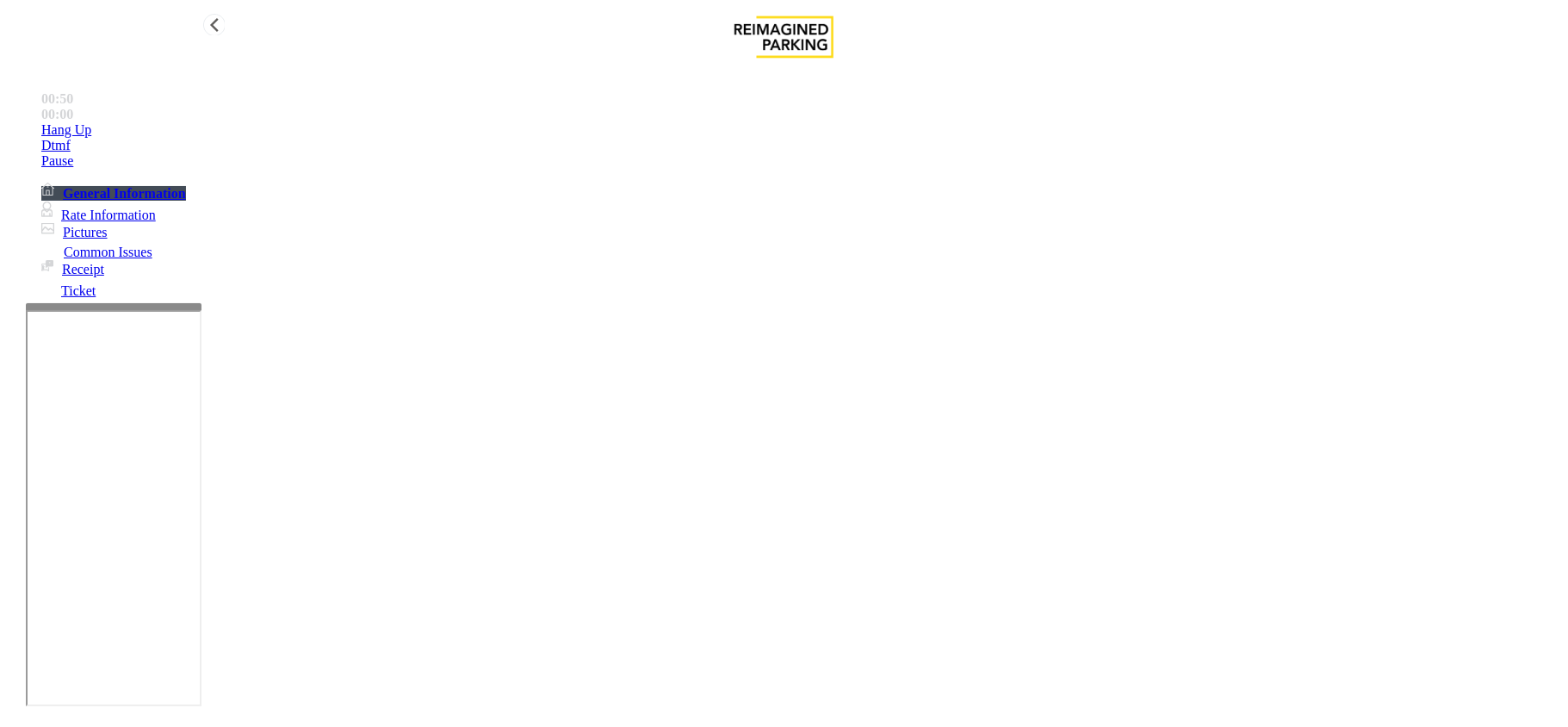 click at bounding box center (262, 1395) 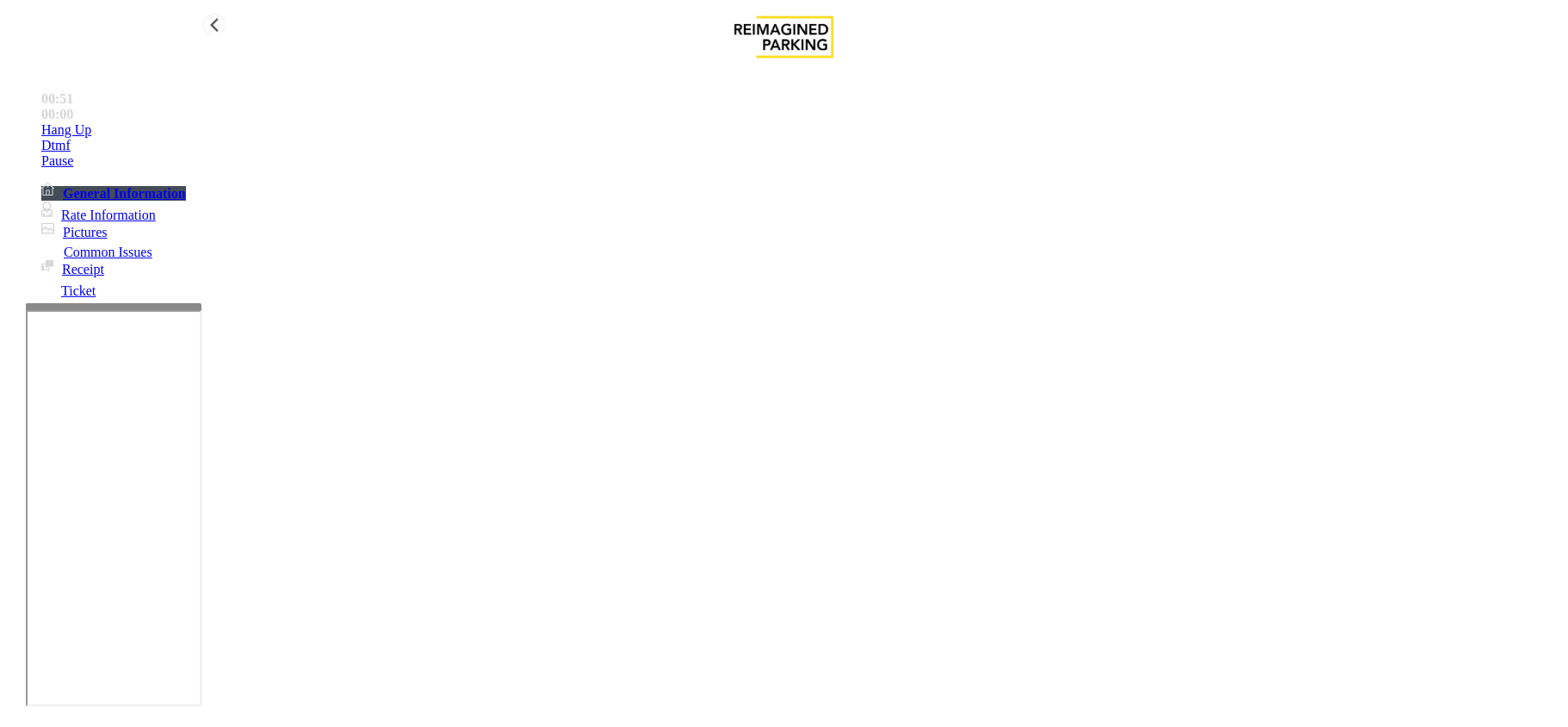 click at bounding box center (262, 1395) 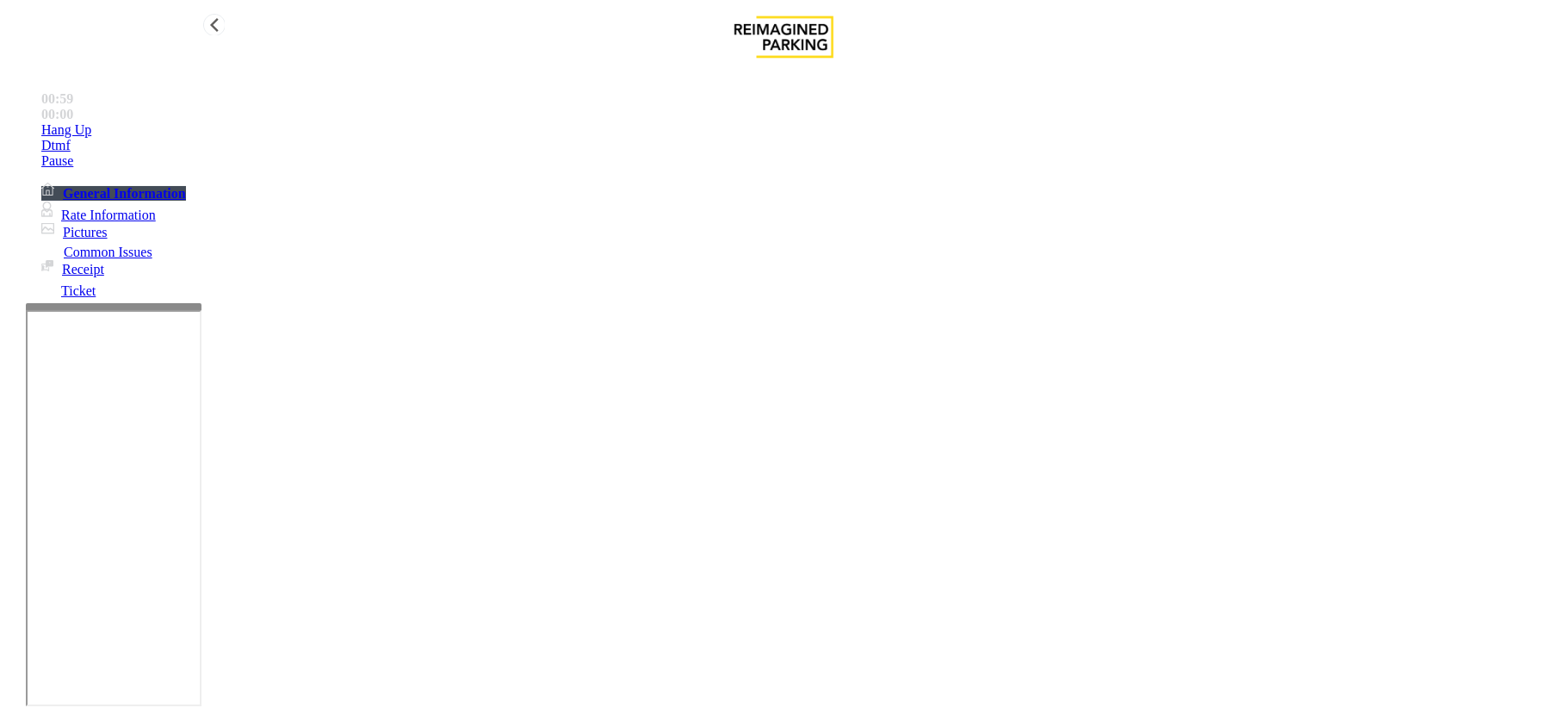 click on "Vend Gate" at bounding box center [59, 1538] 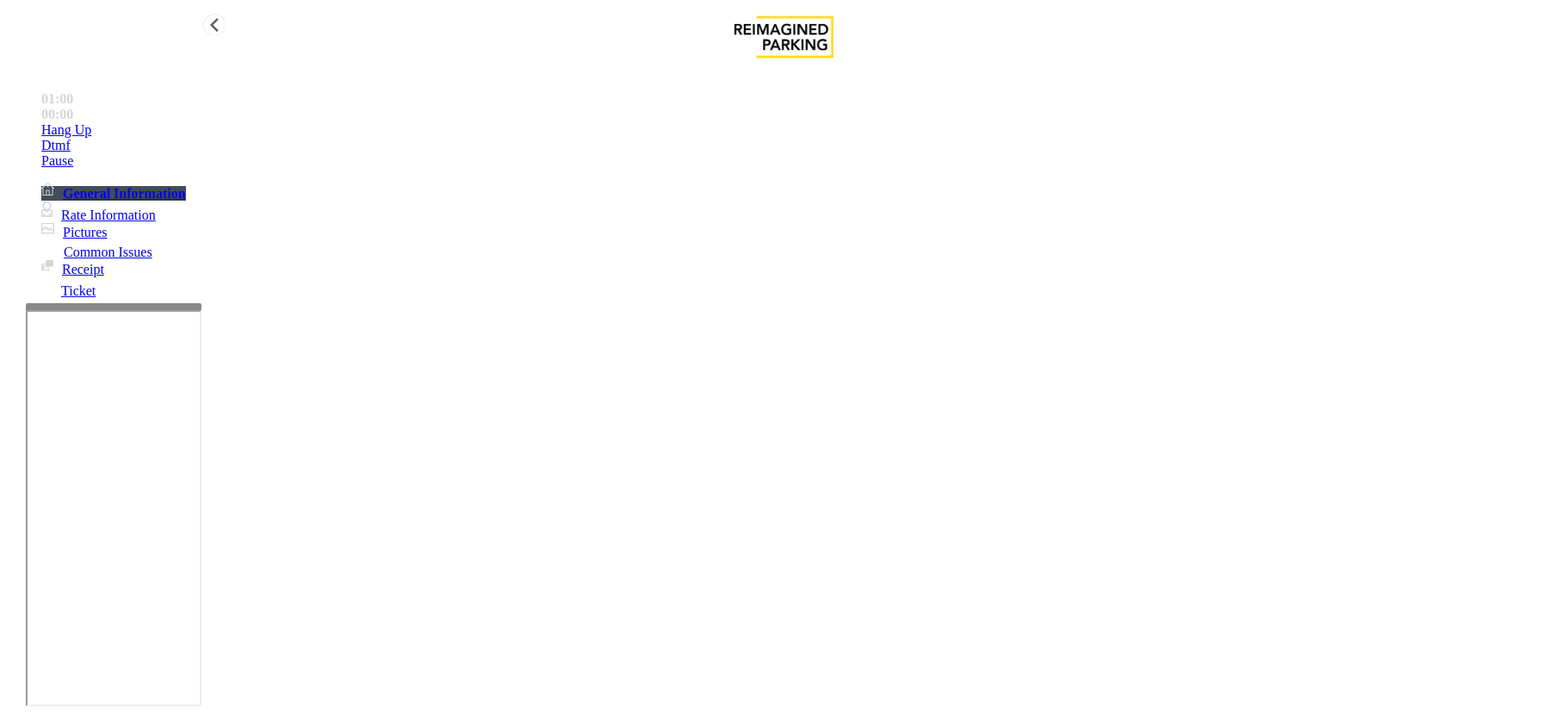 click at bounding box center (262, 1395) 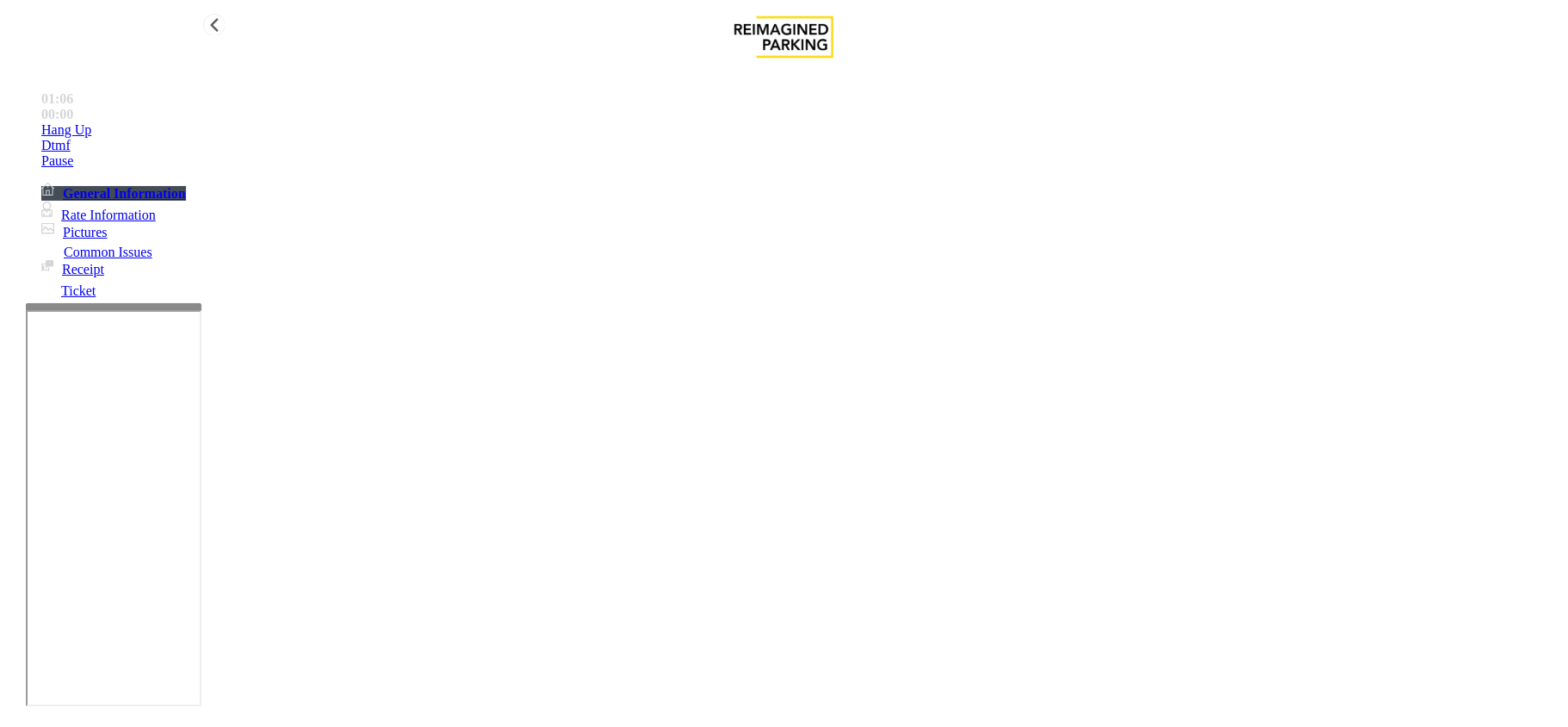 type on "**********" 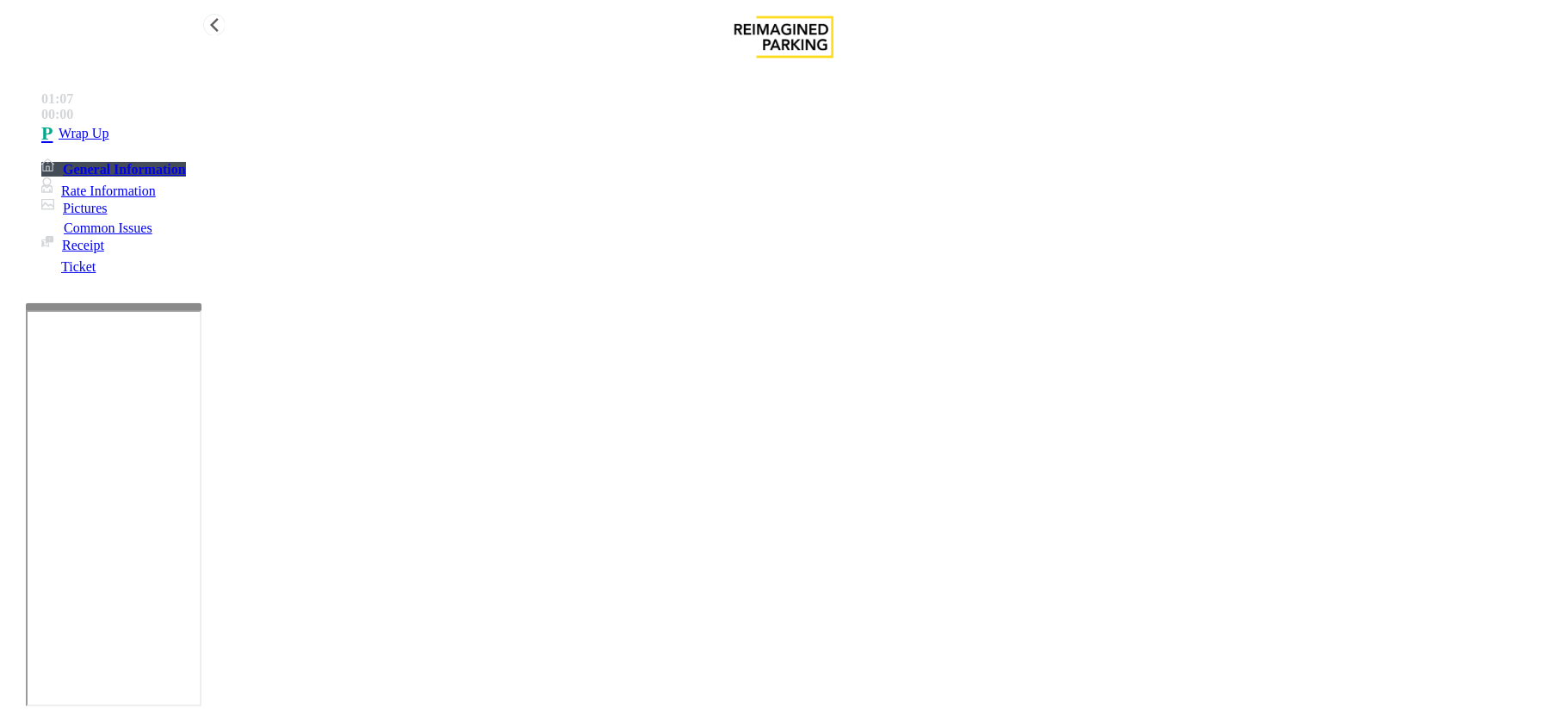 click on "Wrap Up" at bounding box center (801, 134) 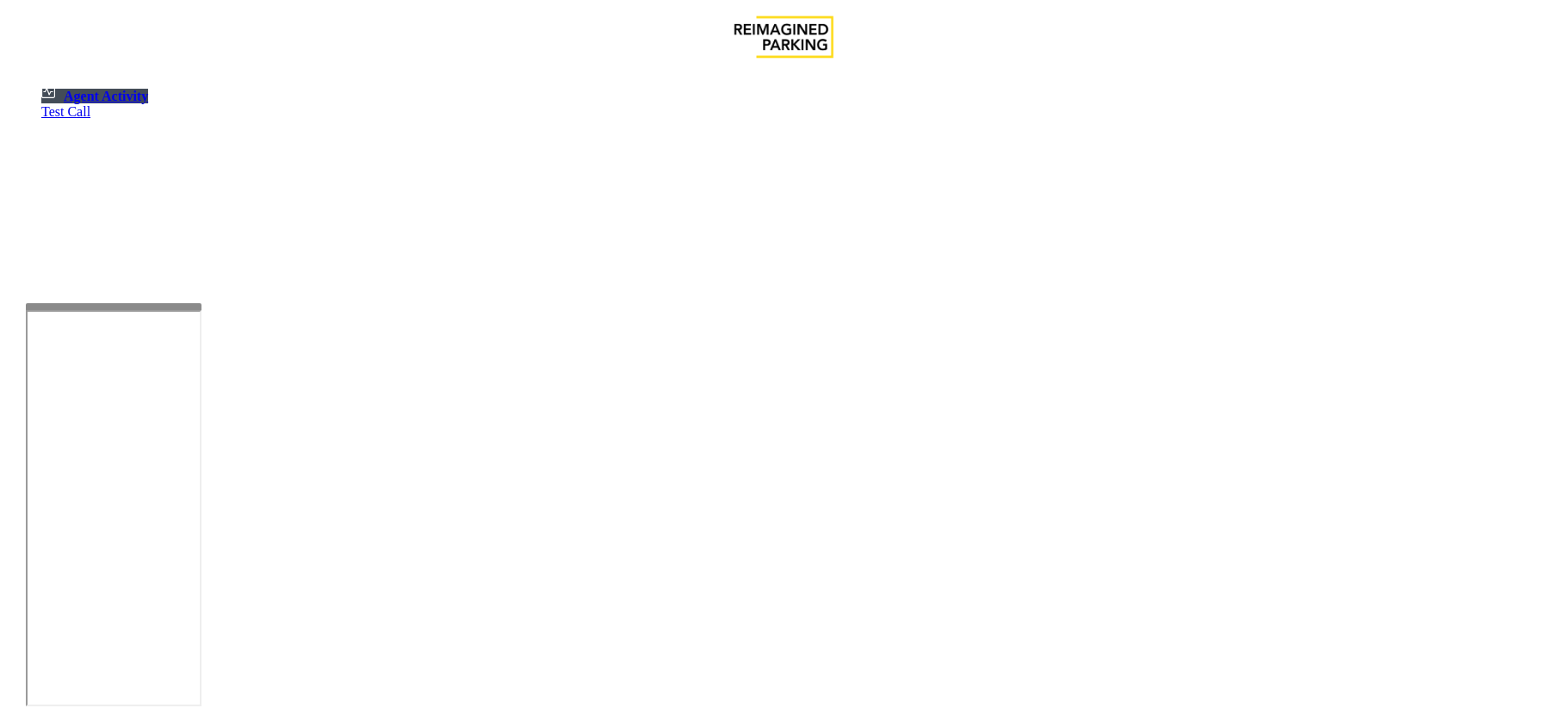 click at bounding box center (68, 1332) 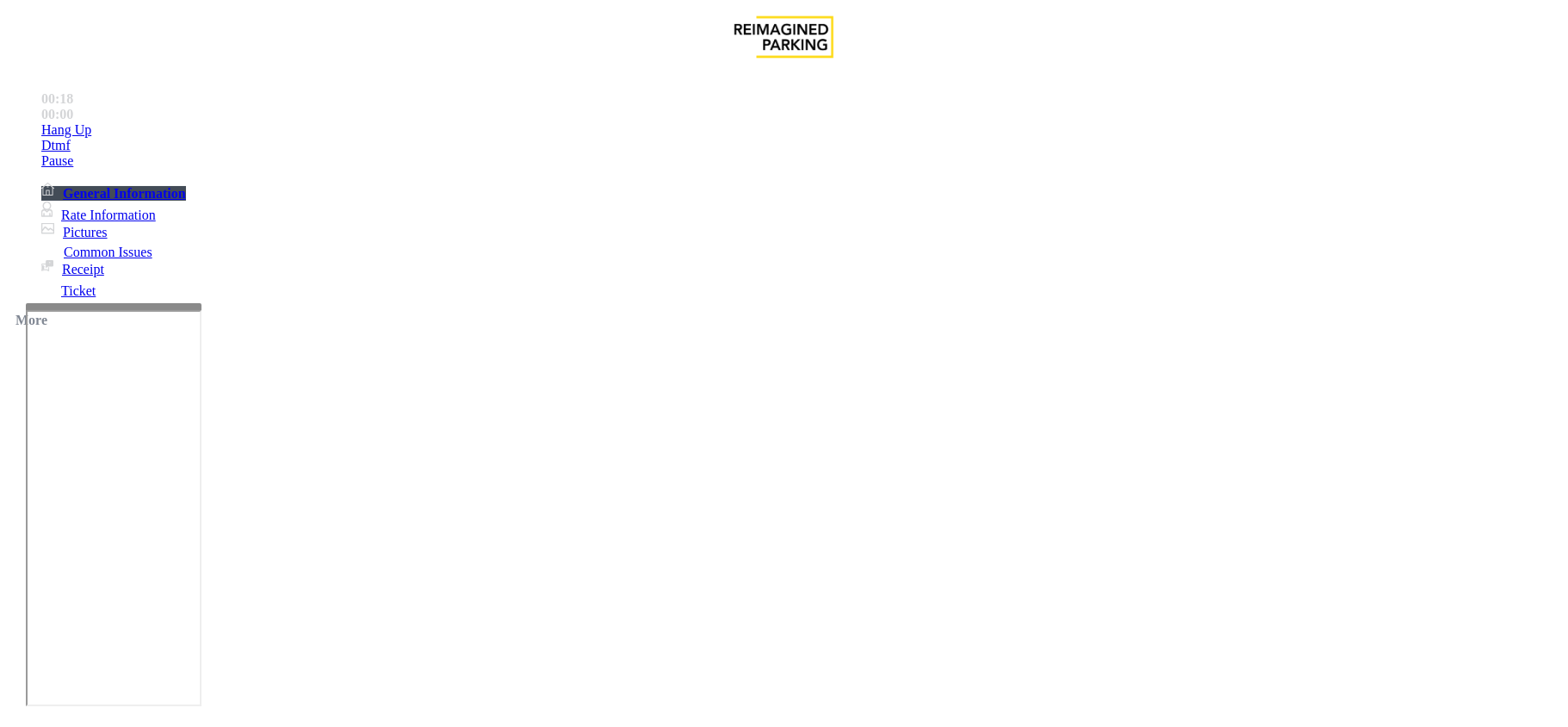click on "Equipment Issue" at bounding box center (600, 1289) 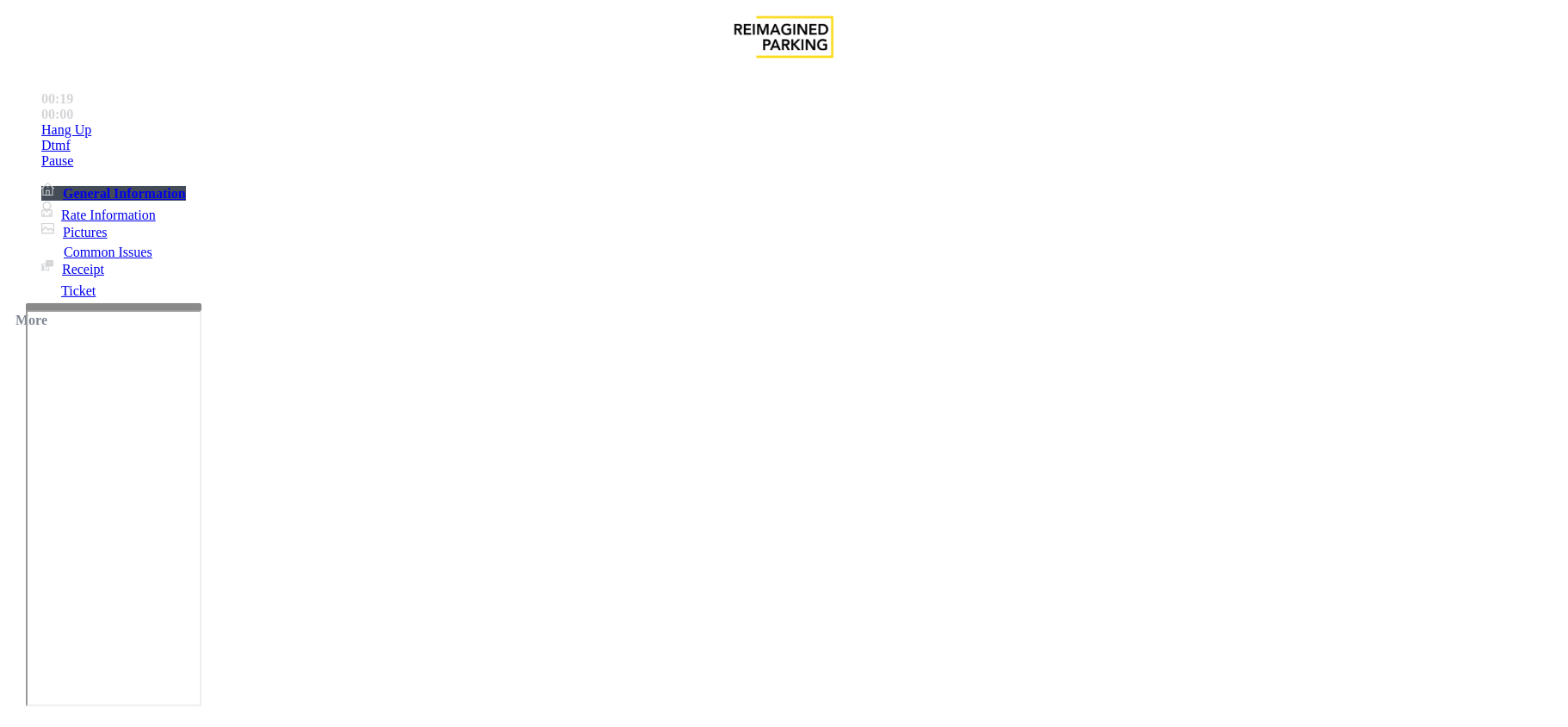 click on "Gate / Door Won't Open" at bounding box center [495, 1289] 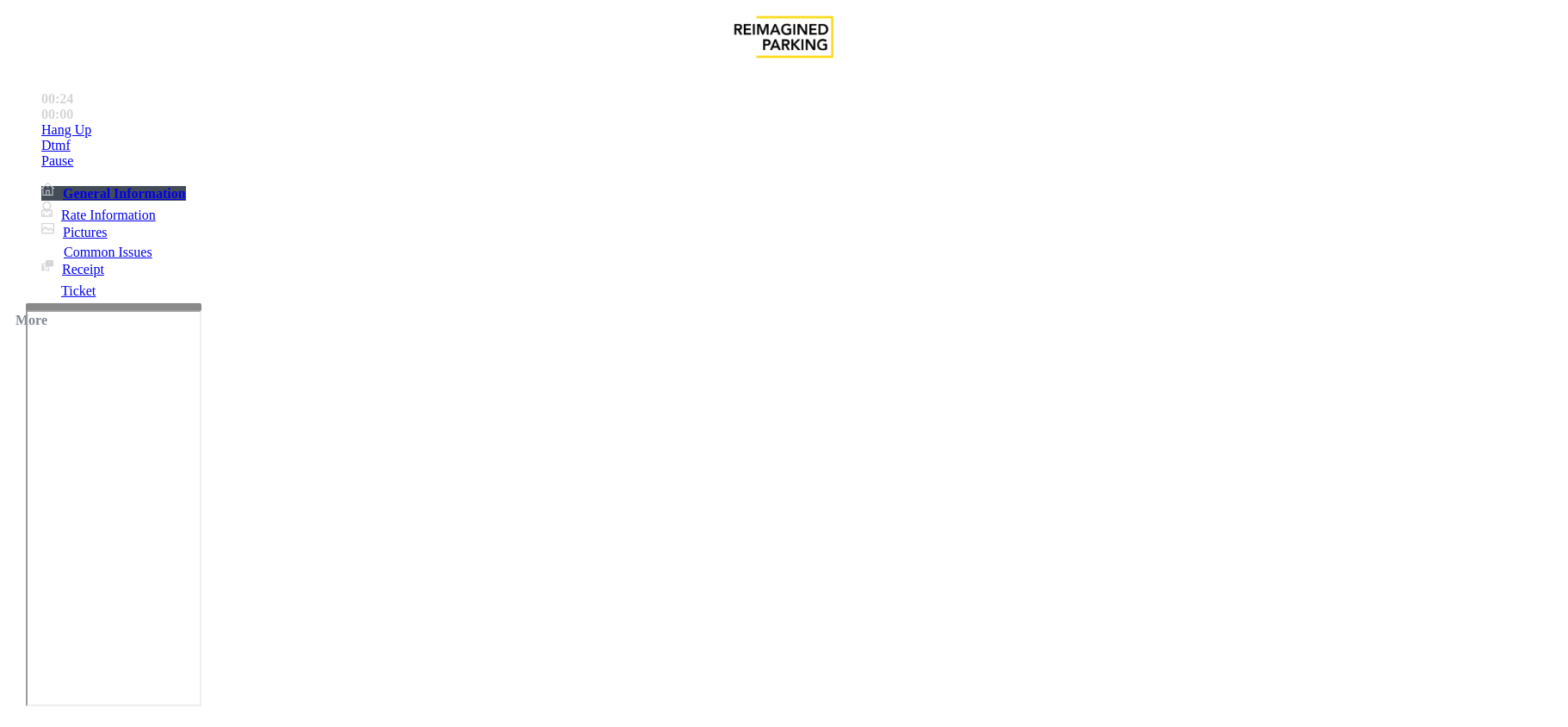 click at bounding box center (83, 1330) 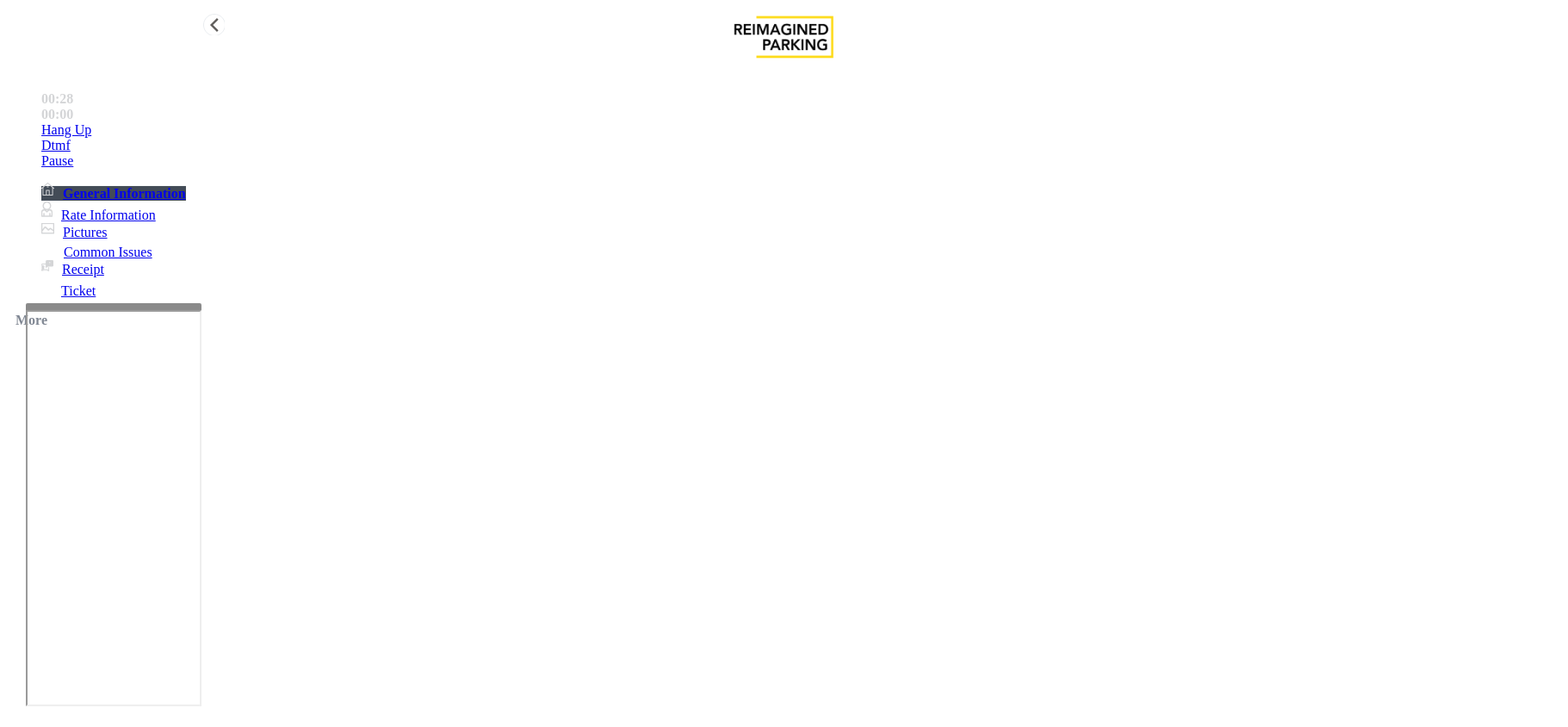 type on "**********" 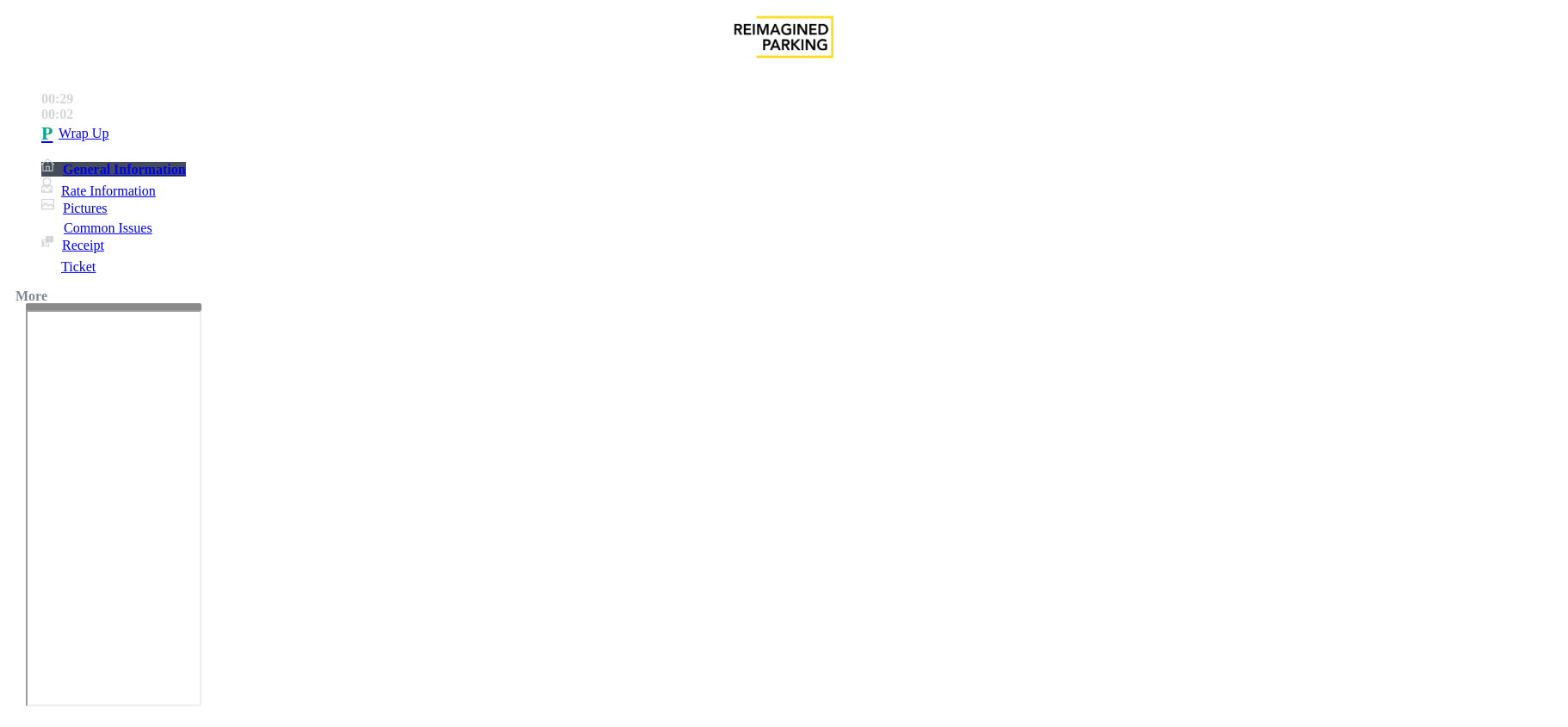 drag, startPoint x: 253, startPoint y: 613, endPoint x: 263, endPoint y: 607, distance: 11.661904 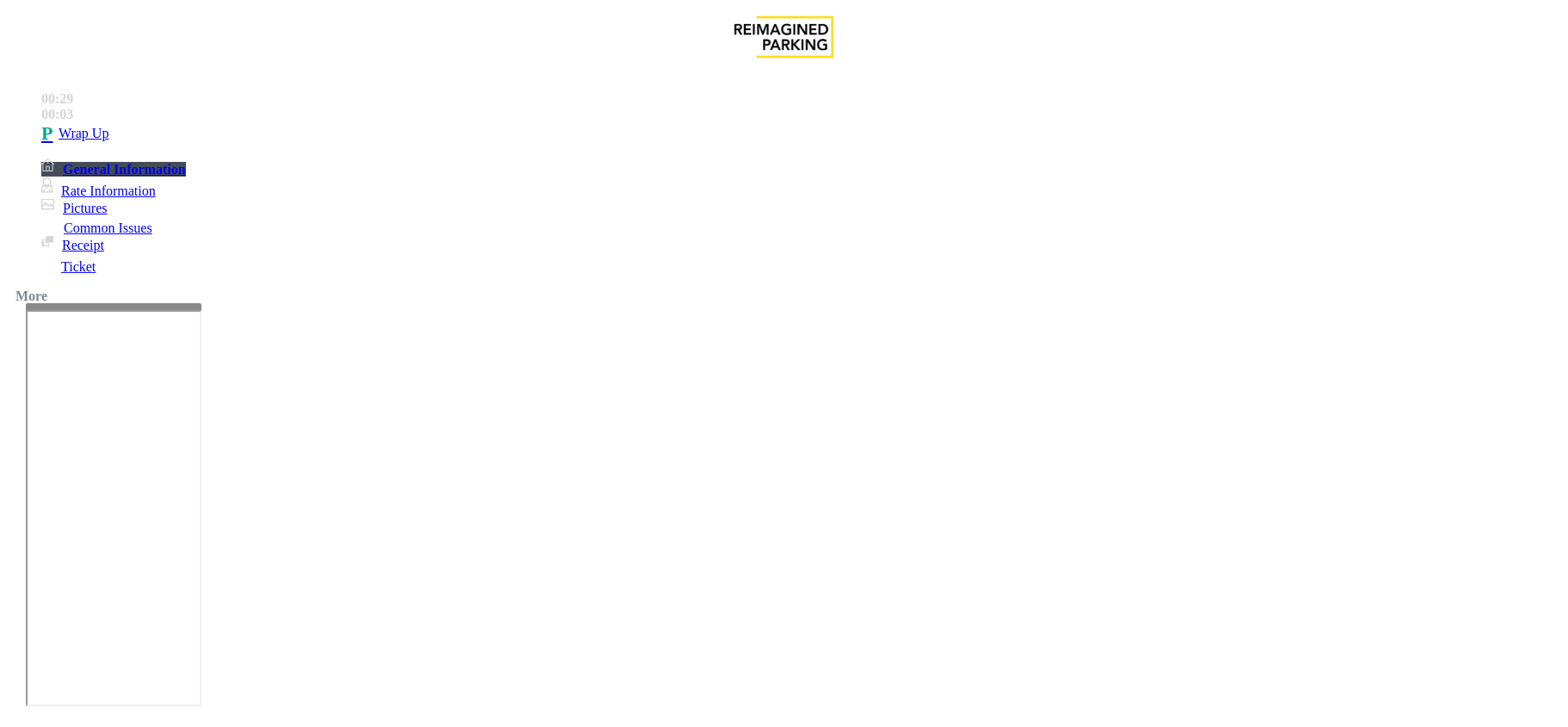 type on "**********" 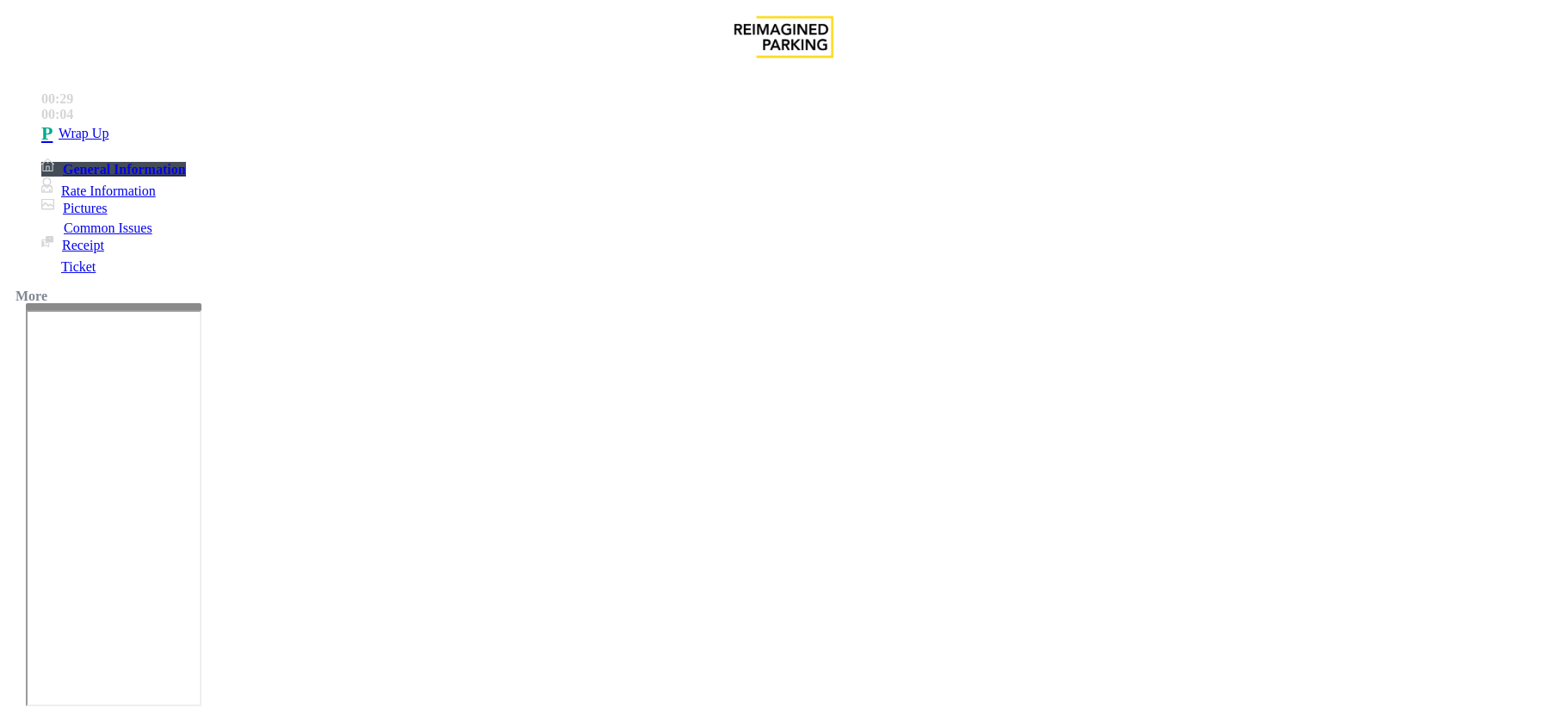 click on "Gate / Door Won't Open" at bounding box center [495, 1289] 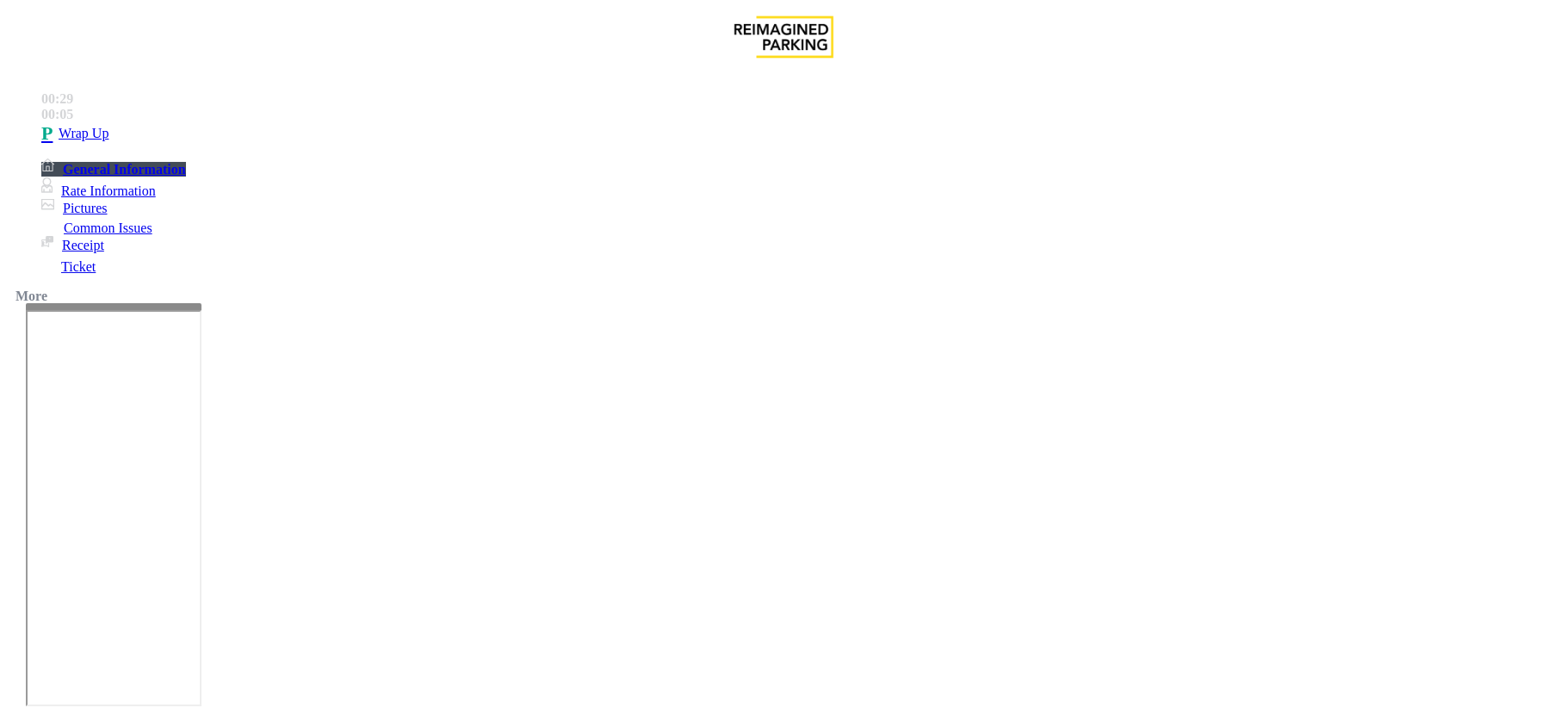 click on "Gate / Door Won't Open" at bounding box center (784, 1277) 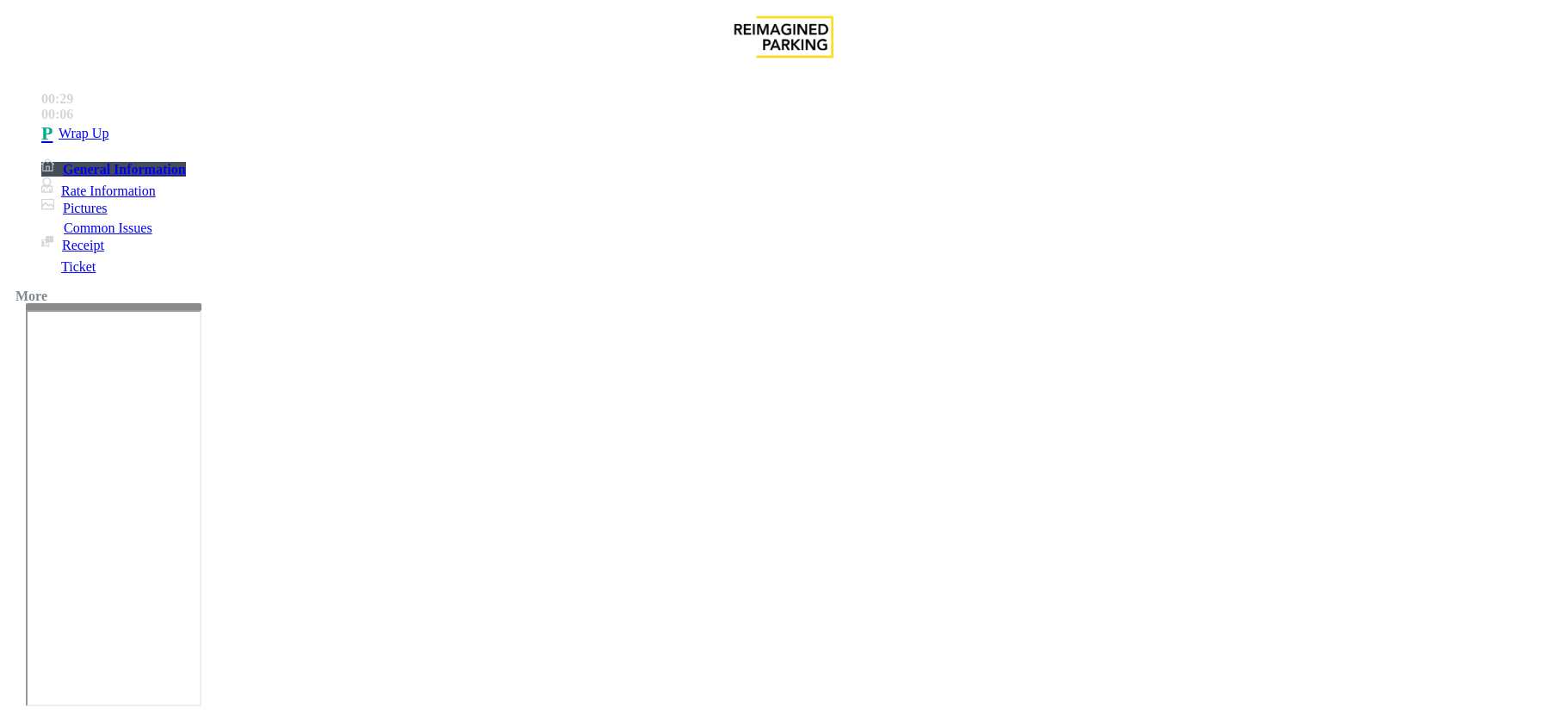 paste on "**********" 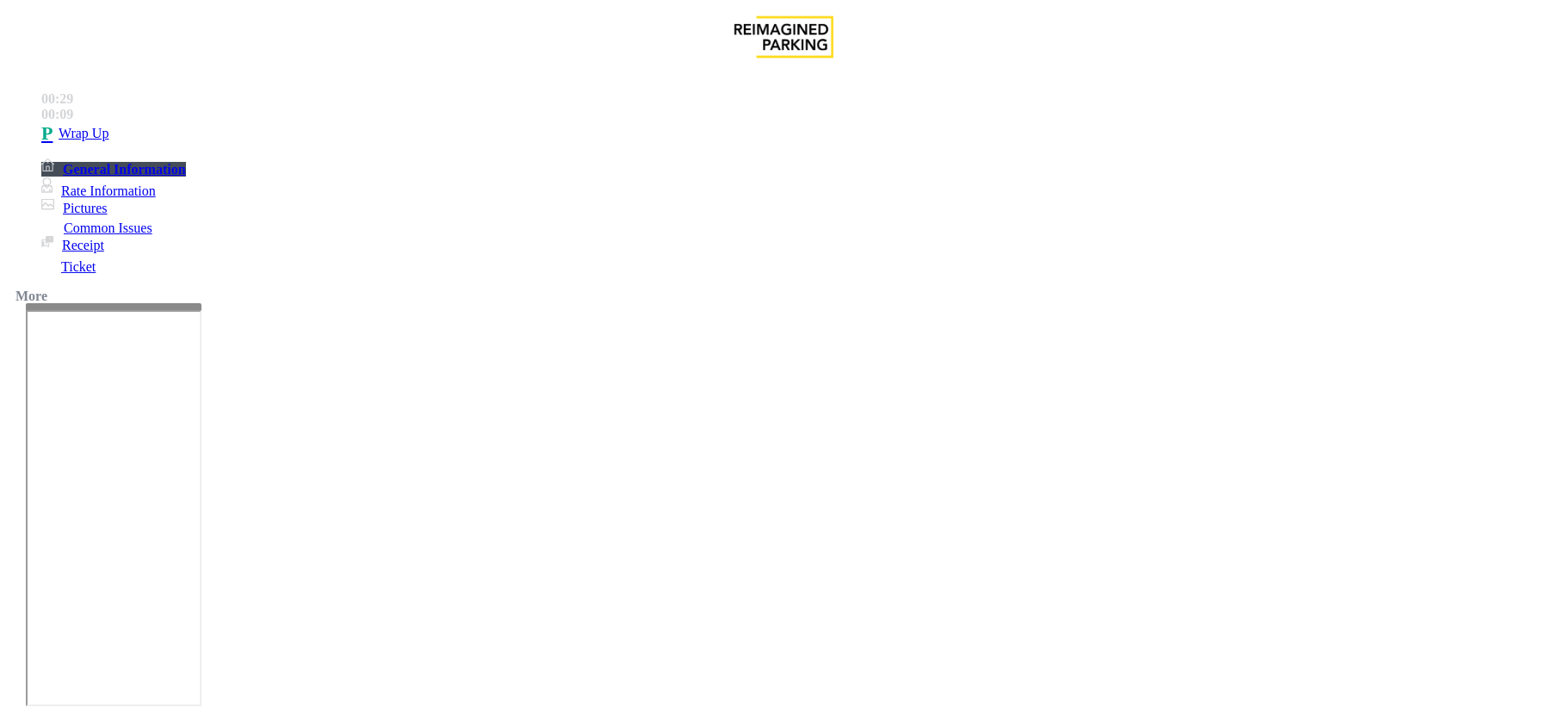 drag, startPoint x: 335, startPoint y: 636, endPoint x: 335, endPoint y: 624, distance: 12 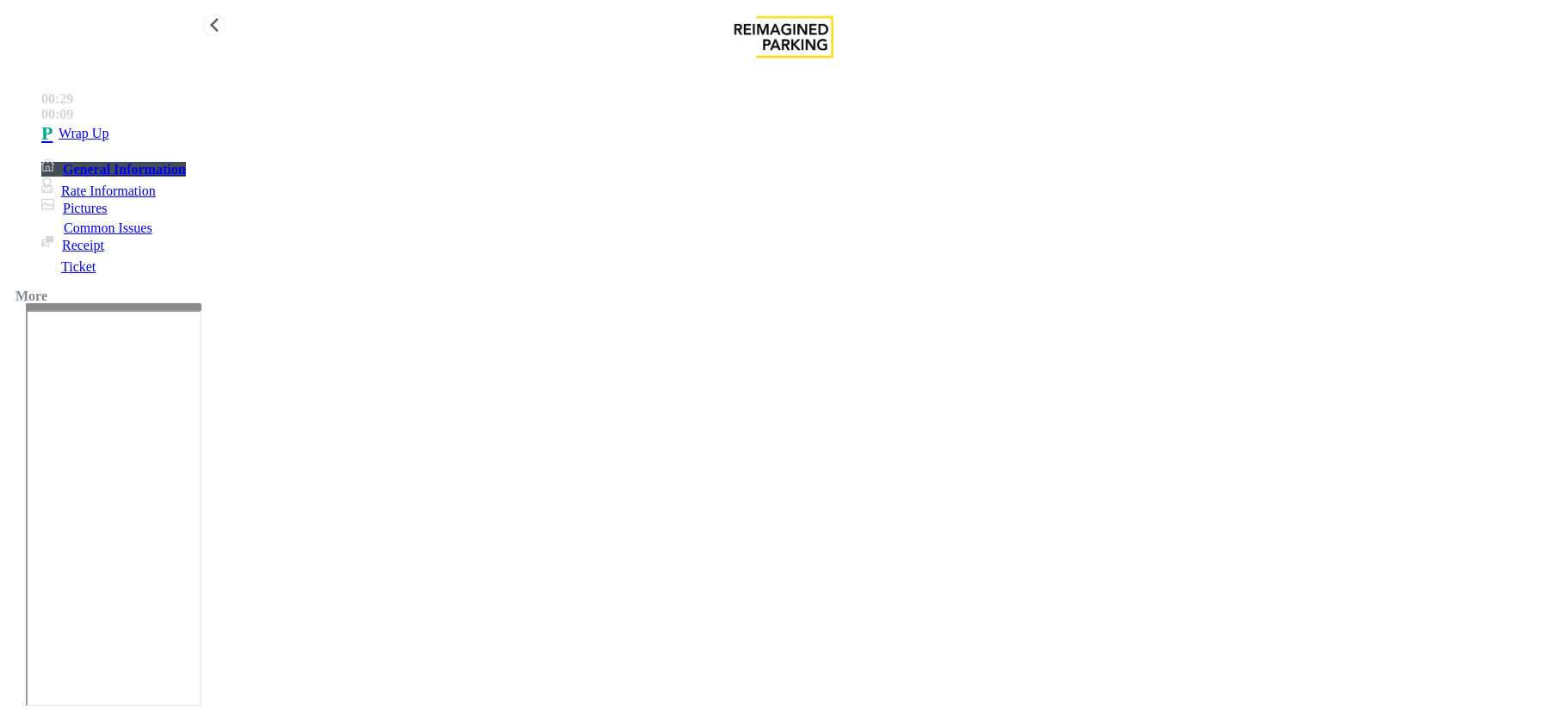 type on "**********" 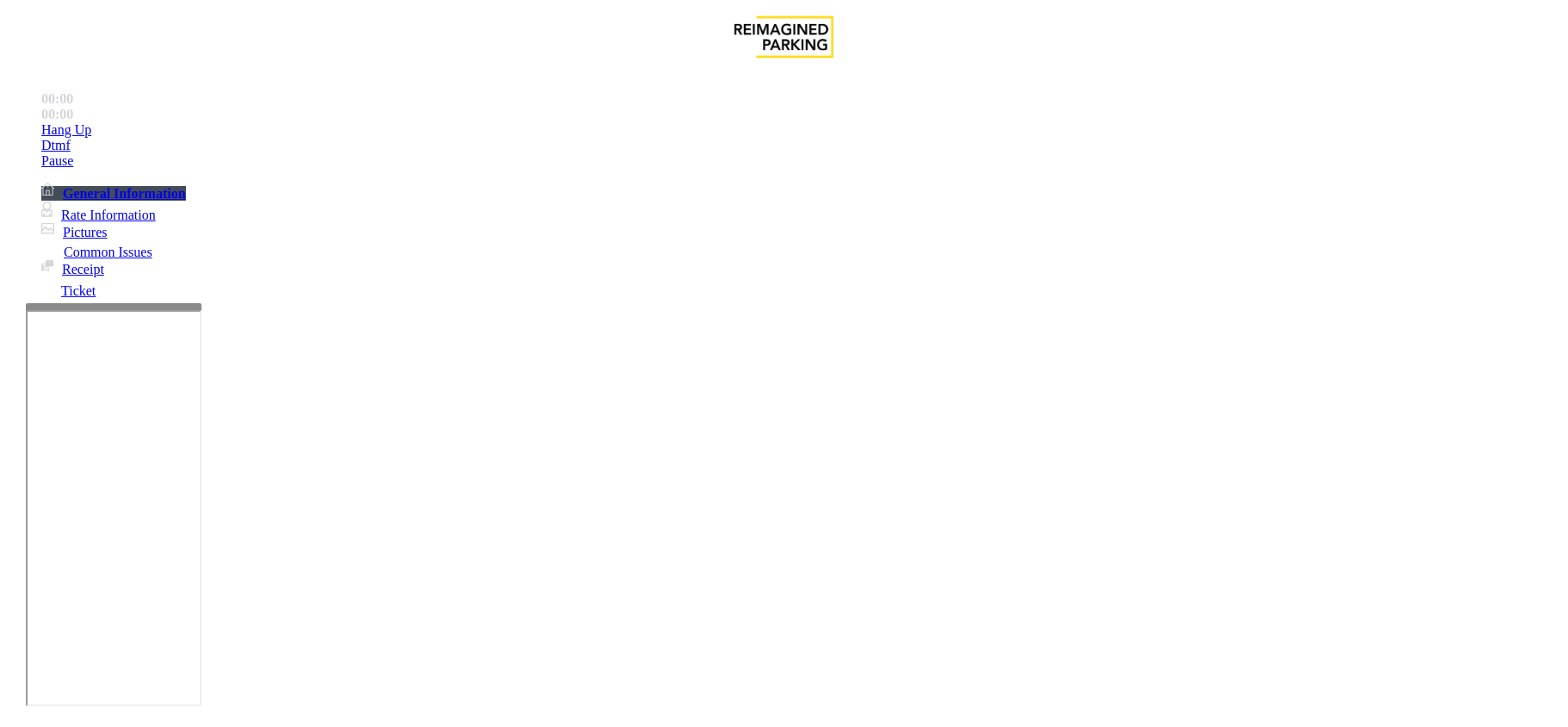 scroll, scrollTop: 459, scrollLeft: 0, axis: vertical 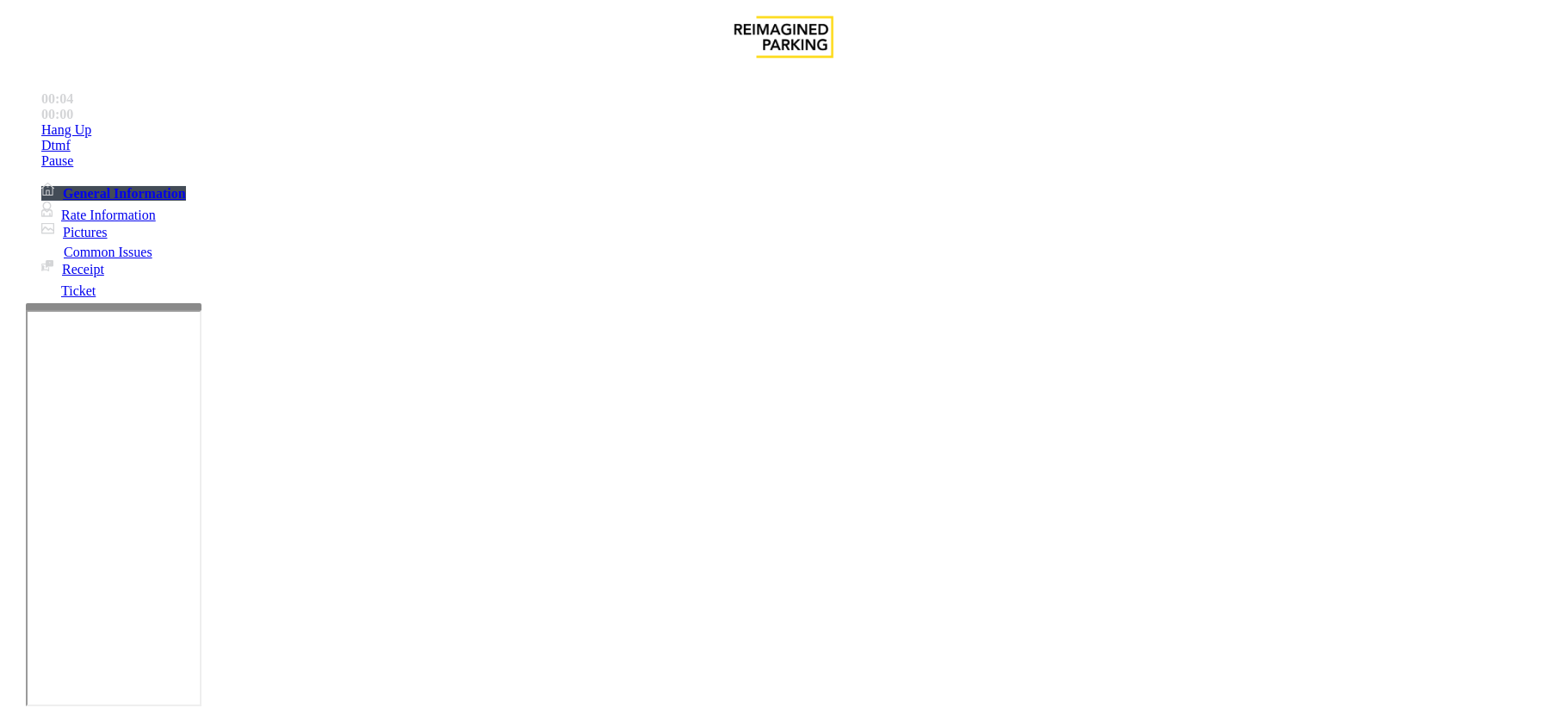 drag, startPoint x: 797, startPoint y: 508, endPoint x: 872, endPoint y: 518, distance: 75.66373 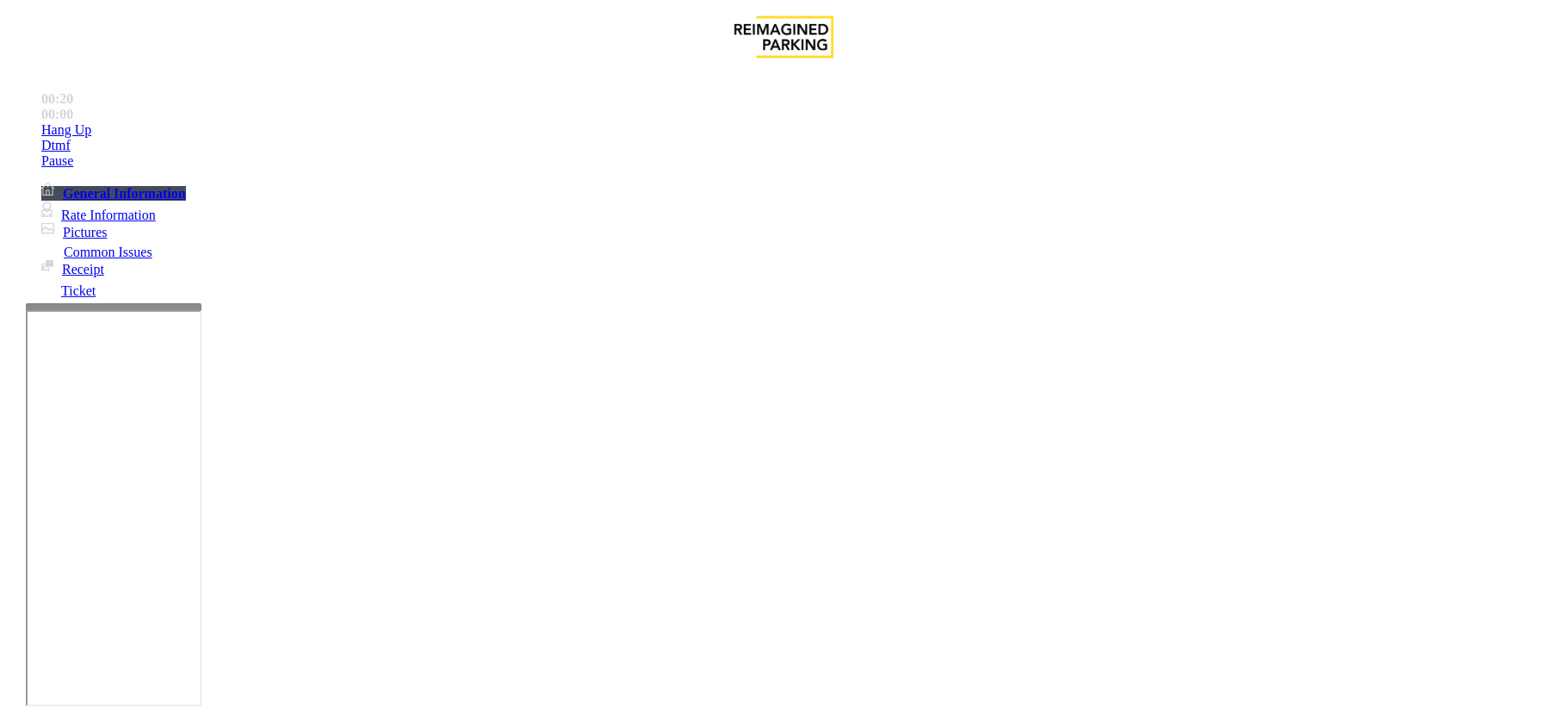 click on "Ticket Issue" at bounding box center [61, 1289] 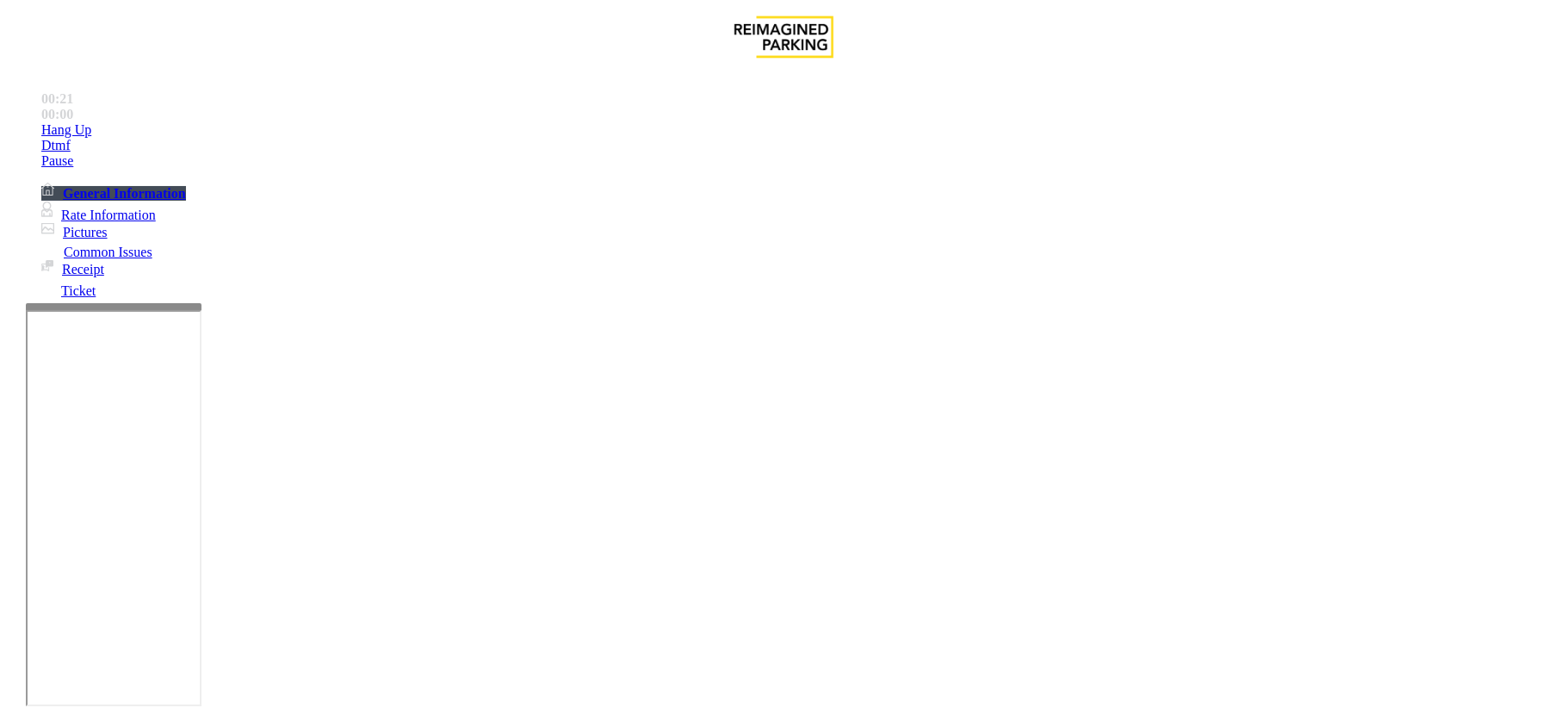 click on "Ticket Unreadable" at bounding box center (258, 1289) 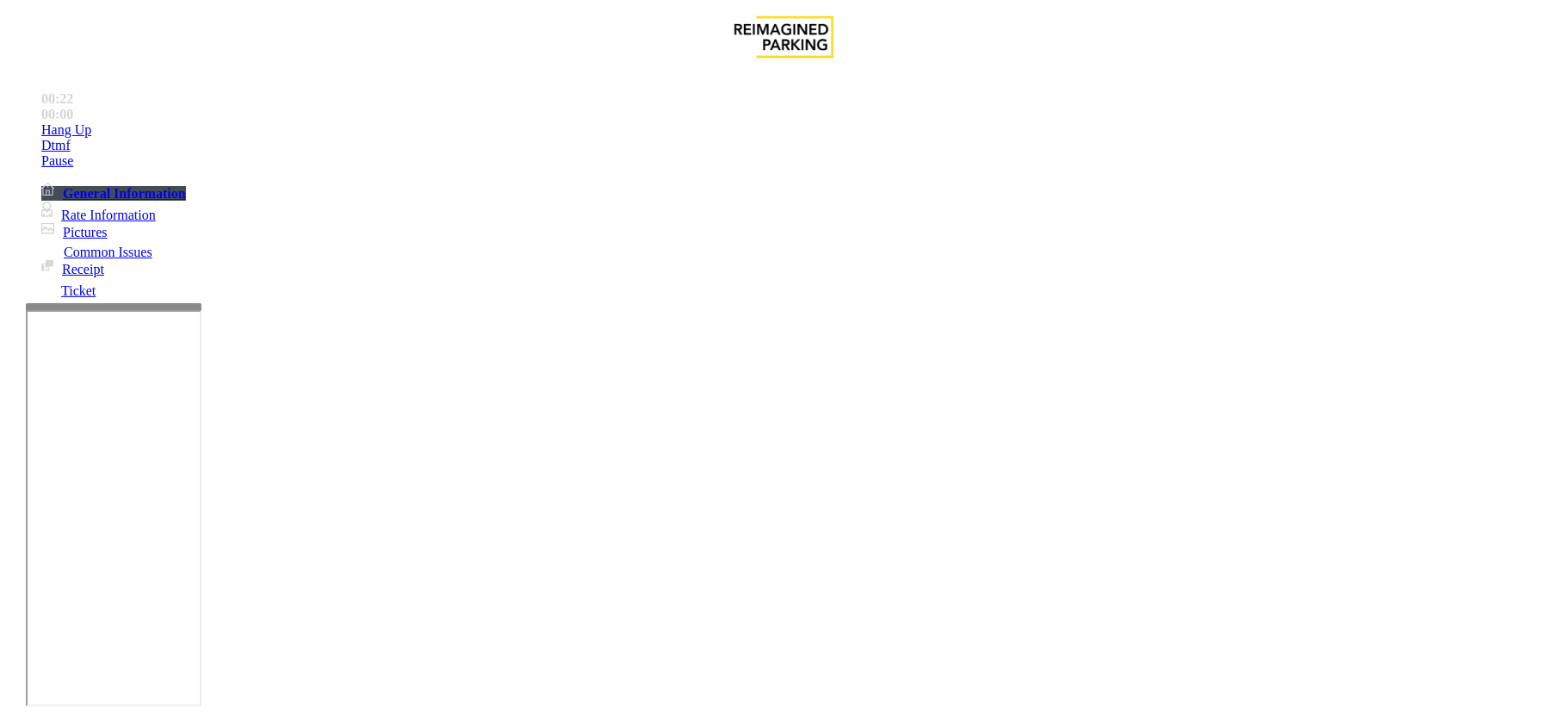click on "IMP009-0298 - 5353  DUNDAS -      EBB-KIPLING-JMS     3M Screen (Issue Lost Tickets/Bypass Configuration Screen)" at bounding box center (198, 3055) 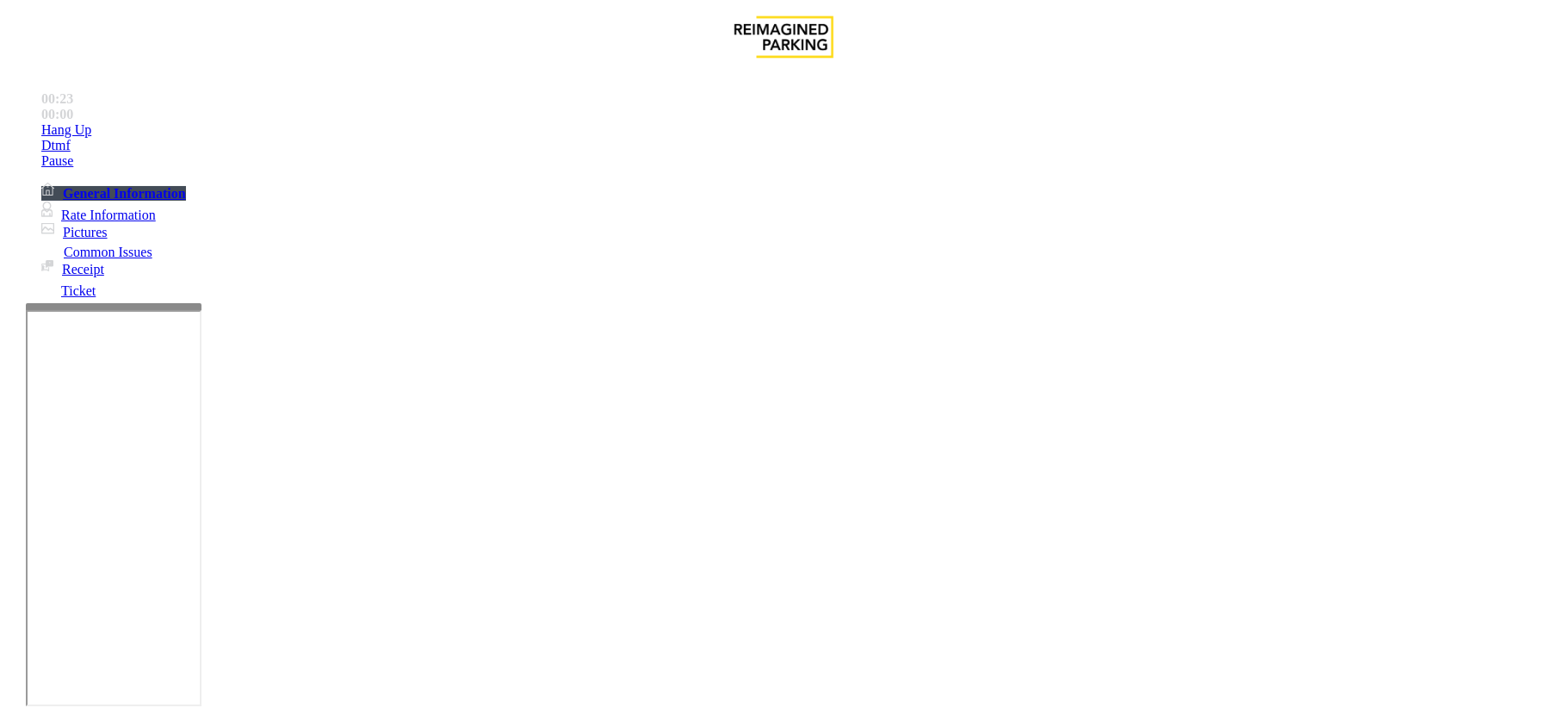 scroll, scrollTop: 804, scrollLeft: 0, axis: vertical 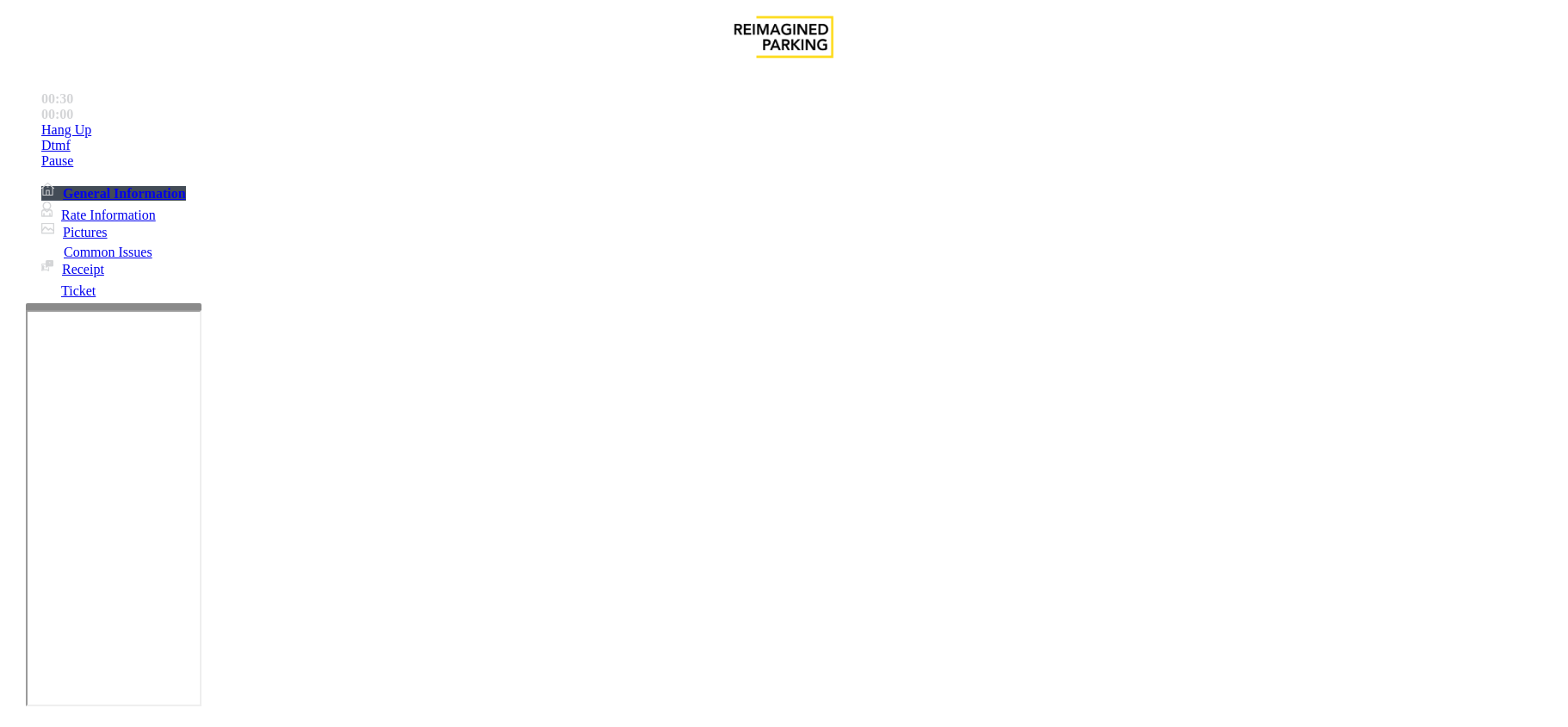 click at bounding box center (253, 1604) 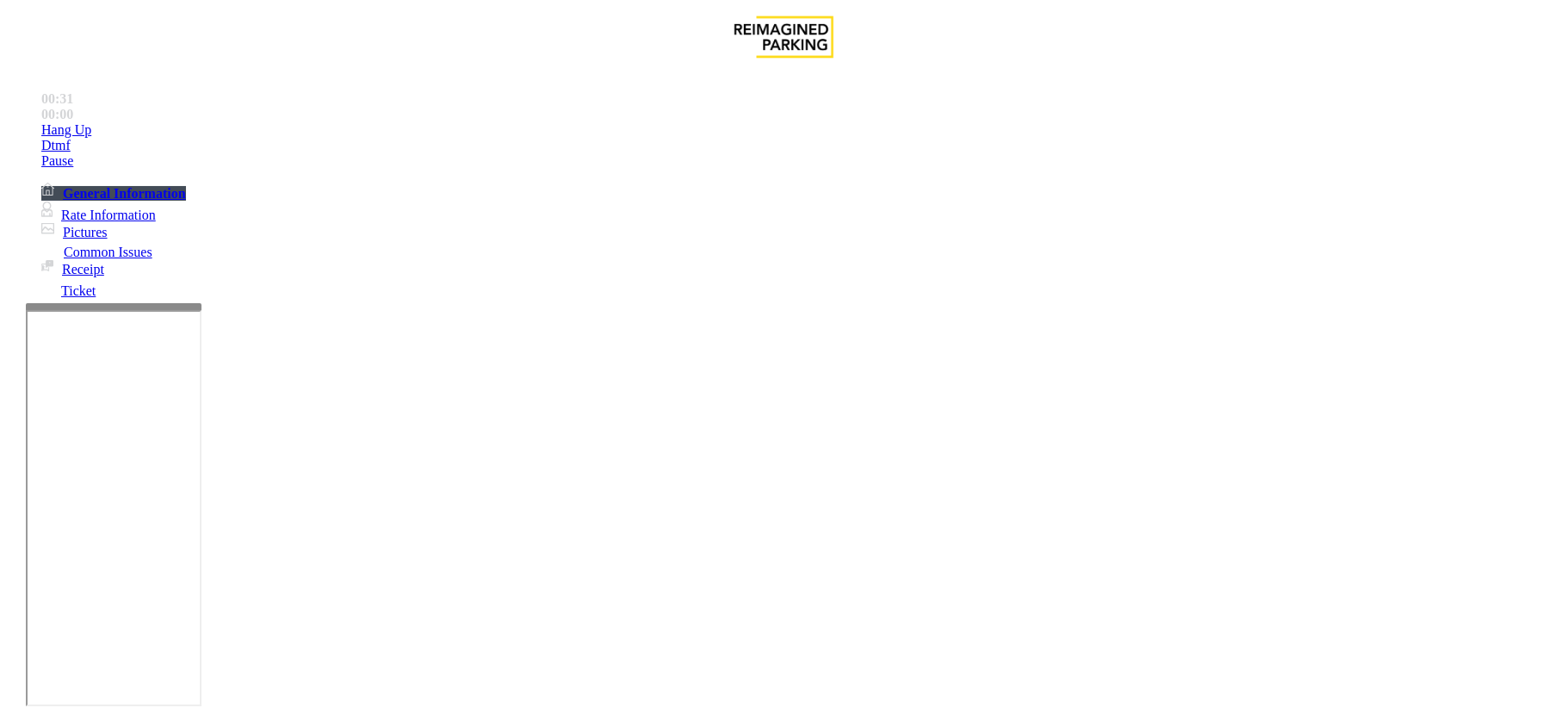 click at bounding box center (253, 1604) 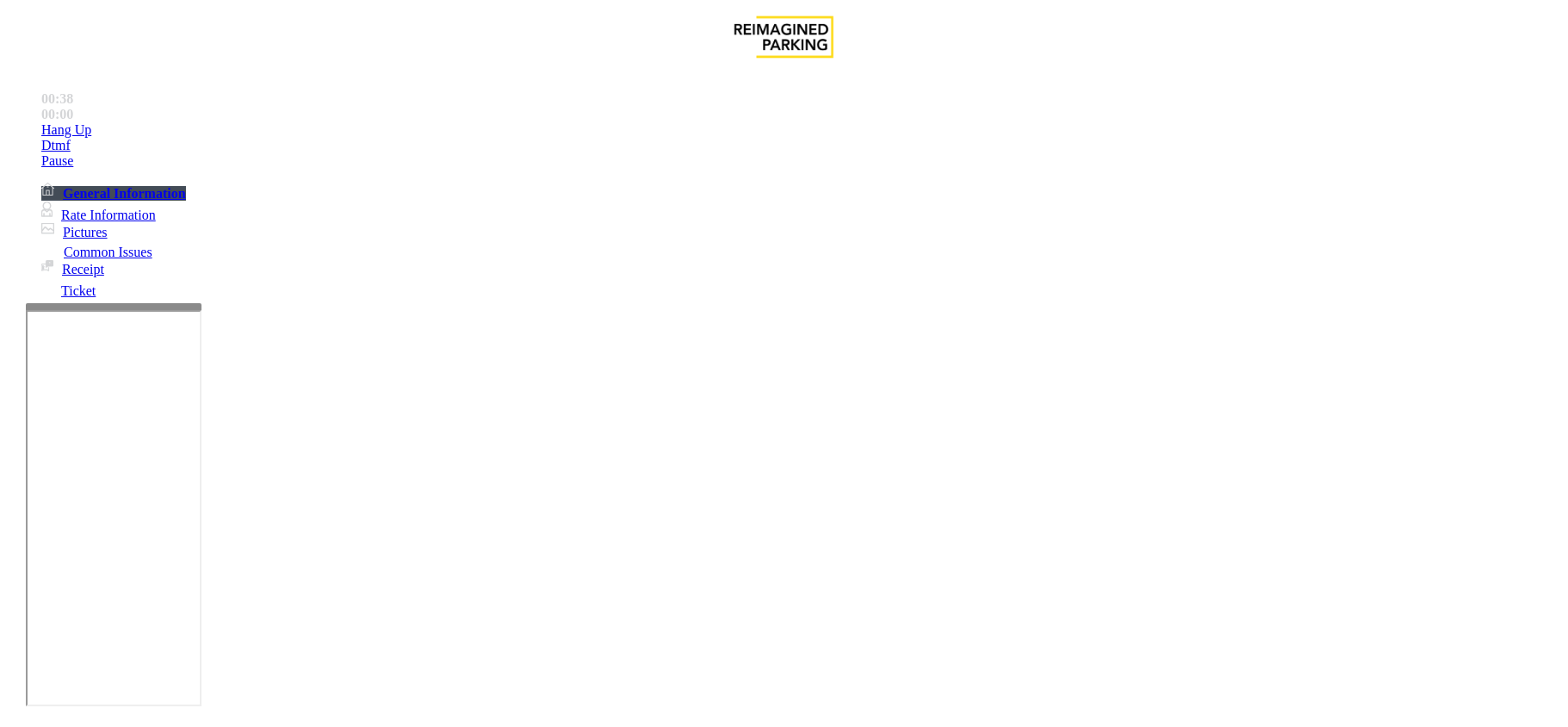 type on "**********" 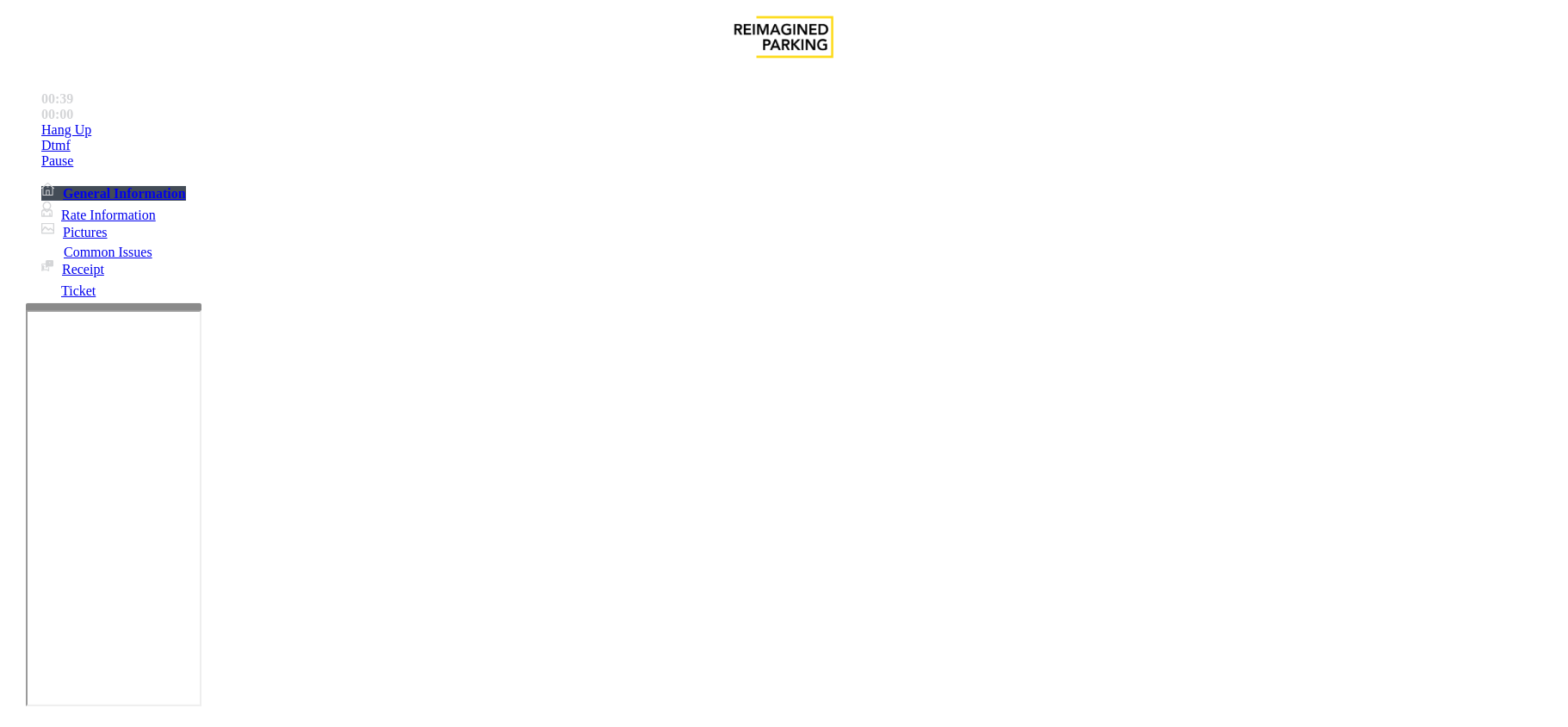 click on "Issue" at bounding box center [36, 1261] 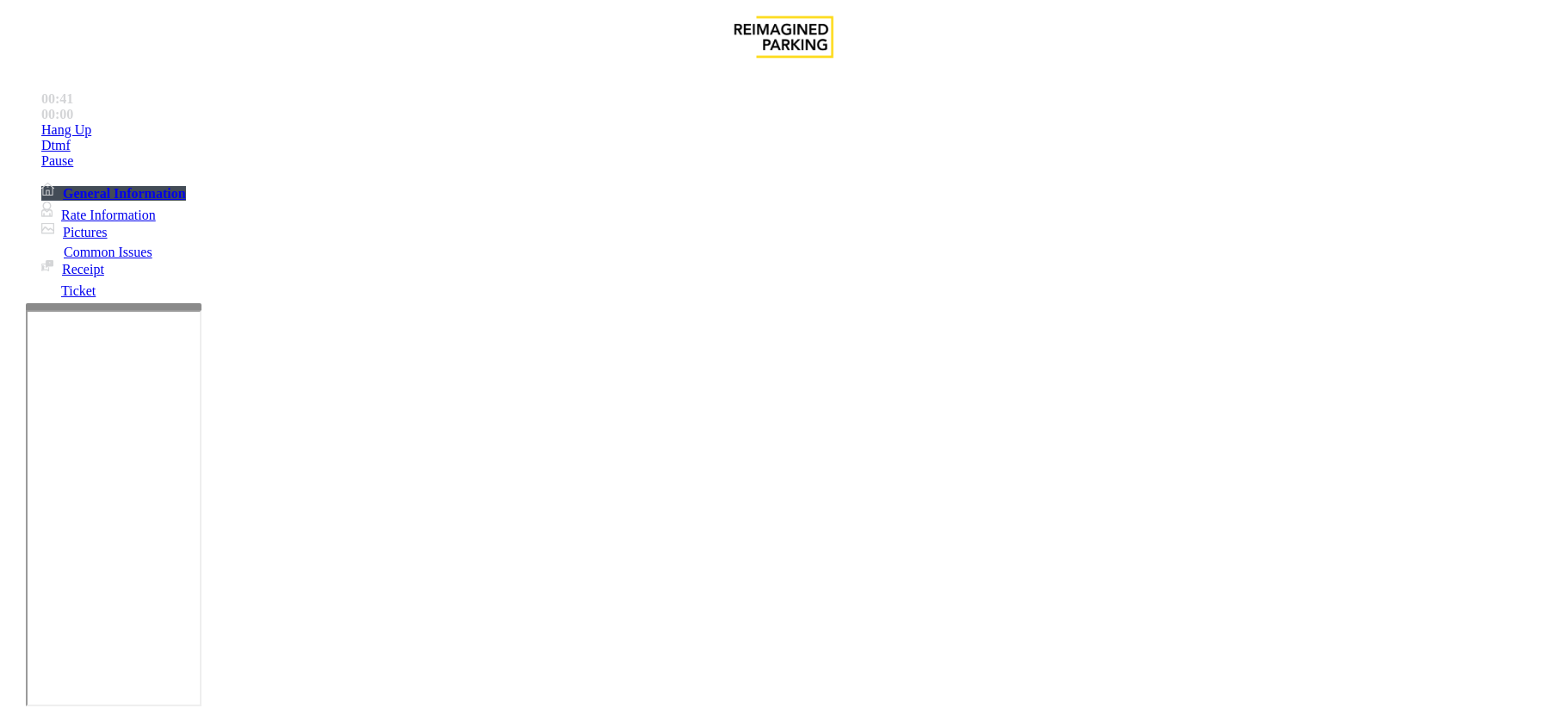 click on "Monthly Issue" at bounding box center [231, 1289] 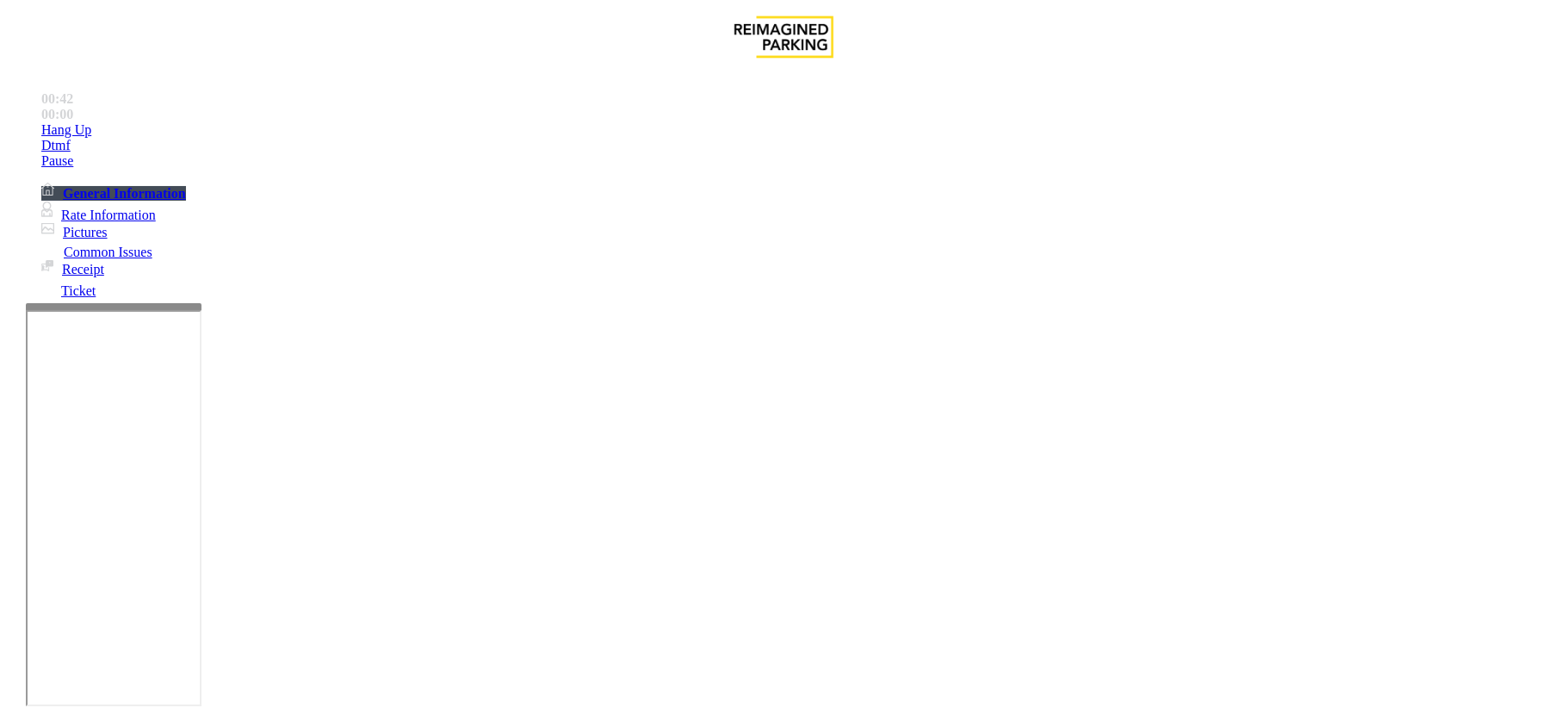 click on "Disabled Card" at bounding box center [67, 1289] 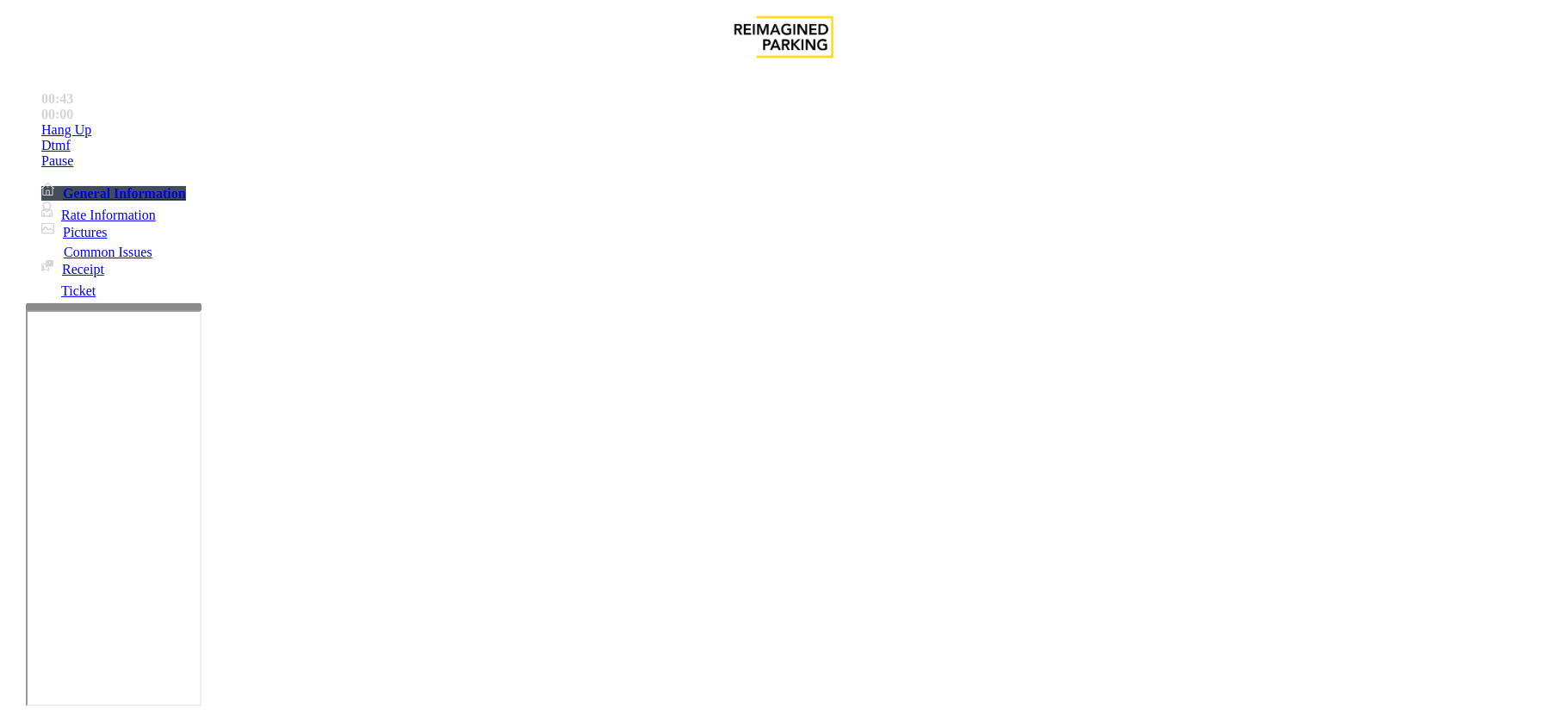 drag, startPoint x: 325, startPoint y: 239, endPoint x: 322, endPoint y: 249, distance: 10.440307 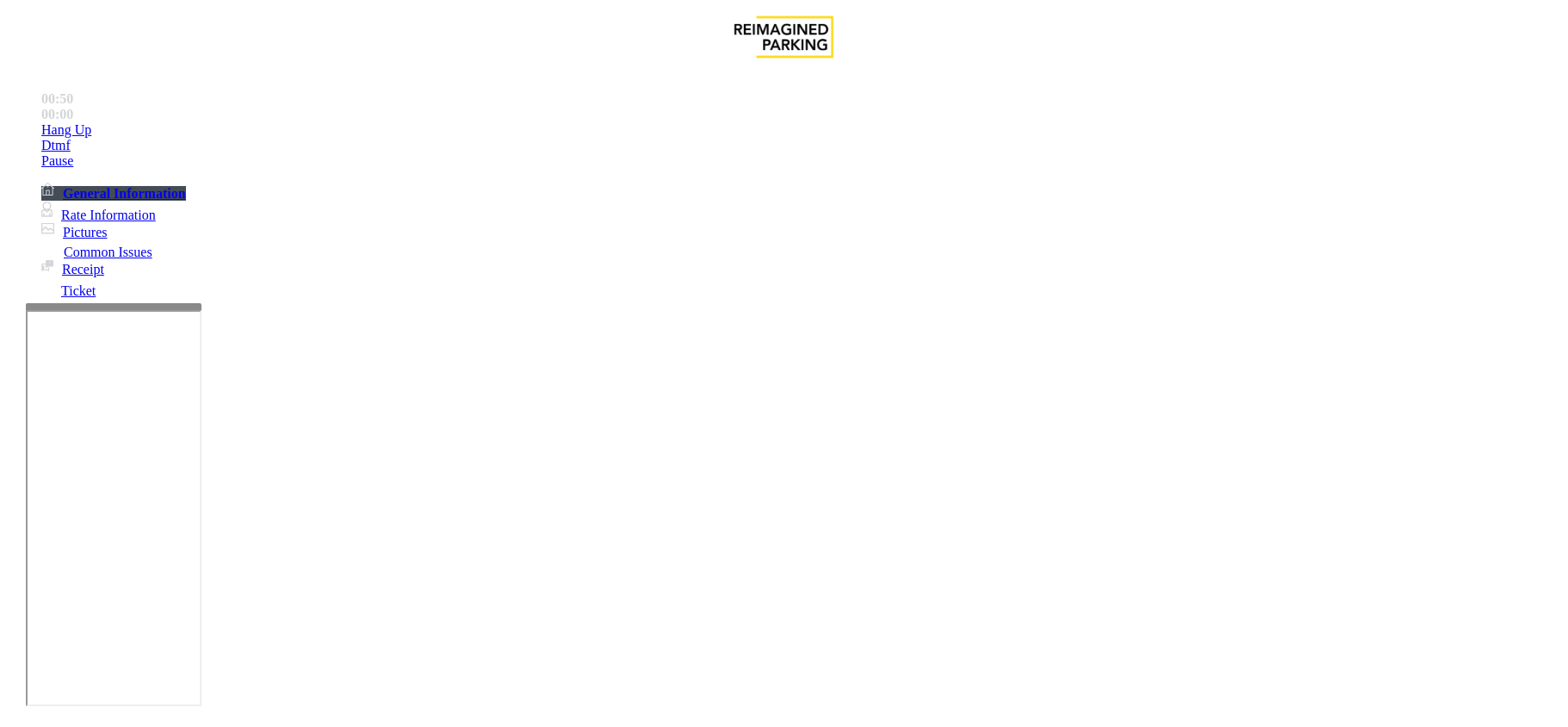 type on "******" 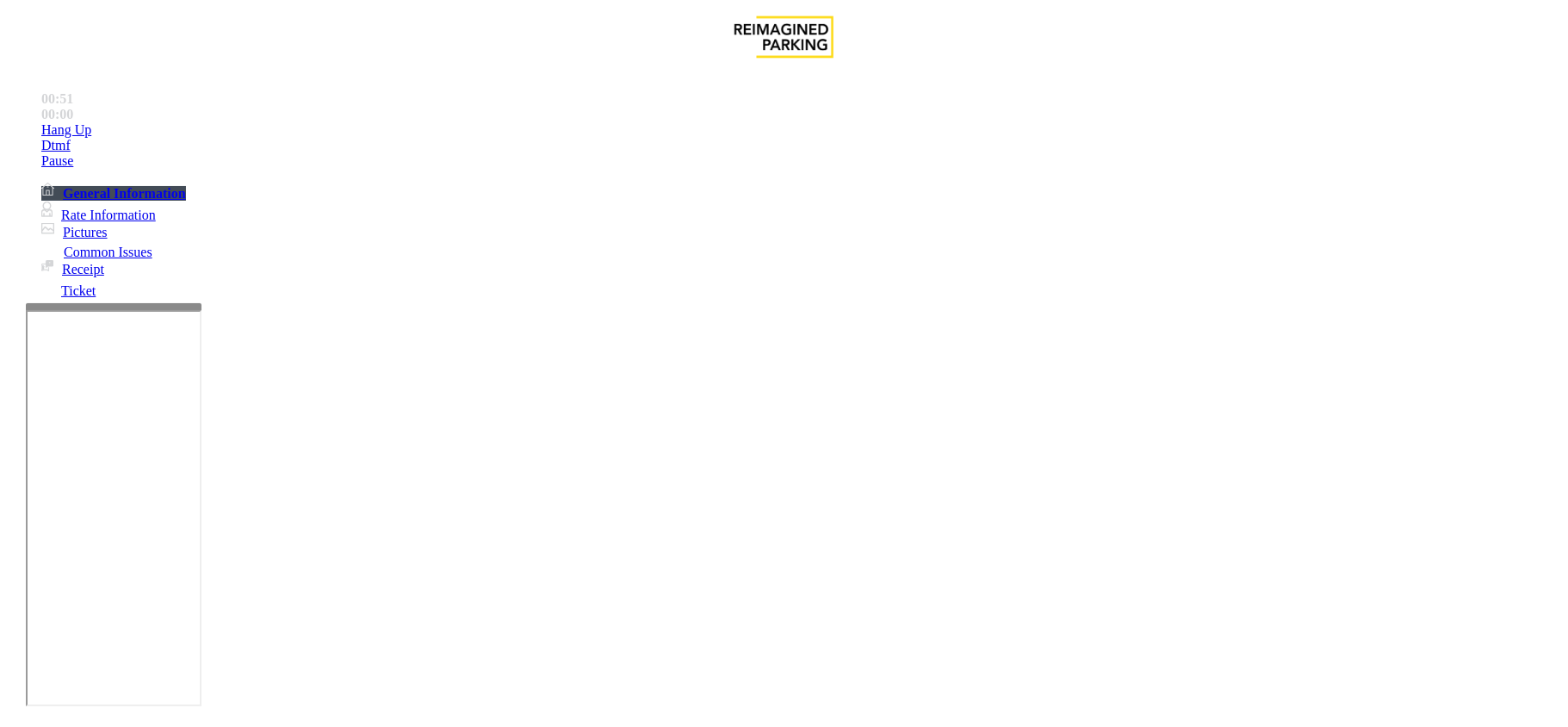 click at bounding box center [253, 1571] 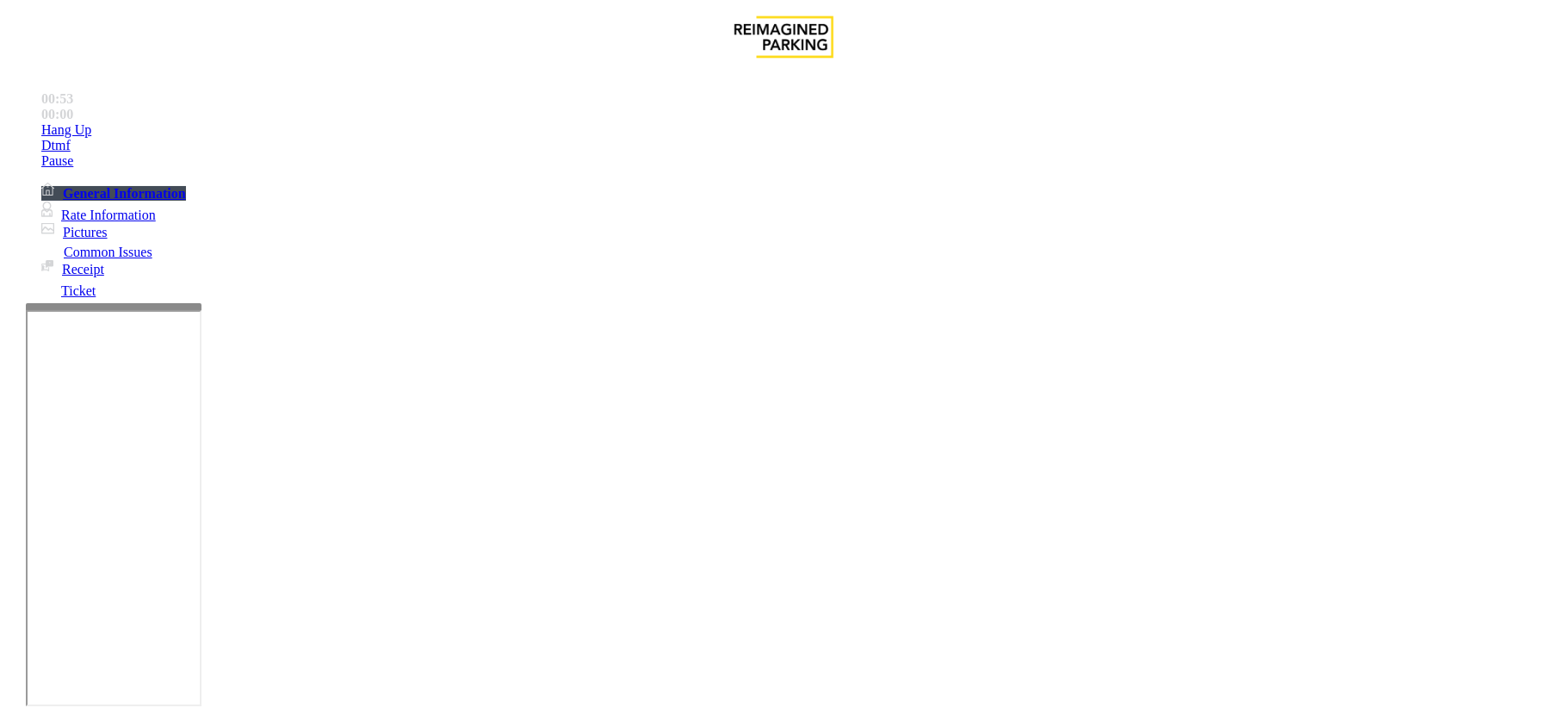 click at bounding box center [83, 1330] 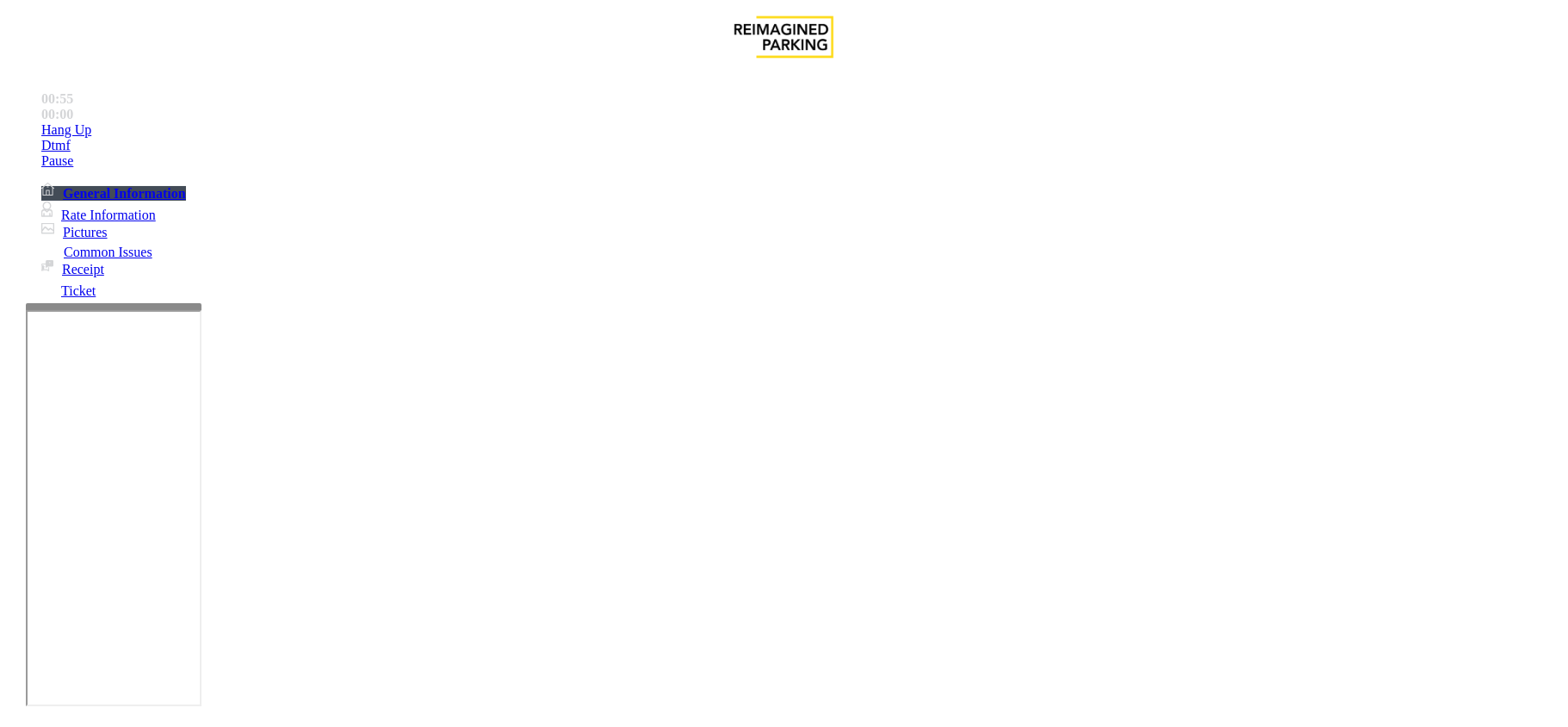 click at bounding box center [253, 1571] 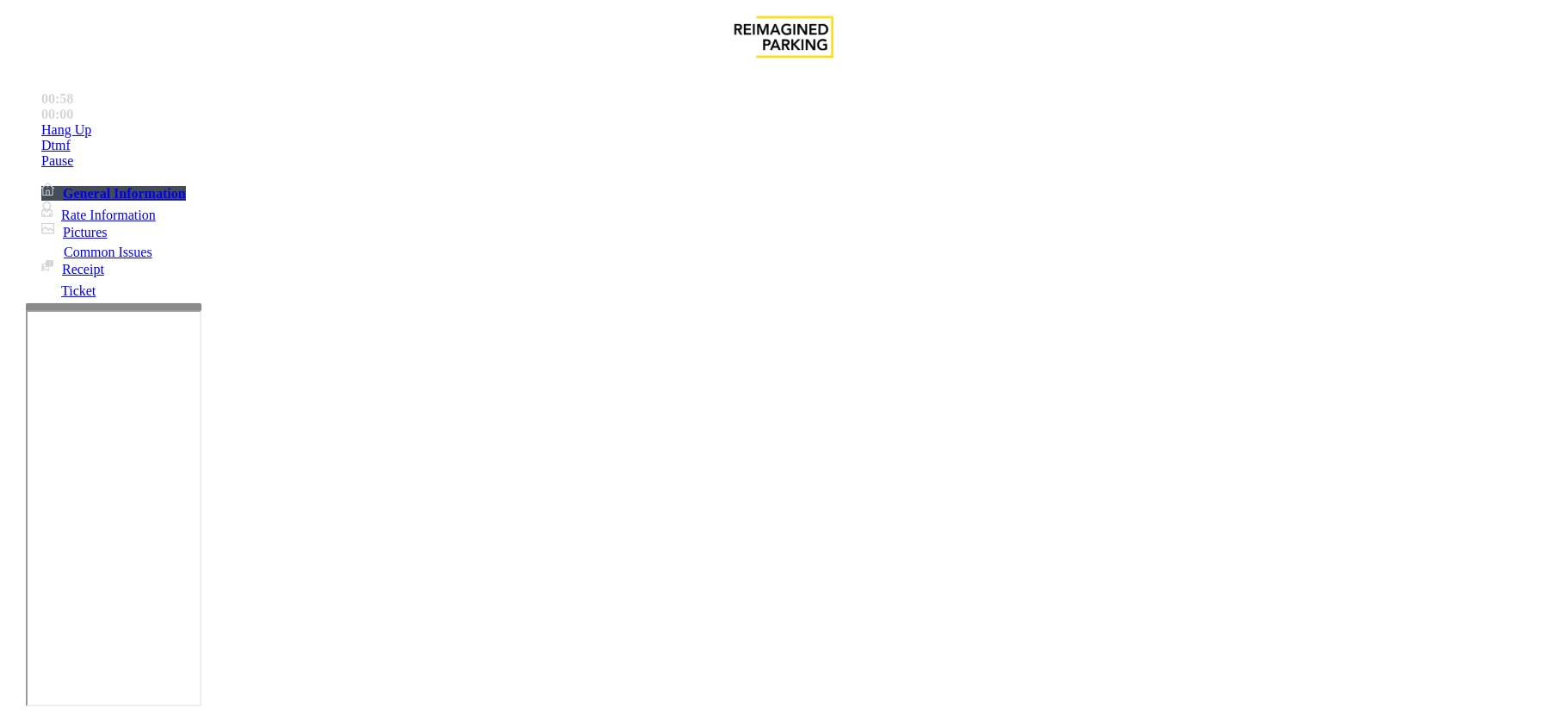paste on "**********" 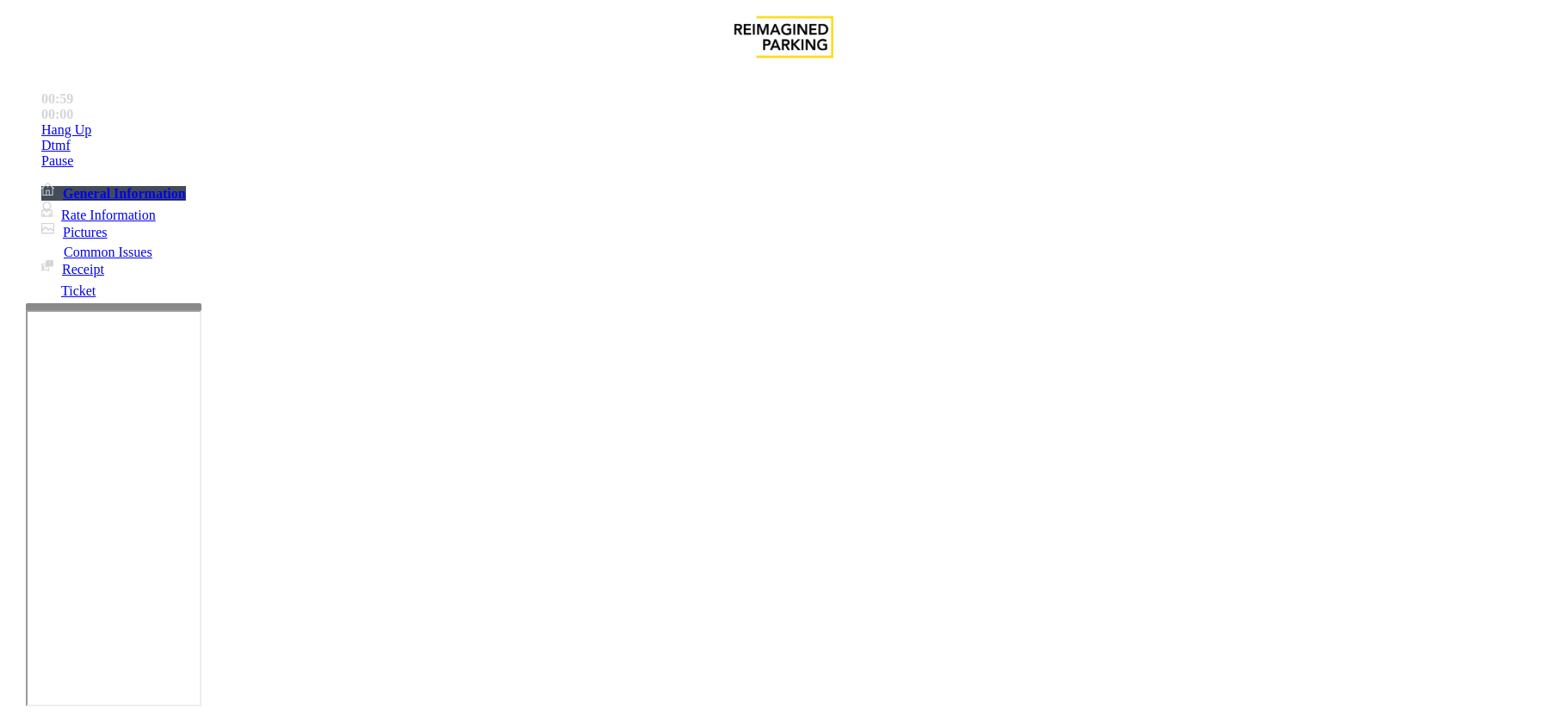 type on "**********" 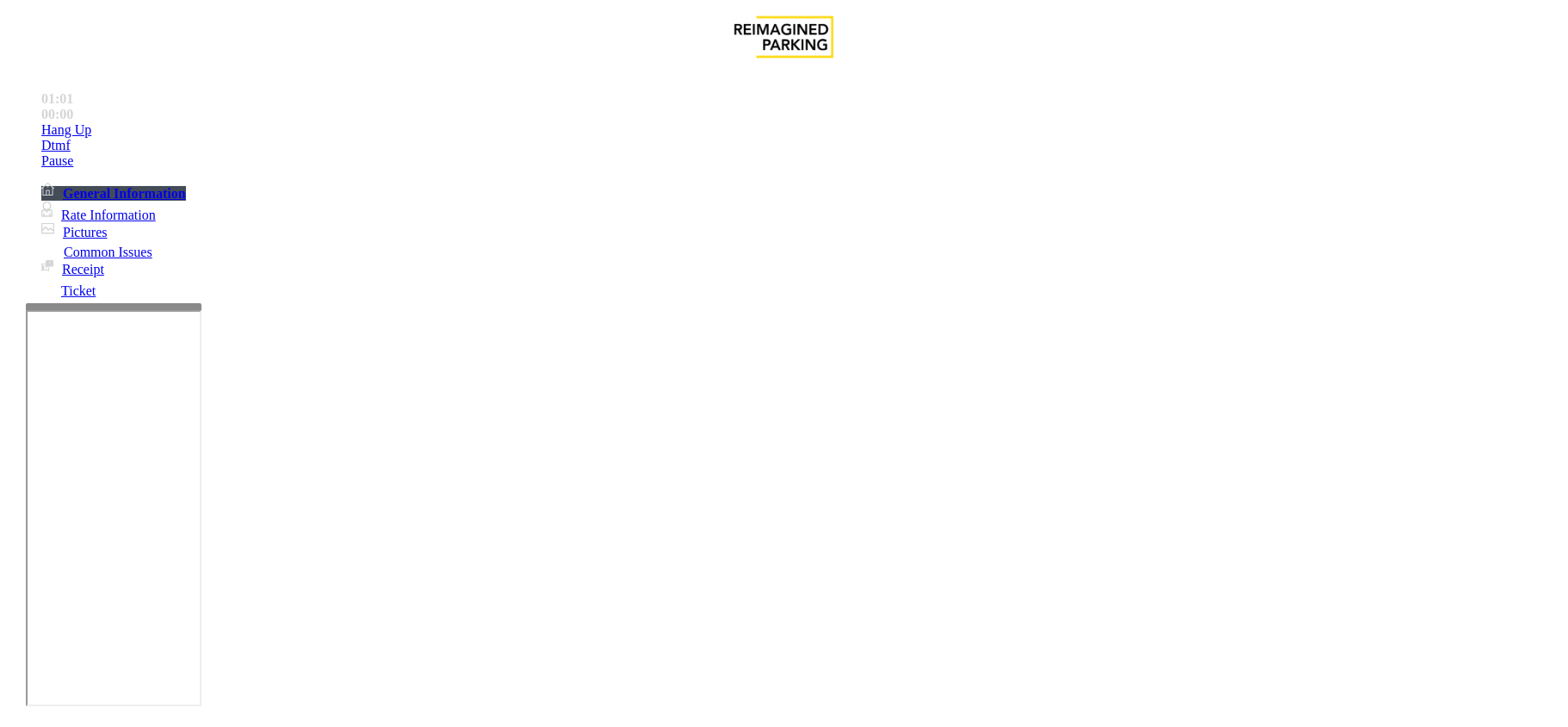 click on "Vend Gate" at bounding box center [59, 1652] 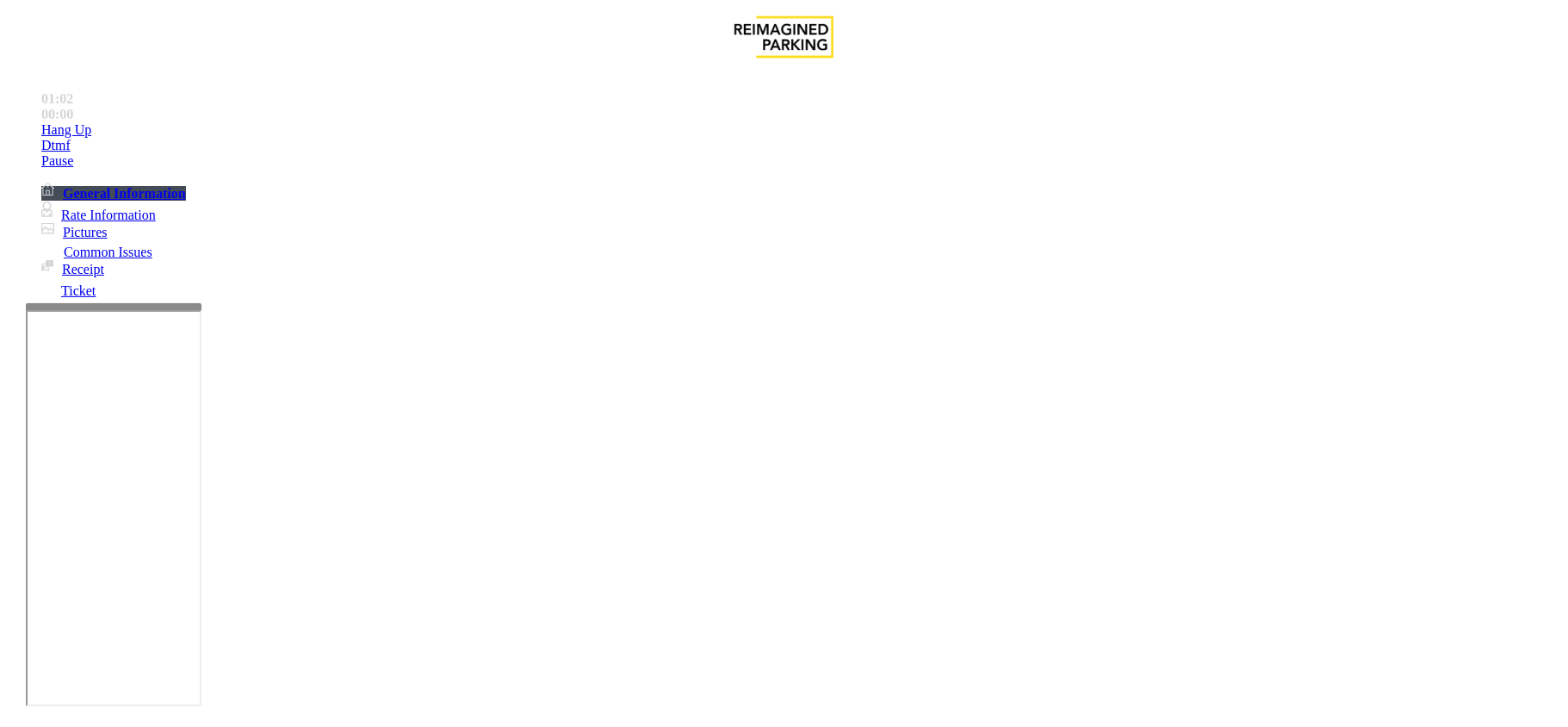 click at bounding box center [83, 1376] 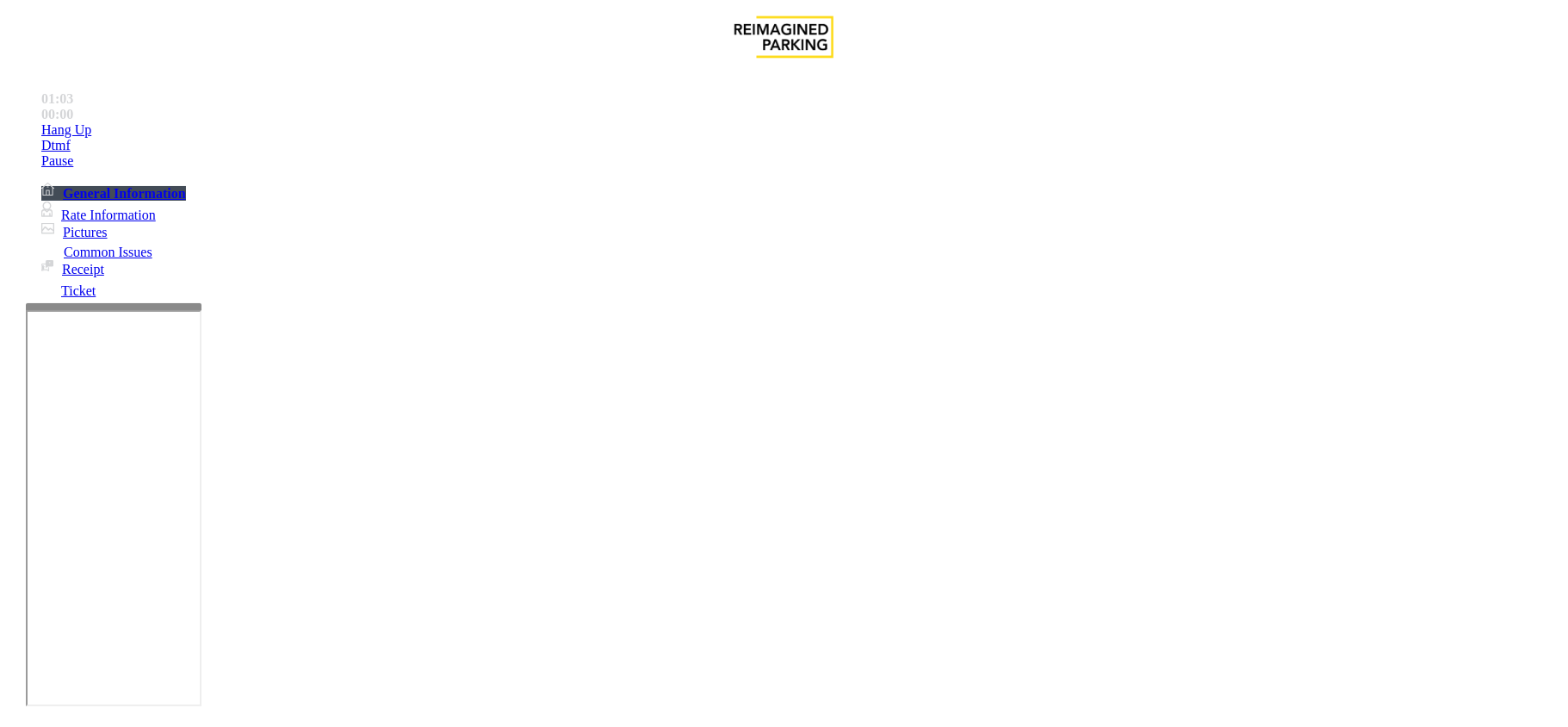 click on "***" at bounding box center [83, 1330] 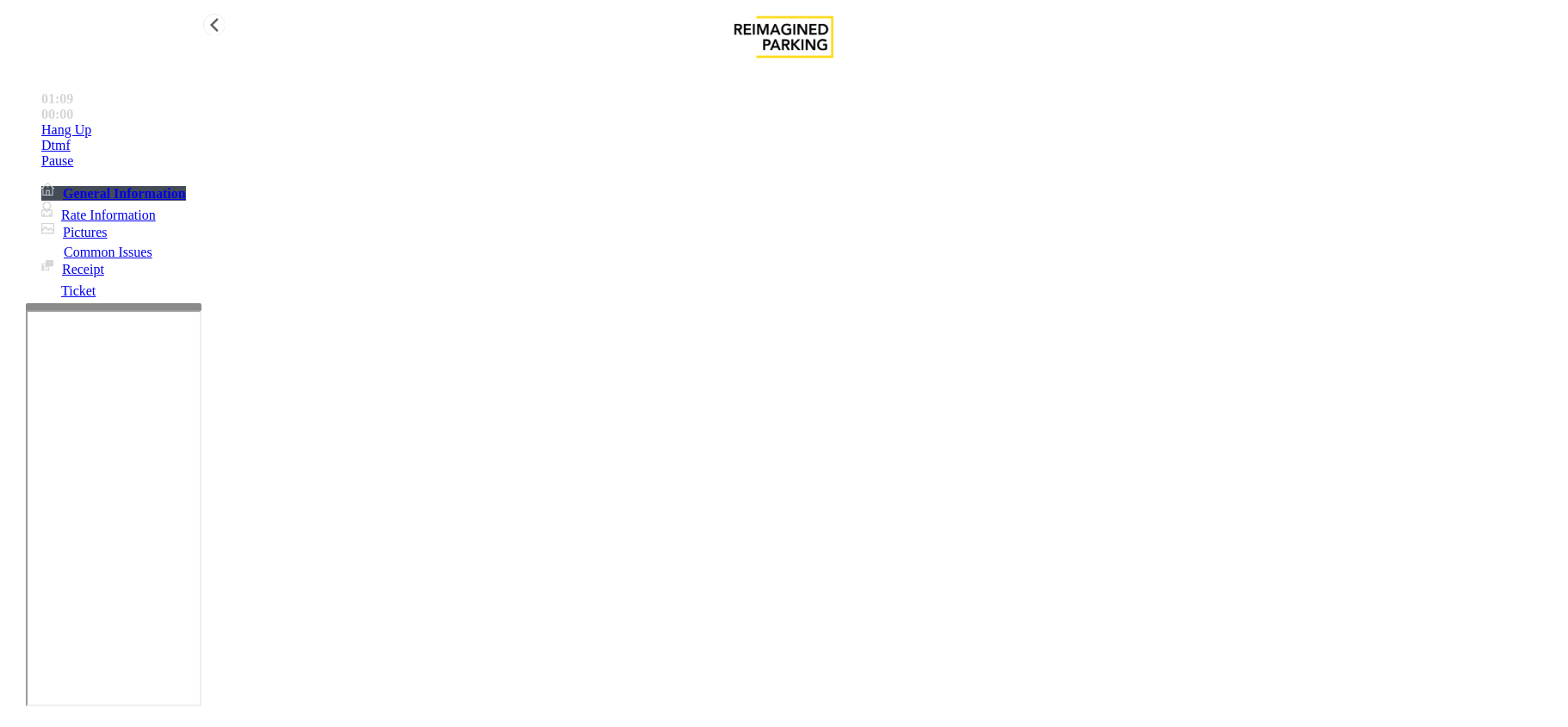 type on "*****" 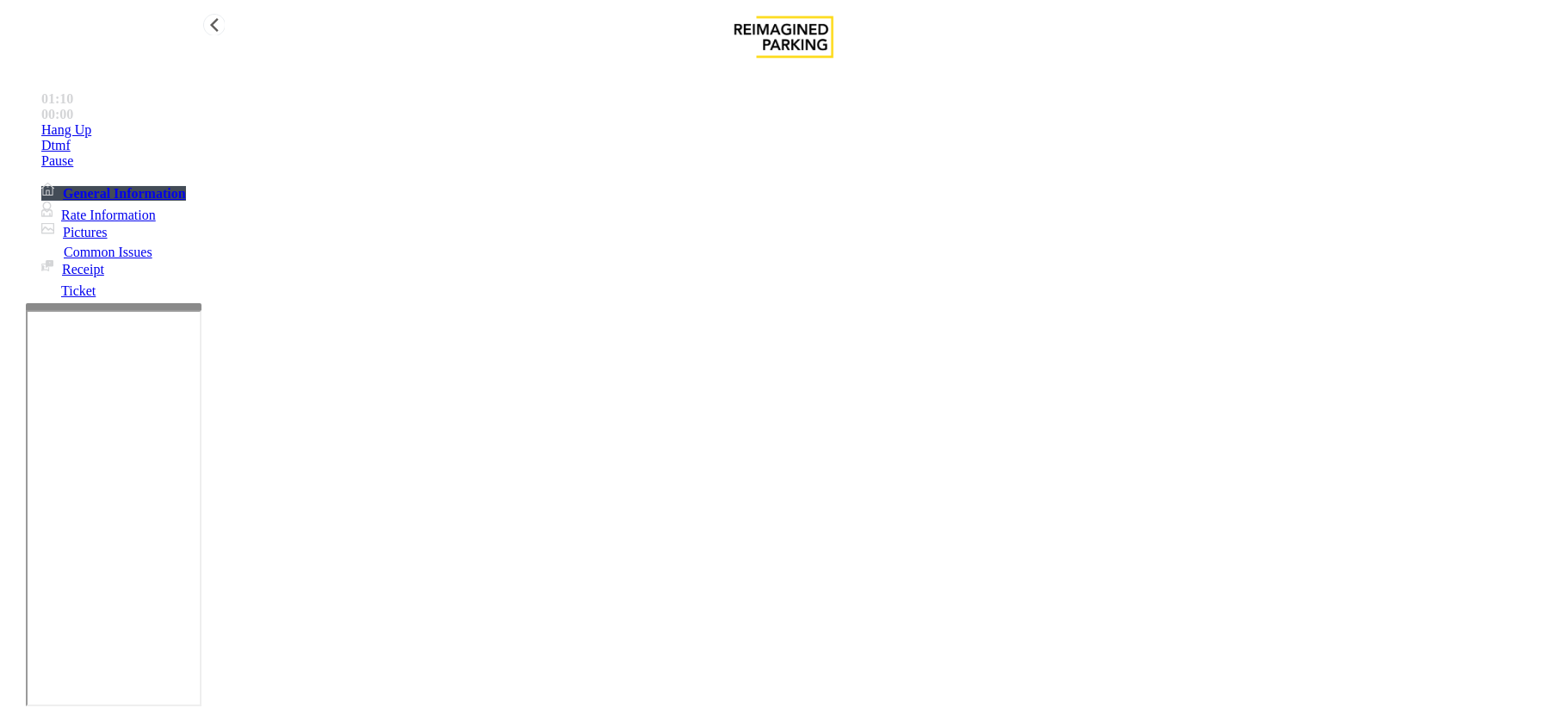 click on "Hang Up" at bounding box center (801, 130) 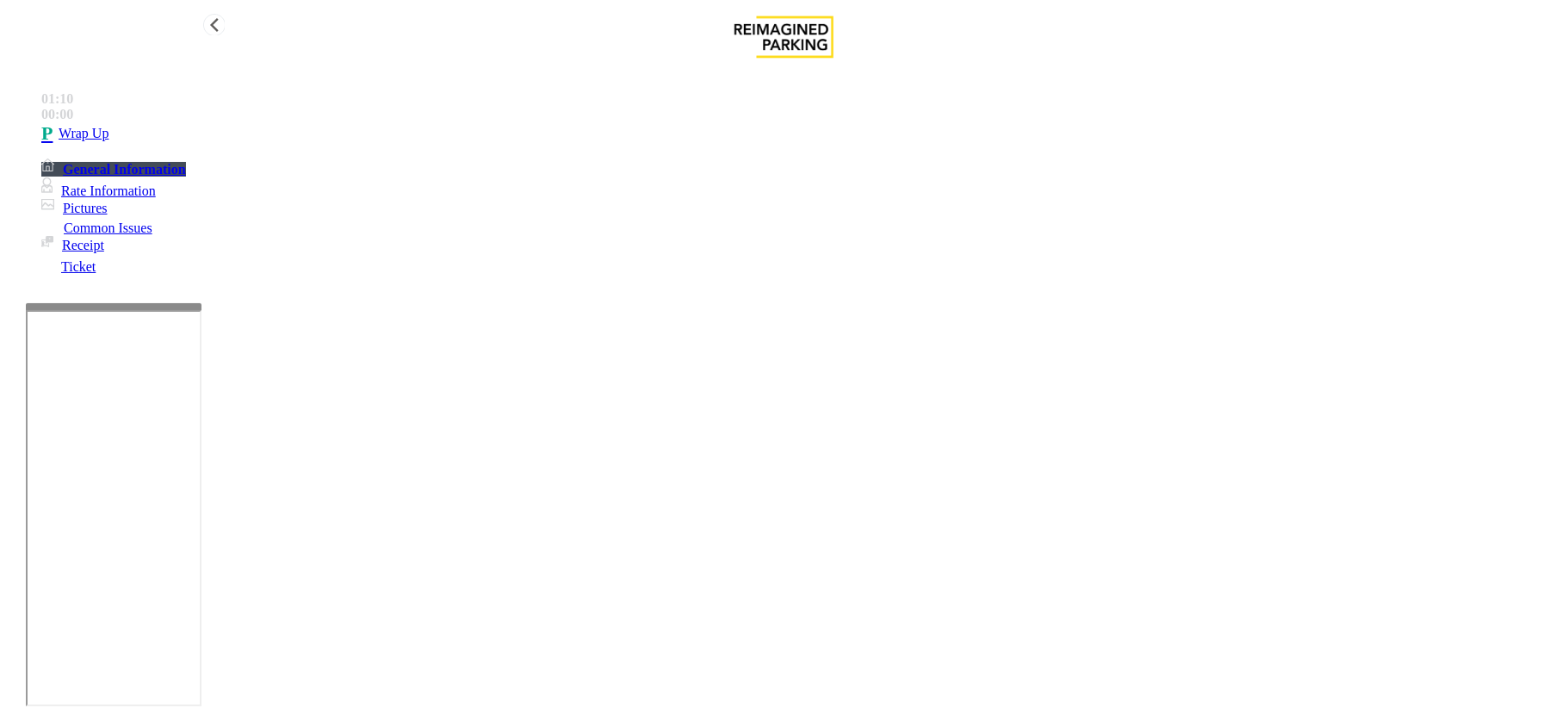 click on "Wrap Up" at bounding box center (801, 134) 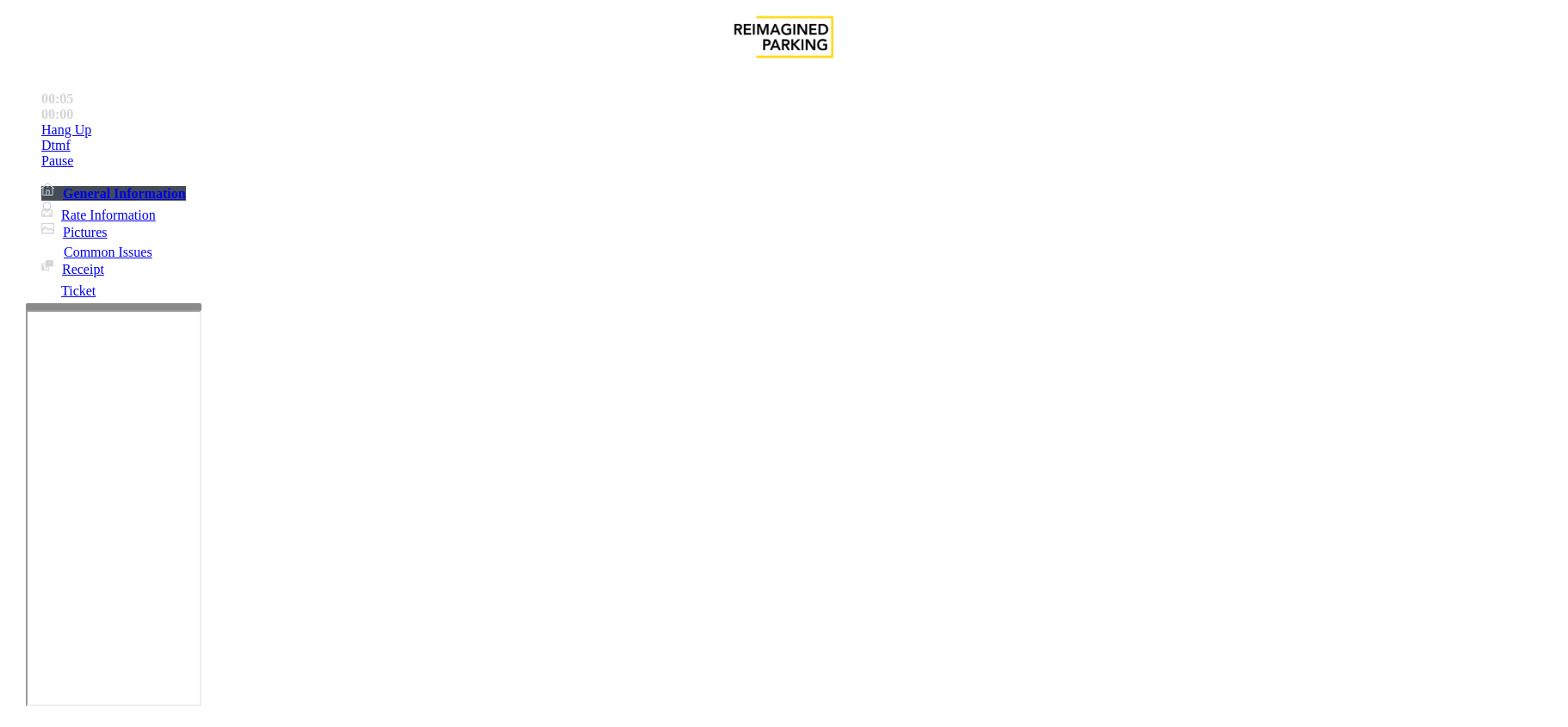 scroll, scrollTop: 459, scrollLeft: 0, axis: vertical 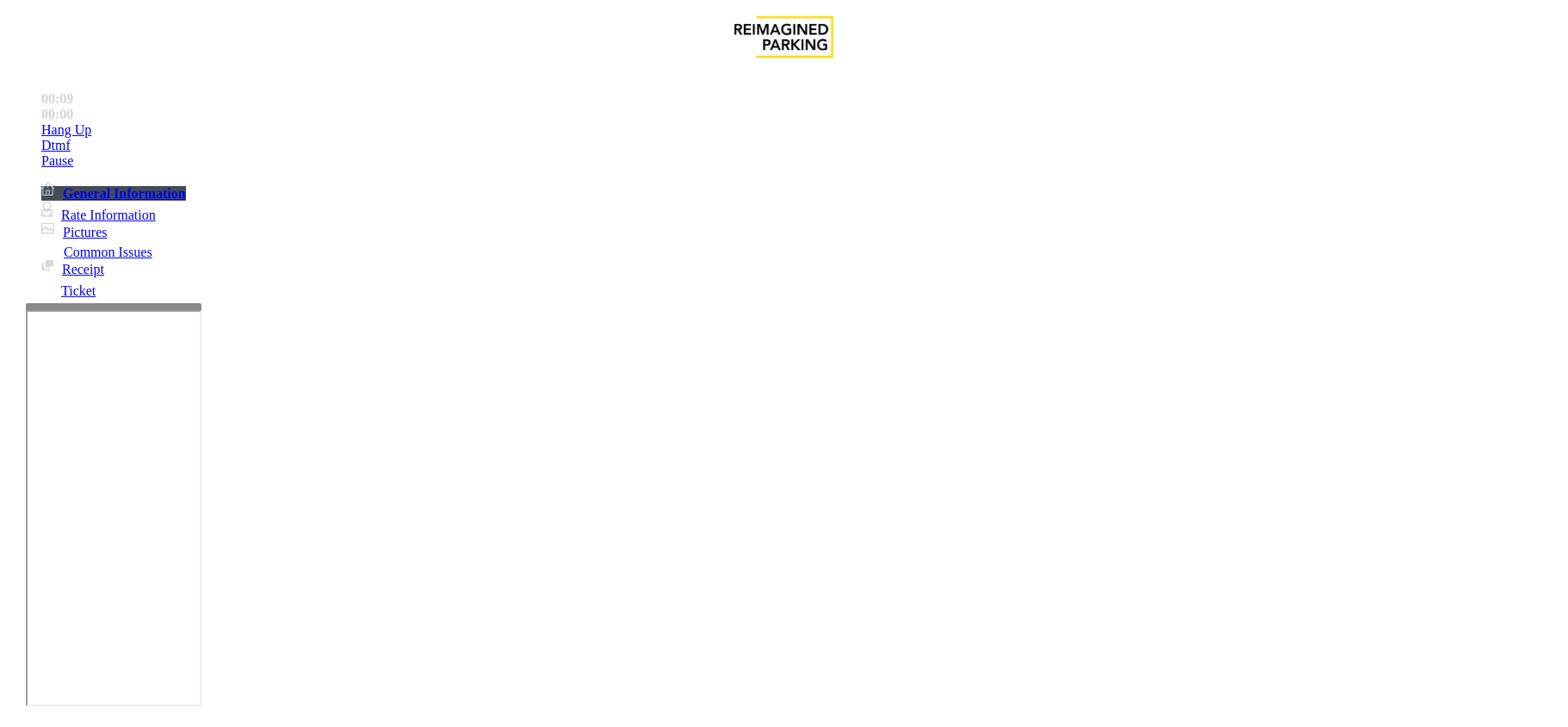click on "Ticket Issue" at bounding box center [61, 1289] 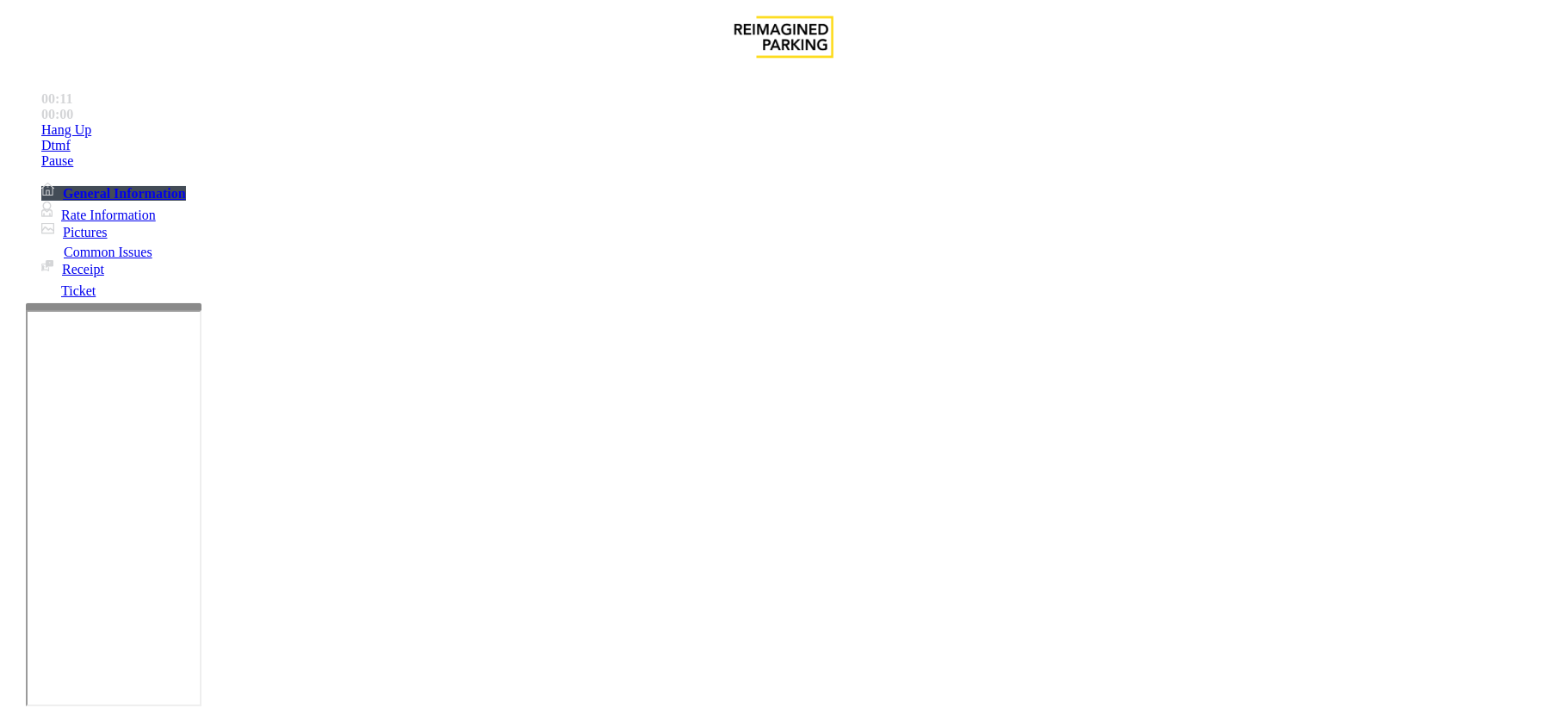 click on "Lost Ticket" at bounding box center (170, 1289) 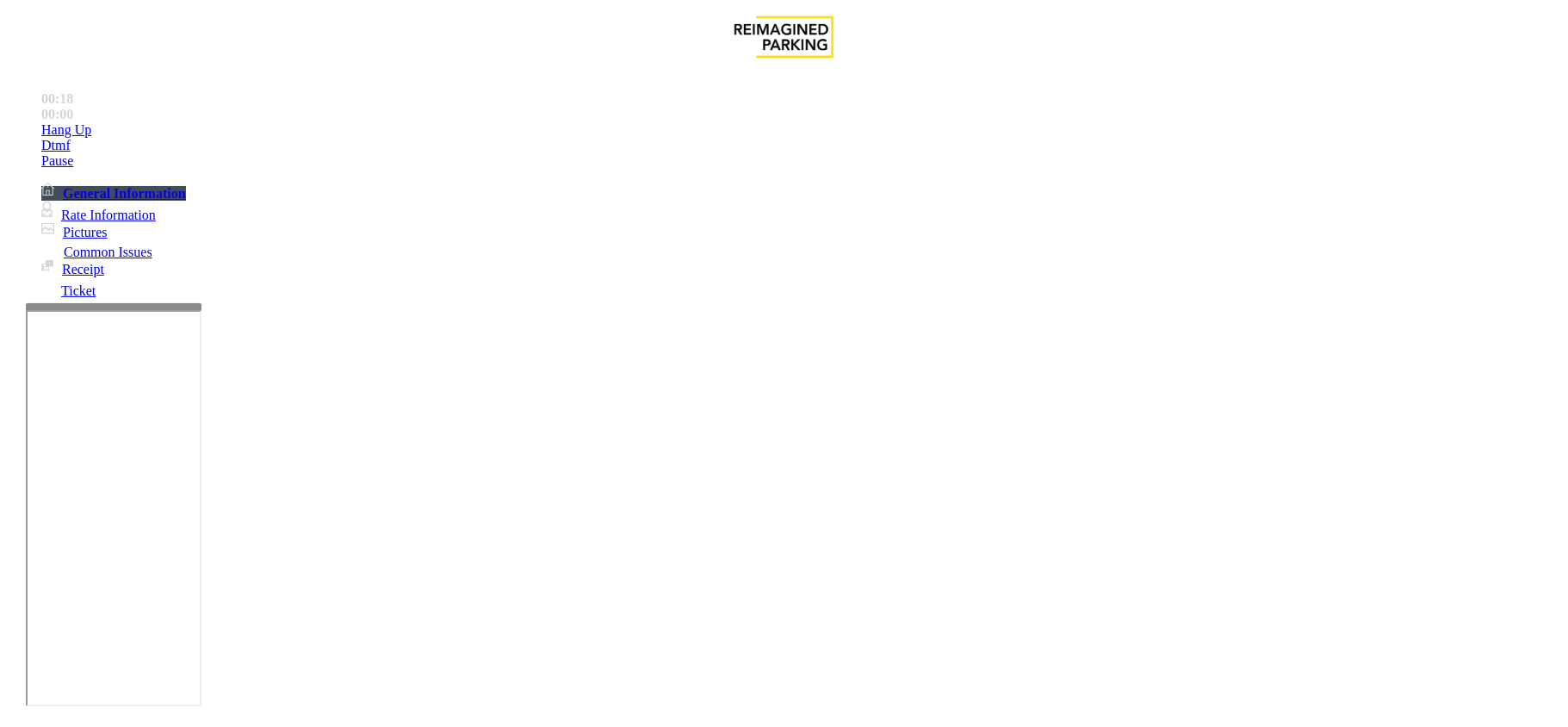 click at bounding box center [262, 1496] 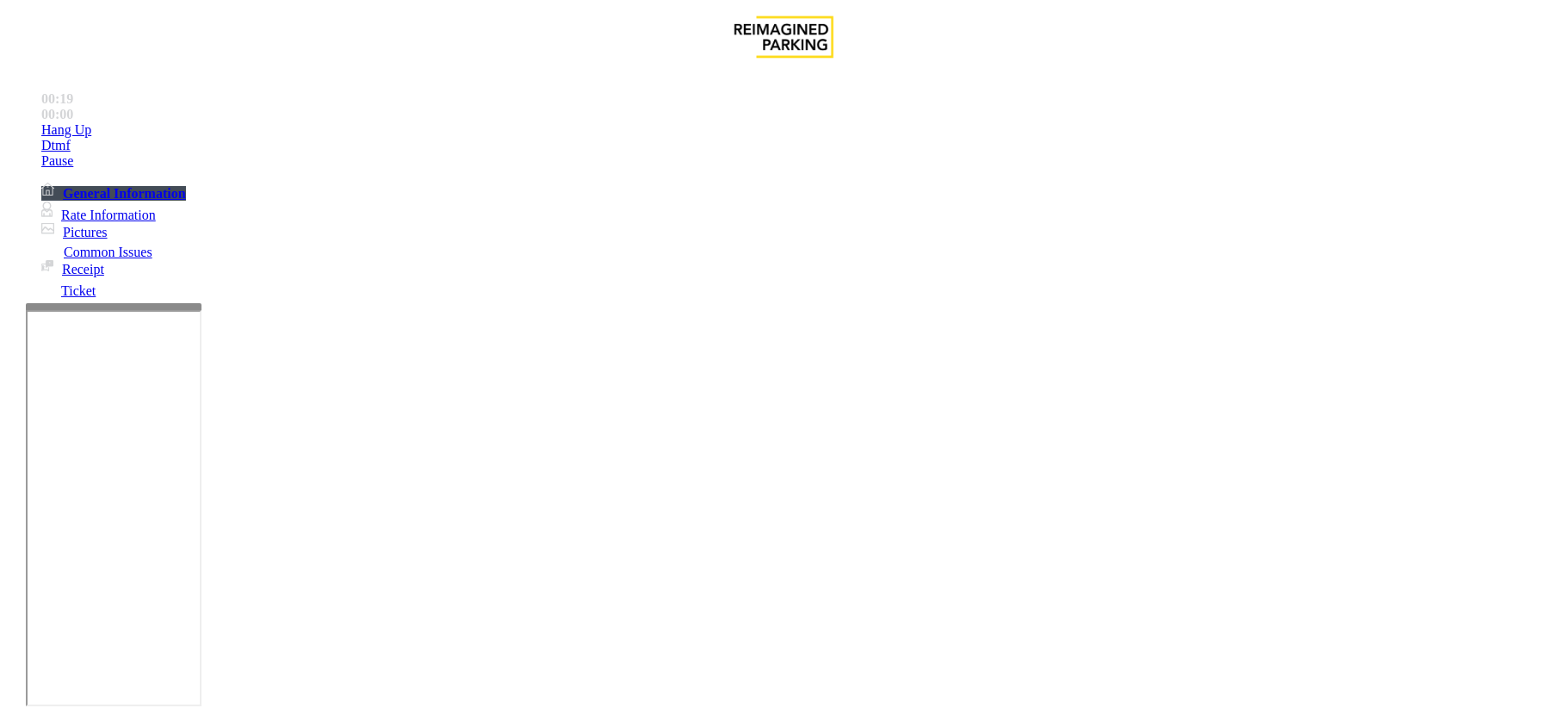 click on "Lost Ticket" at bounding box center (784, 1277) 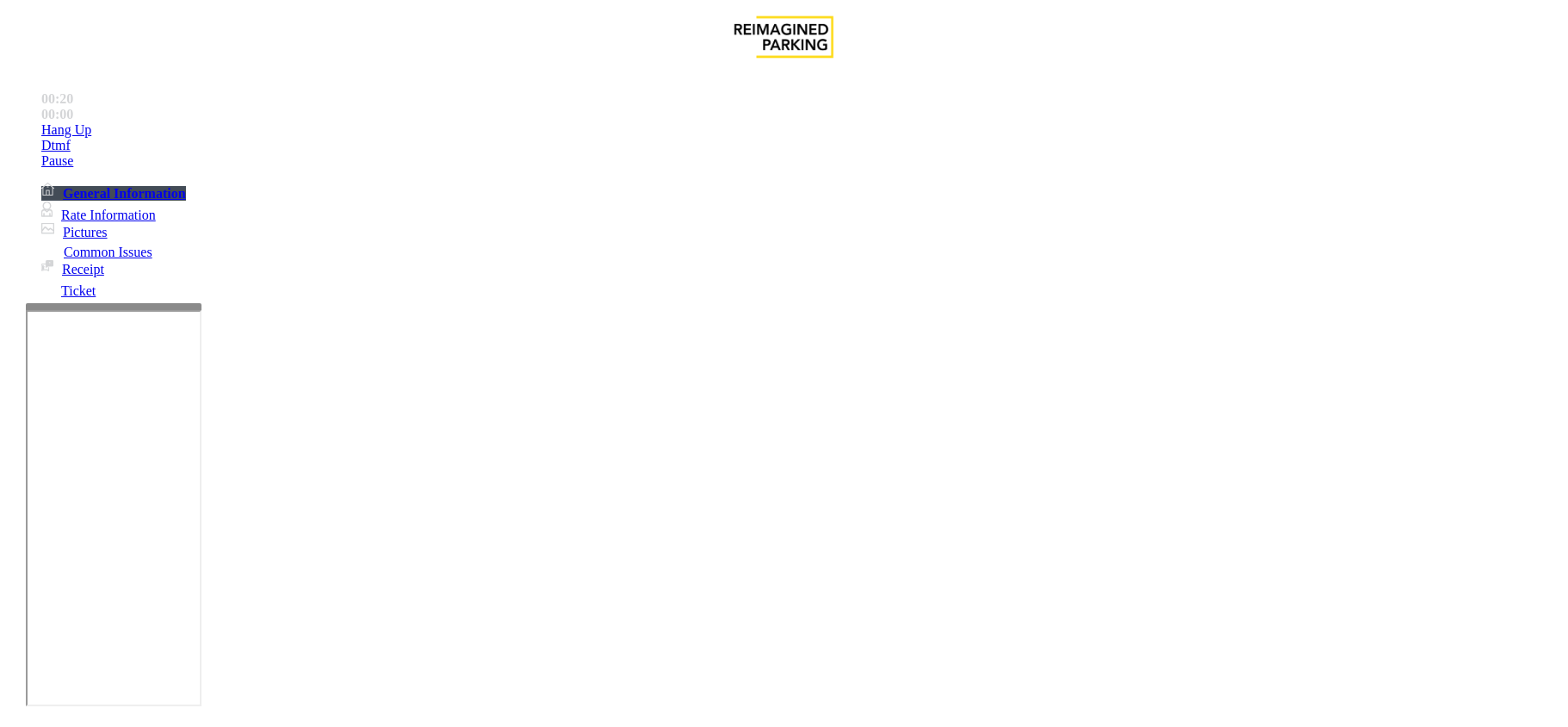 click on "Lost Ticket" at bounding box center [784, 1277] 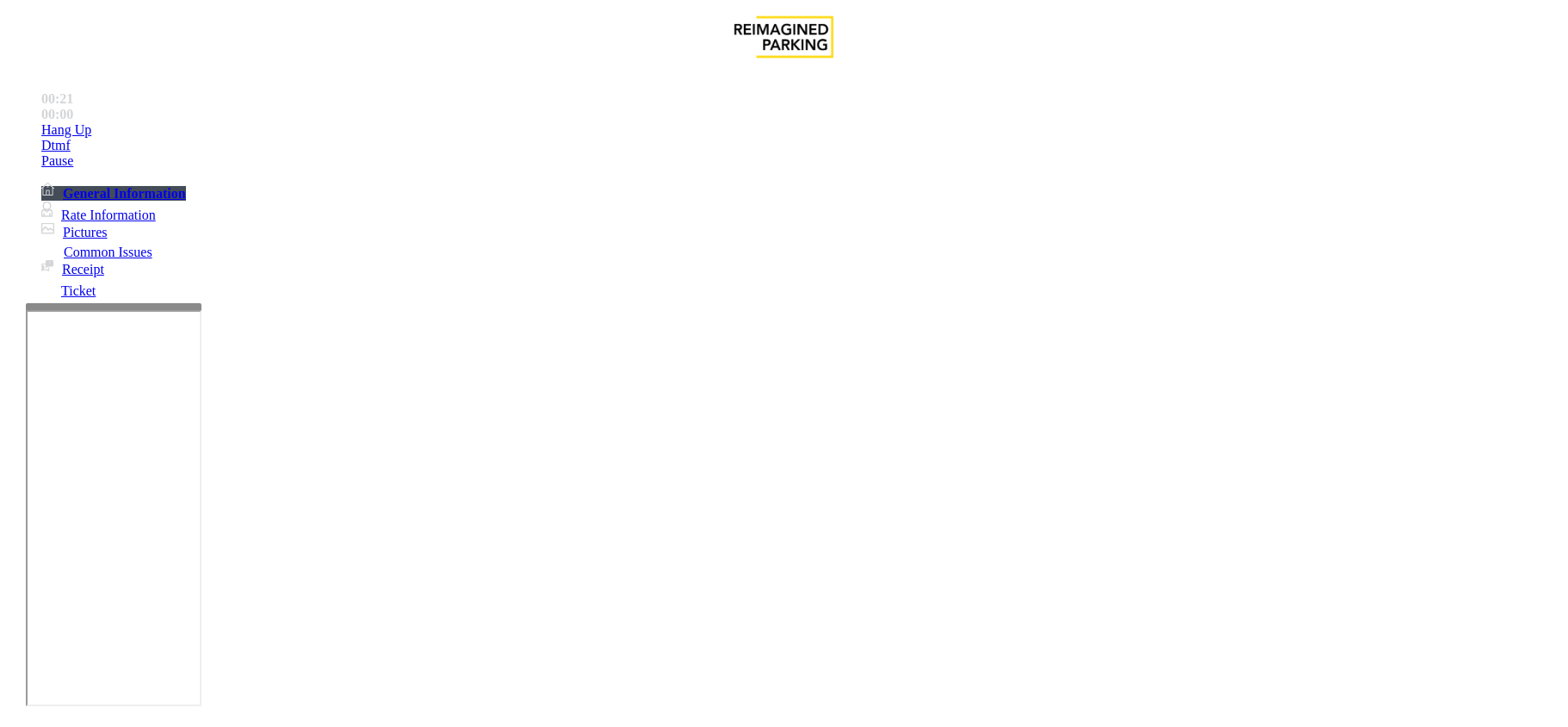 paste on "**********" 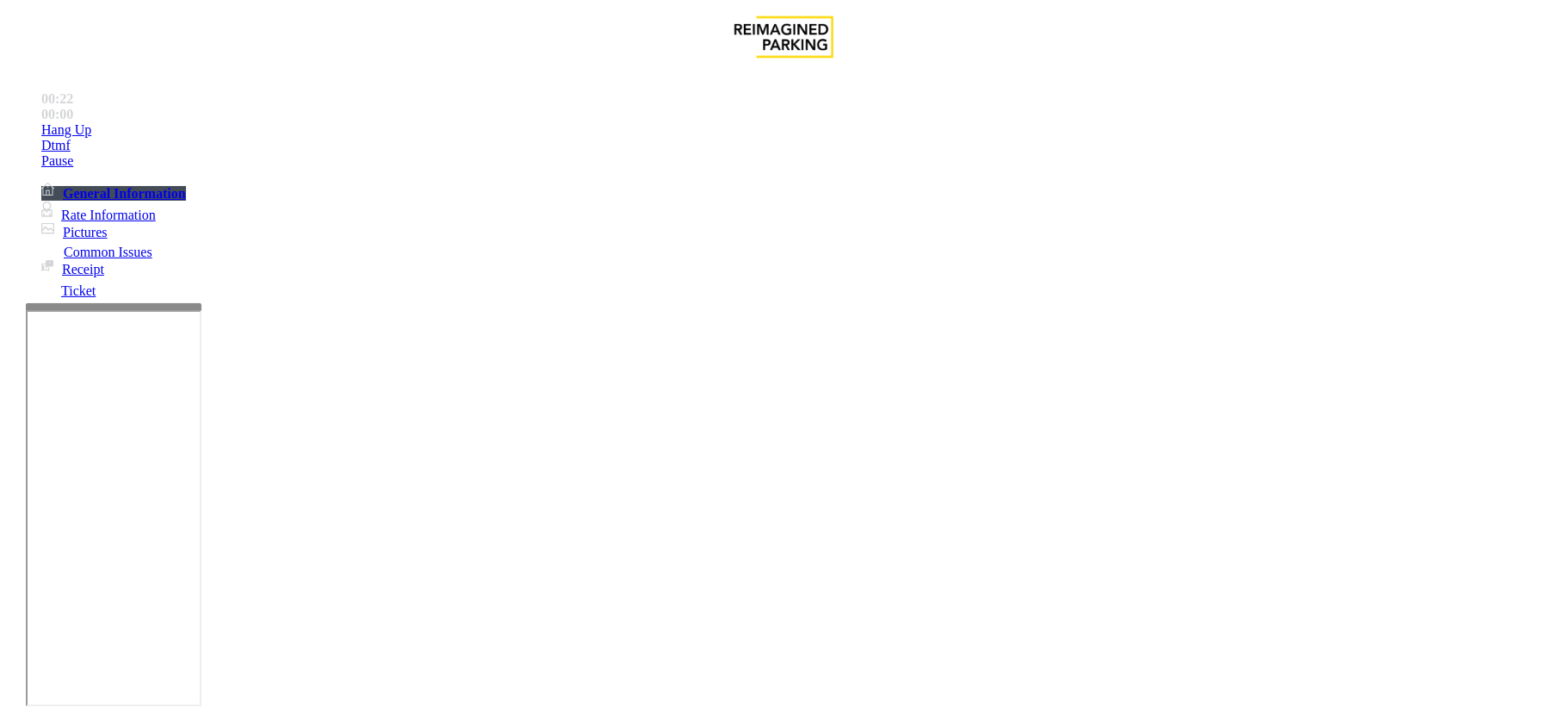 click at bounding box center (262, 1496) 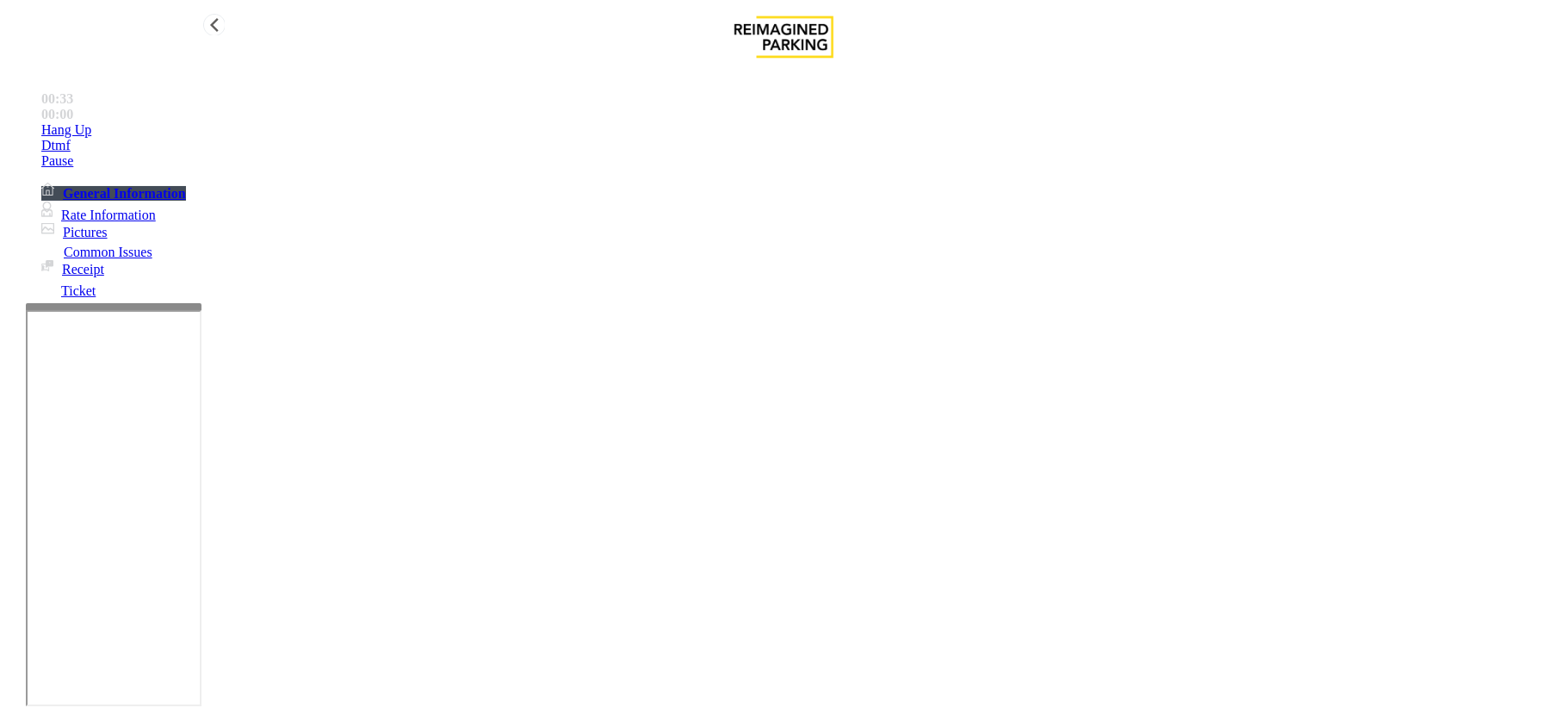 type on "**********" 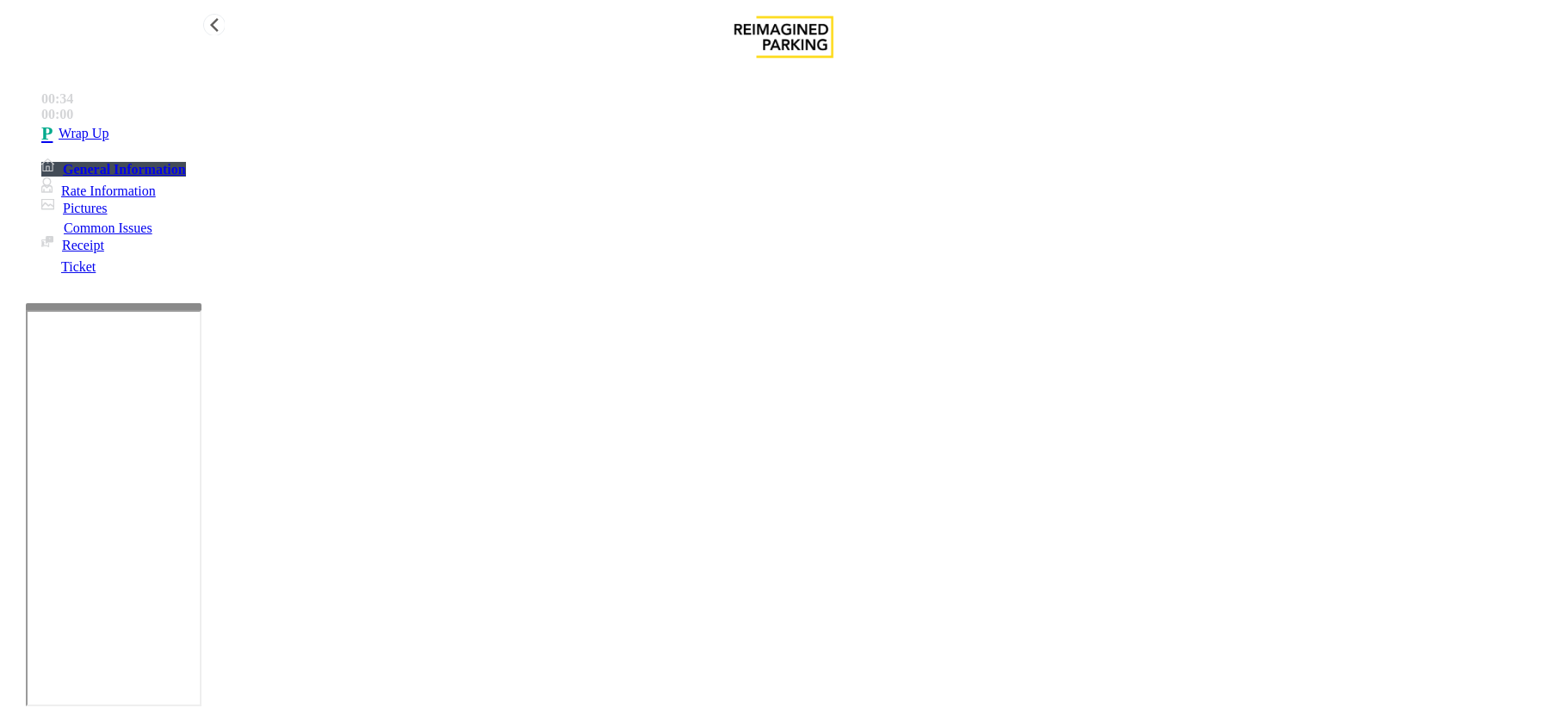 click on "Wrap Up" at bounding box center (801, 134) 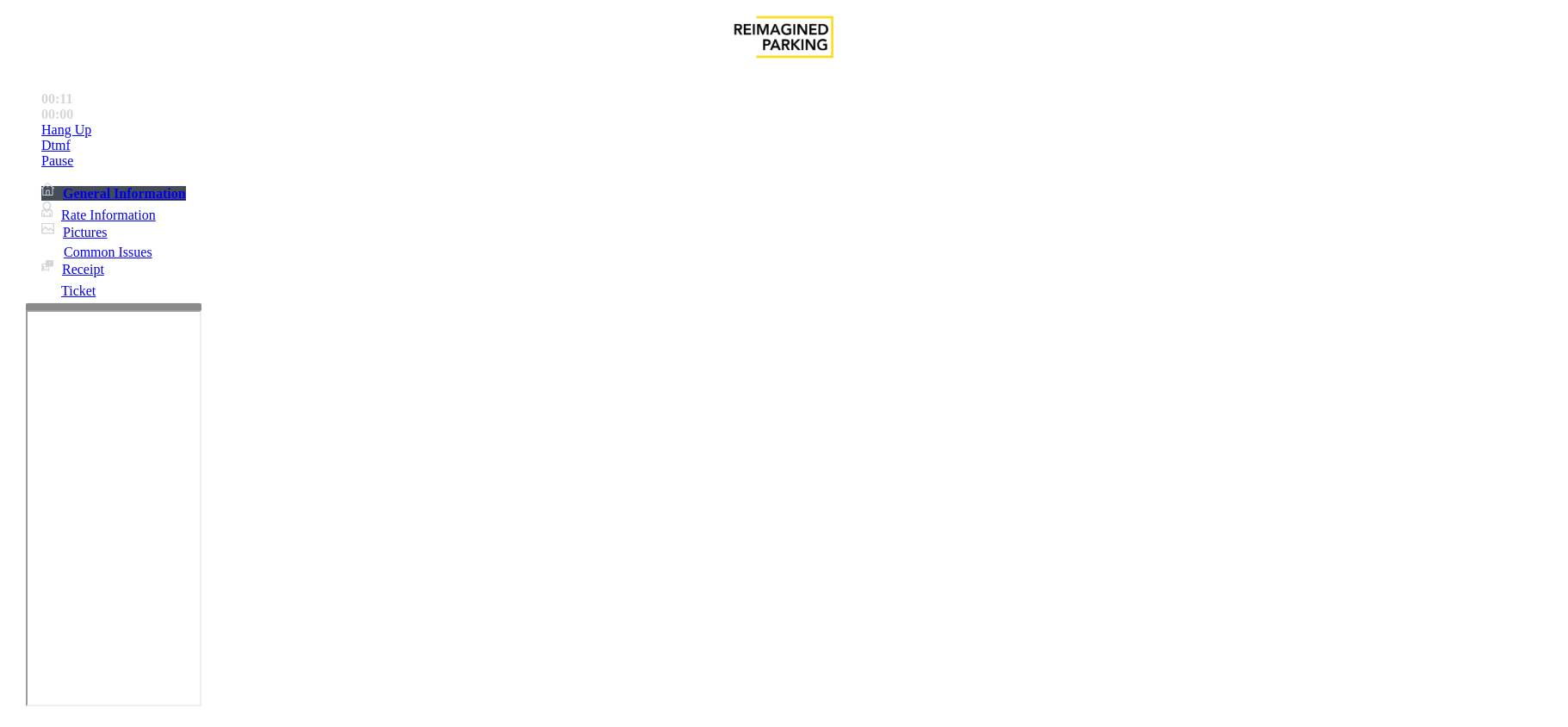 scroll, scrollTop: 459, scrollLeft: 0, axis: vertical 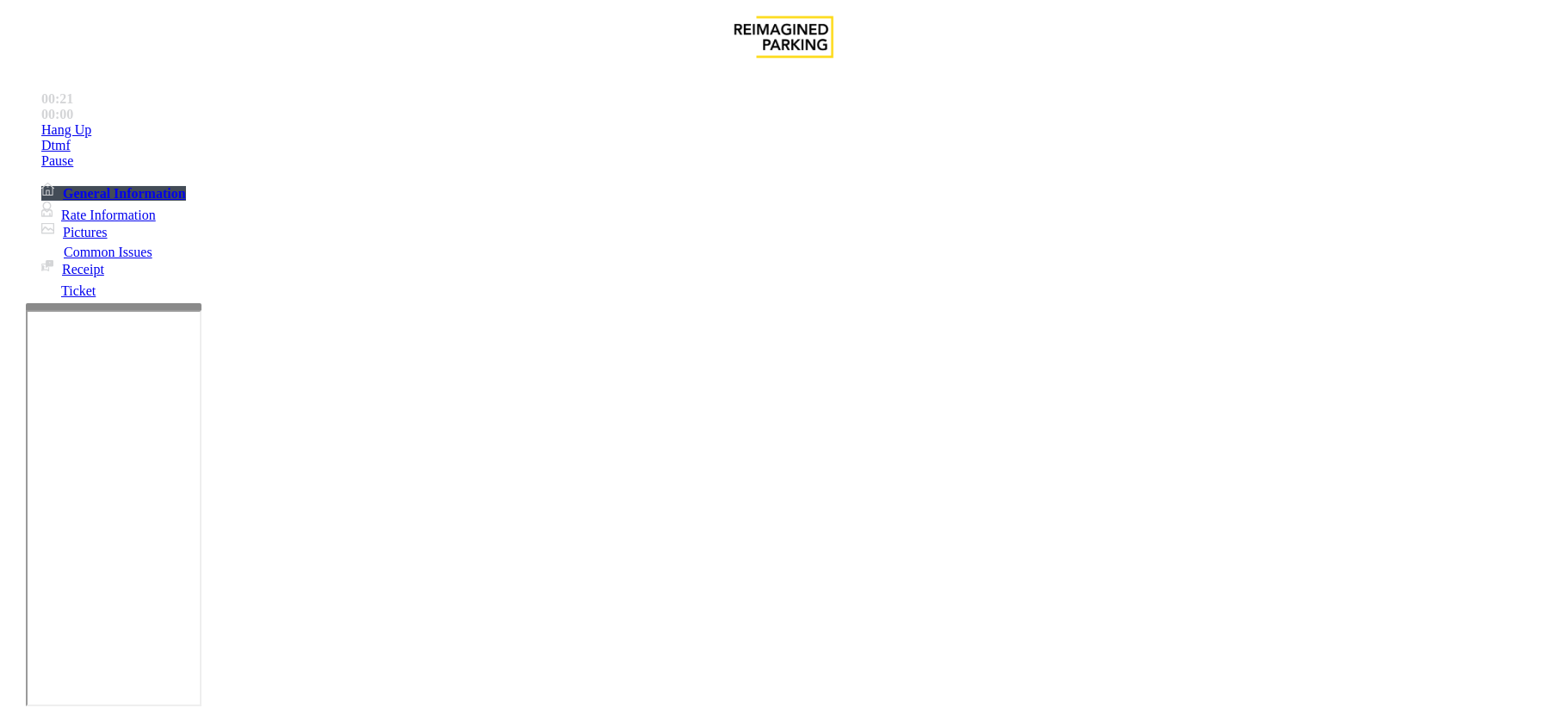 click on "Ticket Issue" at bounding box center [61, 1289] 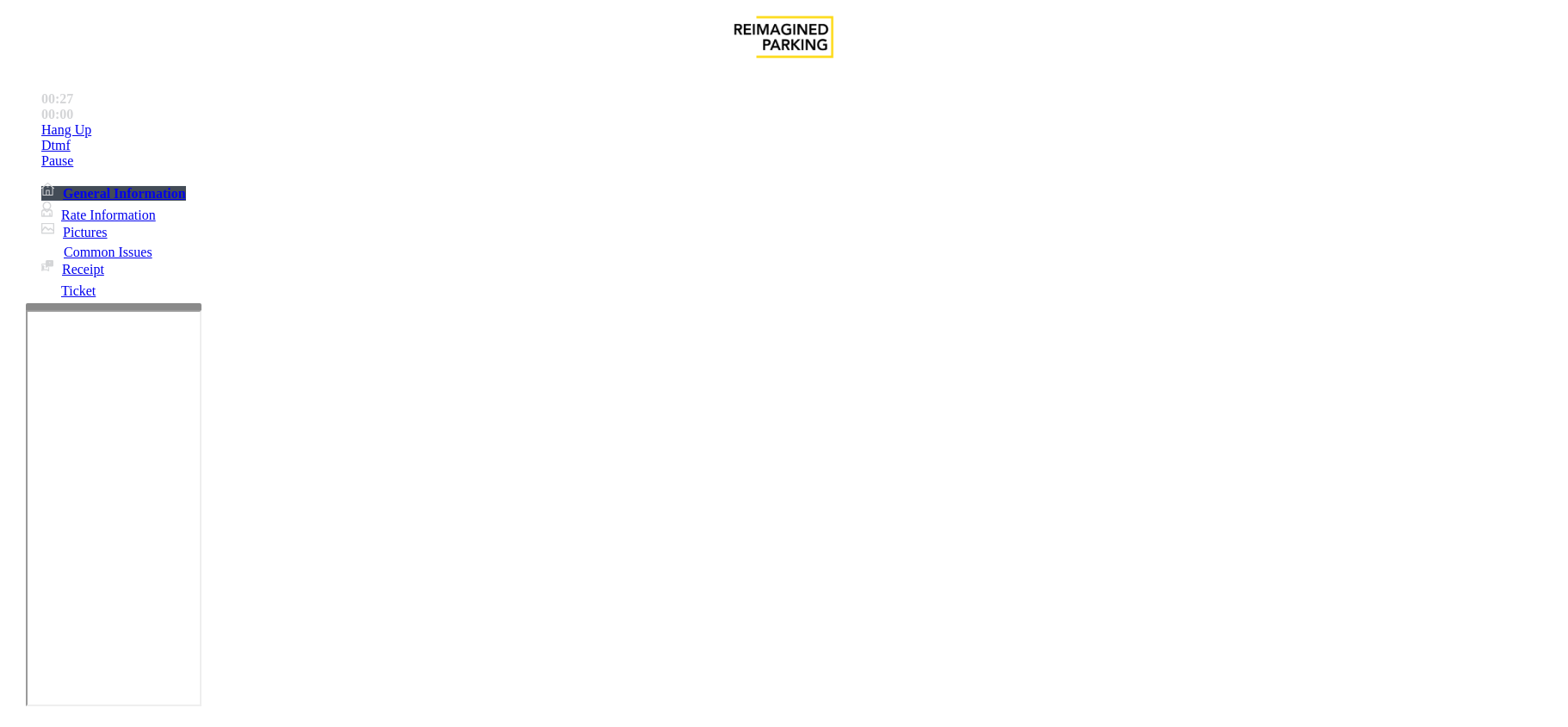 click on "There were no tickets at entrance" at bounding box center [703, 1289] 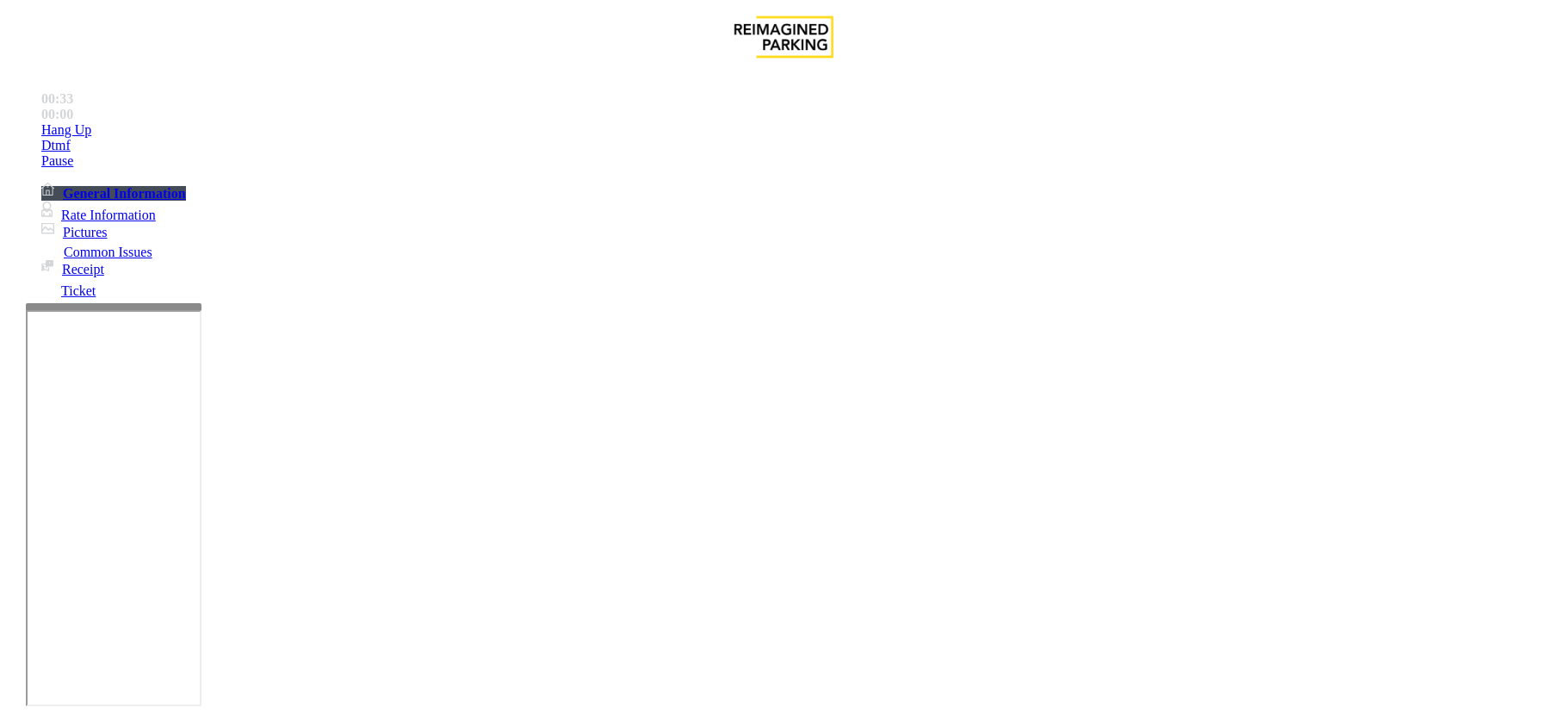 click on "There were no tickets at entrance" at bounding box center (784, 1277) 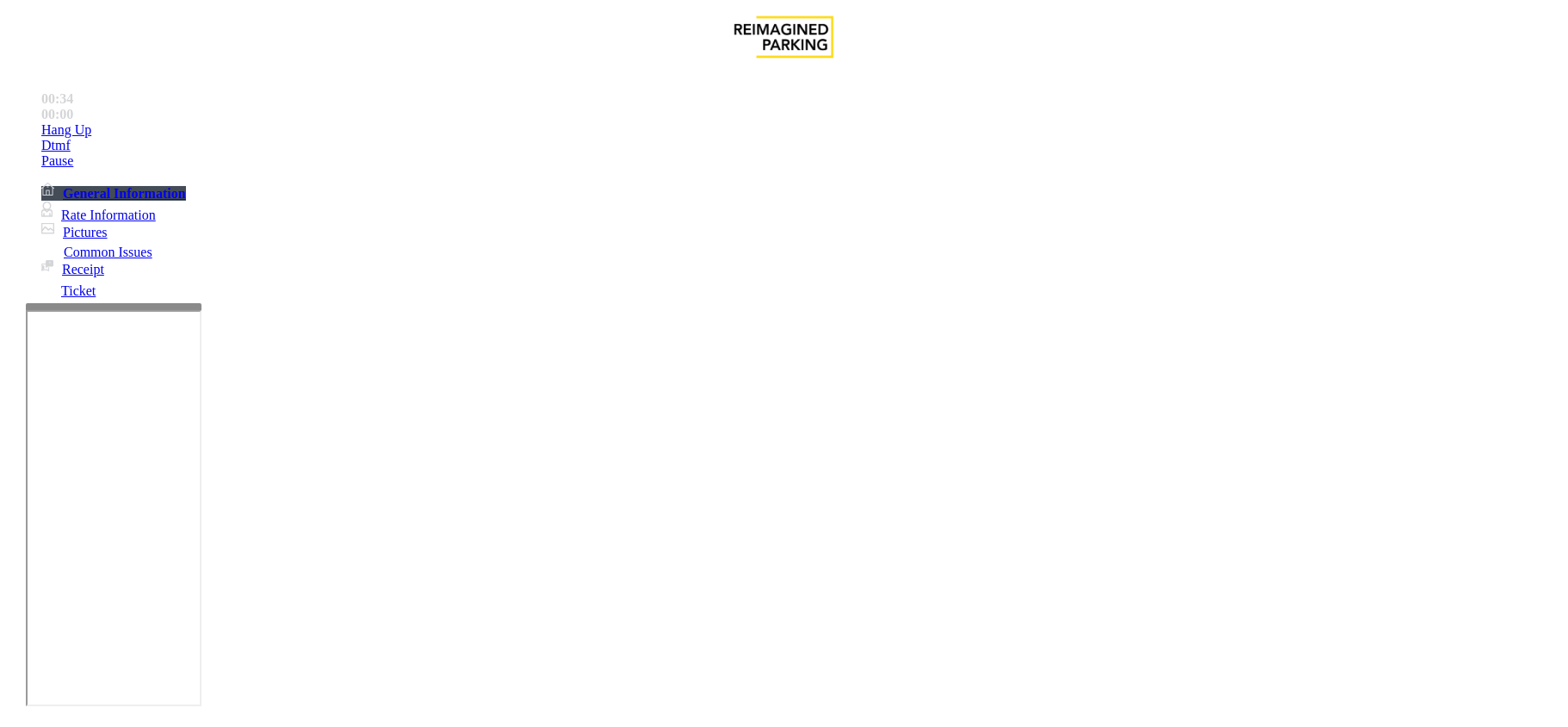 click at bounding box center (262, 1440) 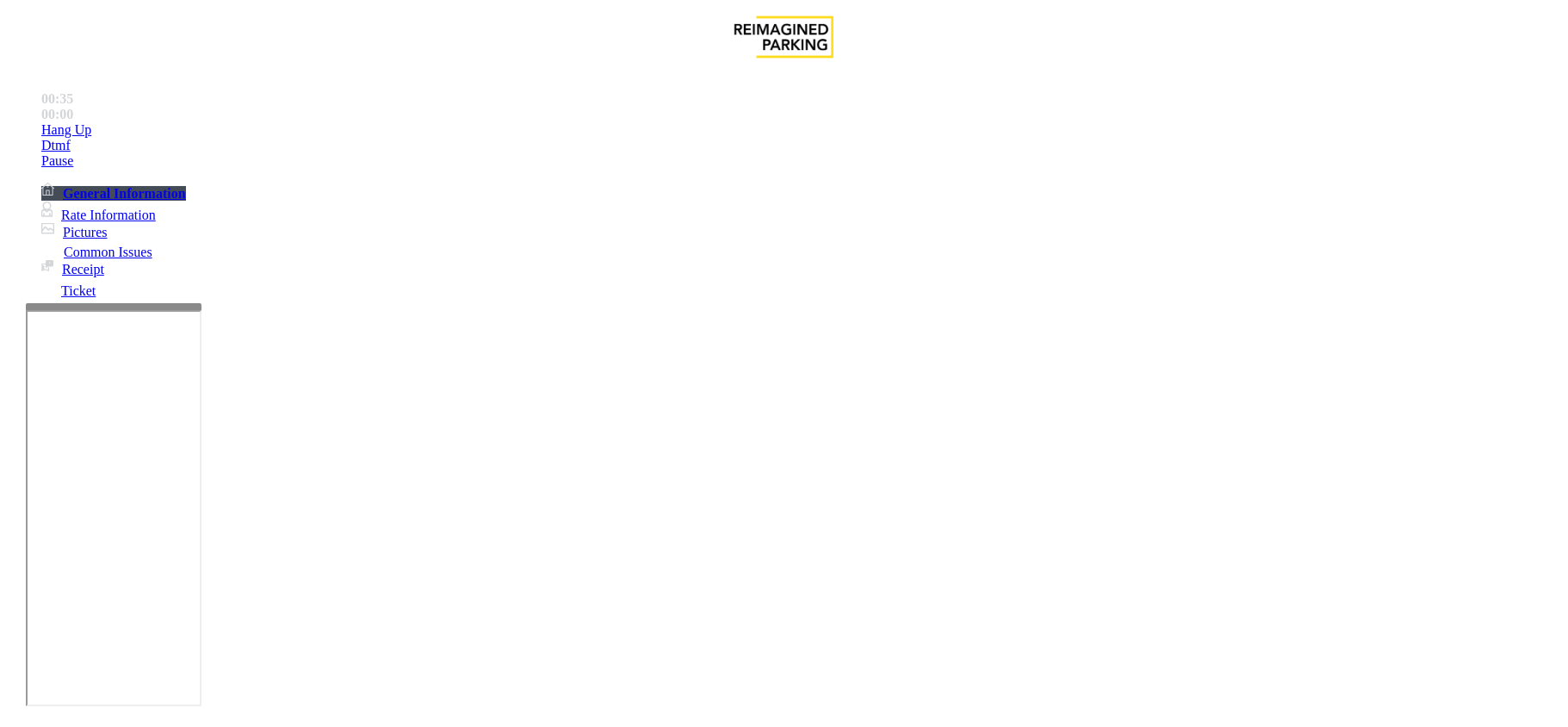paste on "**********" 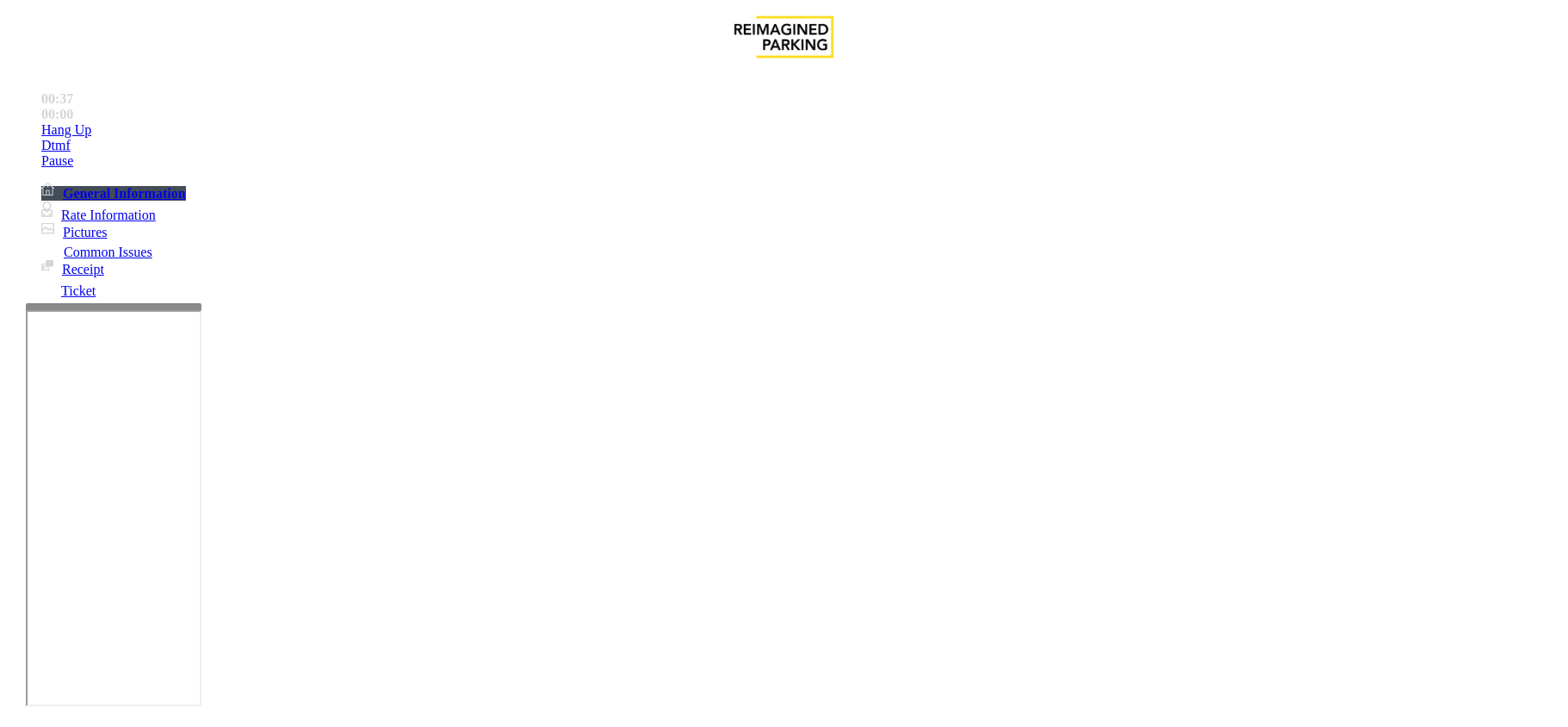 type on "**********" 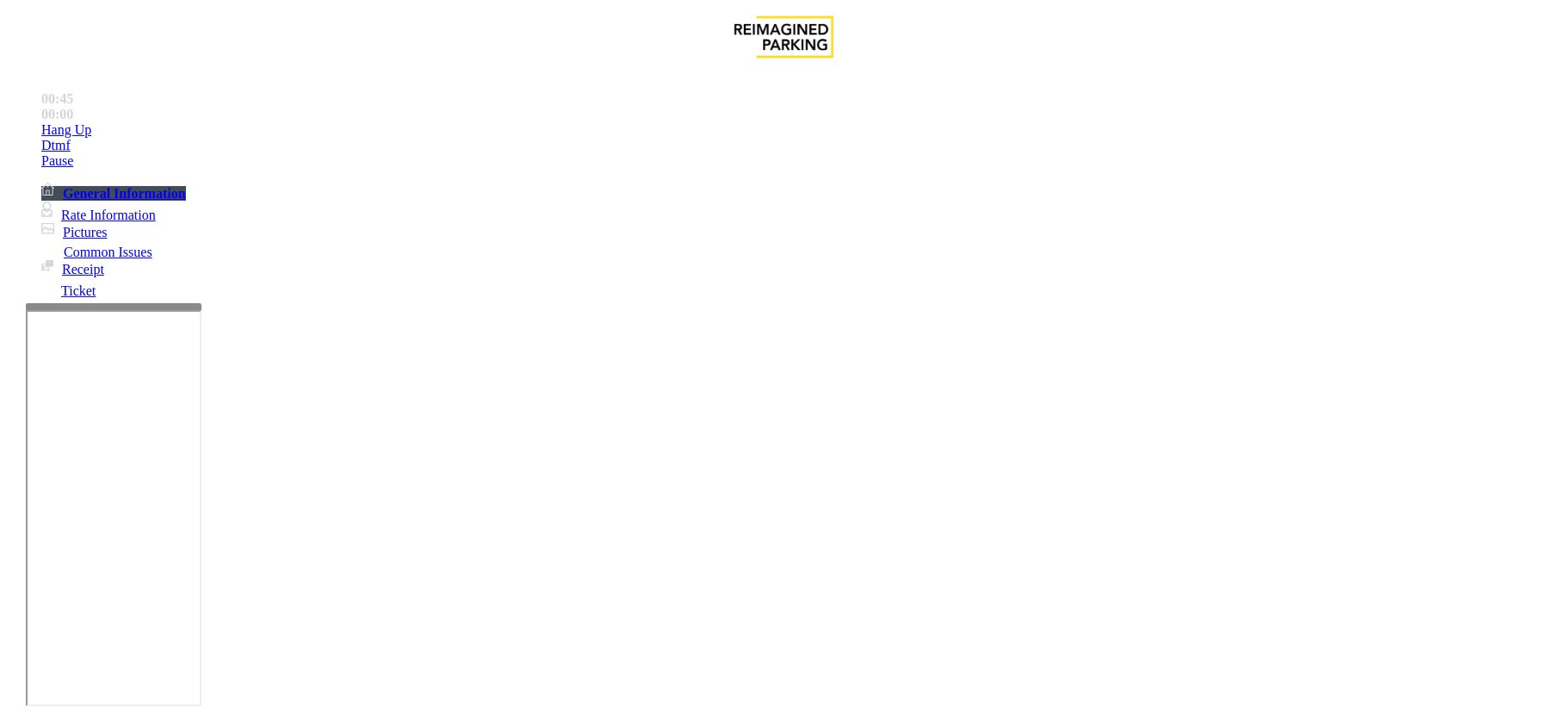 type on "*******" 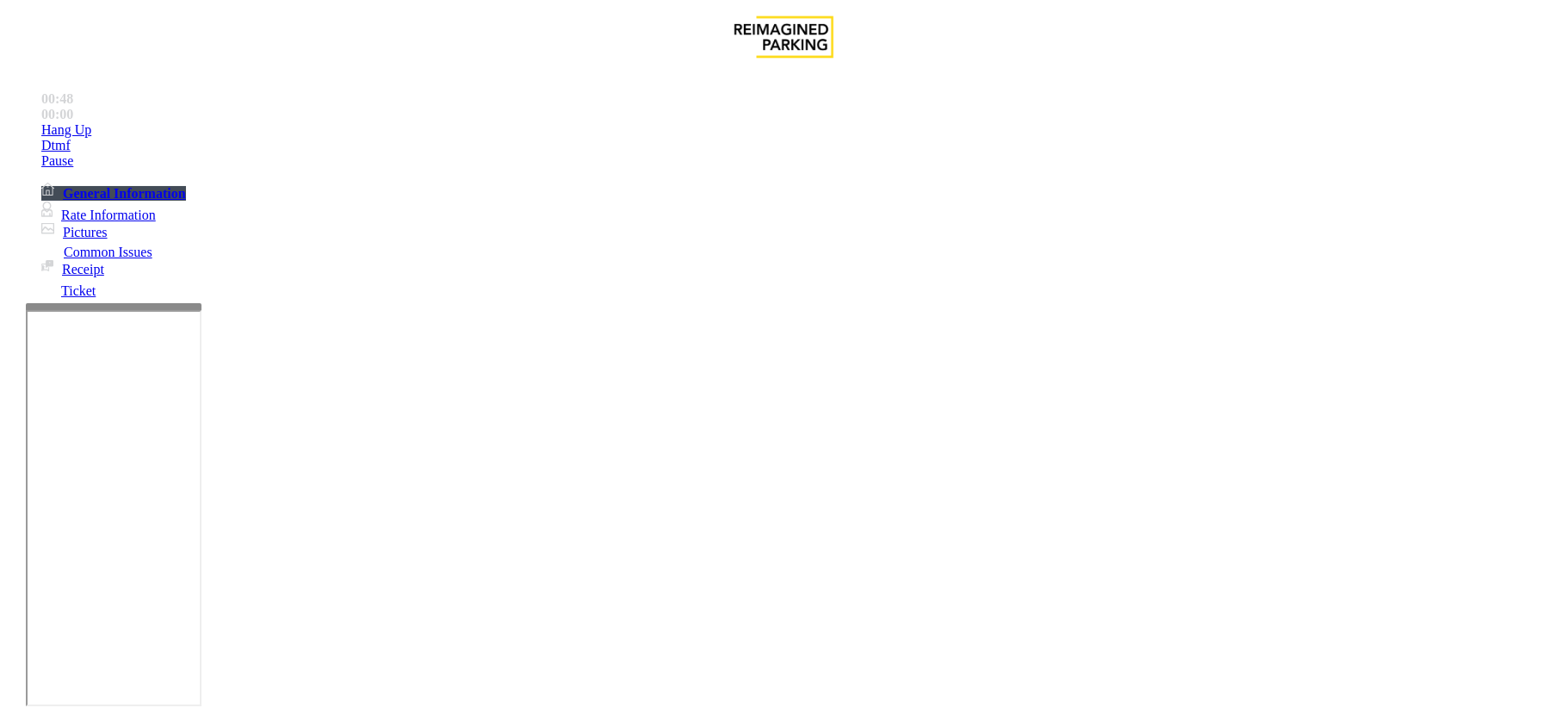click at bounding box center (262, 1440) 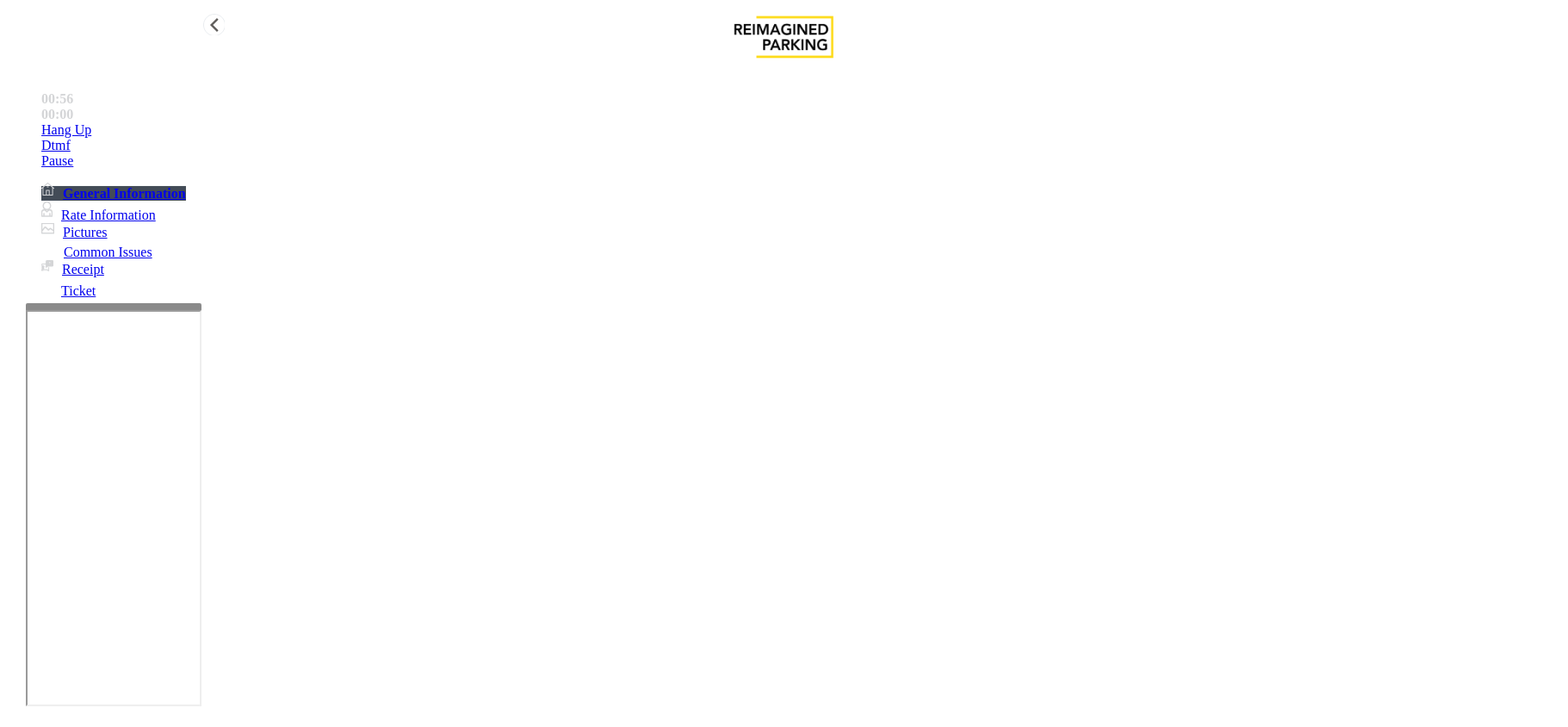type on "**********" 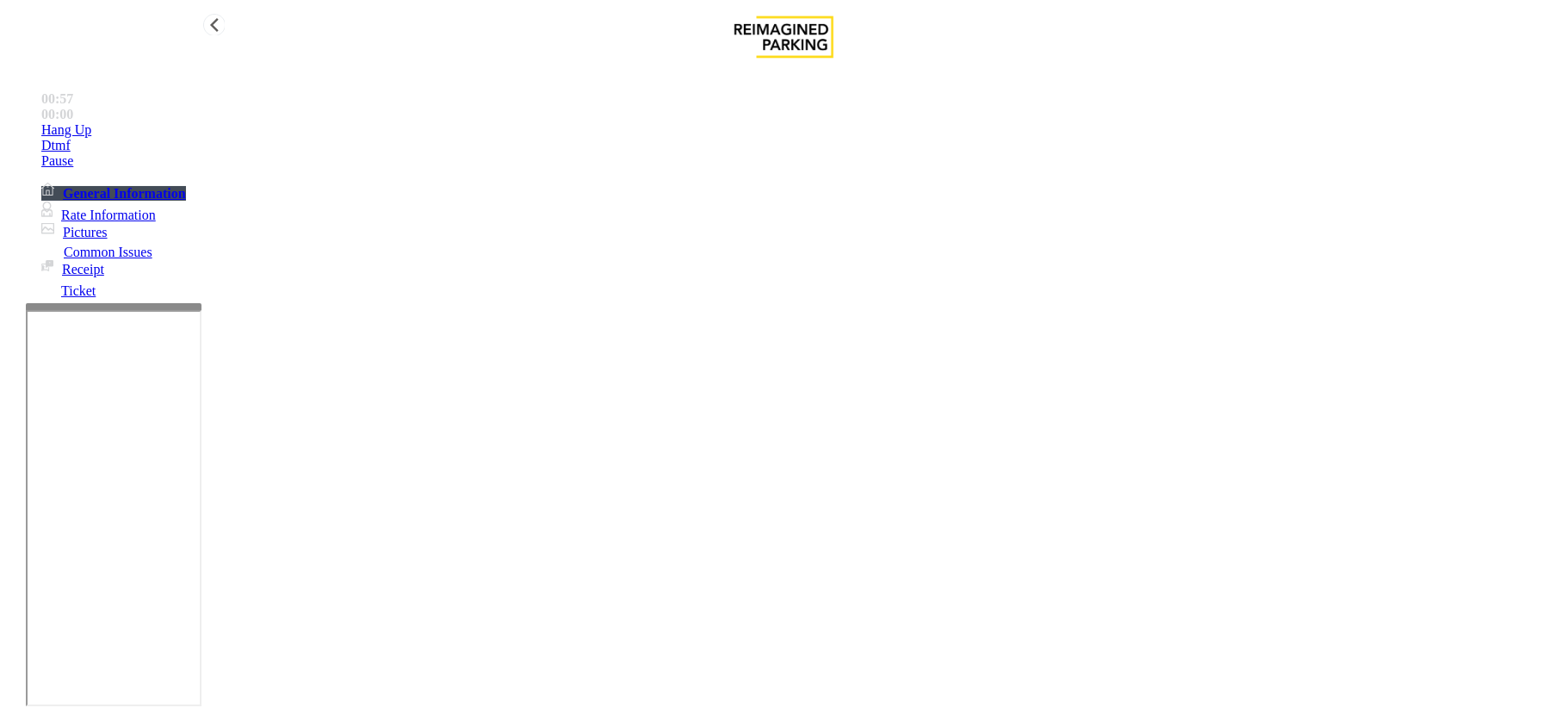 click on "Hang Up" at bounding box center (66, 130) 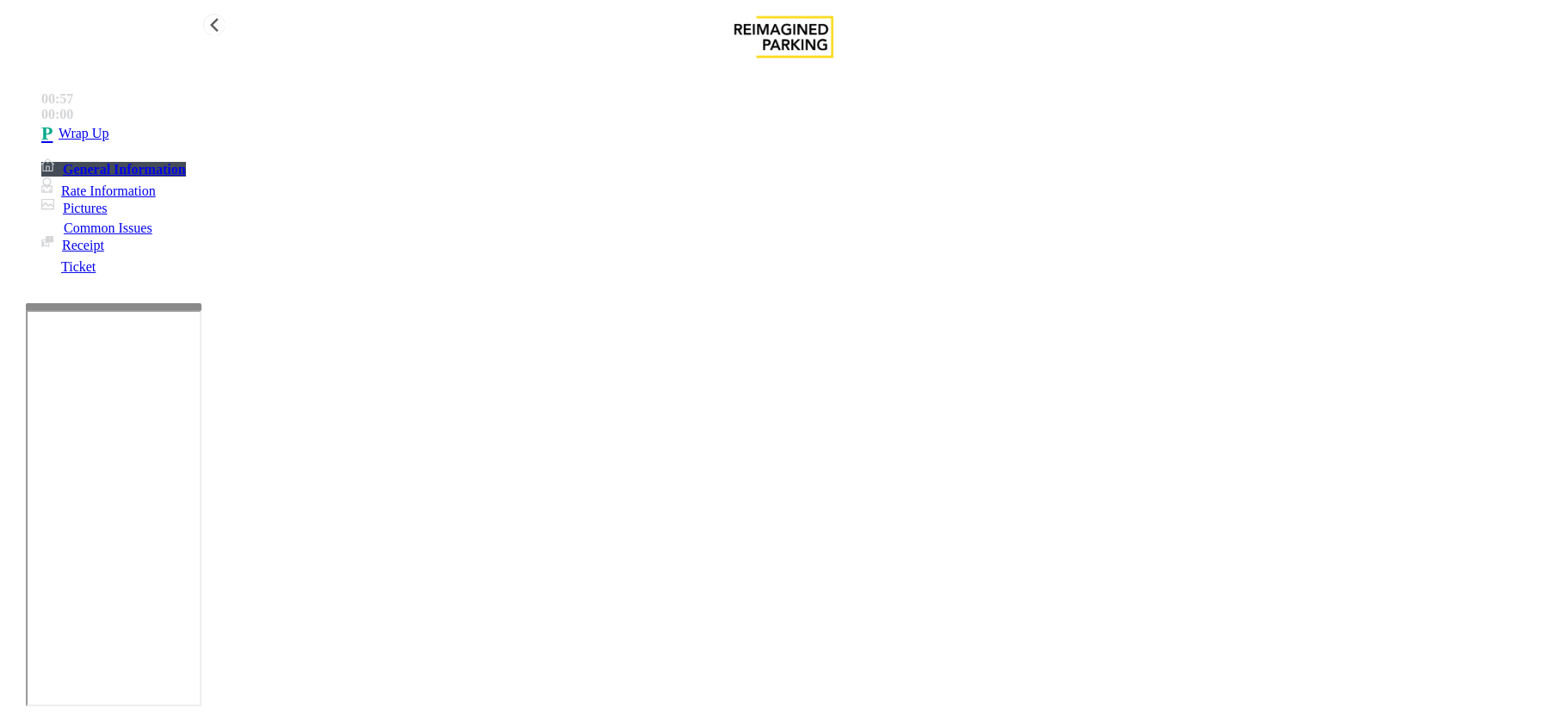 click on "Wrap Up" at bounding box center (84, 134) 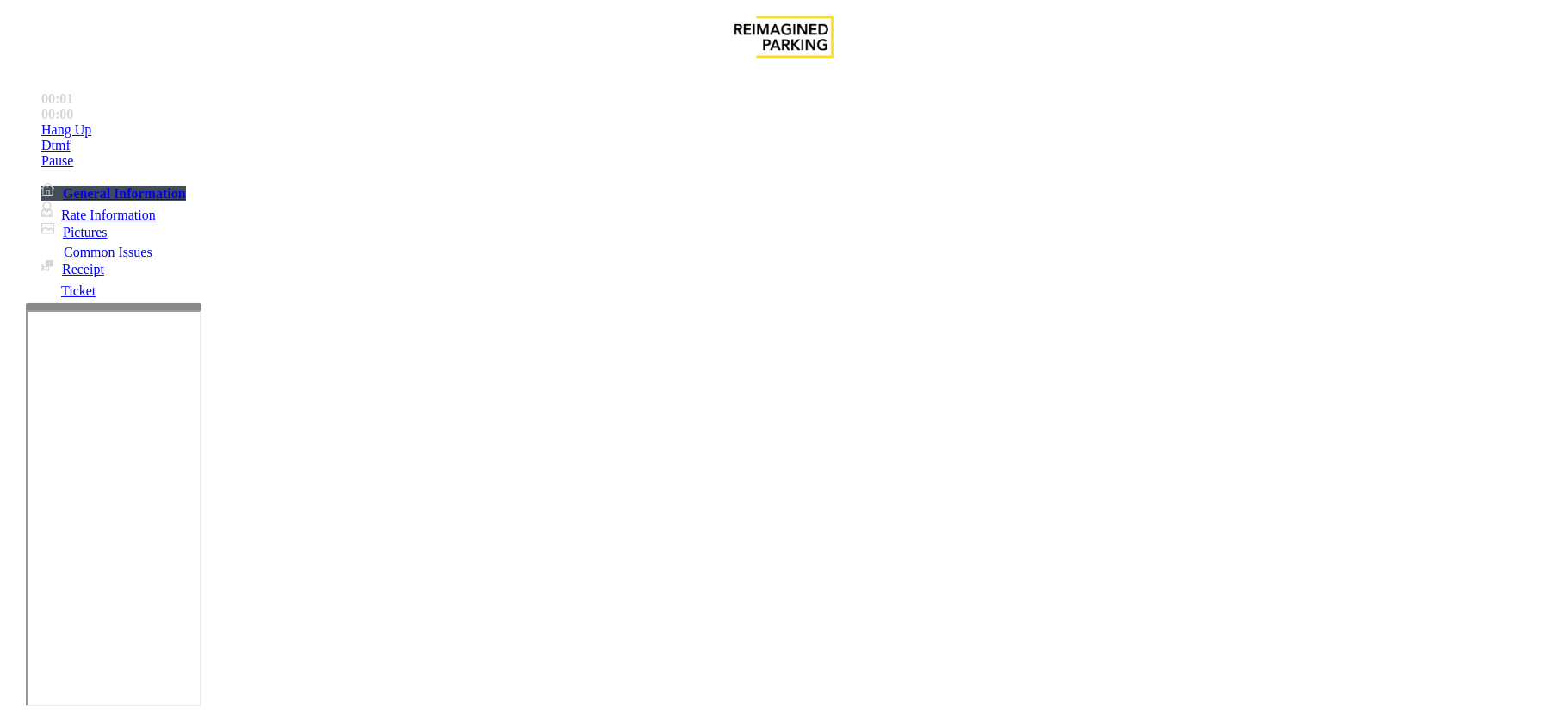 click on "Validation Issue" at bounding box center [319, 1289] 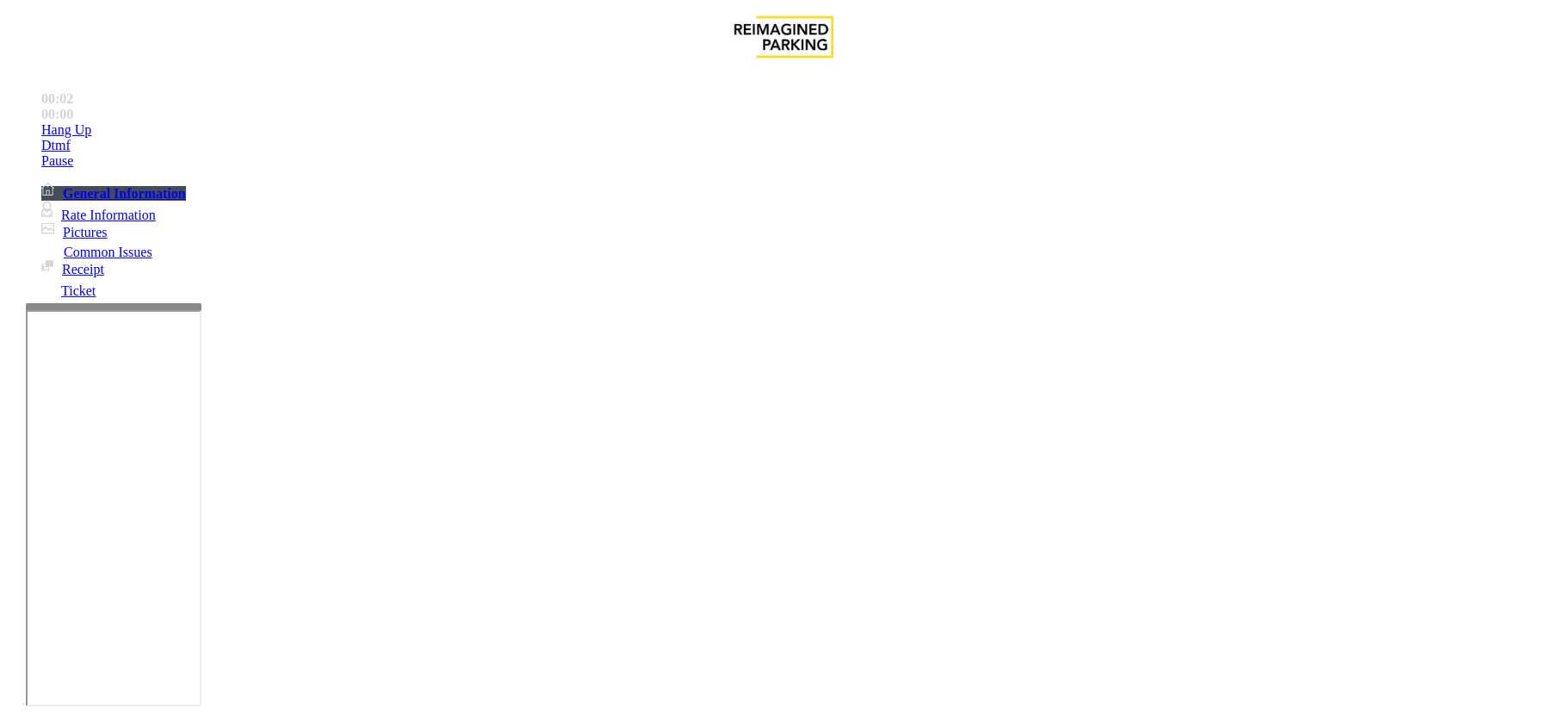 click on "Validation Error" at bounding box center [226, 1289] 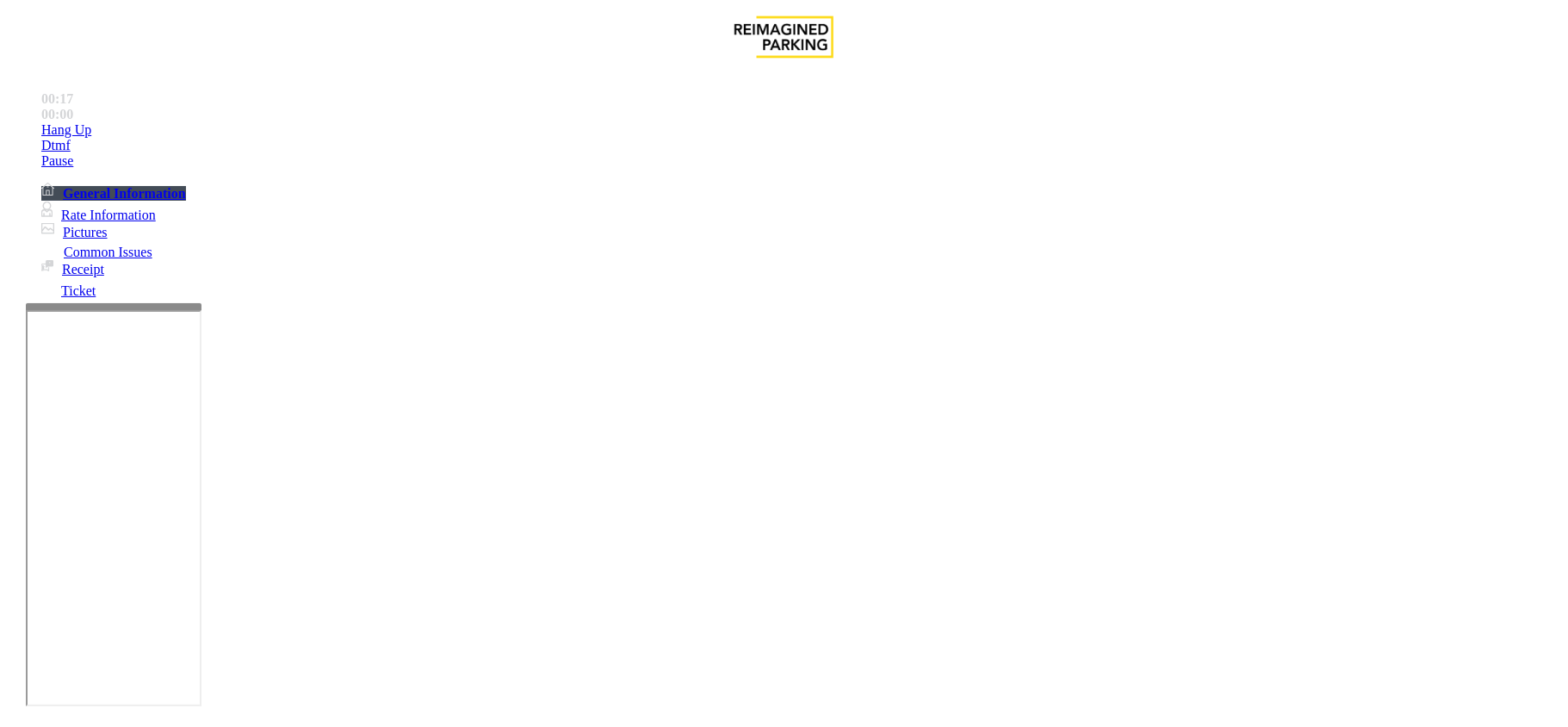 drag, startPoint x: 631, startPoint y: 266, endPoint x: 641, endPoint y: 398, distance: 132.37825 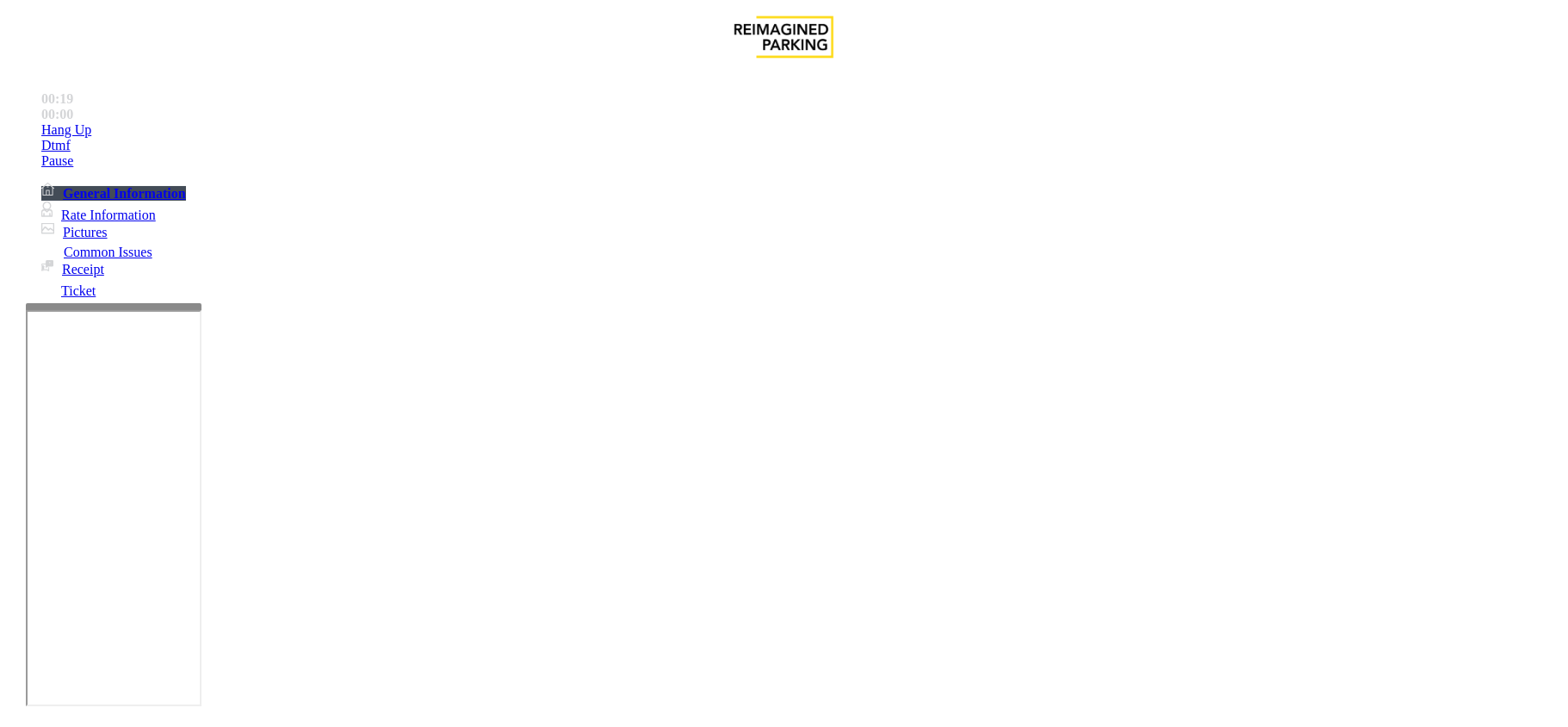 drag, startPoint x: 344, startPoint y: 293, endPoint x: 308, endPoint y: 284, distance: 37.107951 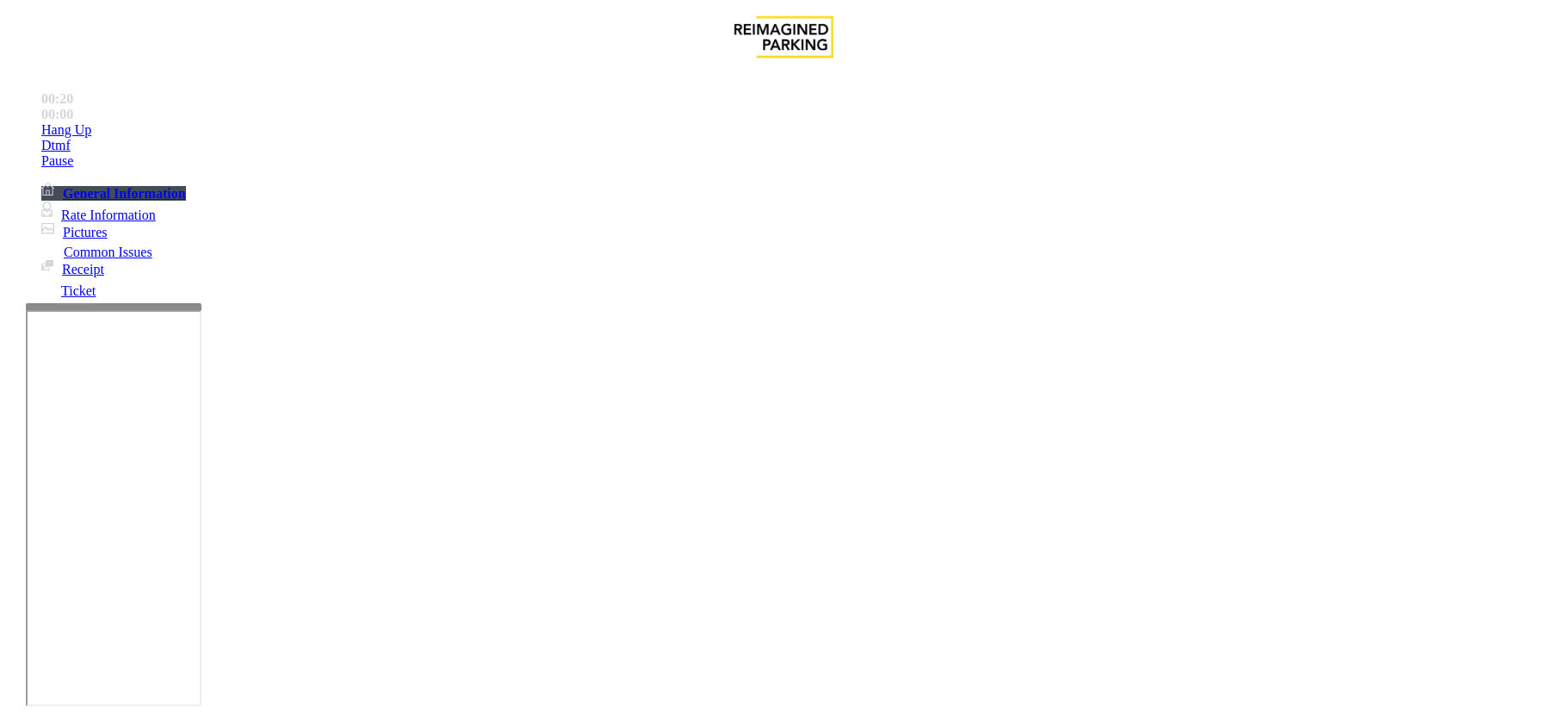 scroll, scrollTop: 459, scrollLeft: 0, axis: vertical 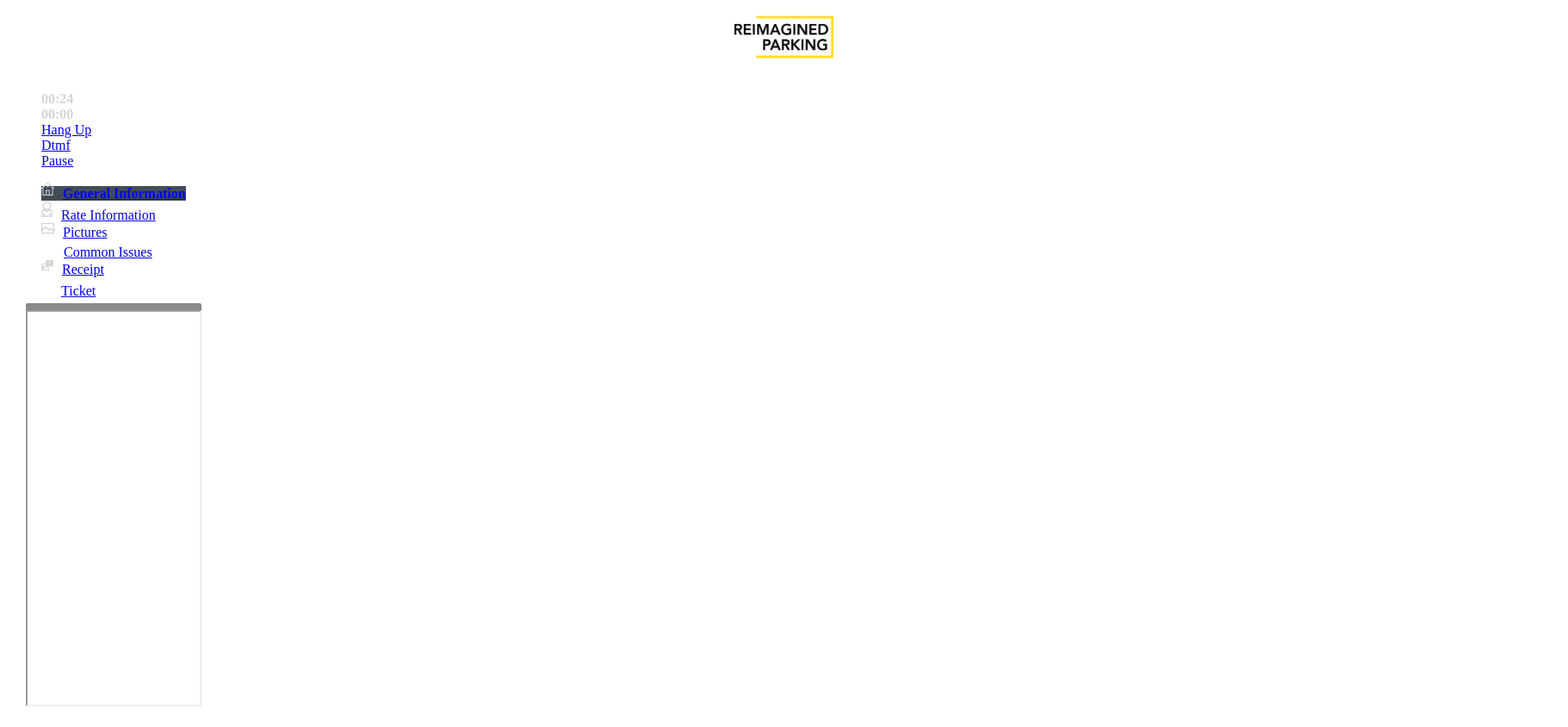 drag, startPoint x: 359, startPoint y: 289, endPoint x: 307, endPoint y: 289, distance: 52 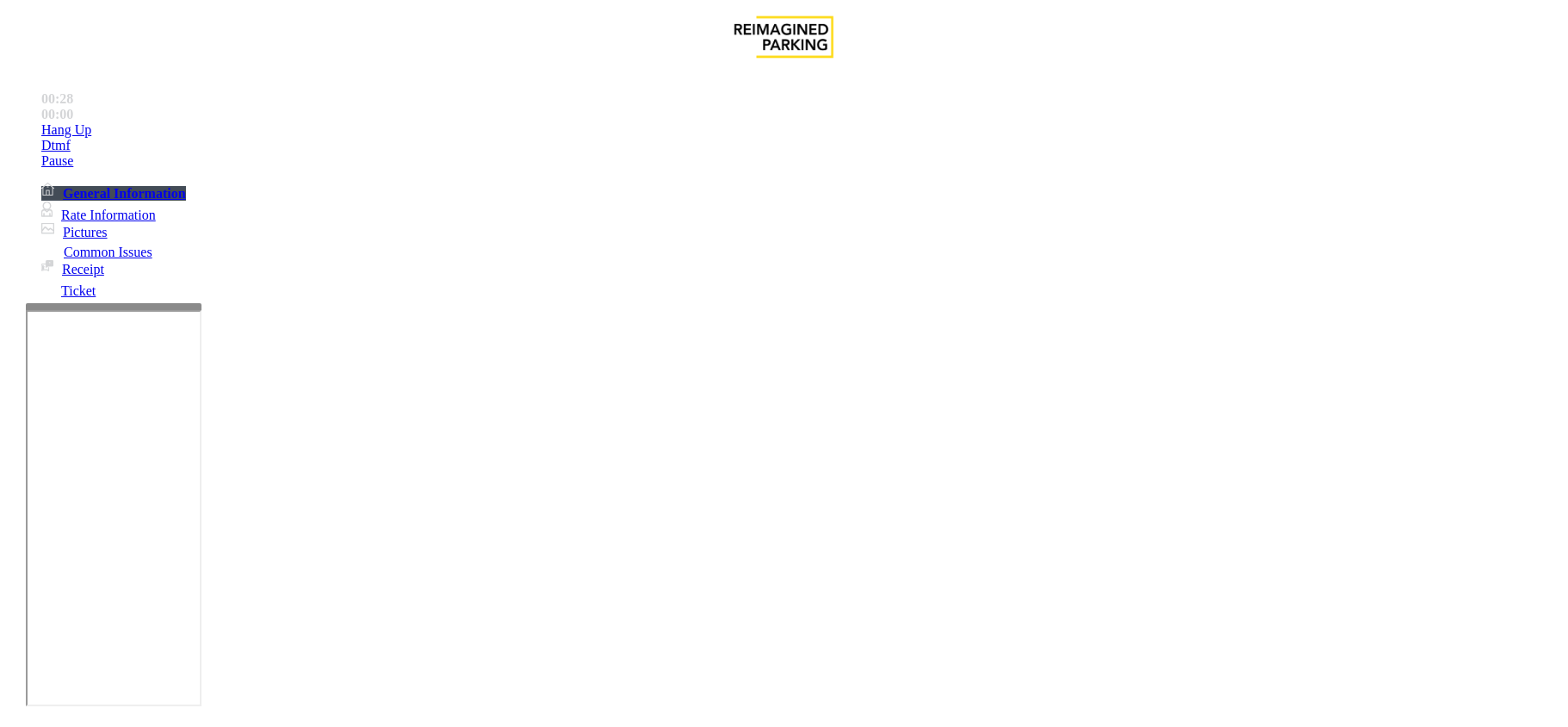 click at bounding box center (262, 1402) 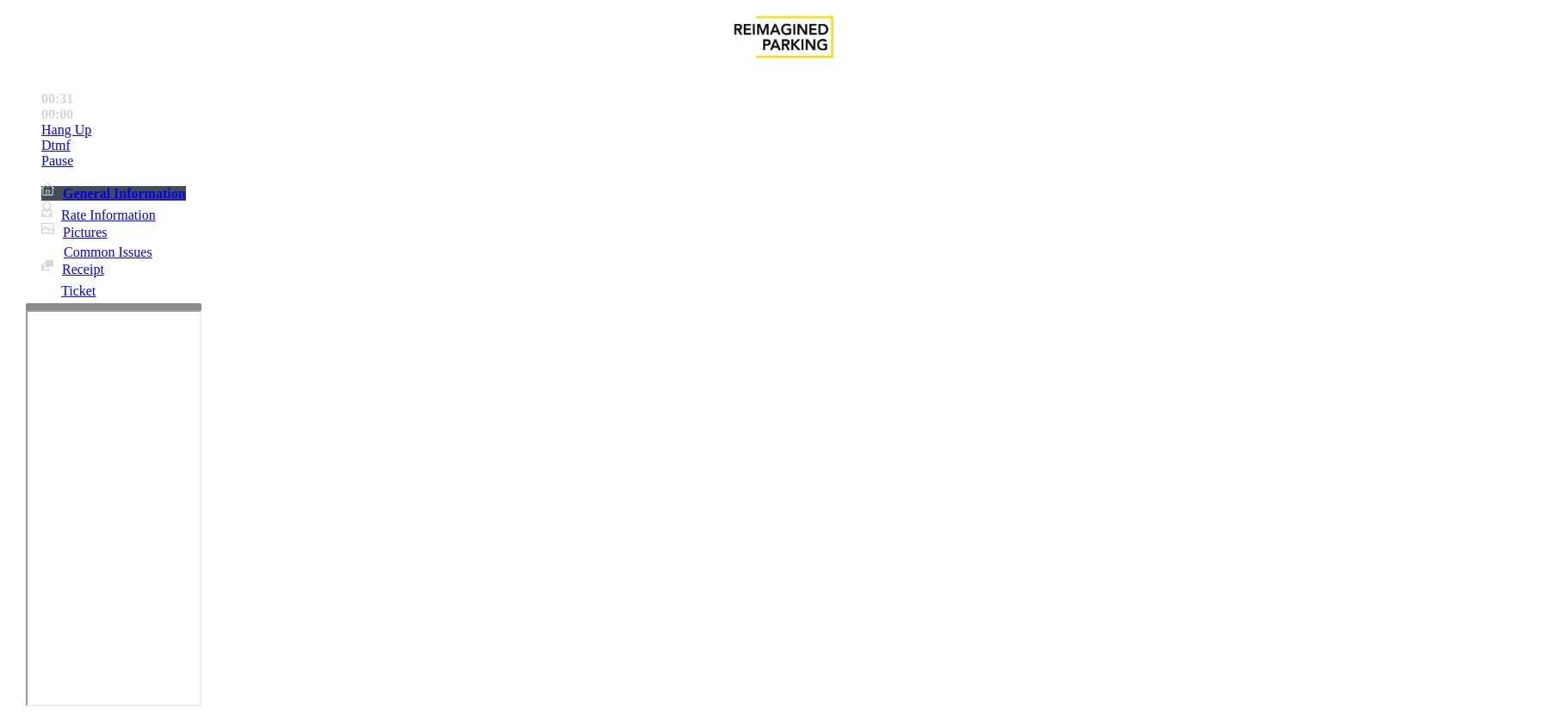 type on "**********" 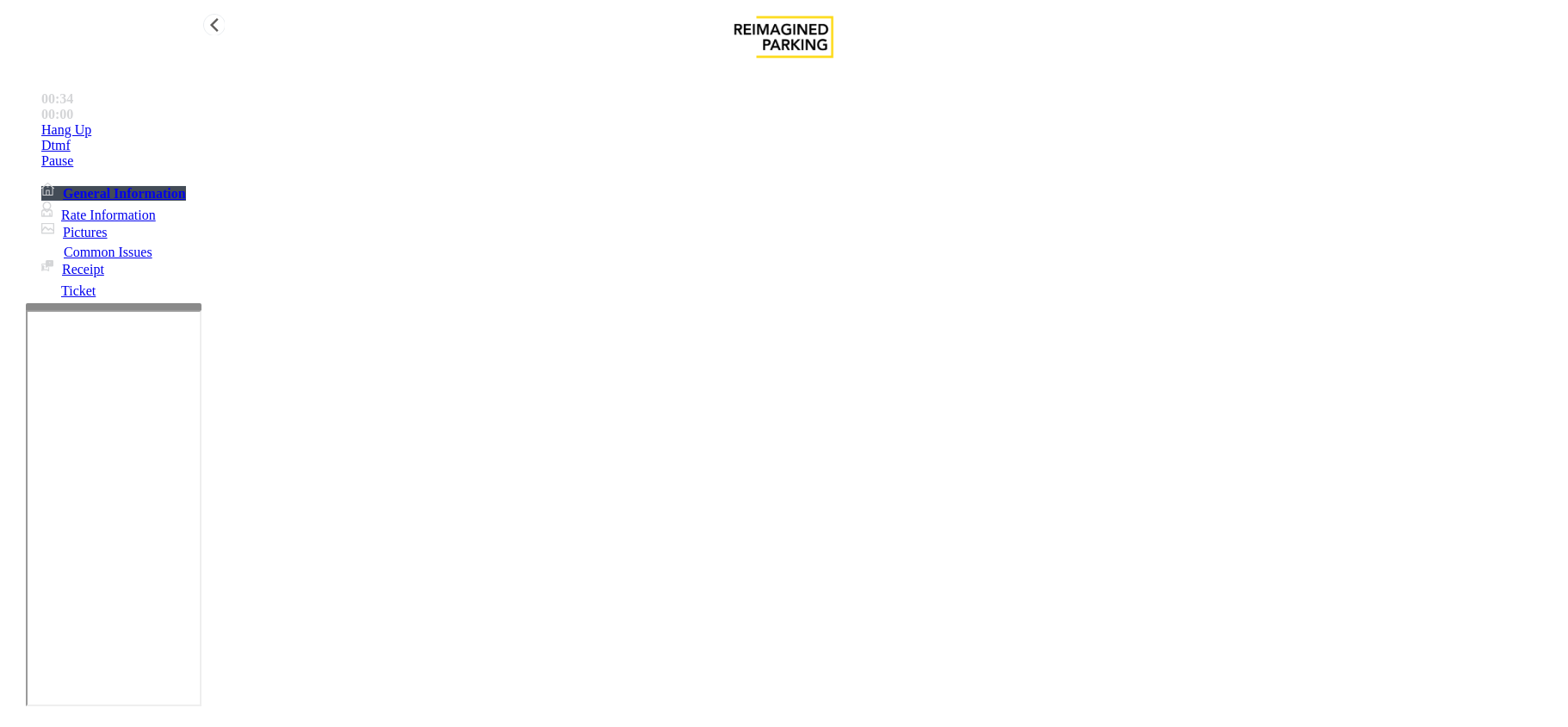 click on "Hang Up" at bounding box center (801, 130) 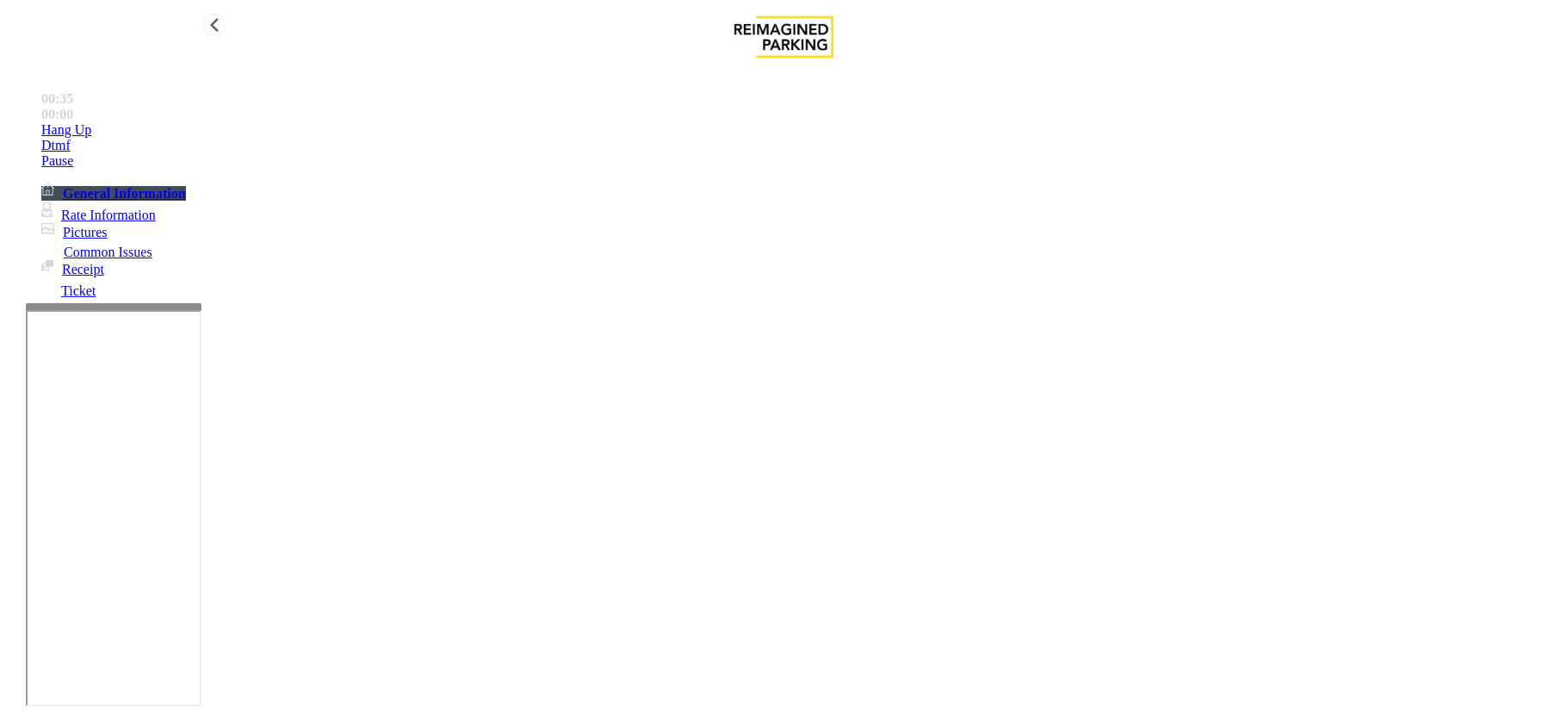 click on "Hang Up" at bounding box center (801, 130) 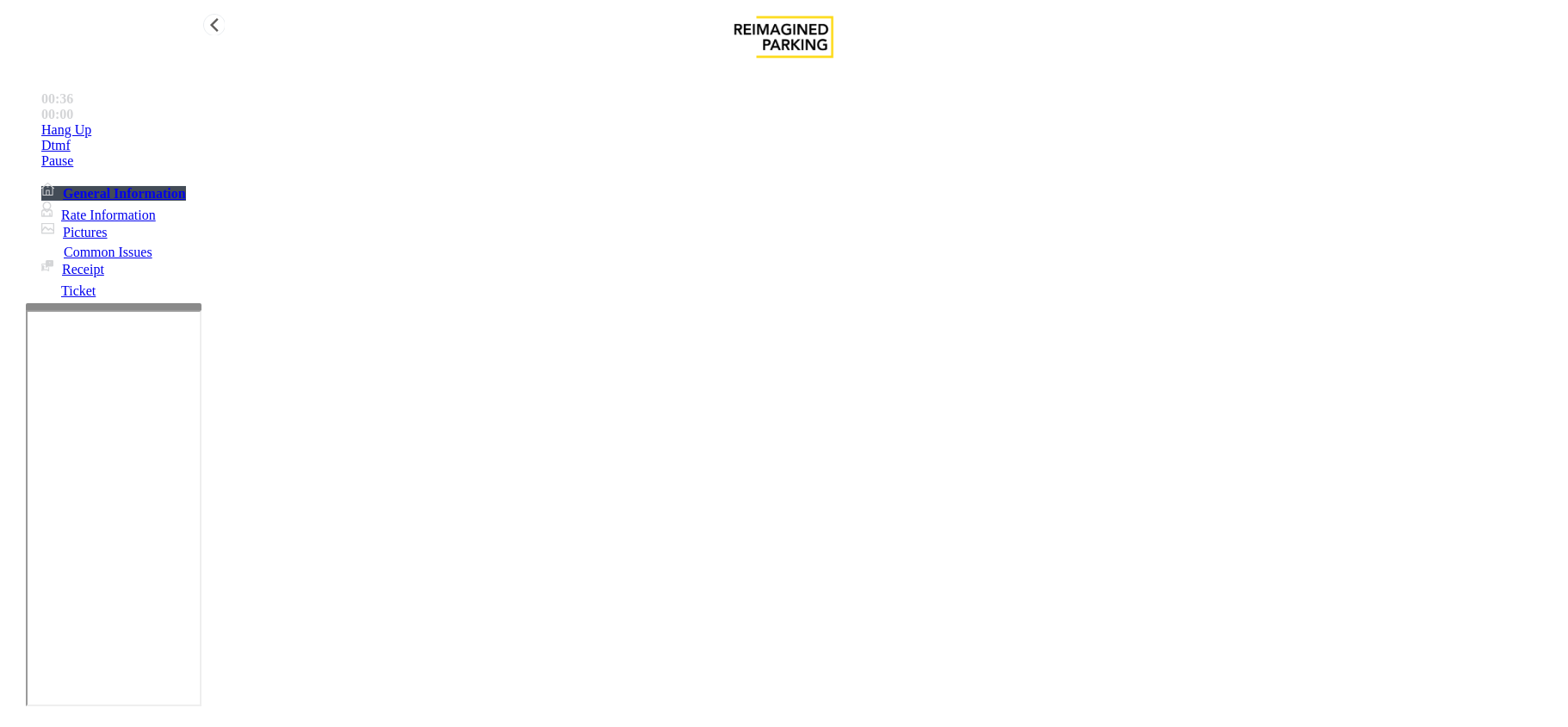 click on "Hang Up" at bounding box center [801, 130] 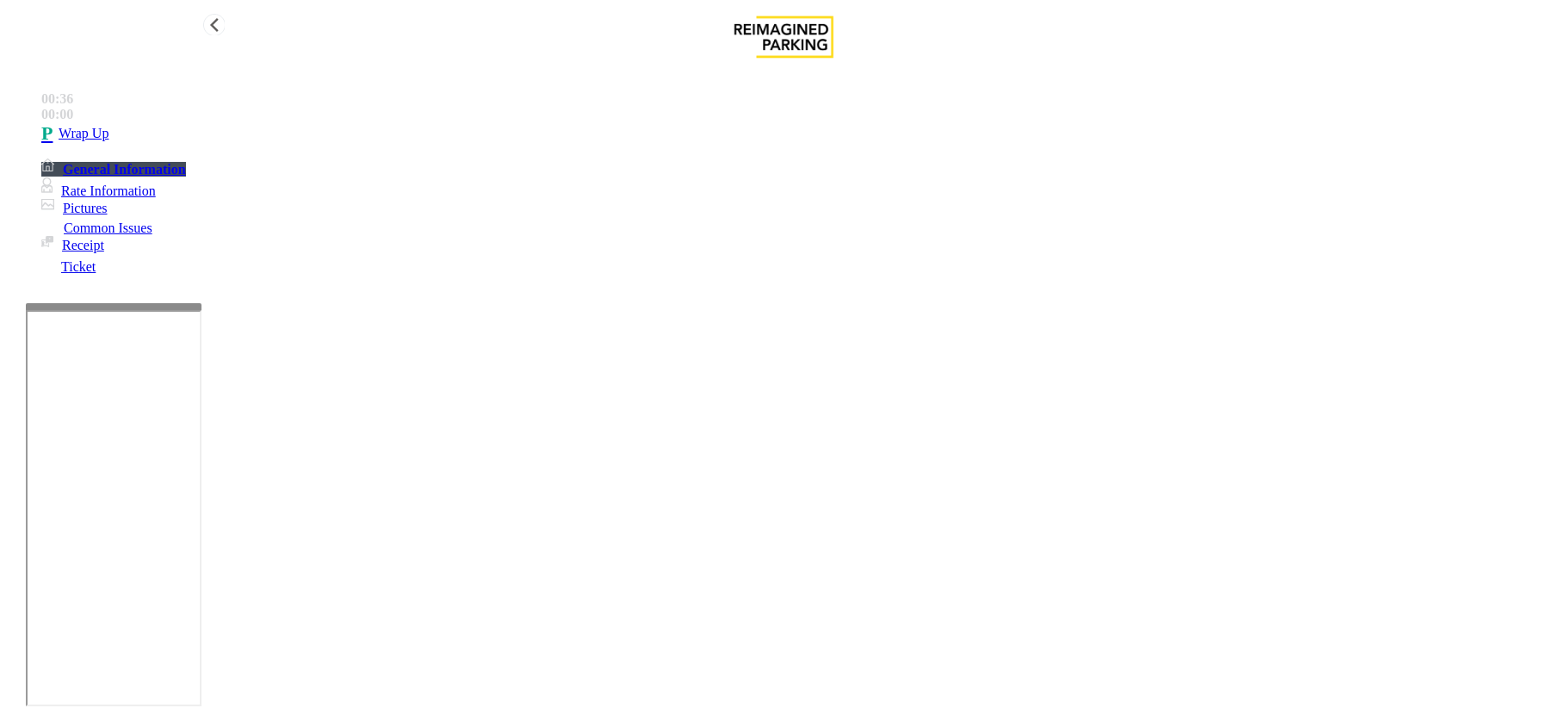 click on "Wrap Up" at bounding box center (801, 134) 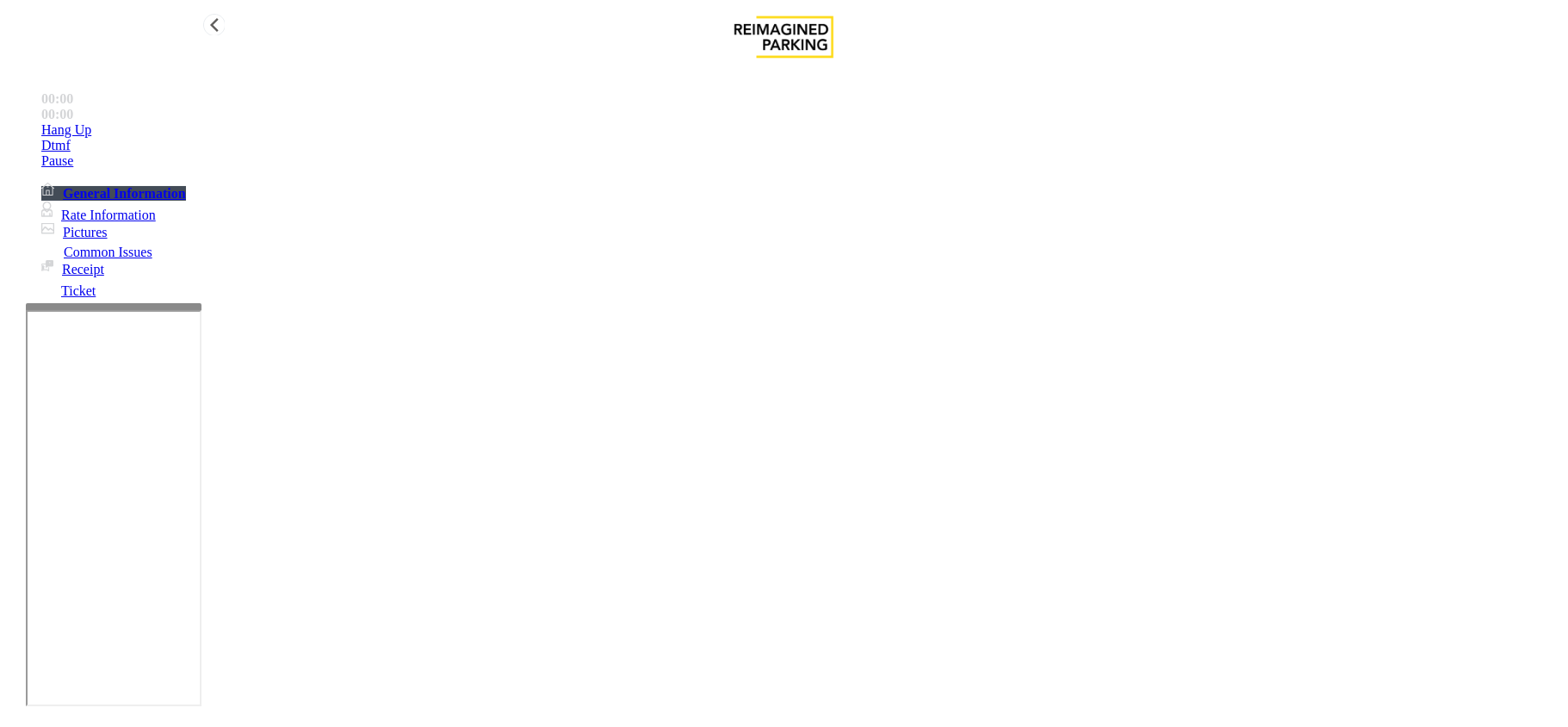 scroll, scrollTop: 459, scrollLeft: 0, axis: vertical 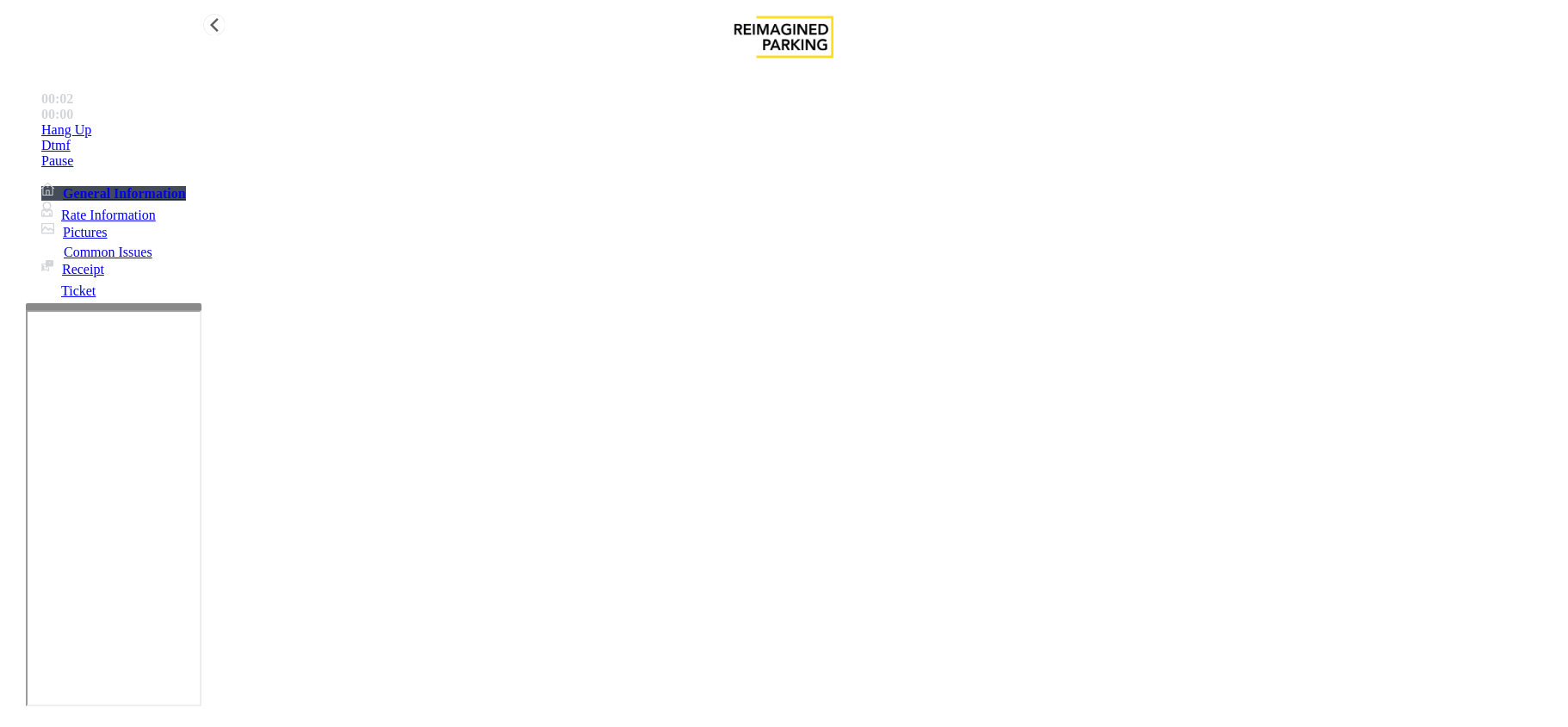 click on "Monthly Issue" at bounding box center [231, 1289] 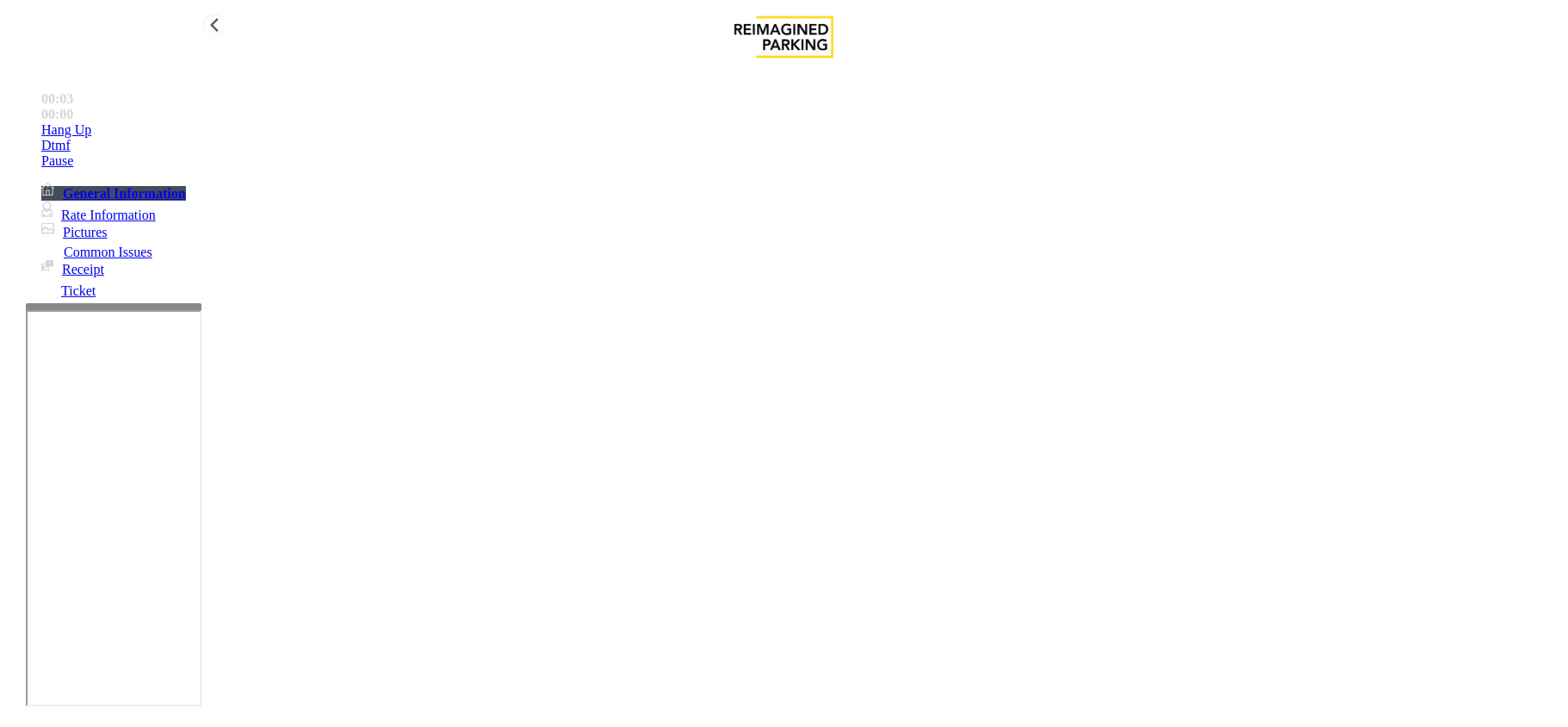 click on "Disabled Card" at bounding box center (67, 1289) 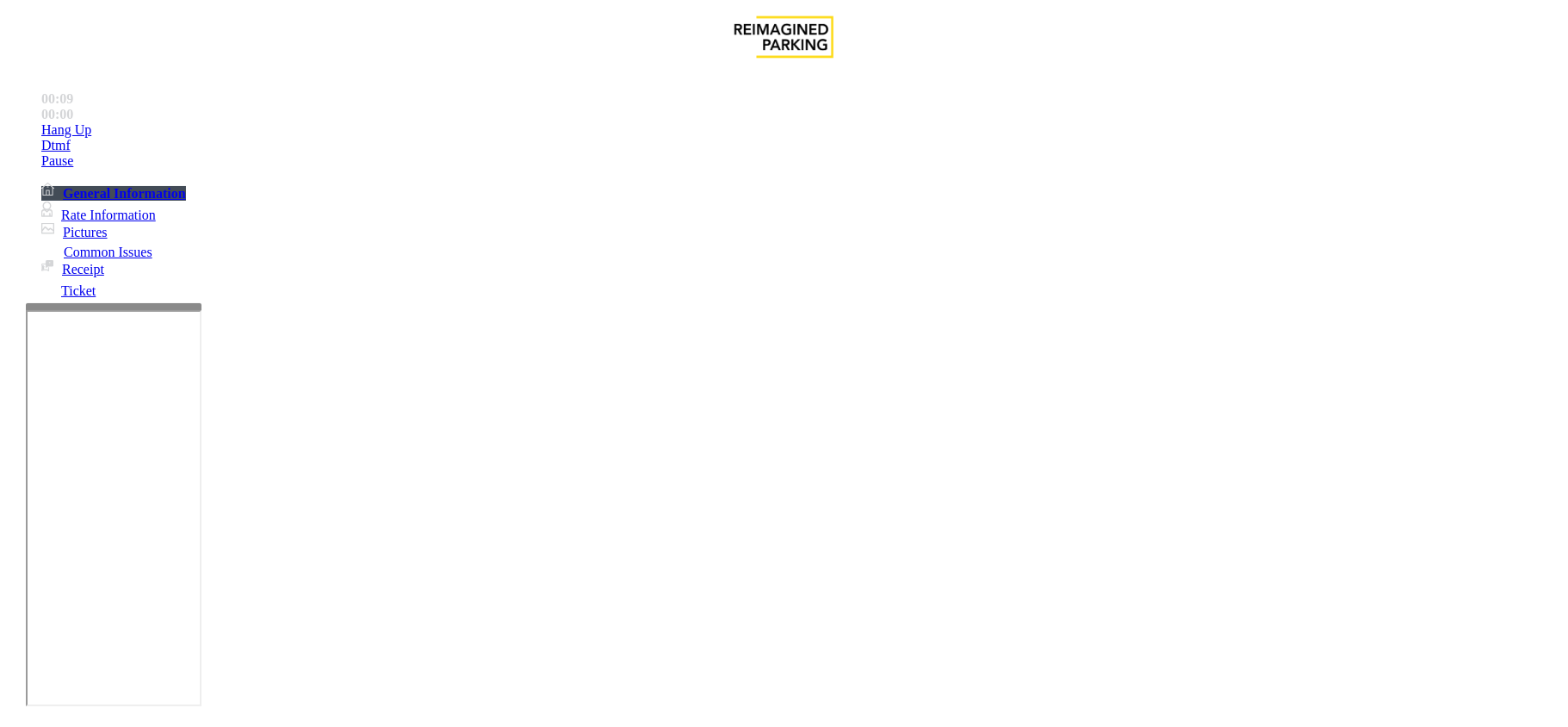 click at bounding box center [262, 1463] 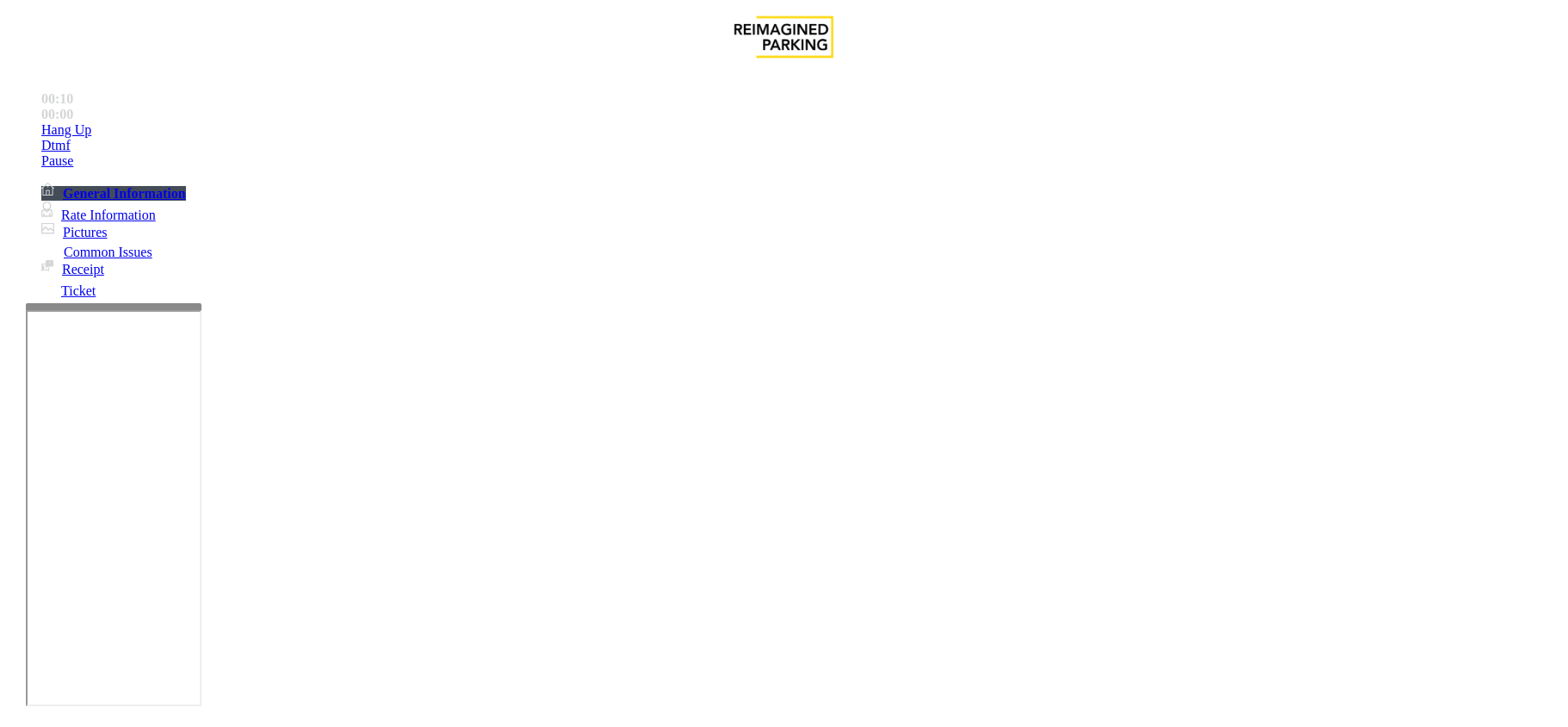 click at bounding box center [83, 1332] 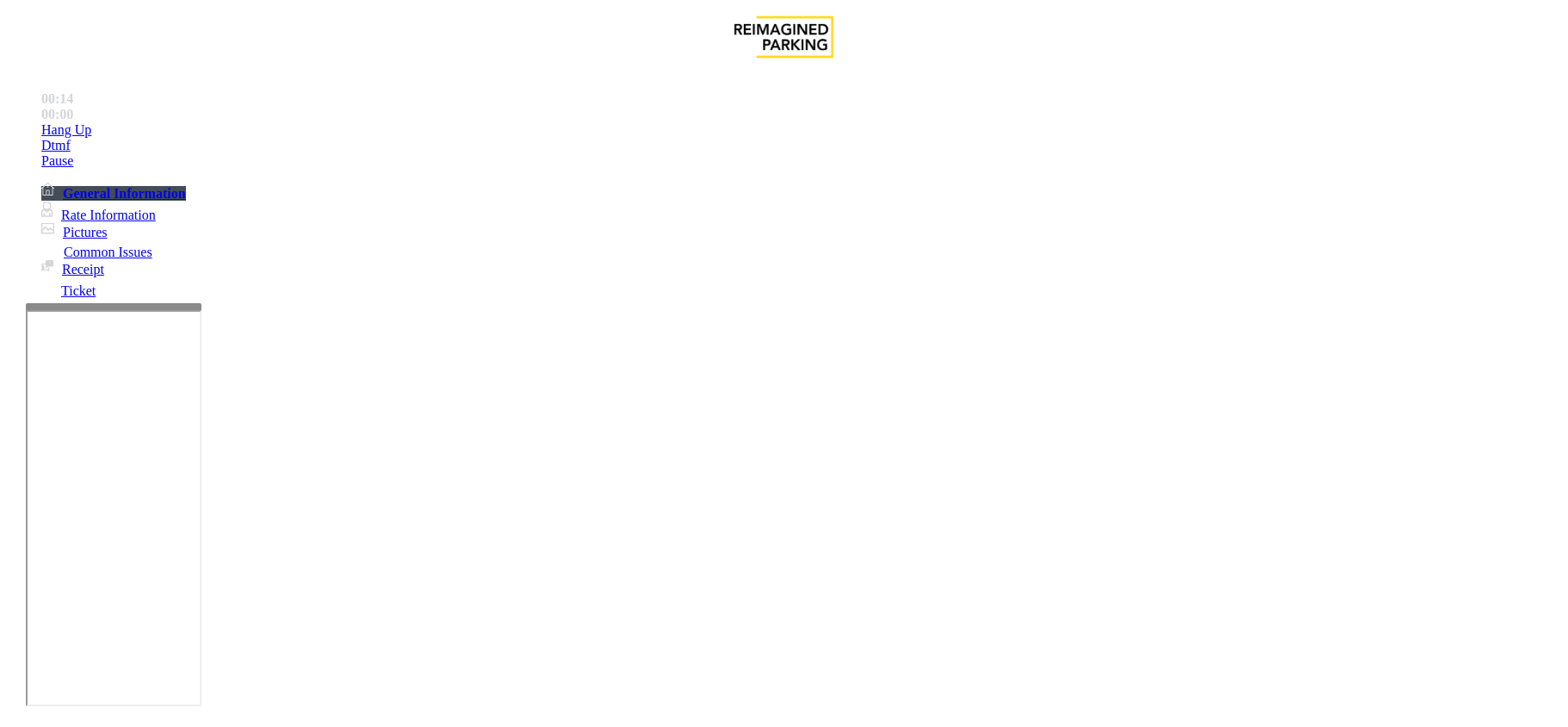 type on "********" 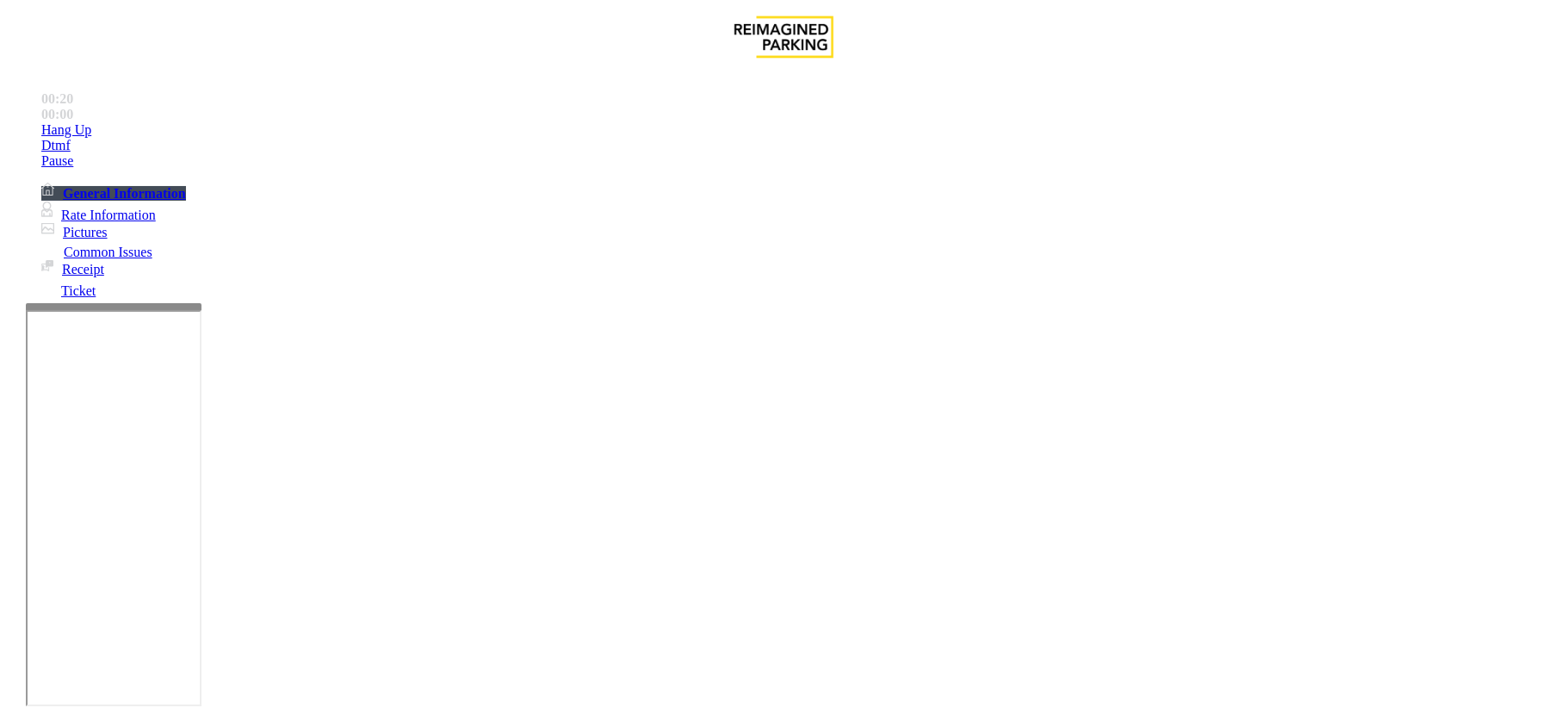 type on "*****" 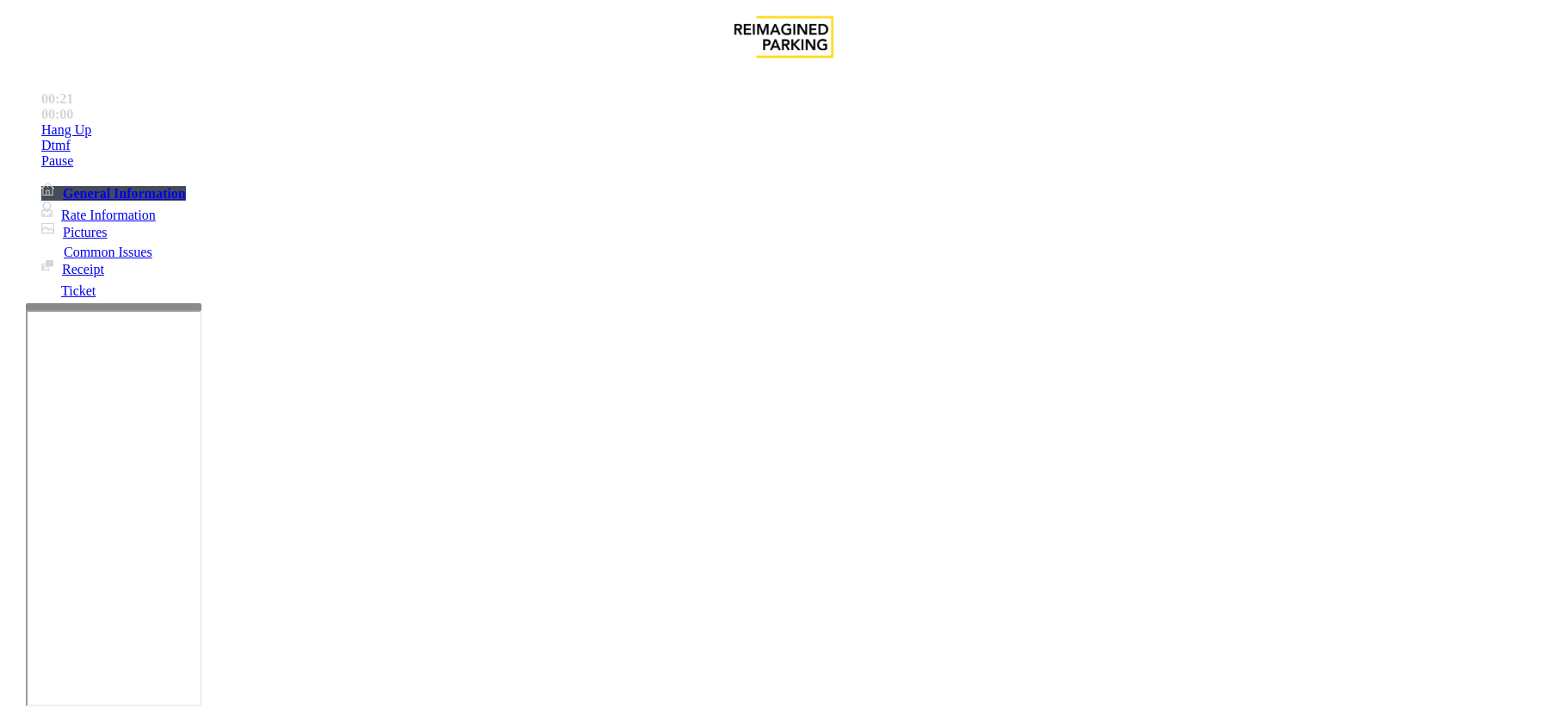 click on "Disabled Card" at bounding box center [784, 1277] 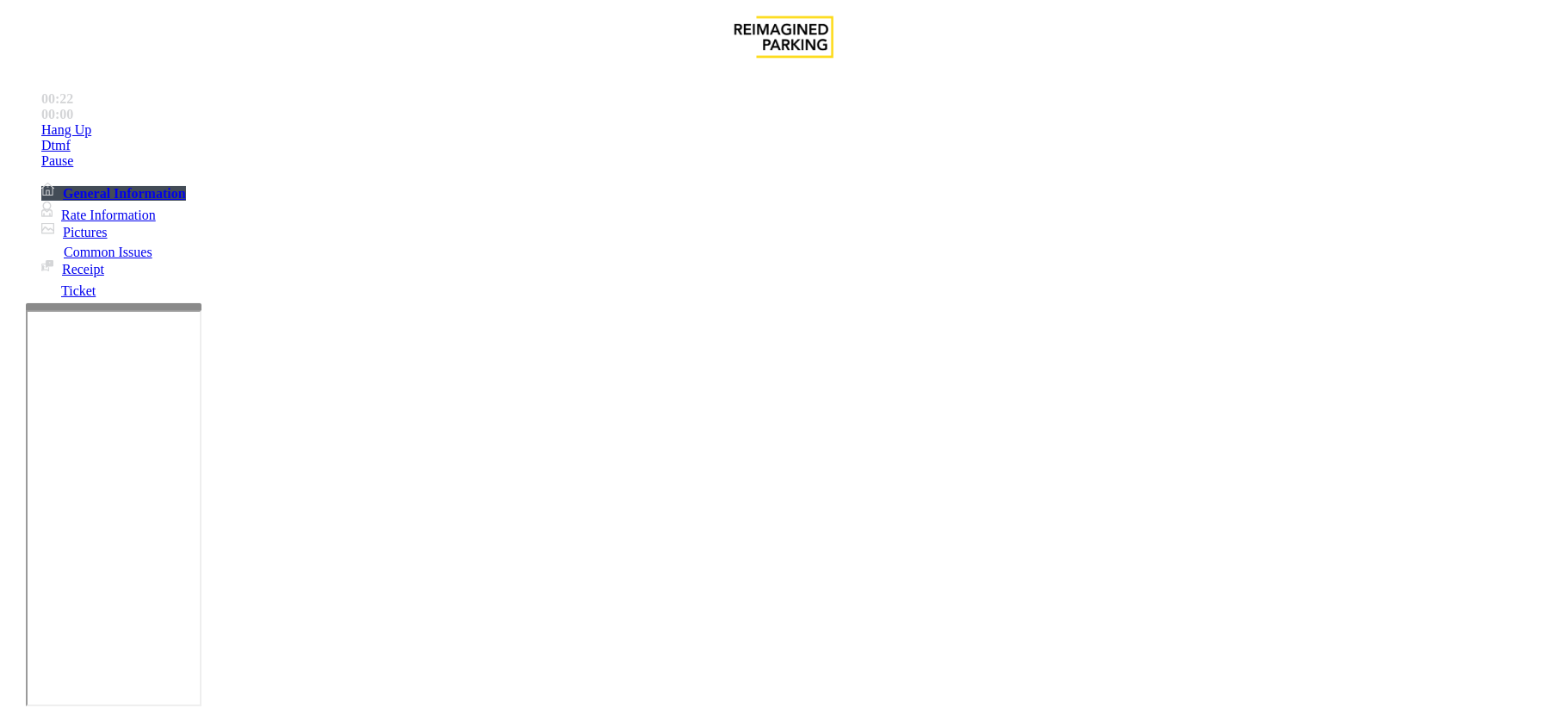 click on "Disabled Card" at bounding box center [784, 1277] 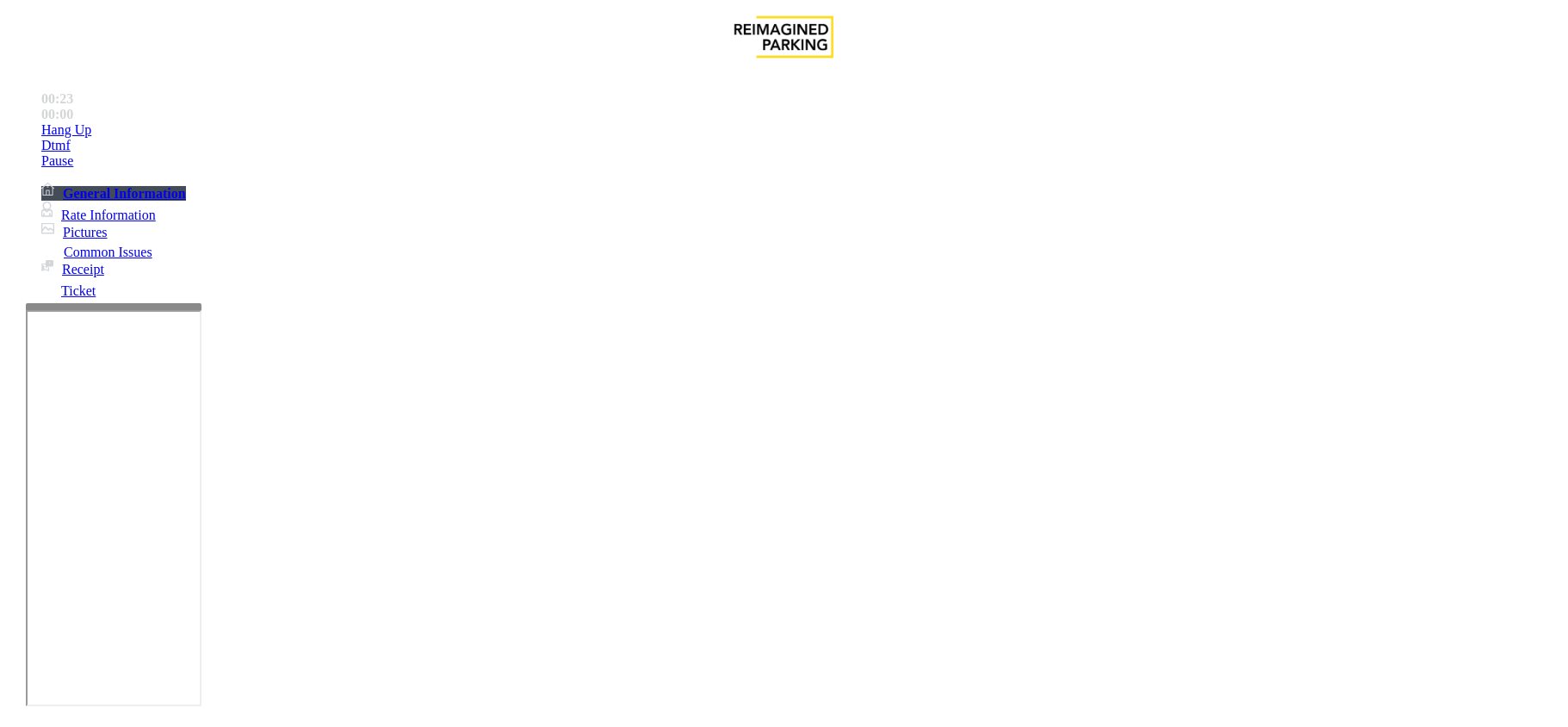 click at bounding box center (262, 1463) 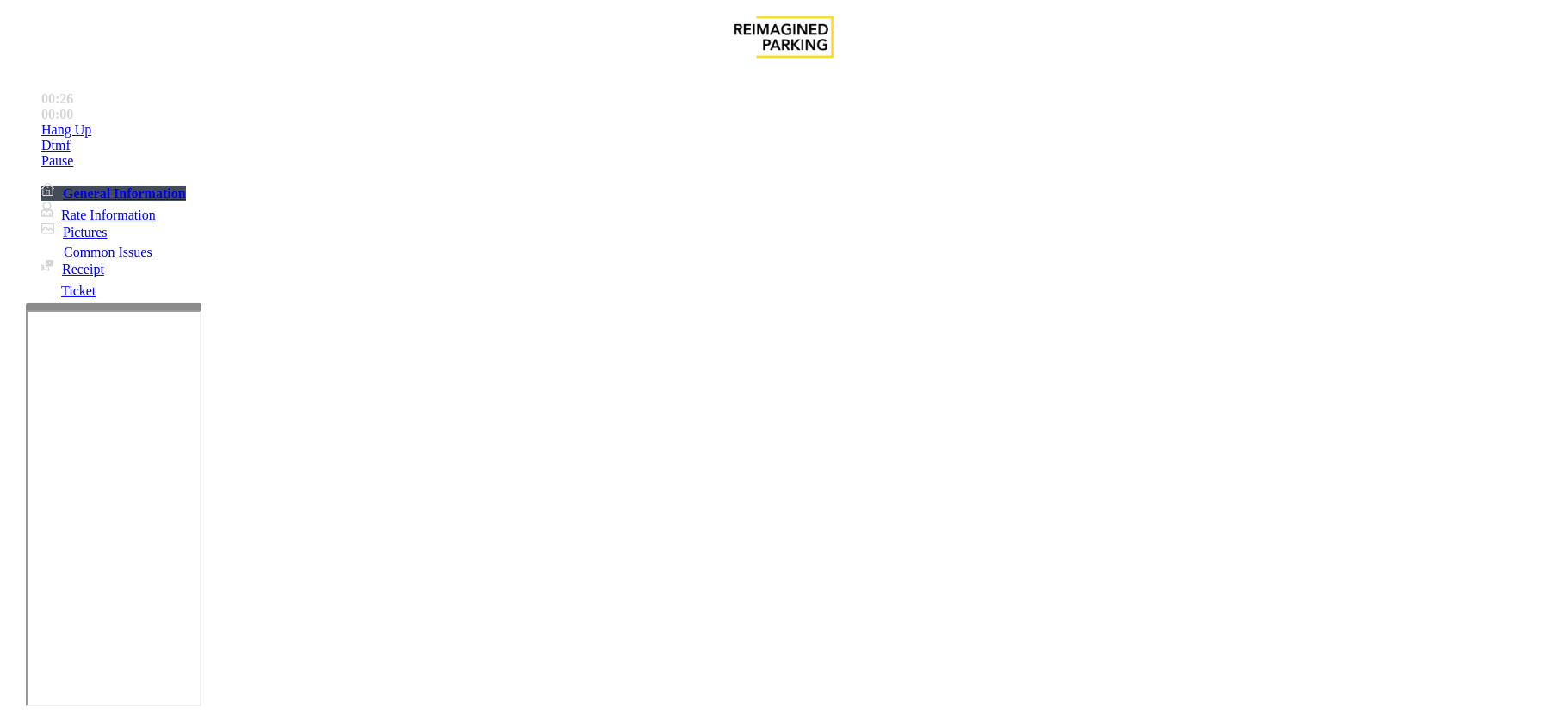 click at bounding box center [262, 1463] 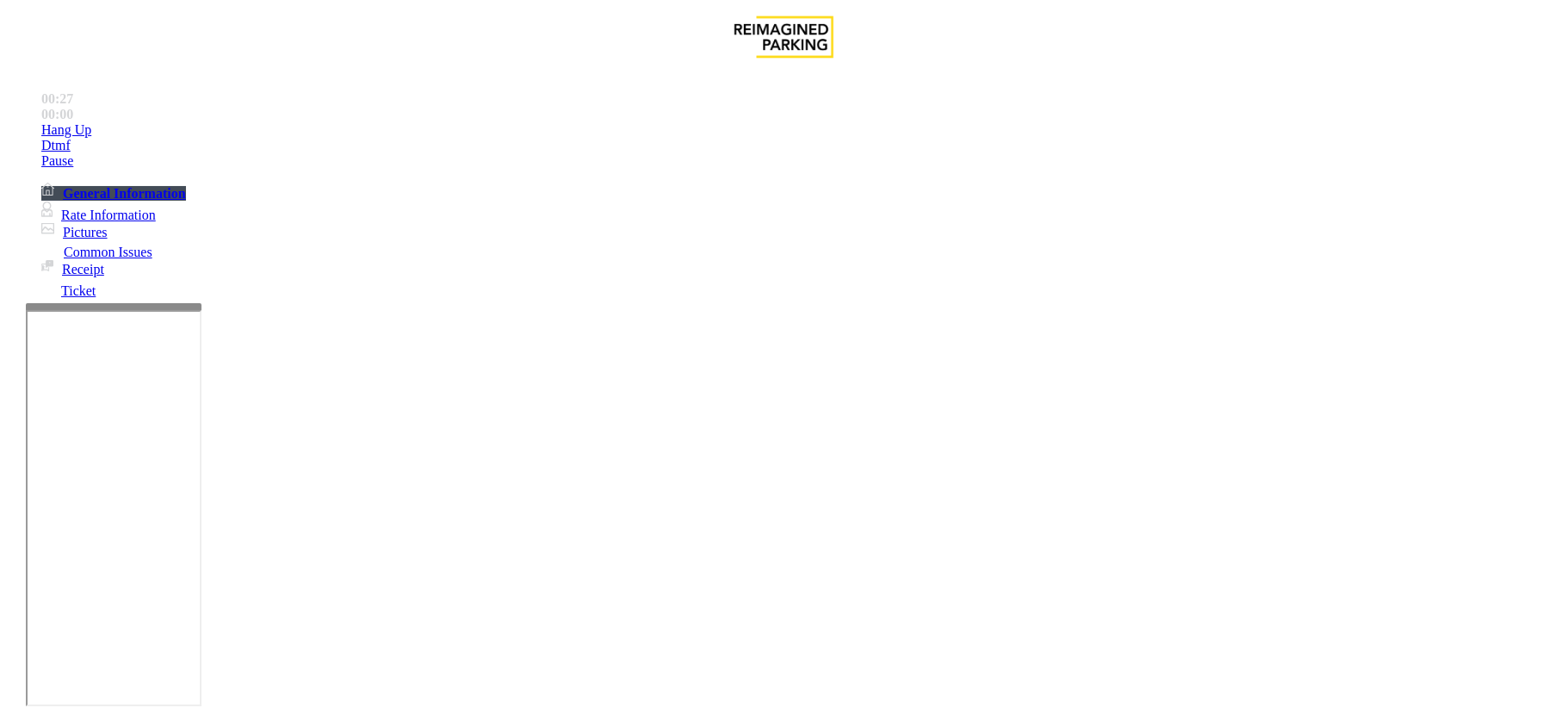 click at bounding box center [262, 1463] 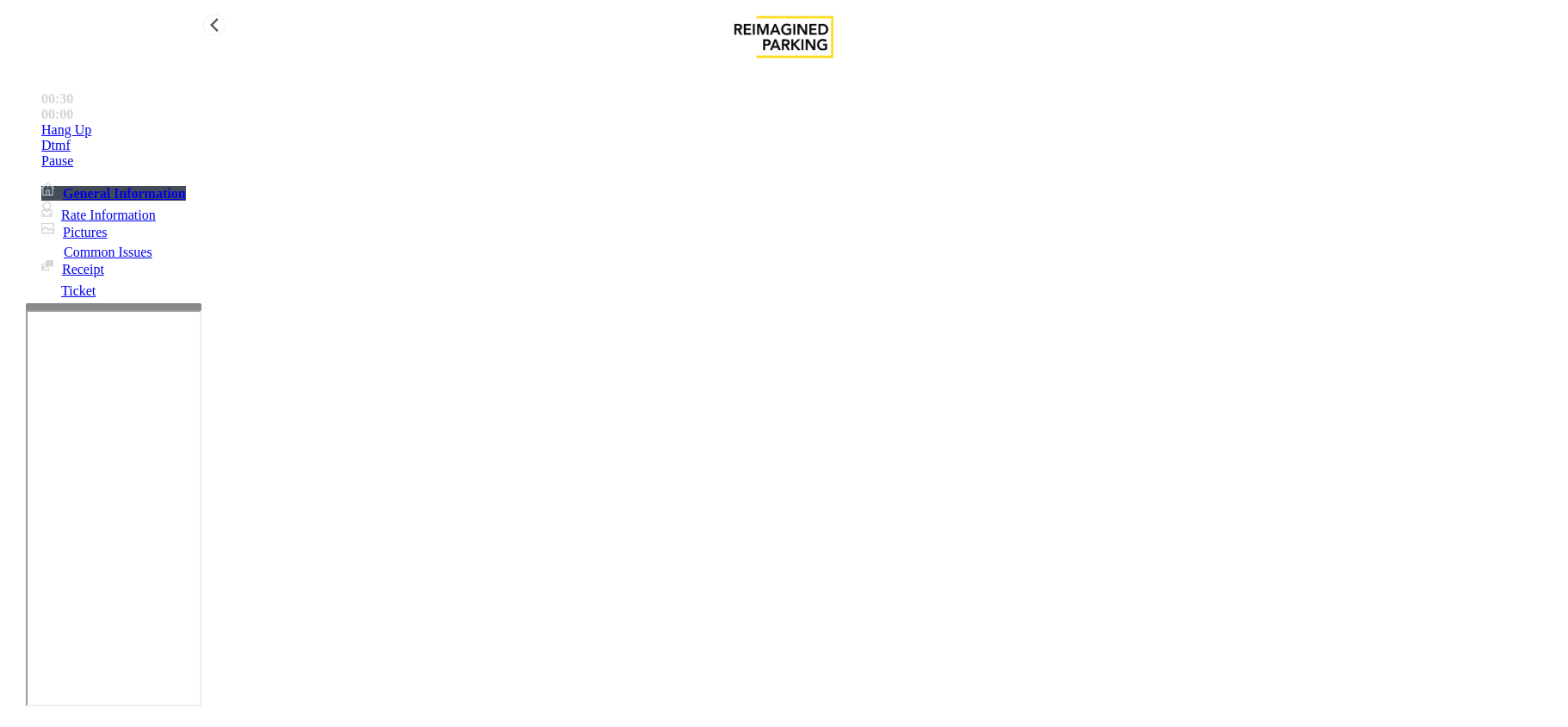 type on "**********" 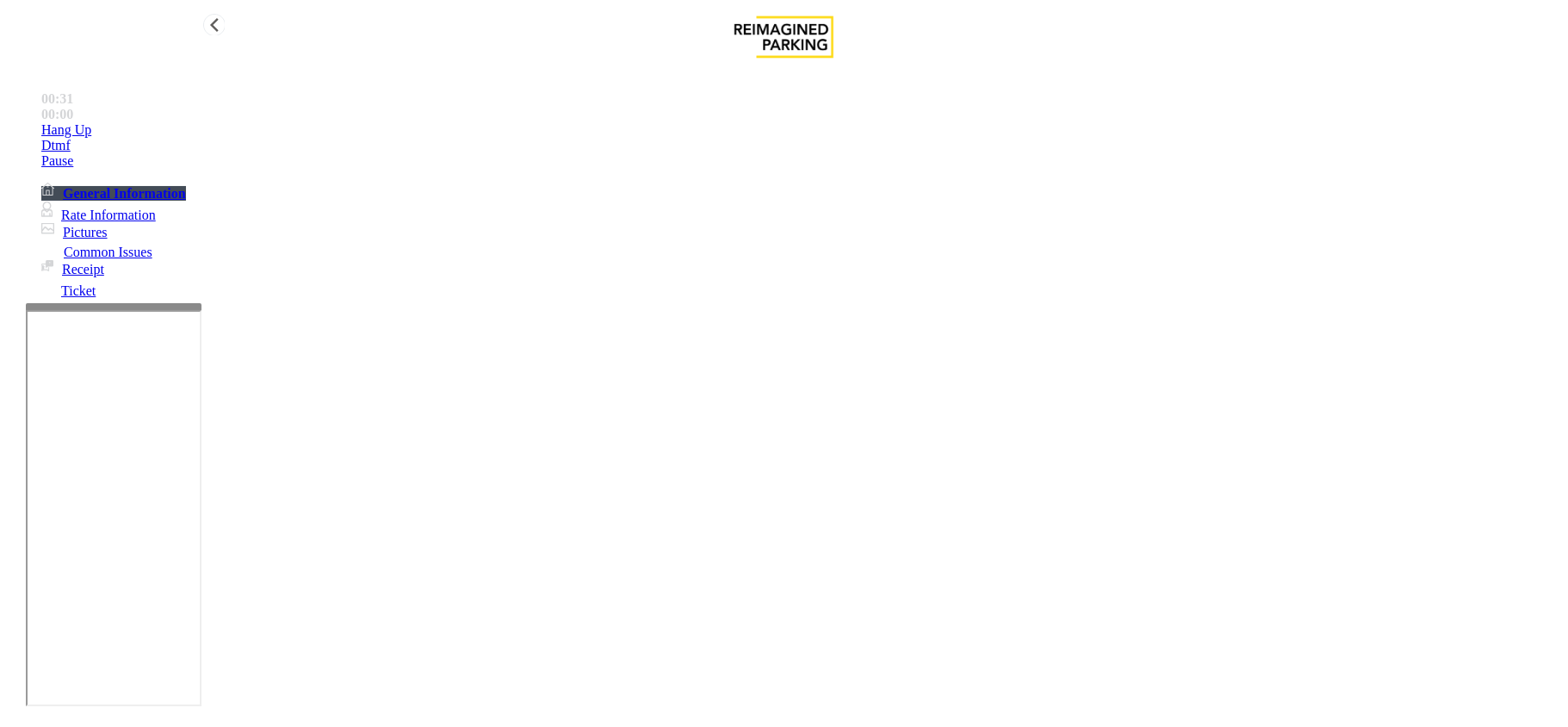 click on "Hang Up" at bounding box center [801, 130] 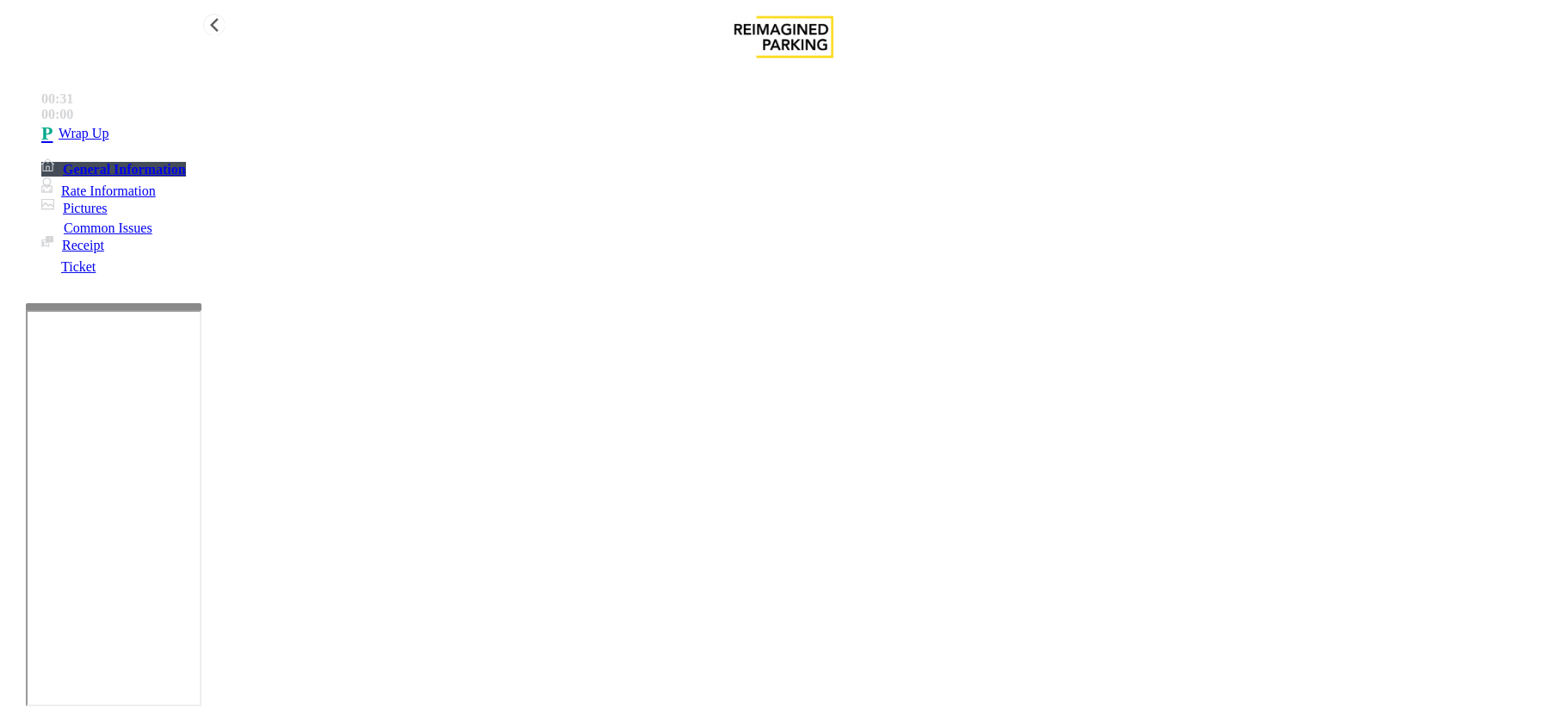 click on "Wrap Up" at bounding box center (801, 134) 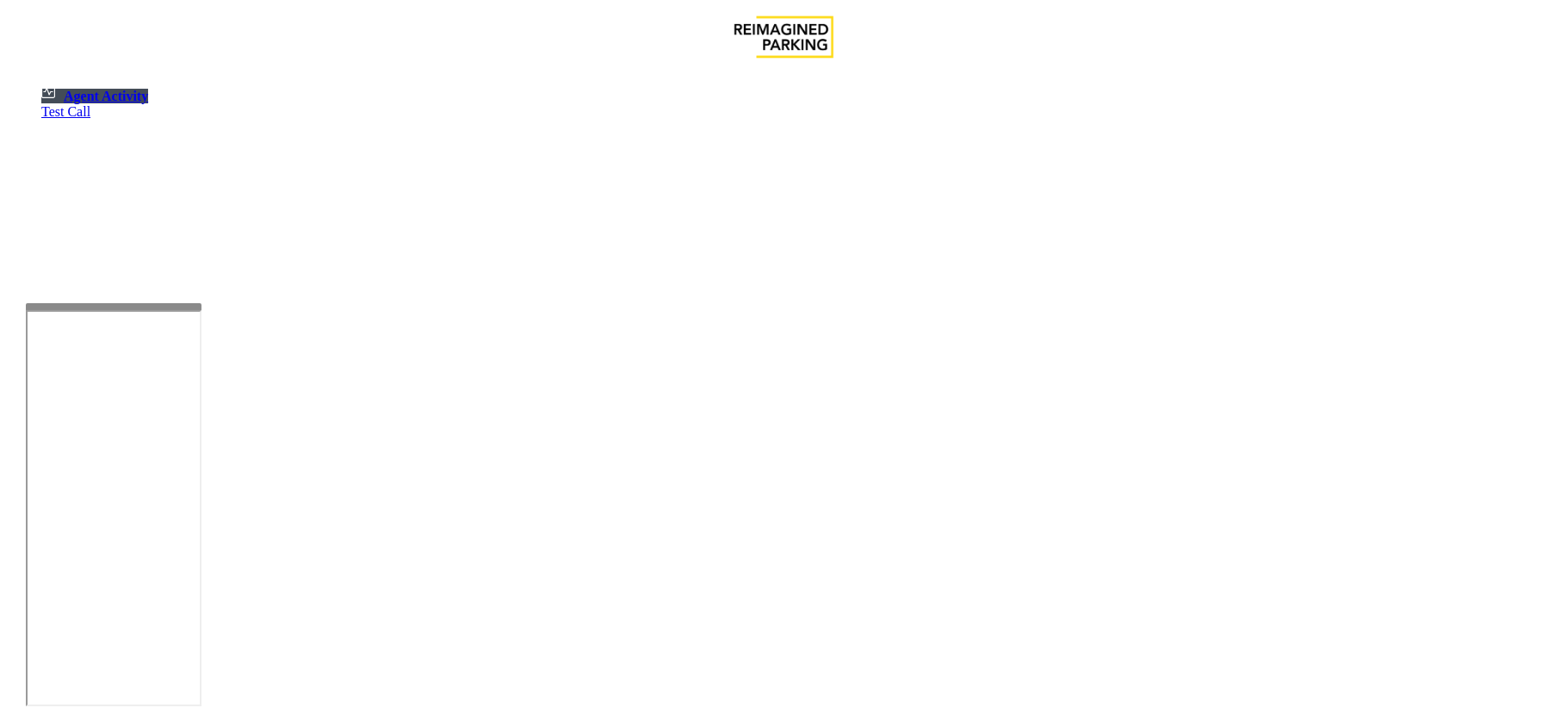 click at bounding box center (68, 1332) 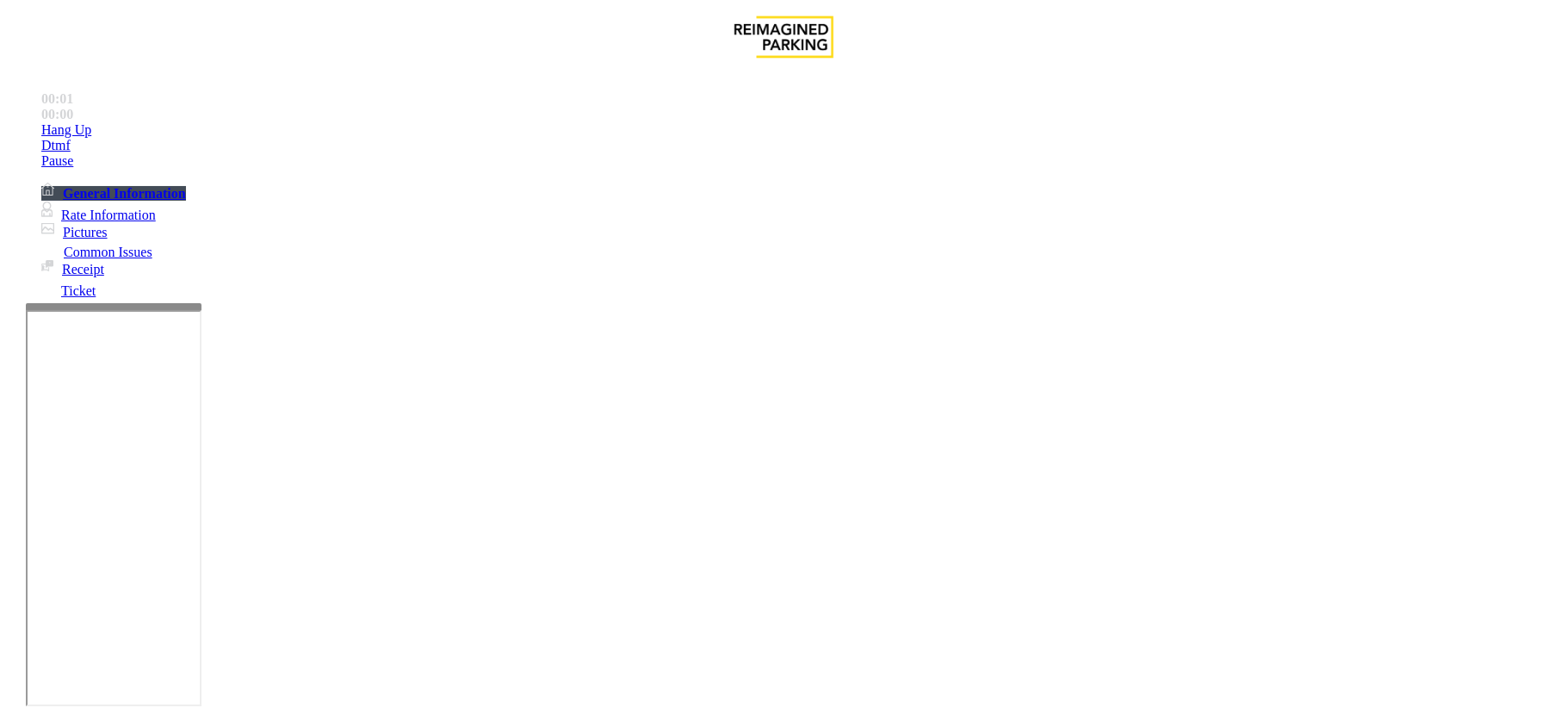 scroll, scrollTop: 345, scrollLeft: 0, axis: vertical 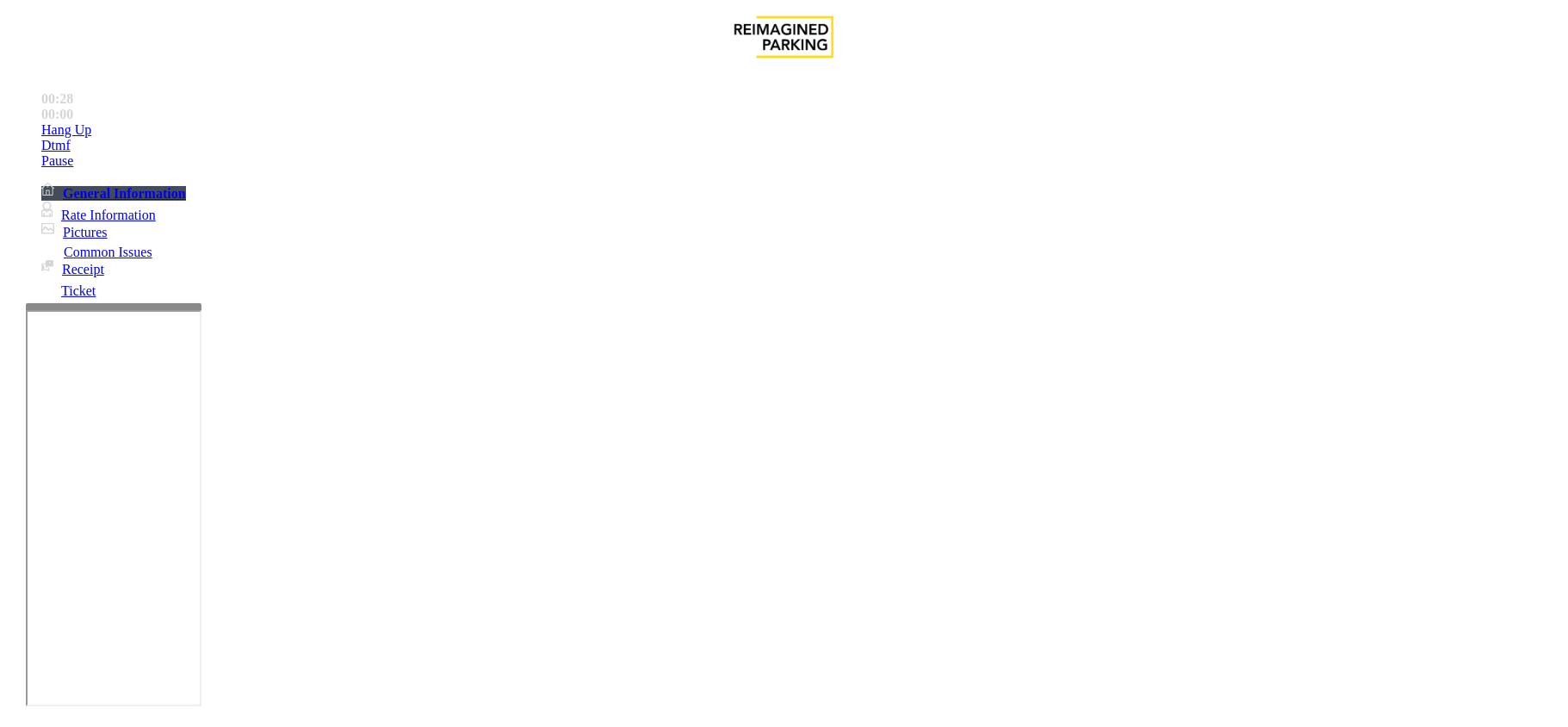 click on "Payment Issue" at bounding box center (144, 1289) 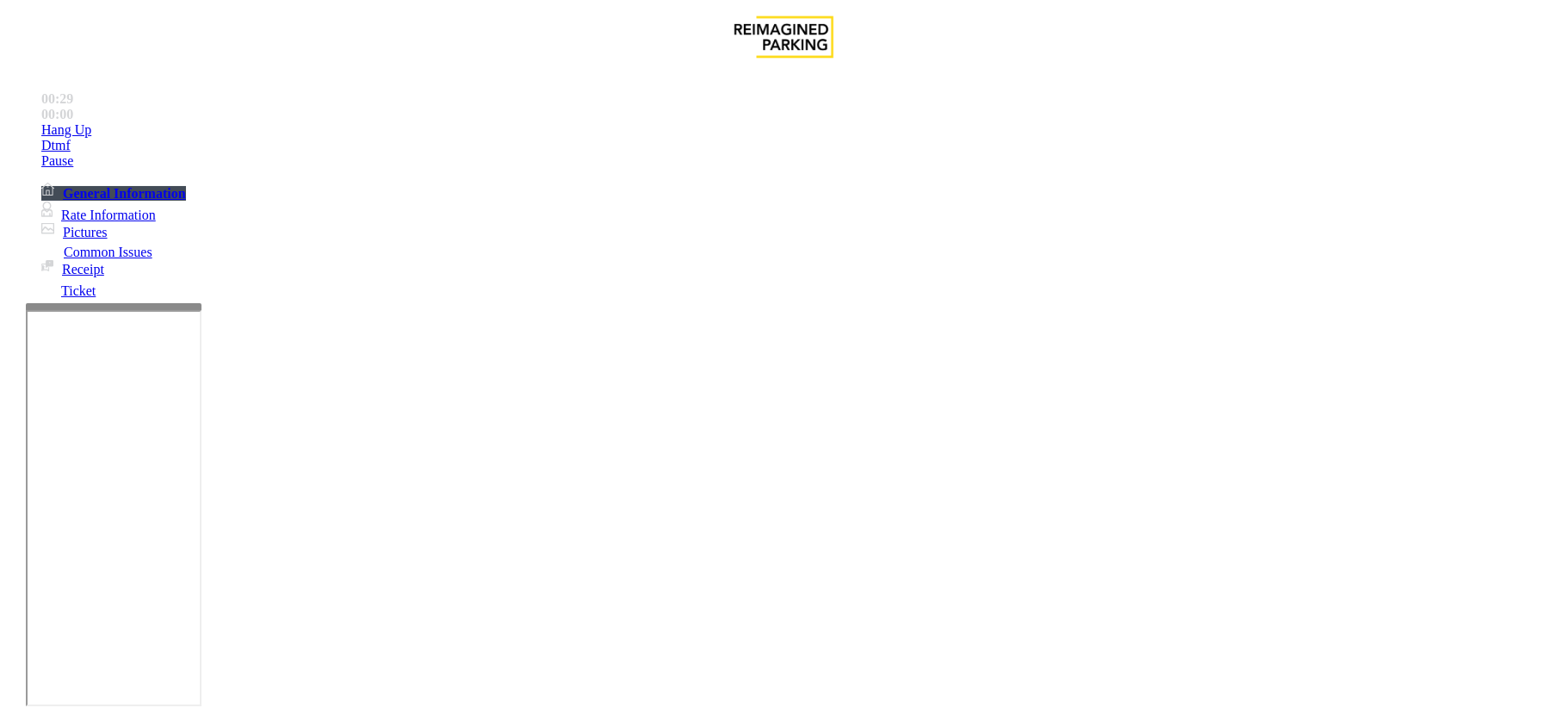 click on "Credit Card Not Reading" at bounding box center [94, 1289] 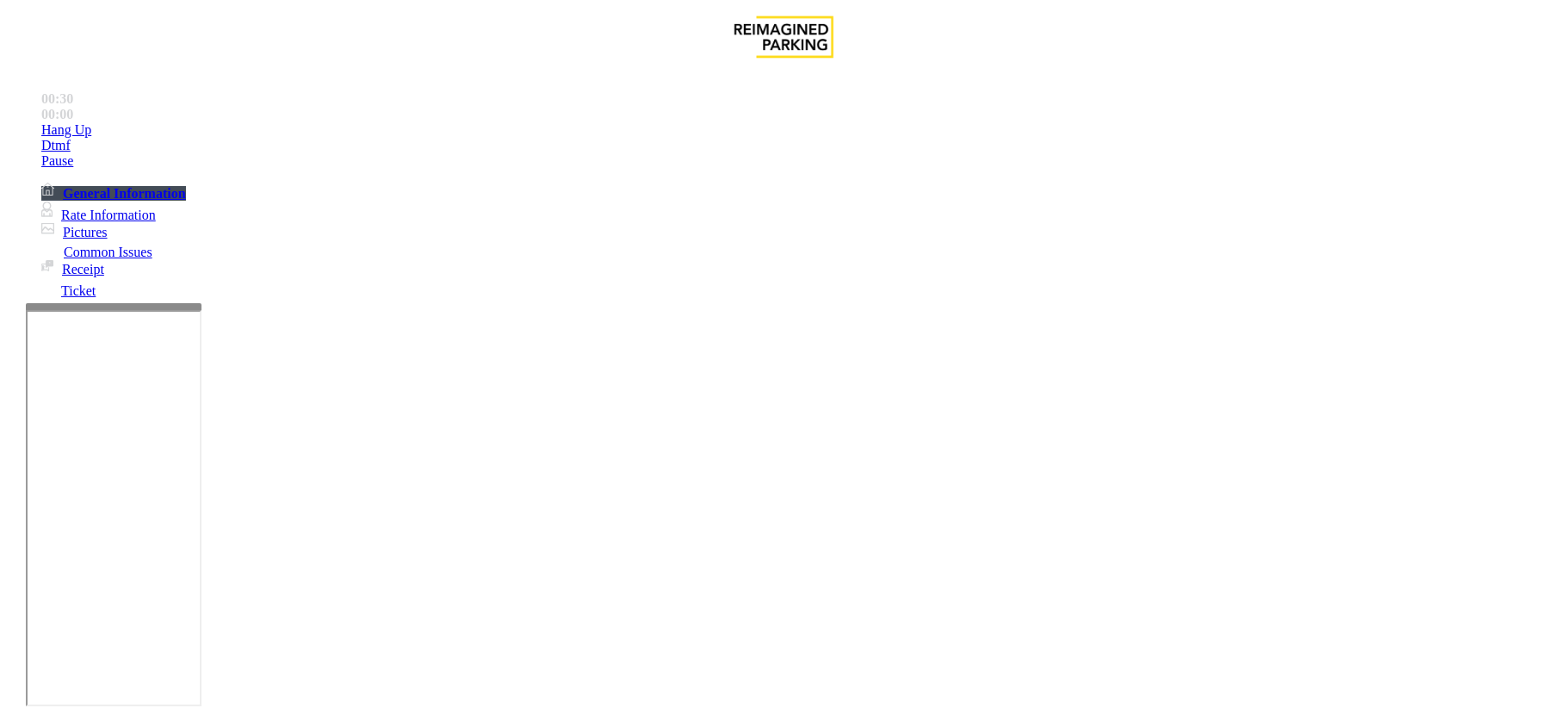 scroll, scrollTop: 804, scrollLeft: 0, axis: vertical 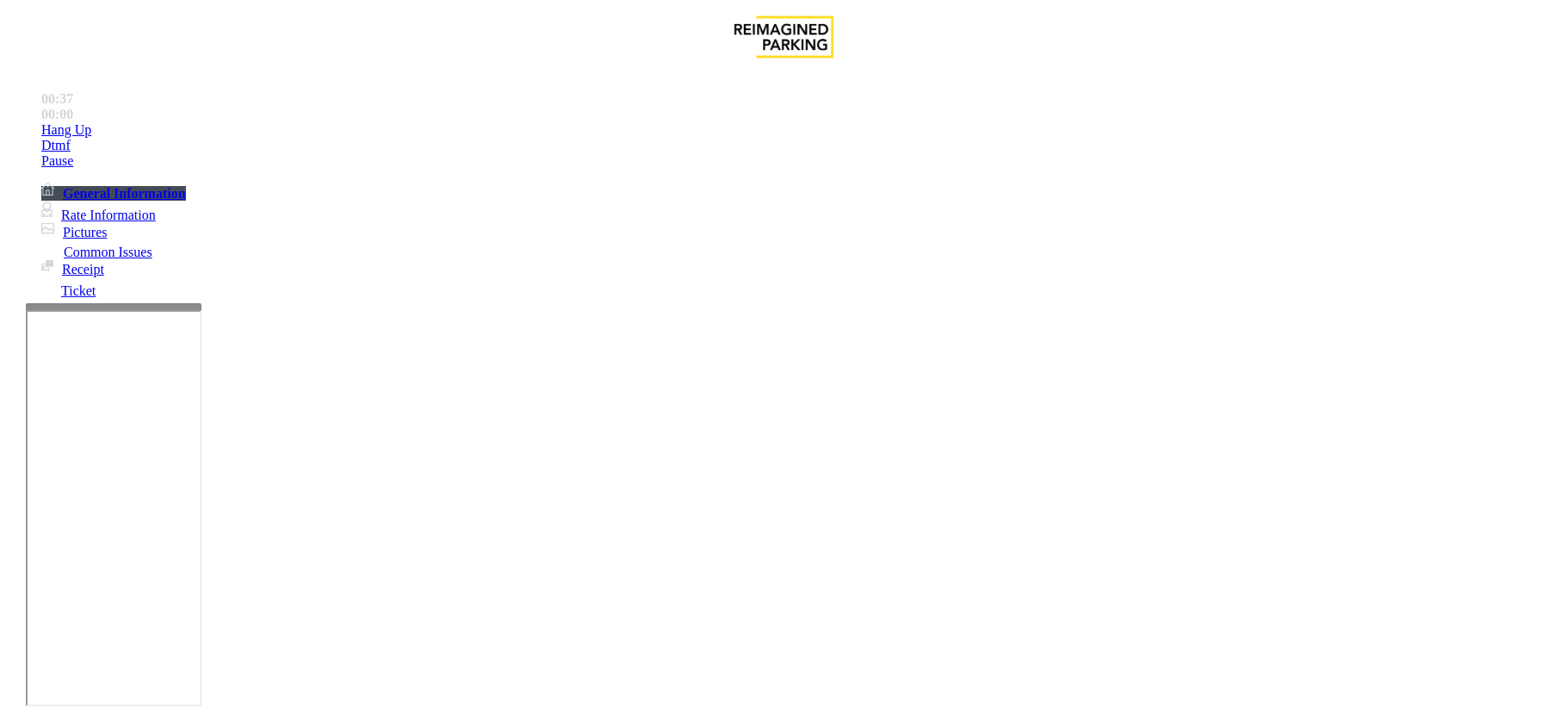 click at bounding box center (253, 1589) 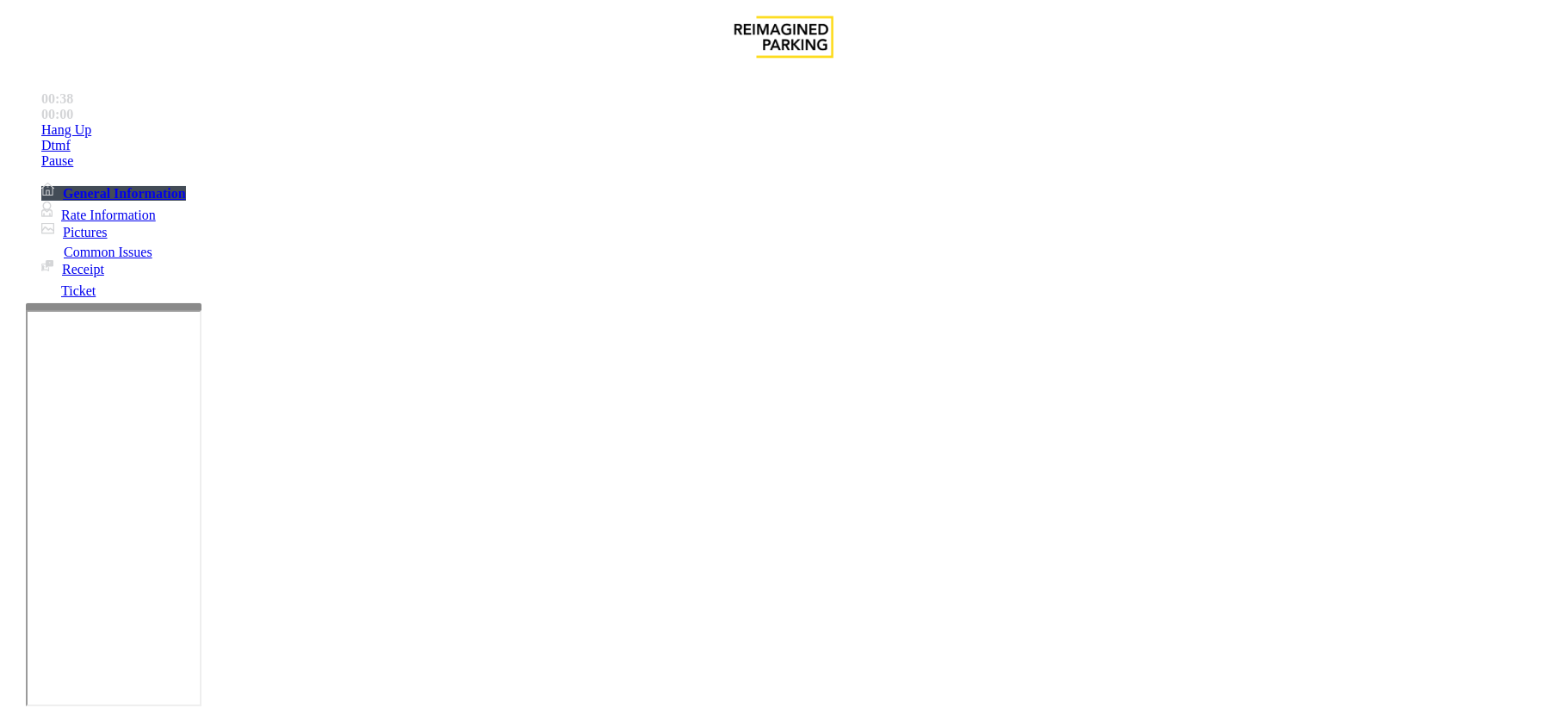 click on "Credit Card Not Reading" at bounding box center (784, 1277) 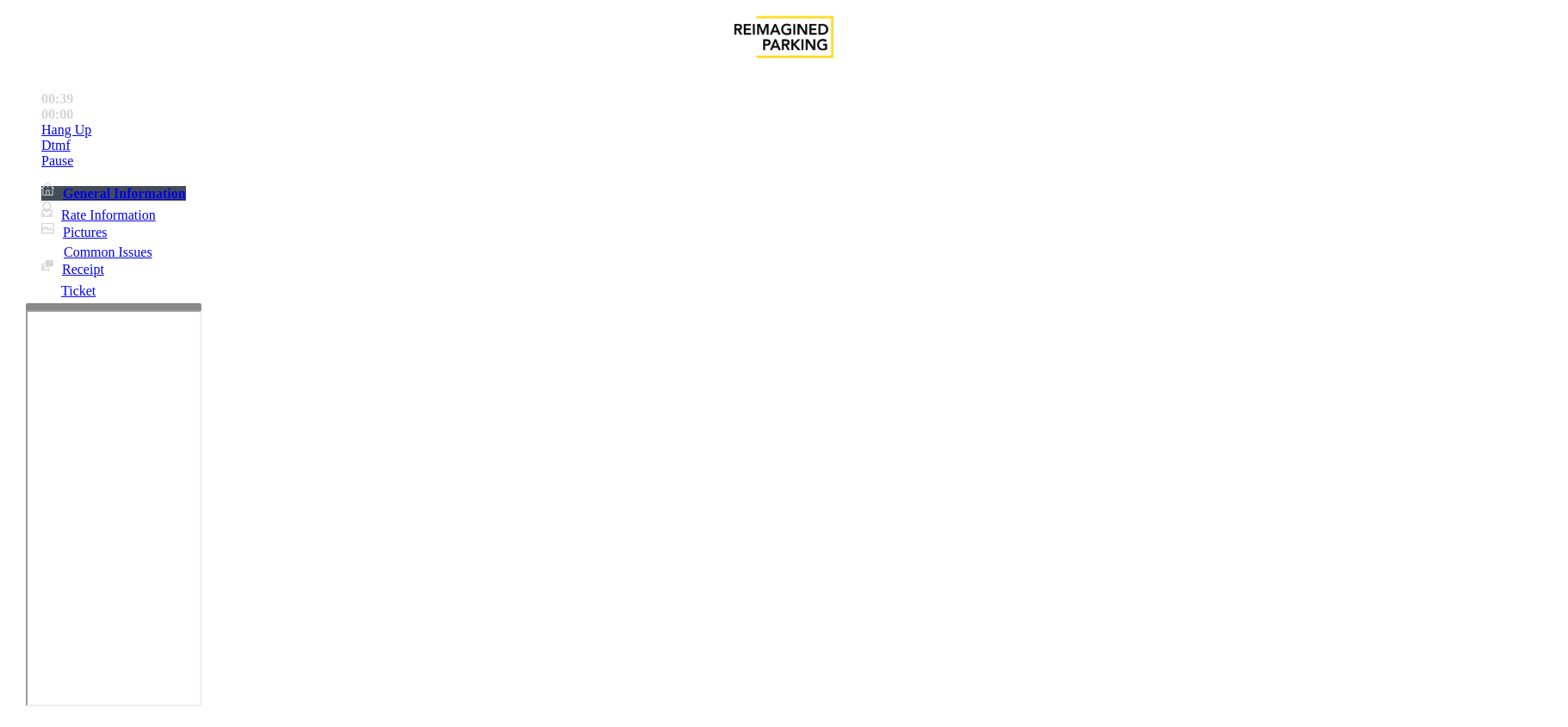 click at bounding box center [253, 1589] 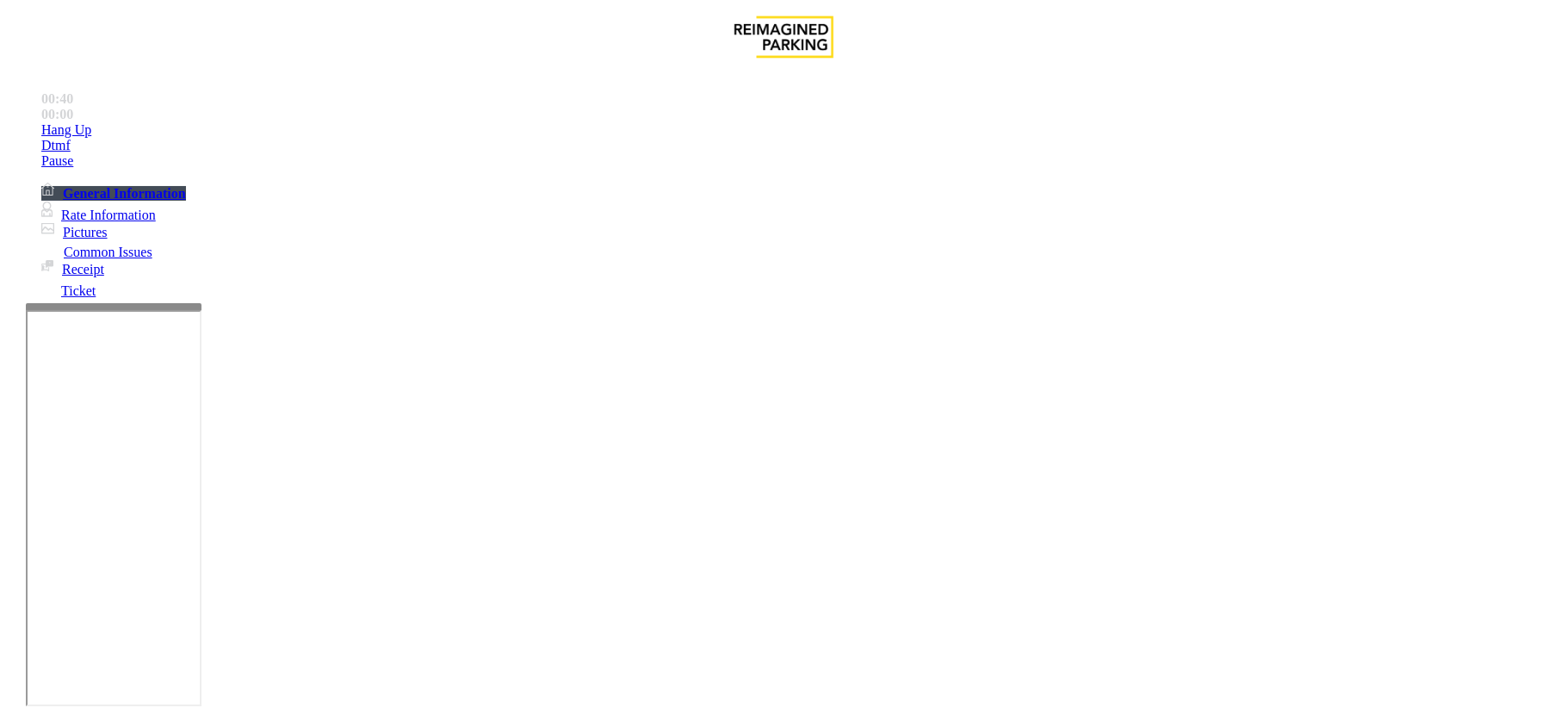 click at bounding box center [253, 1589] 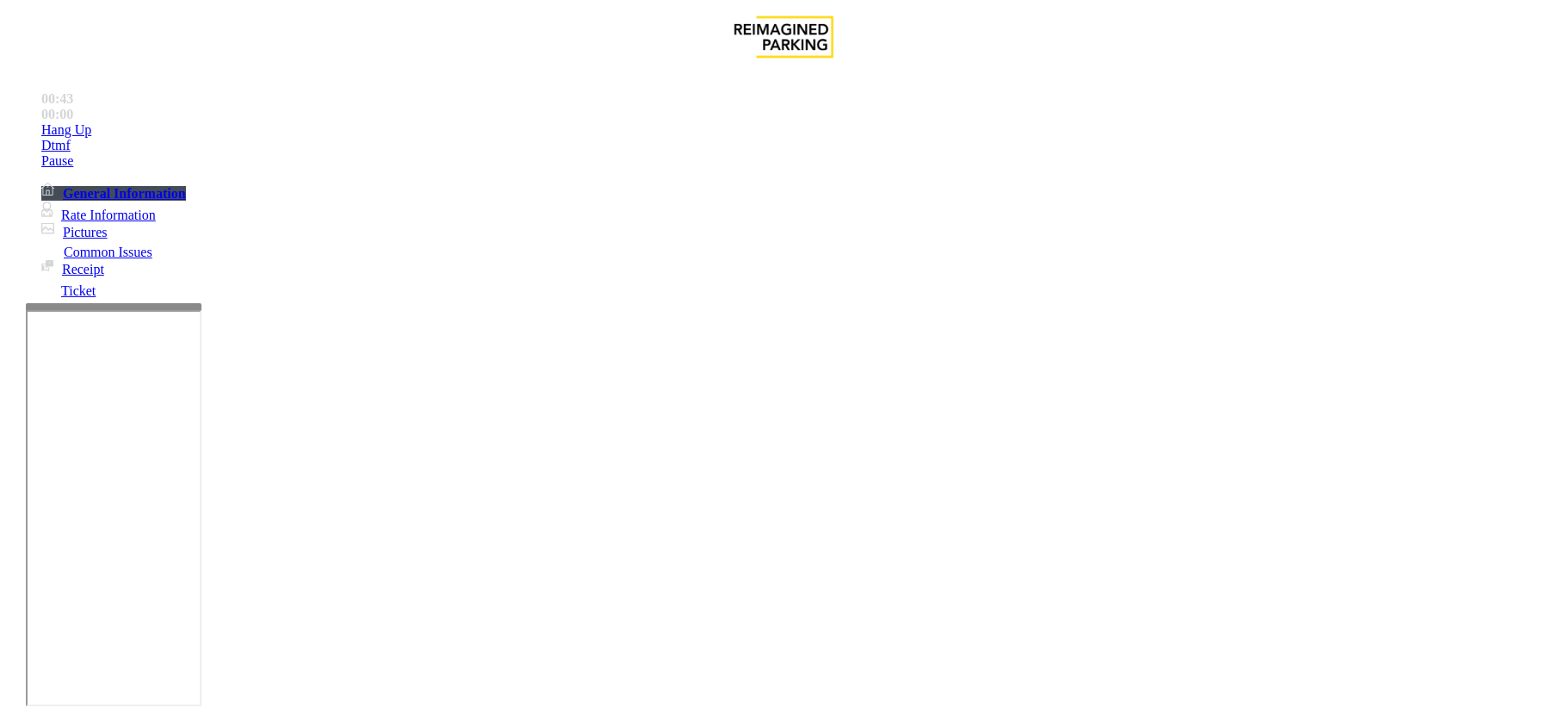 type on "**********" 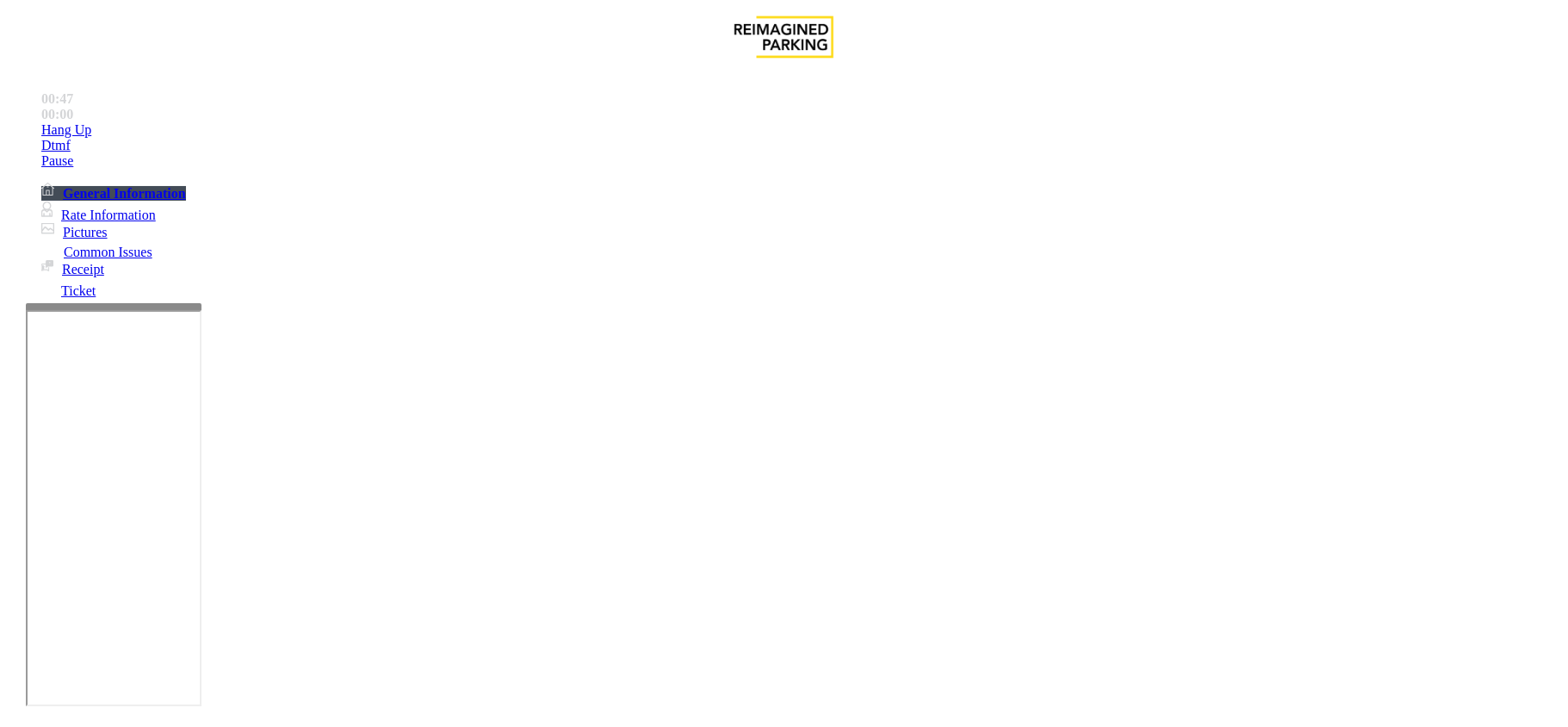 type on "**" 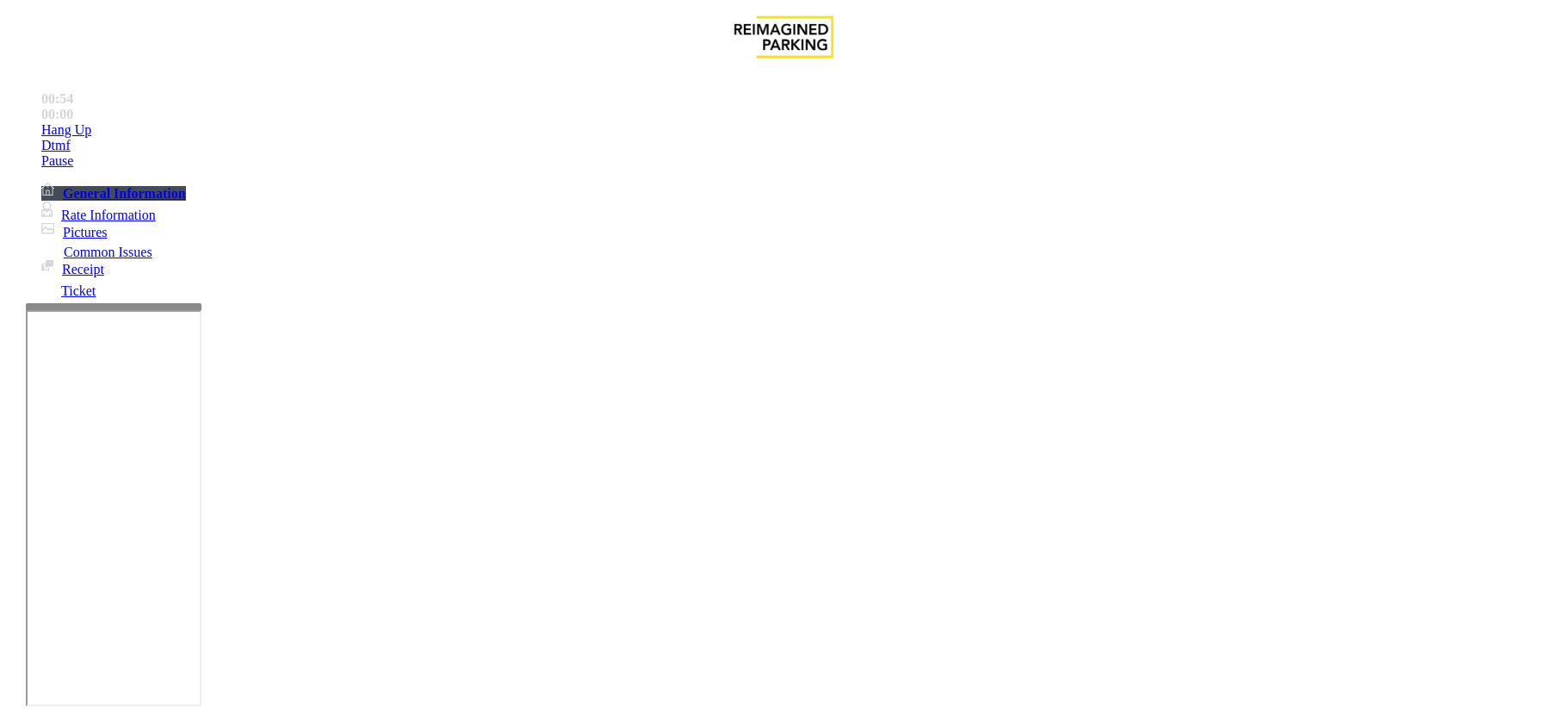 click at bounding box center (253, 1589) 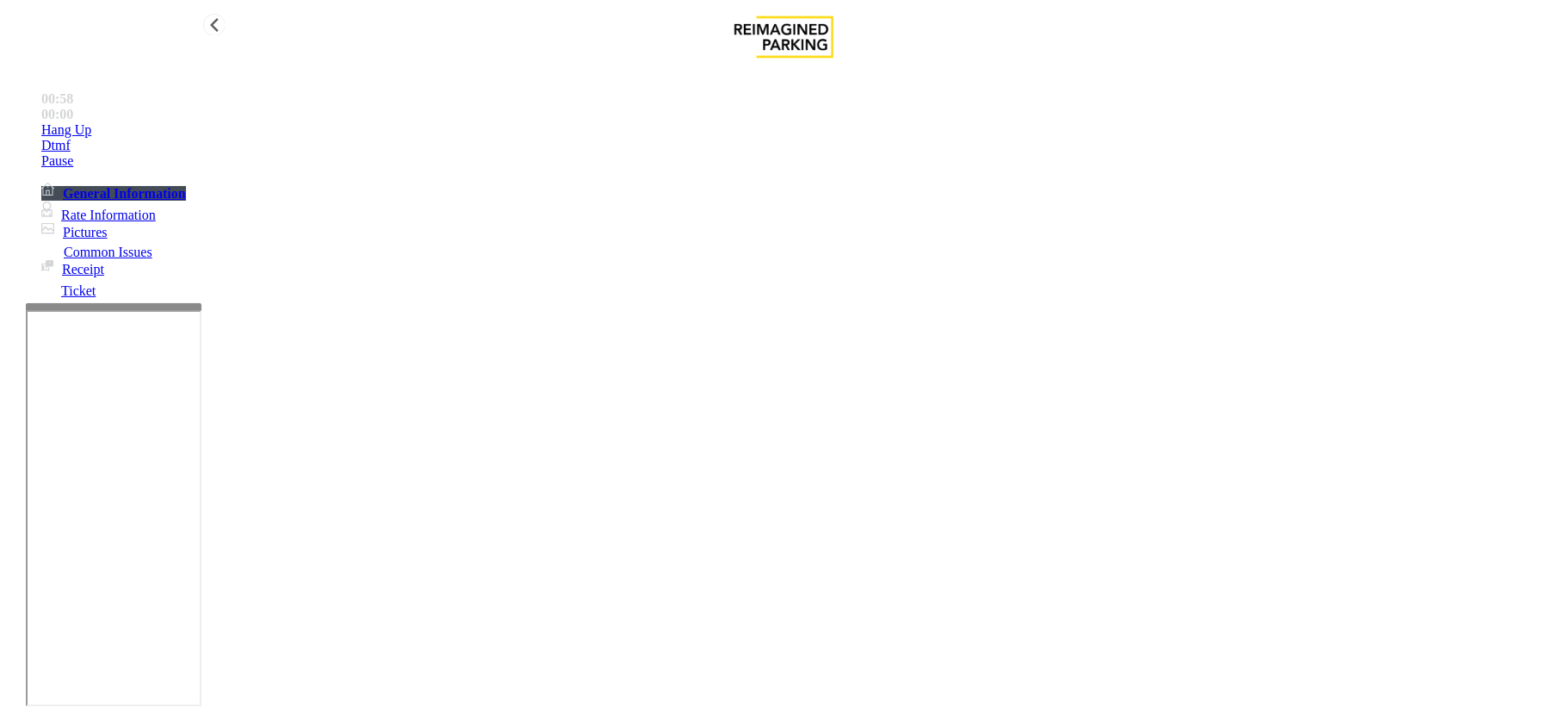 type on "**********" 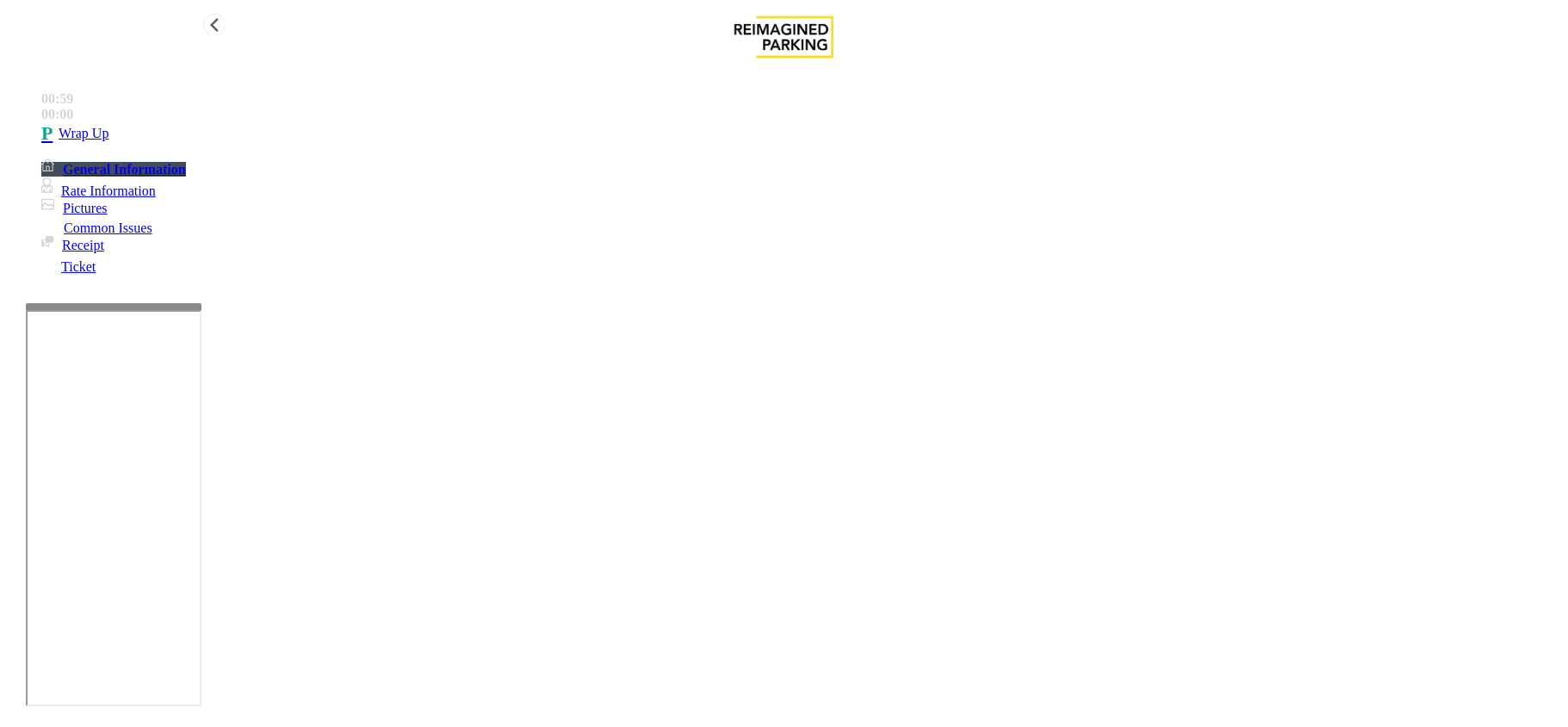 click on "Wrap Up" at bounding box center (801, 134) 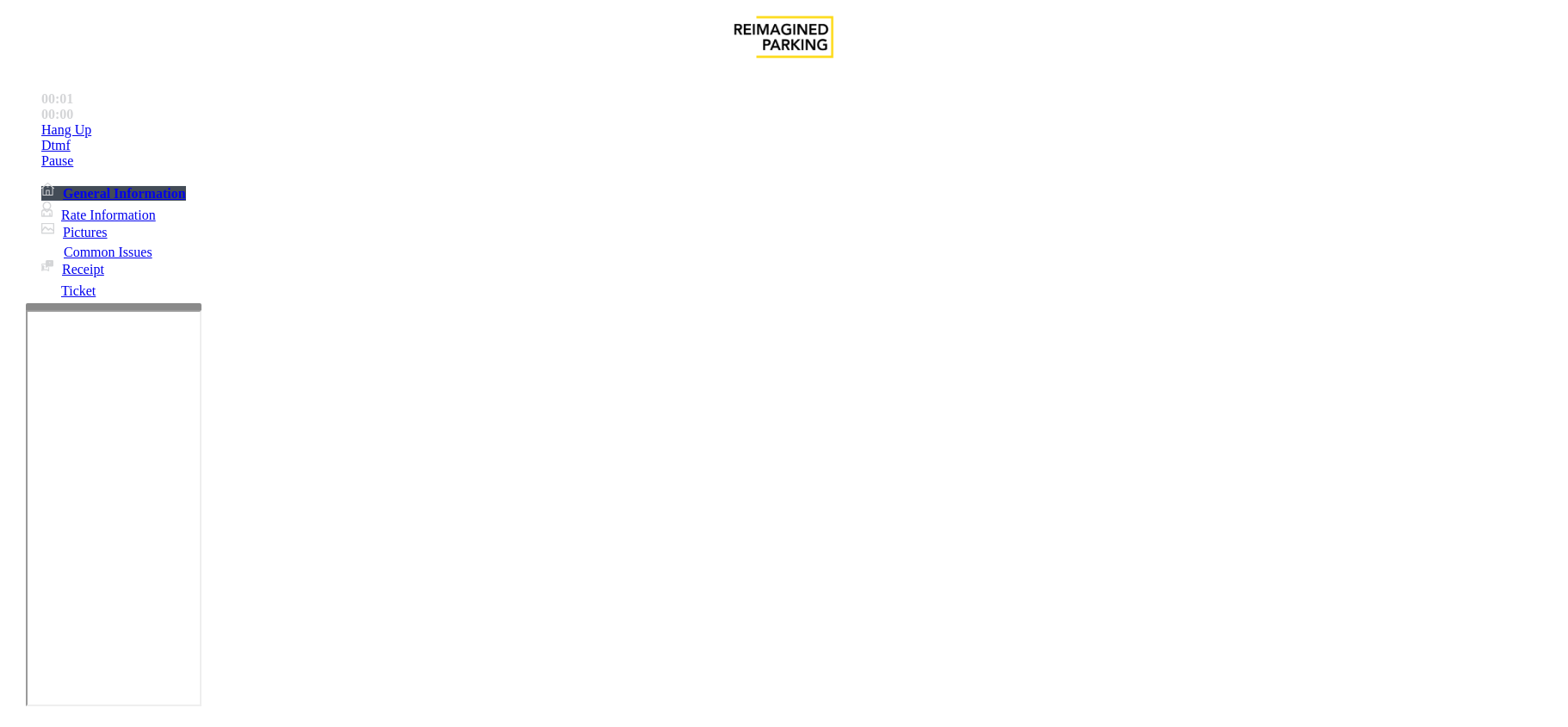 click on "Equipment Issue" at bounding box center (416, 1289) 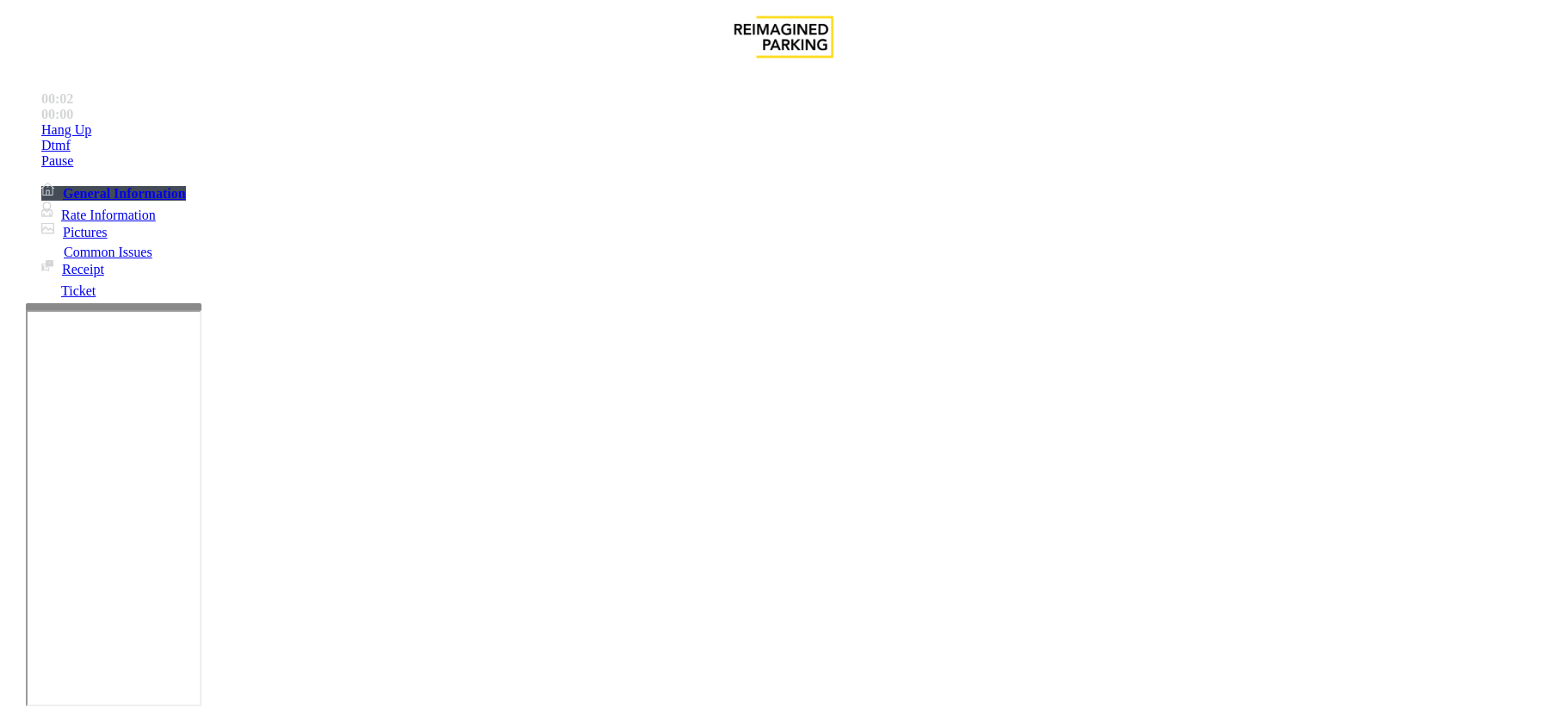 click on "Gate / Door Won't Open" at bounding box center (495, 1289) 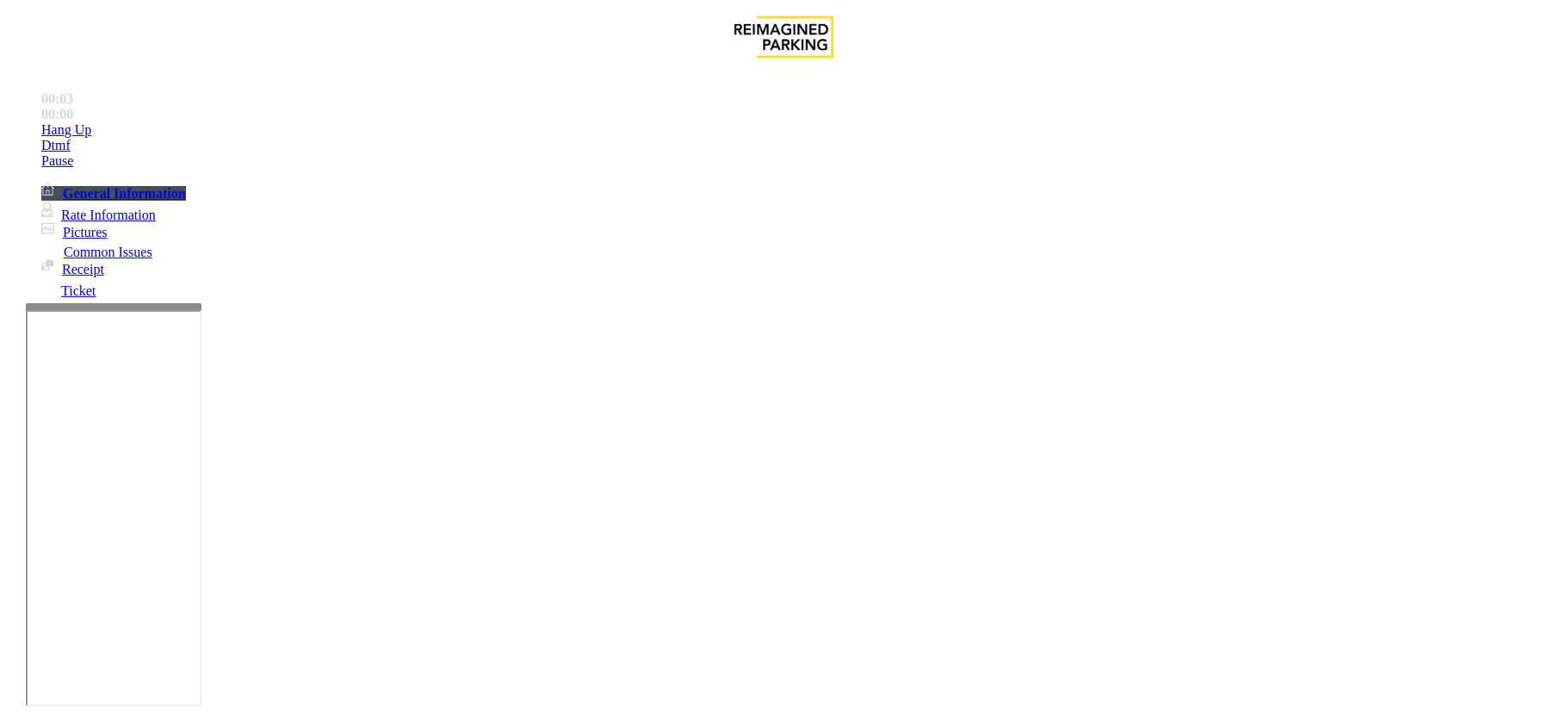 click on "Vend Gate" at bounding box center (59, 1677) 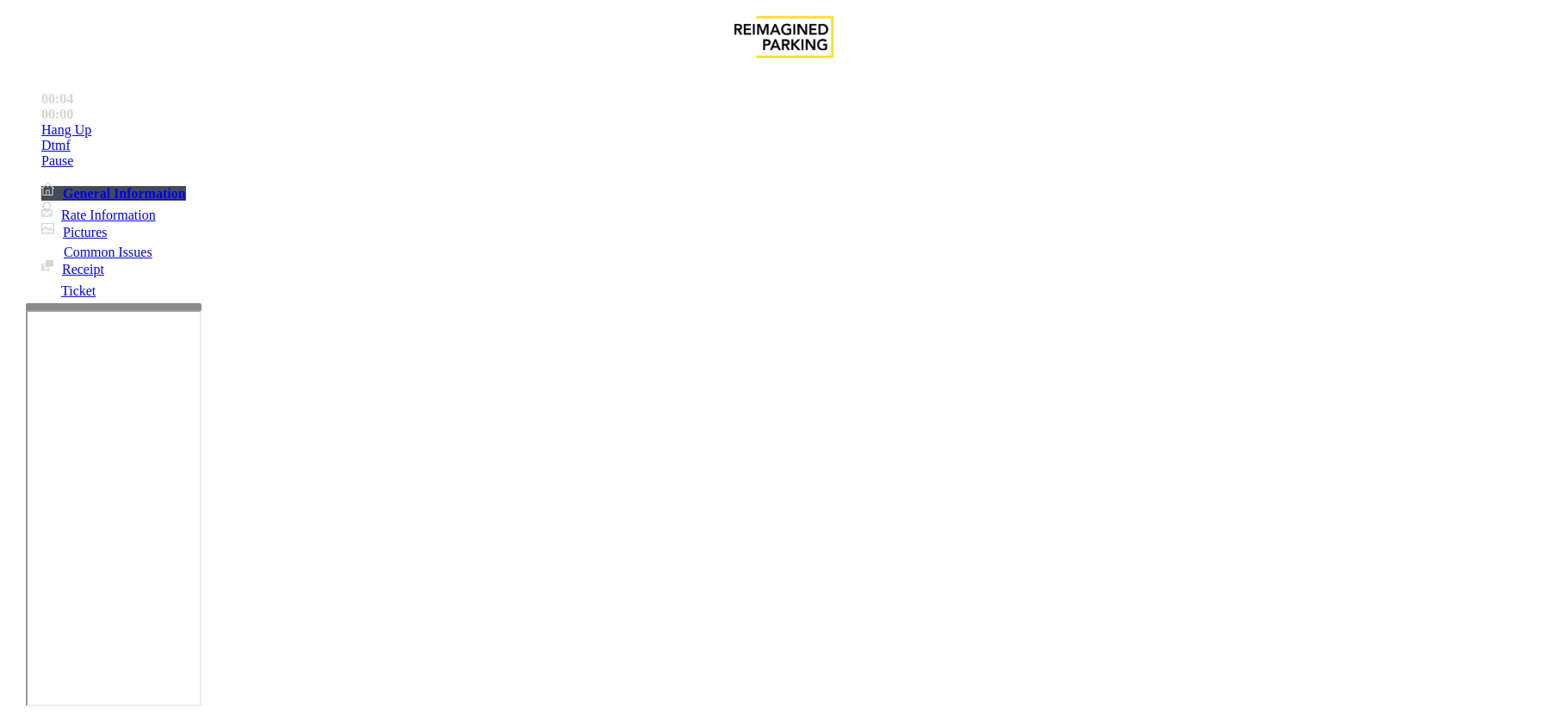scroll, scrollTop: 345, scrollLeft: 0, axis: vertical 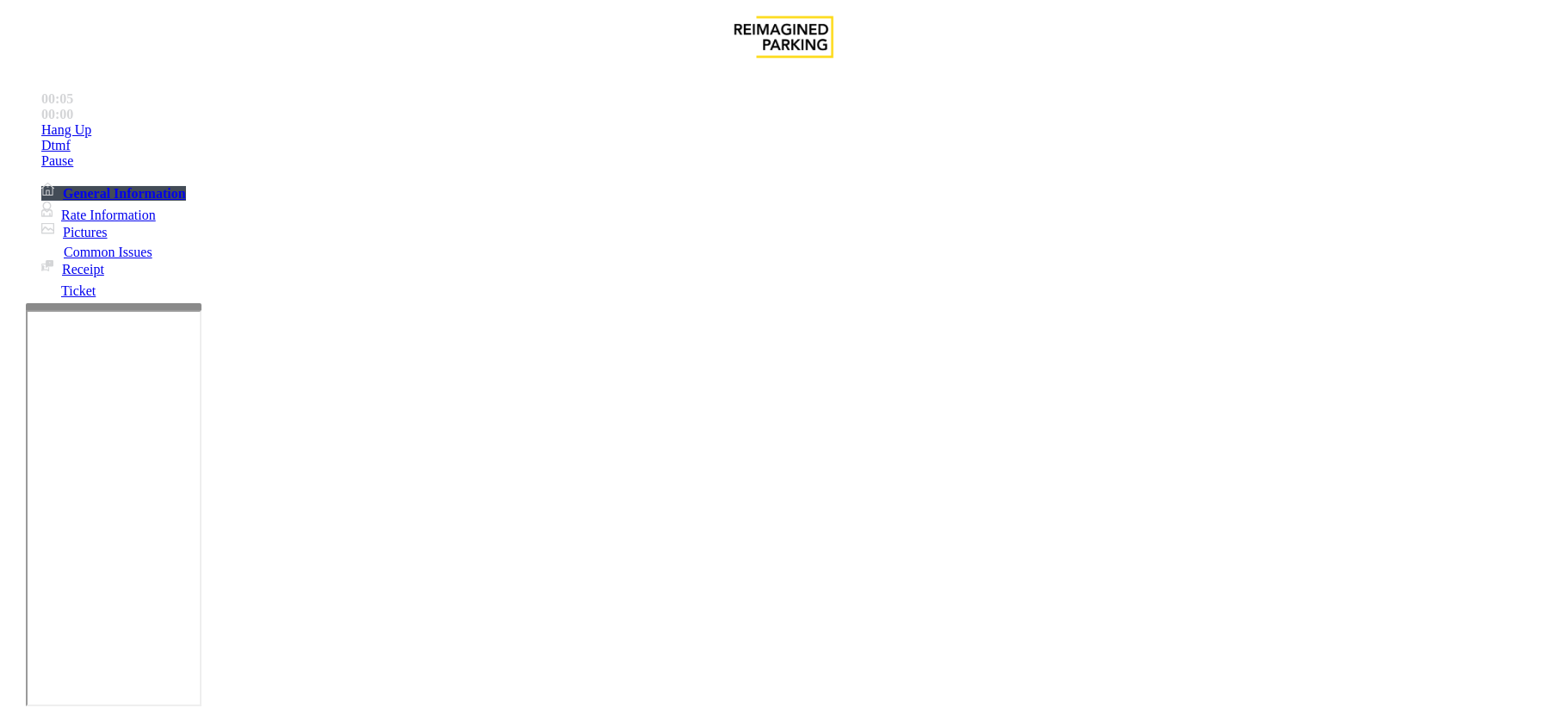 click on "Do not take any details until further notice. Simply vend the gates." at bounding box center (373, 2911) 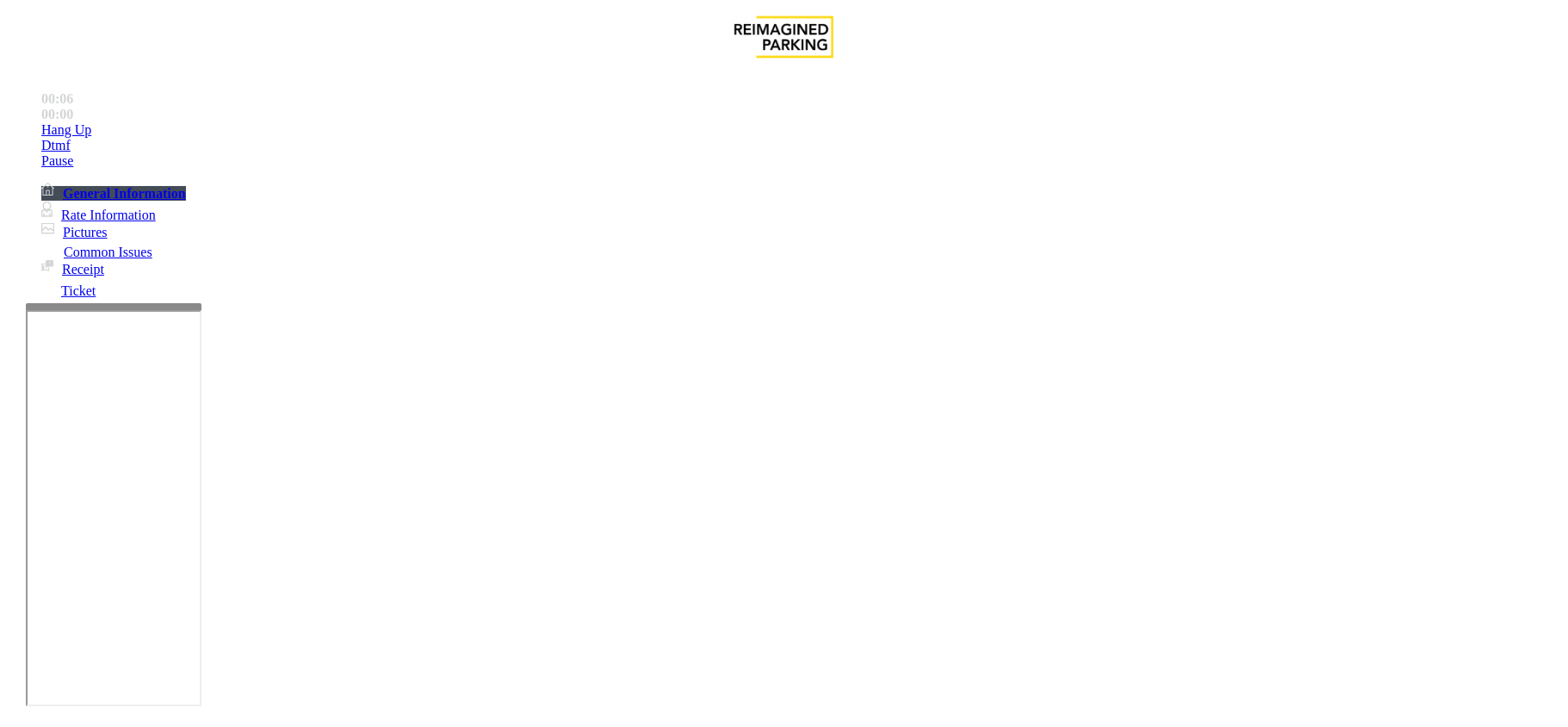 click at bounding box center (253, 1596) 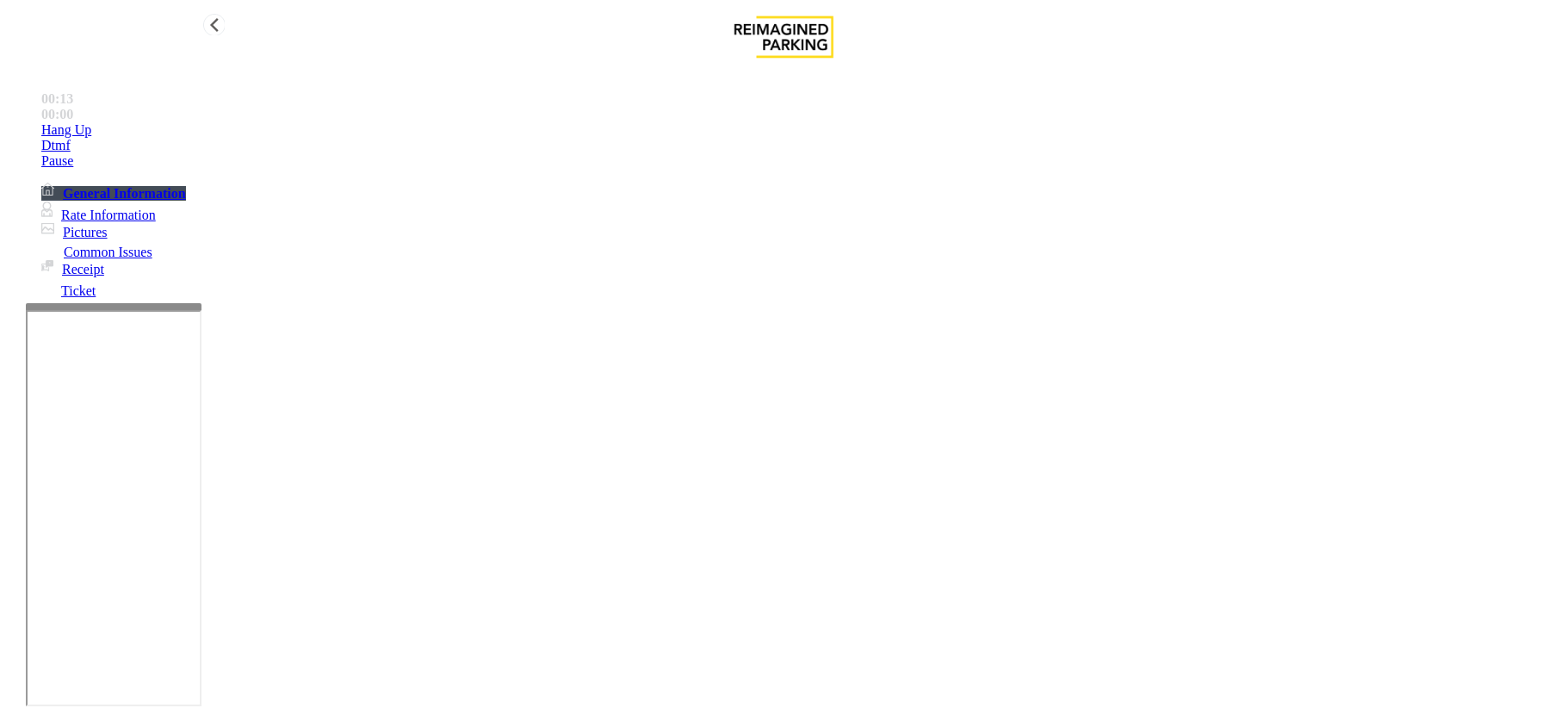 type on "**********" 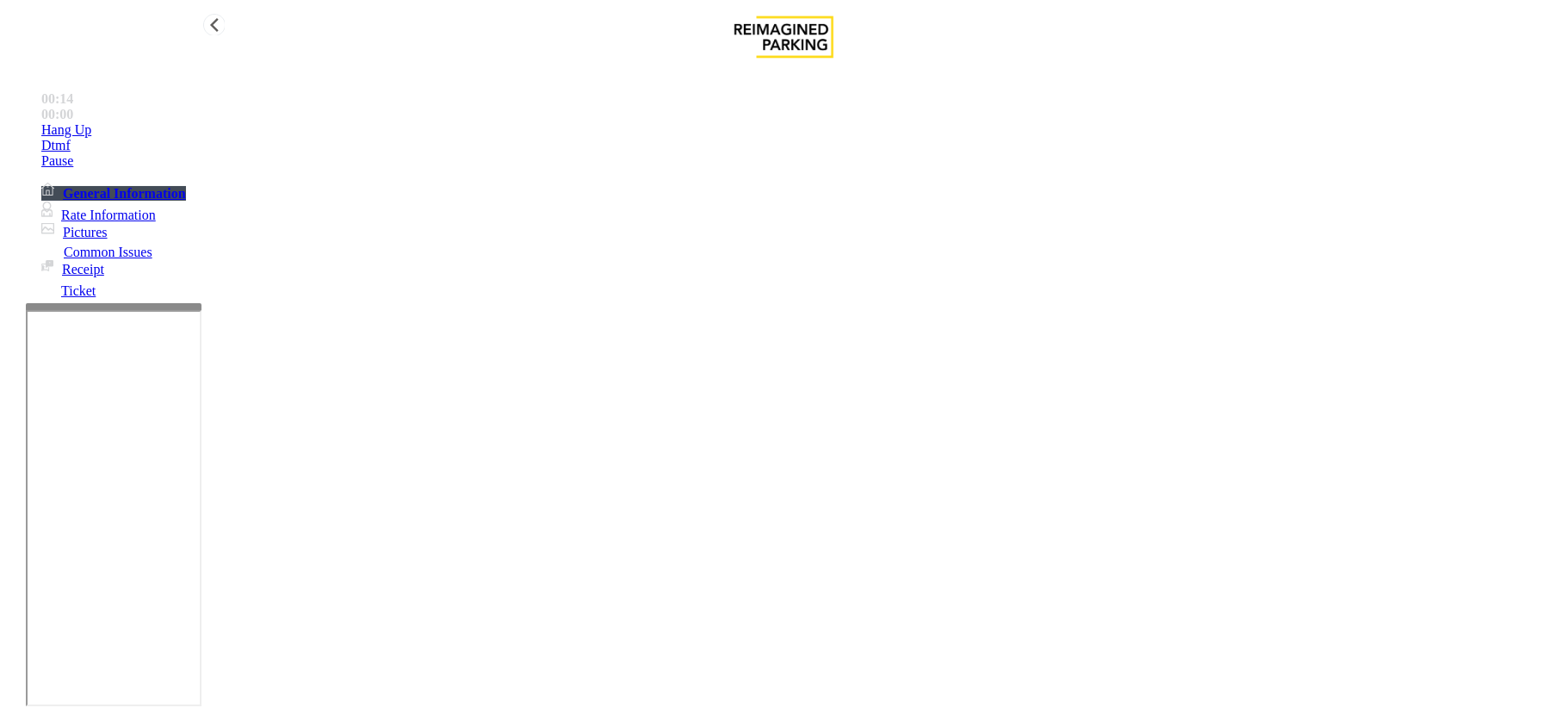click on "Hang Up" at bounding box center [801, 130] 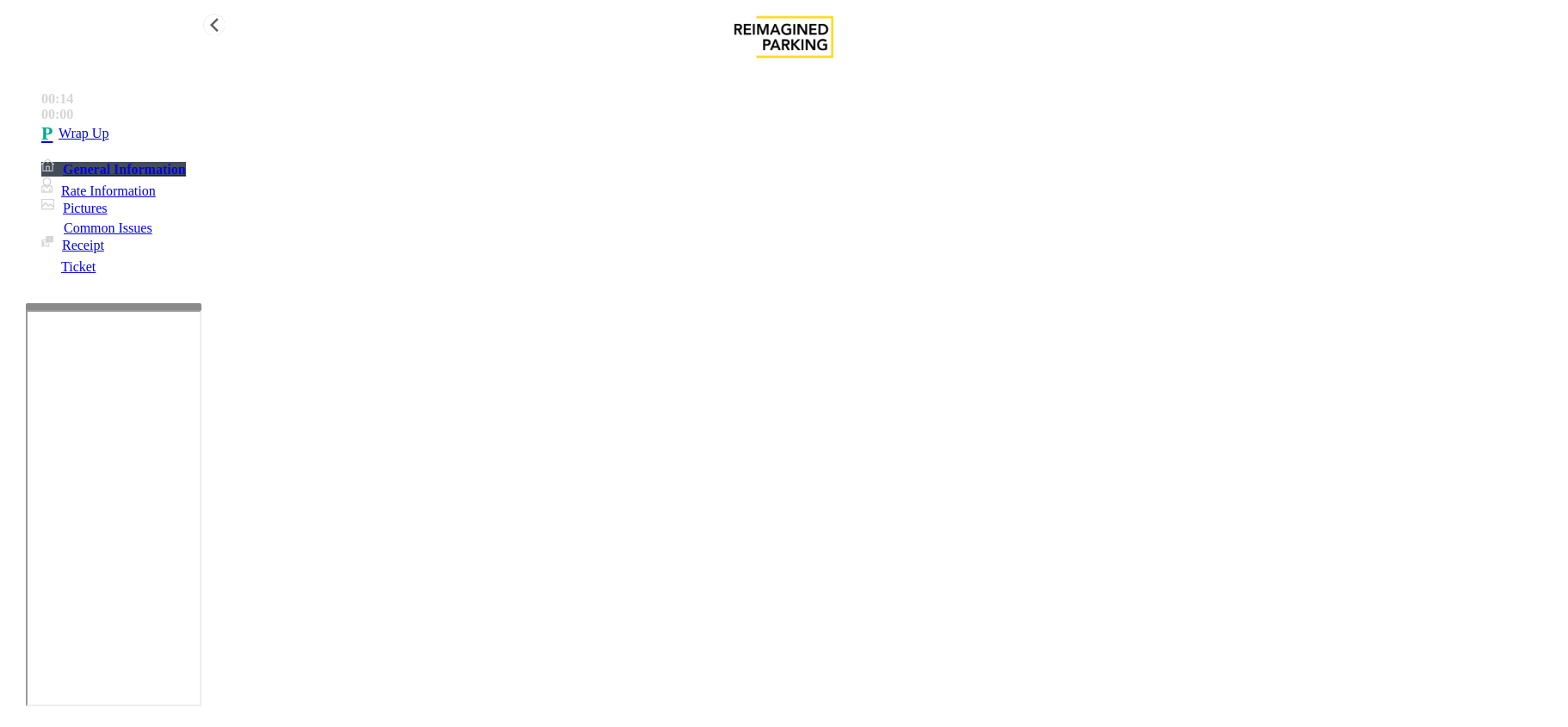 click on "Wrap Up" at bounding box center [801, 134] 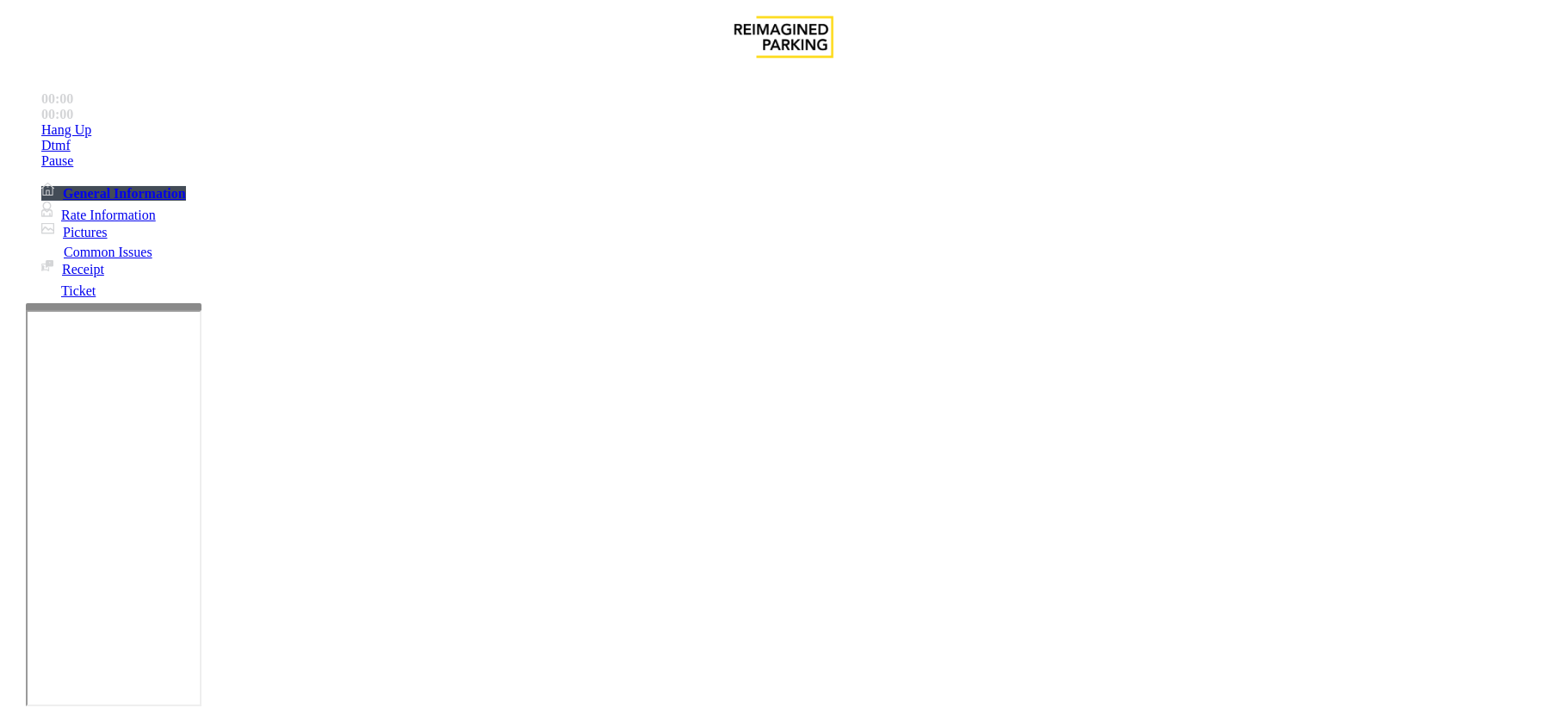 scroll, scrollTop: 459, scrollLeft: 0, axis: vertical 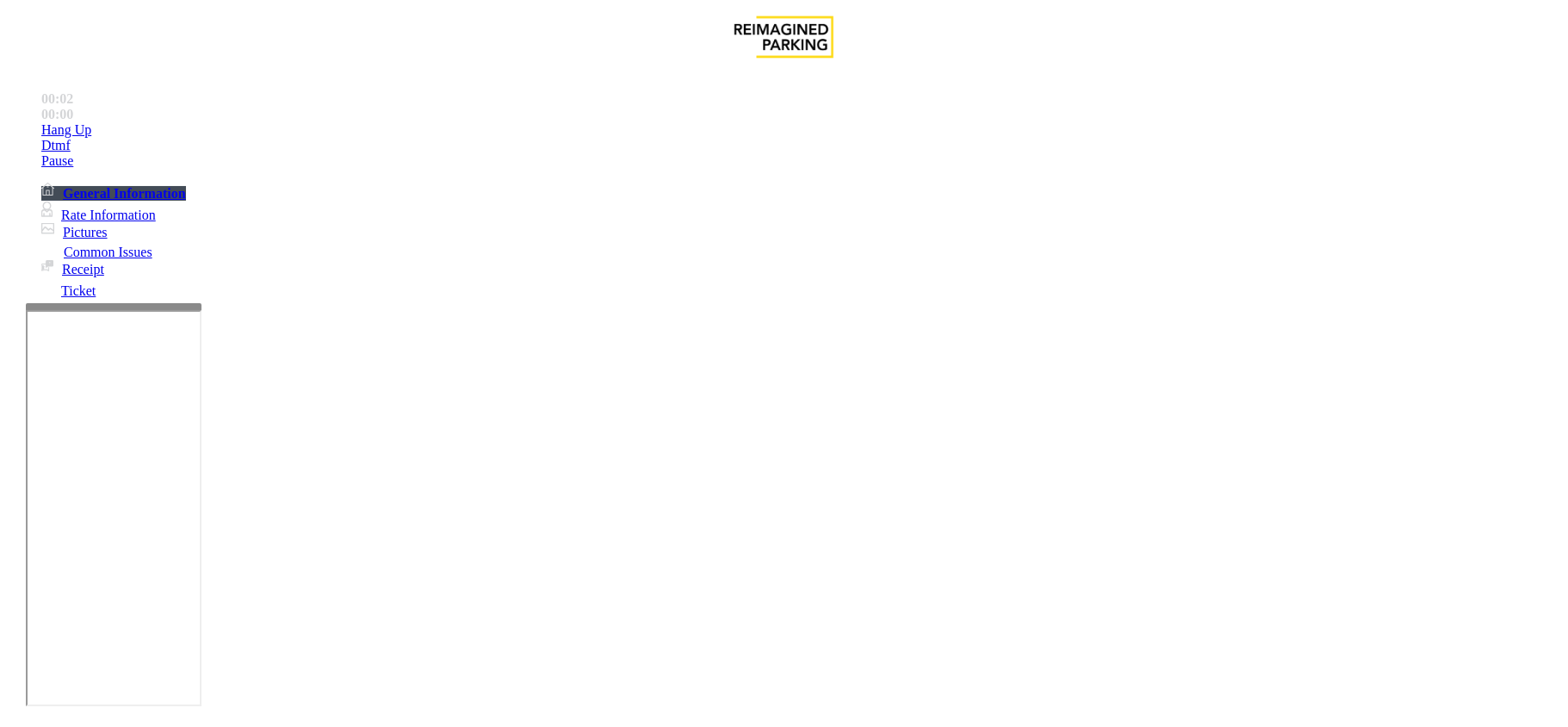 drag, startPoint x: 789, startPoint y: 538, endPoint x: 742, endPoint y: 507, distance: 56.302753 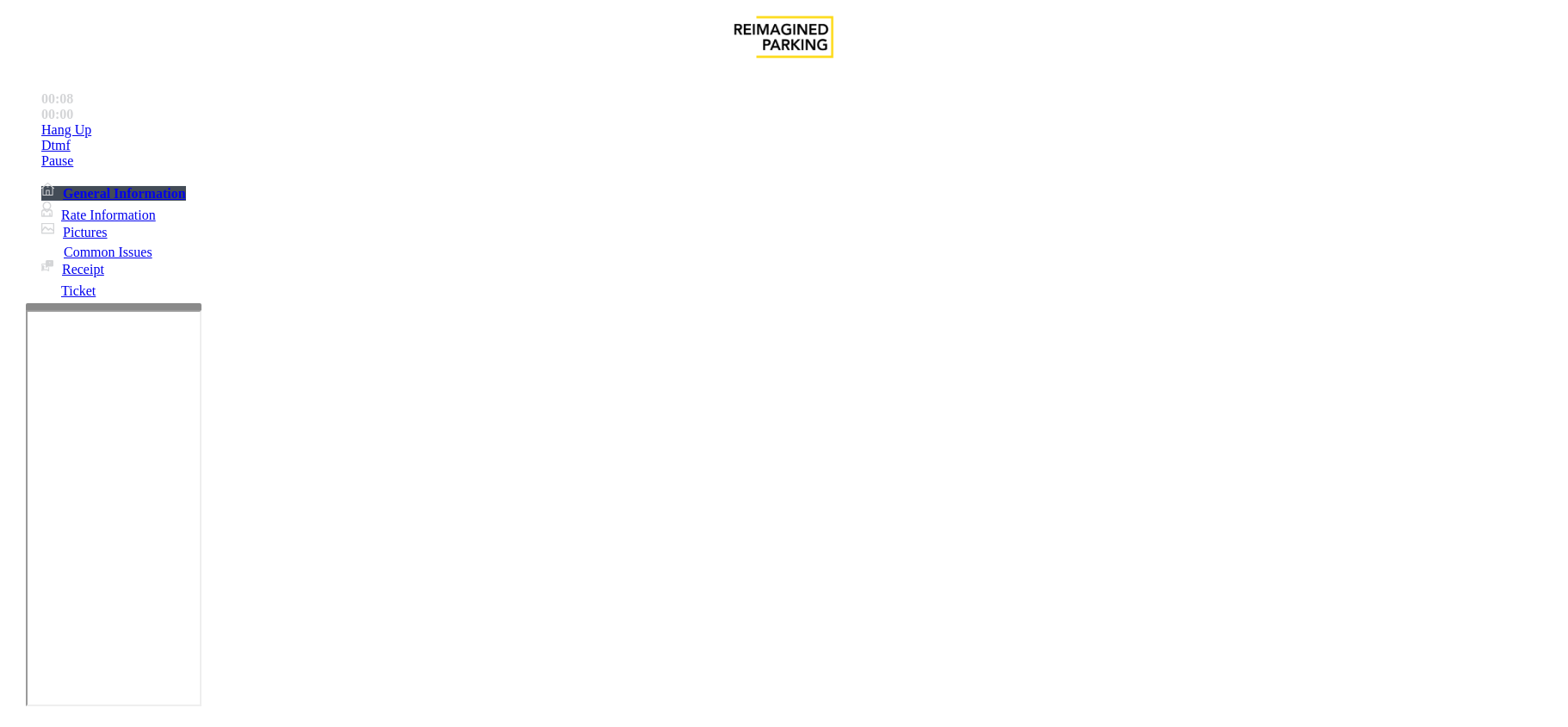 scroll, scrollTop: 1034, scrollLeft: 0, axis: vertical 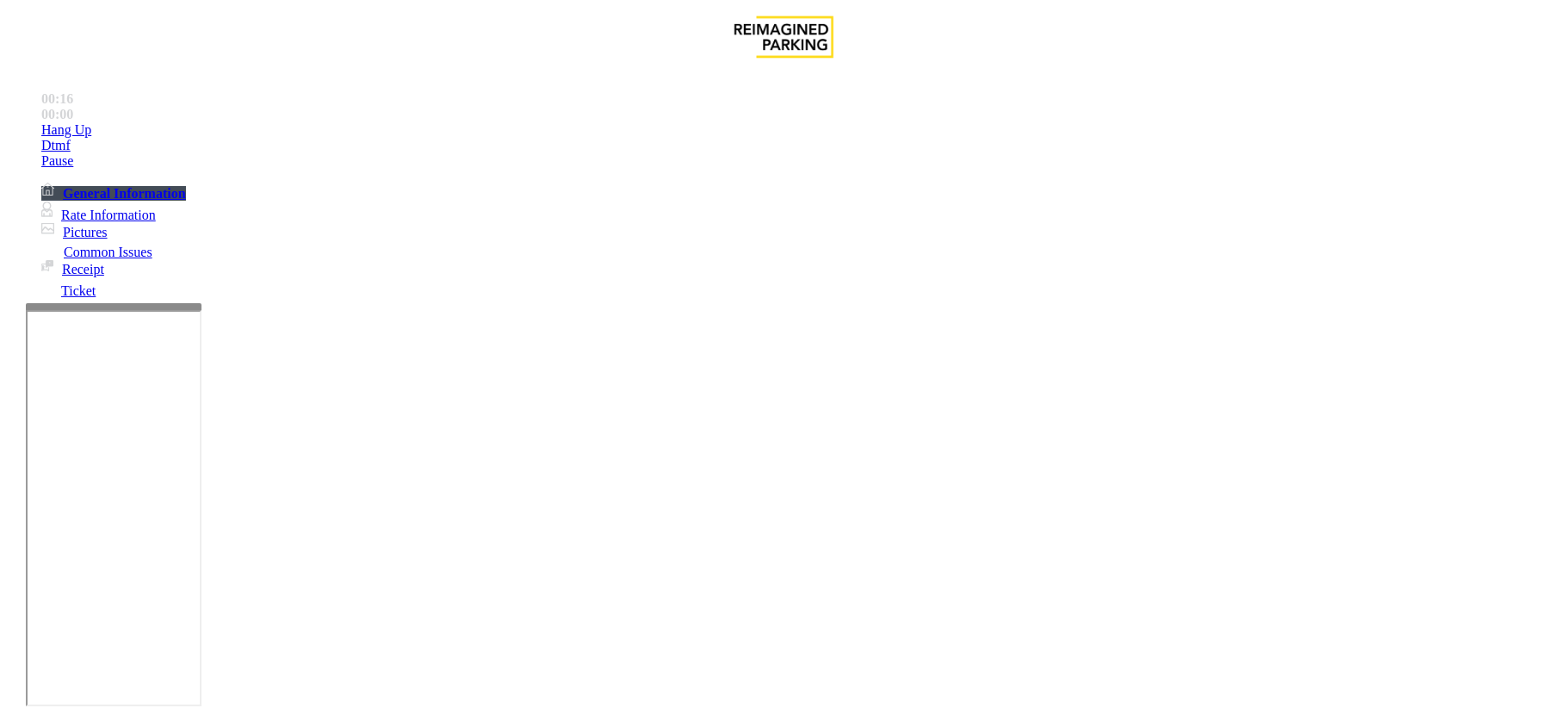 click on "Ticket Issue" at bounding box center (61, 1289) 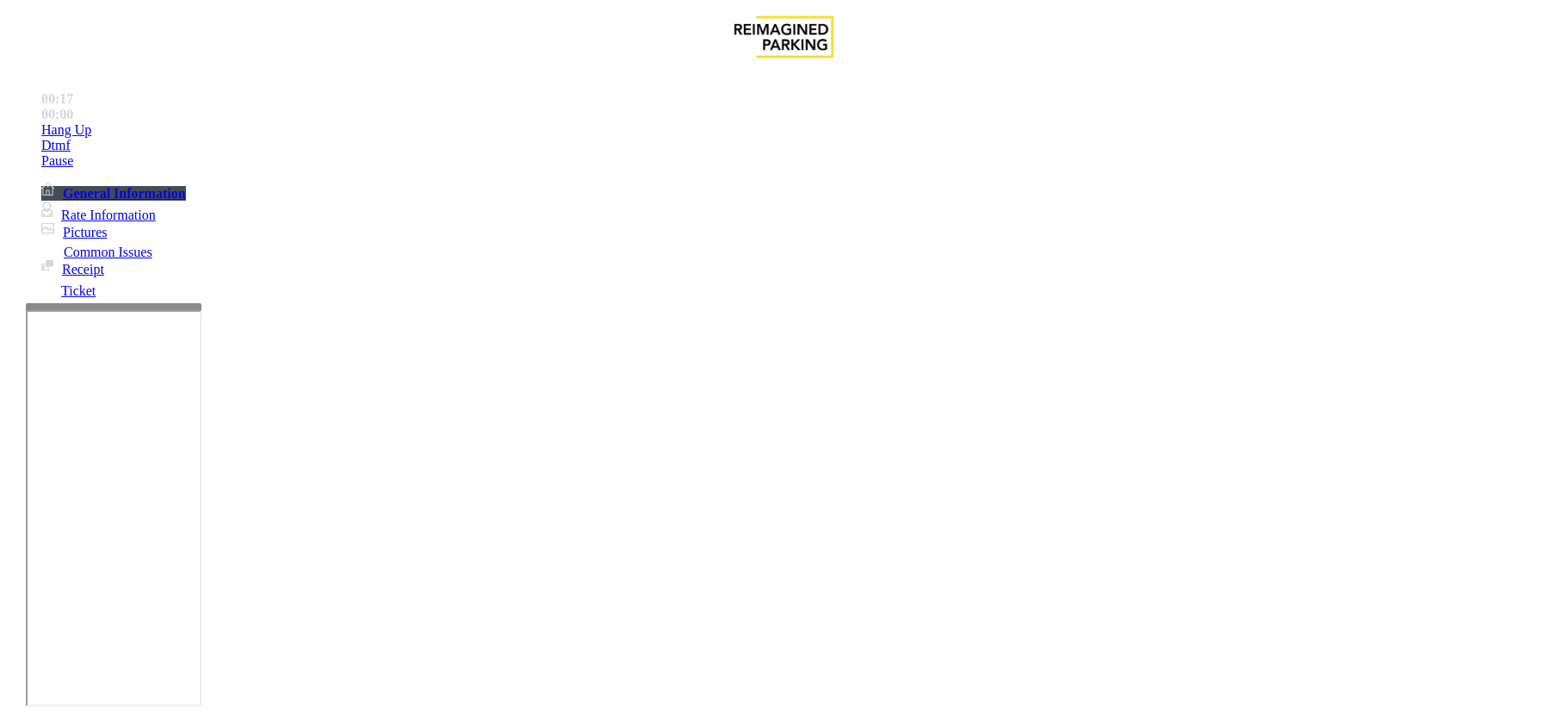 click on "Ticket Unreadable" at bounding box center (258, 1289) 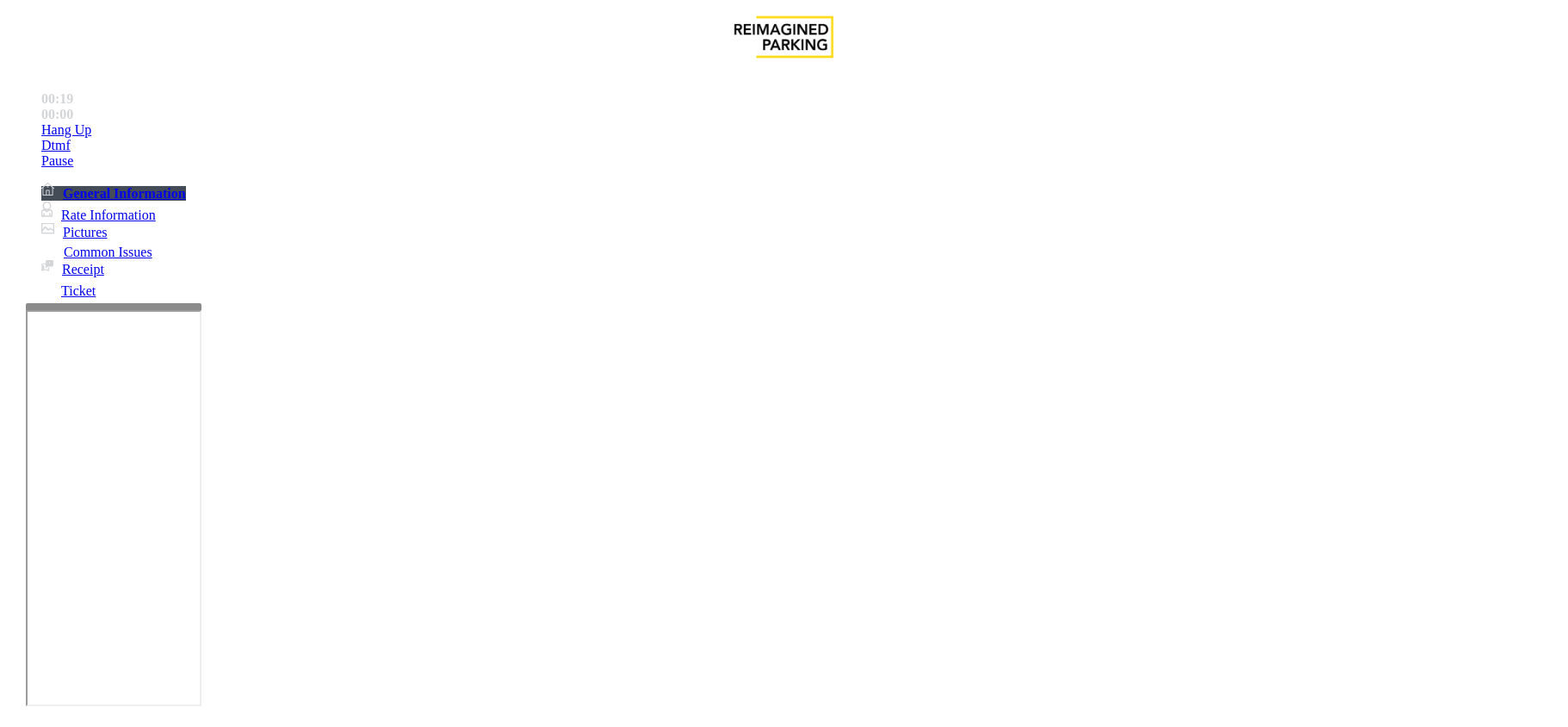 drag, startPoint x: 635, startPoint y: 266, endPoint x: 638, endPoint y: 387, distance: 121.03718 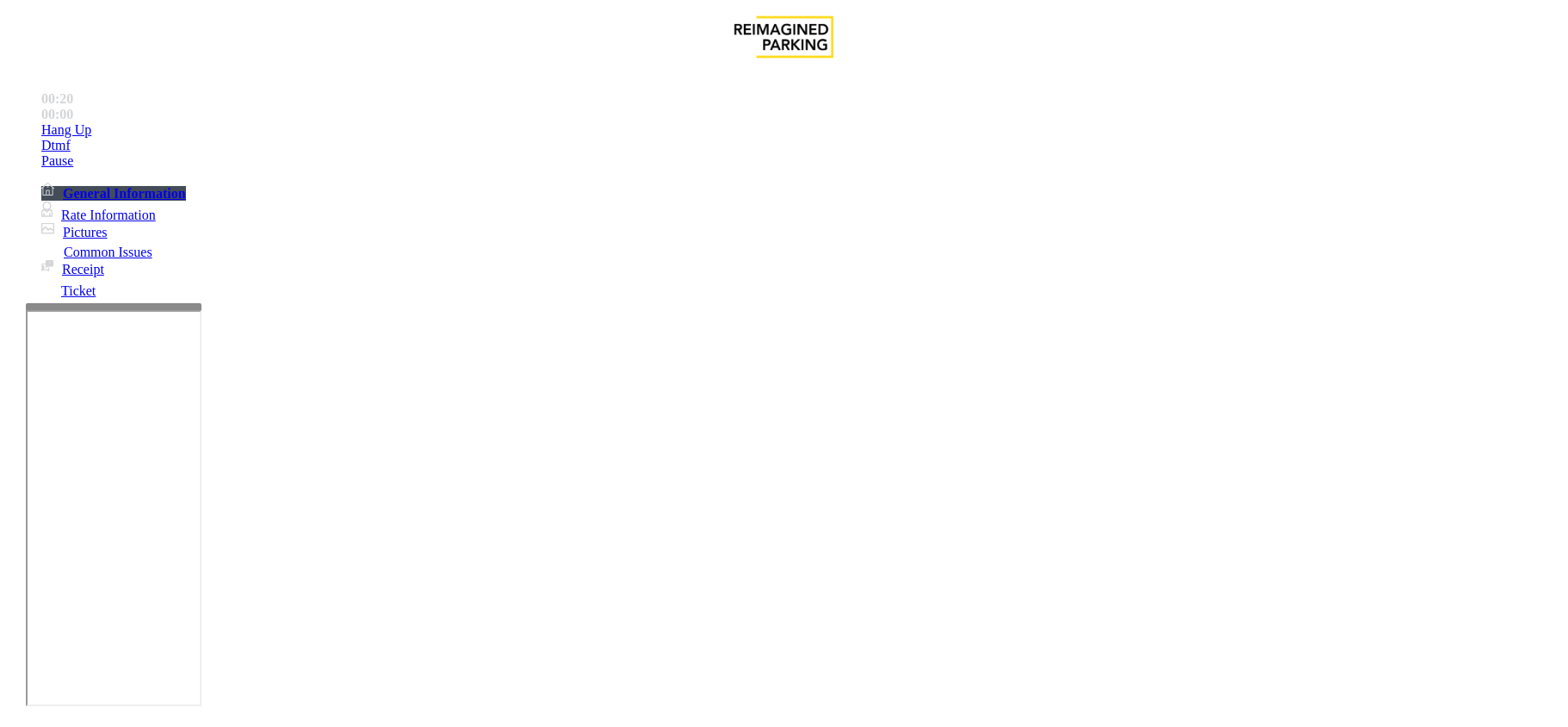 click on "Ticket Unreadable" at bounding box center [784, 1277] 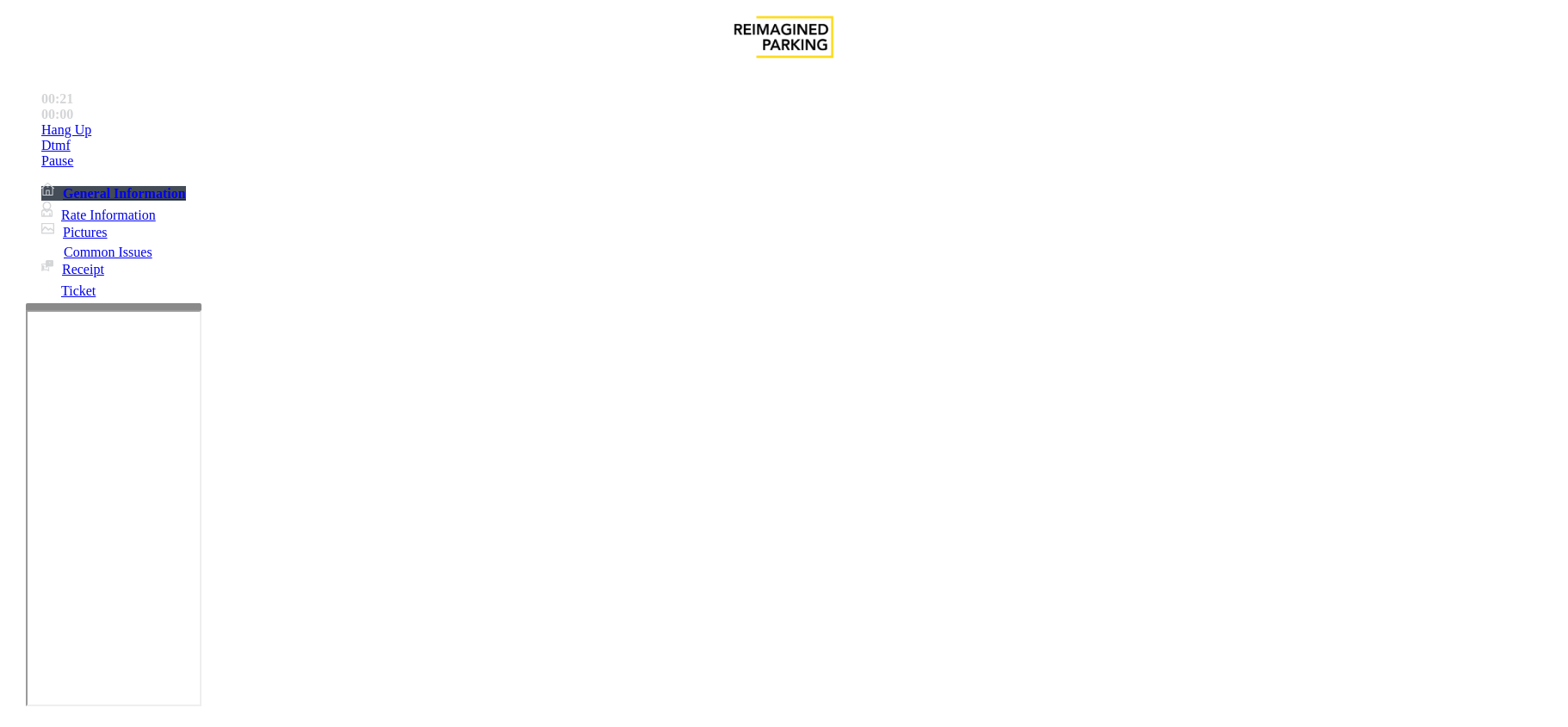 click at bounding box center (262, 1392) 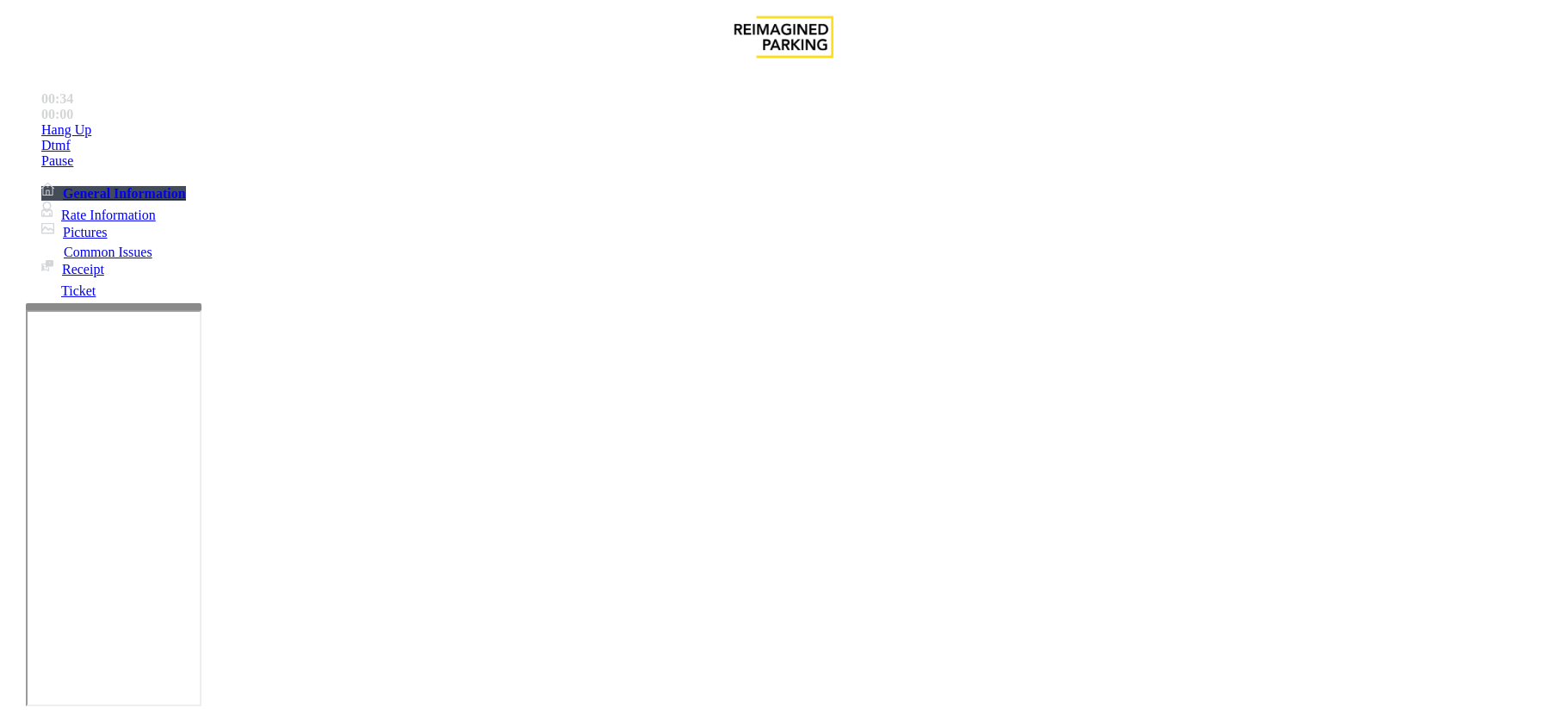 drag, startPoint x: 253, startPoint y: 239, endPoint x: 260, endPoint y: 245, distance: 9.219544 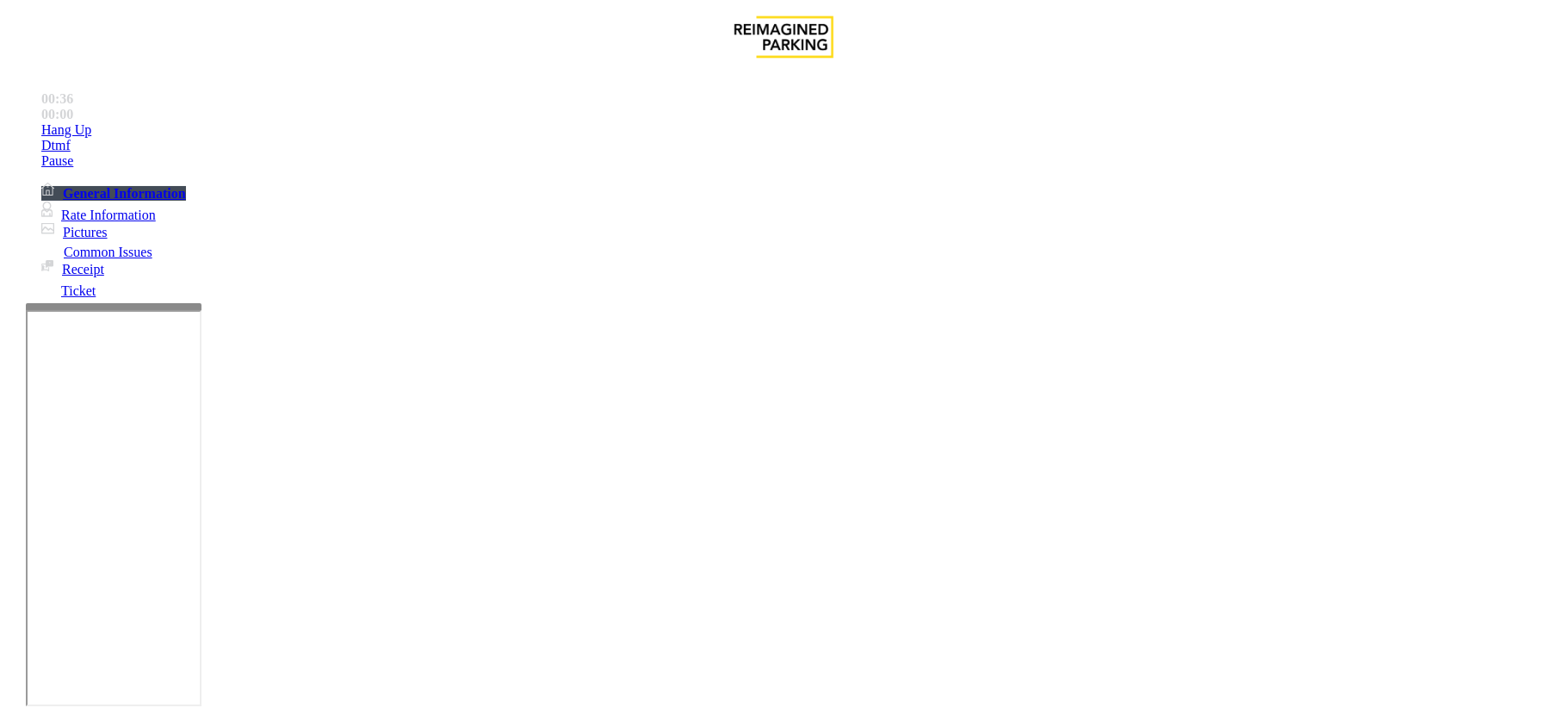 click at bounding box center (262, 1392) 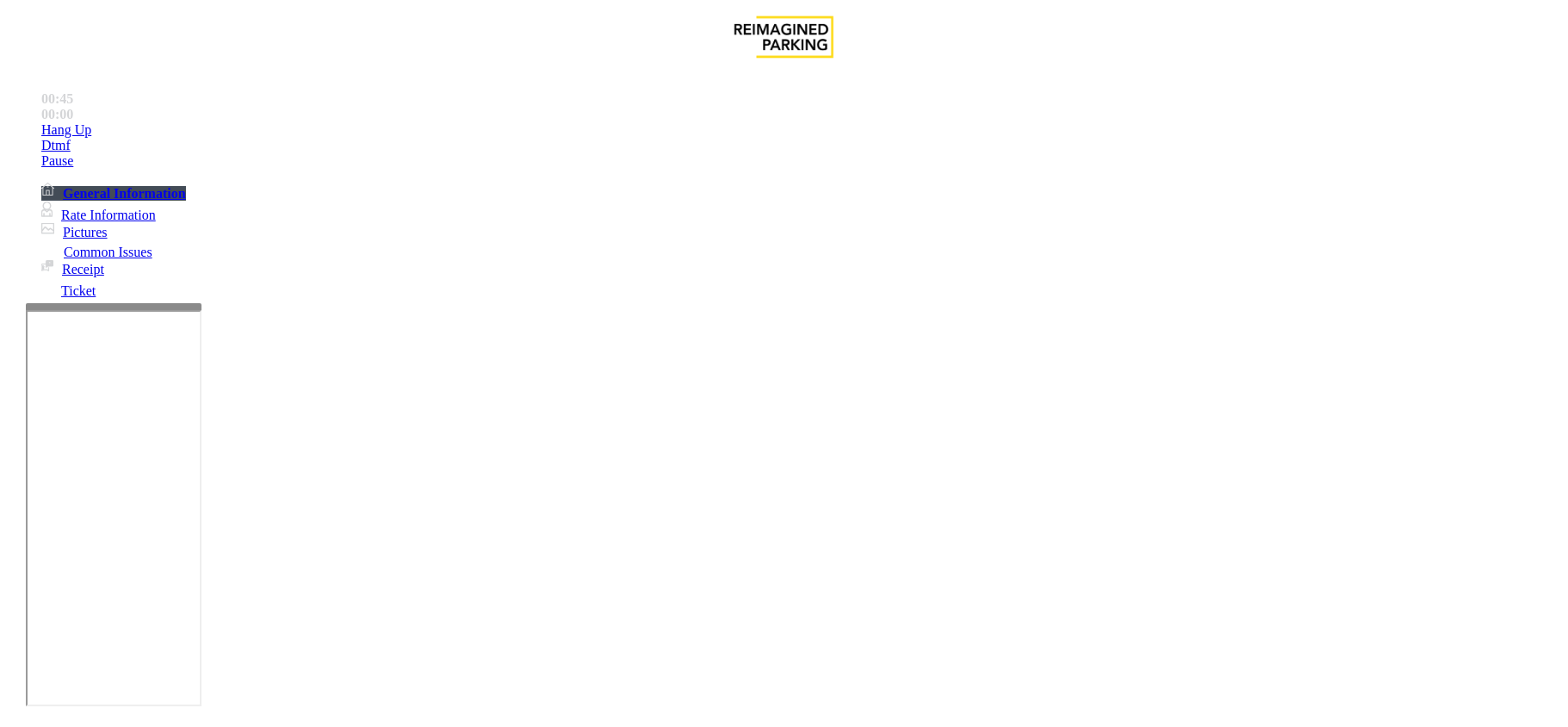 click on "Vend Gate" at bounding box center [59, 1533] 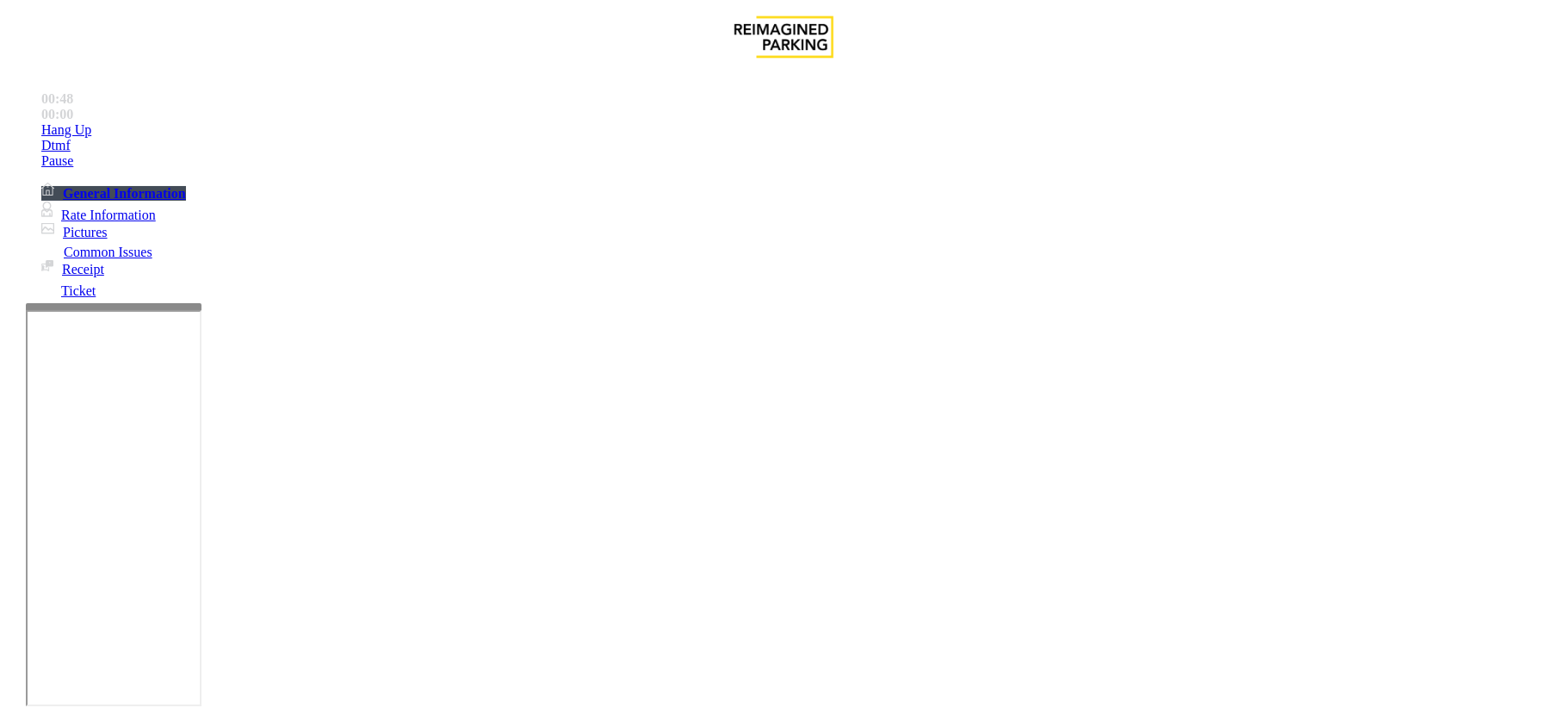 click at bounding box center (262, 1392) 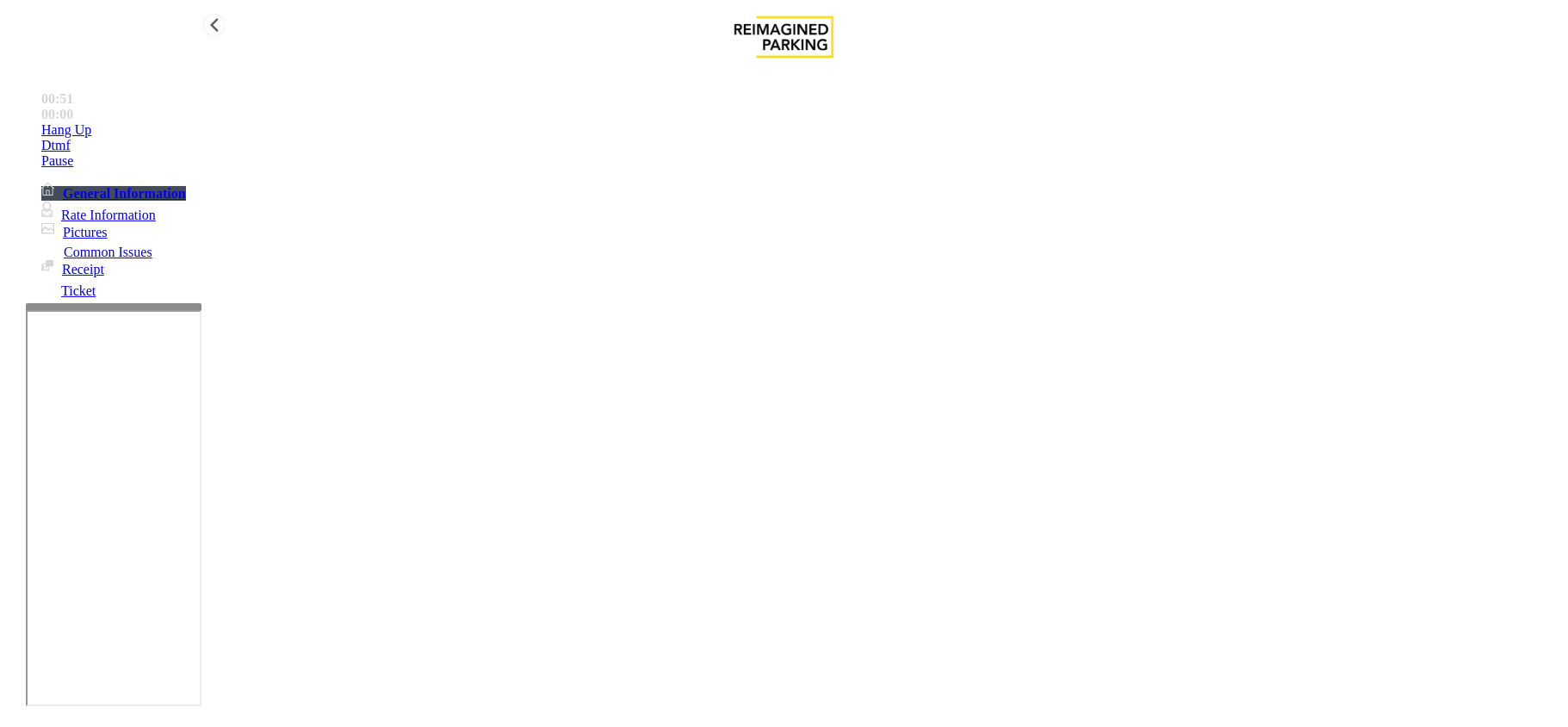 click on "Hang Up" at bounding box center (801, 130) 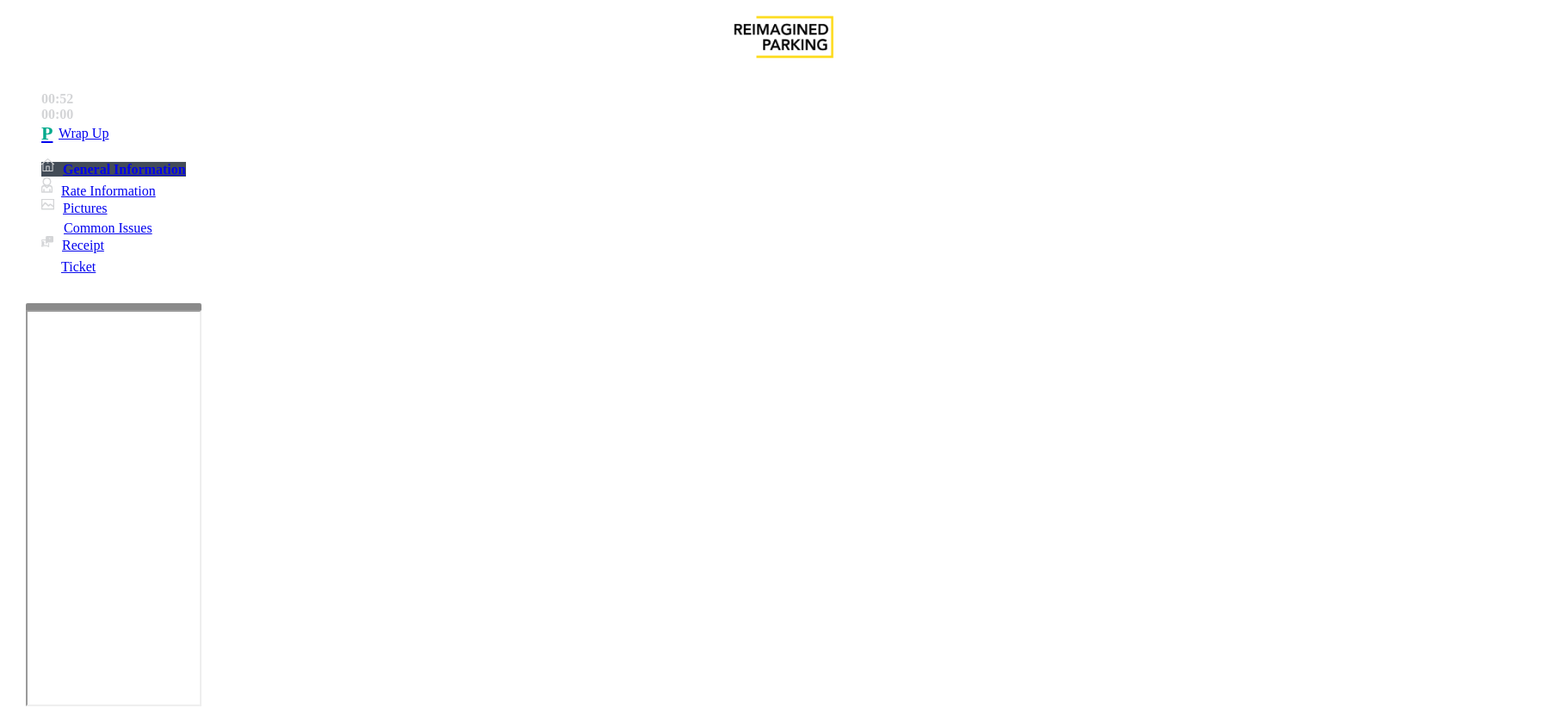 click at bounding box center [262, 1392] 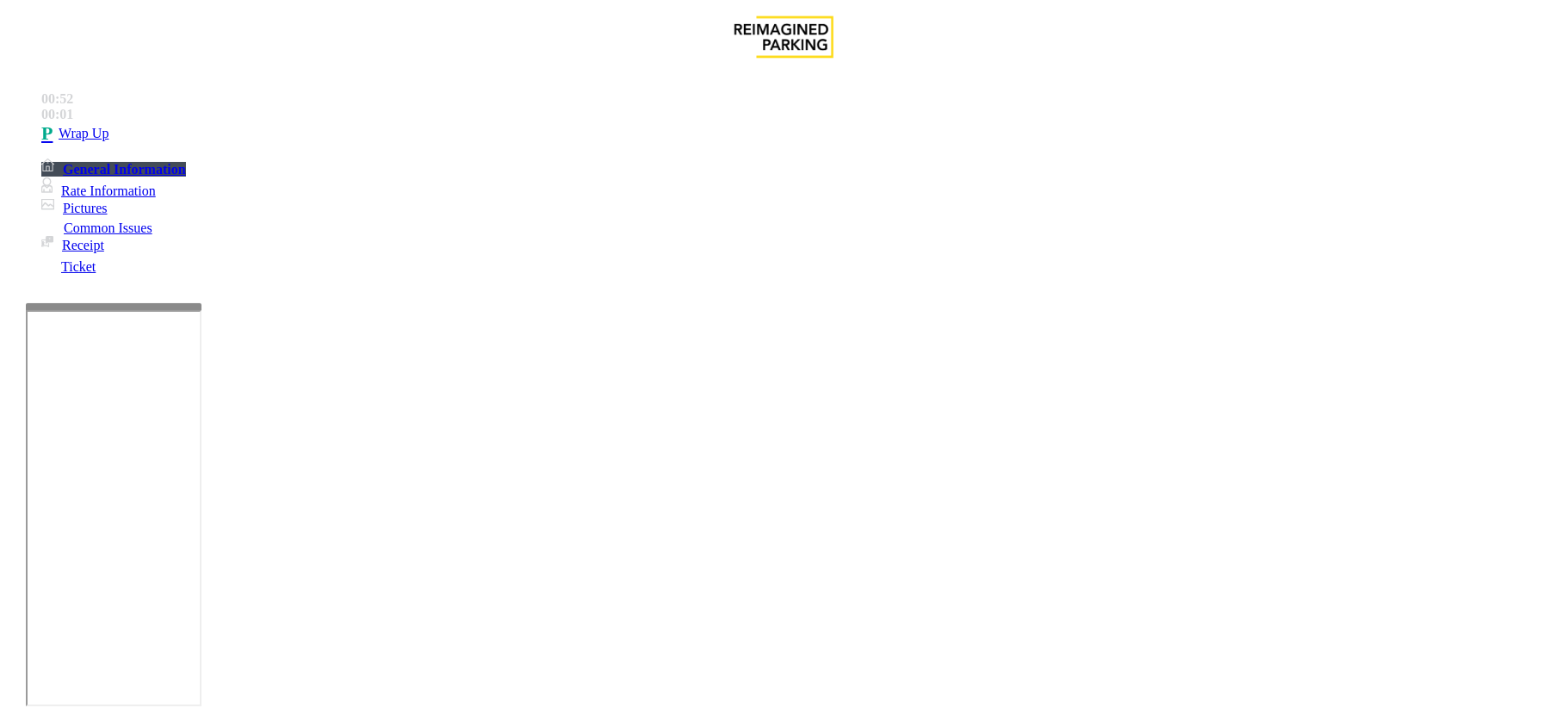 click on "Ticket Unreadable" at bounding box center (784, 1277) 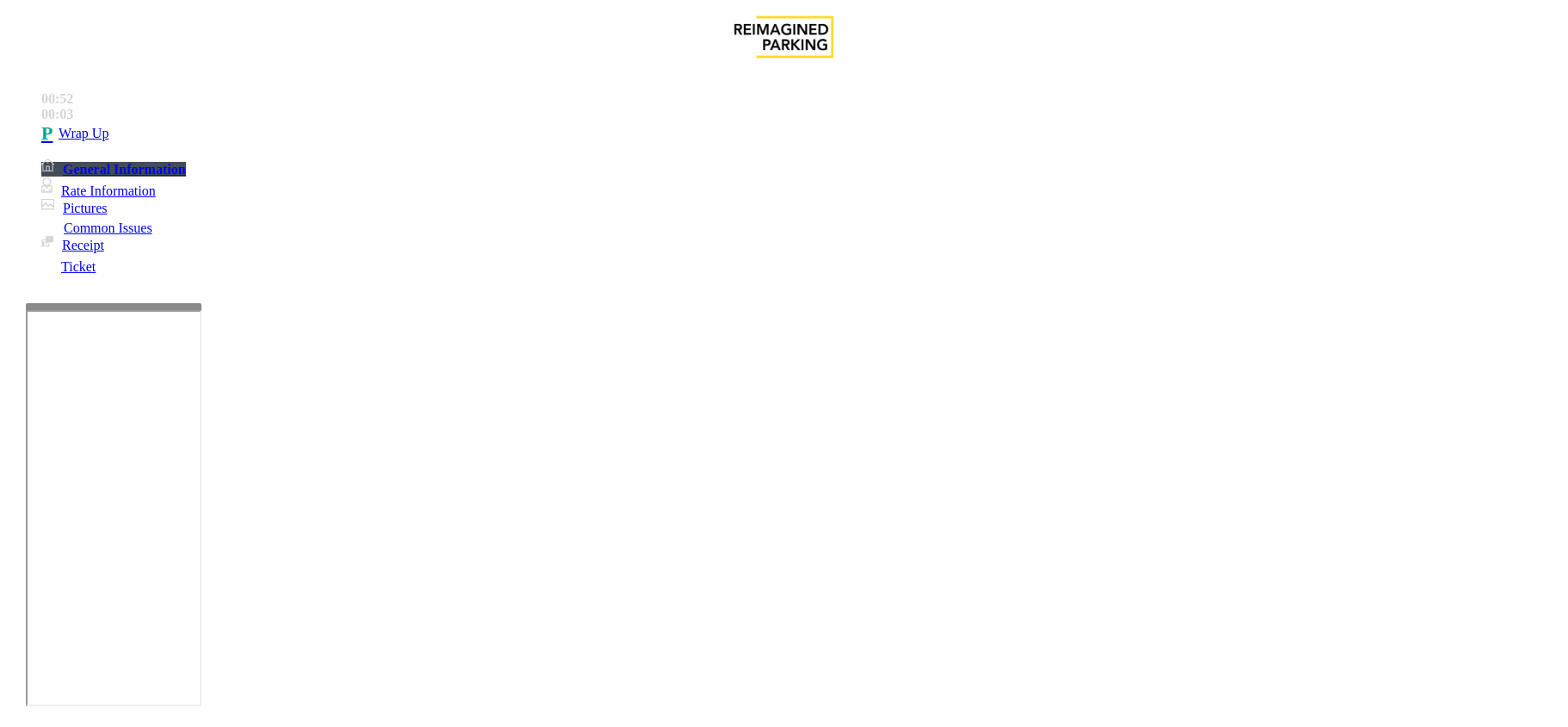 click at bounding box center [262, 1392] 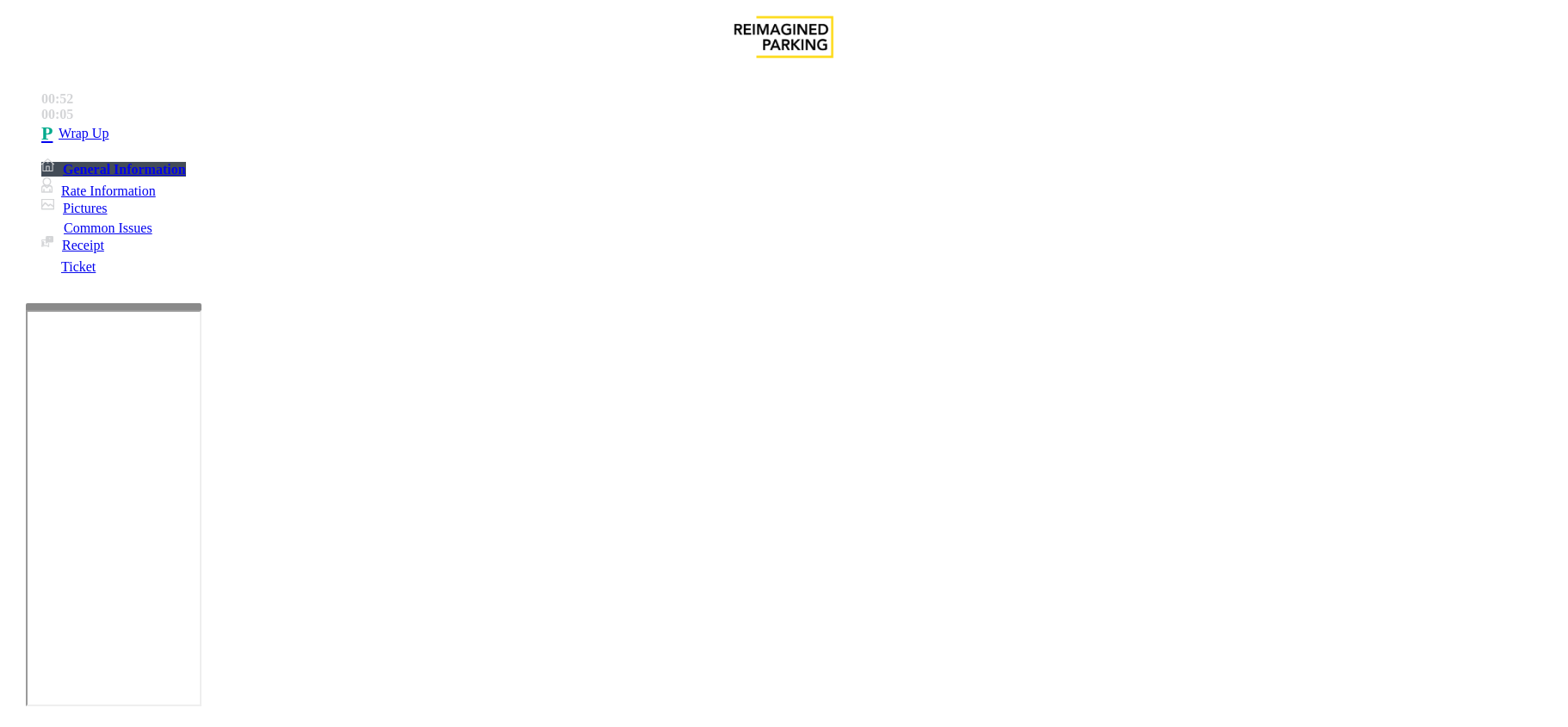 click at bounding box center (262, 1392) 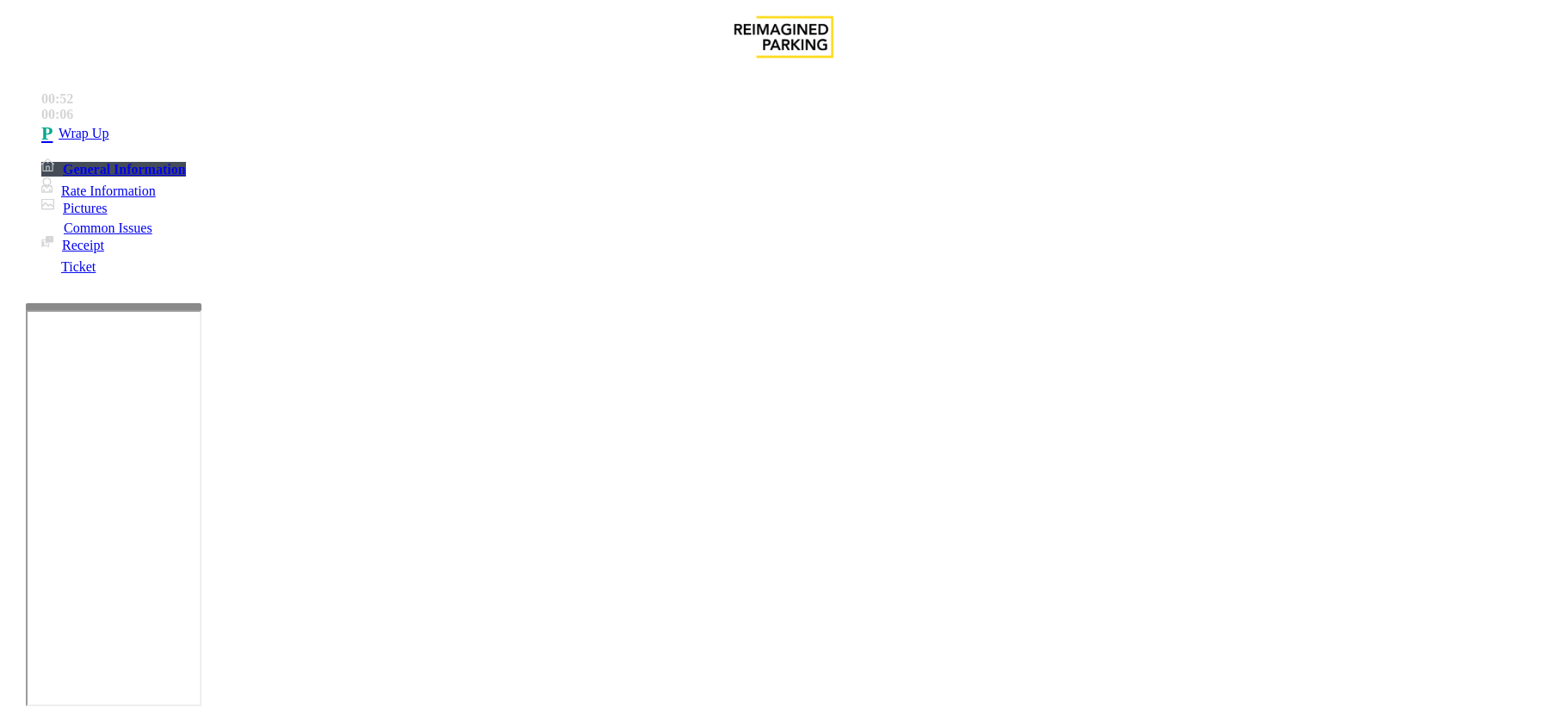 click at bounding box center (262, 1392) 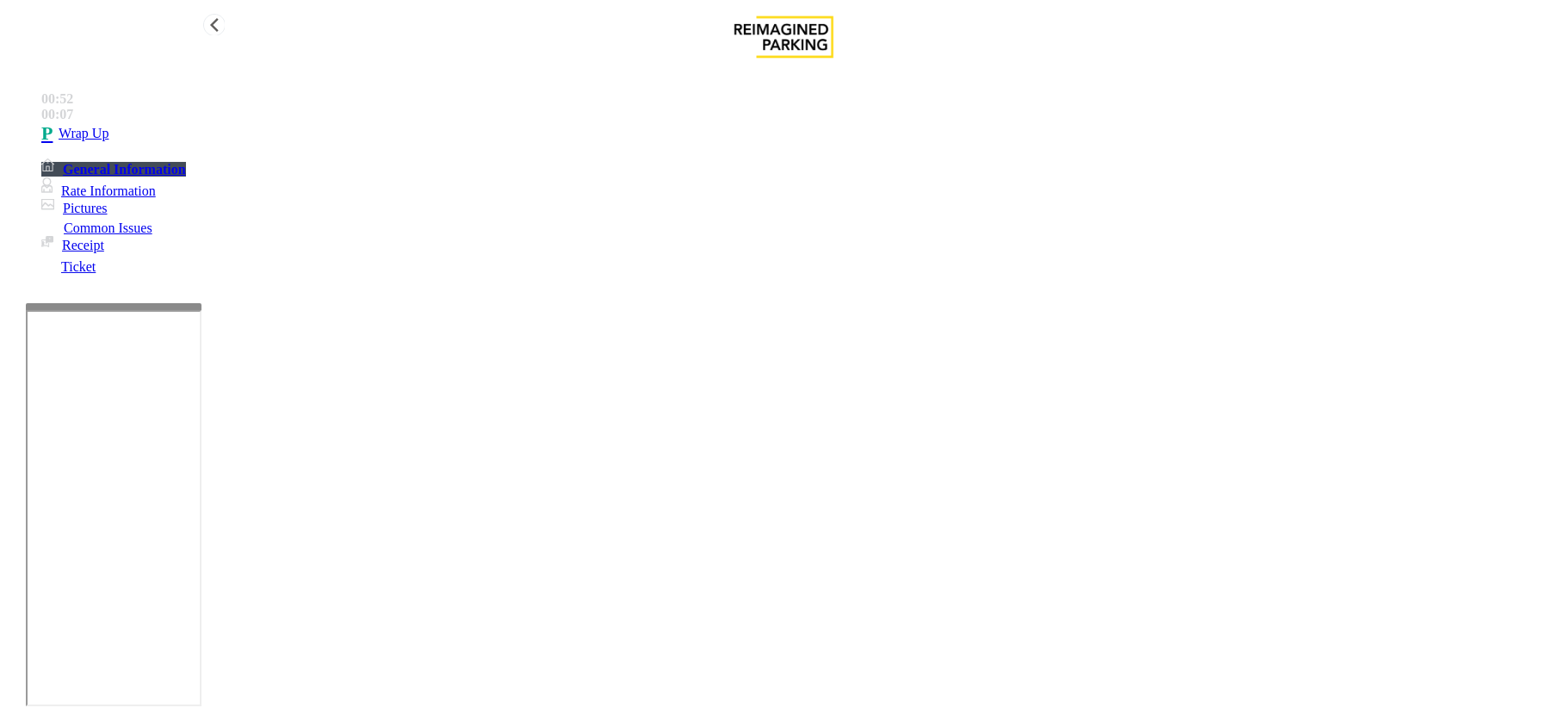 type on "**********" 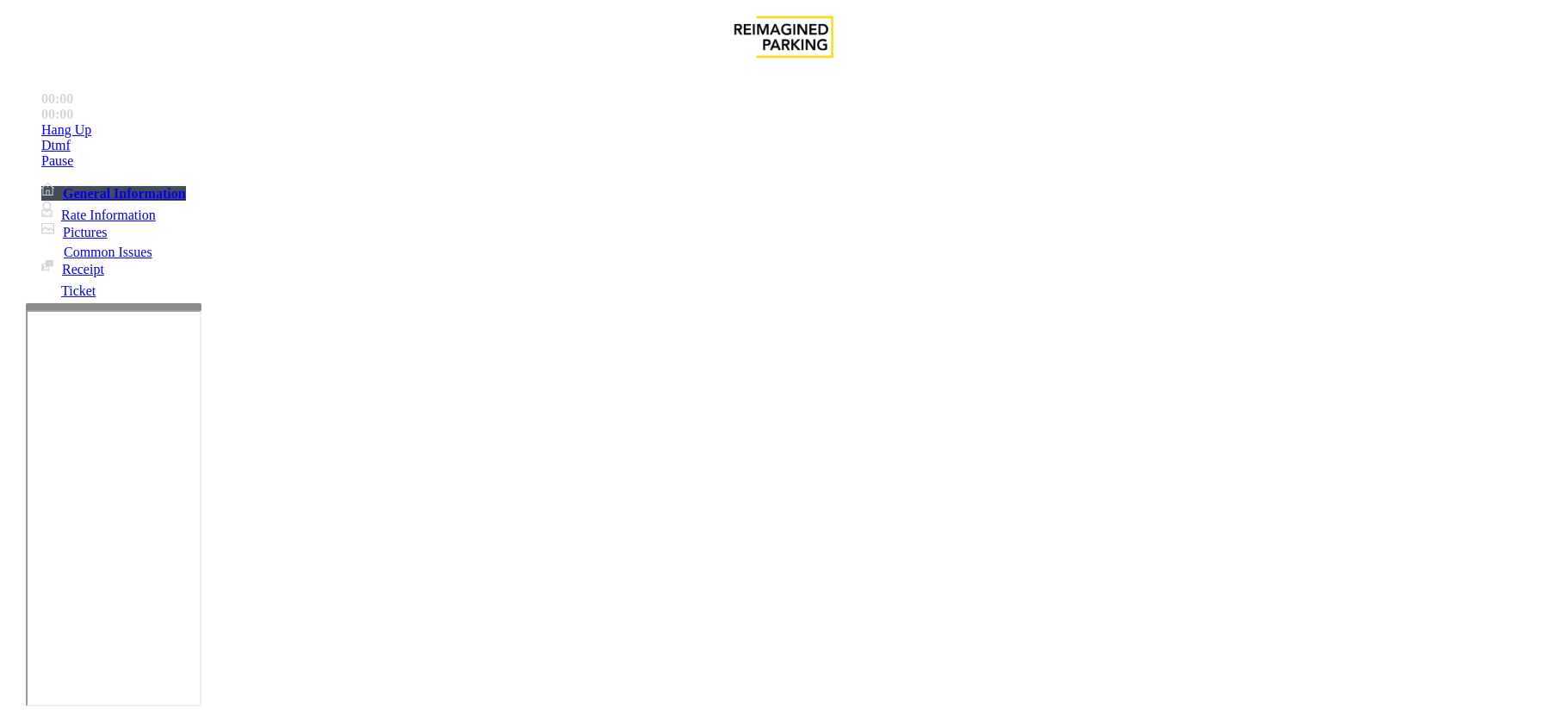 scroll, scrollTop: 574, scrollLeft: 0, axis: vertical 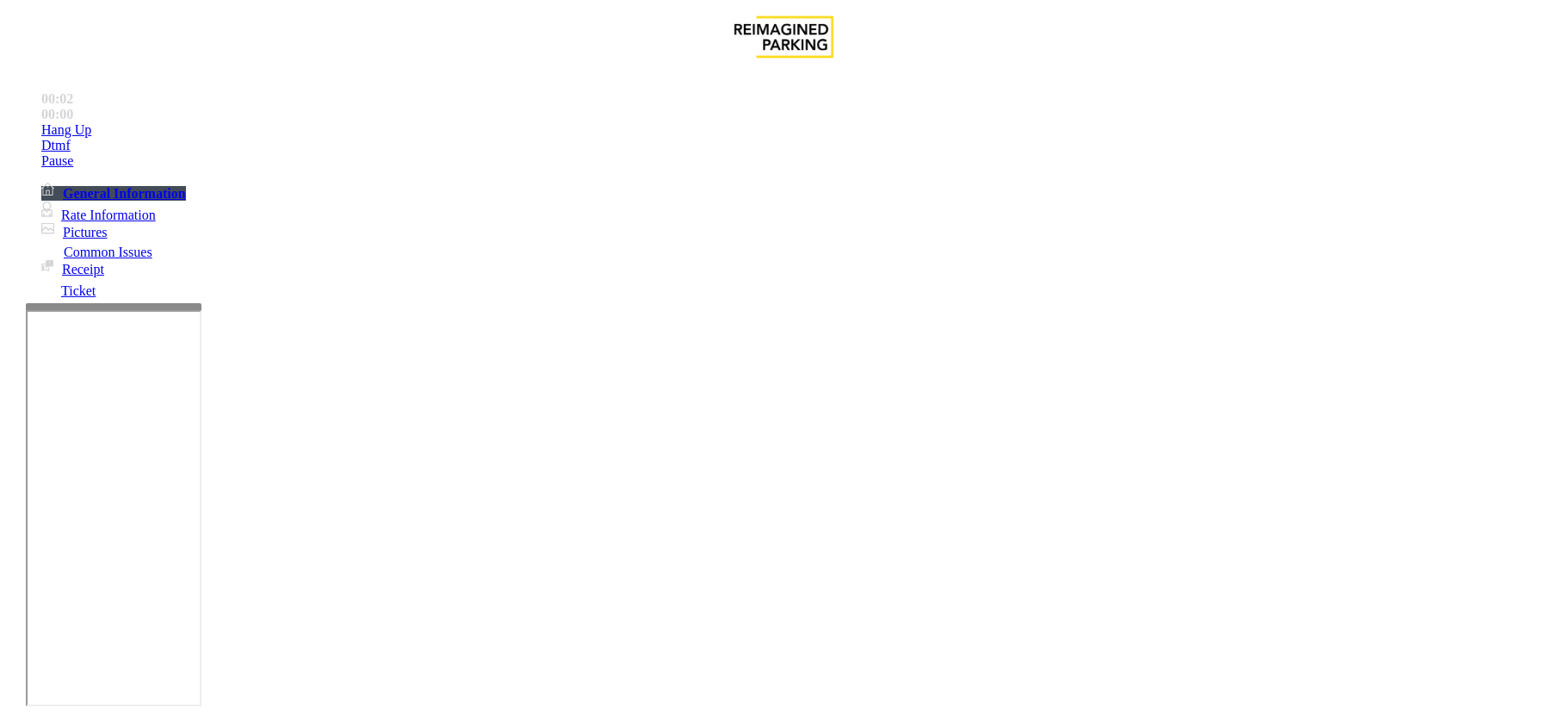 click on "Ticket Issue" at bounding box center (61, 1289) 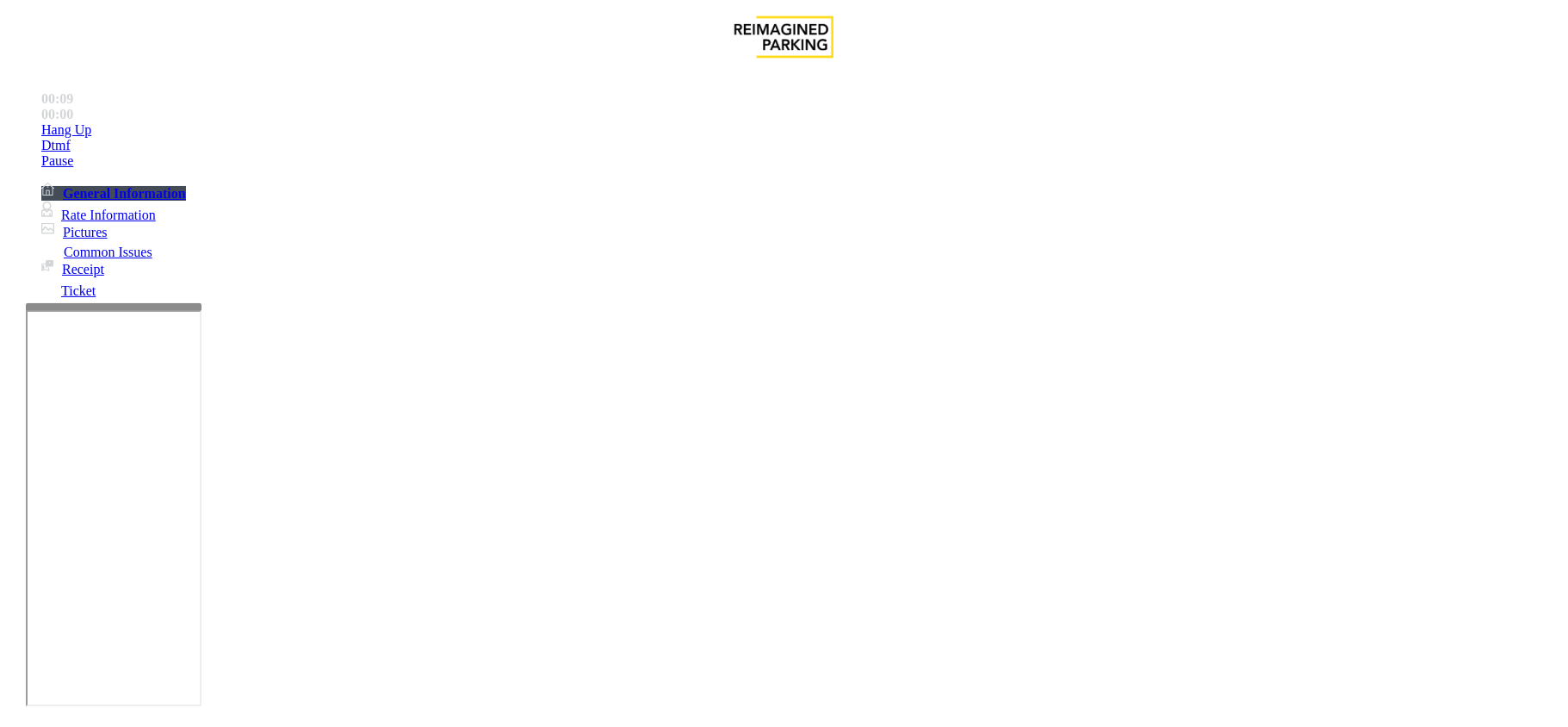 click on "Ticket Unreadable" at bounding box center (258, 1289) 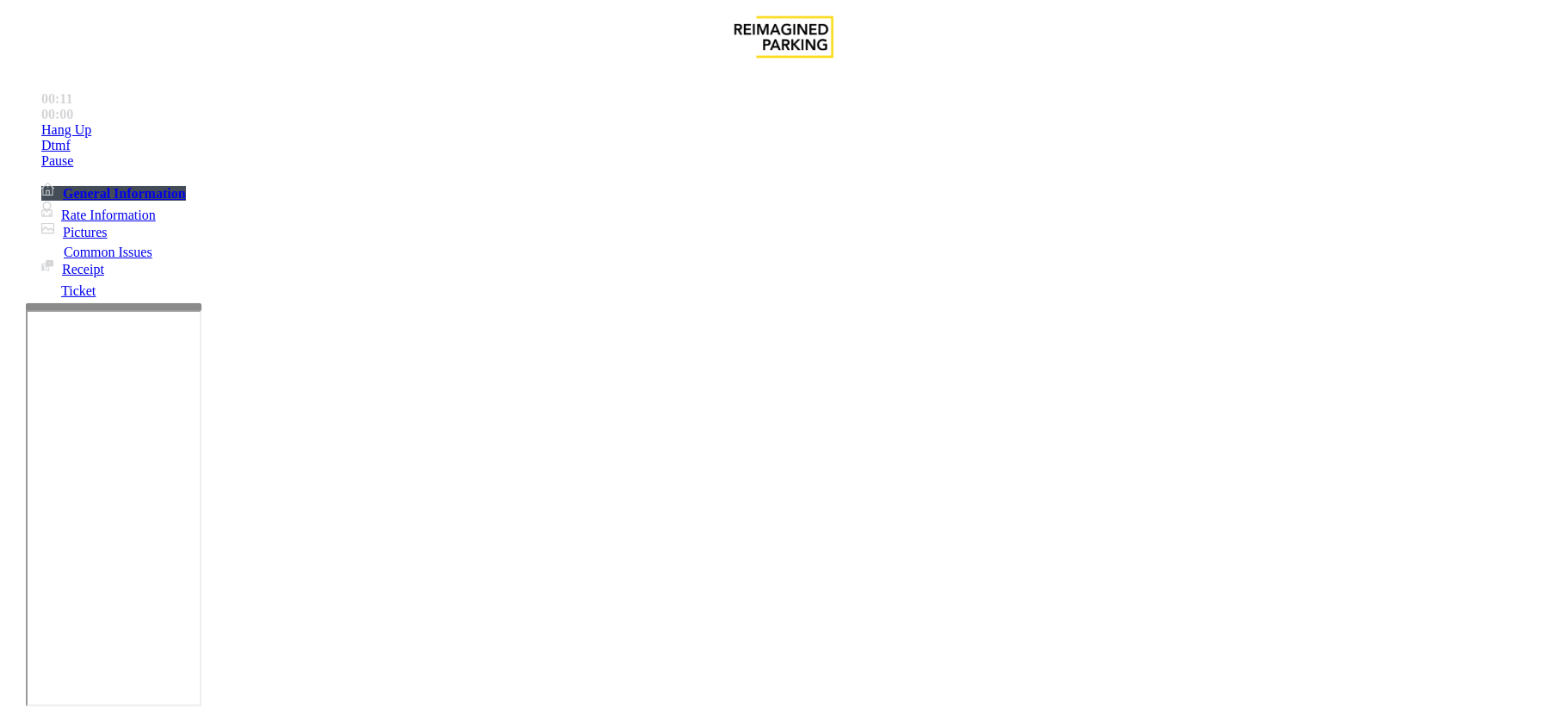 click on "Ticket Unreadable" at bounding box center [784, 1277] 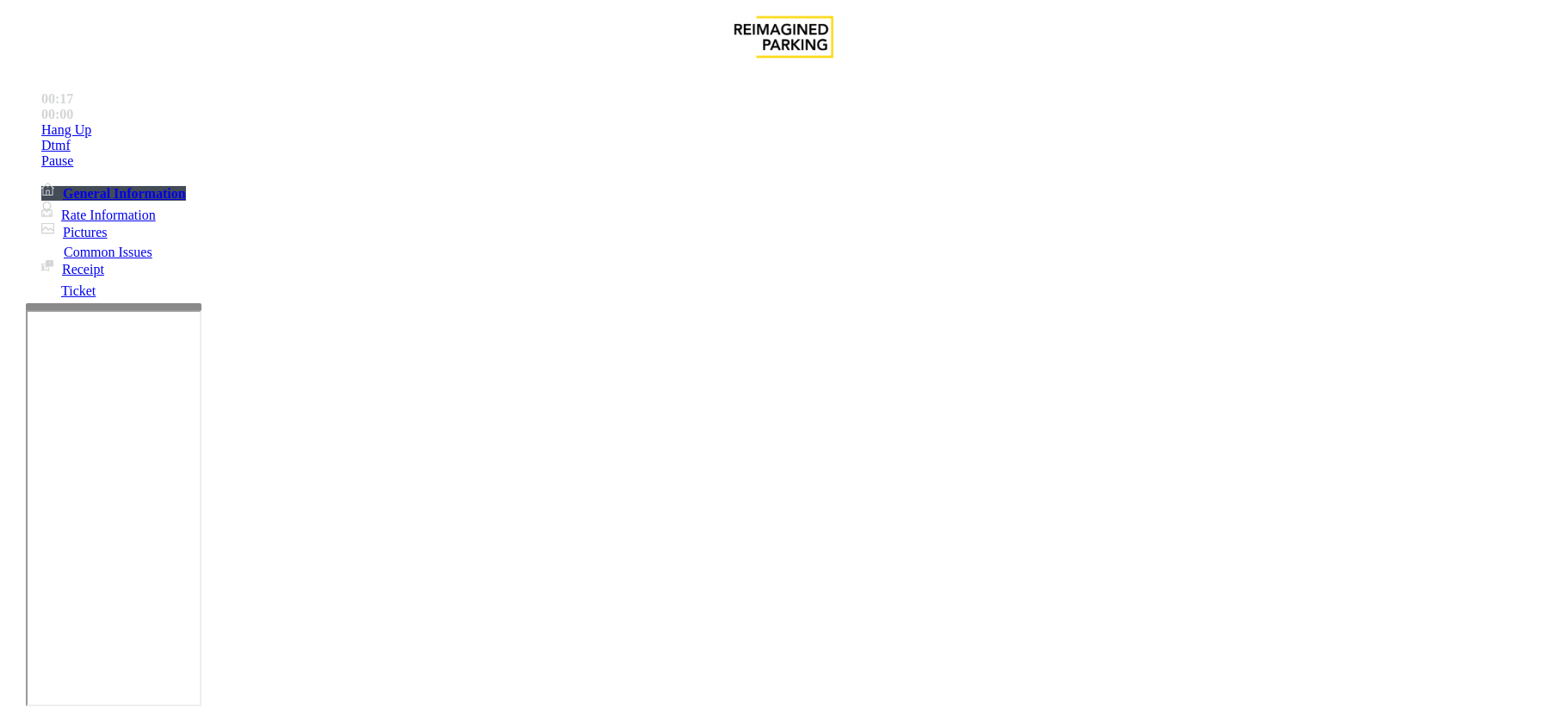 scroll, scrollTop: 1263, scrollLeft: 0, axis: vertical 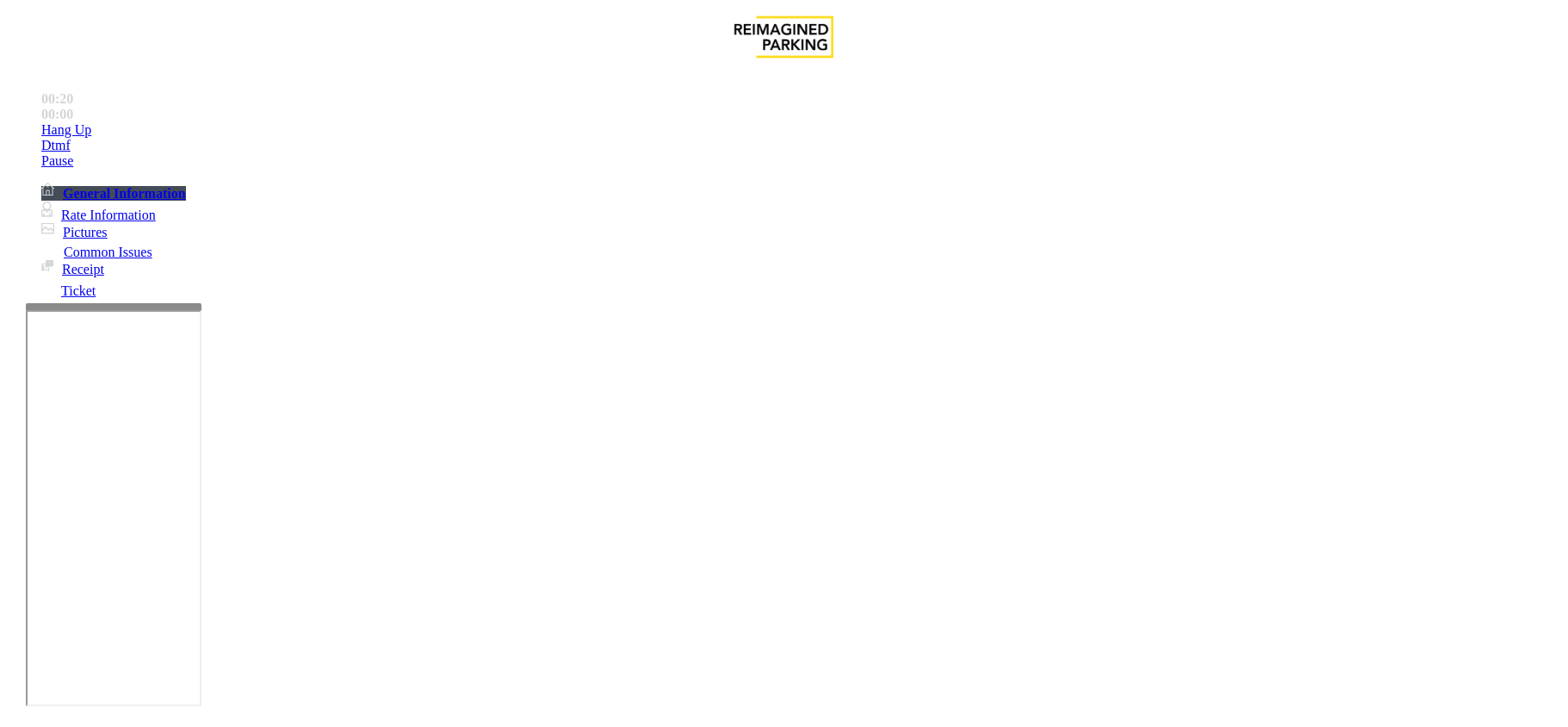 click at bounding box center (253, 1543) 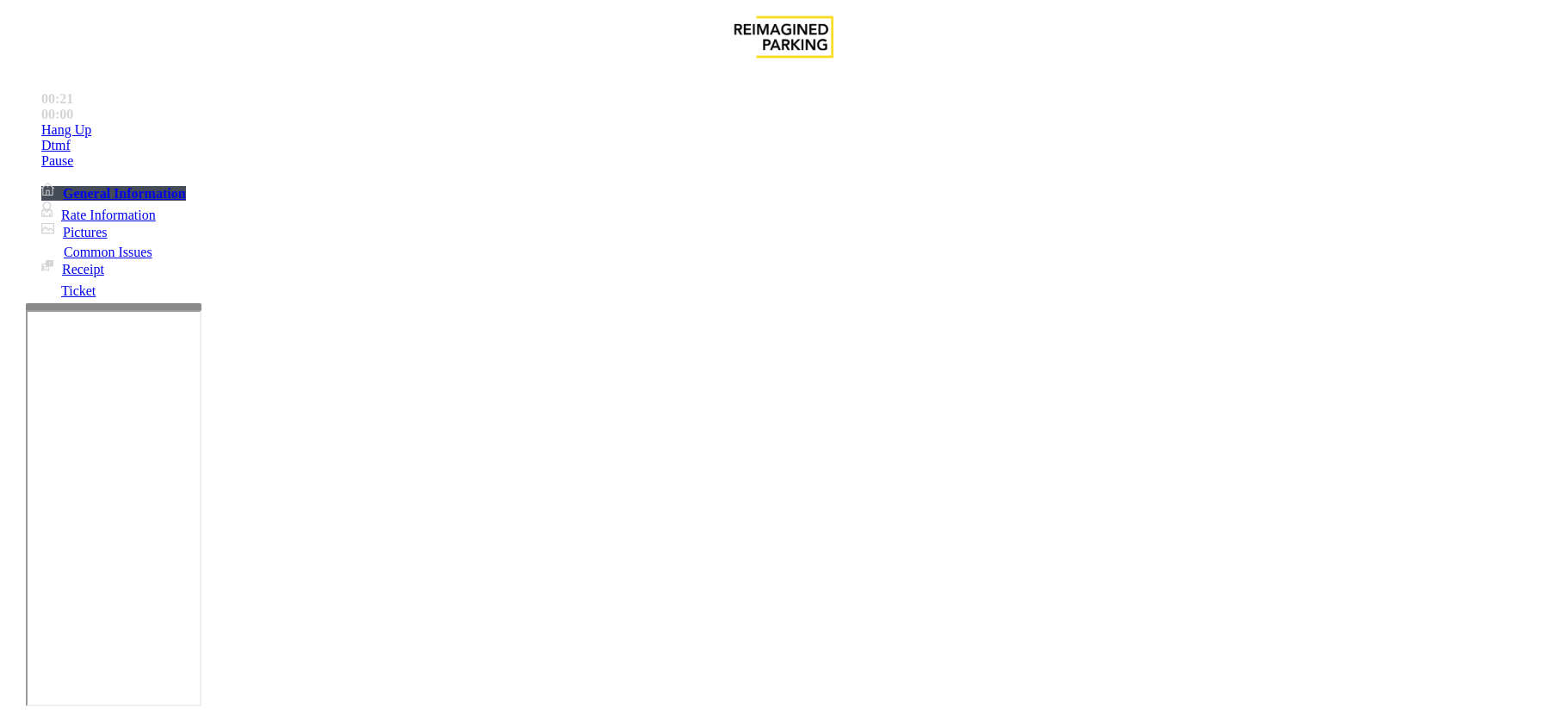 click at bounding box center [253, 1543] 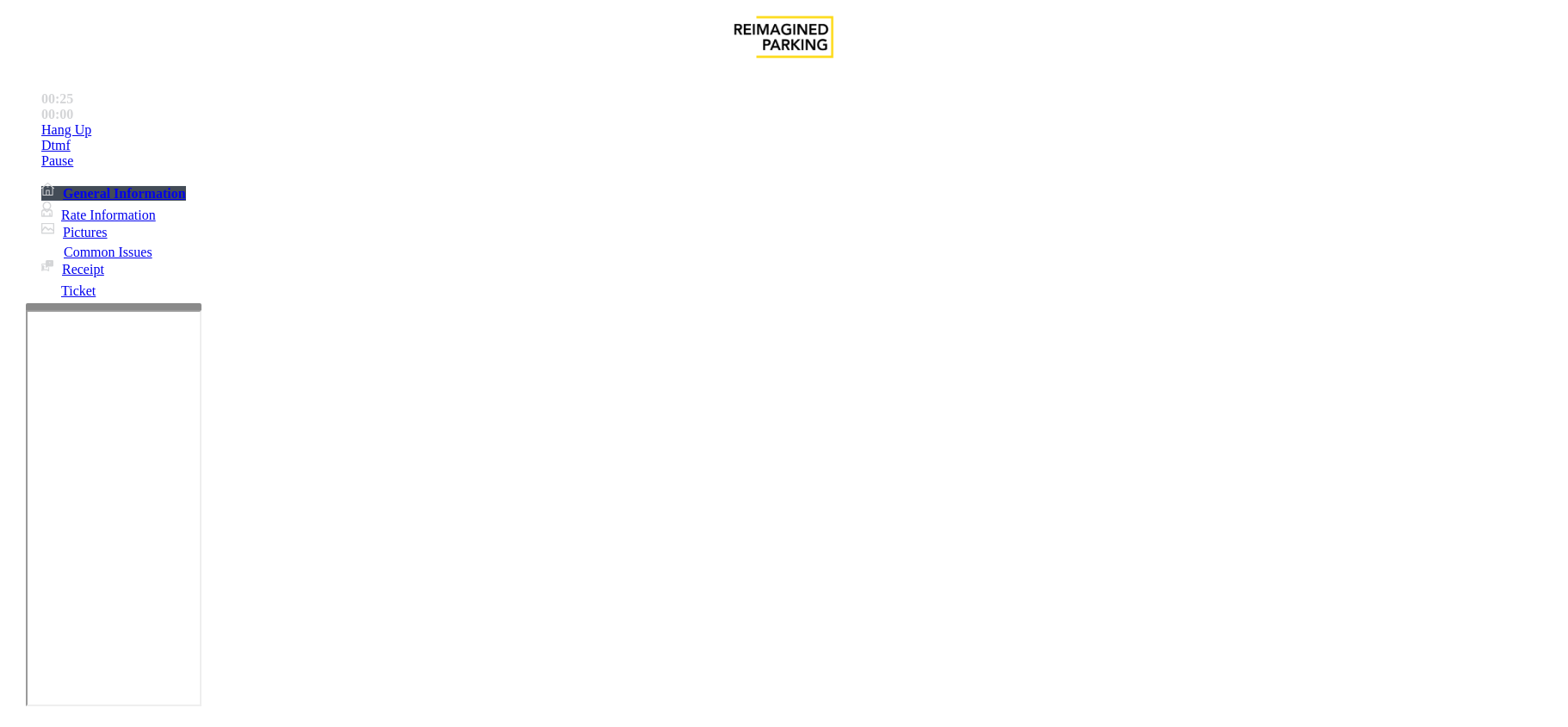 click at bounding box center [253, 1543] 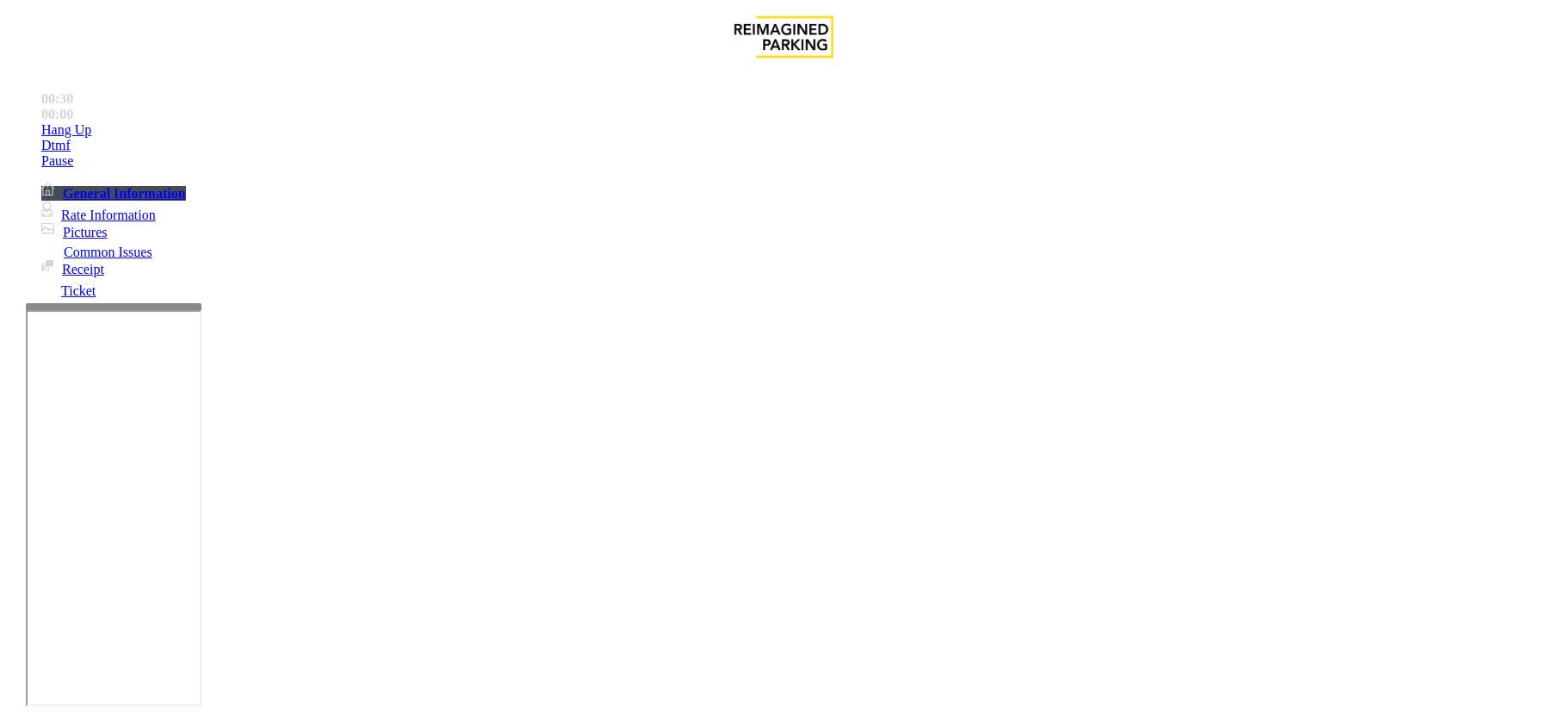 paste on "**********" 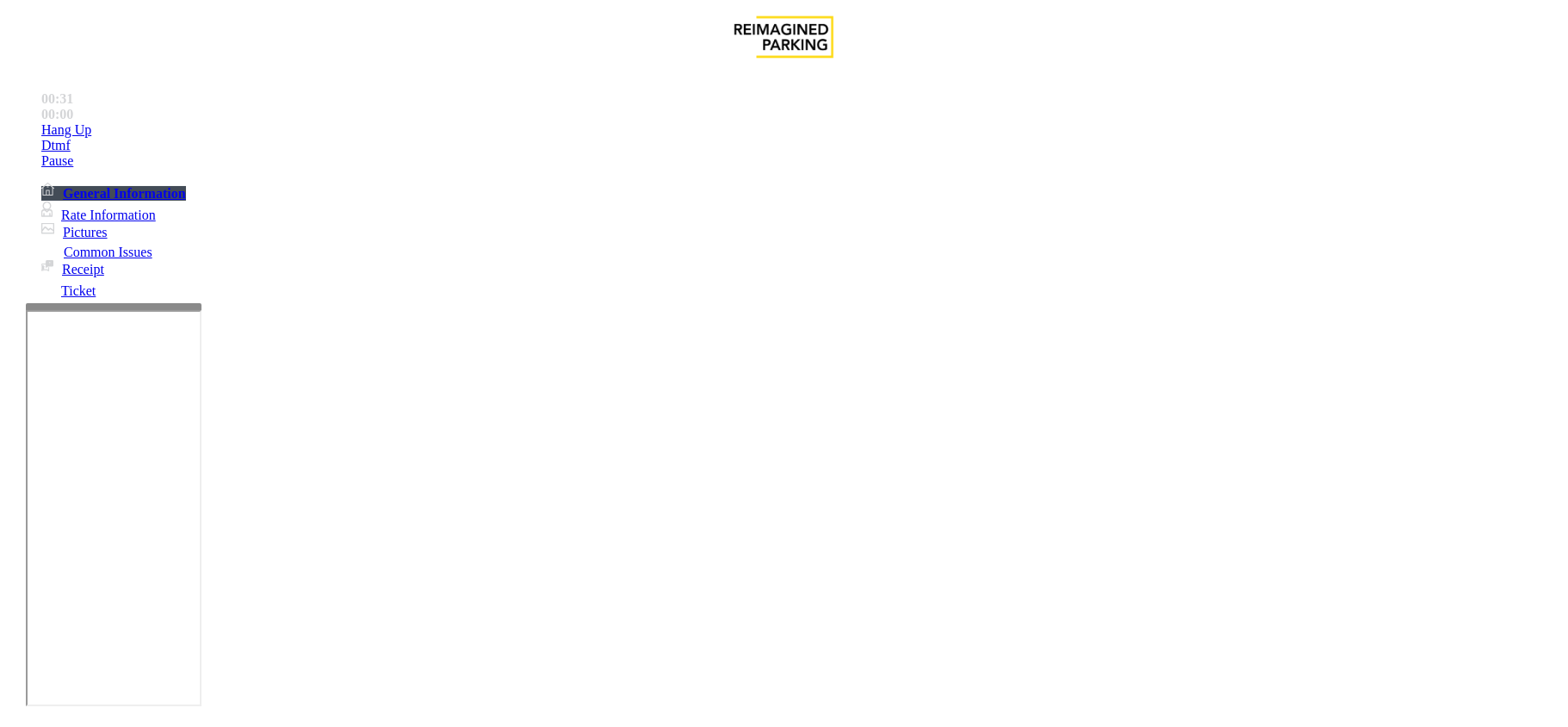 click at bounding box center (253, 1543) 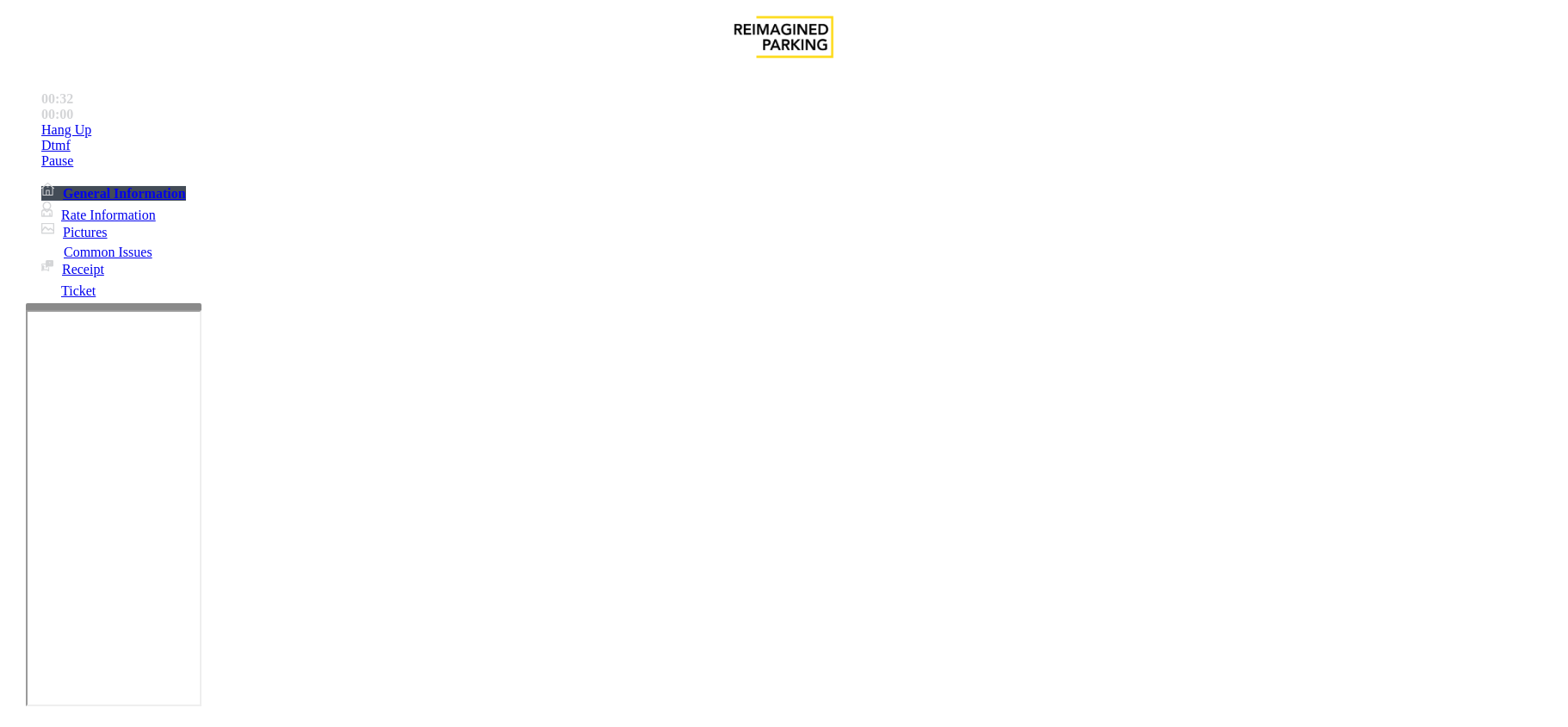 type on "**********" 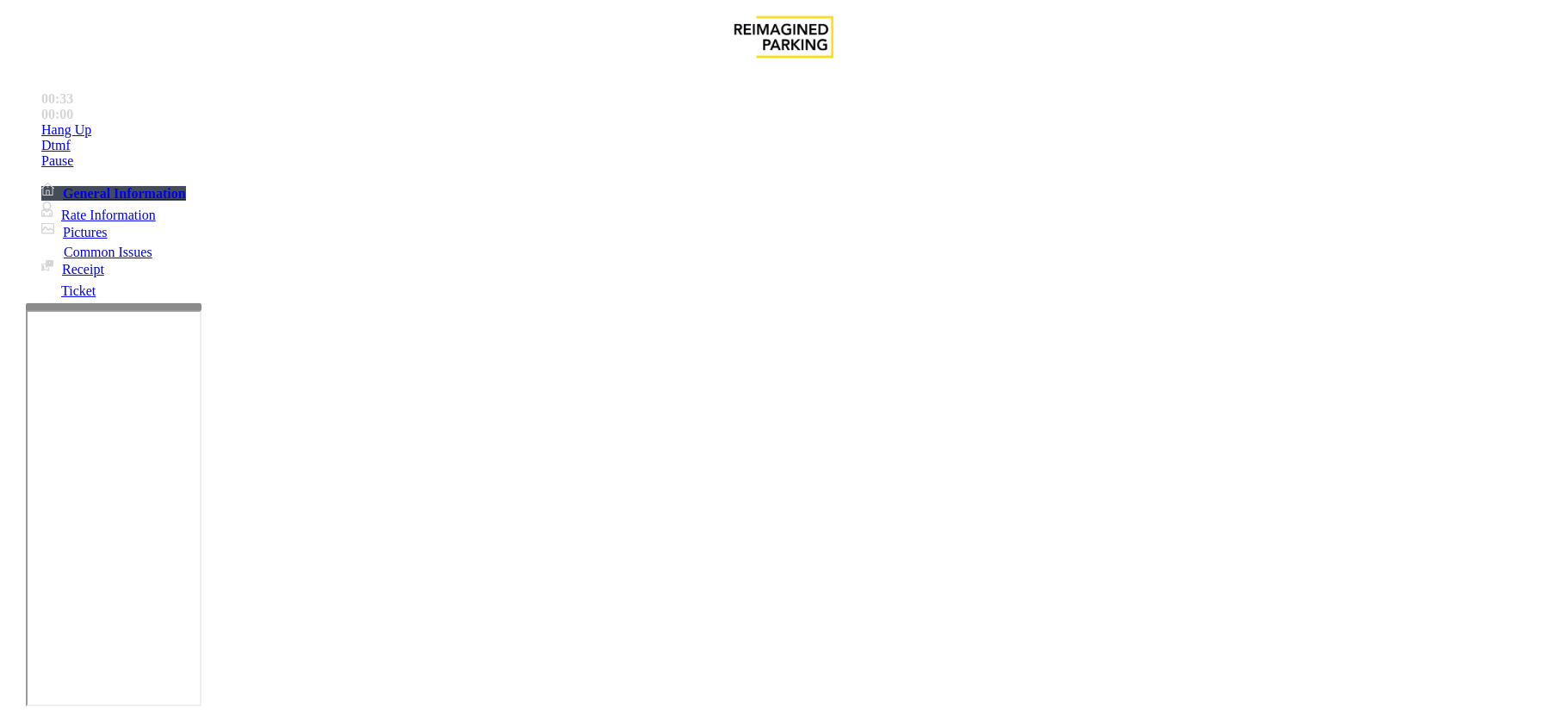 click at bounding box center (83, 1355) 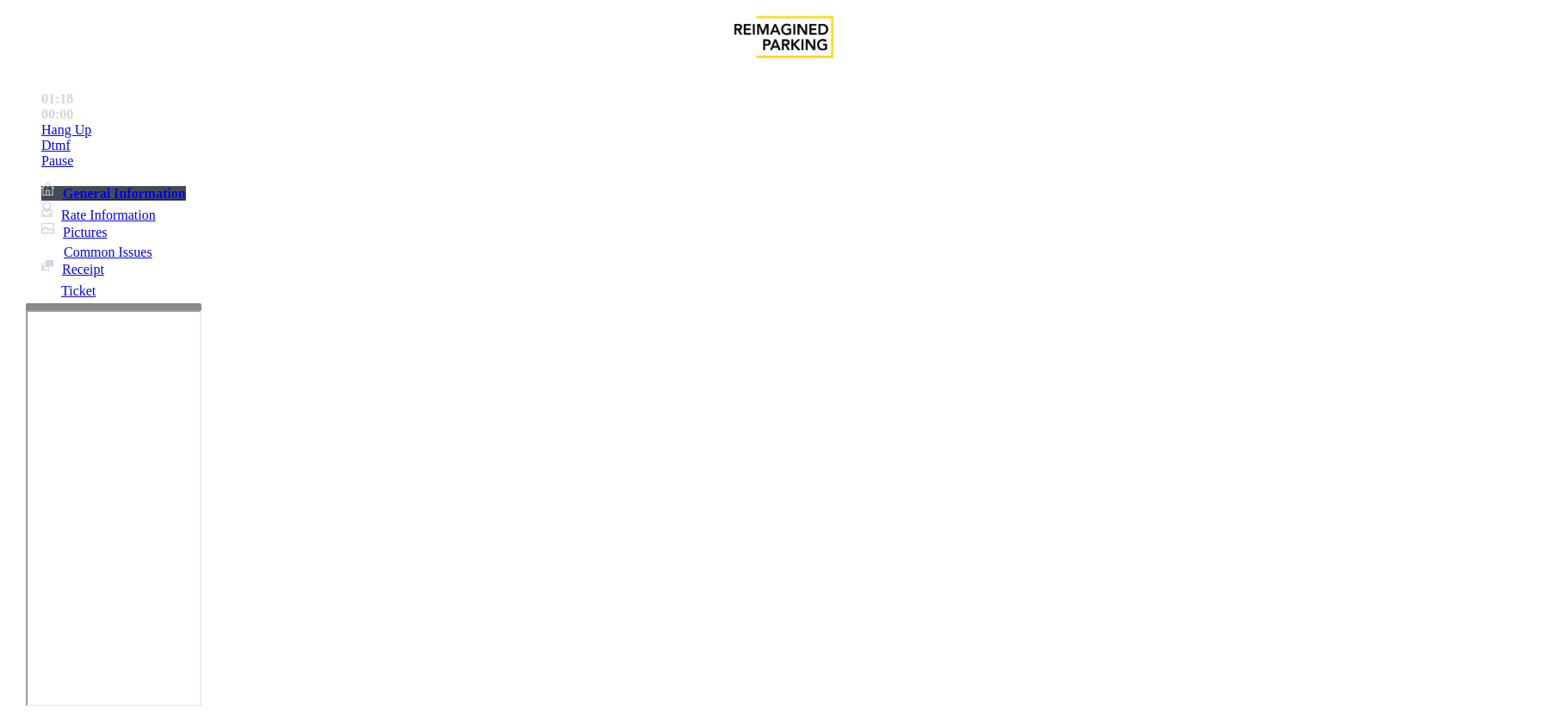 type on "**" 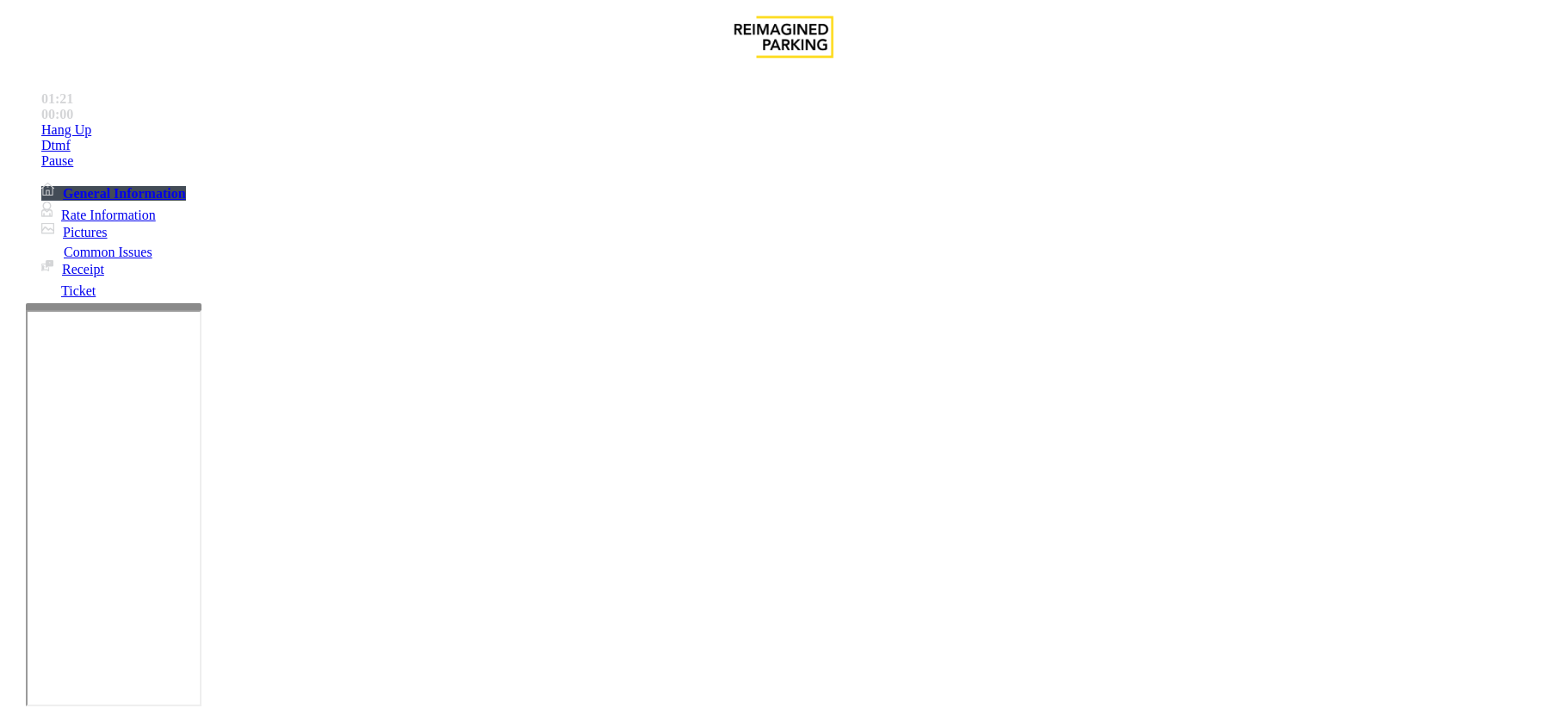 click on "Vend Gate" at bounding box center [59, 1624] 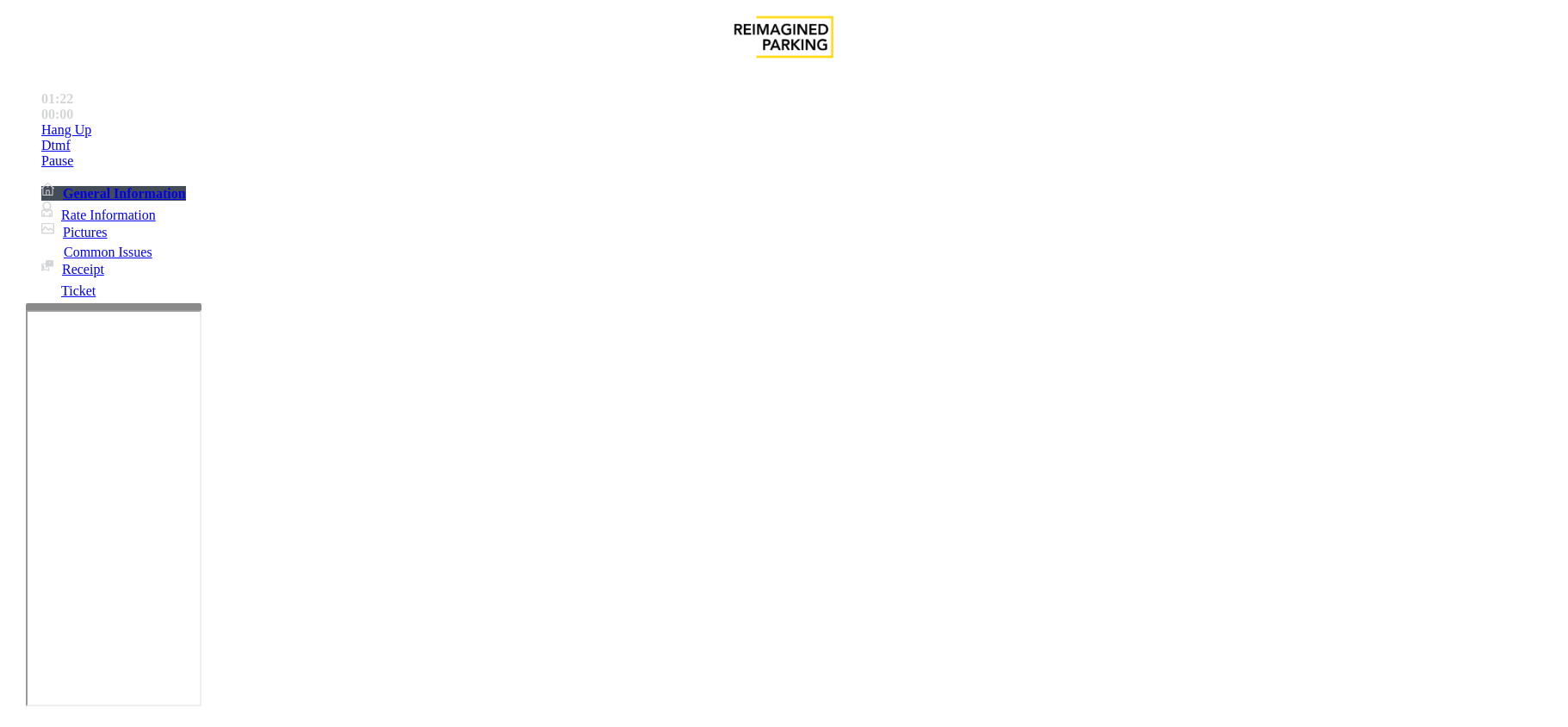 click at bounding box center [83, 1308] 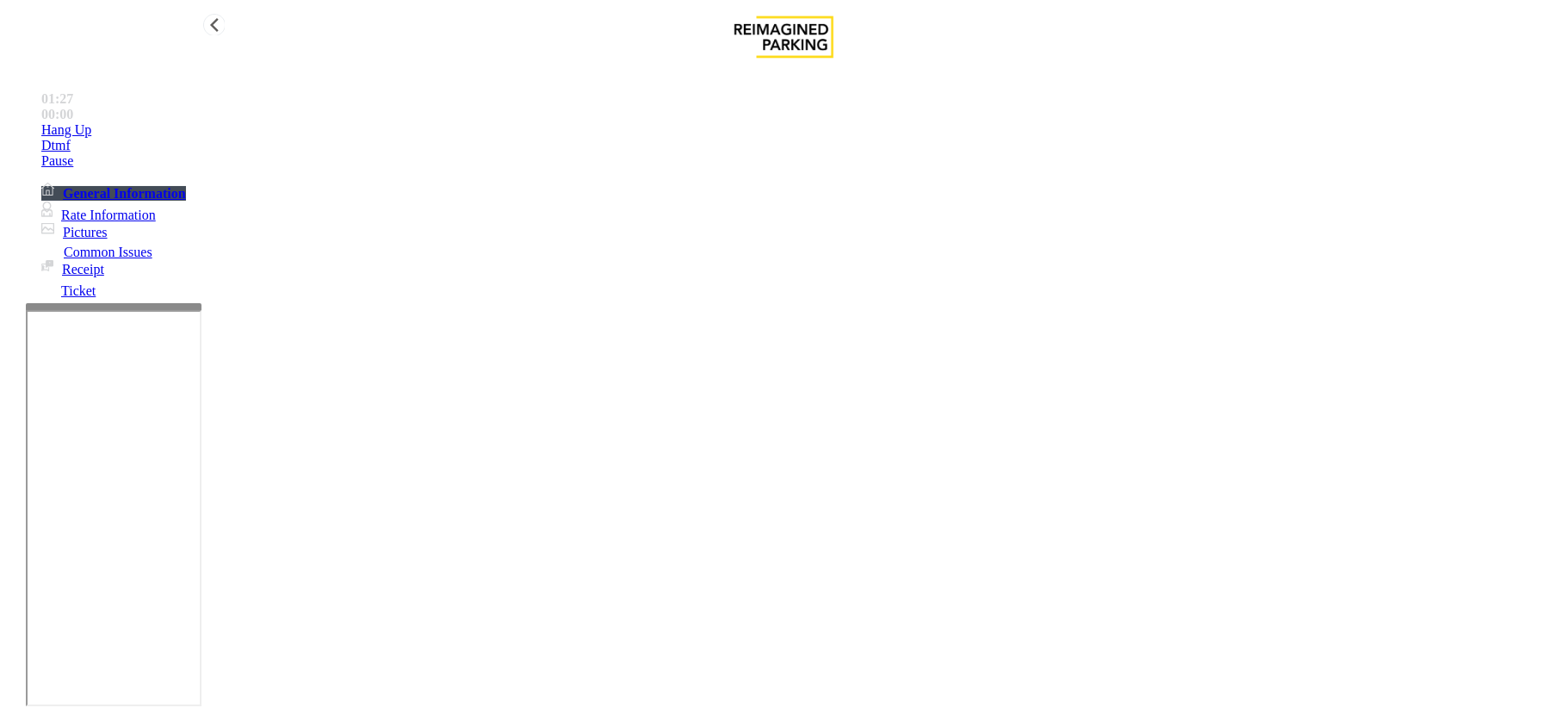 type on "*****" 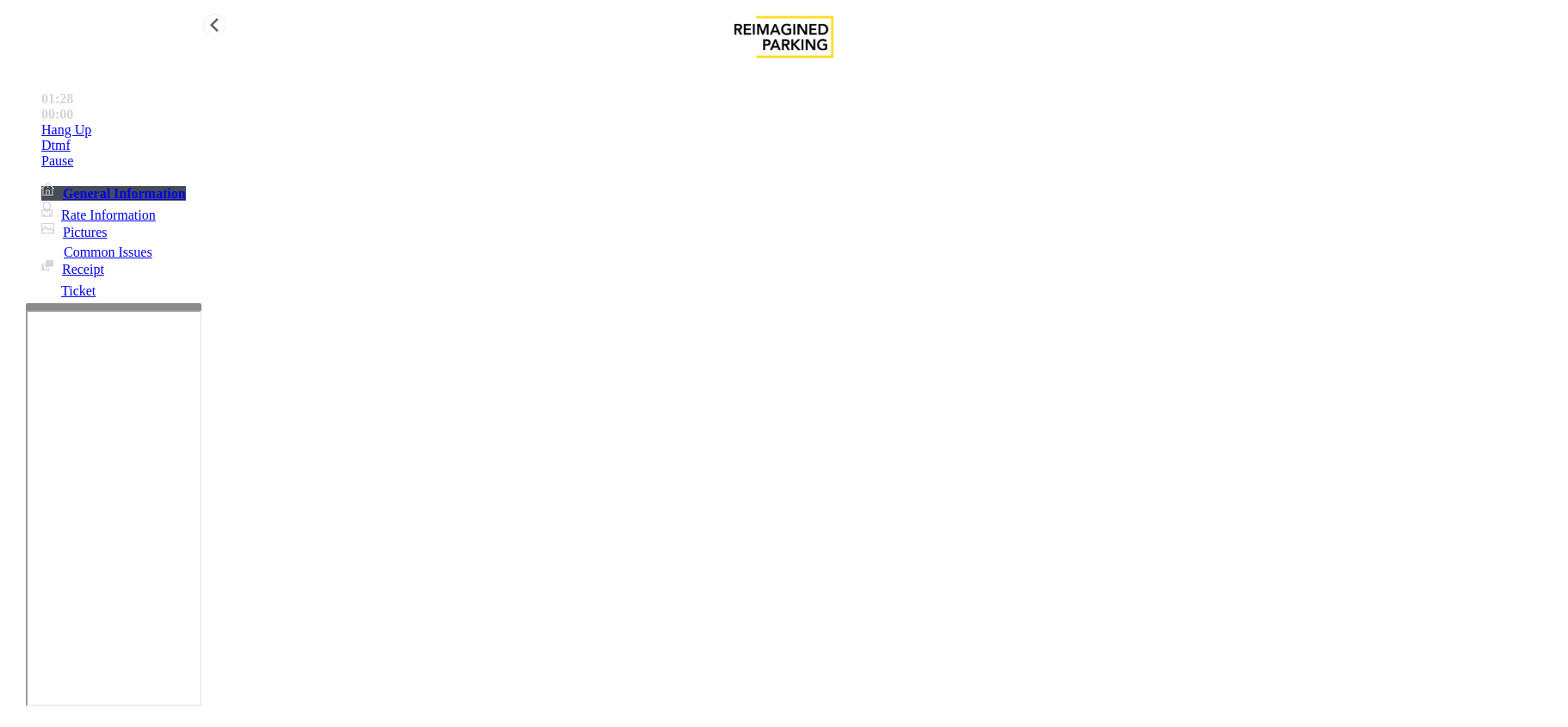 click on "Hang Up" at bounding box center (801, 130) 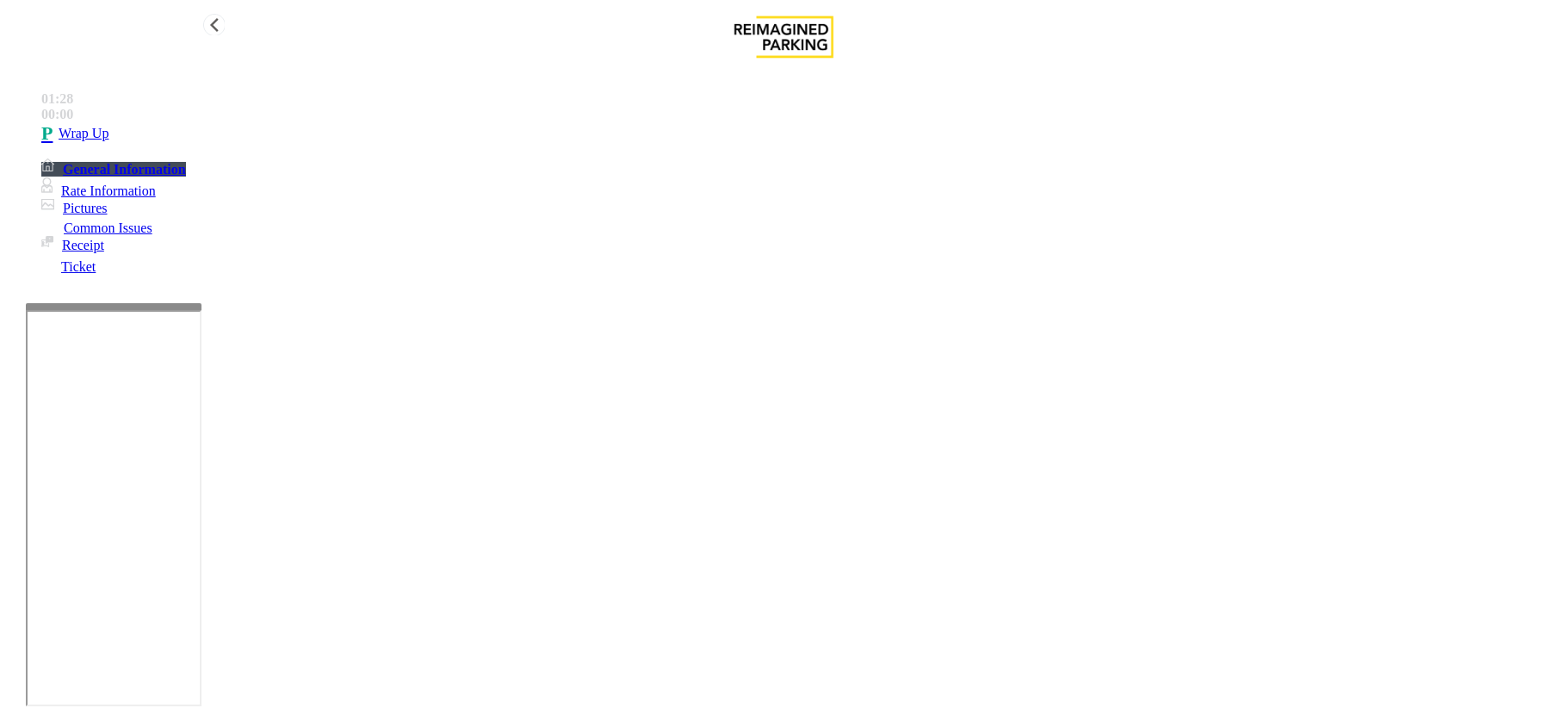 click on "Wrap Up" at bounding box center [801, 134] 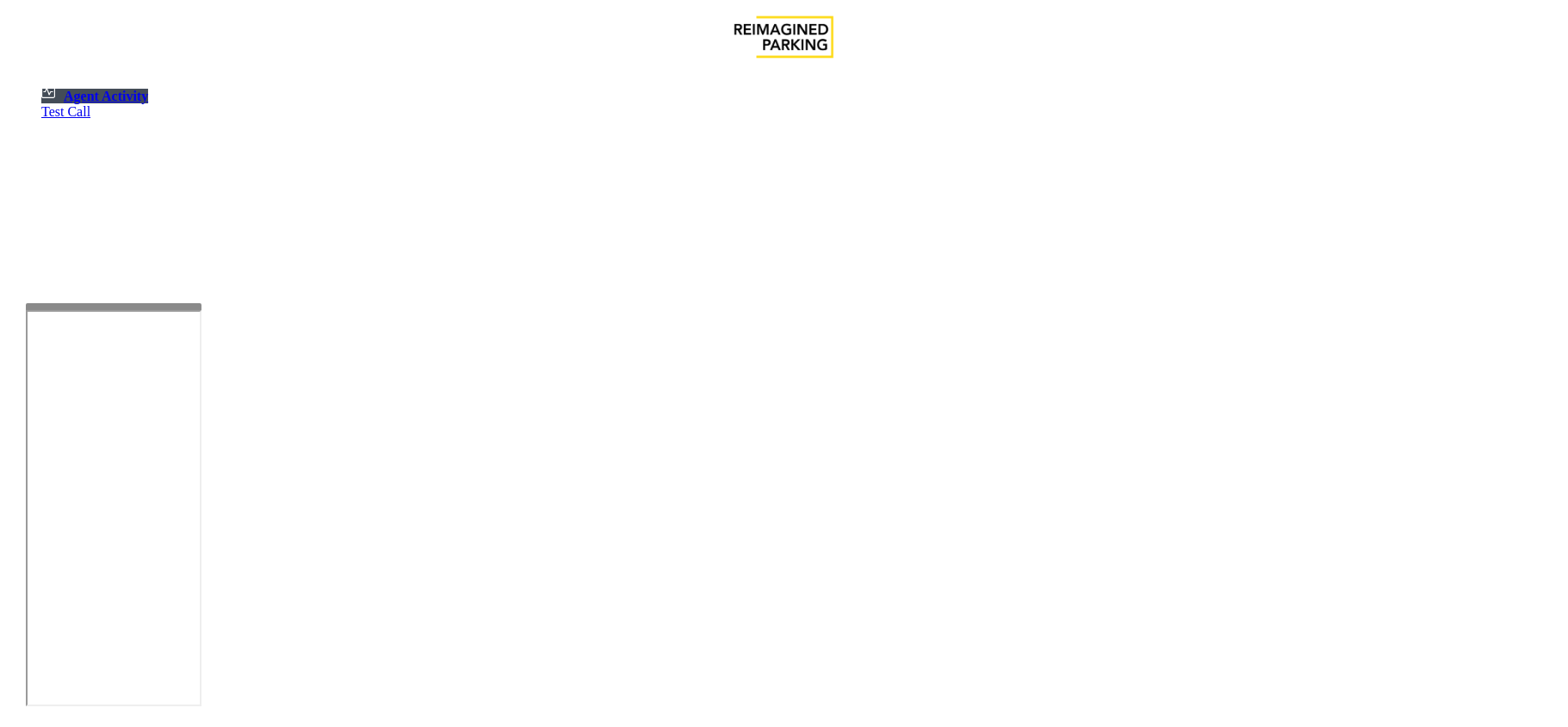 click at bounding box center (68, 1332) 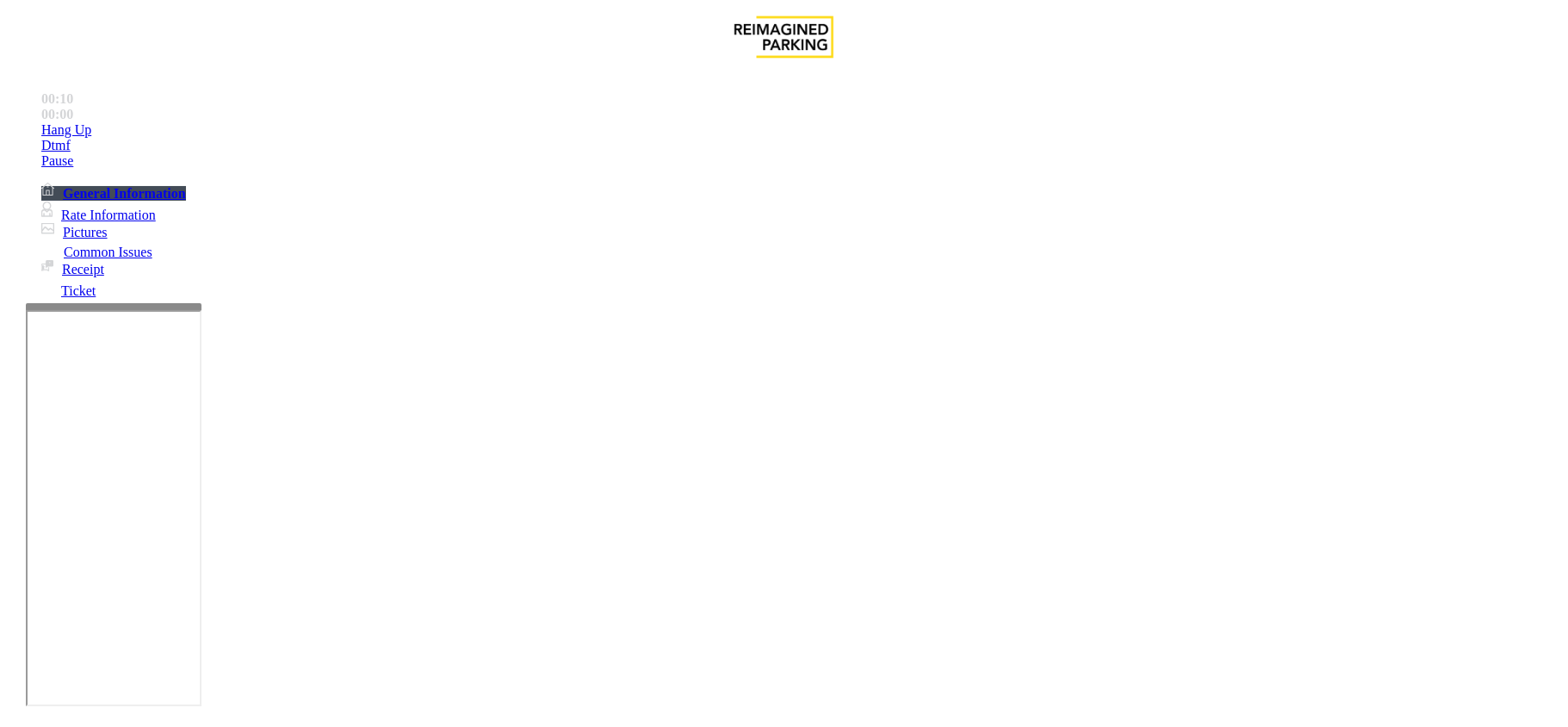 scroll, scrollTop: 459, scrollLeft: 0, axis: vertical 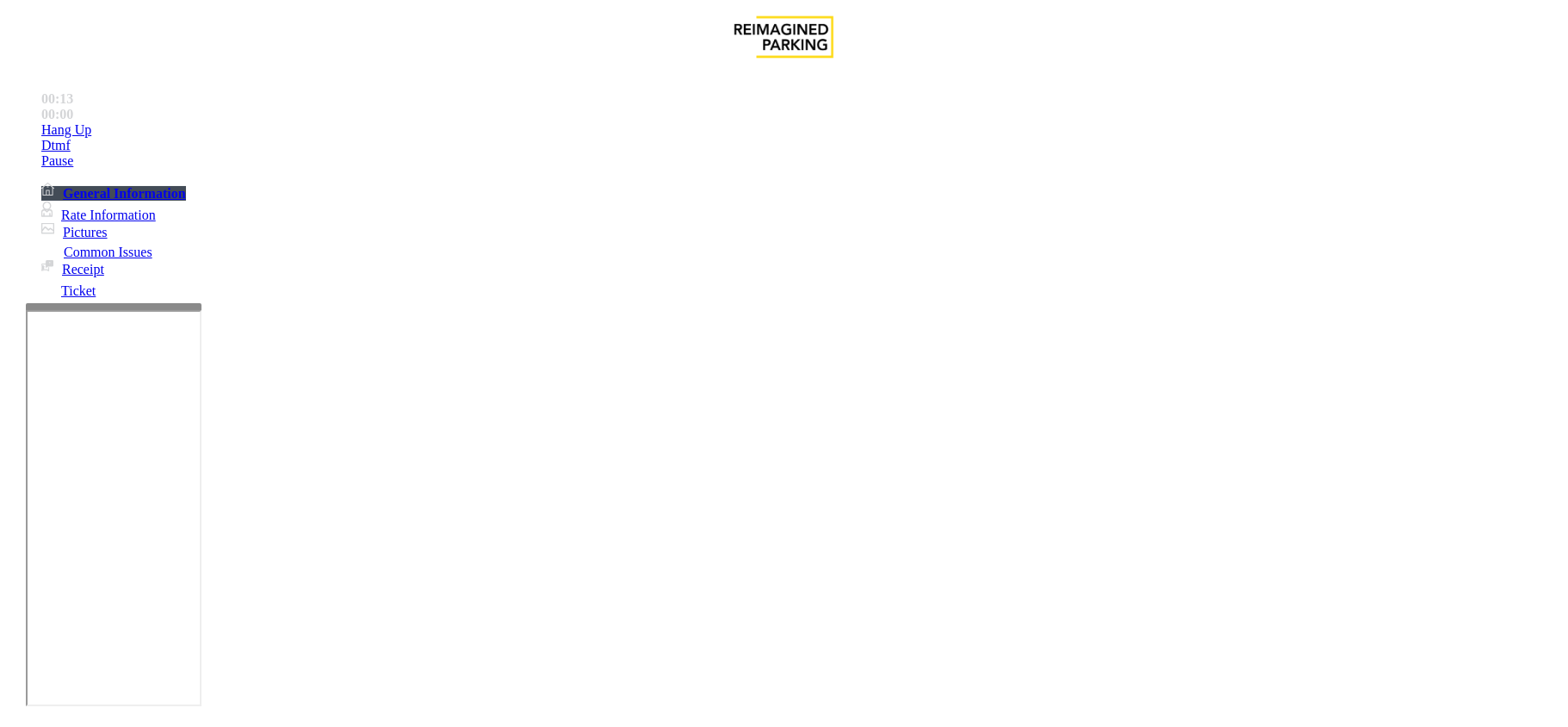 drag, startPoint x: 1062, startPoint y: 183, endPoint x: 1235, endPoint y: 183, distance: 173 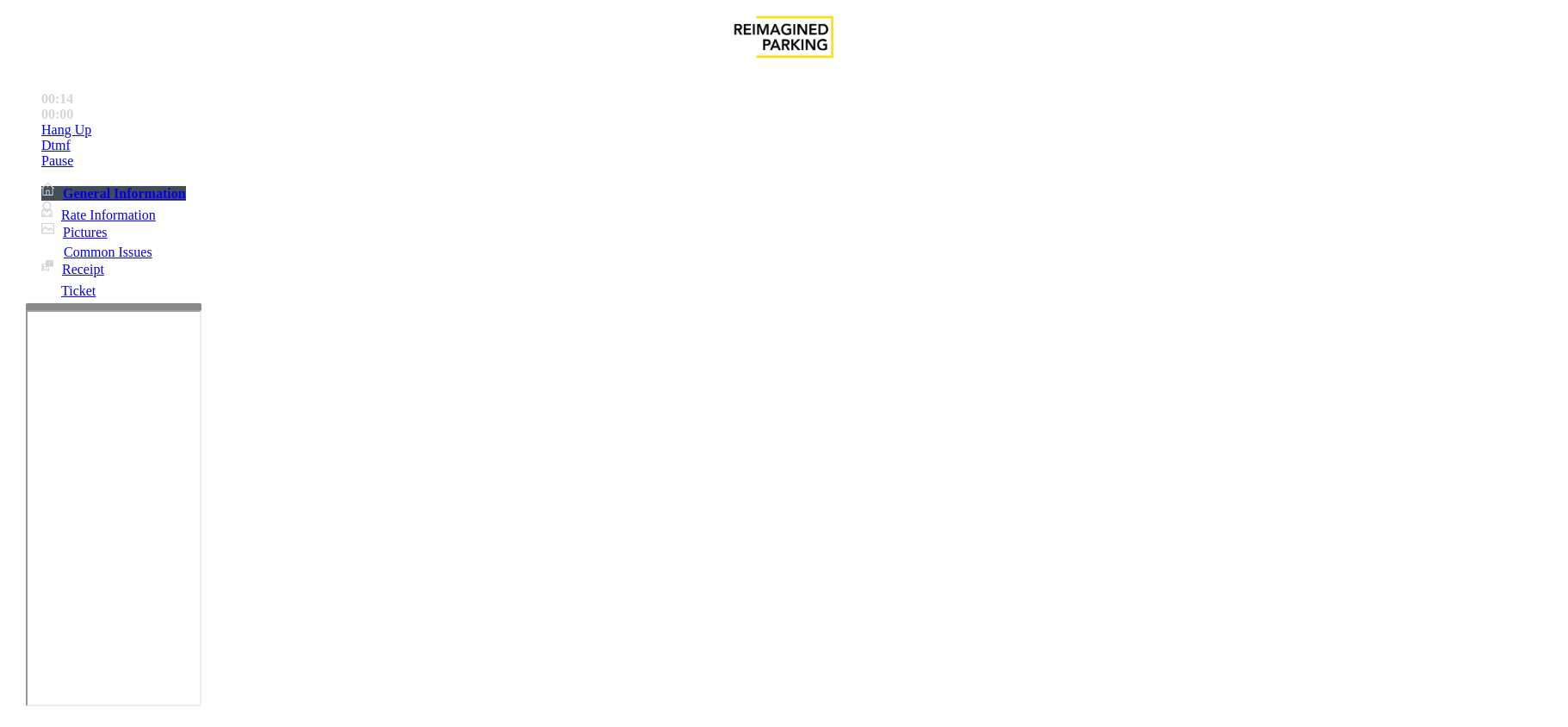 click on "No cash location, vend the gate until further notice" at bounding box center (783, 2134) 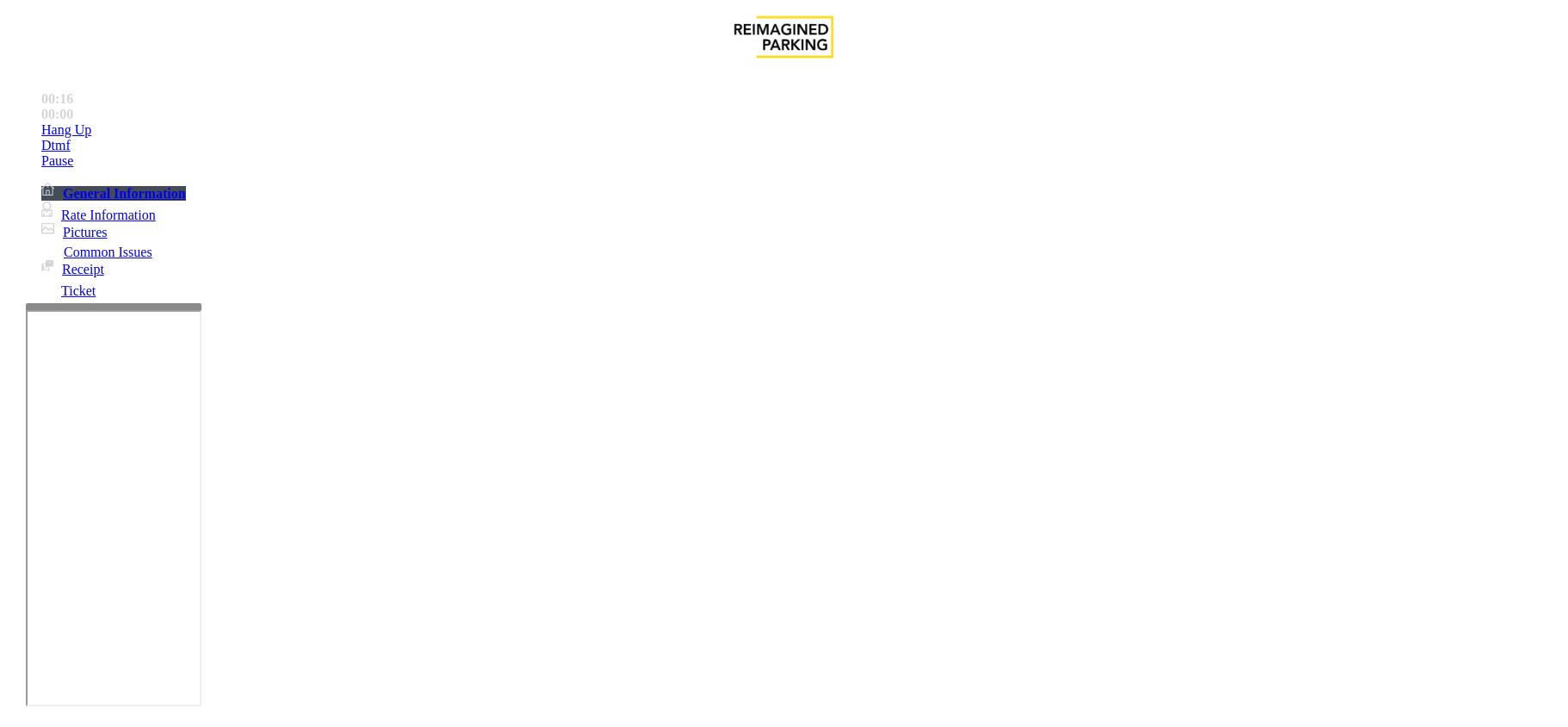 click on "Intercom Issue/No Response" at bounding box center (800, 1289) 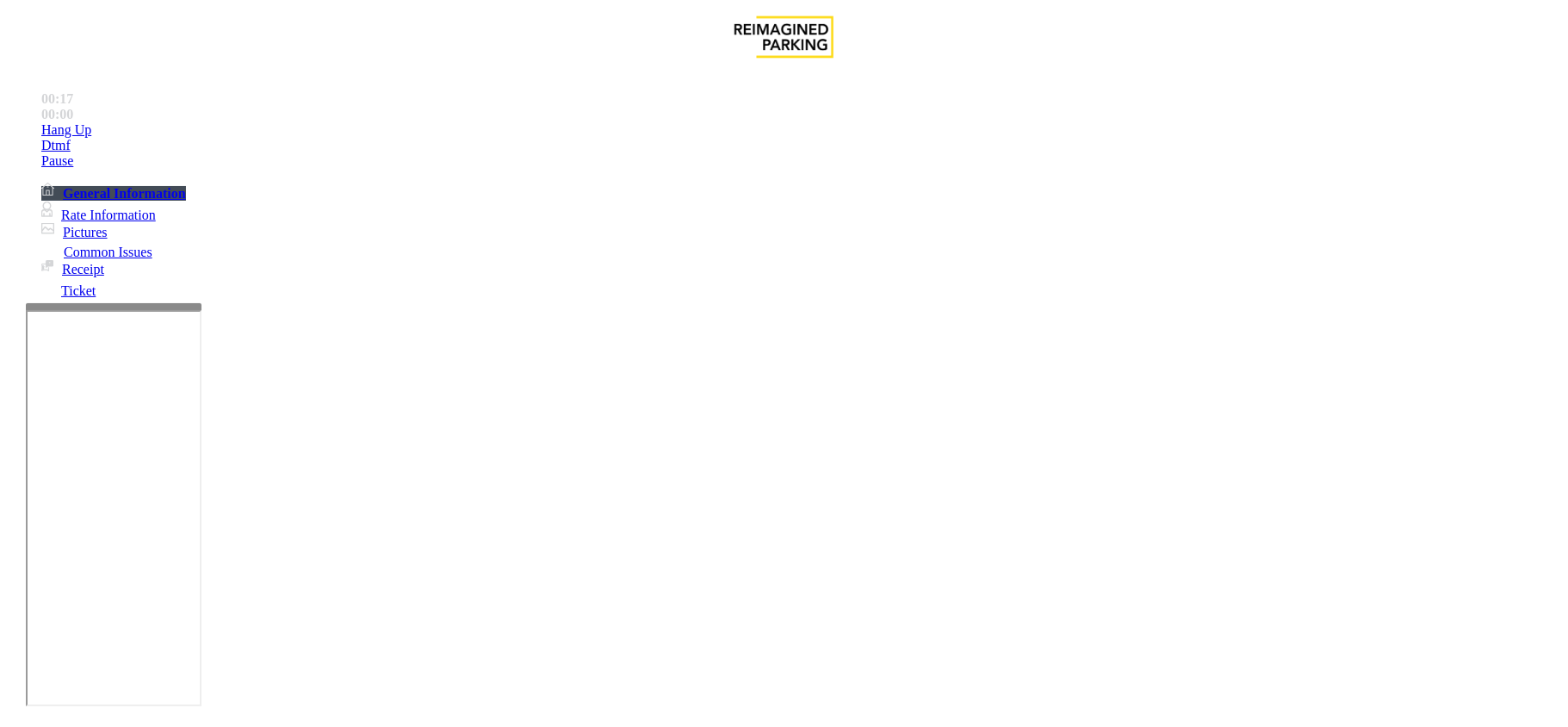 click on "No Response/Unable to hear parker" at bounding box center [122, 1289] 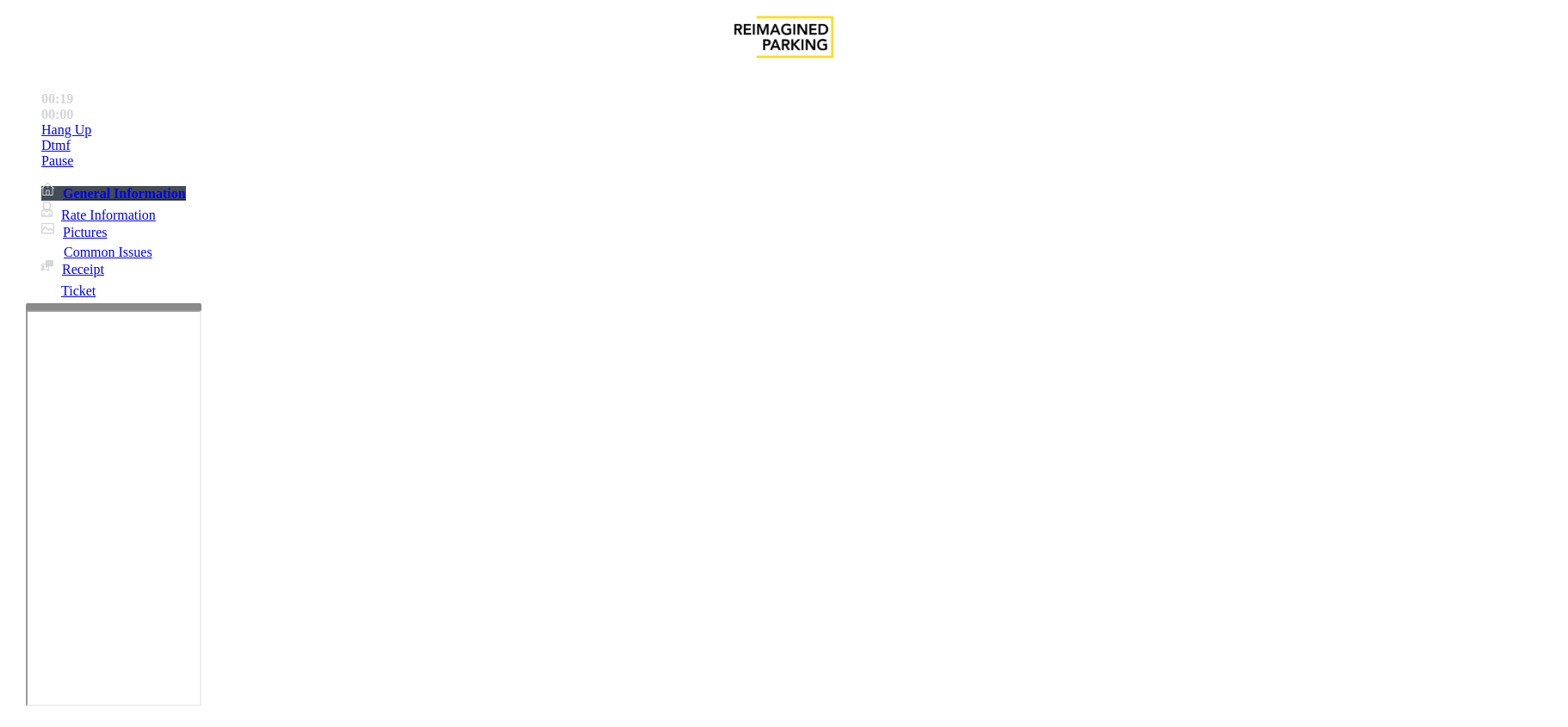 click at bounding box center [262, 1331] 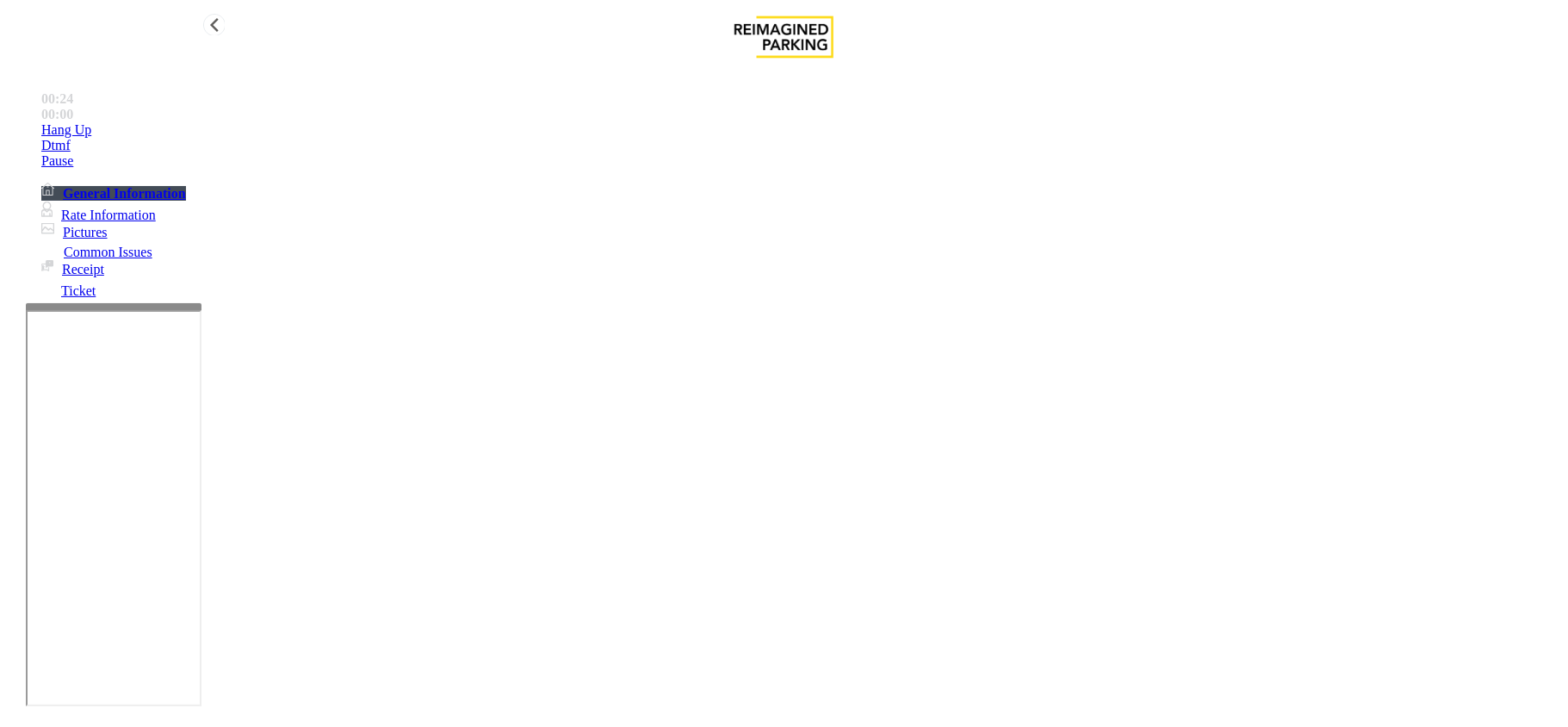 type on "**********" 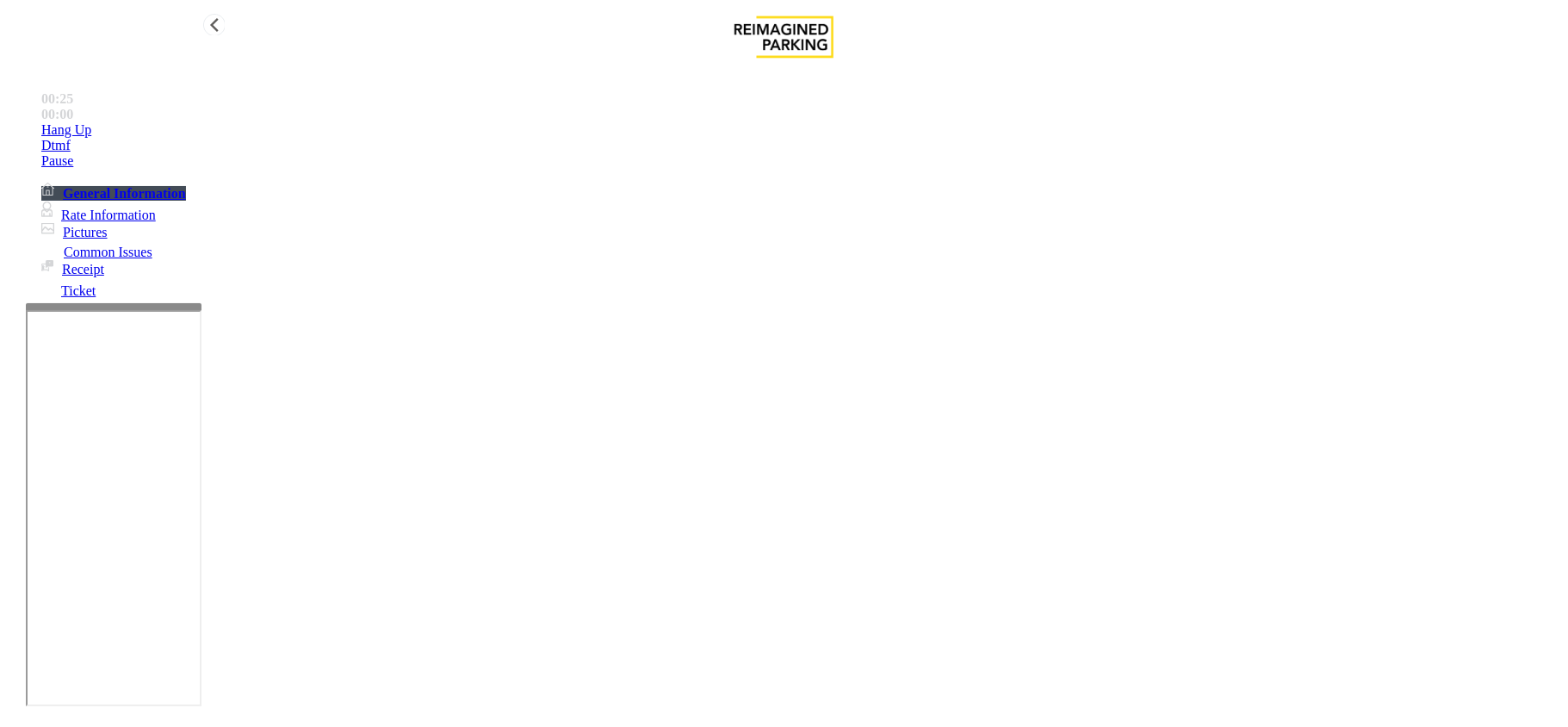 click on "Hang Up" at bounding box center (801, 130) 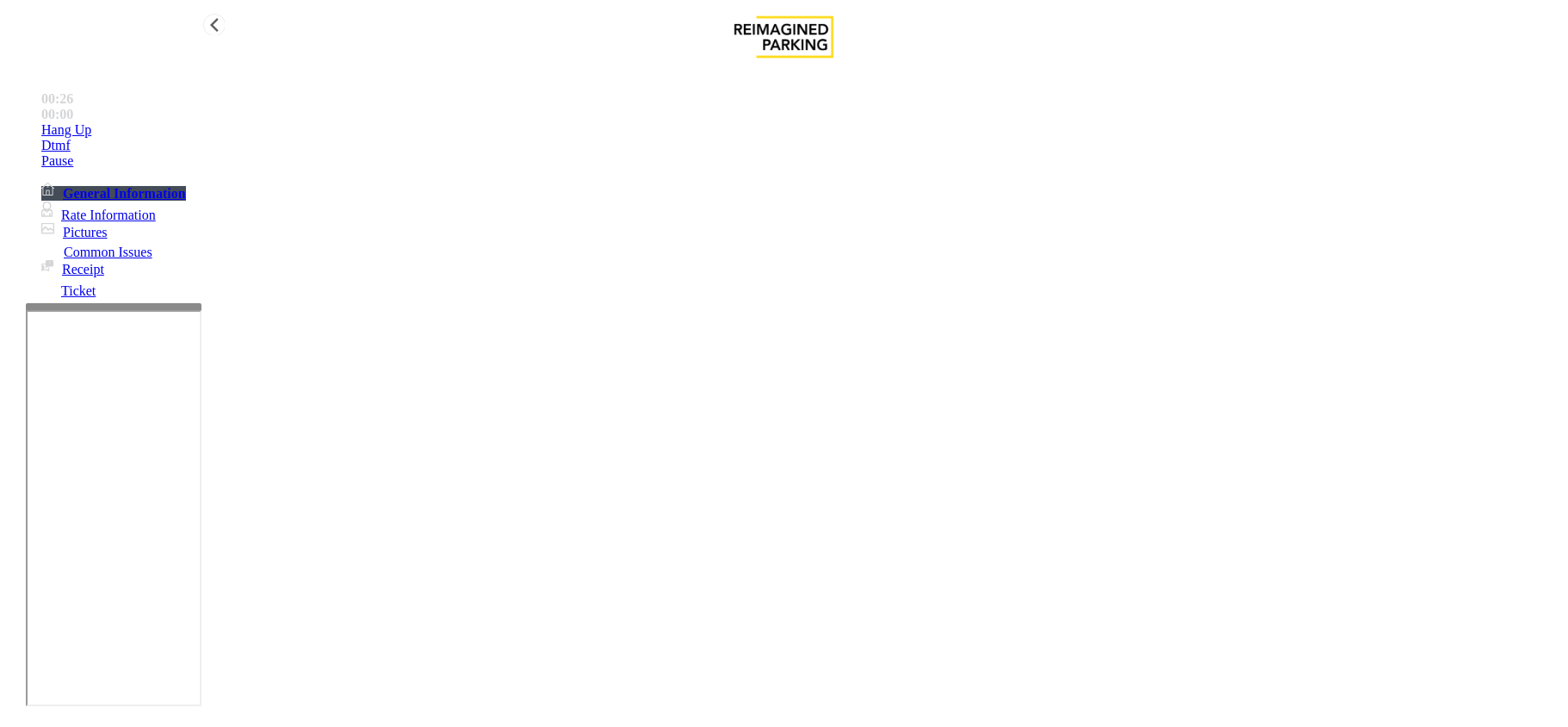 click on "Hang Up" at bounding box center (801, 130) 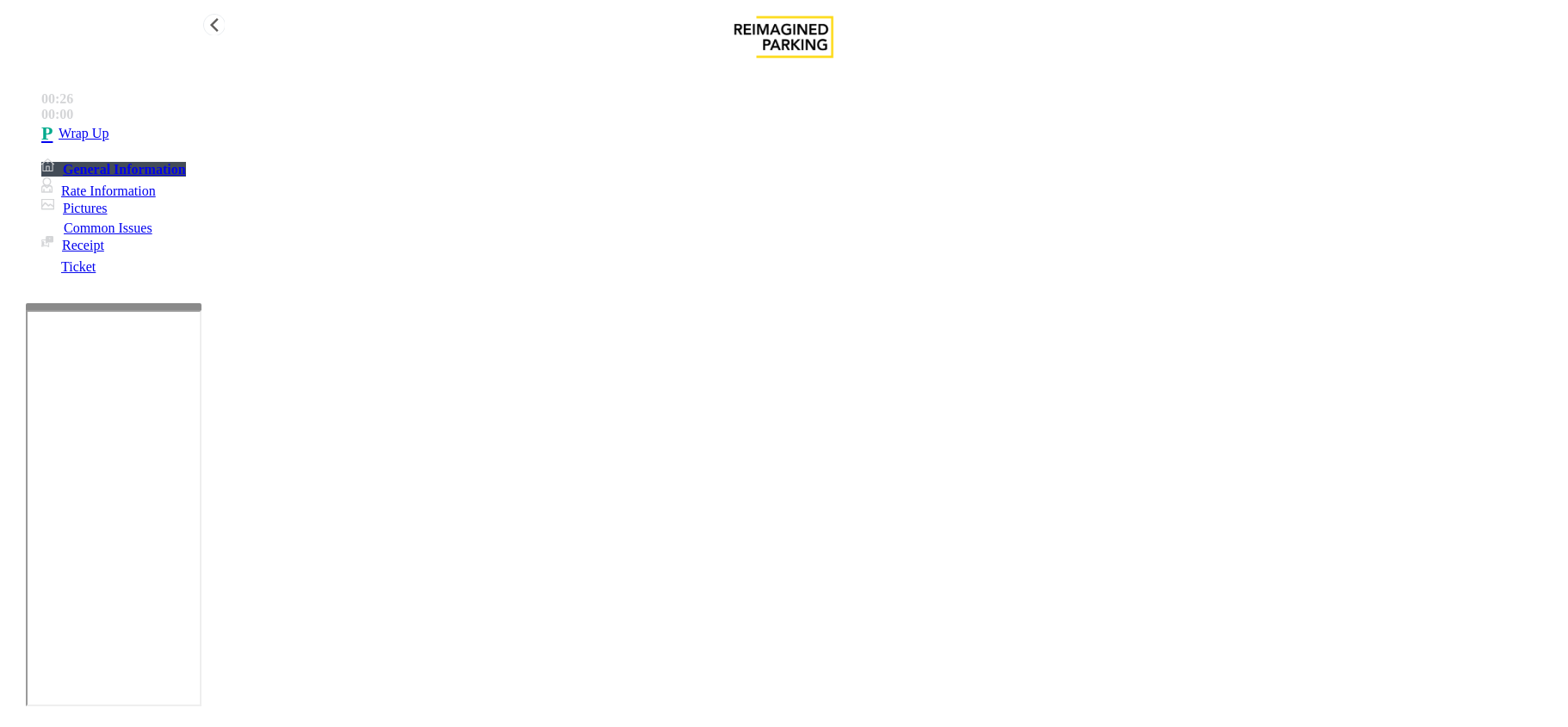 click on "Wrap Up" at bounding box center (801, 134) 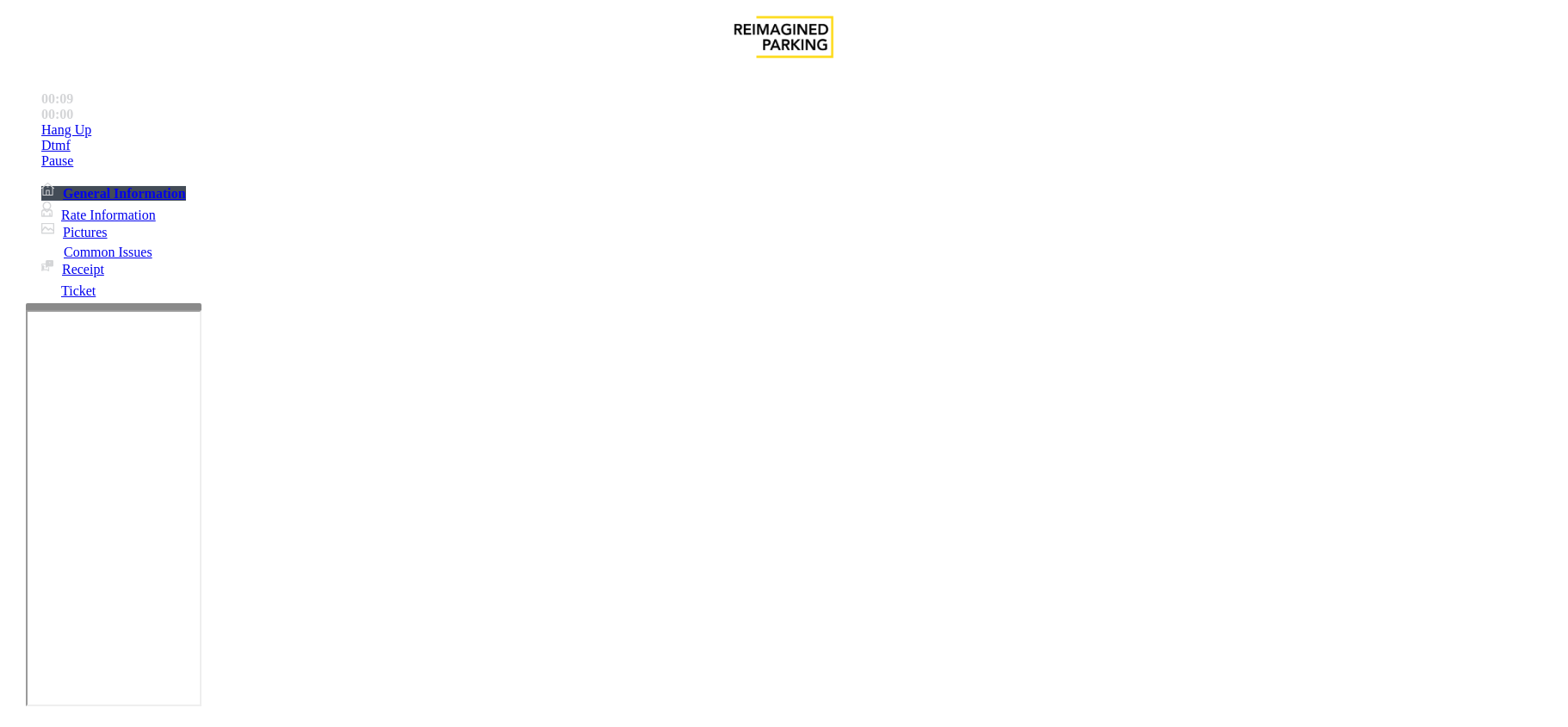 click on "Intercom Issue/No Response" at bounding box center (648, 1289) 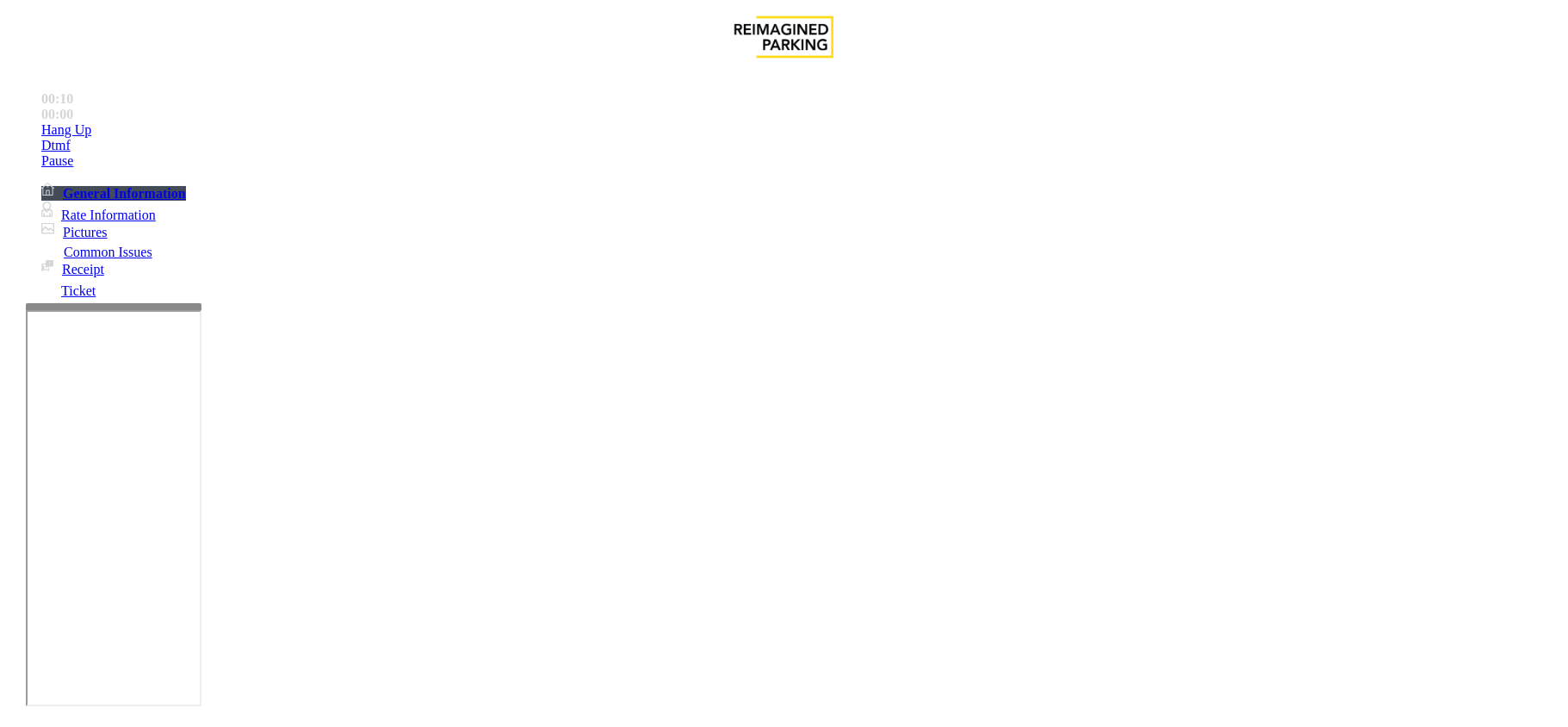 click on "No Response/Unable to hear parker" at bounding box center [122, 1289] 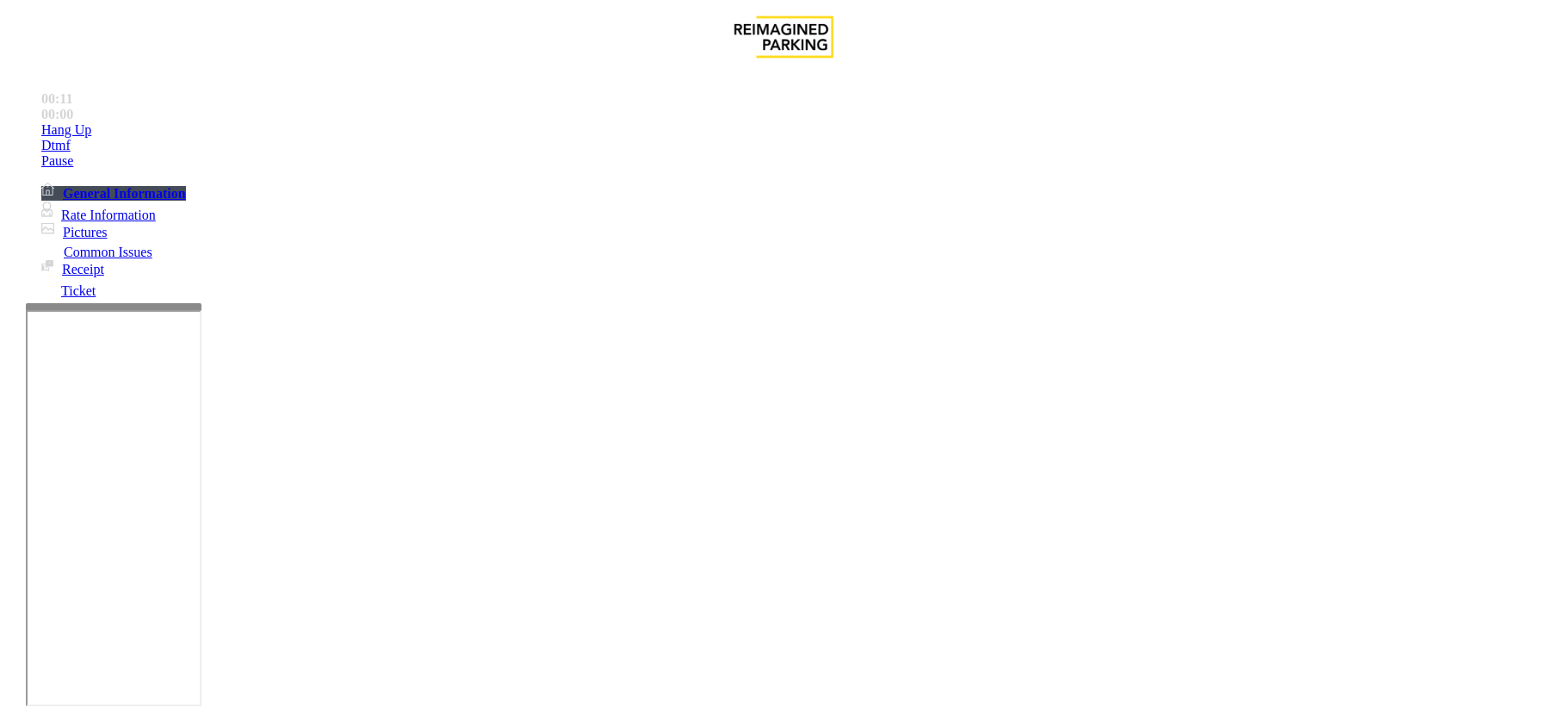 click on "No Response/Unable to hear parker" at bounding box center [784, 1277] 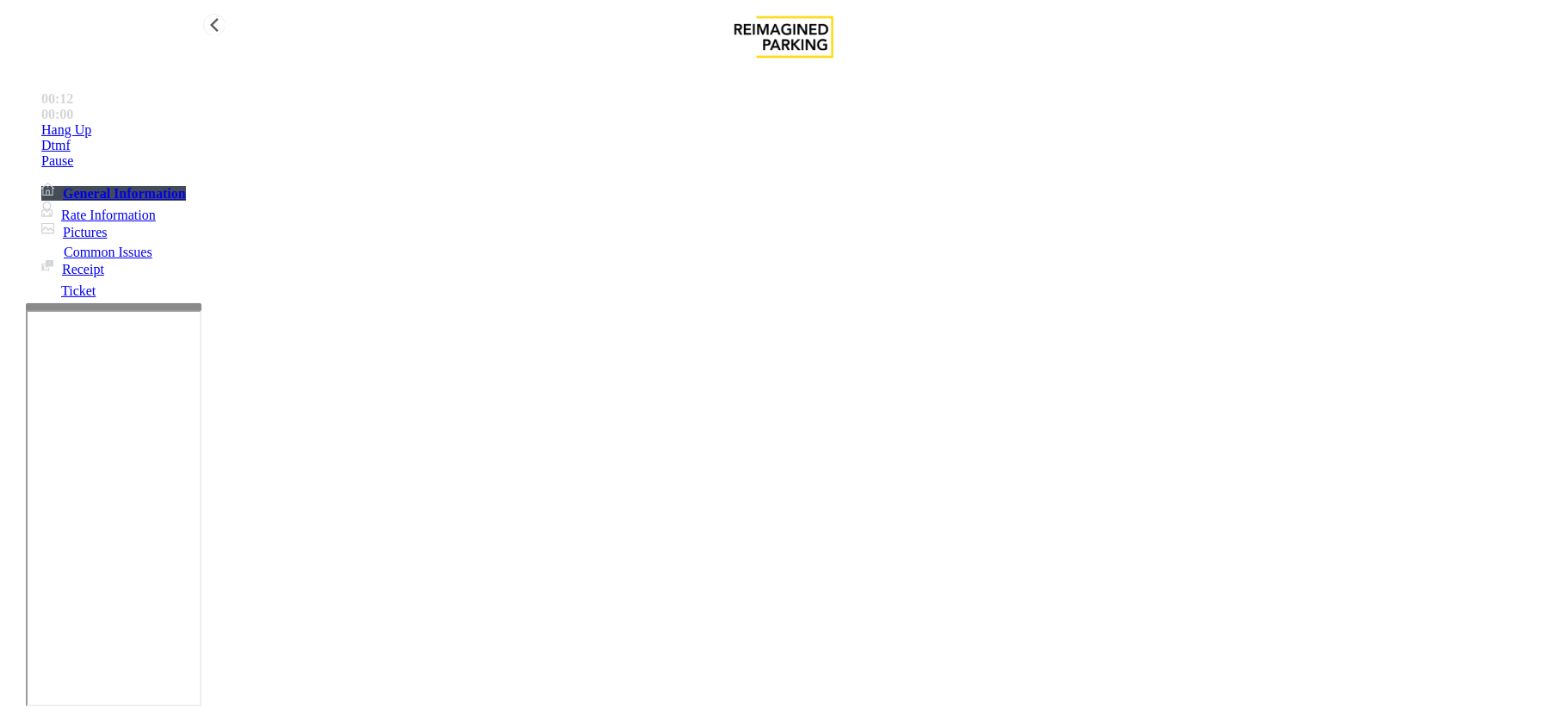 type on "**********" 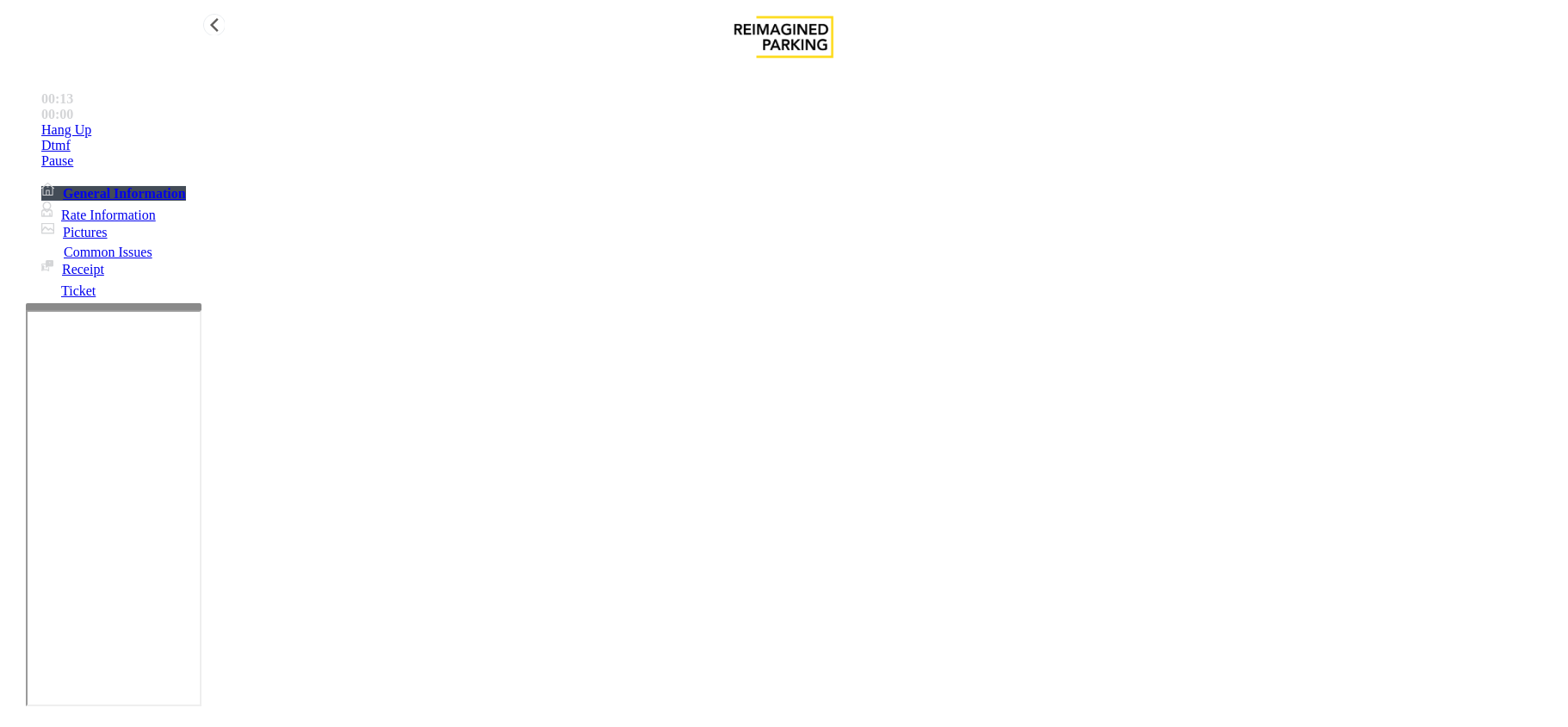 click on "Hang Up" at bounding box center (801, 130) 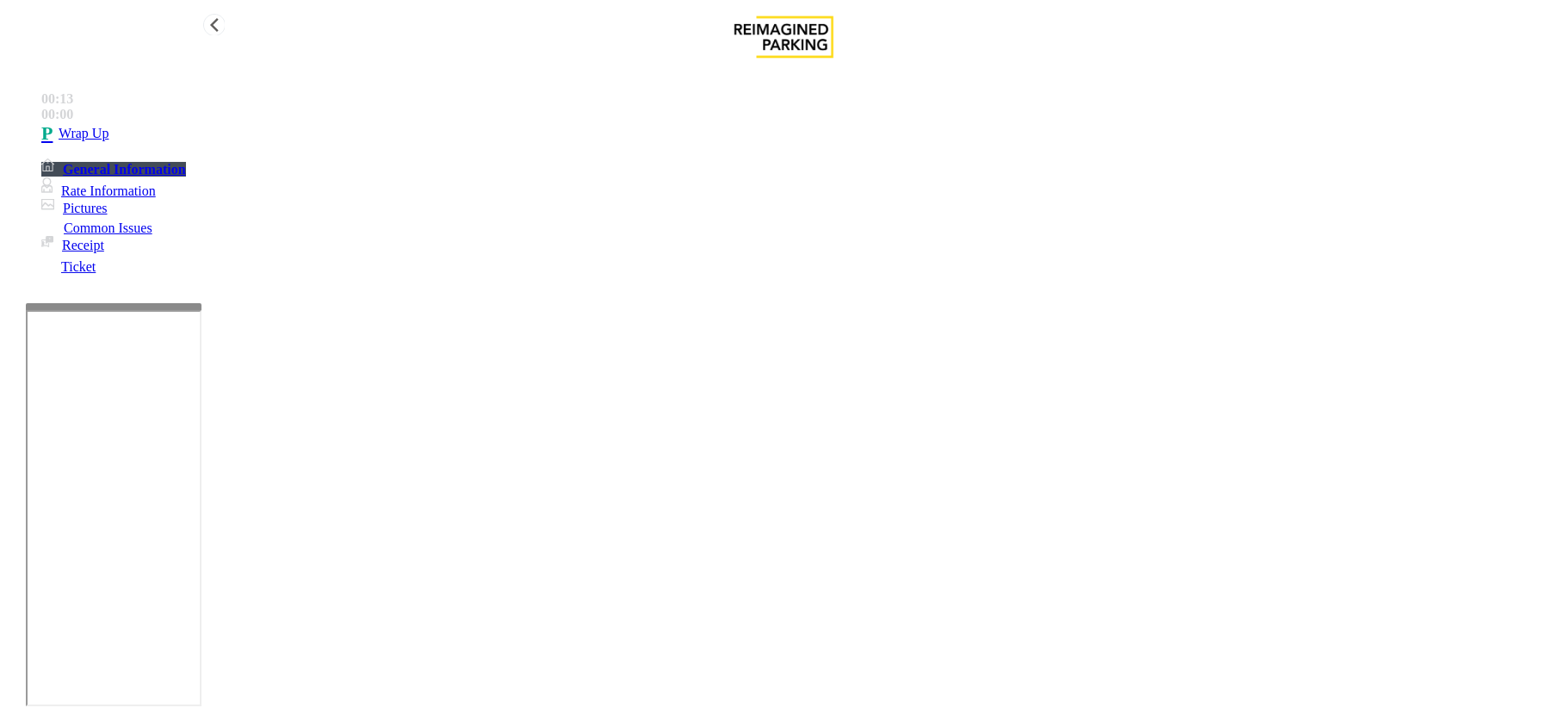 click on "Wrap Up" at bounding box center [801, 134] 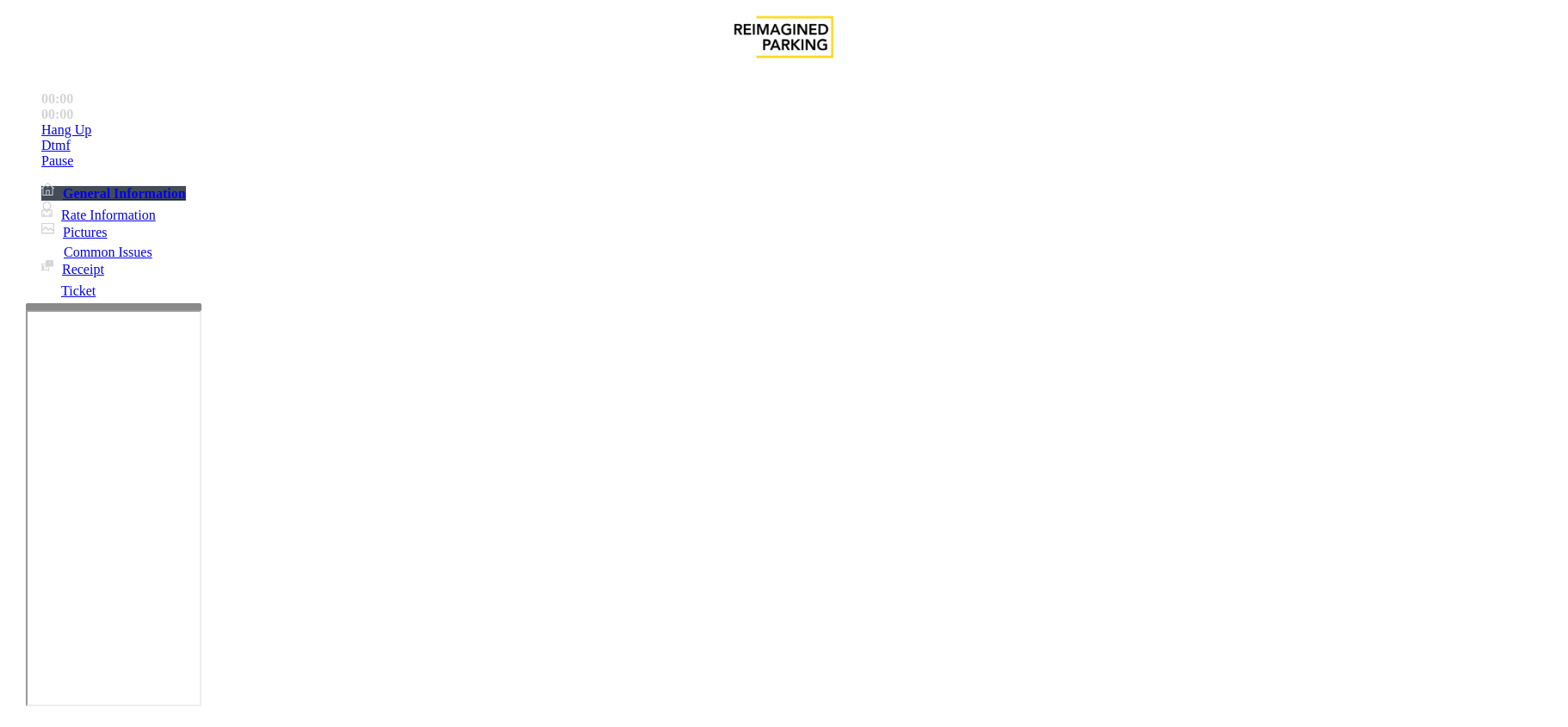scroll, scrollTop: 459, scrollLeft: 0, axis: vertical 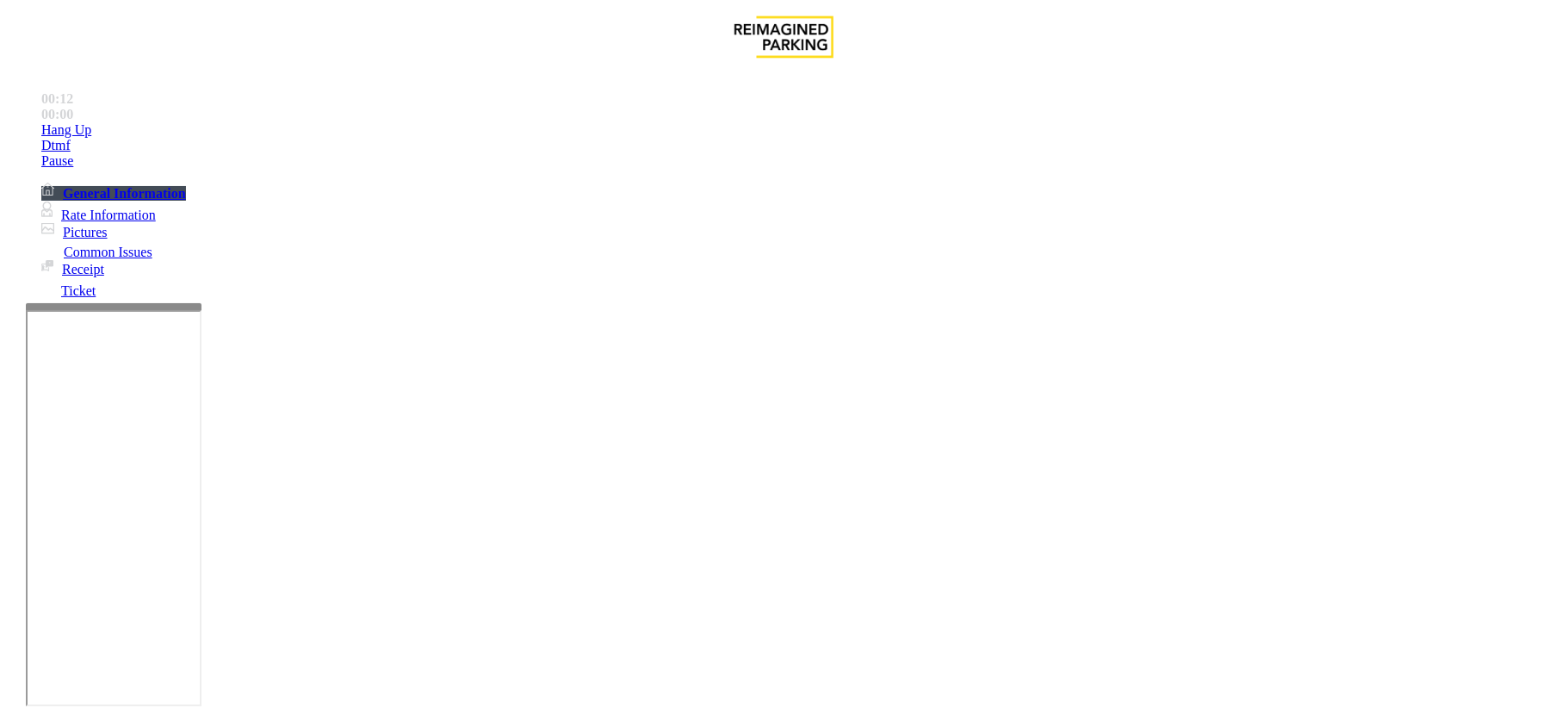 drag, startPoint x: 1230, startPoint y: 415, endPoint x: 1285, endPoint y: 415, distance: 55 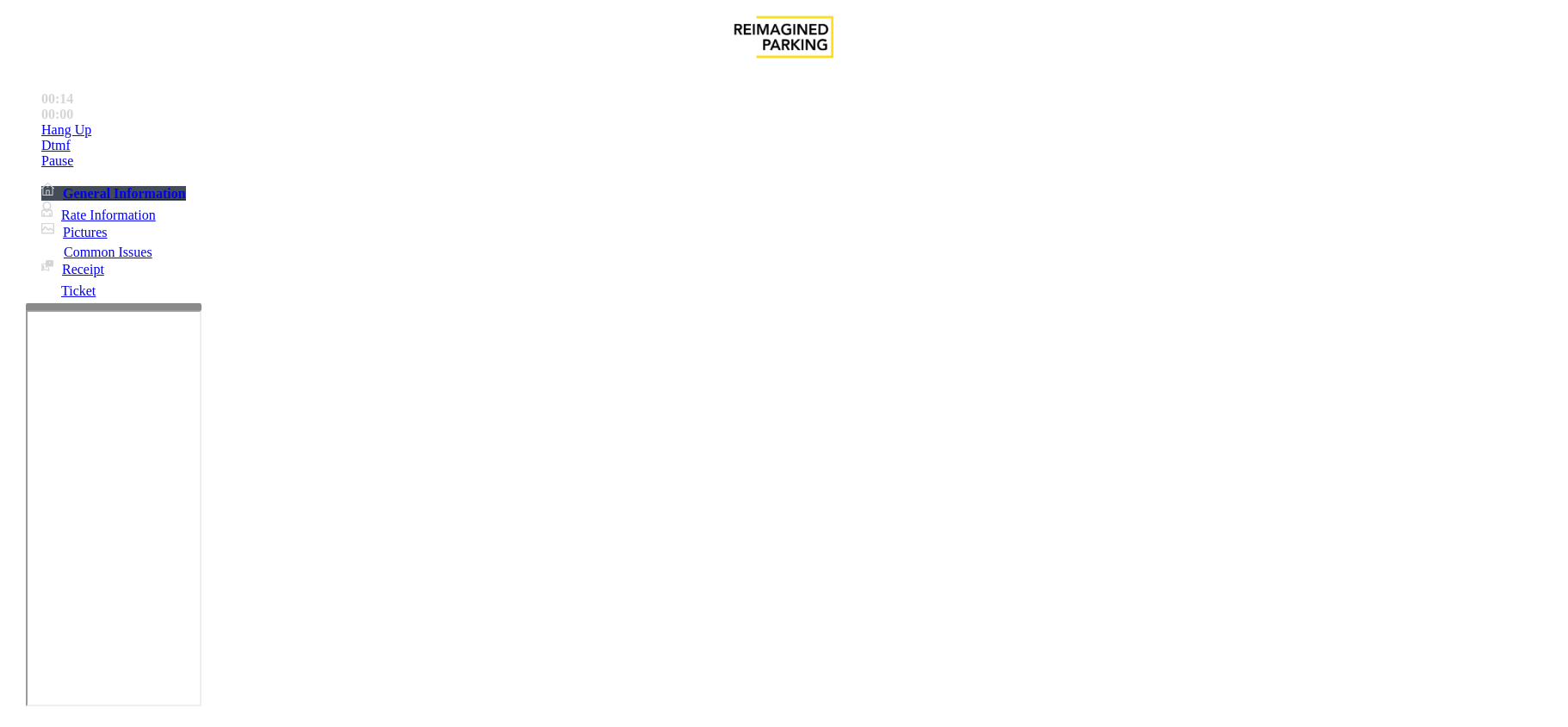 drag, startPoint x: 1324, startPoint y: 422, endPoint x: 1007, endPoint y: 438, distance: 317.40353 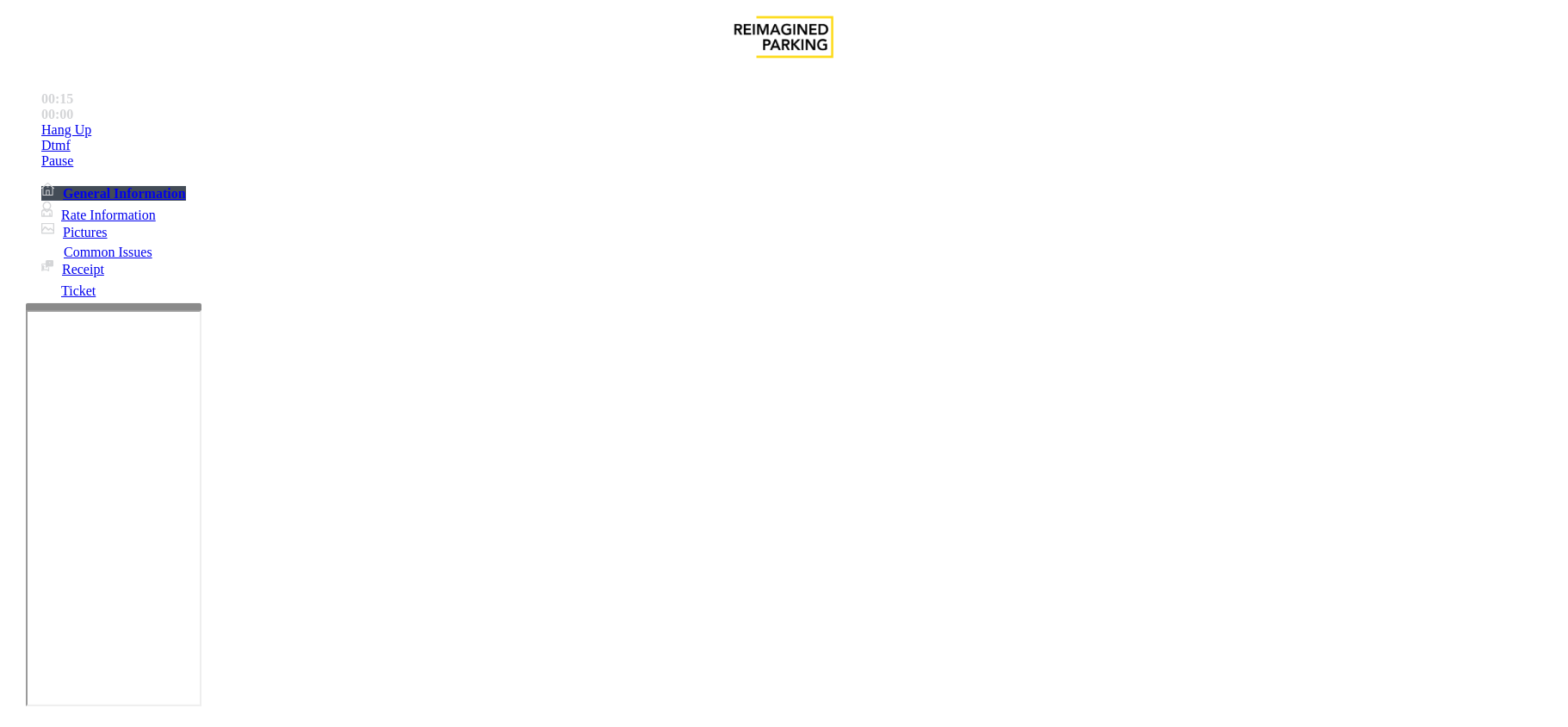click on "Building 3 garages are closed to everyone except Monthly parker." at bounding box center [325, 2364] 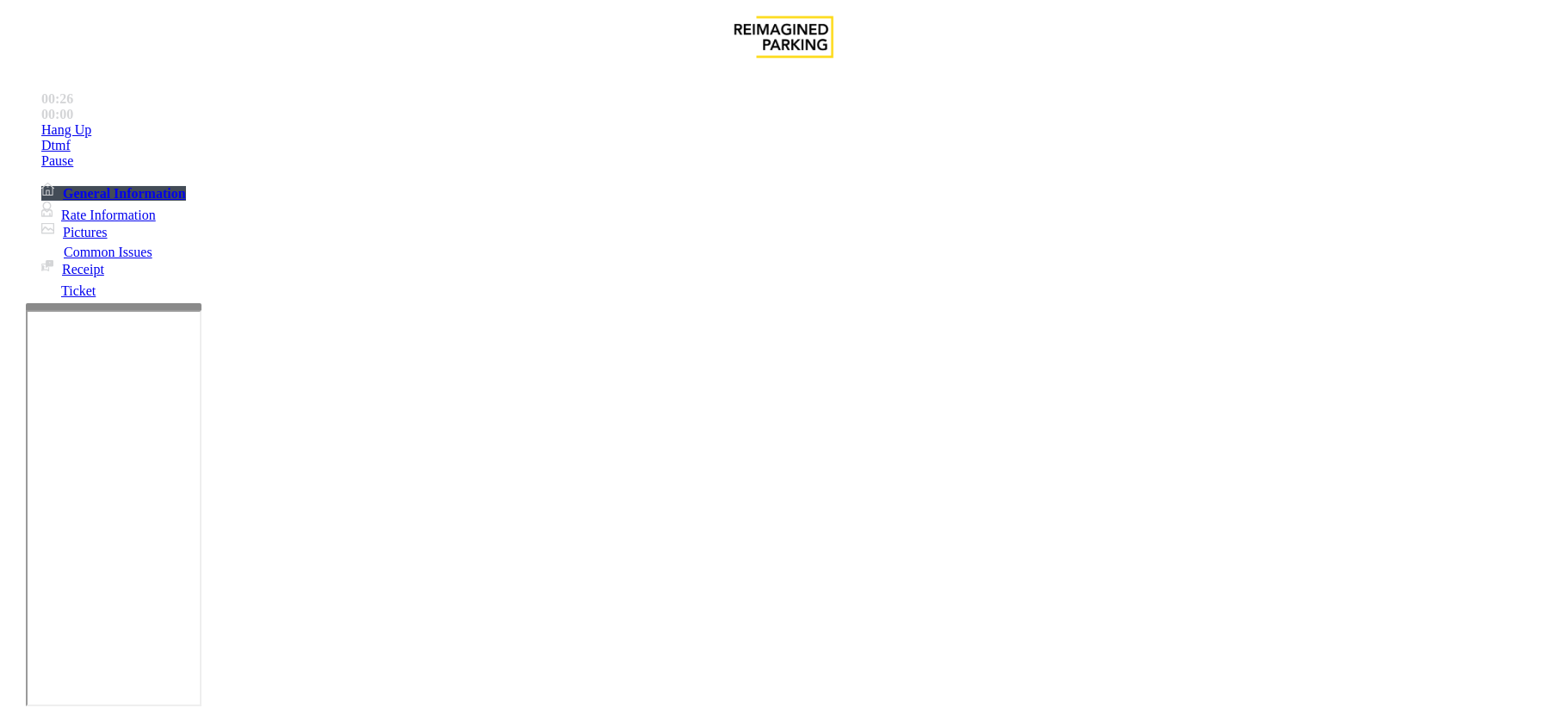 scroll, scrollTop: 804, scrollLeft: 0, axis: vertical 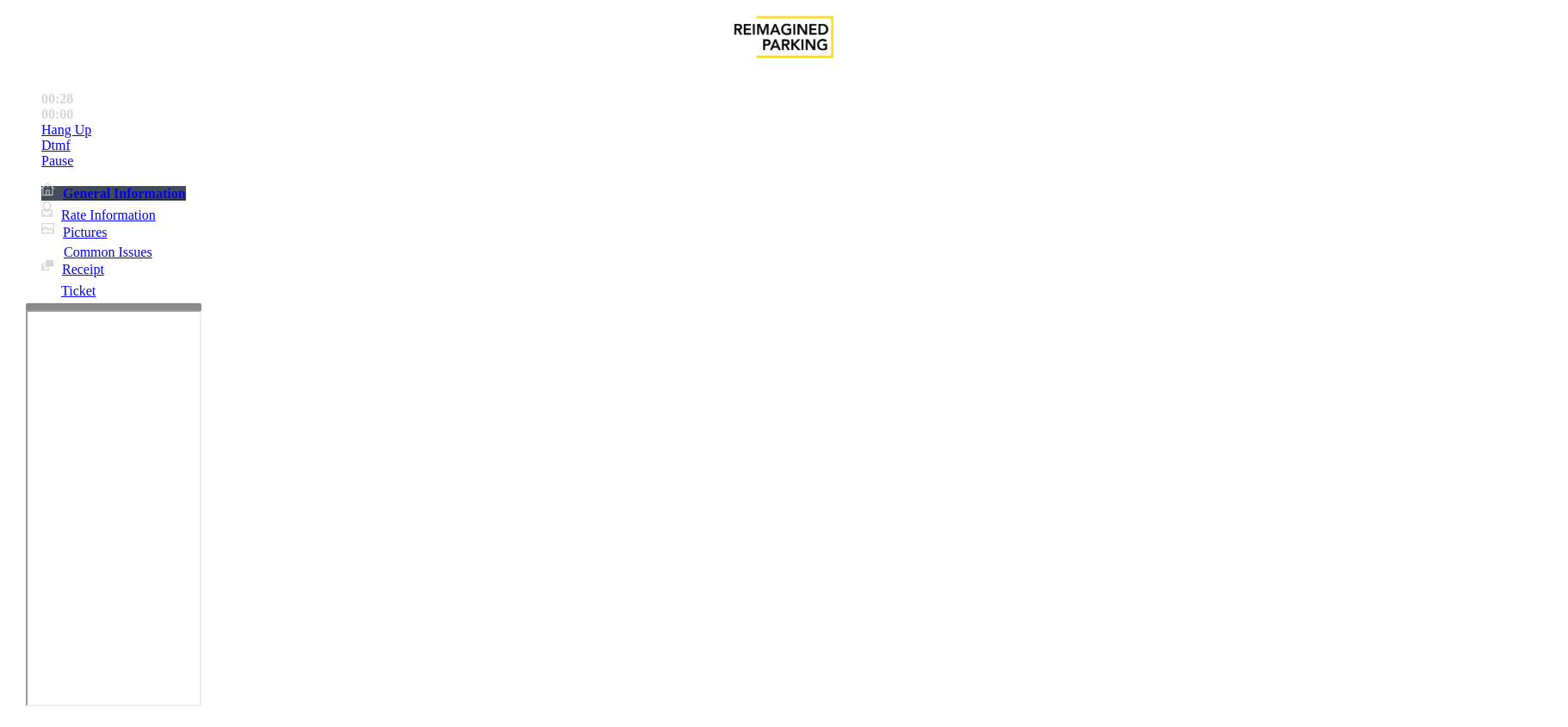 click on "Whitelist / Monthly Parker" at bounding box center (781, 3016) 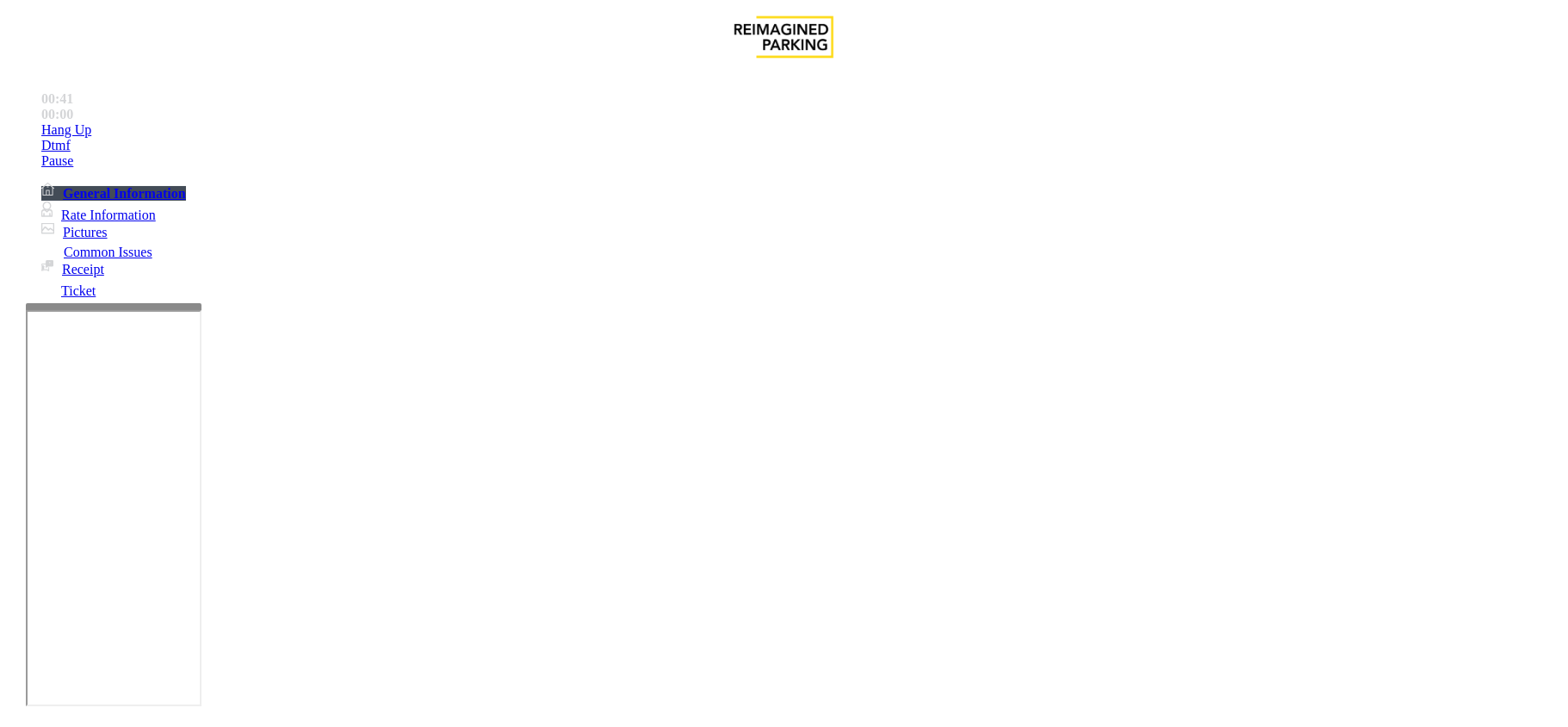 click on "Hardware\Kiosk Issue" at bounding box center (87, 1289) 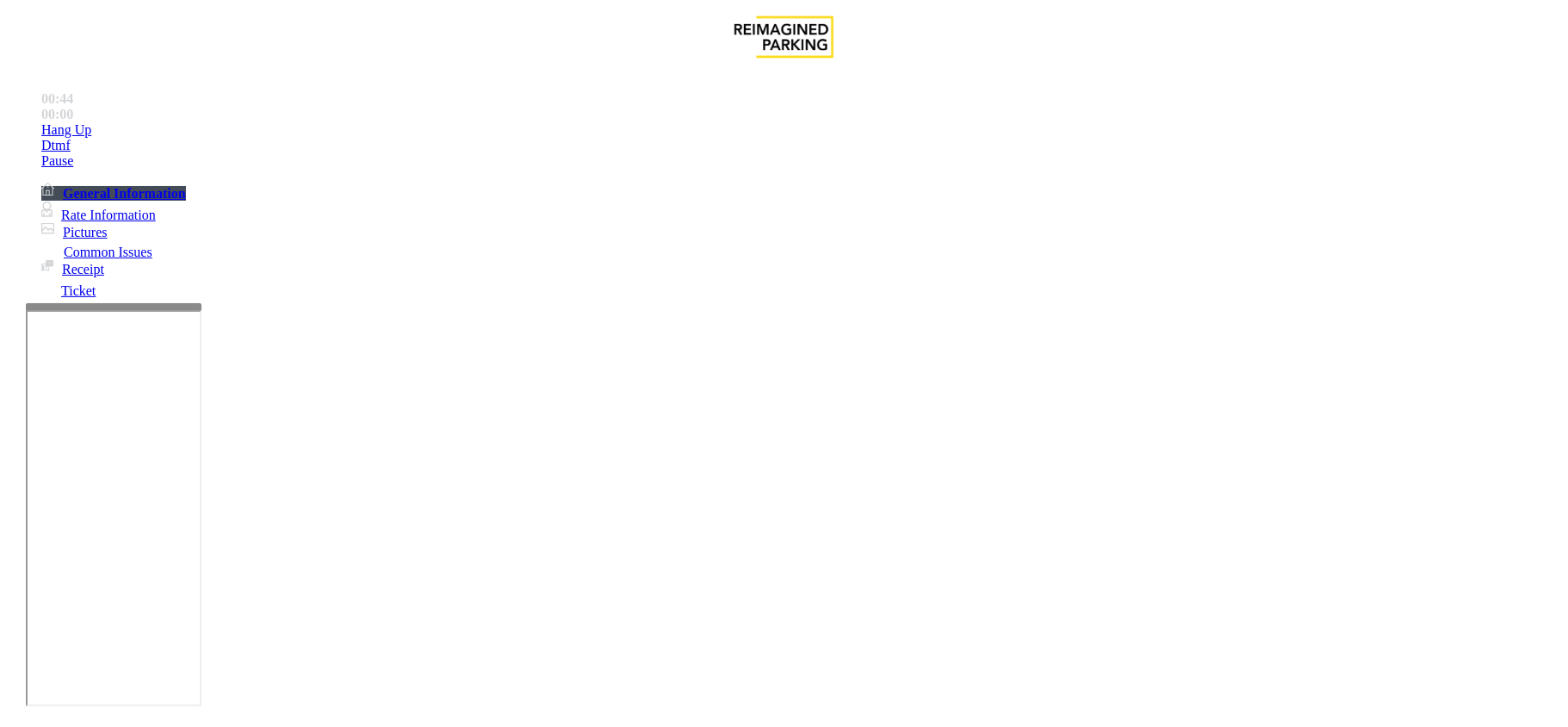 click on "Gate / Door Won't Open" at bounding box center (492, 1289) 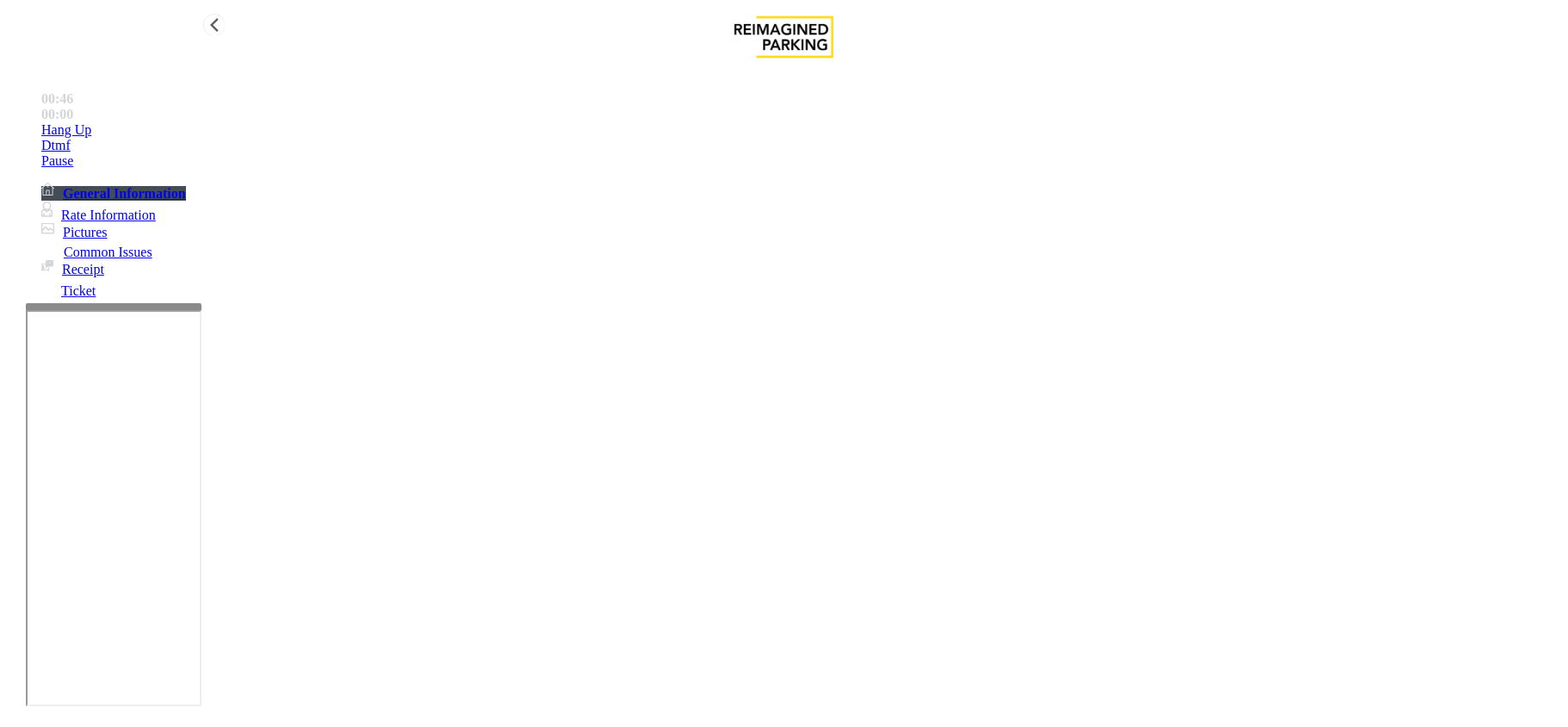 click on "Hang Up" at bounding box center [801, 130] 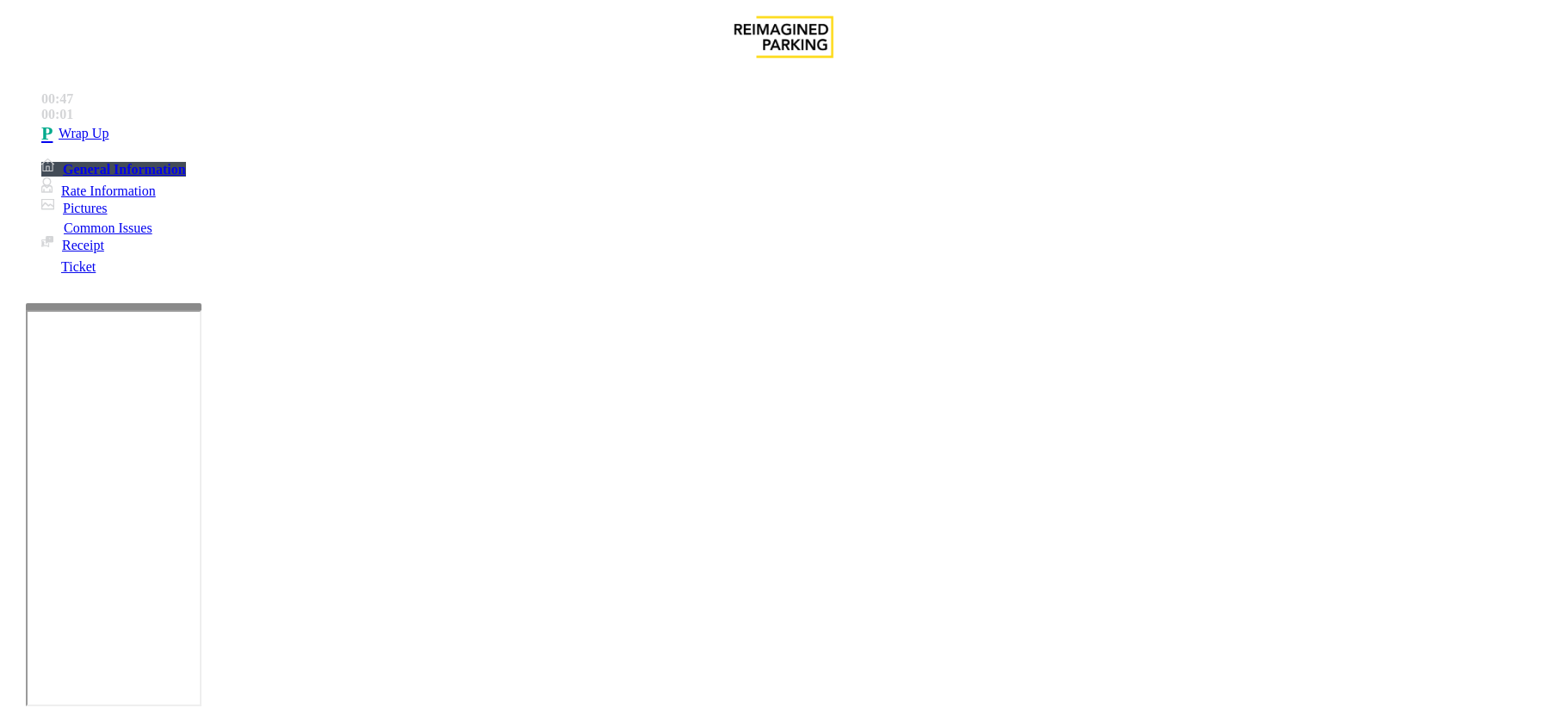 click at bounding box center (253, 1487) 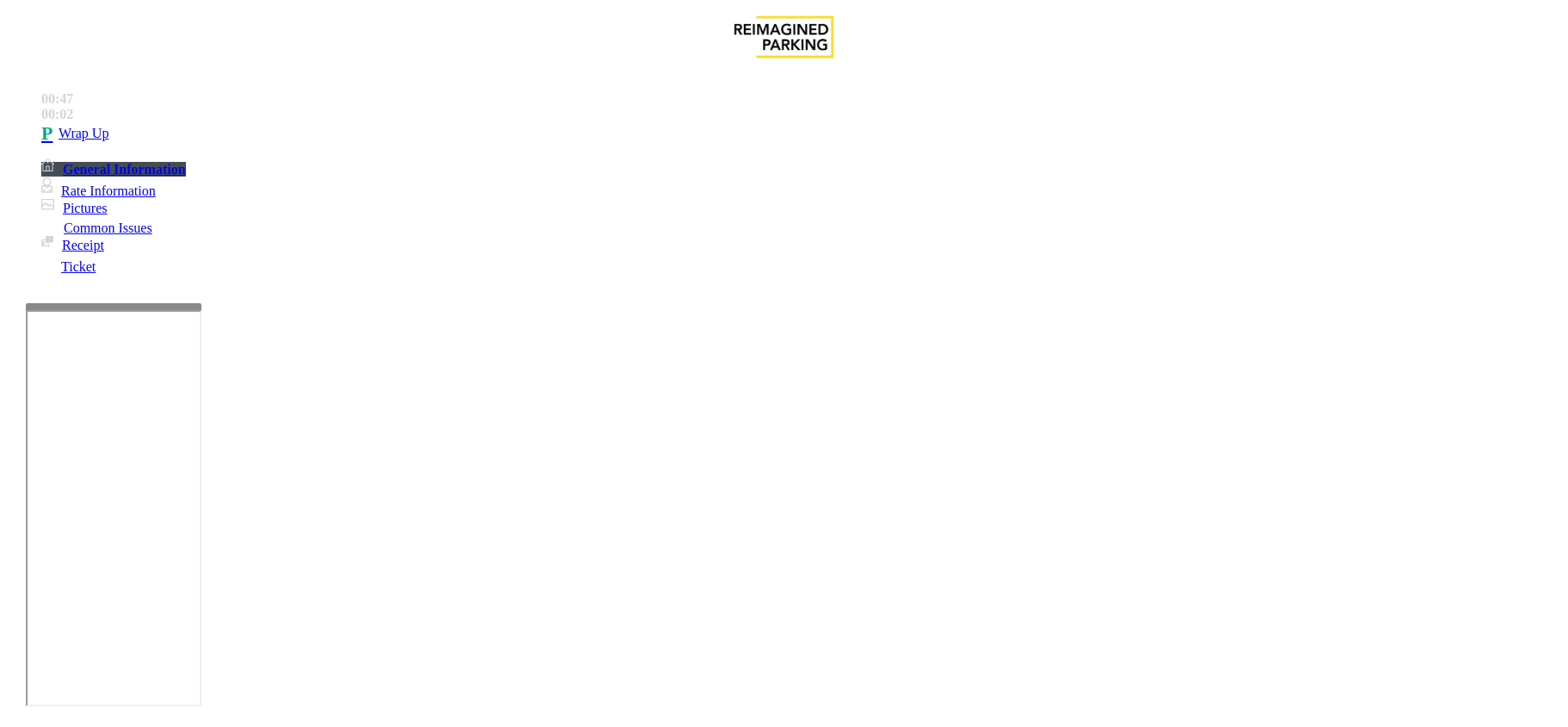 click on "Gate / Door Won't Open" at bounding box center [784, 1277] 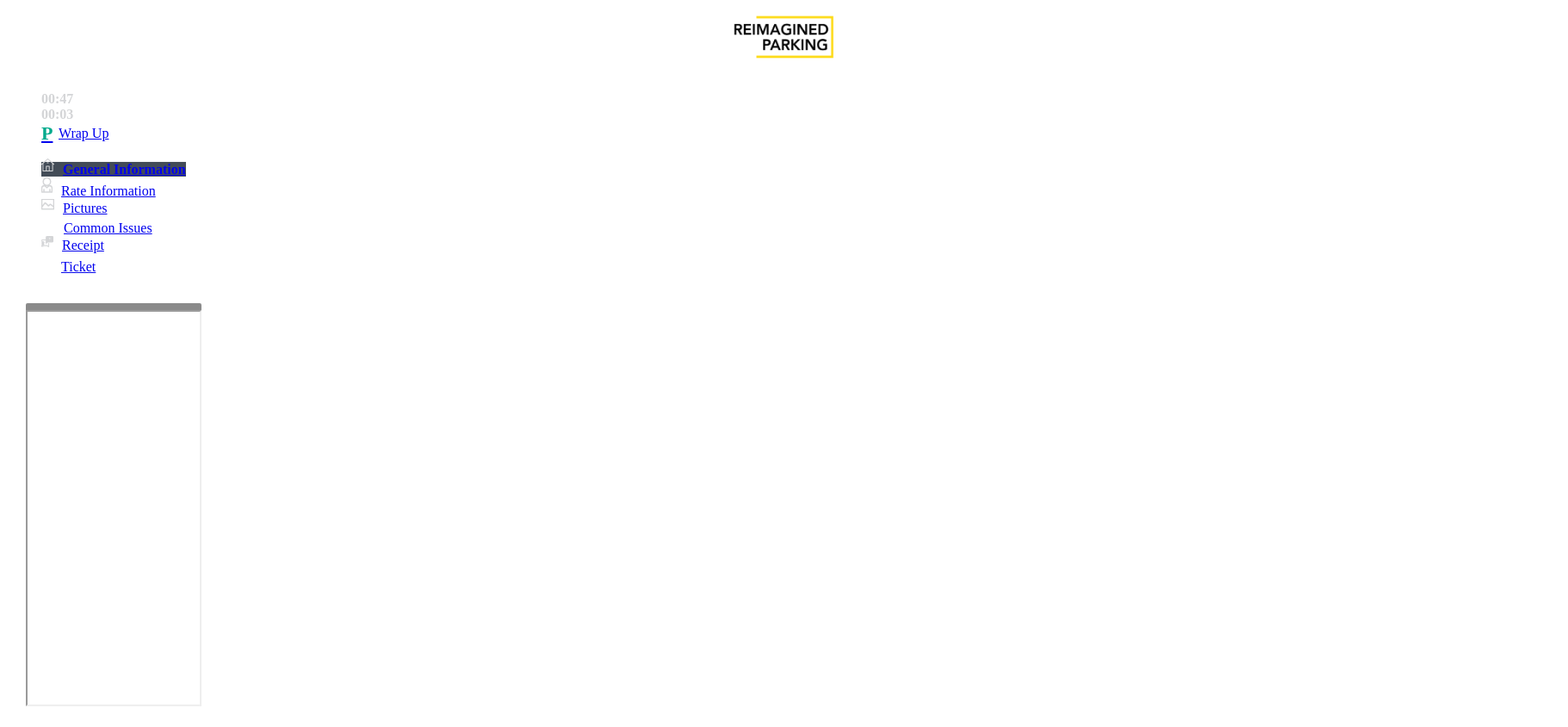 click on "Gate / Door Won't Open" at bounding box center (784, 1277) 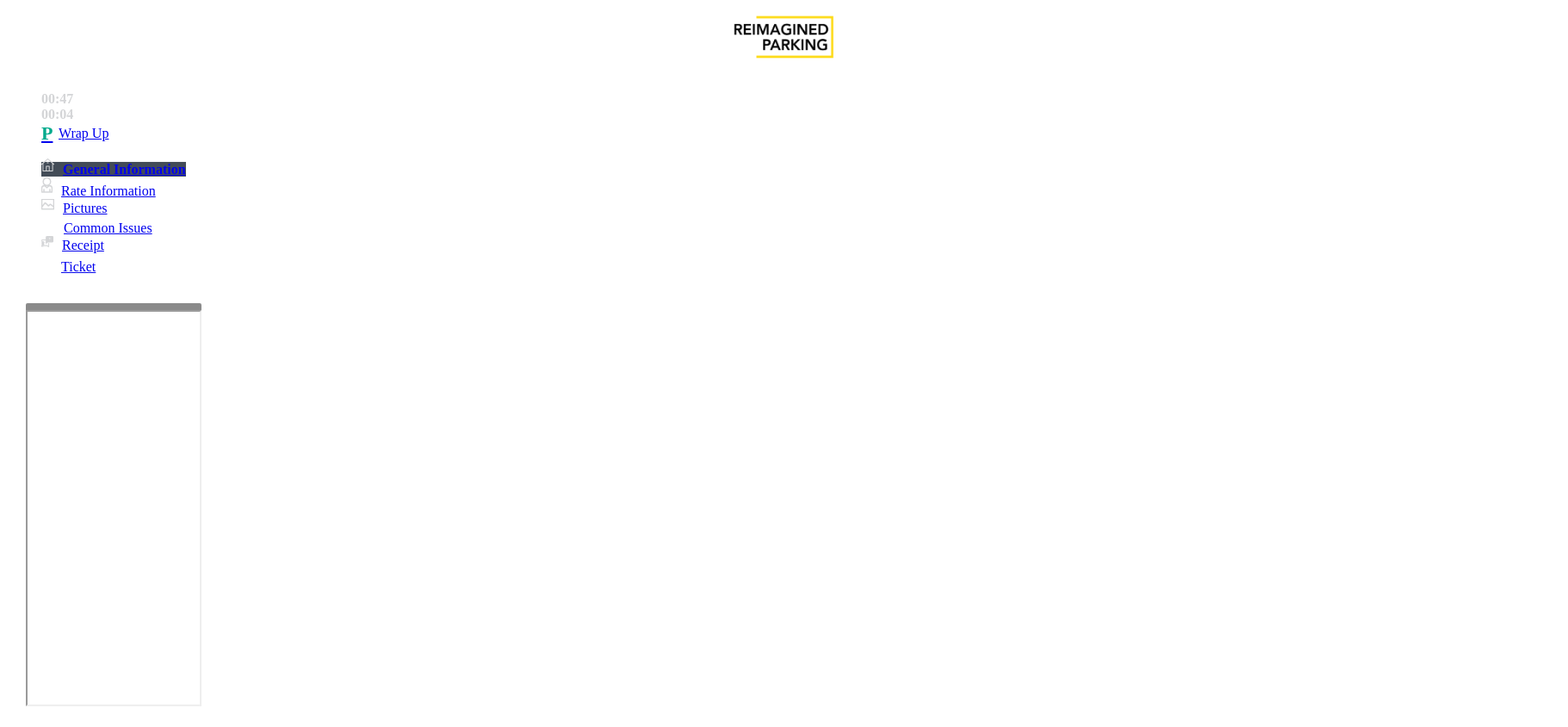 click at bounding box center [253, 1487] 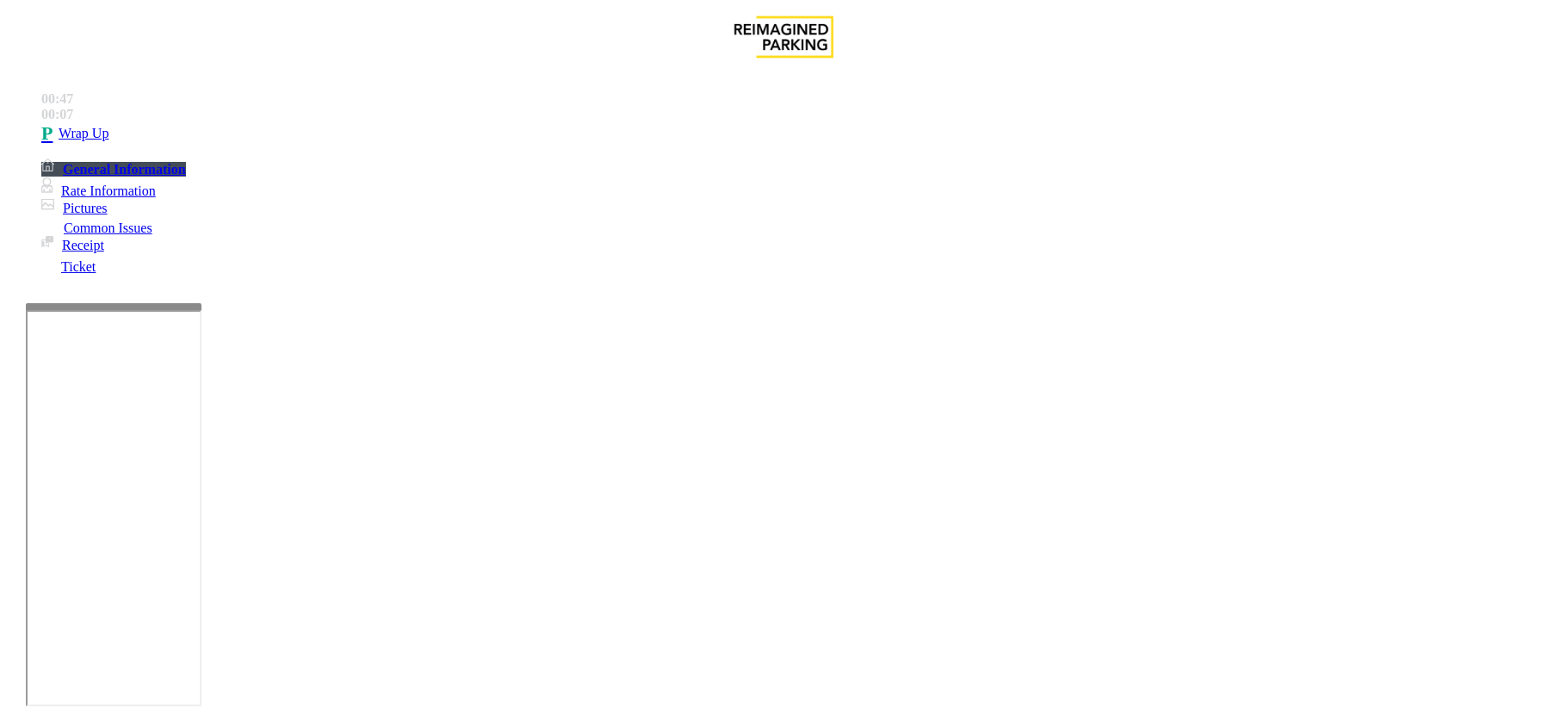 drag, startPoint x: 356, startPoint y: 463, endPoint x: 332, endPoint y: 455, distance: 25.298221 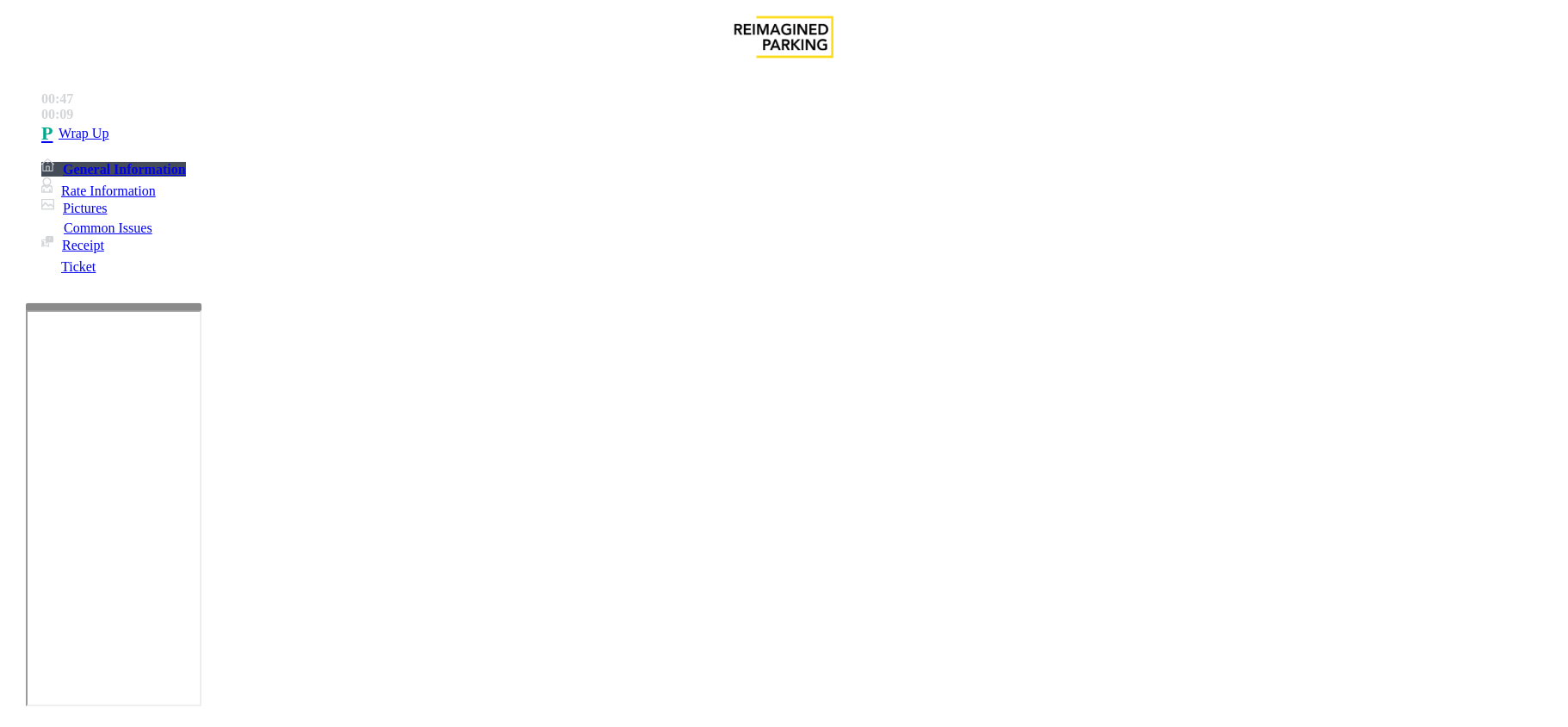 type on "**" 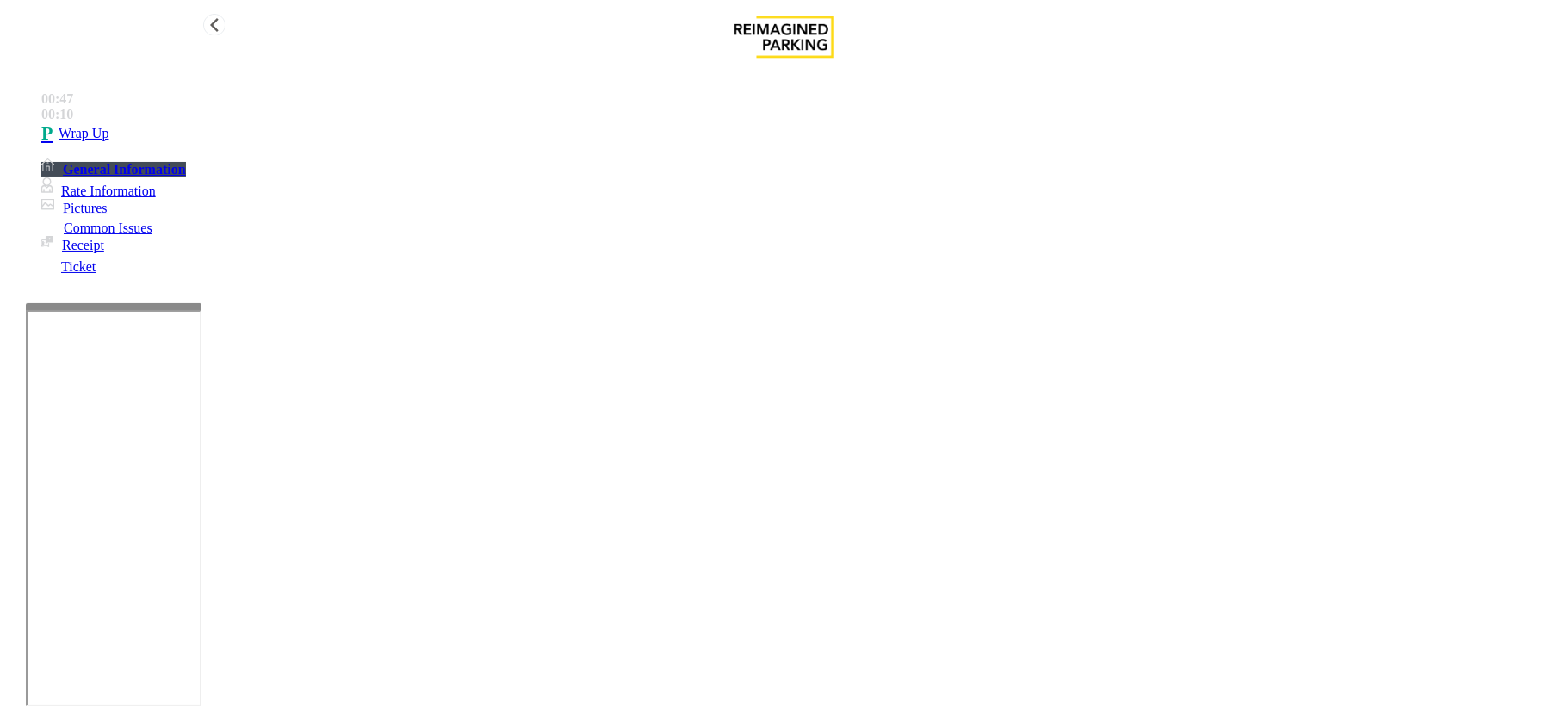 type on "**" 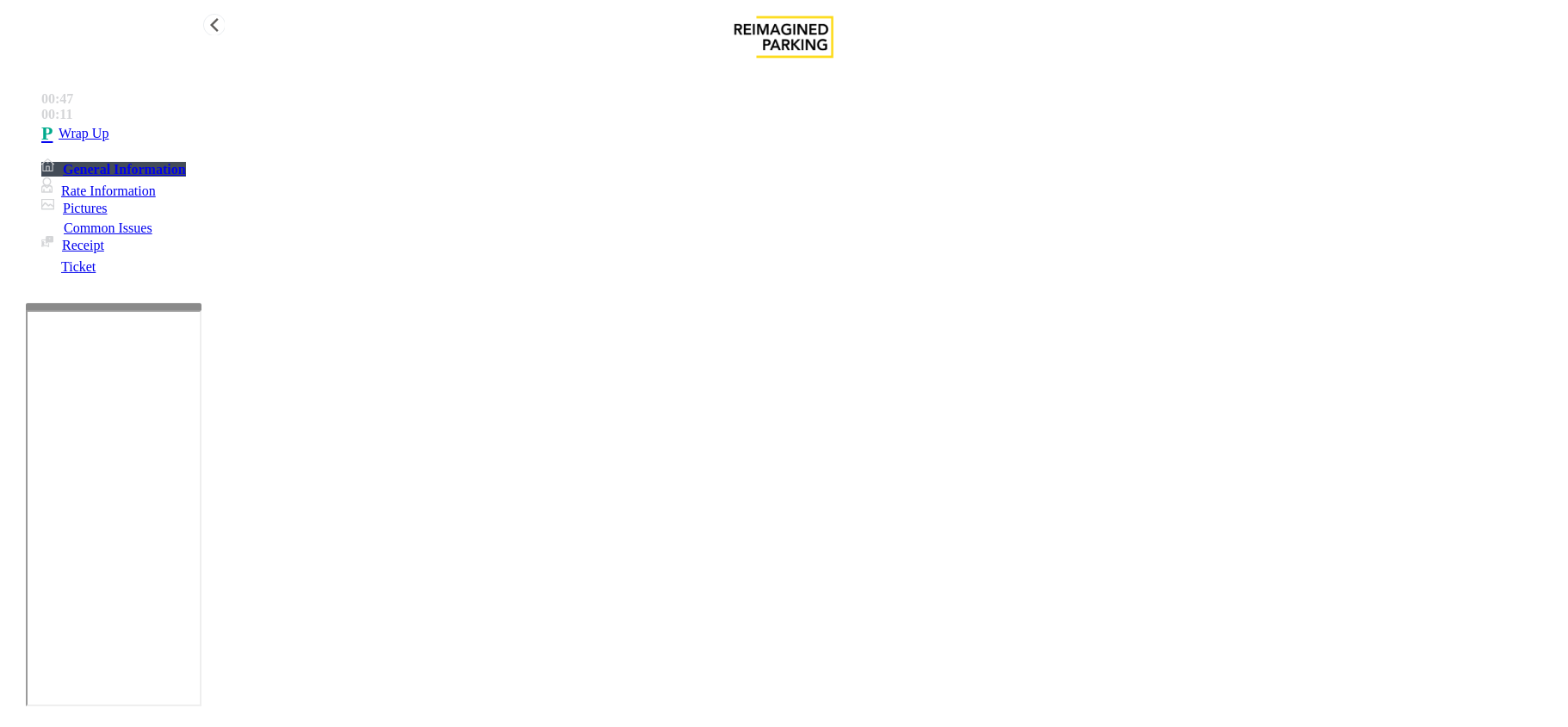 click on "Wrap Up" at bounding box center [801, 134] 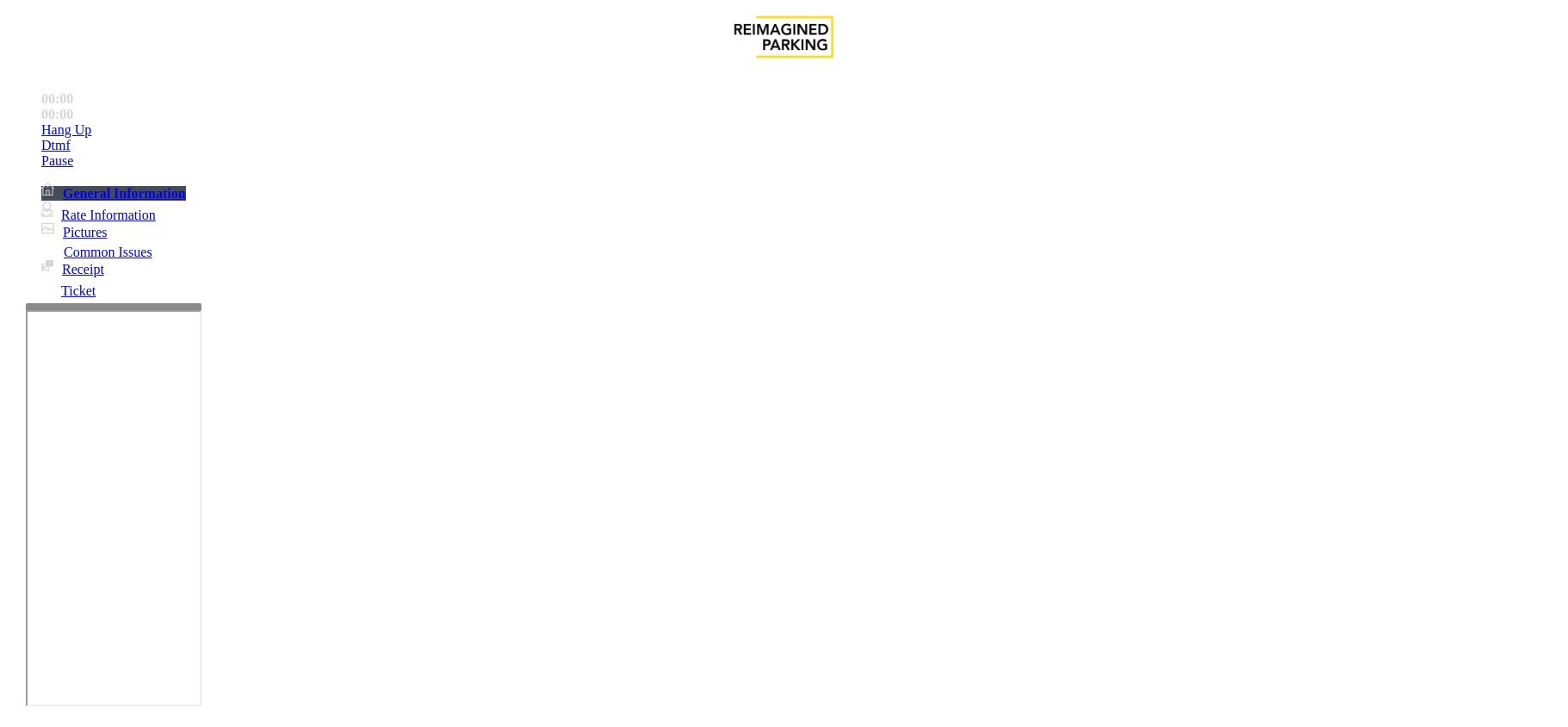 scroll, scrollTop: 689, scrollLeft: 0, axis: vertical 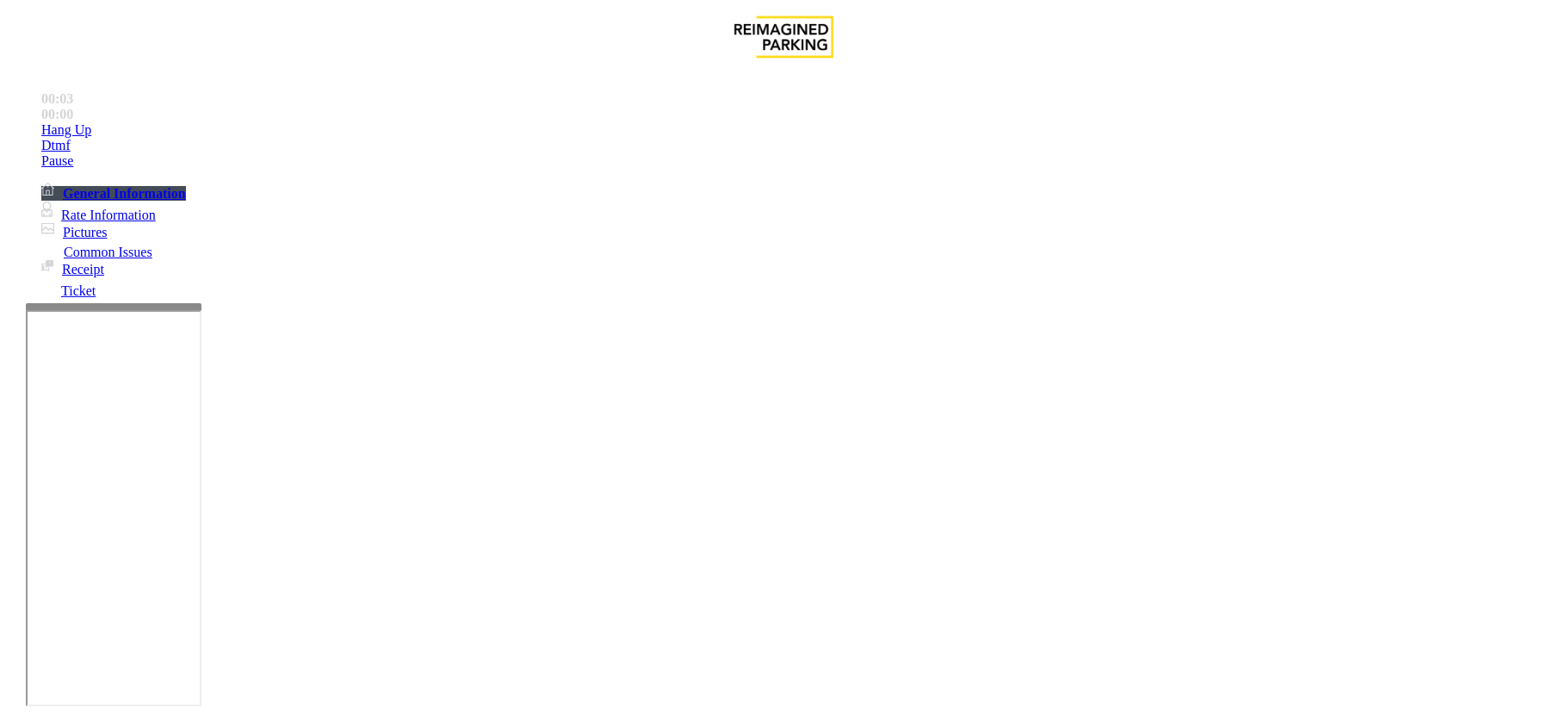 click on "Ticket Issue" at bounding box center (61, 1289) 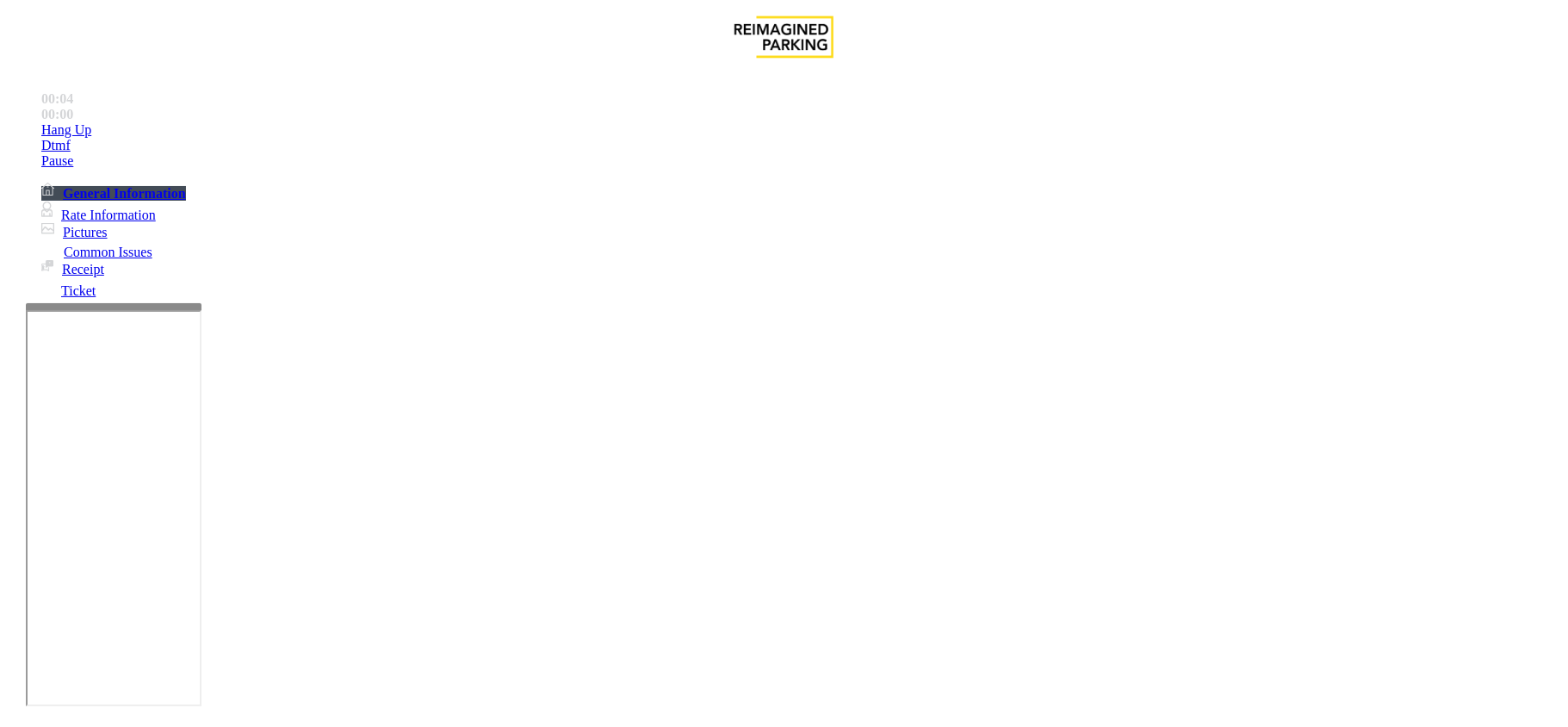 click on "Ticket Unreadable" at bounding box center [258, 1289] 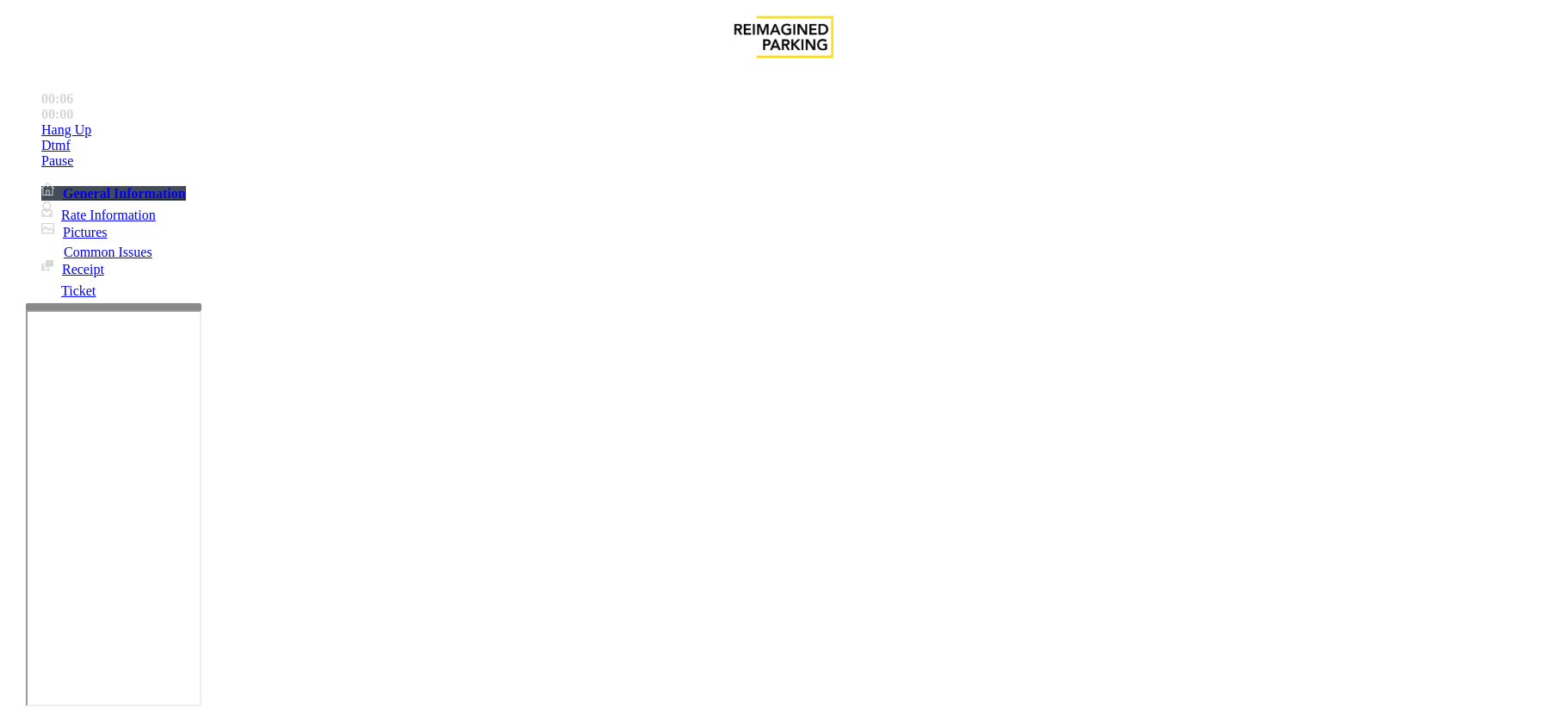 scroll, scrollTop: 1263, scrollLeft: 0, axis: vertical 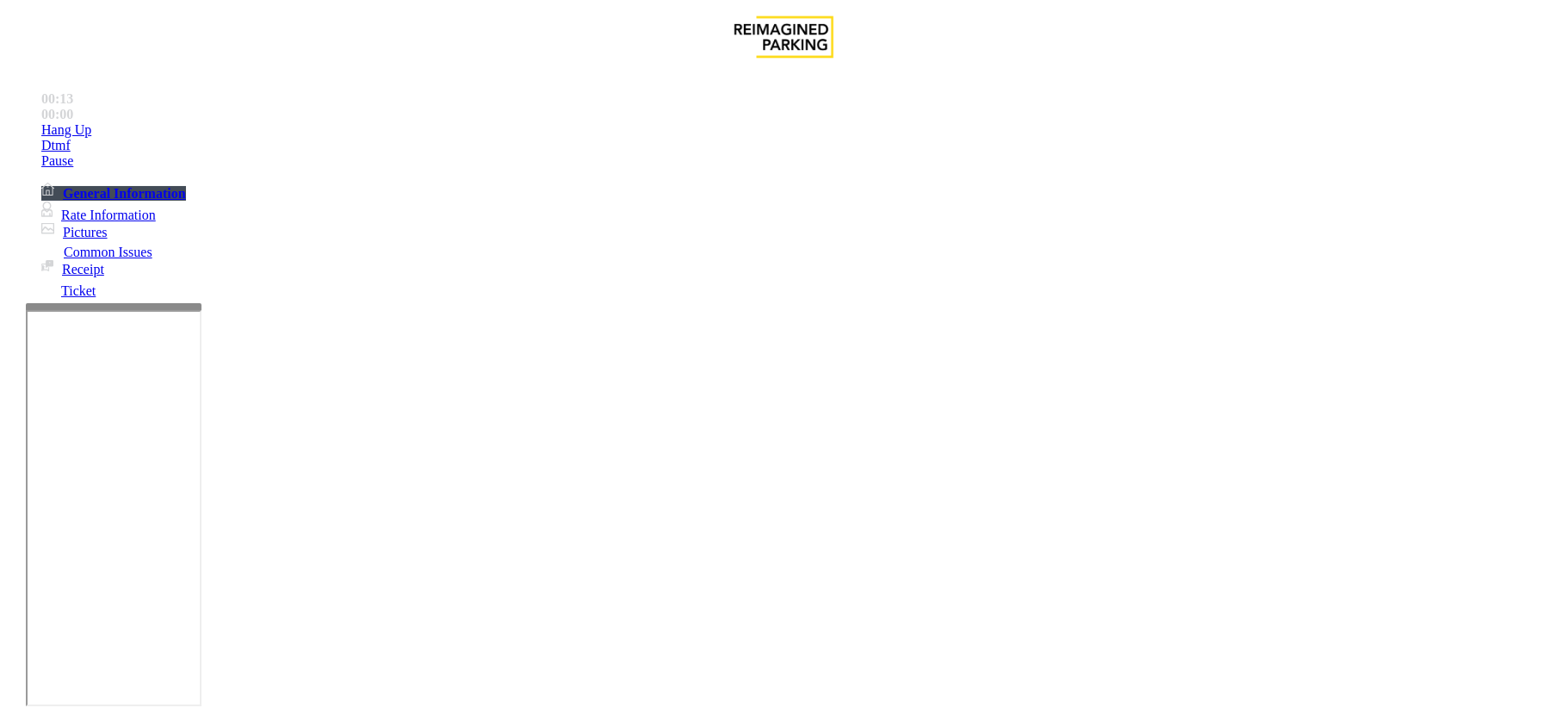 click at bounding box center (253, 1543) 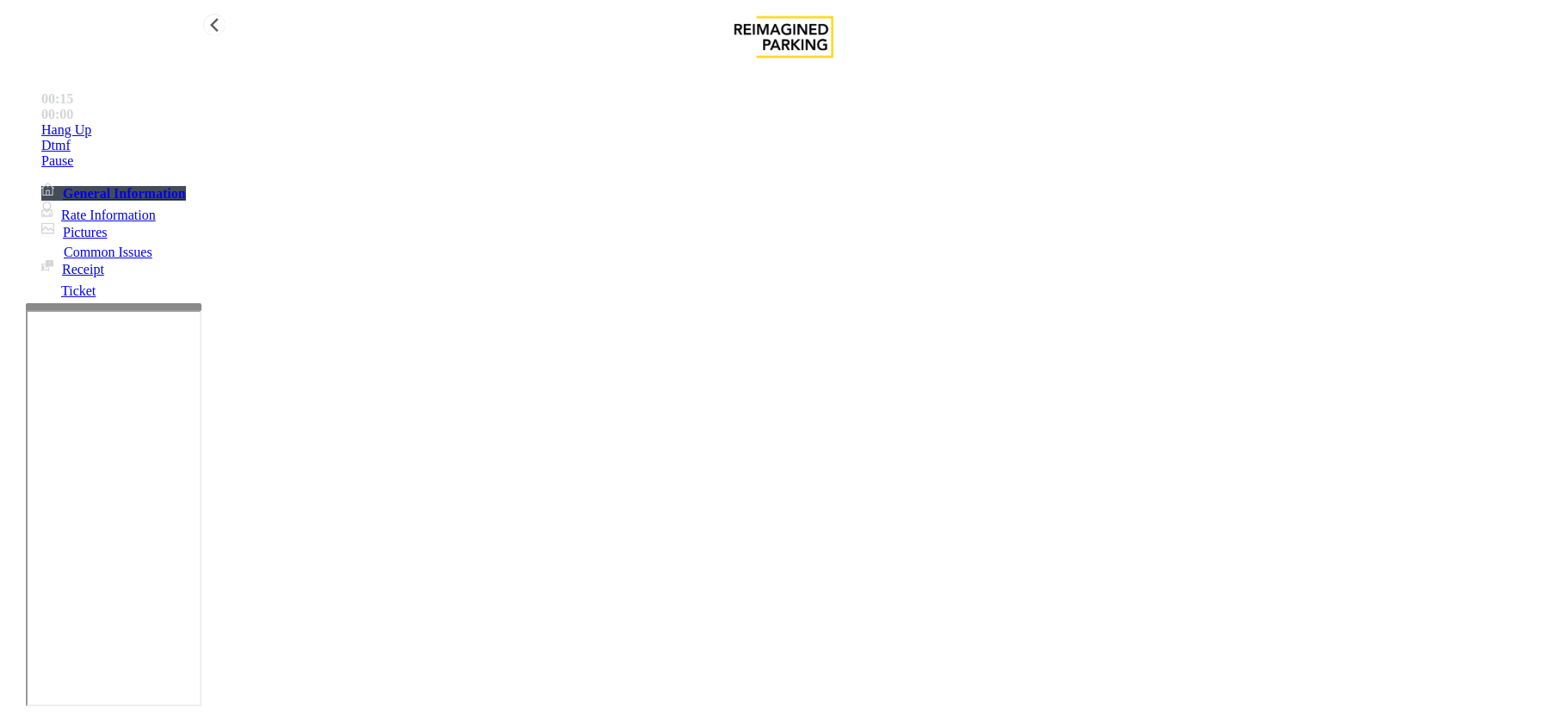 paste on "**********" 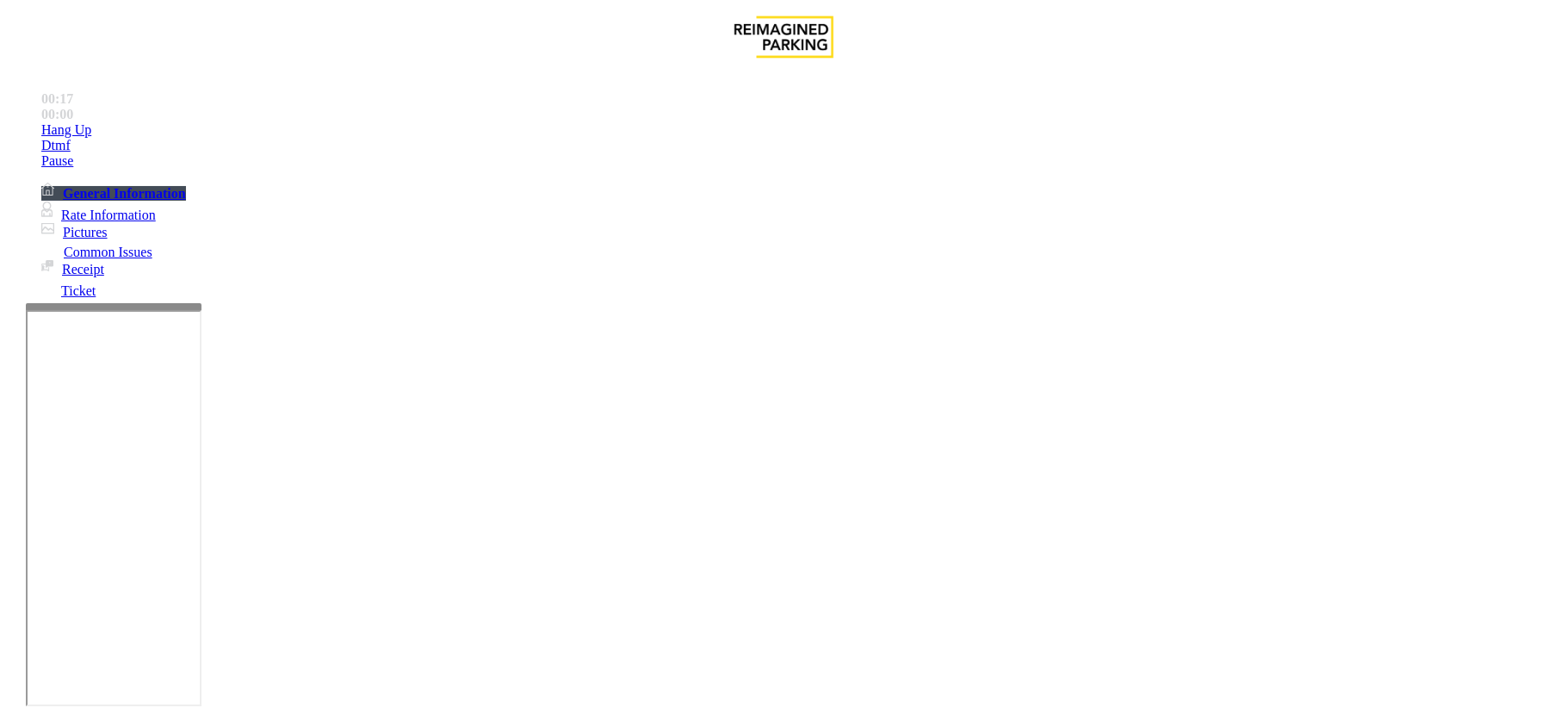 click on "Ticket Unreadable" at bounding box center [784, 1277] 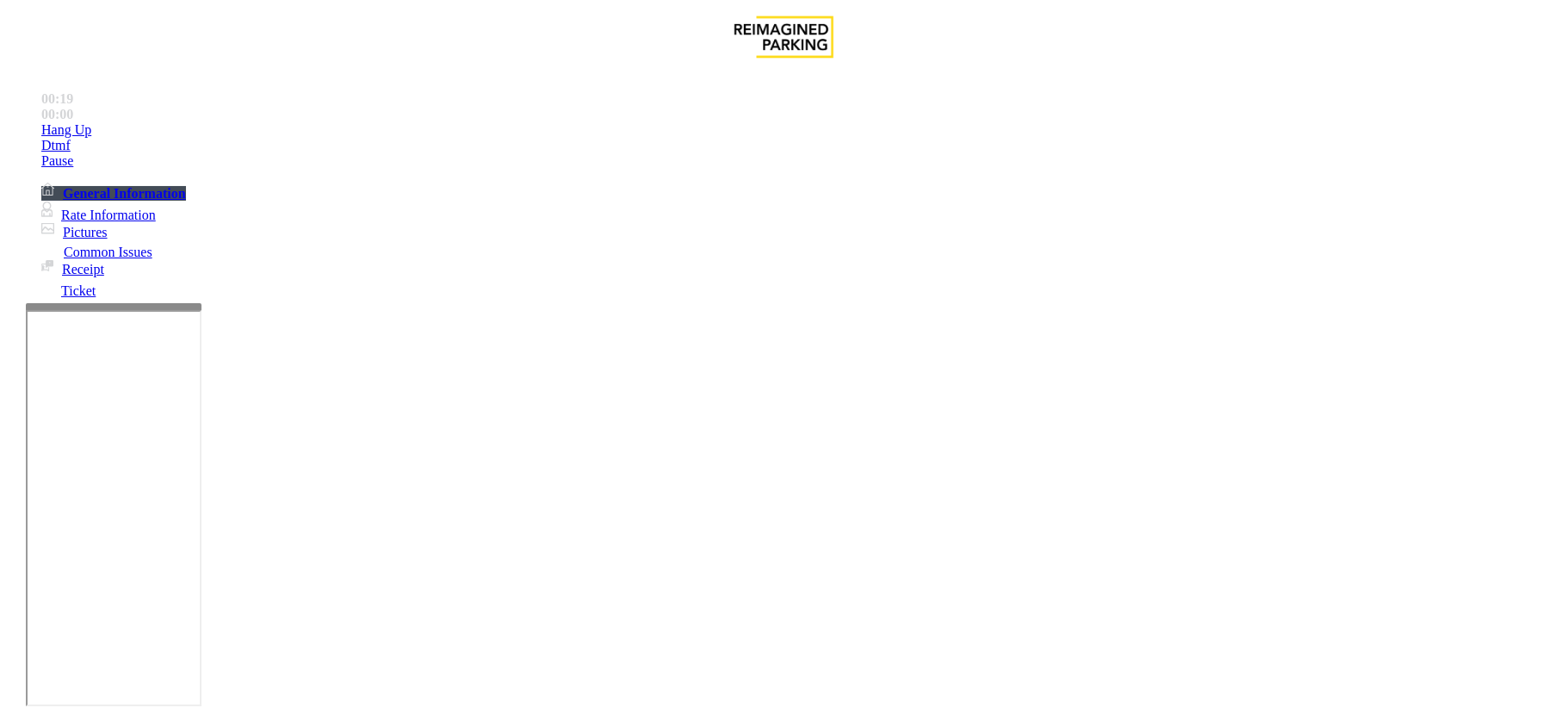 click at bounding box center (253, 1543) 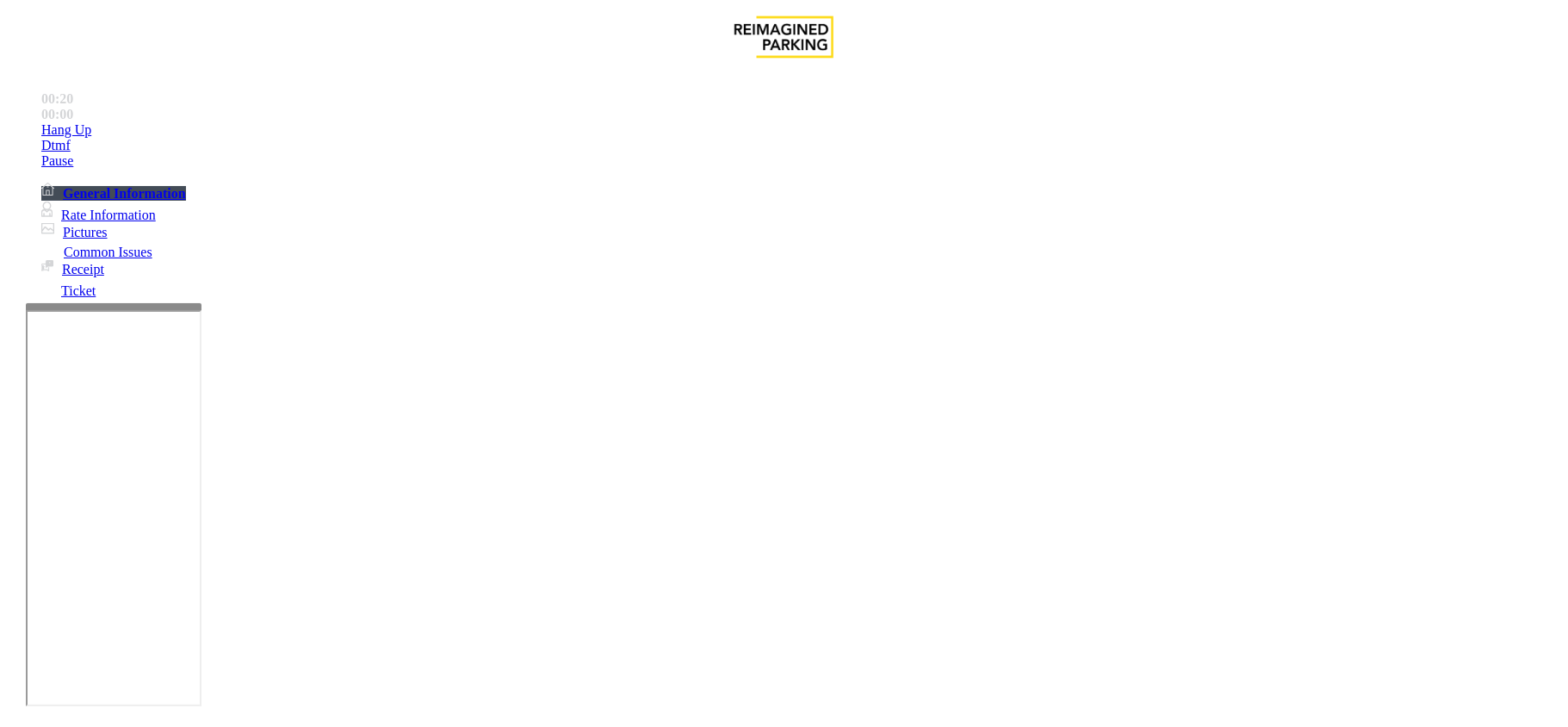 paste on "**********" 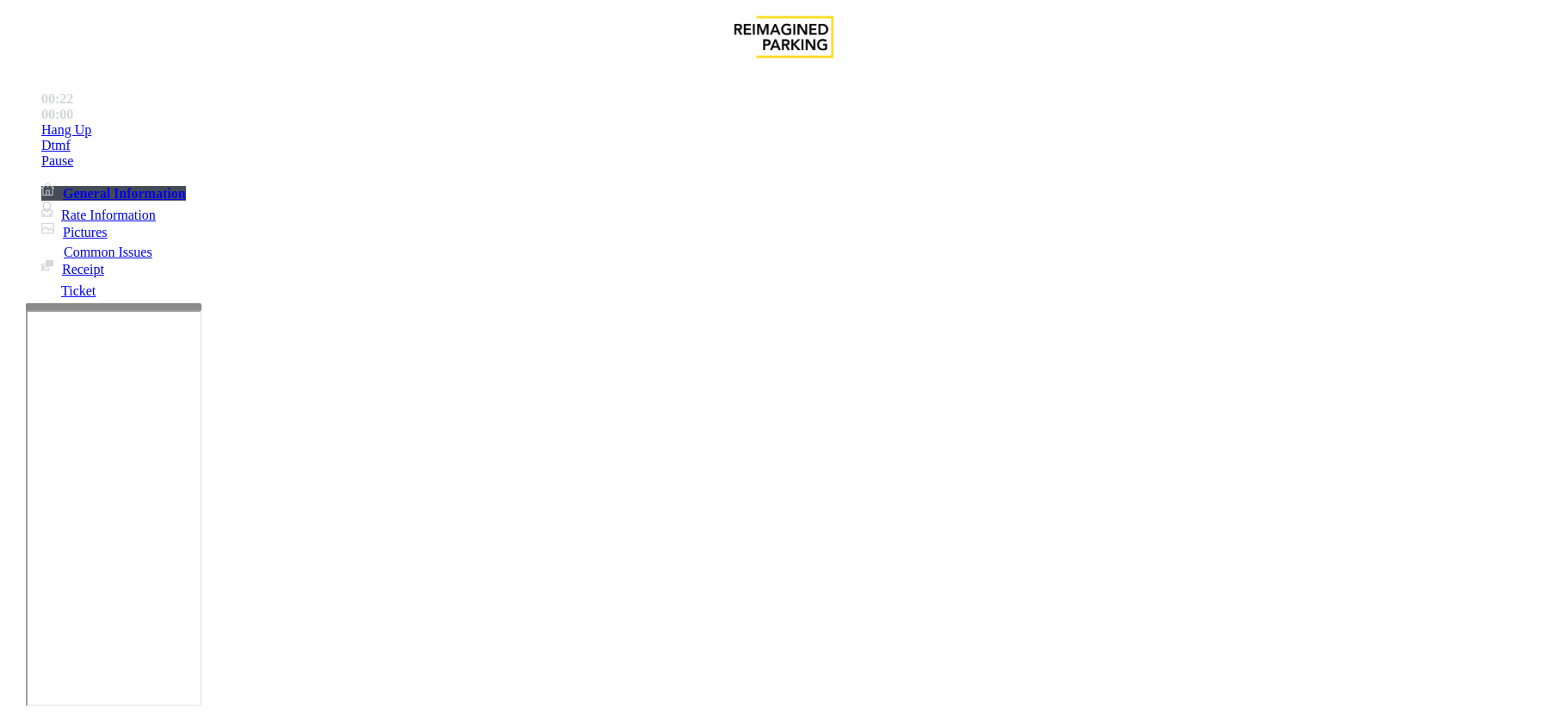 type on "**********" 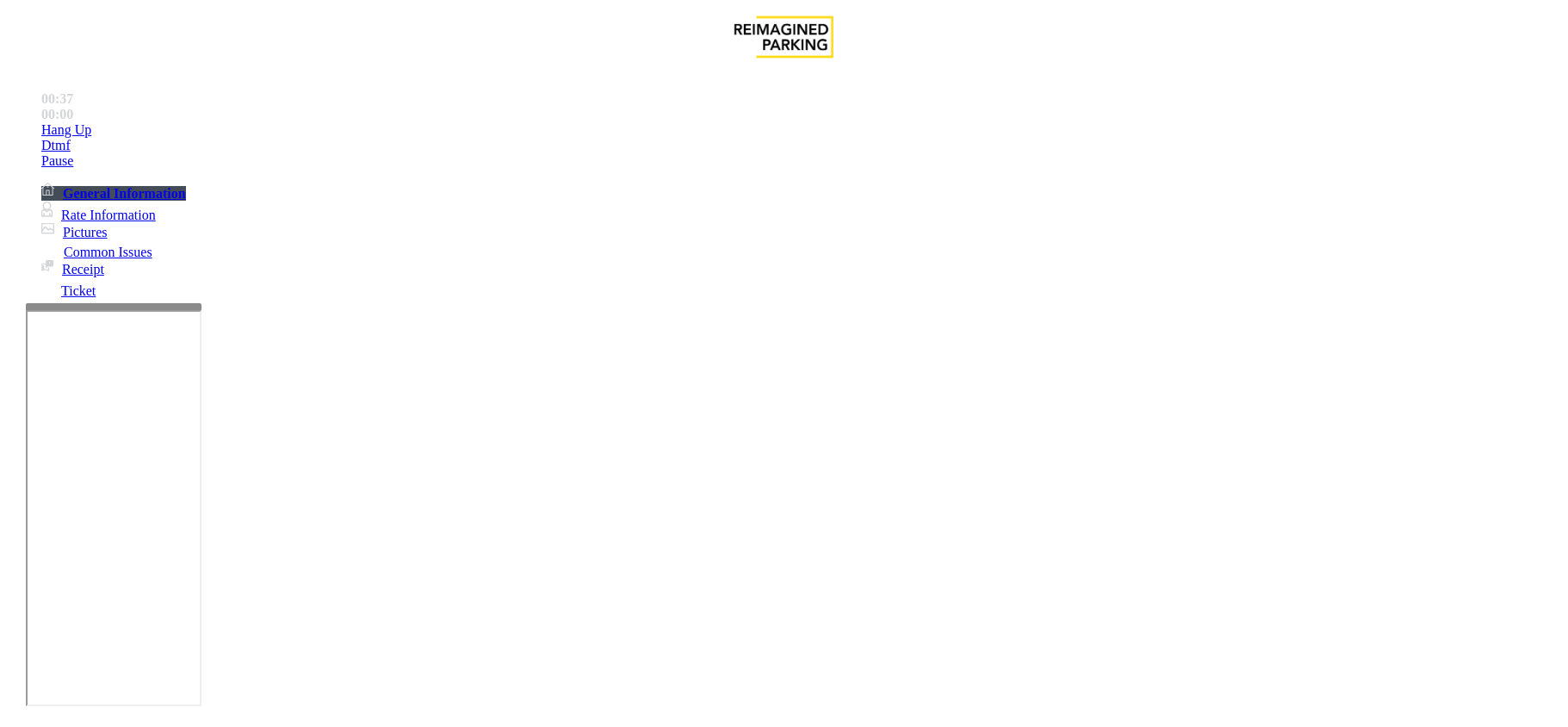 type on "********" 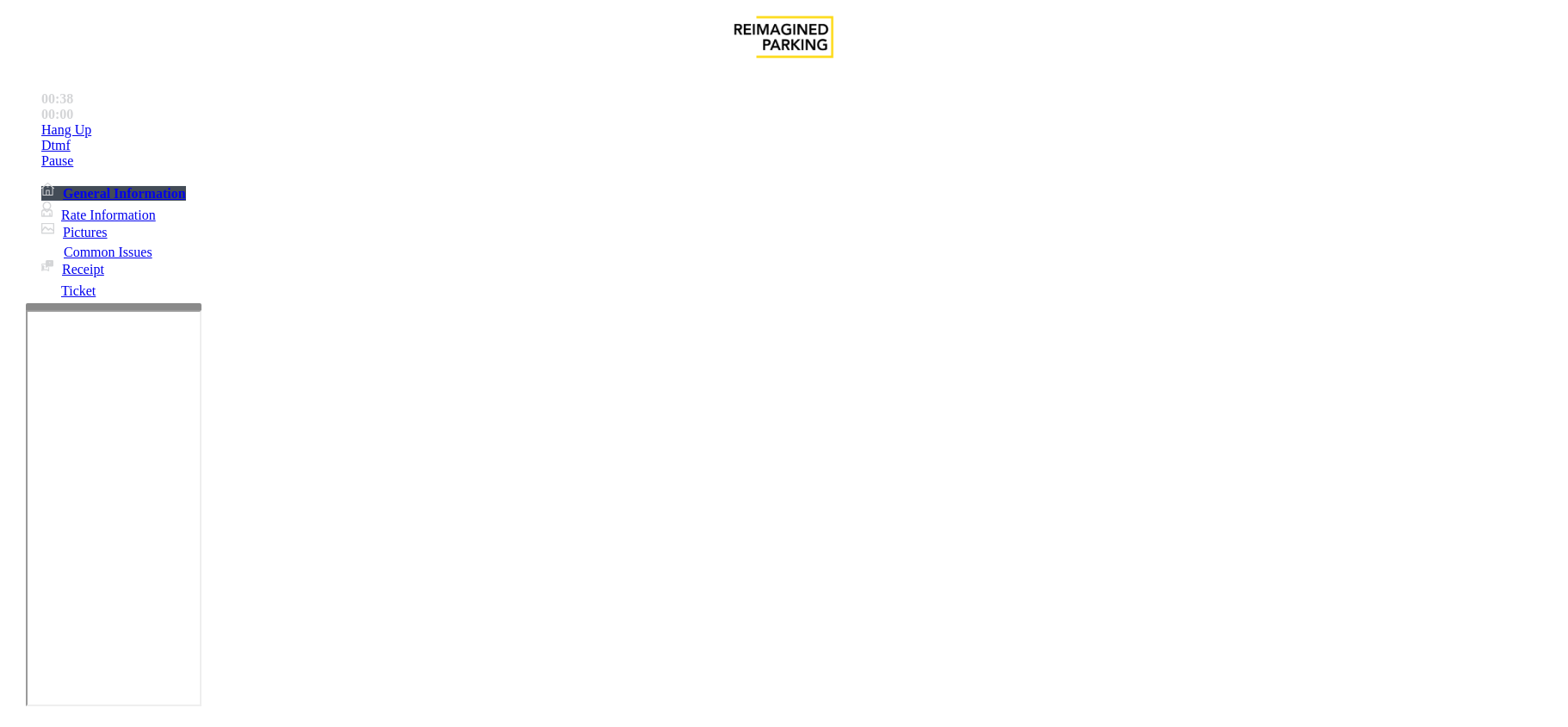 click at bounding box center [253, 1543] 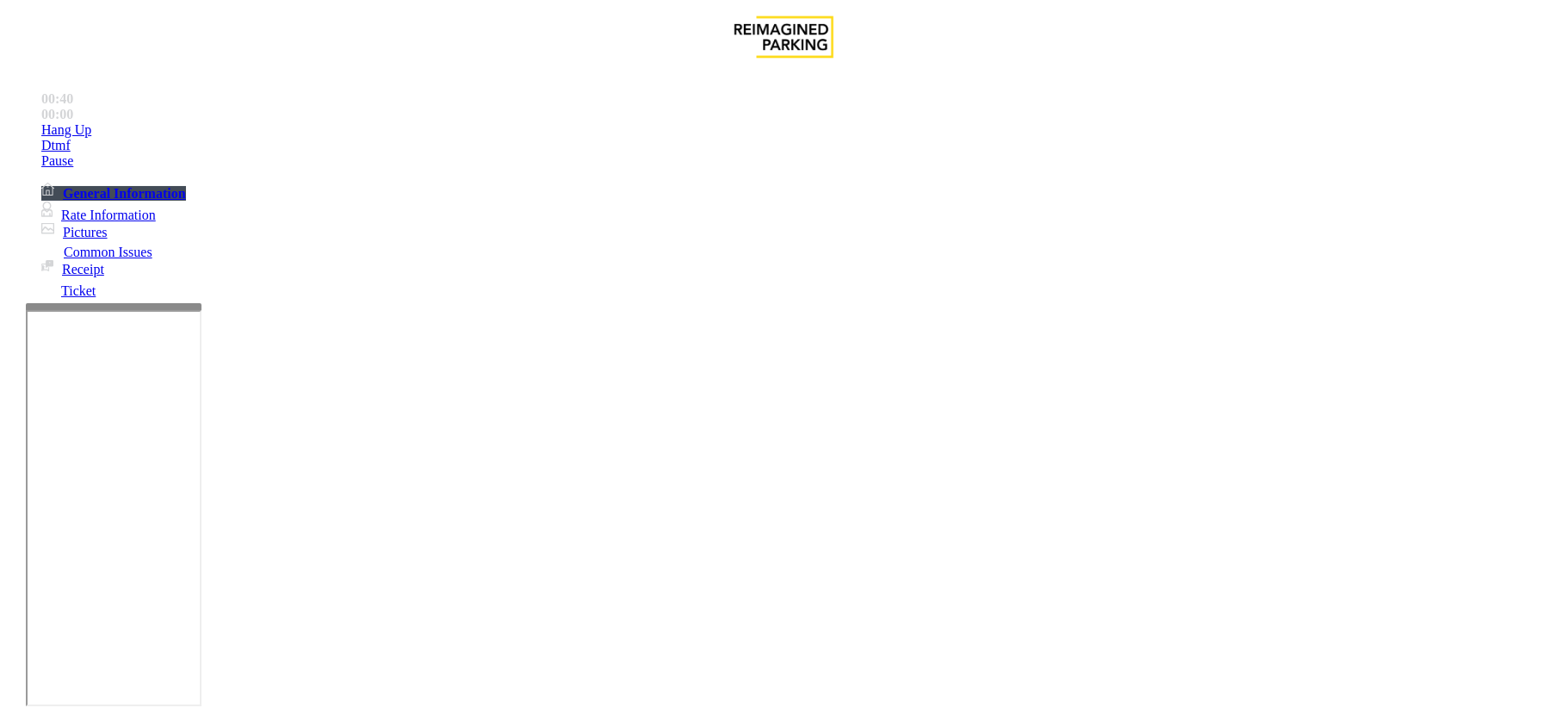 type on "**********" 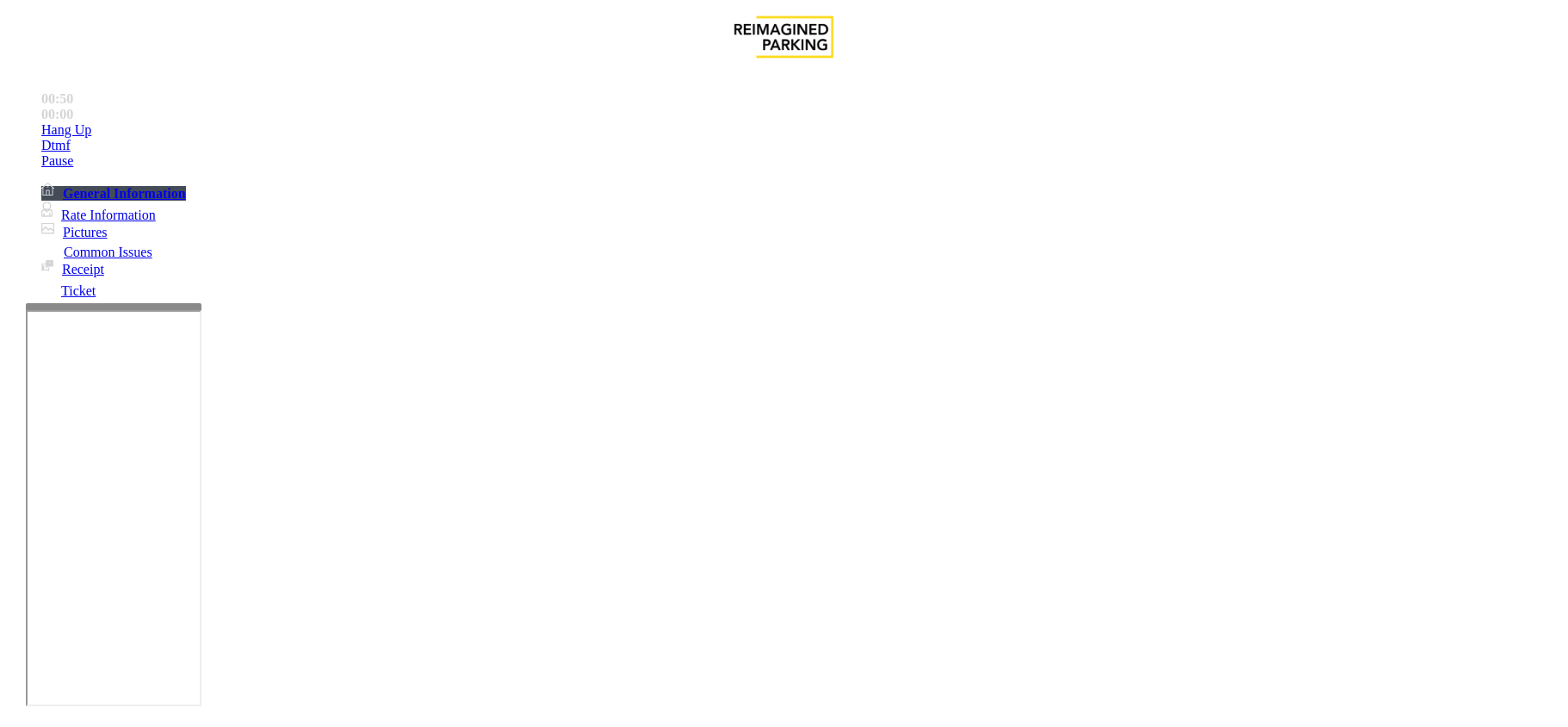 type on "**********" 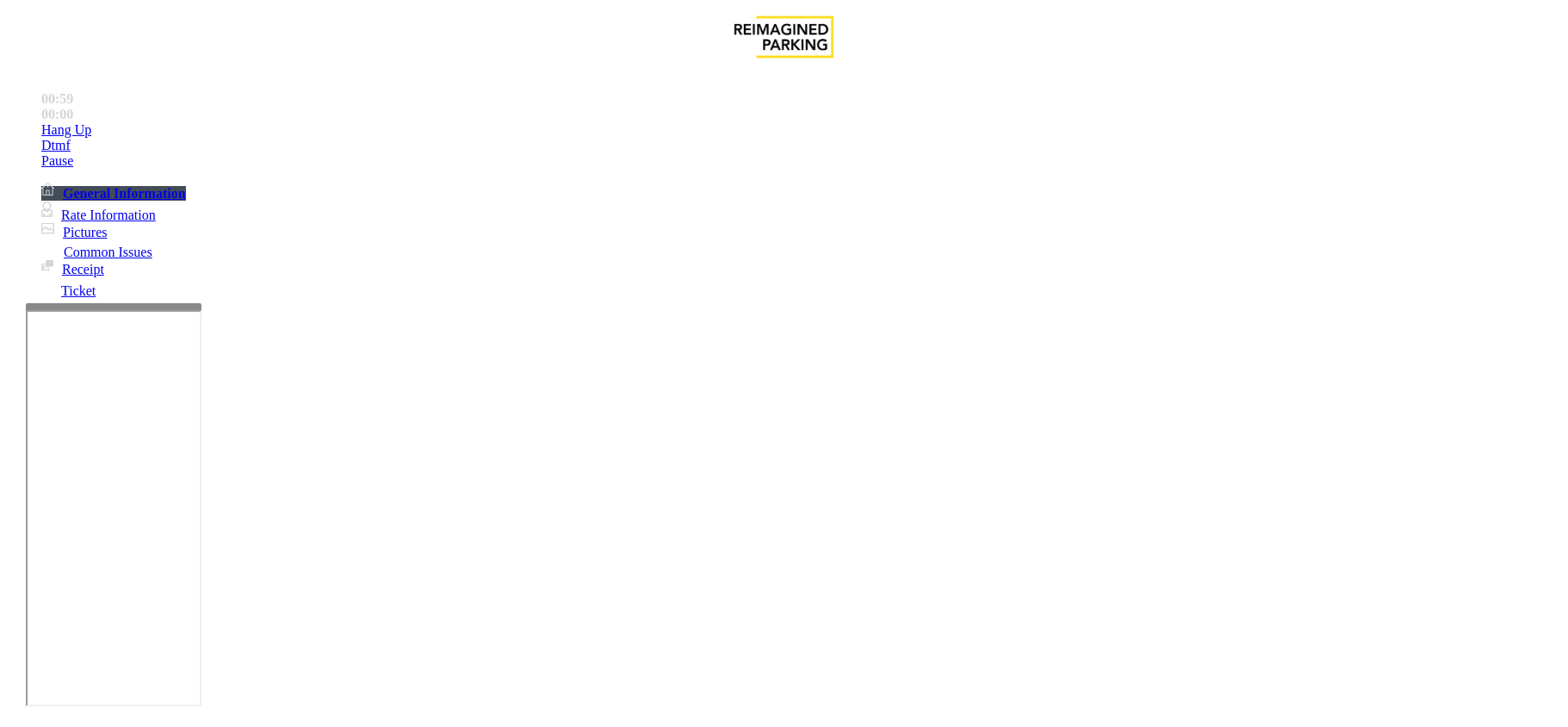 click on "Vend Gate" at bounding box center (59, 1624) 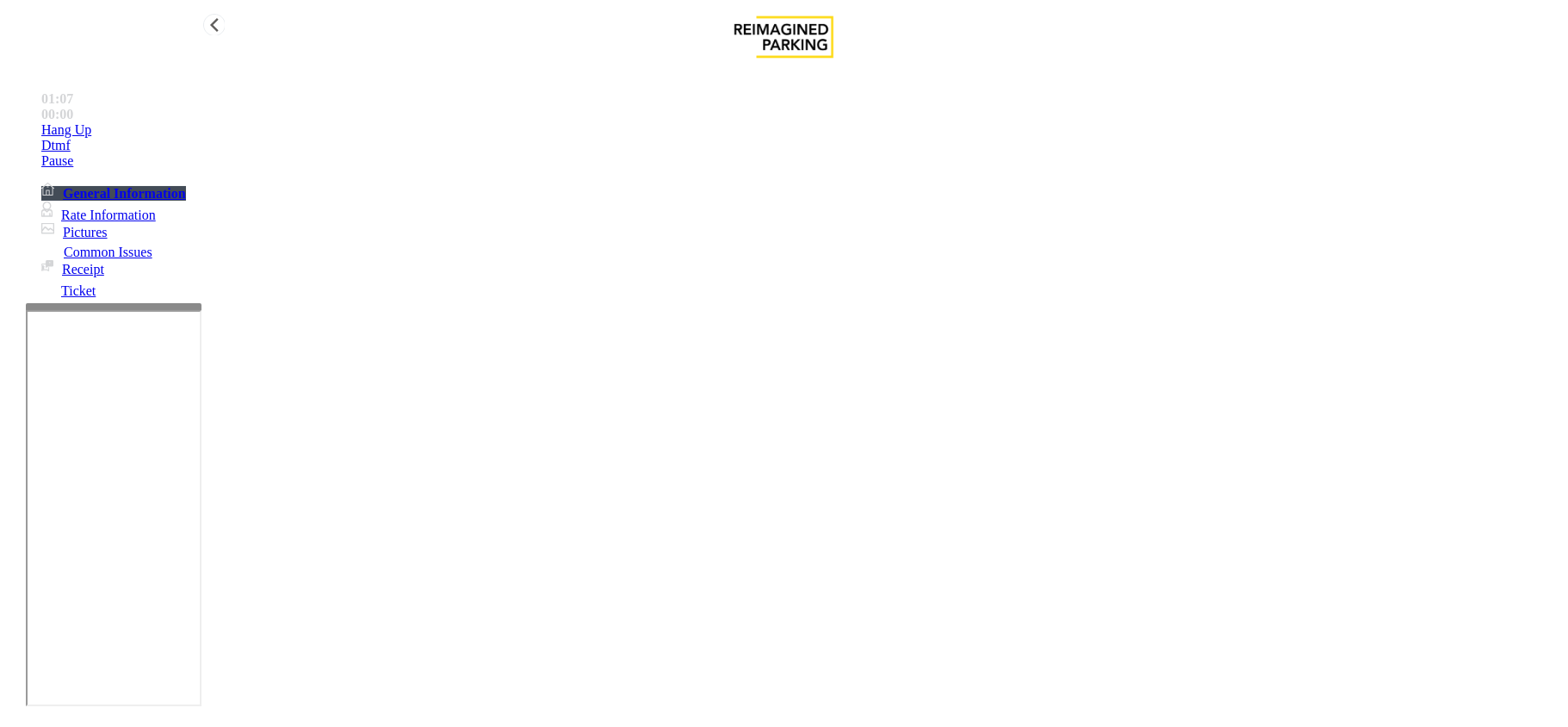 click on "Hang Up" at bounding box center [801, 130] 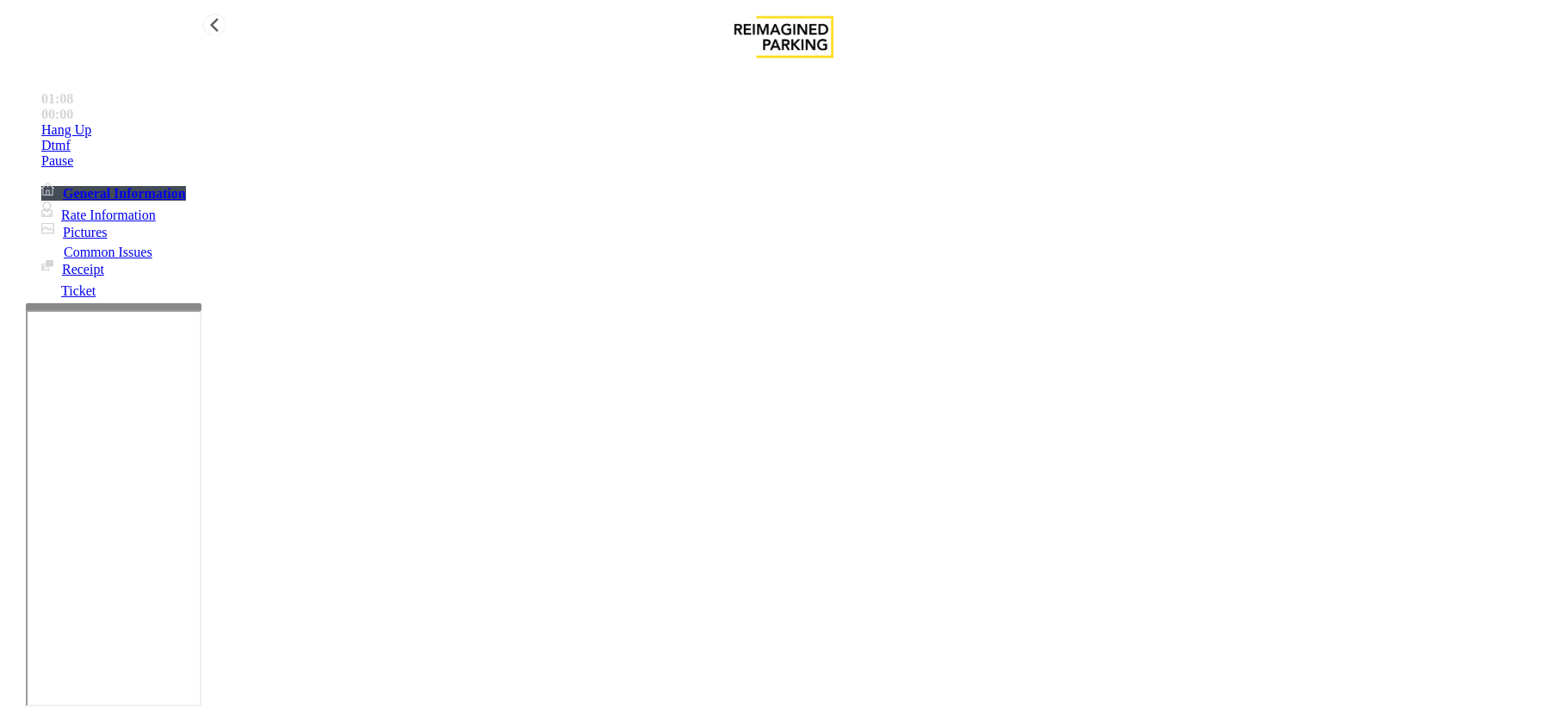 click on "Hang Up" at bounding box center (801, 130) 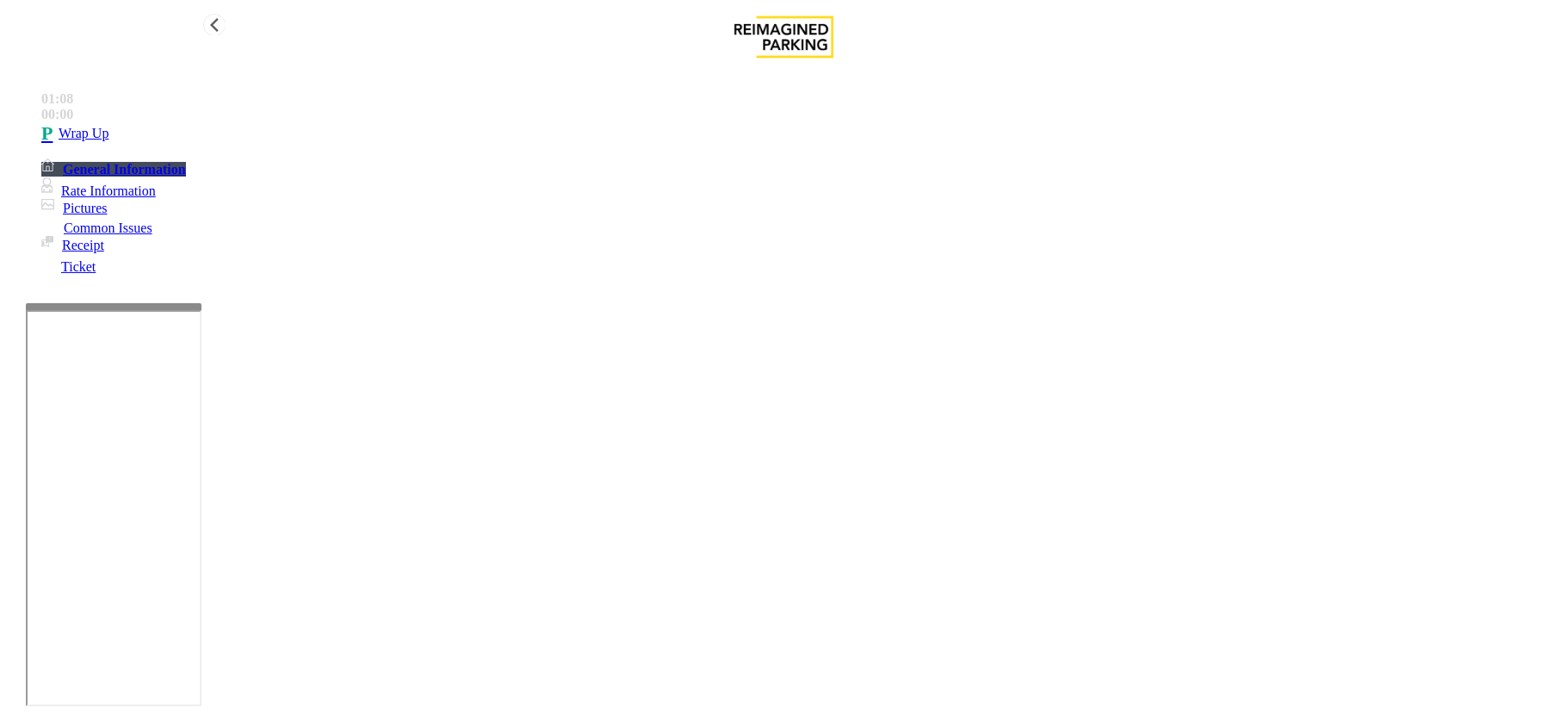 click on "Wrap Up" at bounding box center [801, 134] 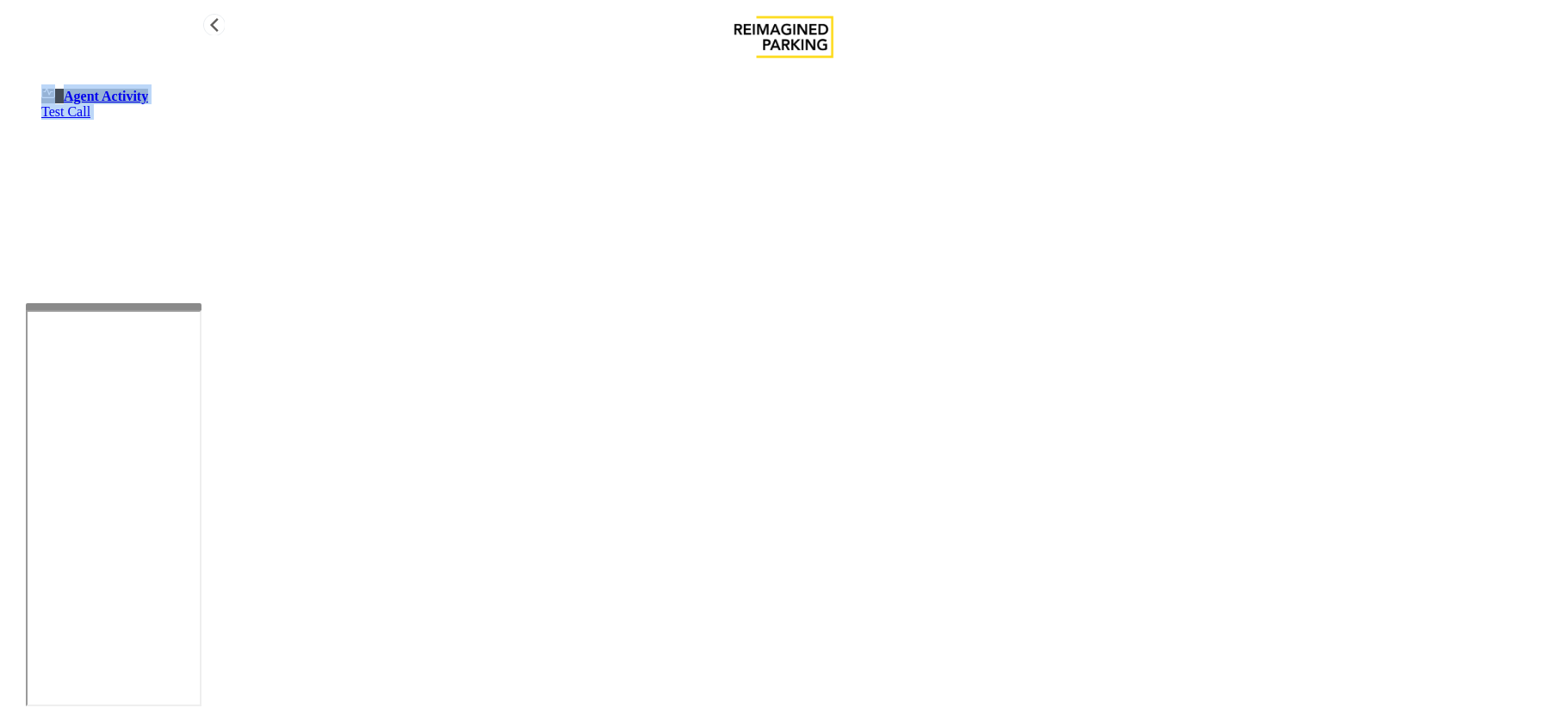 click on "Agent Activity Test Call" at bounding box center [784, 102] 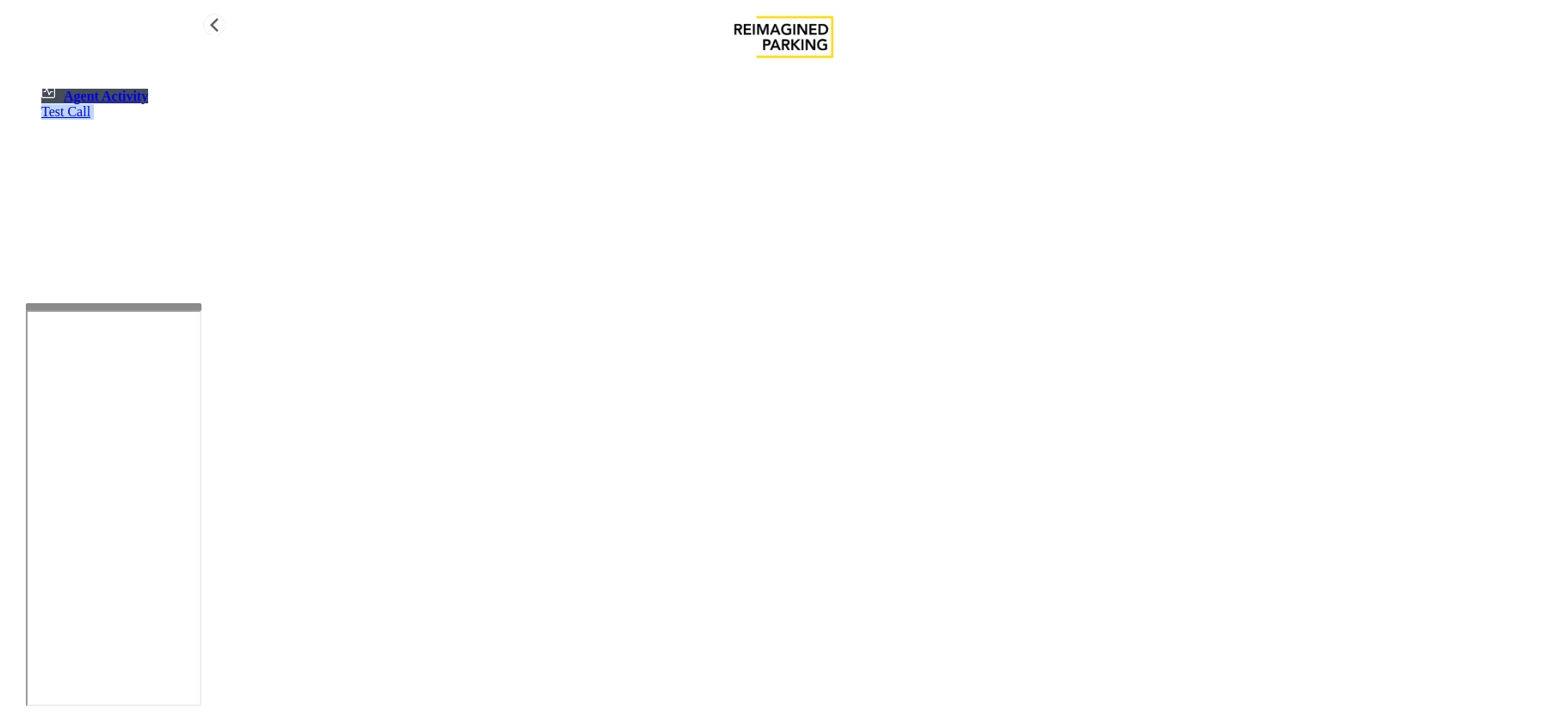click on "Agent Activity Test Call" at bounding box center (784, 102) 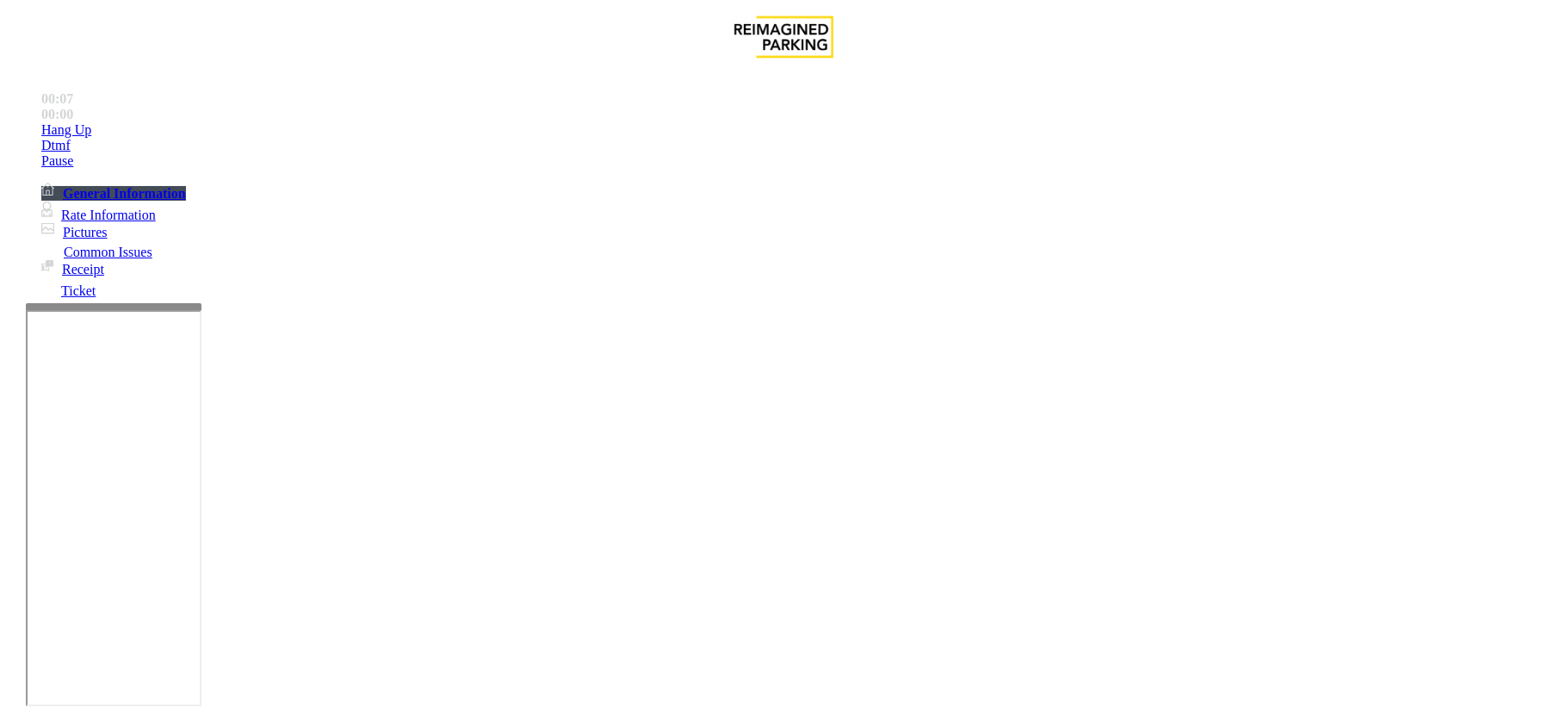 scroll, scrollTop: 574, scrollLeft: 0, axis: vertical 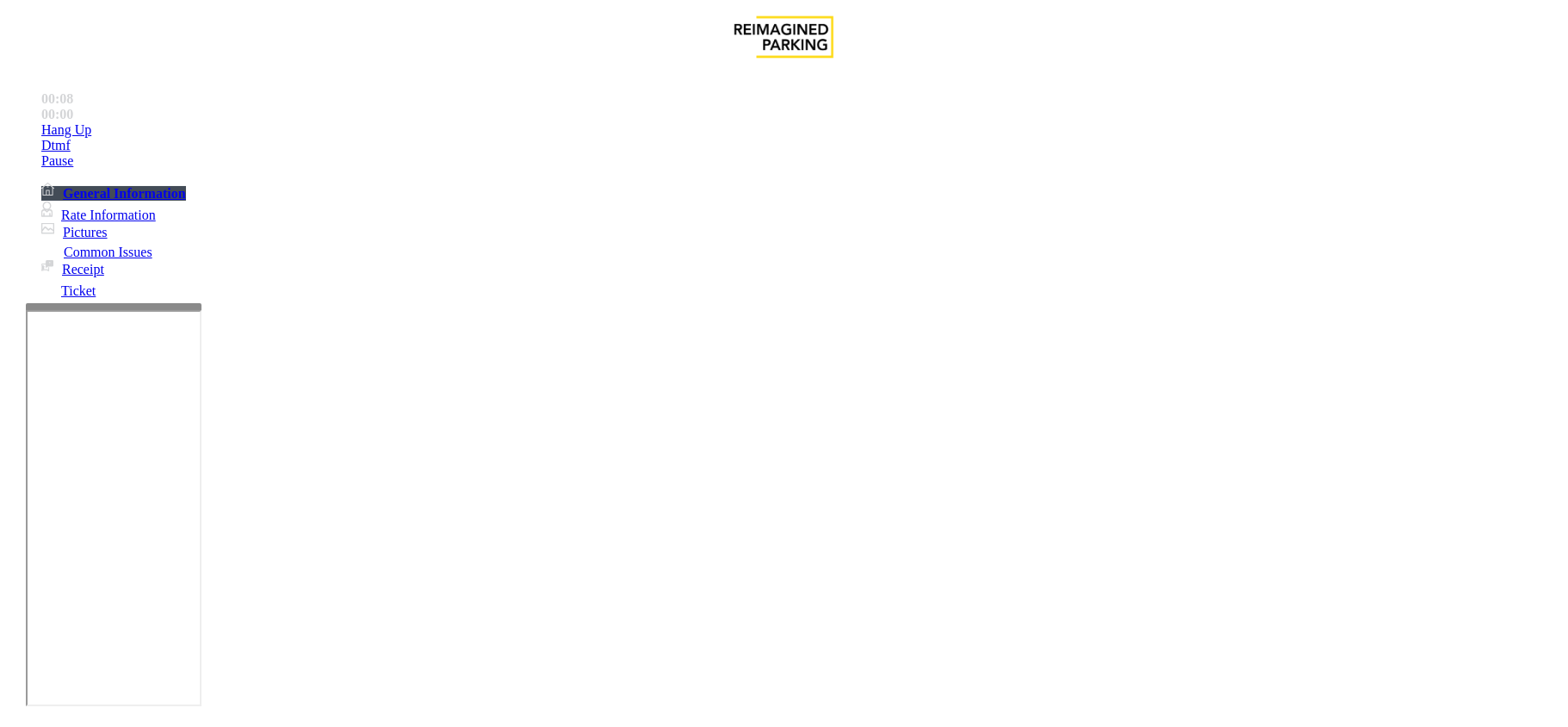 click on "LAN21082601" at bounding box center (40, 2694) 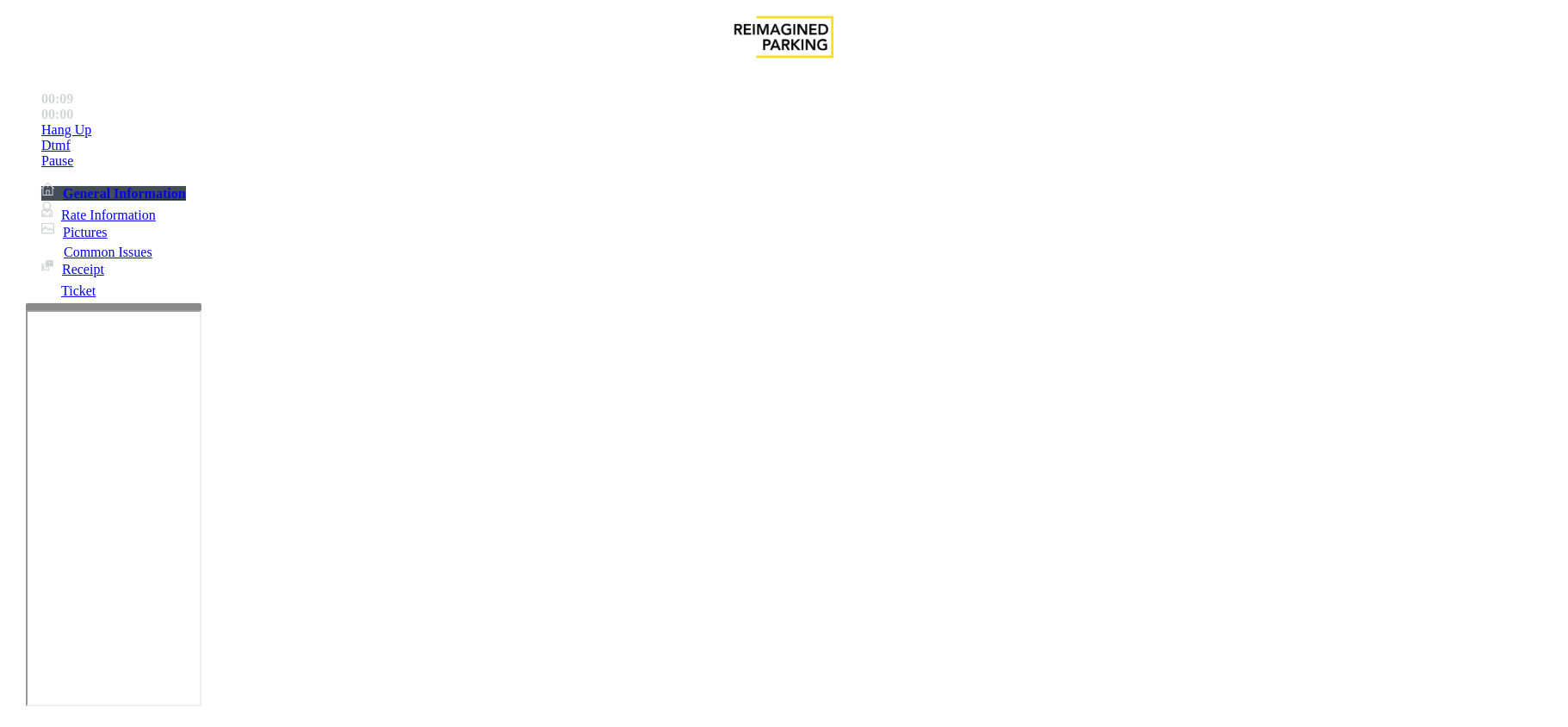 click on "LAN21082601" at bounding box center (40, 2694) 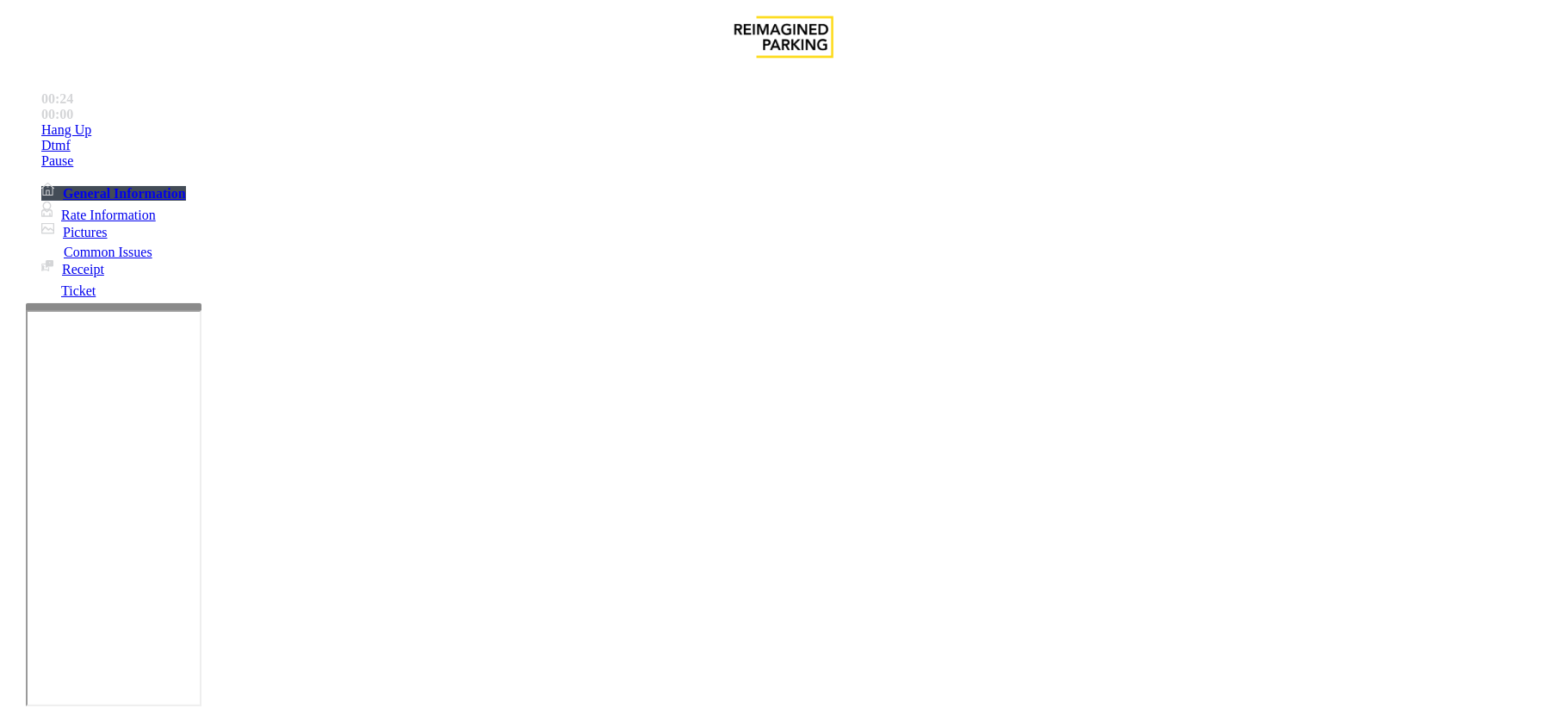 scroll, scrollTop: 804, scrollLeft: 0, axis: vertical 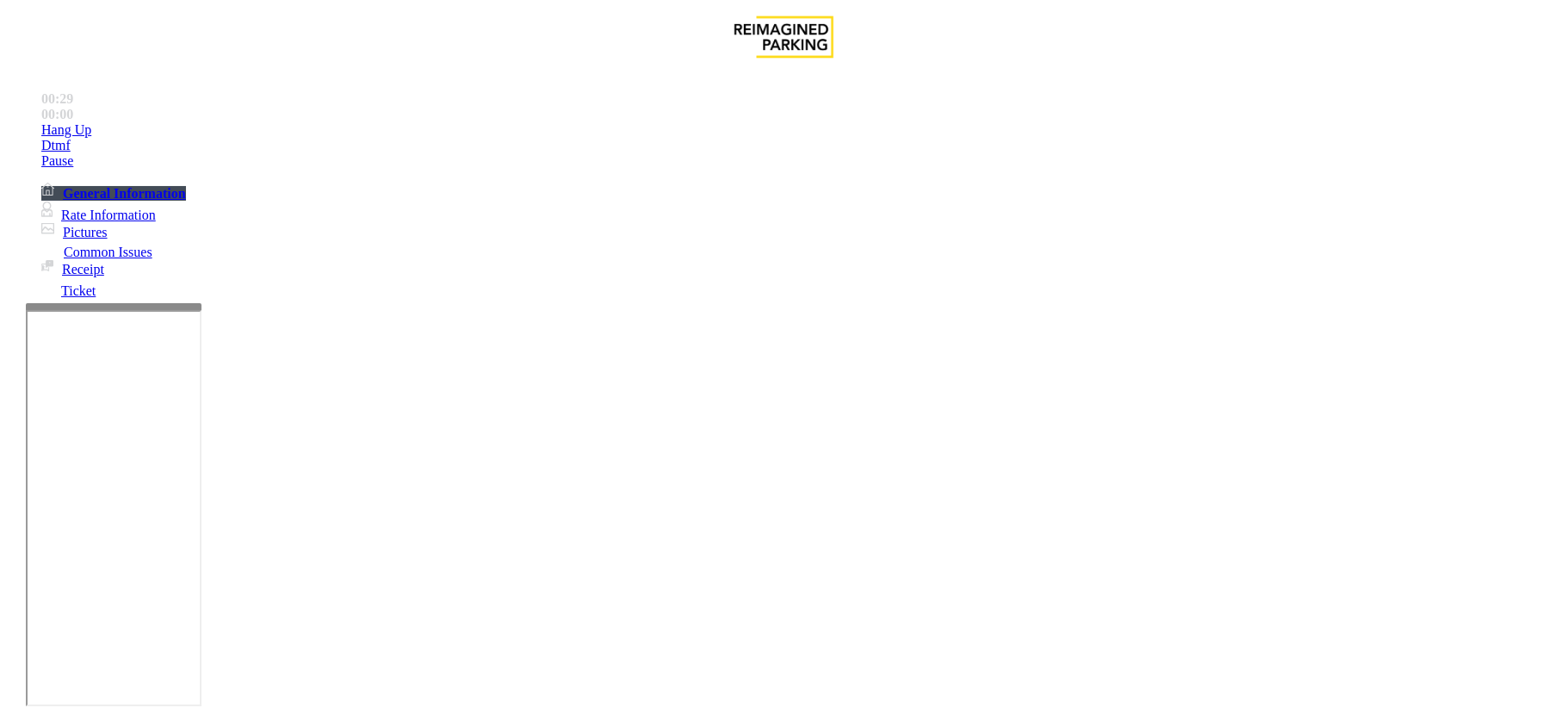 click on "Payment Issue" at bounding box center [144, 1289] 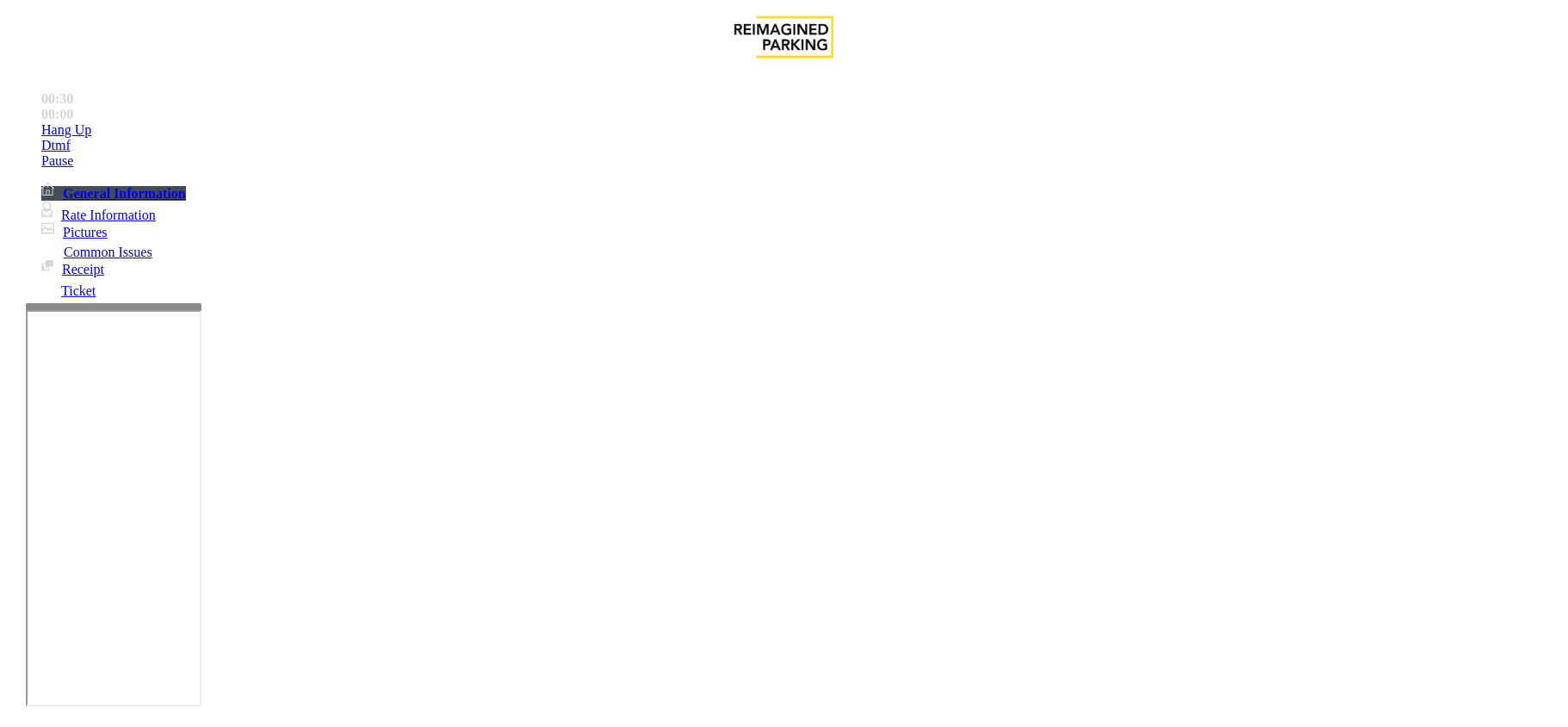 click on "Credit Card Not Reading" at bounding box center (255, 1289) 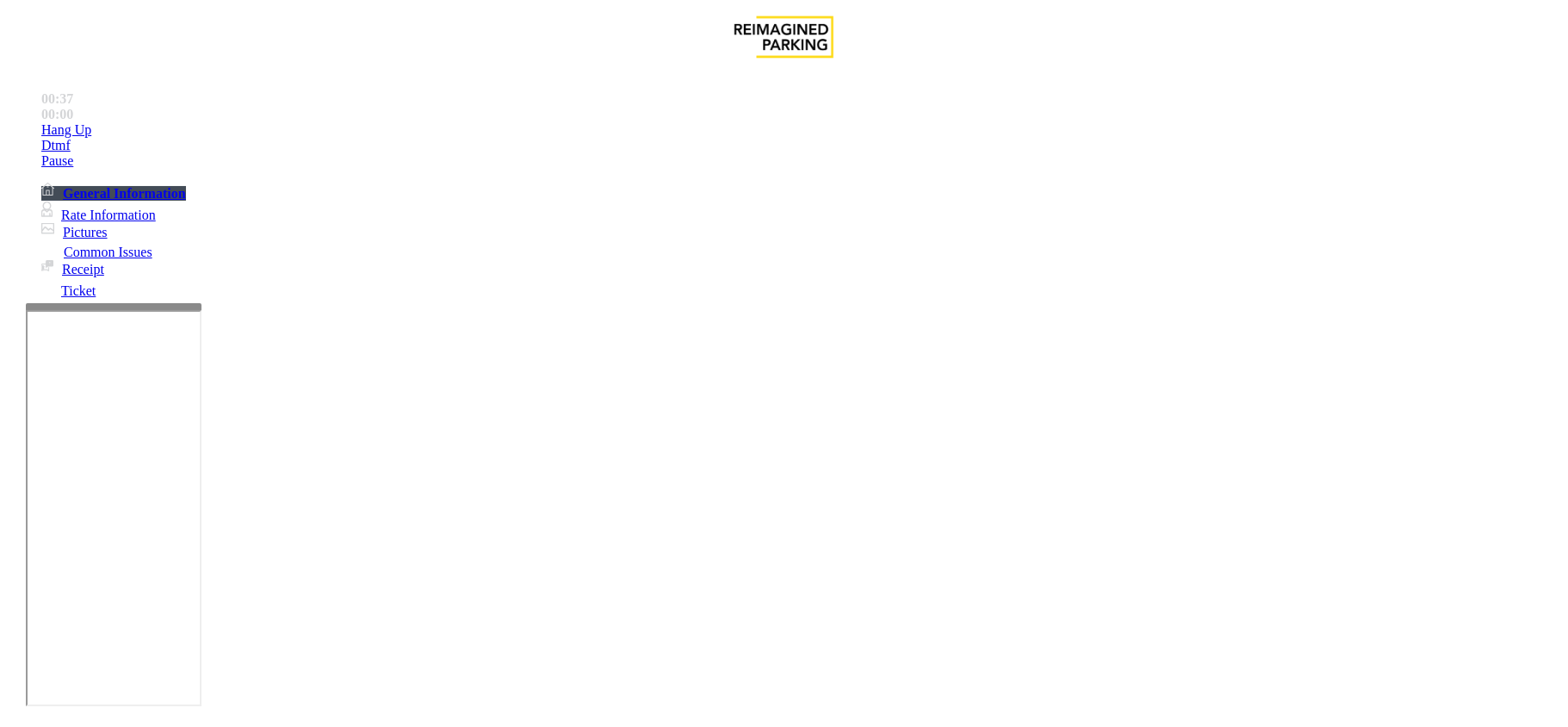 click at bounding box center (253, 1589) 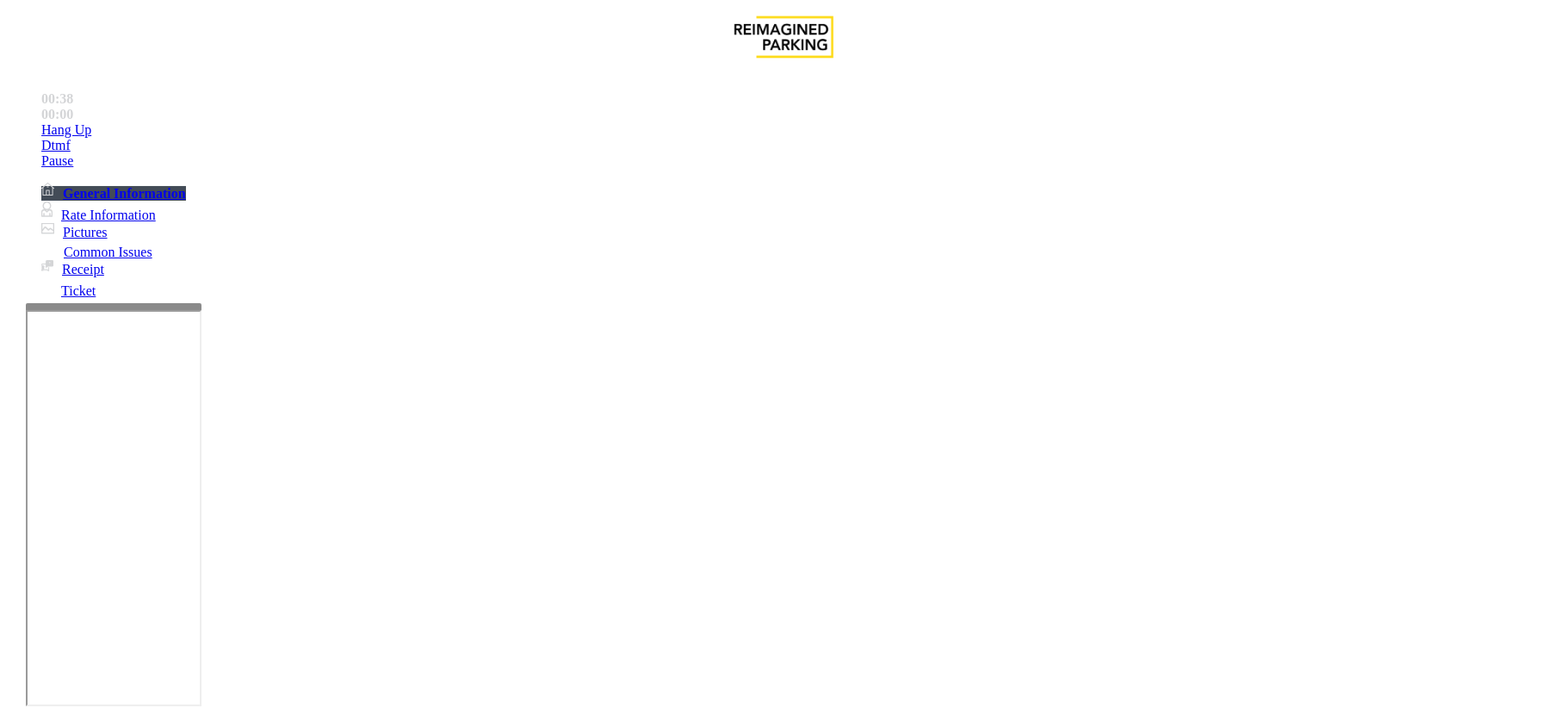 click at bounding box center [253, 1589] 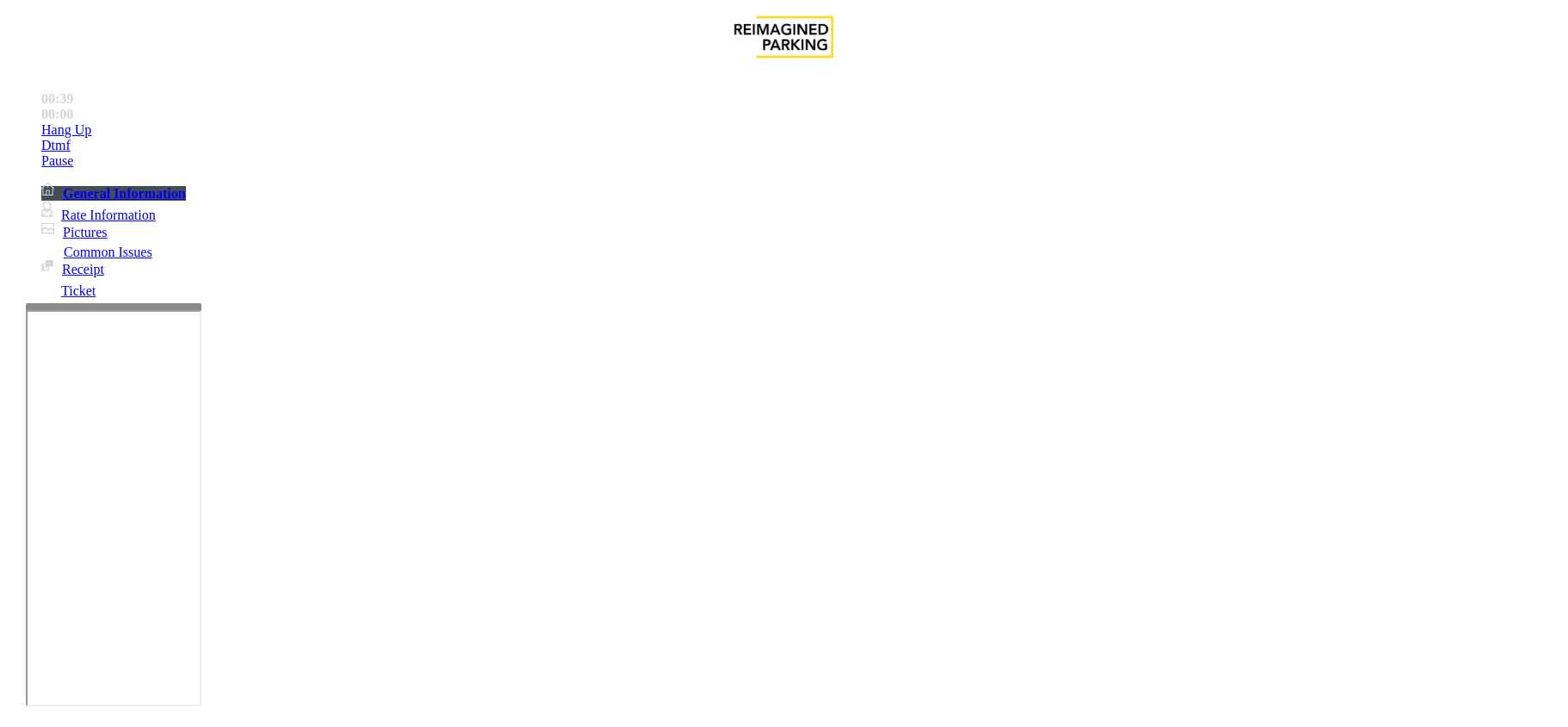click on "Credit Card Not Reading" at bounding box center [784, 1277] 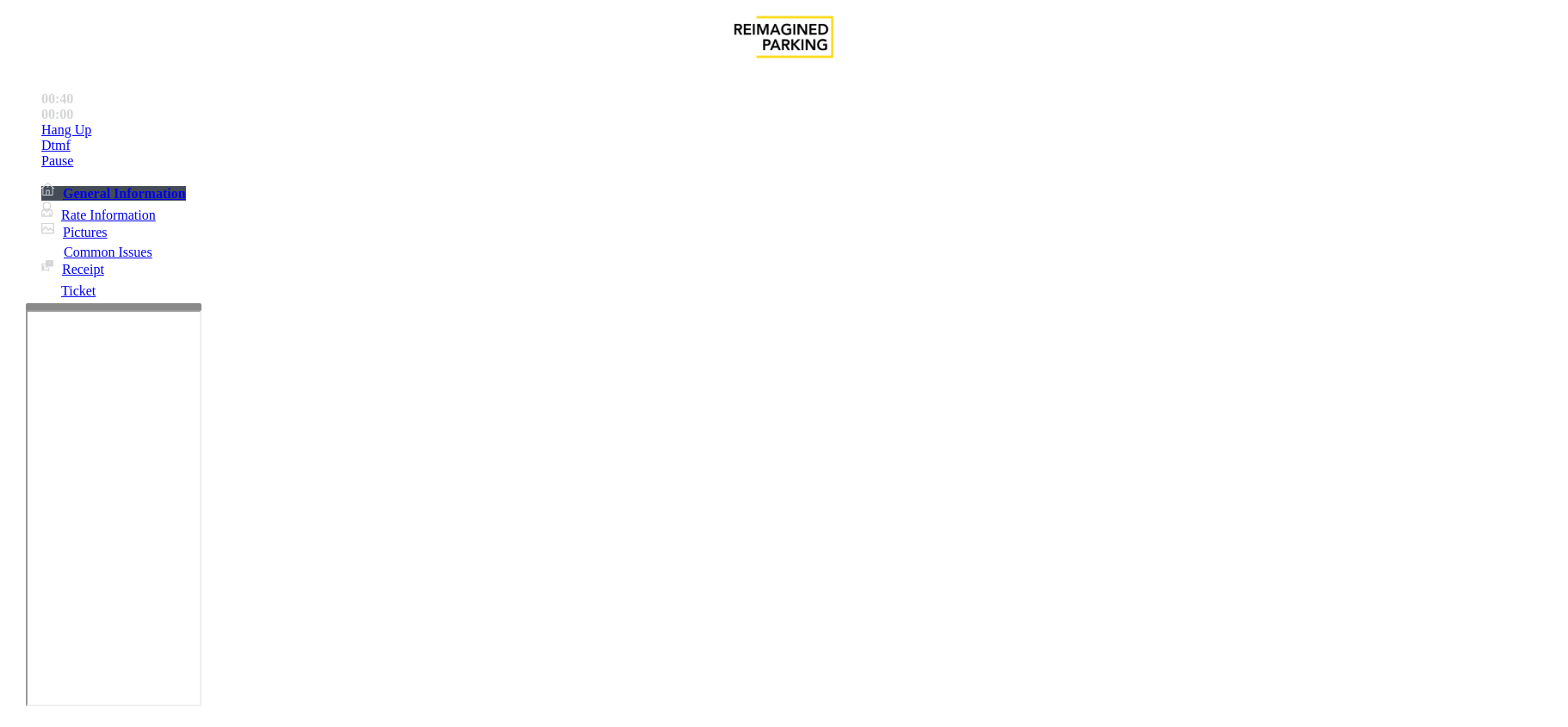 click at bounding box center (253, 1589) 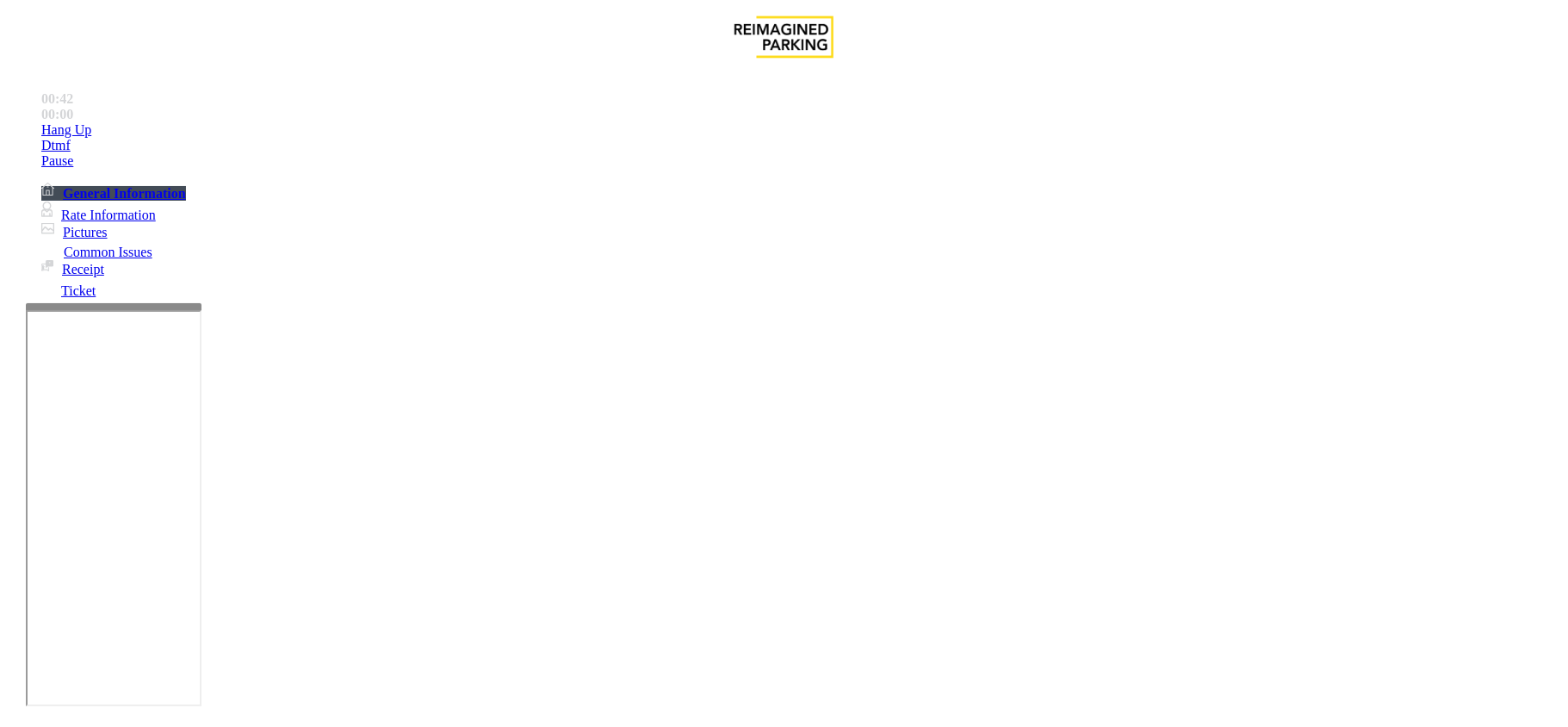 type on "**********" 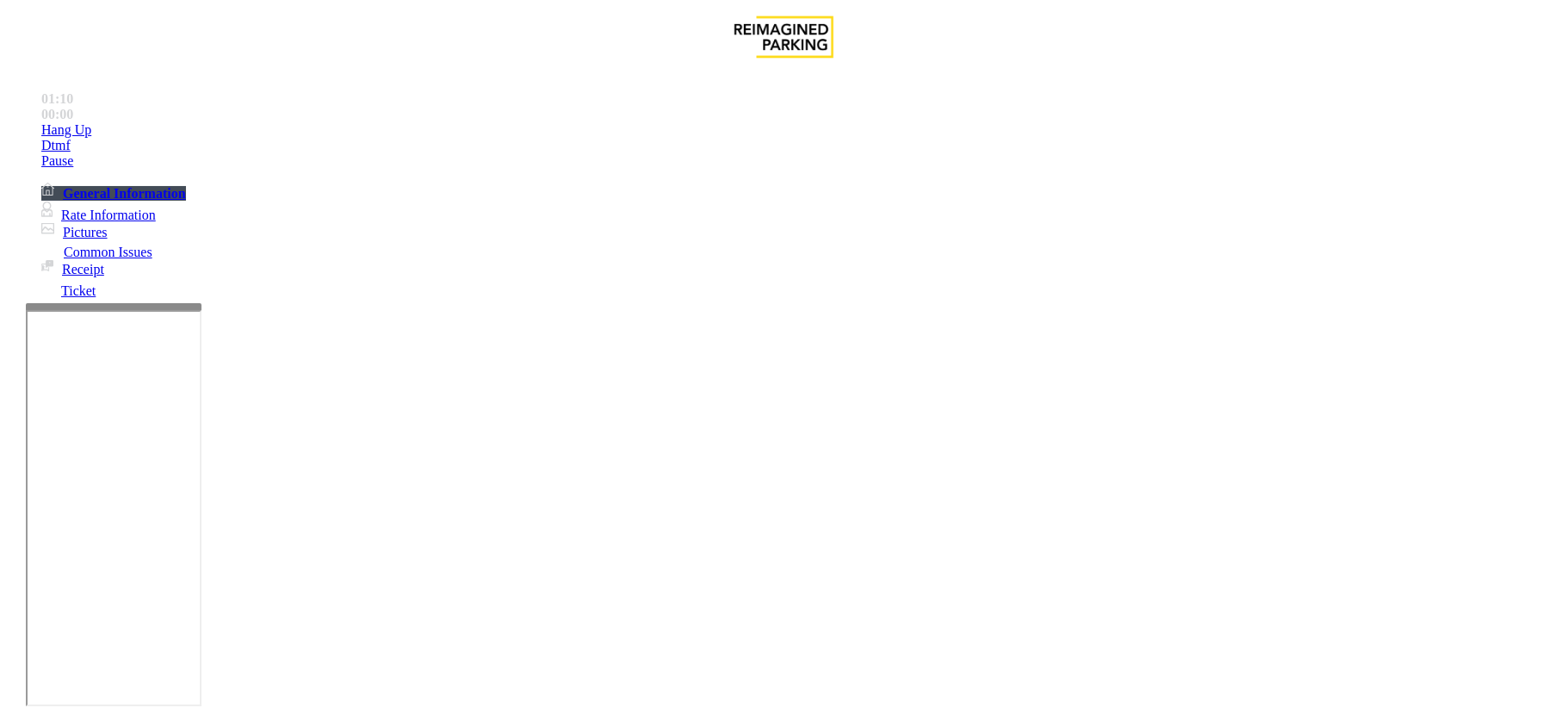 type on "*******" 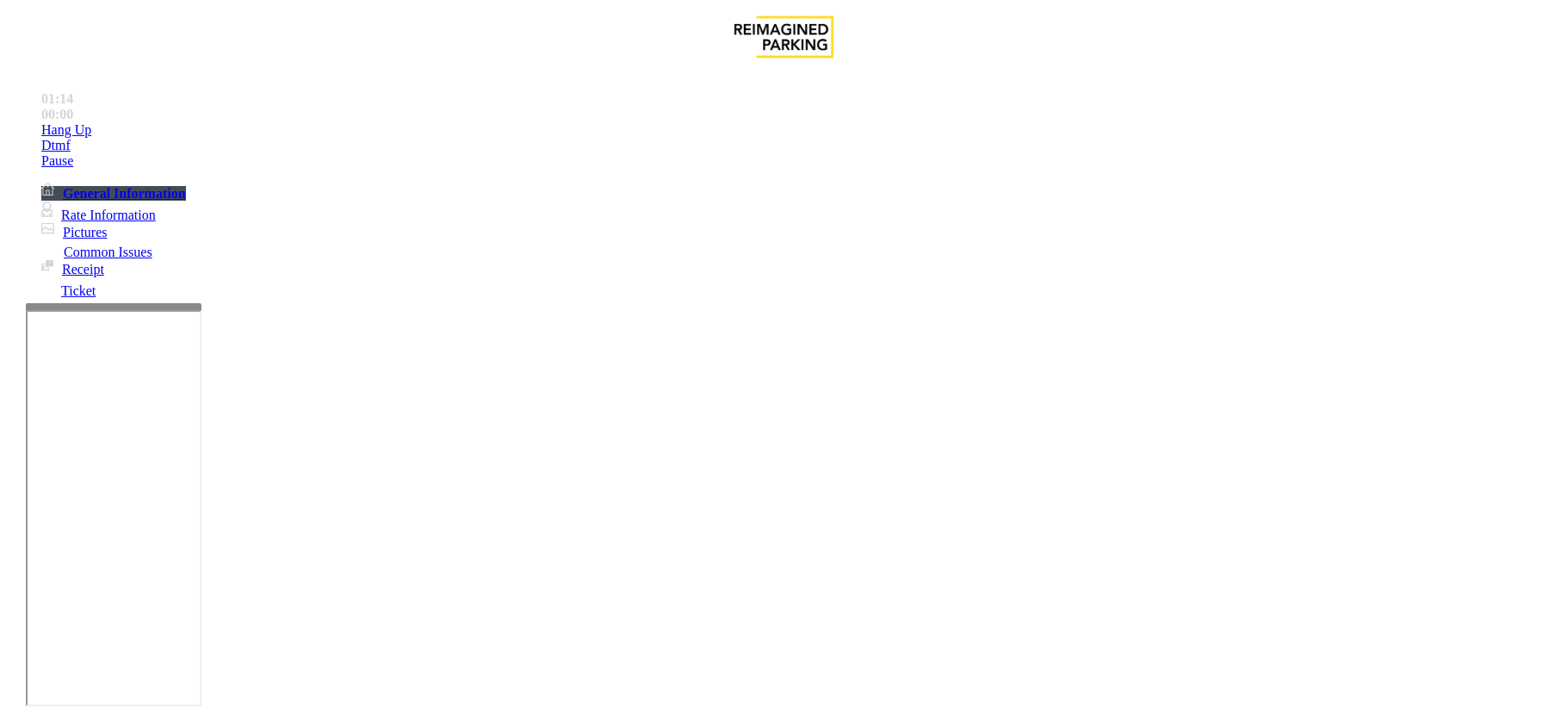 type on "**********" 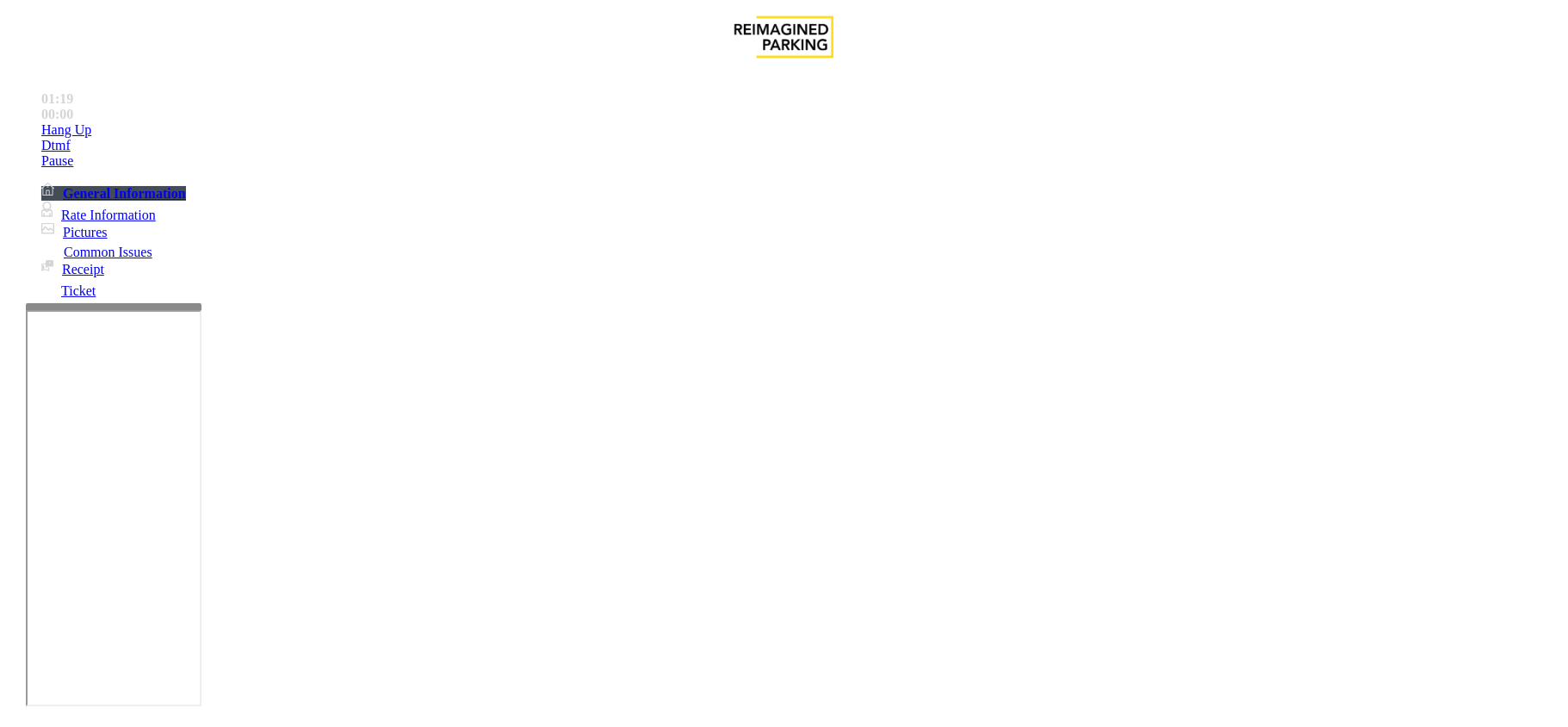 type on "***" 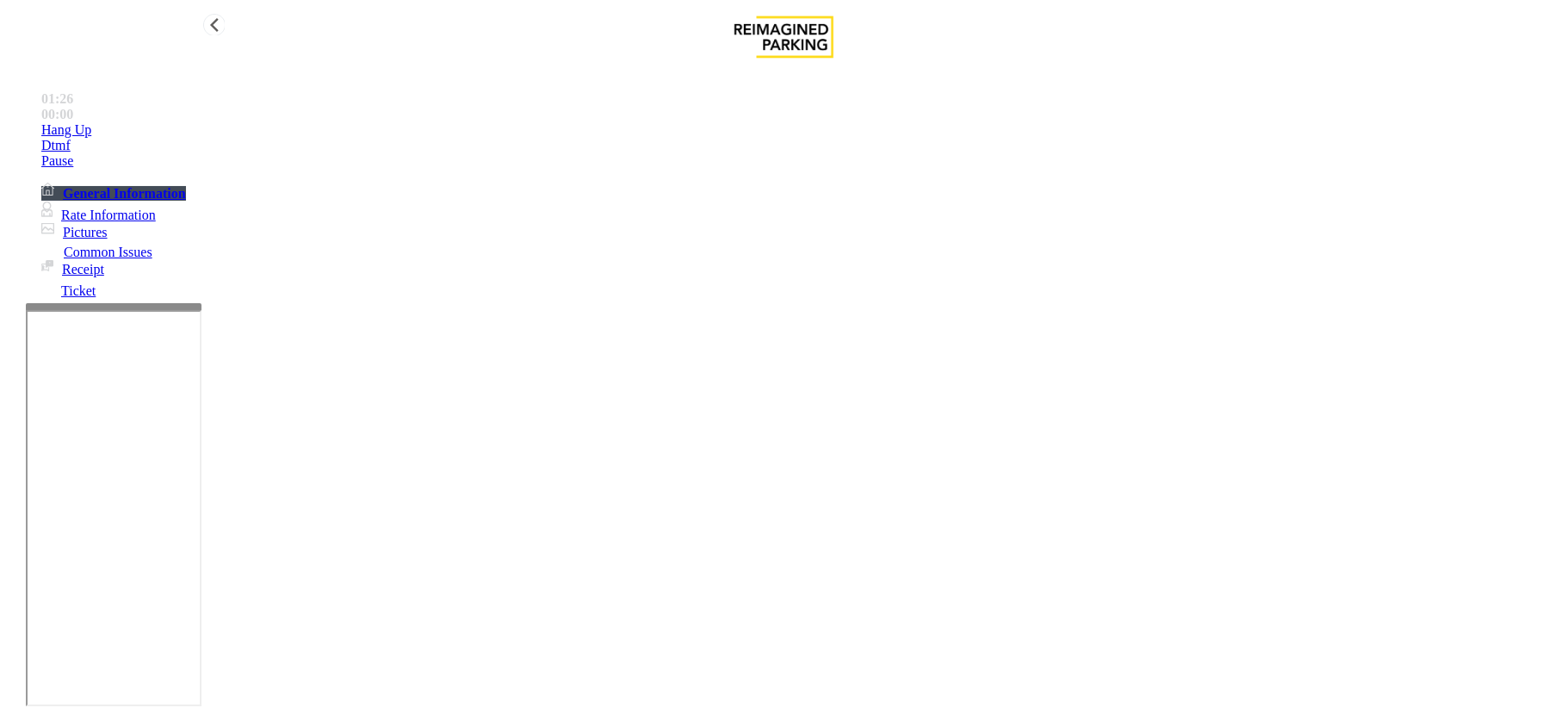 click on "Hang Up" at bounding box center (801, 130) 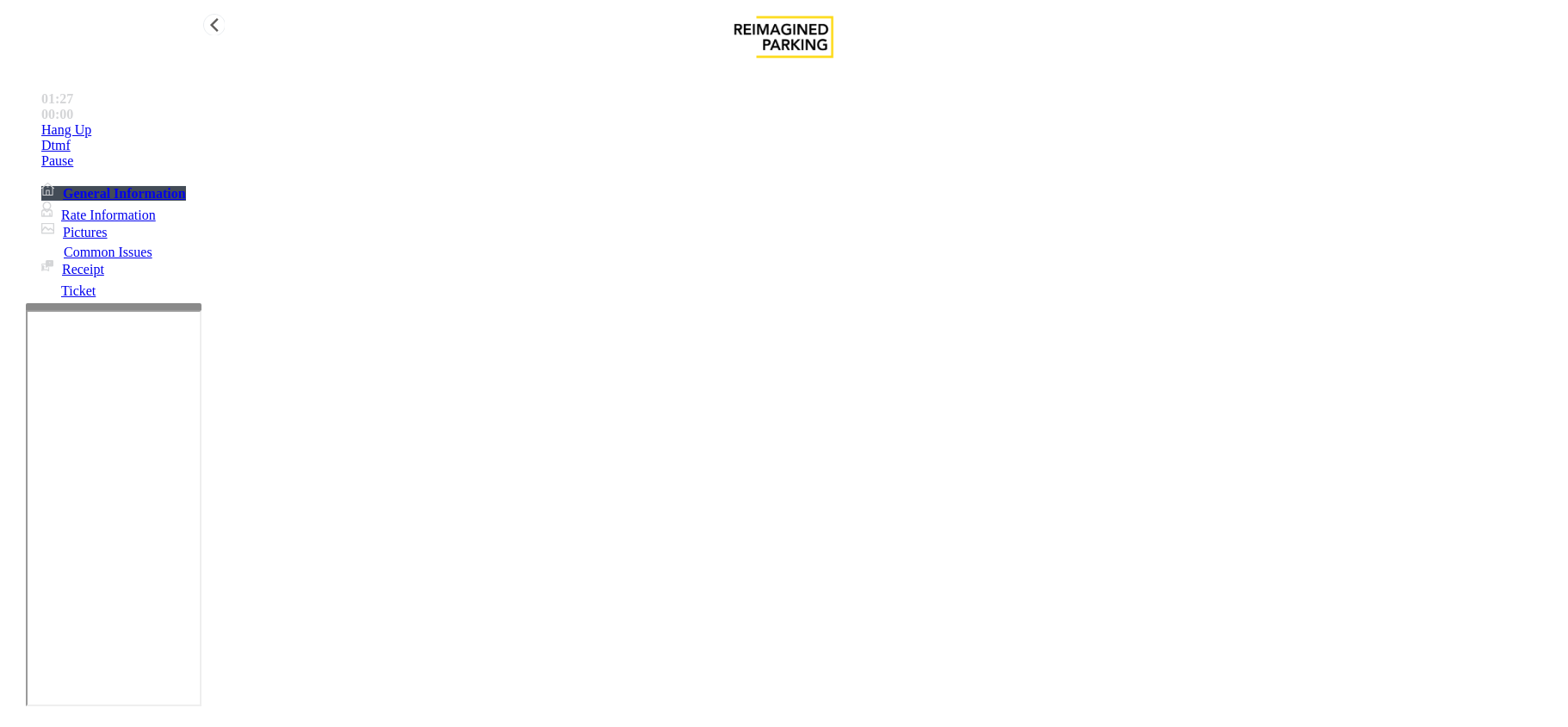 click on "Hang Up" at bounding box center (801, 130) 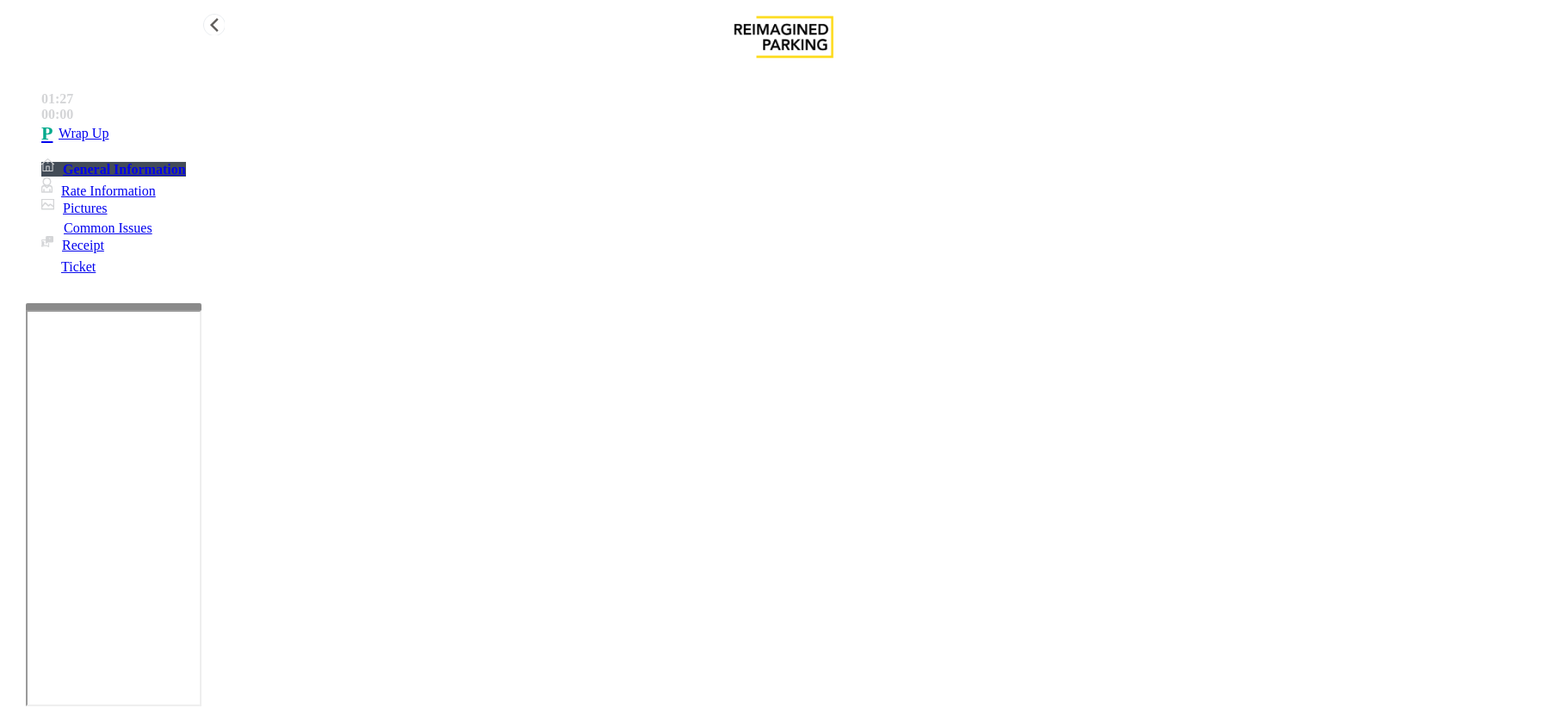 click on "Wrap Up" at bounding box center (801, 134) 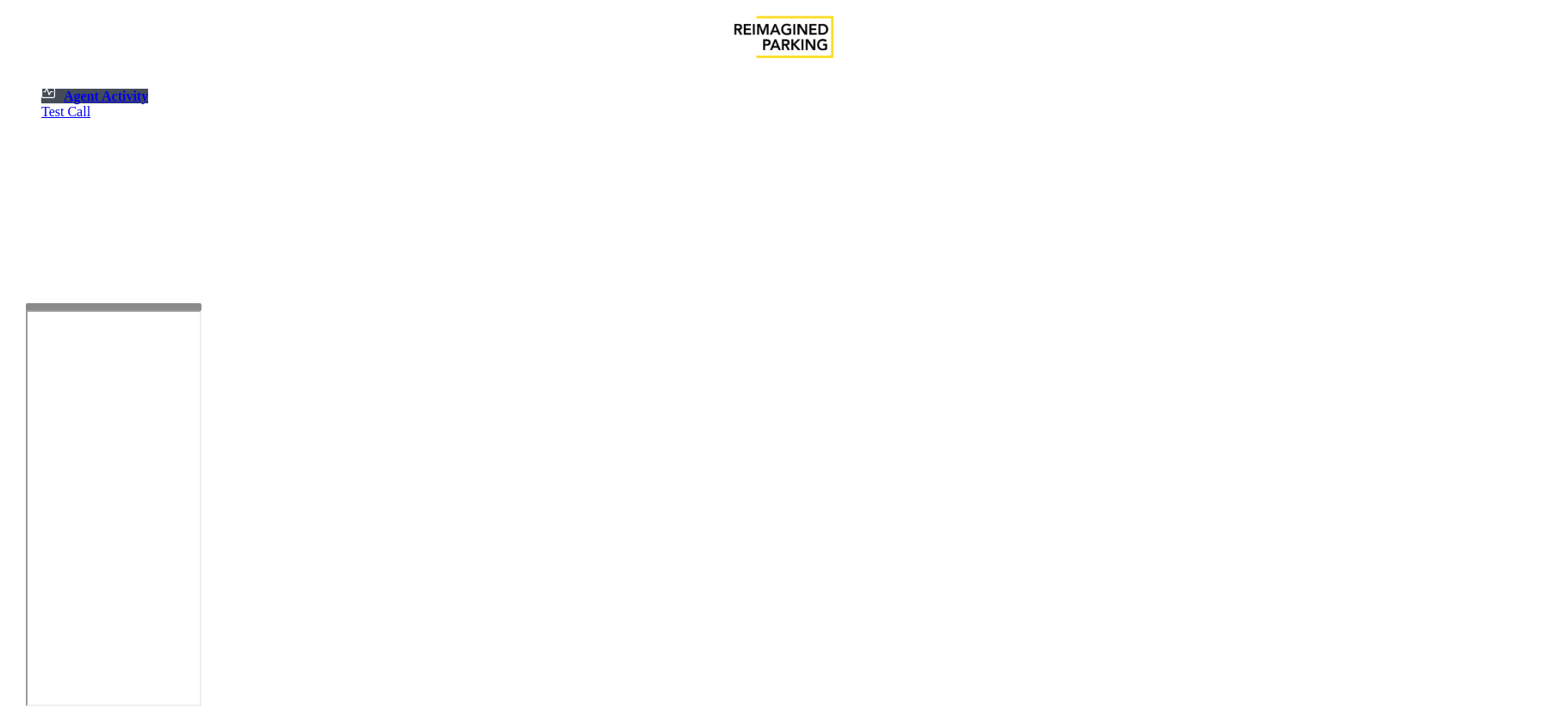 click on "Select Anonymous Call Clear Select Lot Number Location Name Address R86-52 Filmore Garage (R390) 175 Milwaukee Street, Denver, CO R86-23 BCC Garage (Also known as ANB Garage) (R390)  3033 East 1st Avenue, Denver, CO R84-1 University Park Airport (R390) 2493 Fox Hill Road, State College, PA R73-1 Montrose Regional Airport (390) 2100 Airport Road, Montrose, CO R4-1 Lafayette Regional Airport (R390) 200 Terminal Drive, Lafayette, LA R31-35 Sunset Corporate Campus (R390) 13920 Southeast Eastgate Way, Bellevue, WA R31-3 Bell Street Garage (R390) 2323 Elliott Avenue, Seattle, WA R31-3 Bellevue Technology Center (R390) 2125 158th Court Northeast, Bellevue, WA R31-1 Meydenbauer Center (MBC)(R390) 11100 Northeast 6th Street, Bellevue, WA R30-259 Cherry Hill (R390) 511 16th Avenue, Seattle, WA R30-259 First (1st) Hill Medical Pavilion (R390) 1124 Columbia Street, Seattle, WA R30-216 G2 Garage (R390) 5601 6th Avenue South, Seattle, WA R30-204 Pacific Tower West Garage (R390) 1200 12th Avenue South, Seattle, WA R30-20 2" at bounding box center [784, 2616] 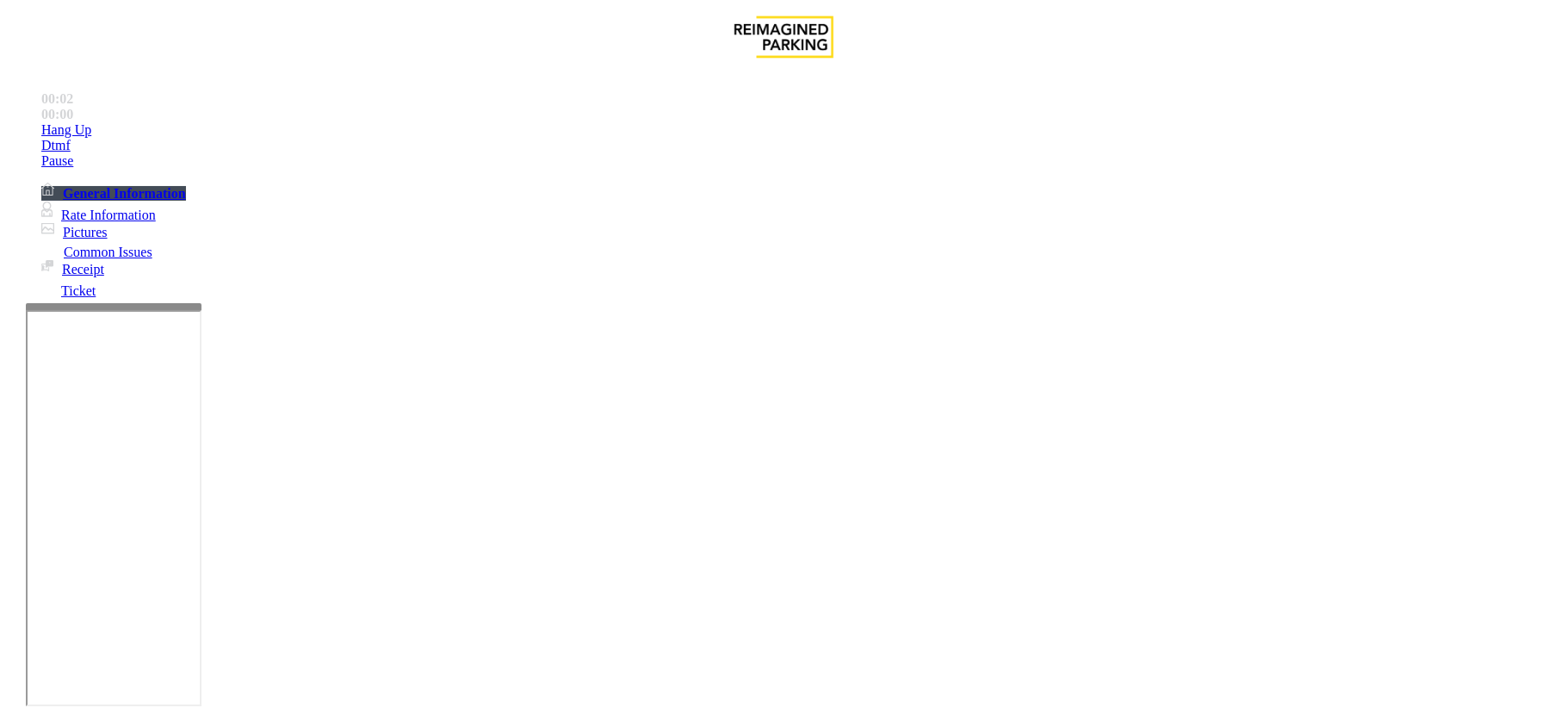 scroll, scrollTop: 345, scrollLeft: 0, axis: vertical 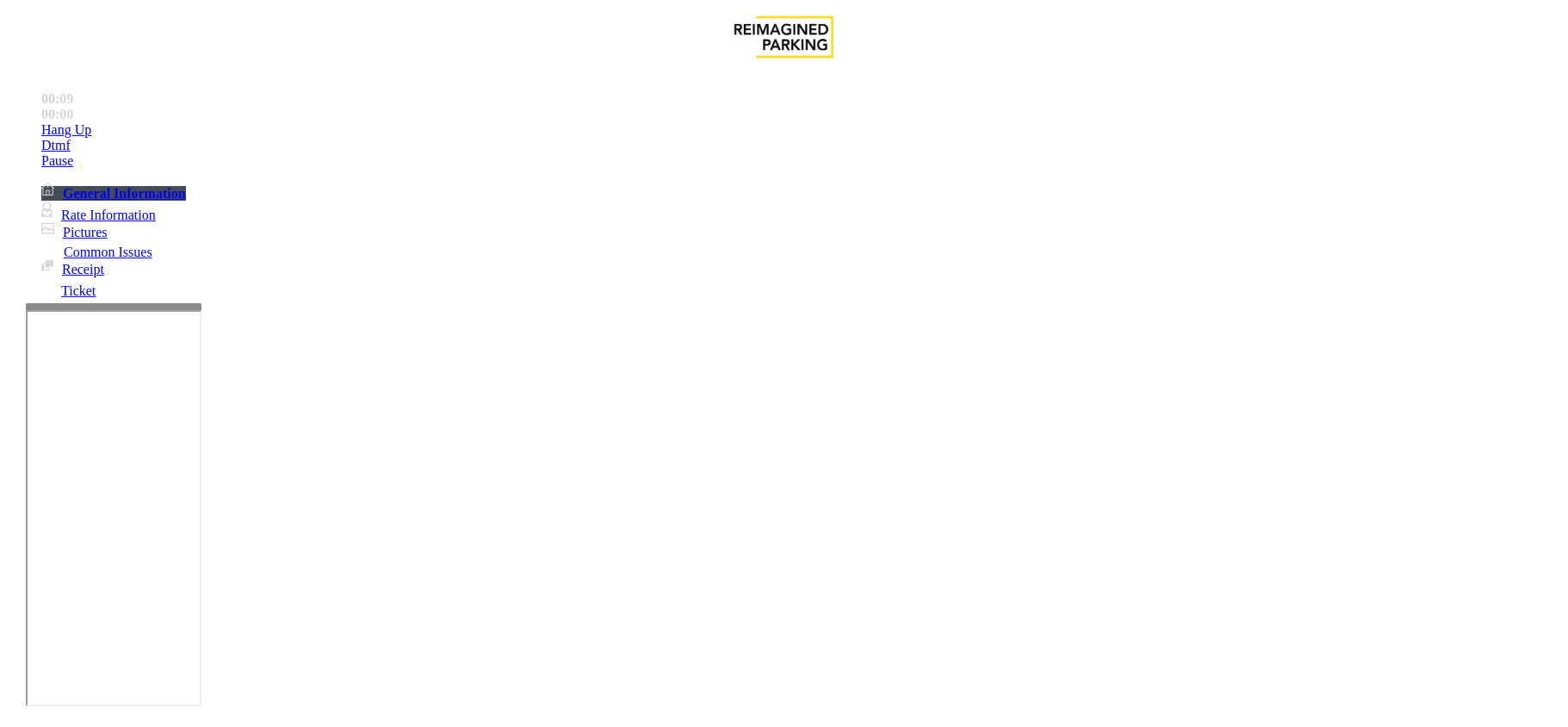drag, startPoint x: 701, startPoint y: 327, endPoint x: 1382, endPoint y: 321, distance: 681.02643 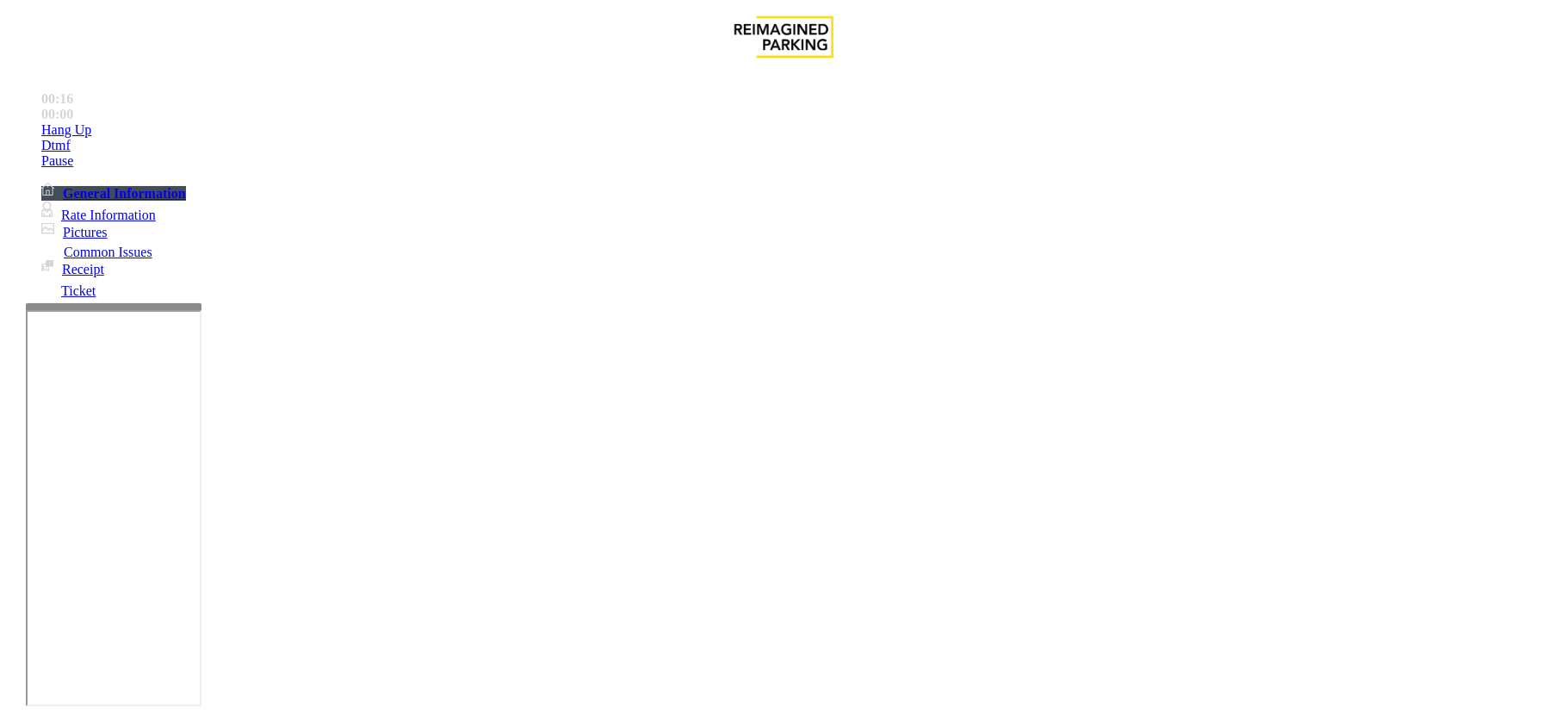 scroll, scrollTop: 459, scrollLeft: 0, axis: vertical 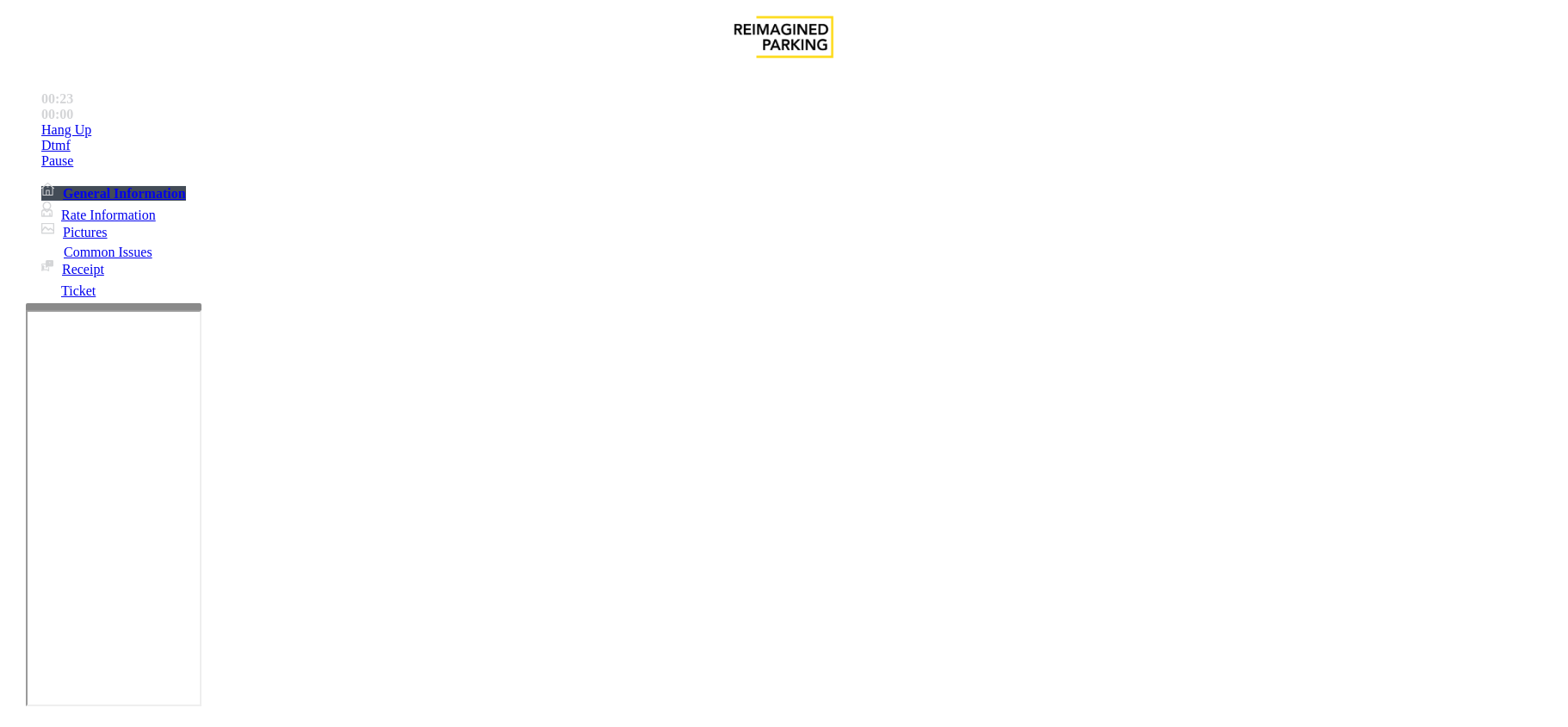 click on "Payment Issue" at bounding box center (144, 1289) 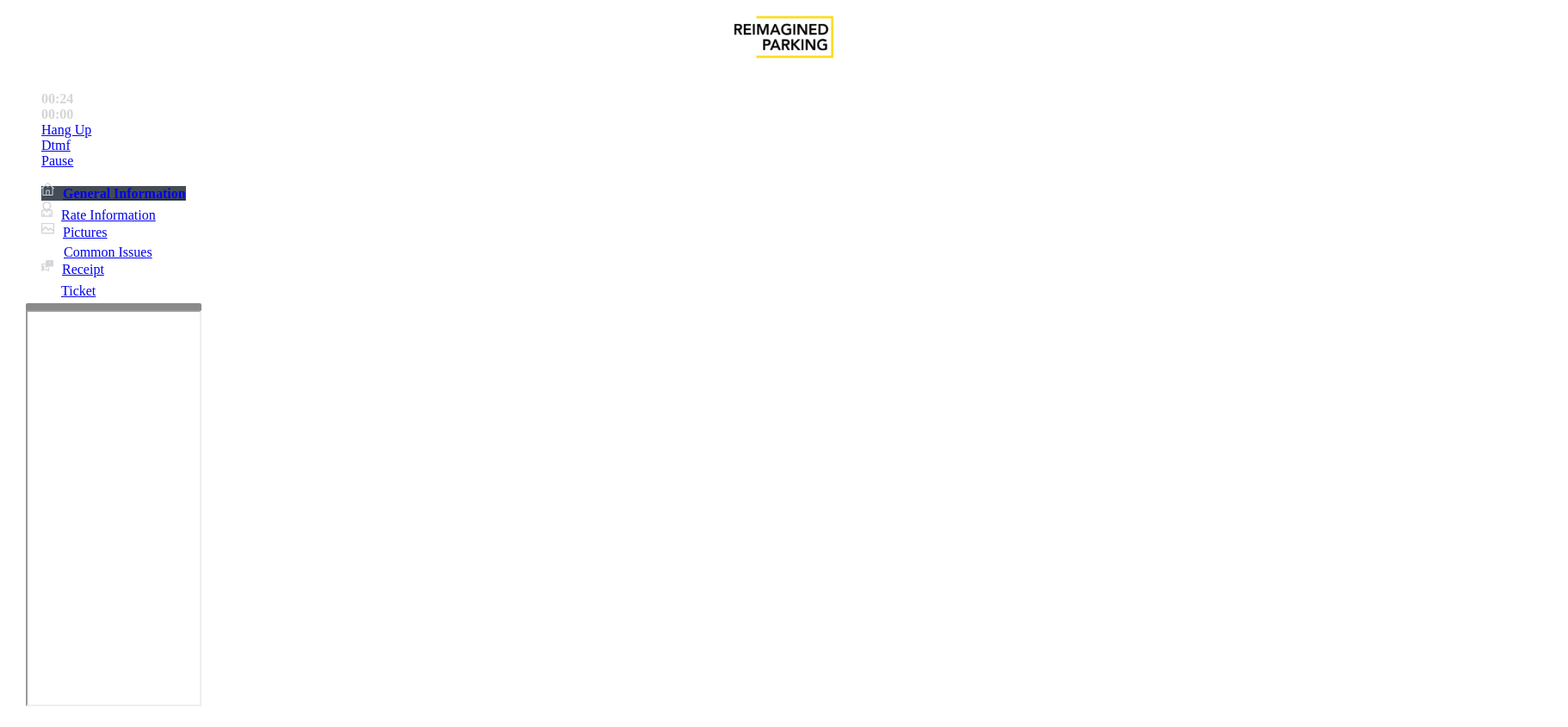 click on "Credit Card Not Reading" at bounding box center [94, 1289] 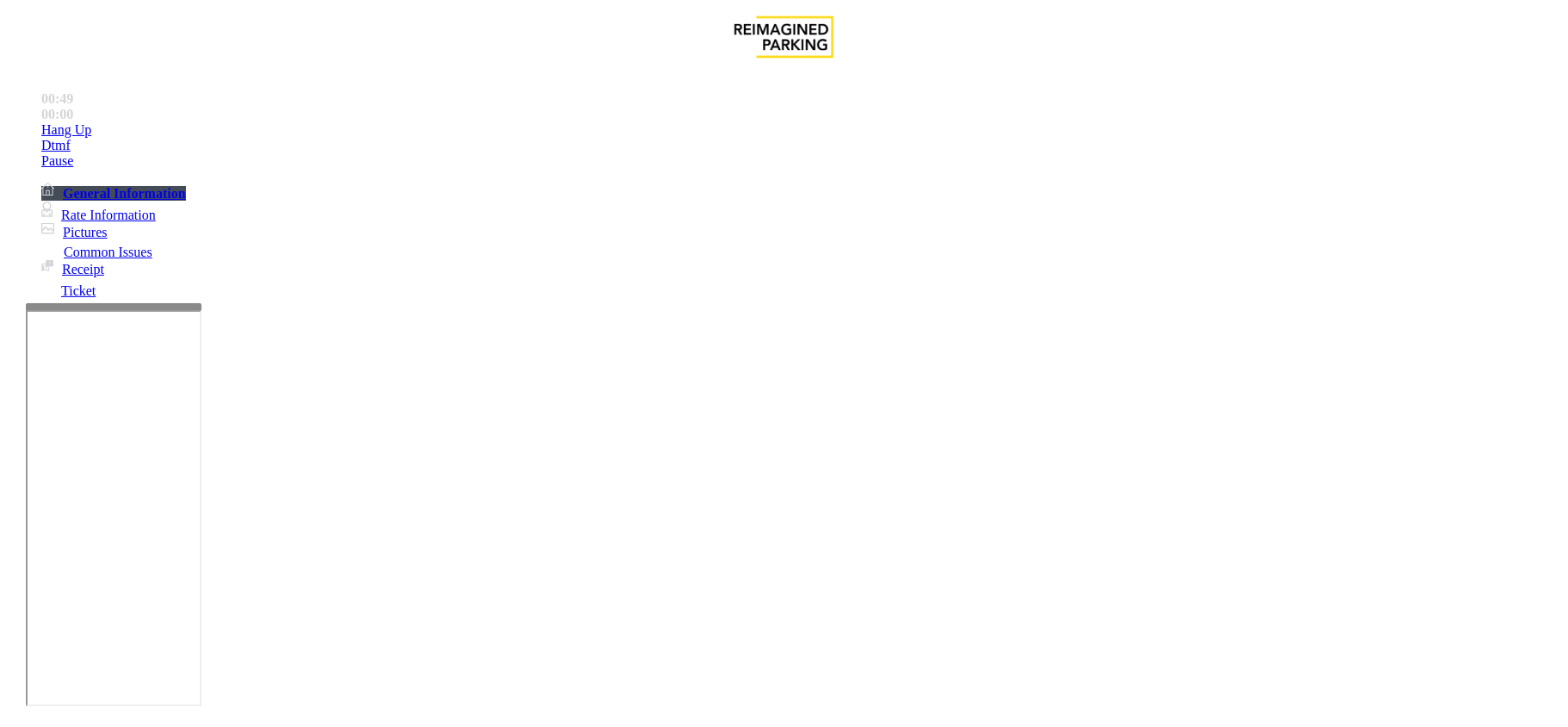 scroll, scrollTop: 2067, scrollLeft: 0, axis: vertical 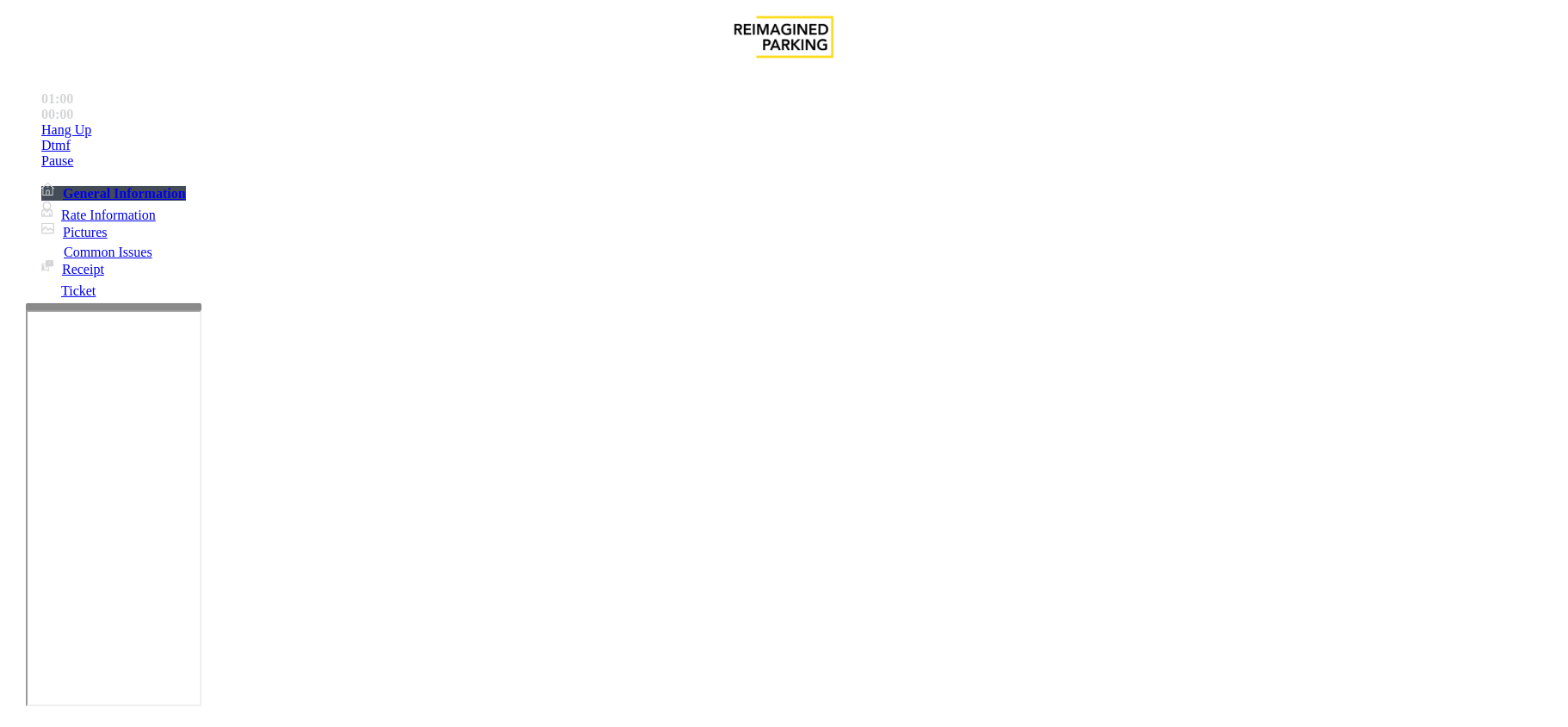 type on "**********" 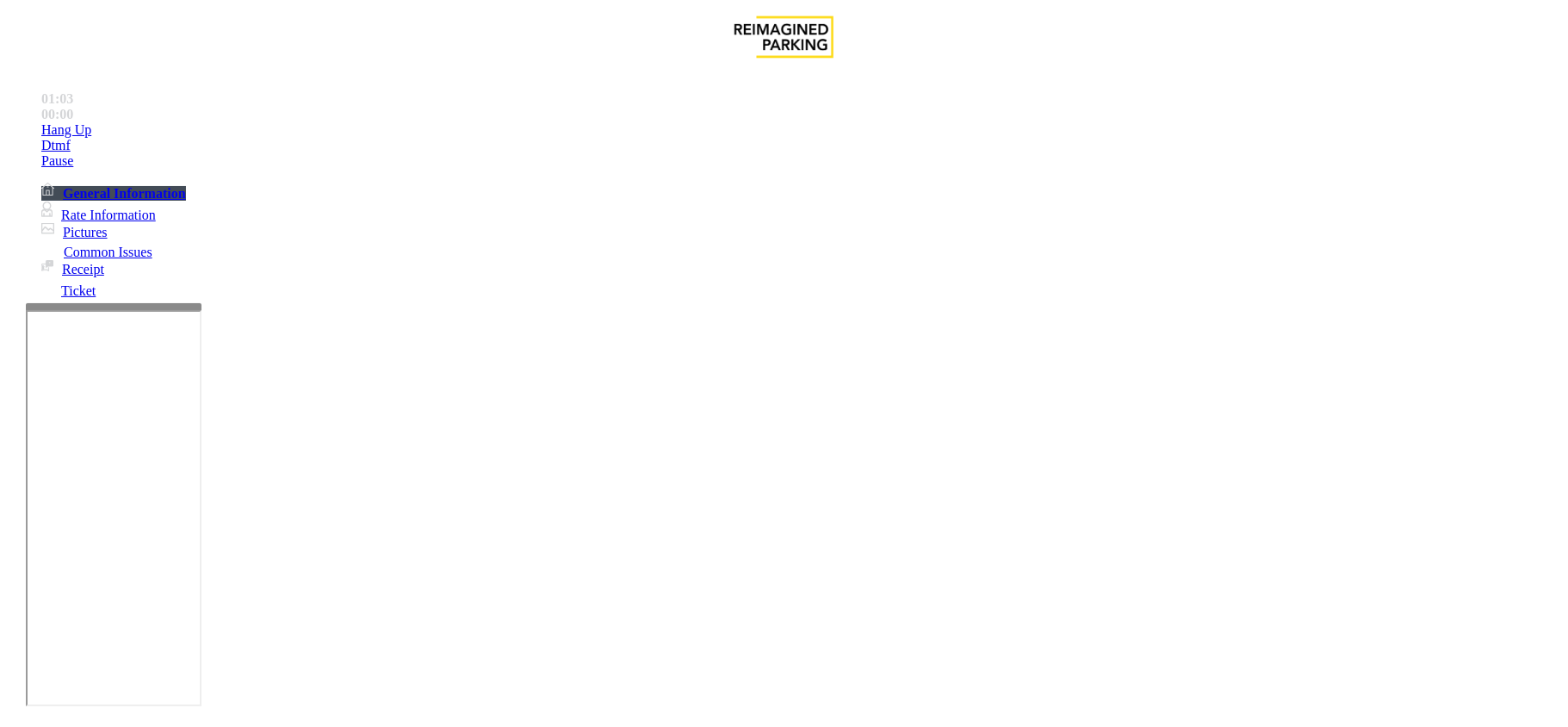 click at bounding box center [83, 1308] 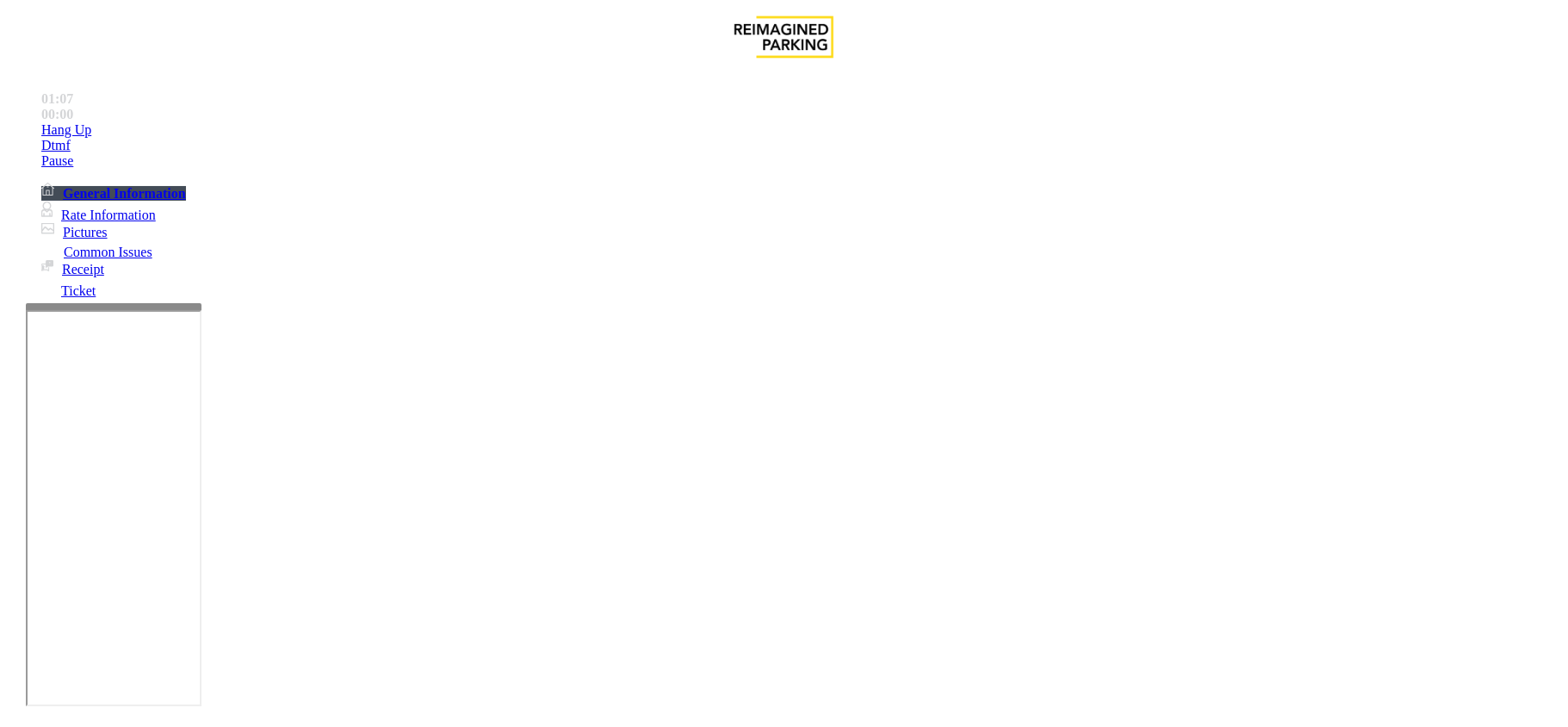 click on "******" at bounding box center [83, 1378] 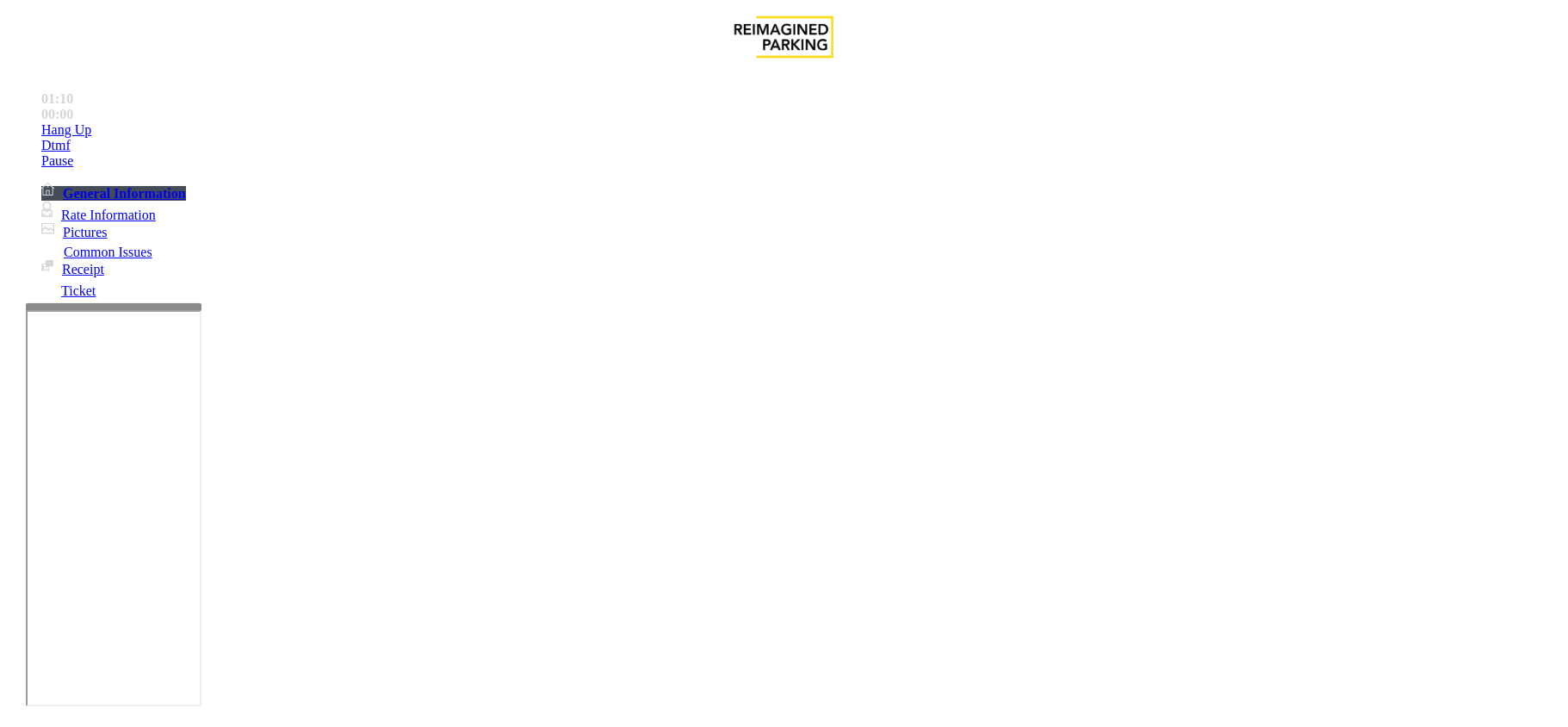 type on "******" 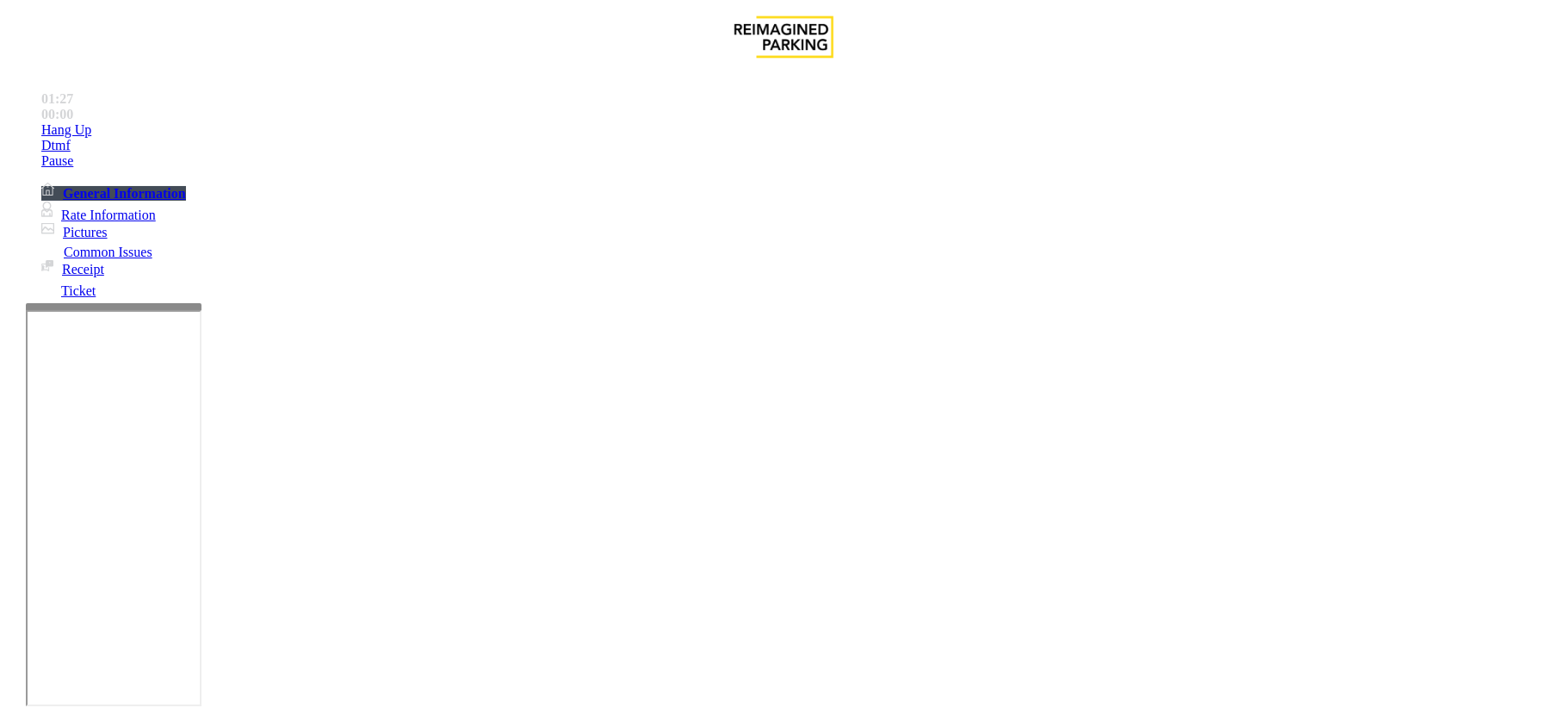 type on "***" 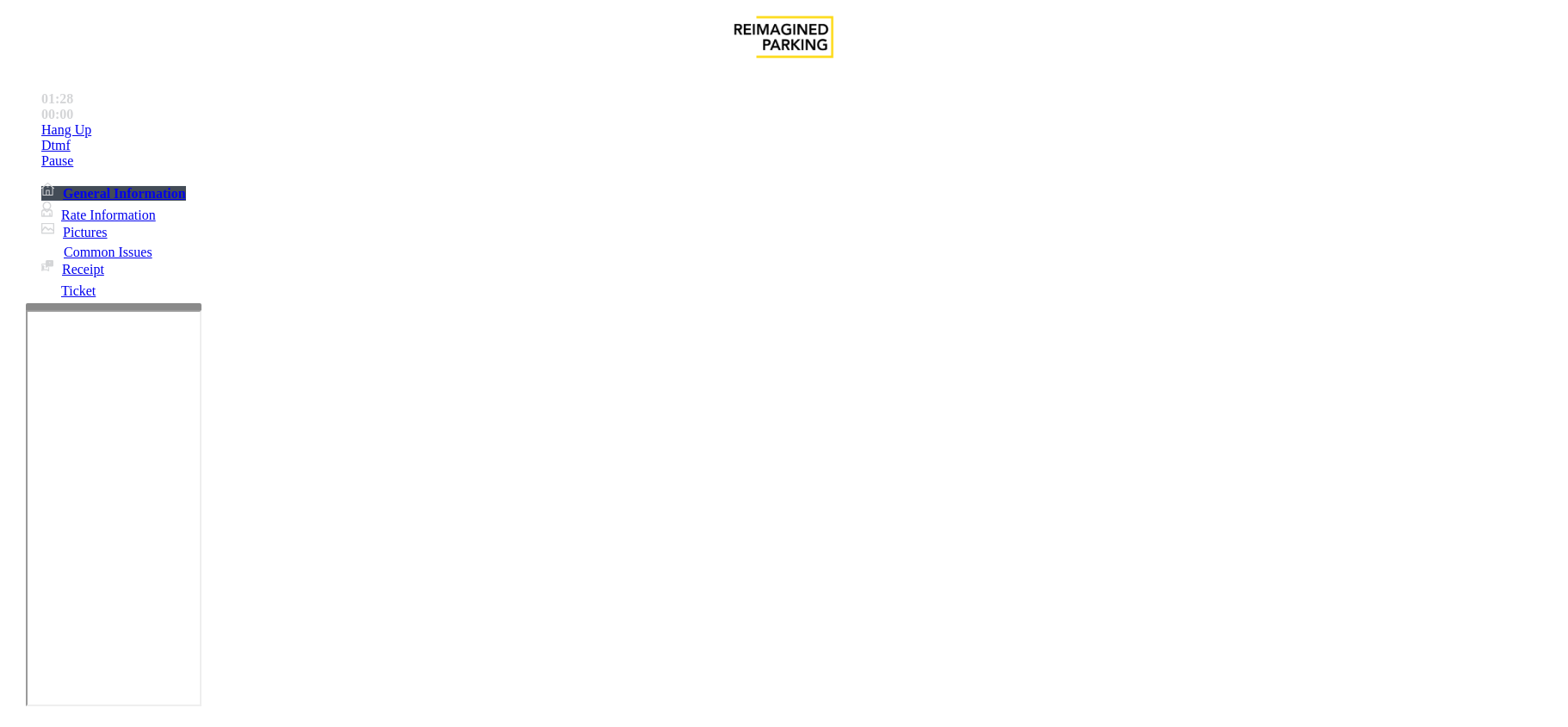 click on "Credit Card Not Reading" at bounding box center (784, 1277) 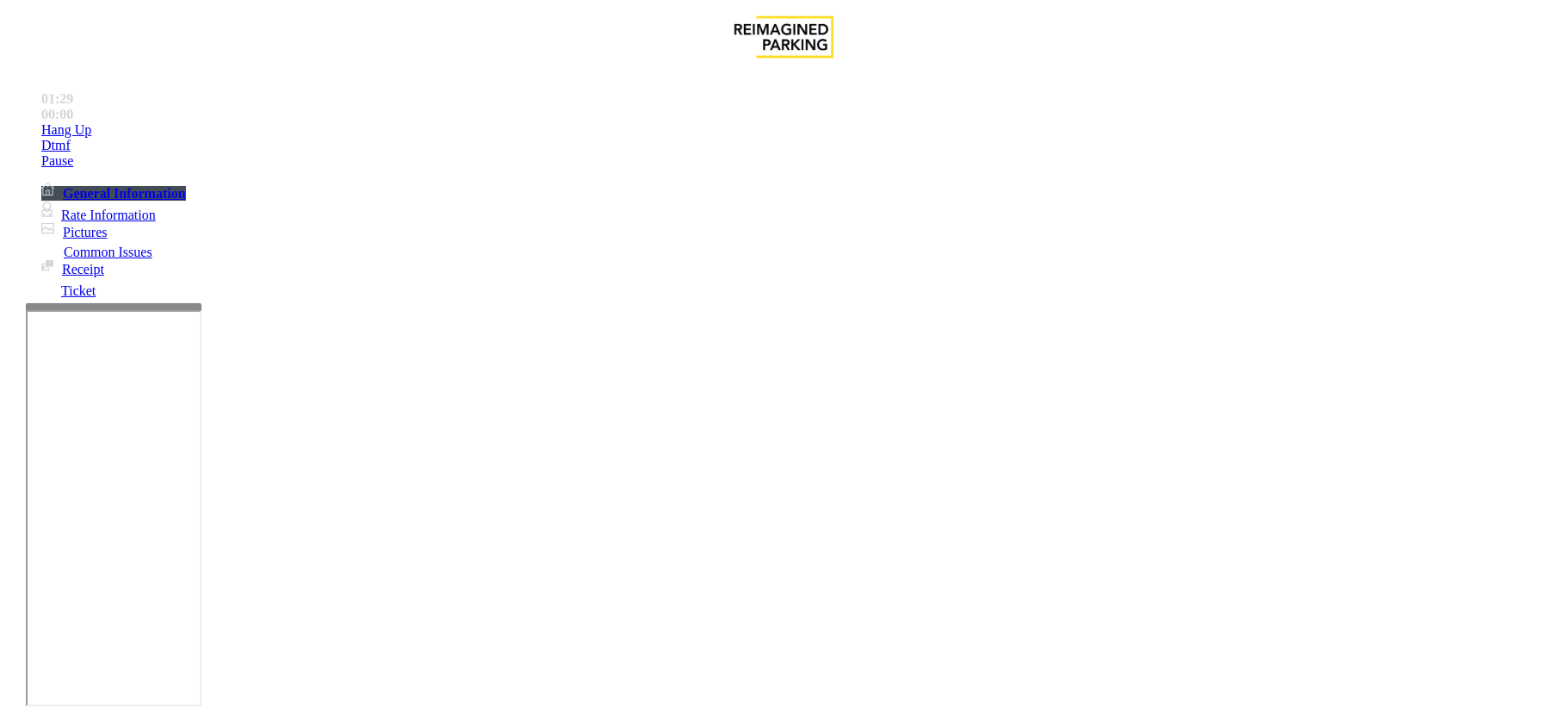 click at bounding box center (253, 1589) 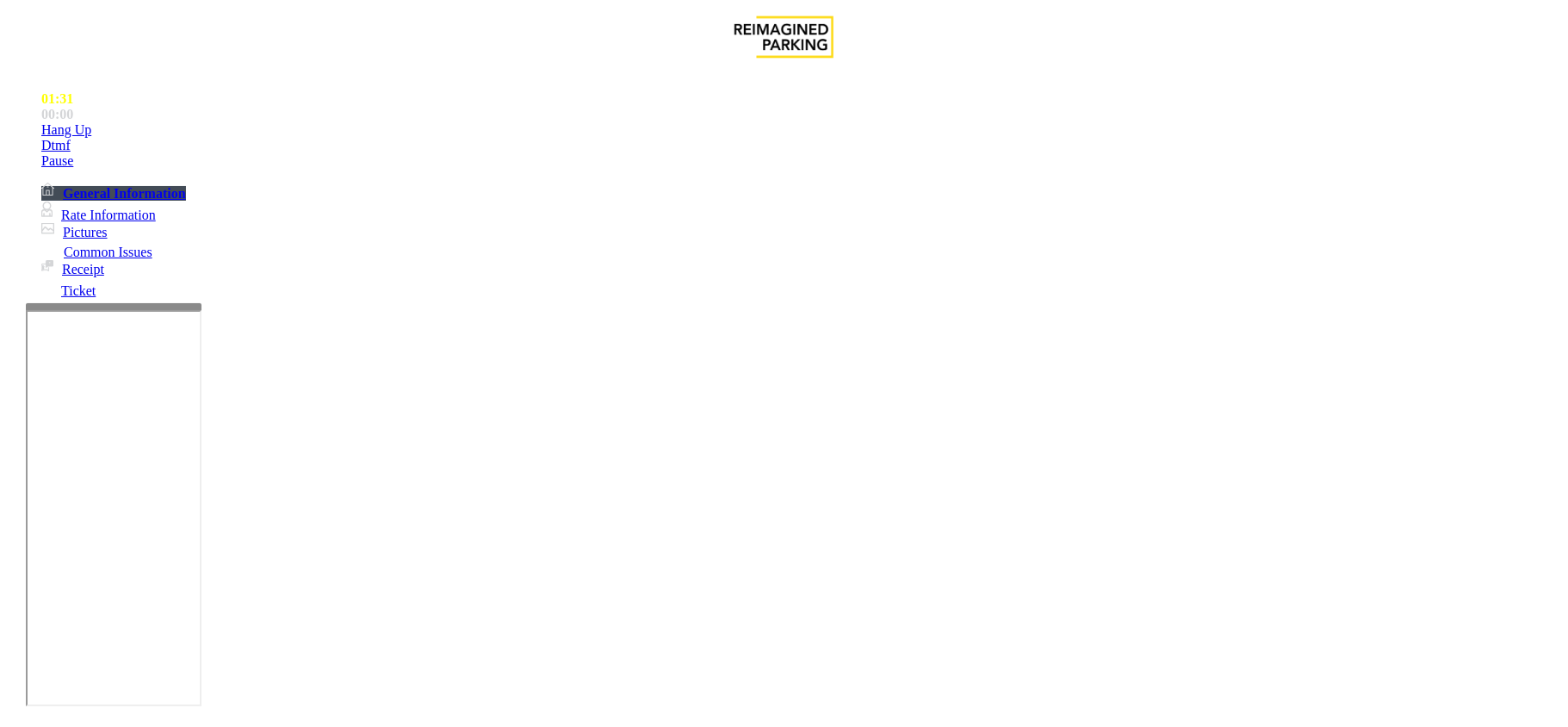 click at bounding box center (253, 1589) 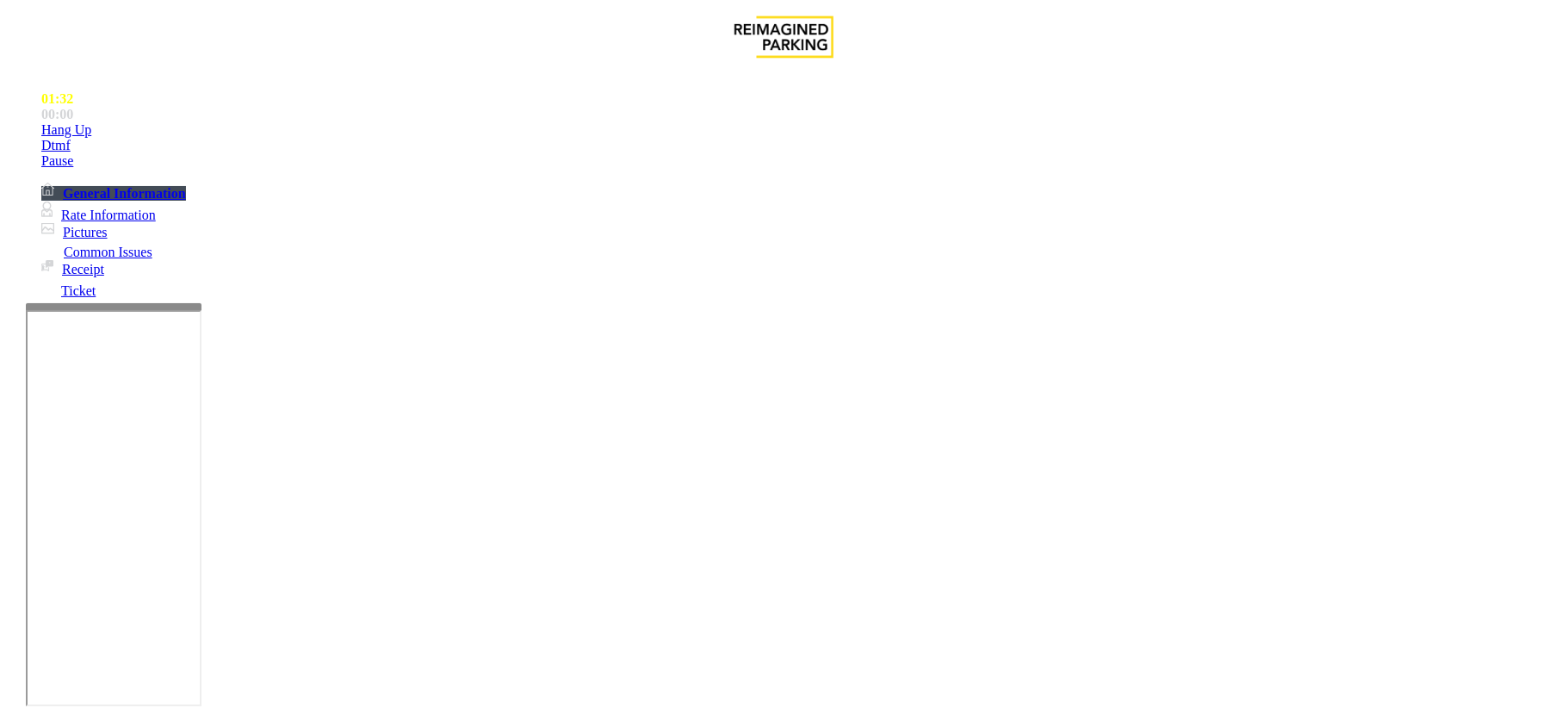 click at bounding box center (253, 1589) 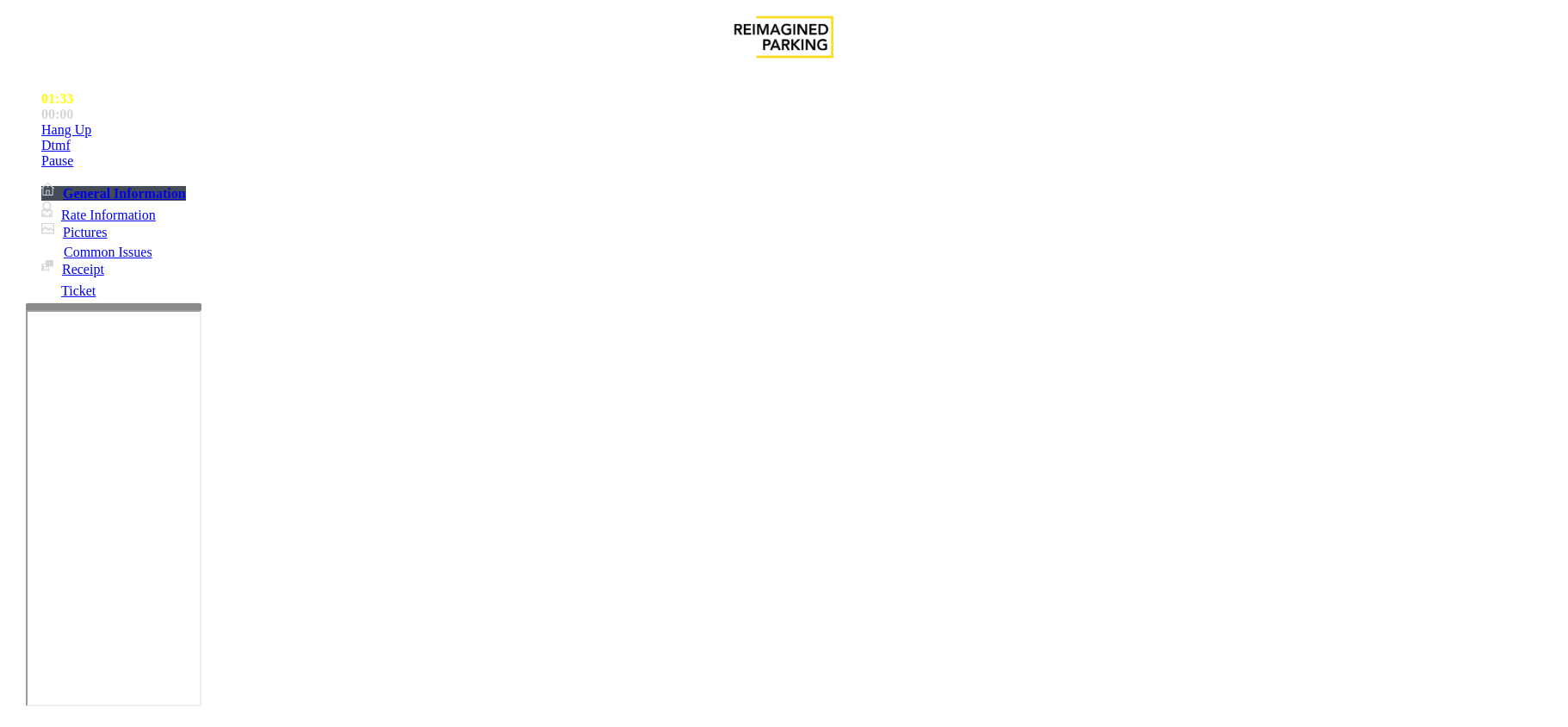 scroll, scrollTop: 0, scrollLeft: 0, axis: both 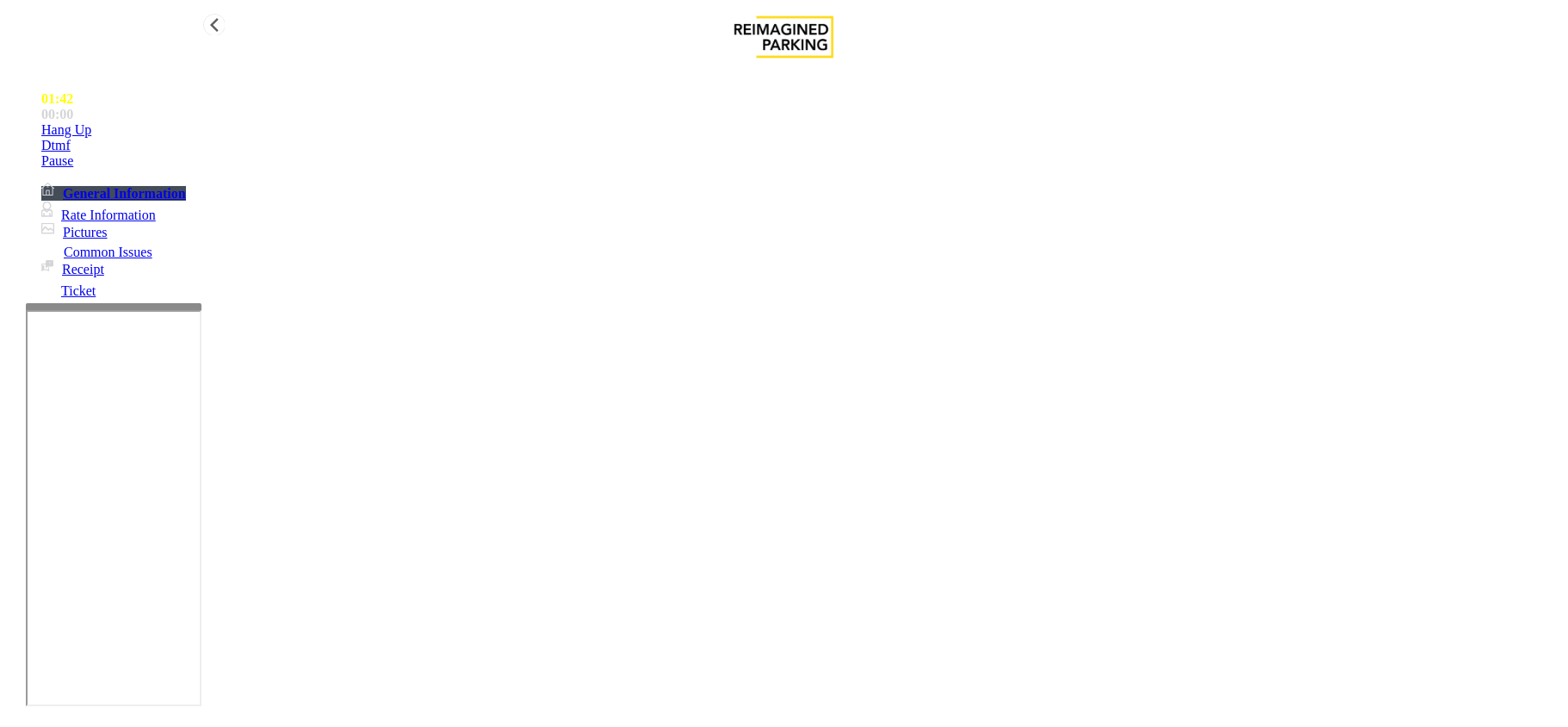 type on "**********" 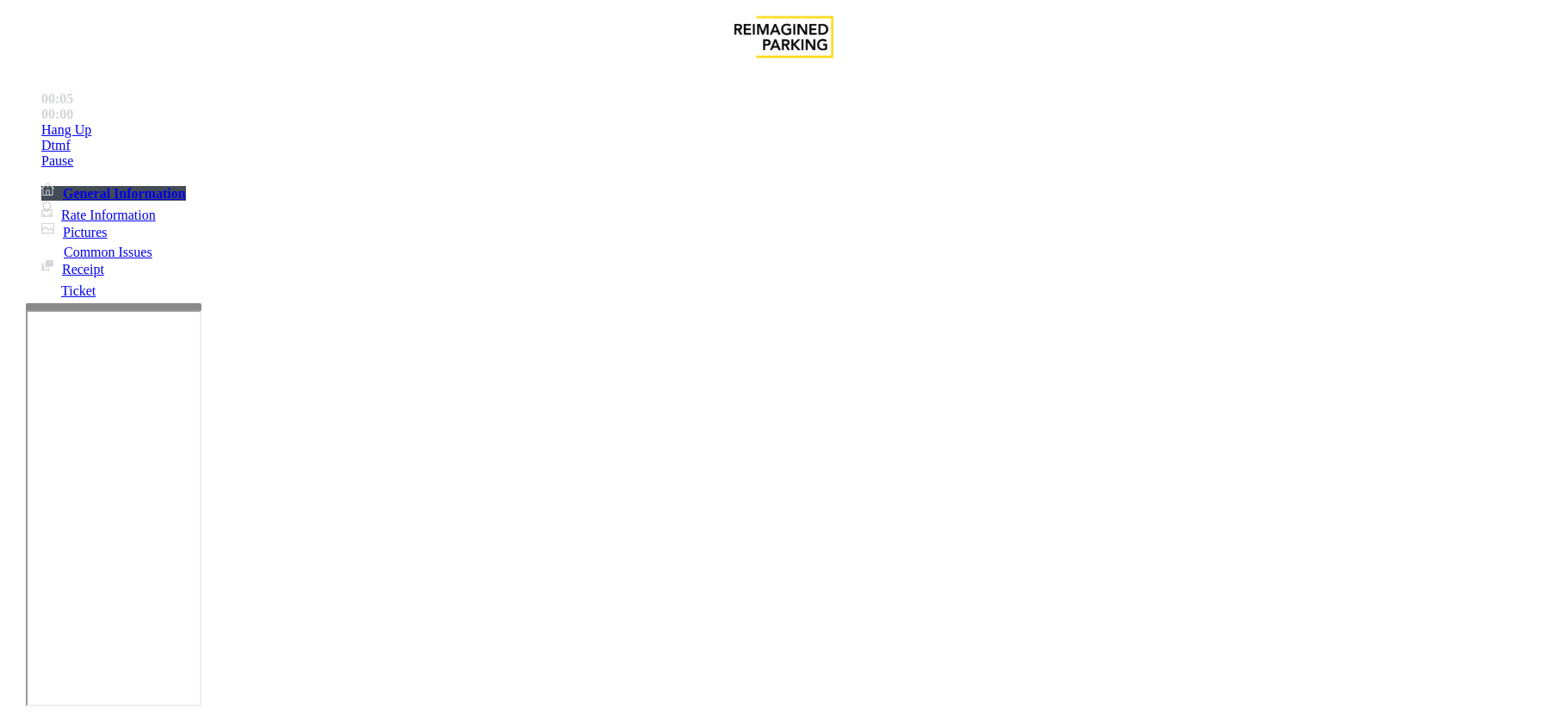 click on "Equipment Issue" at bounding box center (416, 1289) 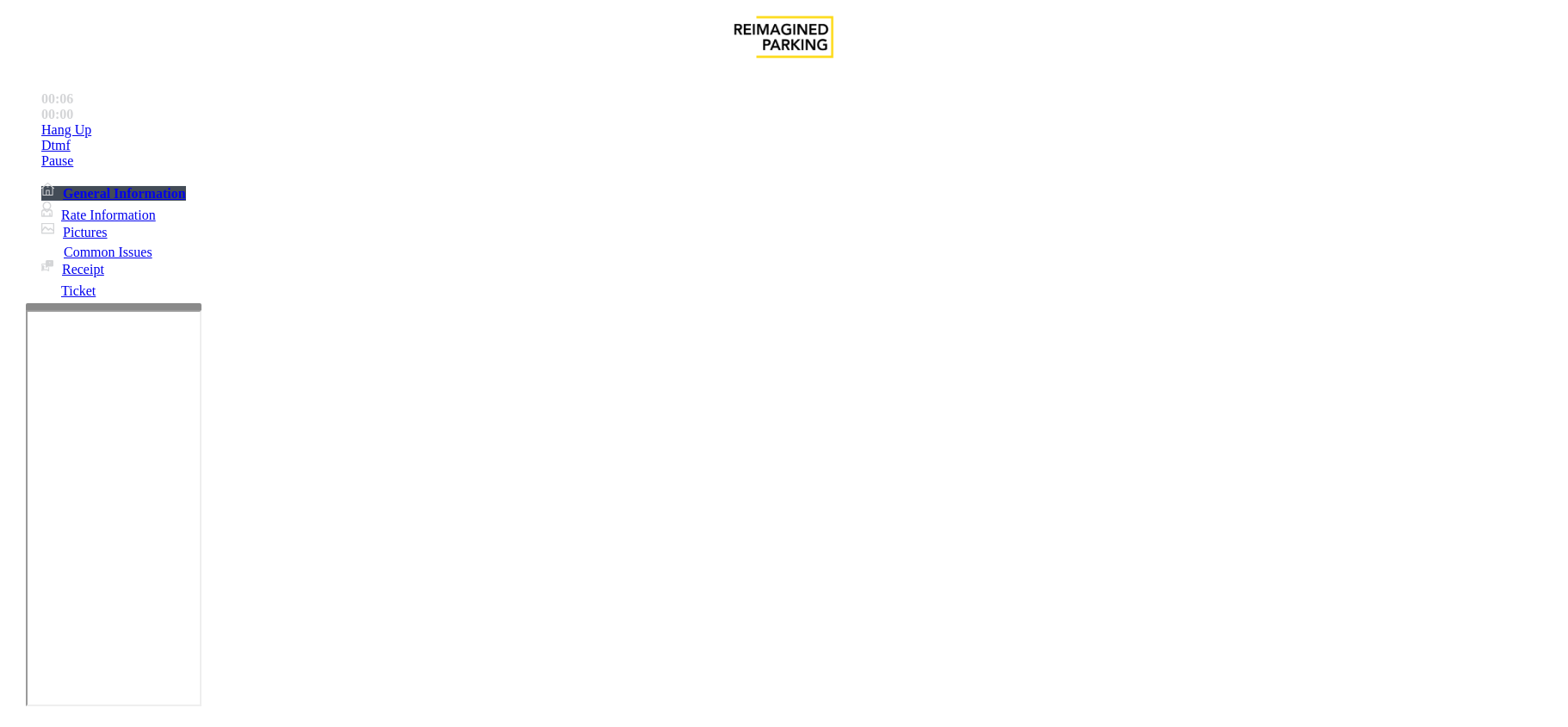 click on "Gate / Door Won't Open" at bounding box center (495, 1289) 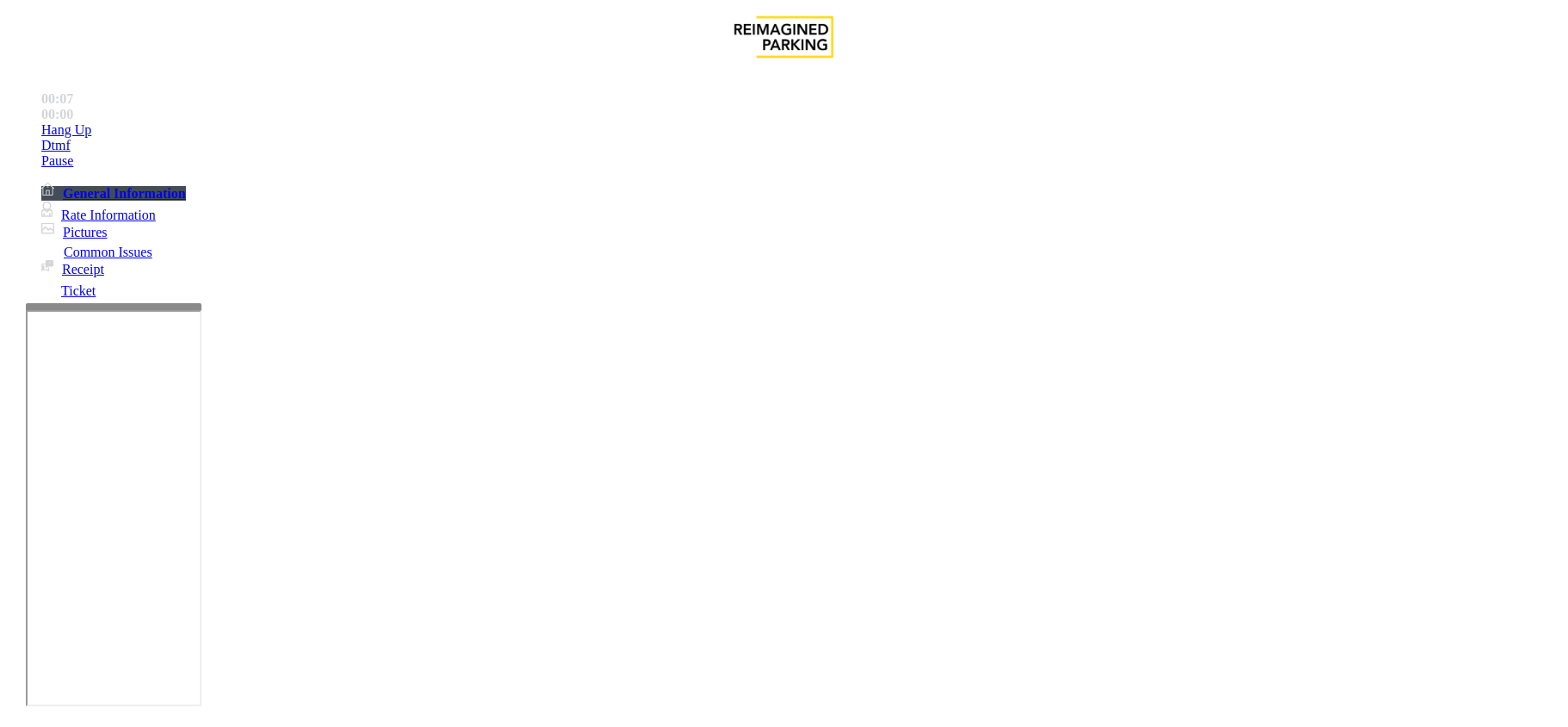 scroll, scrollTop: 229, scrollLeft: 0, axis: vertical 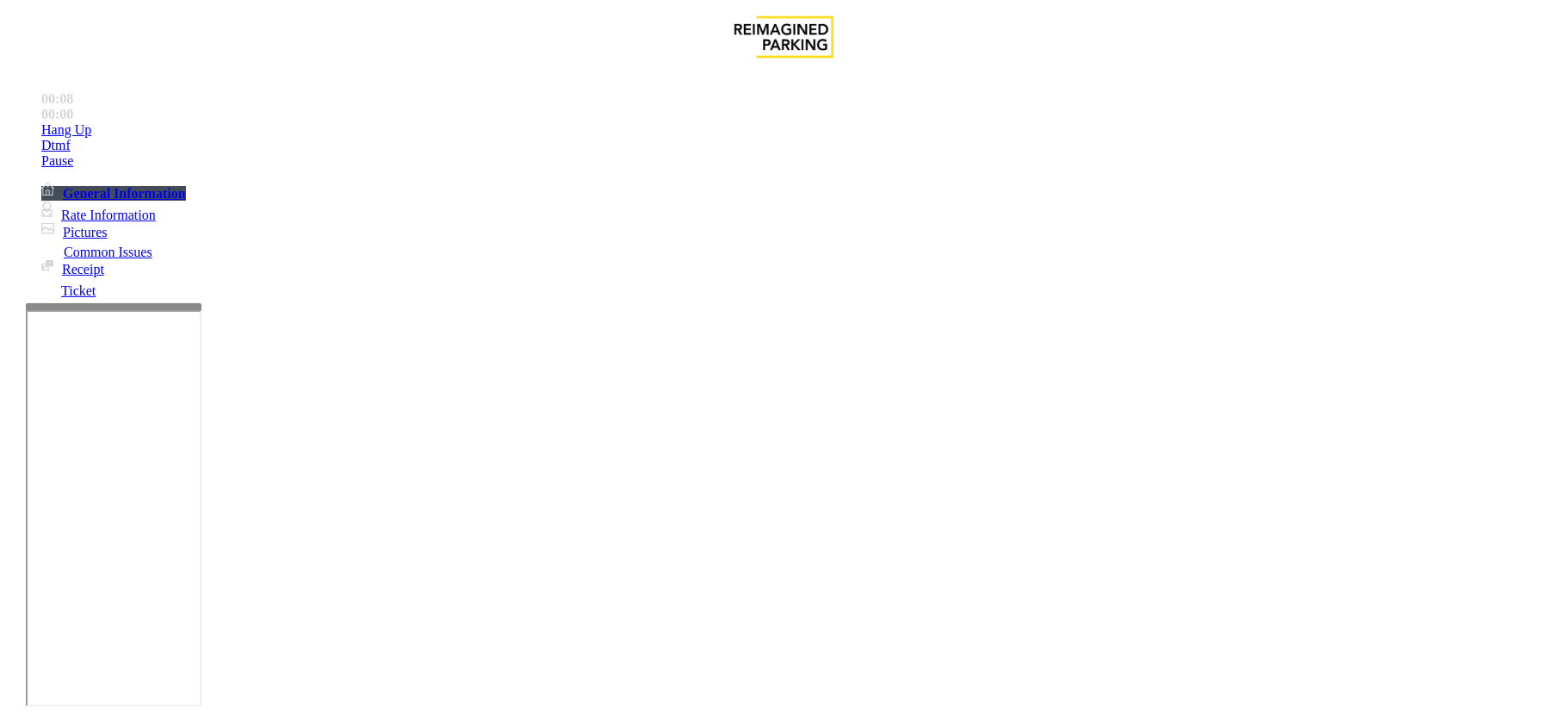 click on "Do not take any details until further notice. Simply vend the gates." at bounding box center [373, 2911] 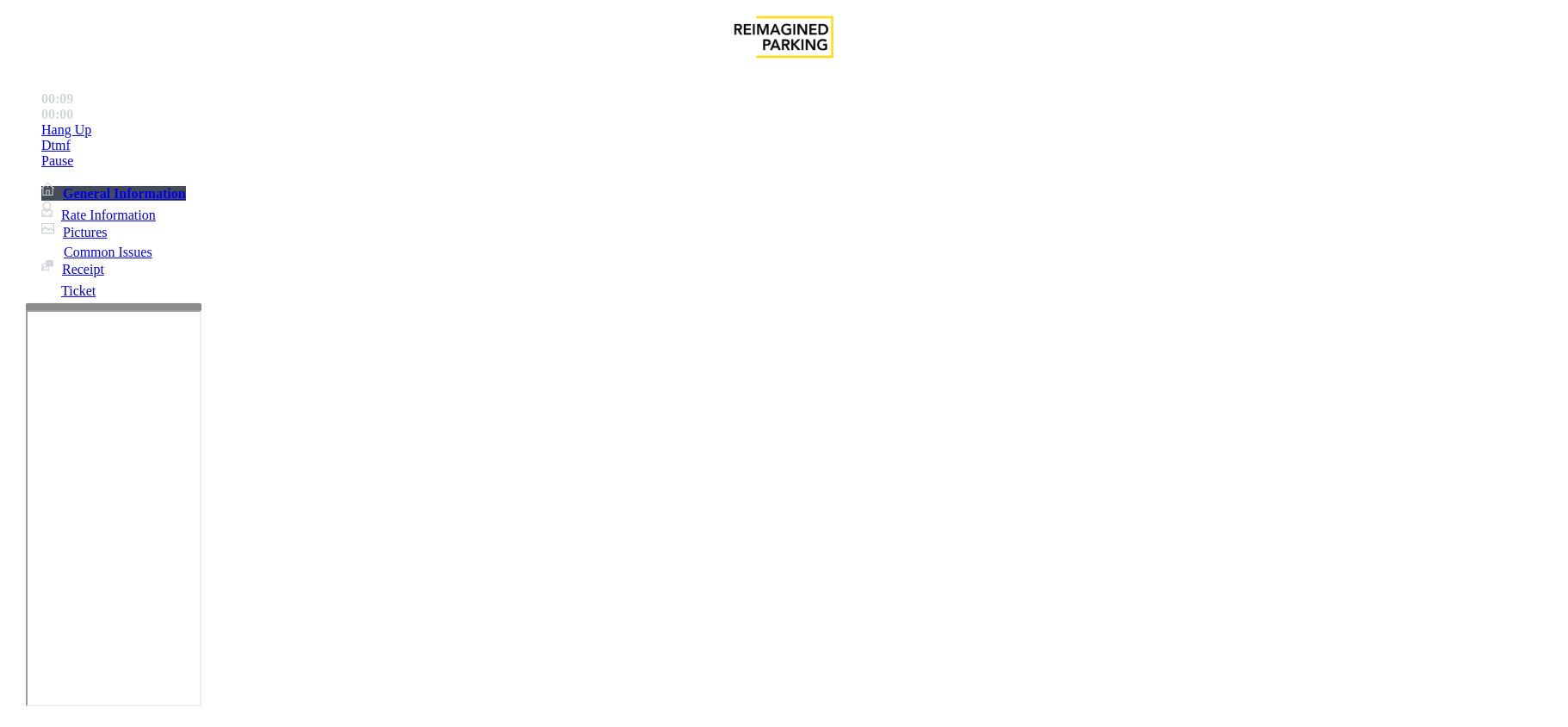 click at bounding box center (253, 1596) 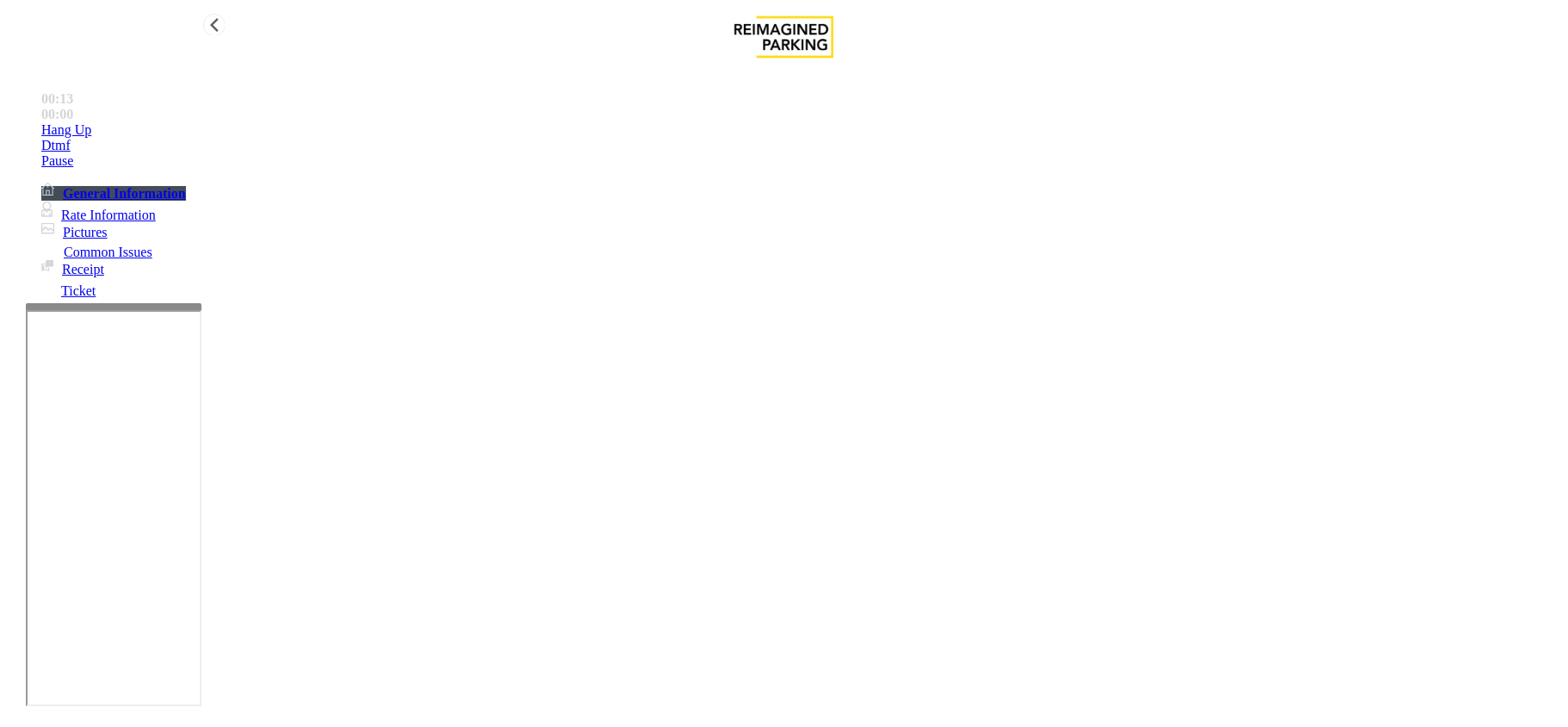 type on "**********" 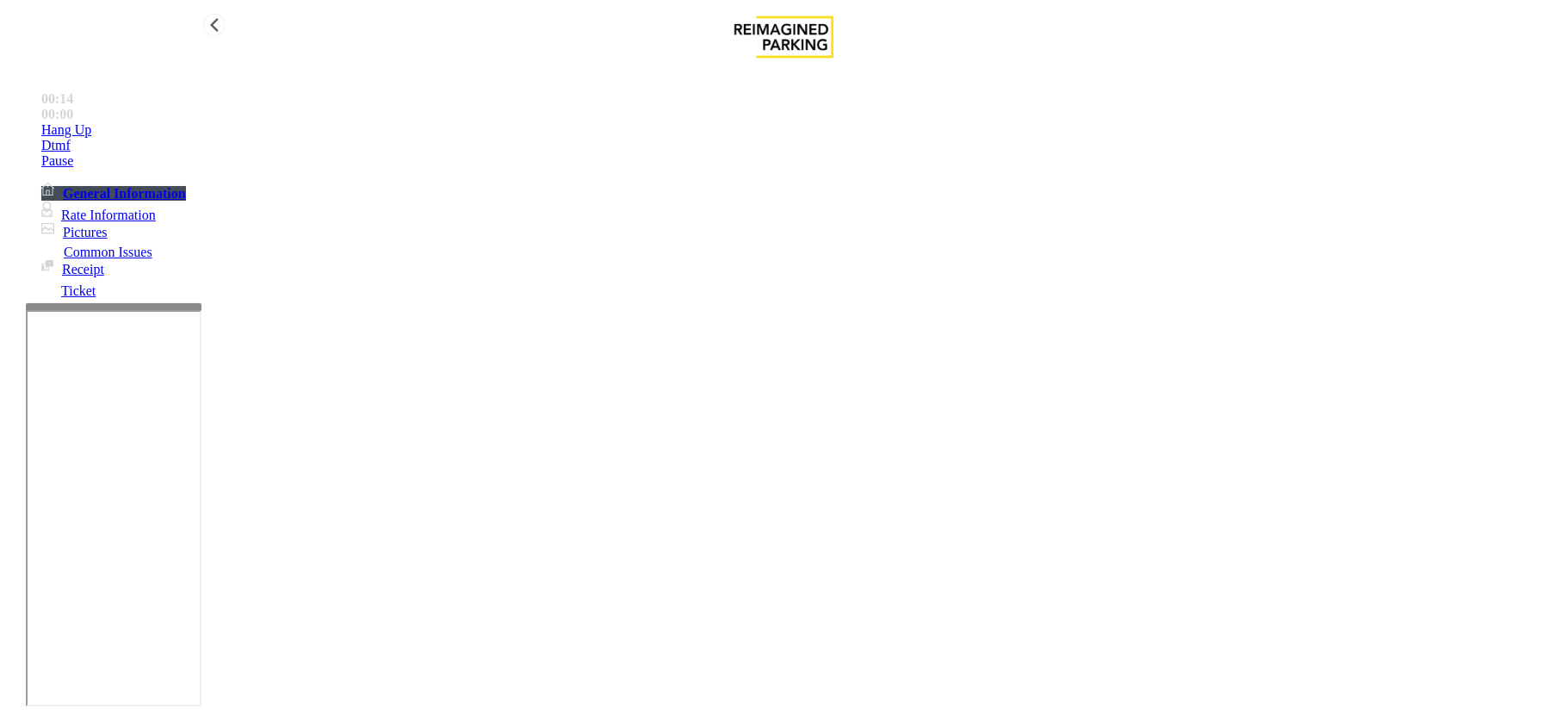 click on "Hang Up" at bounding box center (801, 130) 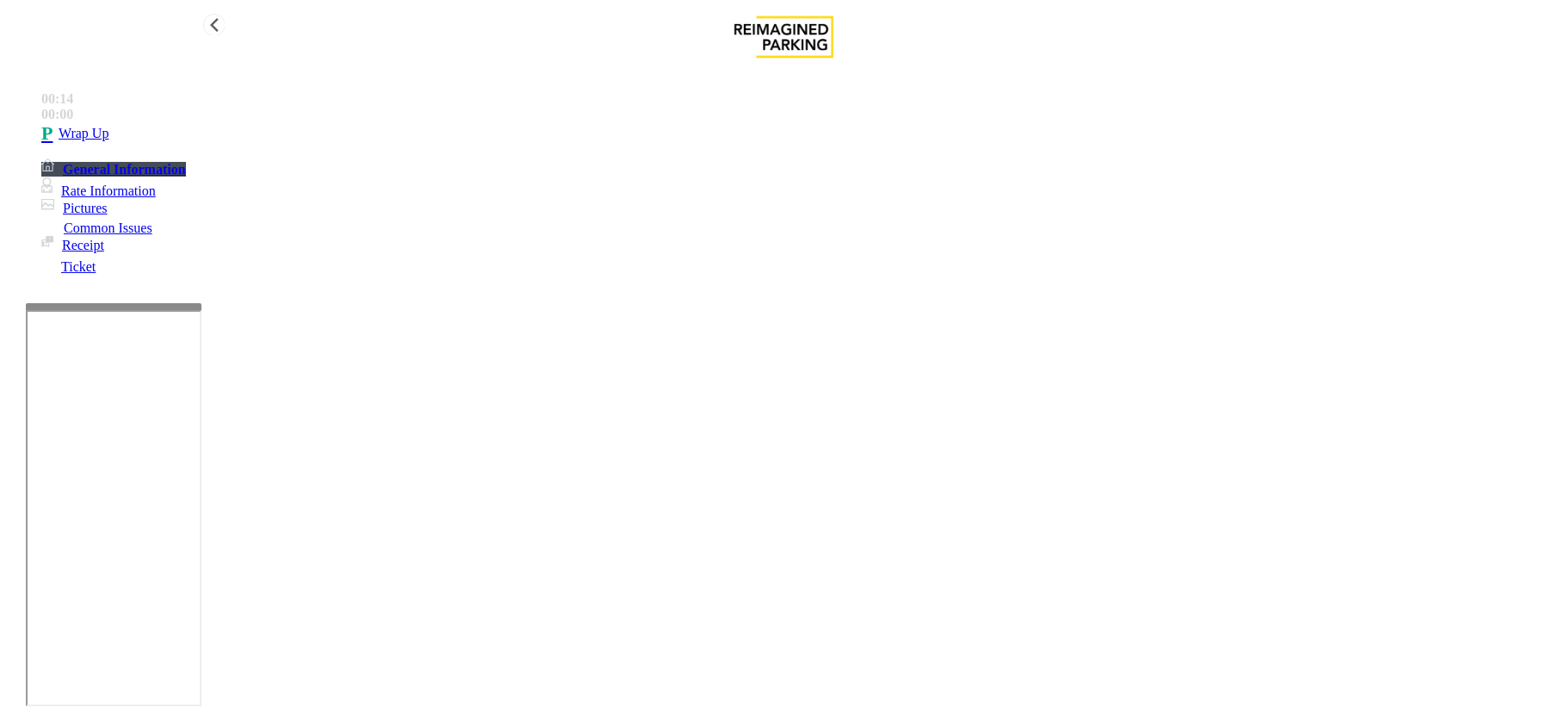 click on "Wrap Up" at bounding box center [801, 134] 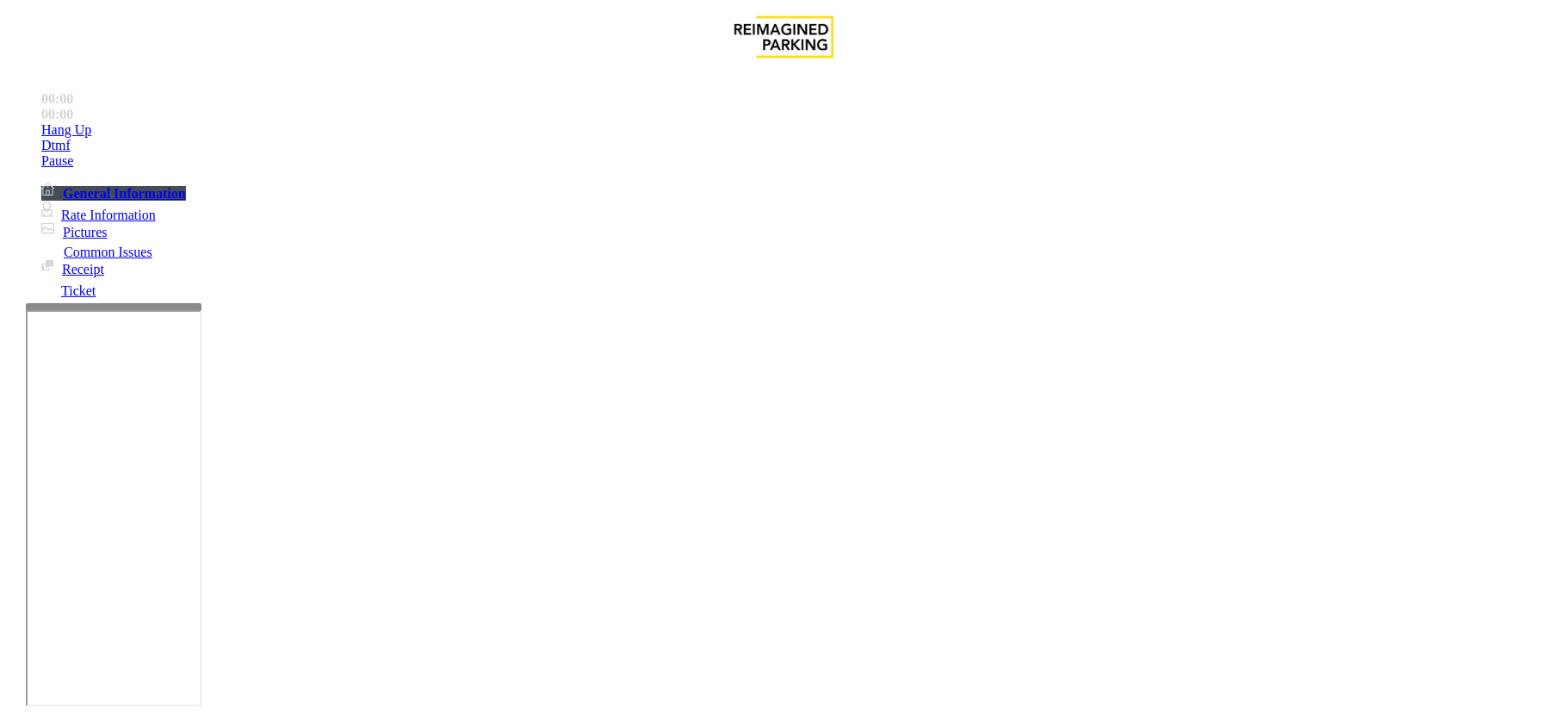 scroll, scrollTop: 574, scrollLeft: 0, axis: vertical 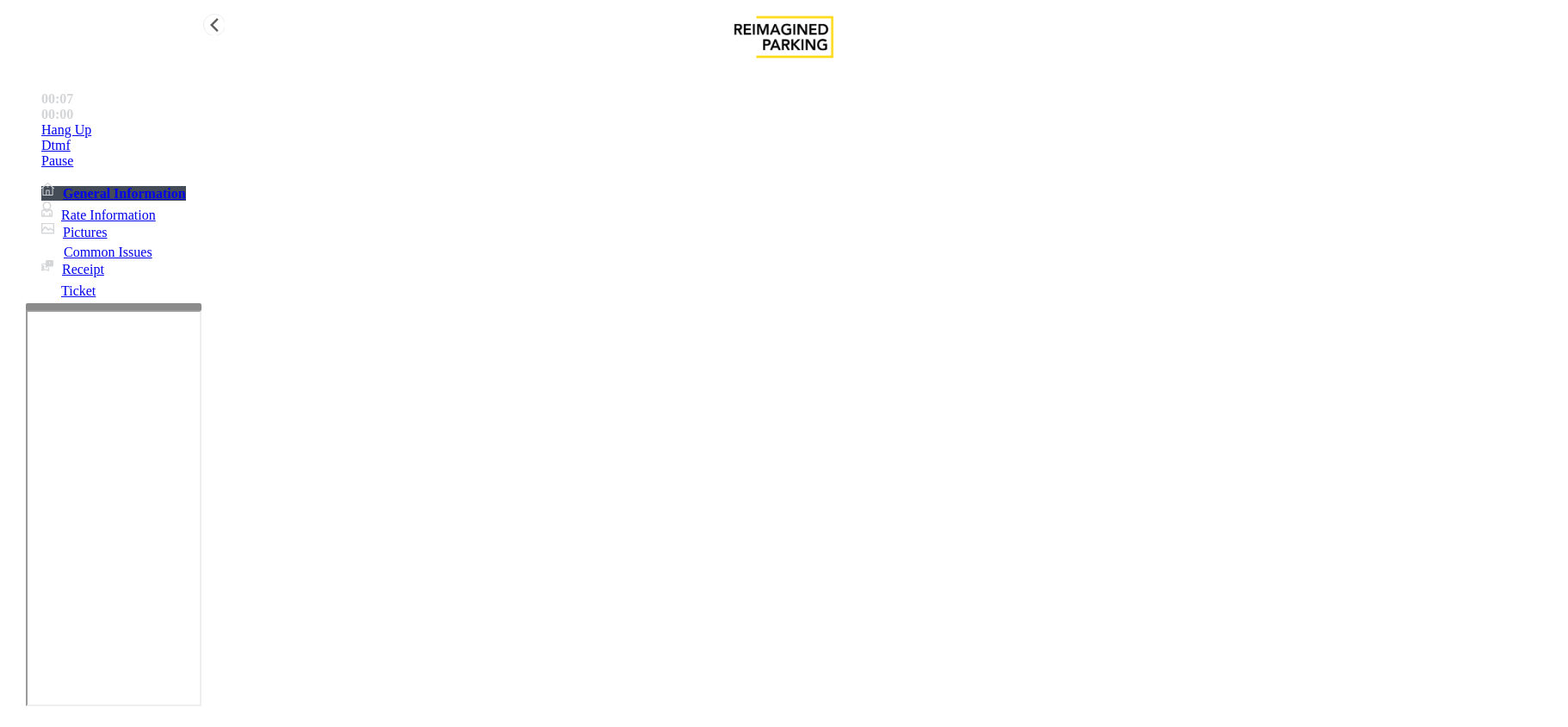 click on "Hang Up" at bounding box center [801, 130] 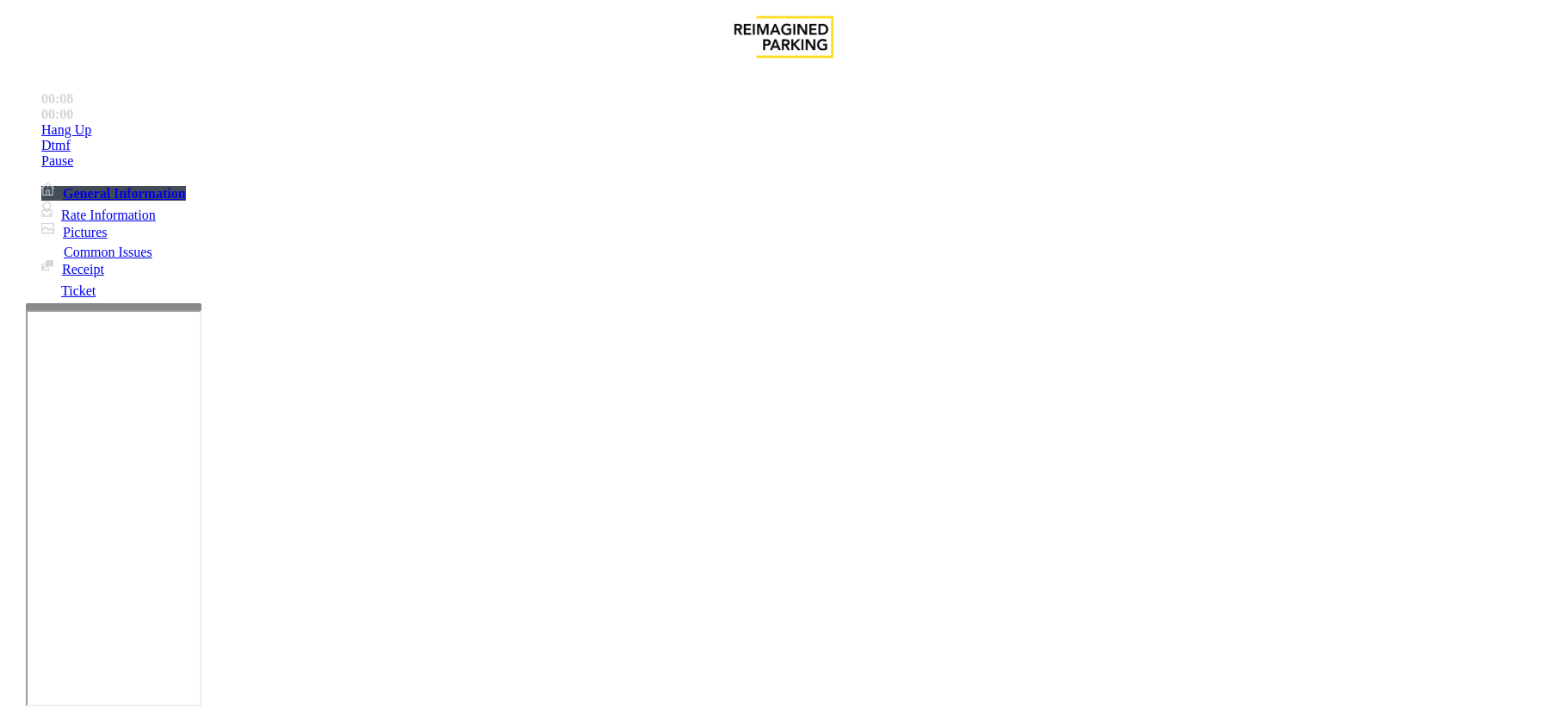 click on "No Assistance Needed" at bounding box center (945, 1289) 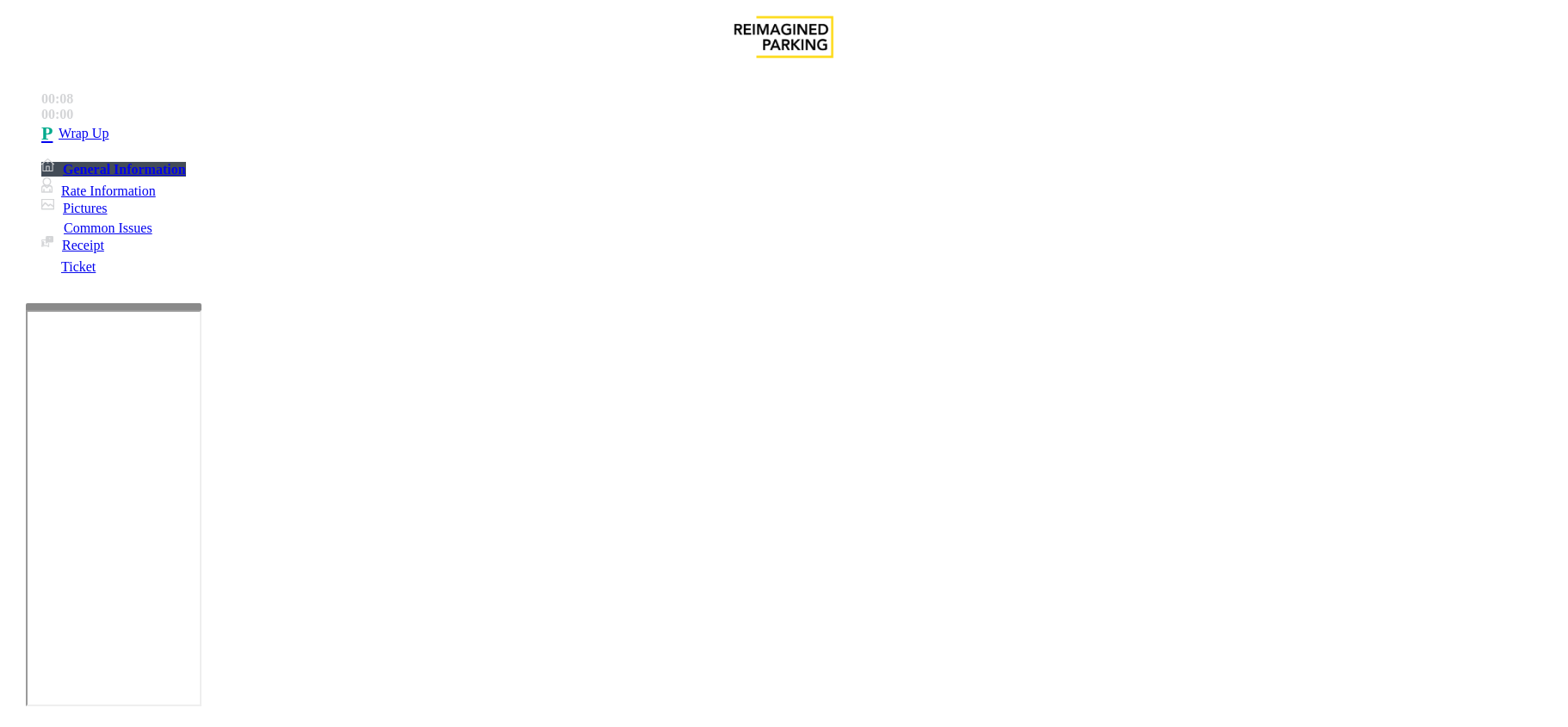 click on "No assistance needed" at bounding box center (88, 1289) 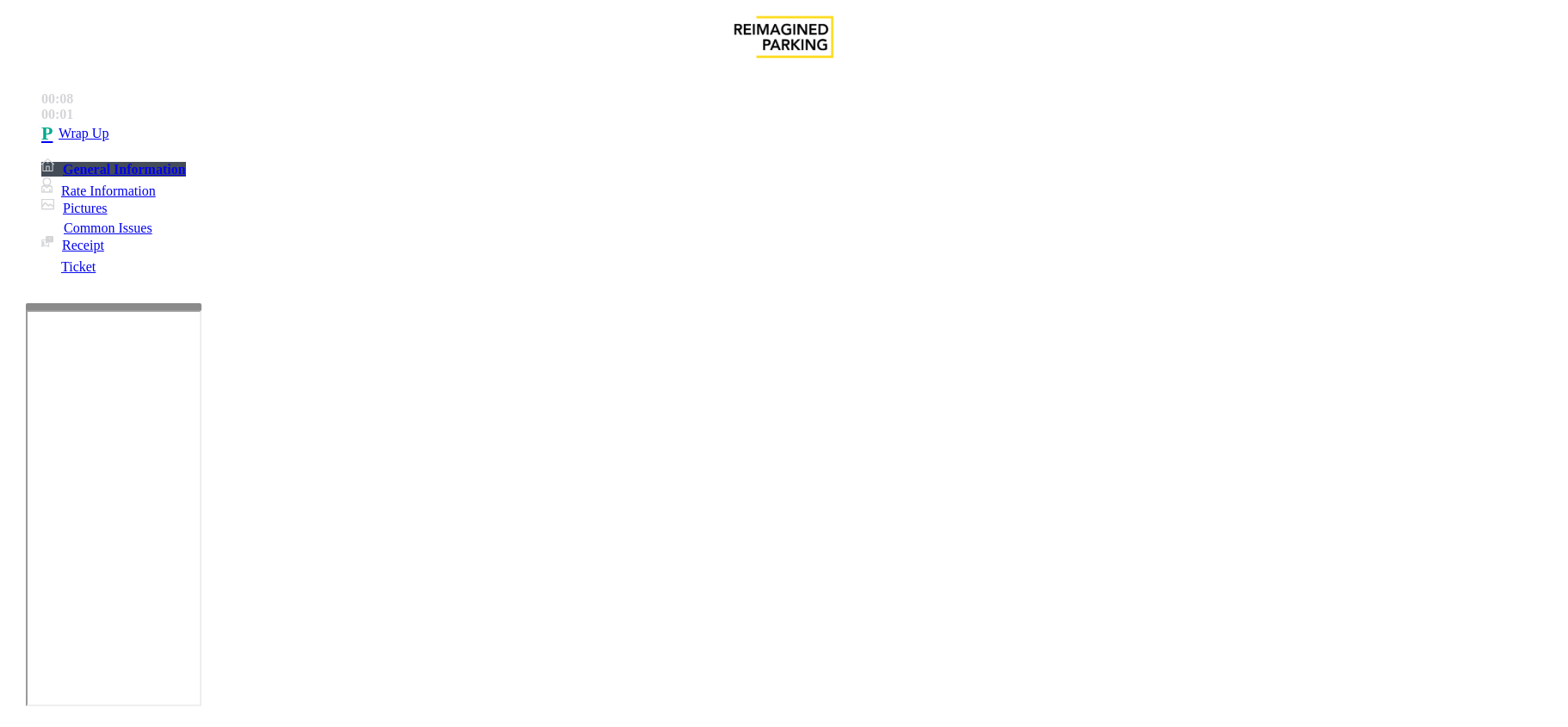 click at bounding box center (262, 1331) 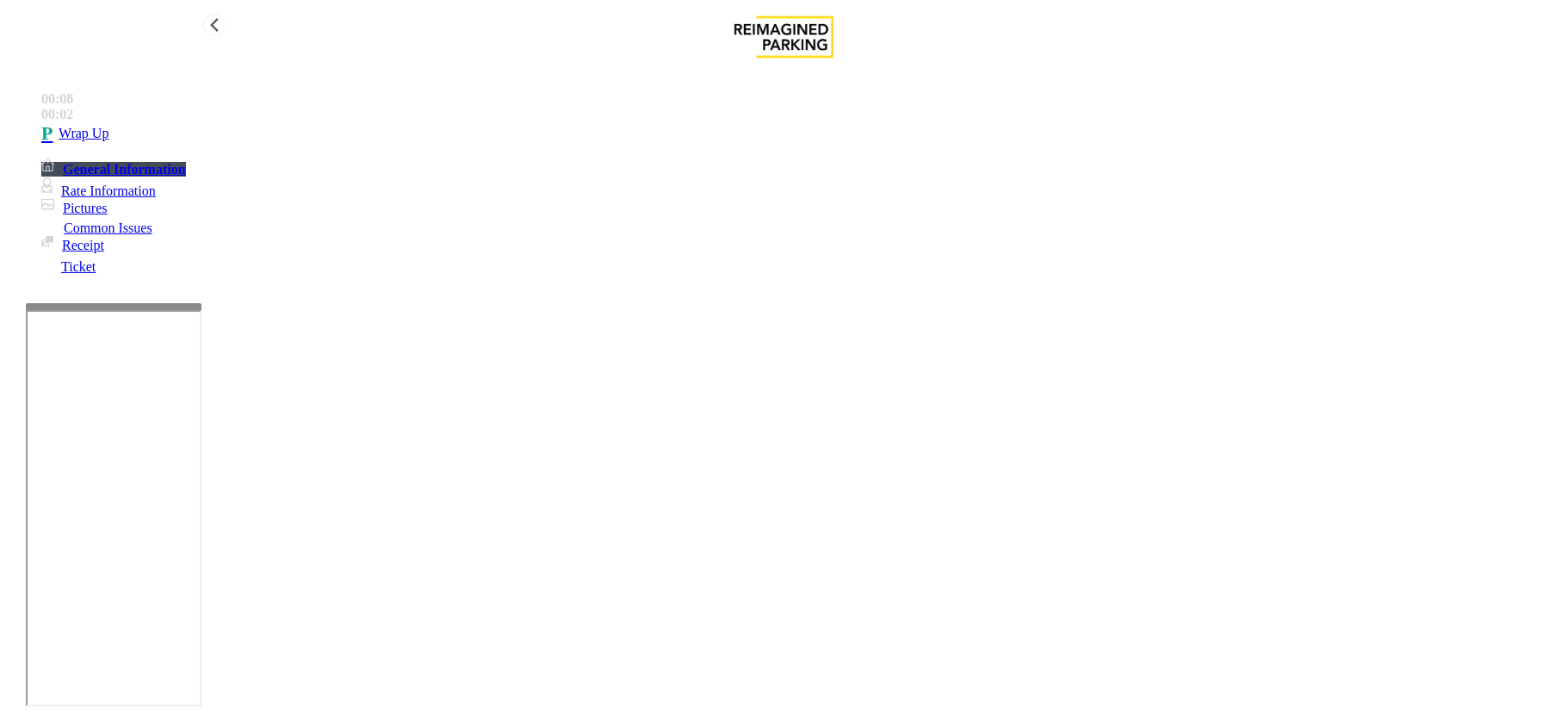 type on "**********" 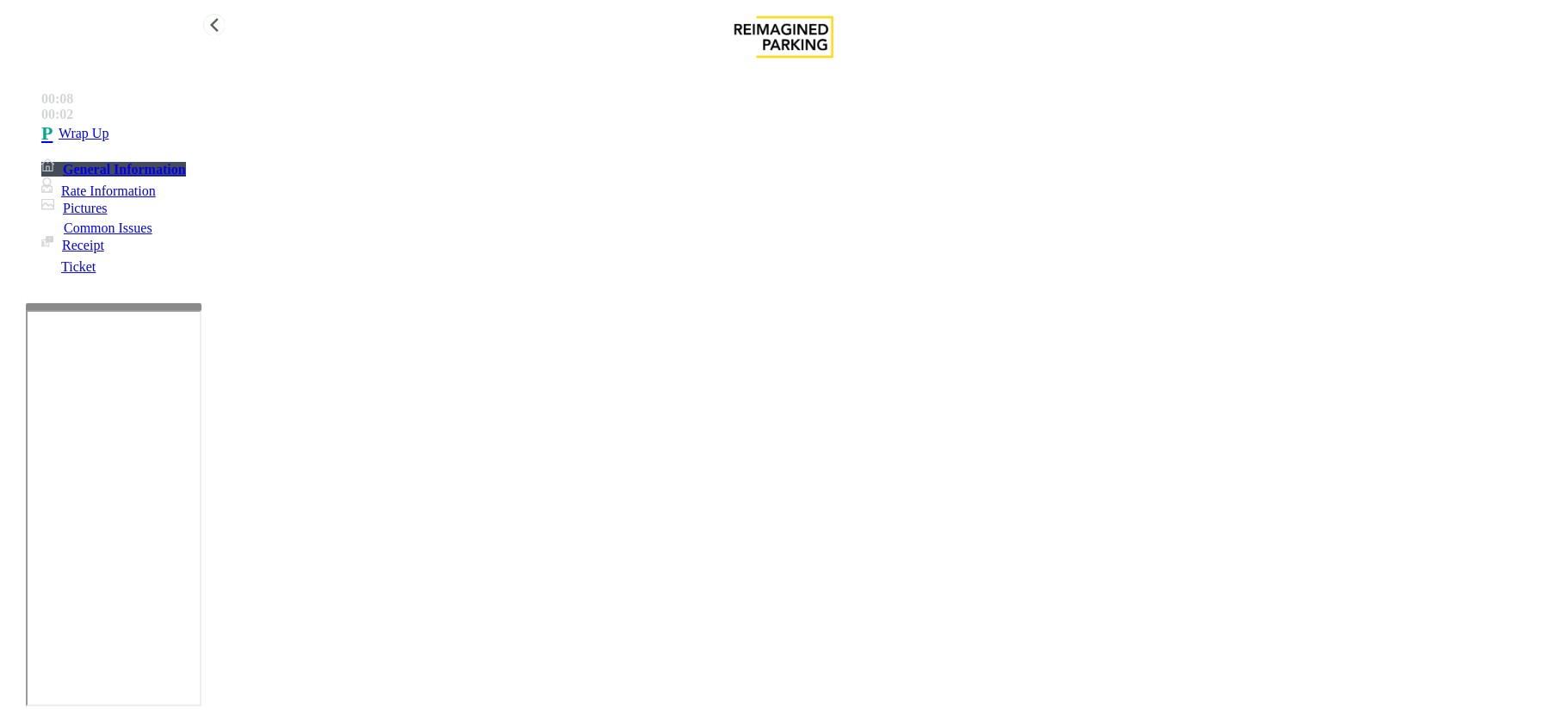 click on "00:08   00:02  Wrap Up General Information Rate Information Pictures Common Issues Receipt Ticket" at bounding box center (784, 179) 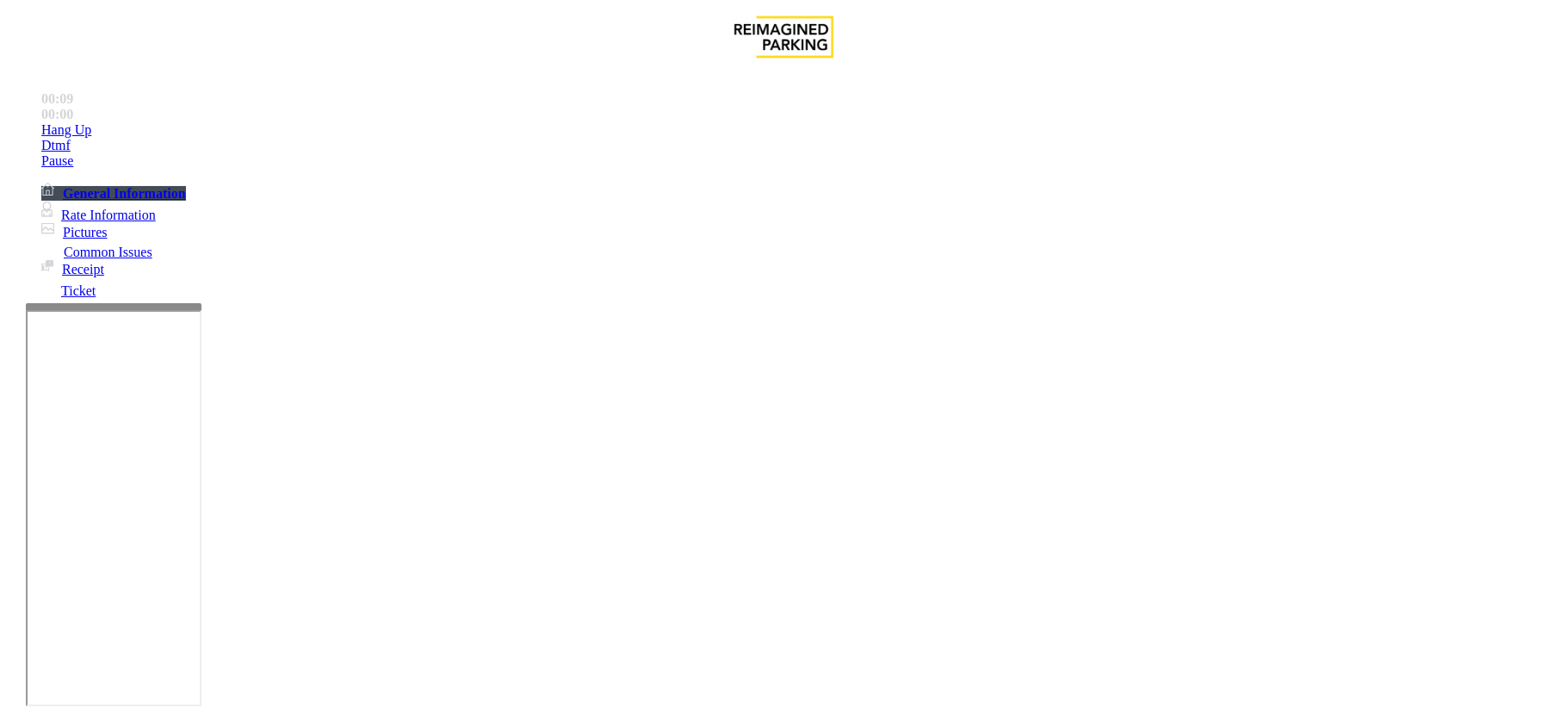 scroll, scrollTop: 689, scrollLeft: 0, axis: vertical 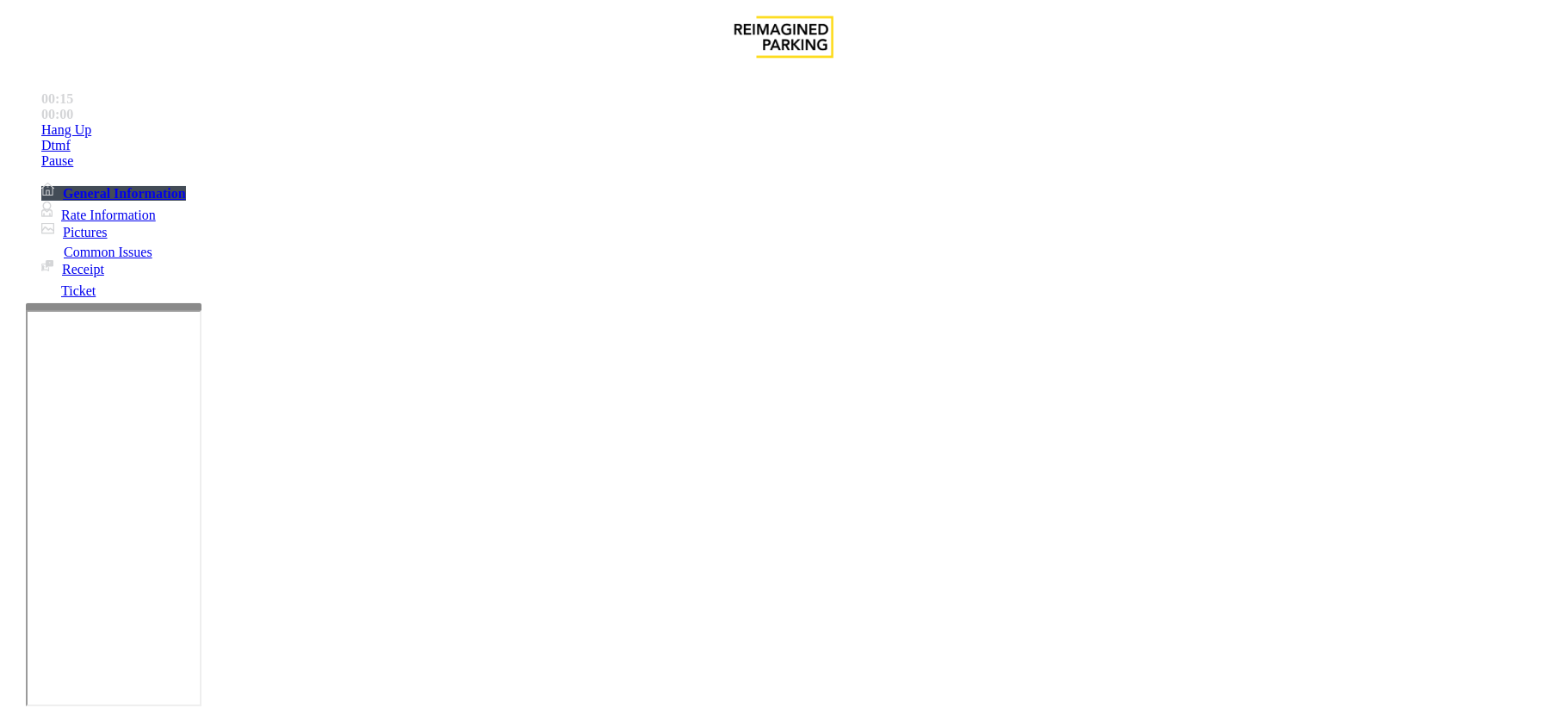 click on "Ticket Issue" at bounding box center (61, 1289) 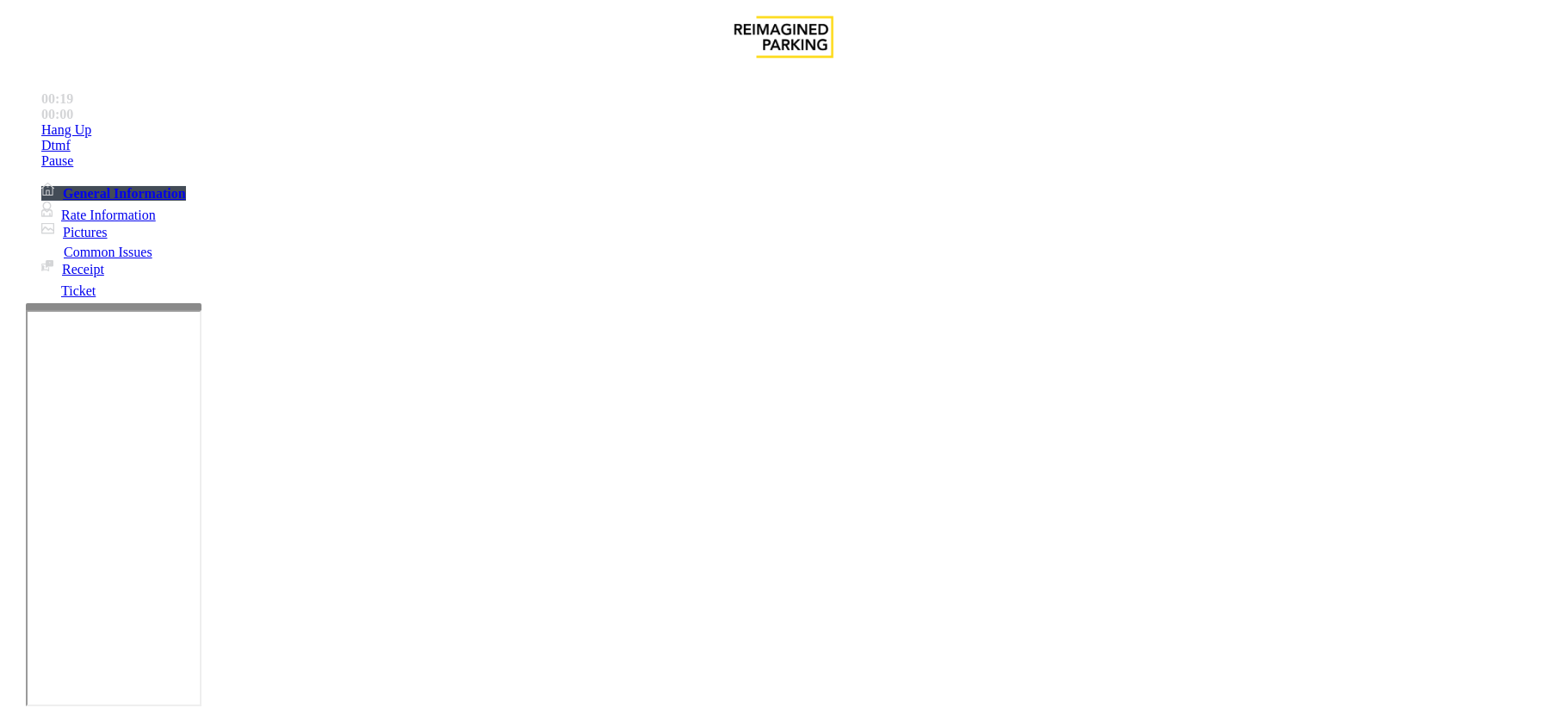 click at bounding box center [253, 1582] 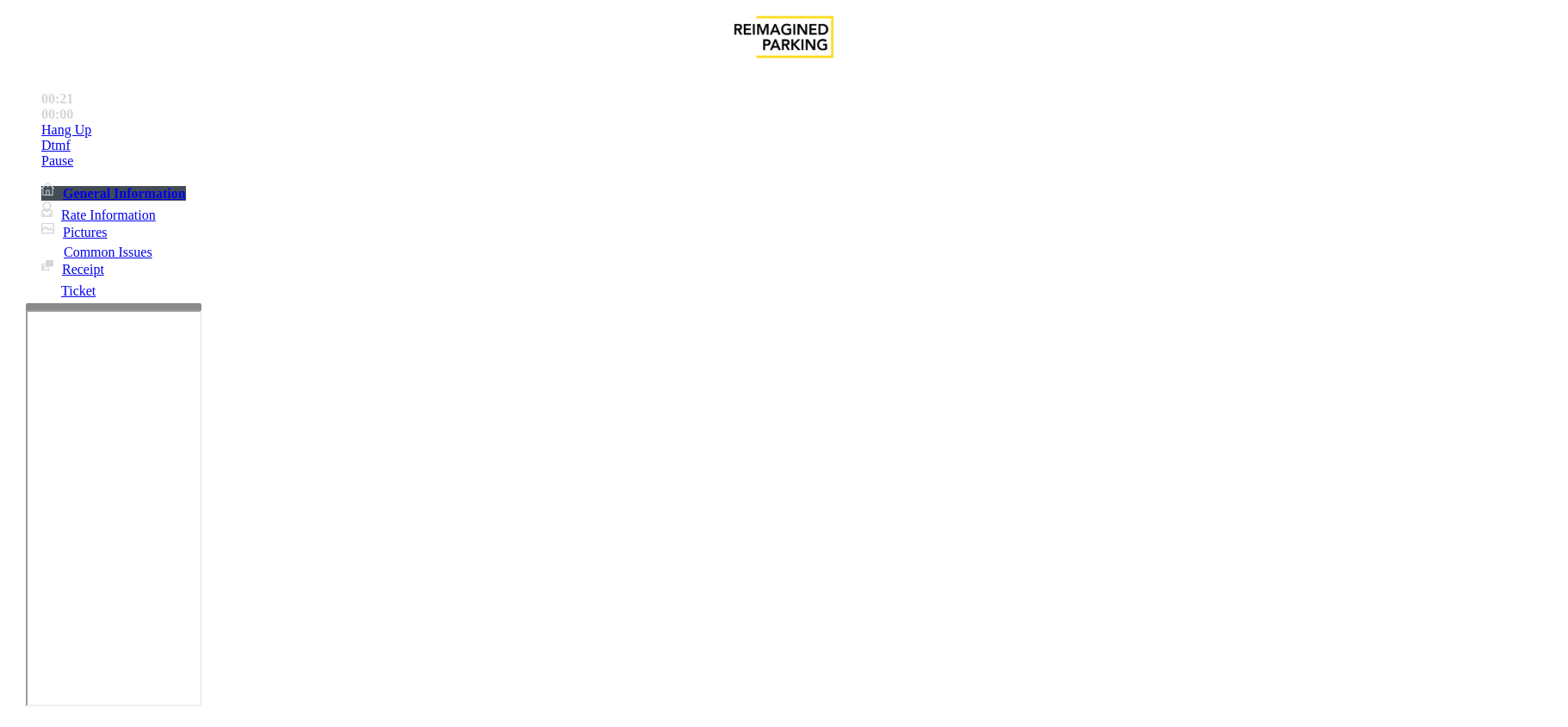 scroll, scrollTop: 459, scrollLeft: 0, axis: vertical 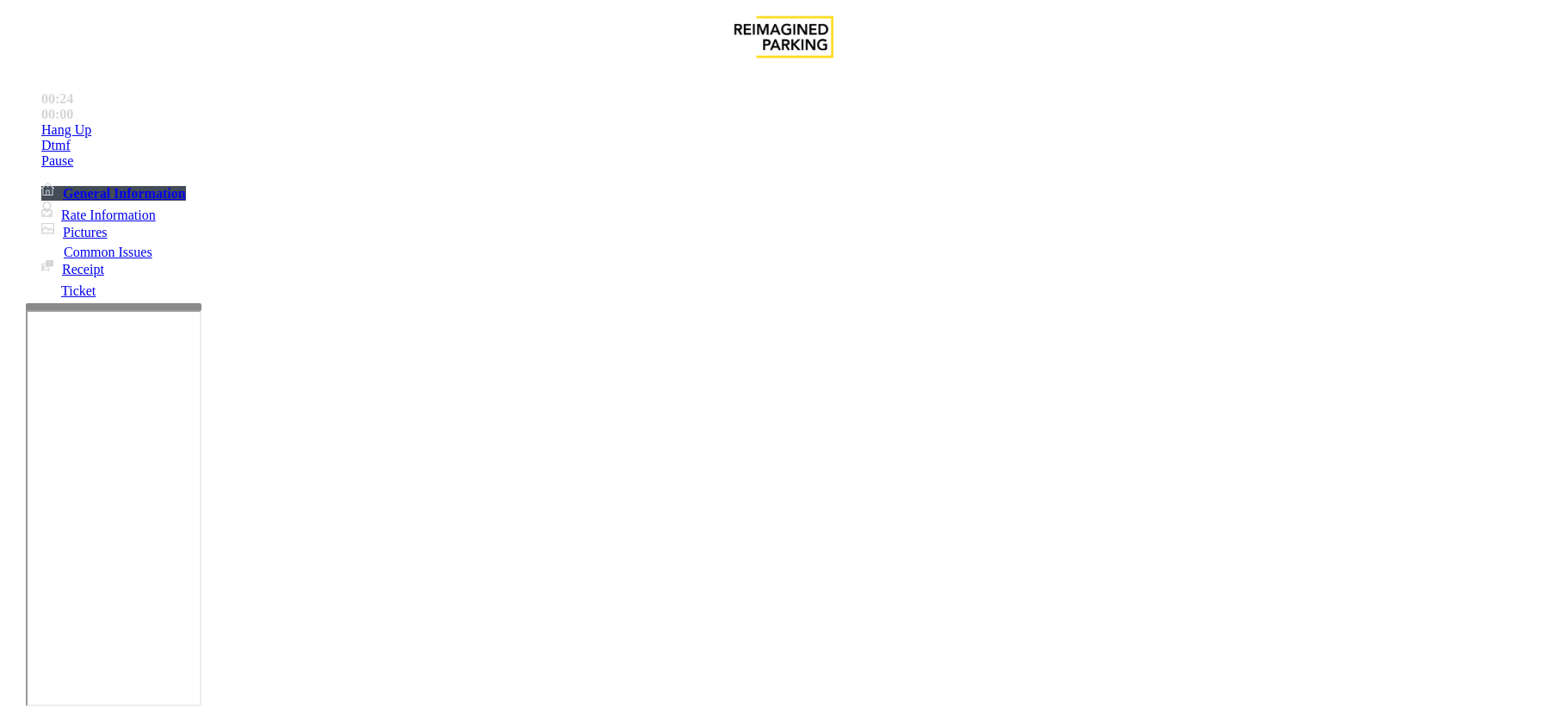 click at bounding box center (83, 1355) 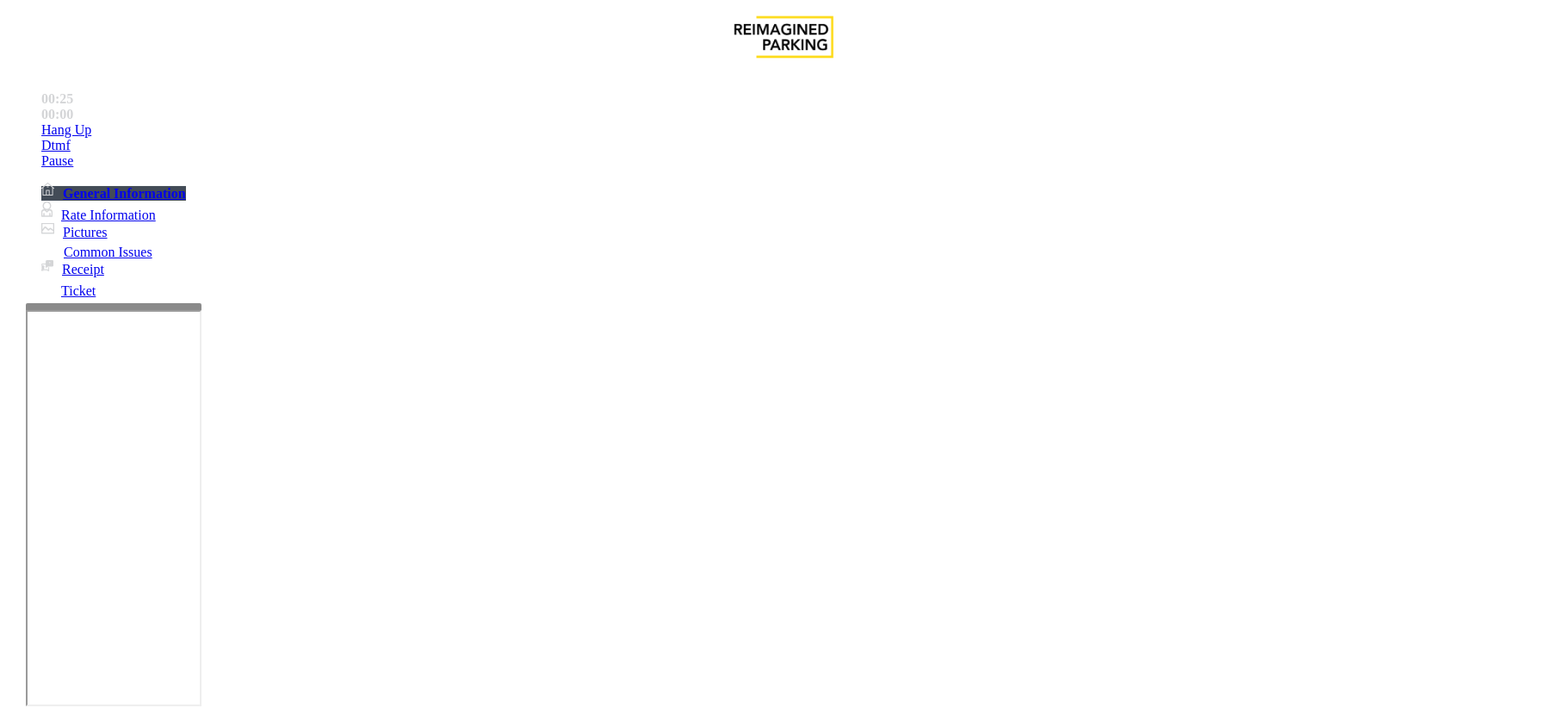 scroll, scrollTop: 0, scrollLeft: 0, axis: both 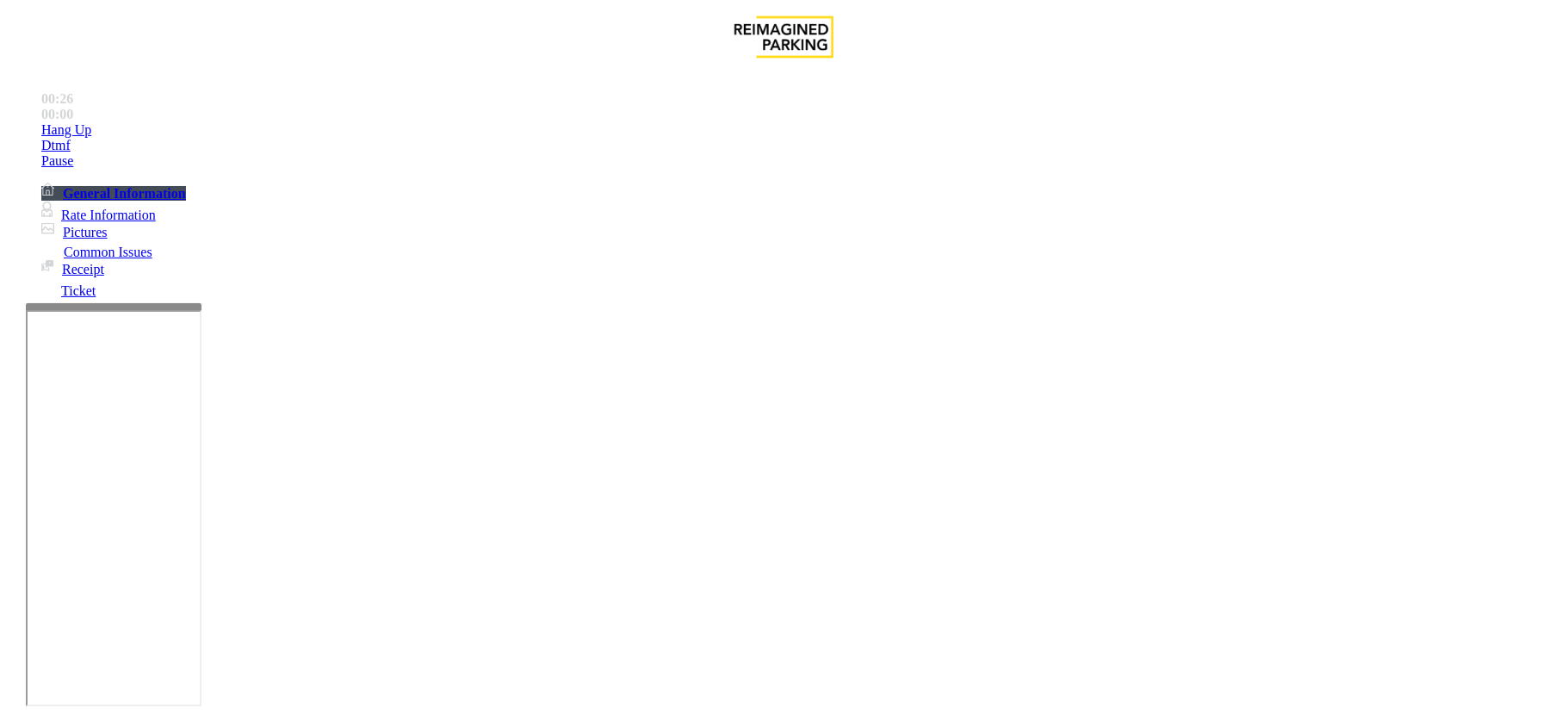 click on "Ticket Unreadable" at bounding box center (784, 1277) 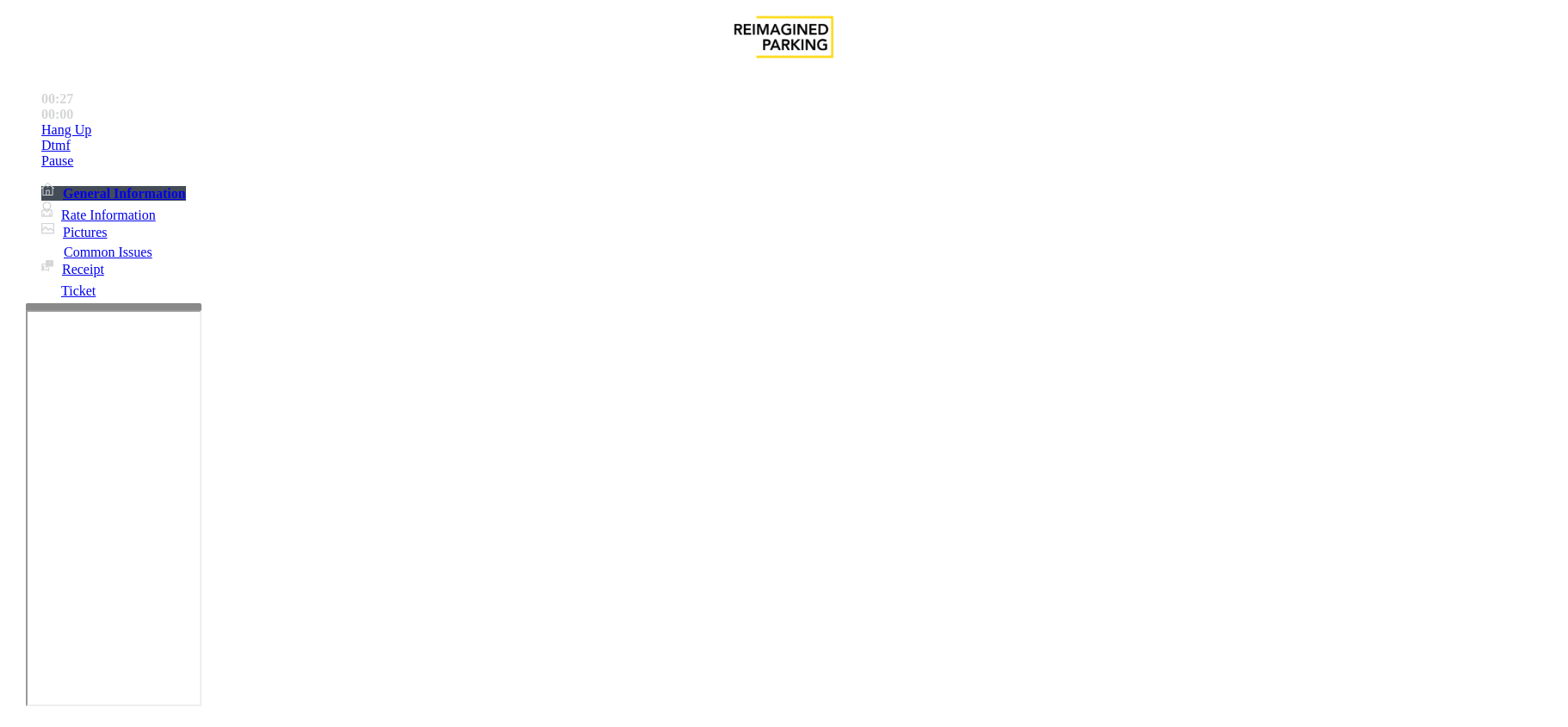 click on "Ticket Unreadable" at bounding box center [784, 1277] 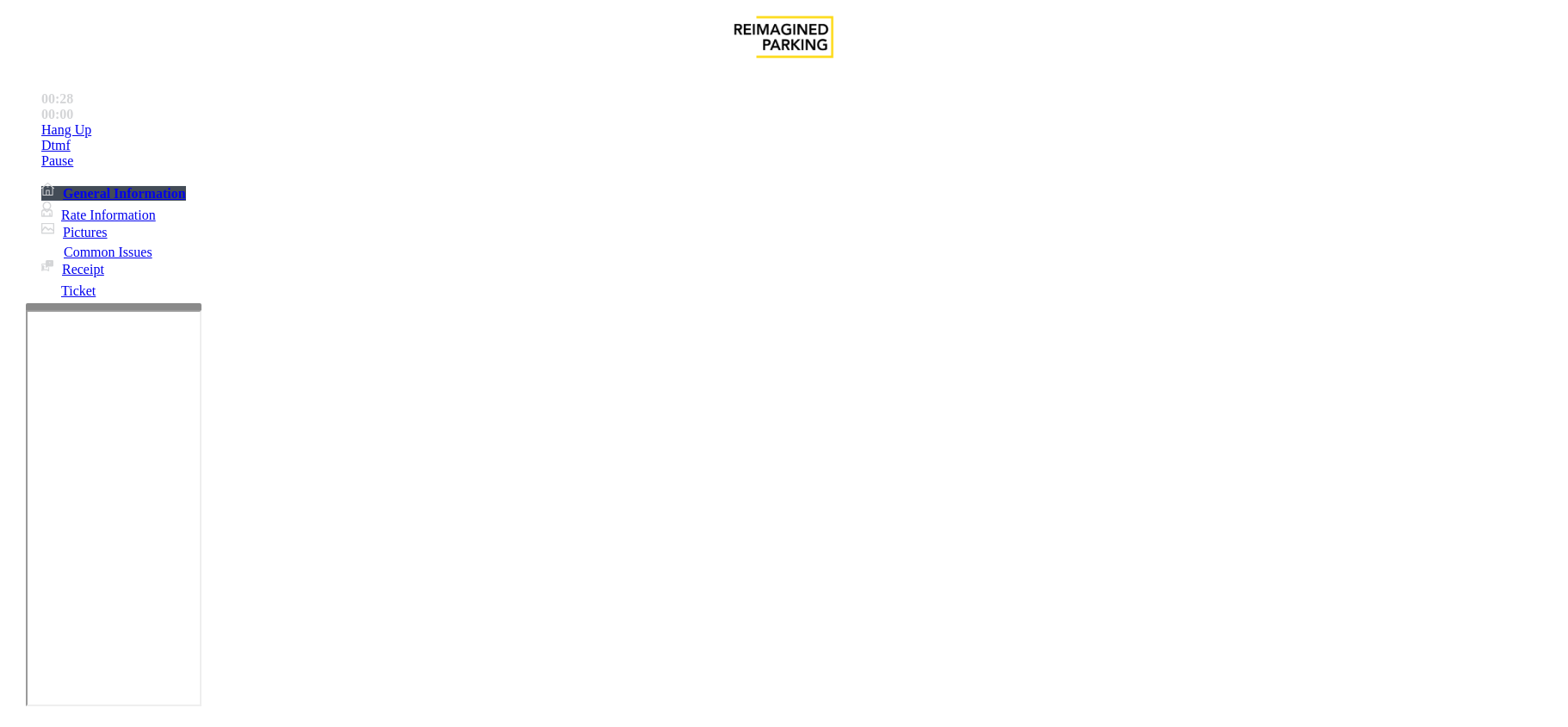 click at bounding box center [253, 1582] 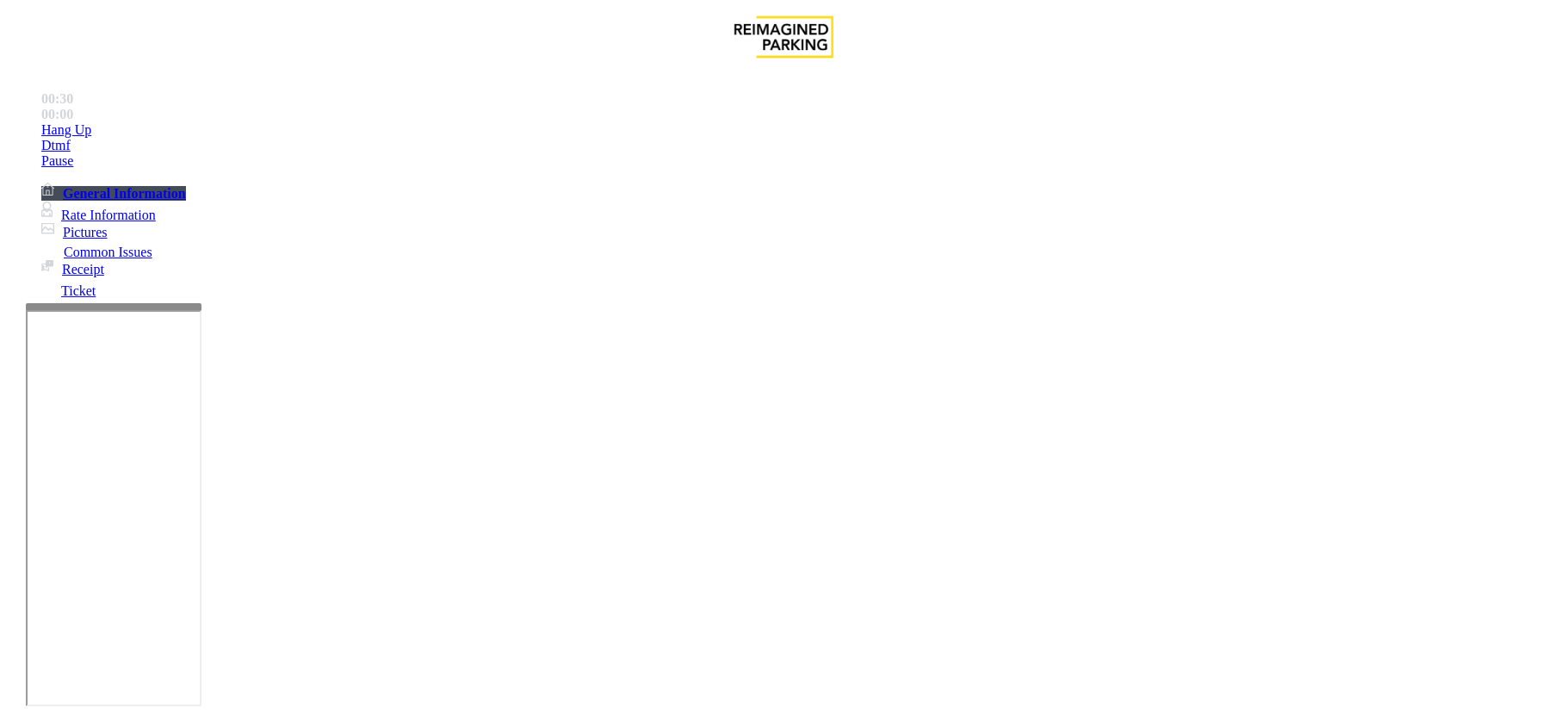 type on "**********" 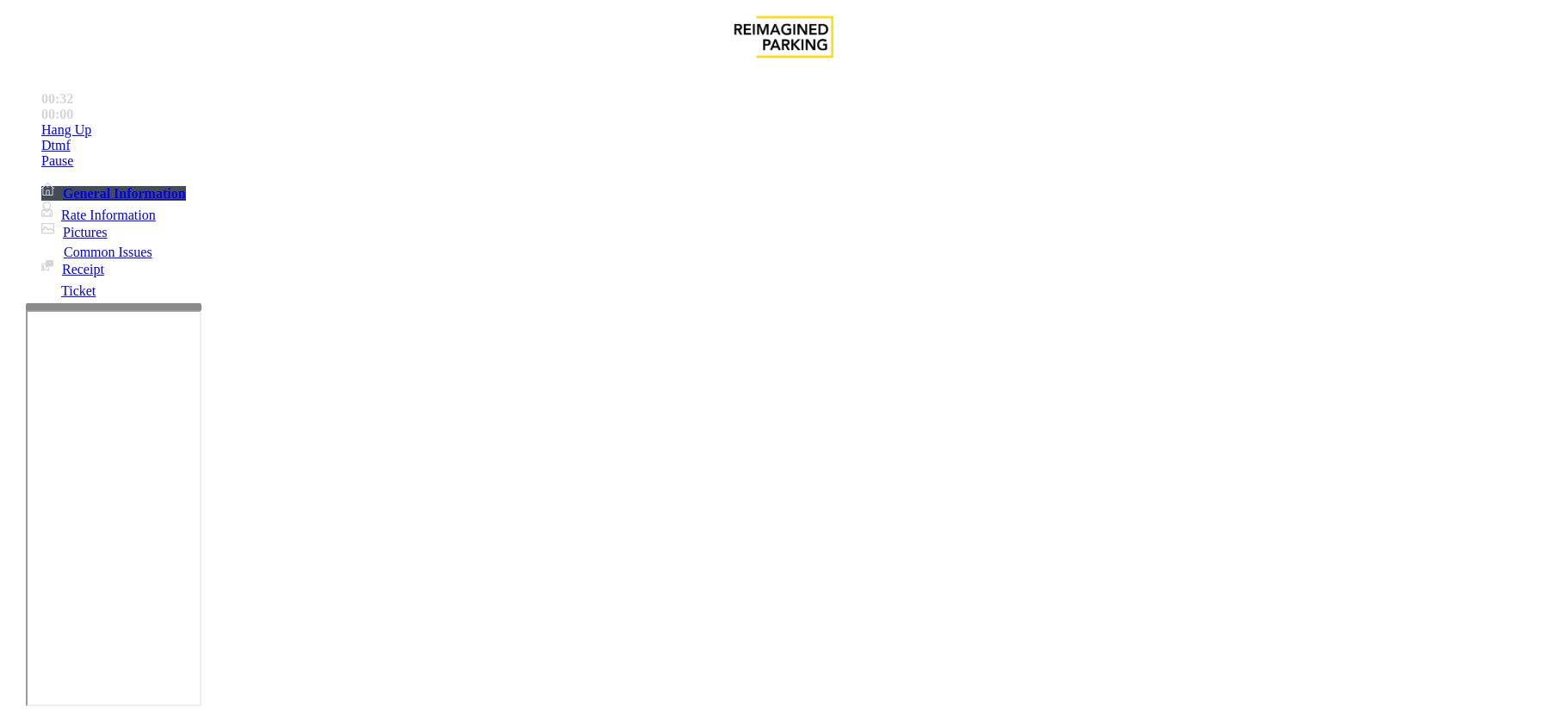 click at bounding box center [83, 1355] 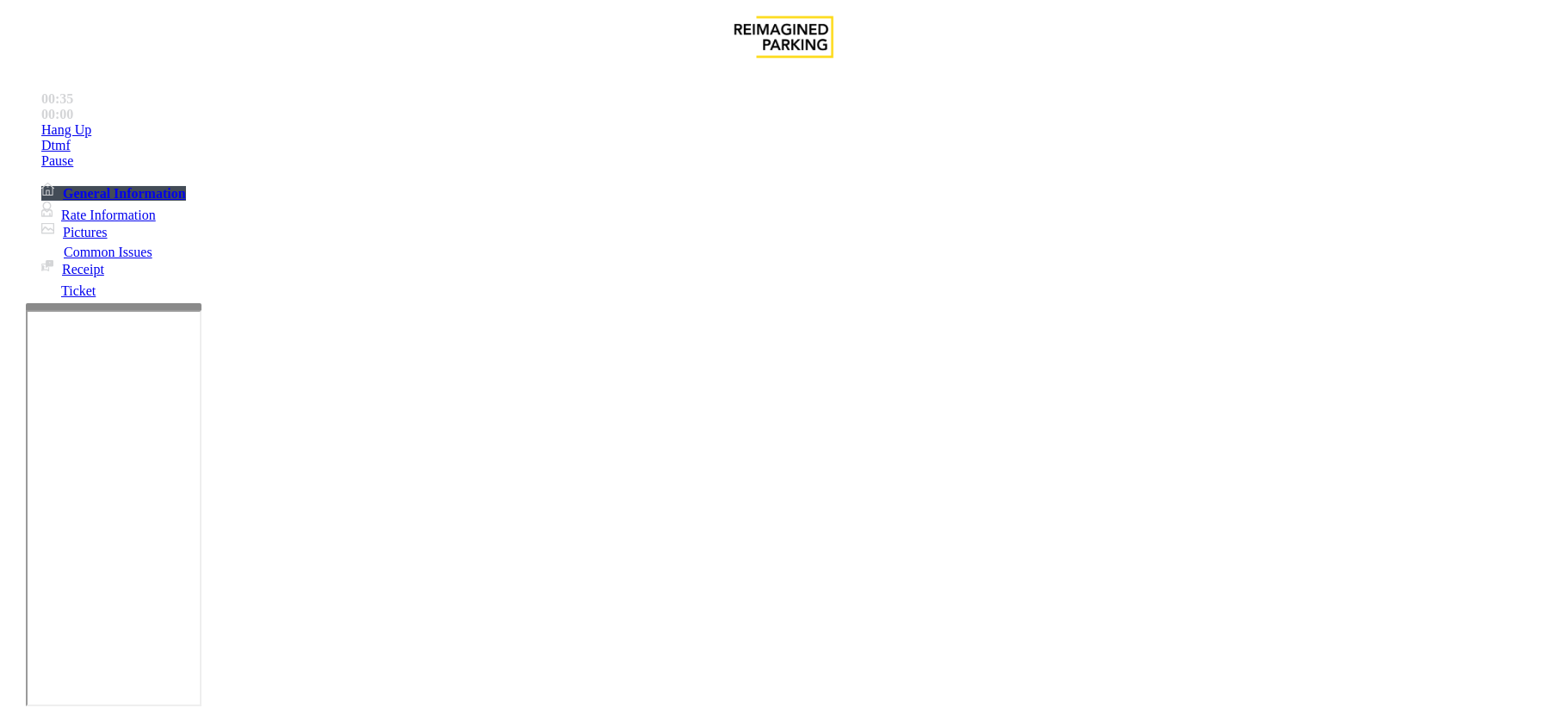 type on "******" 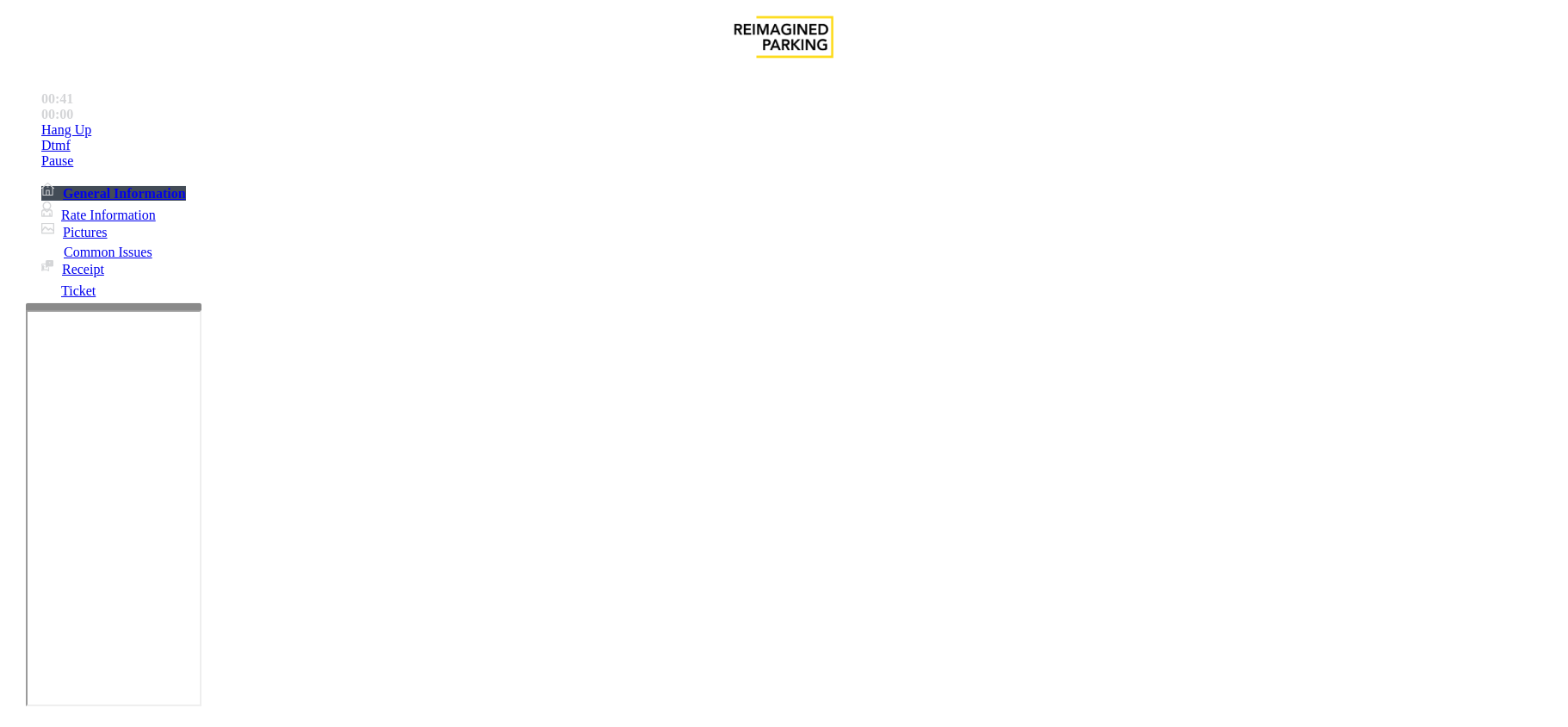 click on "******" at bounding box center [83, 1355] 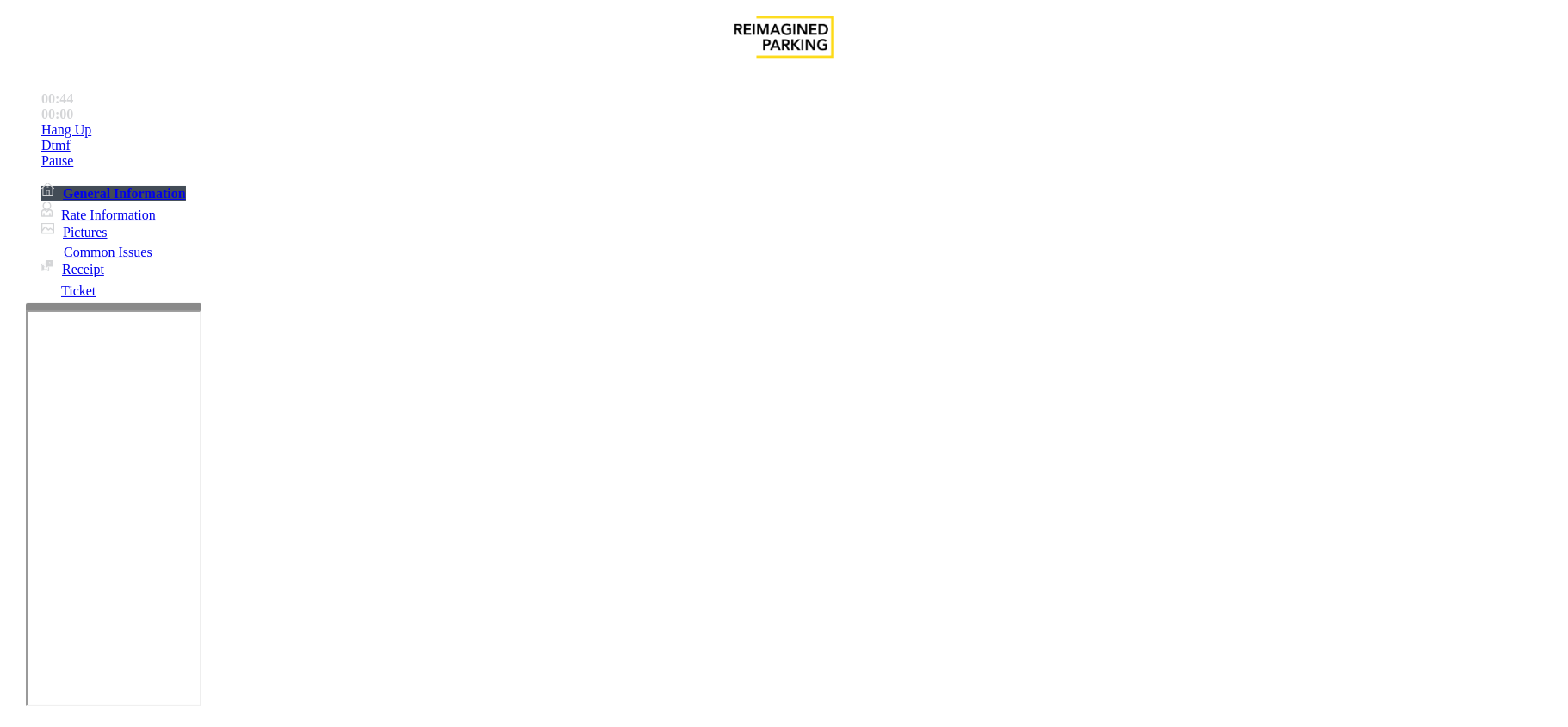 scroll, scrollTop: 689, scrollLeft: 0, axis: vertical 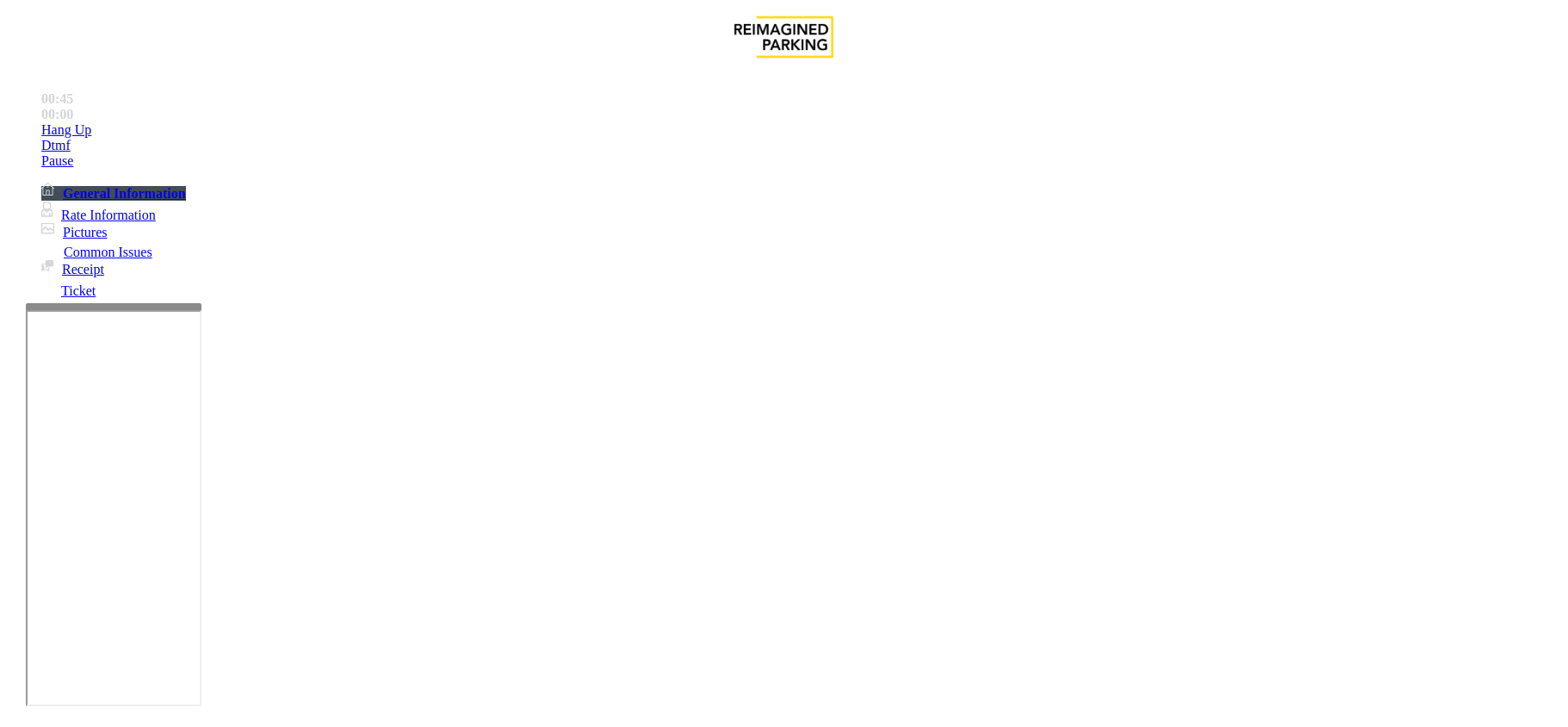 click on "JMS-WCH-WS1" at bounding box center [192, 2994] 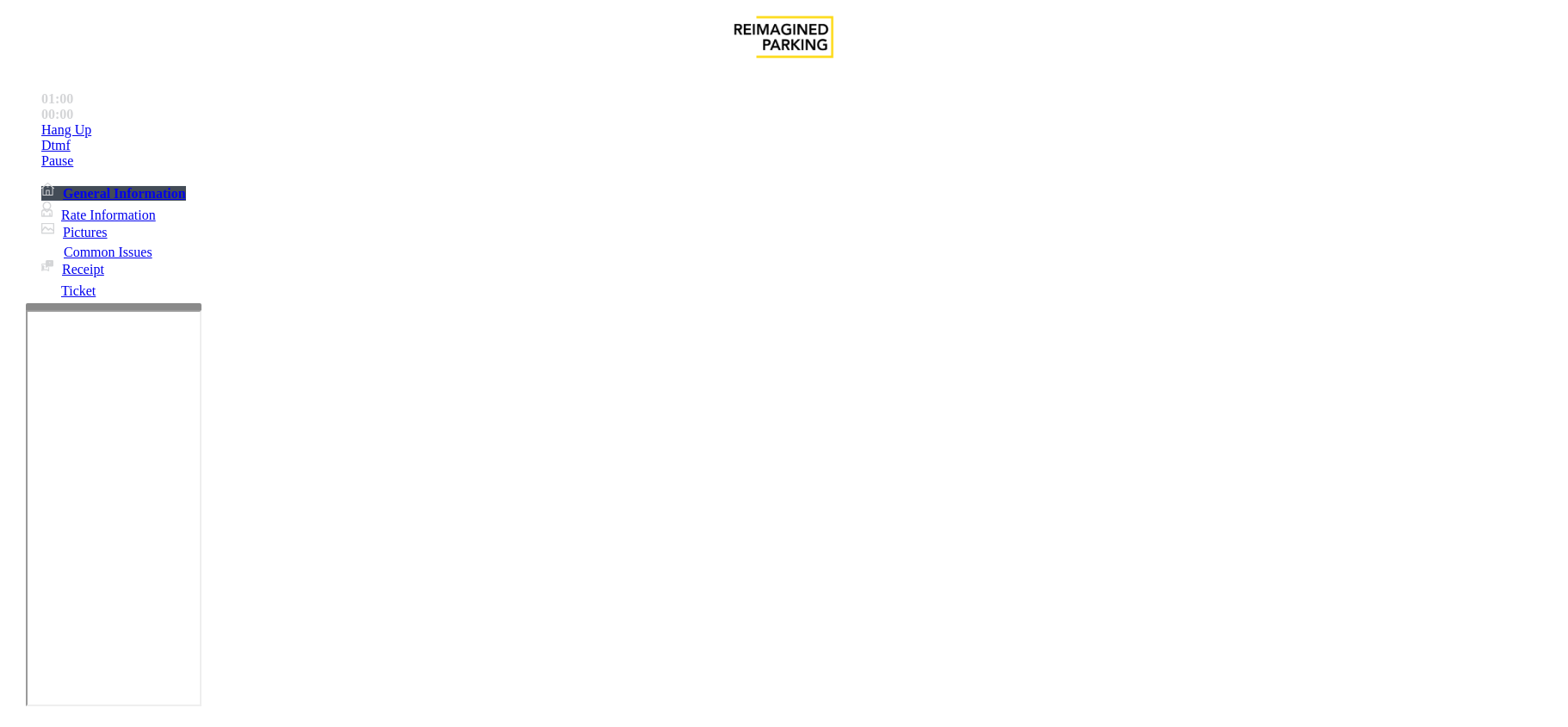 click at bounding box center (83, 1308) 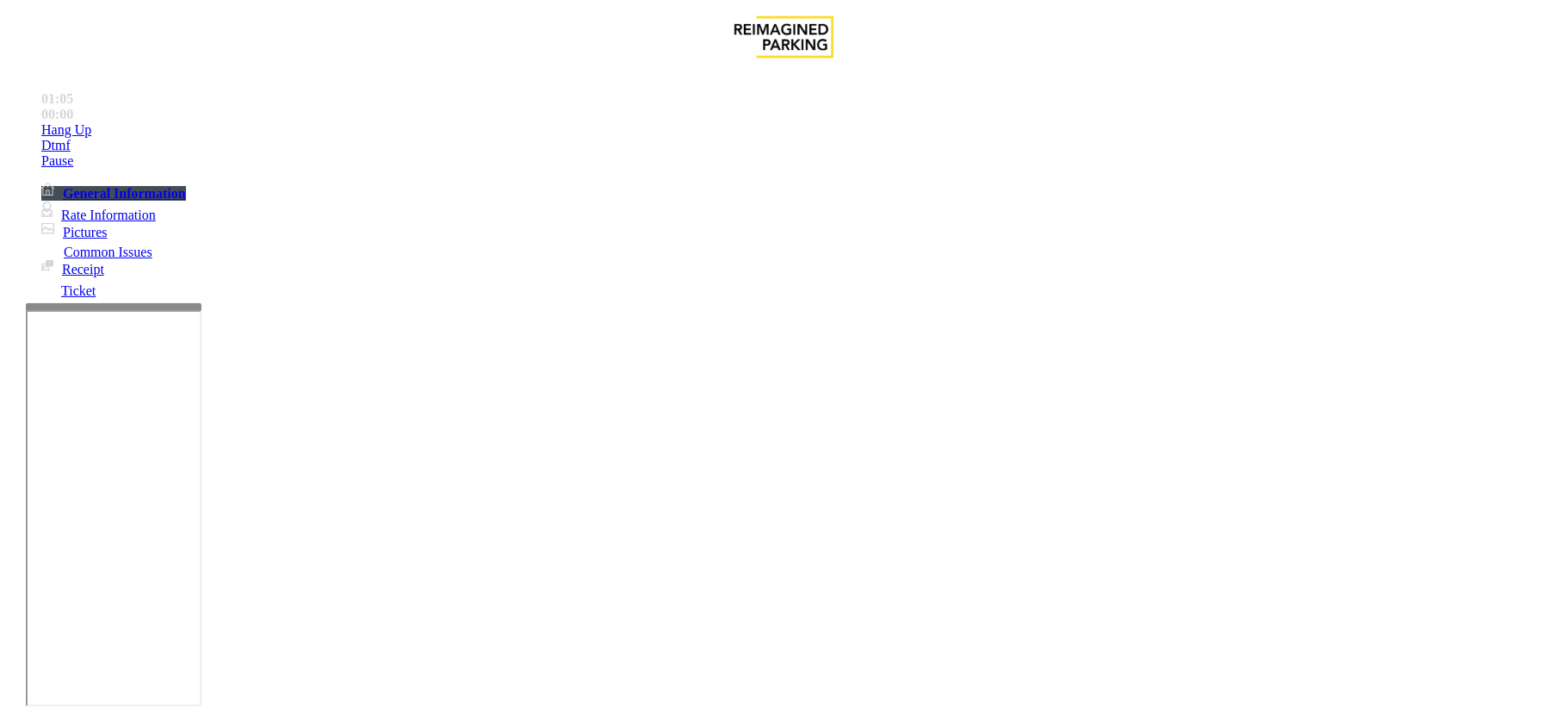 click on "****" at bounding box center (83, 1308) 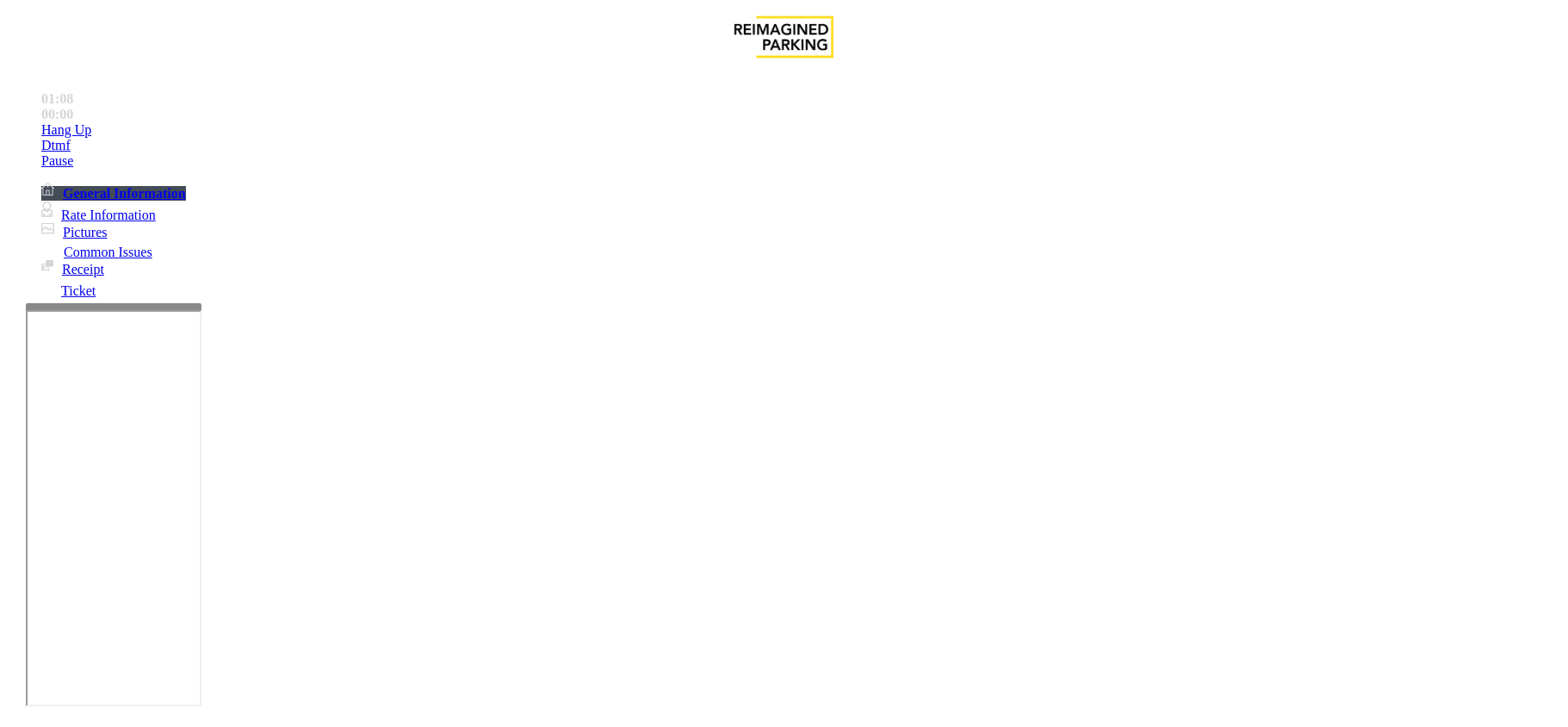 type on "*****" 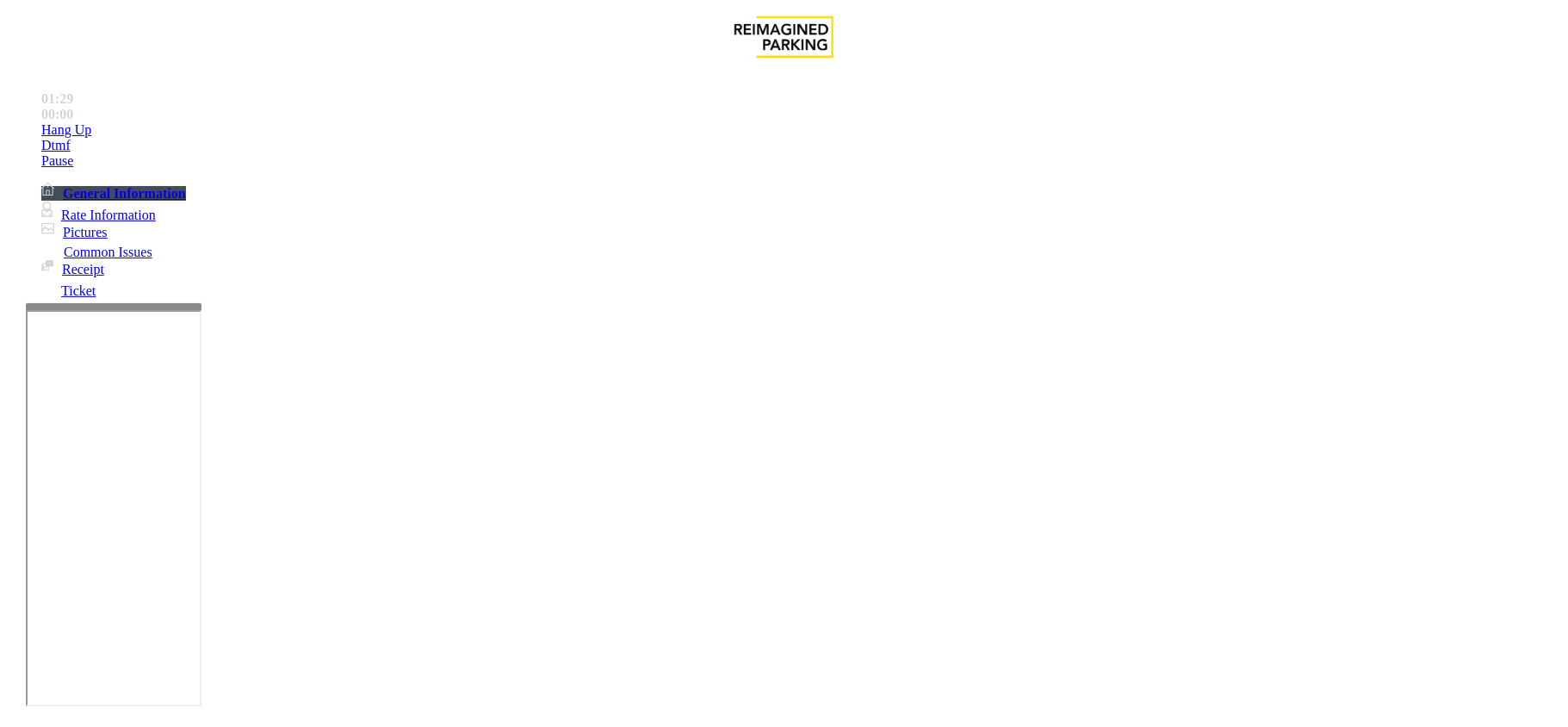 click on "******" at bounding box center [83, 1355] 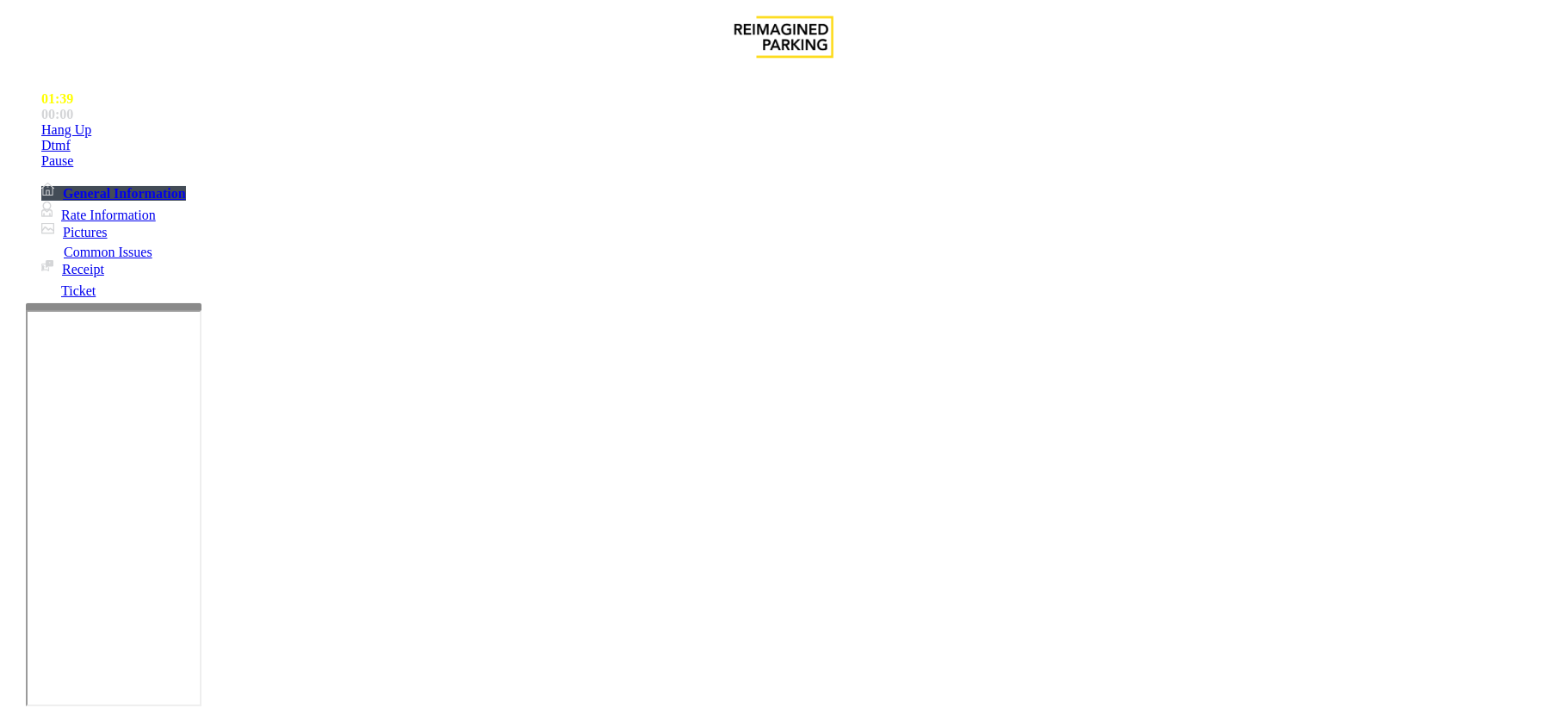 type on "********" 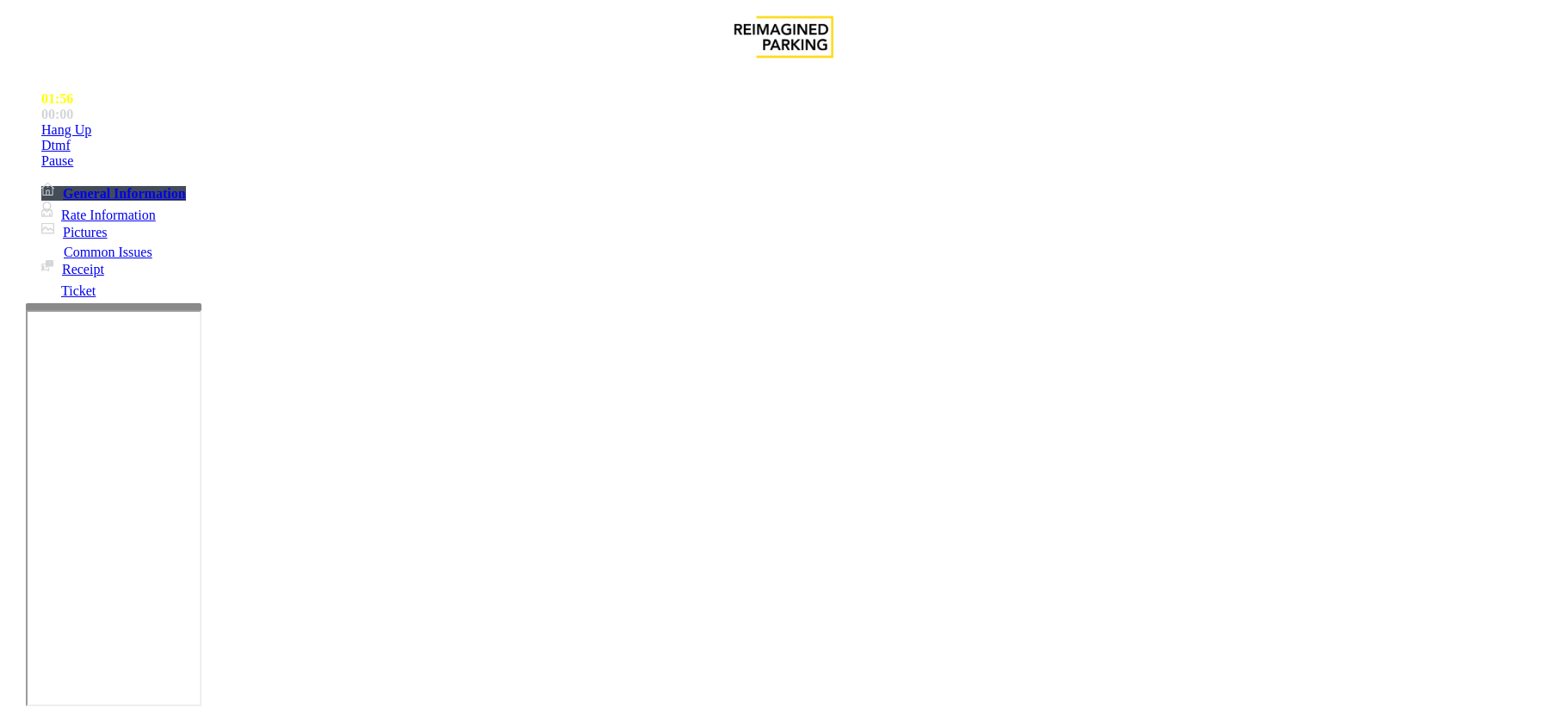 click at bounding box center [253, 1582] 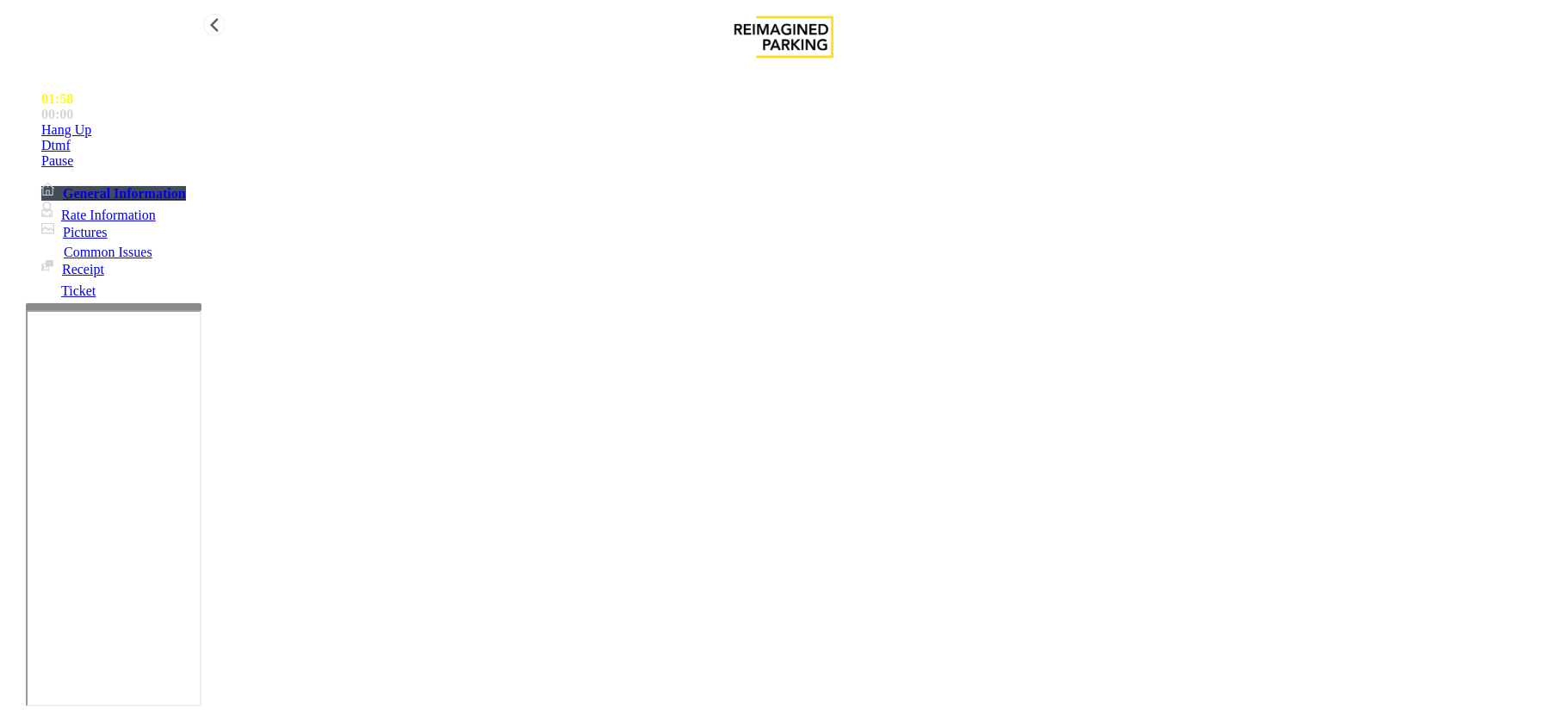 type on "**********" 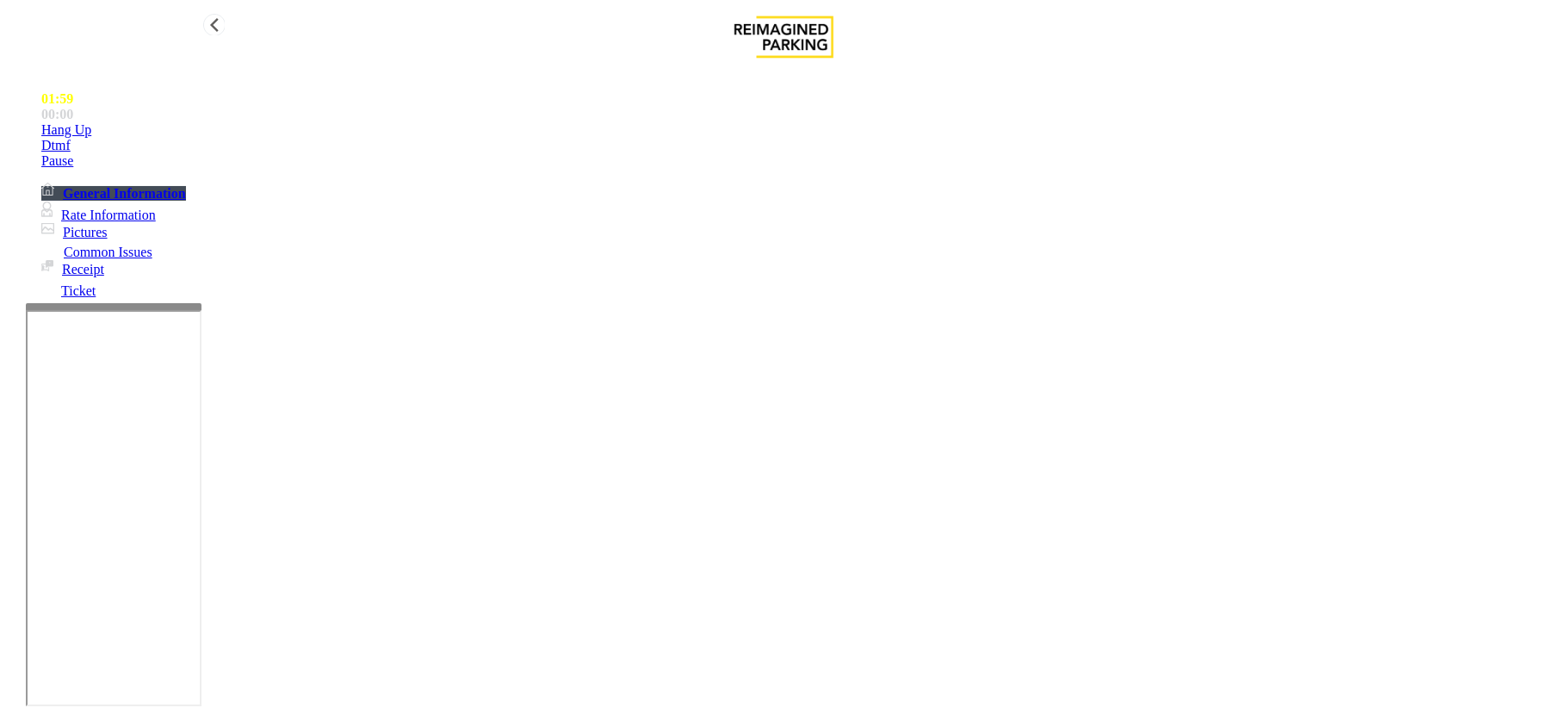 click on "Hang Up" at bounding box center [801, 130] 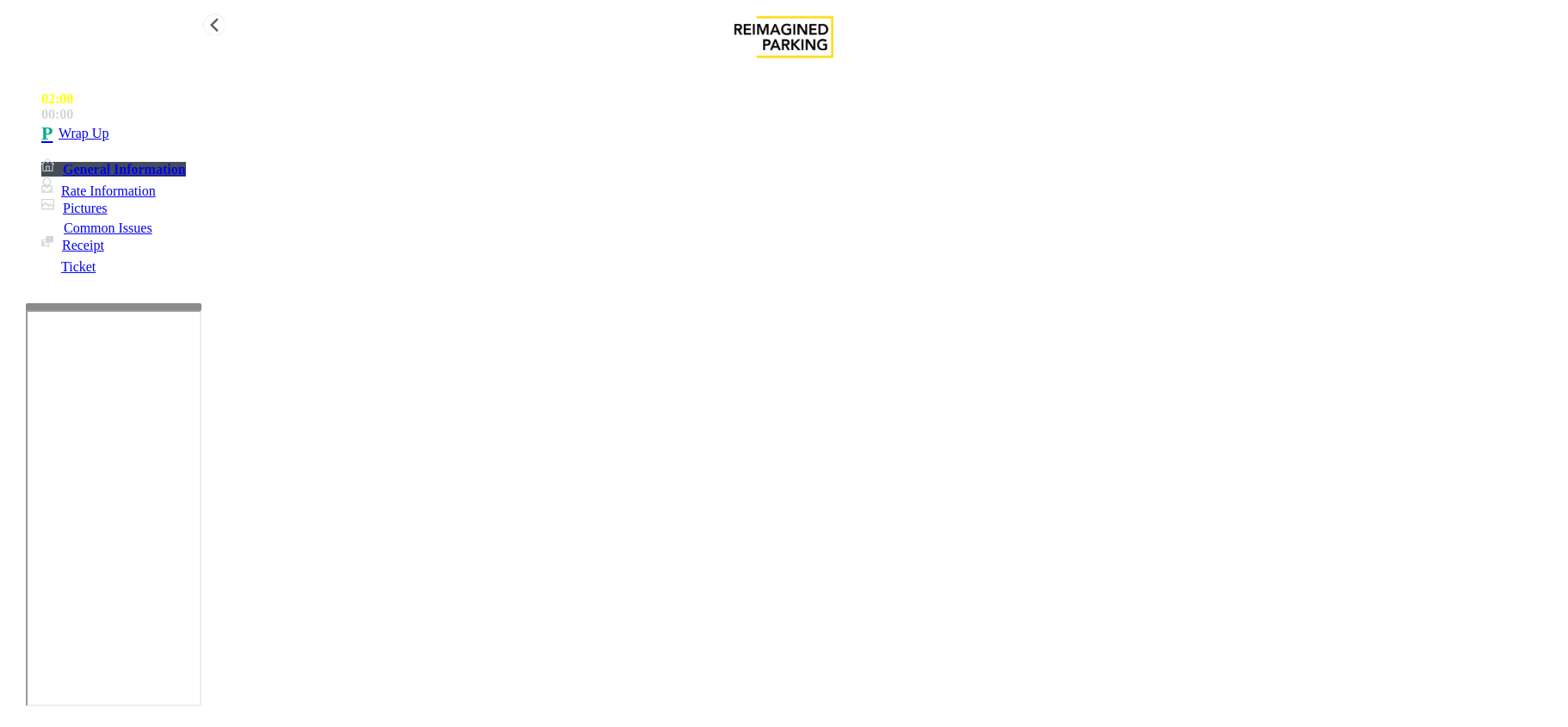 click on "Wrap Up" at bounding box center (801, 134) 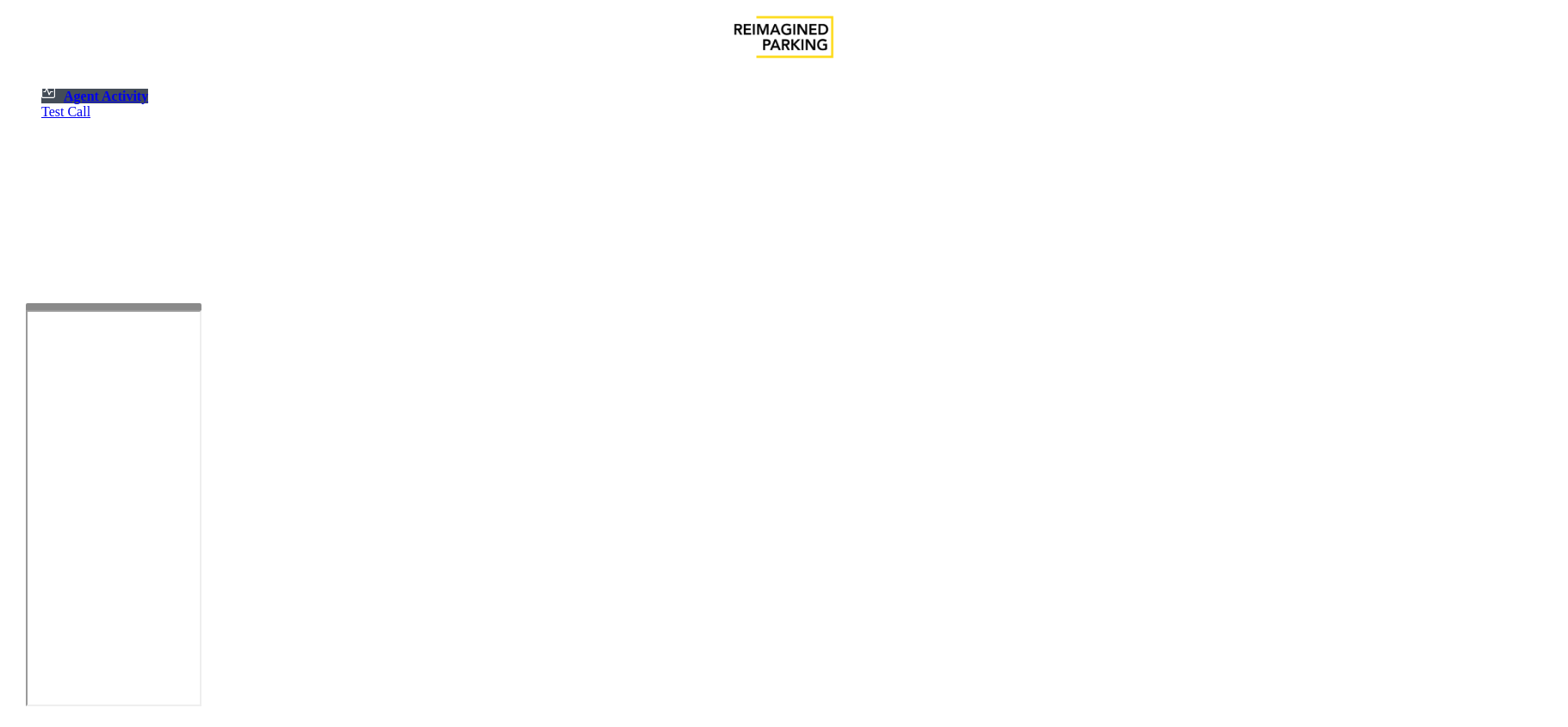 click at bounding box center (7, 1512) 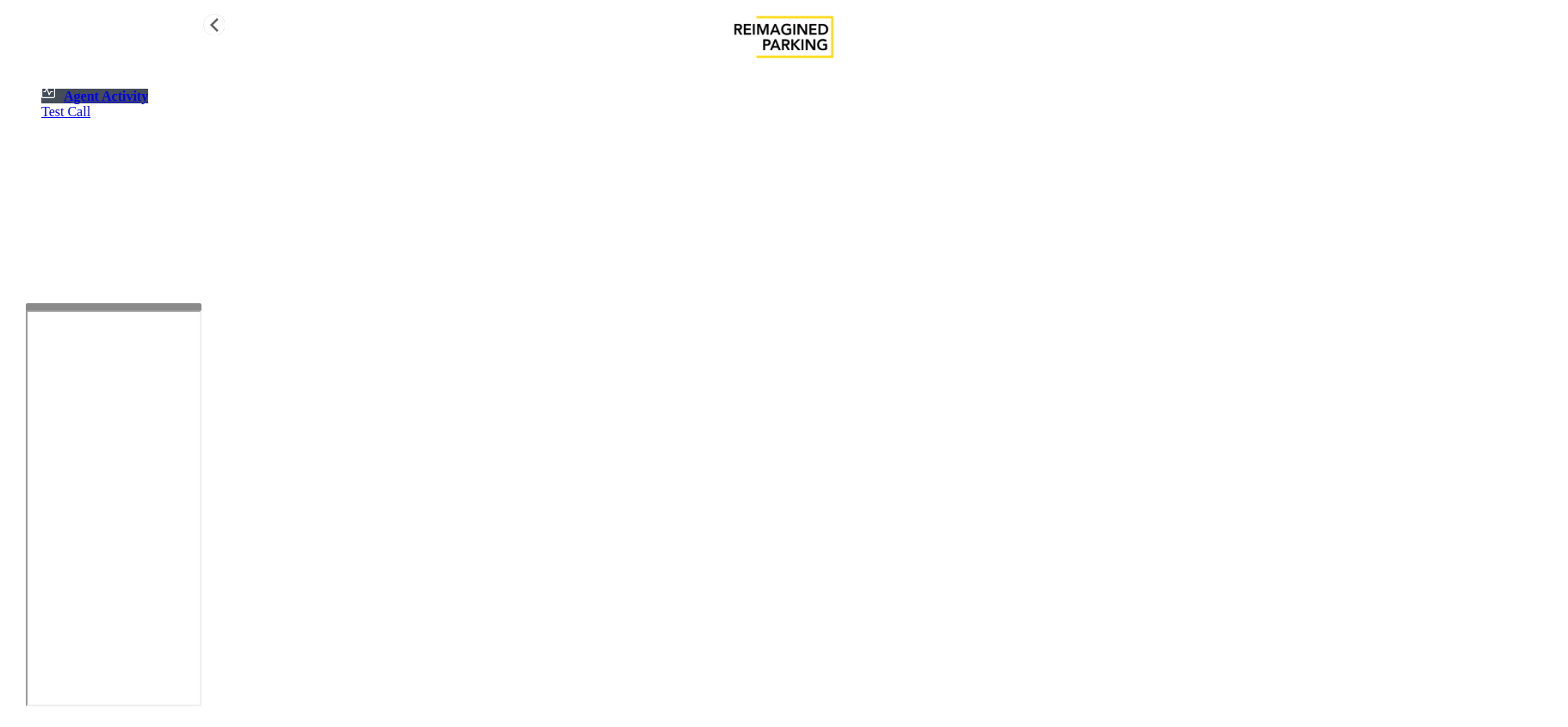 click on "Select location × Select Anonymous Call Clear Select Lot Number Location Name Address R86-52 Filmore Garage (R390) 175 Milwaukee Street, Denver, CO R86-23 BCC Garage (Also known as ANB Garage) (R390)  3033 East 1st Avenue, Denver, CO R84-1 University Park Airport (R390) 2493 Fox Hill Road, State College, PA R73-1 Montrose Regional Airport (390) 2100 Airport Road, Montrose, CO R4-1 Lafayette Regional Airport (R390) 200 Terminal Drive, Lafayette, LA R31-35 Sunset Corporate Campus (R390) 13920 Southeast Eastgate Way, Bellevue, WA R31-3 Bell Street Garage (R390) 2323 Elliott Avenue, Seattle, WA R31-3 Bellevue Technology Center (R390) 2125 158th Court Northeast, Bellevue, WA R31-1 Meydenbauer Center (MBC)(R390) 11100 Northeast 6th Street, Bellevue, WA R30-259 Cherry Hill (R390) 511 16th Avenue, Seattle, WA R30-259 First (1st) Hill Medical Pavilion (R390) 1124 Columbia Street, Seattle, WA R30-216 G2 Garage (R390) 5601 6th Avenue South, Seattle, WA R30-204 Pacific Tower West Garage (R390) R30-20 R26-529 R26-509 2 1" at bounding box center [0, 0] 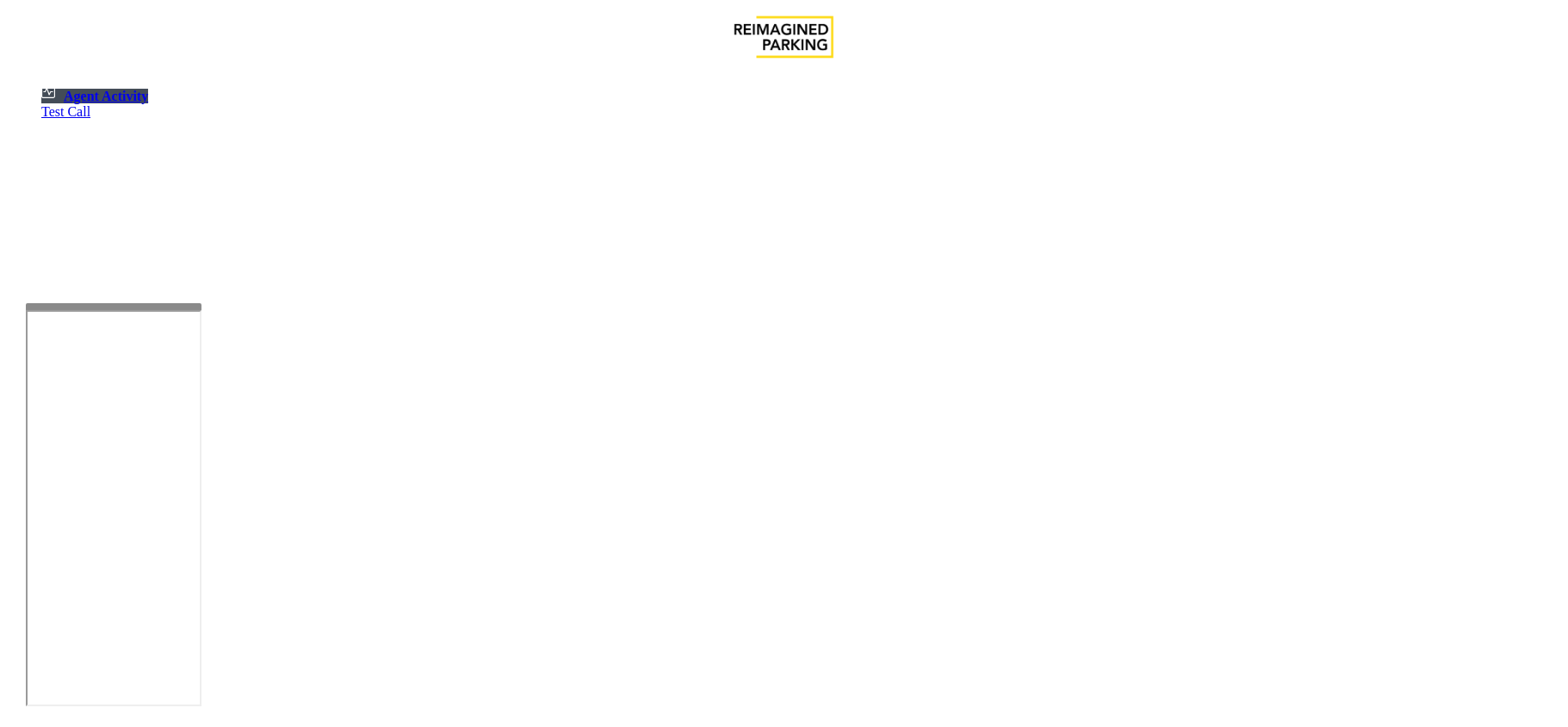click on "Select location × Select Anonymous Call Clear Select Lot Number Location Name Address R86-52 Filmore Garage (R390) 175 Milwaukee Street, Denver, CO R86-23 BCC Garage (Also known as ANB Garage) (R390)  3033 East 1st Avenue, Denver, CO R84-1 University Park Airport (R390) 2493 Fox Hill Road, State College, PA R73-1 Montrose Regional Airport (390) 2100 Airport Road, Montrose, CO R4-1 Lafayette Regional Airport (R390) 200 Terminal Drive, Lafayette, LA R31-35 Sunset Corporate Campus (R390) 13920 Southeast Eastgate Way, Bellevue, WA R31-3 Bell Street Garage (R390) 2323 Elliott Avenue, Seattle, WA R31-3 Bellevue Technology Center (R390) 2125 158th Court Northeast, Bellevue, WA R31-1 Meydenbauer Center (MBC)(R390) 11100 Northeast 6th Street, Bellevue, WA R30-259 Cherry Hill (R390) 511 16th Avenue, Seattle, WA R30-259 First (1st) Hill Medical Pavilion (R390) 1124 Columbia Street, Seattle, WA R30-216 G2 Garage (R390) 5601 6th Avenue South, Seattle, WA R30-204 Pacific Tower West Garage (R390) R30-20 R26-529 R26-509 2 1" at bounding box center [784, 2582] 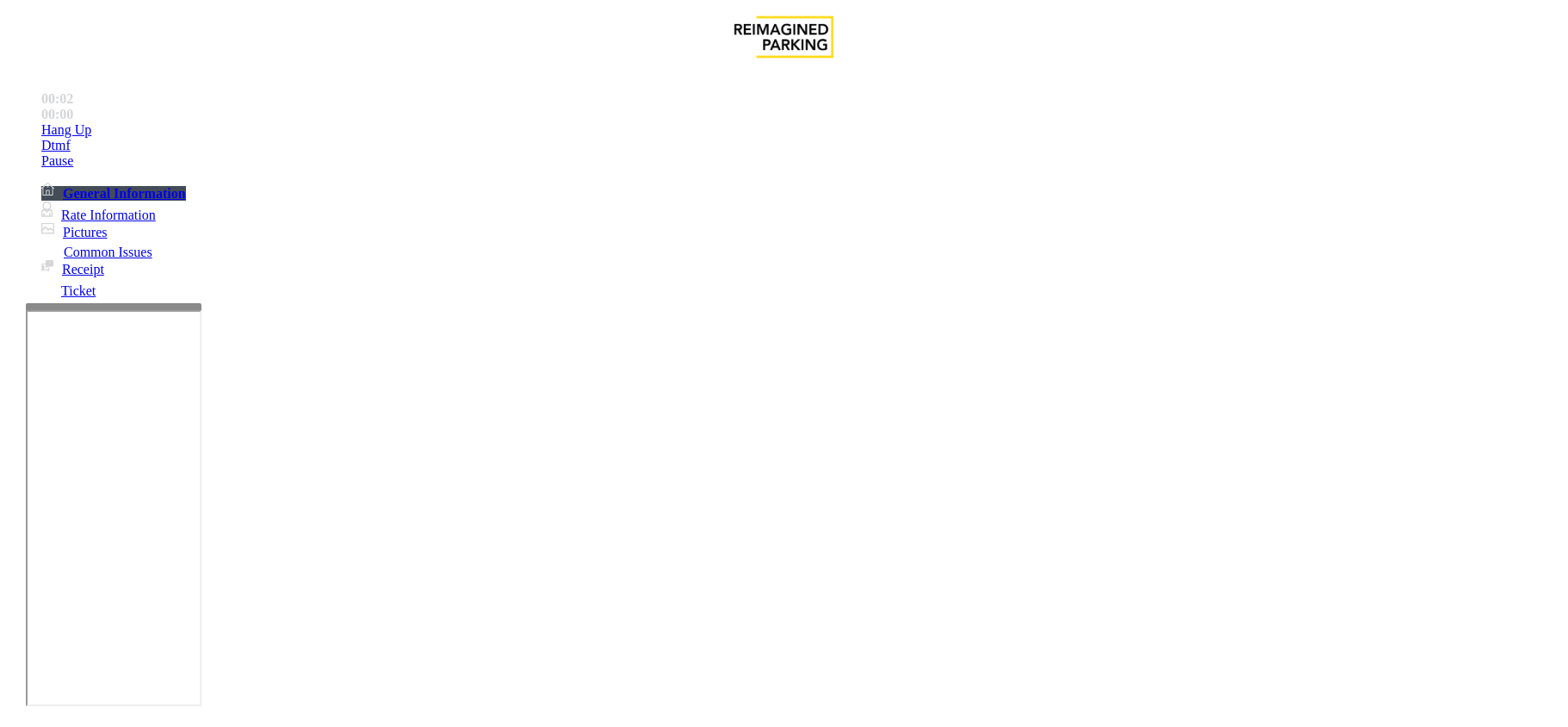 scroll, scrollTop: 345, scrollLeft: 0, axis: vertical 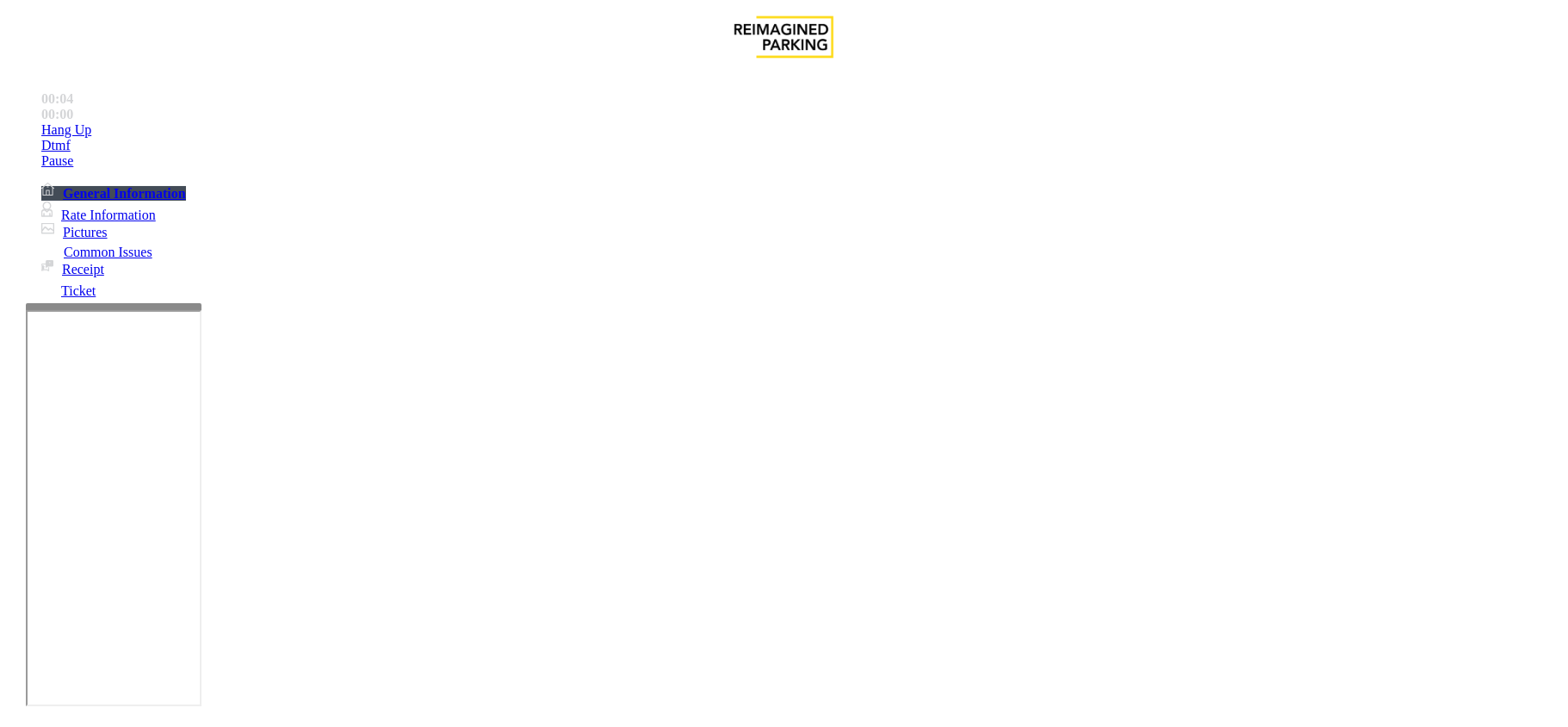 drag, startPoint x: 930, startPoint y: 479, endPoint x: 1269, endPoint y: 481, distance: 339.0059 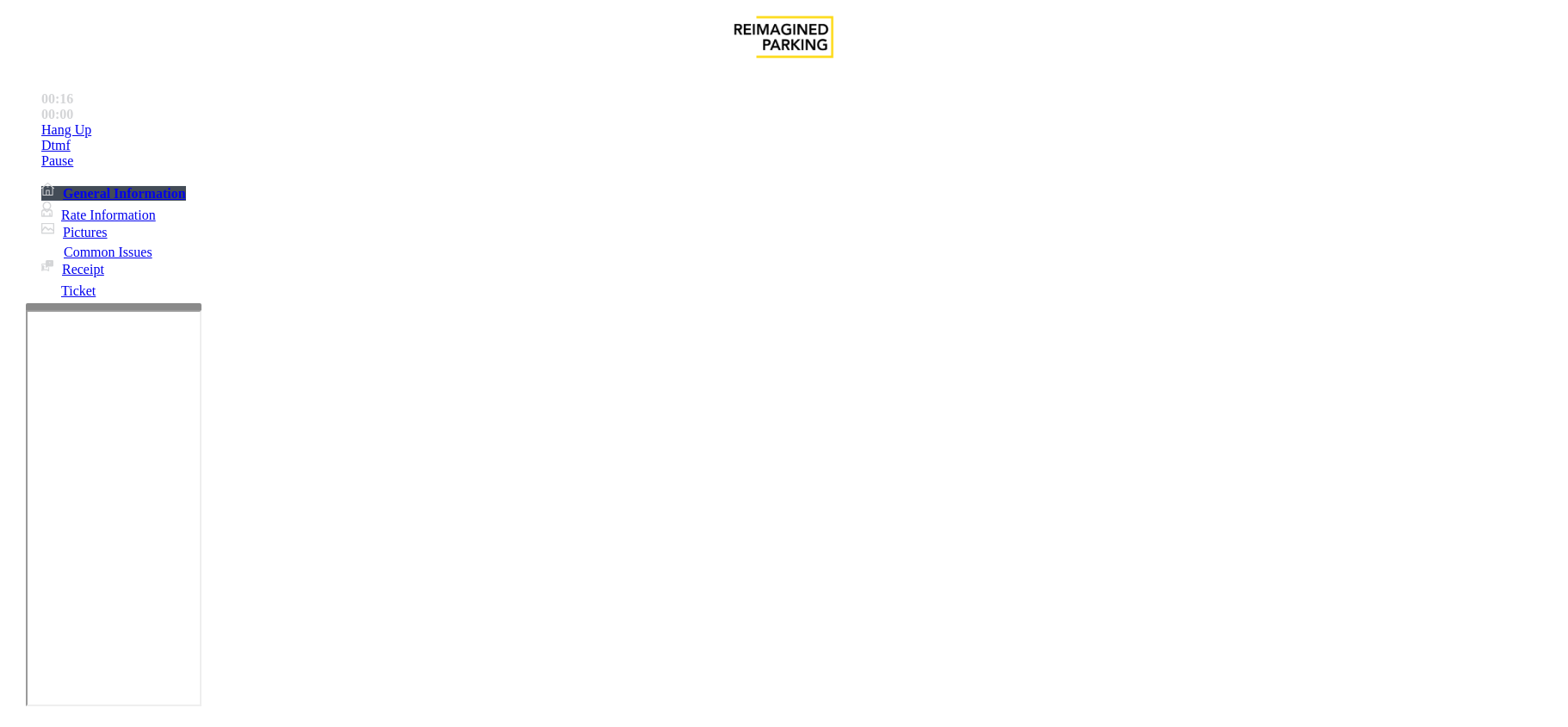 click on "Ticket Issue" at bounding box center (61, 1289) 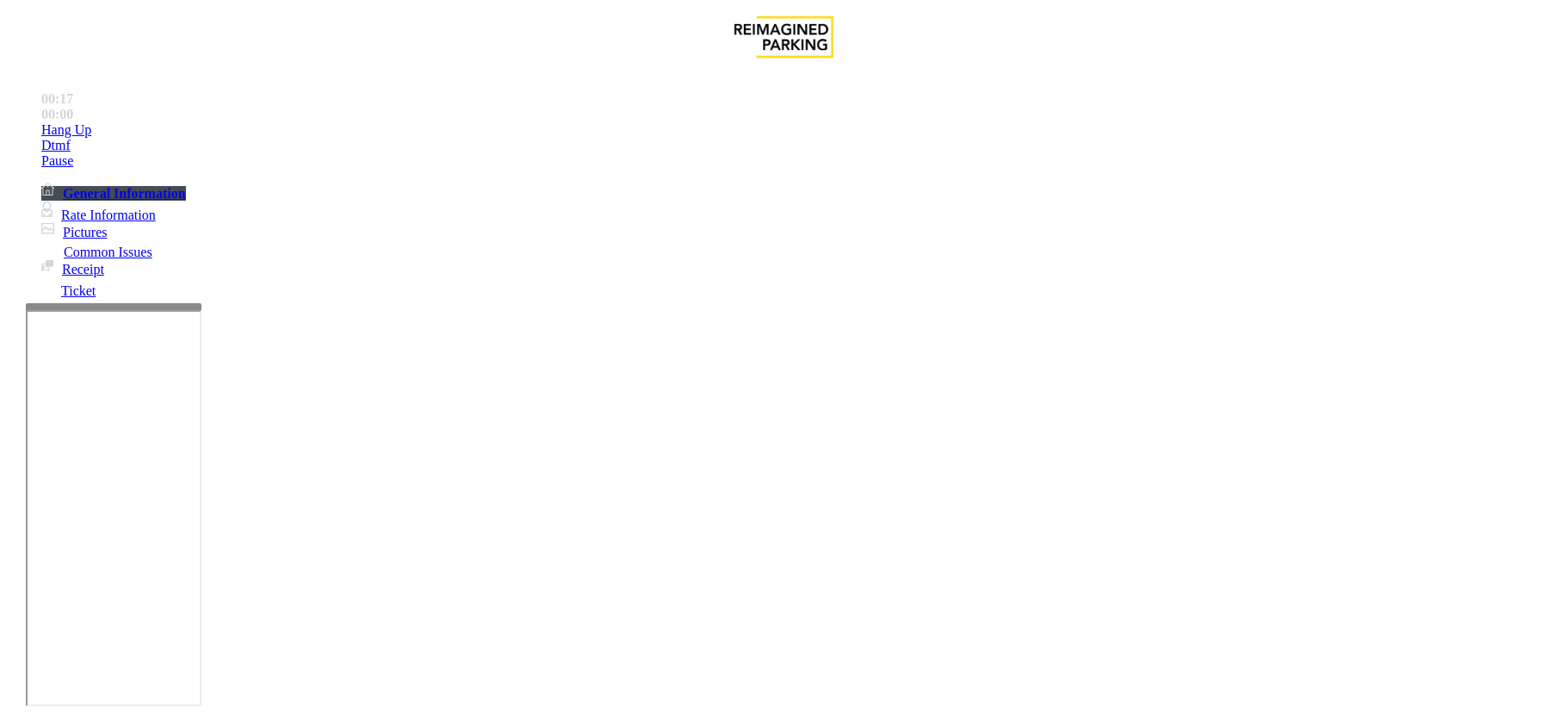 click on "There were no tickets at entrance" at bounding box center (703, 1289) 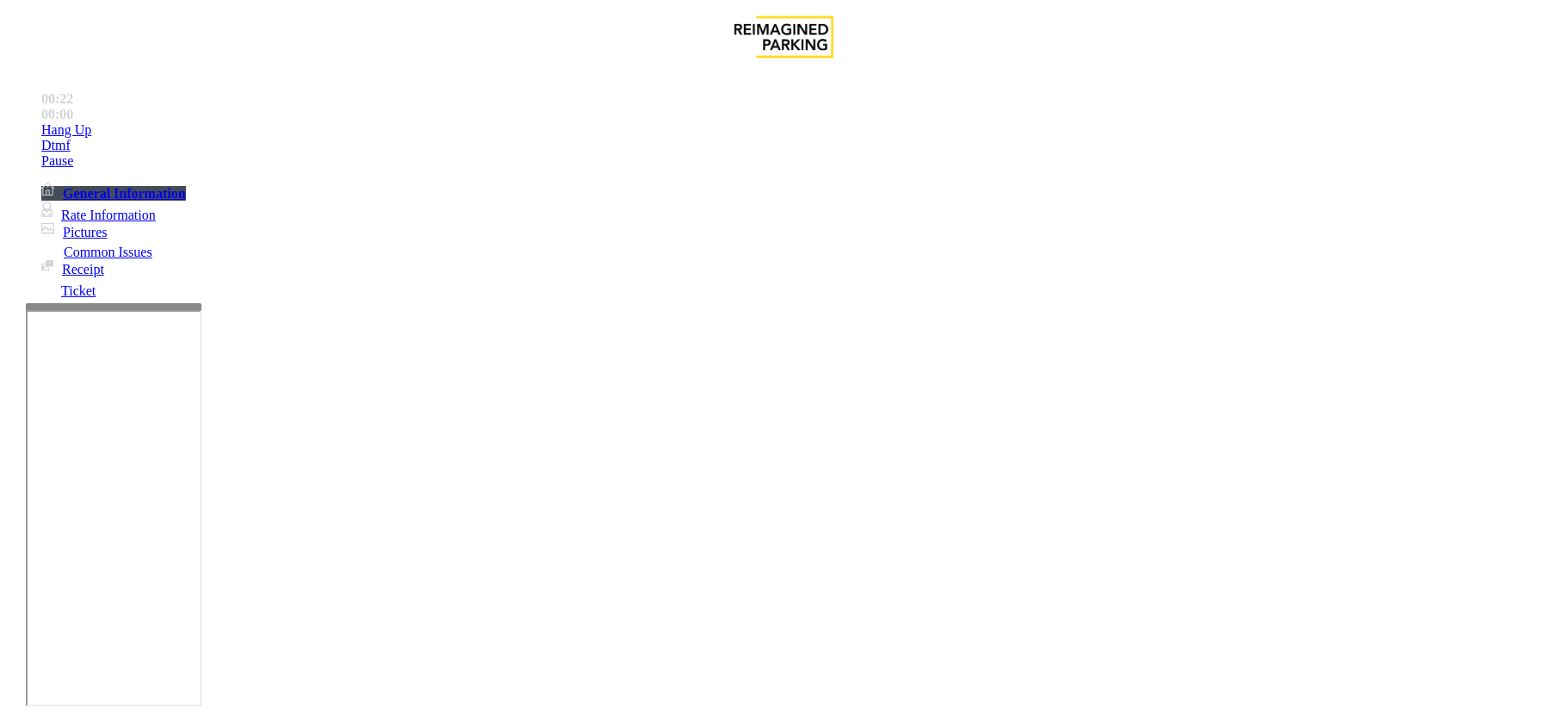 click at bounding box center [253, 1543] 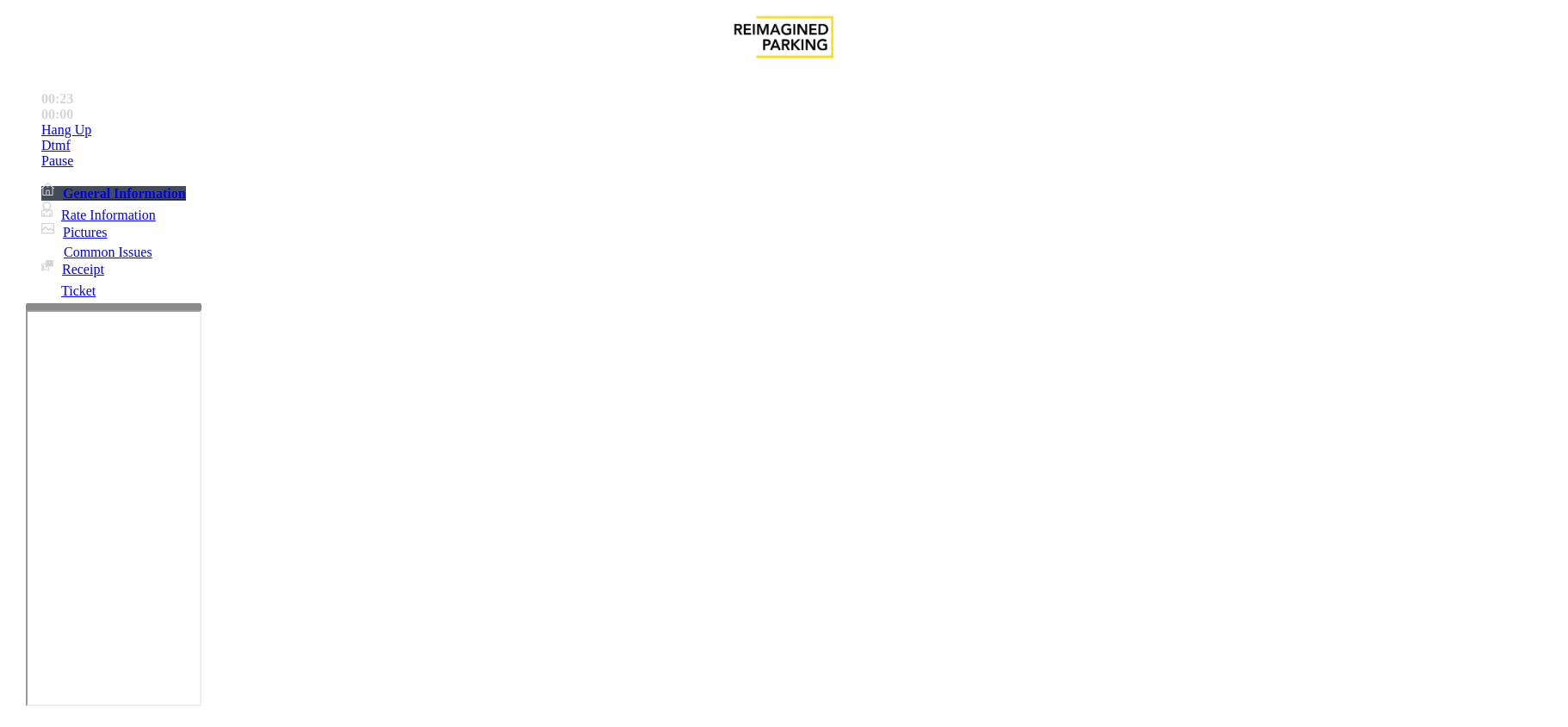 click on "There were no tickets at entrance" at bounding box center [784, 1277] 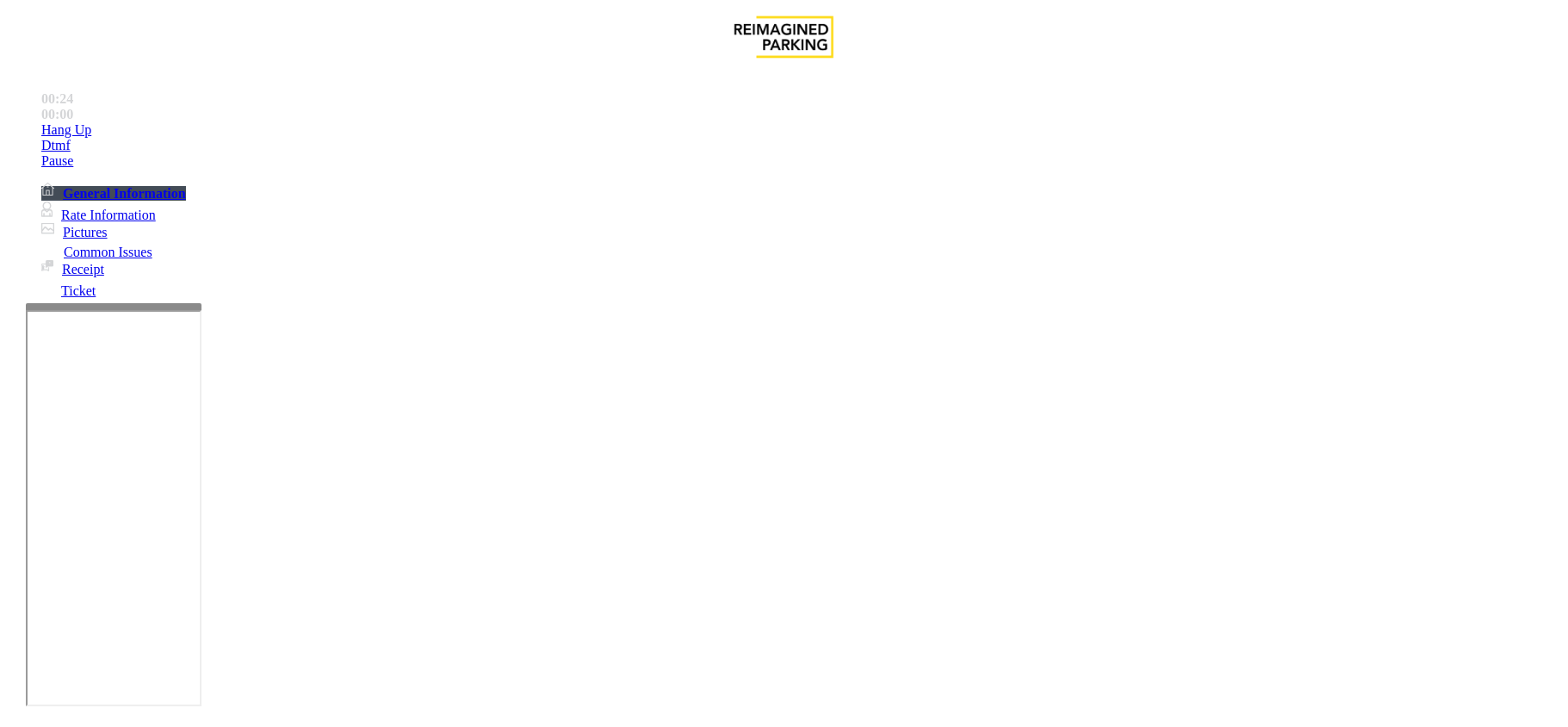 click at bounding box center [253, 1543] 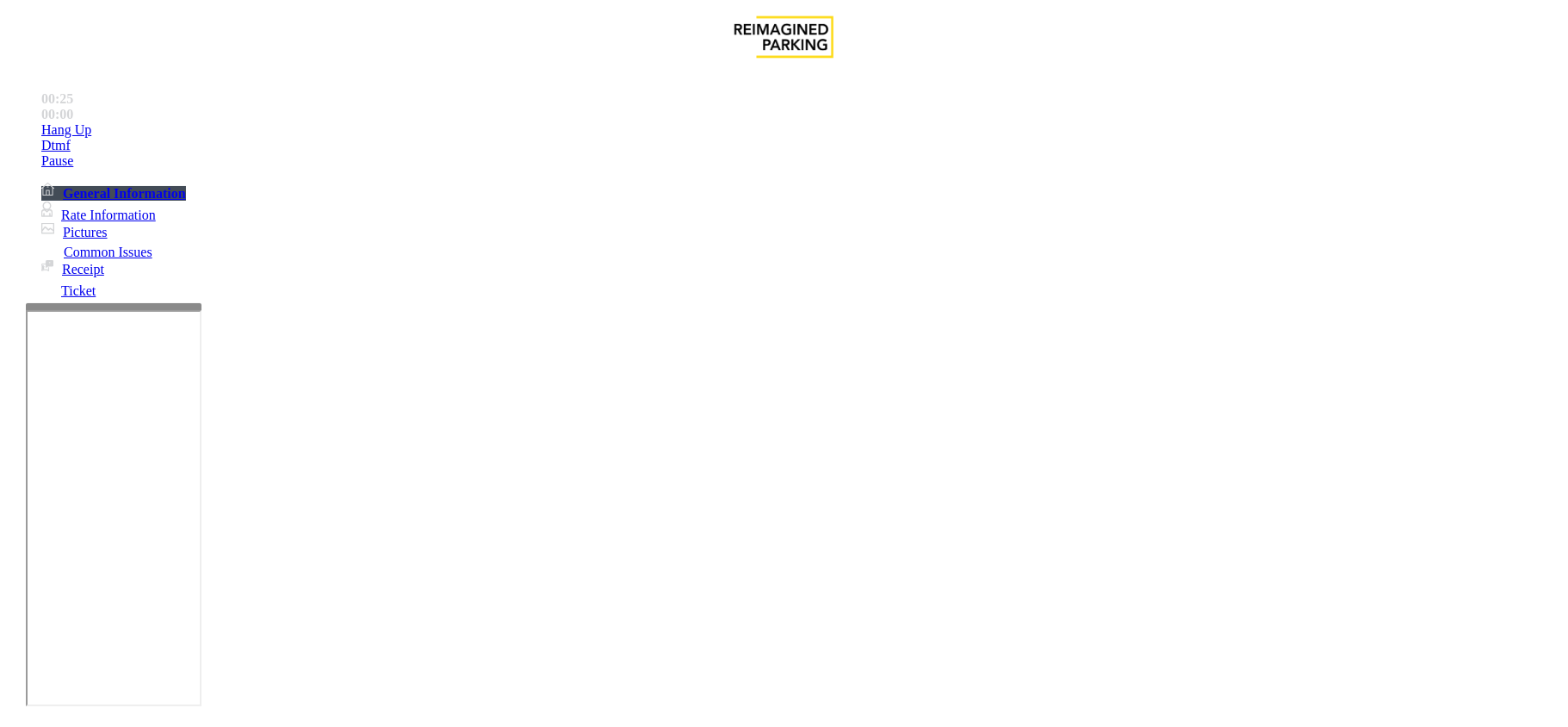 type on "**********" 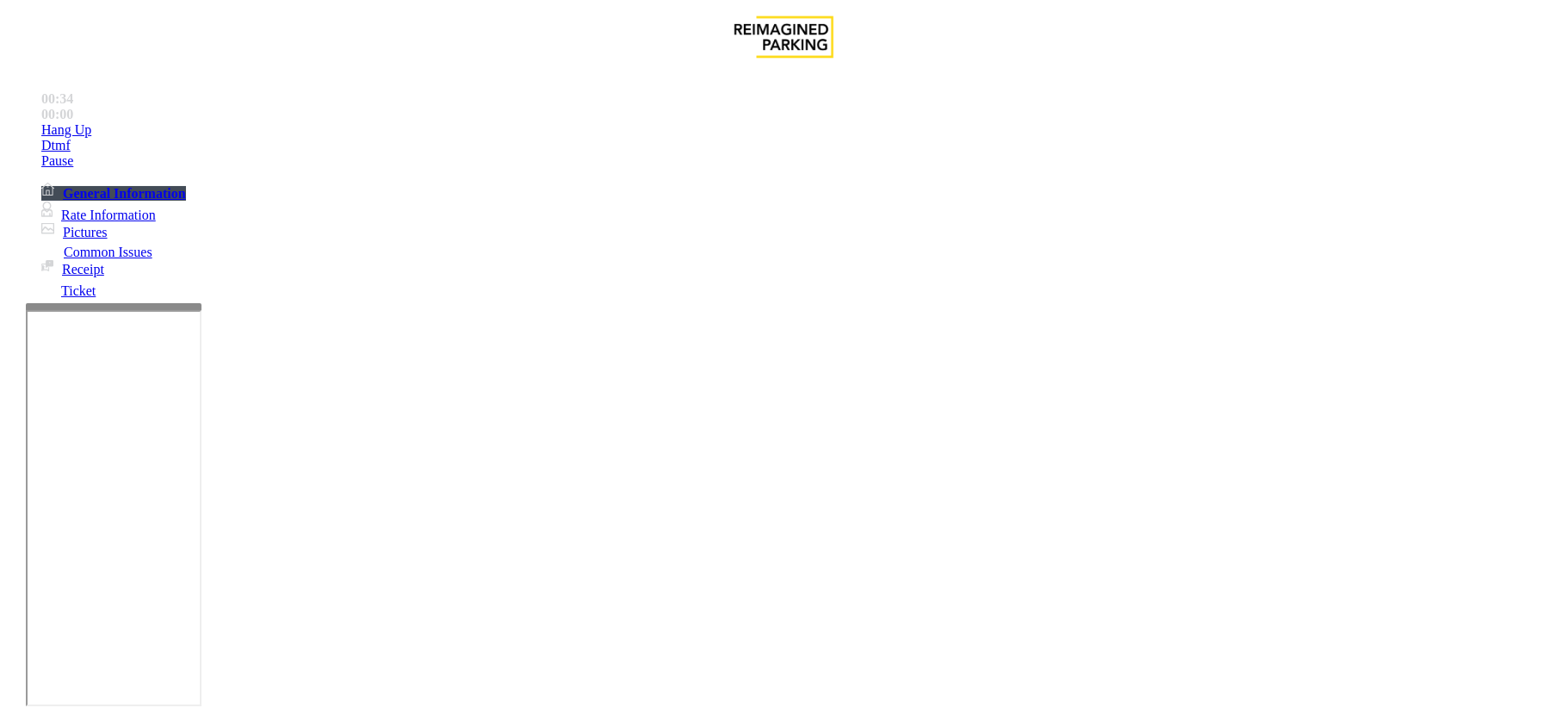 type on "*******" 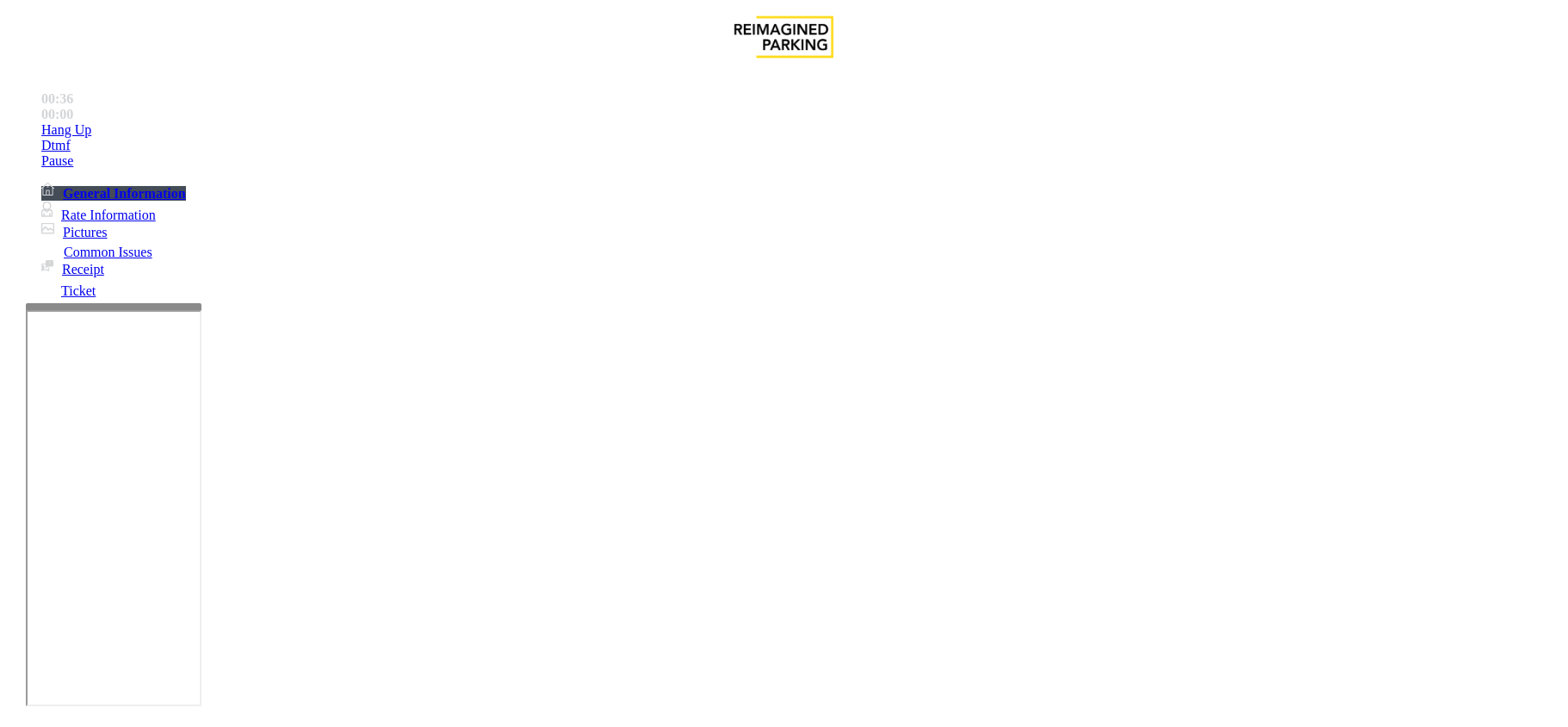 click at bounding box center [253, 1543] 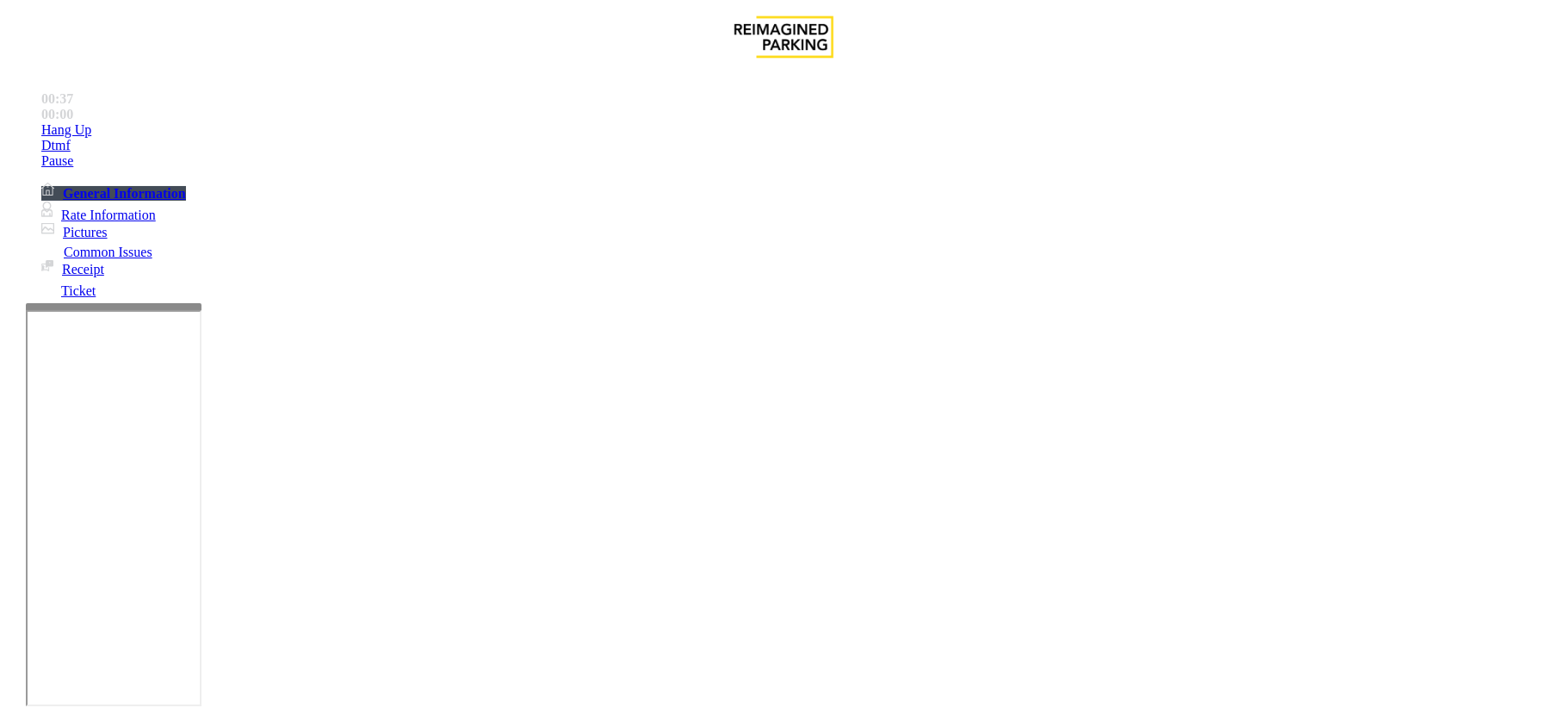 scroll, scrollTop: 12, scrollLeft: 0, axis: vertical 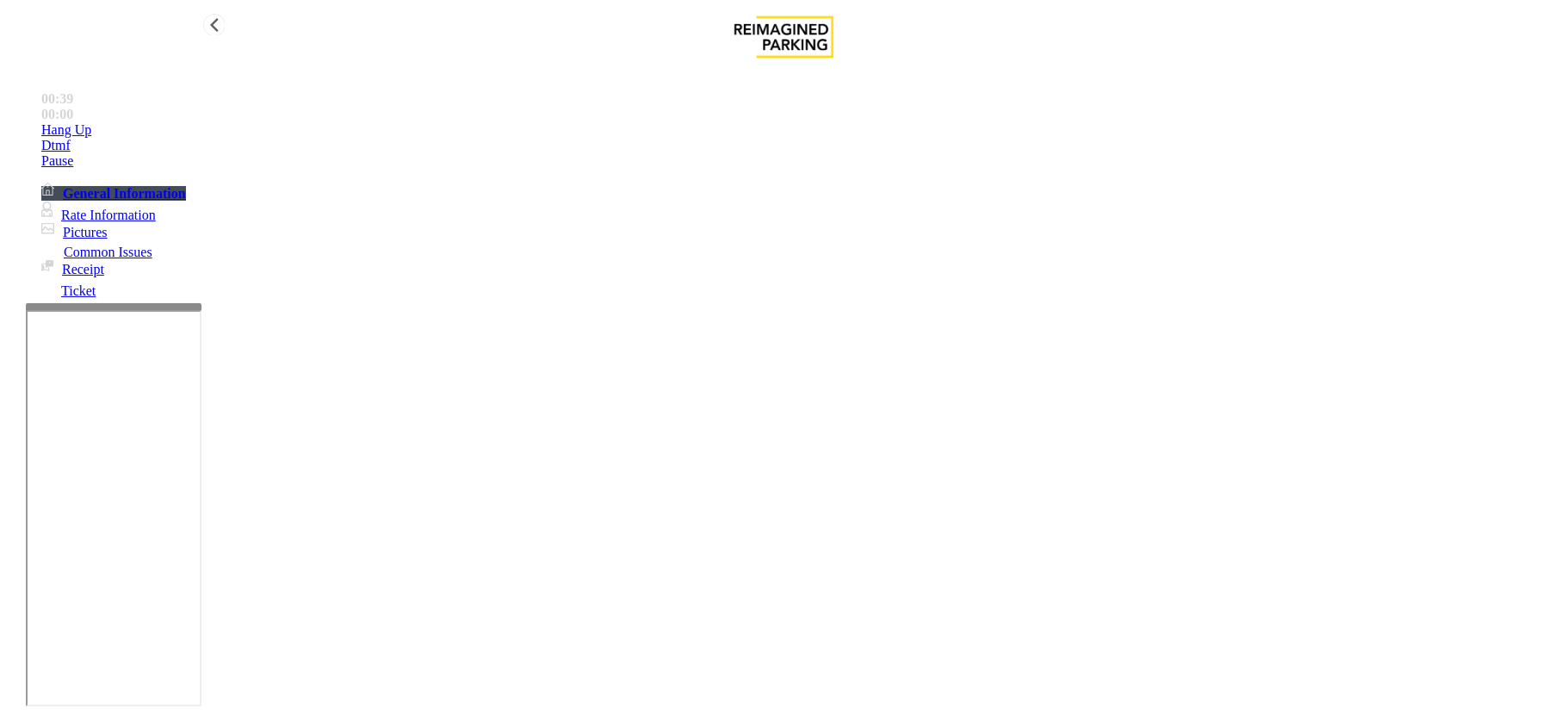 type on "**********" 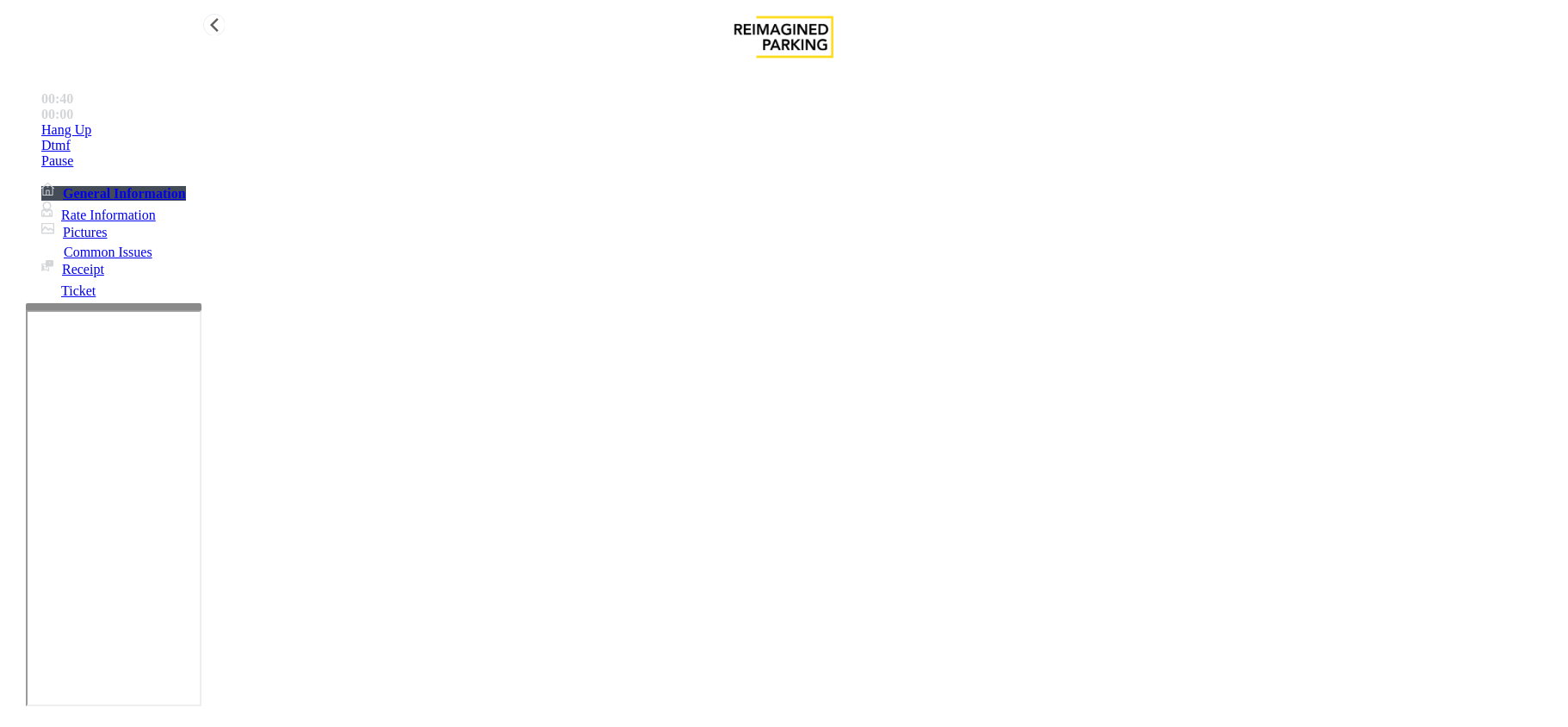 click on "Hang Up" at bounding box center [801, 130] 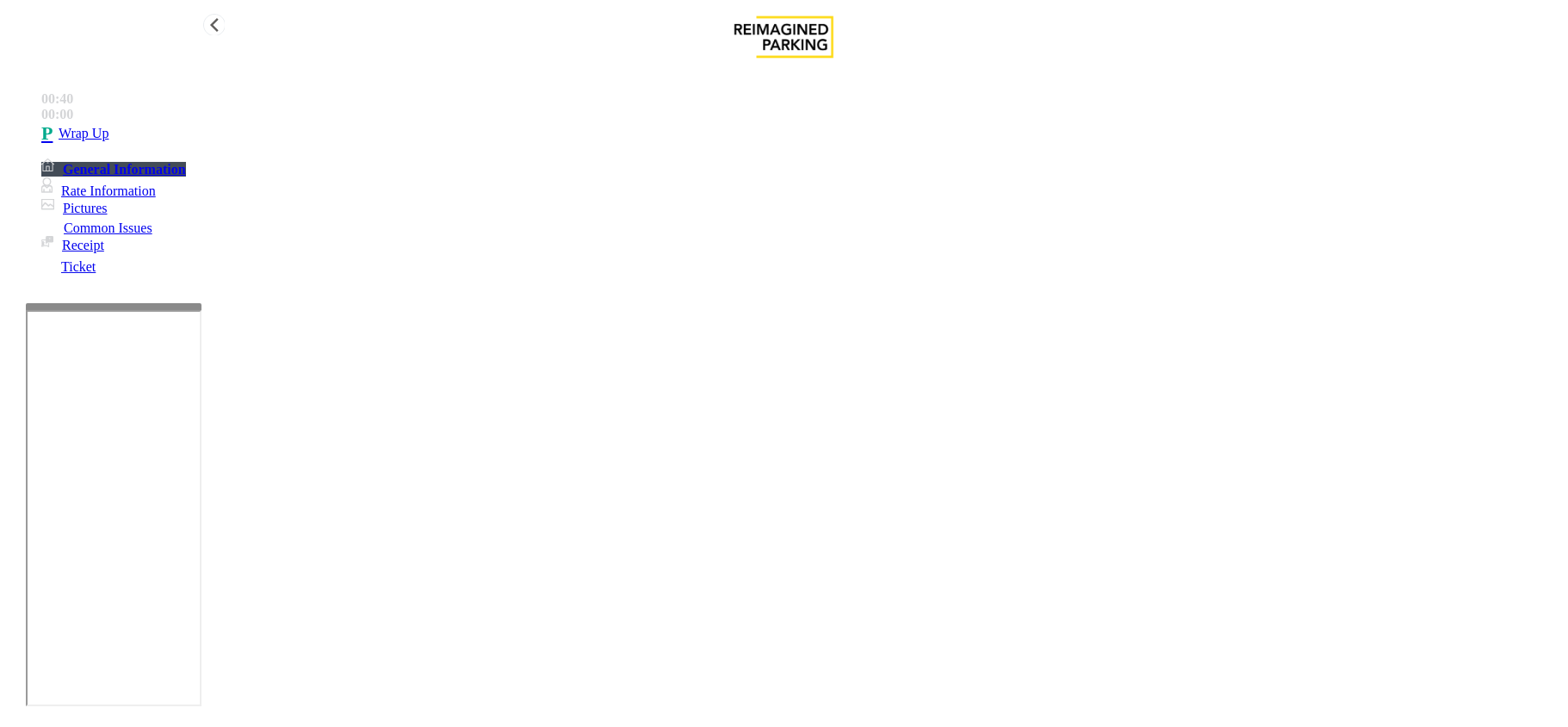 click on "Wrap Up" at bounding box center (801, 134) 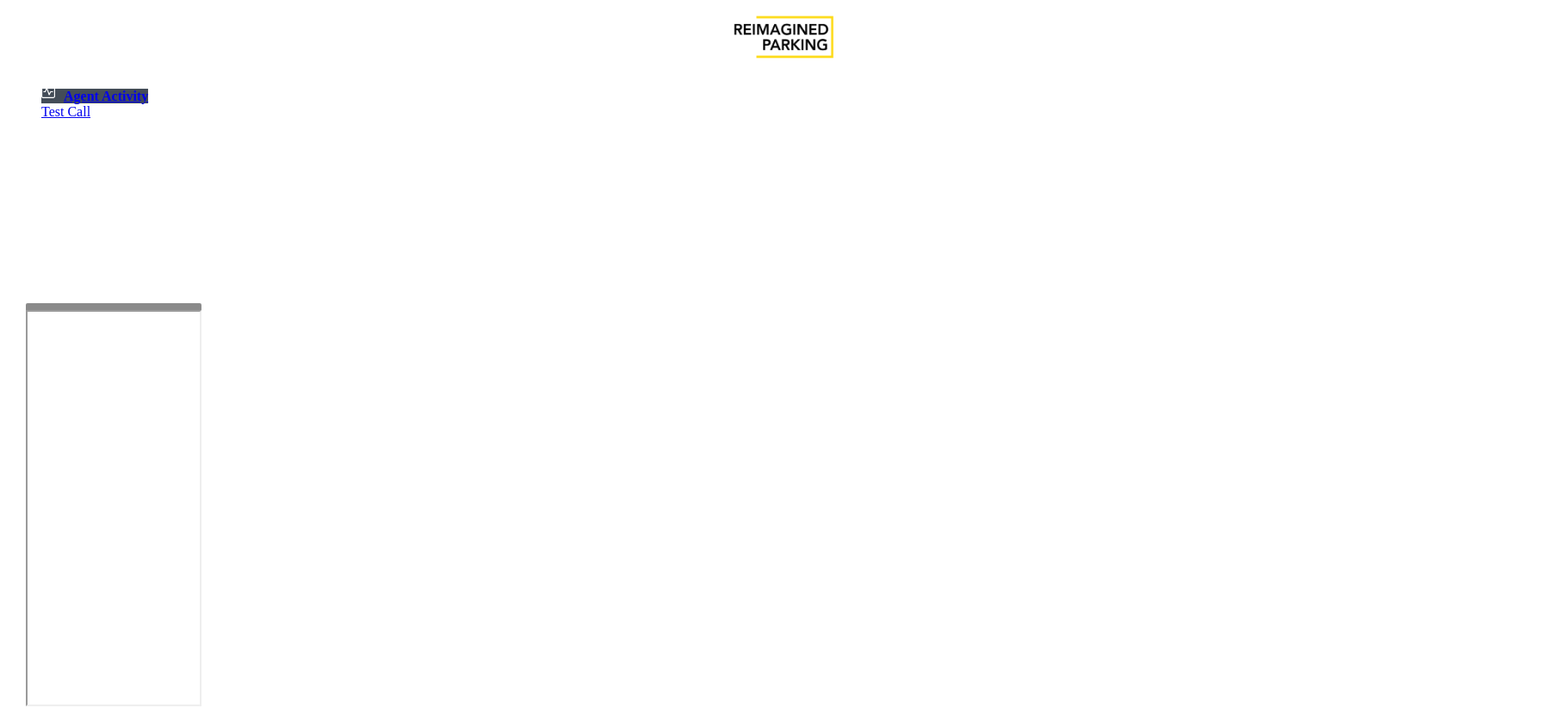 click at bounding box center (68, 1332) 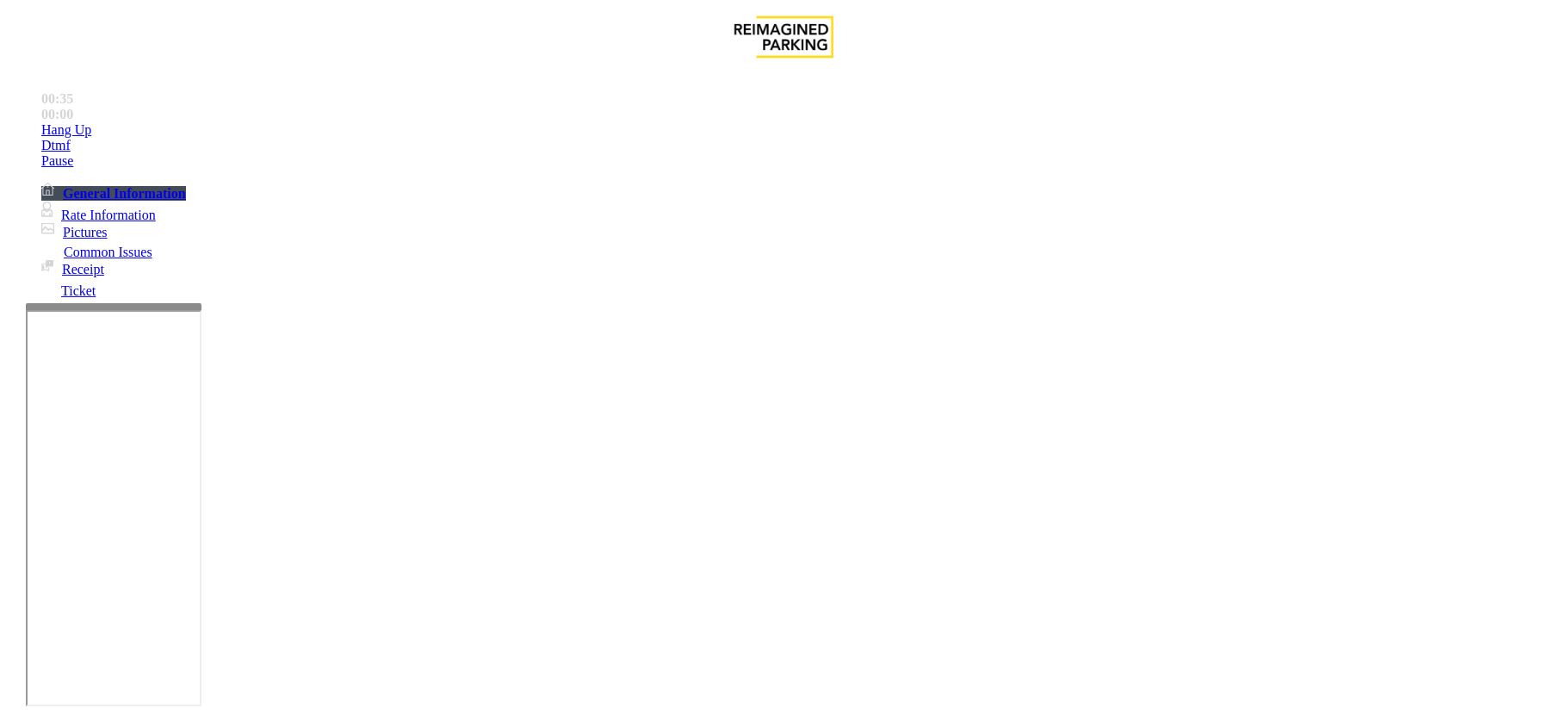click on "Equipment Issue" at bounding box center (416, 1289) 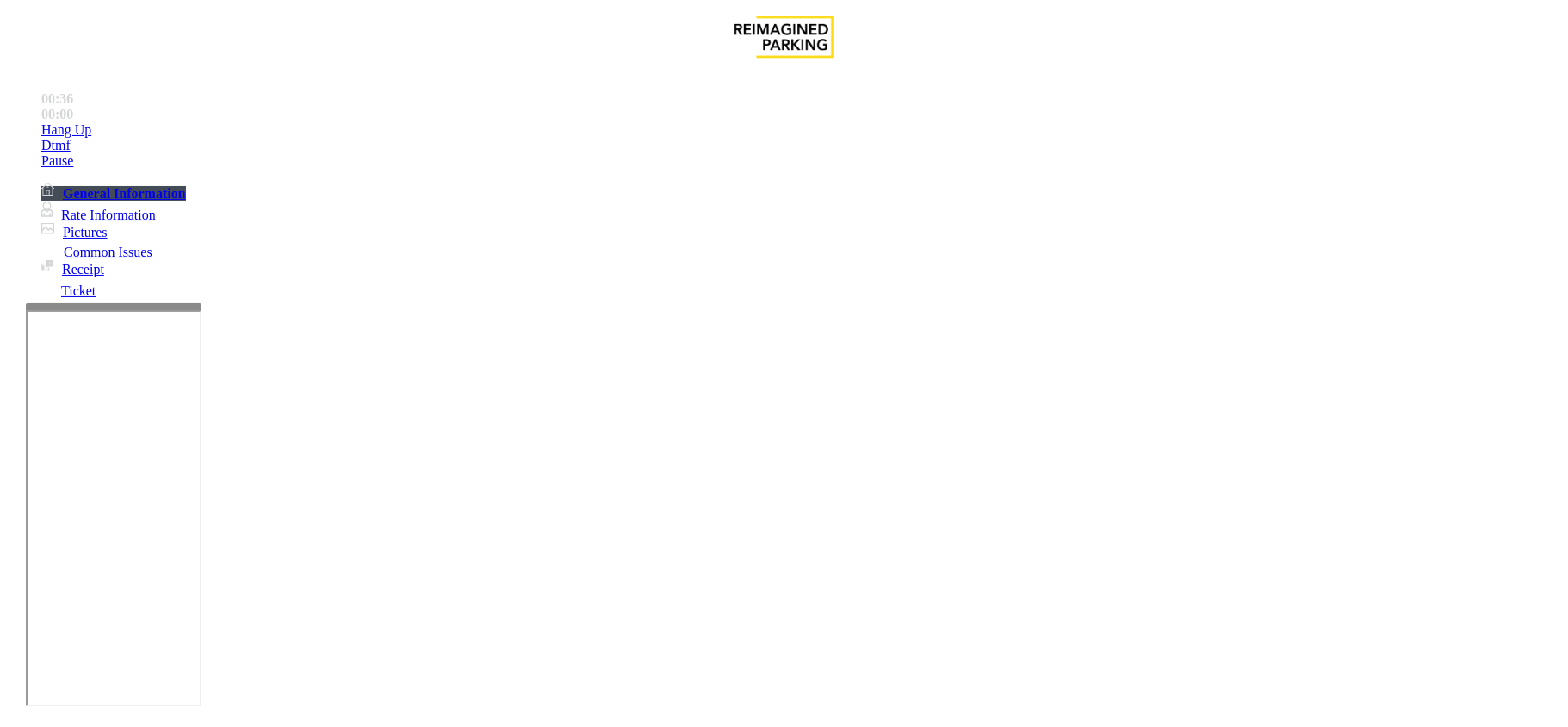 click on "Gate / Door Won't Open" at bounding box center (495, 1289) 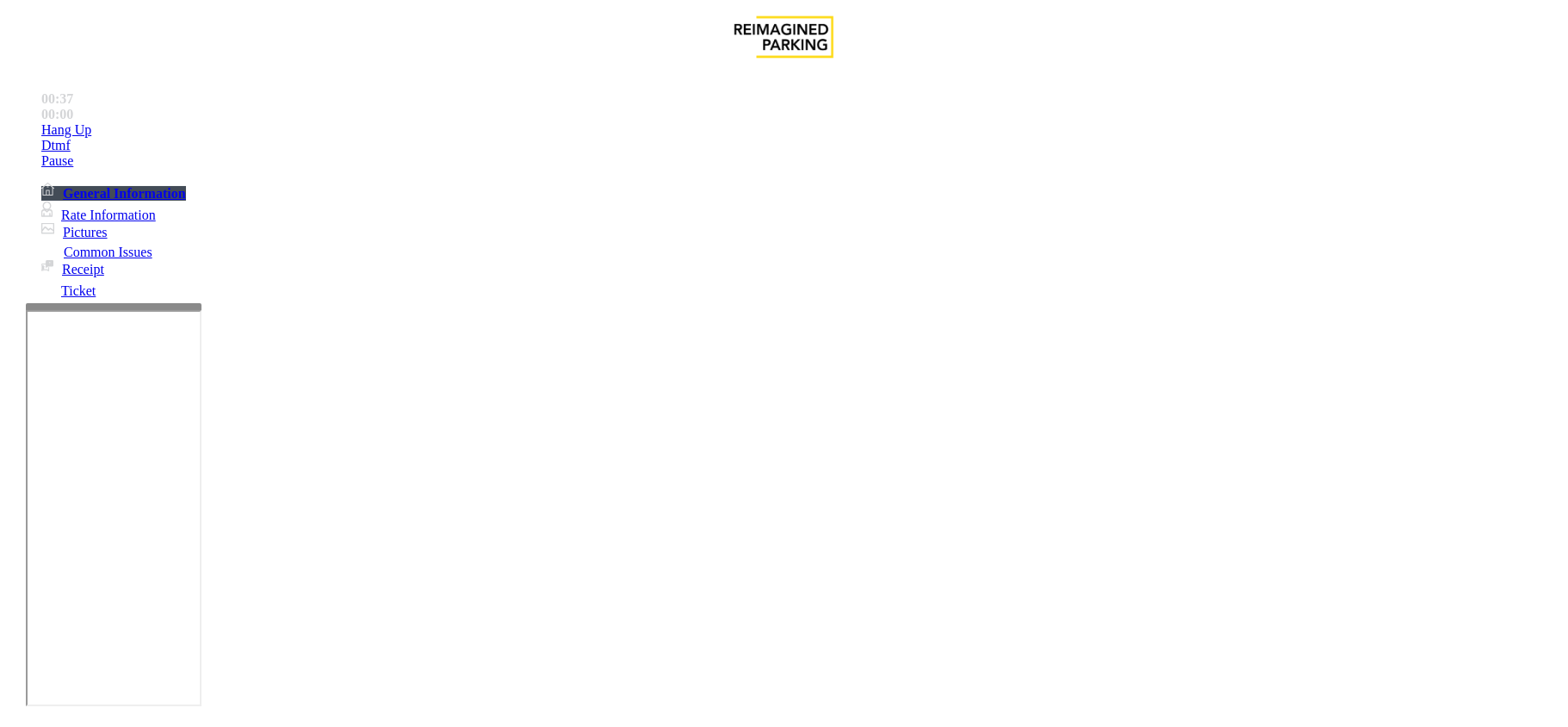 click on "Equipment Issue" at bounding box center [93, 1261] 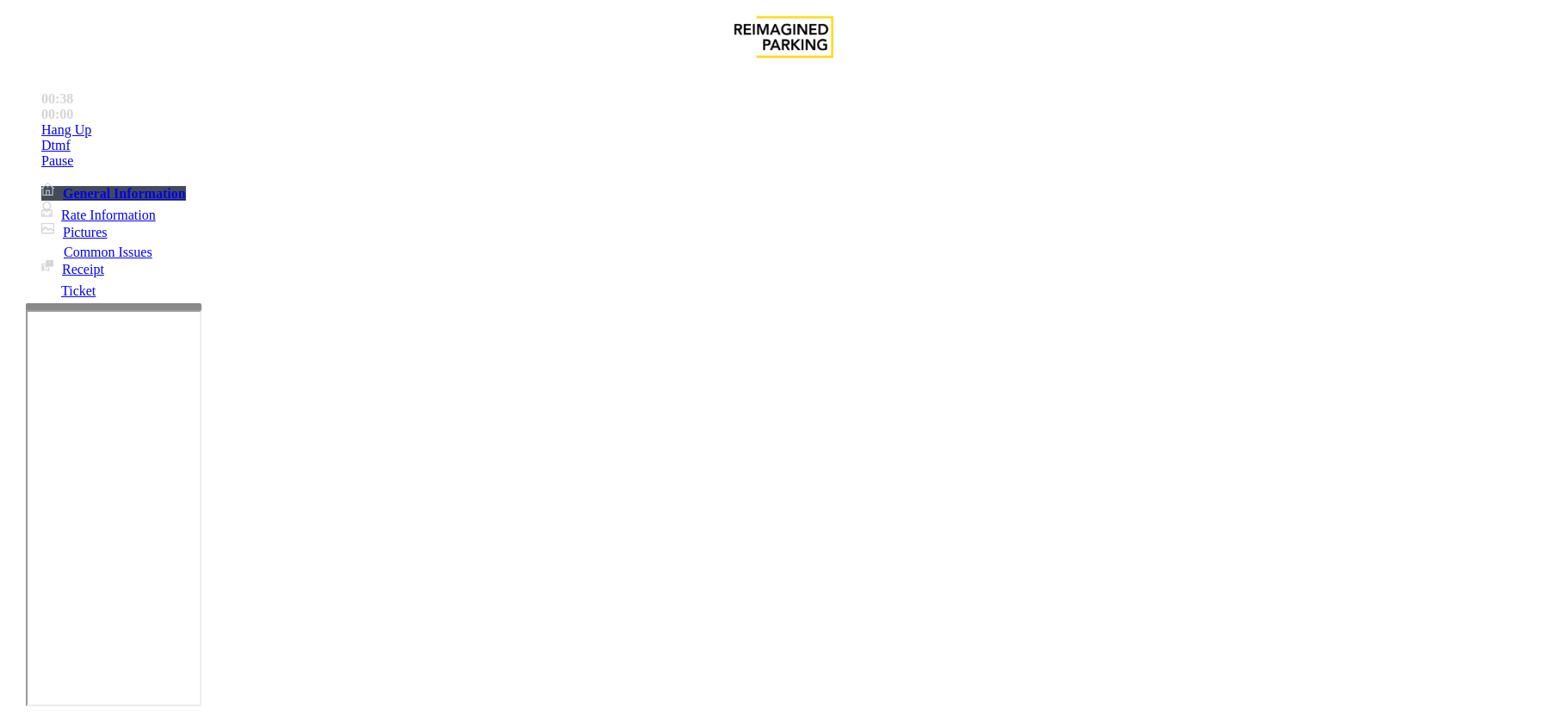 click on "Issue" at bounding box center (36, 1261) 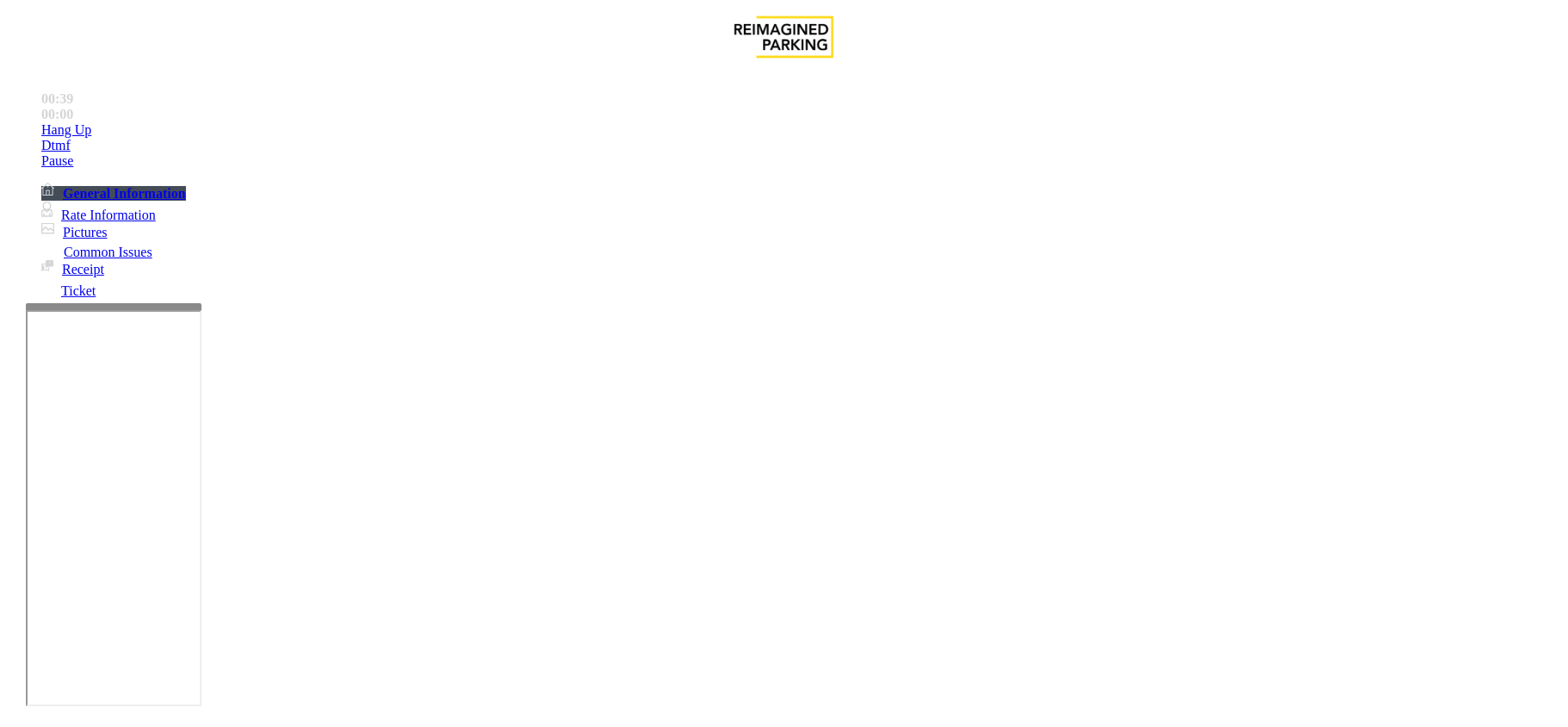 click on "Validation Issue" at bounding box center (319, 1289) 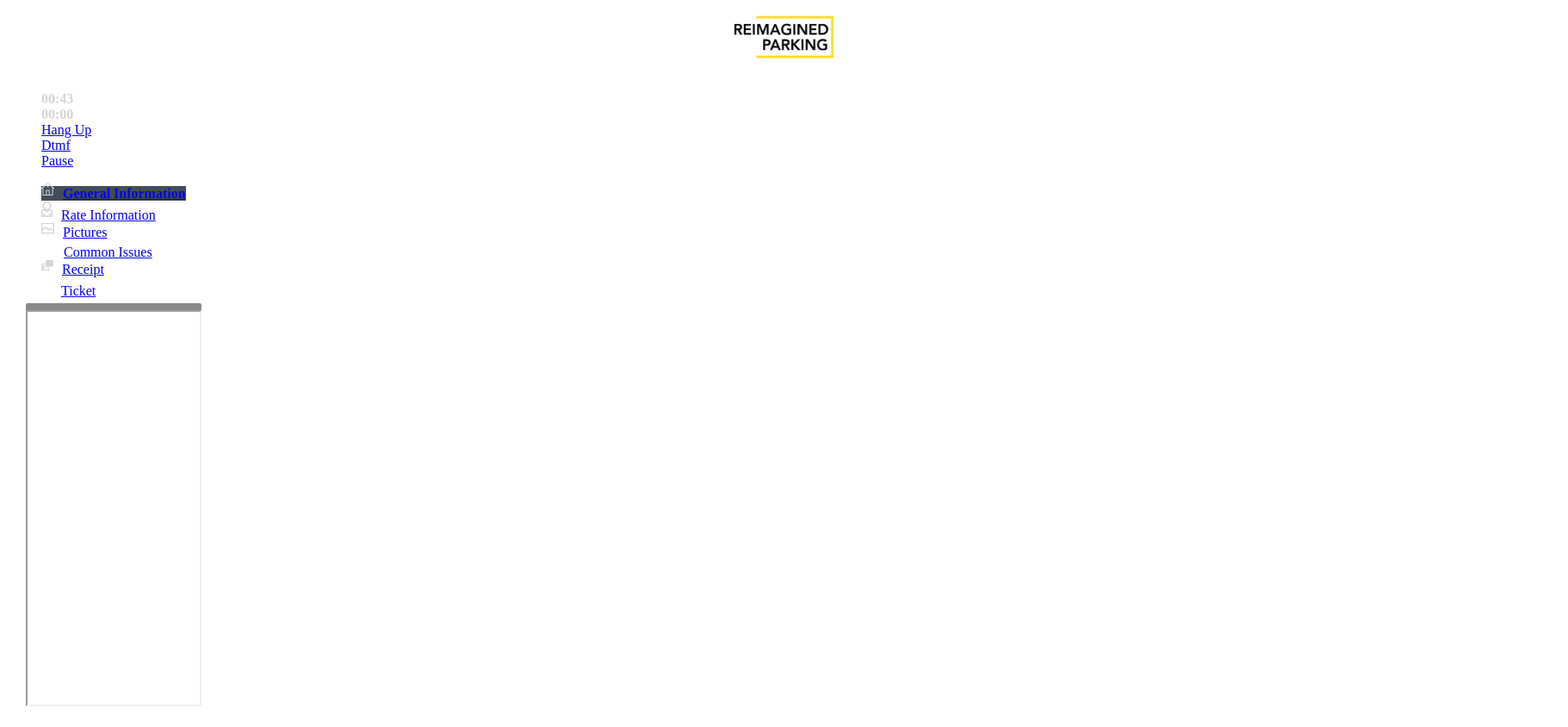 click at bounding box center [253, 1589] 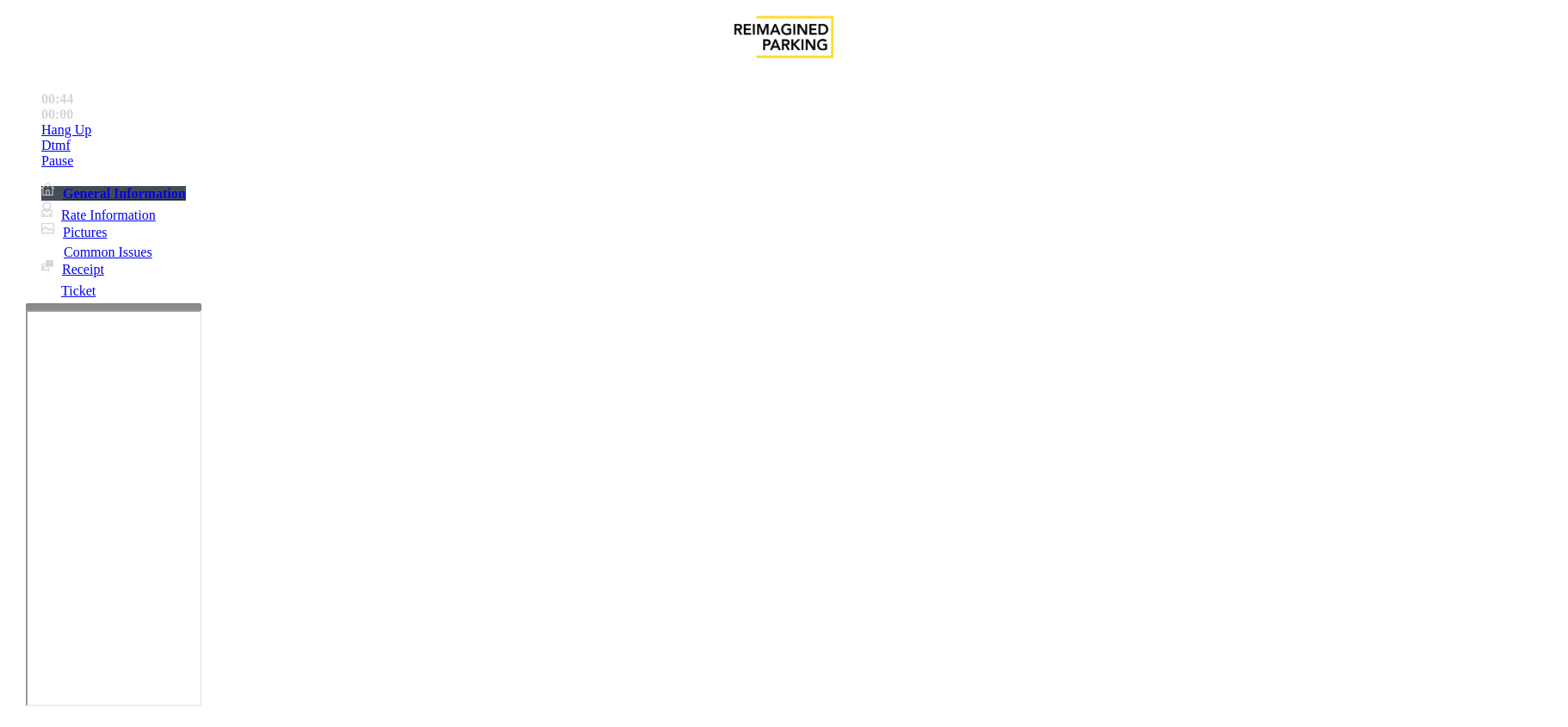 click on "Validation Error" at bounding box center (784, 1277) 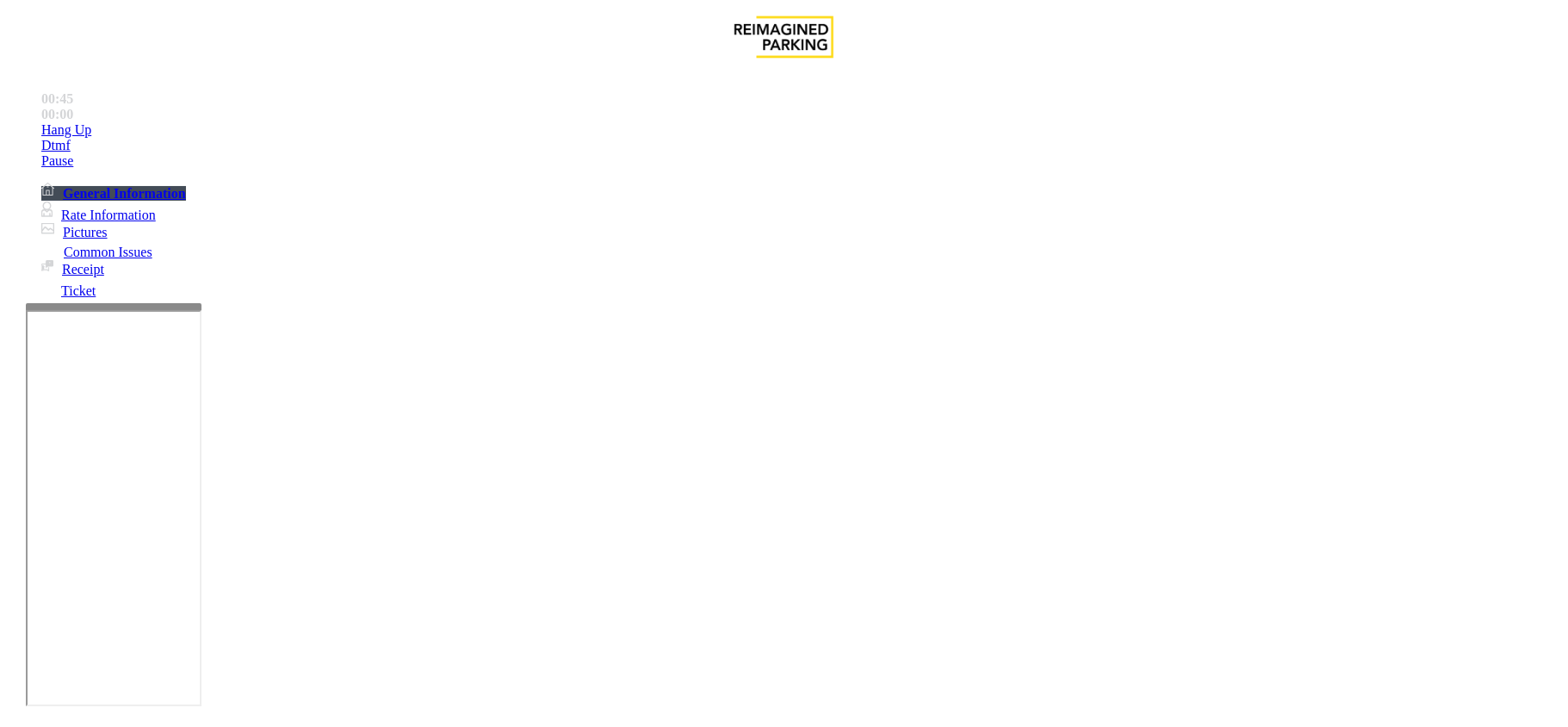 click at bounding box center [253, 1589] 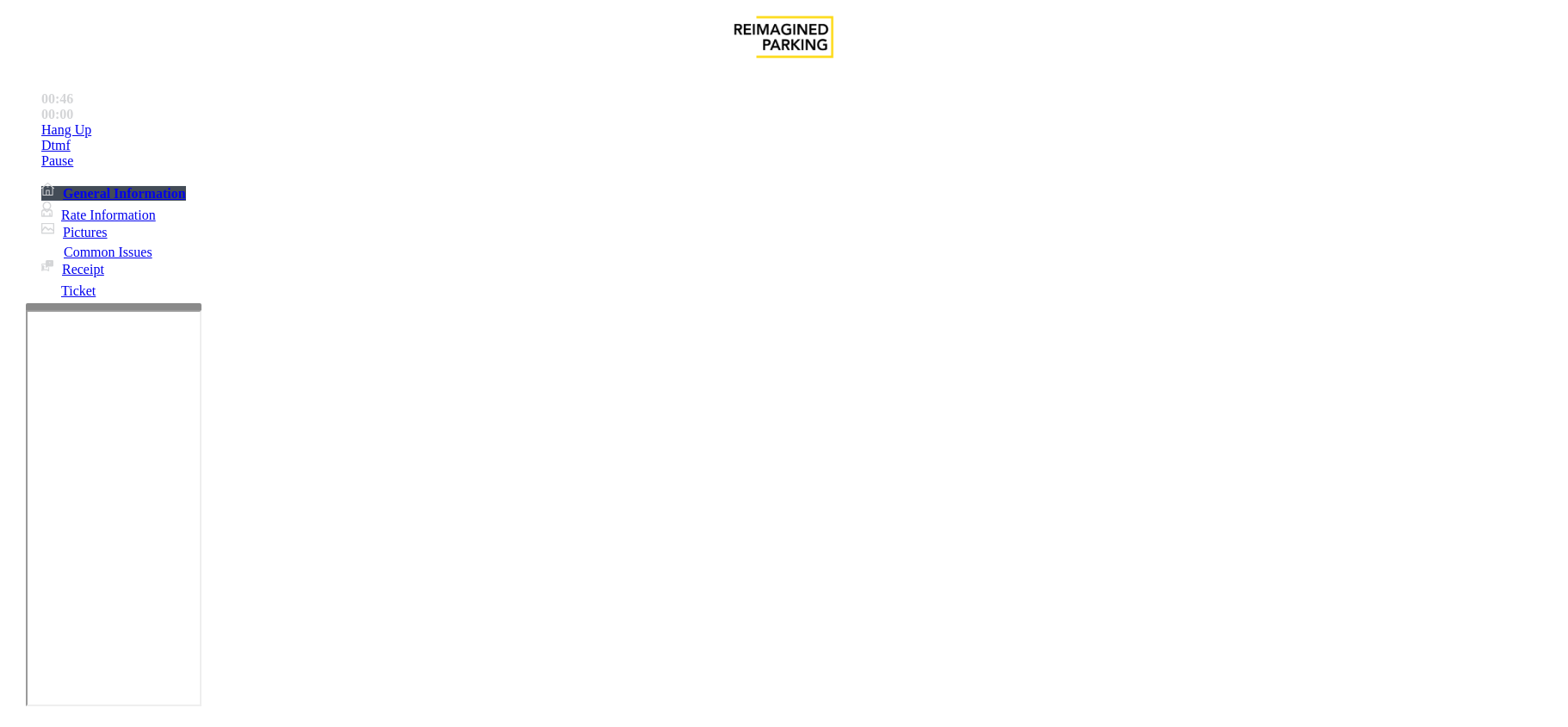 click at bounding box center [253, 1589] 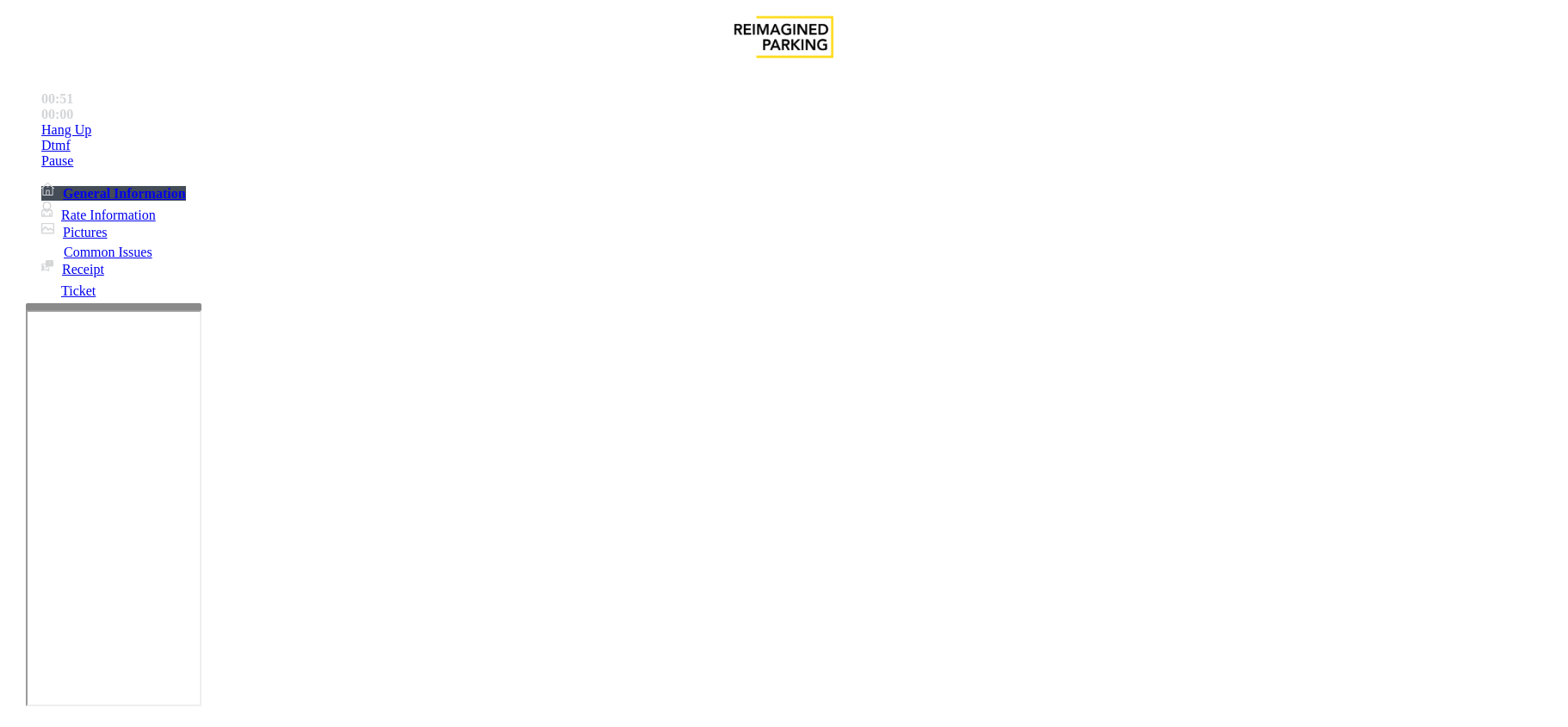 click at bounding box center [253, 1589] 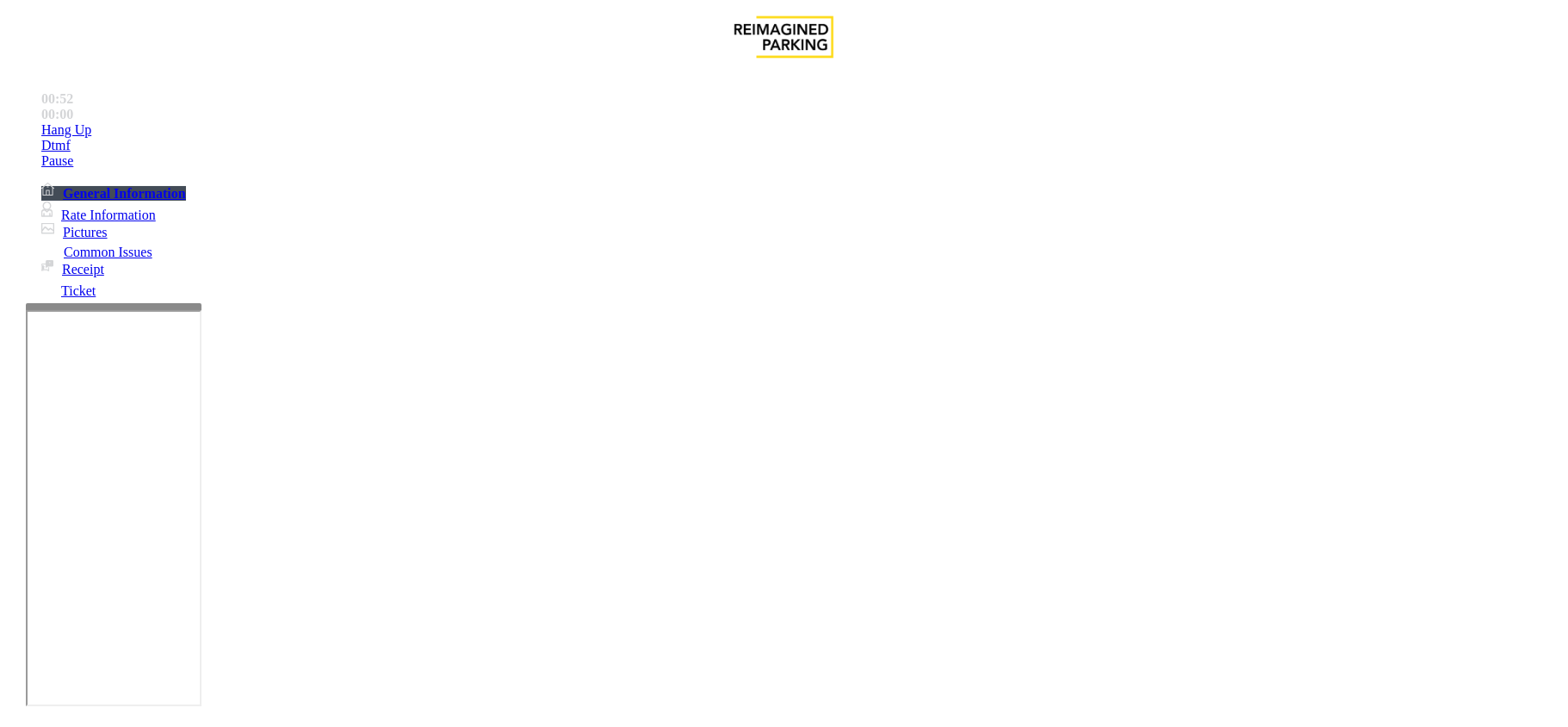 click at bounding box center (253, 1589) 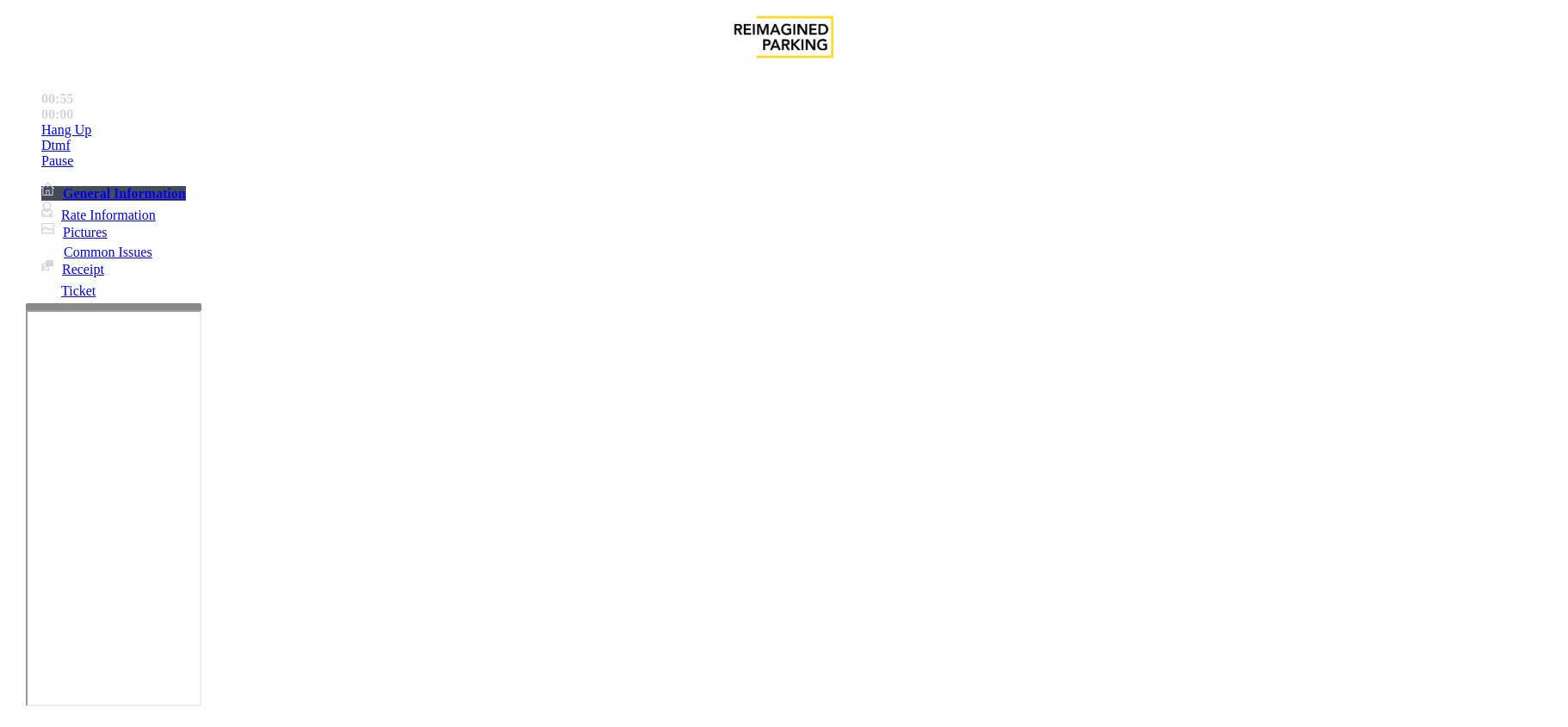 click on "Vend Gate" at bounding box center [59, 1670] 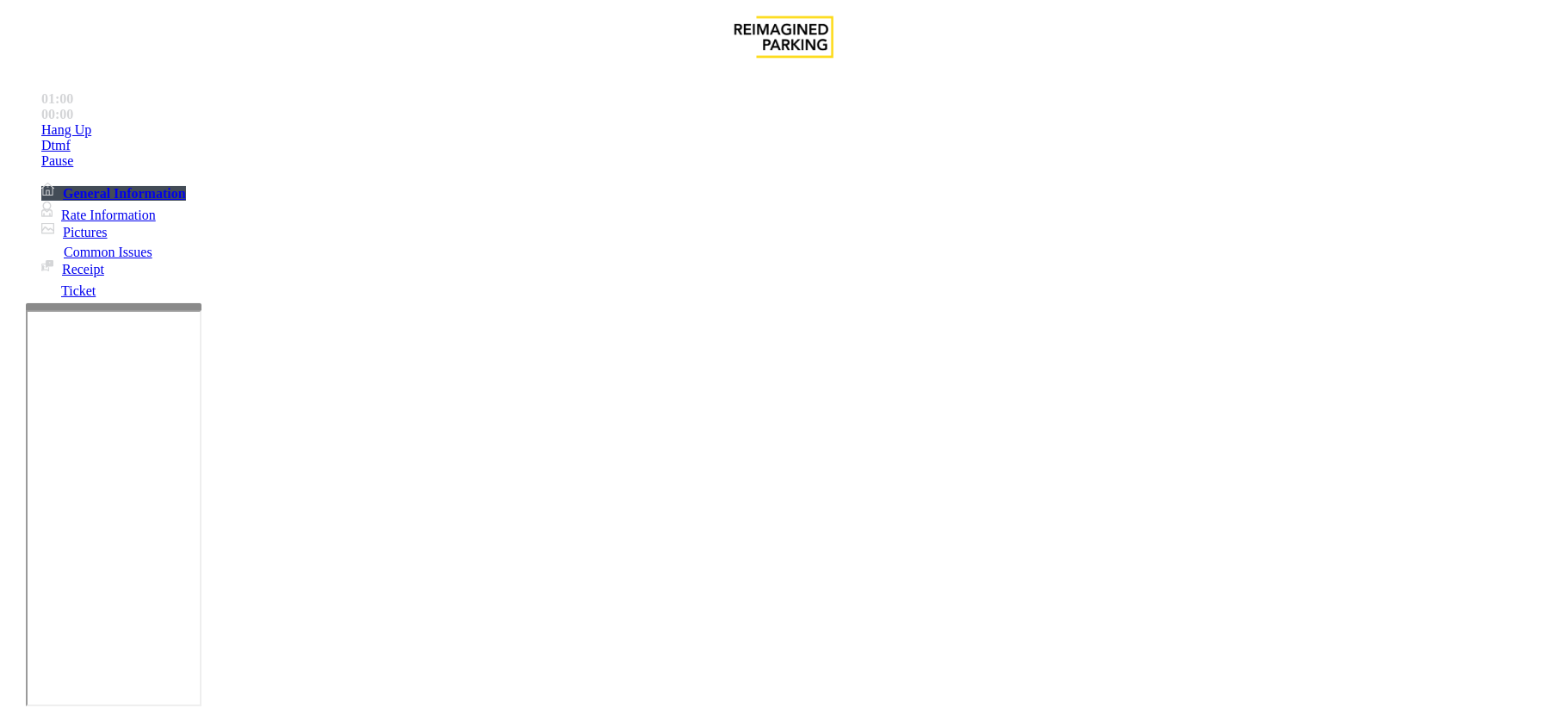 click at bounding box center (253, 1589) 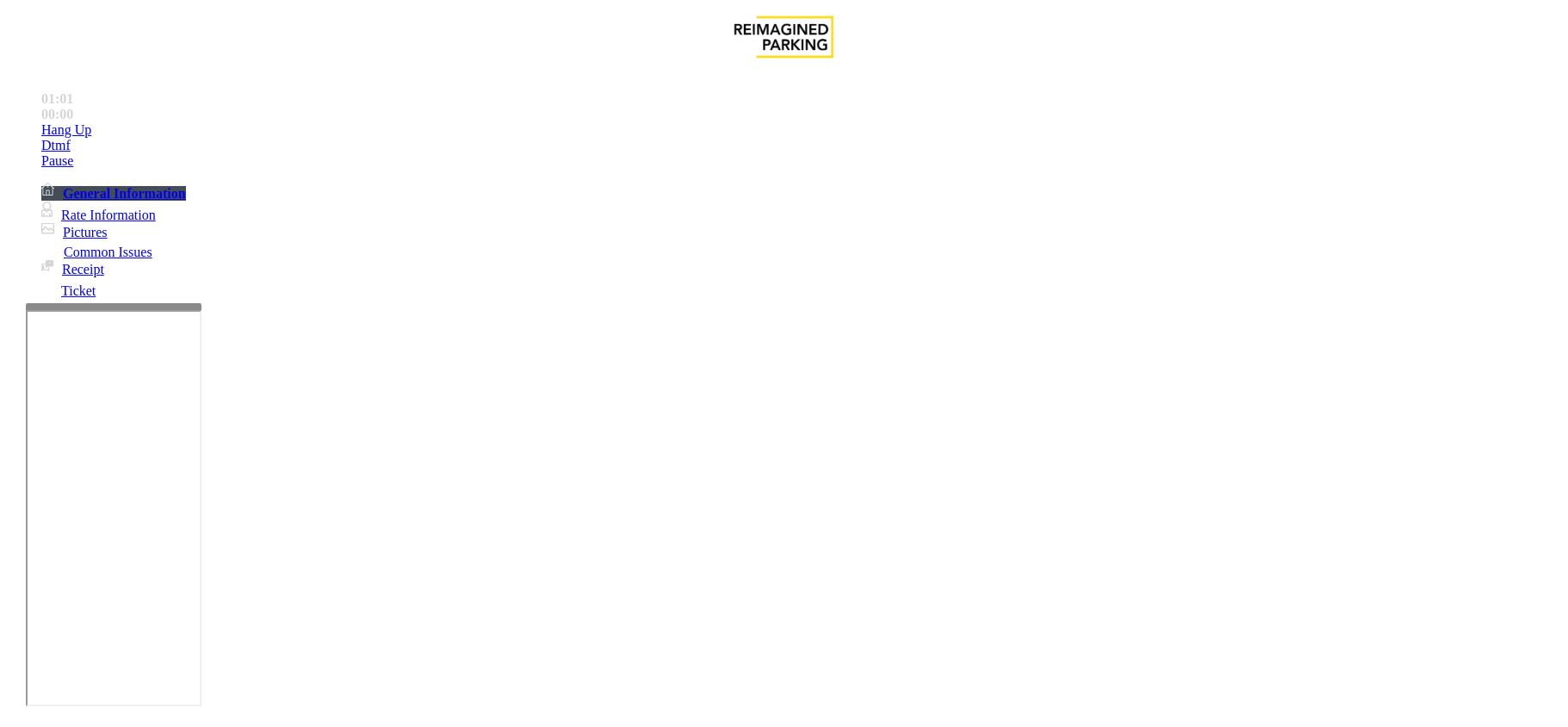 scroll, scrollTop: 0, scrollLeft: 0, axis: both 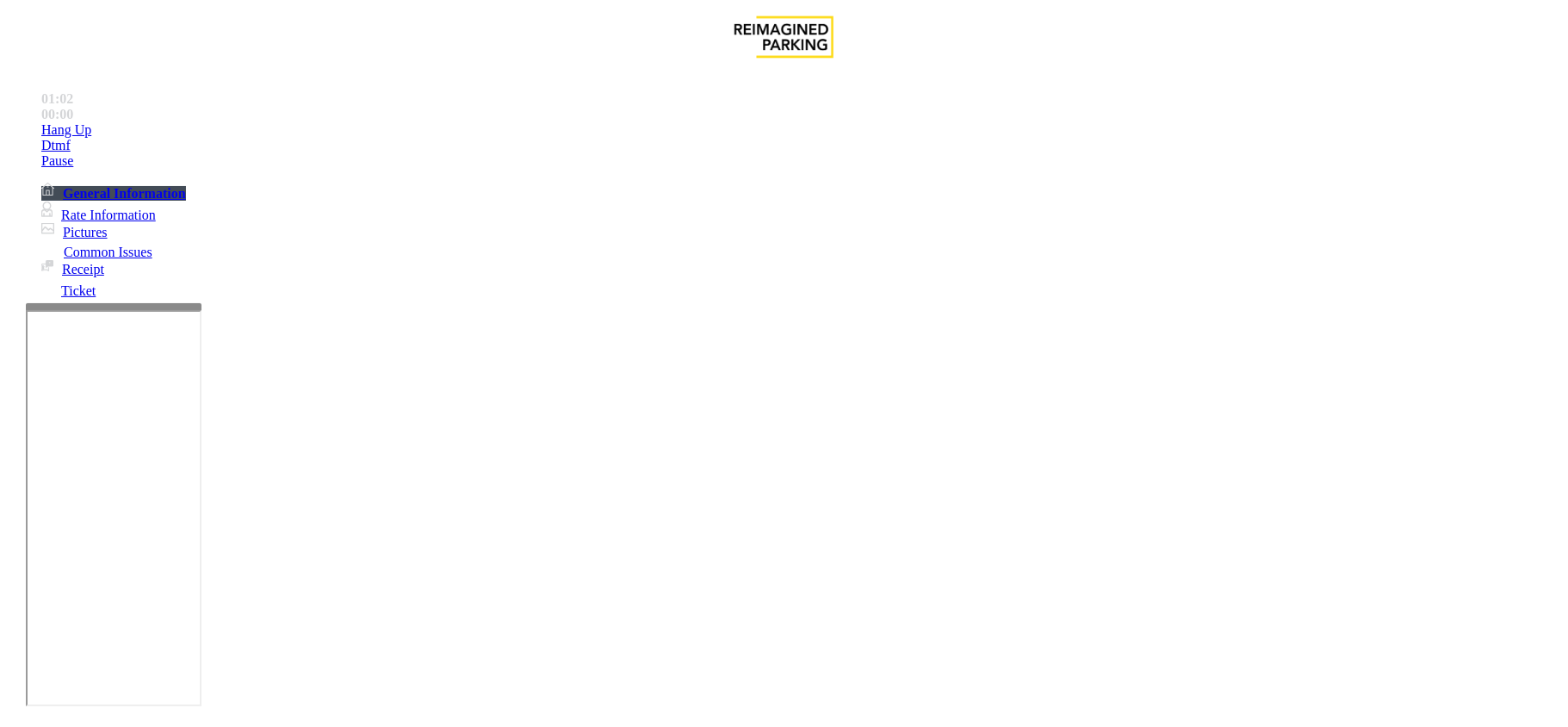 type on "**********" 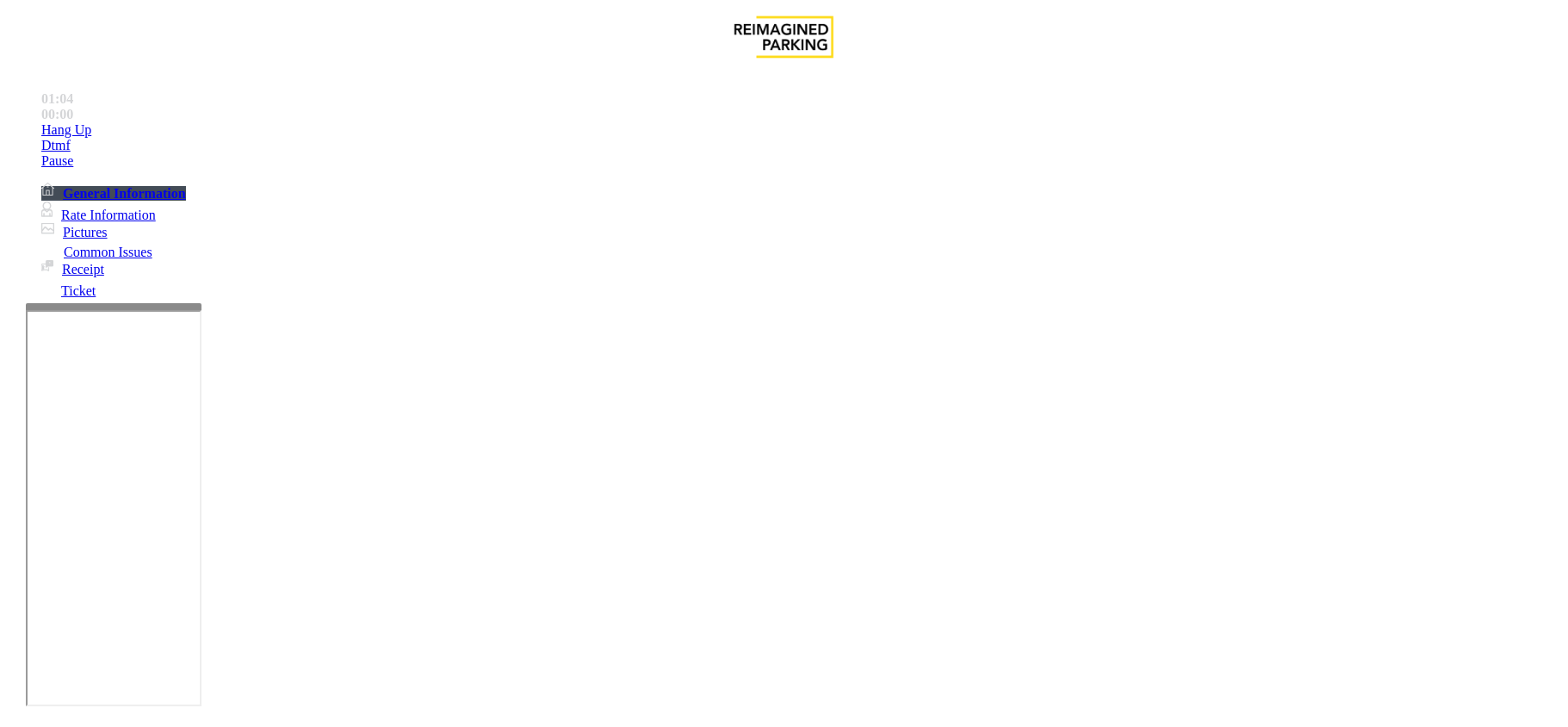 type on "**" 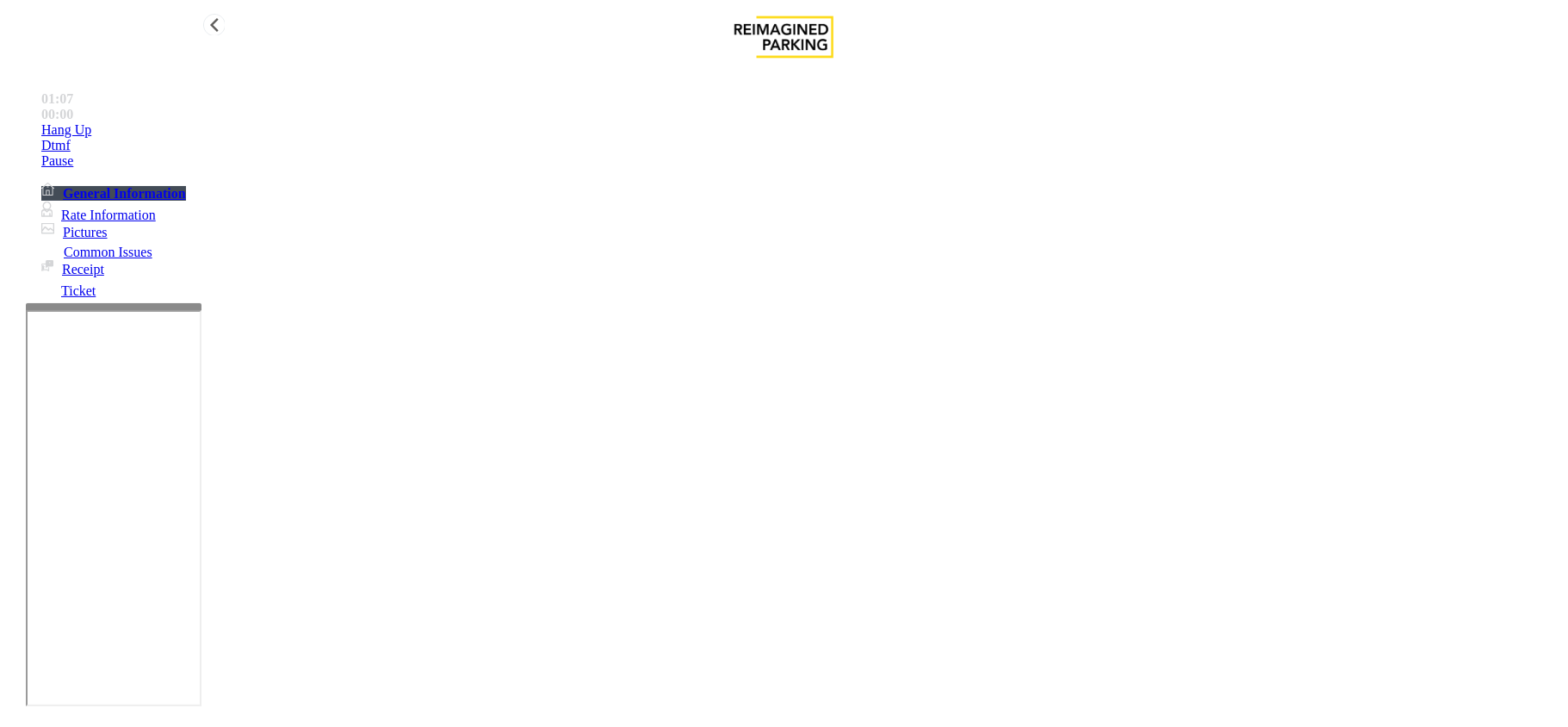 type on "**" 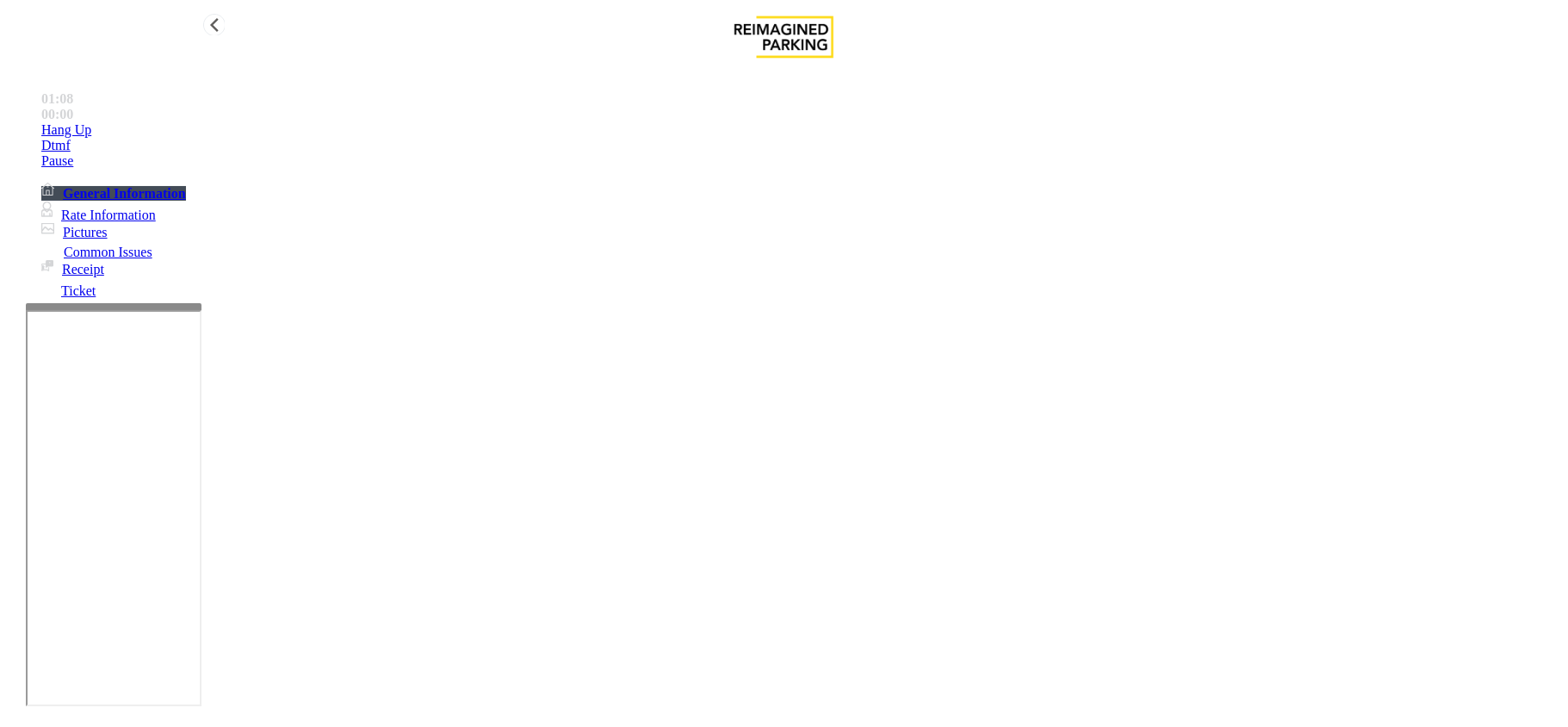 click on "Hang Up" at bounding box center (801, 130) 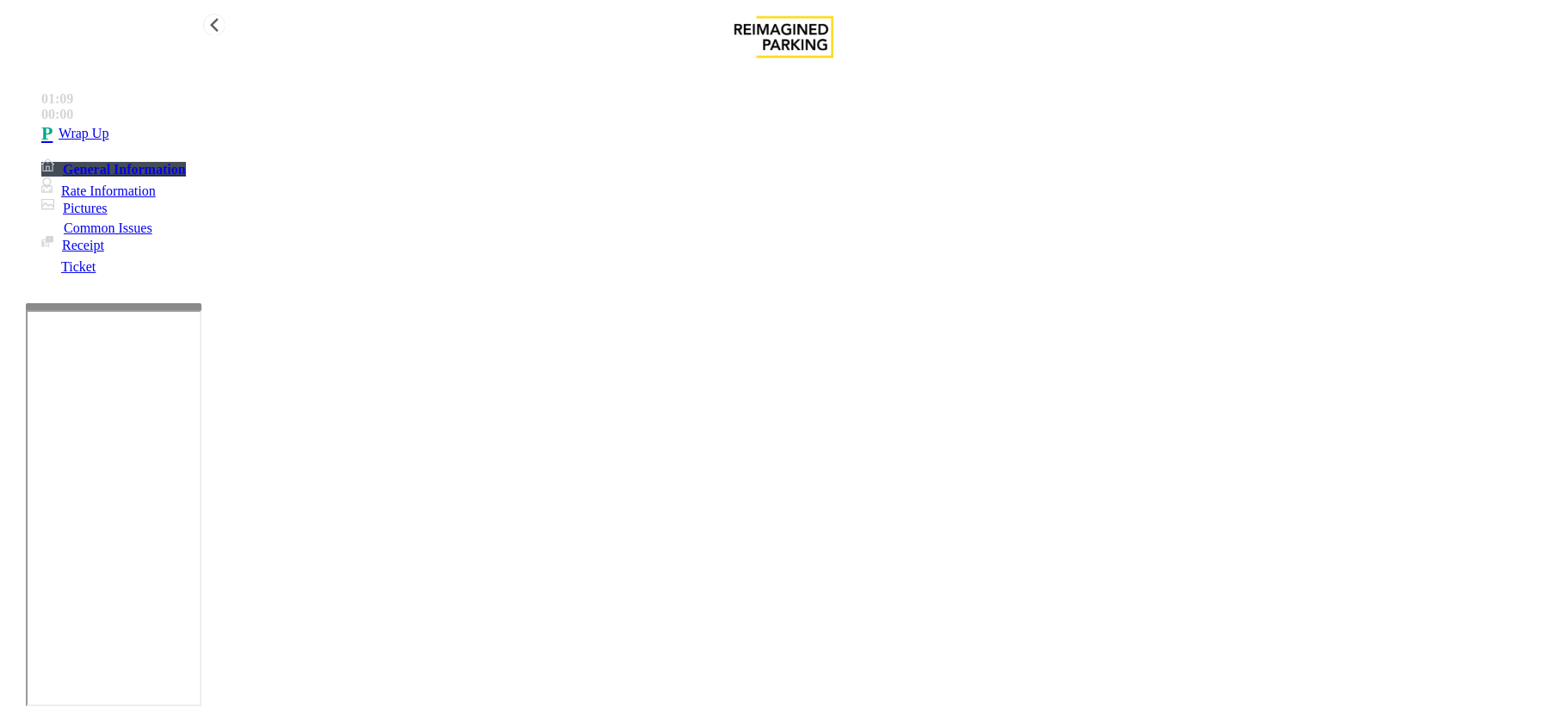 click on "Wrap Up" at bounding box center [801, 134] 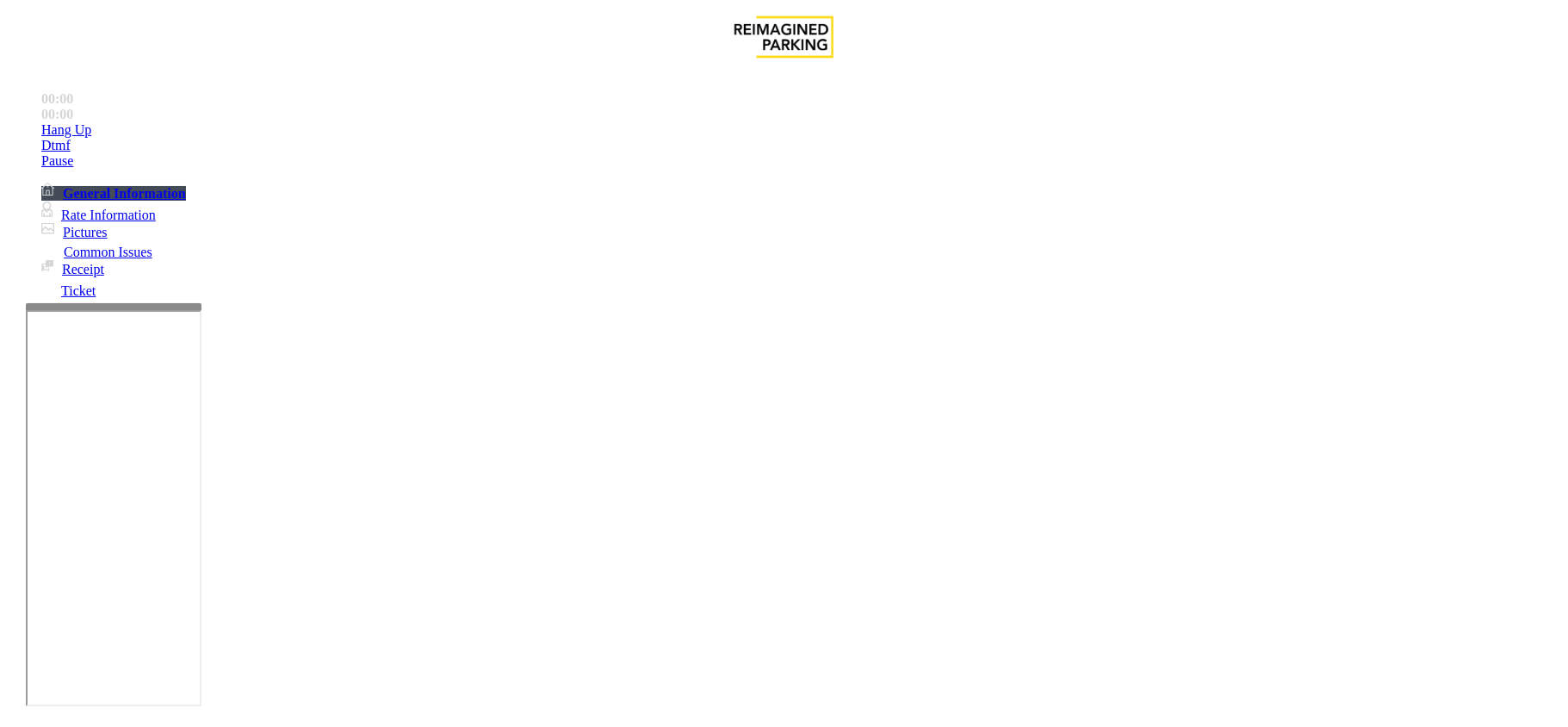scroll, scrollTop: 345, scrollLeft: 0, axis: vertical 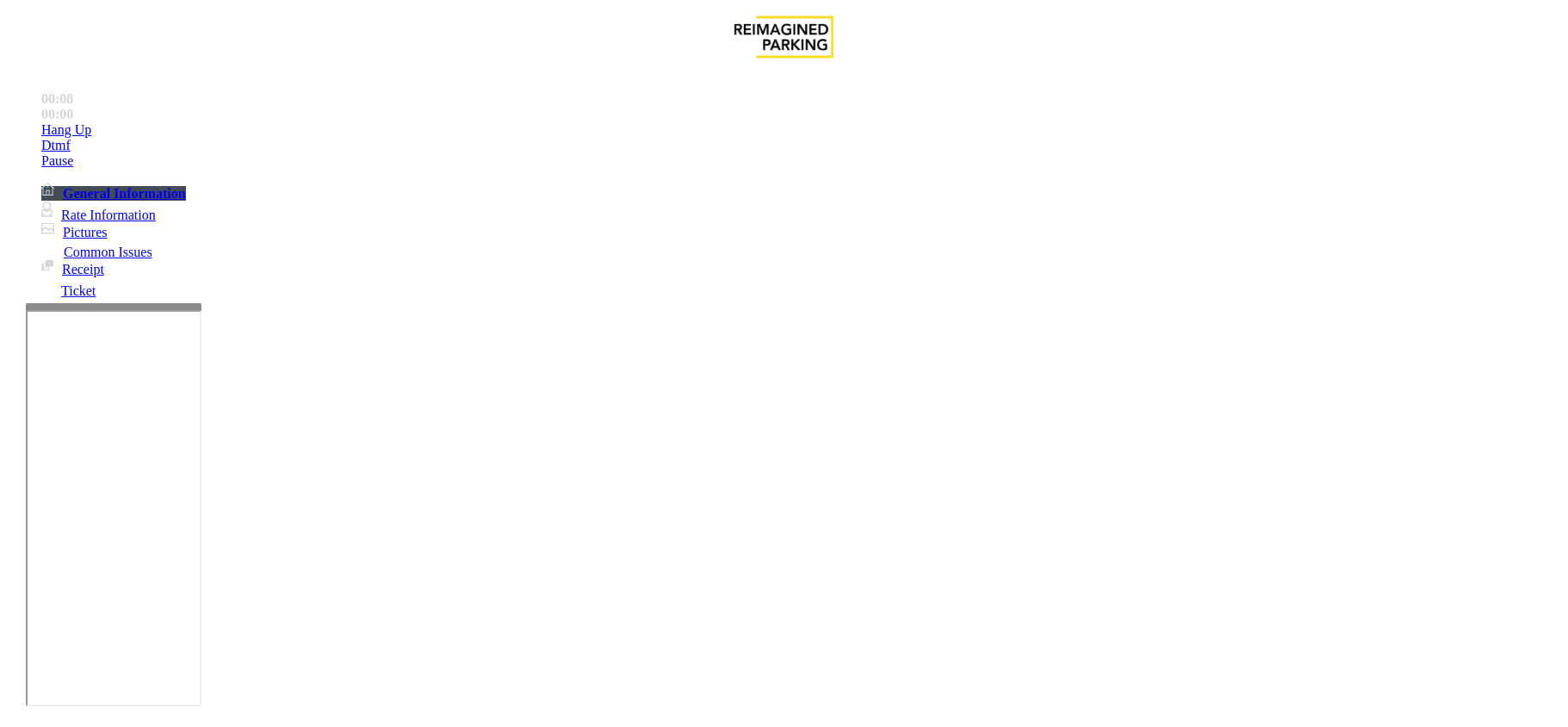 click on "Ticket Issue" at bounding box center (61, 1289) 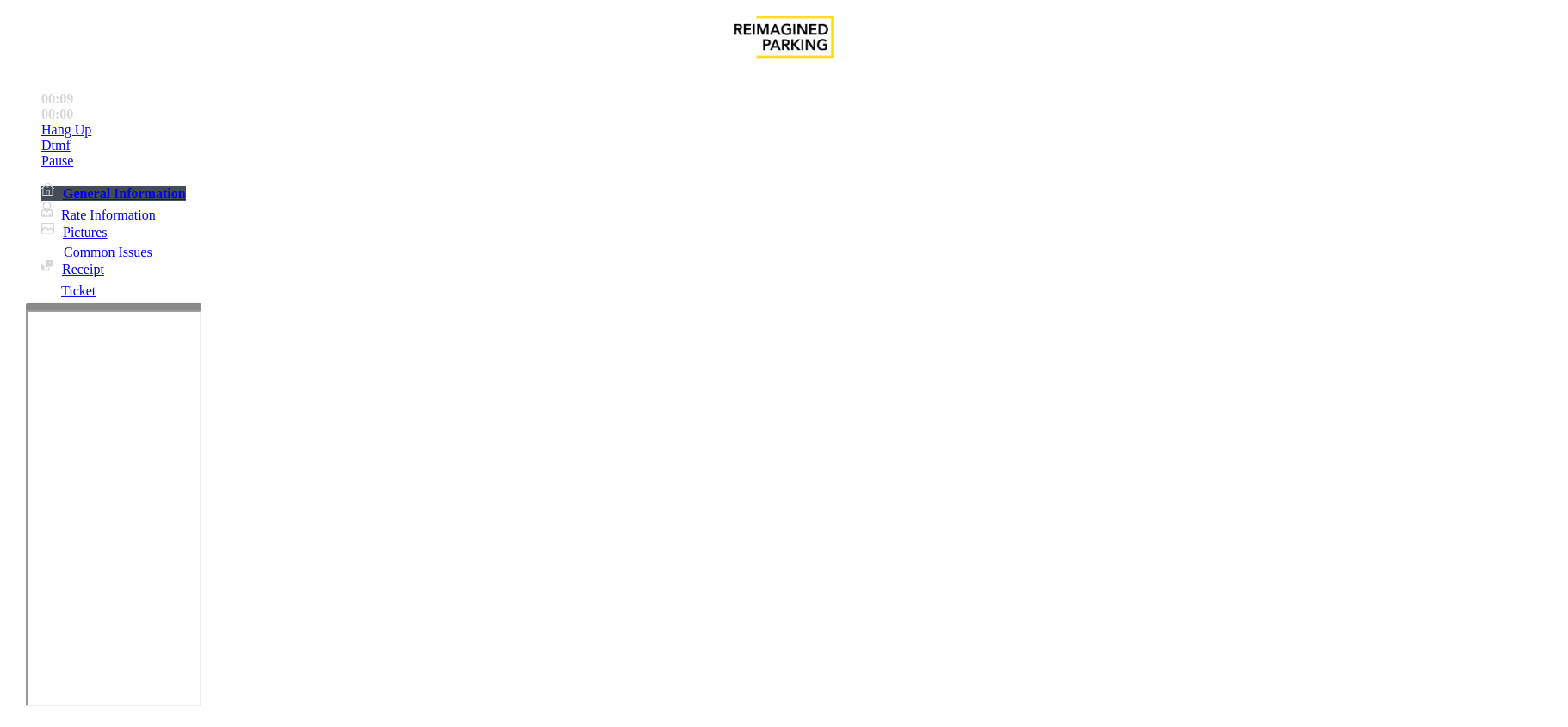 click on "Ticket Unreadable" at bounding box center (258, 1289) 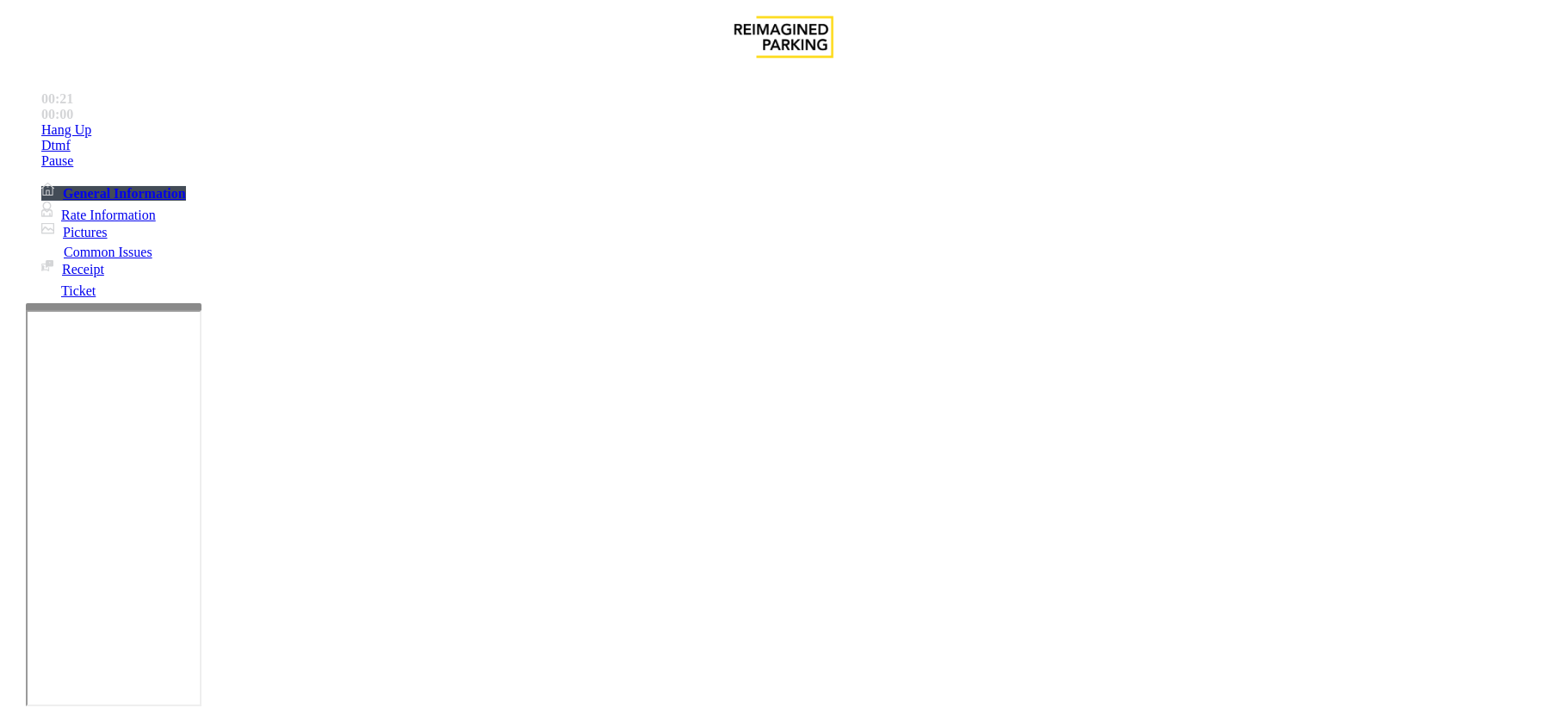 click at bounding box center [83, 1355] 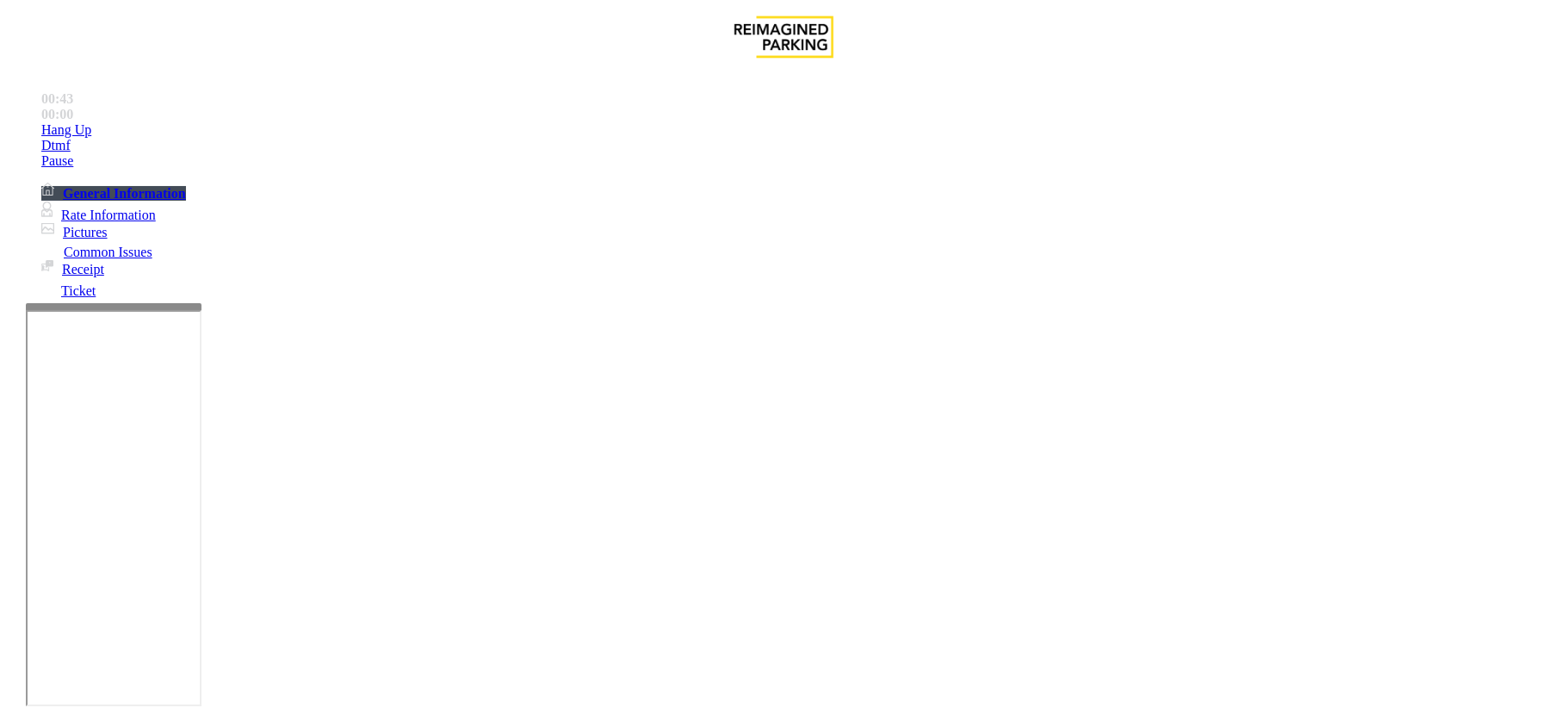 click at bounding box center (253, 1582) 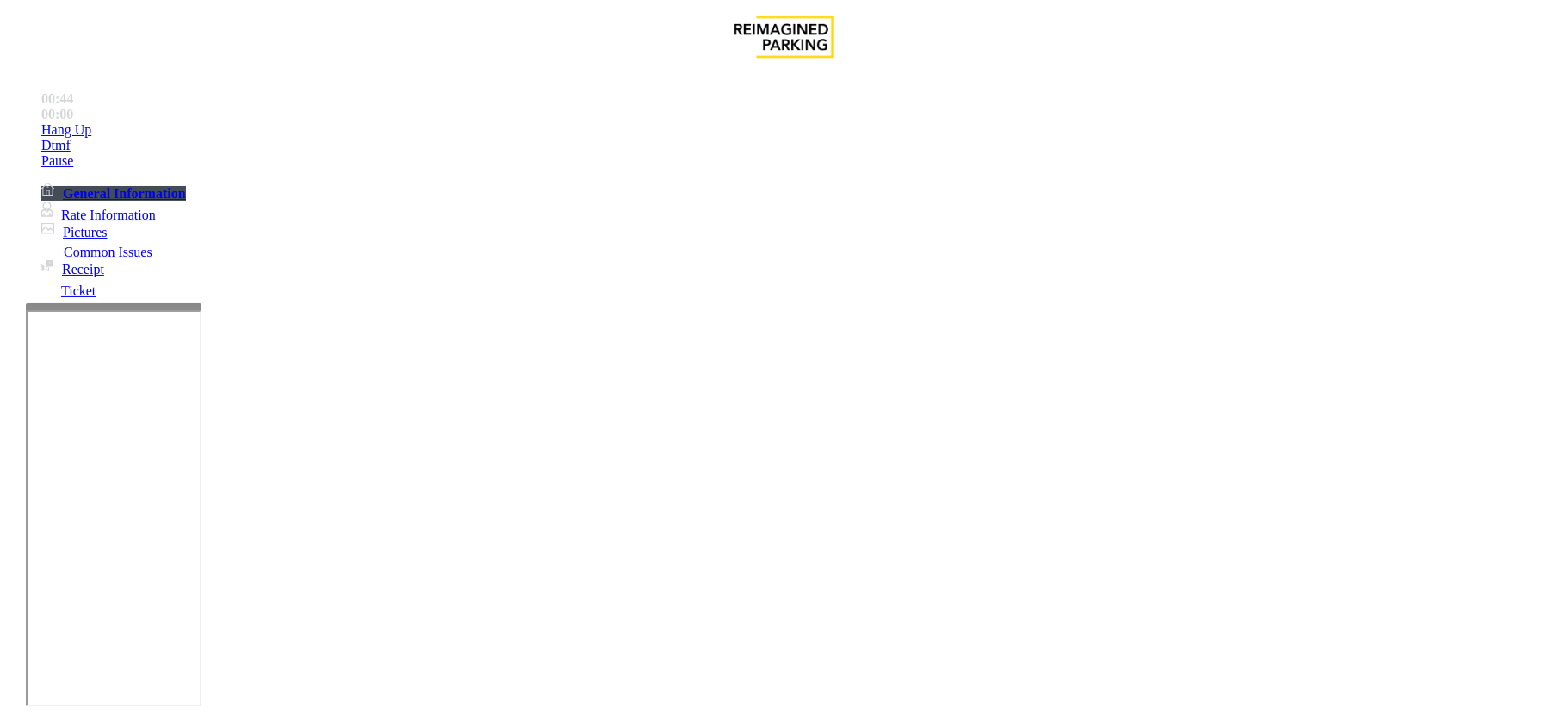 click on "Ticket Issue" at bounding box center [82, 1261] 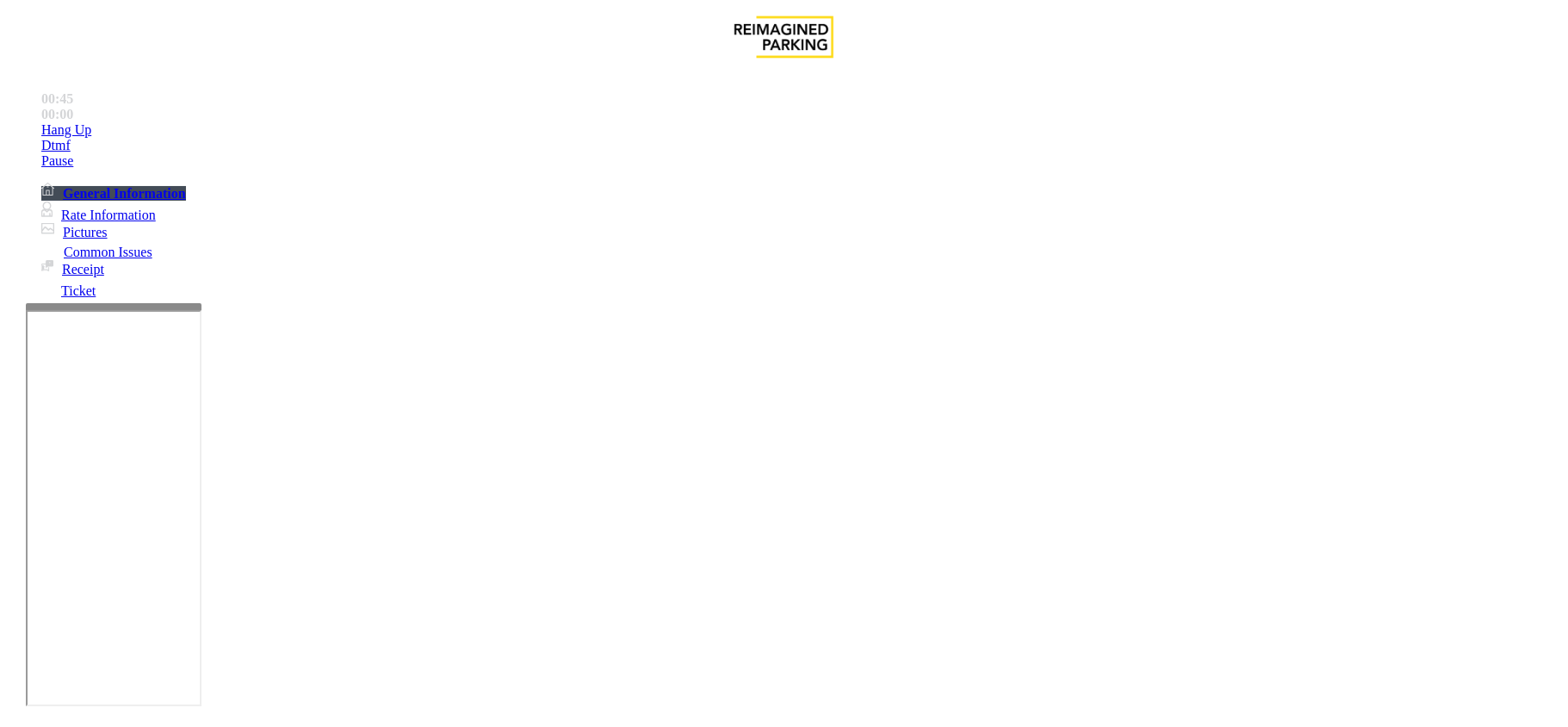 click on "Issue" at bounding box center [36, 1261] 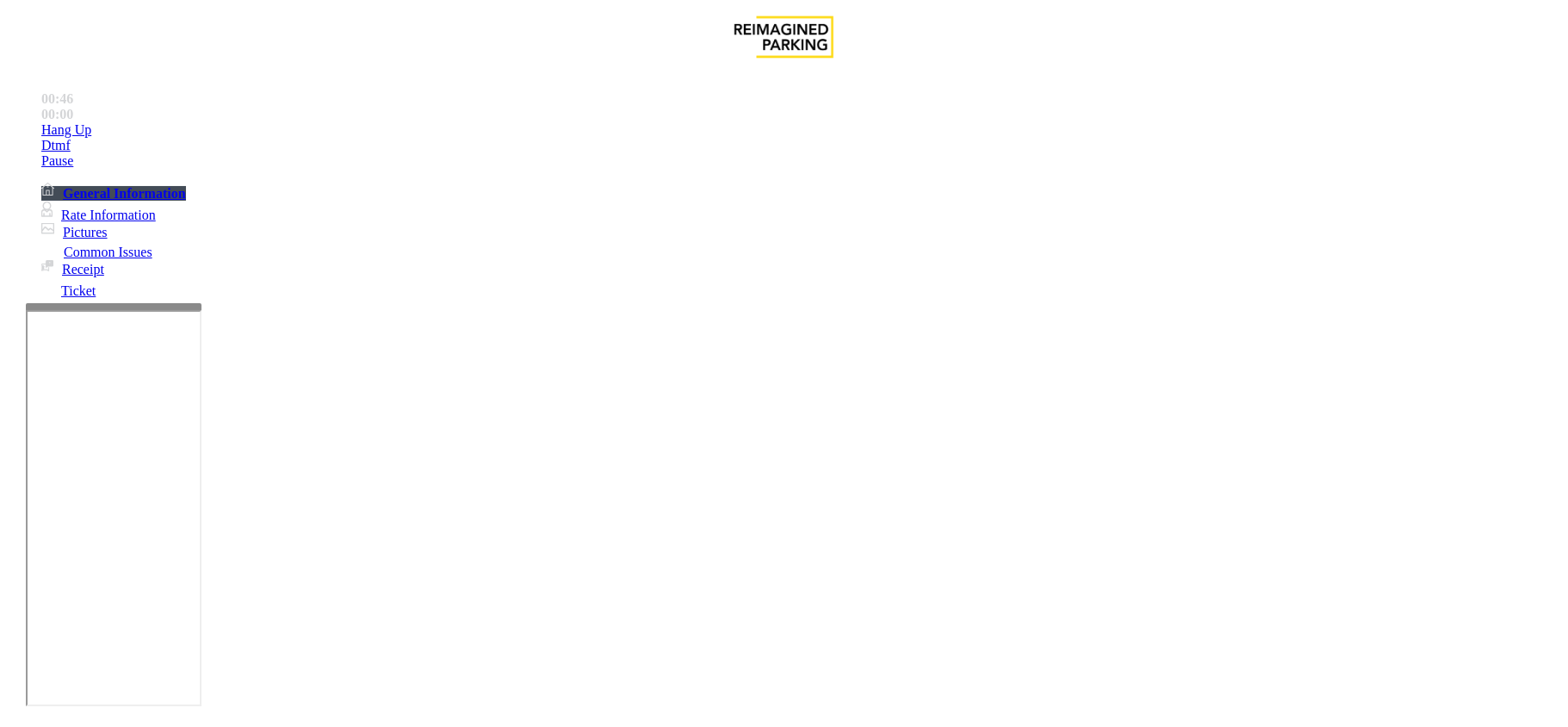 click on "Gate / Door Won't Open" at bounding box center (495, 1289) 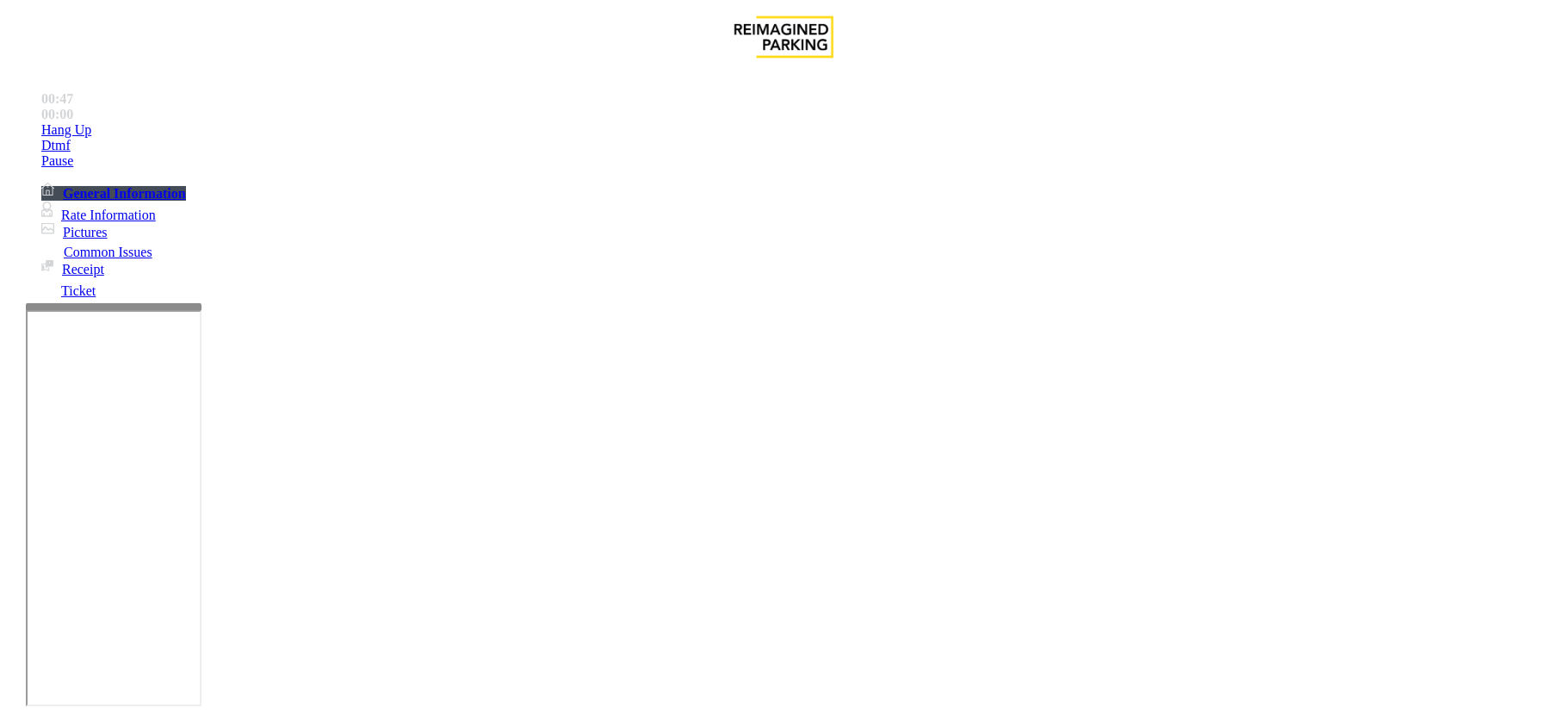 click at bounding box center (253, 1596) 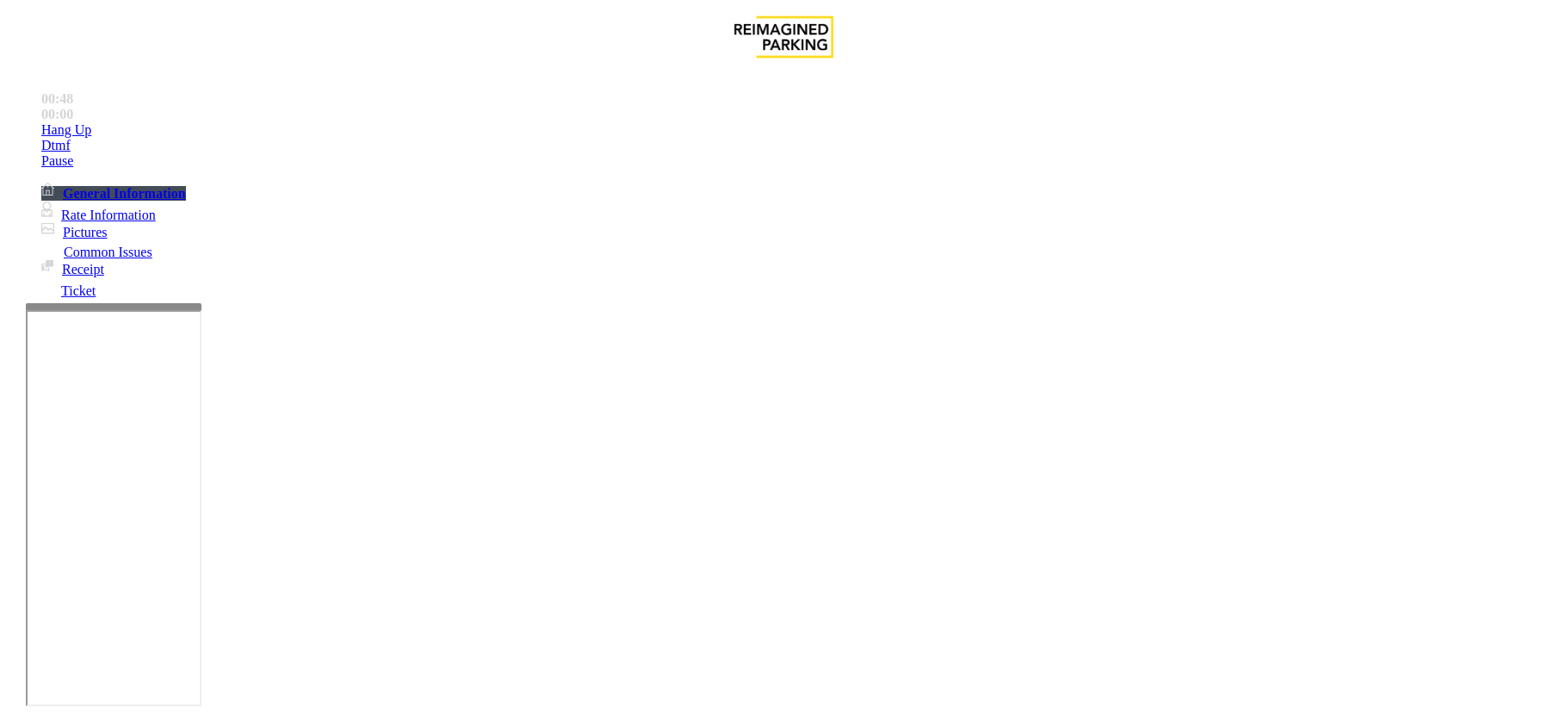click at bounding box center (253, 1596) 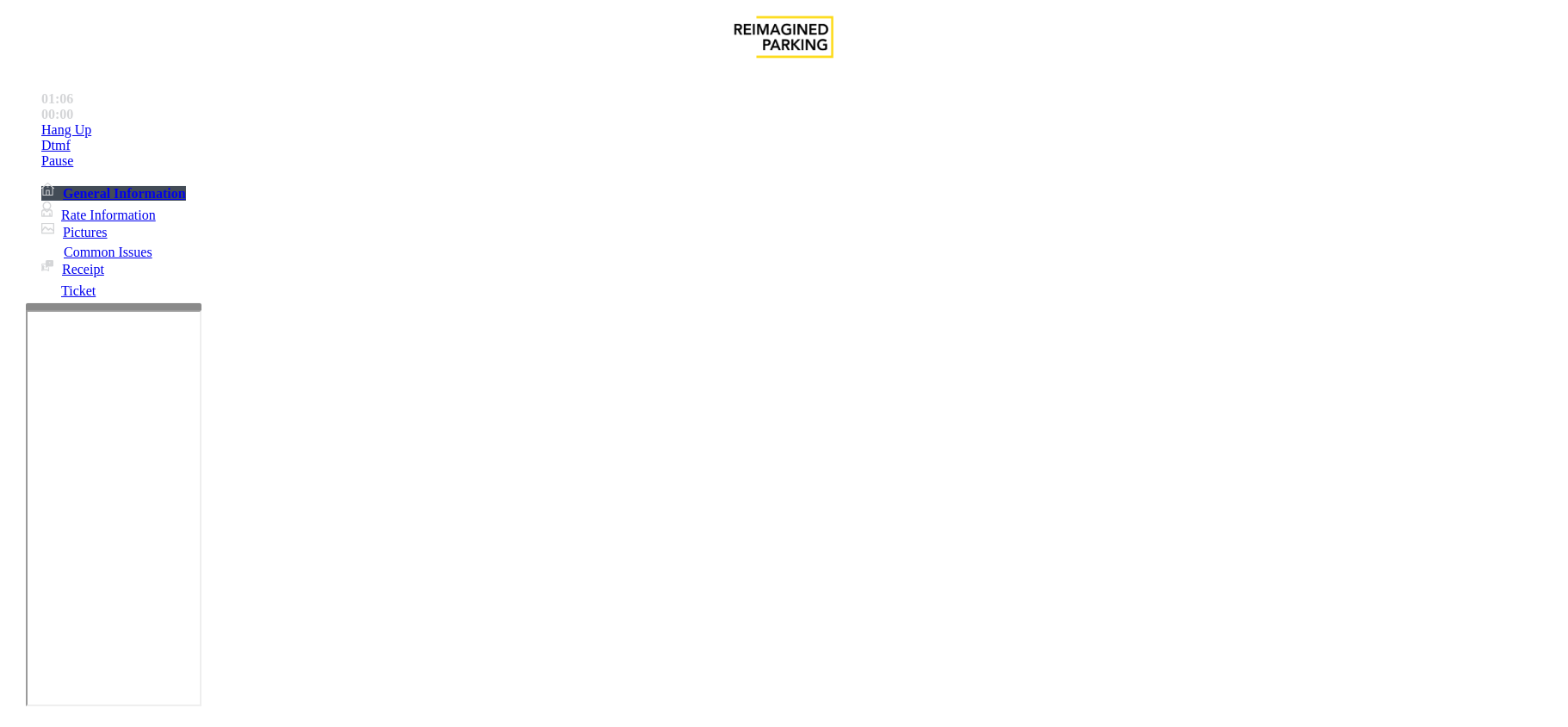 click on "Gate / Door Won't Open" at bounding box center (784, 1277) 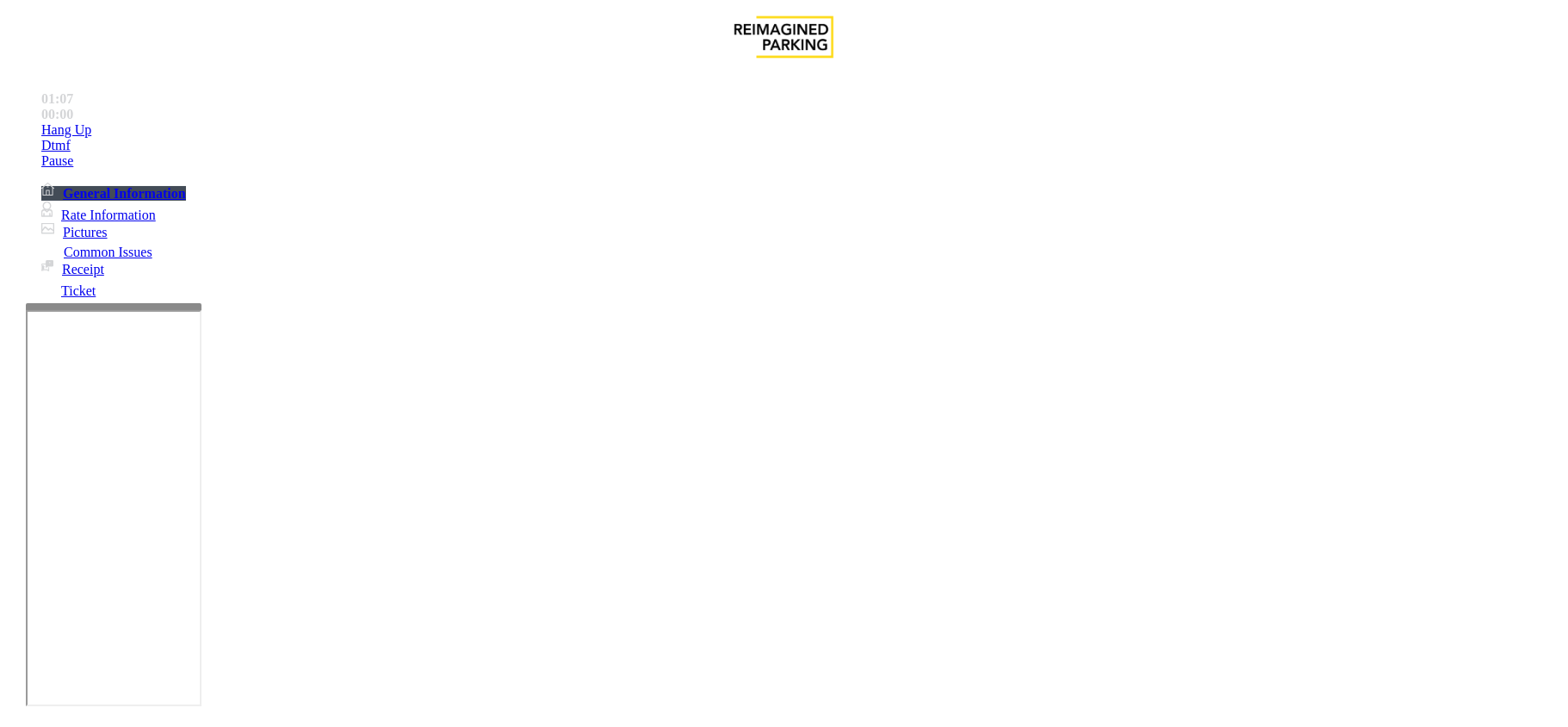 copy on "Gate / Door Won't Open" 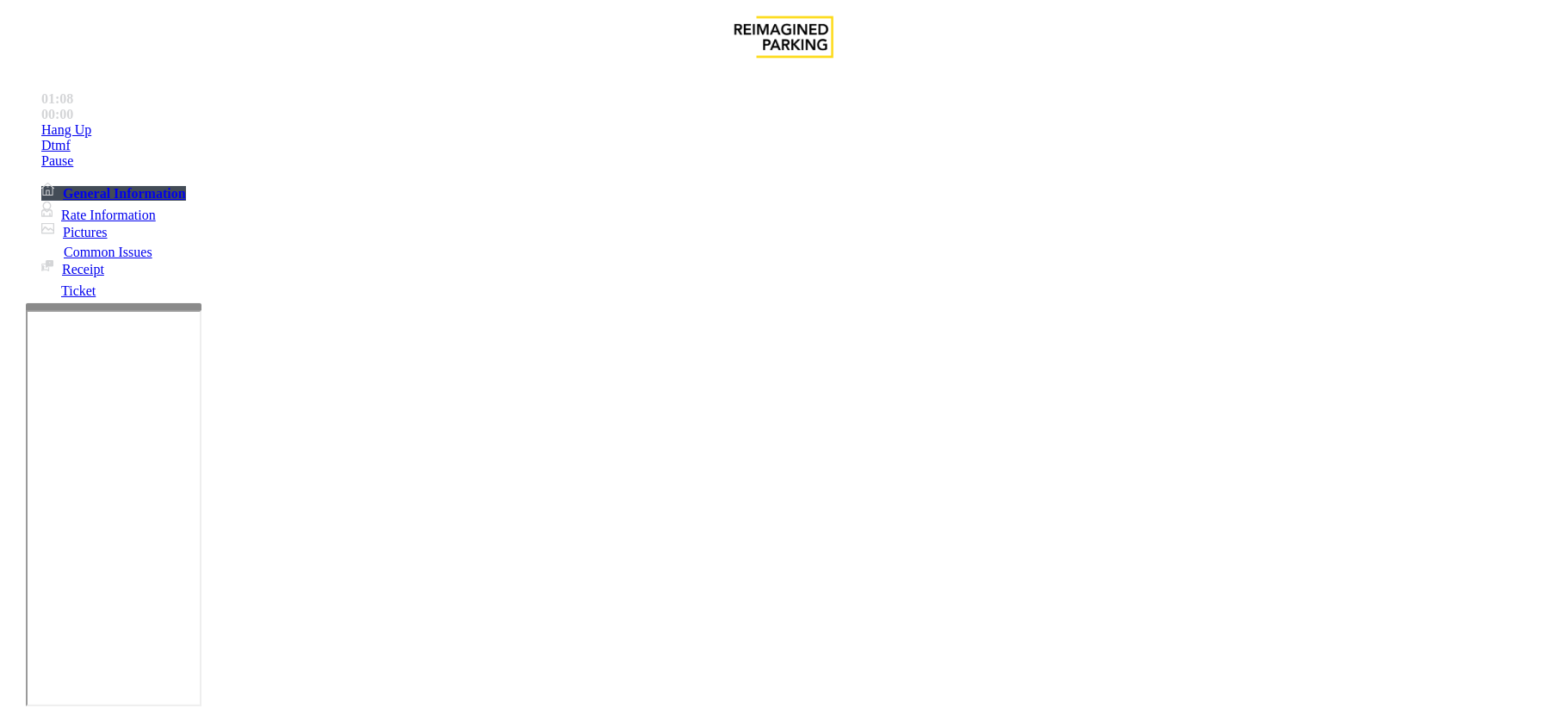 click at bounding box center [253, 1596] 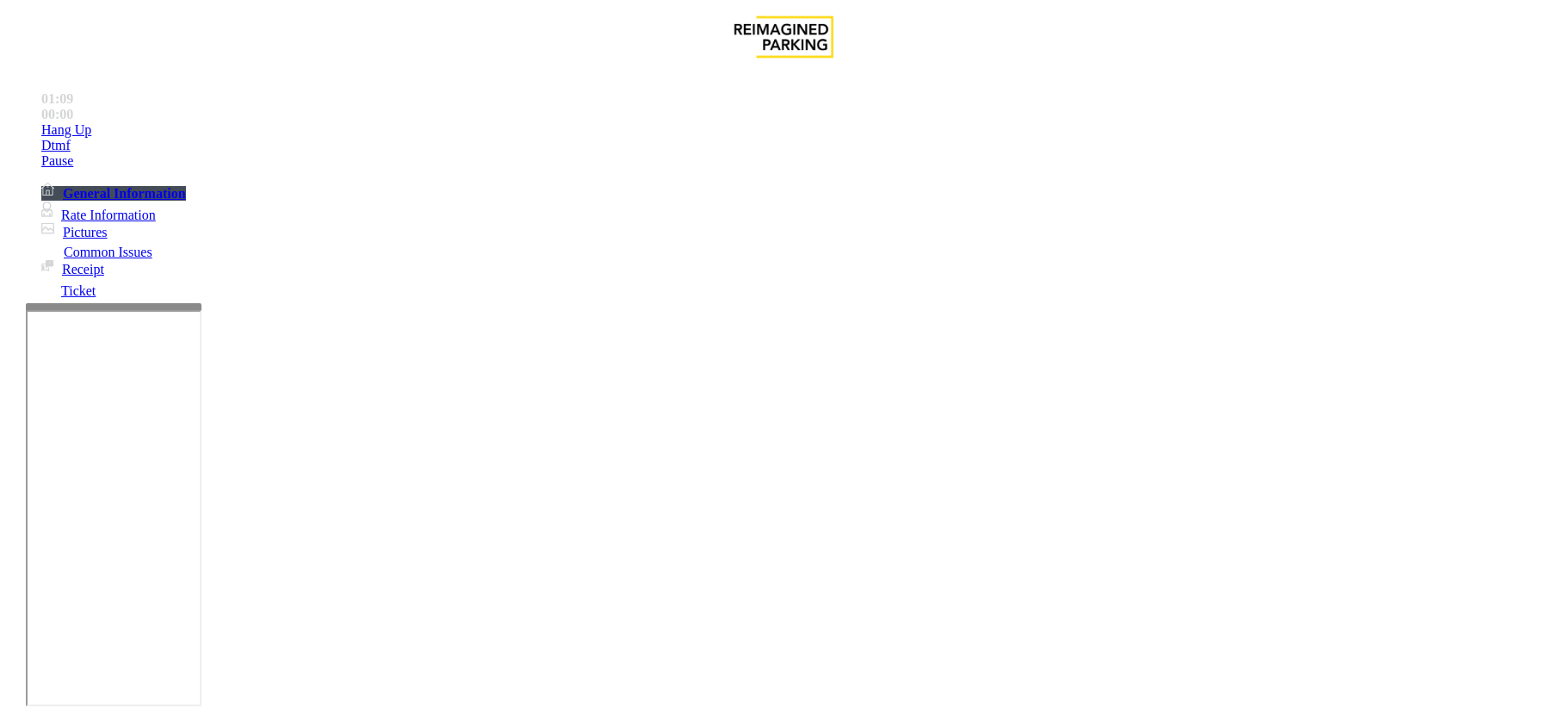 click at bounding box center (253, 1596) 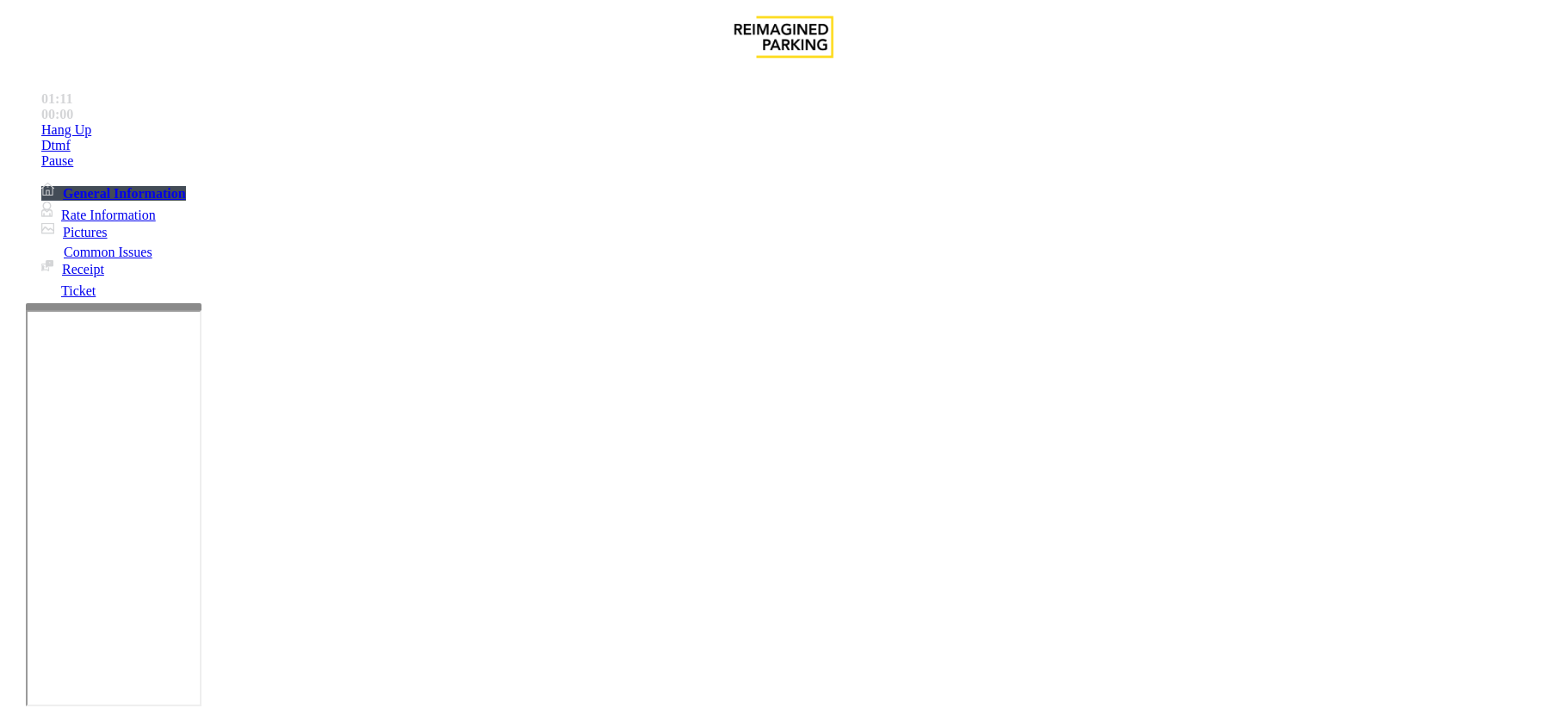 drag, startPoint x: 437, startPoint y: 567, endPoint x: 276, endPoint y: 542, distance: 162.92943 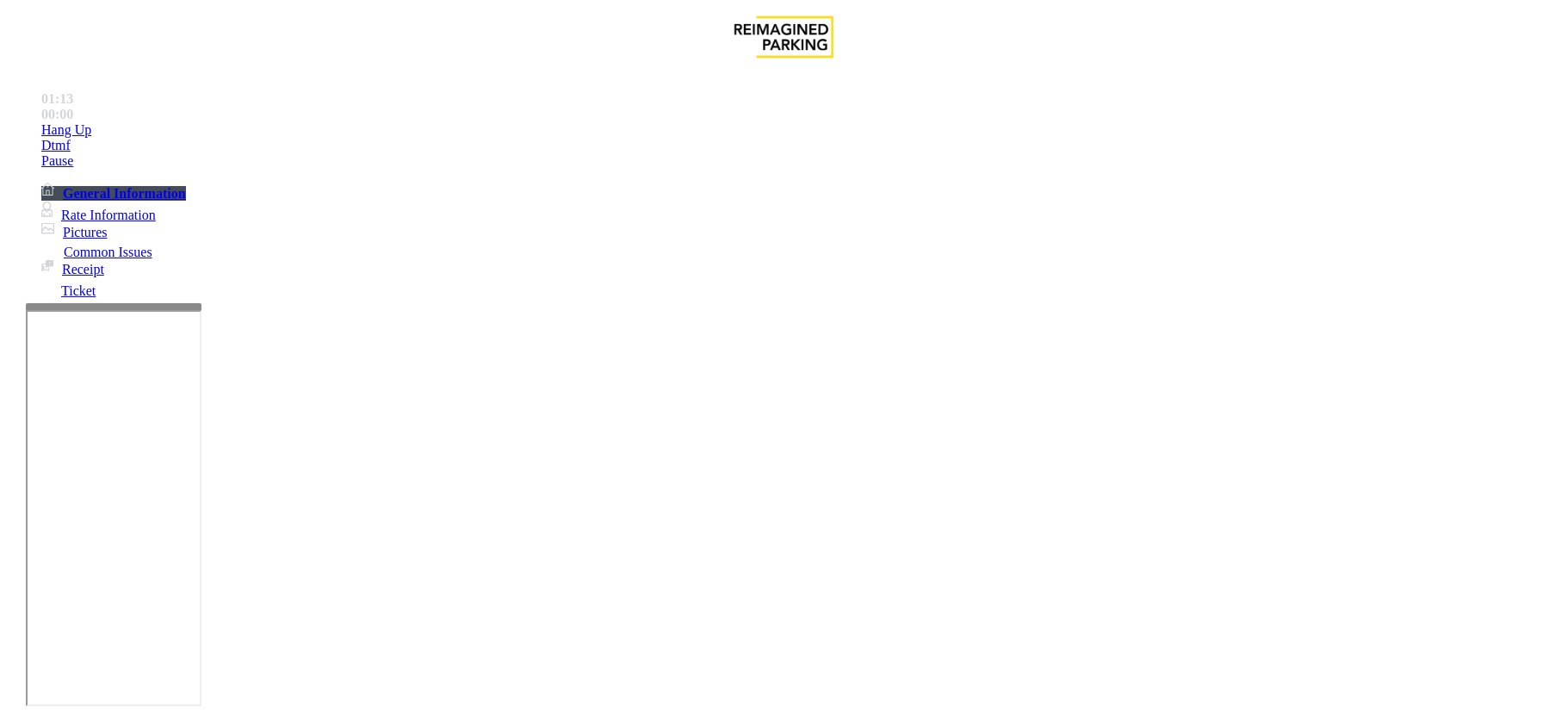 scroll, scrollTop: 804, scrollLeft: 0, axis: vertical 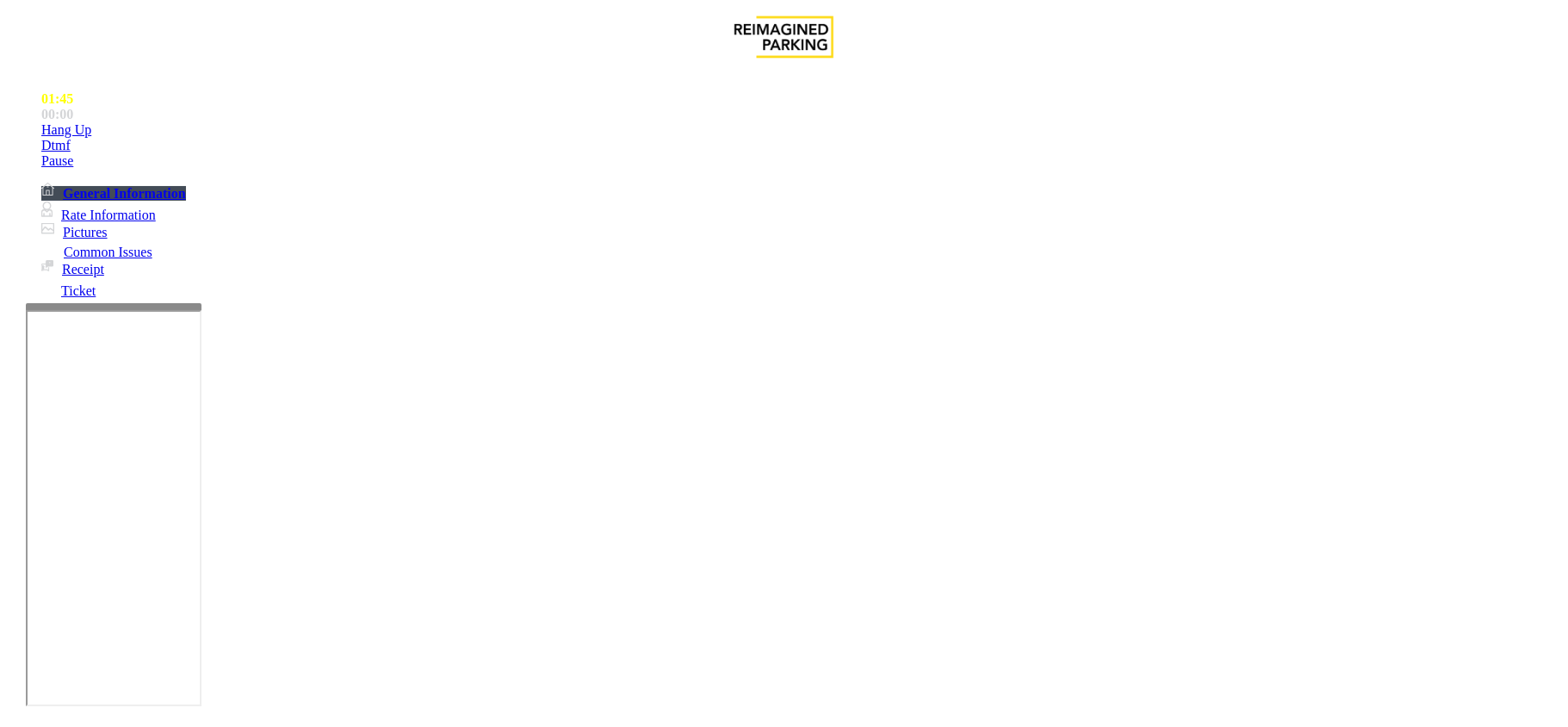click at bounding box center [253, 1596] 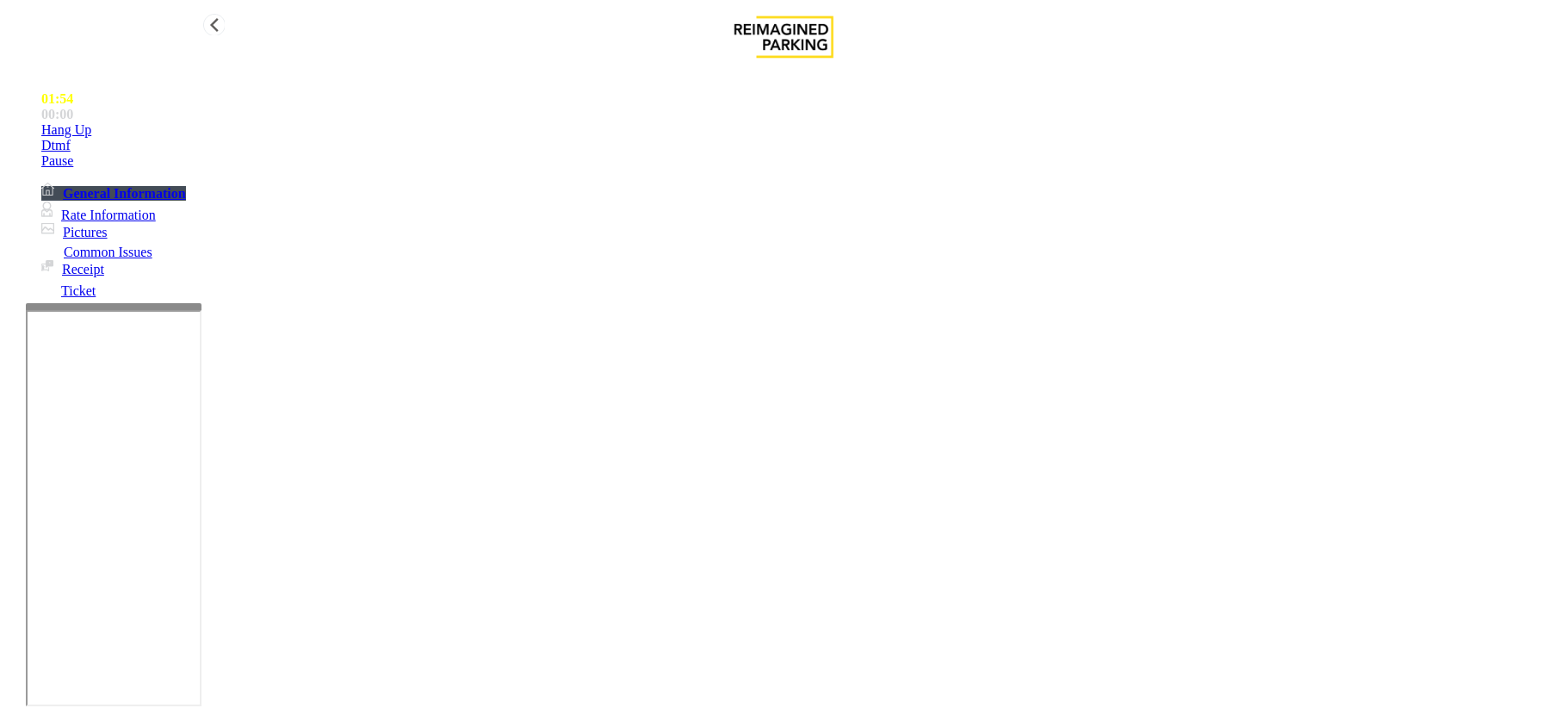 click on "Hang Up" at bounding box center [801, 130] 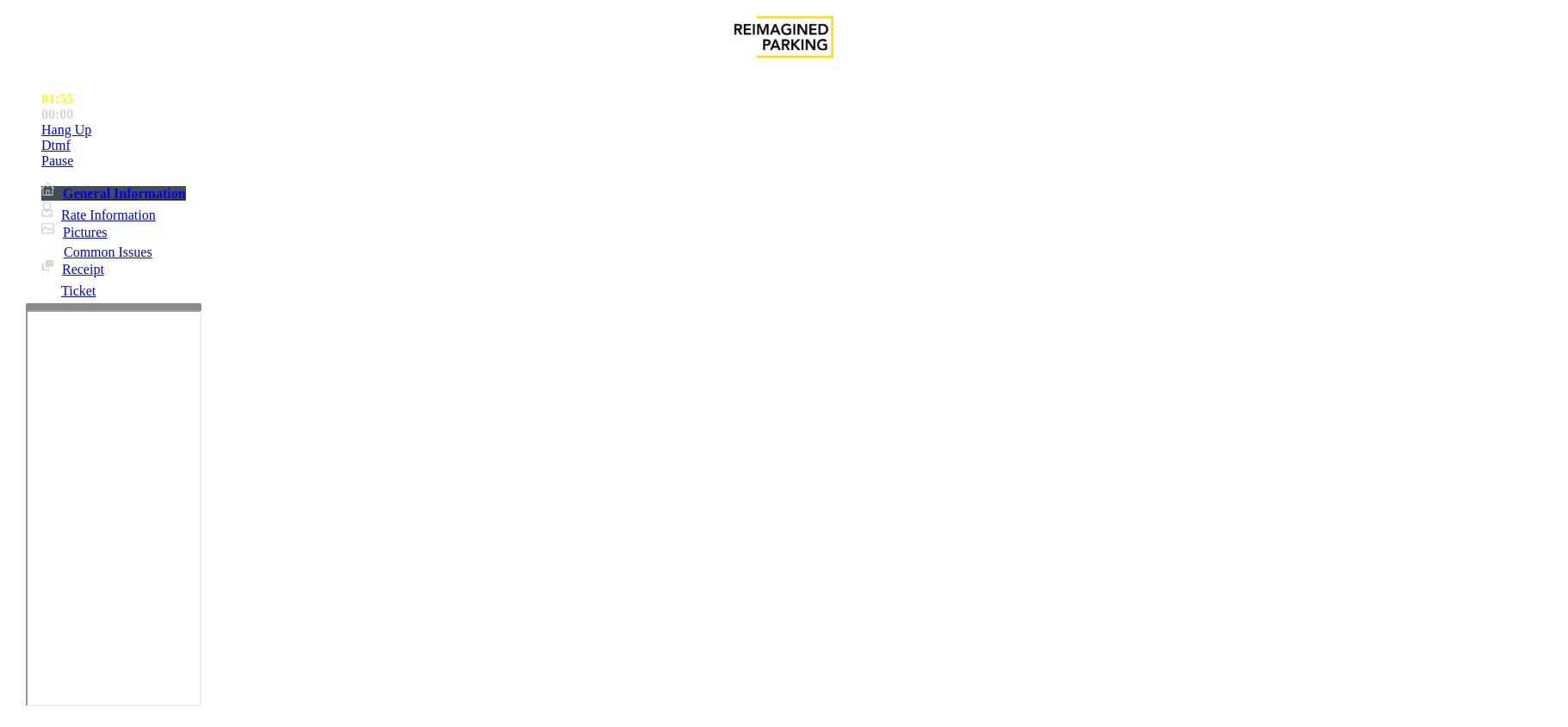 click at bounding box center (253, 1596) 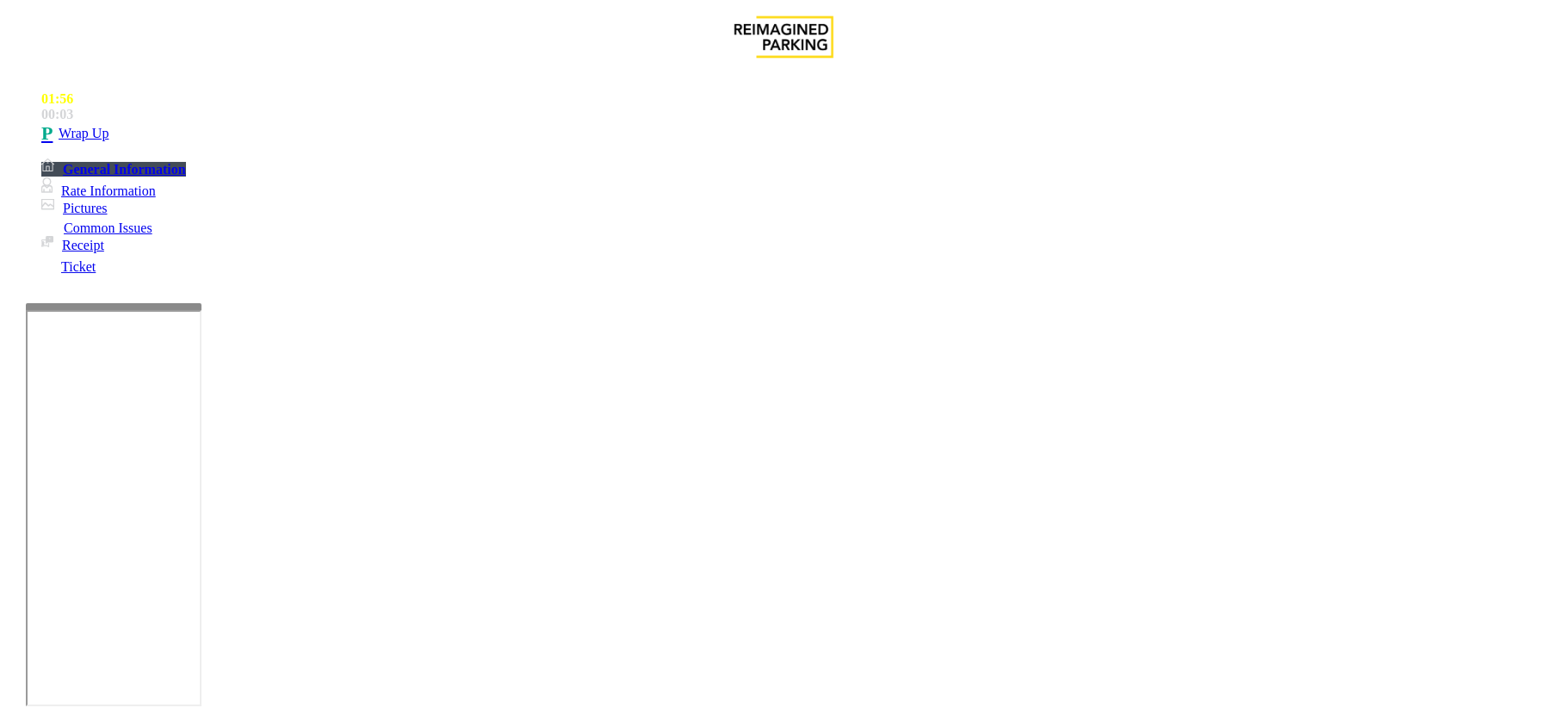 click at bounding box center [253, 1596] 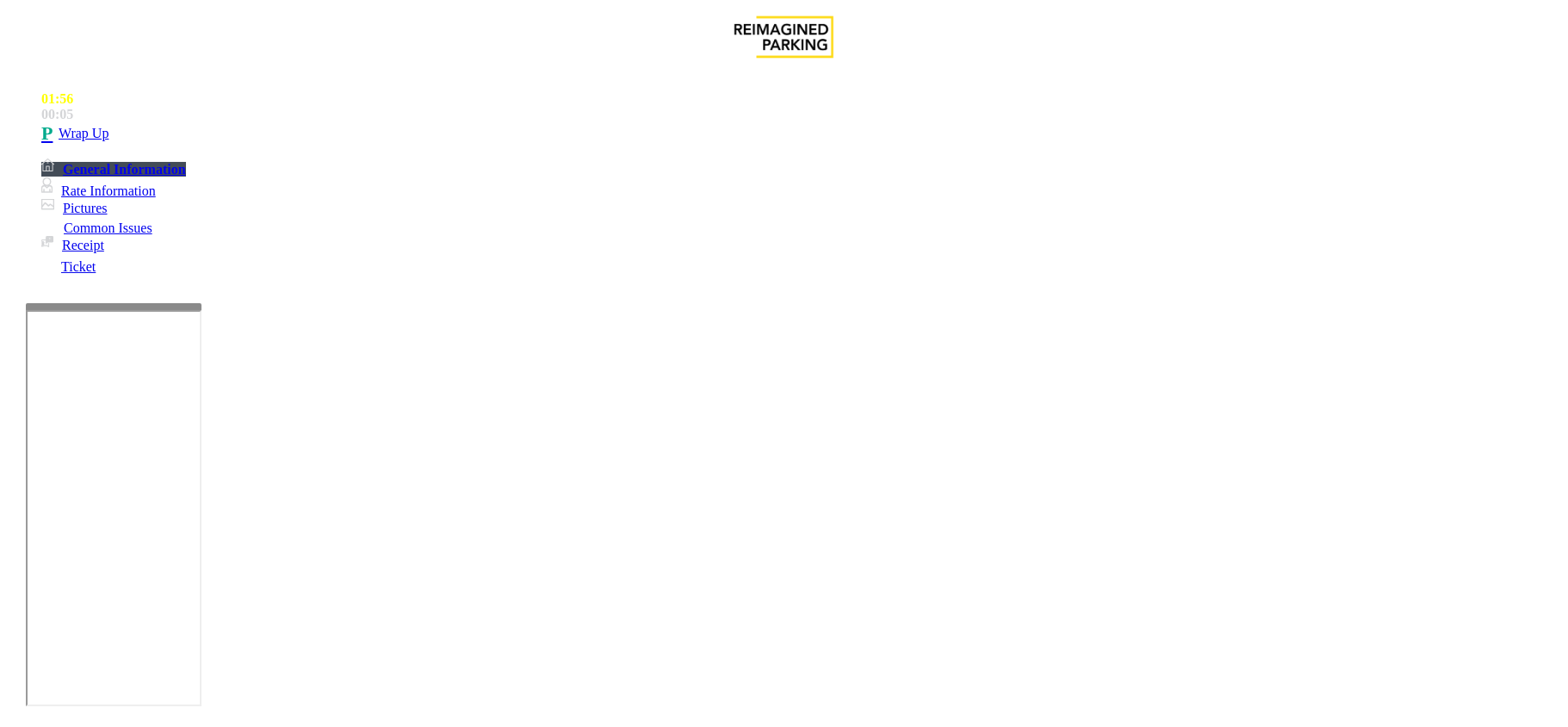 scroll, scrollTop: 345, scrollLeft: 60, axis: both 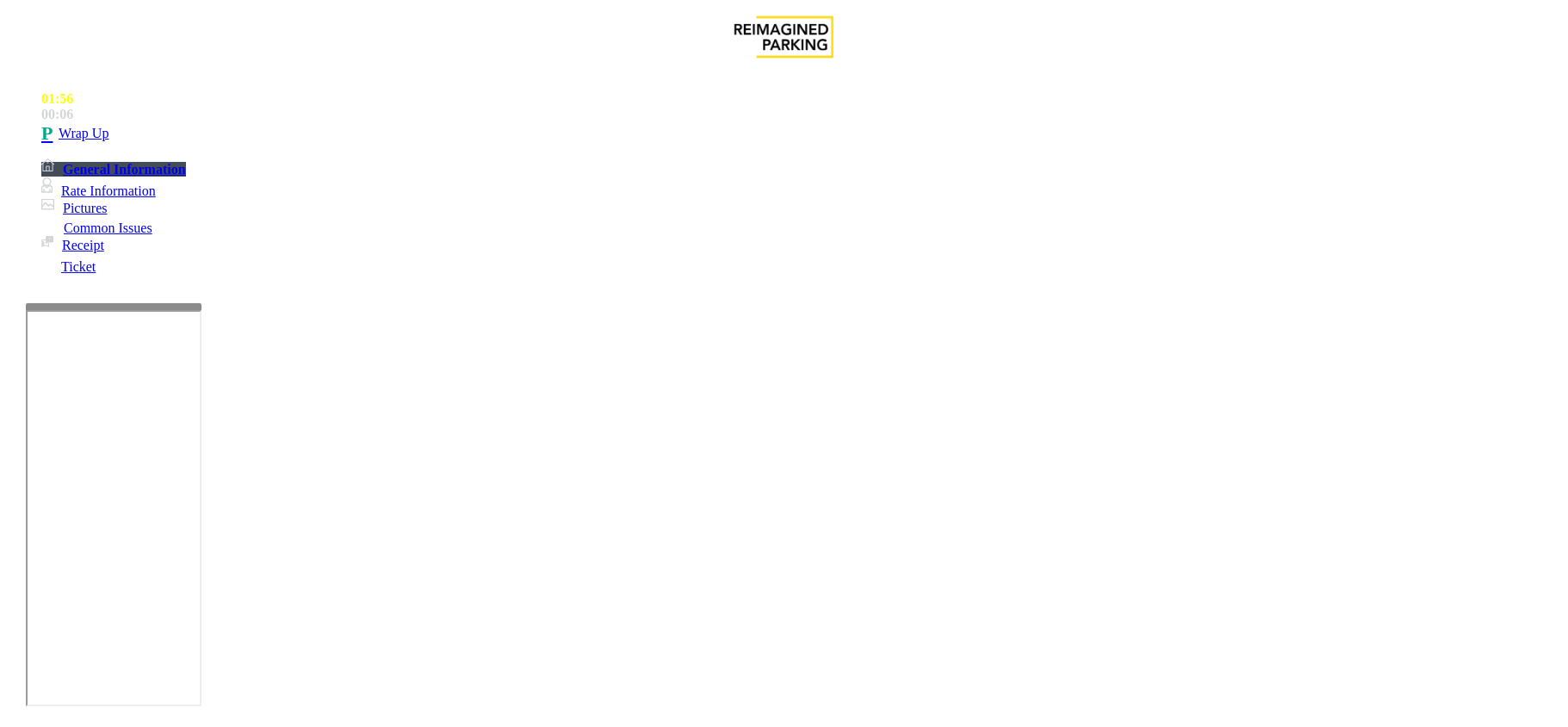 click at bounding box center [253, 1596] 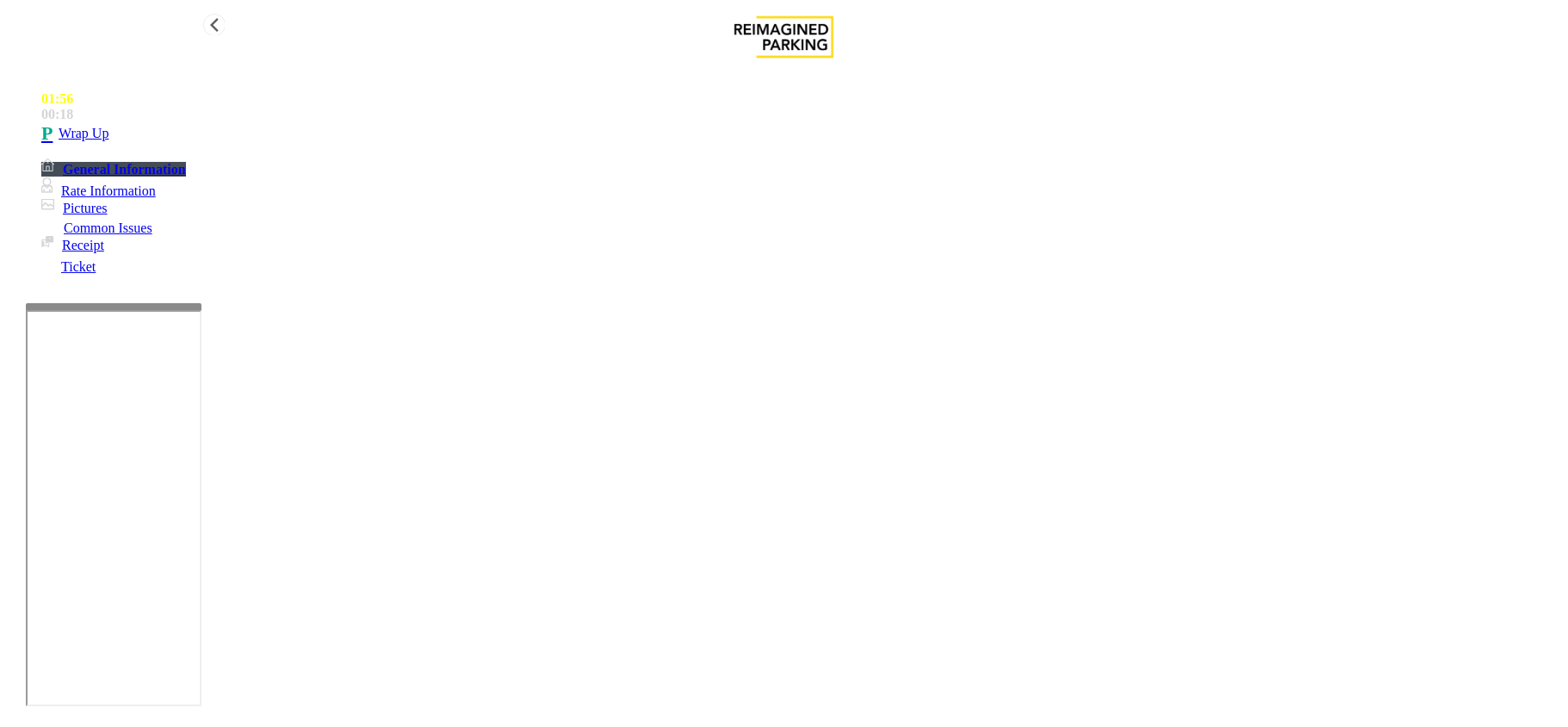 type on "**********" 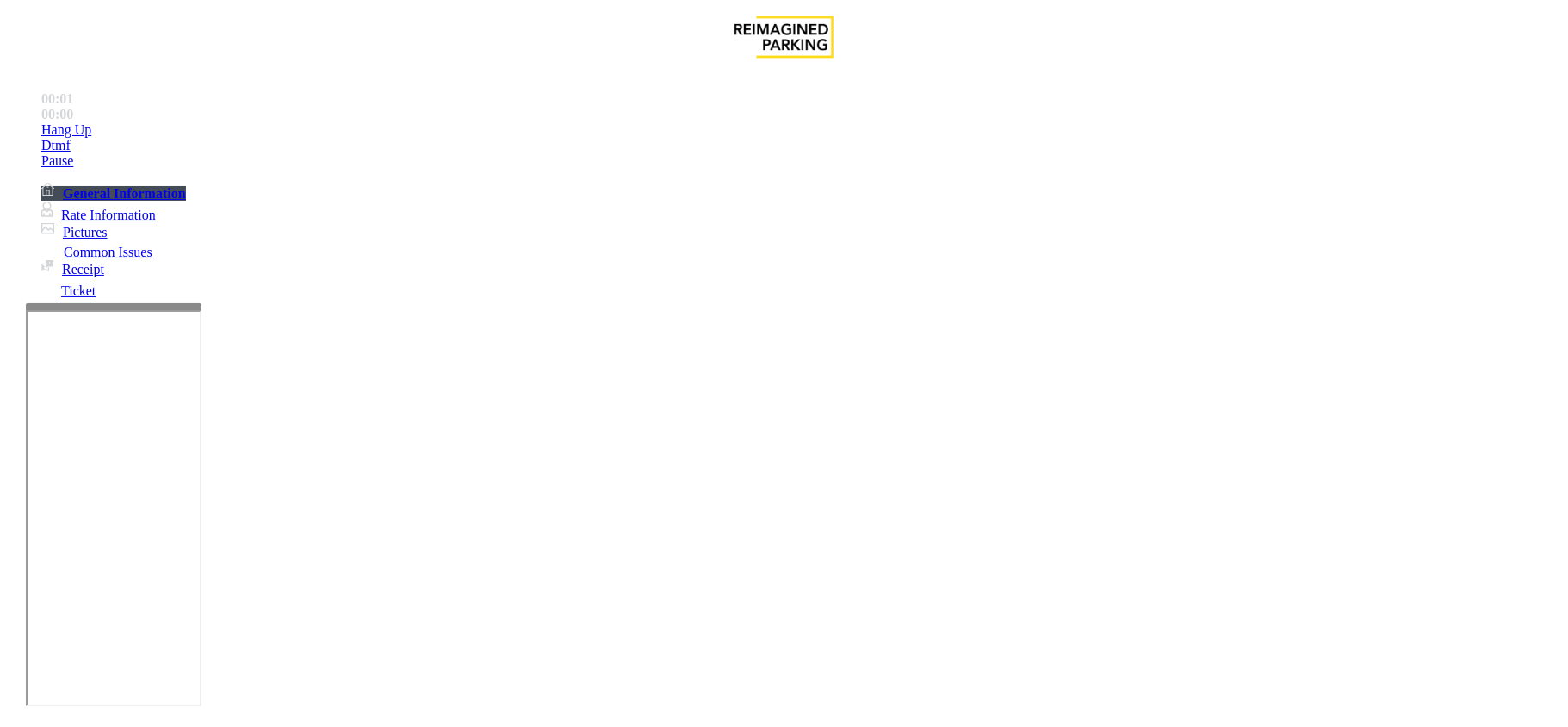 scroll, scrollTop: 229, scrollLeft: 0, axis: vertical 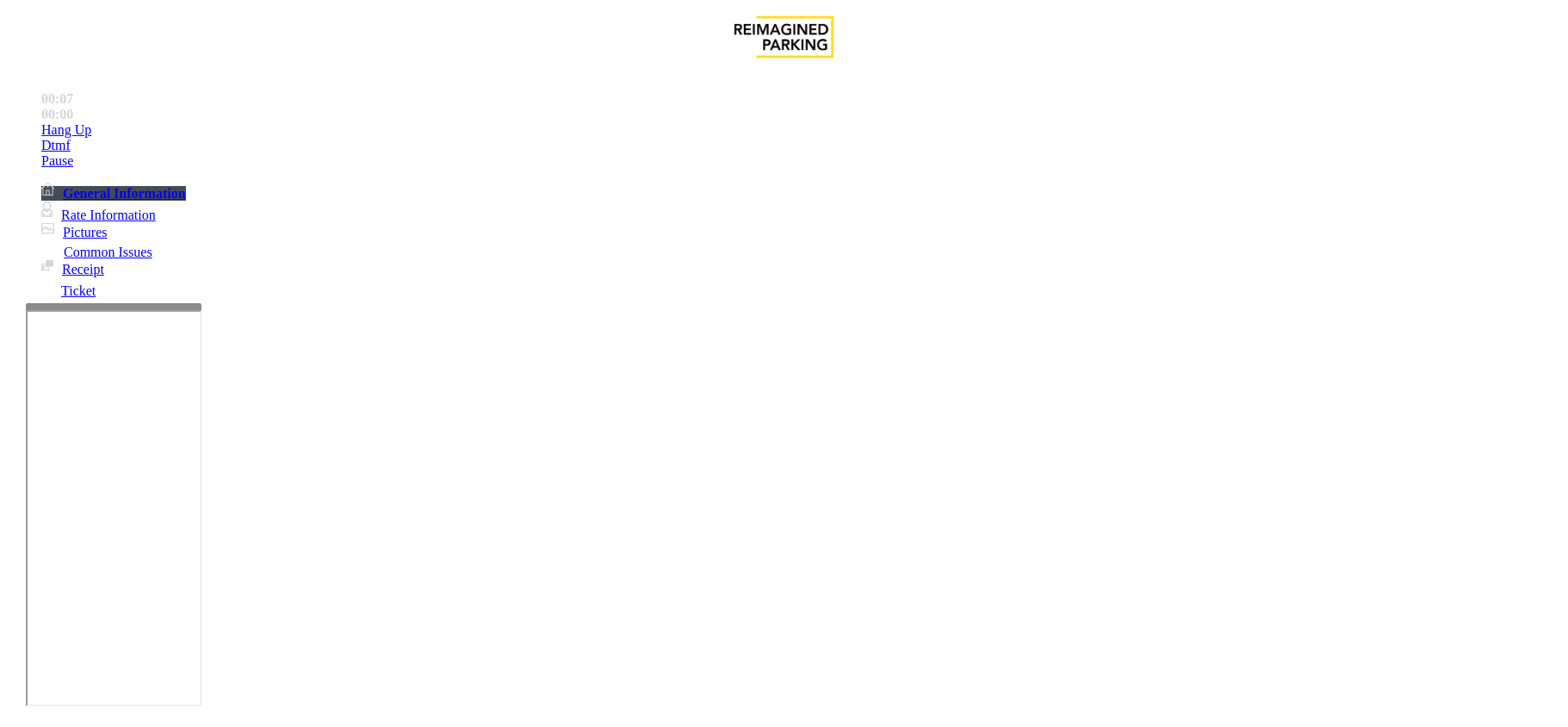 click on "Validation Issue" at bounding box center (319, 1289) 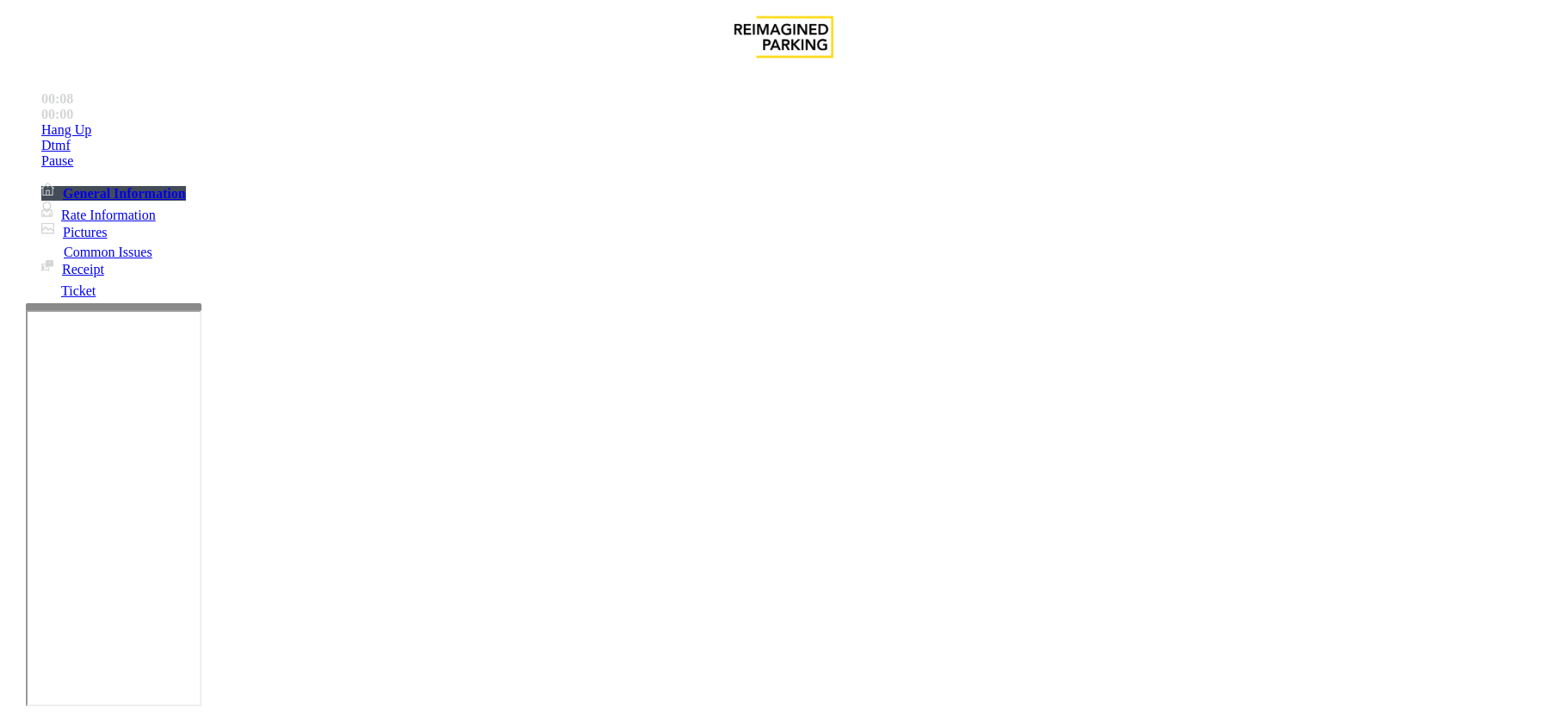 click on "Validation Error" at bounding box center [226, 1289] 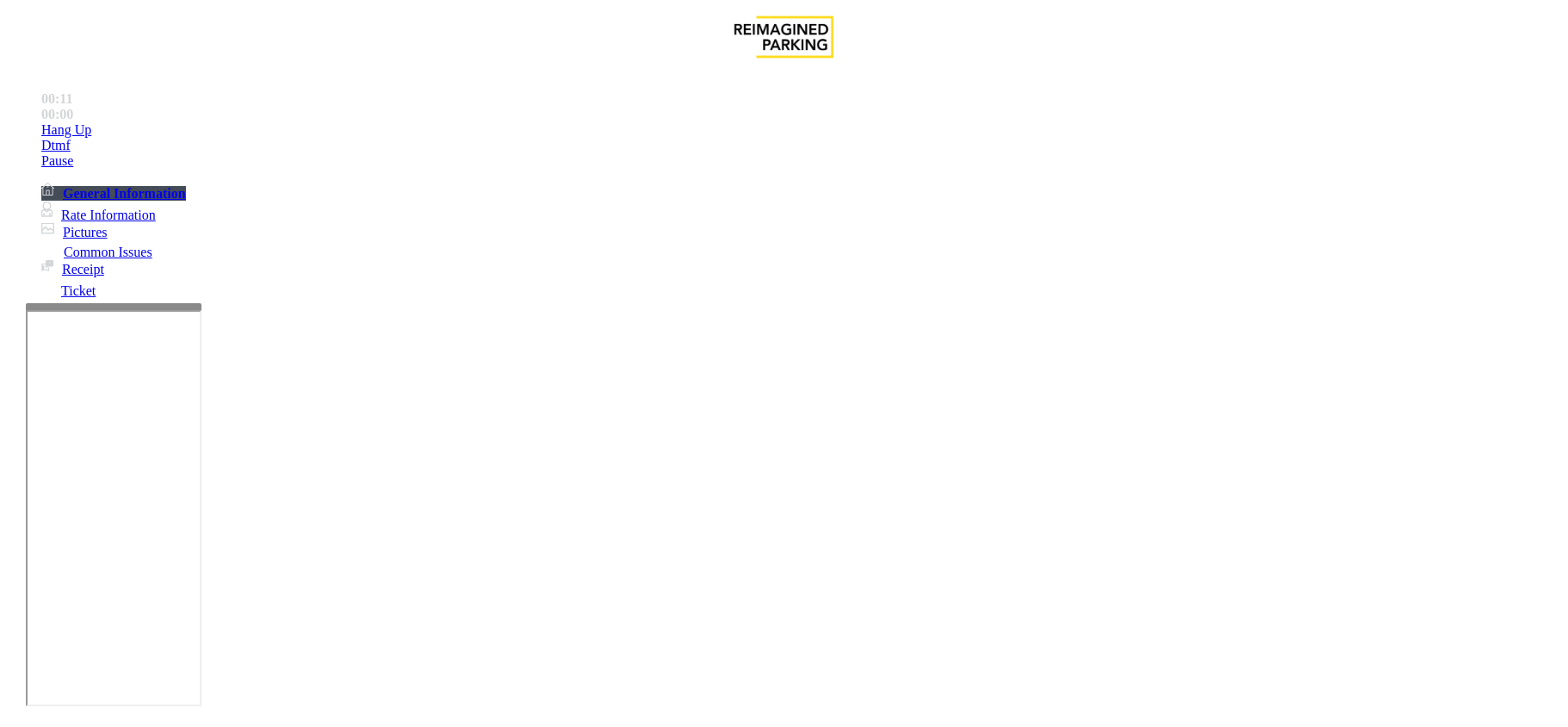 click at bounding box center (262, 1331) 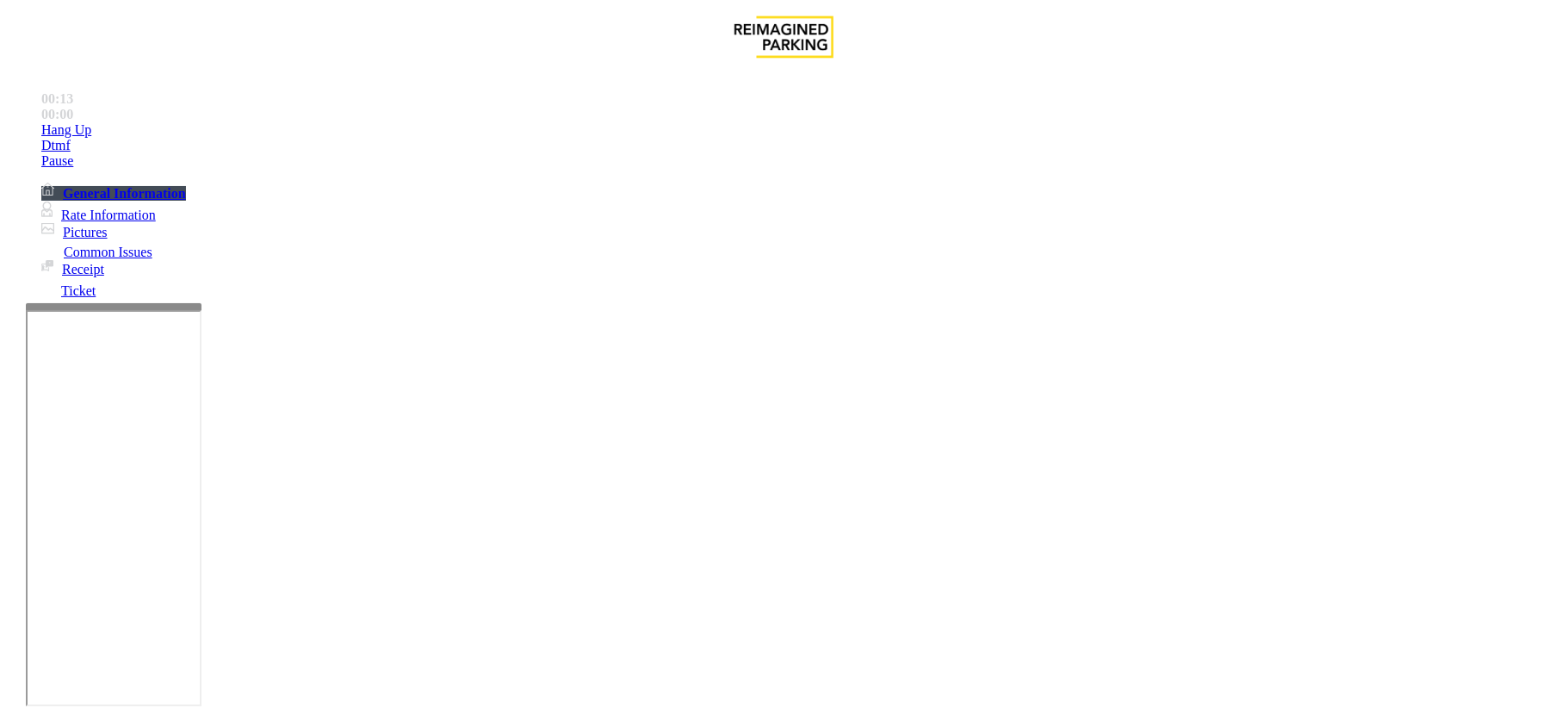 scroll, scrollTop: 0, scrollLeft: 0, axis: both 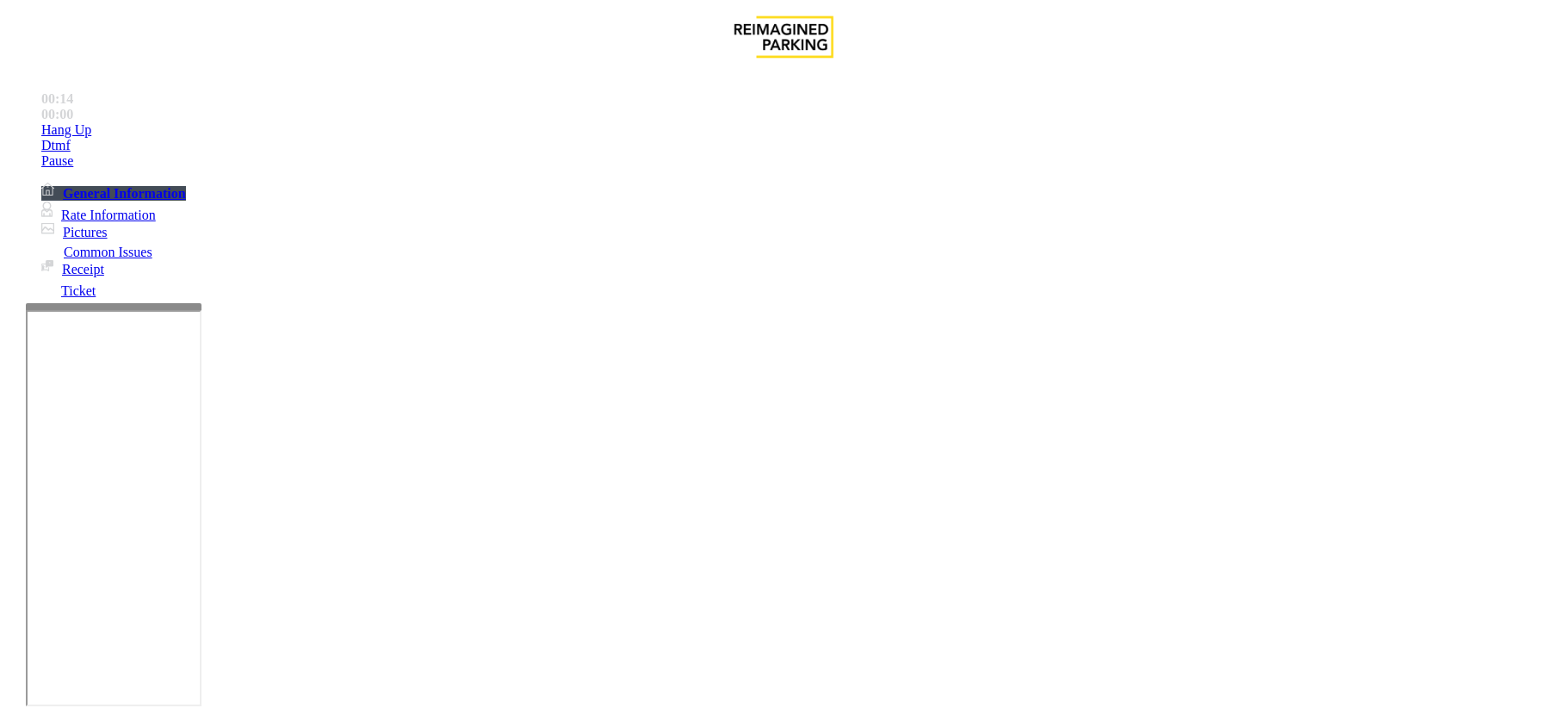 click at bounding box center [262, 1420] 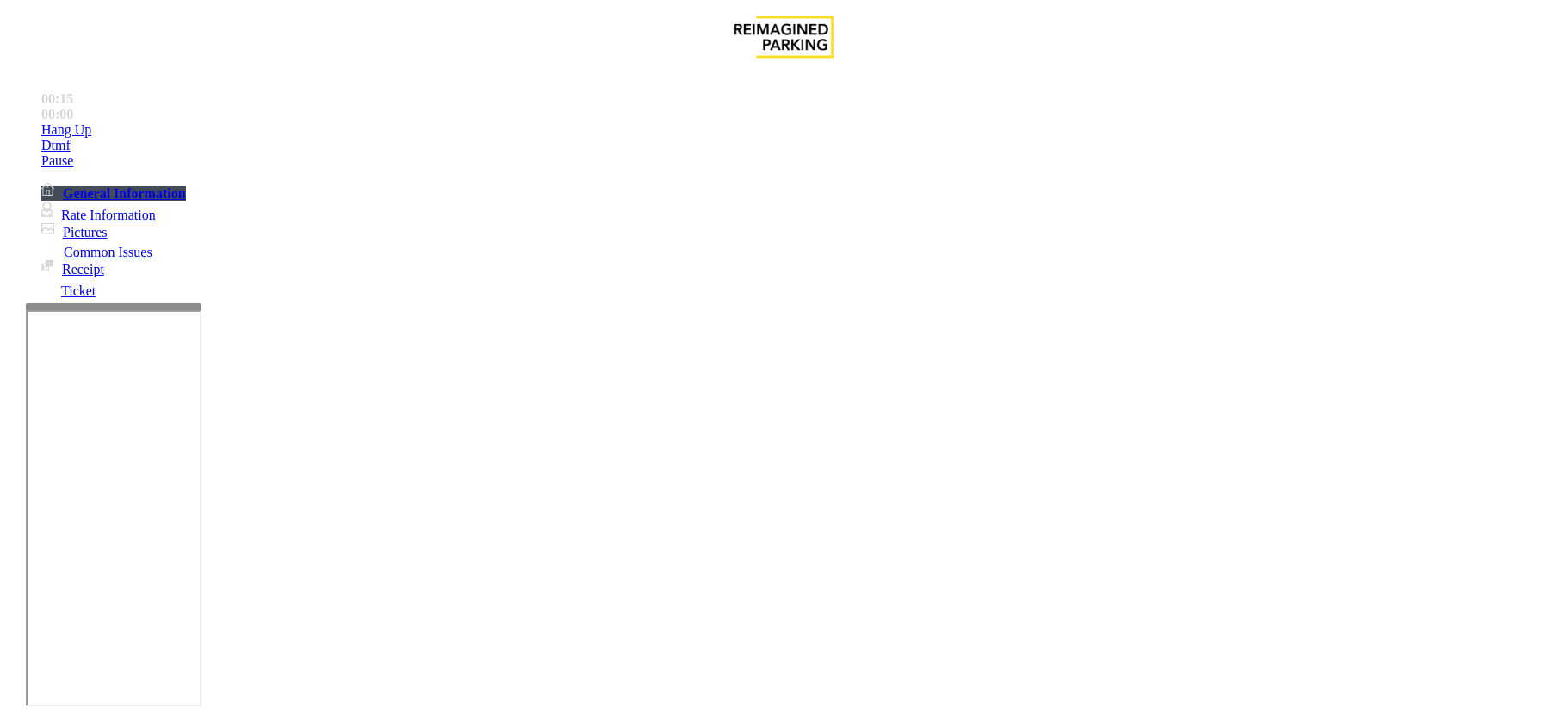 click at bounding box center (262, 1420) 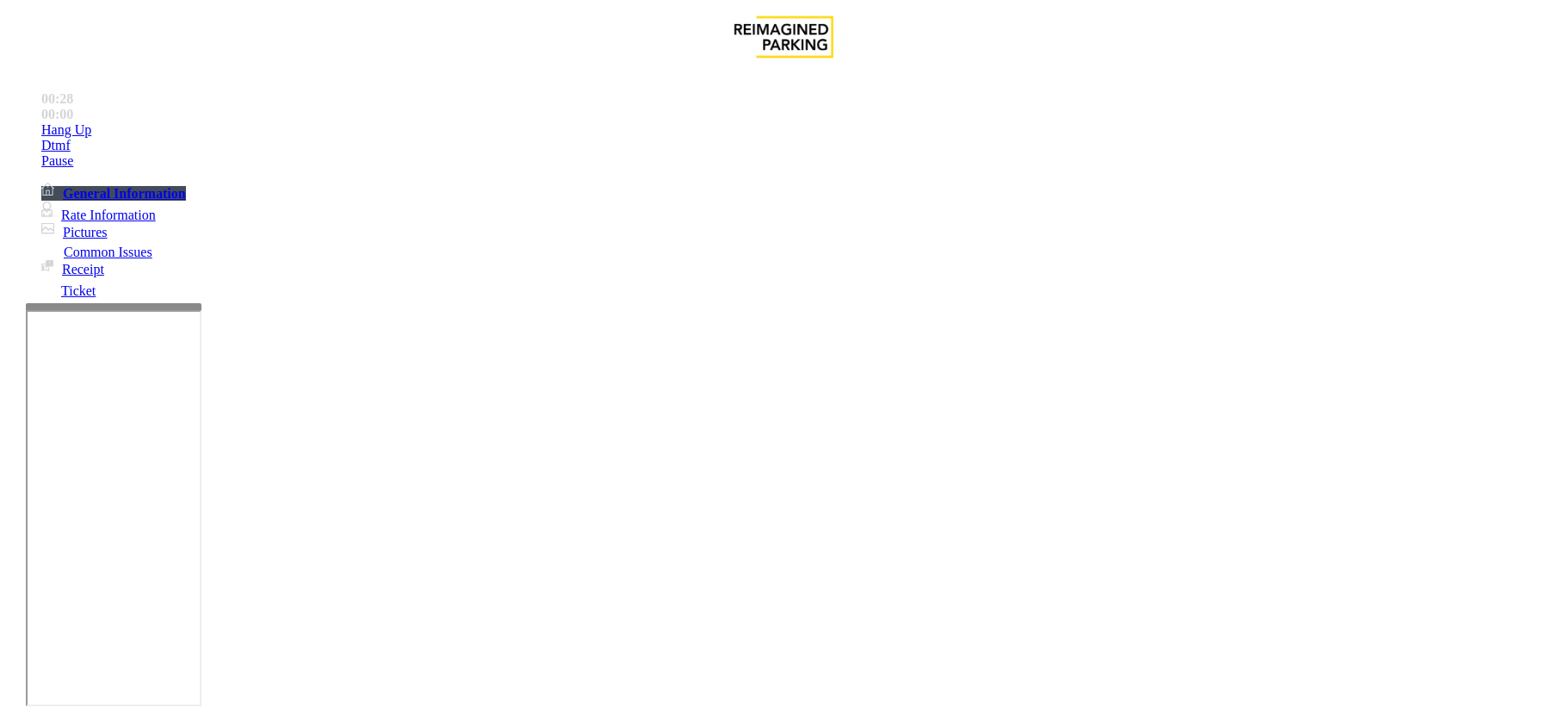 click at bounding box center [262, 1420] 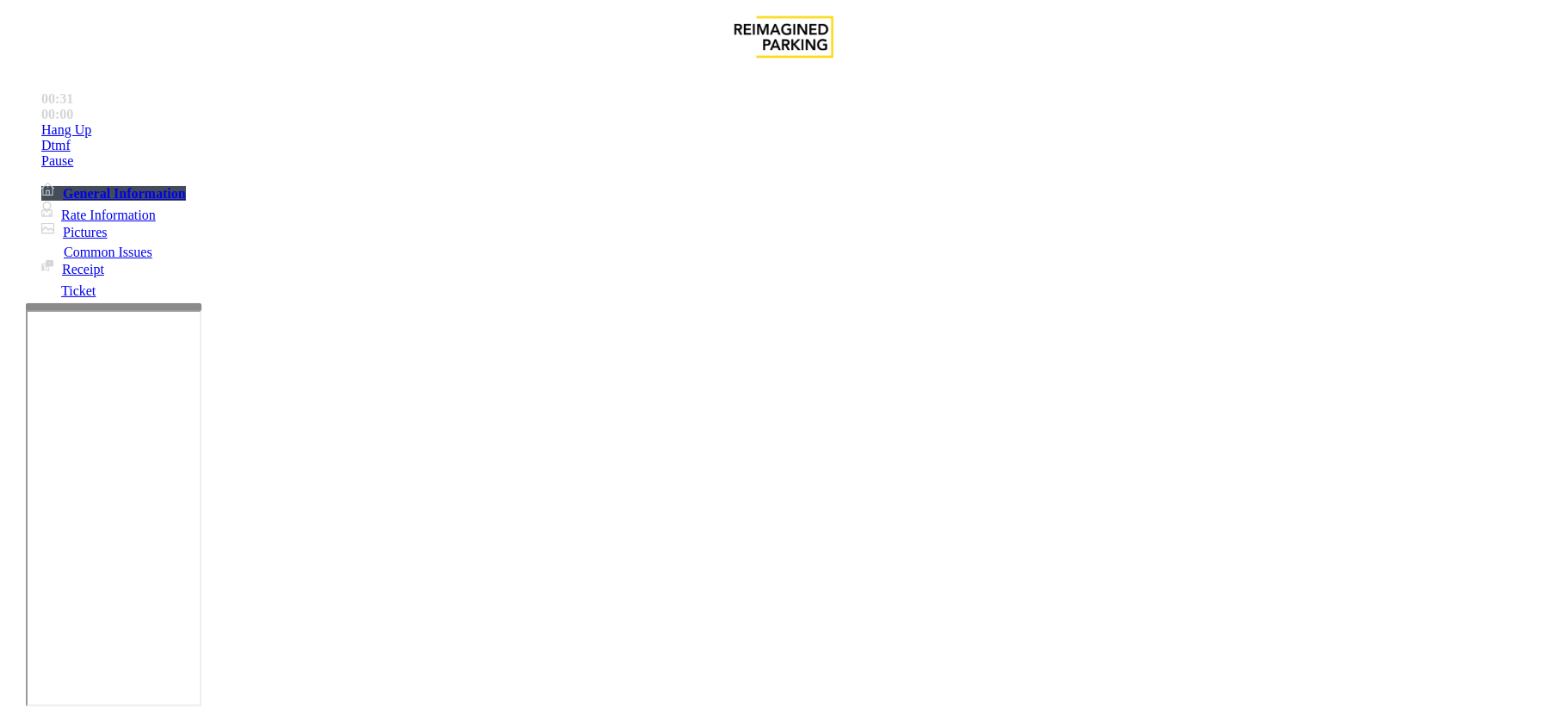 scroll, scrollTop: 459, scrollLeft: 0, axis: vertical 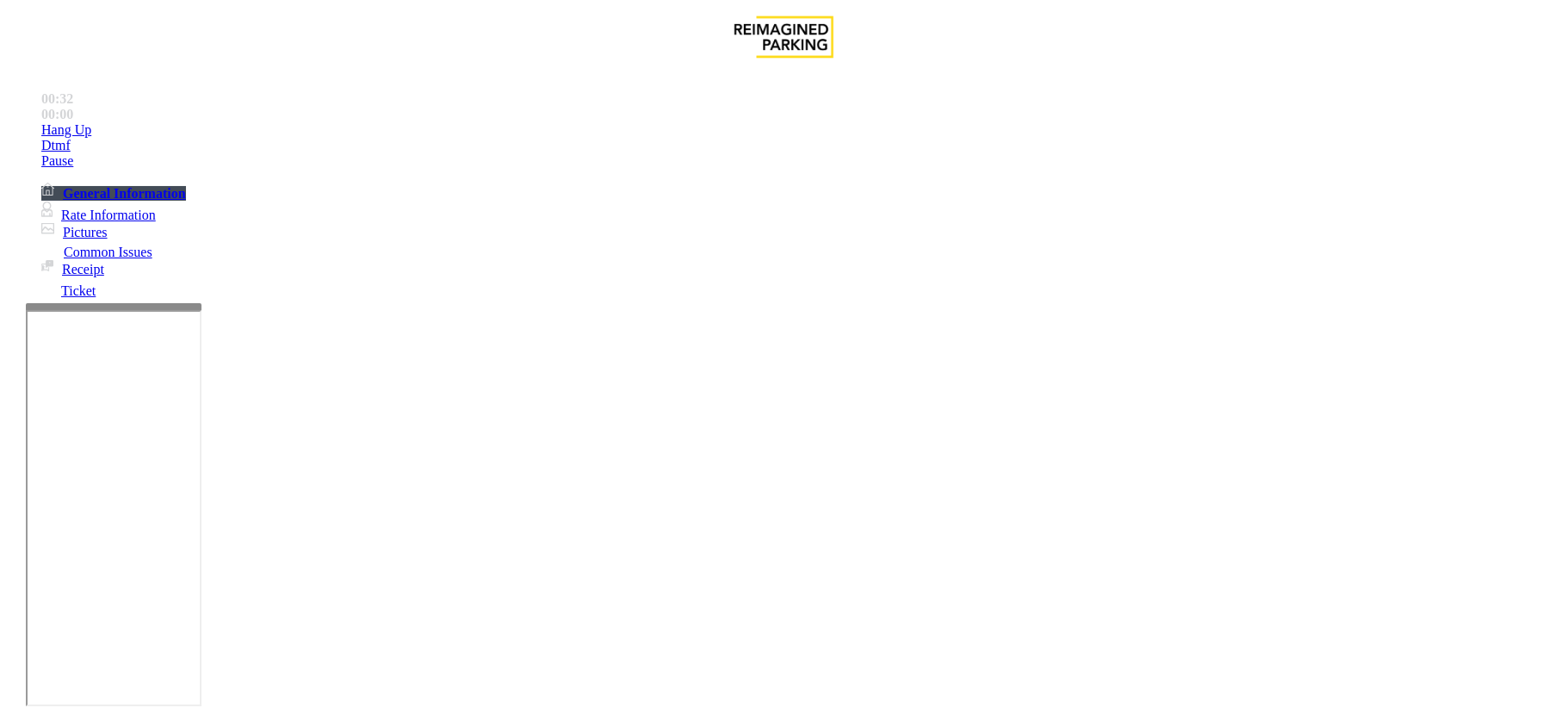 click on "Time Zone" at bounding box center [784, 2805] 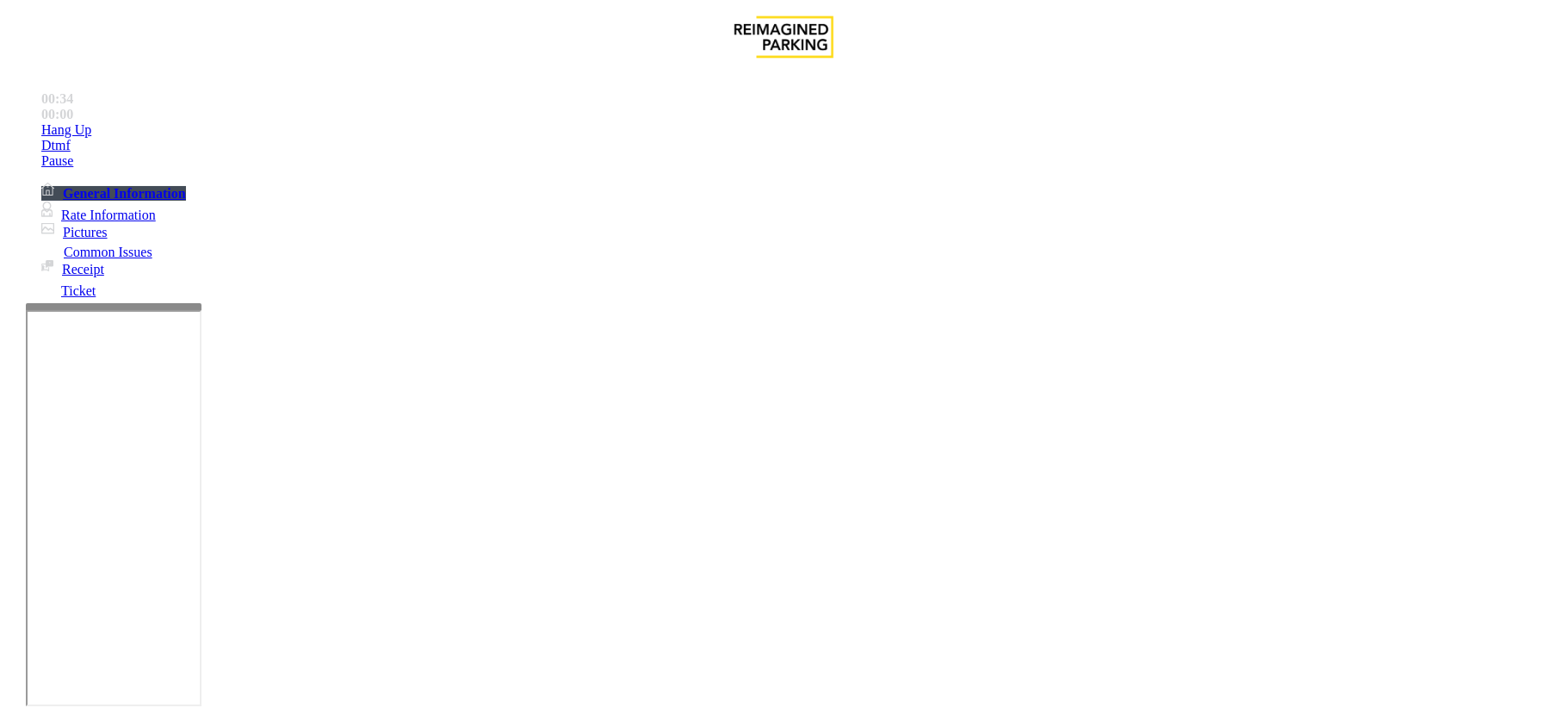 click at bounding box center (262, 1420) 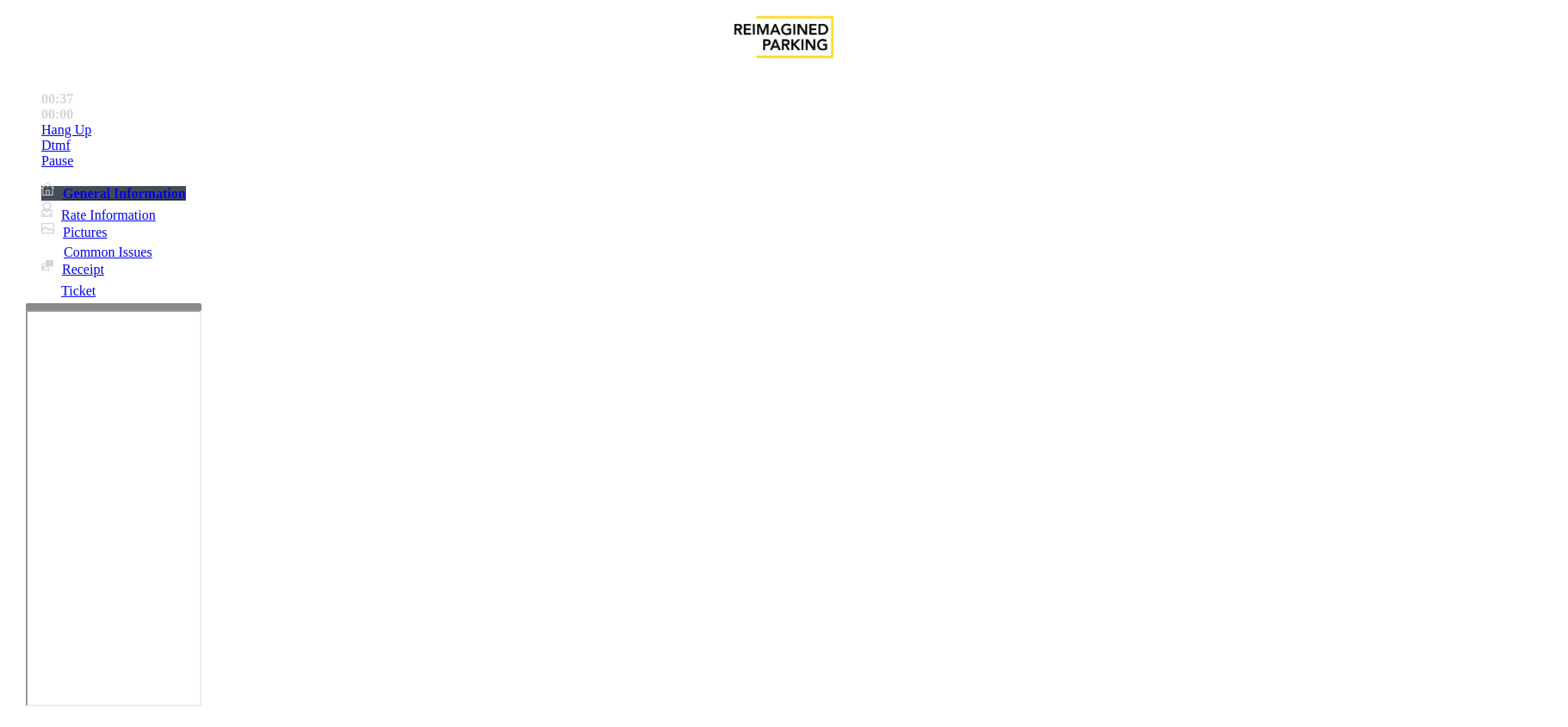 click at bounding box center [262, 1420] 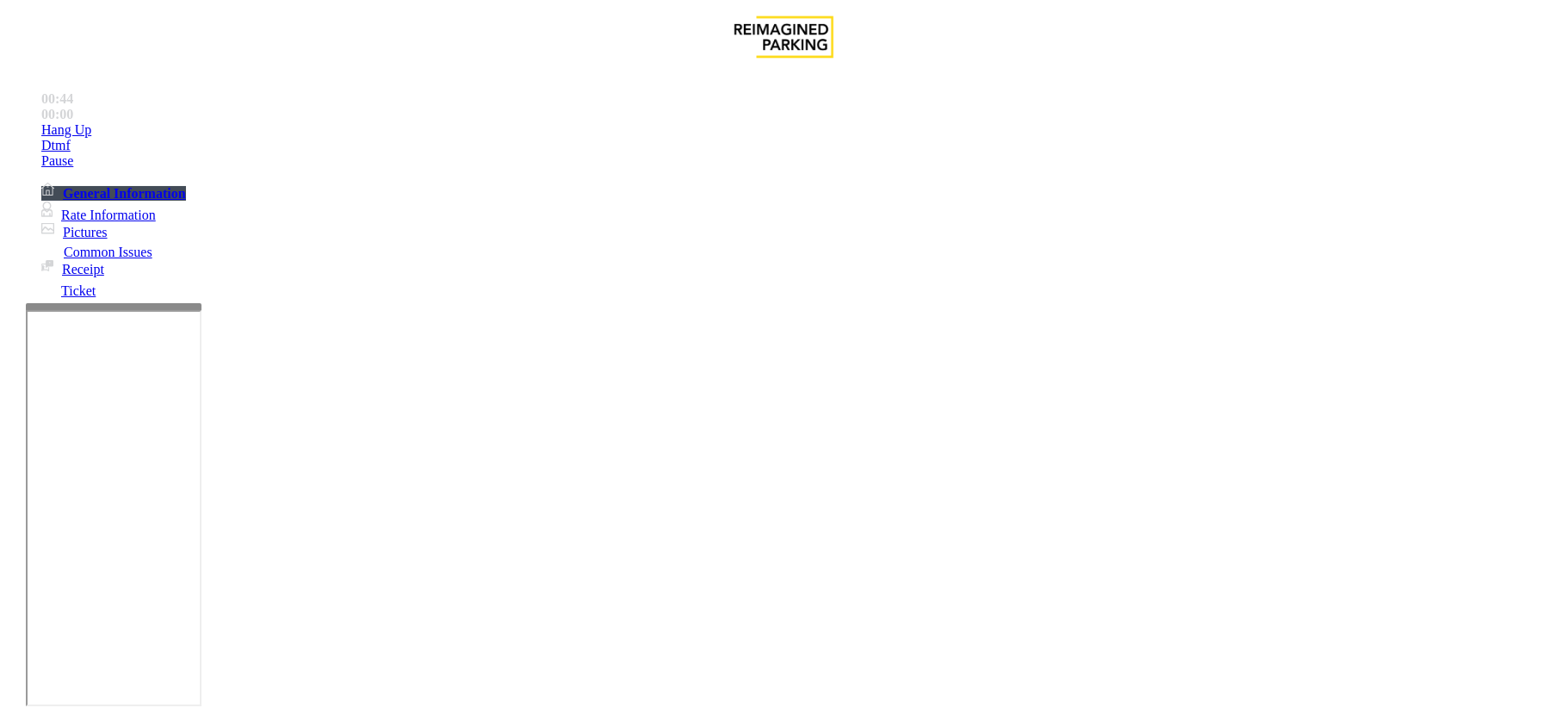 type on "**********" 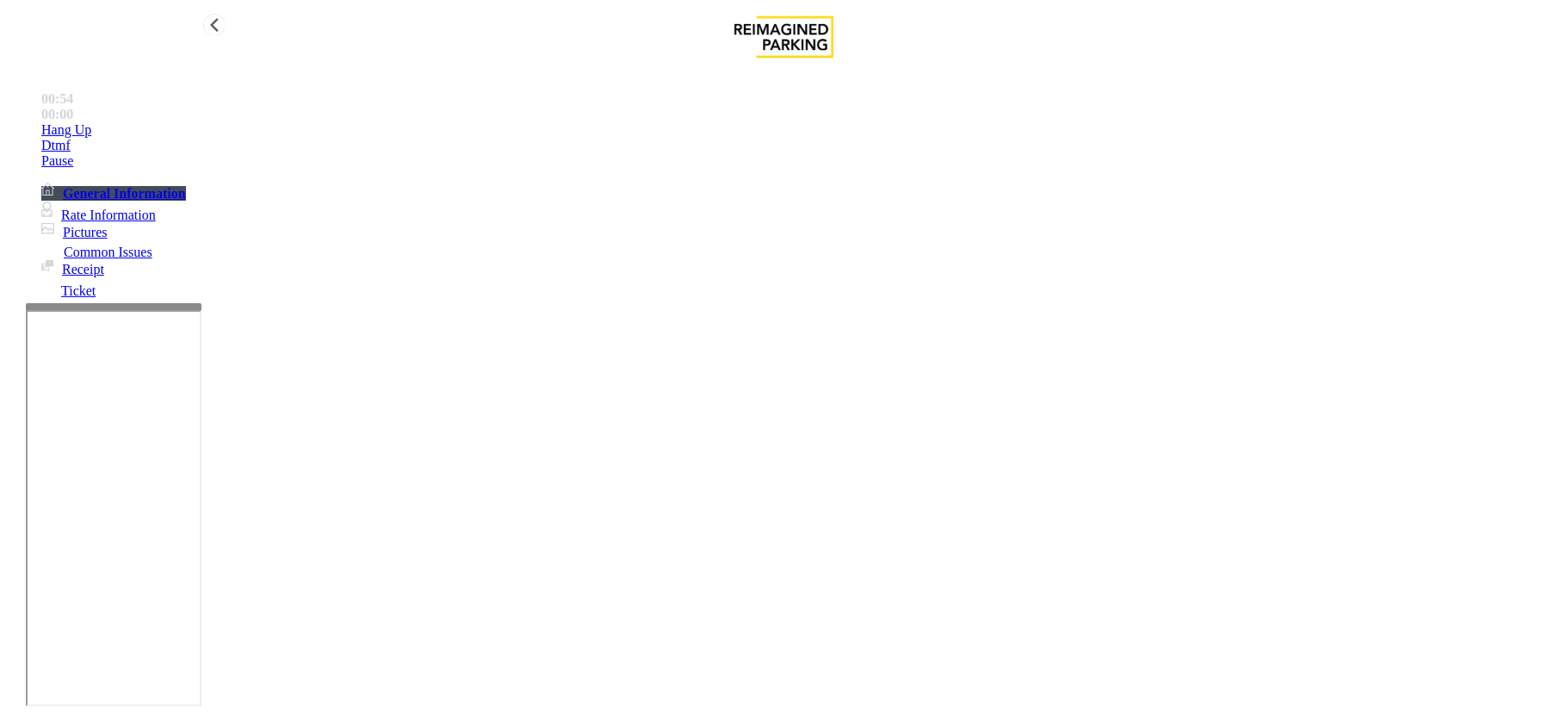 click on "Hang Up" at bounding box center (801, 130) 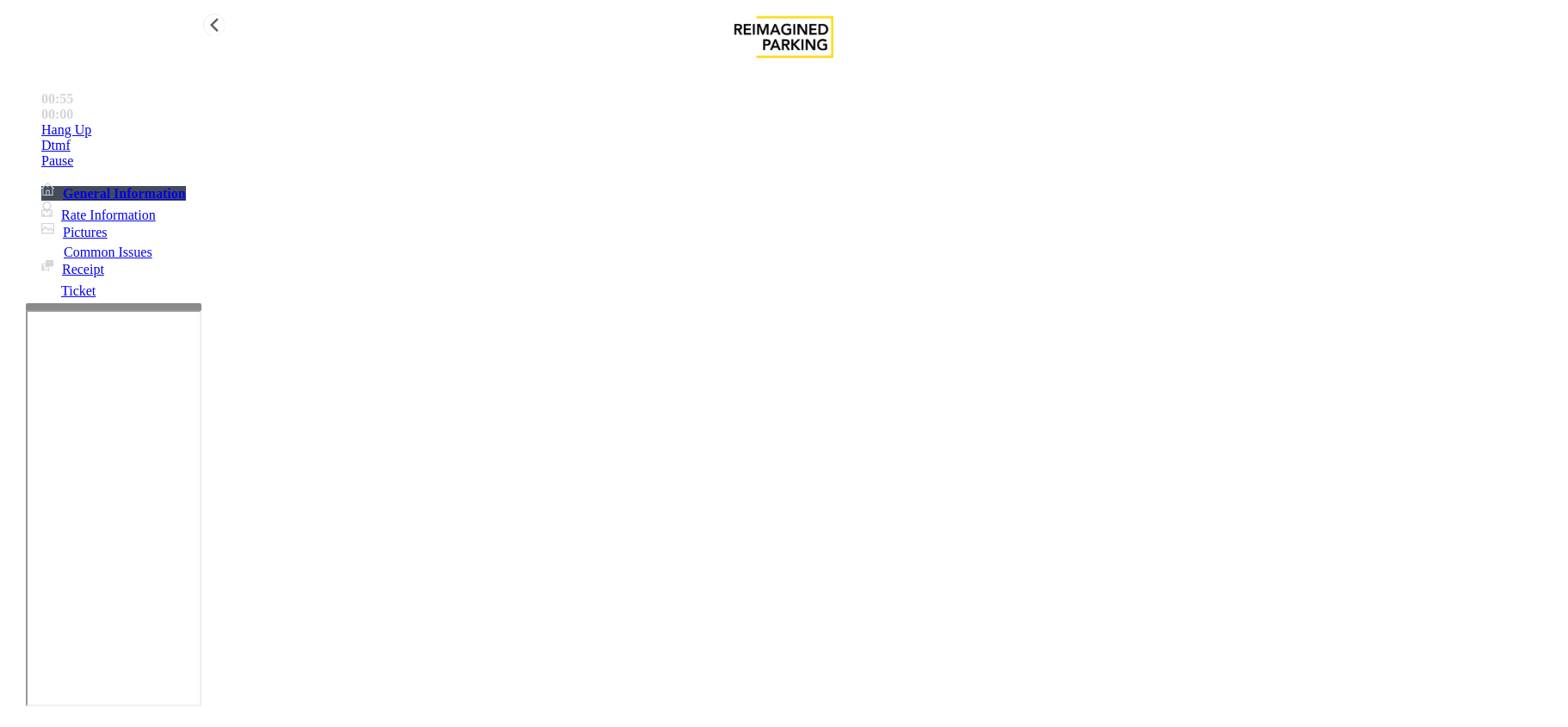 click on "Hang Up" at bounding box center [801, 130] 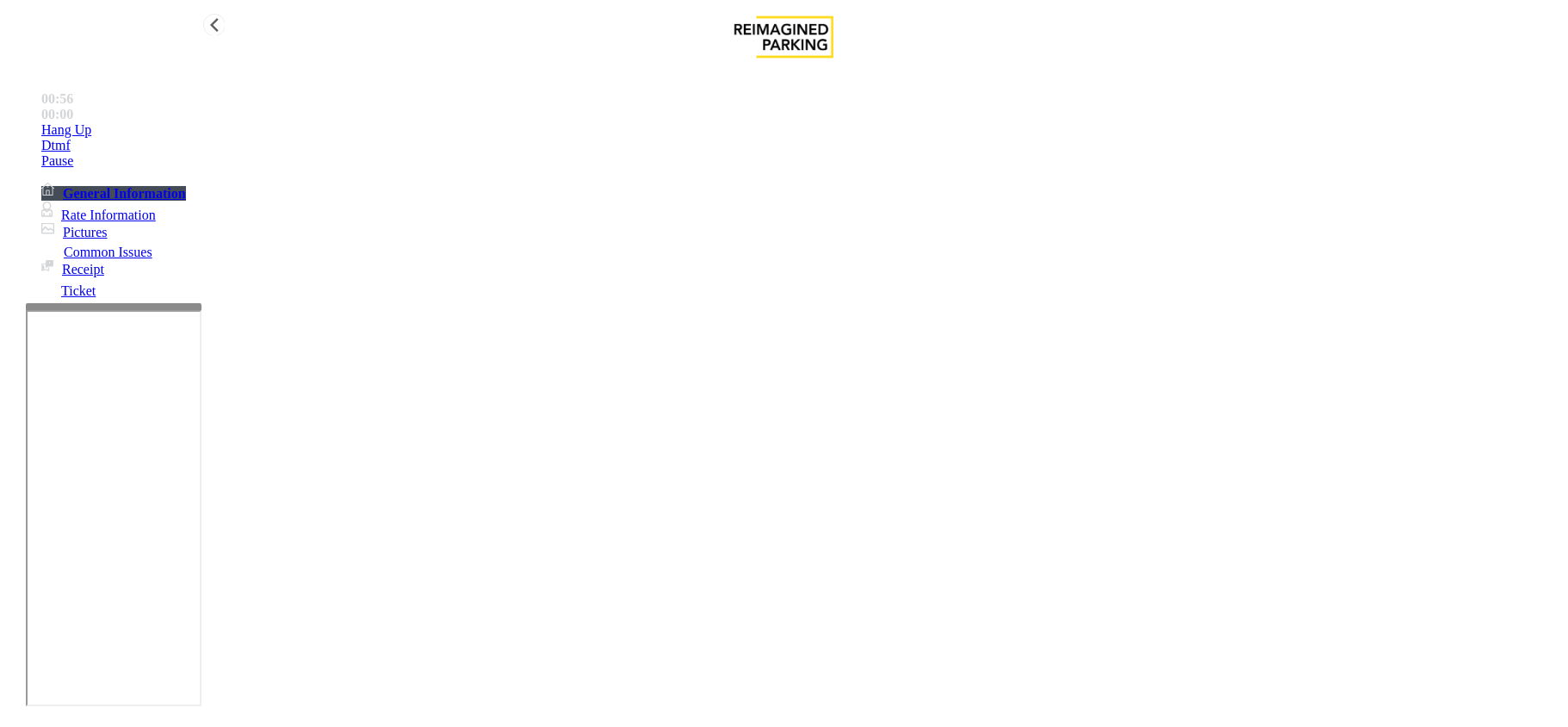 click on "Hang Up" at bounding box center [801, 130] 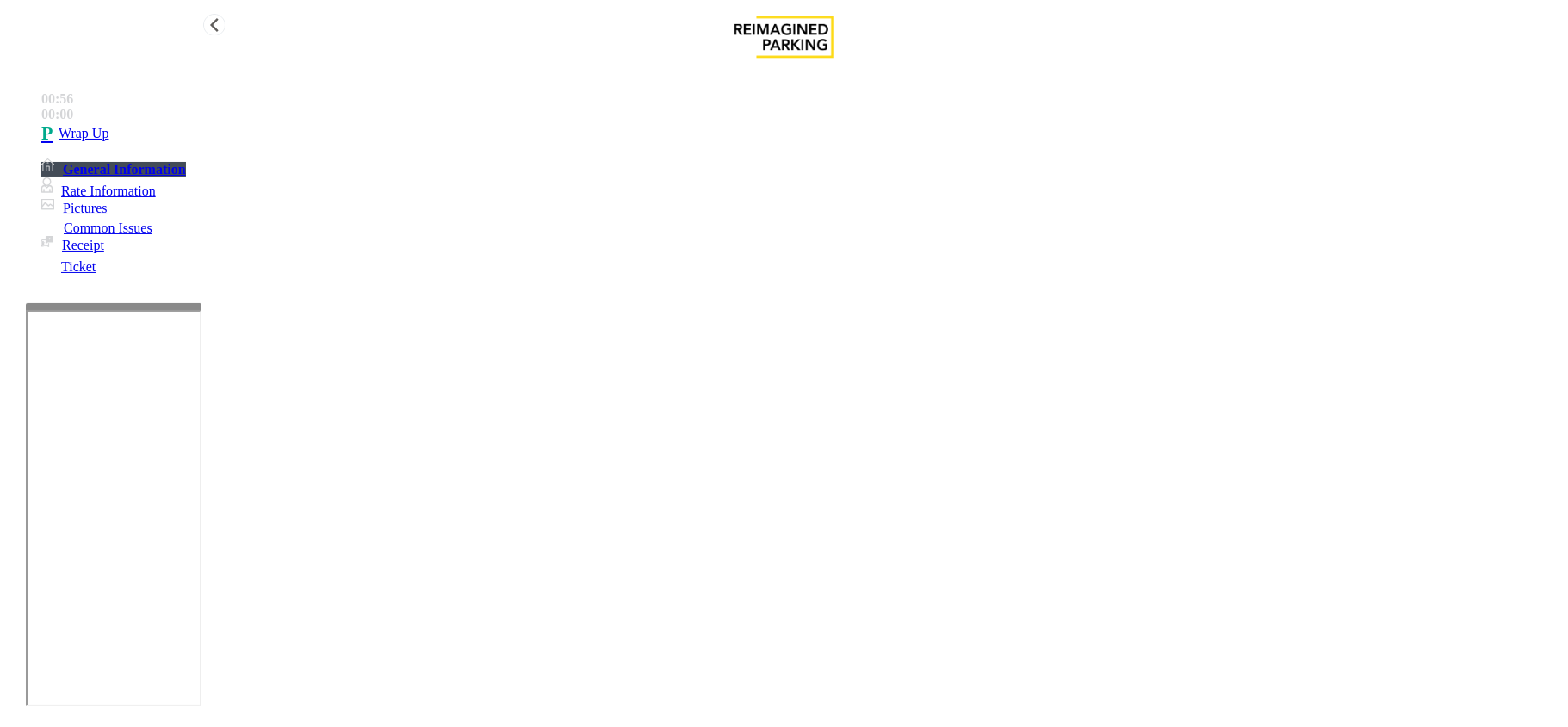 click on "Wrap Up" at bounding box center (801, 134) 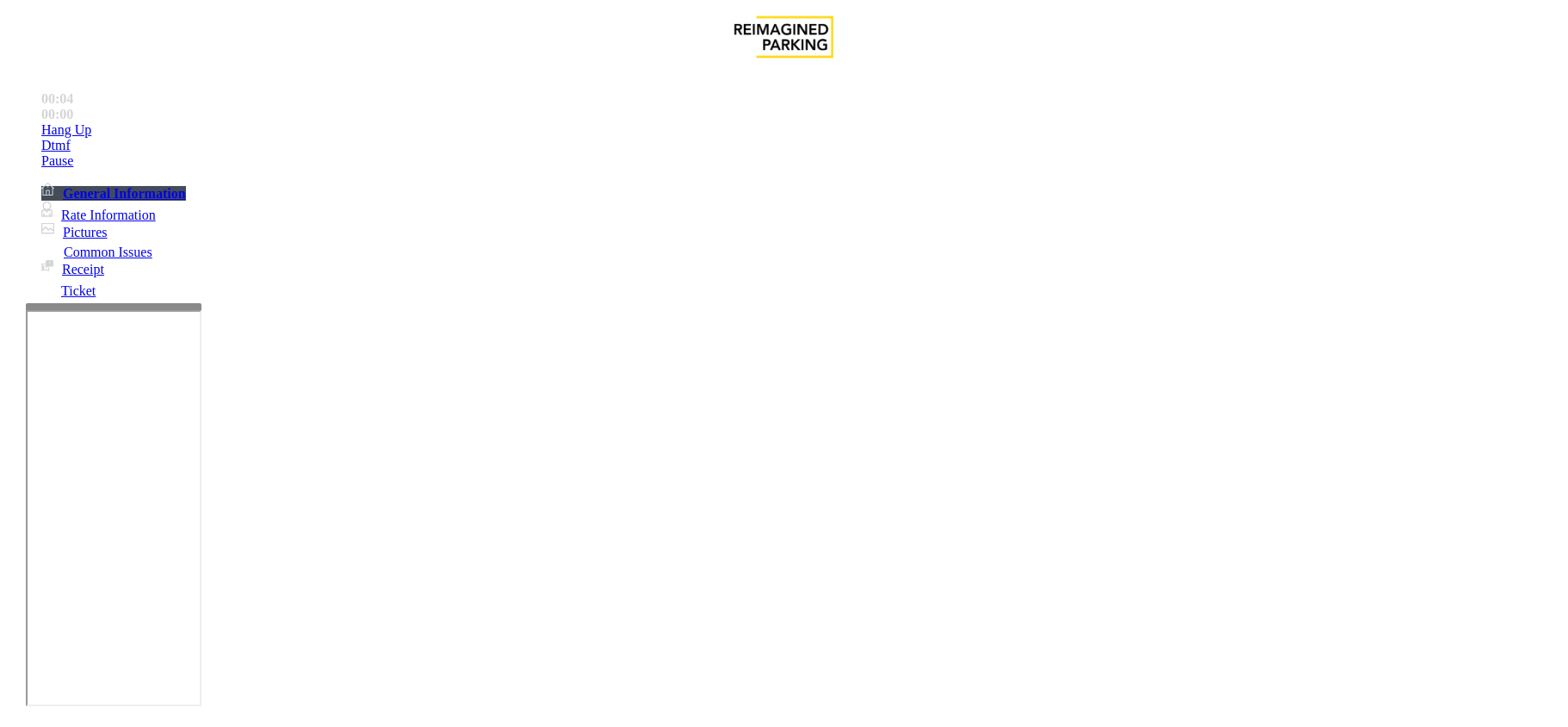 scroll, scrollTop: 459, scrollLeft: 0, axis: vertical 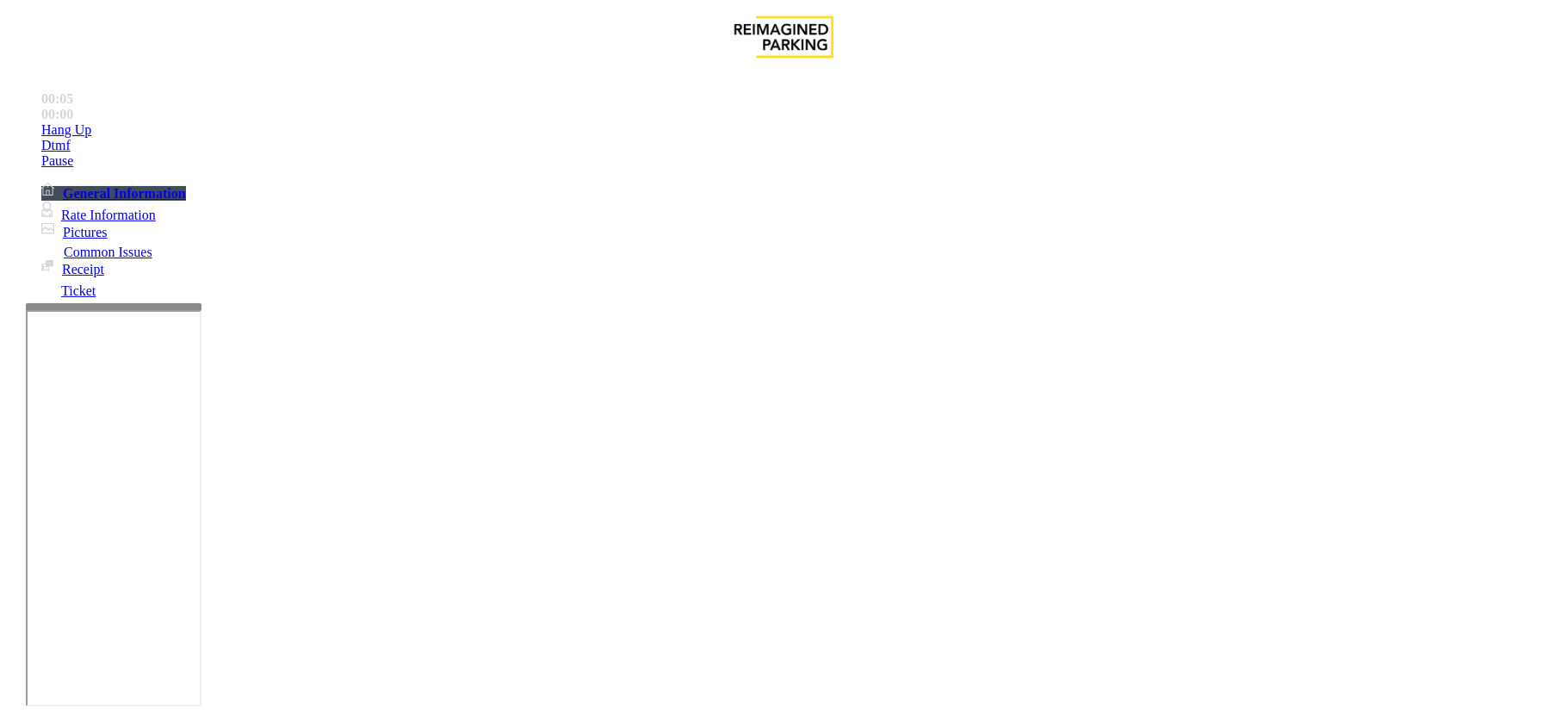 click on "f you receive a call from any blocked parkers, please do a courtesy vend ONLY during the after-hours. Otherwise, direct the parkers to visit the leasing office." at bounding box center (786, 2234) 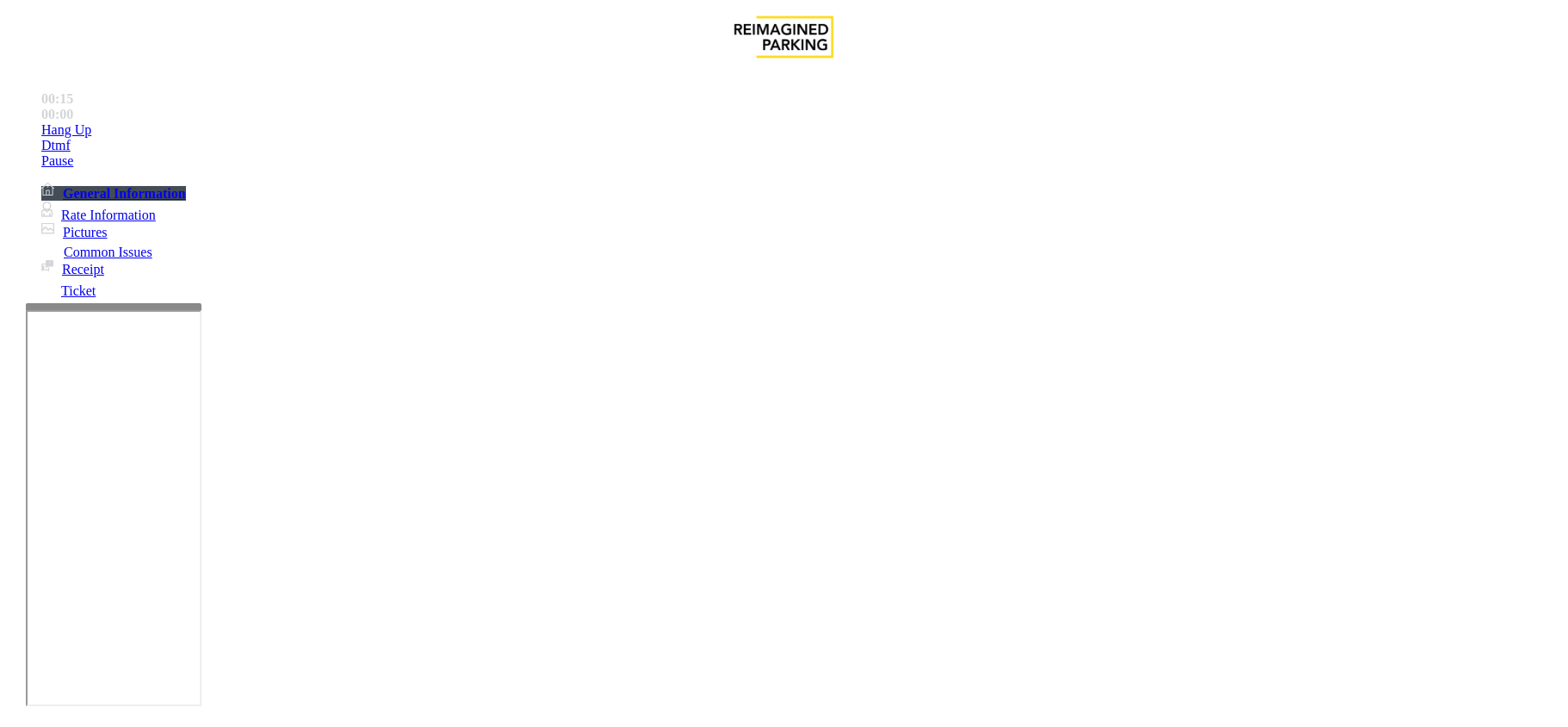 scroll, scrollTop: 1607, scrollLeft: 0, axis: vertical 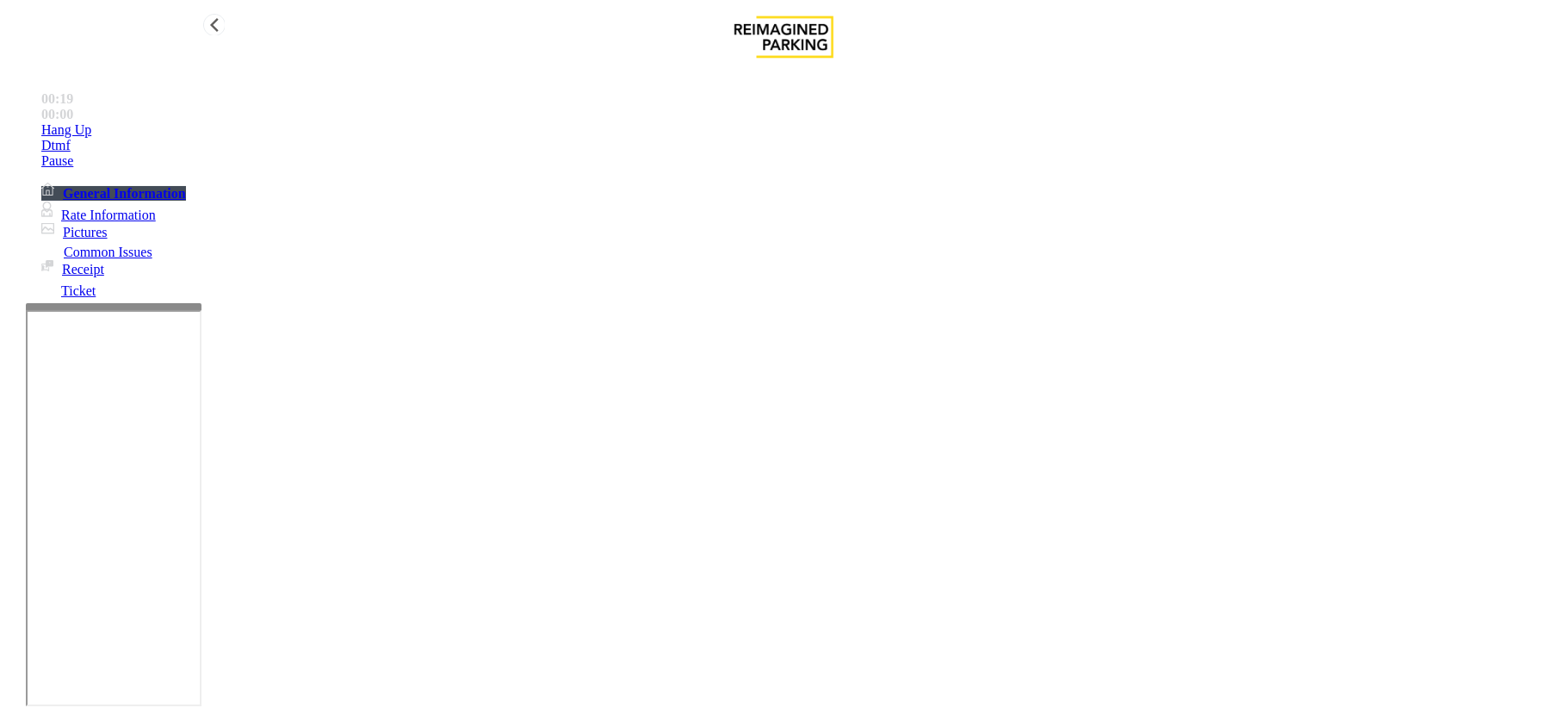 click on "Hang Up" at bounding box center [801, 130] 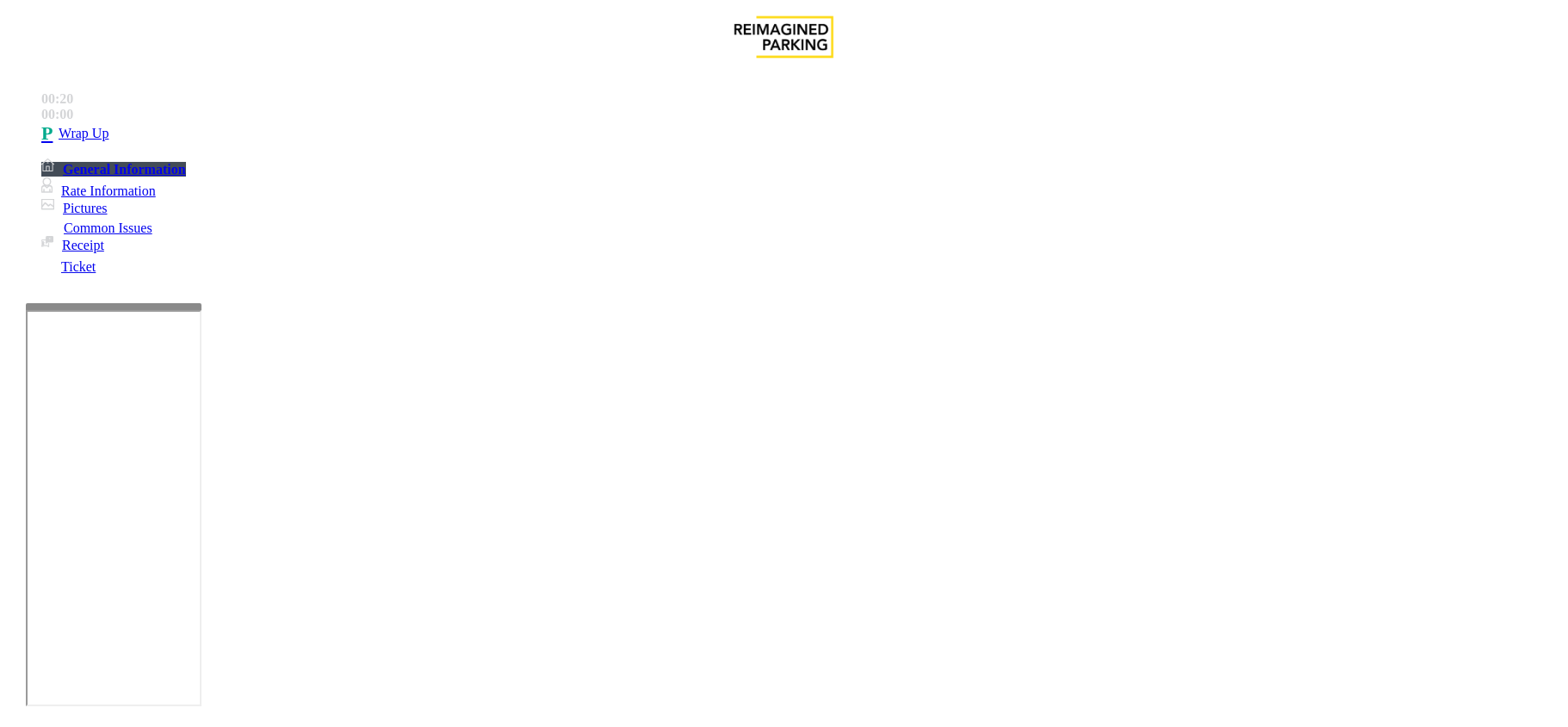 click on "Intercom Issue/No Response" at bounding box center (800, 1289) 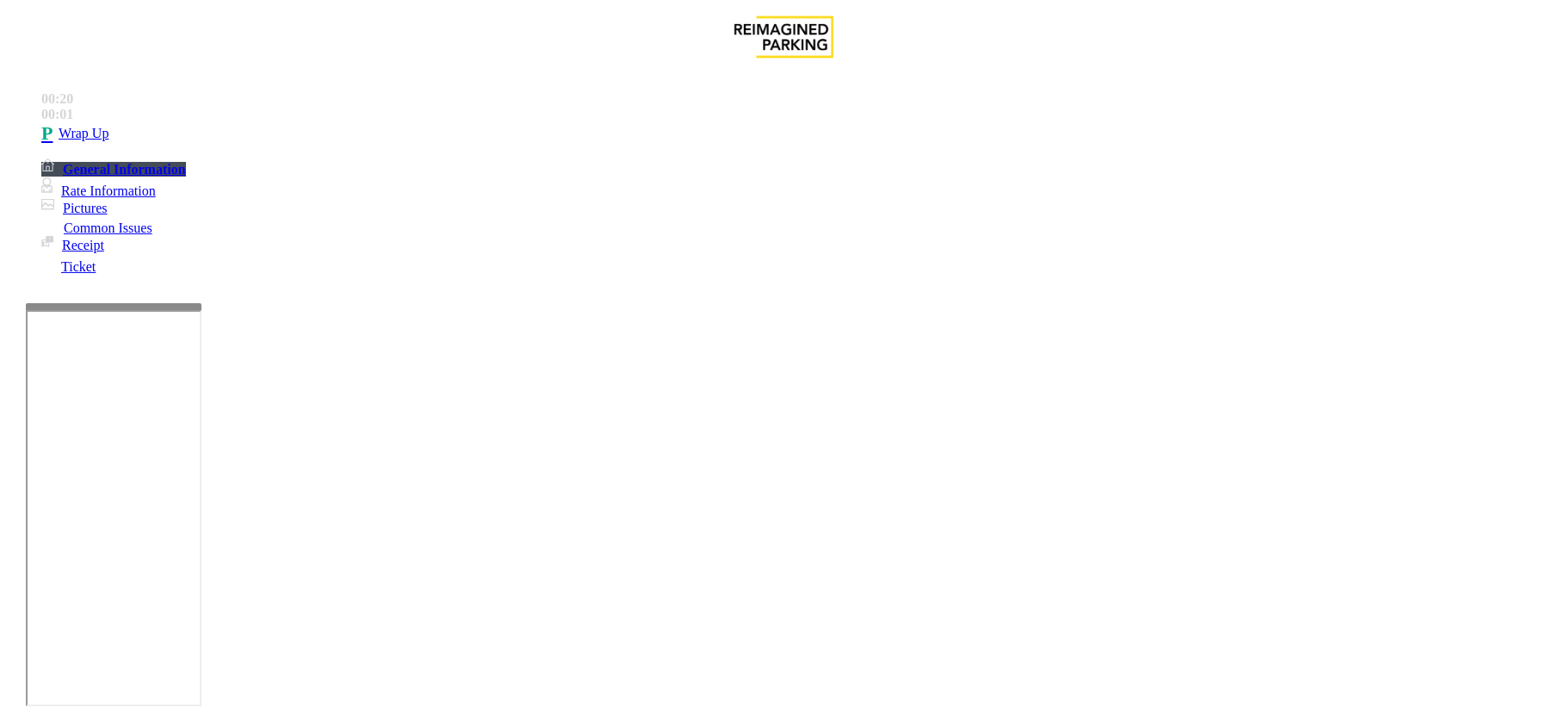 click on "No Response/Unable to hear parker" at bounding box center (784, 1277) 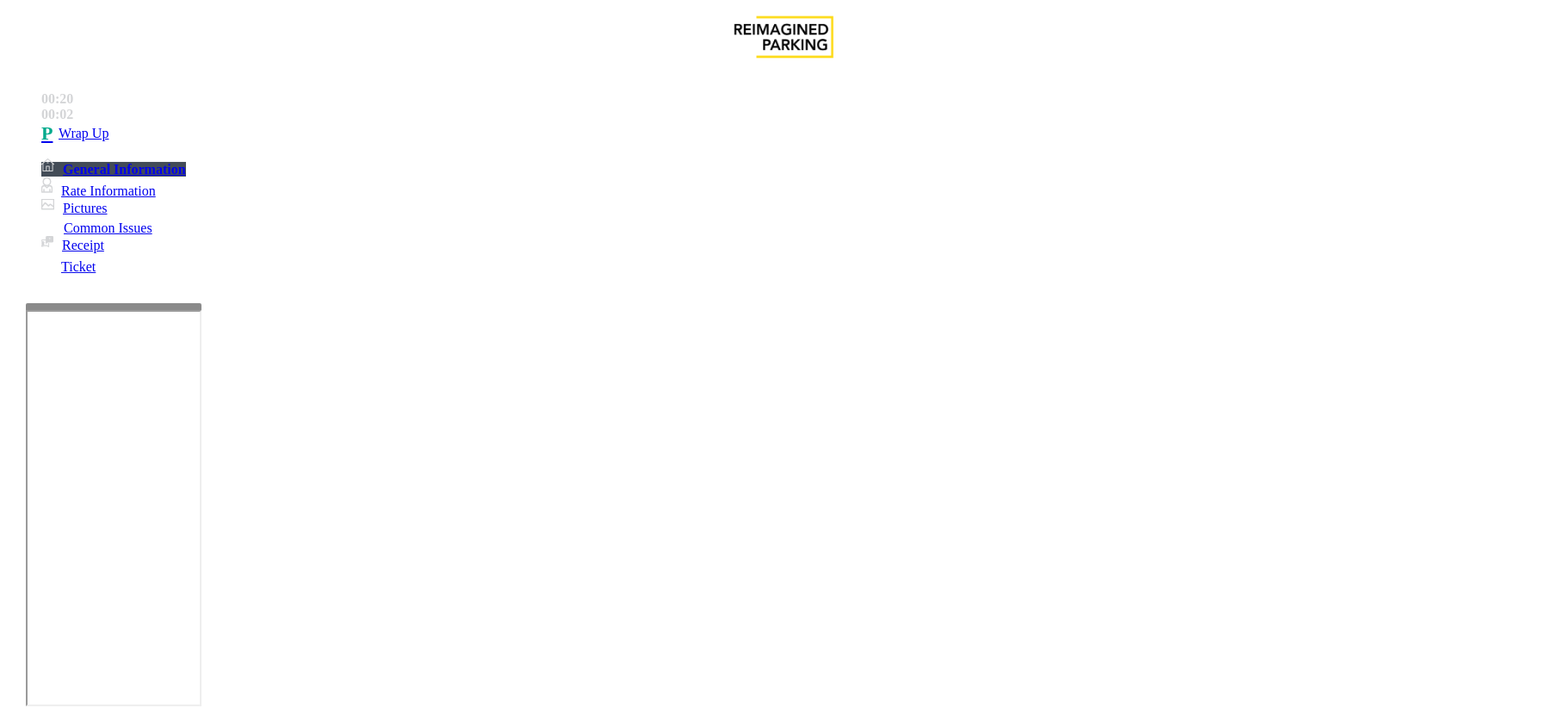 copy on "No Response/Unable to hear parker" 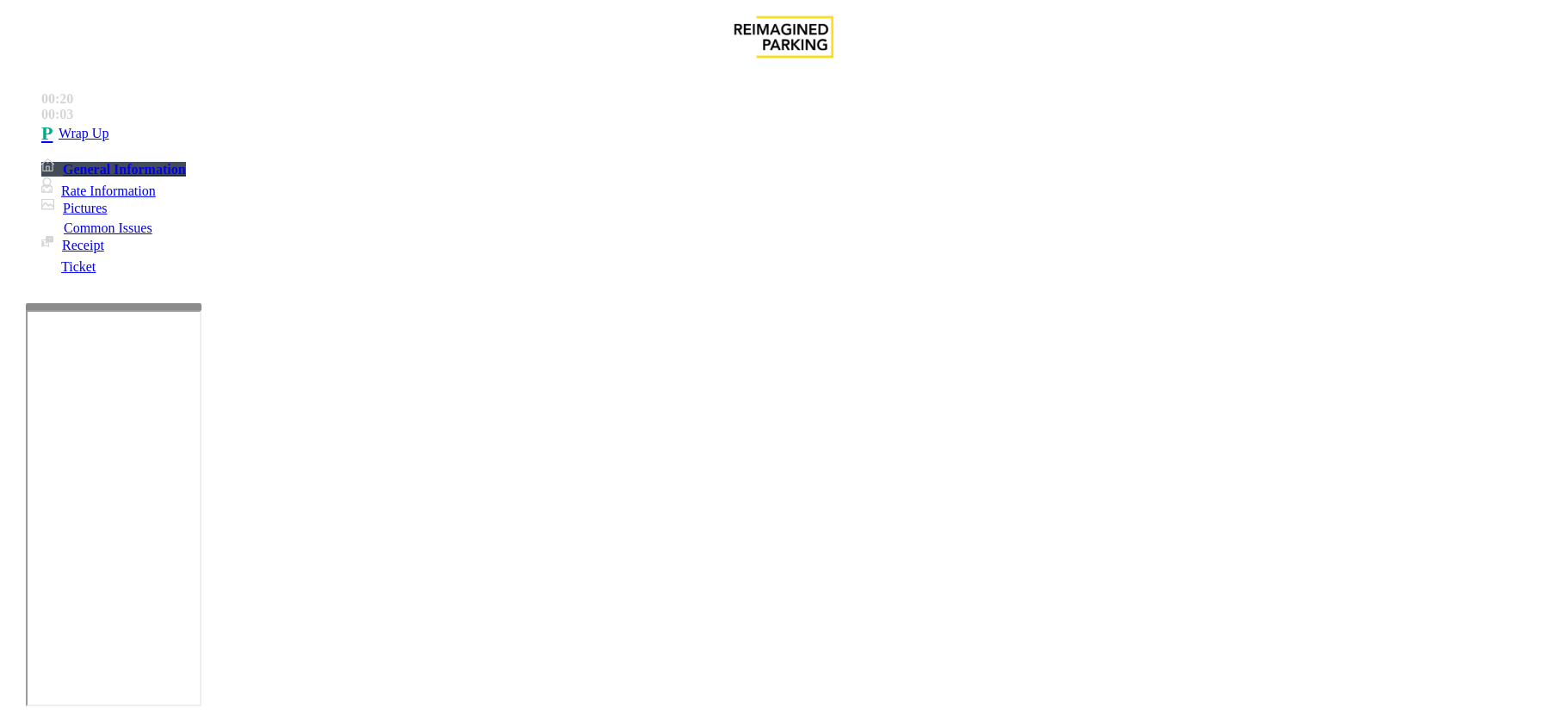 paste on "**********" 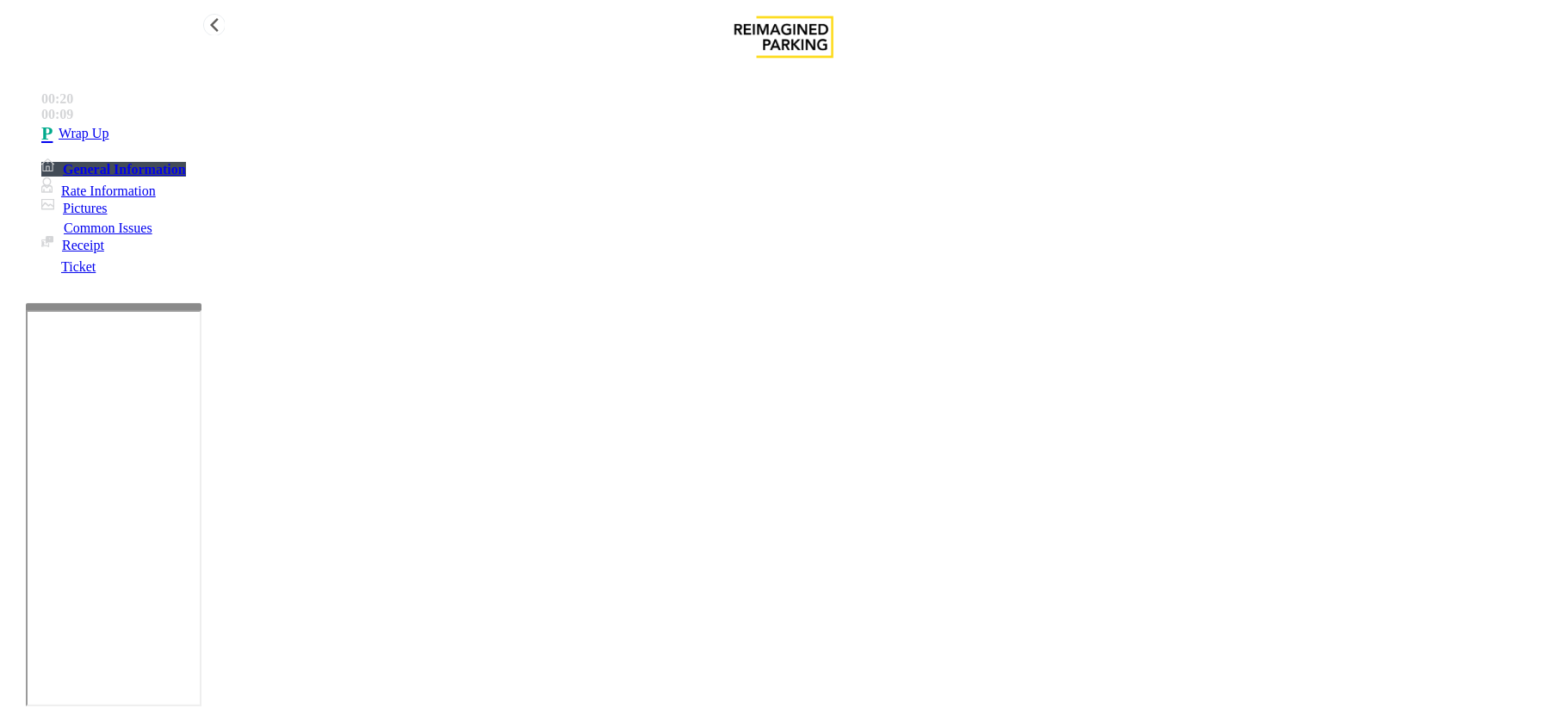 type on "**********" 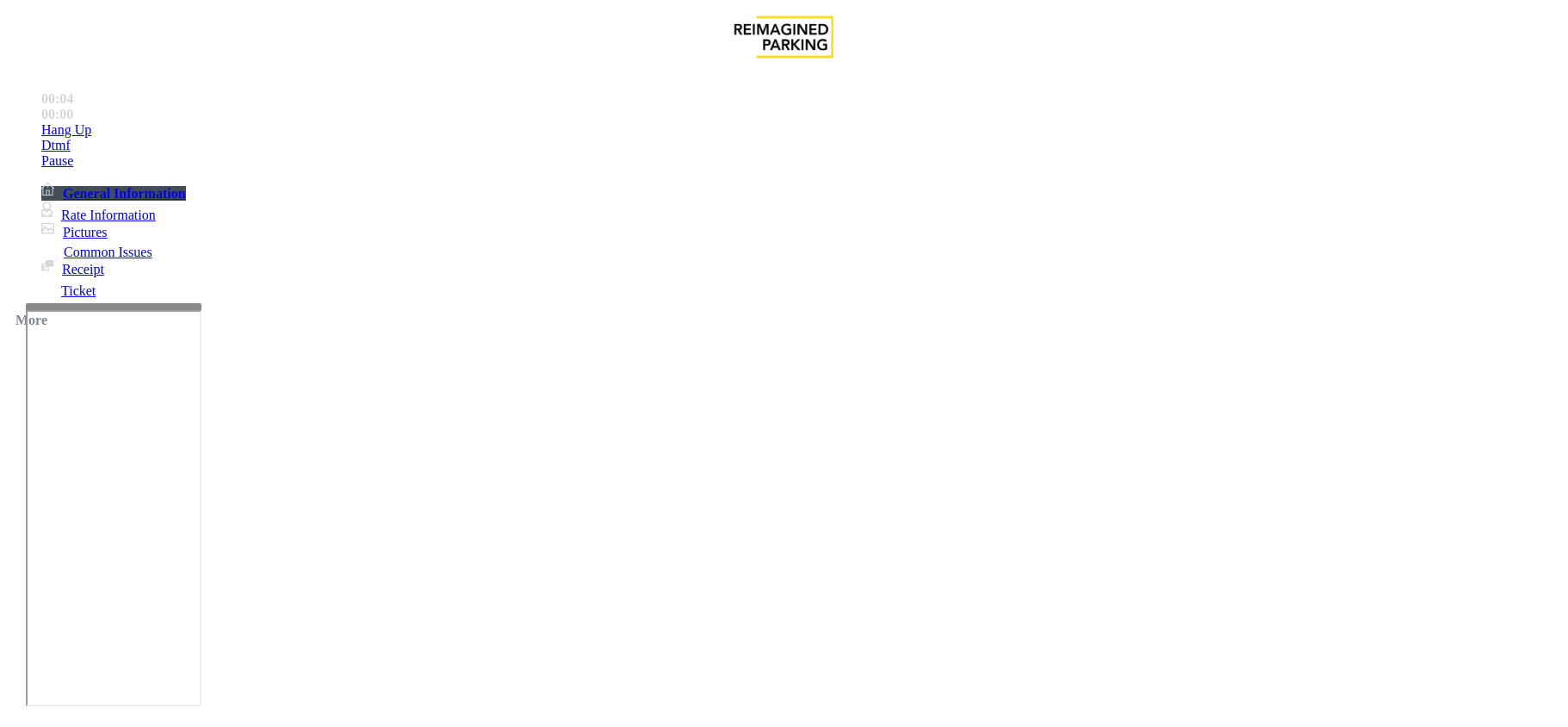 scroll, scrollTop: 1952, scrollLeft: 0, axis: vertical 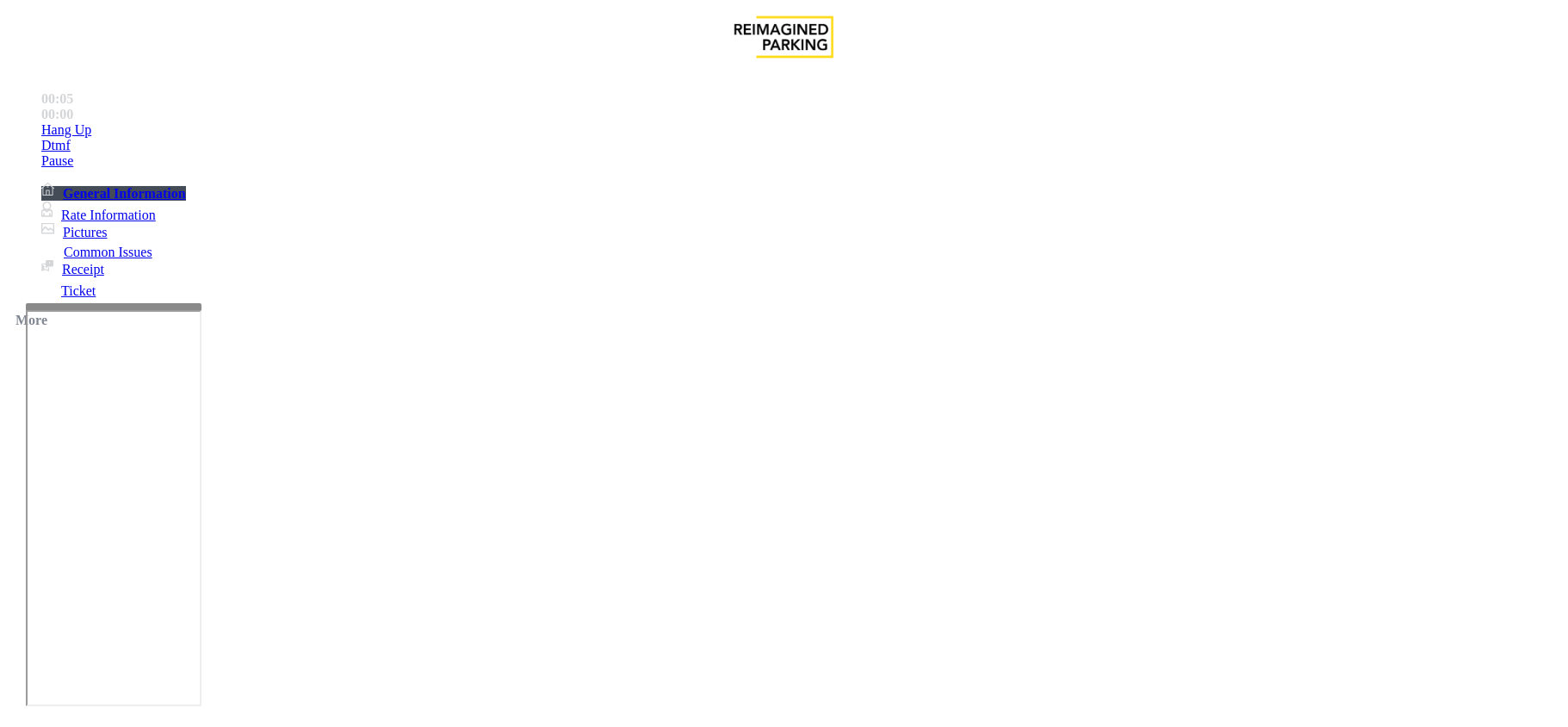click on "Click Here for Parkonect Access" at bounding box center (41, 4111) 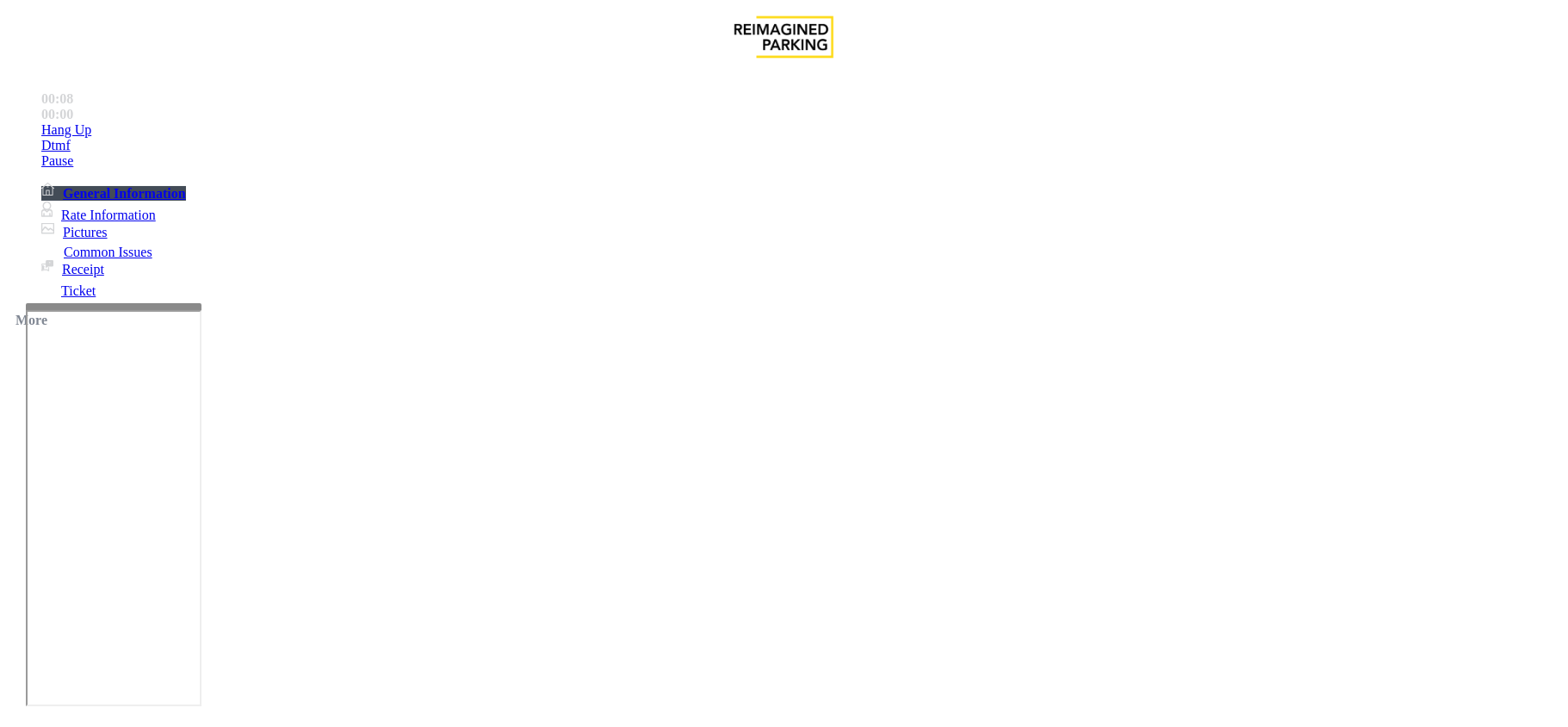 click on "lanierconnect" at bounding box center [41, 4111] 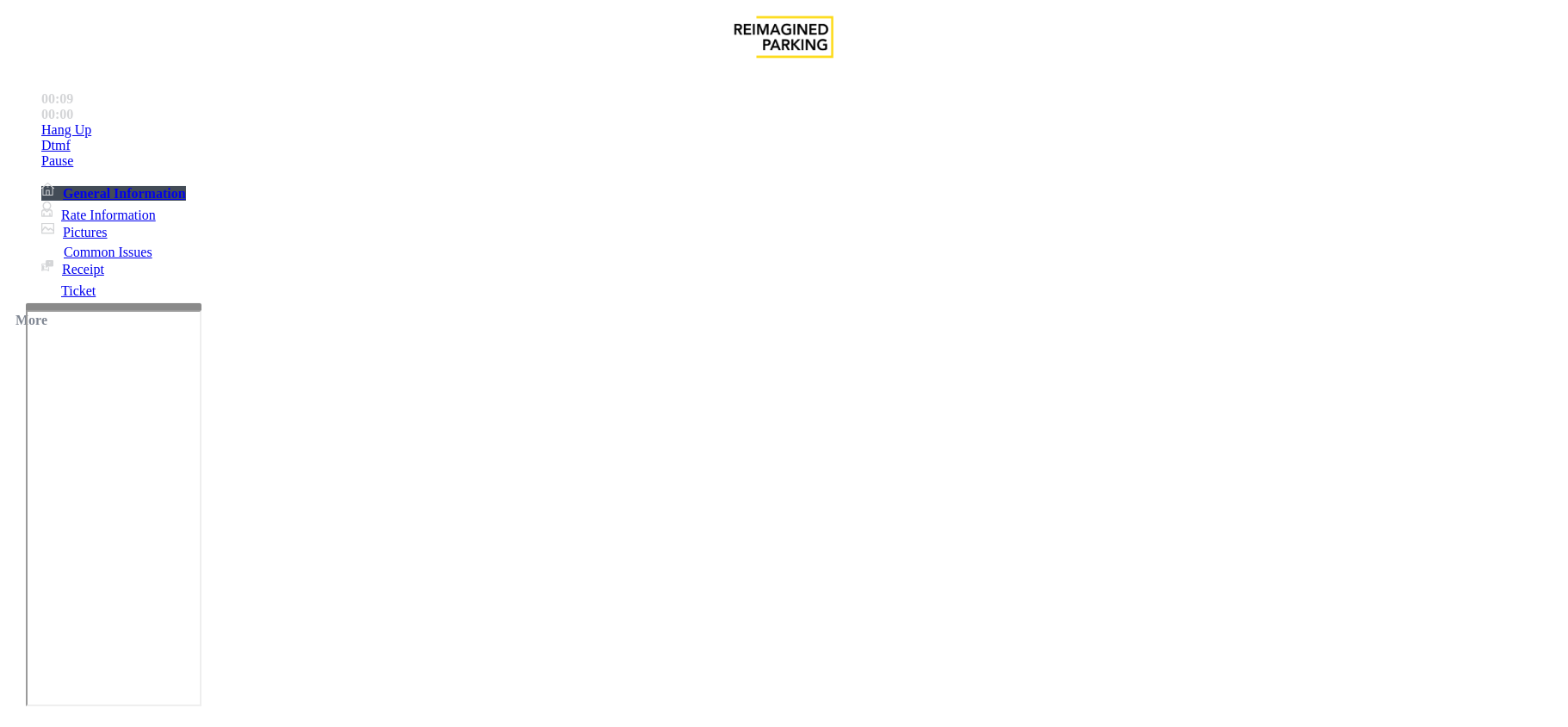 copy on "lanierconnect" 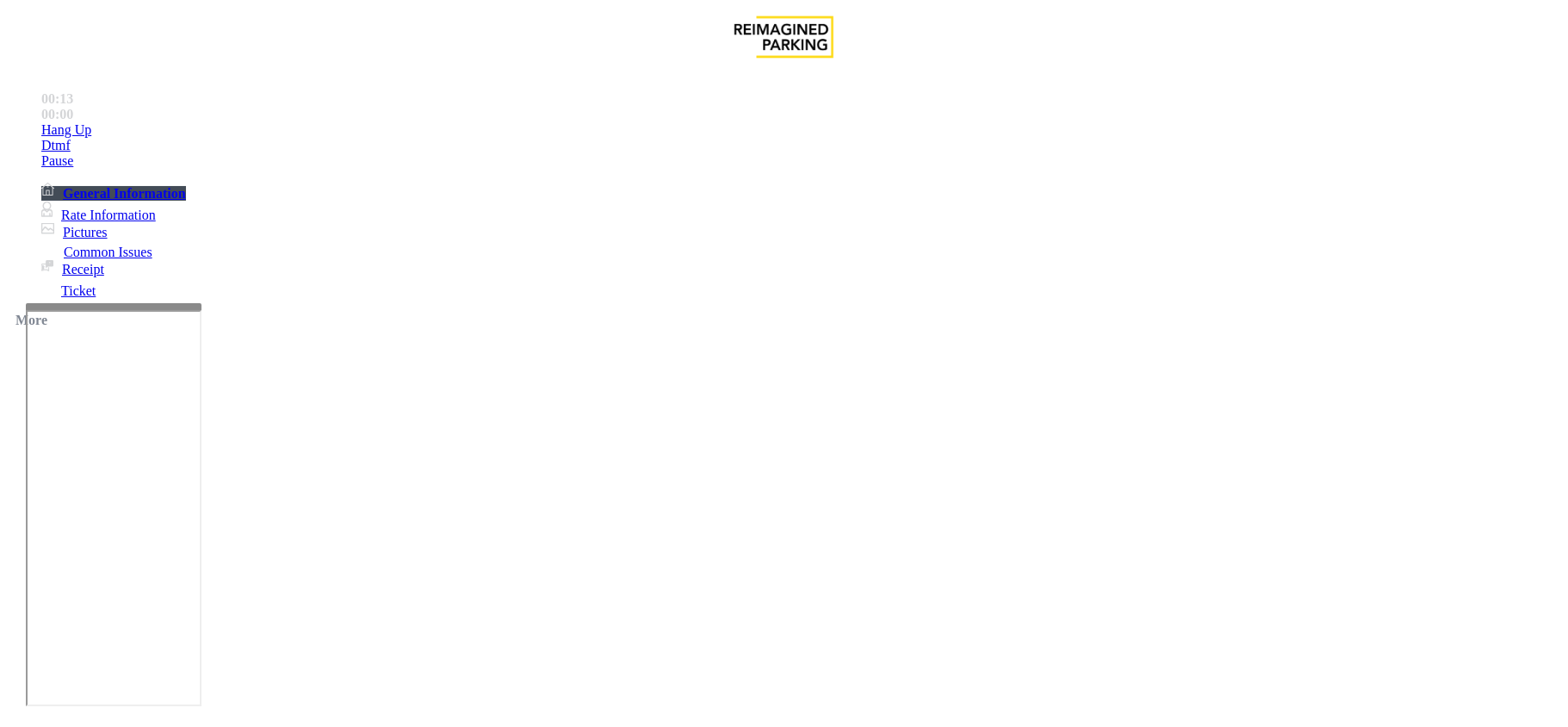 drag, startPoint x: 965, startPoint y: 555, endPoint x: 914, endPoint y: 525, distance: 59.16925 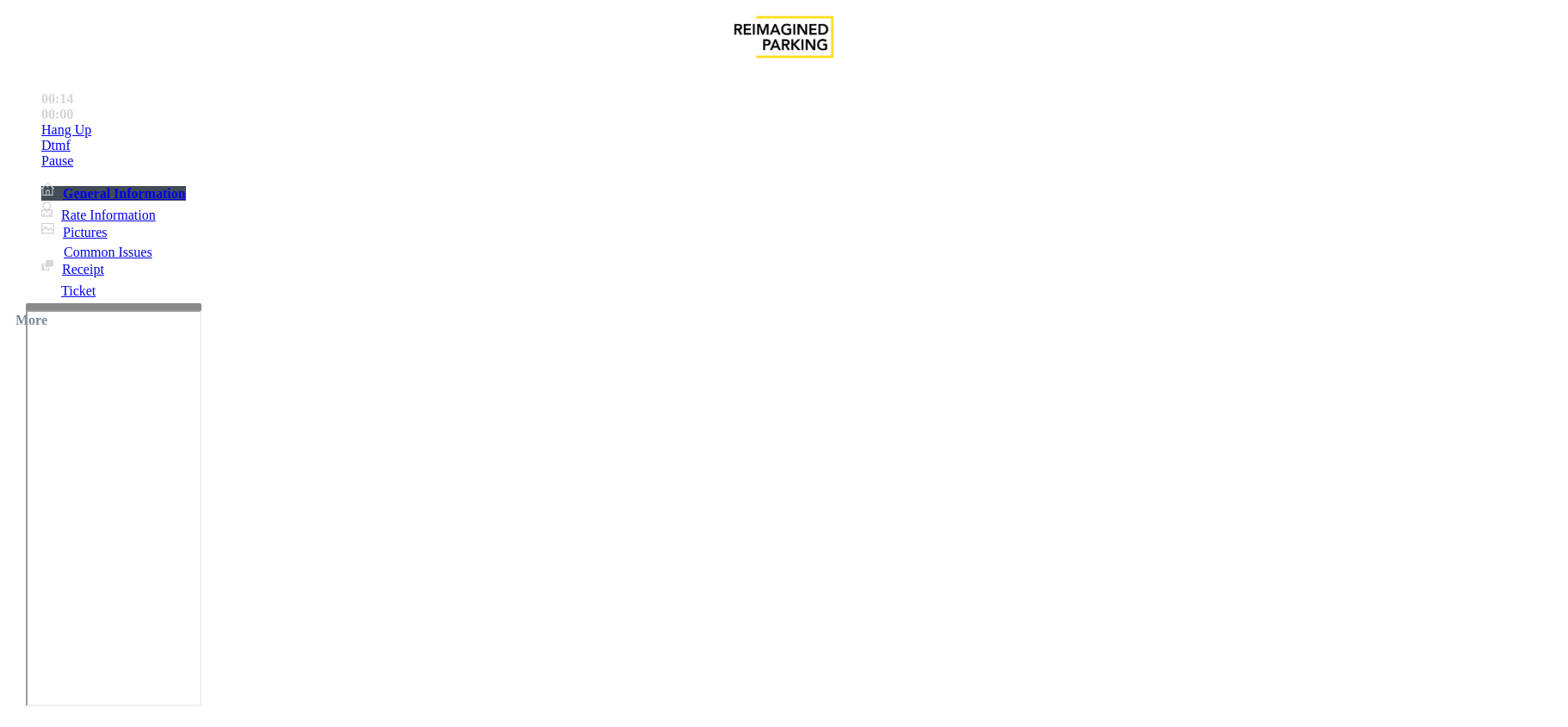 click on "9$tc_7#w>" at bounding box center (41, 4111) 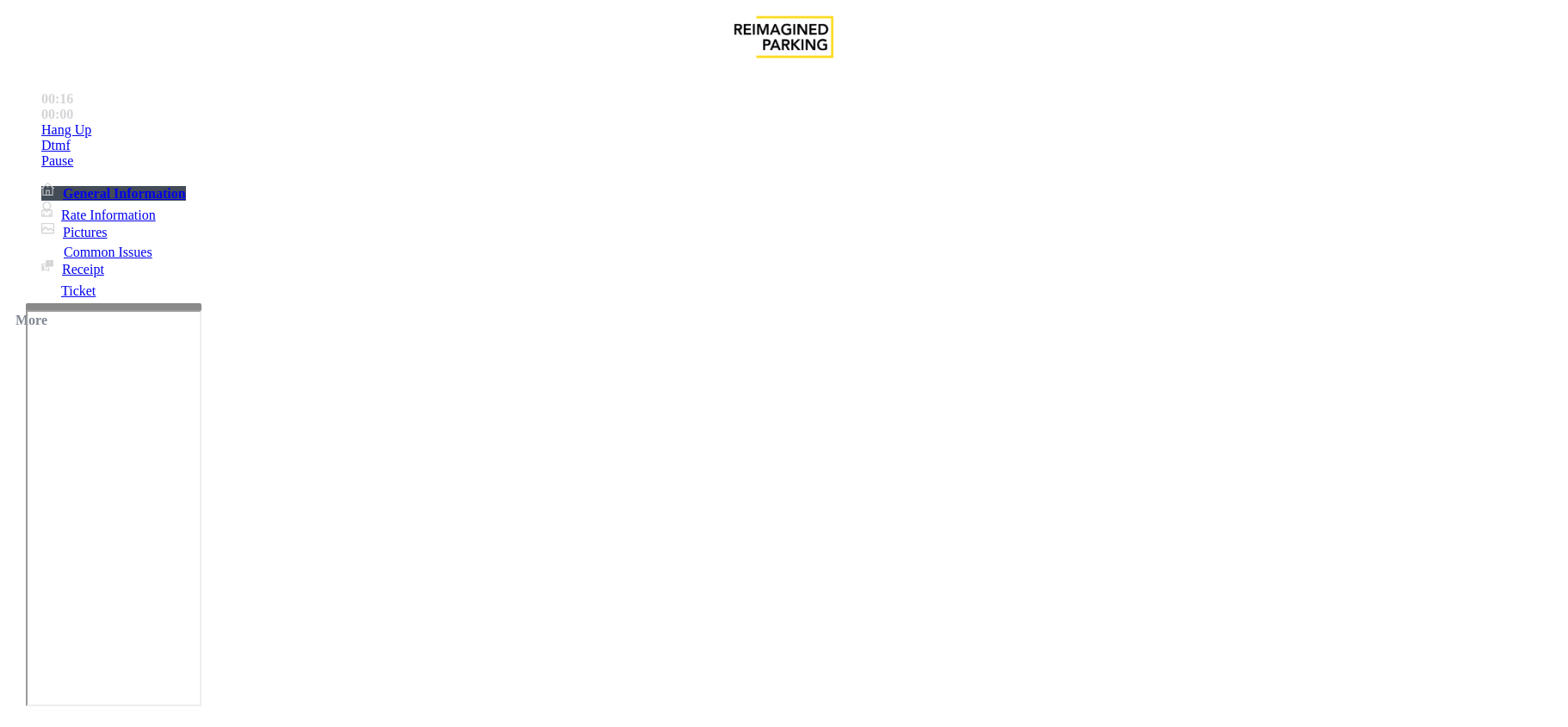 drag, startPoint x: 916, startPoint y: 527, endPoint x: 952, endPoint y: 546, distance: 40.70626 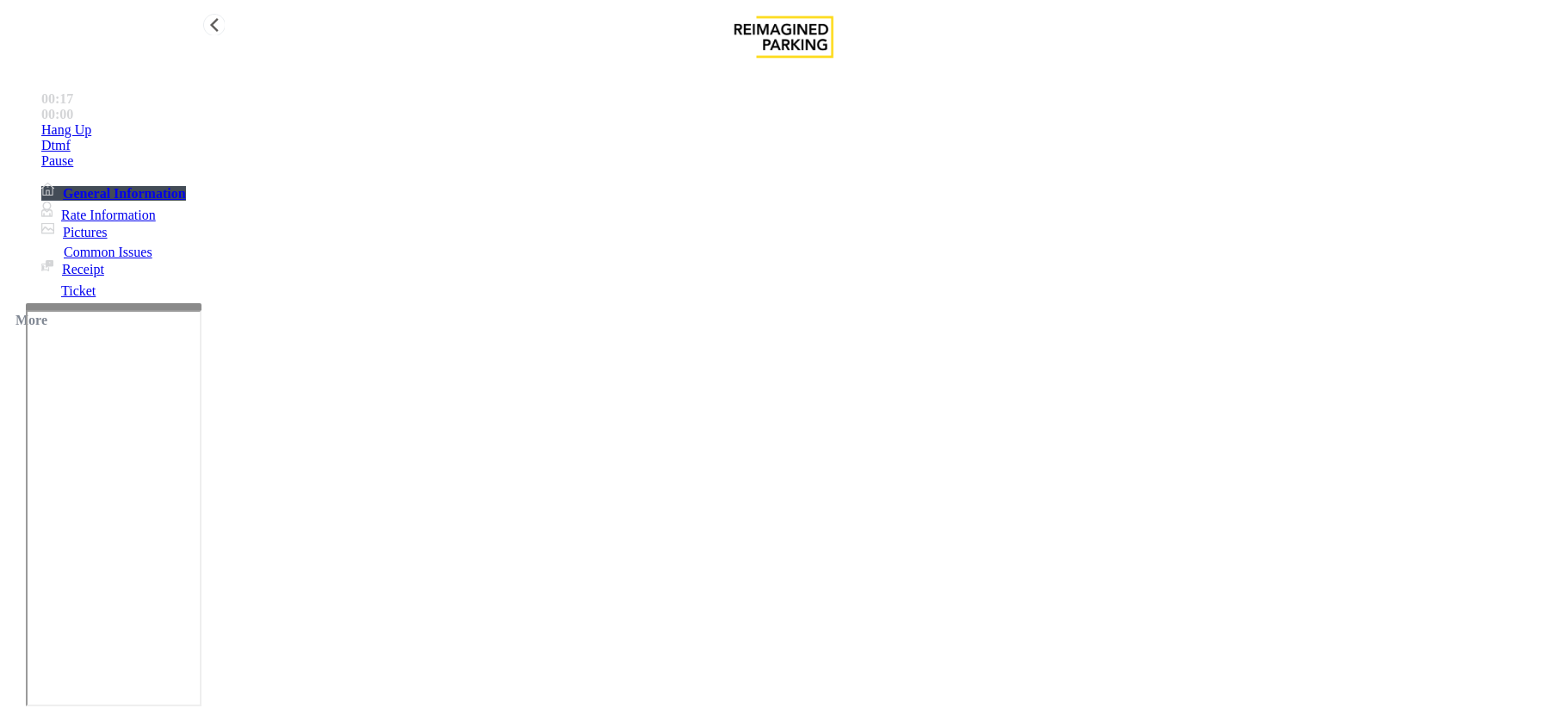 click on "Hang Up" at bounding box center [66, 130] 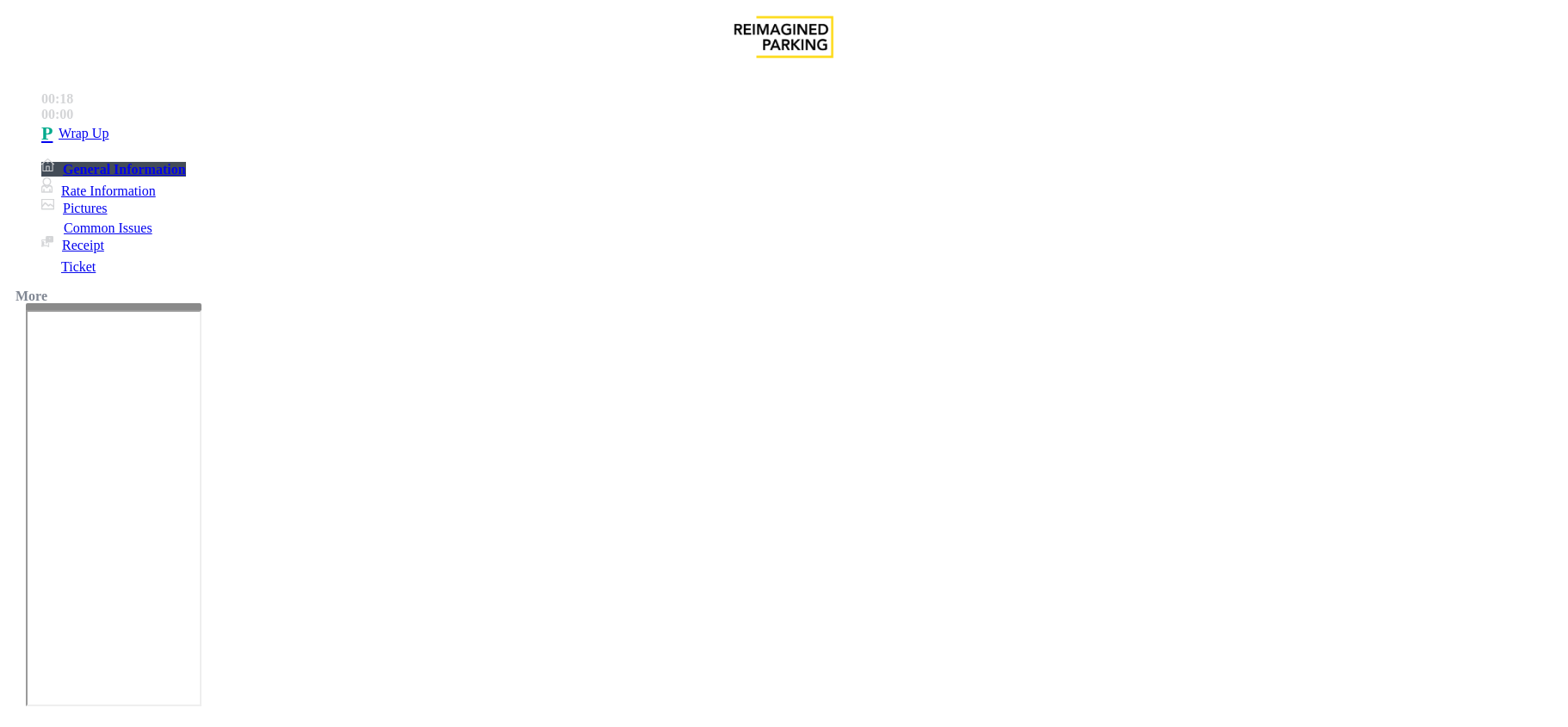 click on "No Assistance Needed" at bounding box center [945, 1289] 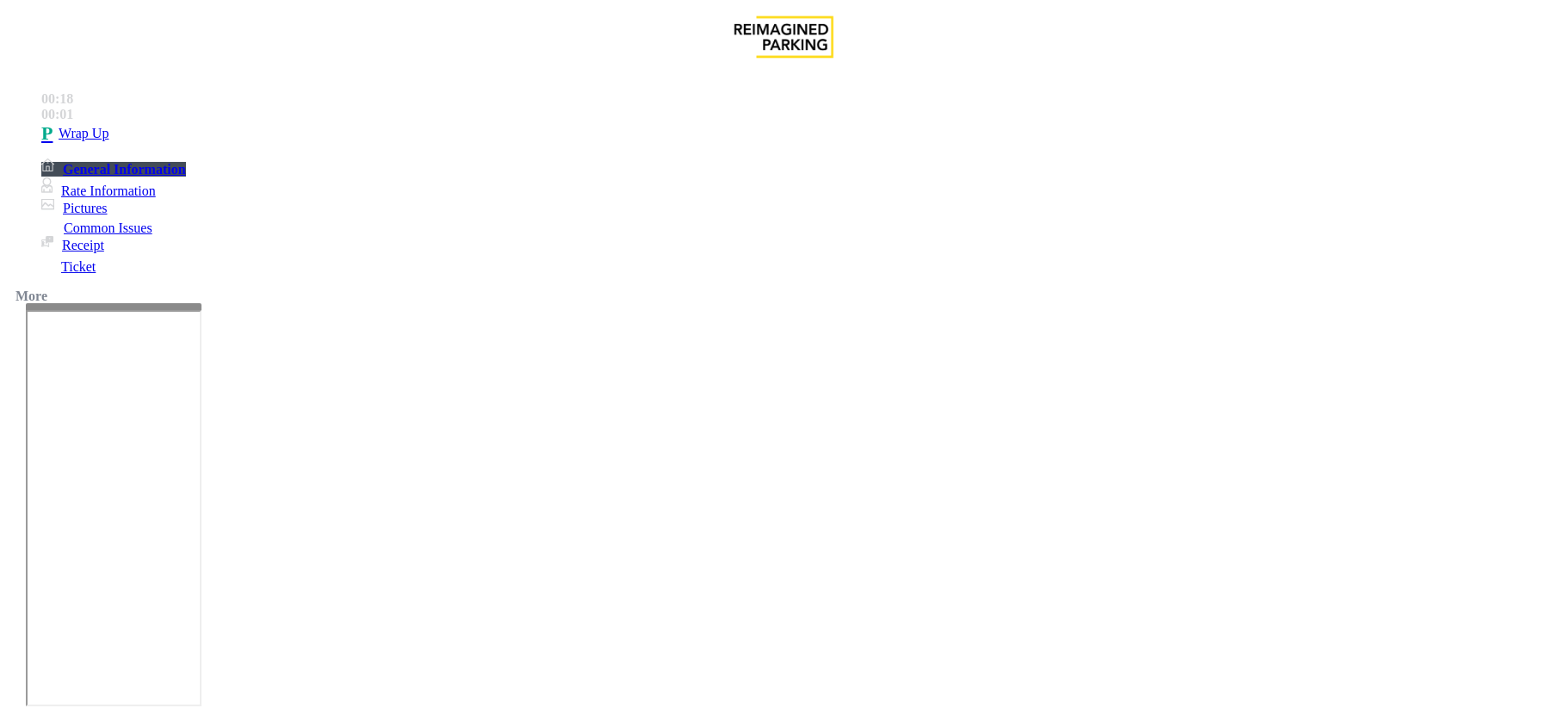 click on "No assistance needed" at bounding box center [784, 1277] 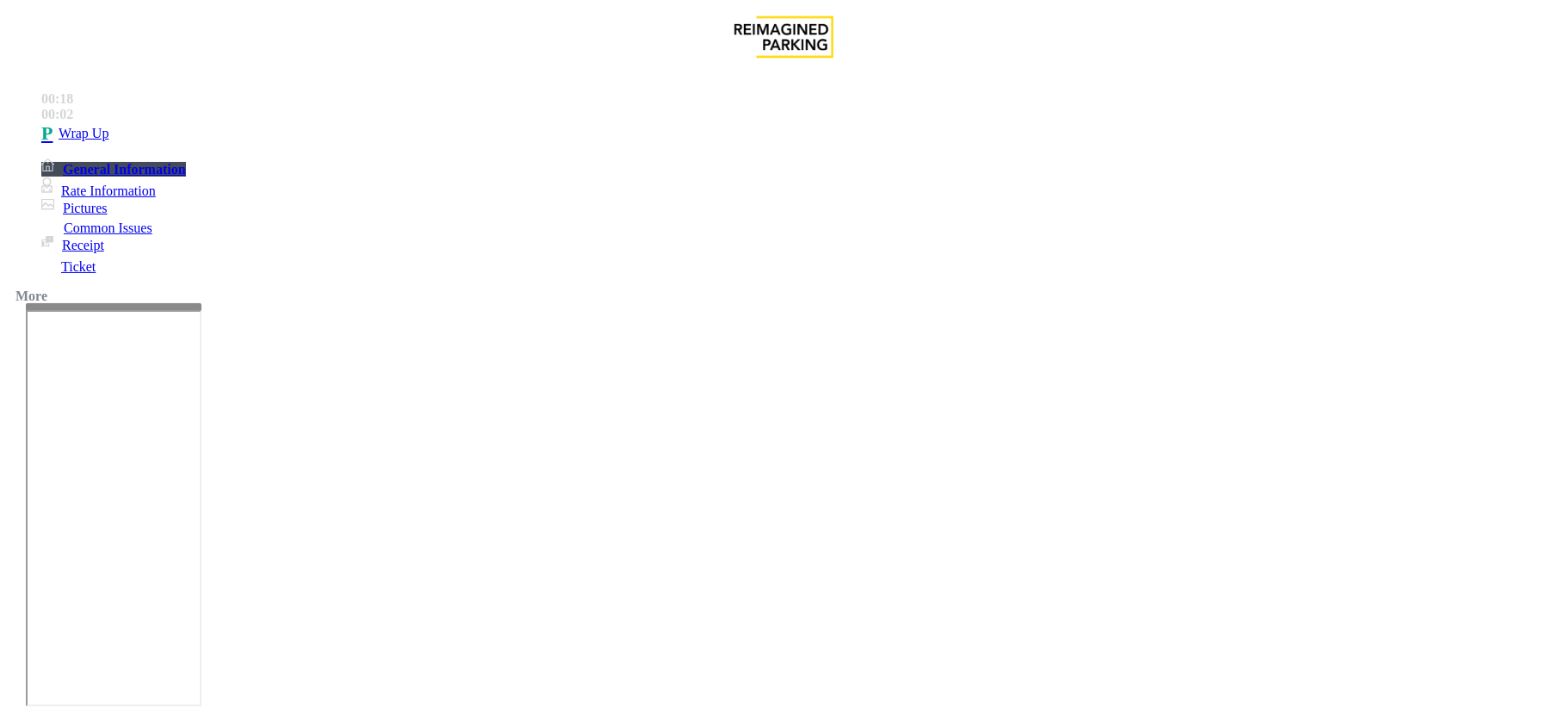 copy on "No assistance needed" 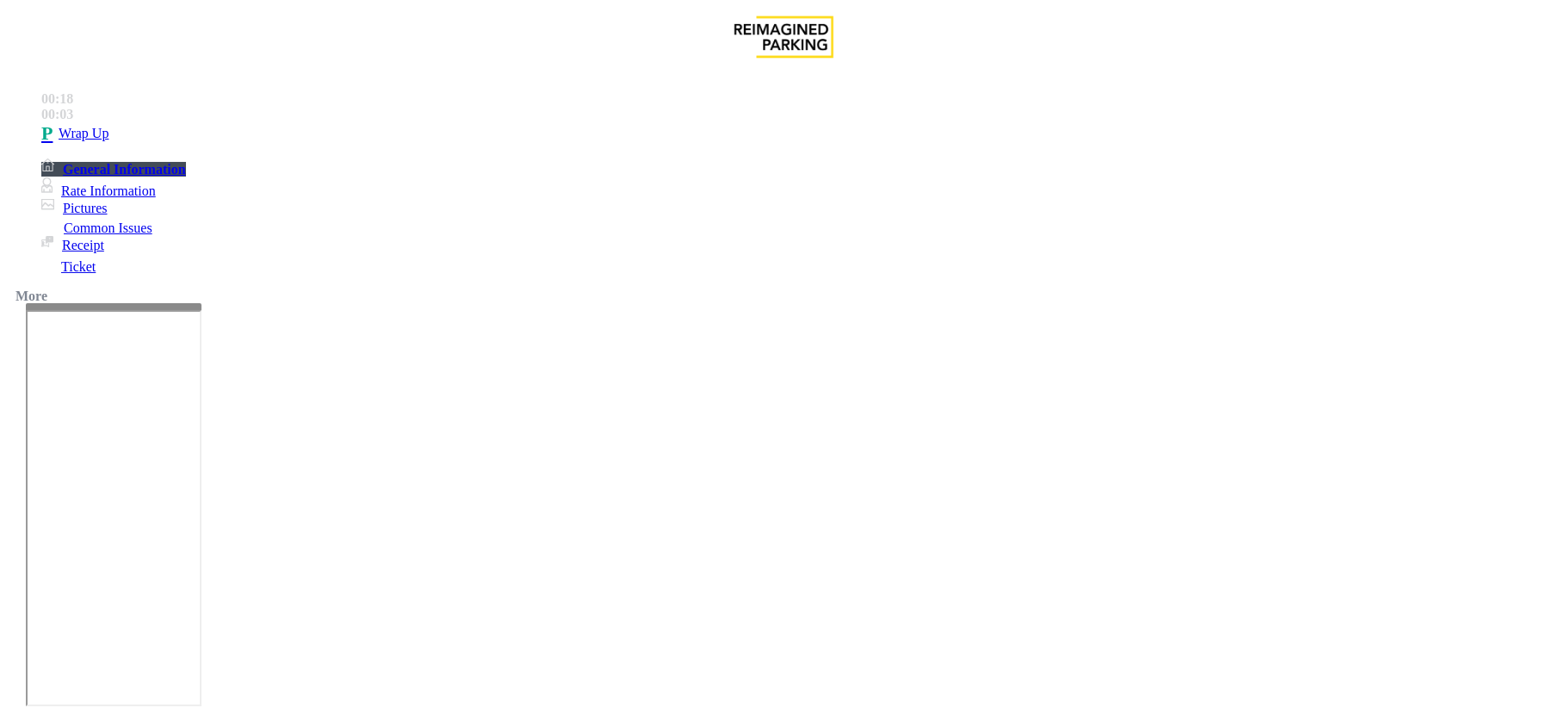 click at bounding box center (262, 1331) 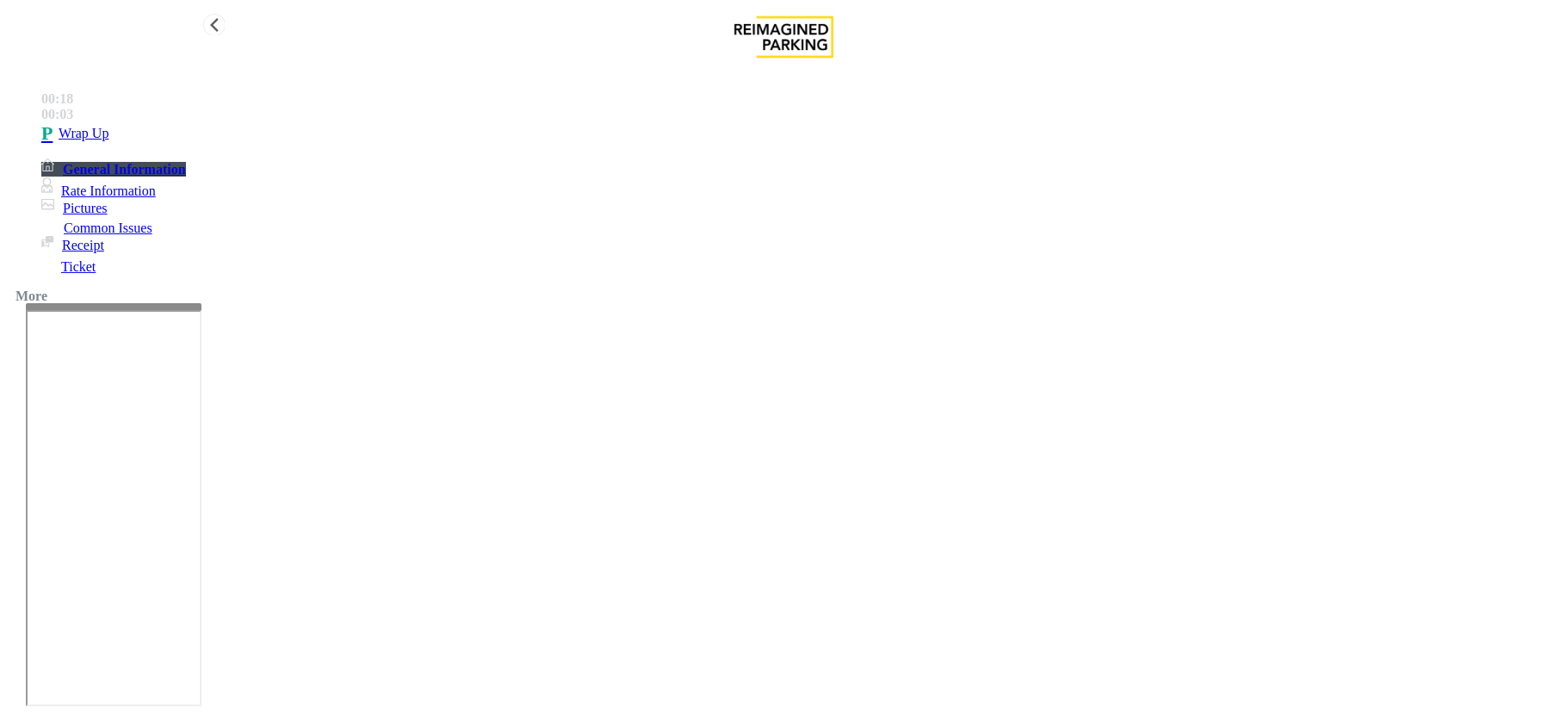 type on "**********" 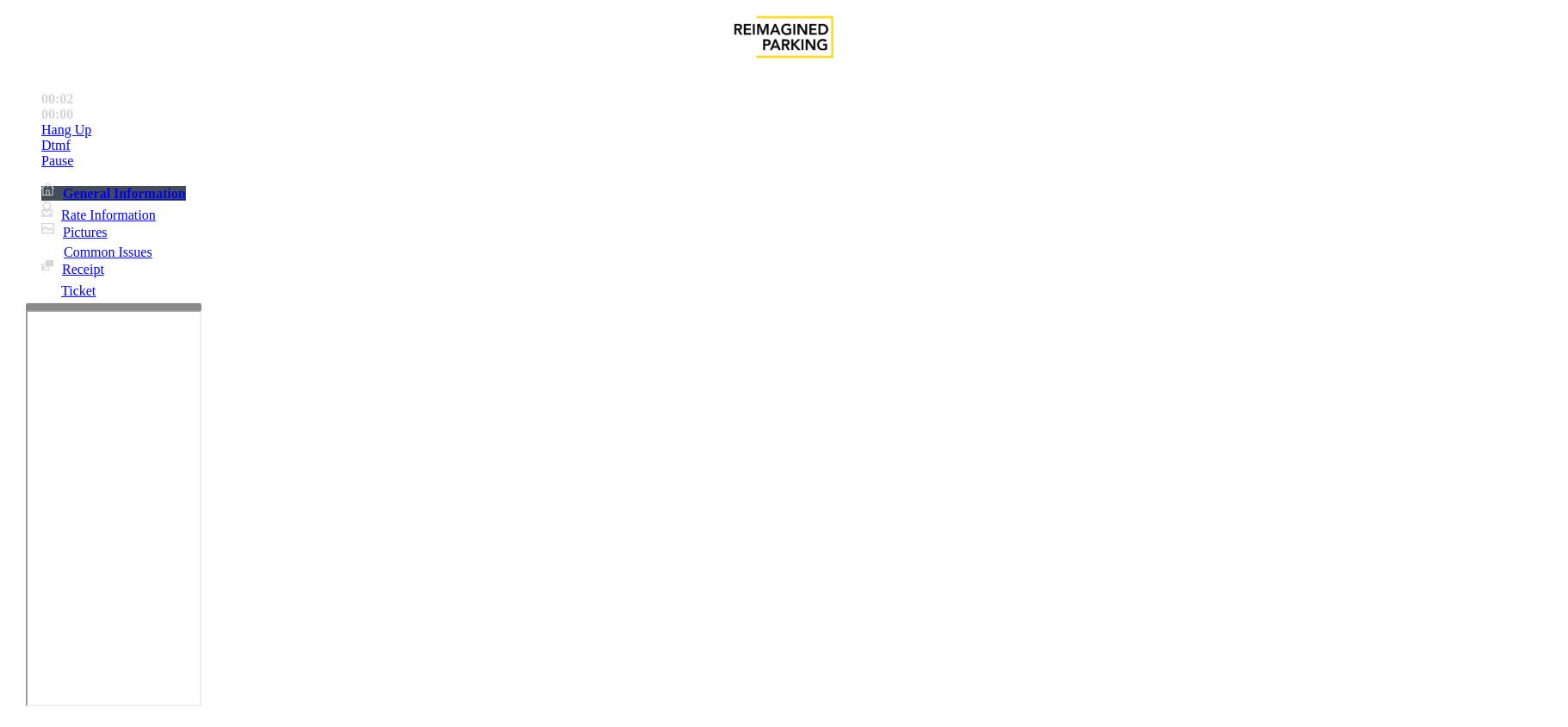scroll, scrollTop: 345, scrollLeft: 0, axis: vertical 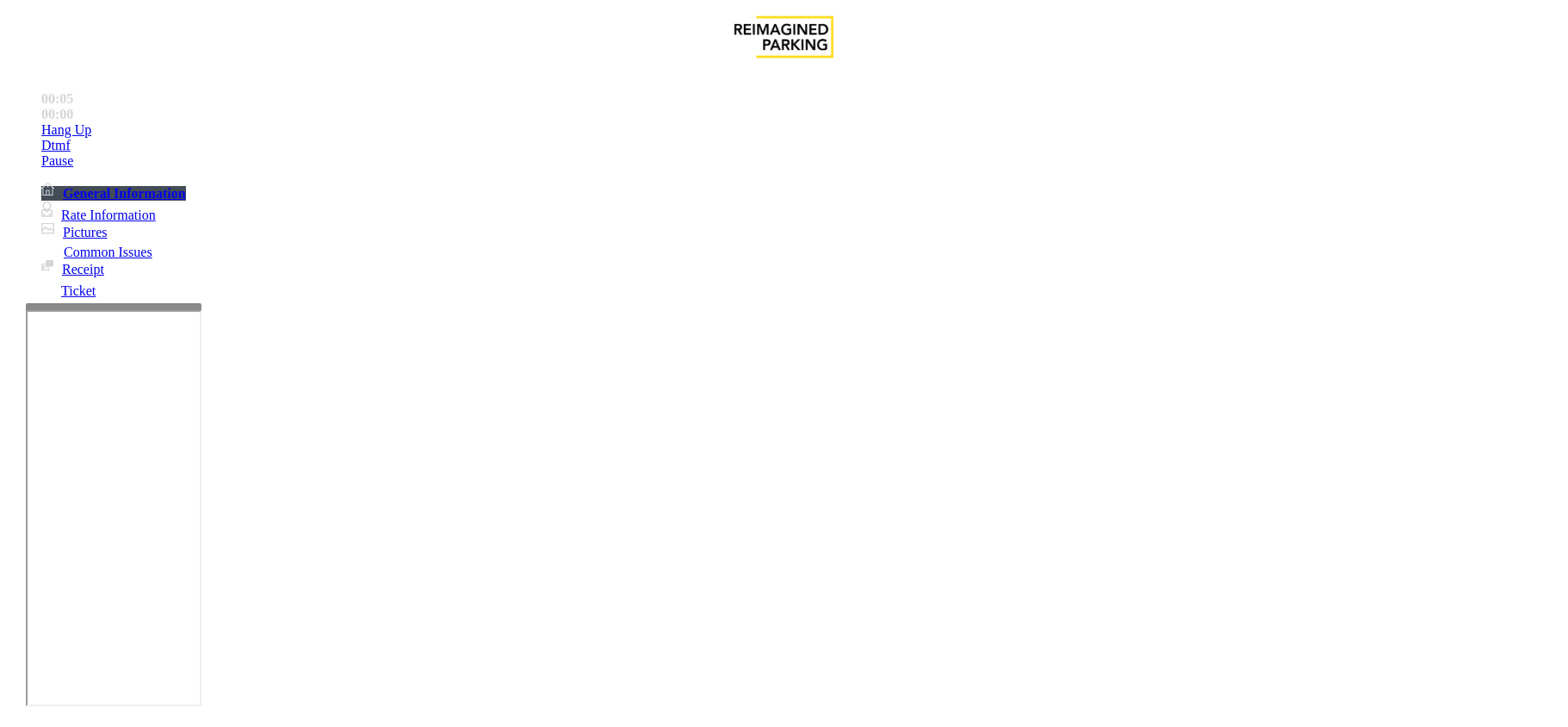 click on "Services" at bounding box center [592, 1289] 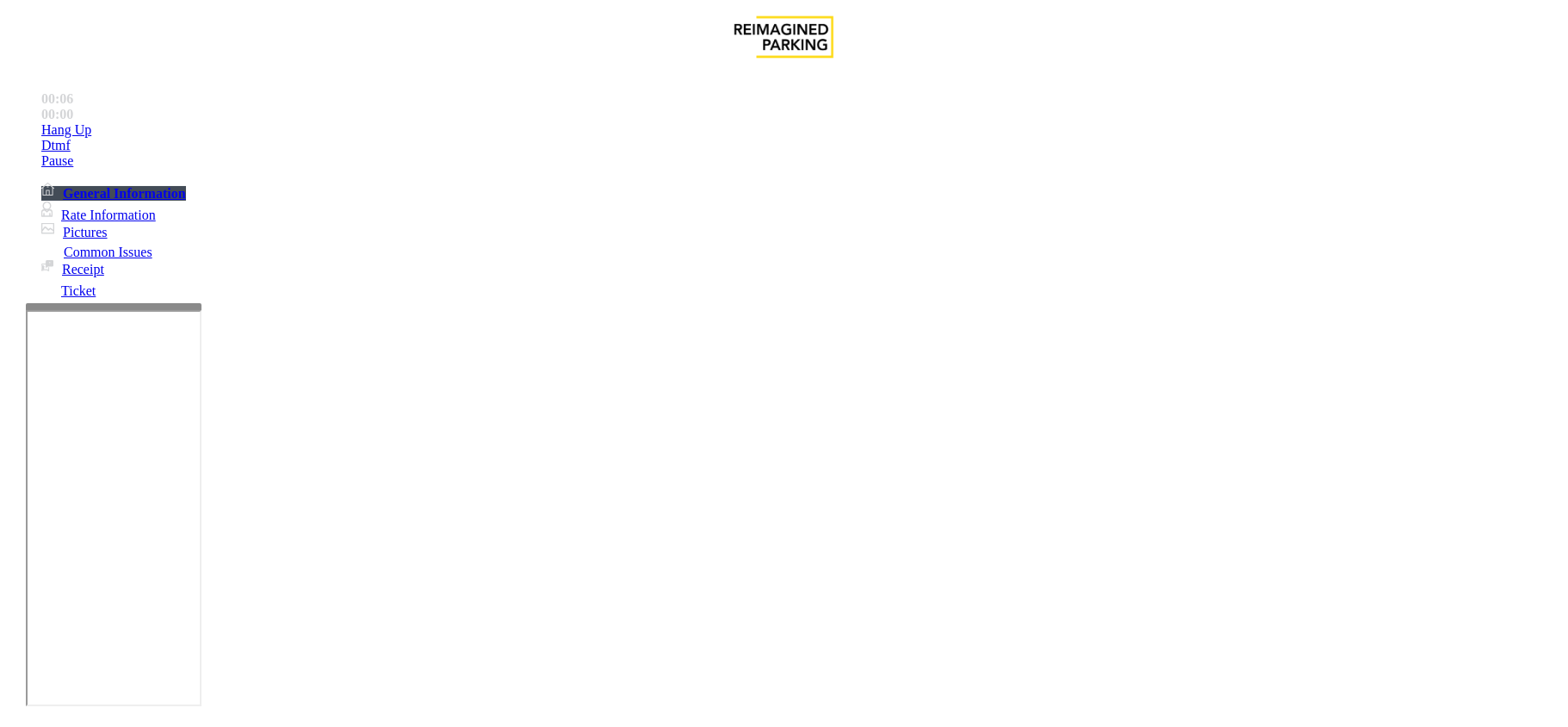 click on "Online Reservations" at bounding box center [455, 1289] 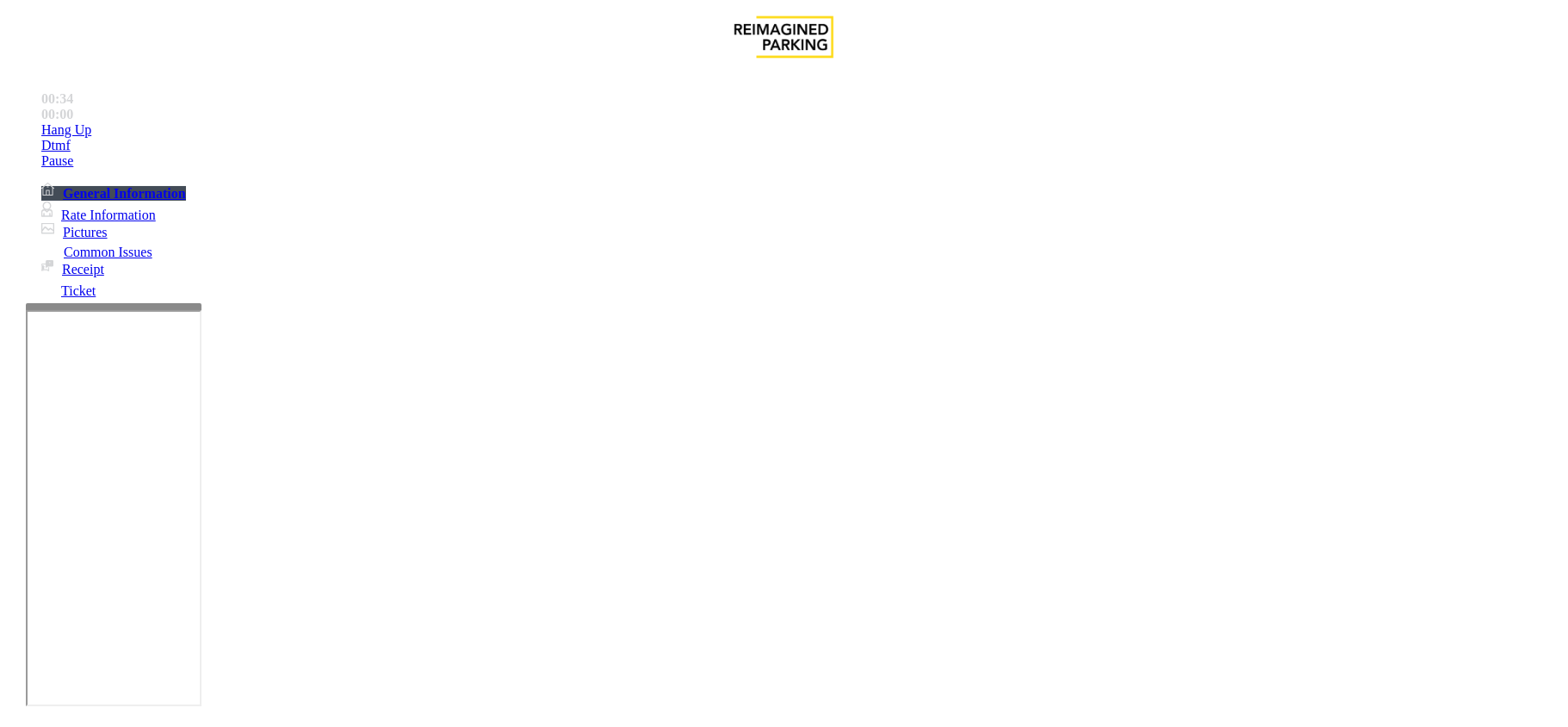 click on "Vend Gate" at bounding box center [59, 1710] 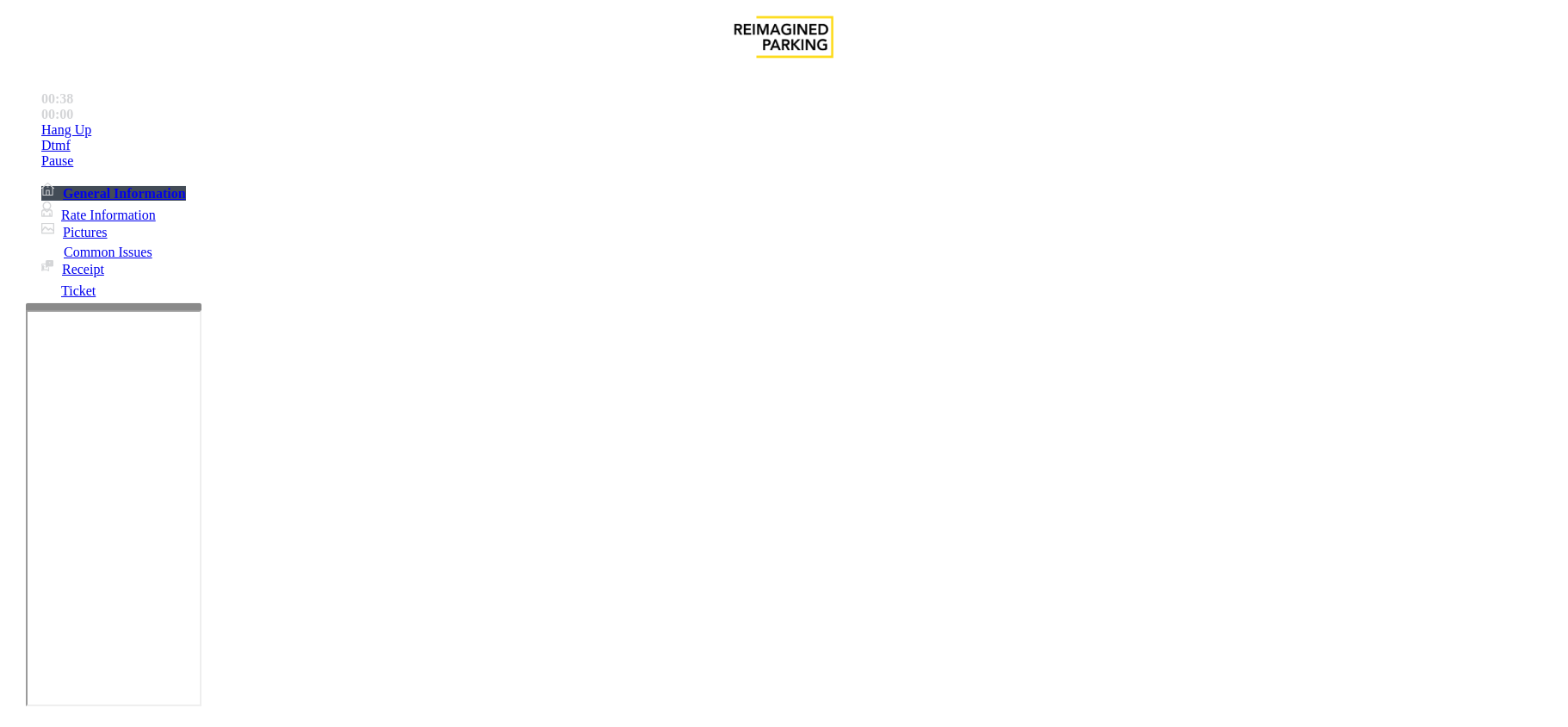 click at bounding box center [253, 1629] 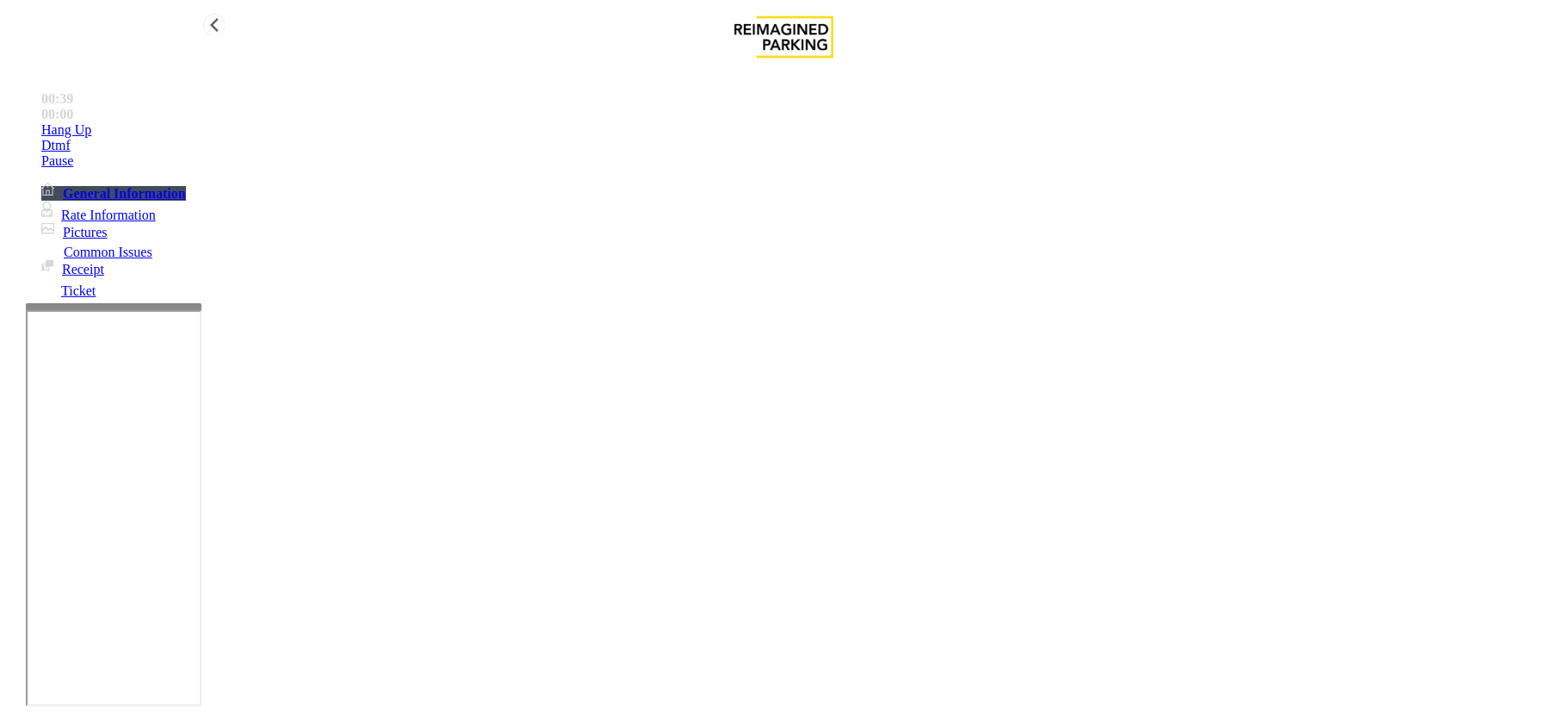 type on "**********" 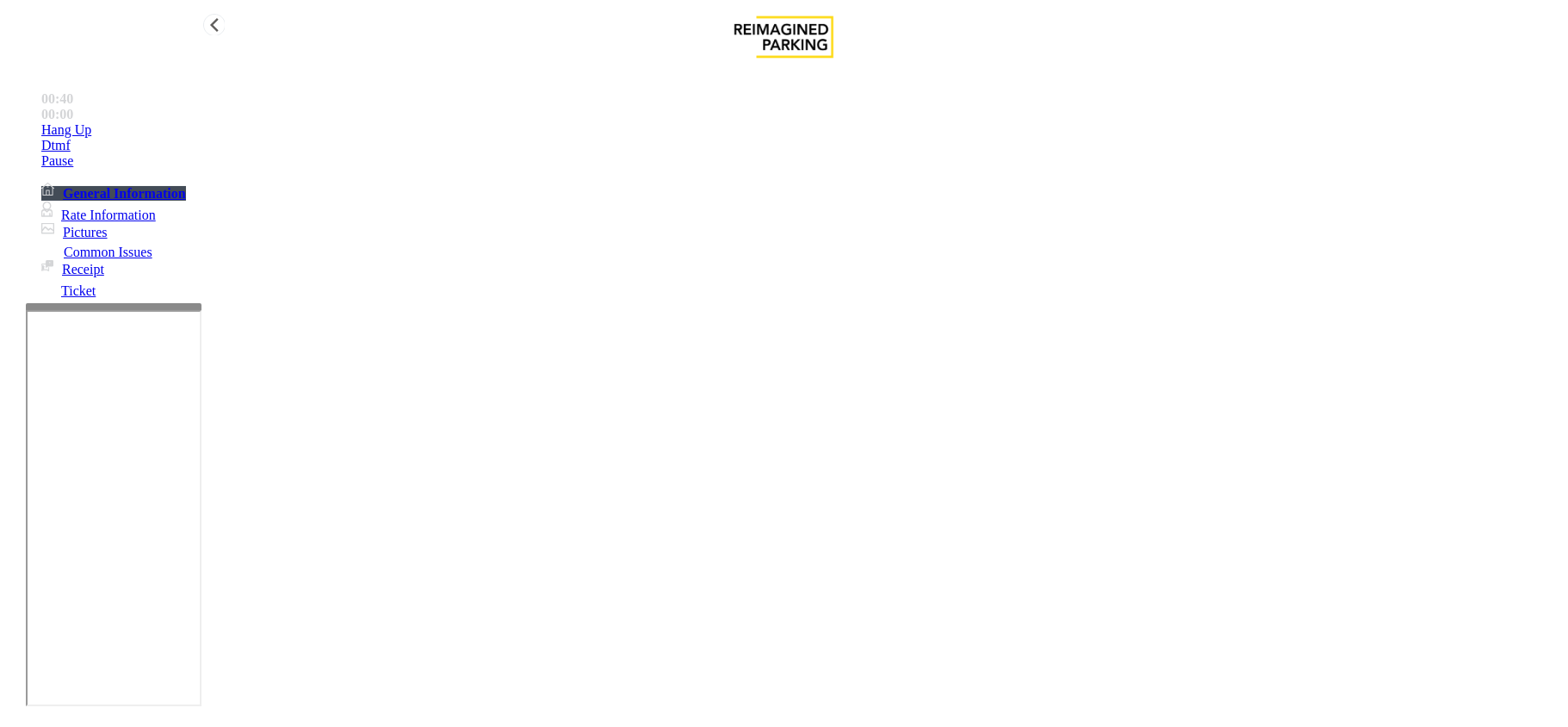 click on "Hang Up" at bounding box center [66, 130] 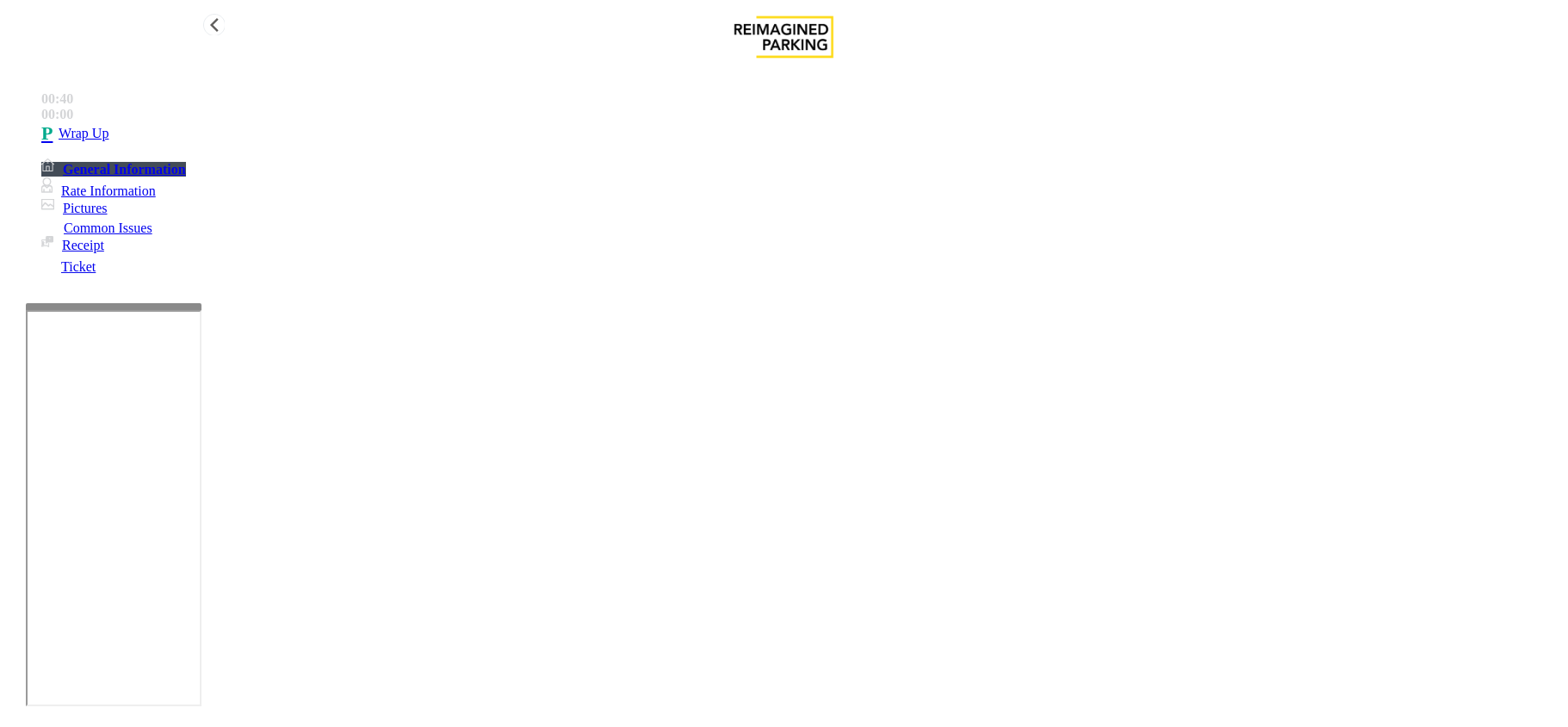 click on "Wrap Up" at bounding box center [84, 134] 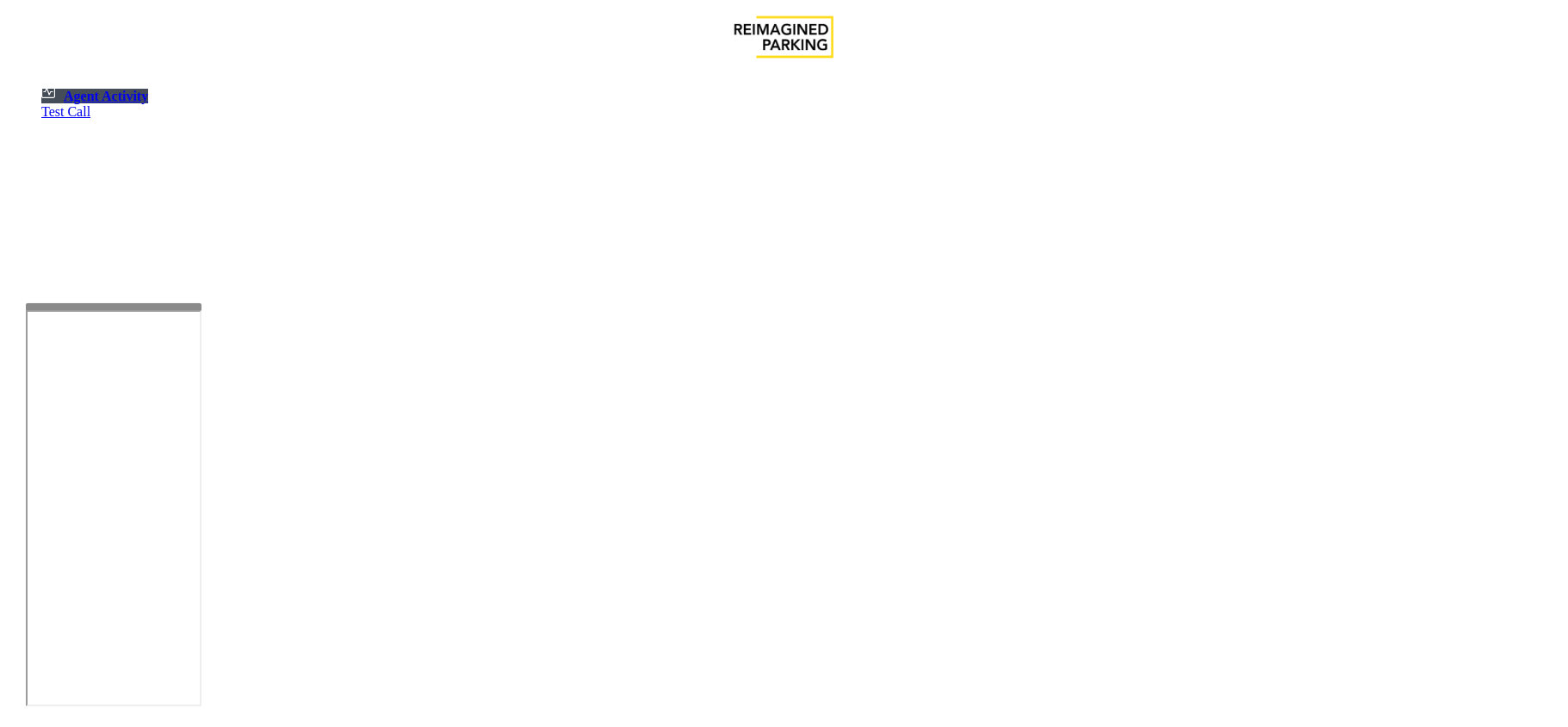 click at bounding box center (114, 508) 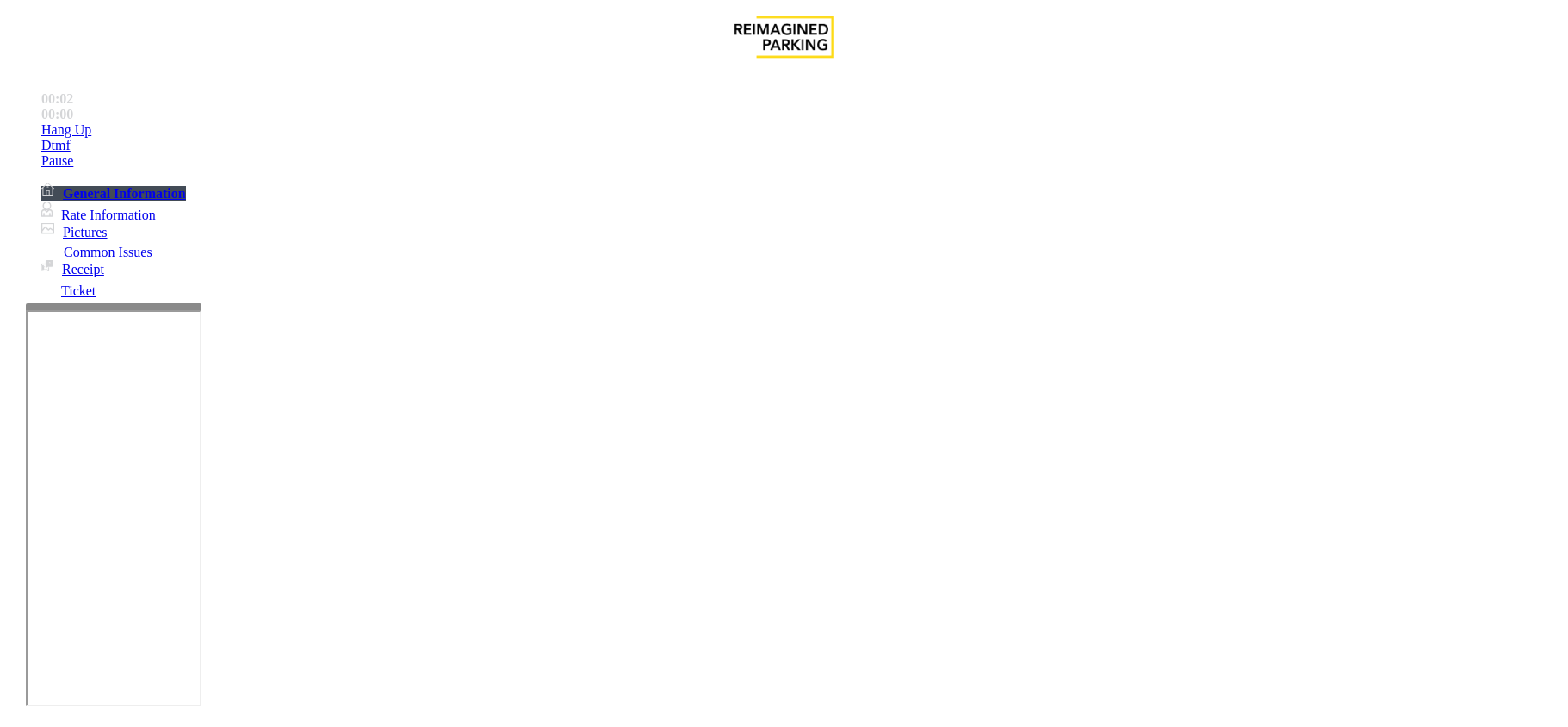 scroll, scrollTop: 0, scrollLeft: 0, axis: both 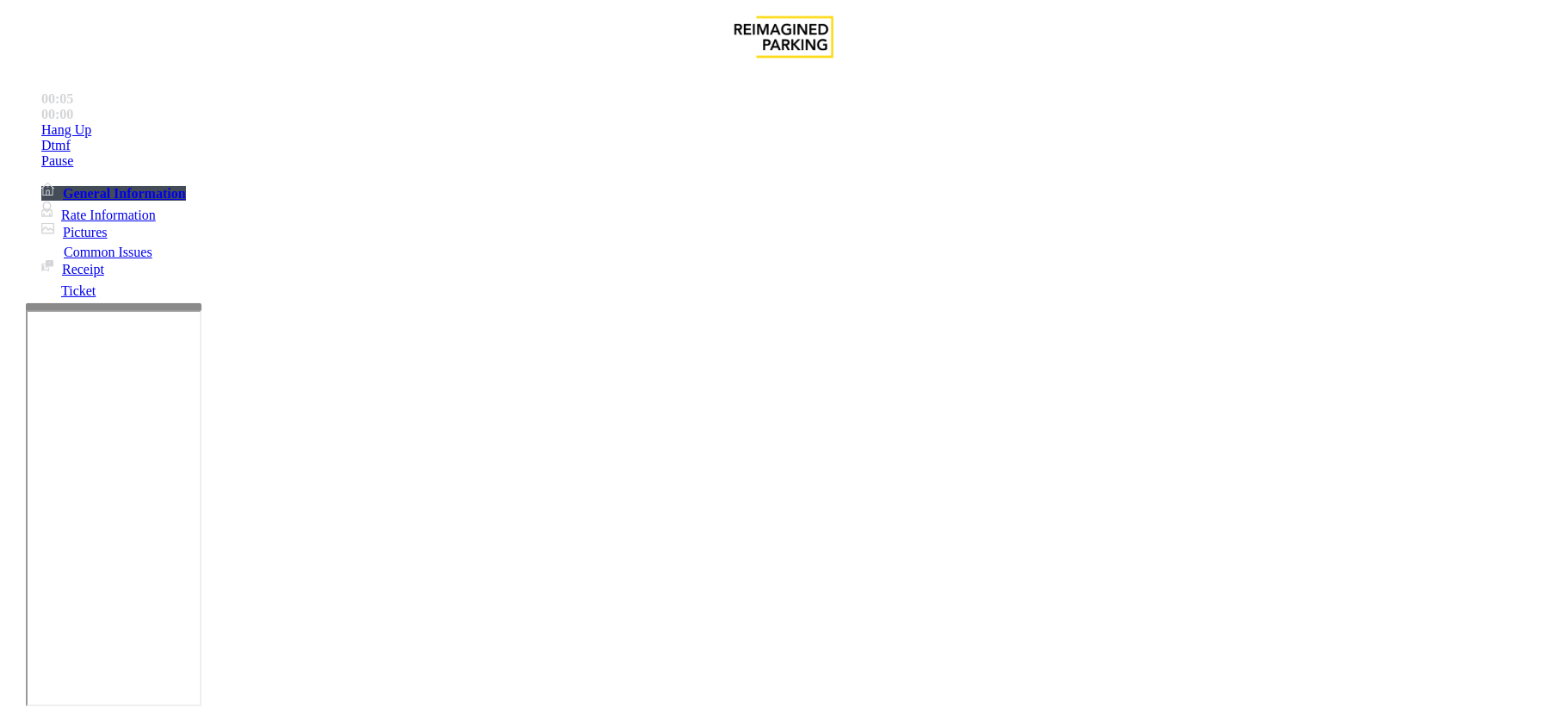 click at bounding box center (127, 2493) 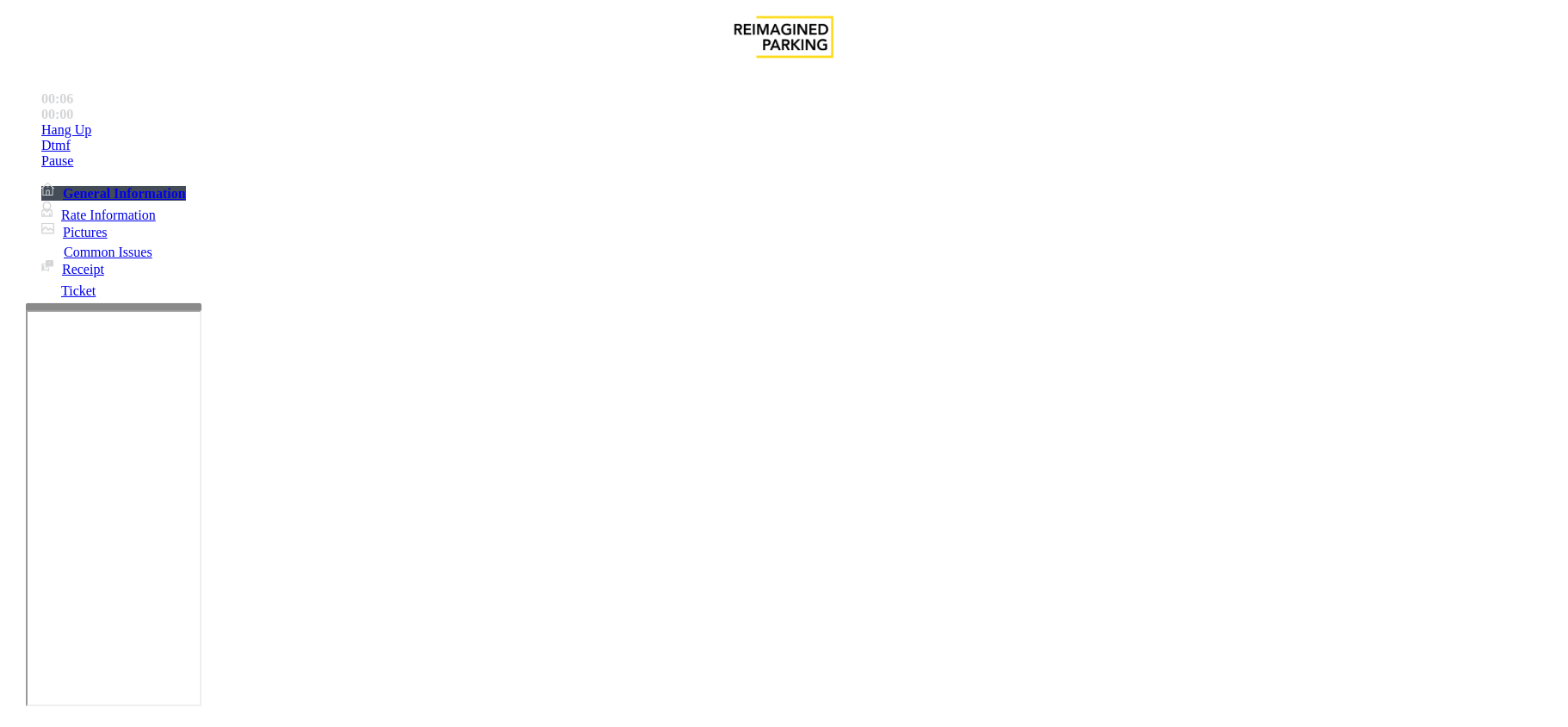 click on "LAN20000500 - MODERA MIDTOWN" at bounding box center [47, 2464] 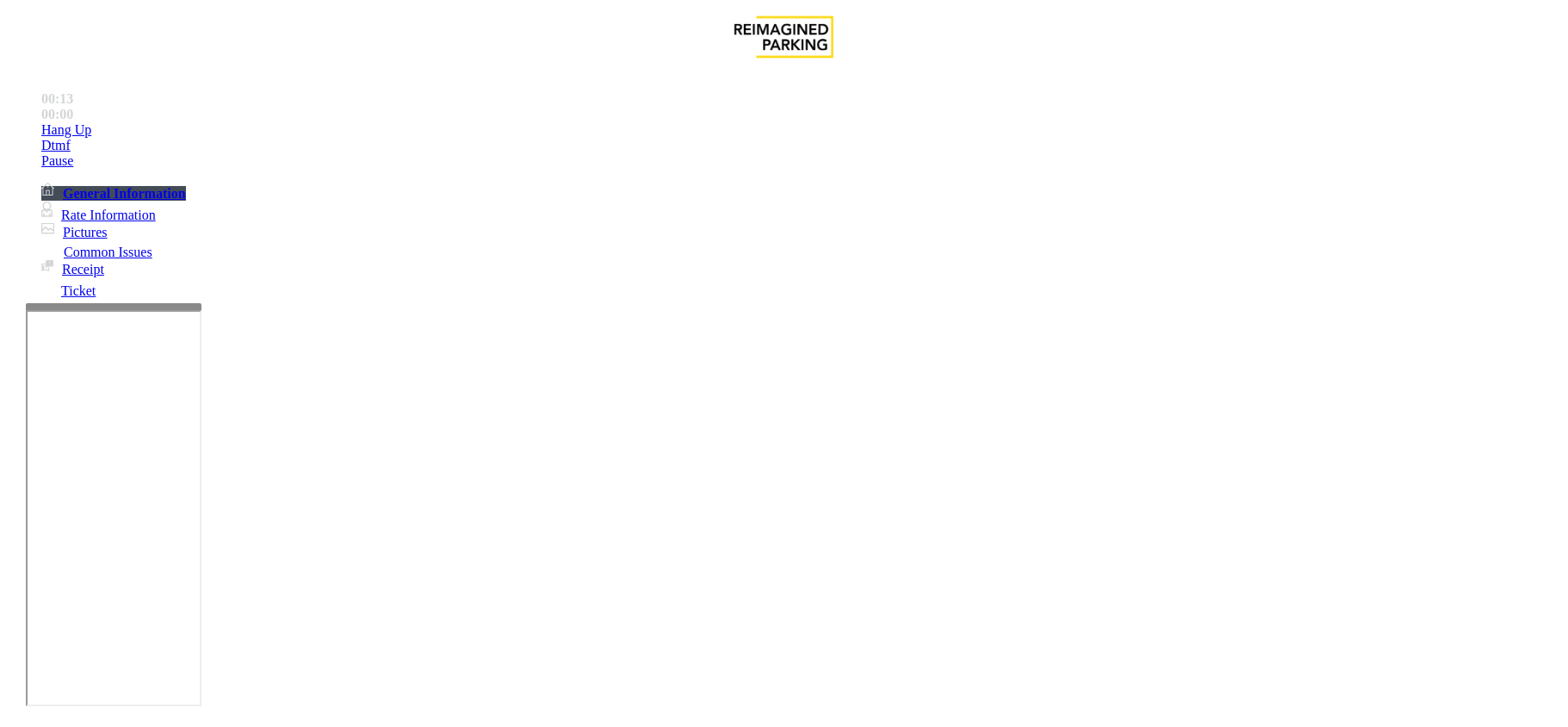 drag, startPoint x: 449, startPoint y: 487, endPoint x: 414, endPoint y: 382, distance: 110.67972 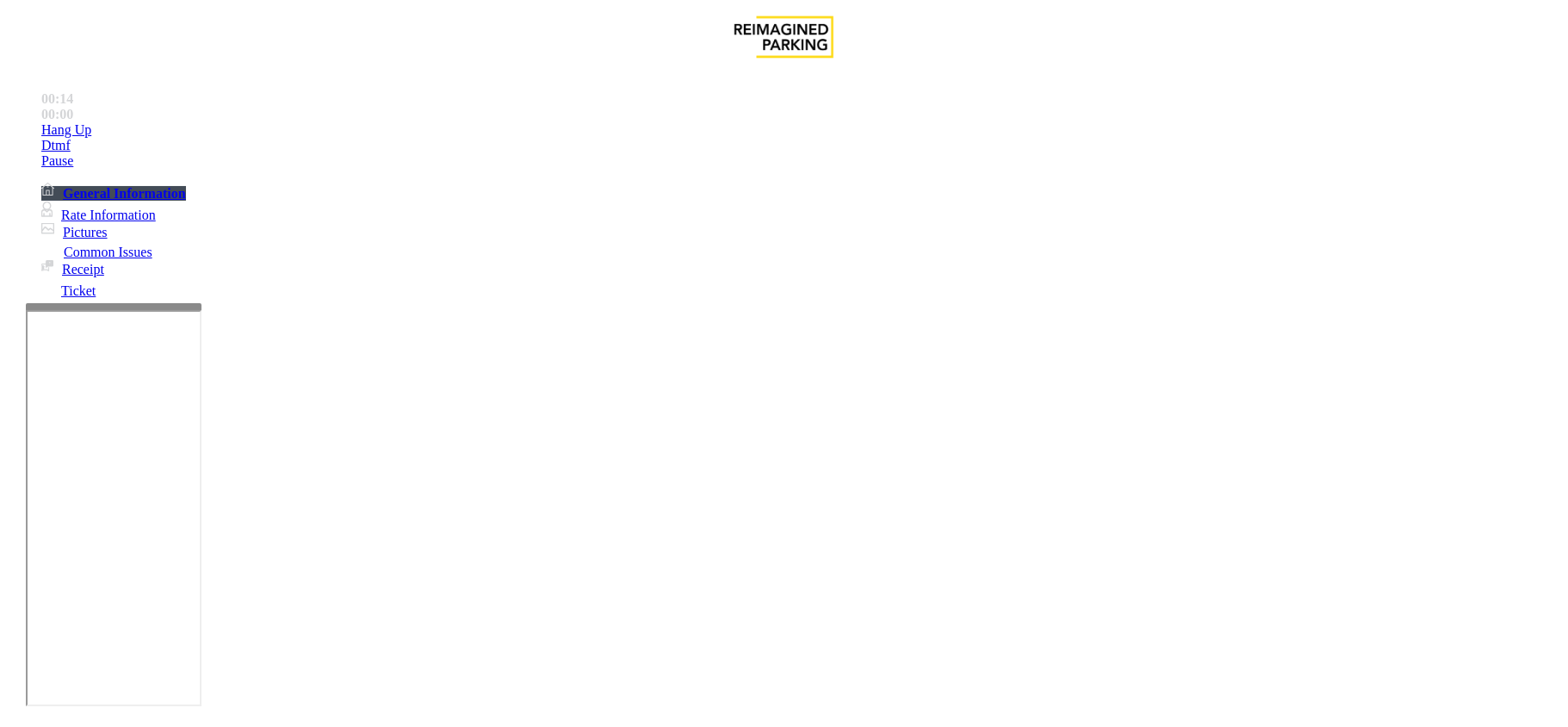 click on "No Response/Unable to hear parker" at bounding box center [784, 1277] 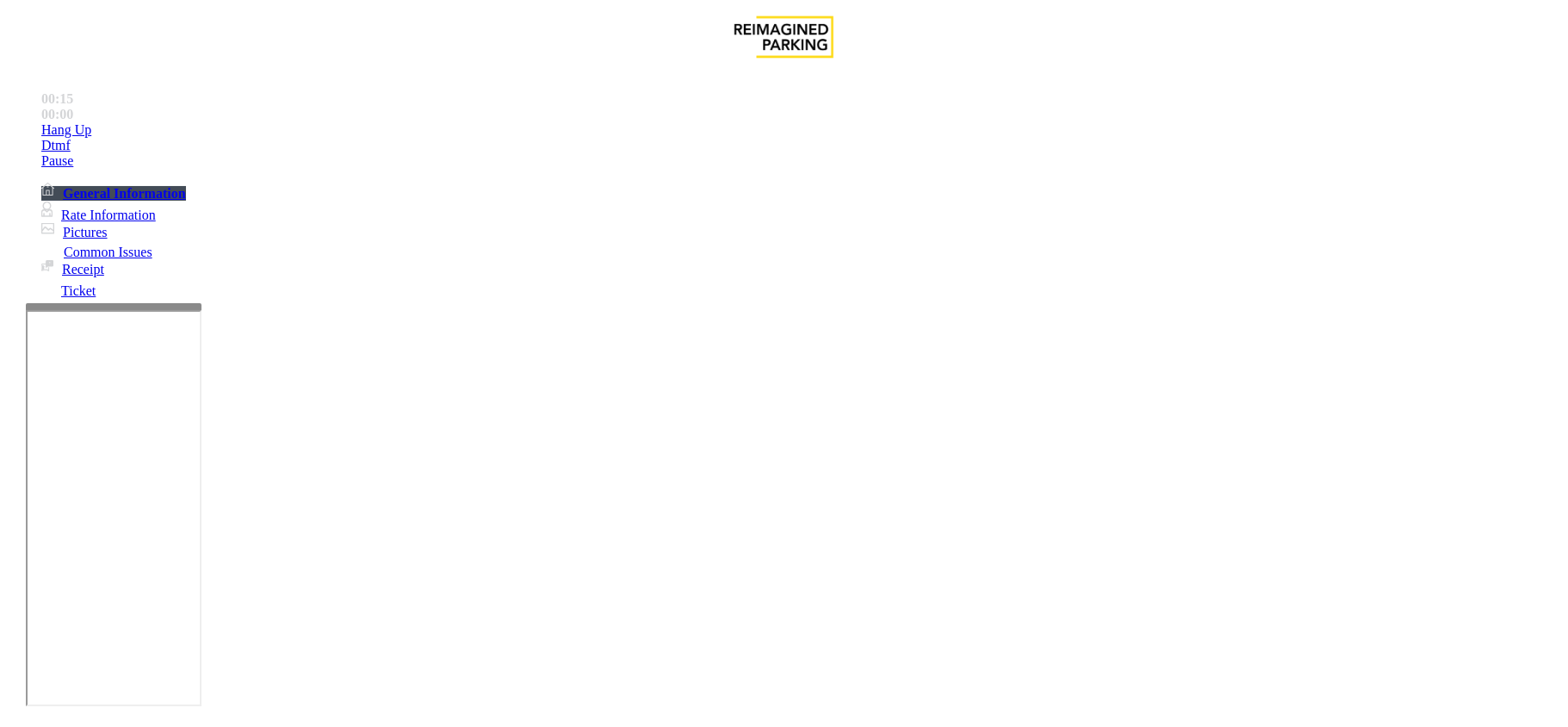 copy on "No Response/Unable to hear parker" 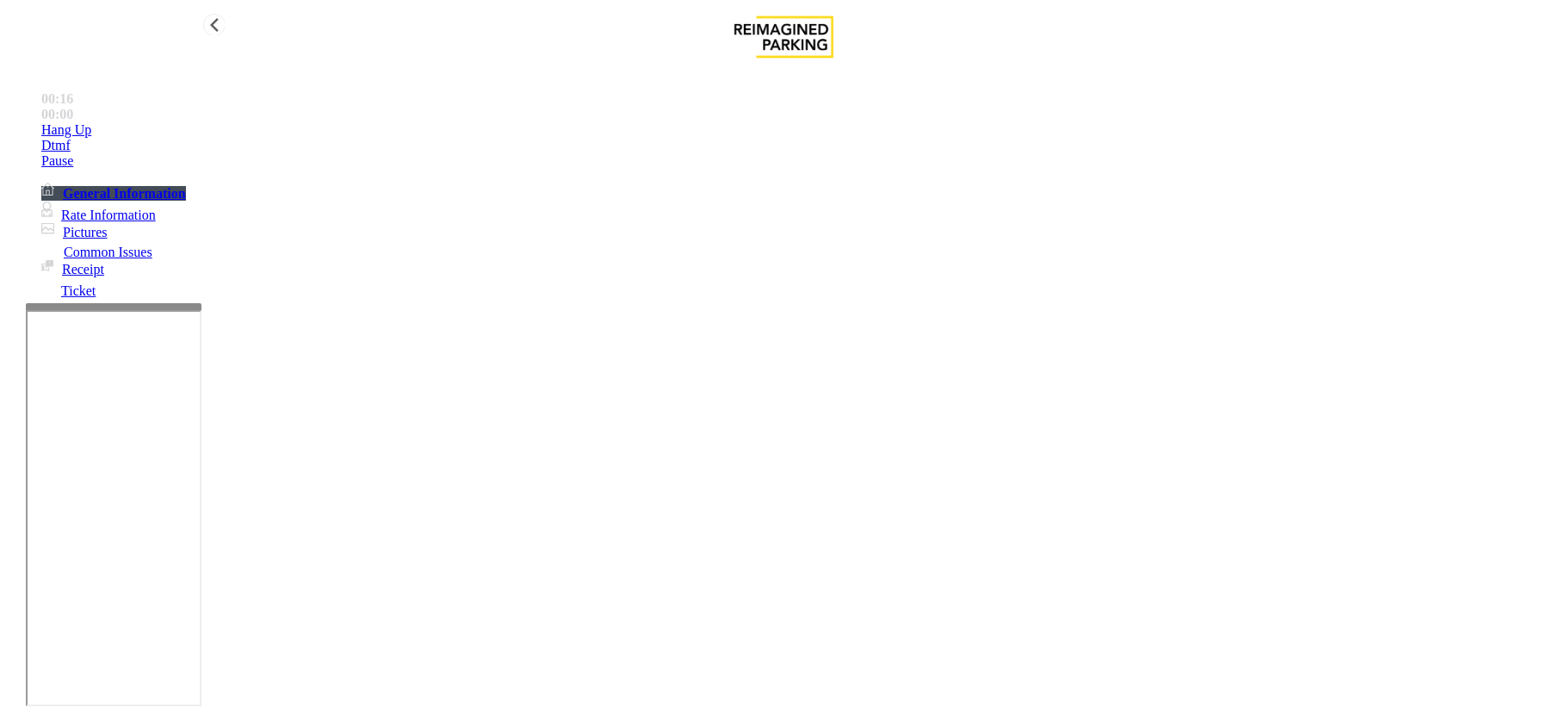 type on "**********" 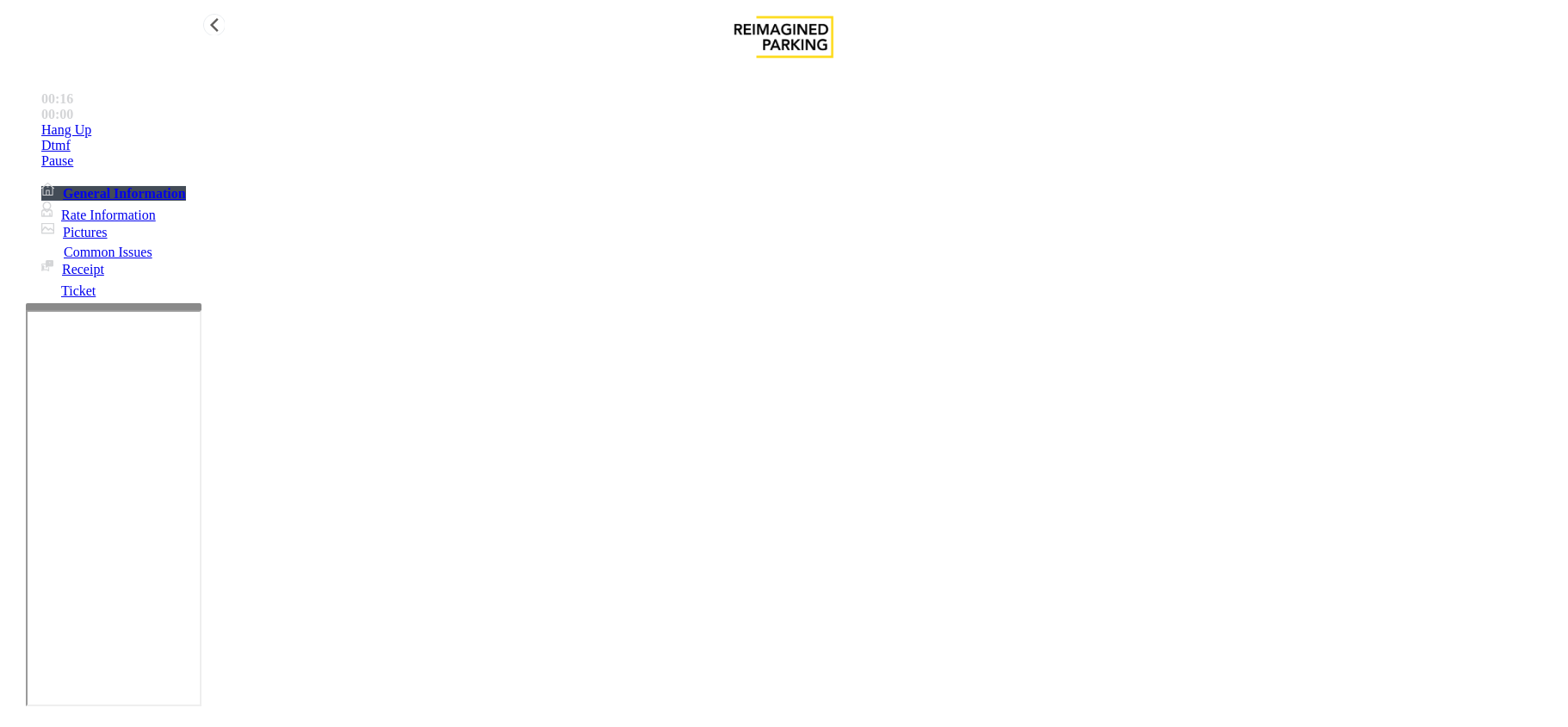 click on "Hang Up" at bounding box center [801, 130] 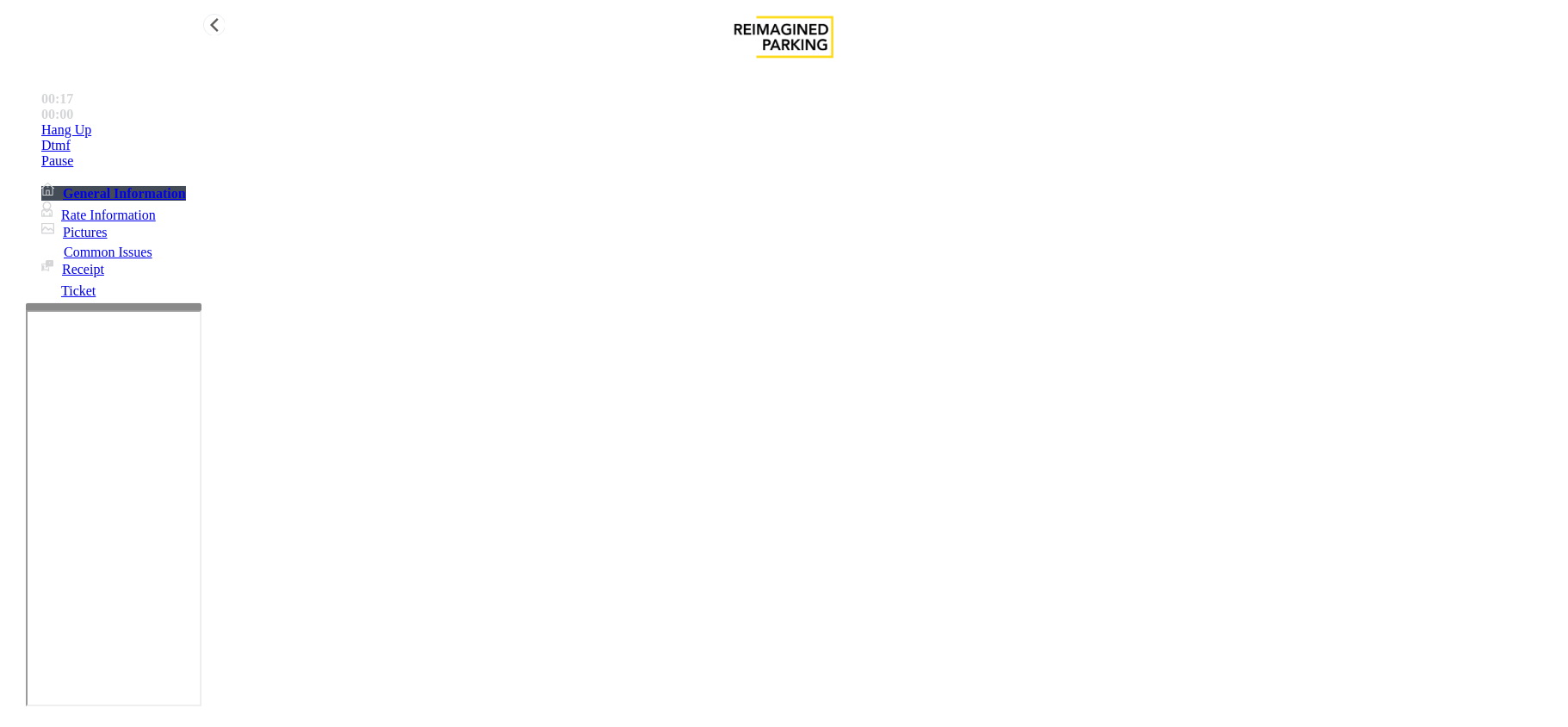 click on "Hang Up" at bounding box center [801, 130] 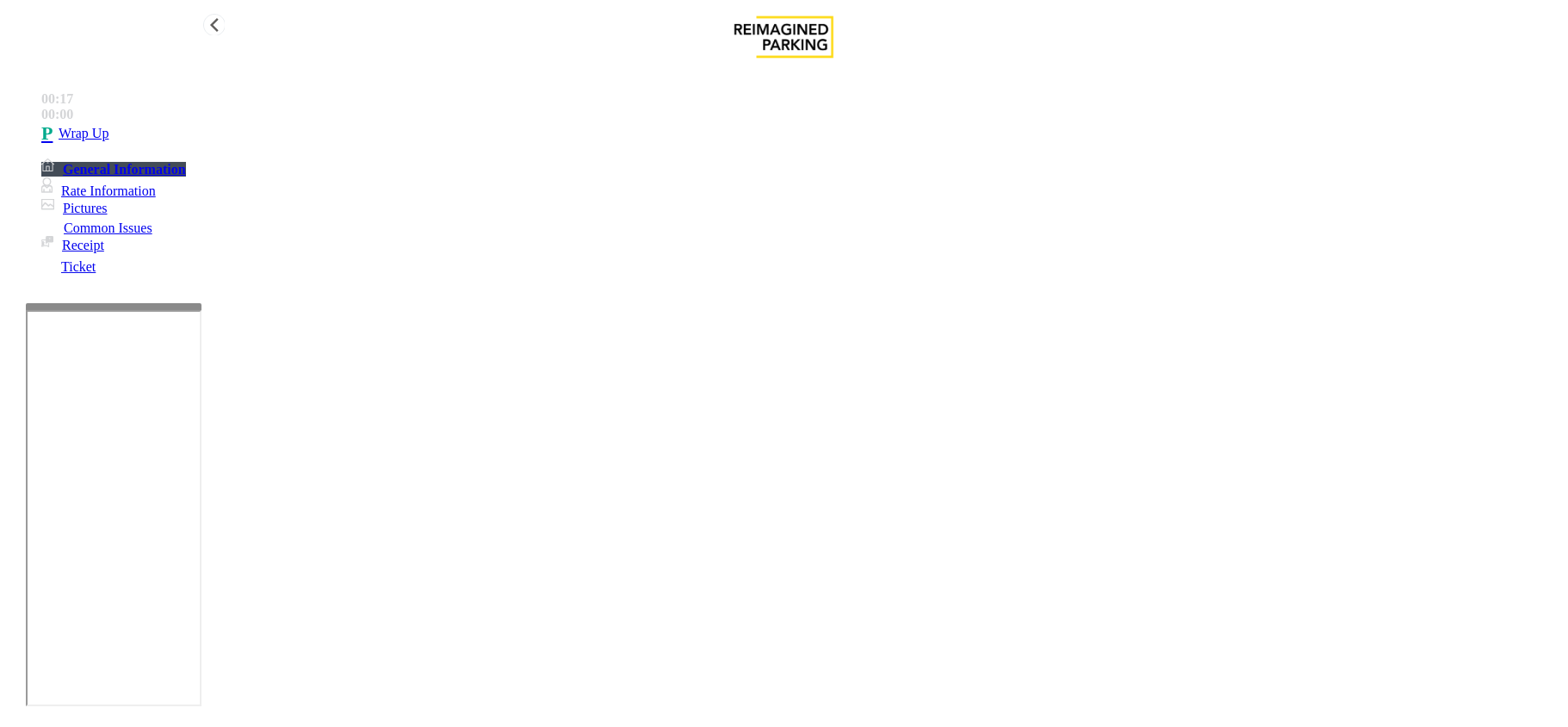 click on "Wrap Up" at bounding box center (801, 134) 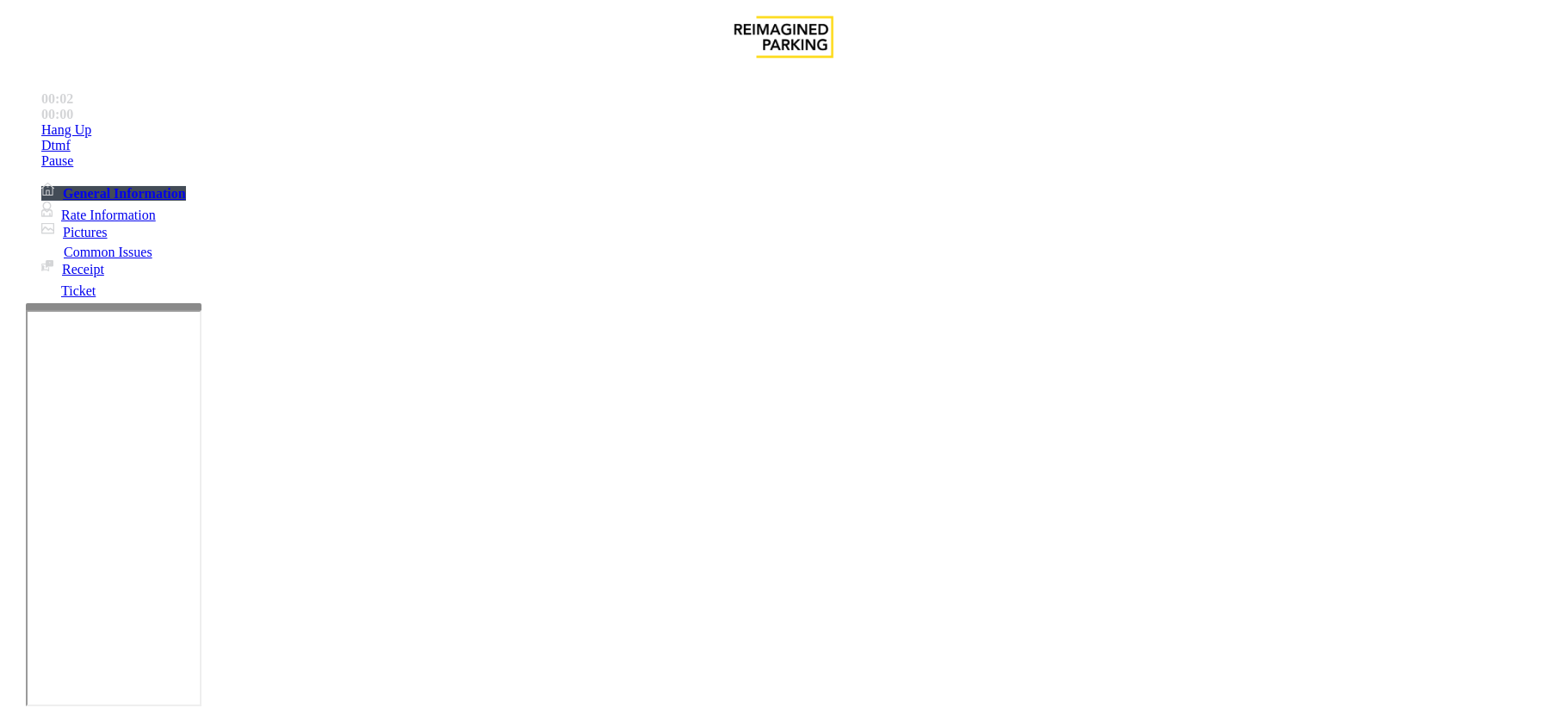 scroll, scrollTop: 229, scrollLeft: 0, axis: vertical 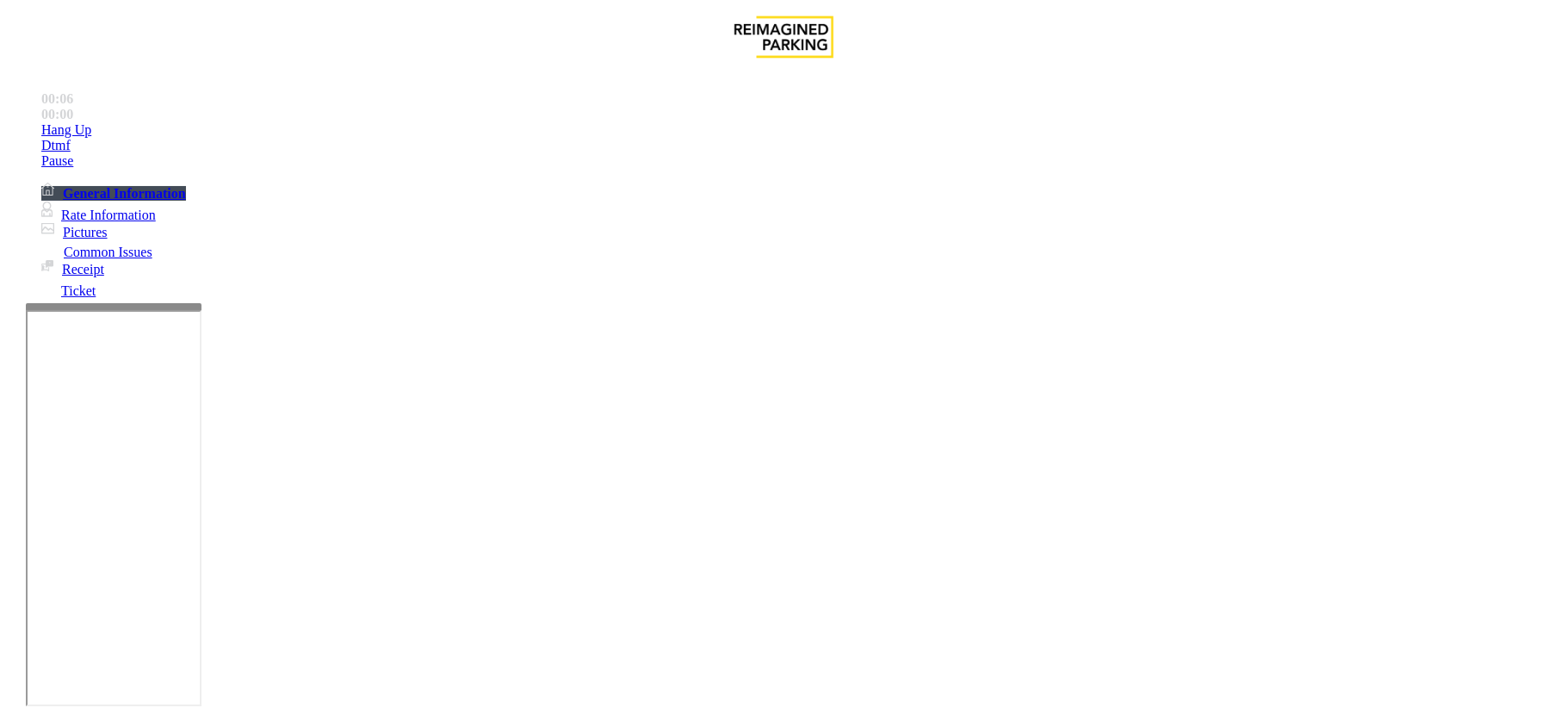 drag, startPoint x: 515, startPoint y: 170, endPoint x: 517, endPoint y: 183, distance: 13.152946 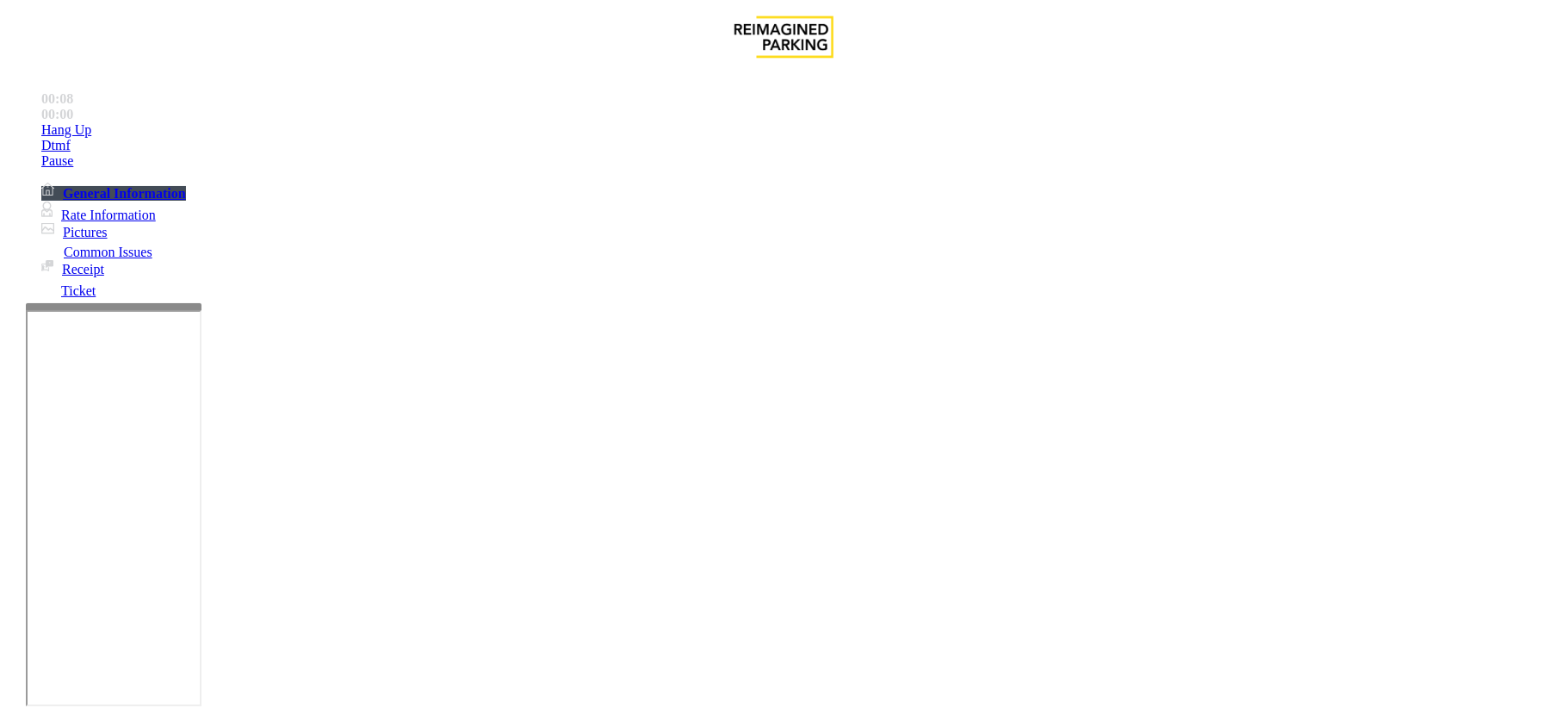 click on "Ticket Paid" at bounding box center (345, 1289) 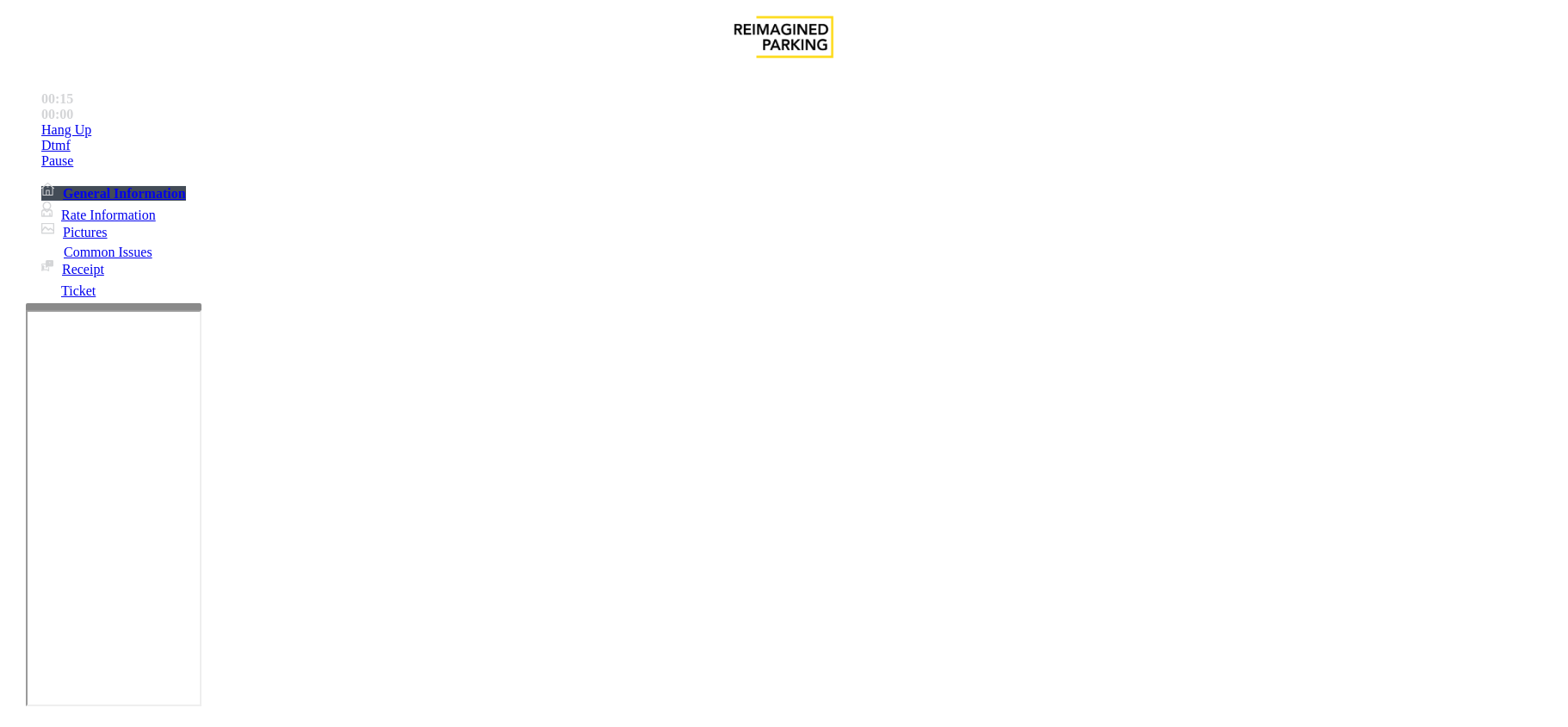 click on "Ticket Issue" at bounding box center (82, 1261) 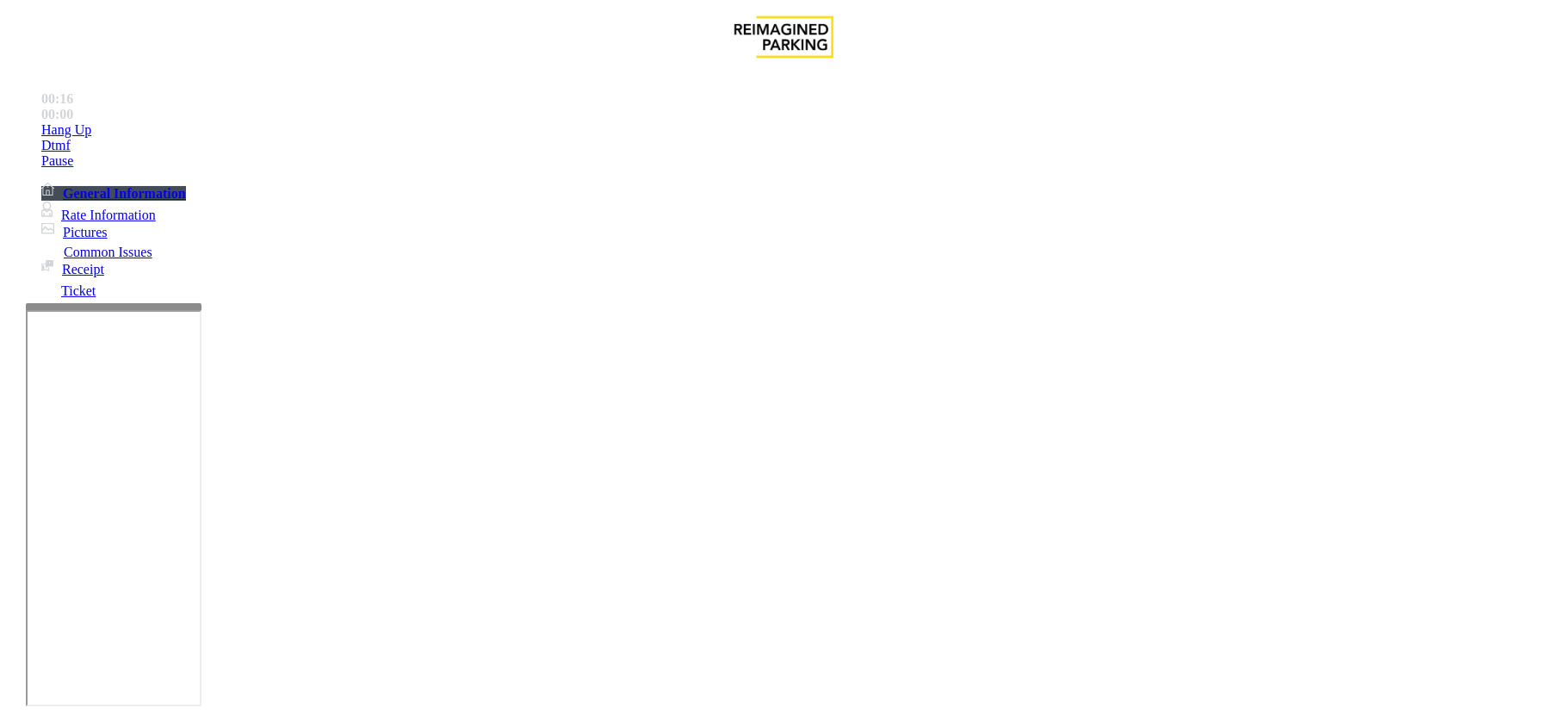scroll, scrollTop: 574, scrollLeft: 0, axis: vertical 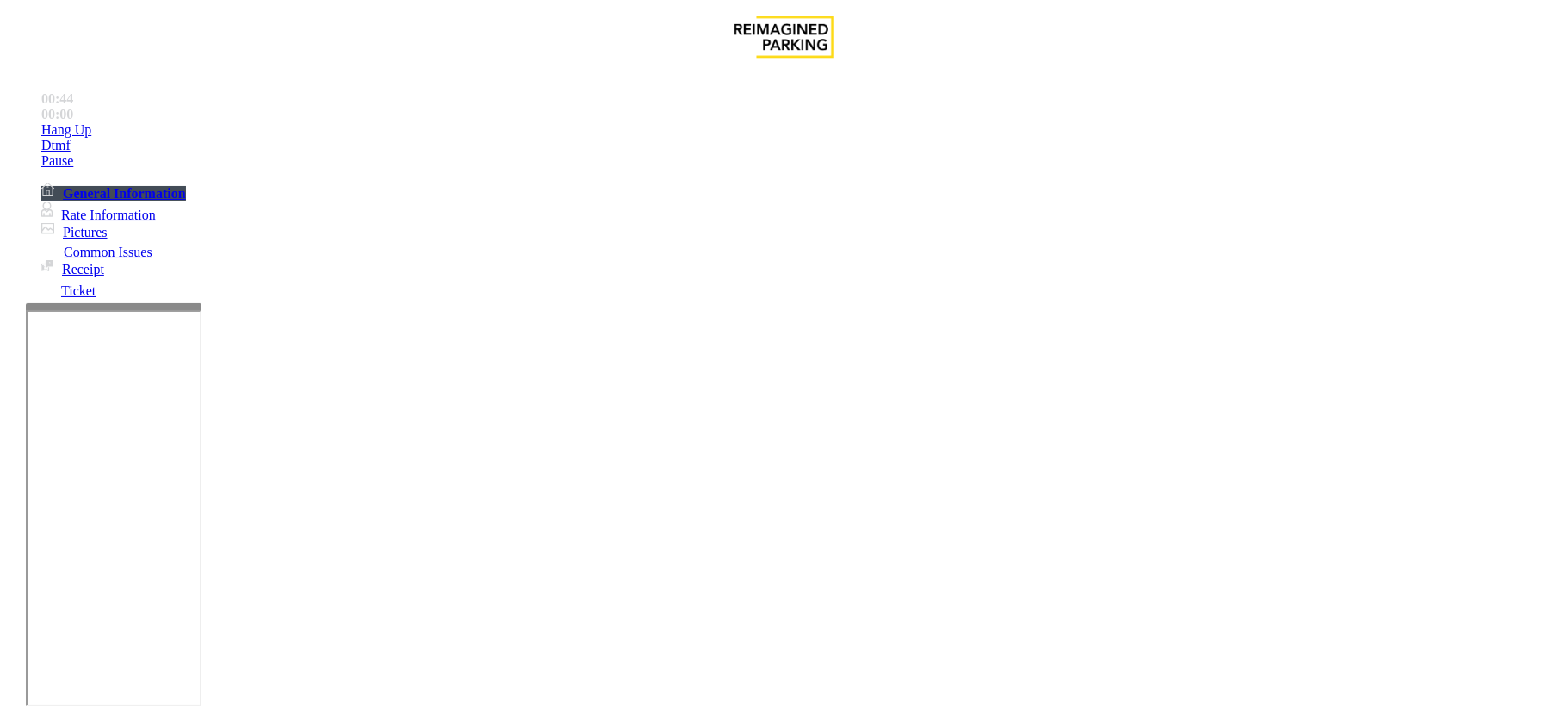 click on "Issue" at bounding box center (36, 1261) 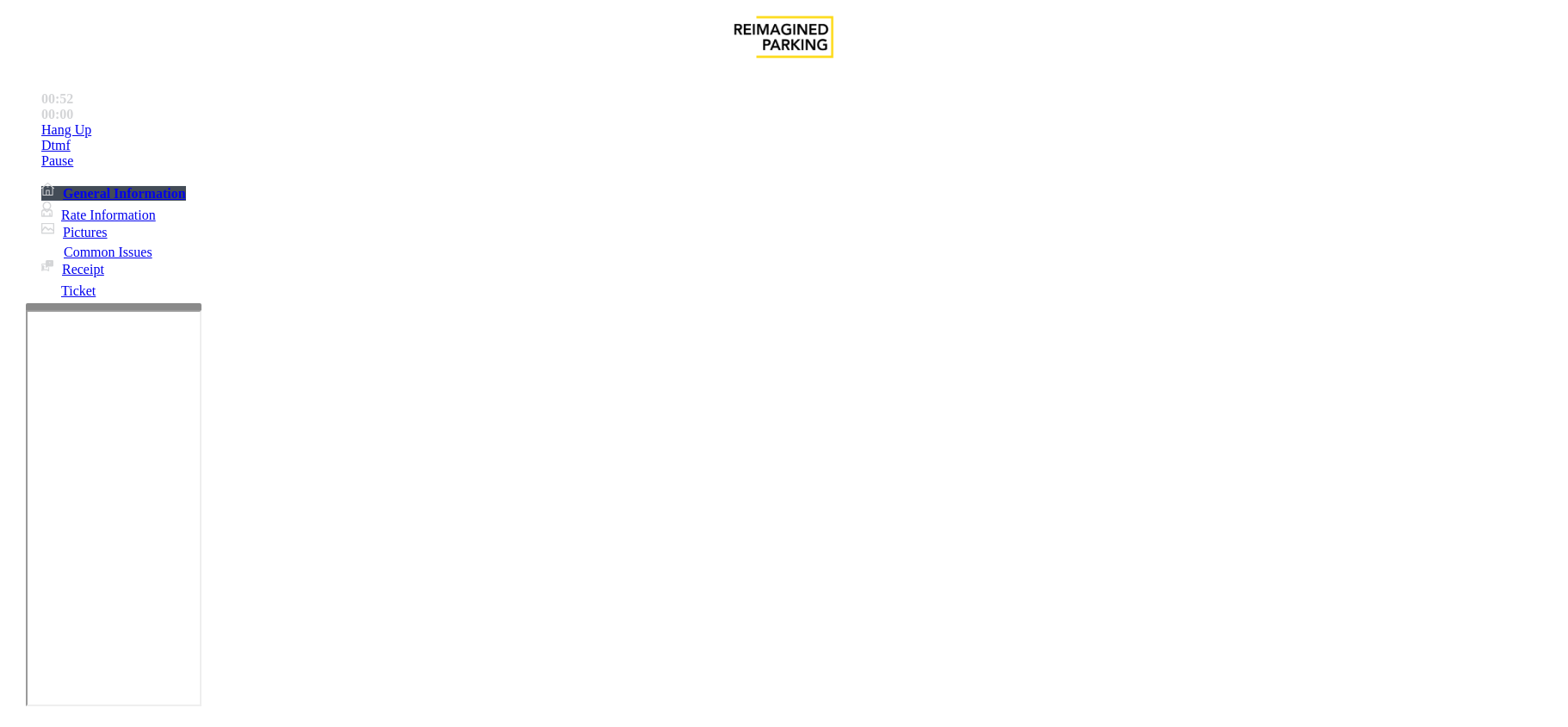 click on "Payment Issue" at bounding box center [144, 1289] 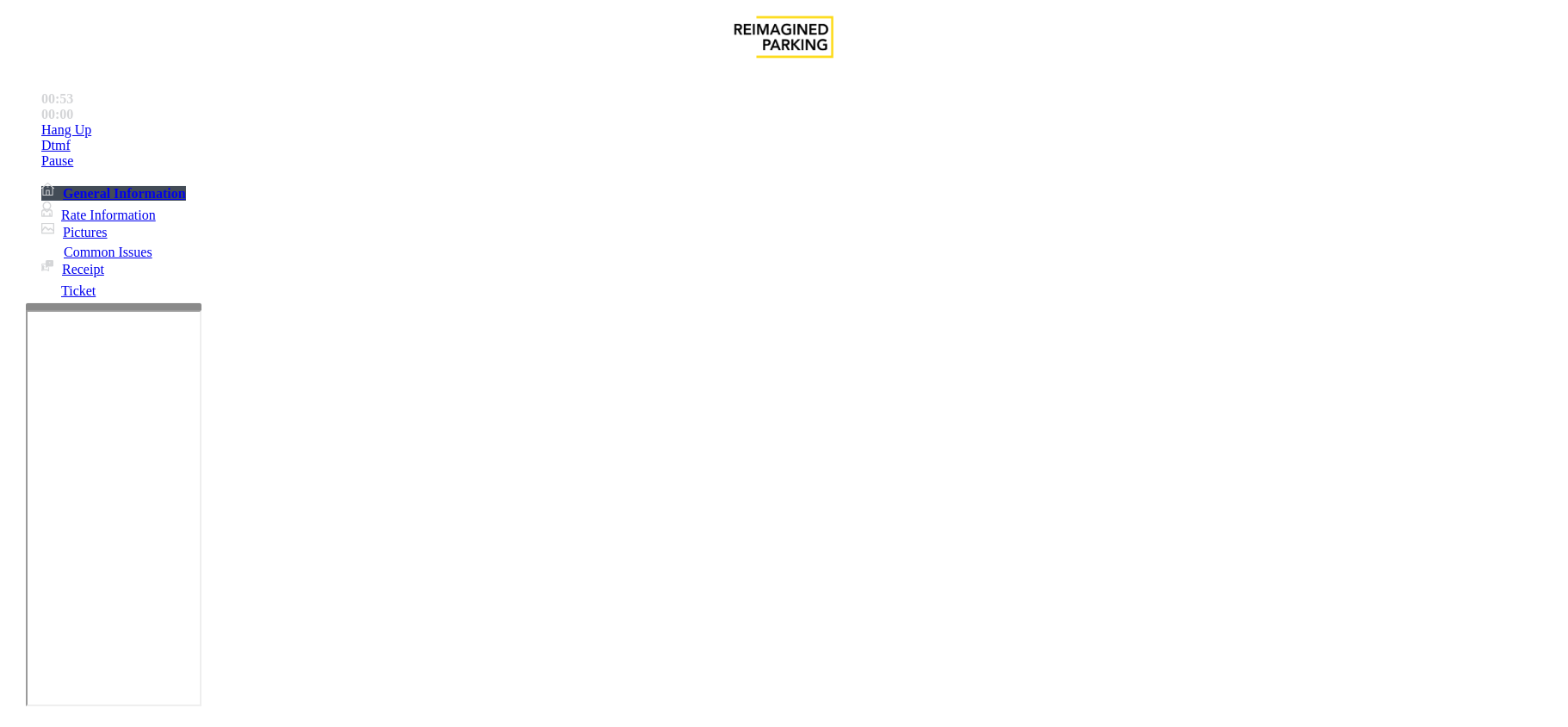 click on "Credit Card Not Reading" at bounding box center (94, 1289) 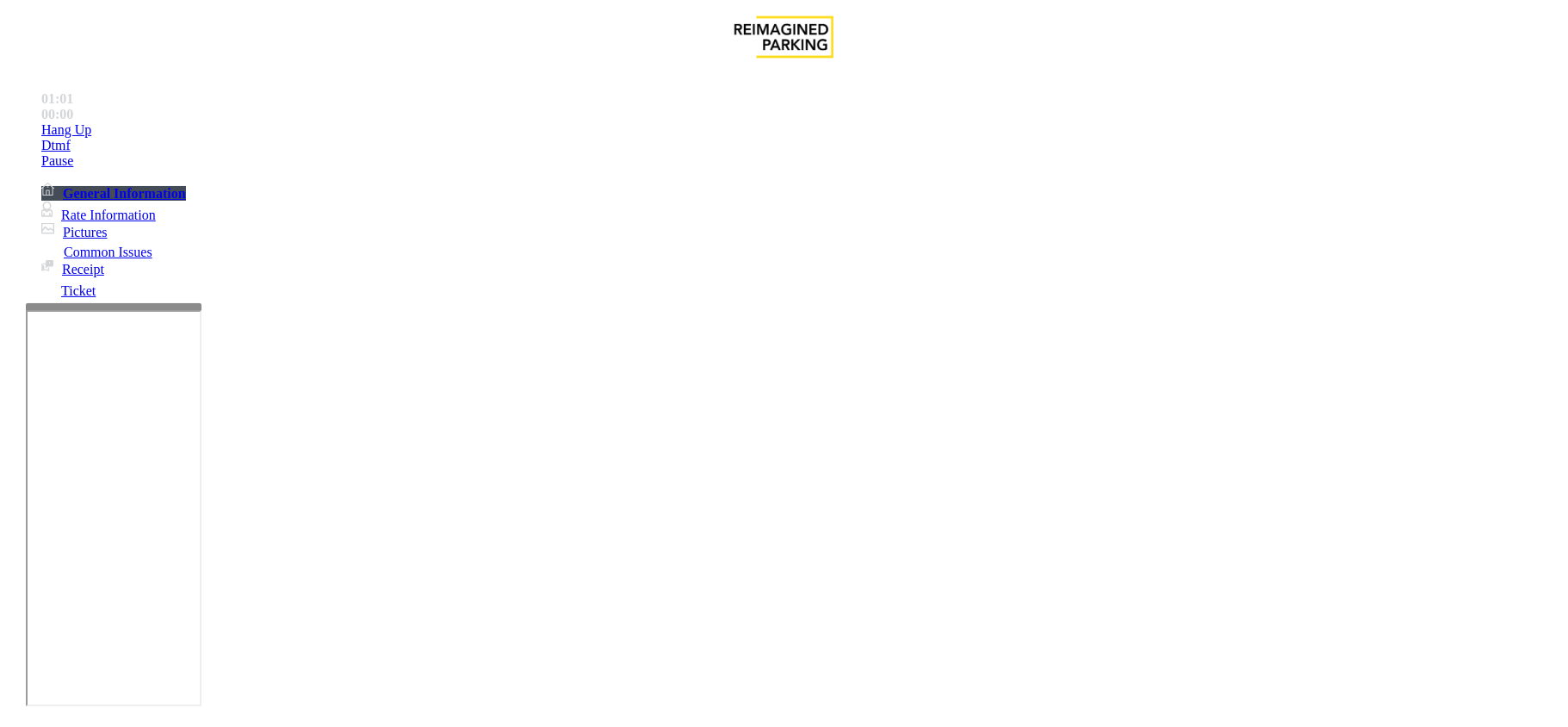 scroll, scrollTop: 918, scrollLeft: 97, axis: both 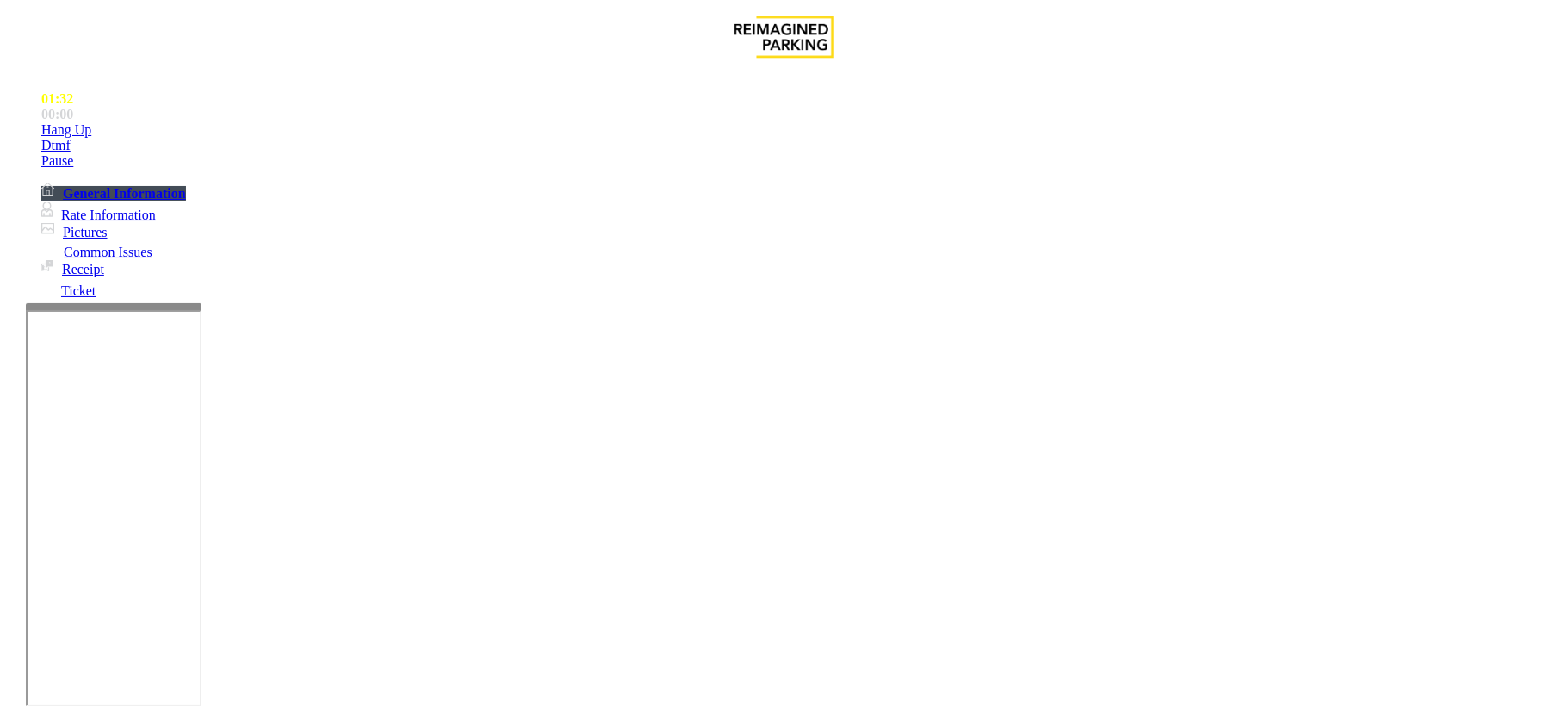 click on "Credit Card Not Reading" at bounding box center [784, 1277] 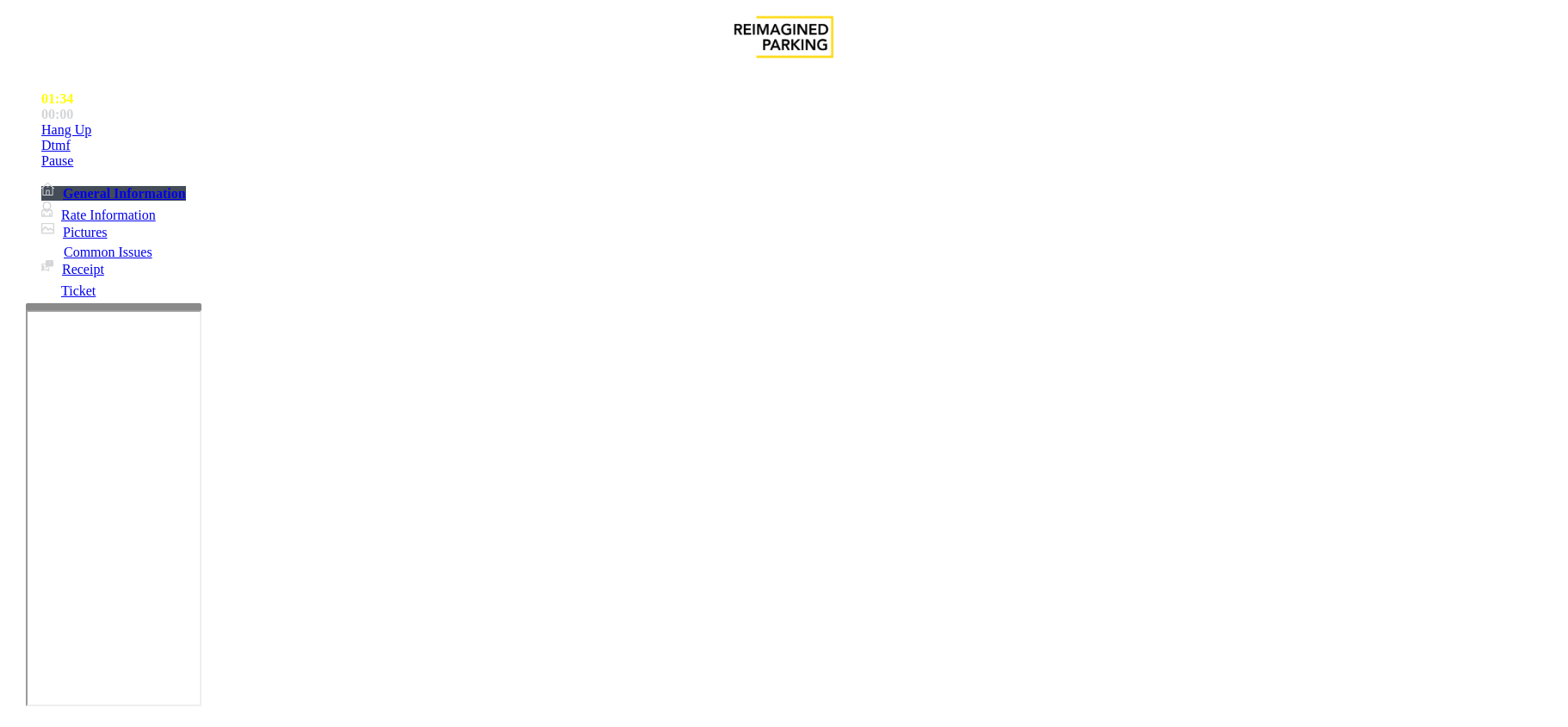 click on "Notes:                      Send alerts to manager" at bounding box center (784, 1308) 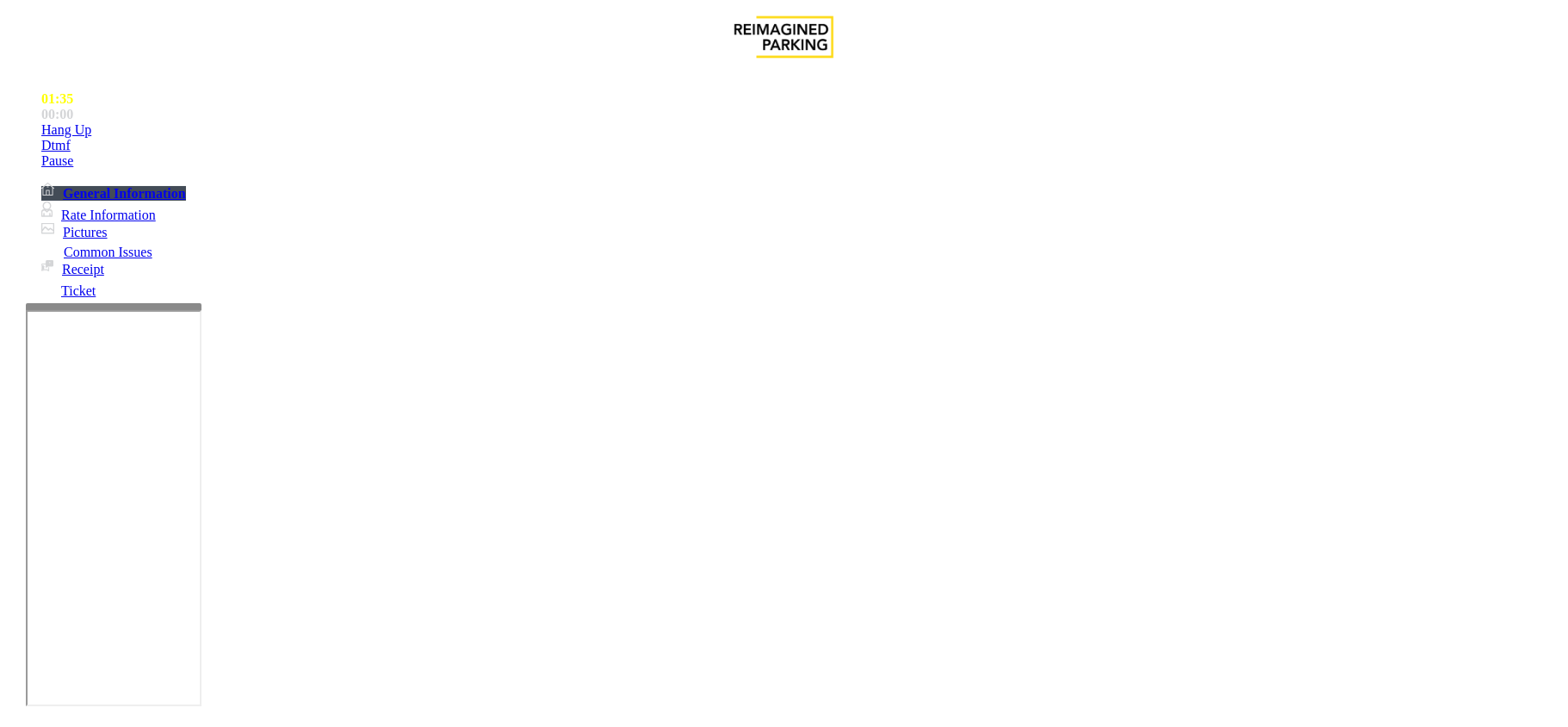 click at bounding box center (253, 1589) 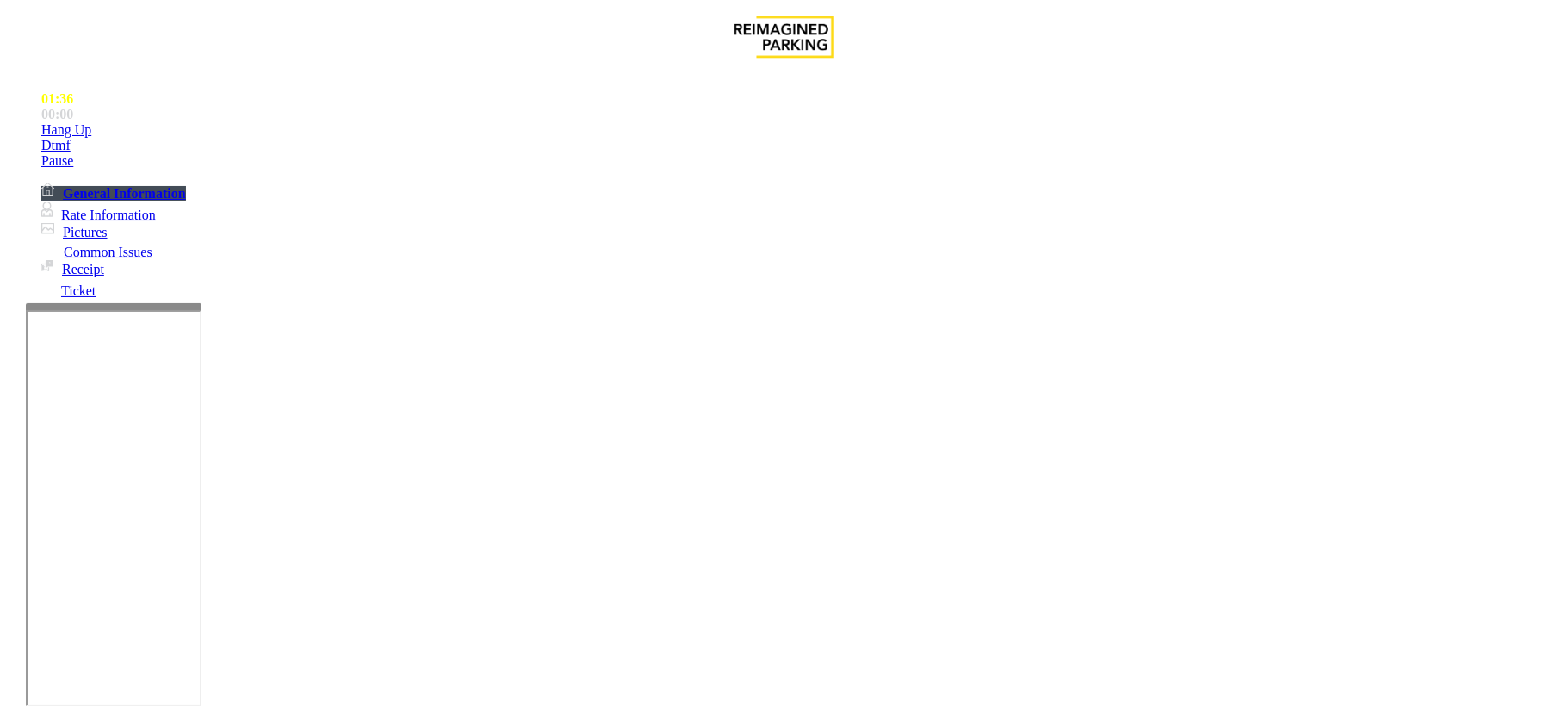 click at bounding box center [253, 1589] 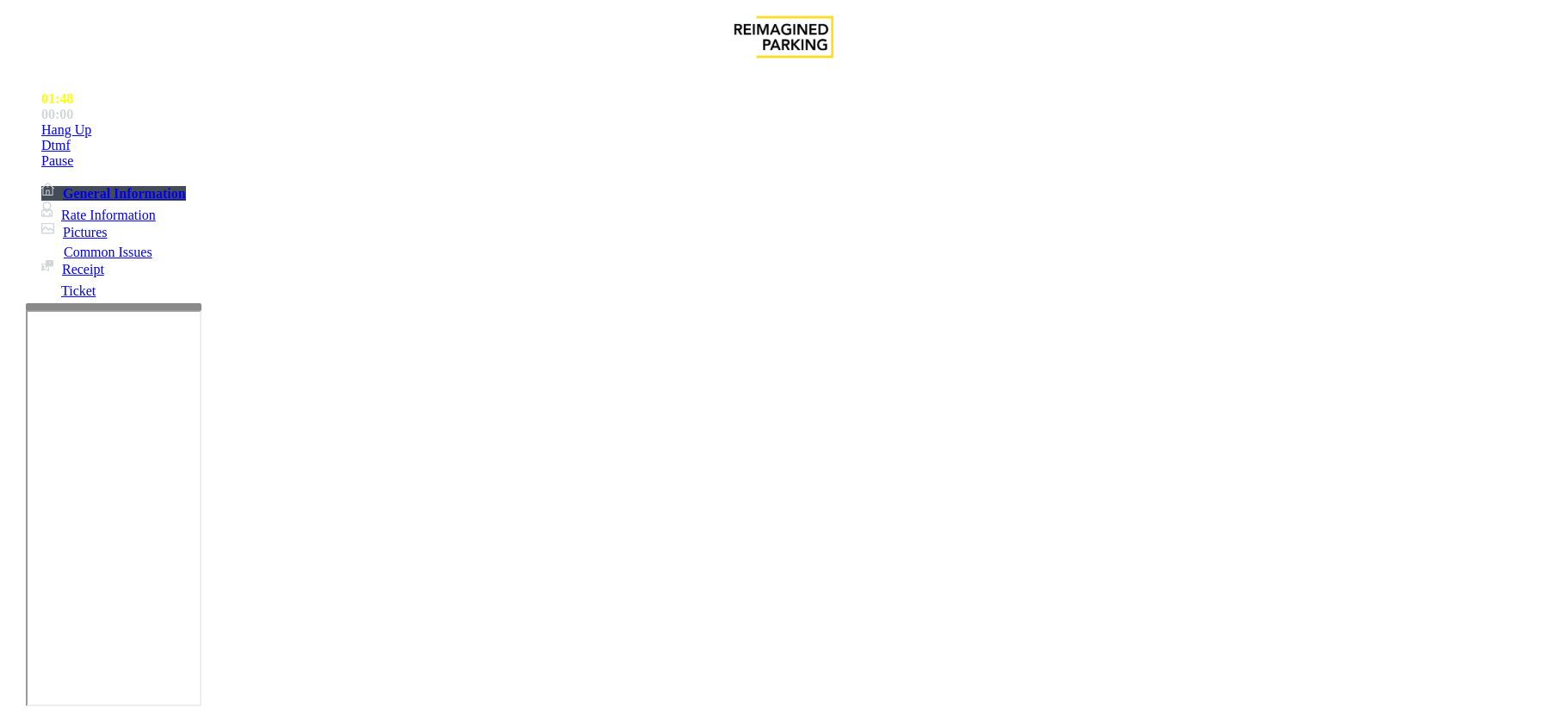 type on "**********" 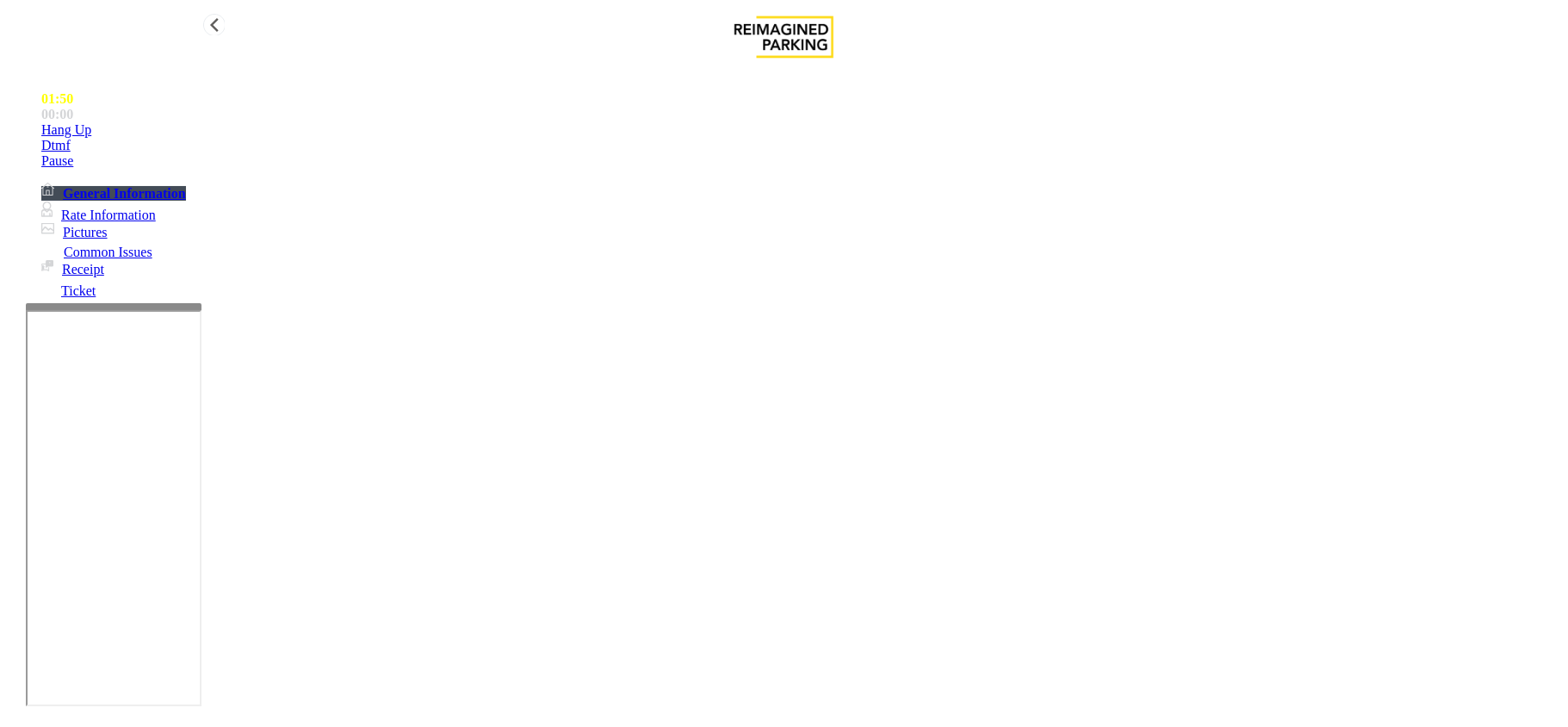 click on "Hang Up" at bounding box center (801, 130) 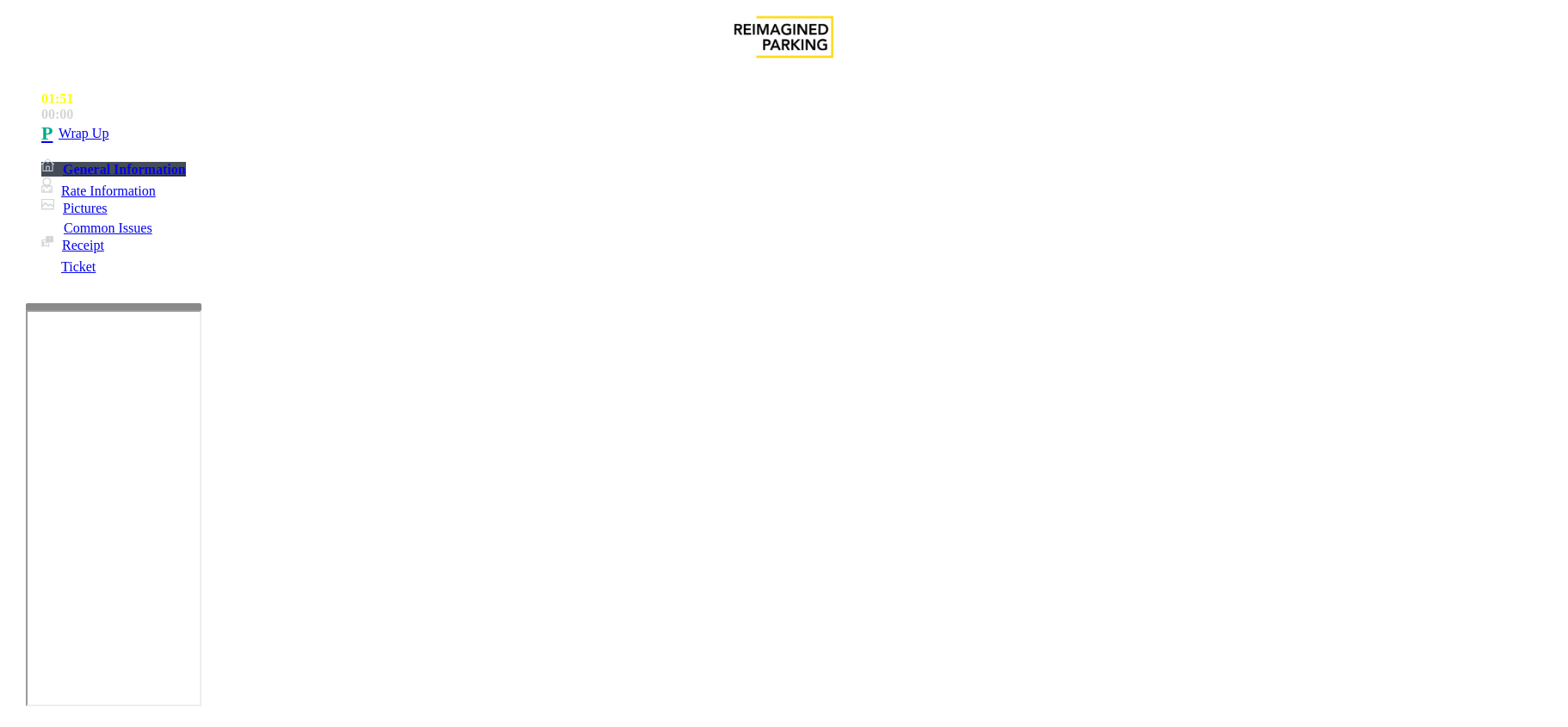 click at bounding box center (83, 1308) 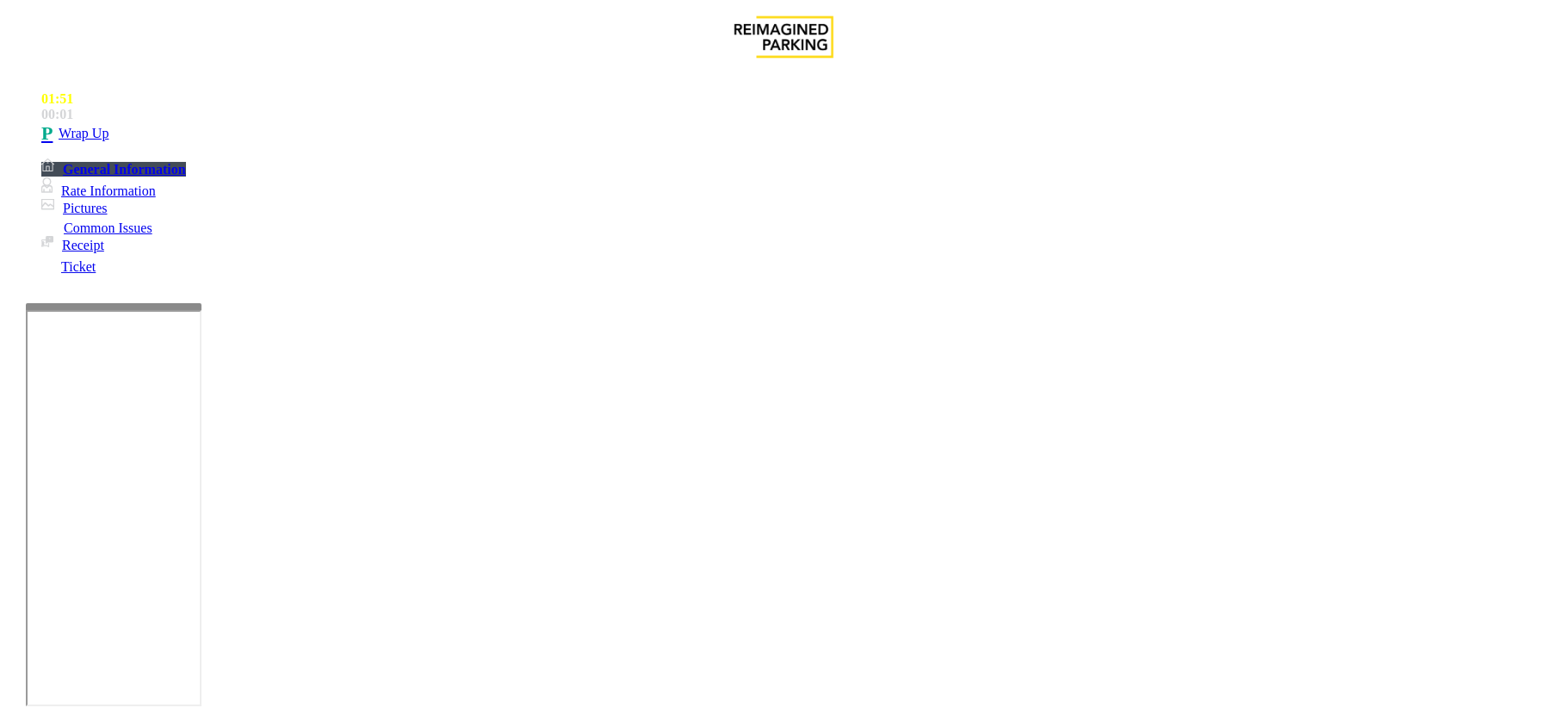 type on "**" 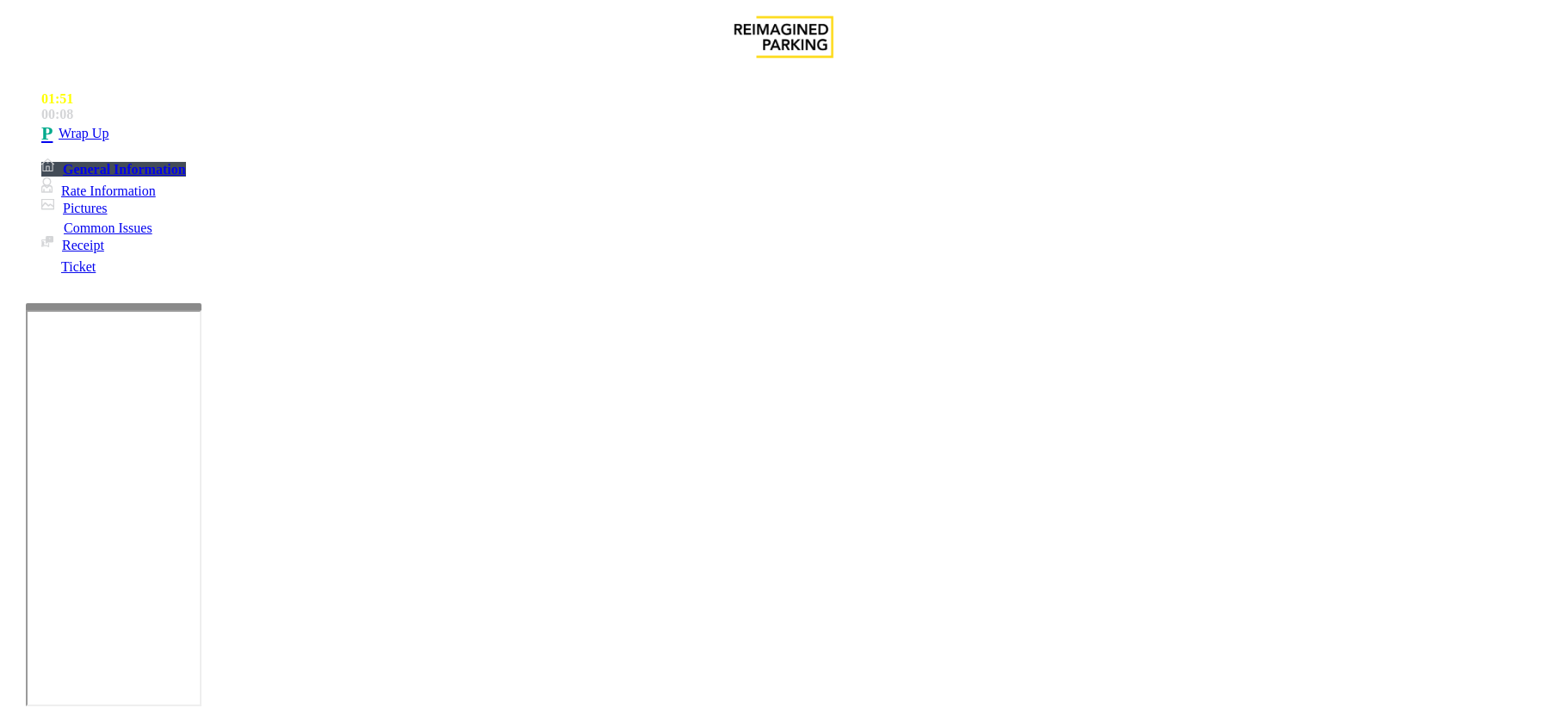 click at bounding box center (253, 1589) 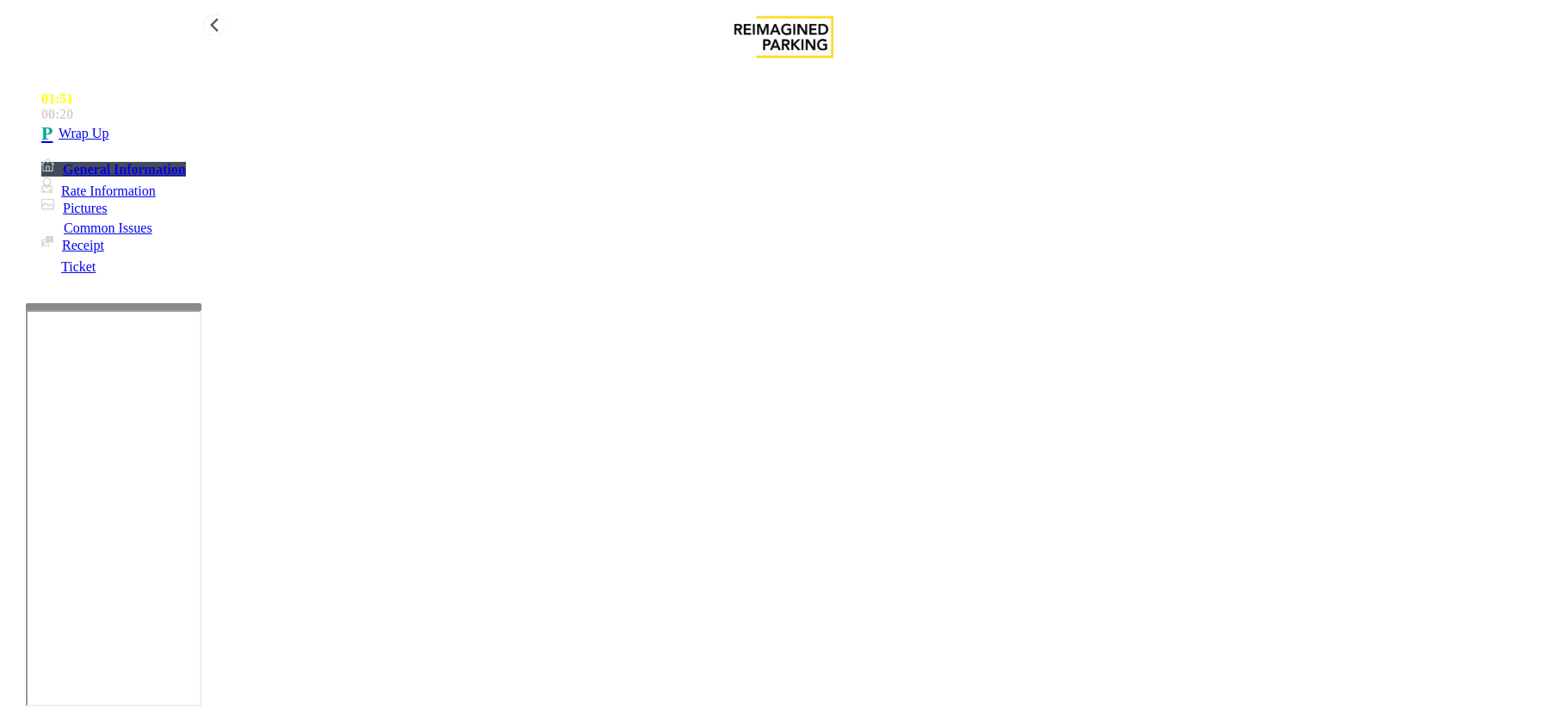 type on "**********" 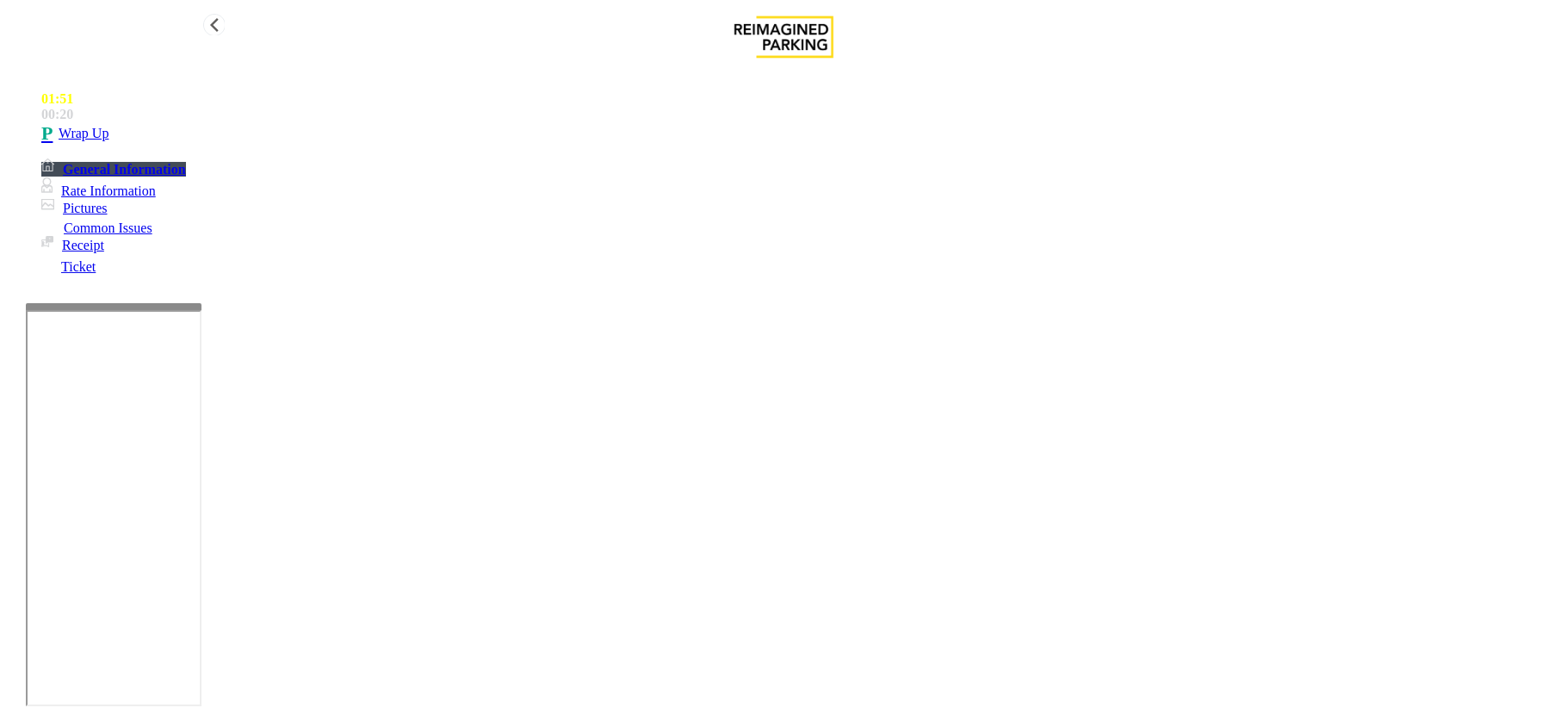 click on "Wrap Up" at bounding box center [84, 134] 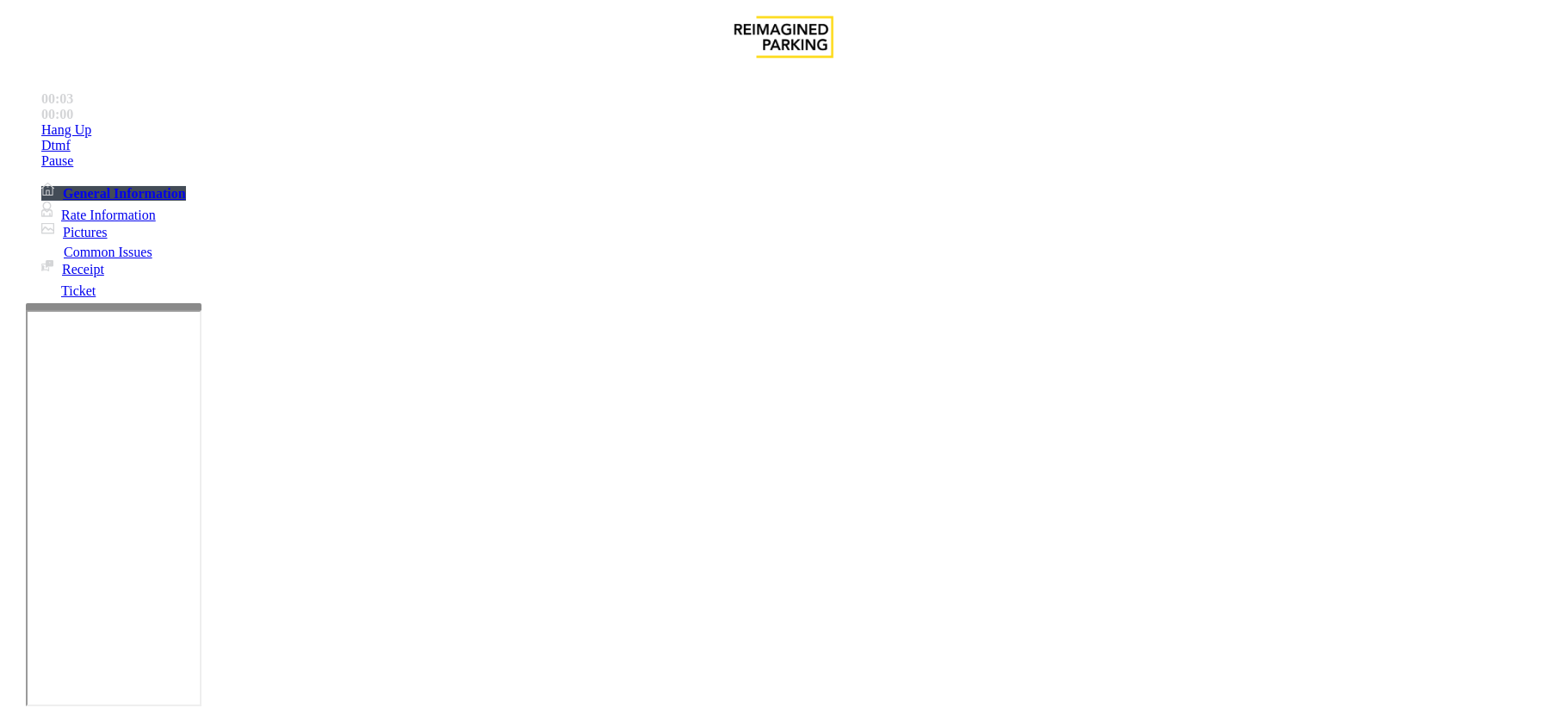 scroll, scrollTop: 345, scrollLeft: 0, axis: vertical 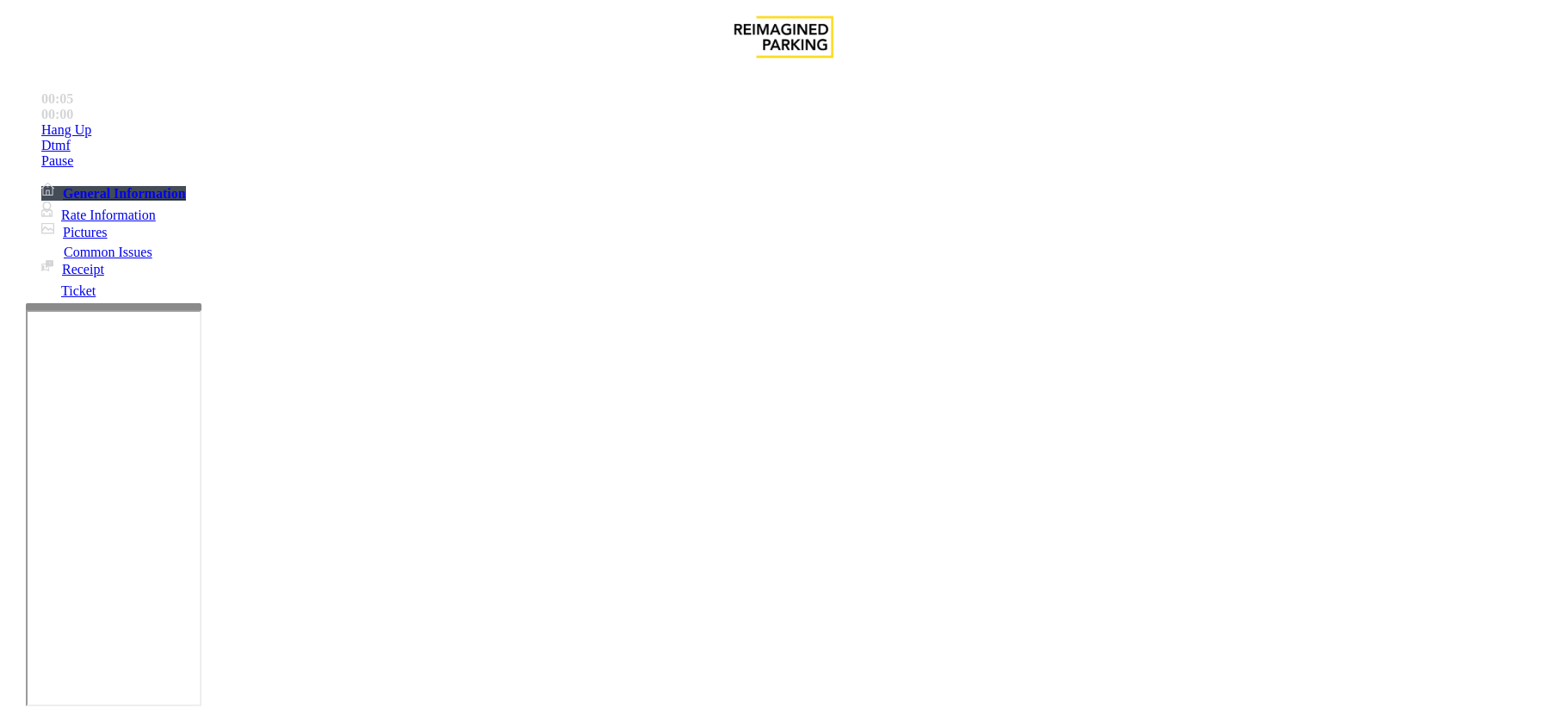 click on "Ticket Issue" at bounding box center [61, 1289] 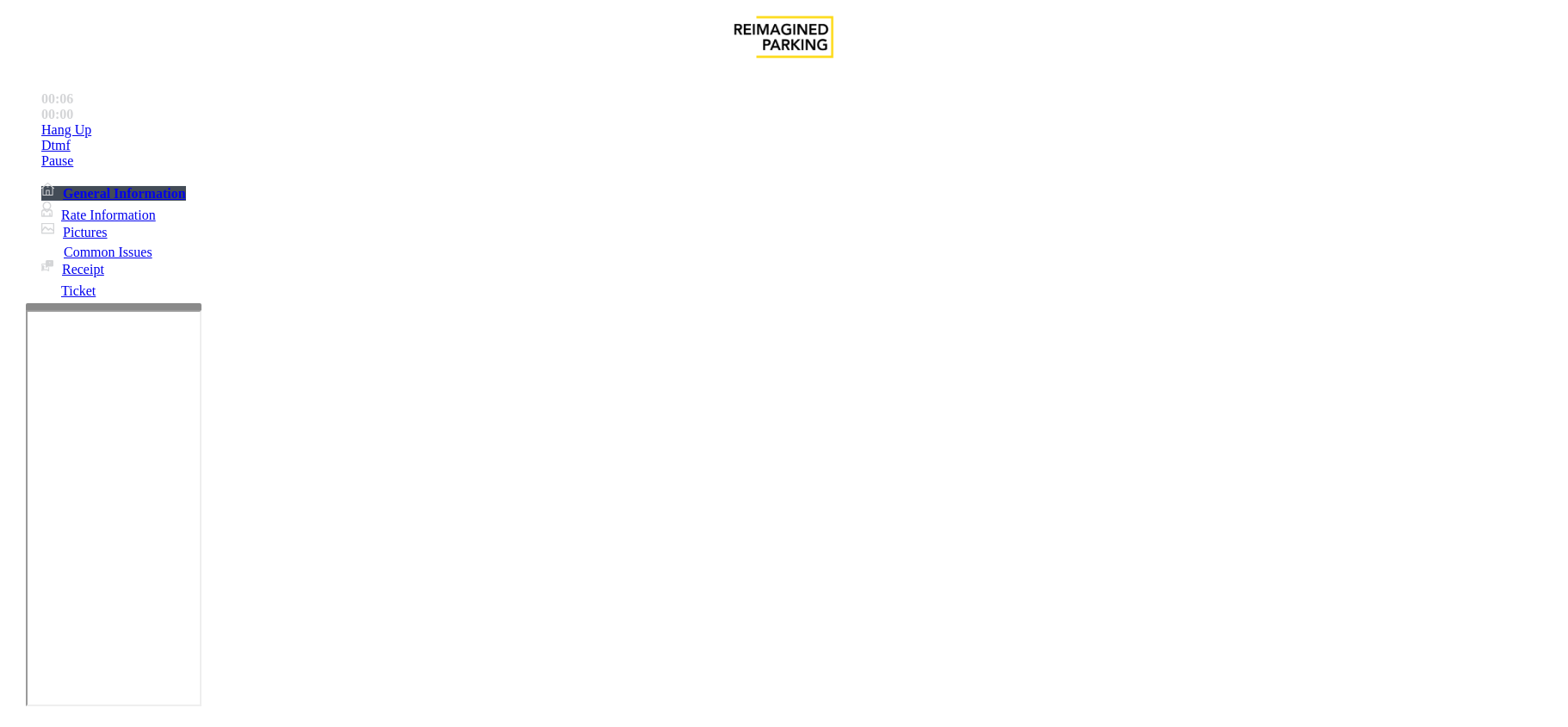 click on "Ticket Unreadable" at bounding box center [258, 1289] 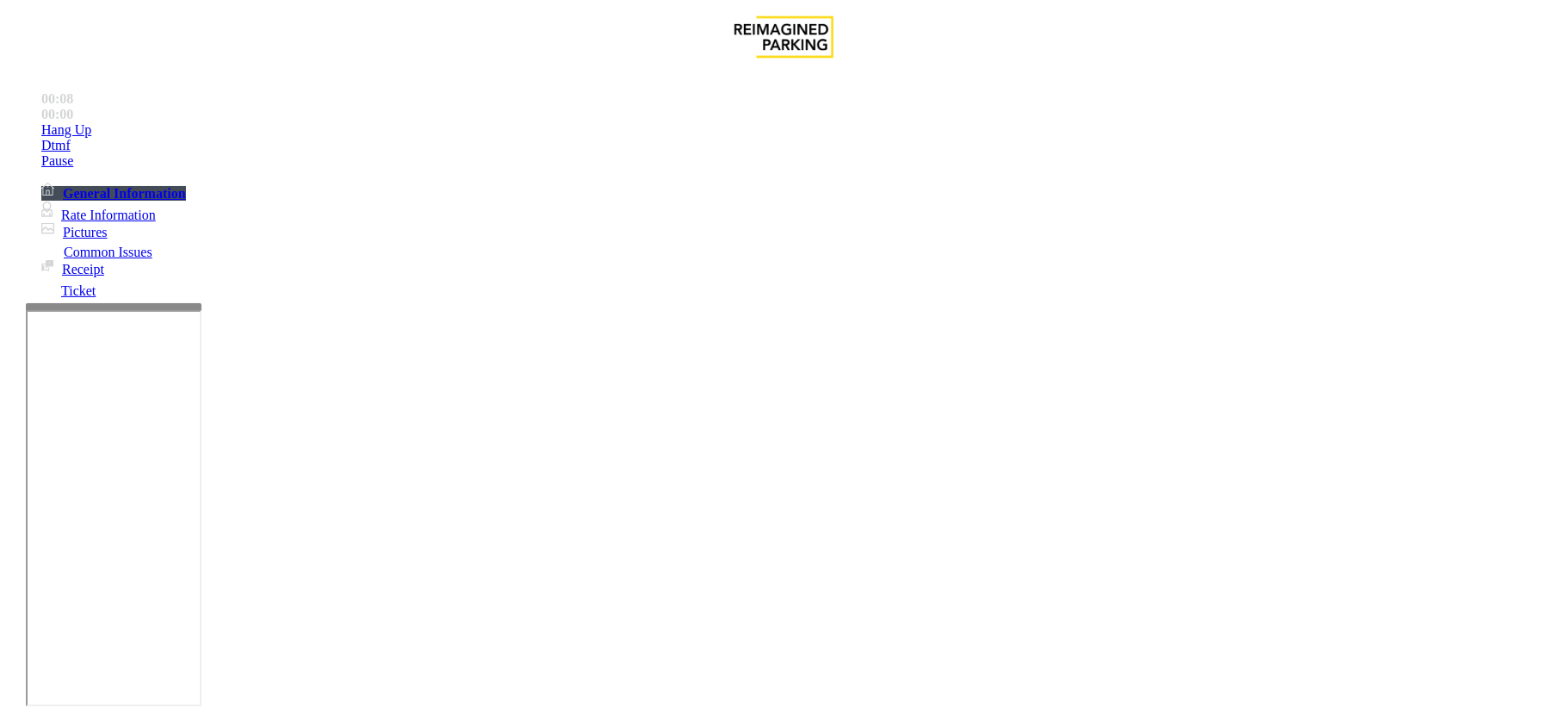 scroll, scrollTop: 918, scrollLeft: 0, axis: vertical 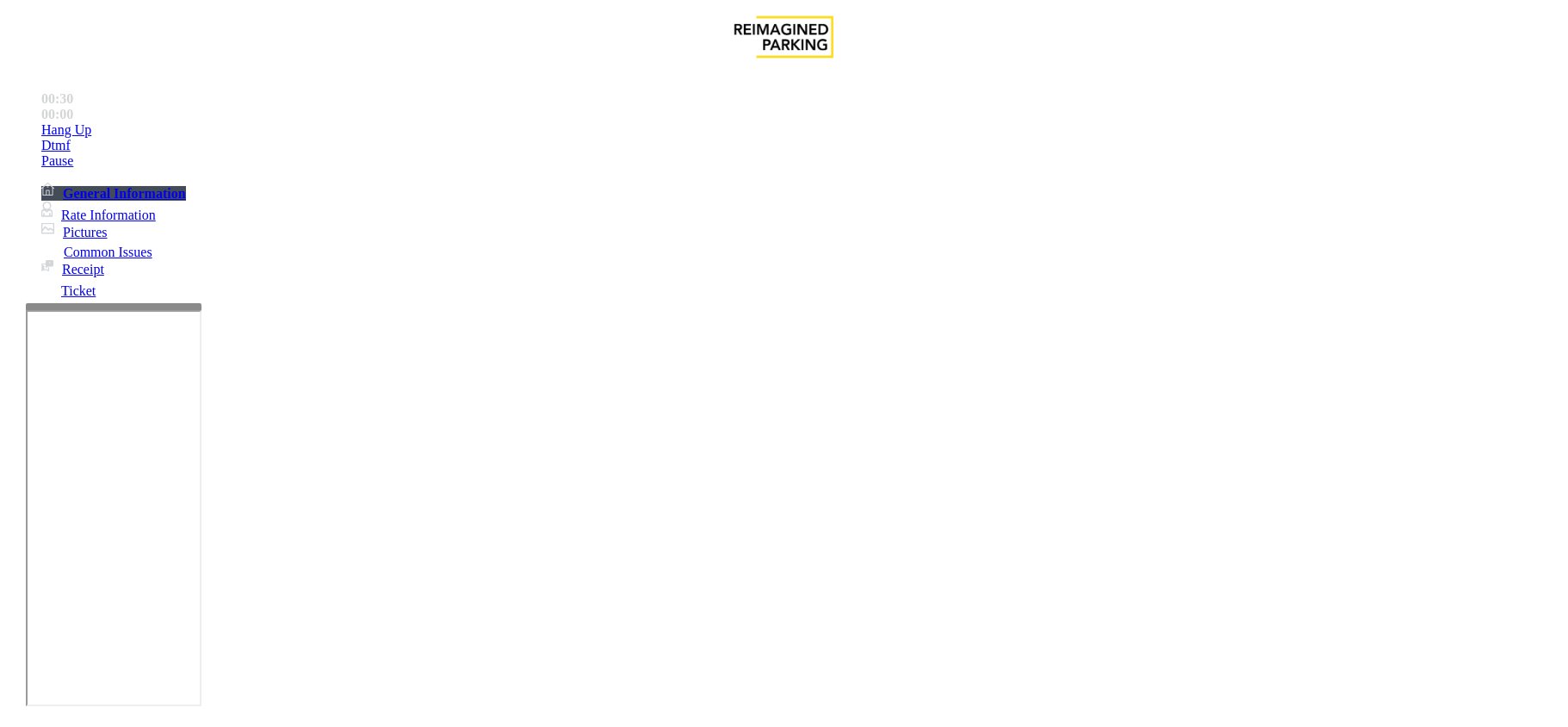 type on "**********" 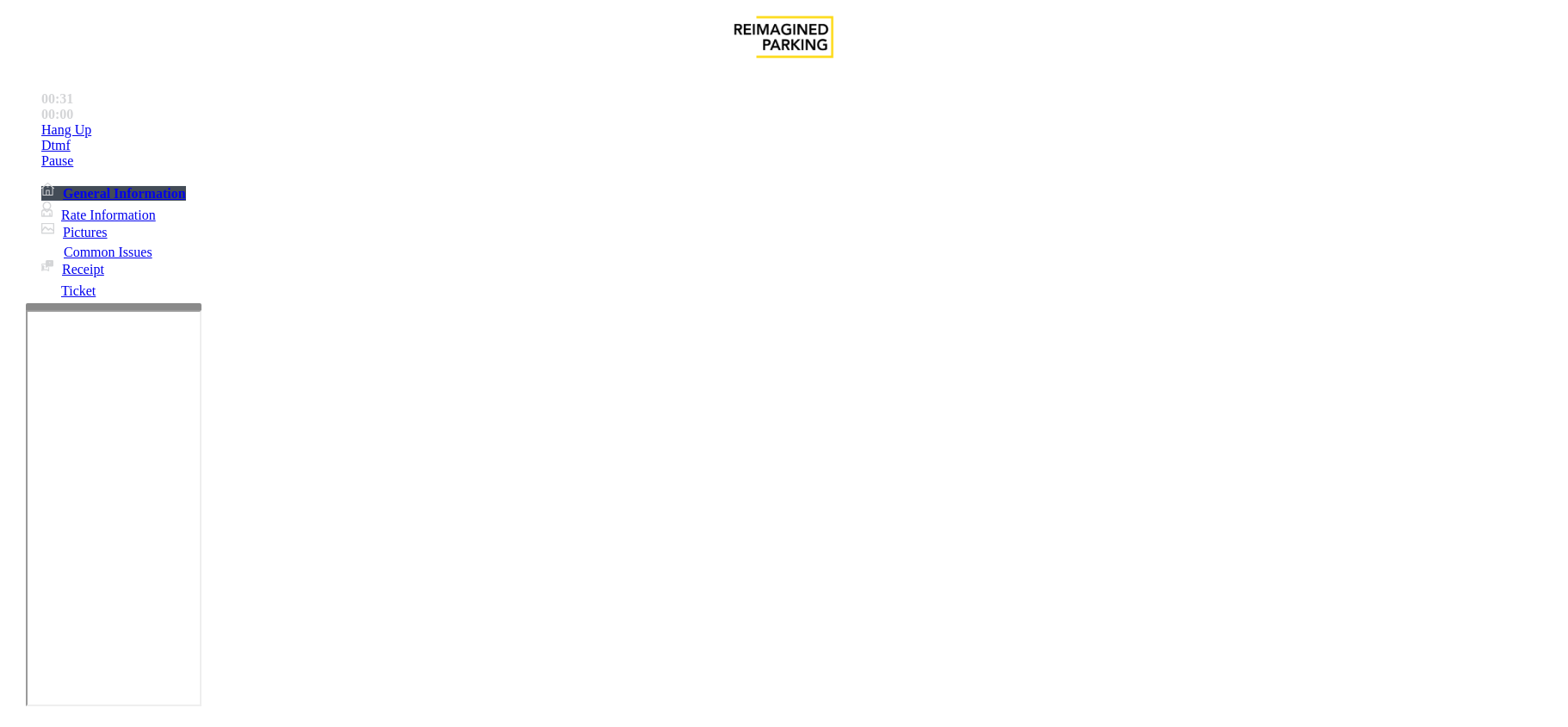 scroll, scrollTop: 689, scrollLeft: 0, axis: vertical 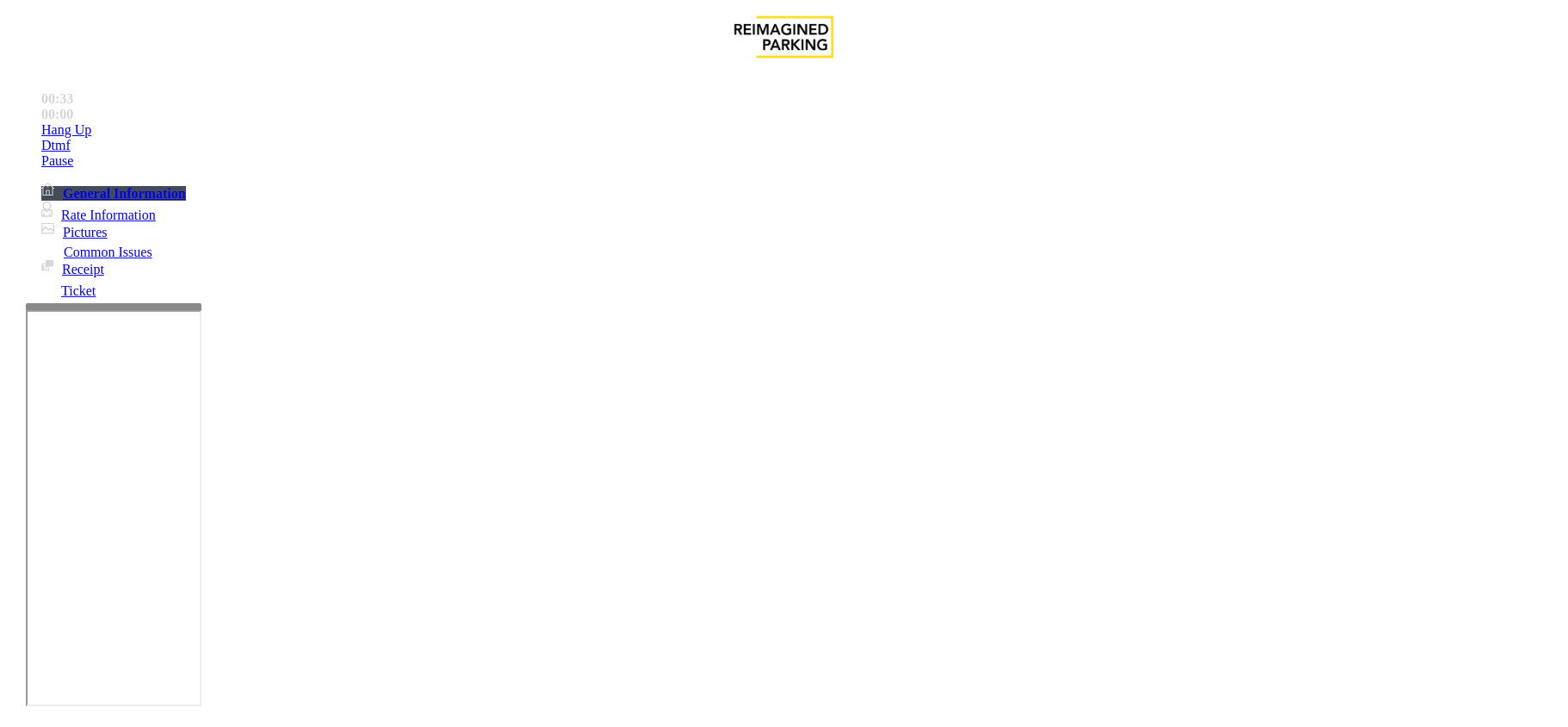 type on "******" 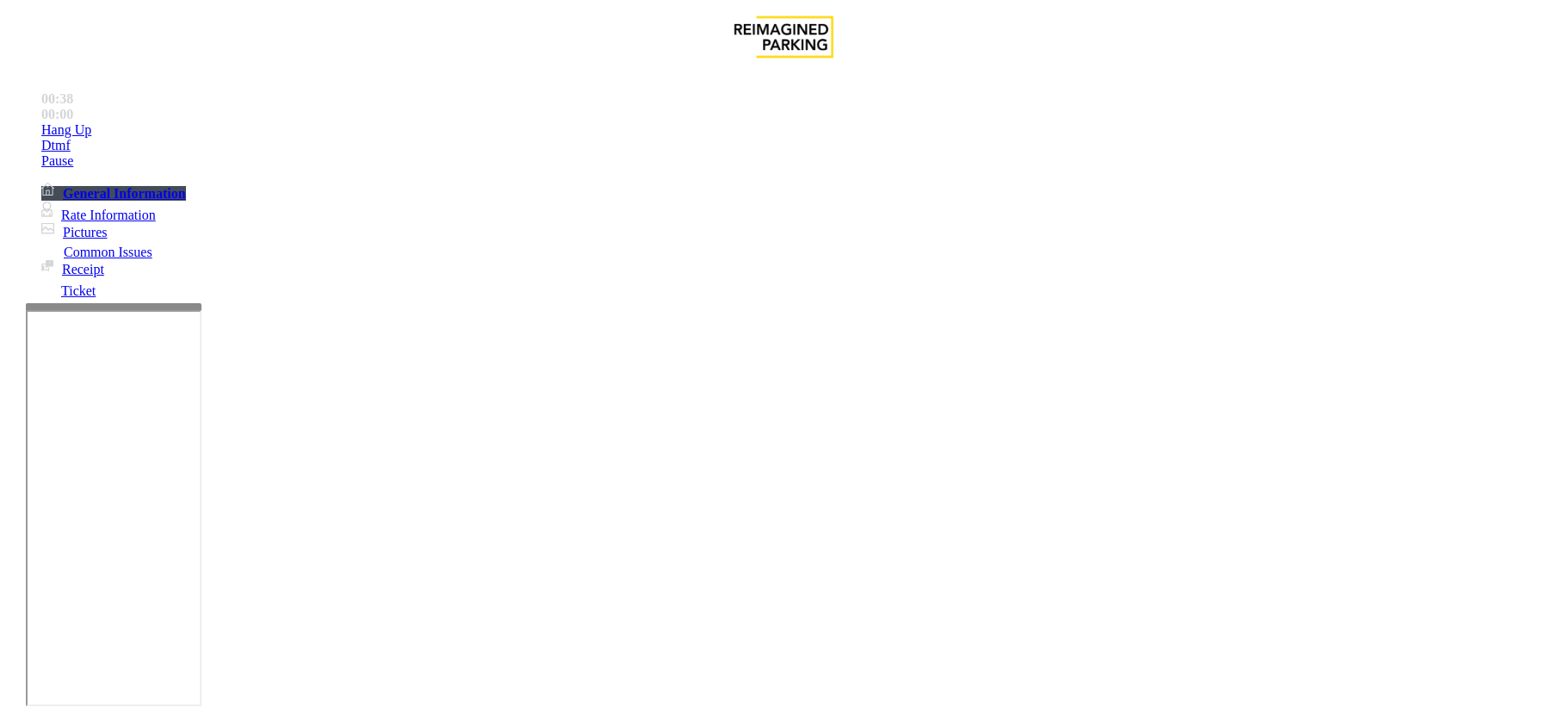 click on "Ticket Unreadable" at bounding box center [784, 1277] 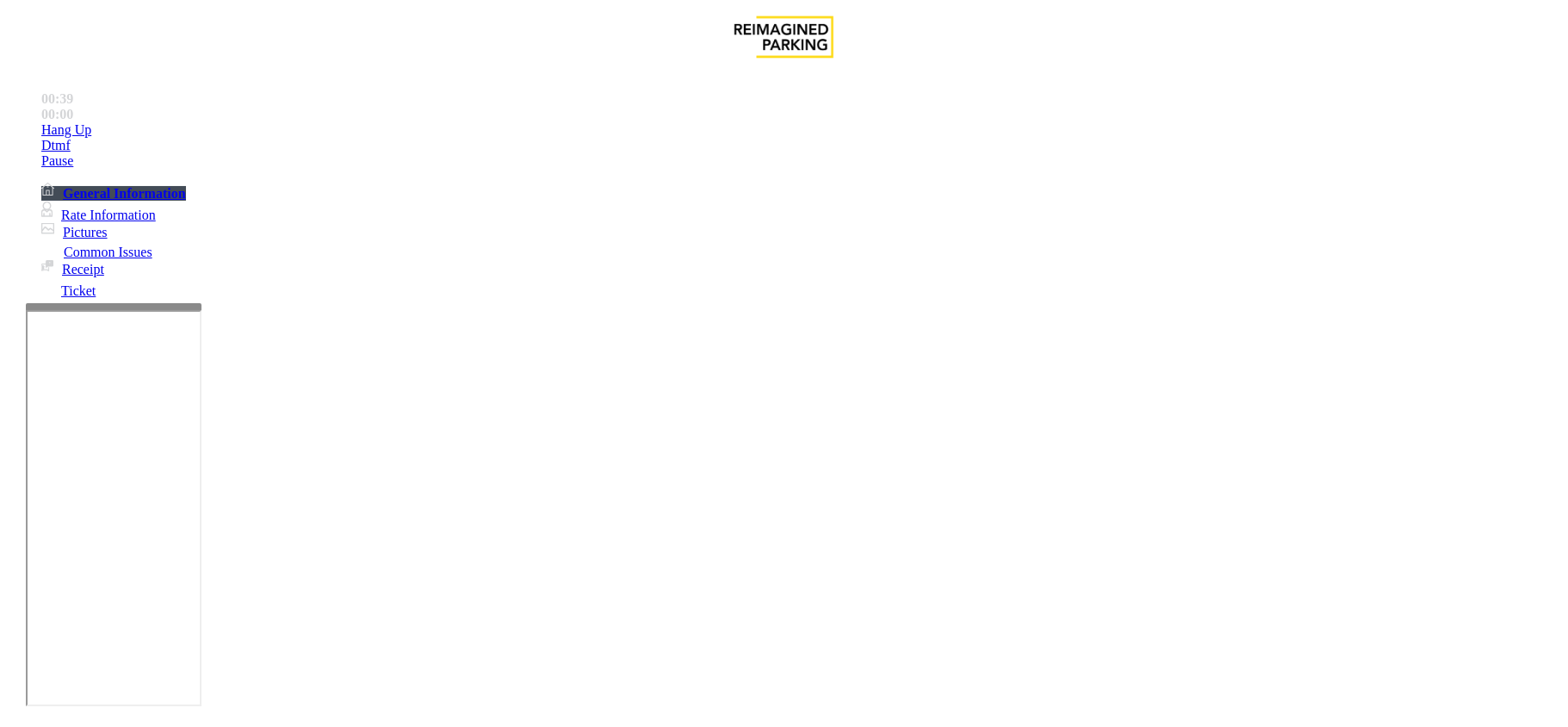 click at bounding box center (253, 1582) 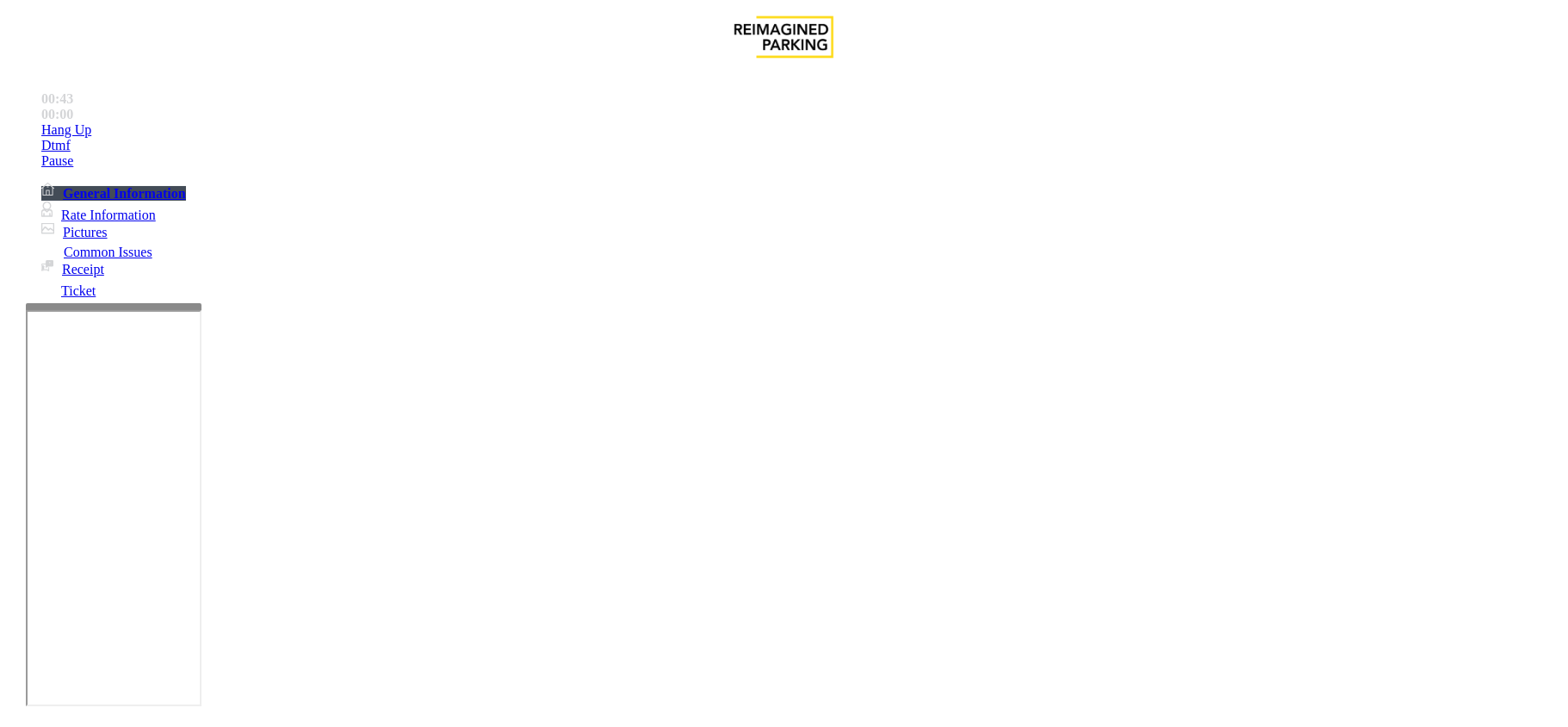 click at bounding box center [253, 1582] 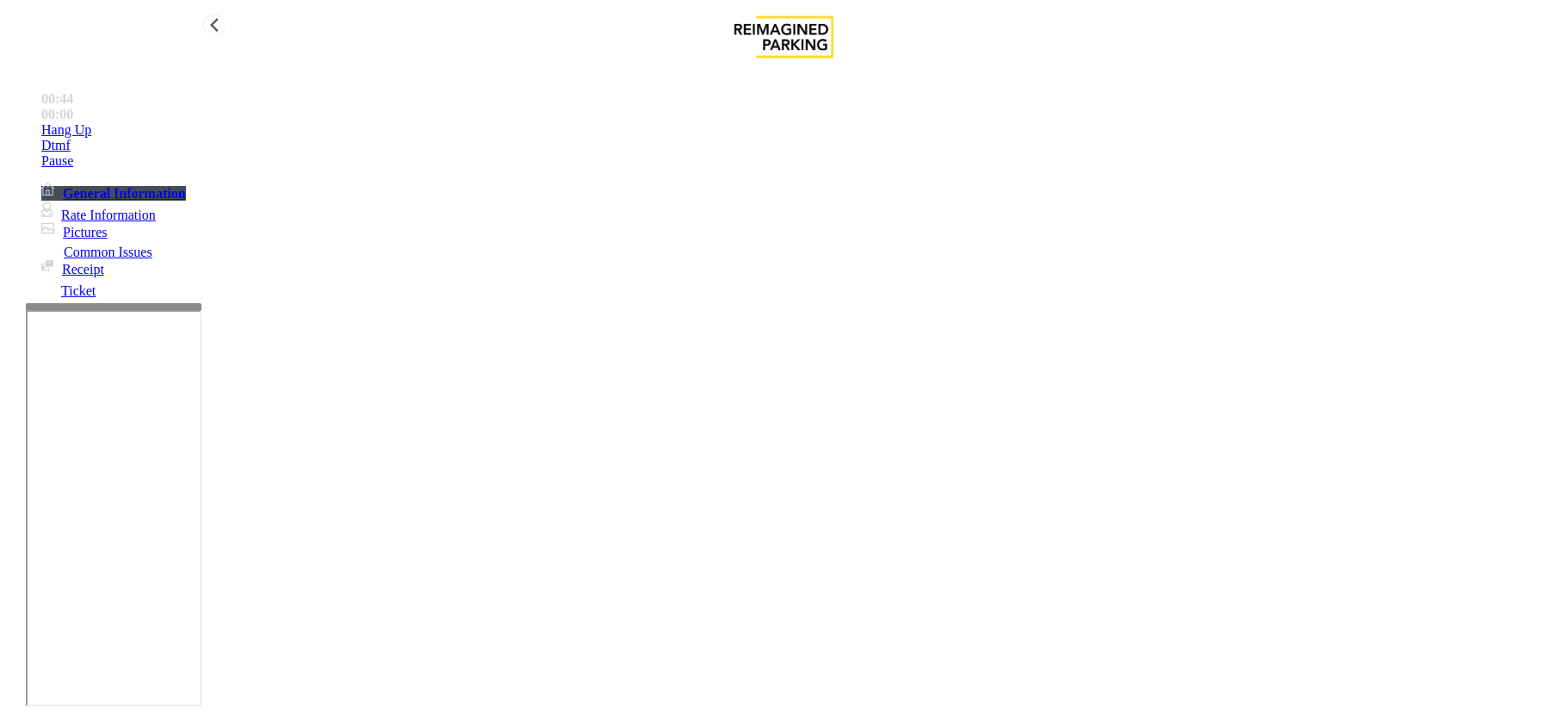 type on "**********" 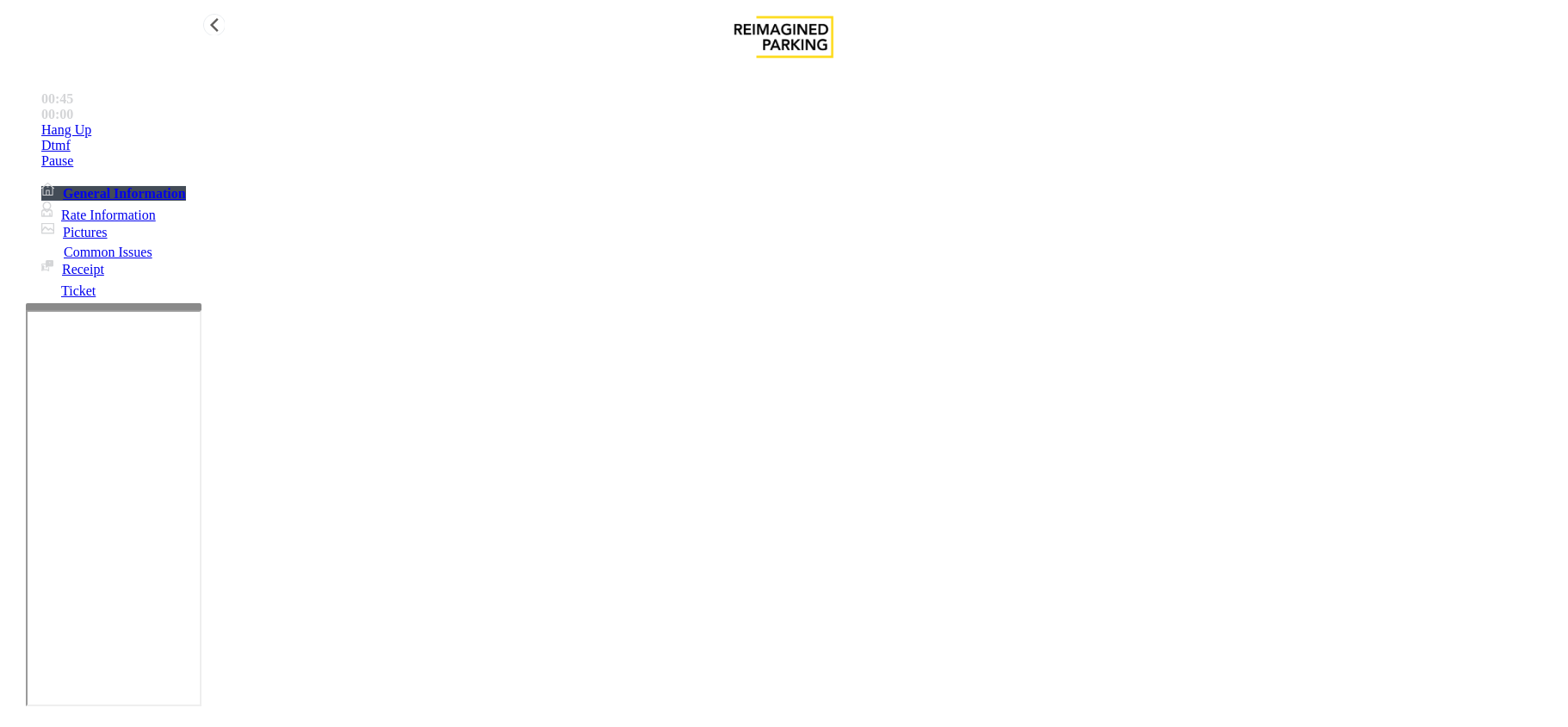 click on "Hang Up" at bounding box center (801, 130) 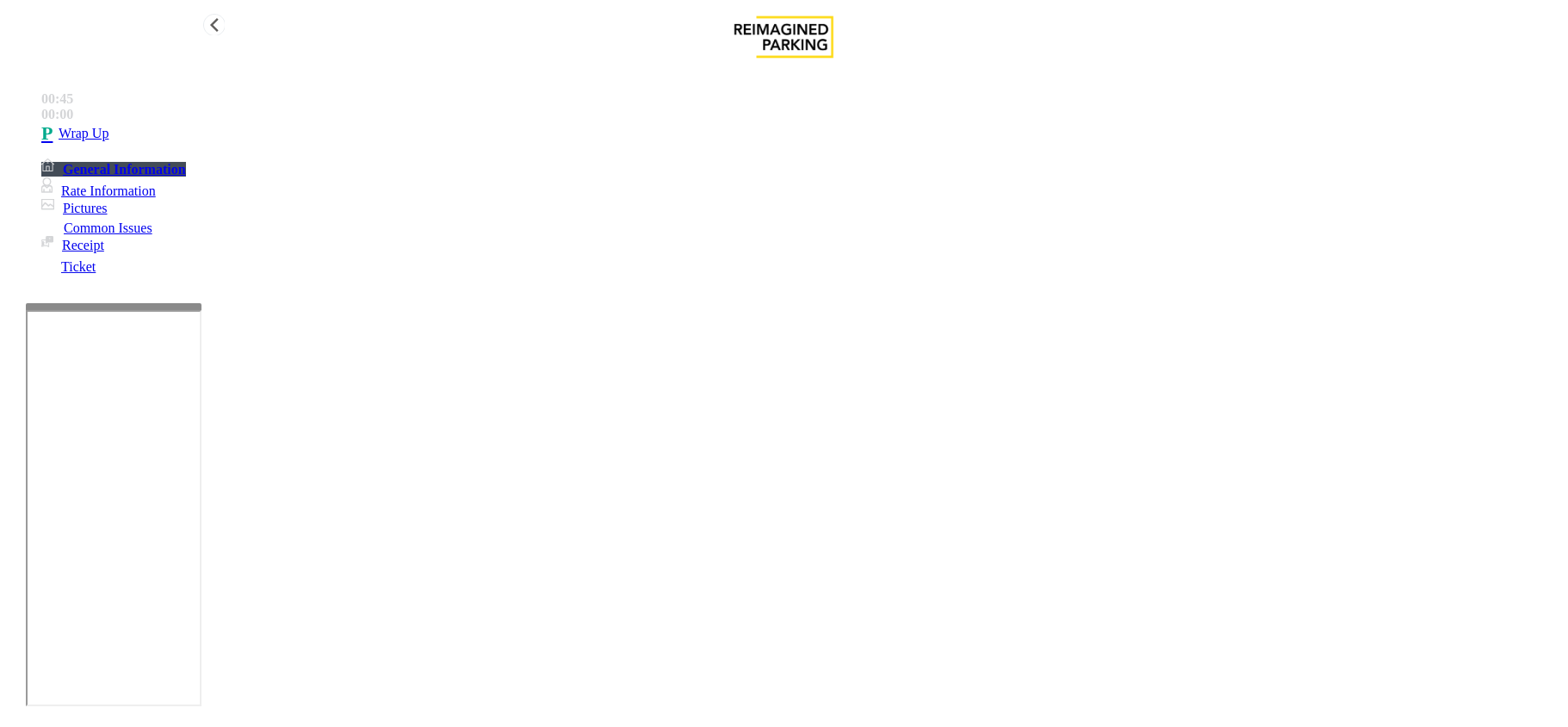 click on "Wrap Up" at bounding box center [801, 134] 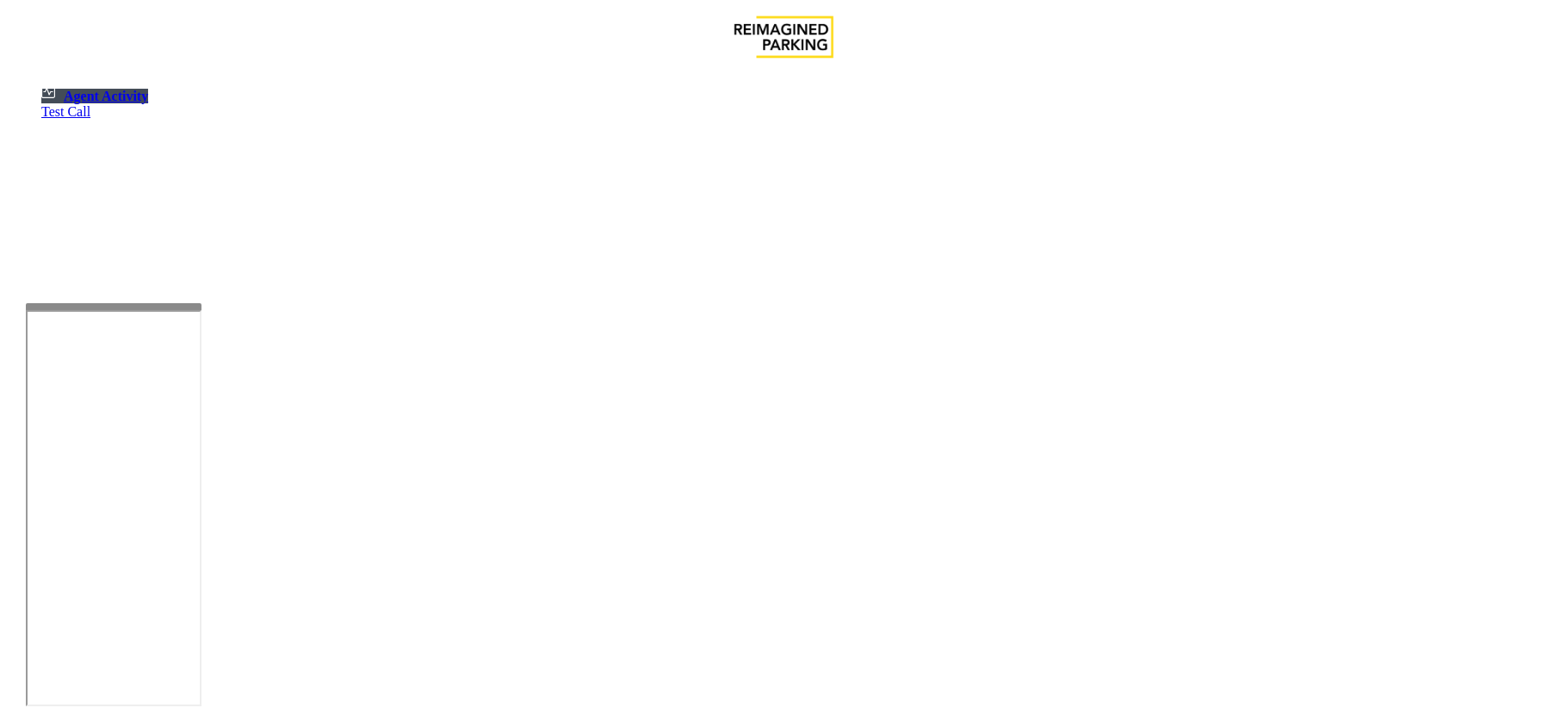 click at bounding box center (68, 1332) 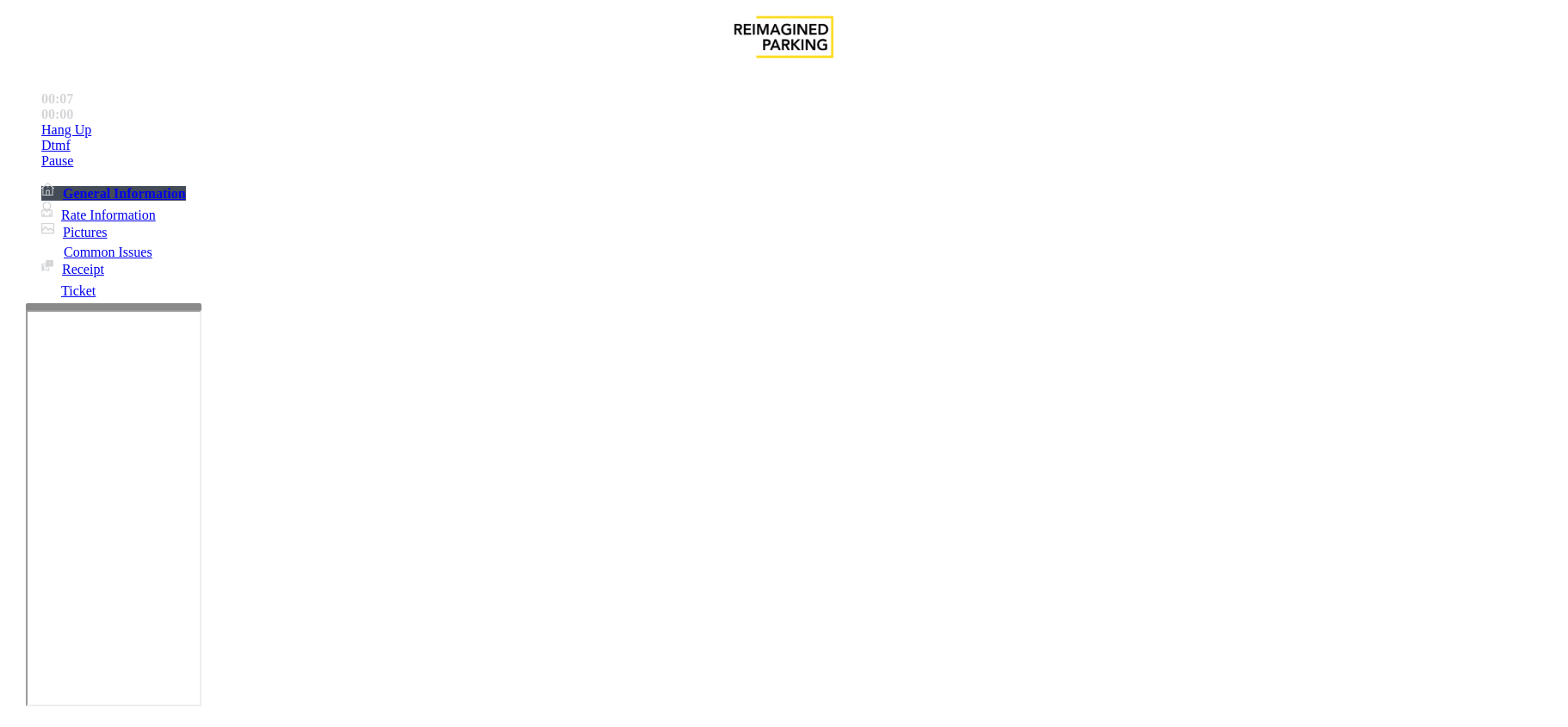 click on "×" at bounding box center [17, 6871] 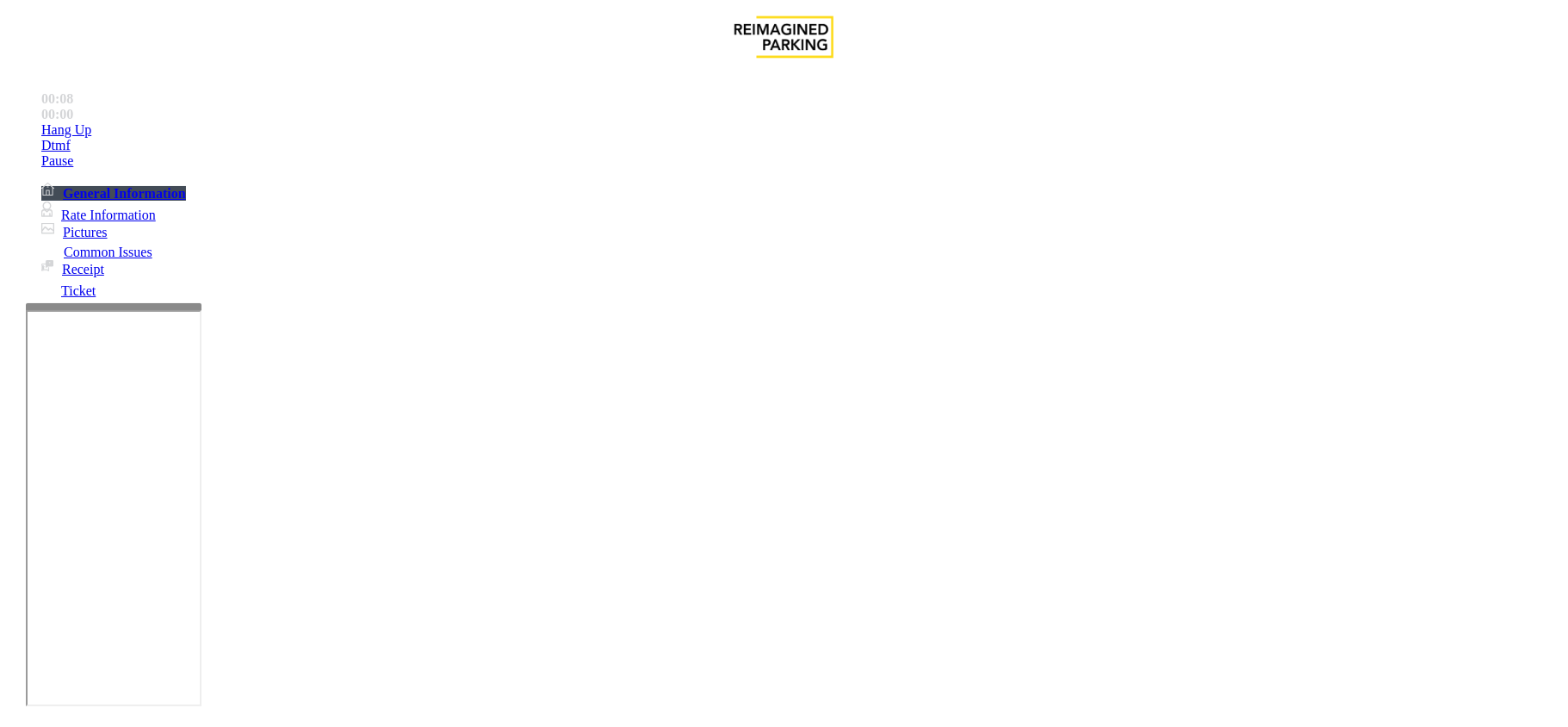 scroll, scrollTop: 345, scrollLeft: 0, axis: vertical 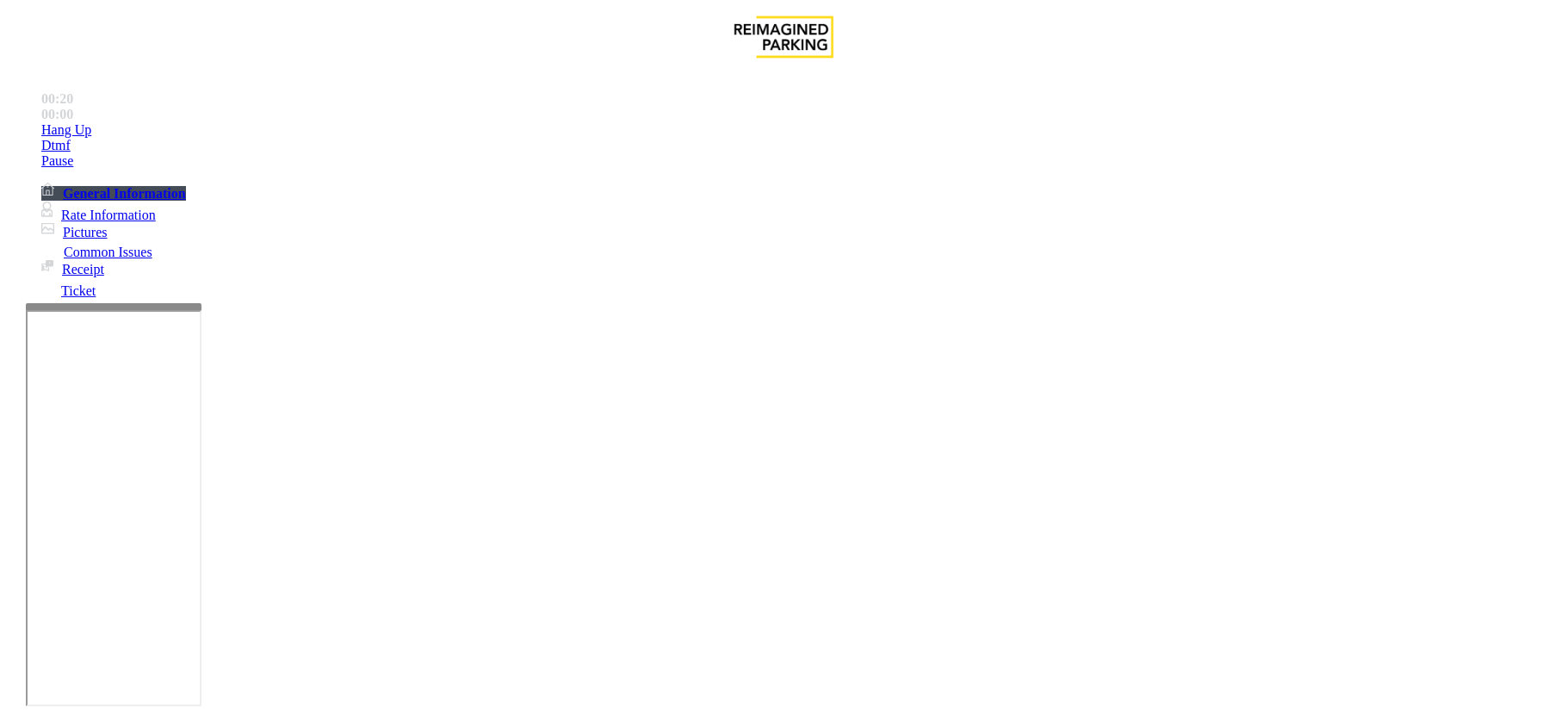 click on "Monthly Issue" at bounding box center [231, 1289] 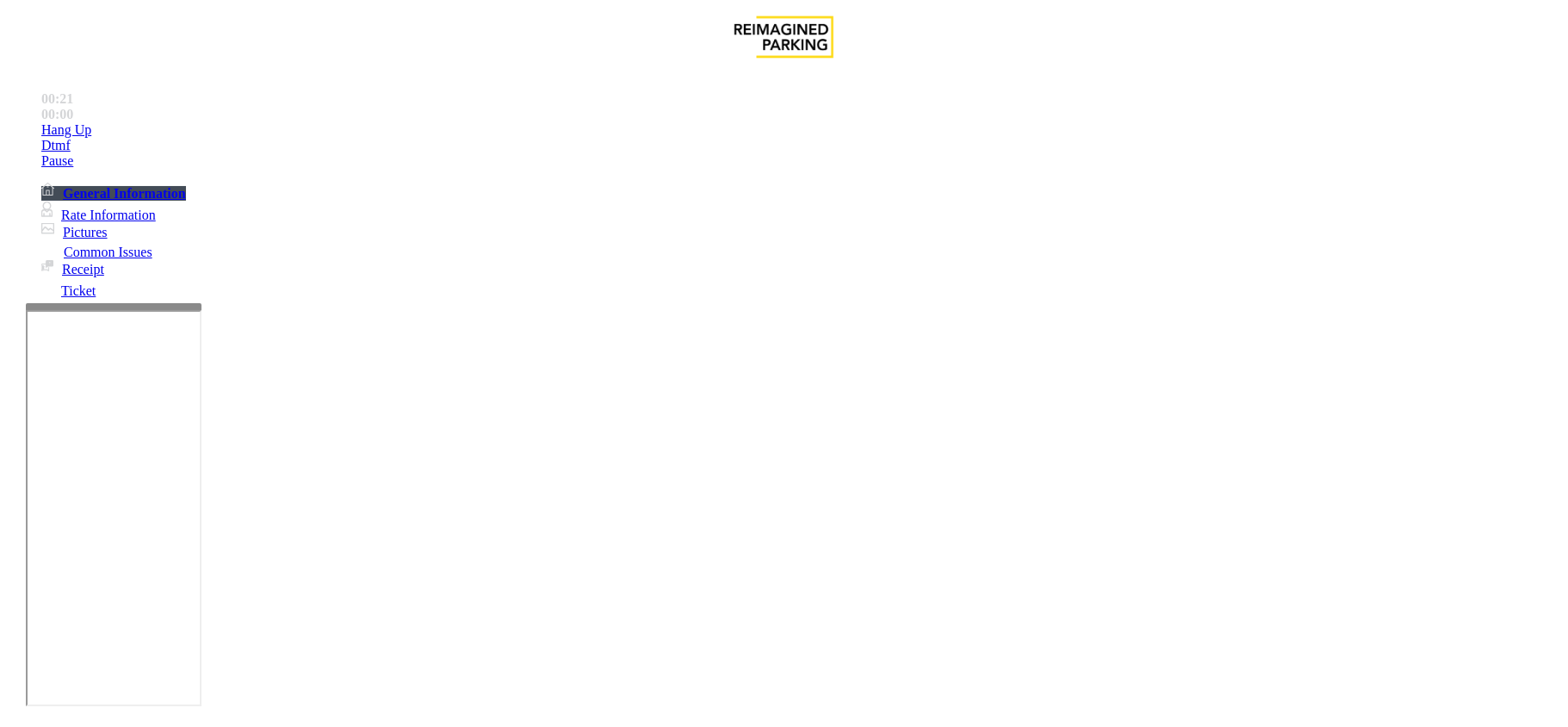 click on "Forgot Card / Transponder / KeyFob" at bounding box center [273, 1289] 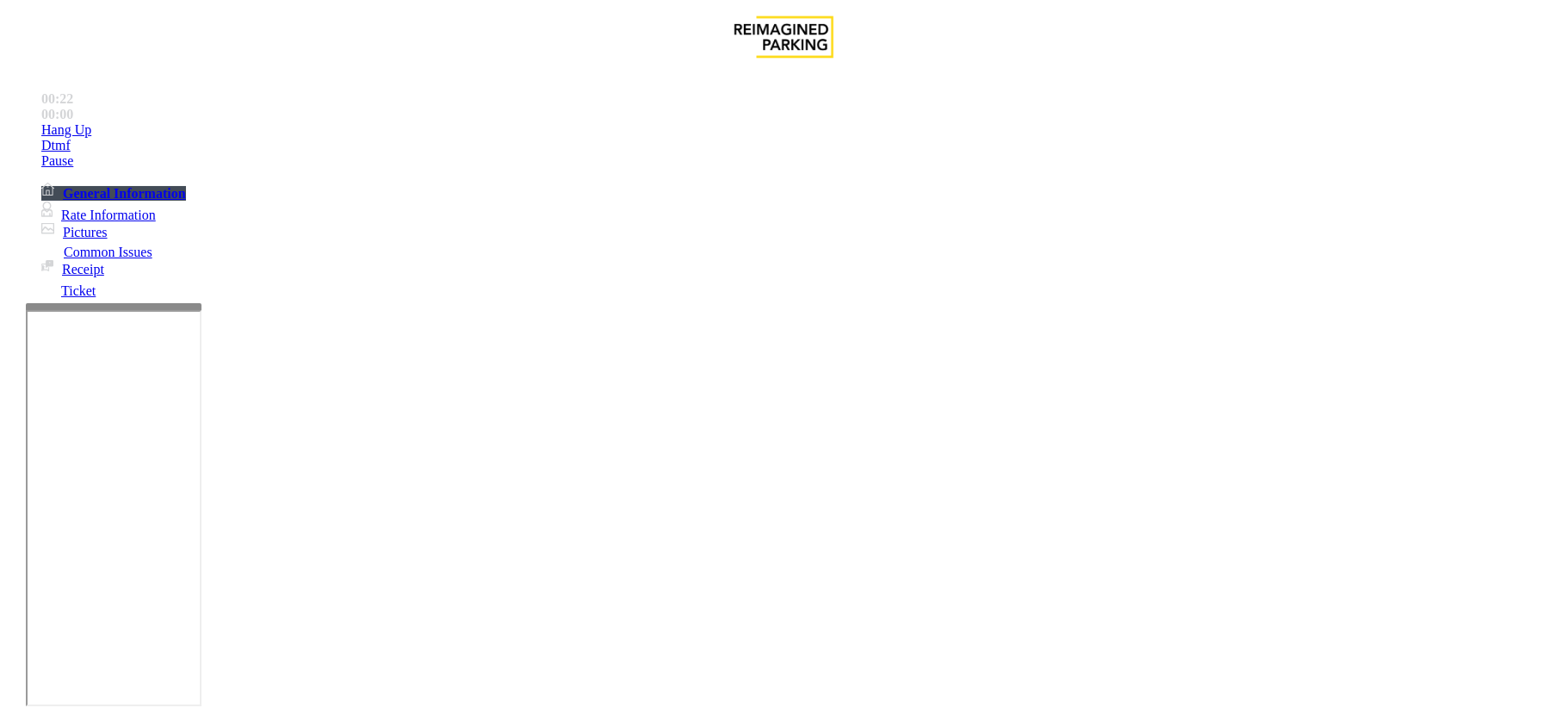 click at bounding box center [83, 1330] 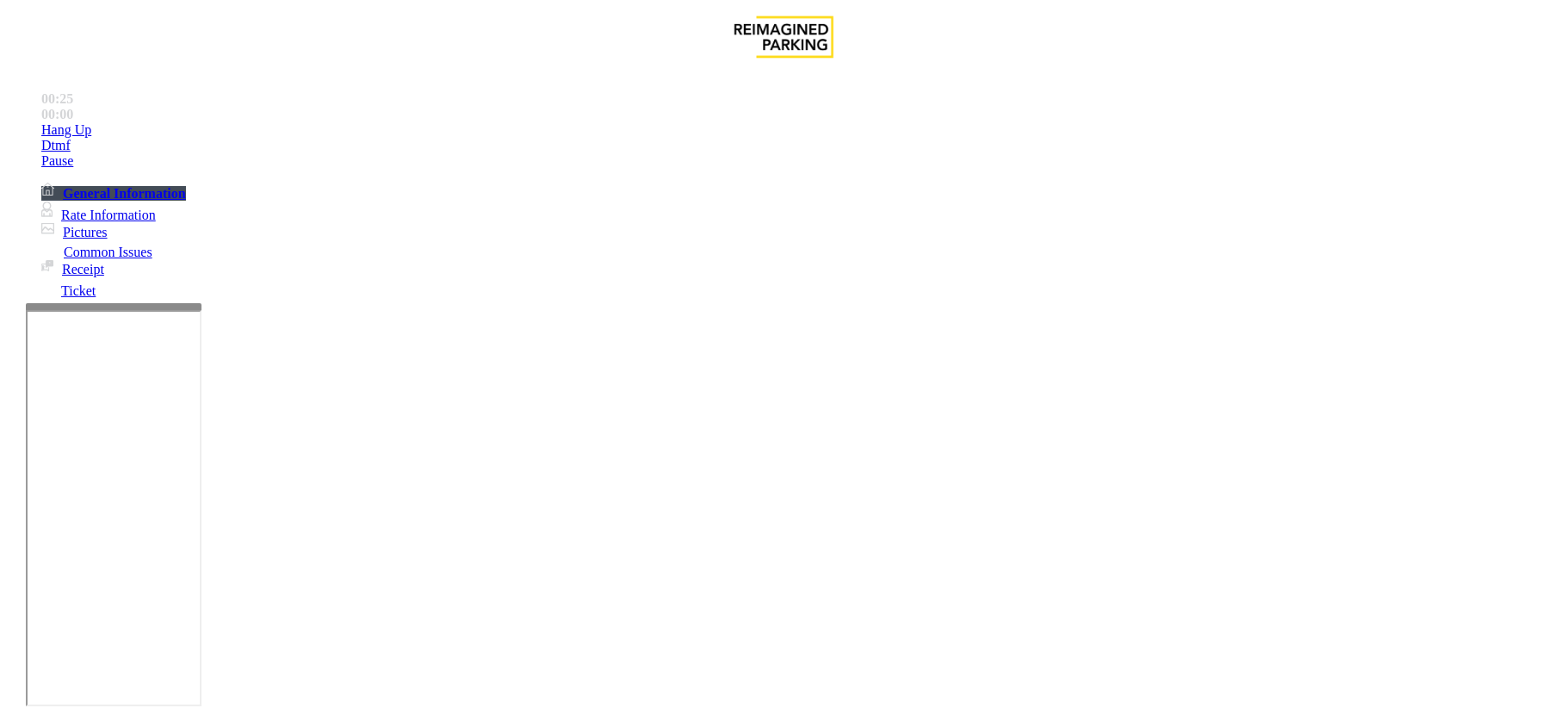 paste on "**********" 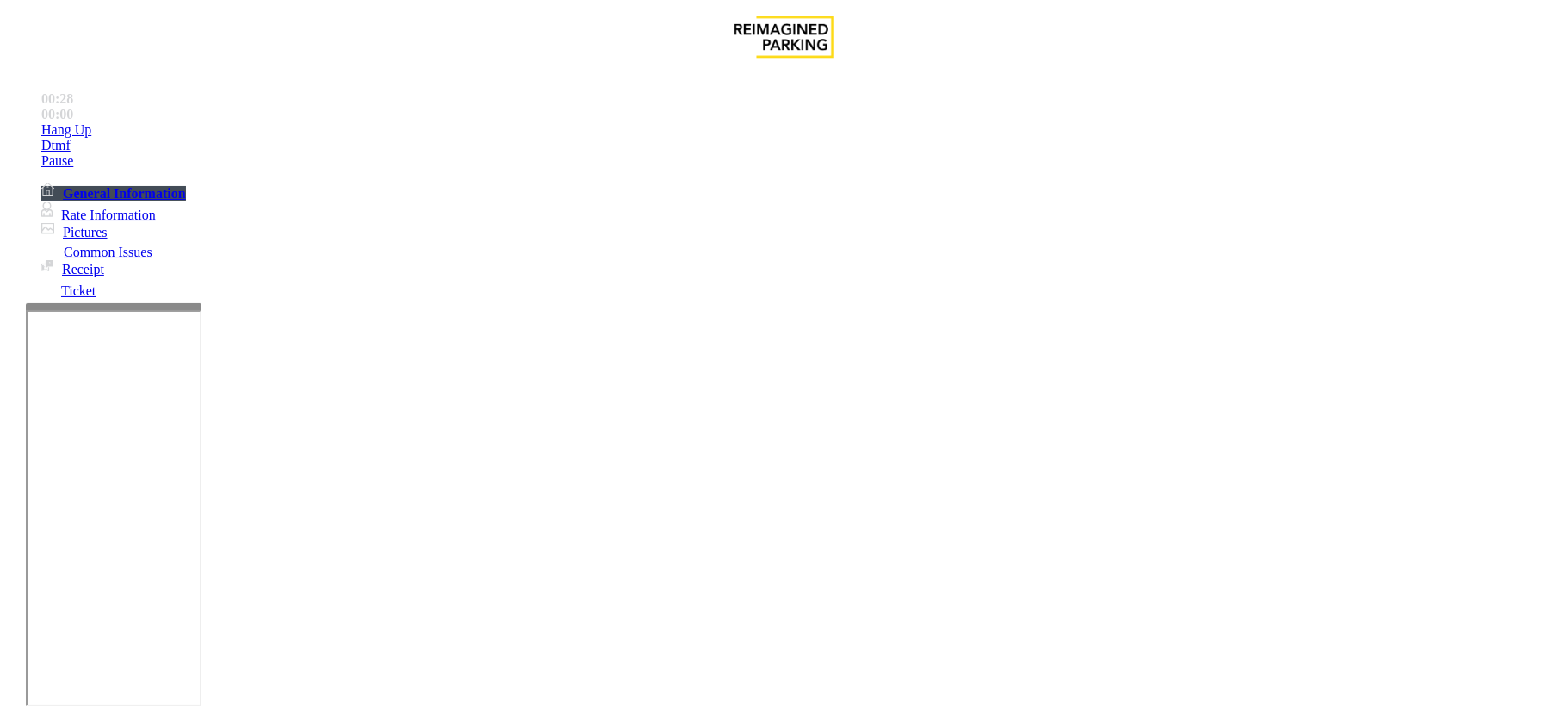 drag, startPoint x: 332, startPoint y: 153, endPoint x: 239, endPoint y: 150, distance: 93.04837 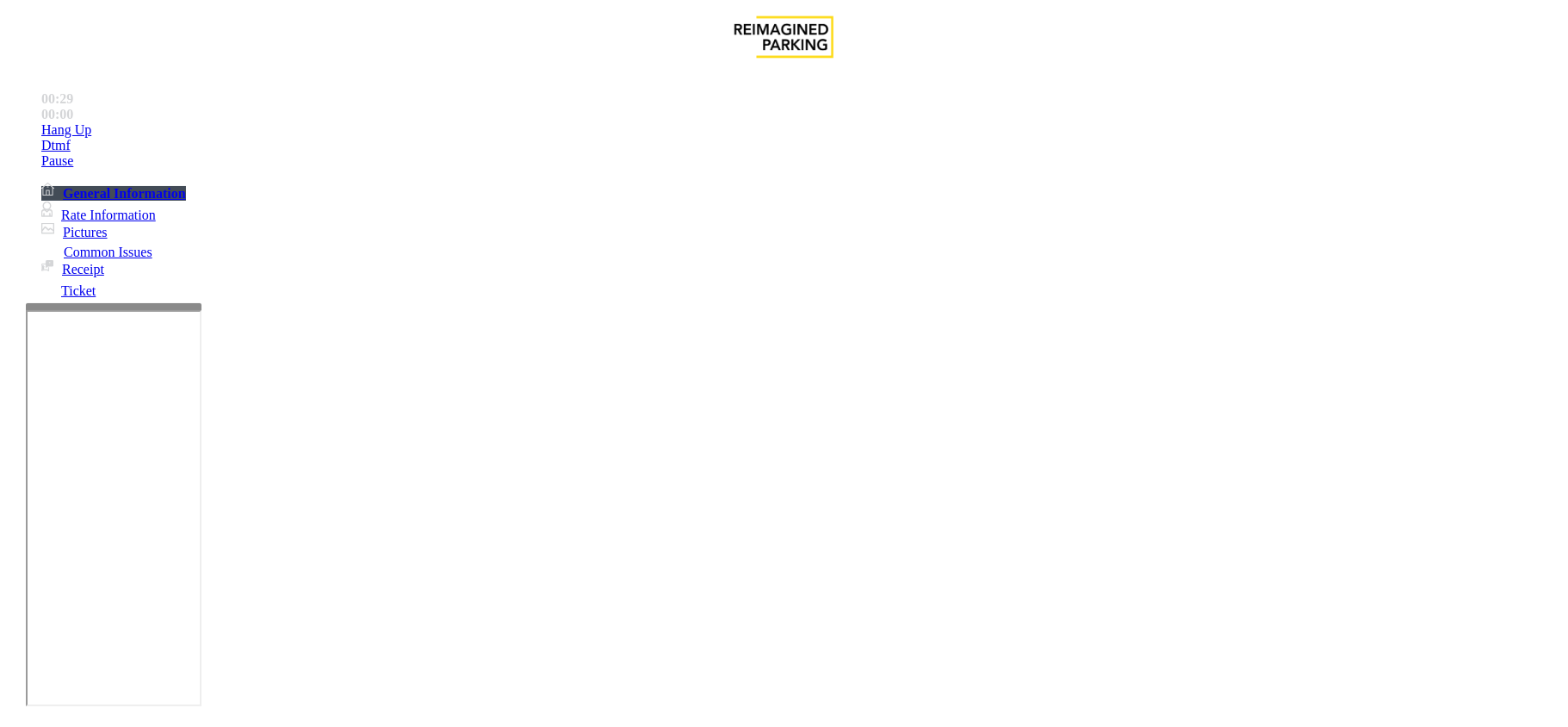 click at bounding box center [253, 1594] 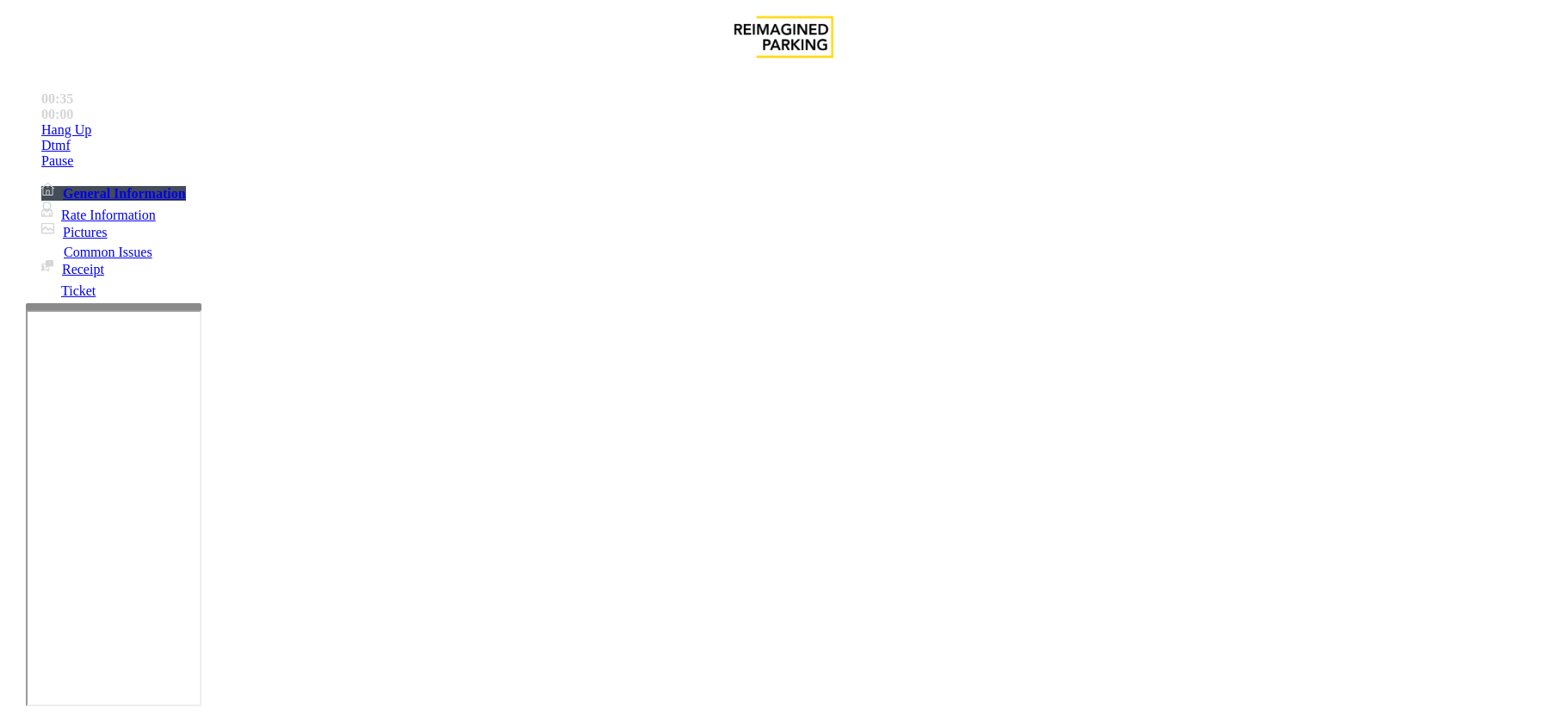 type on "**********" 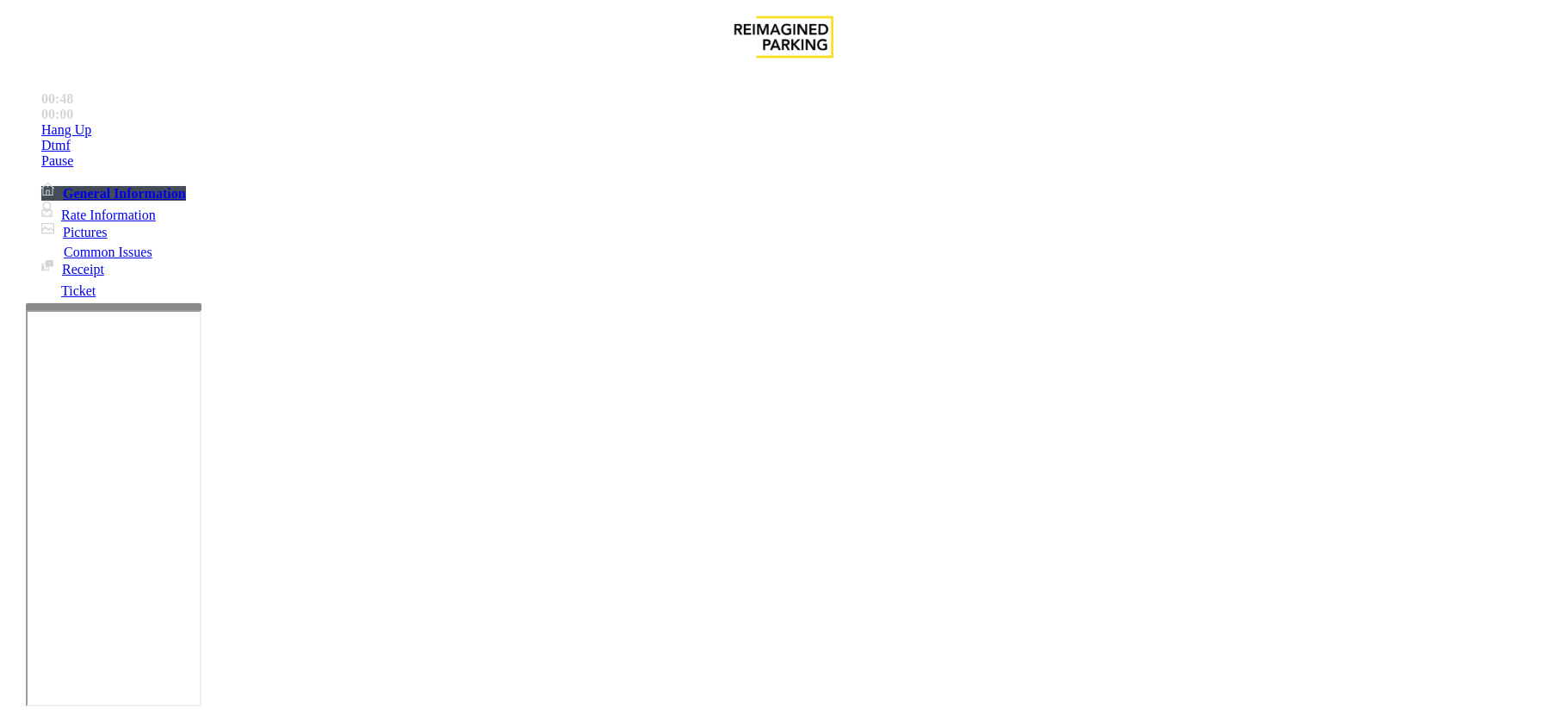 click on "Vend the gate without filling honor notice. If calls last for more than 1" at bounding box center (638, 2863) 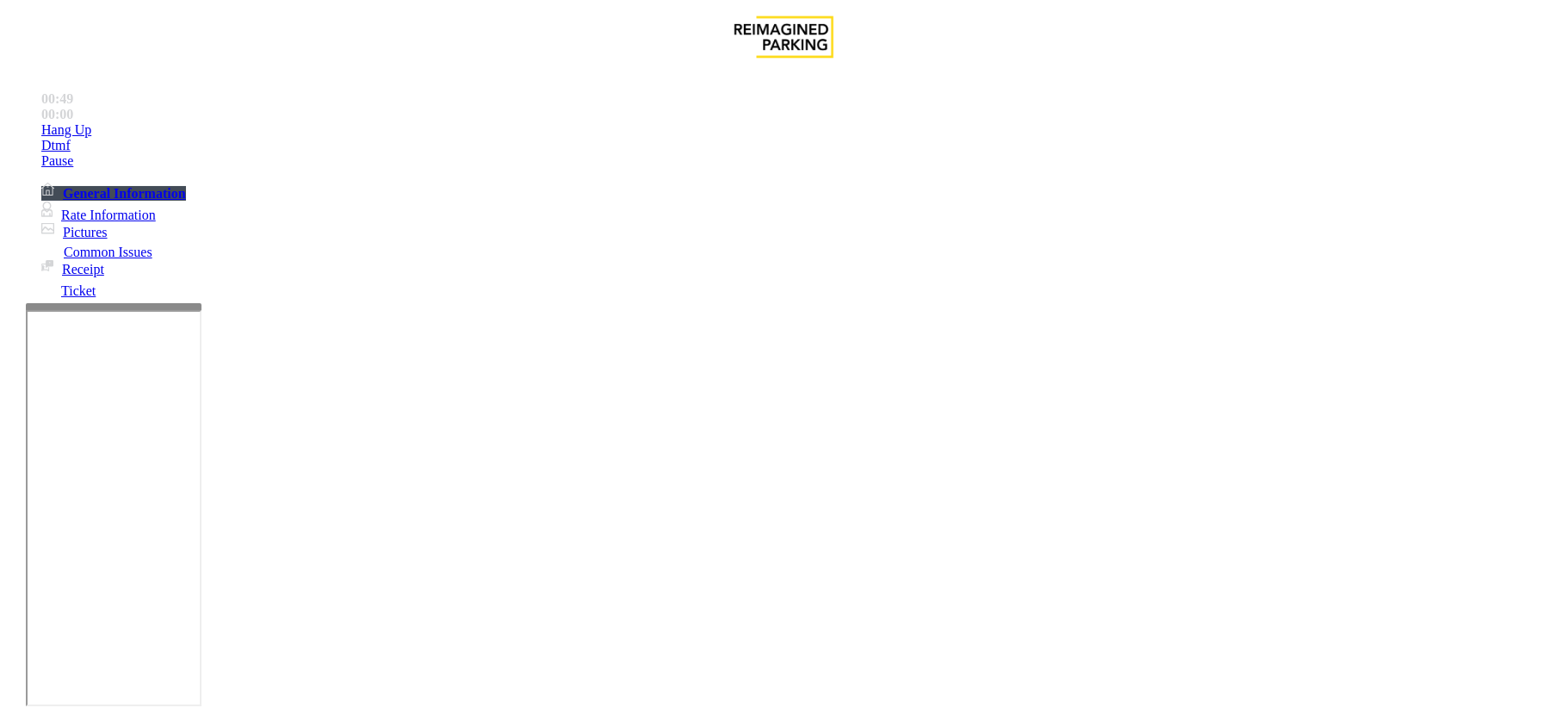 copy on "Vend the gate without filling honor notice. If calls last for more than 1  minute  until further notice ." 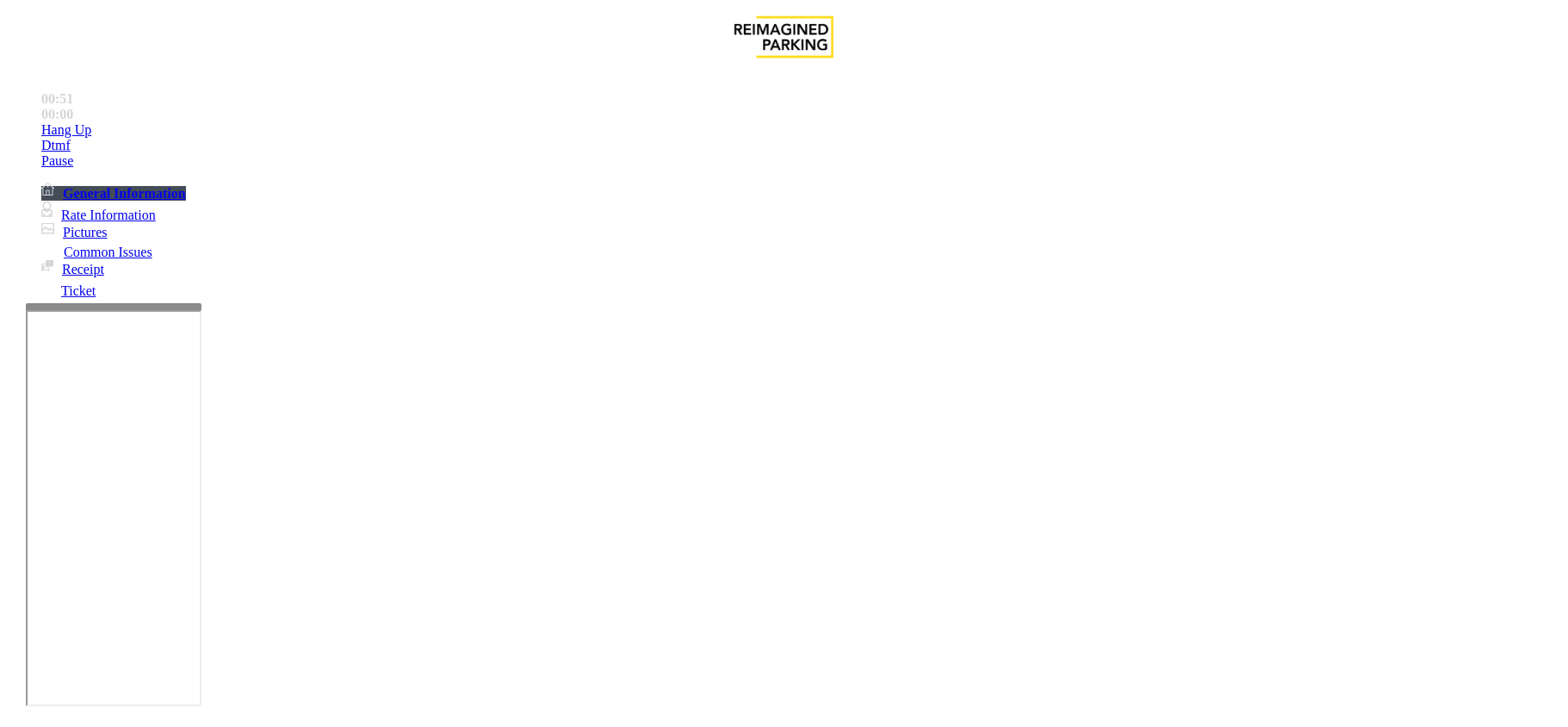 click at bounding box center [83, 1330] 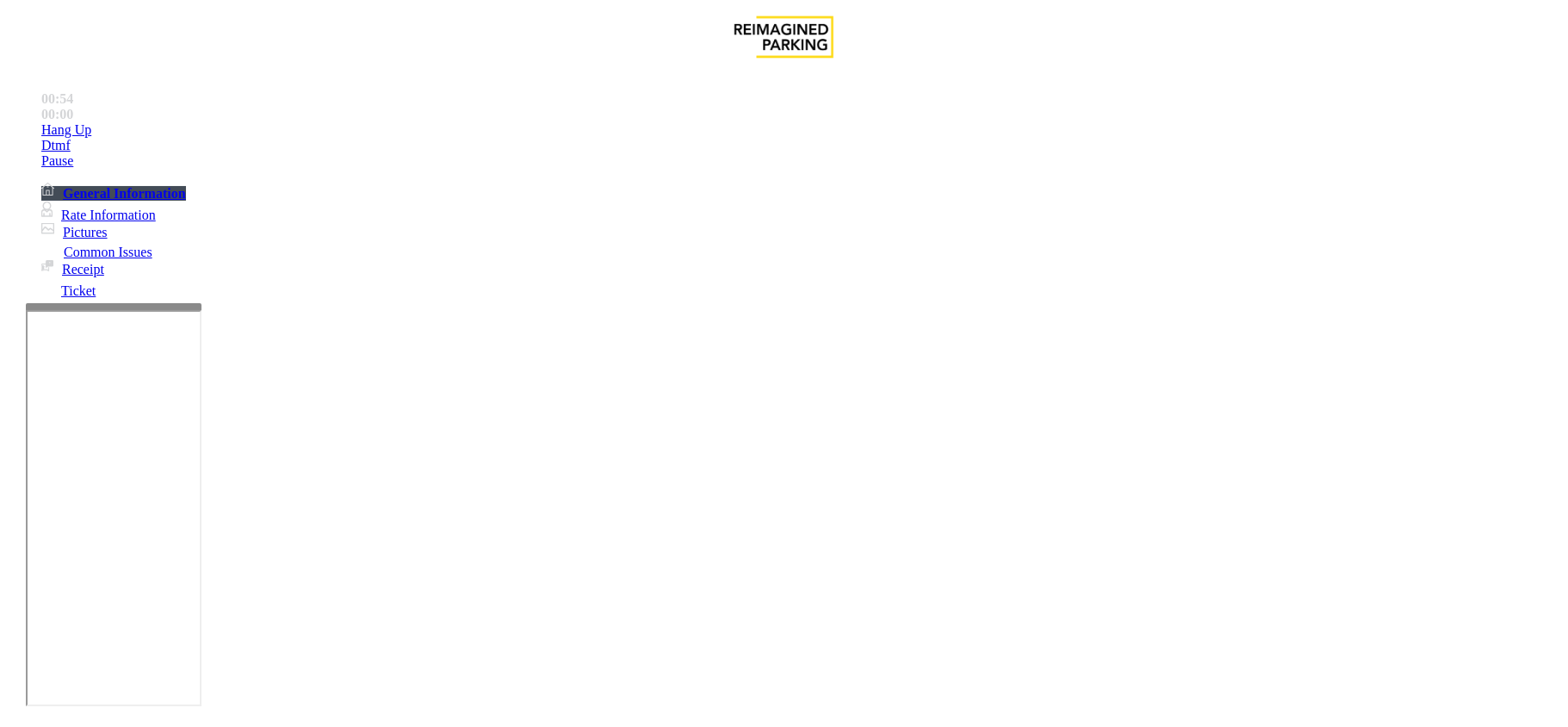 type on "****" 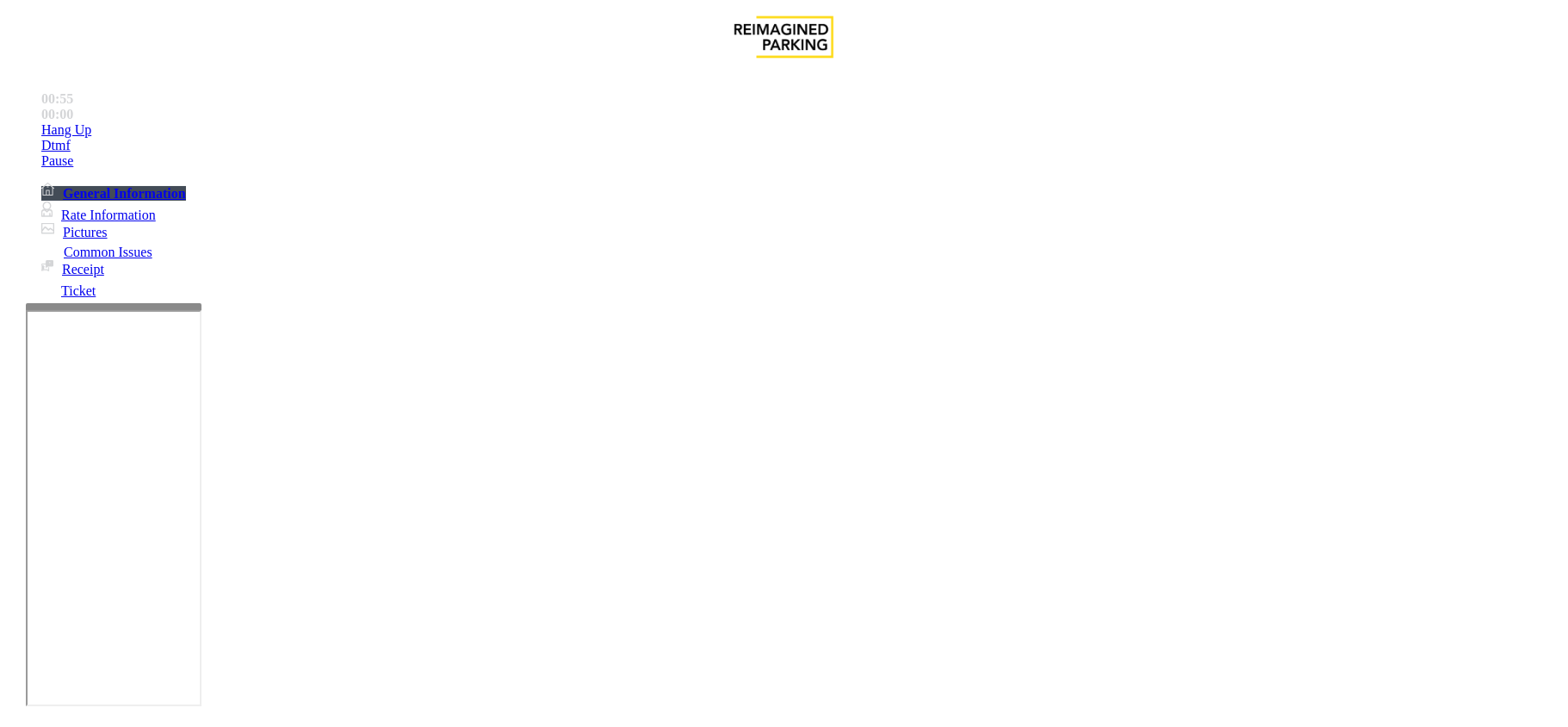 click on "Vend the gate without filling honor notice. If calls last for more than 1" at bounding box center [638, 2863] 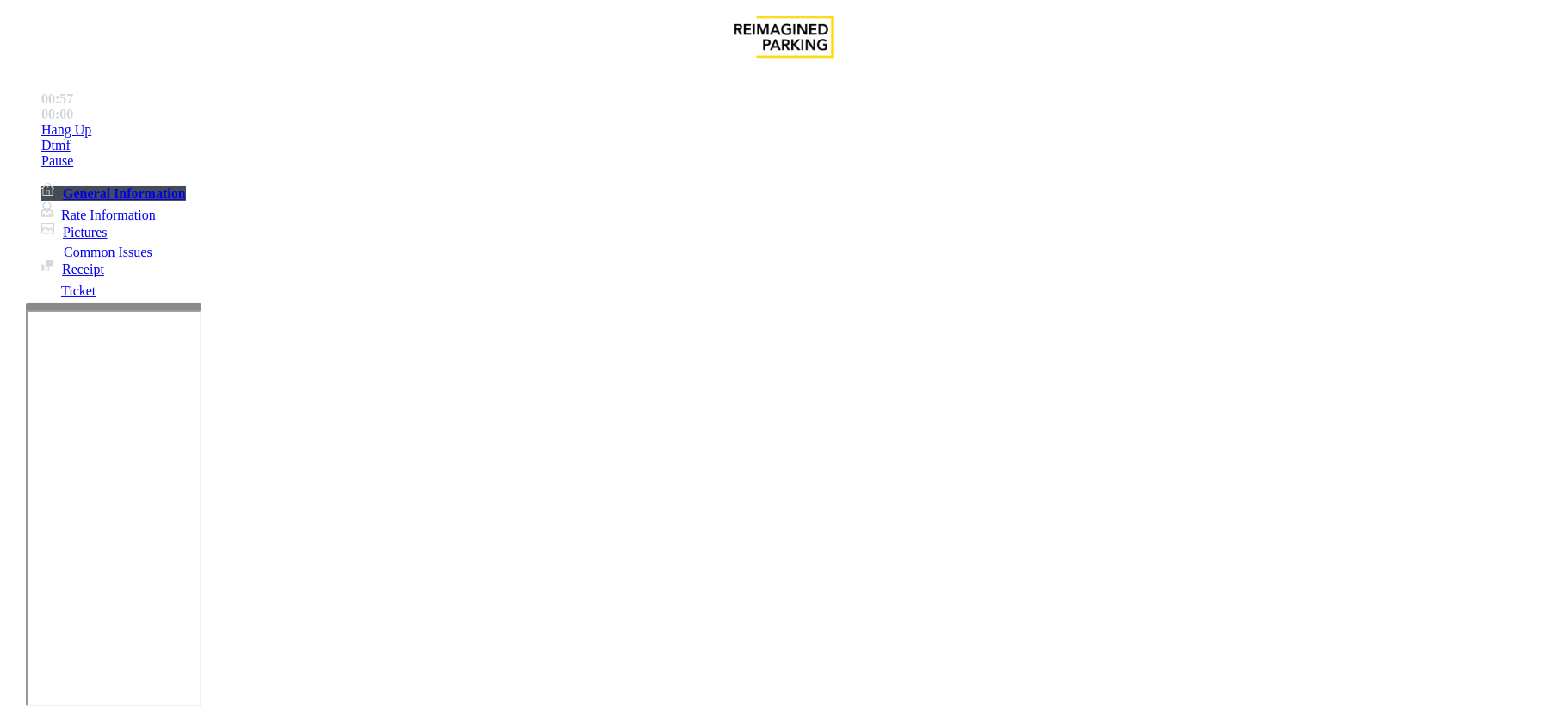 click at bounding box center [253, 1594] 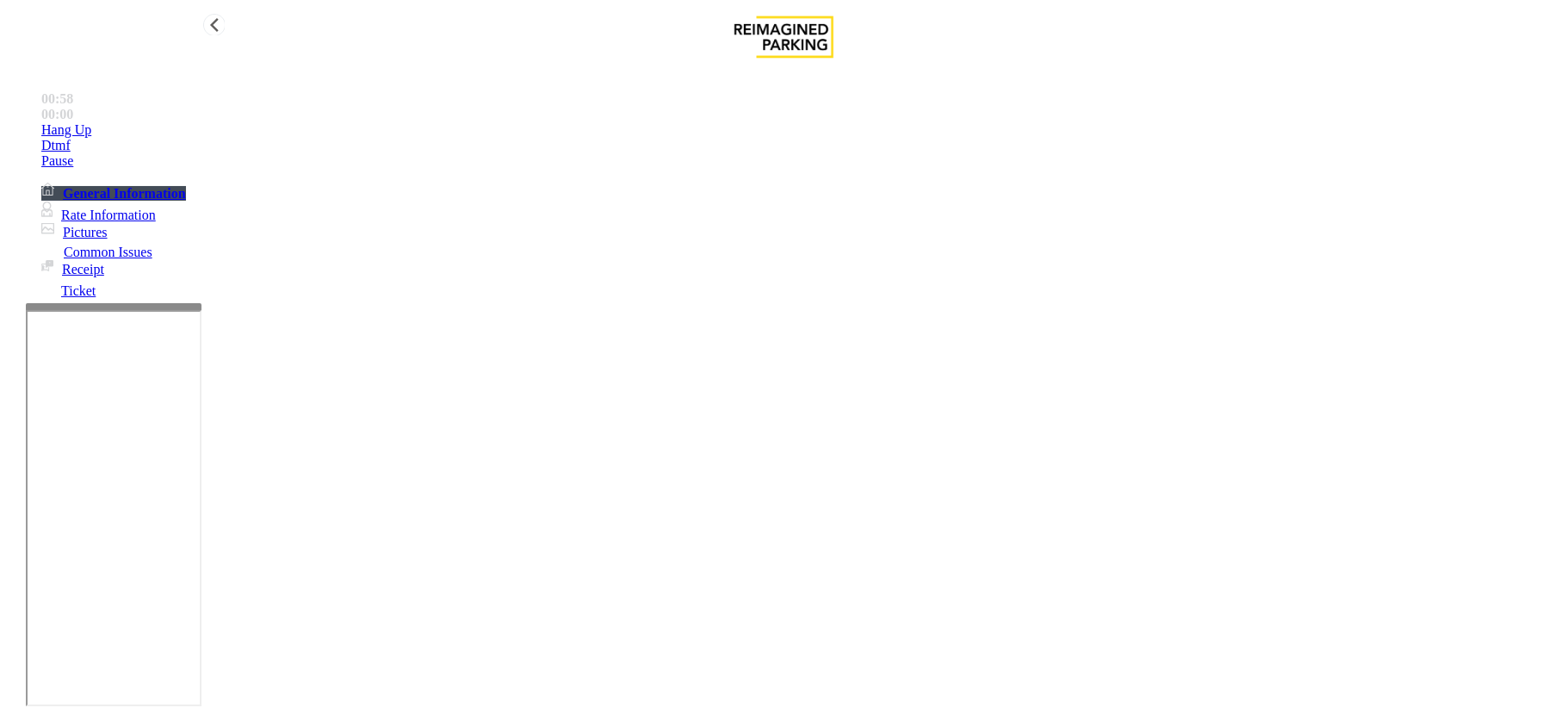 type on "**********" 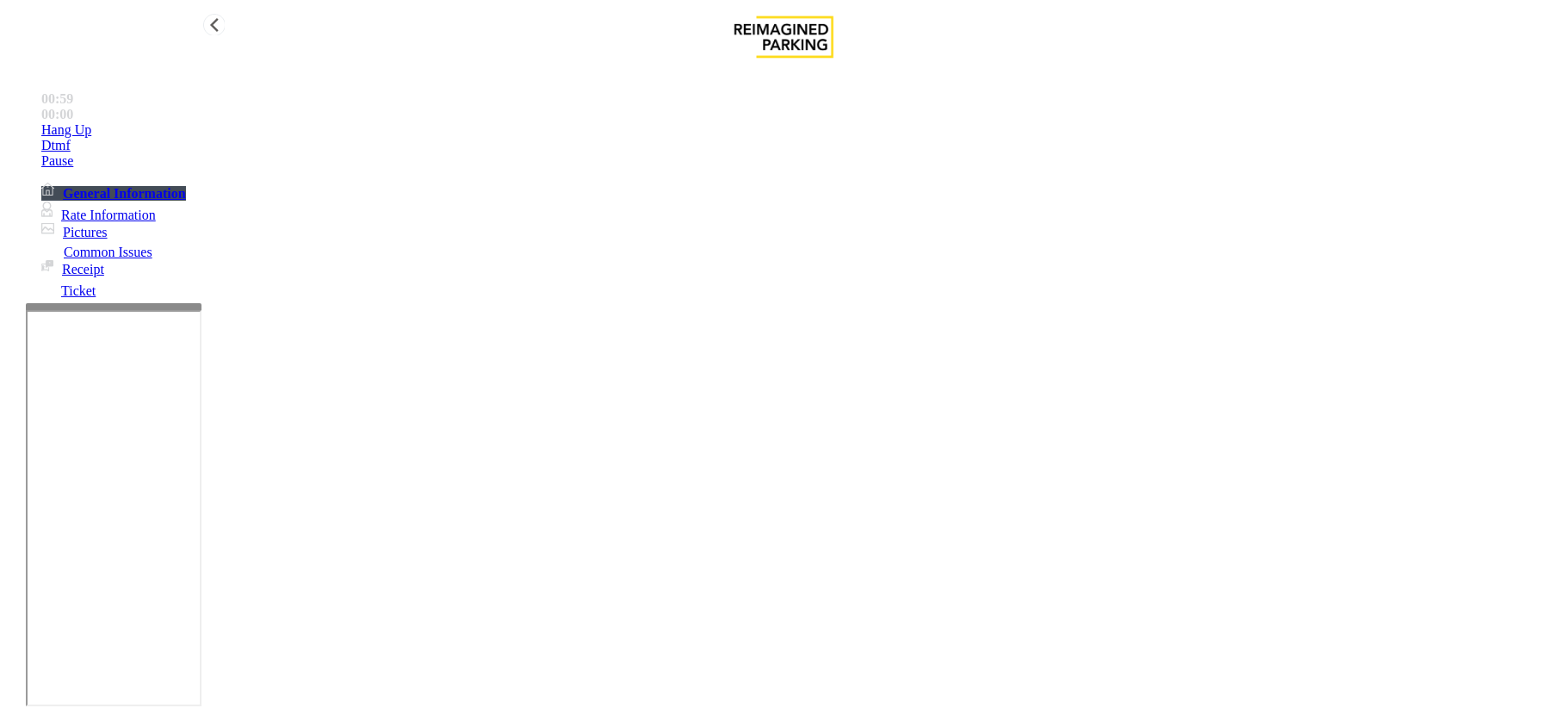 click on "Hang Up" at bounding box center (801, 130) 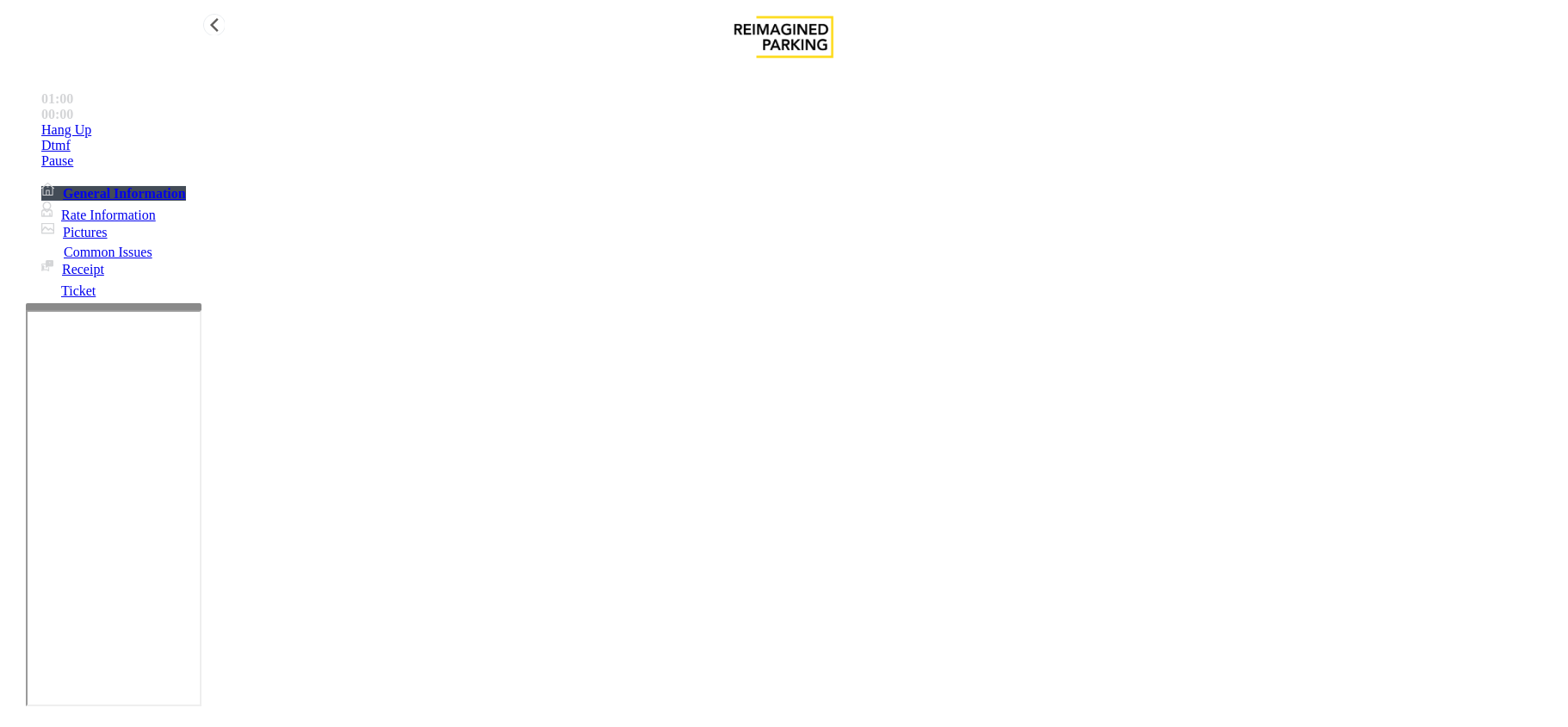 click on "Hang Up" at bounding box center (801, 130) 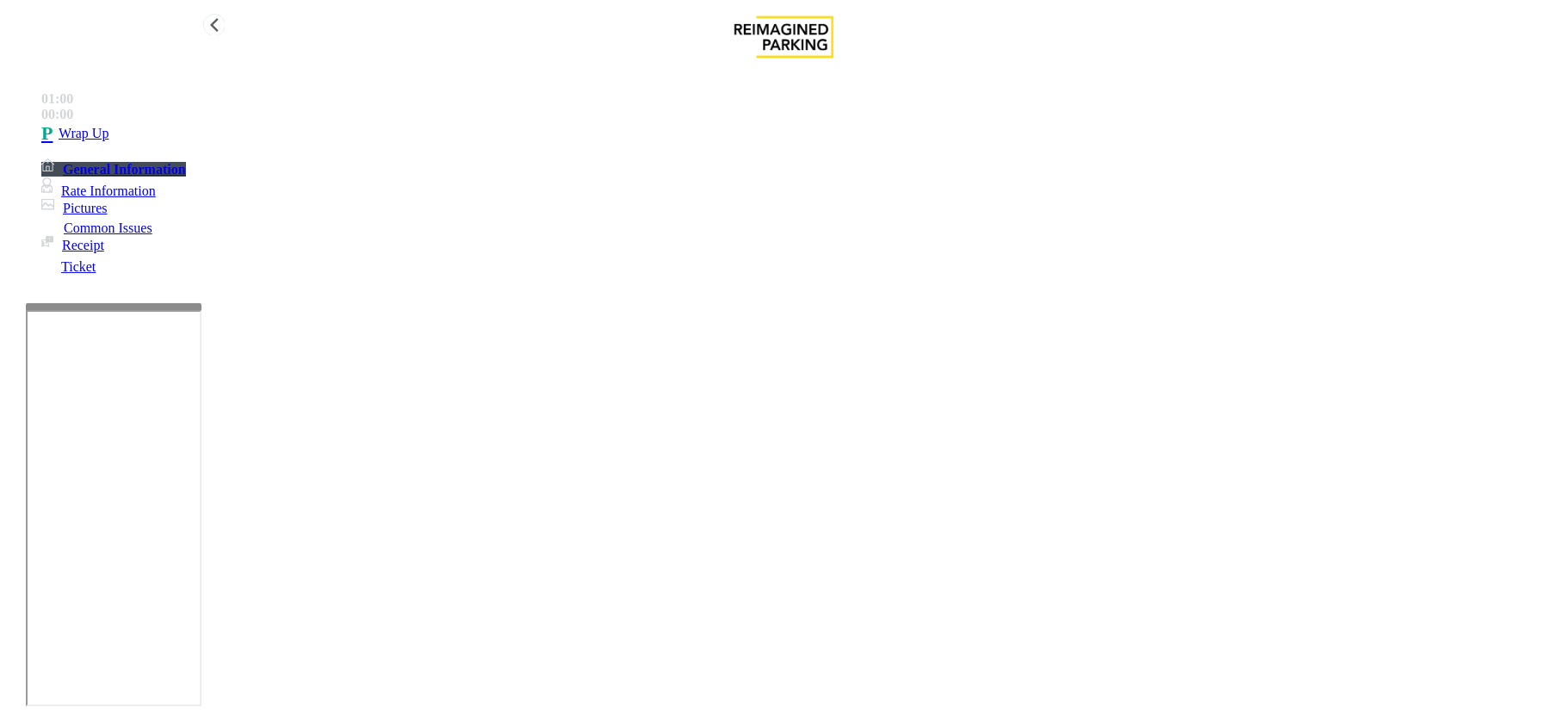 click on "Wrap Up" at bounding box center [801, 134] 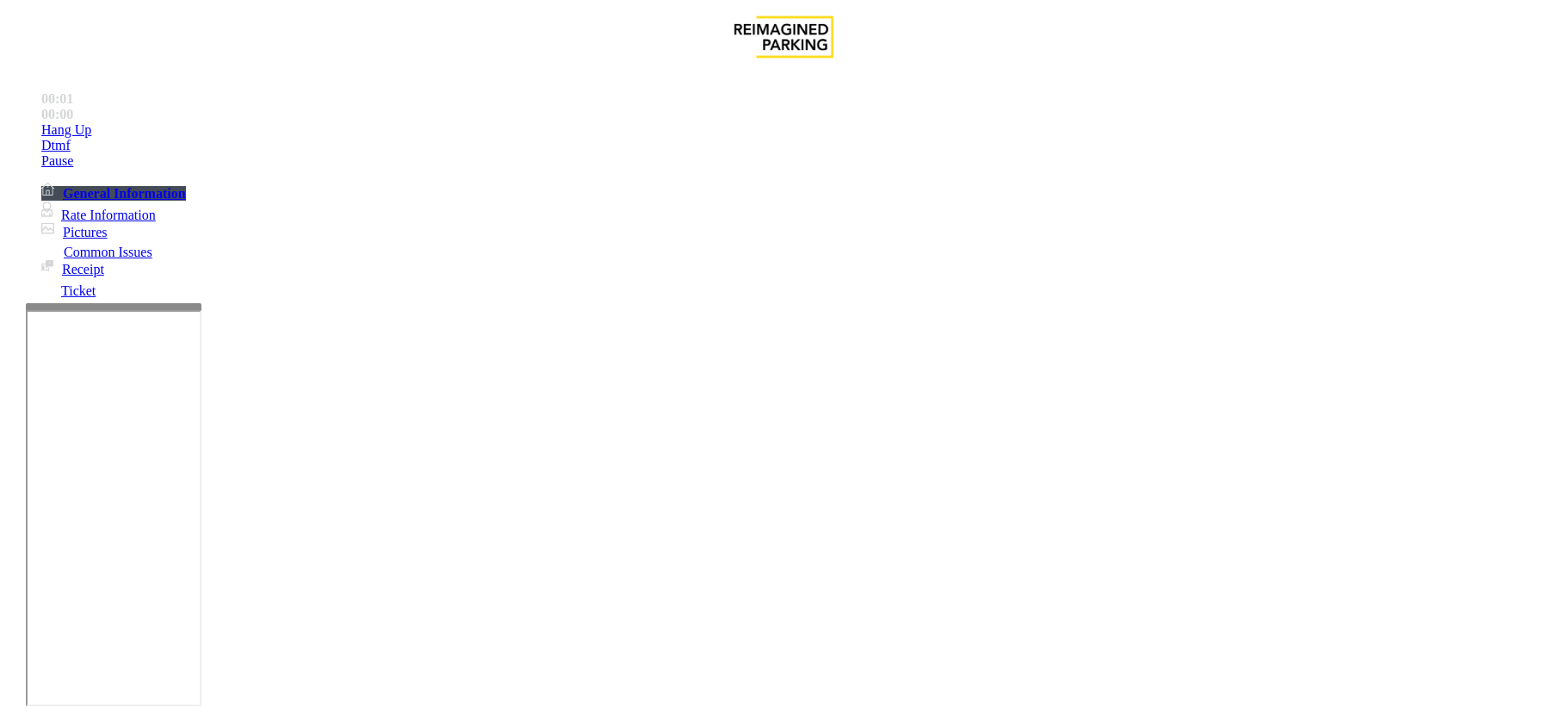 scroll, scrollTop: 918, scrollLeft: 0, axis: vertical 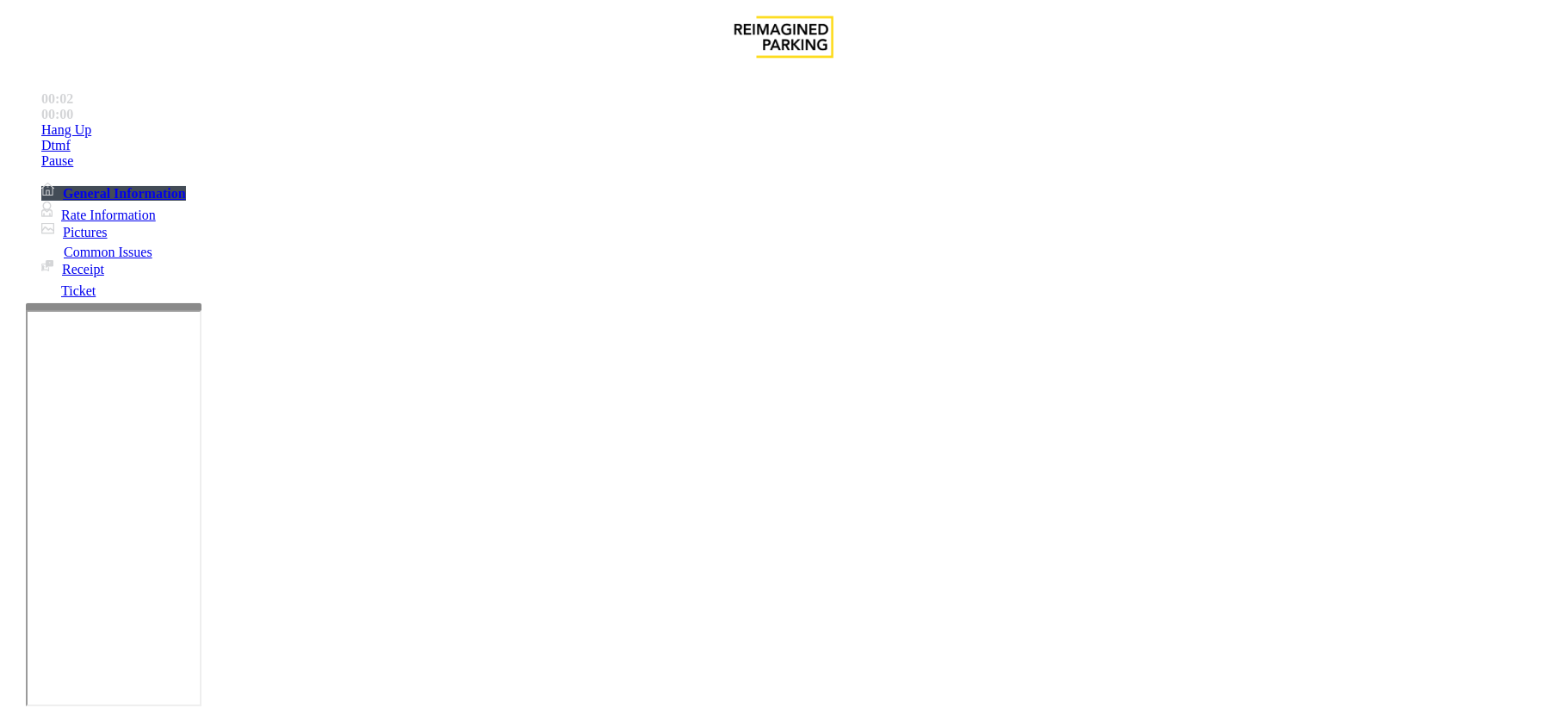 click on "LAN21063800" at bounding box center [40, 2225] 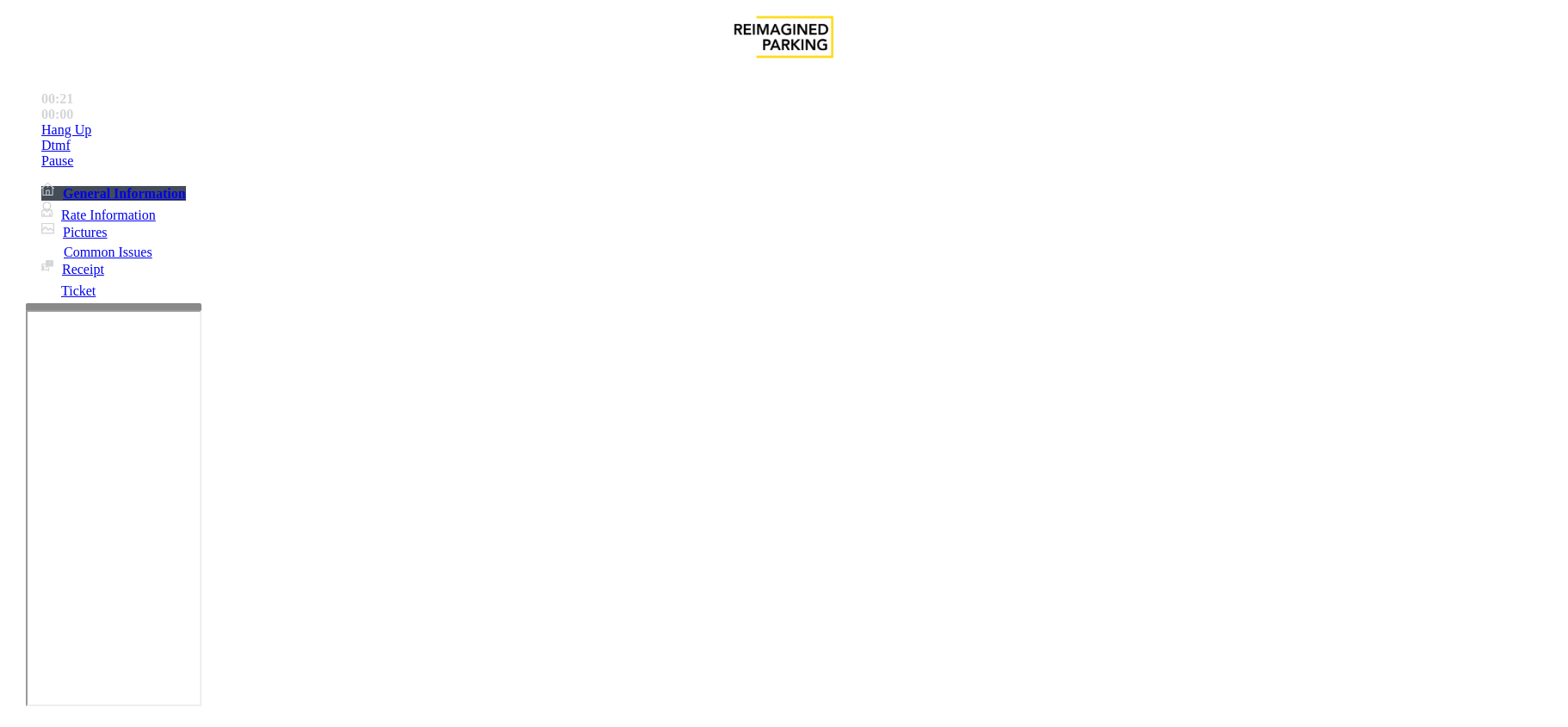 scroll, scrollTop: 1034, scrollLeft: 0, axis: vertical 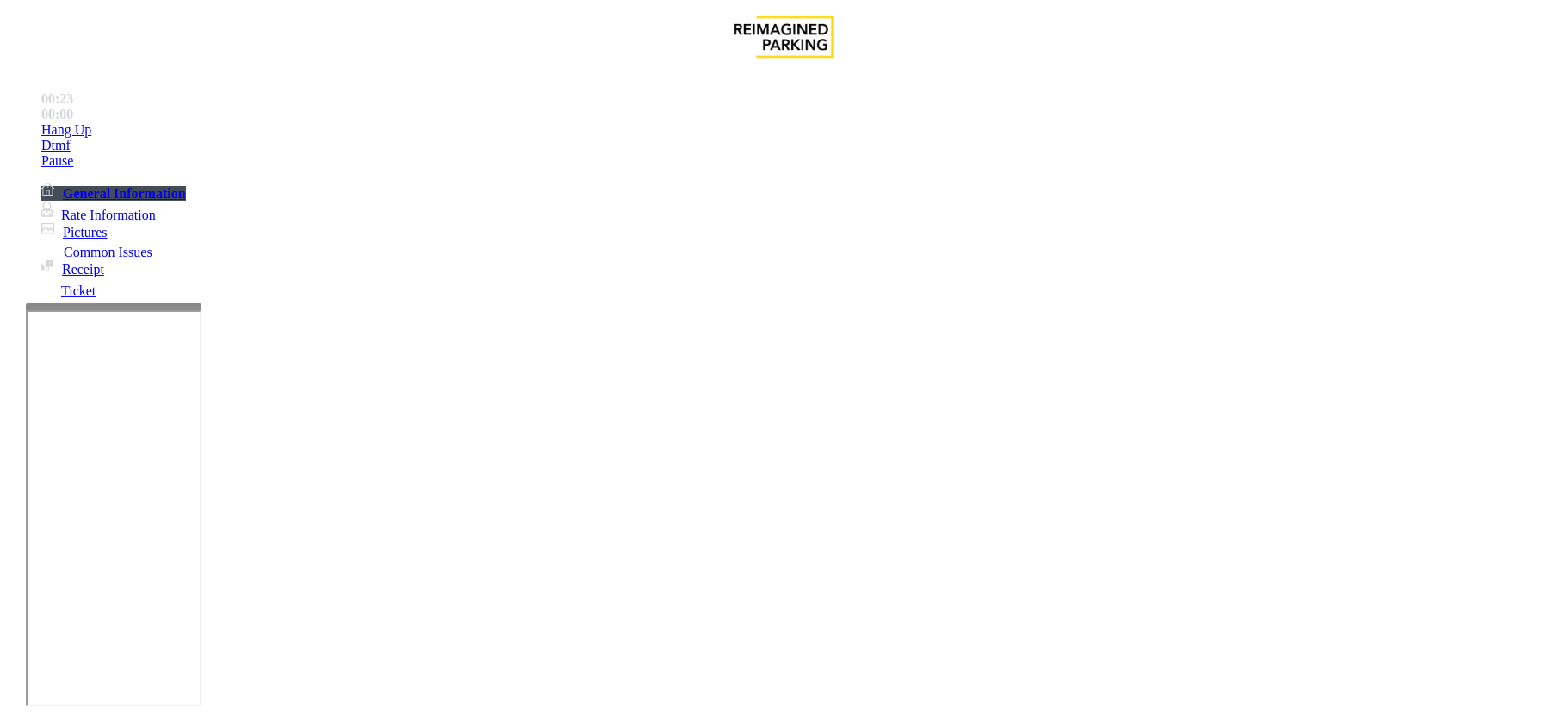 drag, startPoint x: 1120, startPoint y: 345, endPoint x: 1065, endPoint y: 345, distance: 55 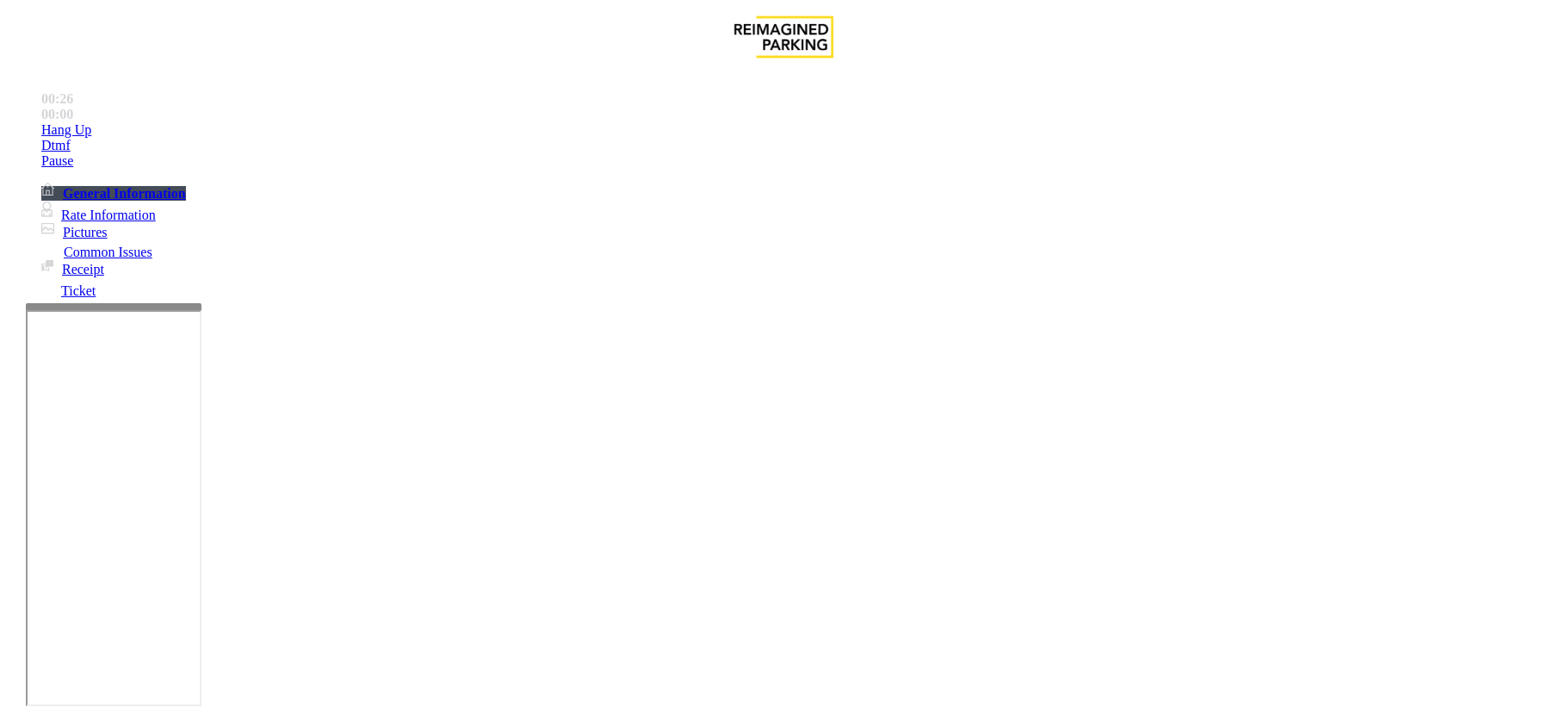 click on "Pay station  in the ground floor elevator lobby" at bounding box center (41, 2225) 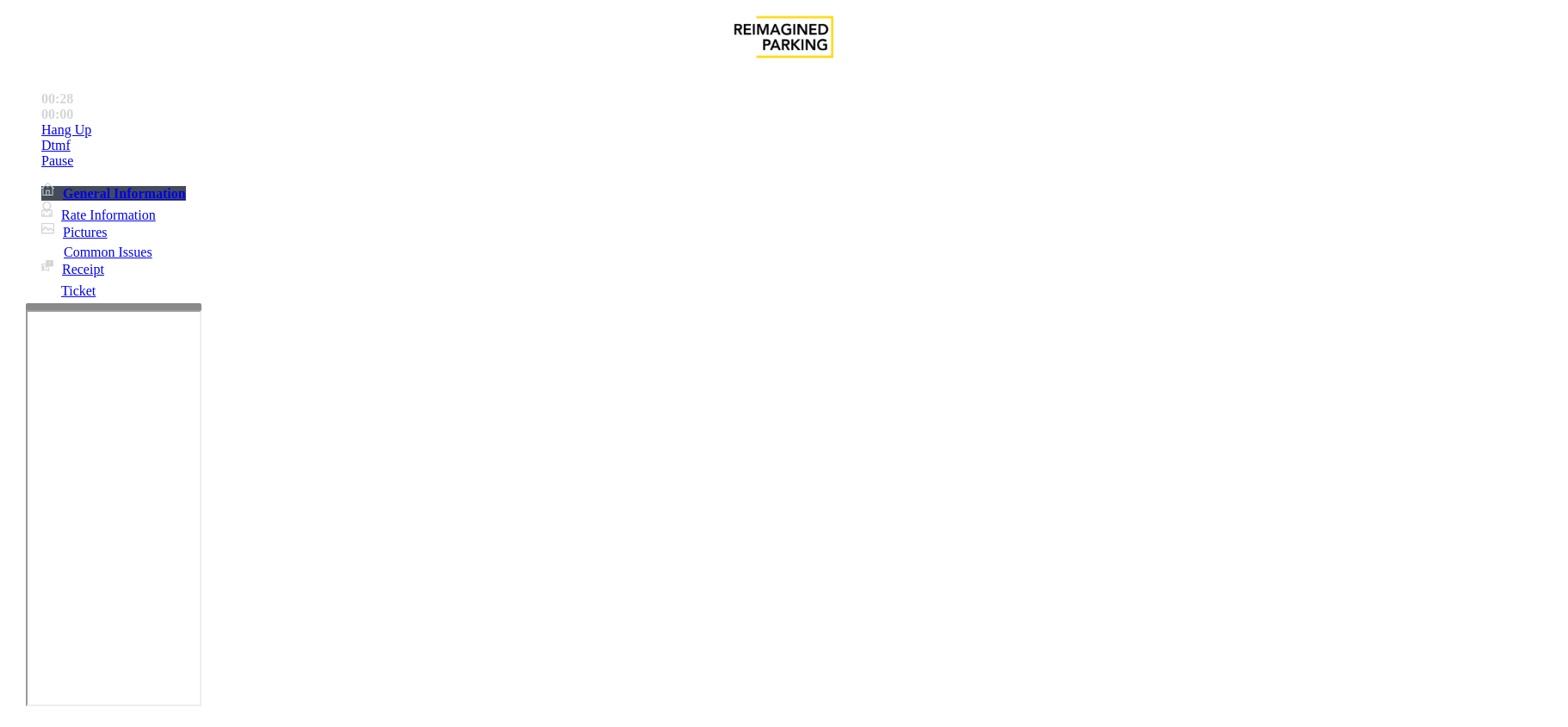 scroll, scrollTop: 459, scrollLeft: 0, axis: vertical 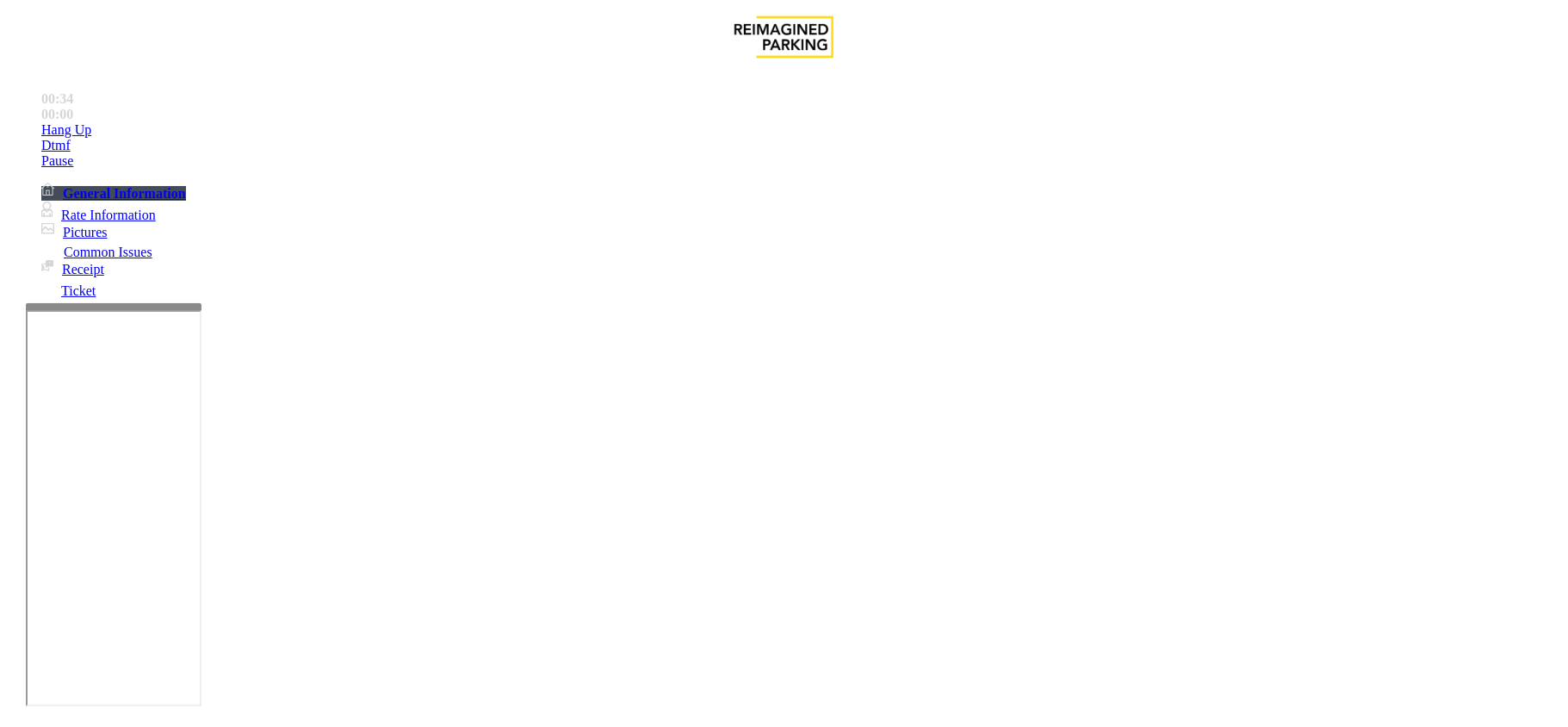 click on "Intercom Issue/No Response" at bounding box center [800, 1289] 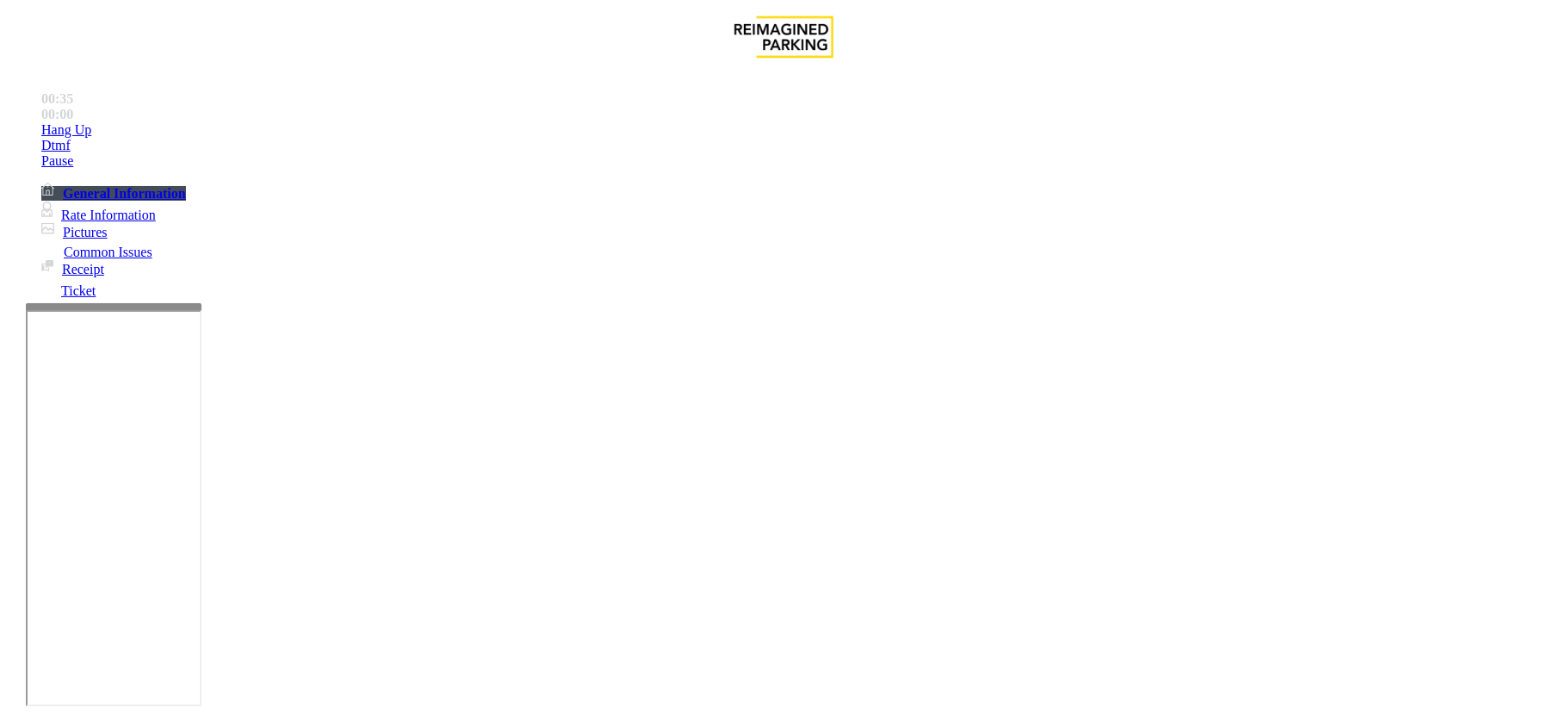 click on "No Response/Unable to hear parker" at bounding box center (122, 1289) 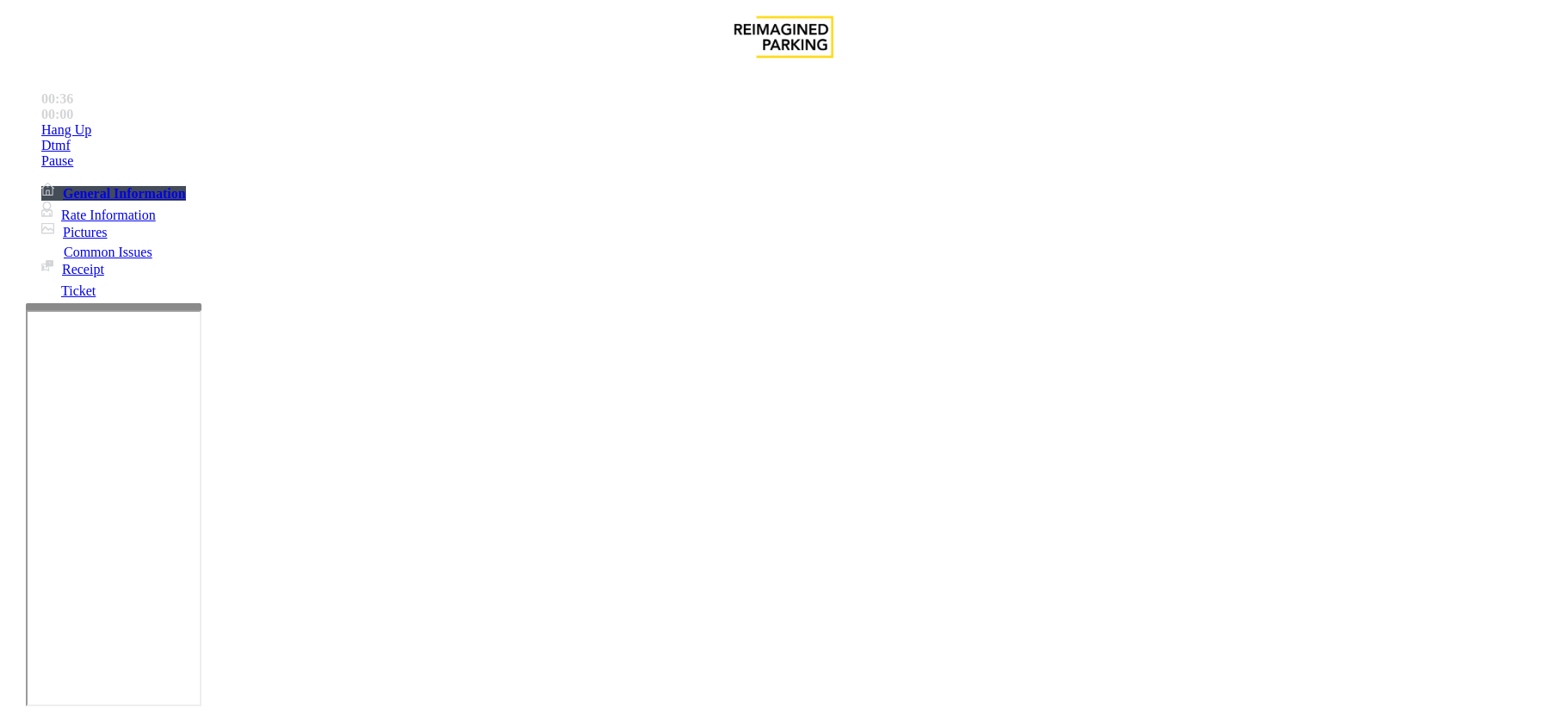 click on "No Response/Unable to hear parker" at bounding box center [784, 1277] 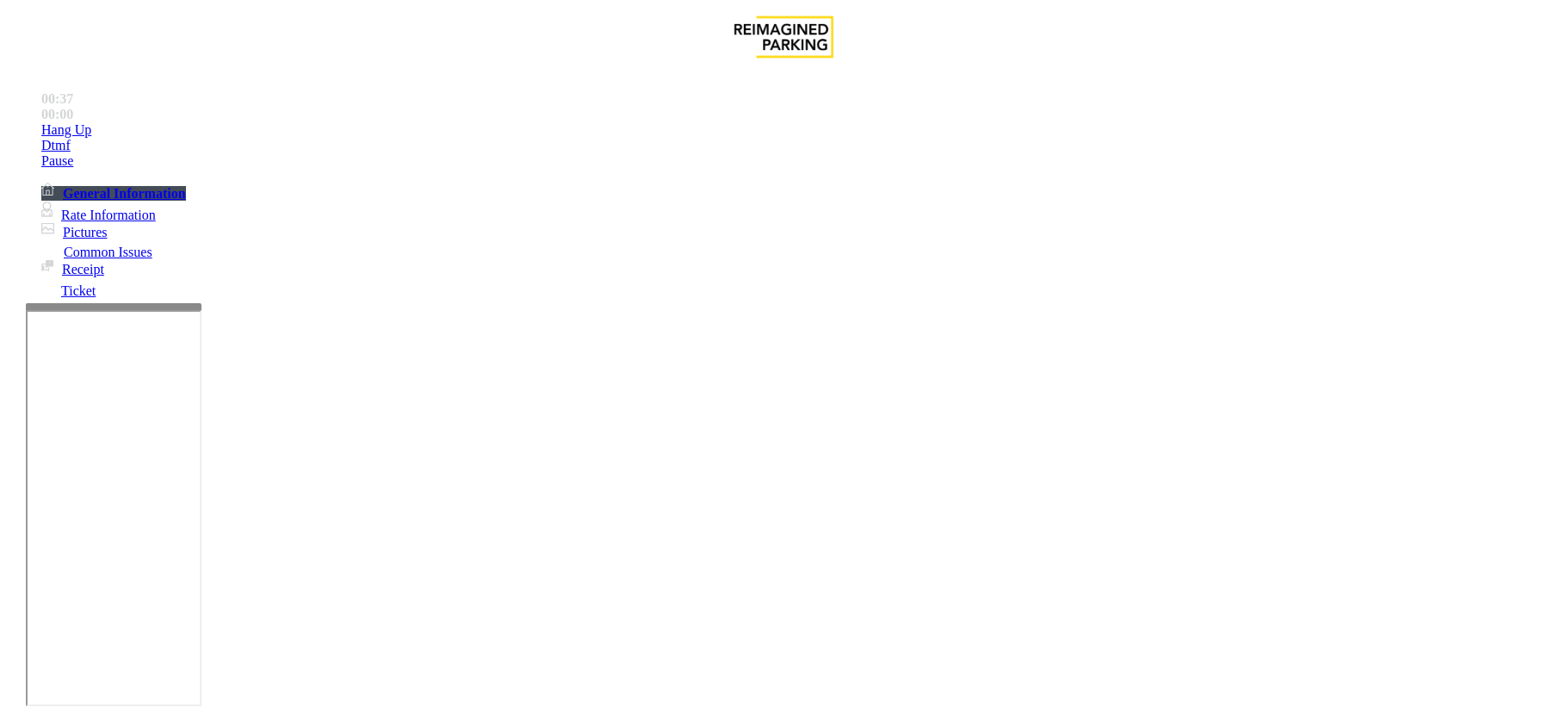 click at bounding box center (262, 1331) 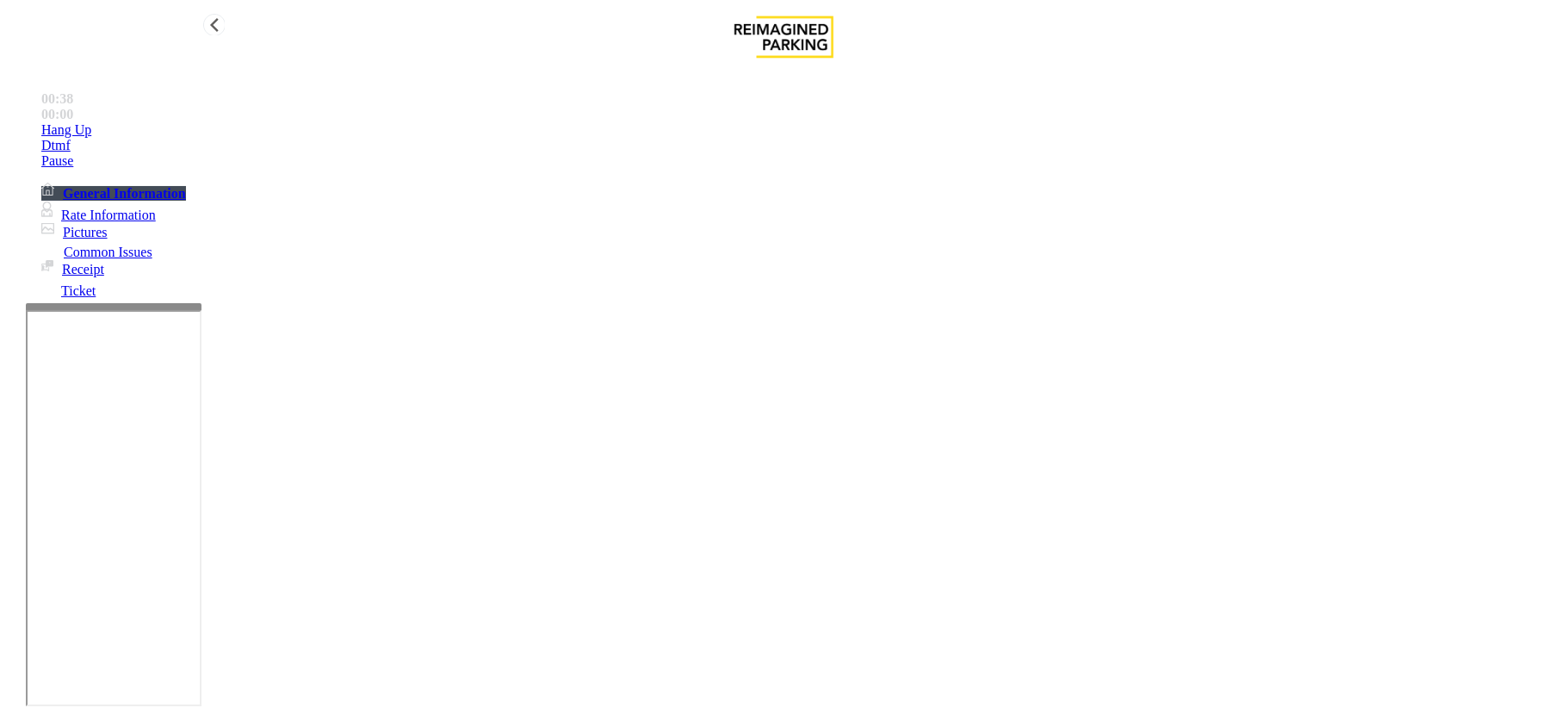 type on "**********" 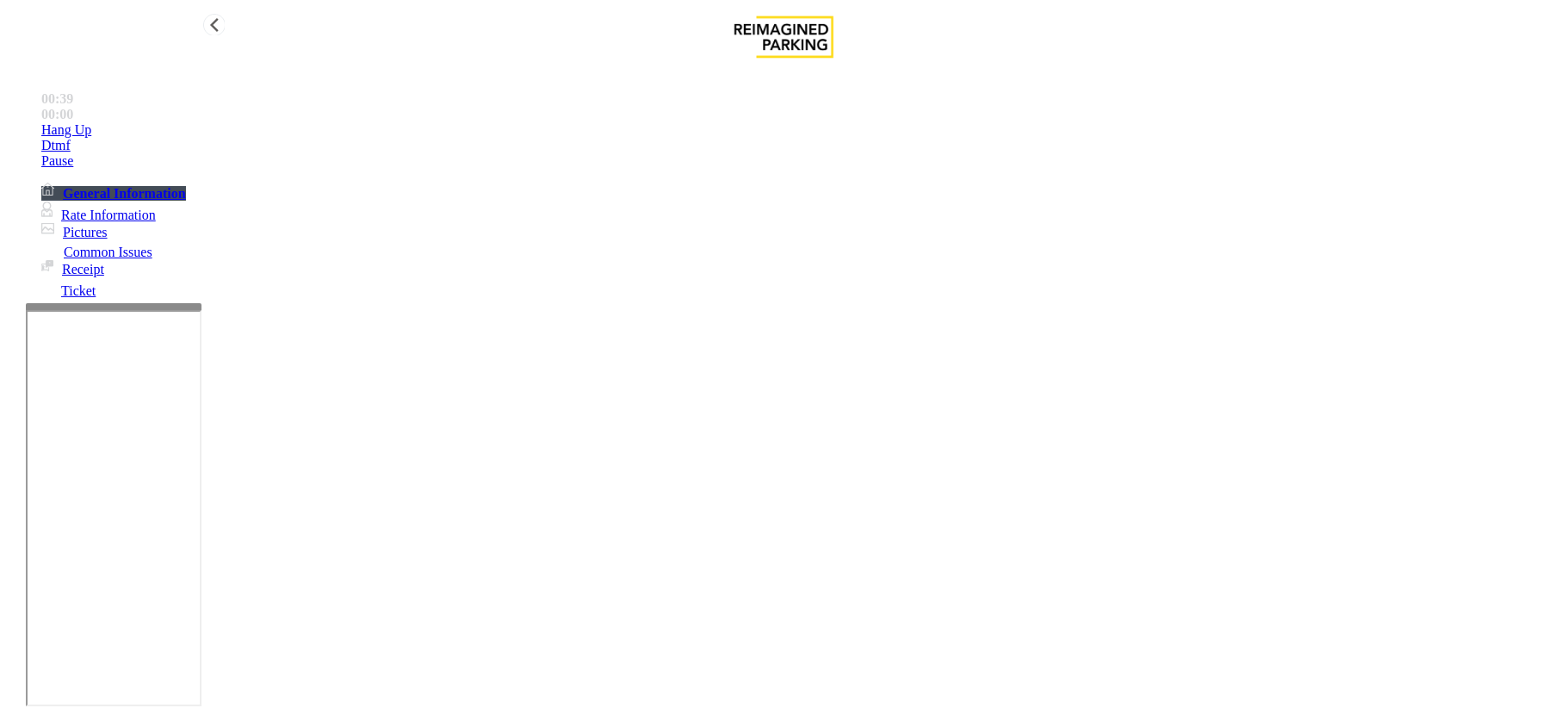 click on "Hang Up" at bounding box center [801, 130] 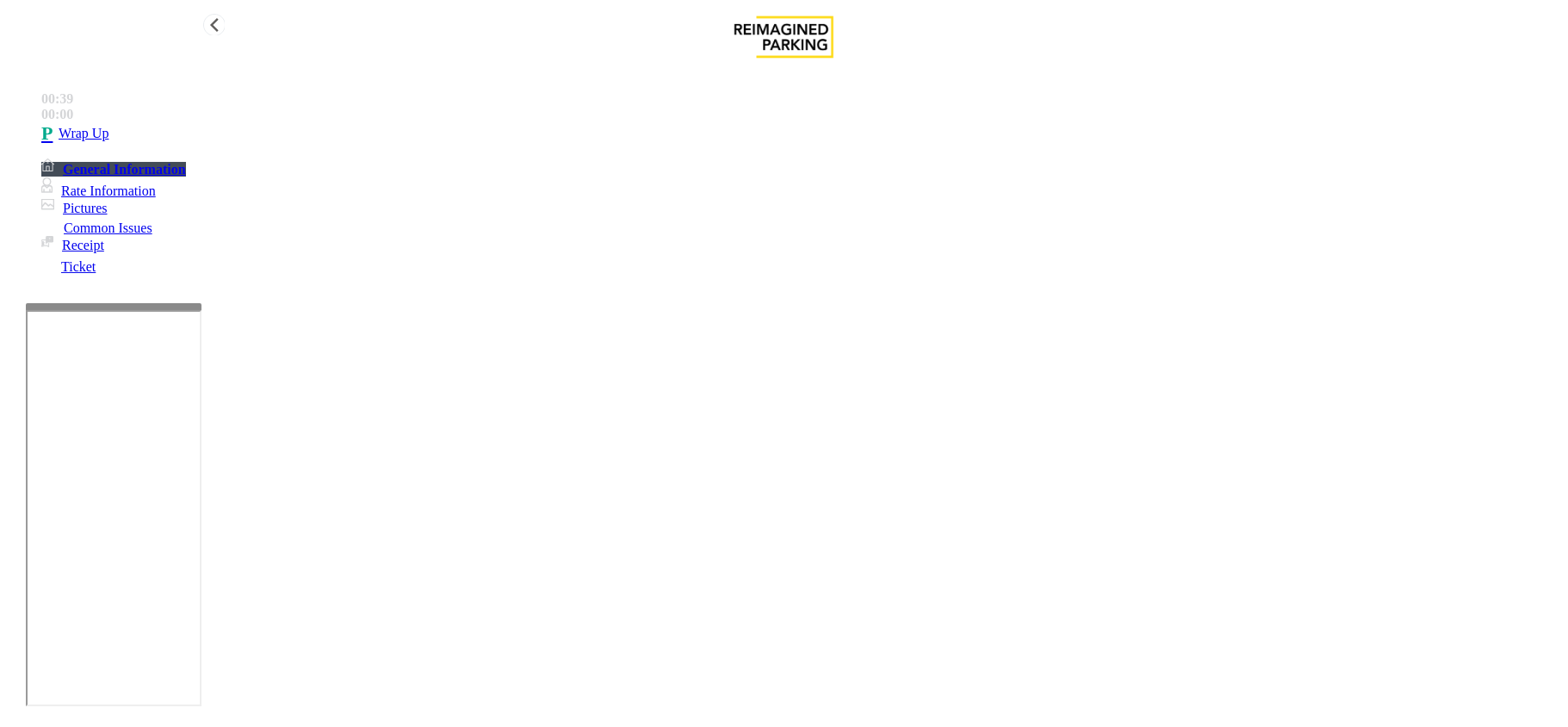 click on "Wrap Up" at bounding box center [801, 134] 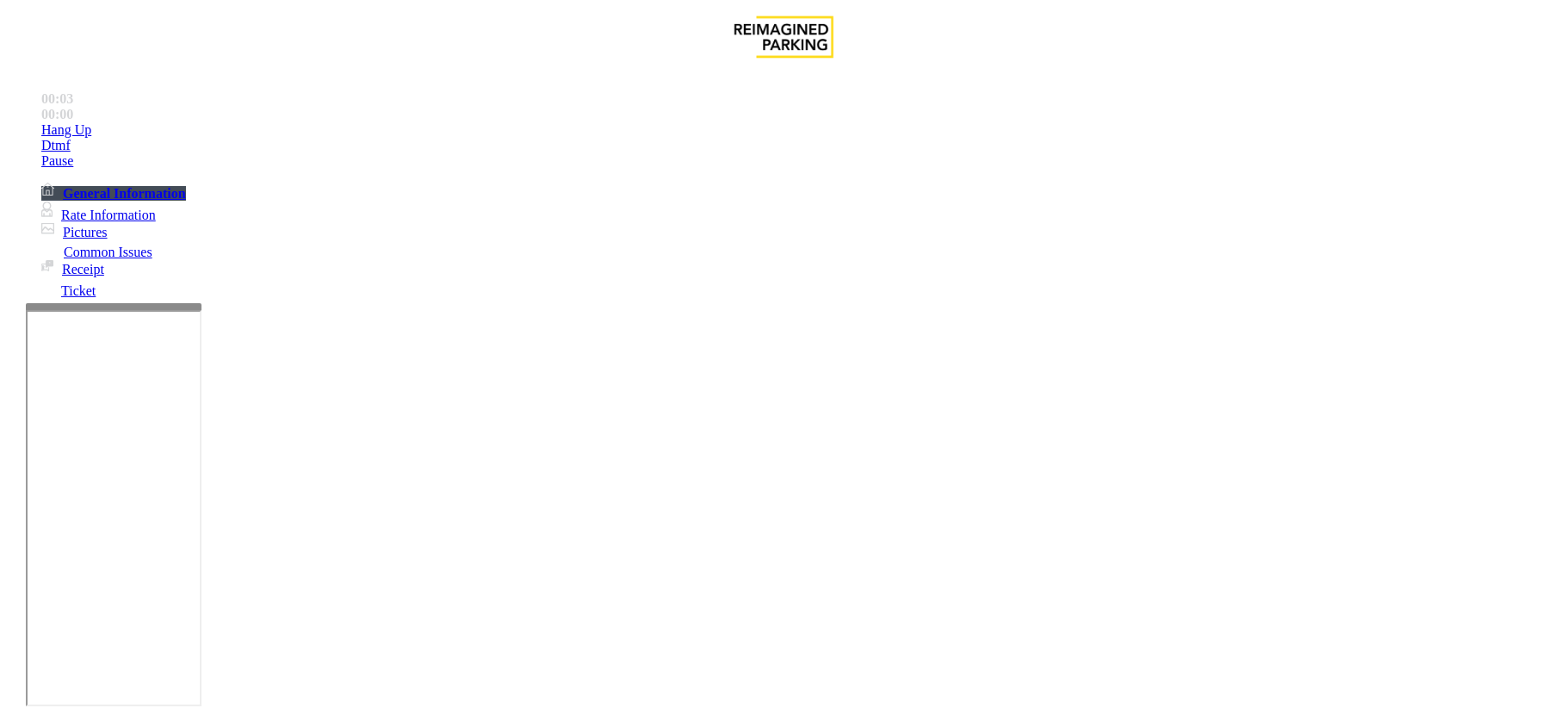 click on "Paystation Issue" at bounding box center [670, 1289] 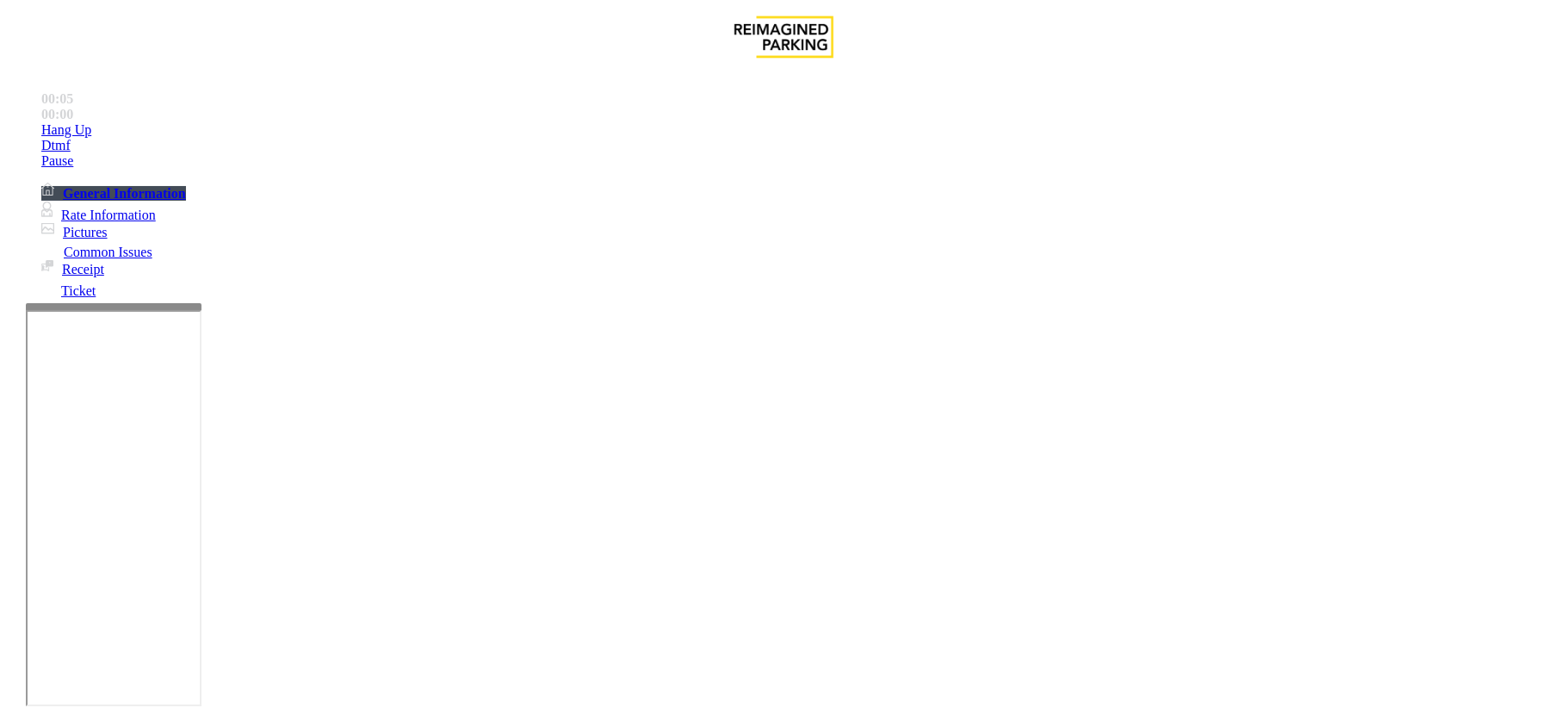 click on "Issue" at bounding box center (36, 1261) 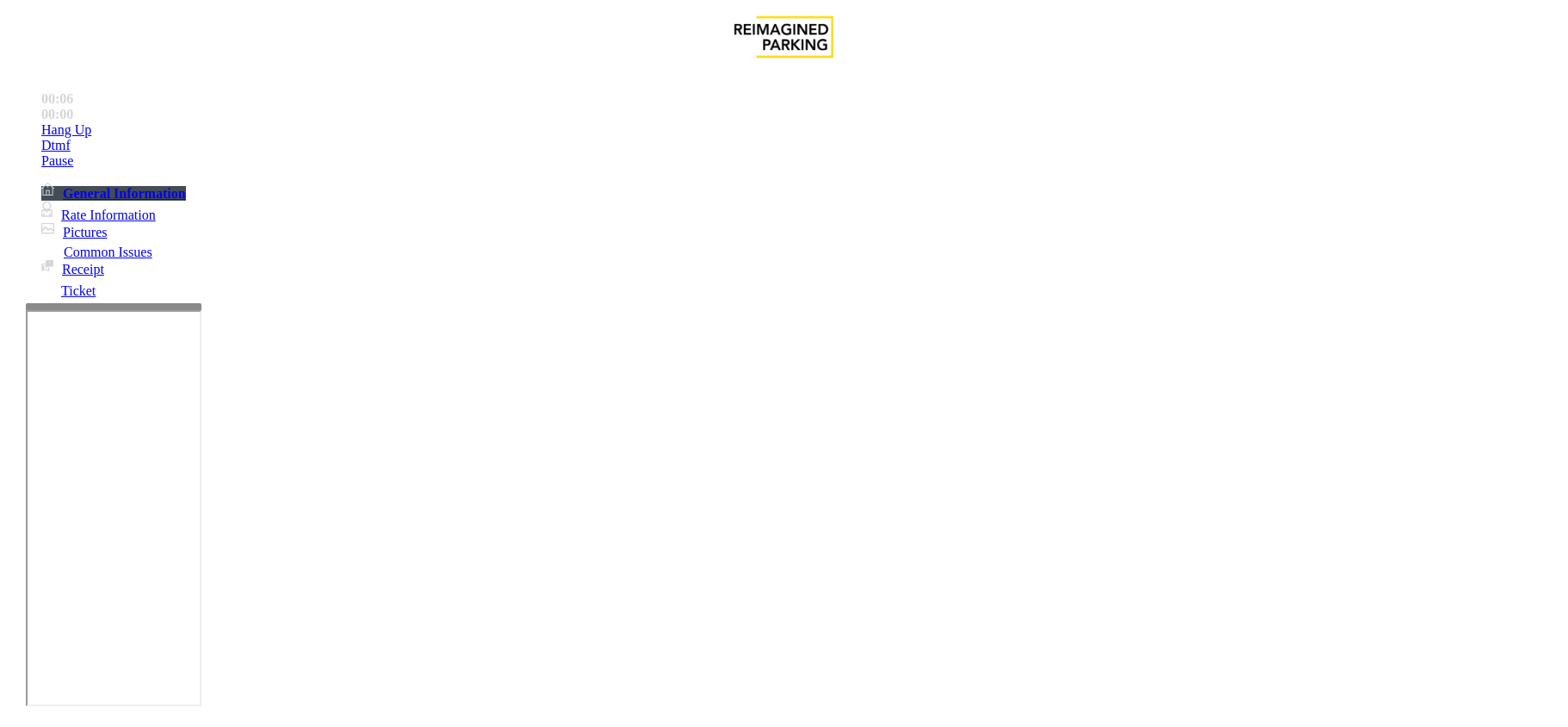 click on "Intercom Issue/No Response" at bounding box center (800, 1289) 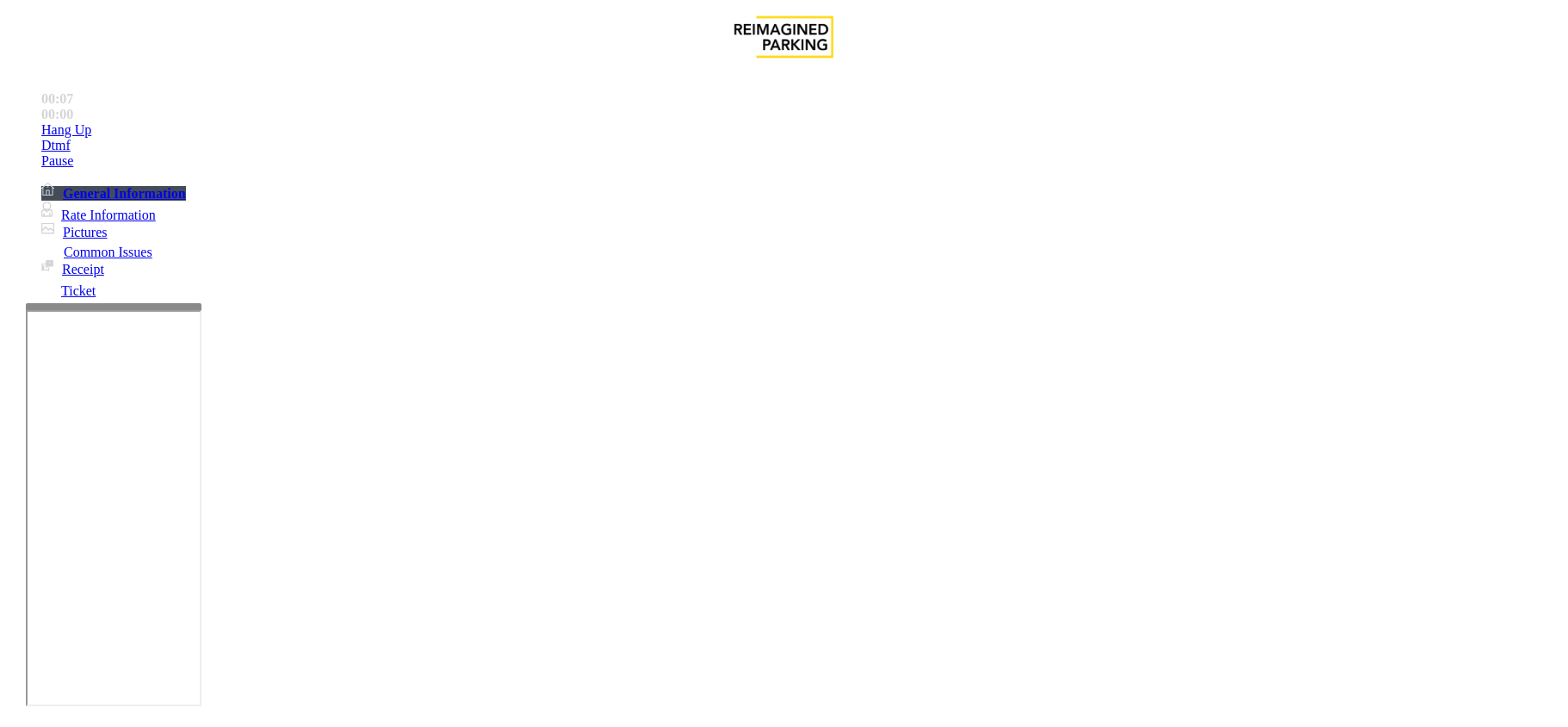 click on "No Response/Unable to hear parker" at bounding box center (122, 1289) 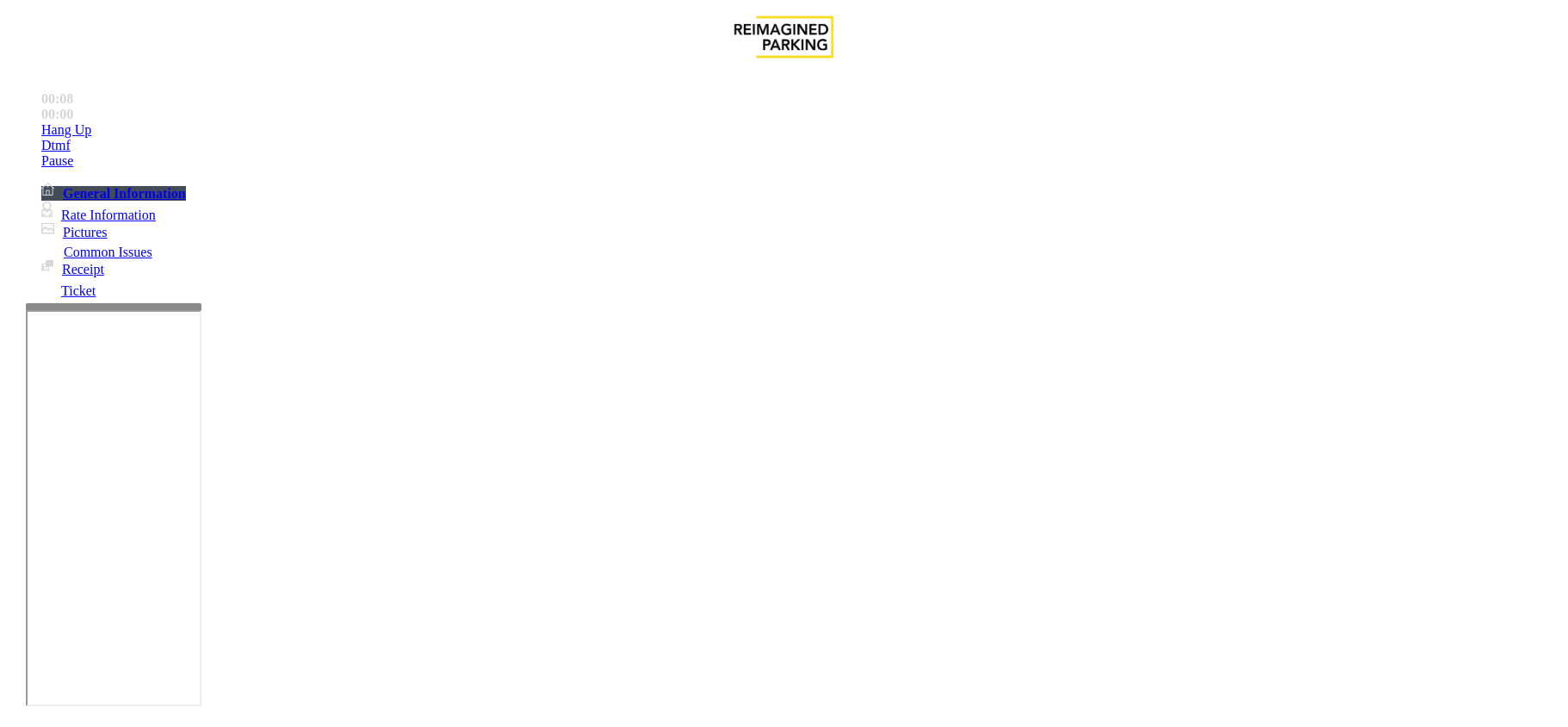 click on "No Response/Unable to hear parker" at bounding box center [784, 1277] 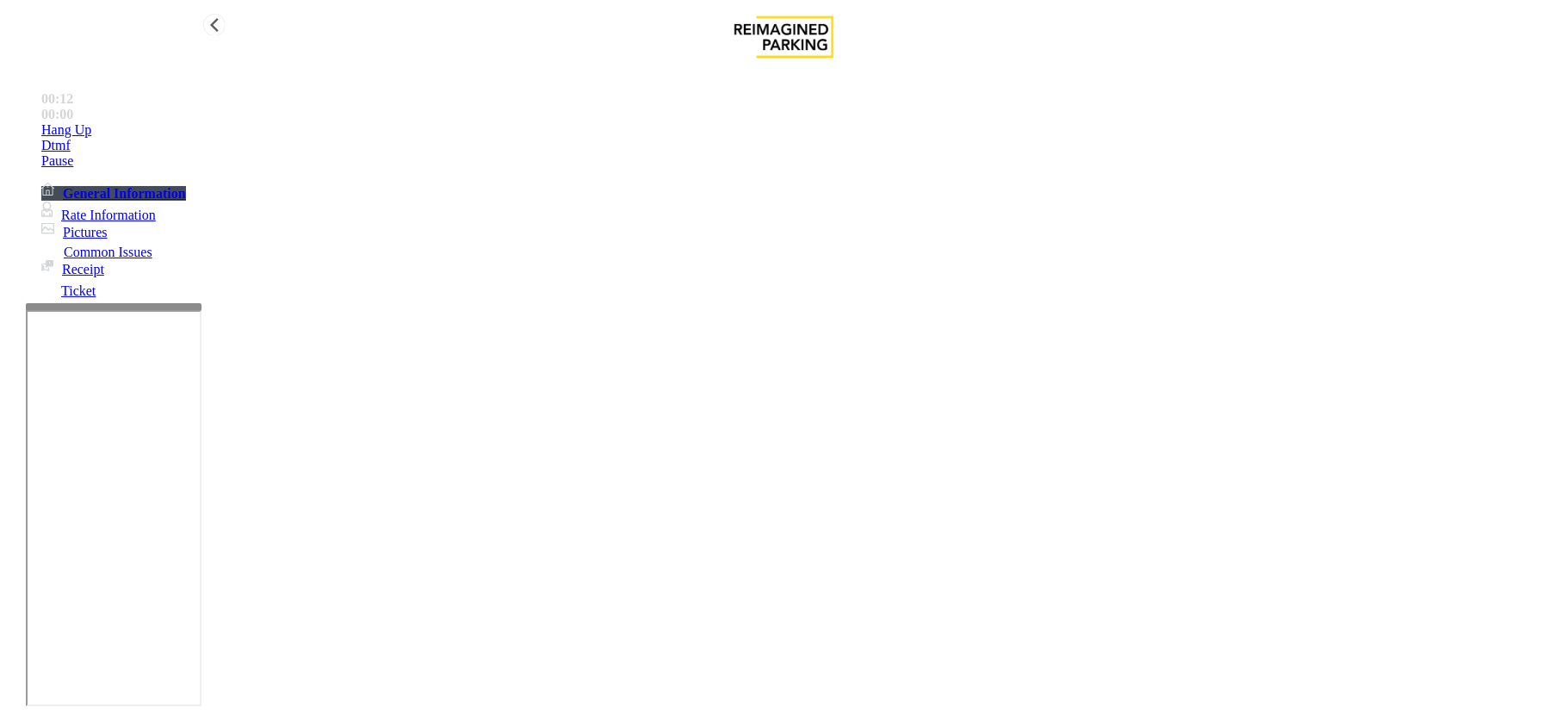 type on "**********" 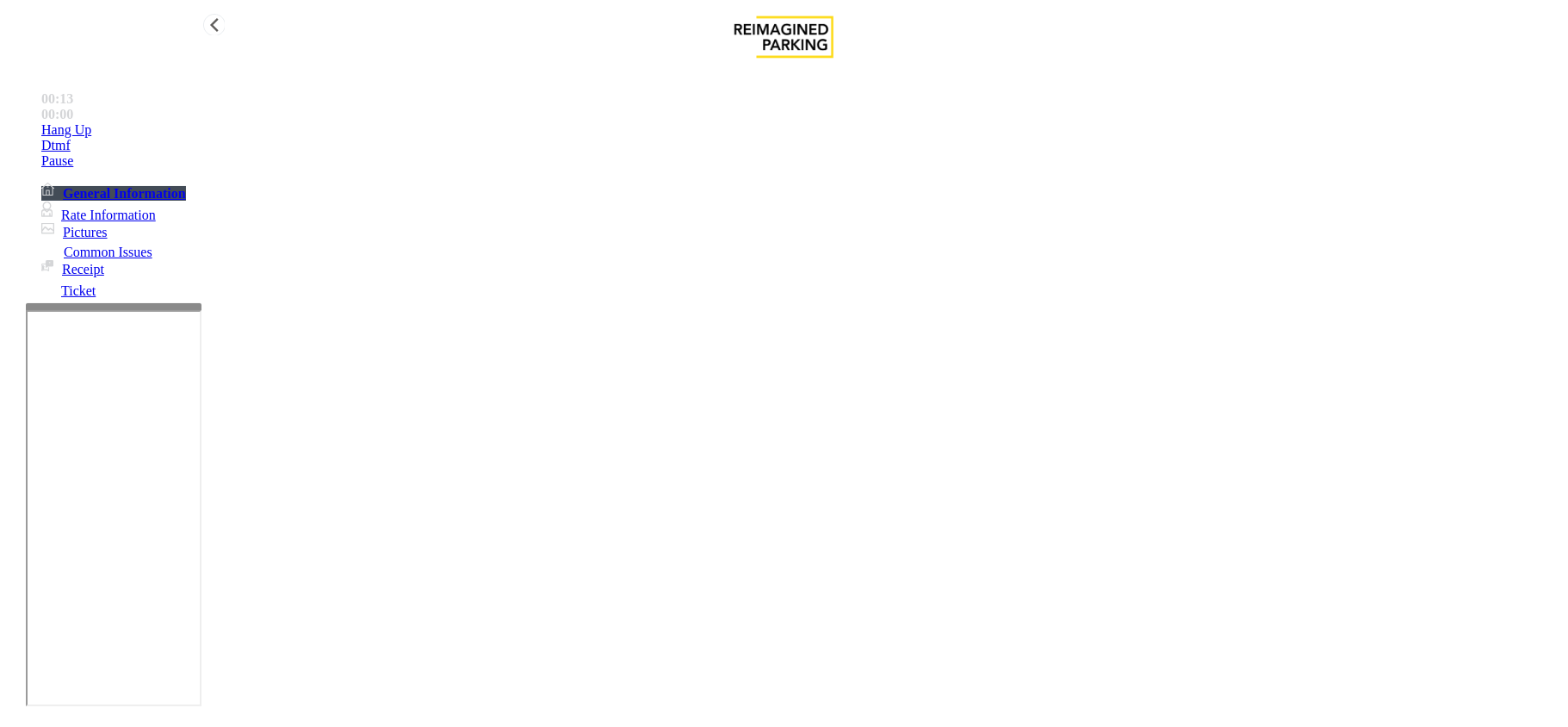 click on "Hang Up" at bounding box center [66, 130] 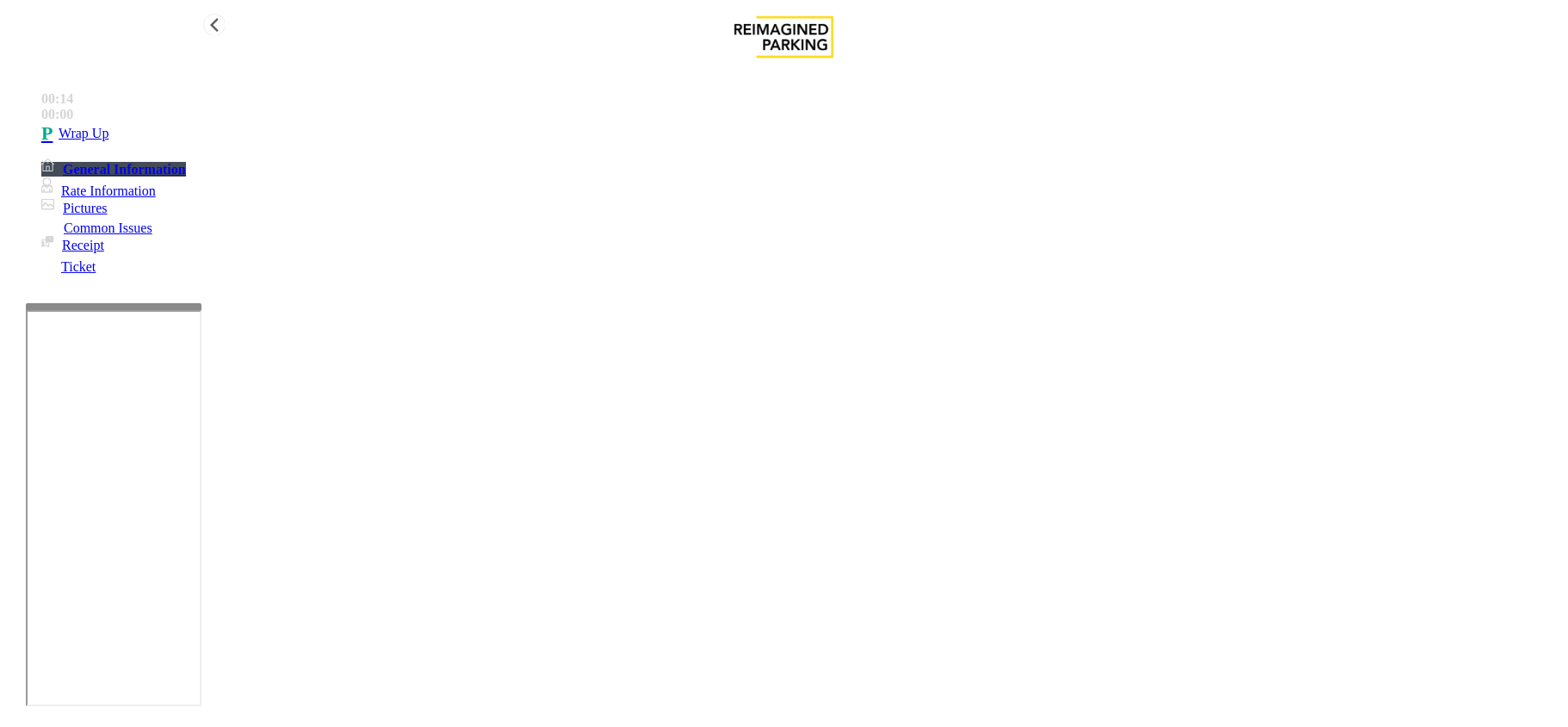 click on "Wrap Up" at bounding box center (84, 134) 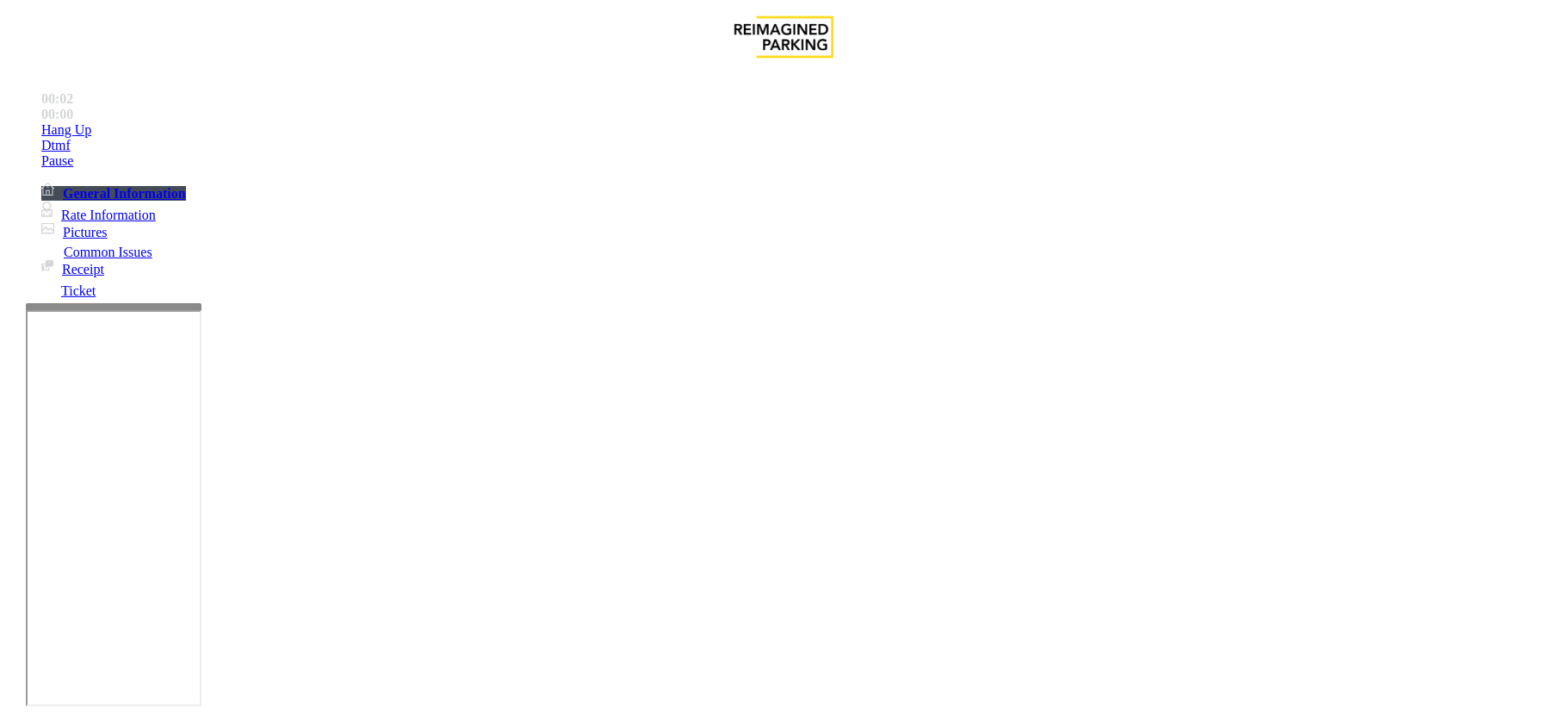 scroll, scrollTop: 689, scrollLeft: 0, axis: vertical 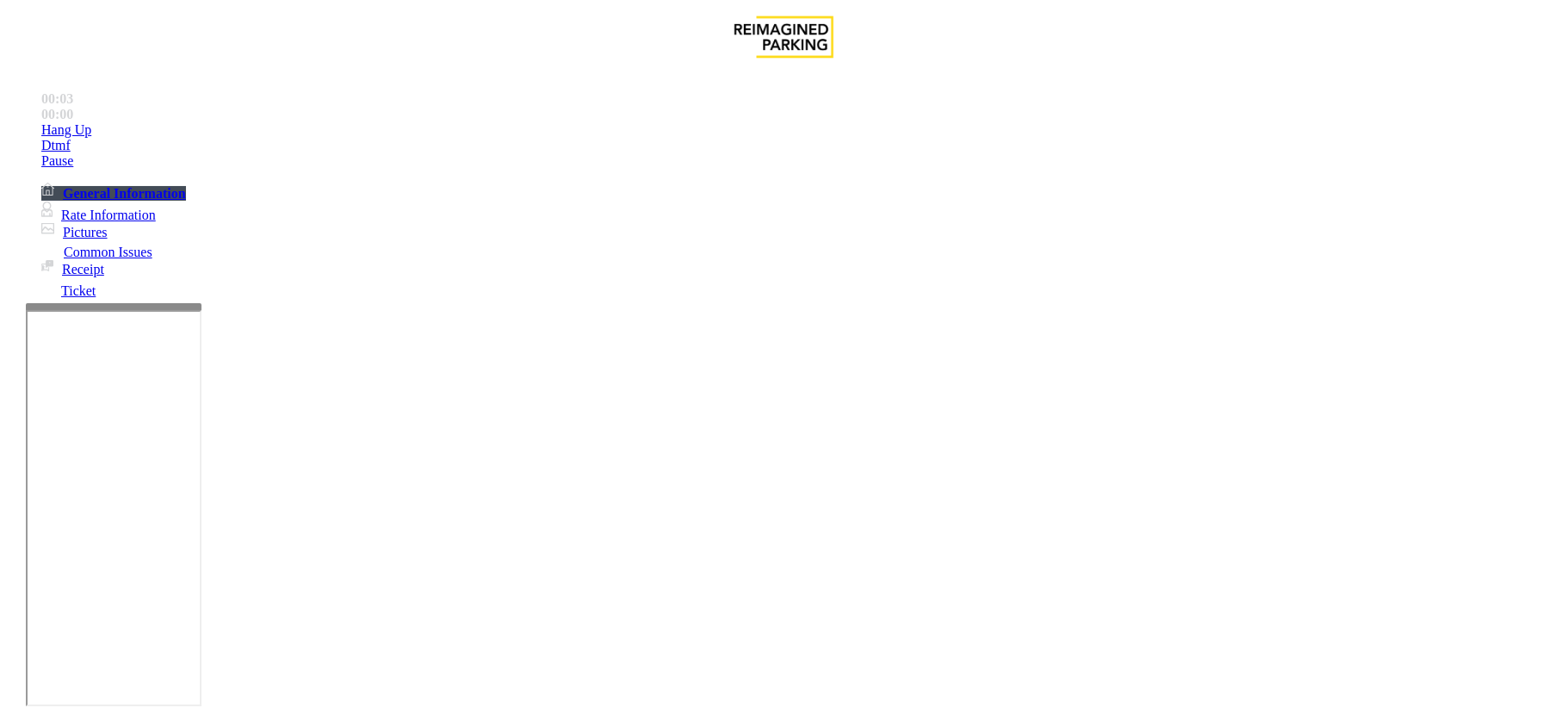 click on "https://www.parkjockey.com/en-us/manage/1633/status" at bounding box center (877, 2557) 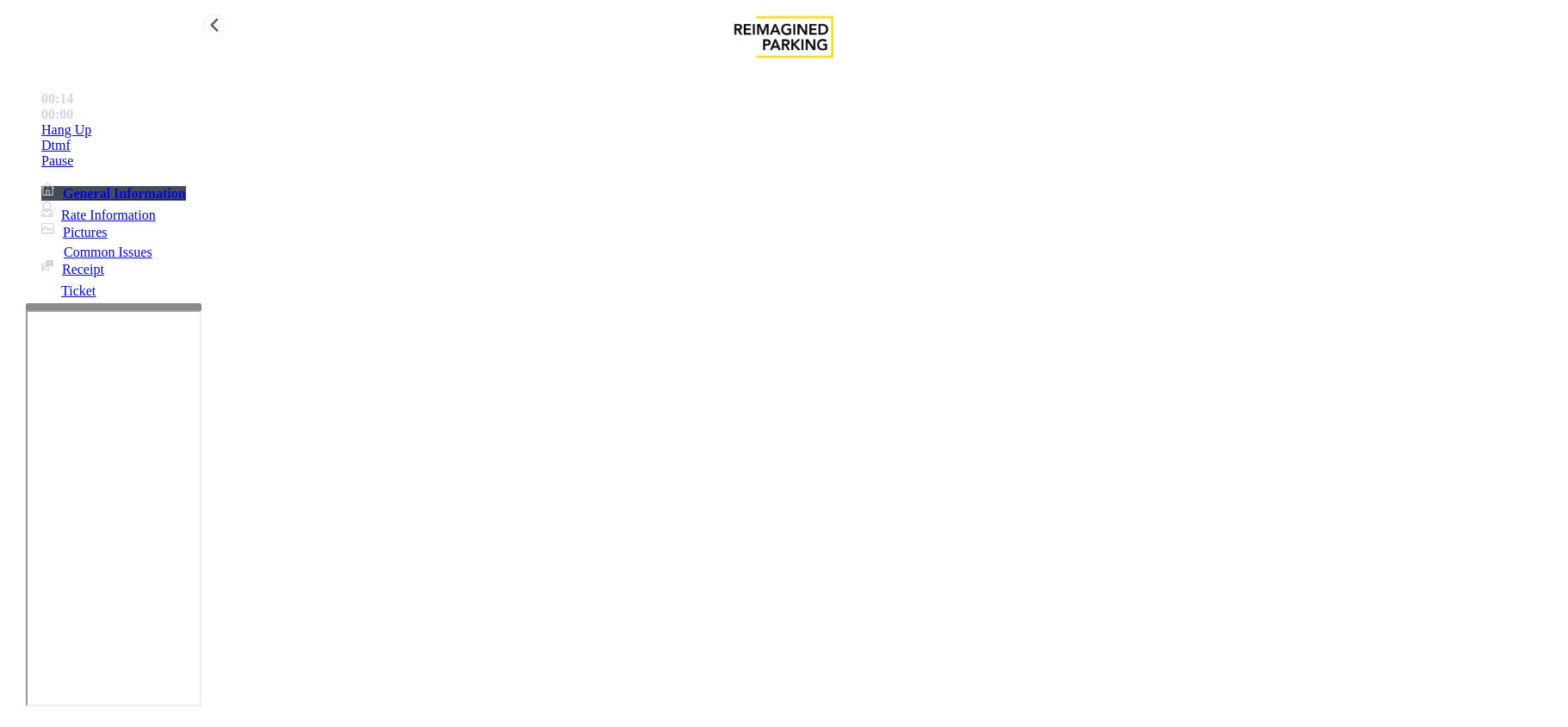click on "LPR Issue" at bounding box center (183, 1289) 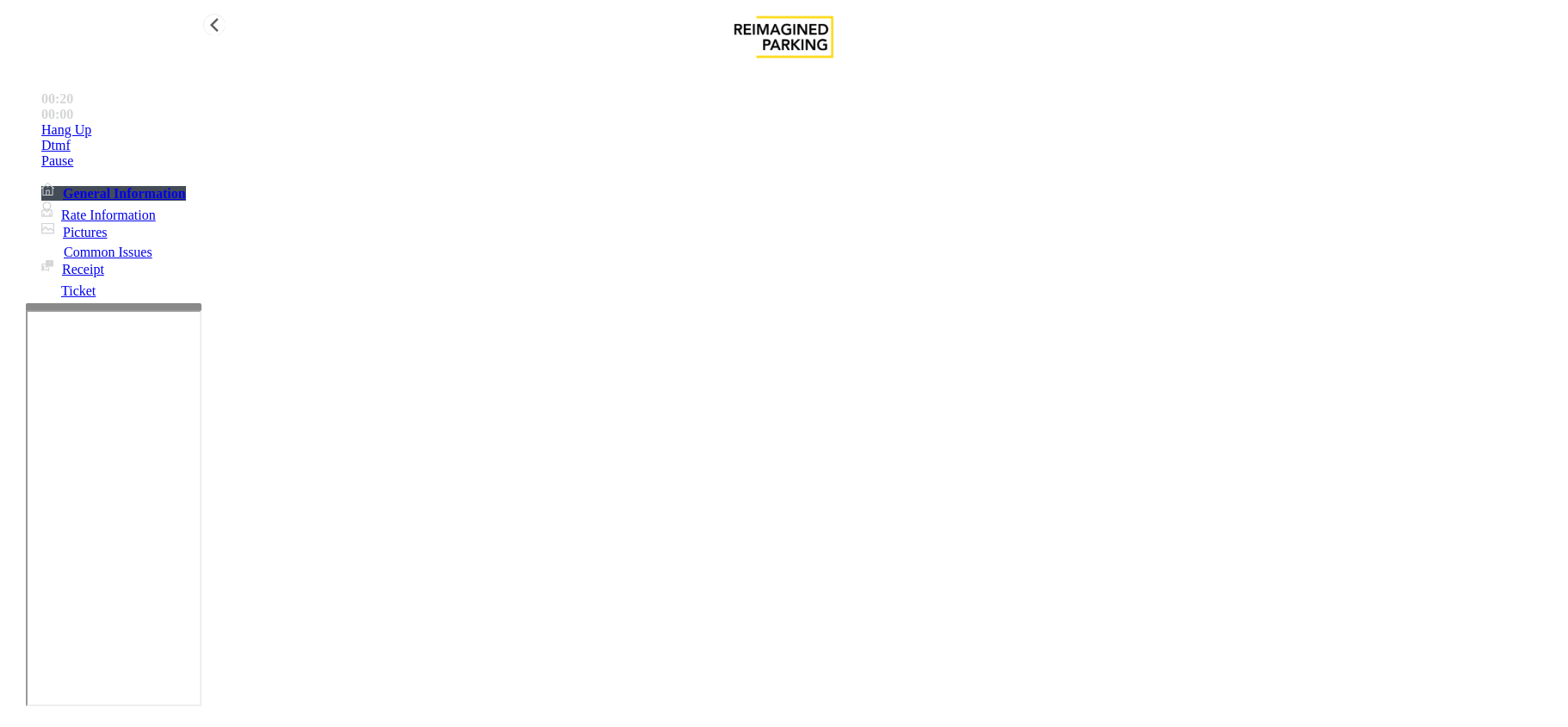 click at bounding box center [83, 1308] 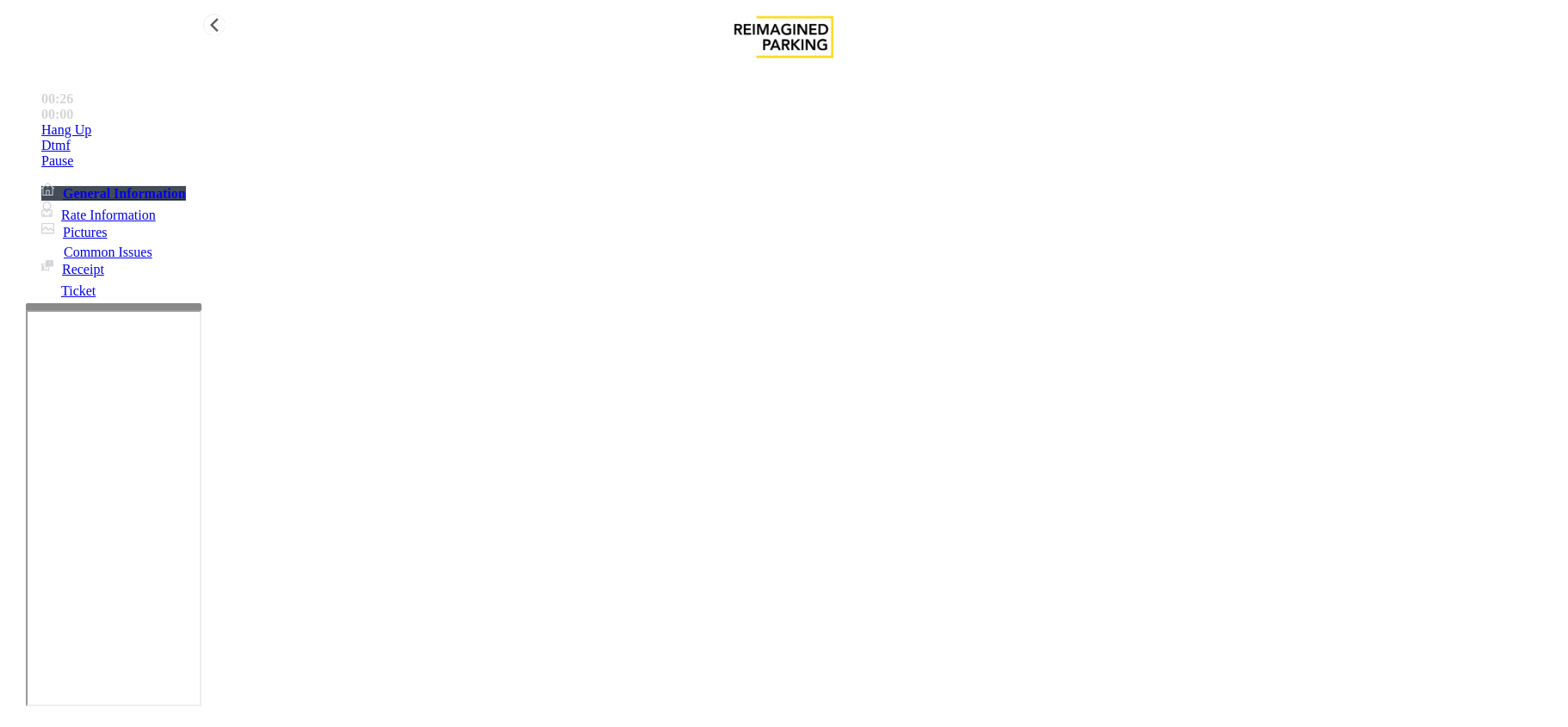 type on "*****" 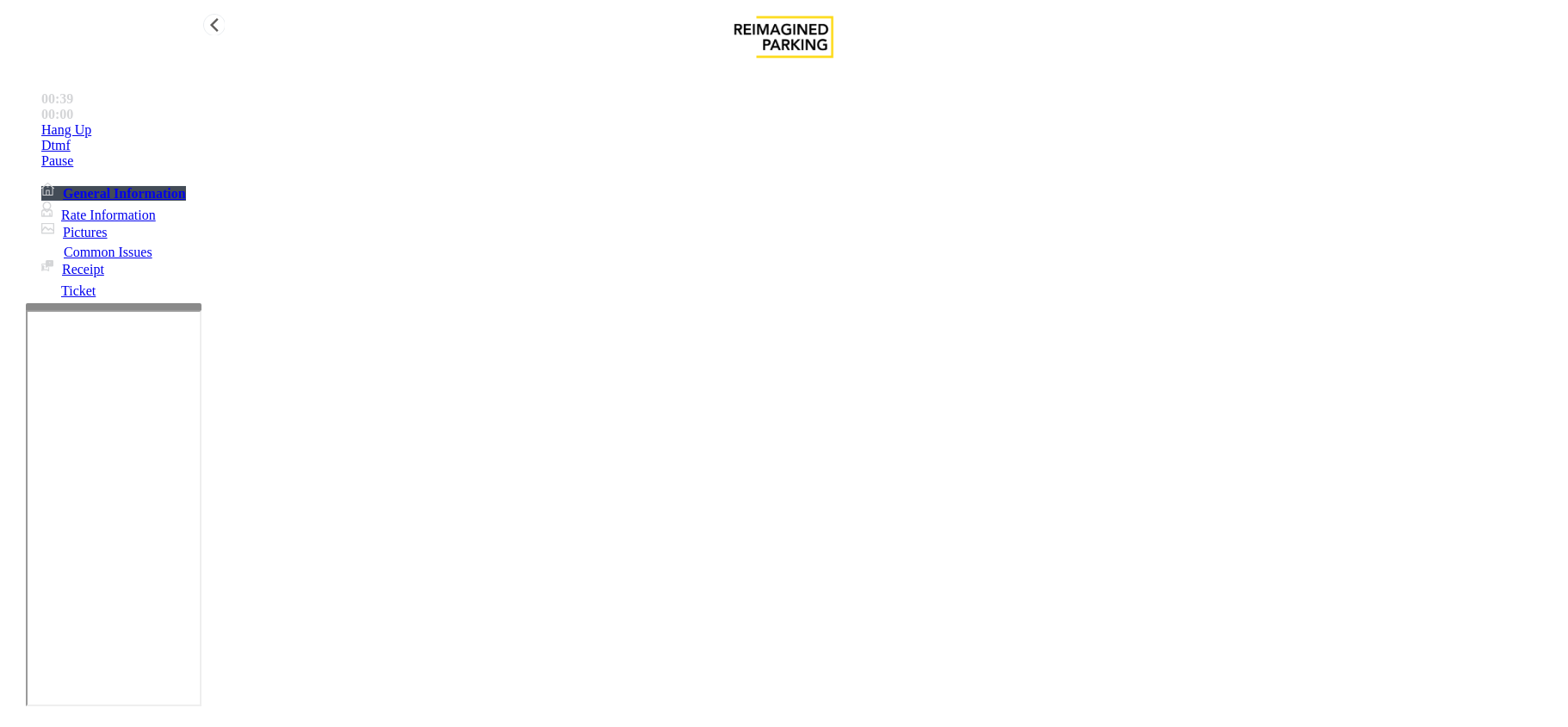 type on "****" 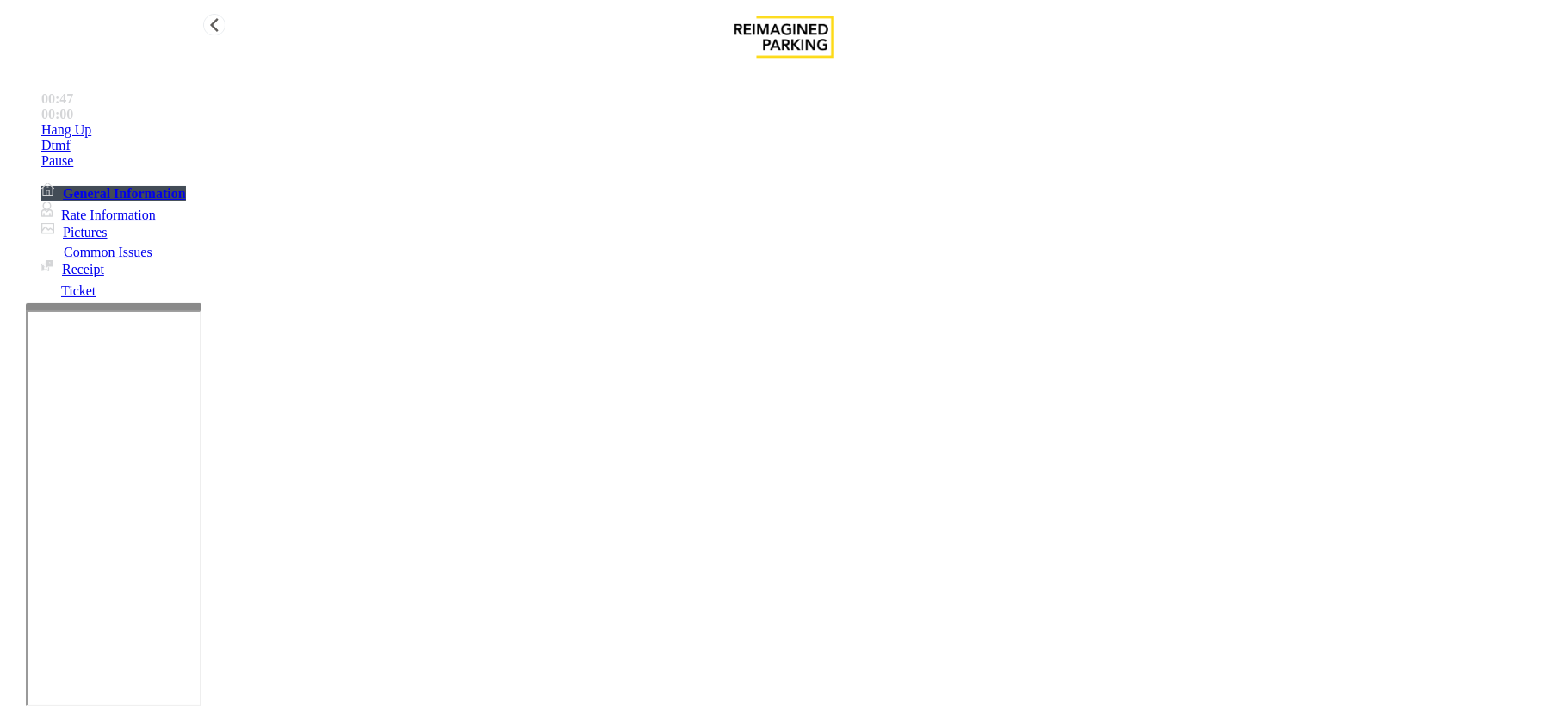 click on "Hang Up" at bounding box center (801, 130) 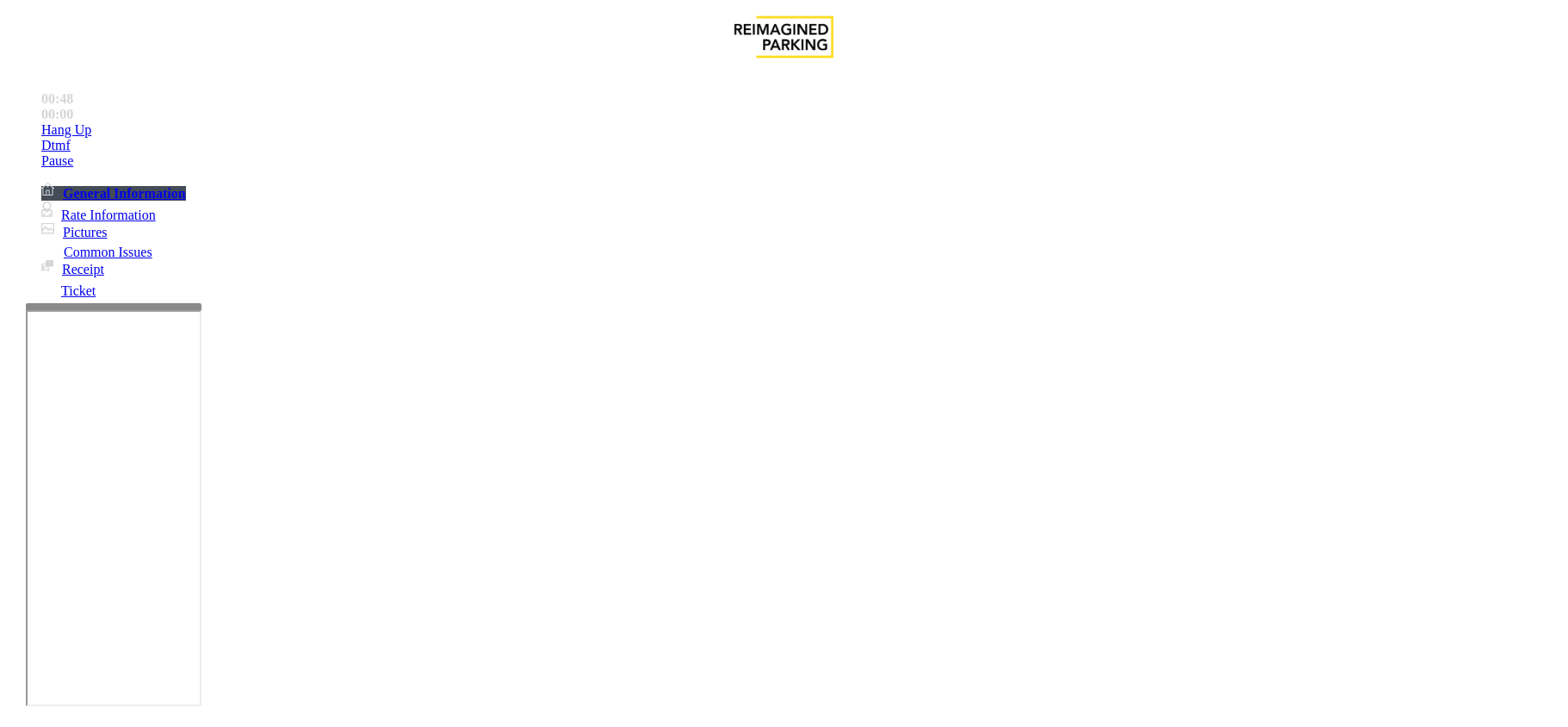 click on "Camera not working" at bounding box center [784, 1277] 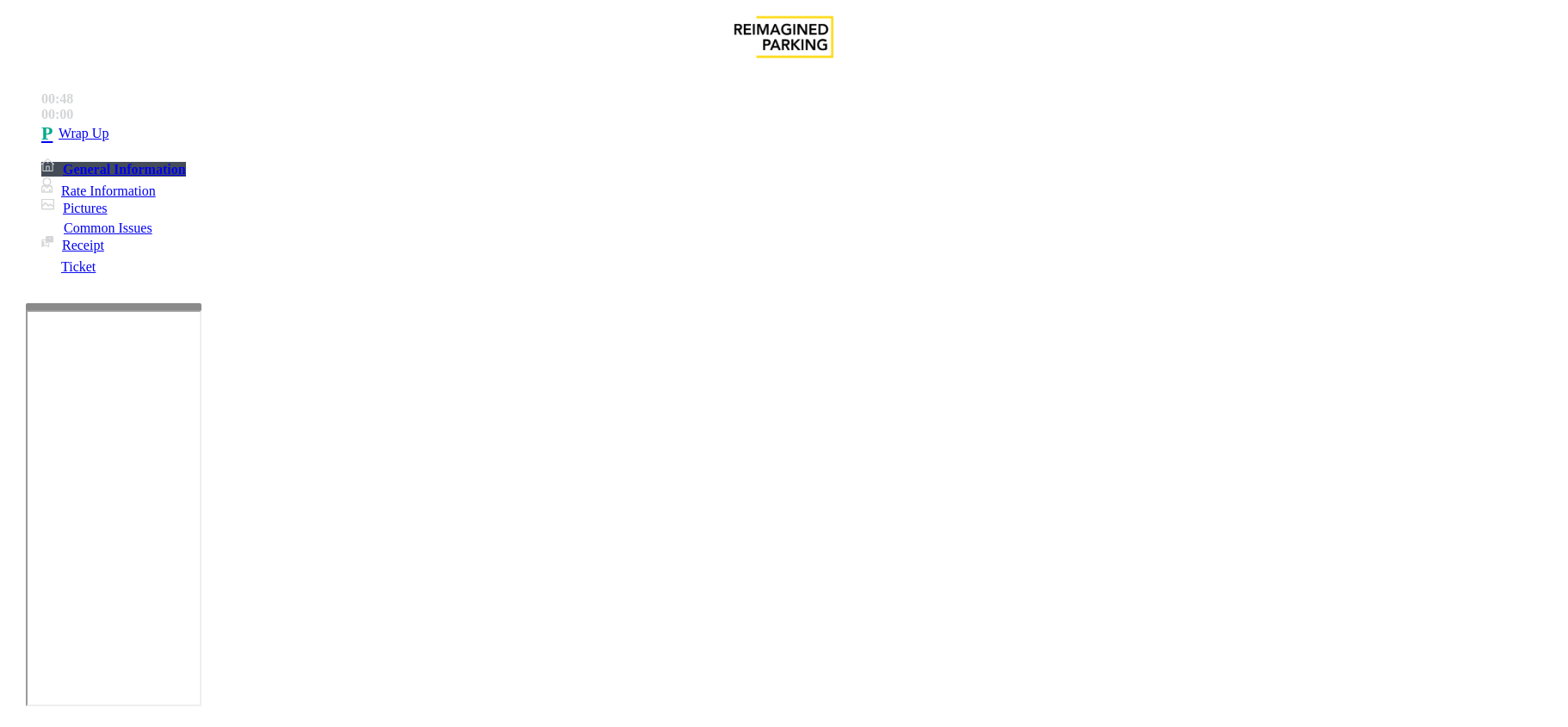 click on "Camera not working" at bounding box center (784, 1277) 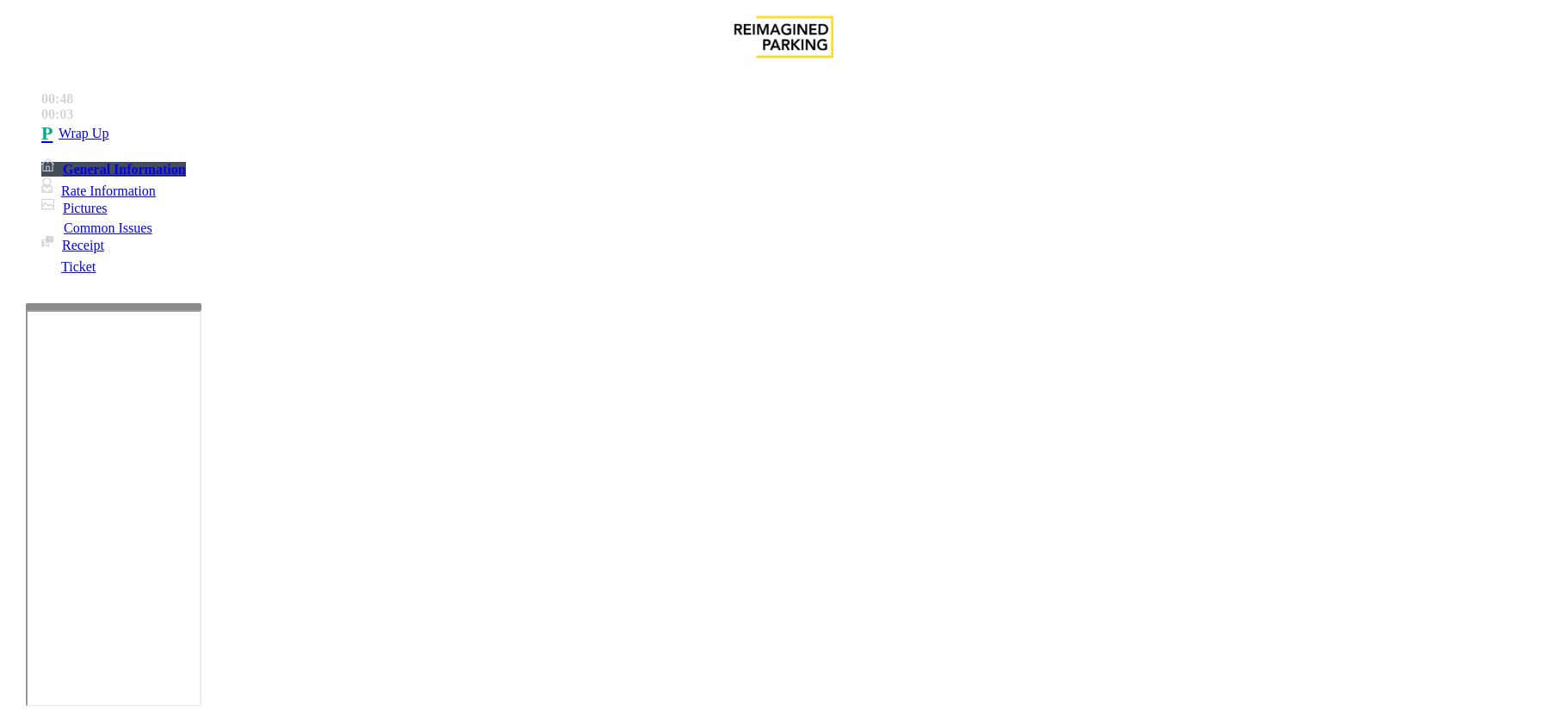 scroll, scrollTop: 18, scrollLeft: 0, axis: vertical 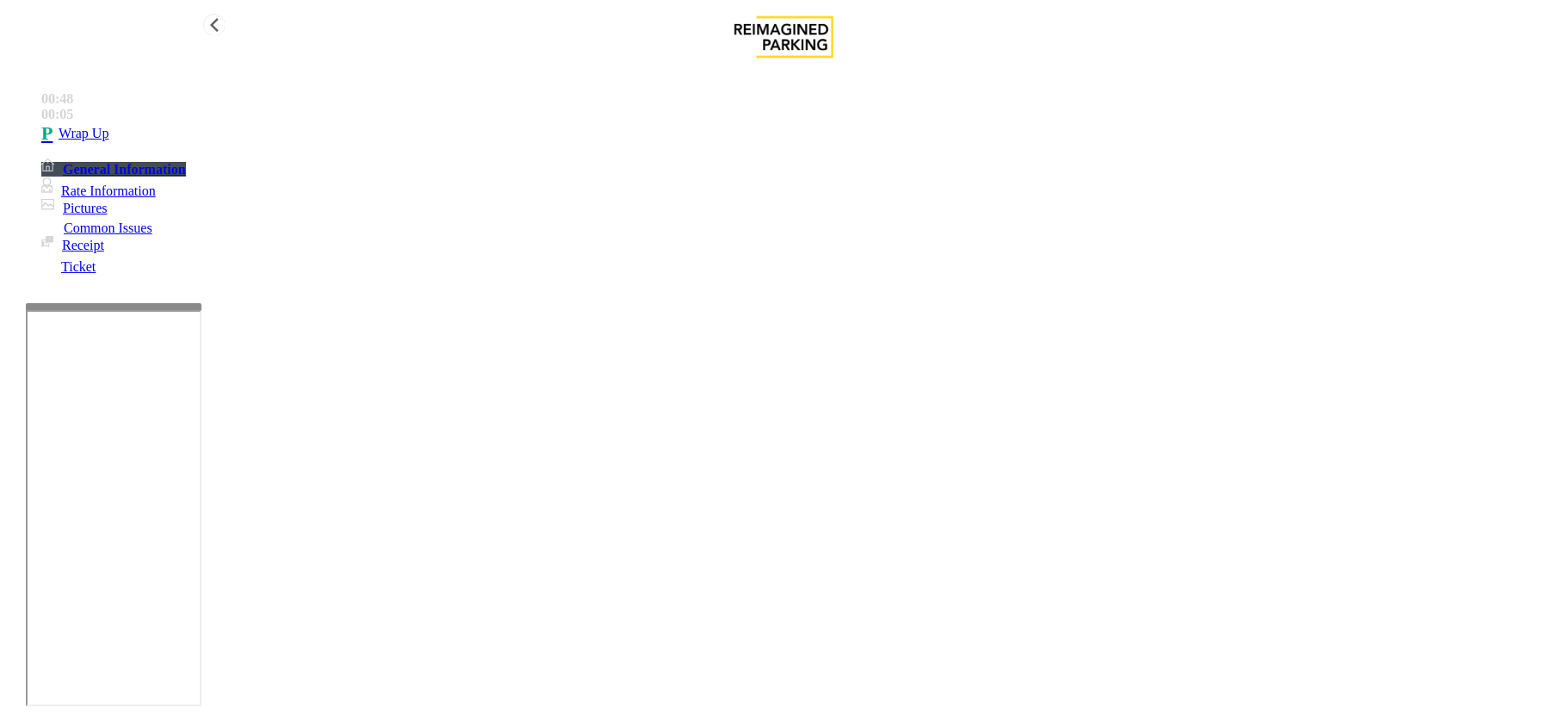 type on "**********" 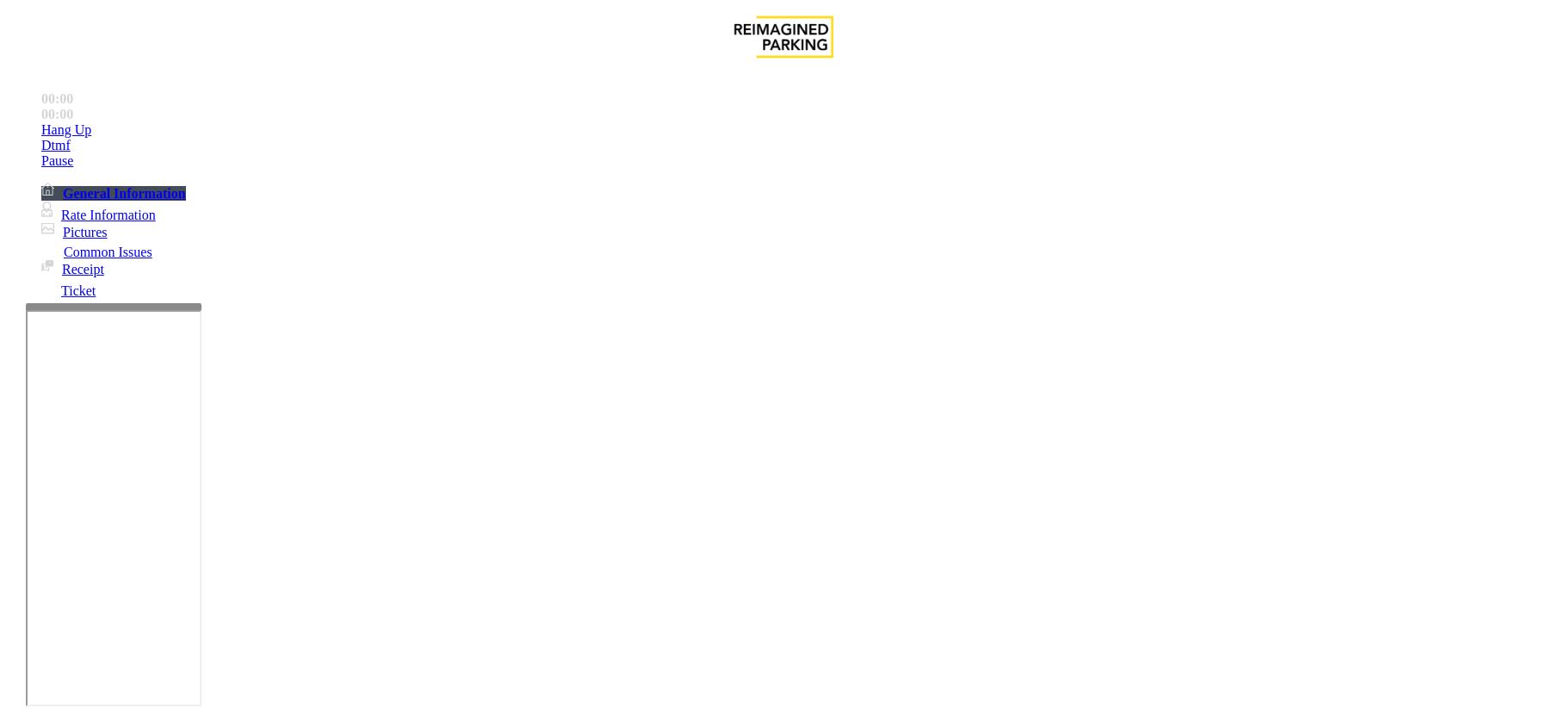 scroll, scrollTop: 183, scrollLeft: 0, axis: vertical 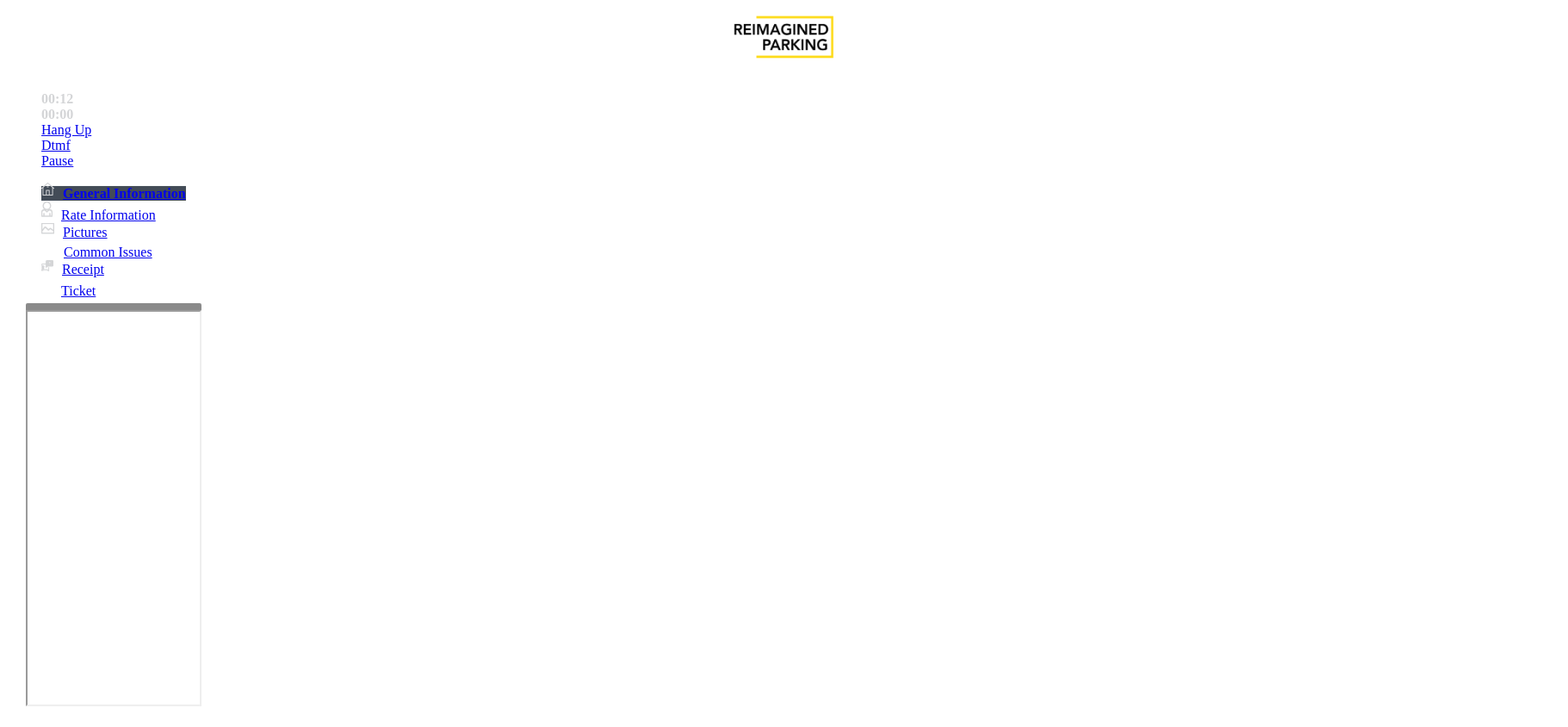 click on "Intercom Issue/No Response" at bounding box center (746, 1289) 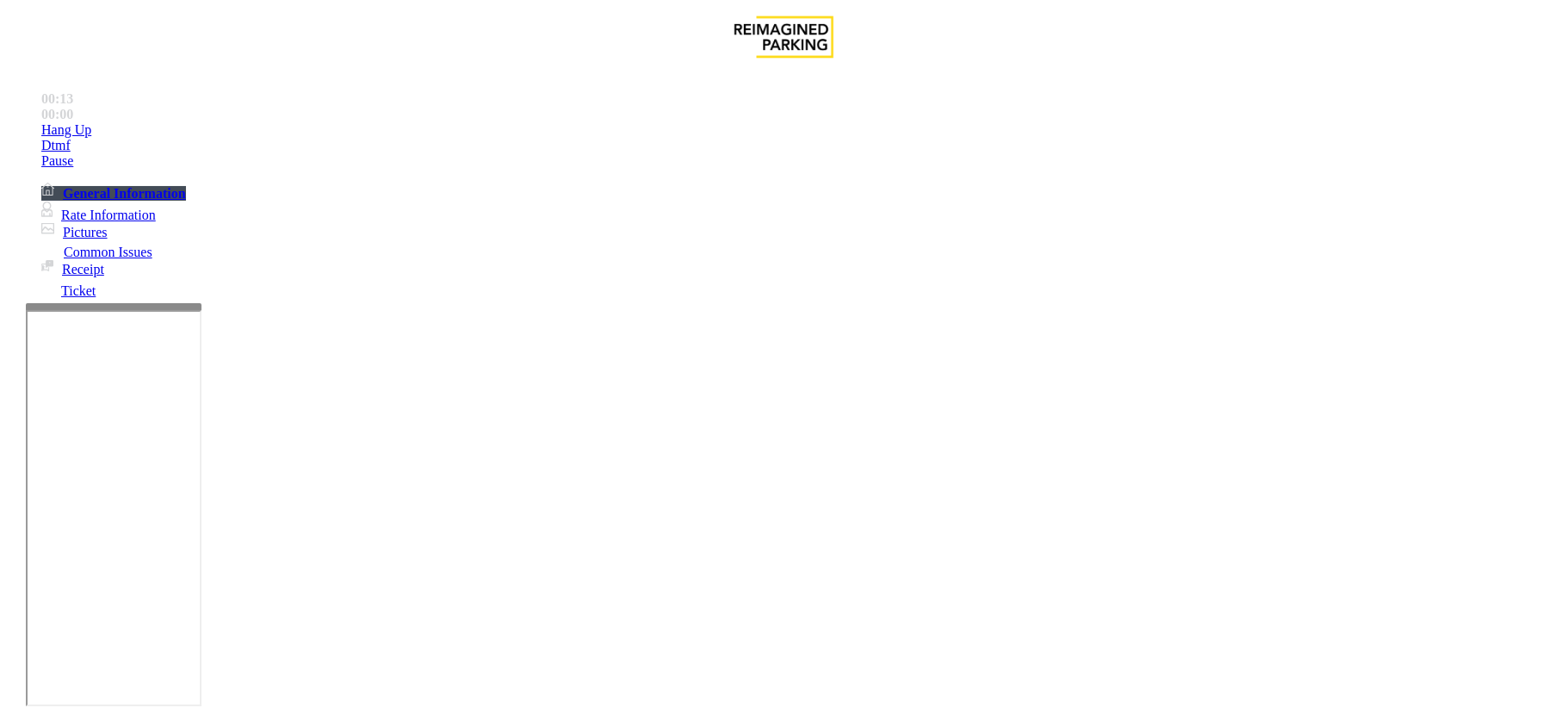 click on "No Response/Unable to hear parker" at bounding box center [122, 1289] 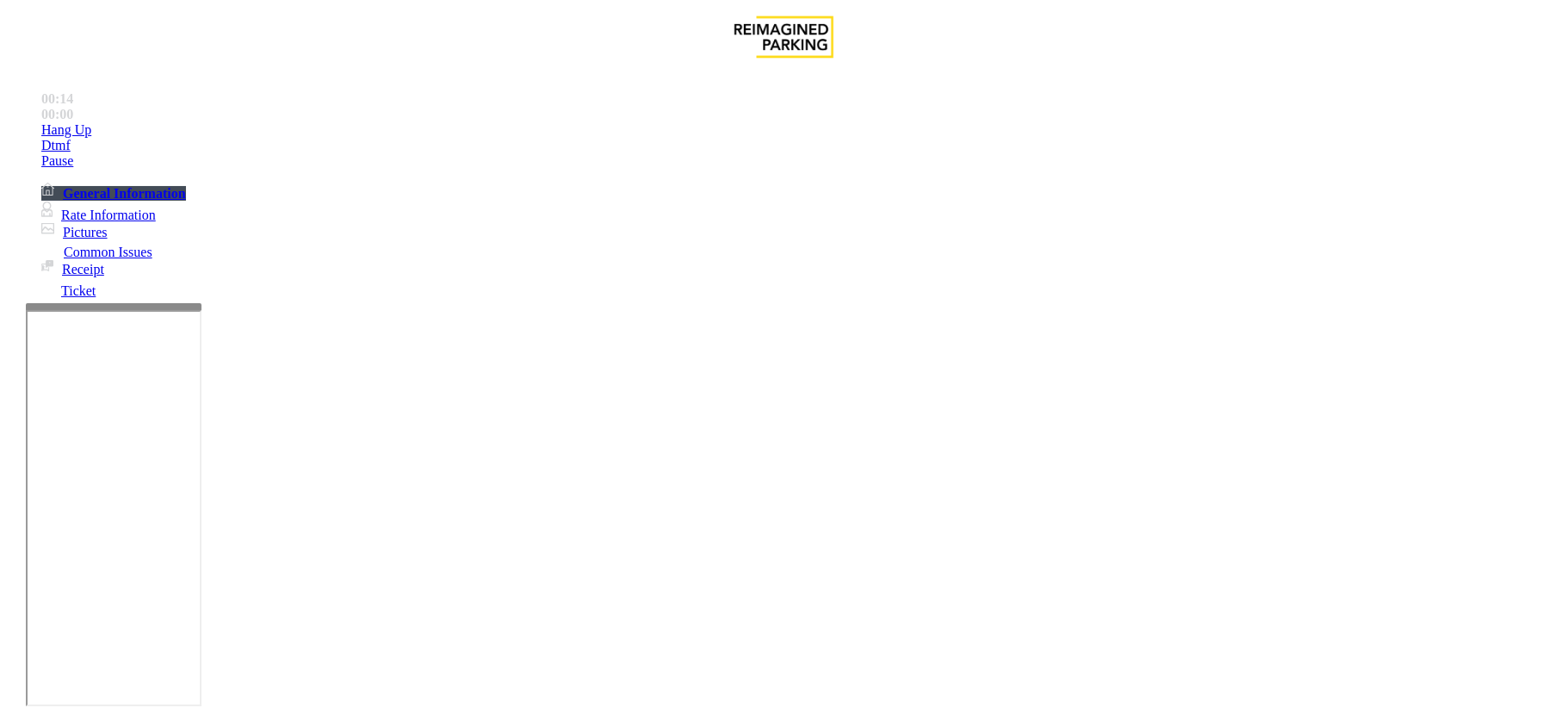 click on "No Response/Unable to hear parker" at bounding box center (784, 1277) 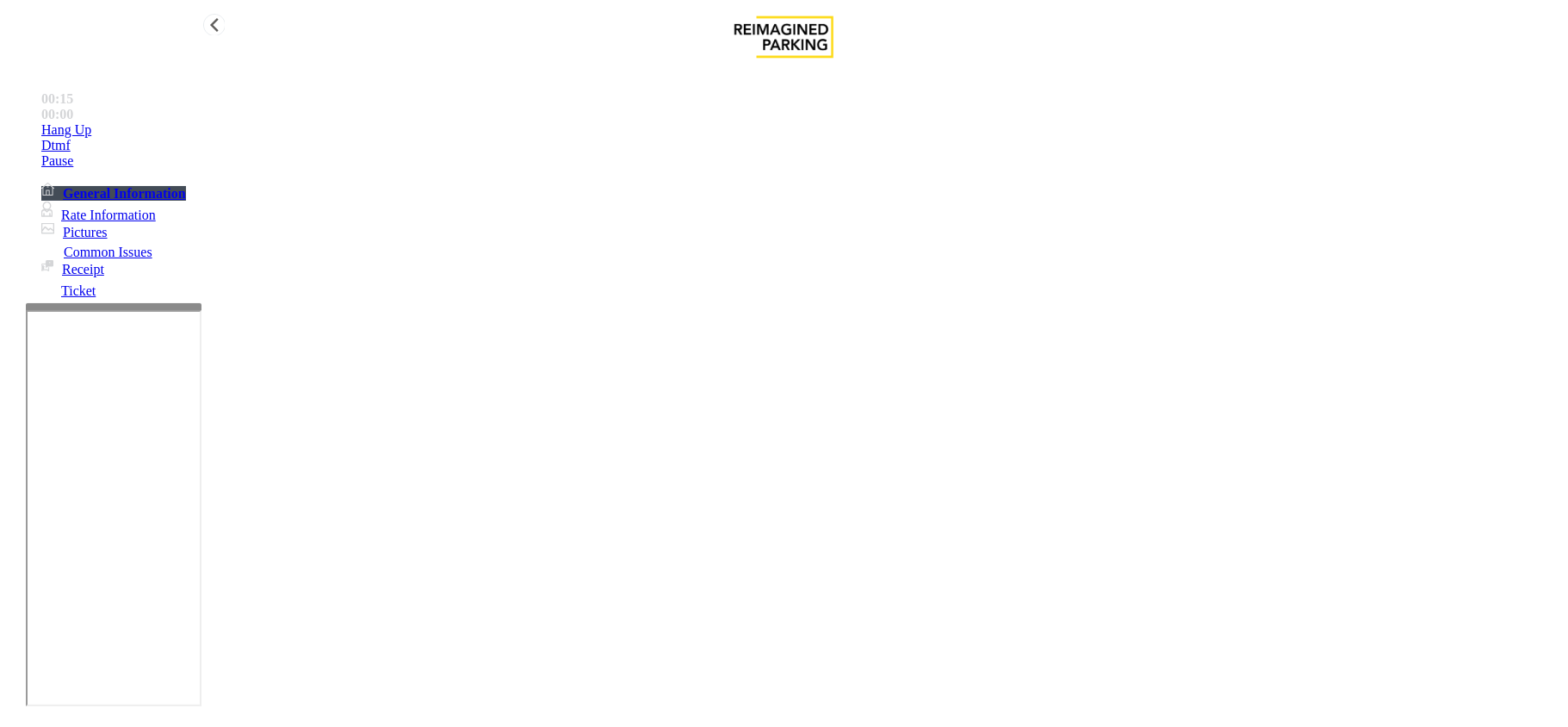 type on "**********" 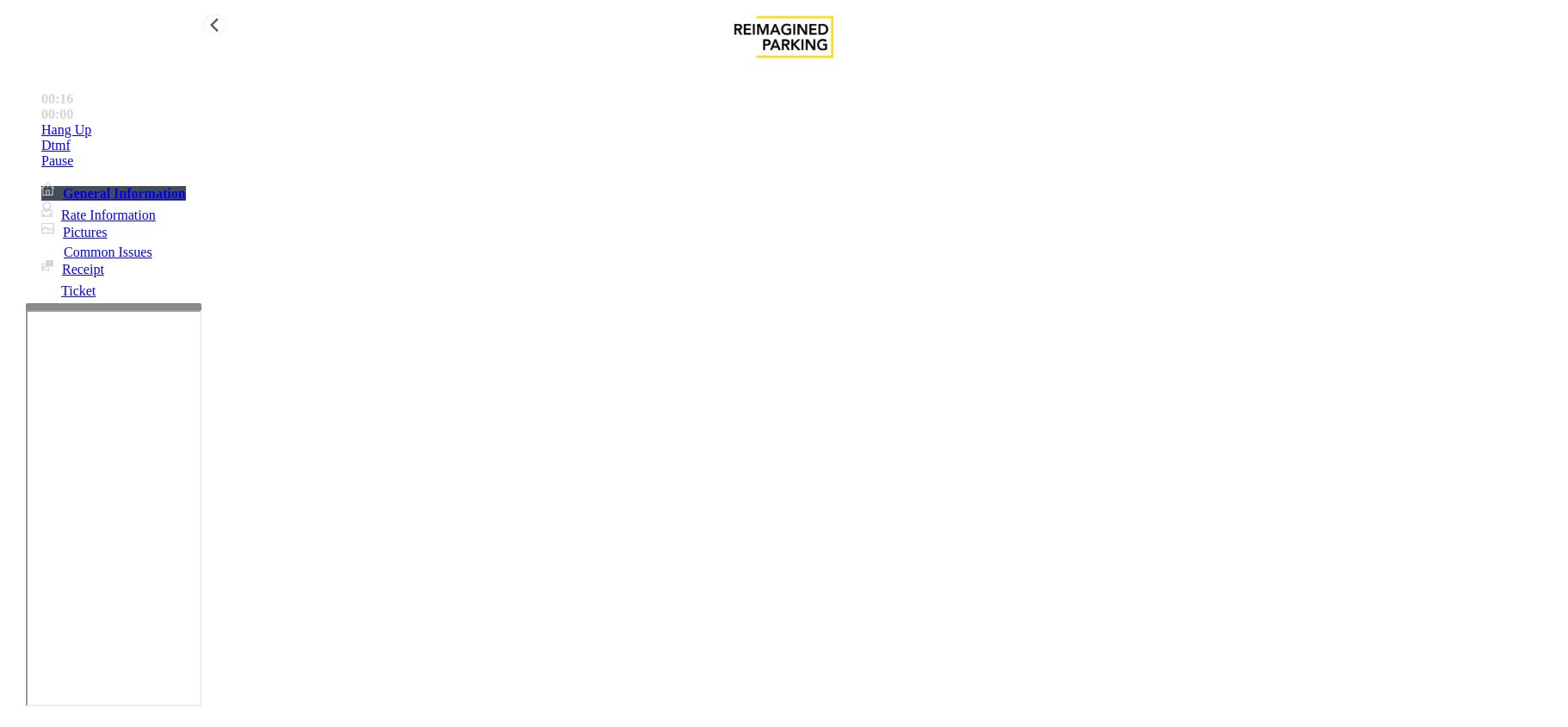 click on "Hang Up" at bounding box center (801, 130) 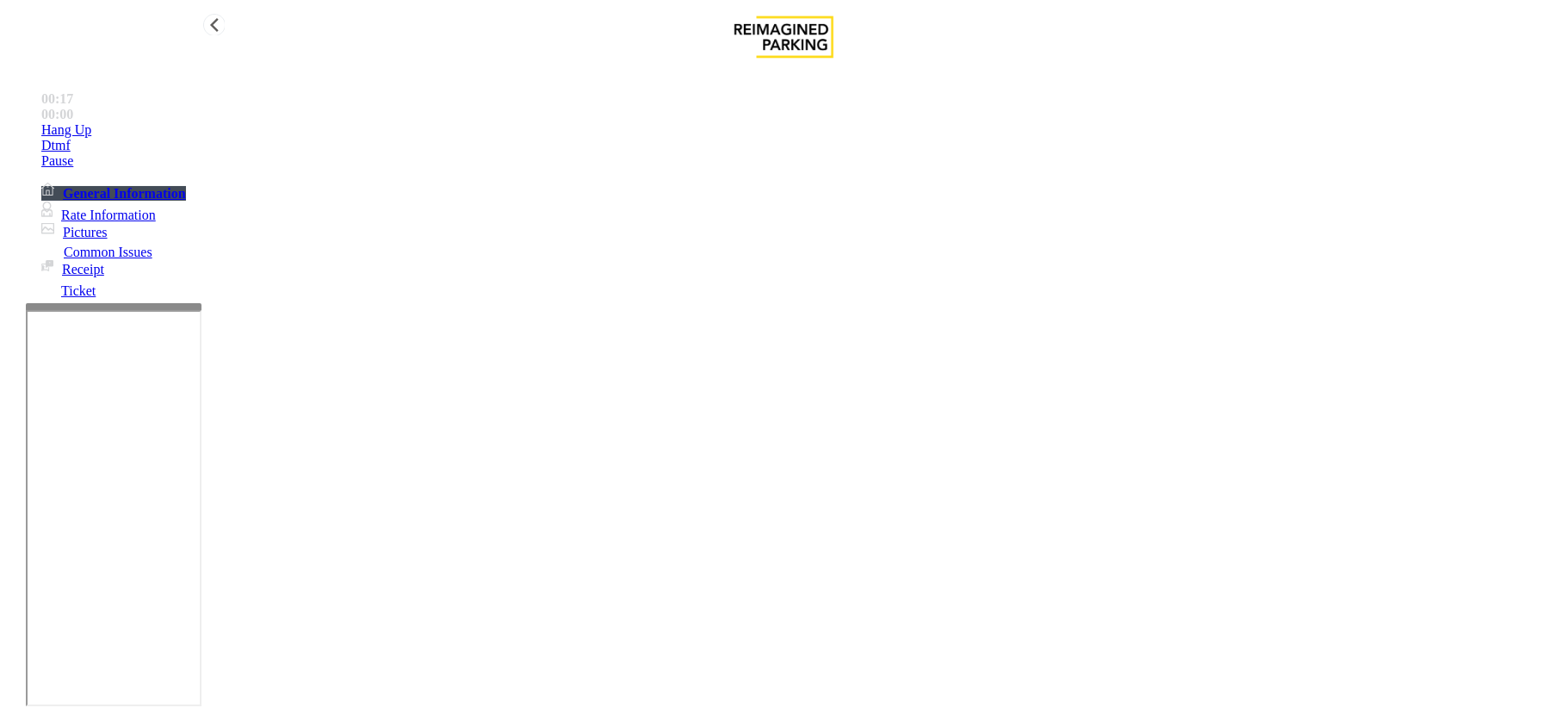 click on "Hang Up" at bounding box center (801, 130) 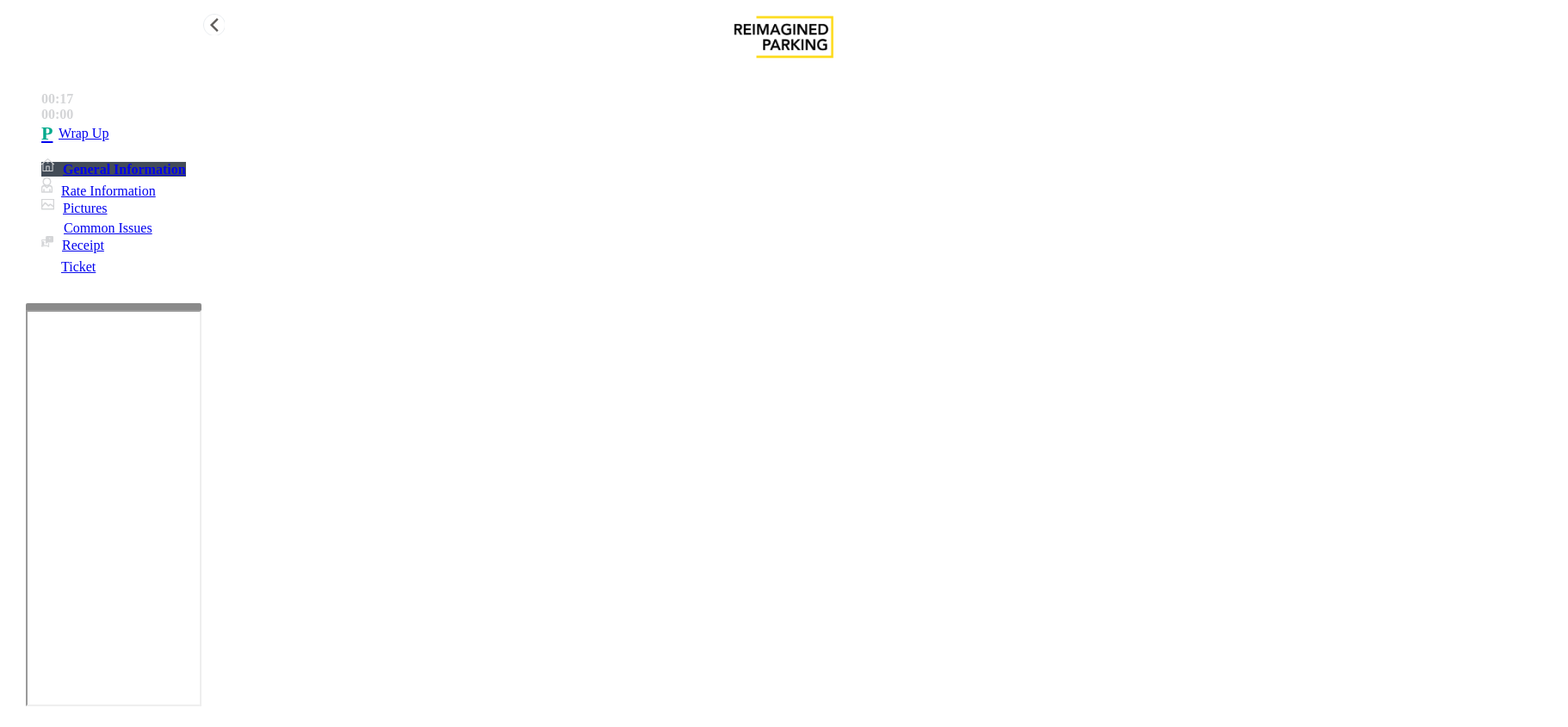 click on "Wrap Up" at bounding box center [801, 134] 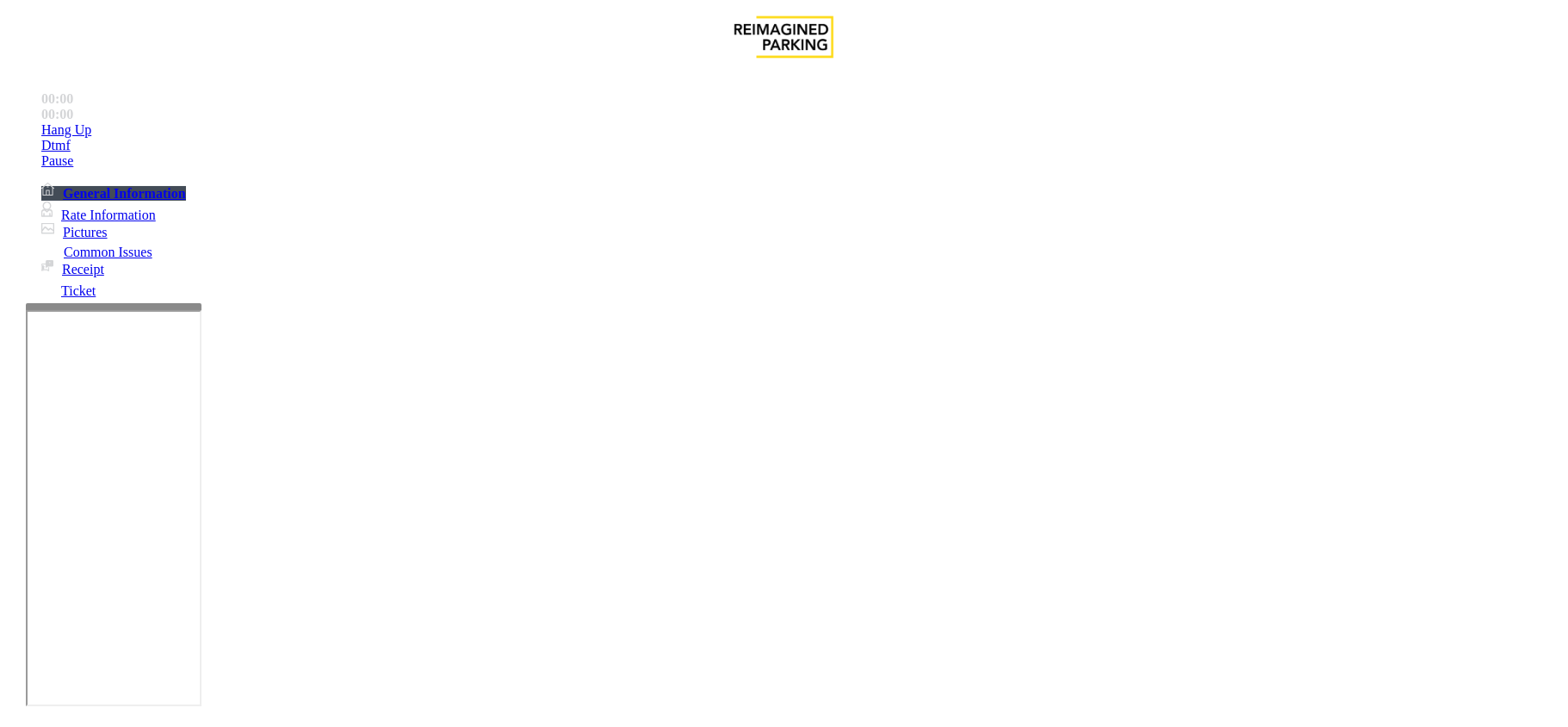 scroll, scrollTop: 574, scrollLeft: 0, axis: vertical 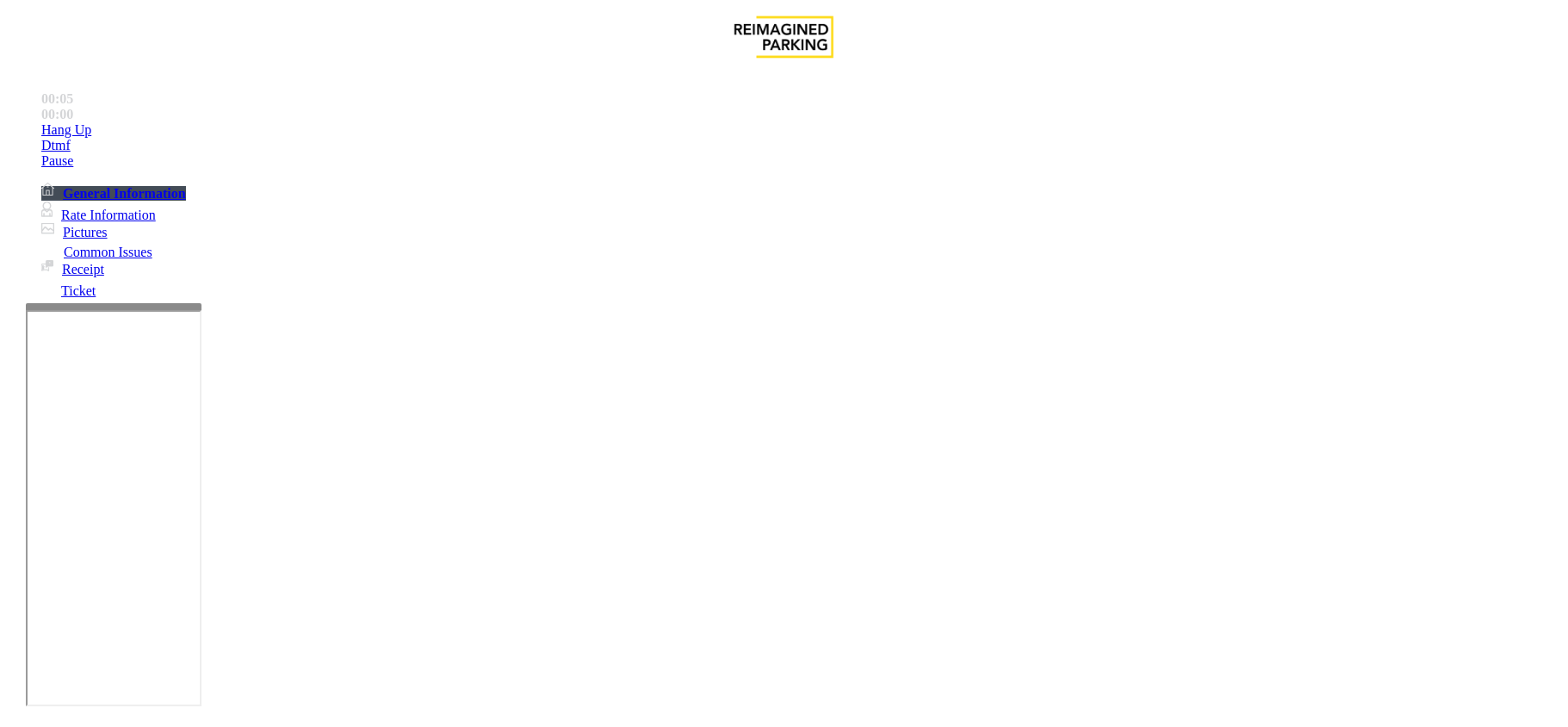 click on "Services" at bounding box center (537, 1289) 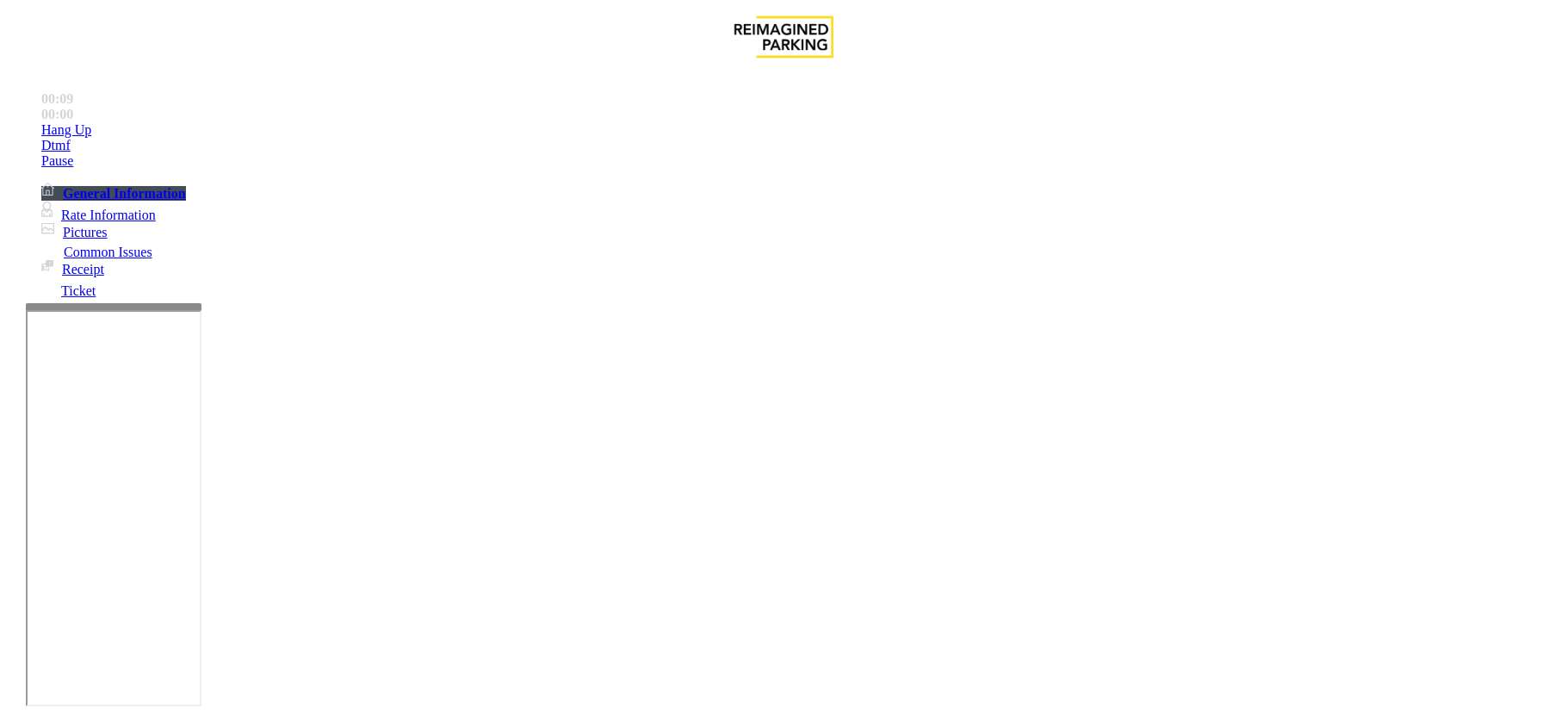 scroll, scrollTop: 459, scrollLeft: 0, axis: vertical 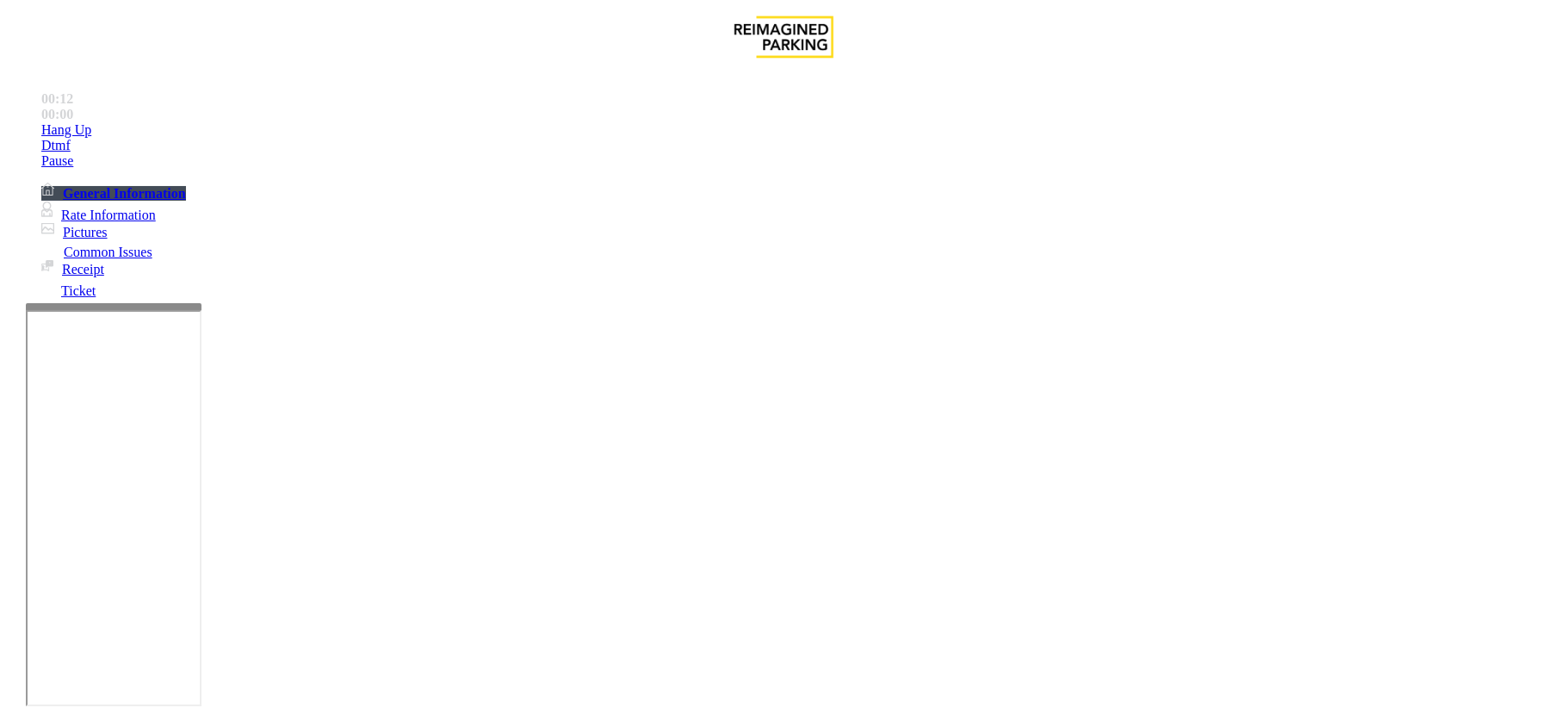 click on "Vendor" at bounding box center (278, 1289) 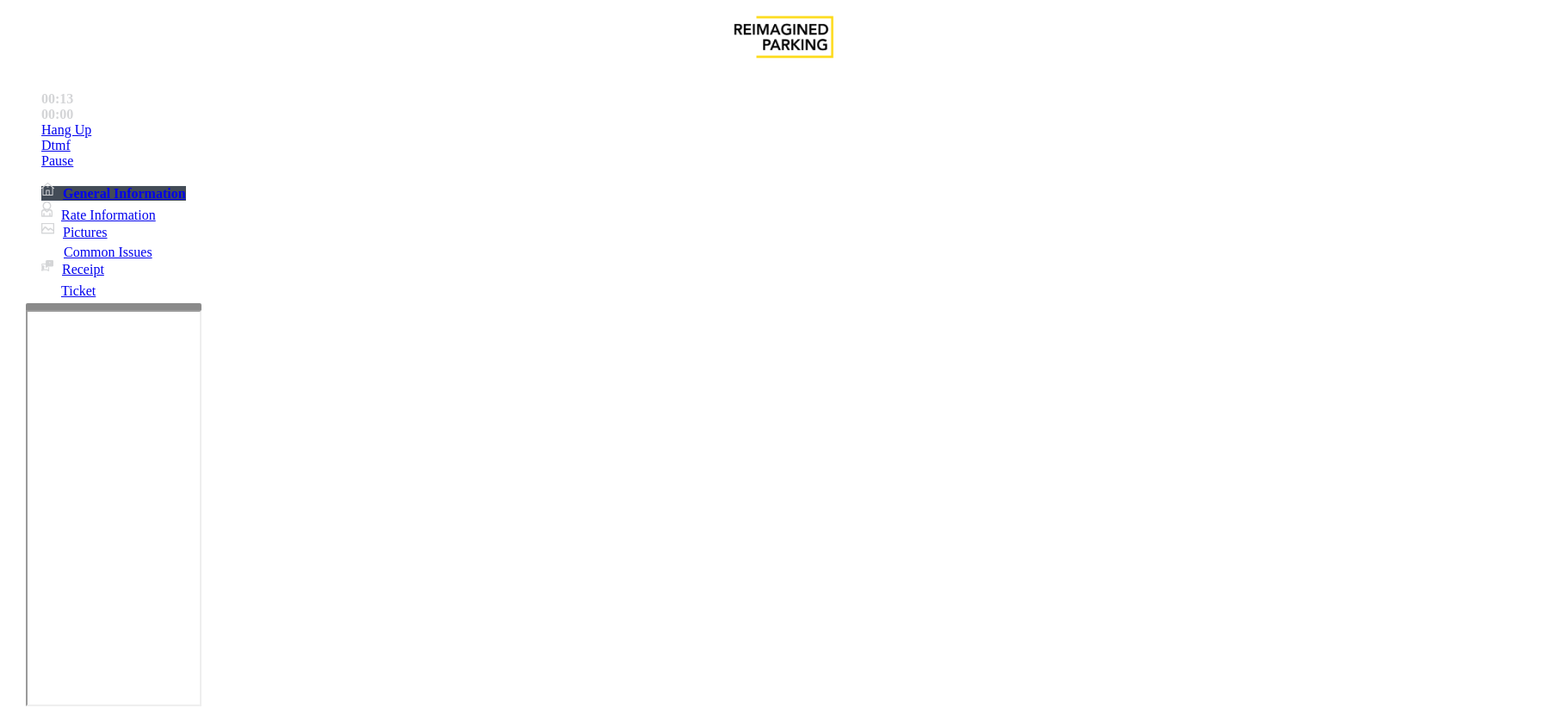 click at bounding box center [83, 1308] 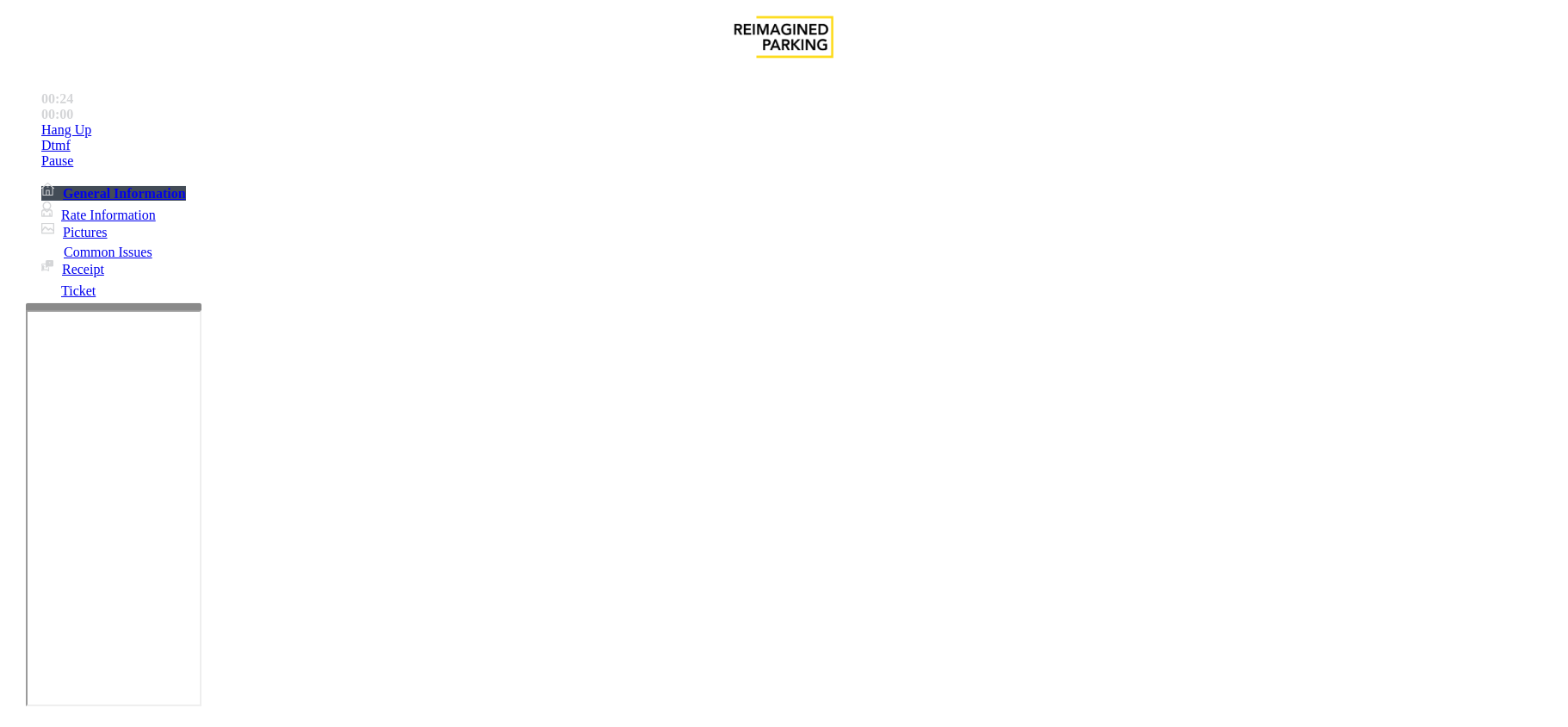 type on "********" 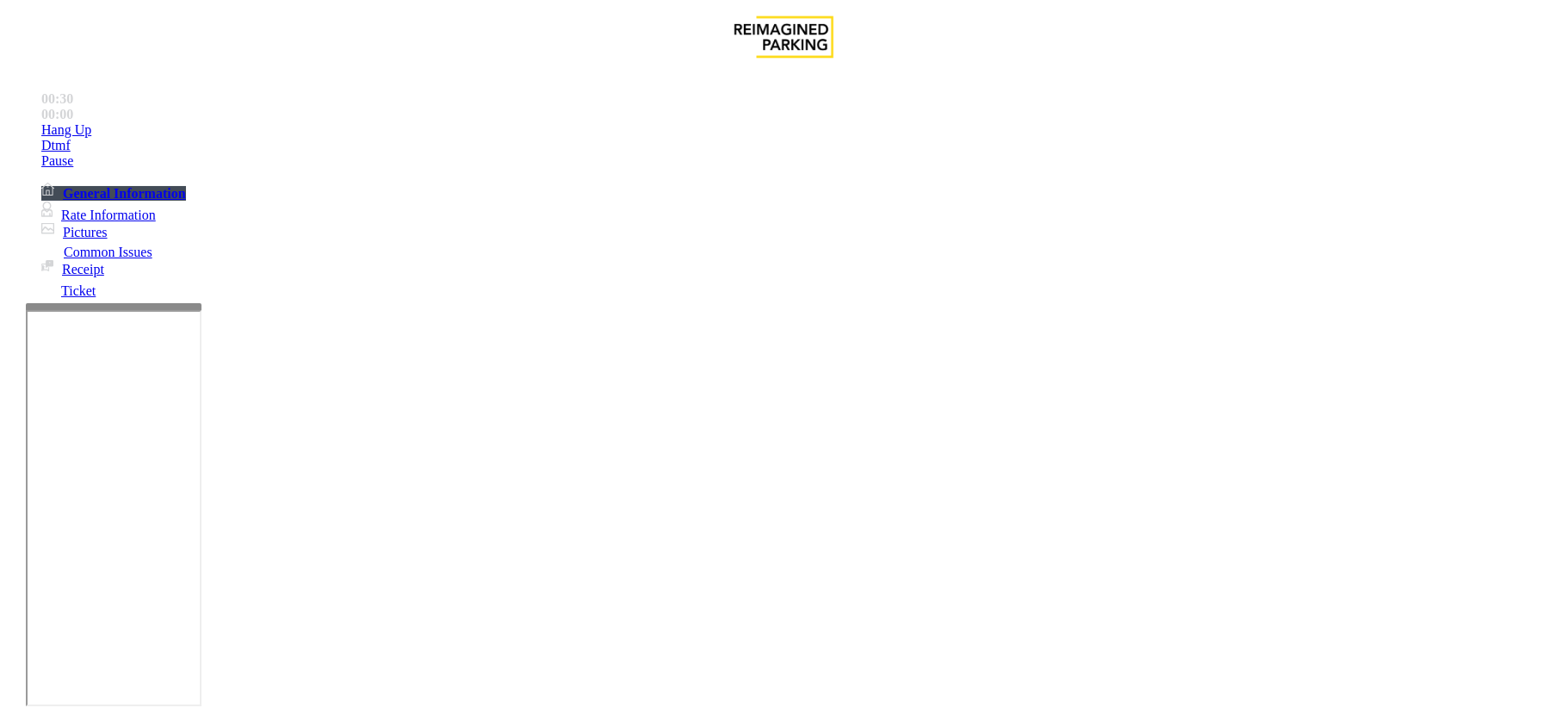 click on "Vendor" at bounding box center [784, 1277] 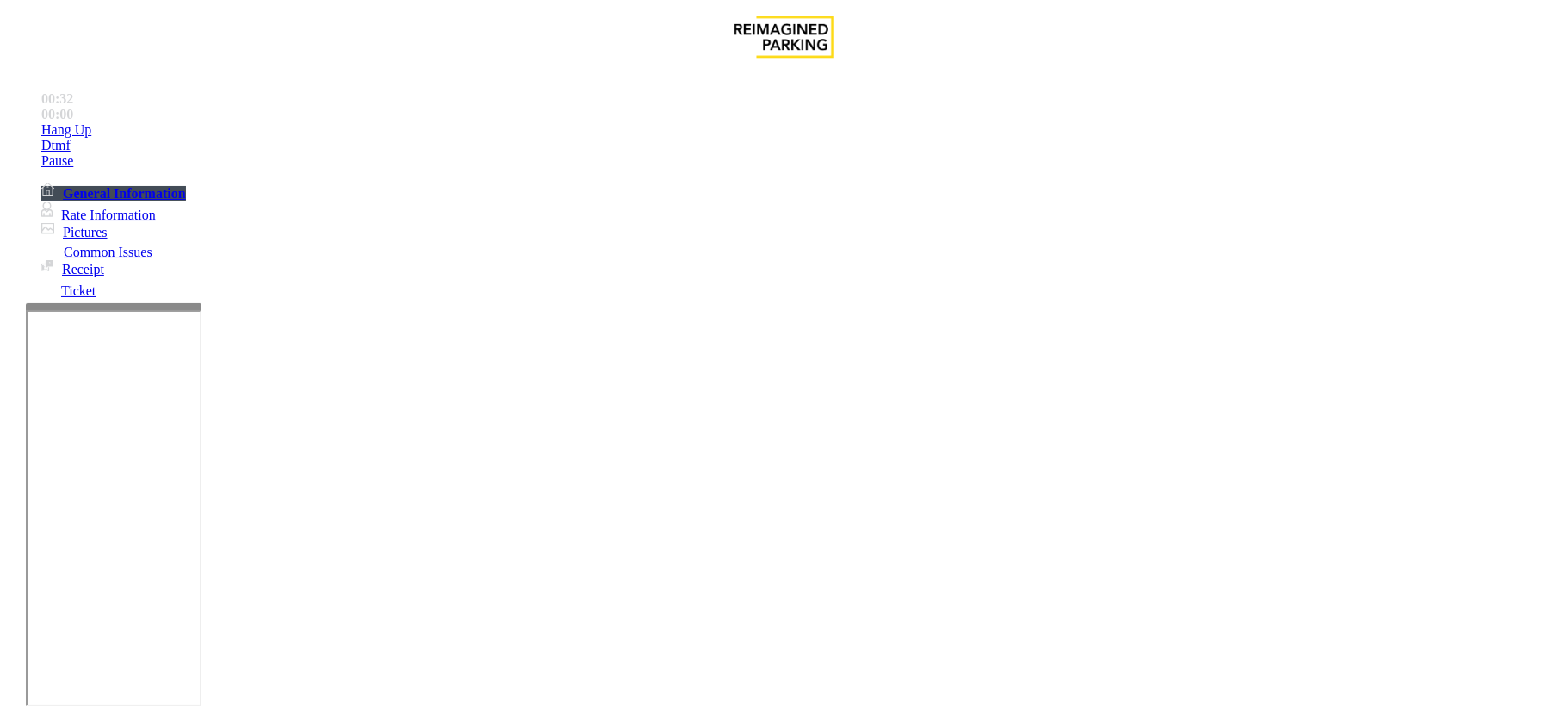 click at bounding box center (253, 1550) 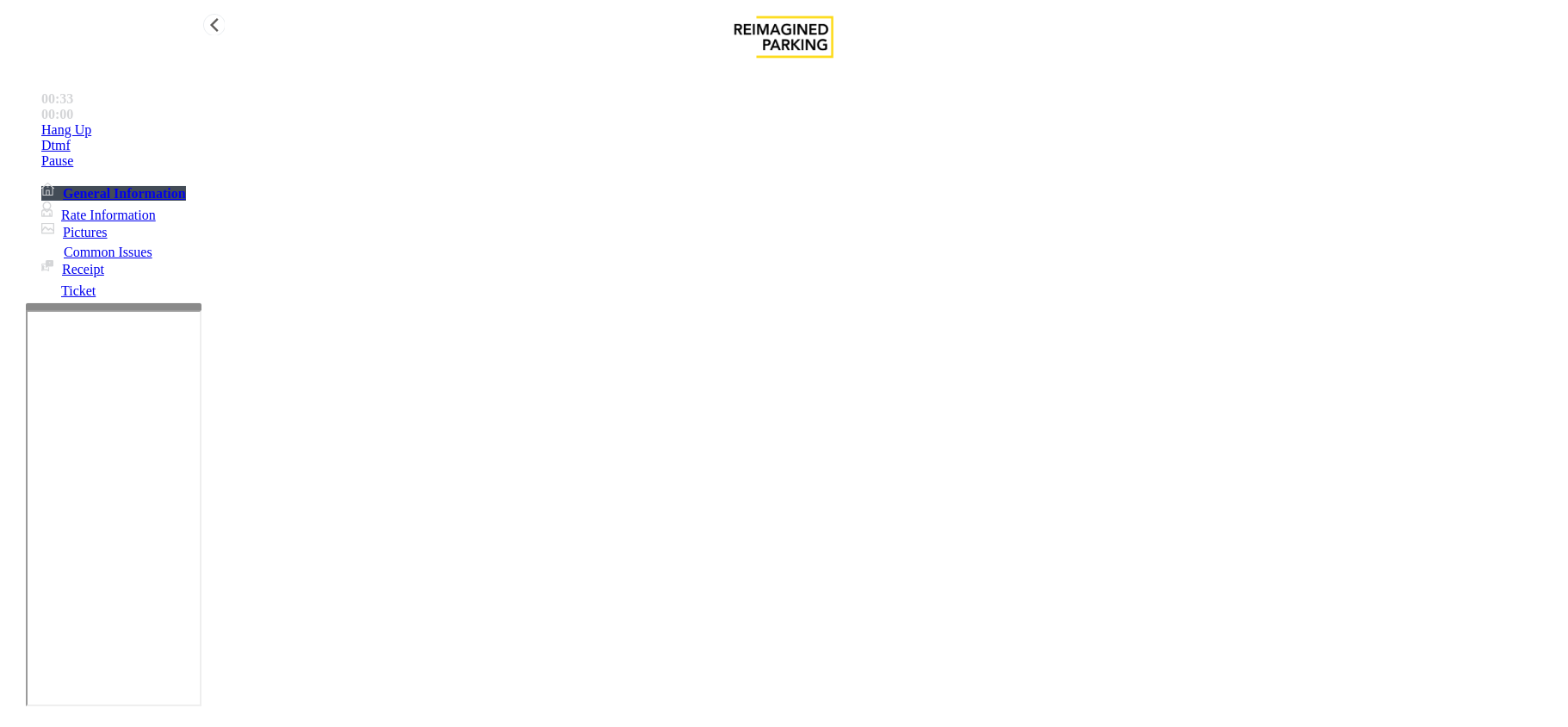 click on "Hang Up" at bounding box center [801, 130] 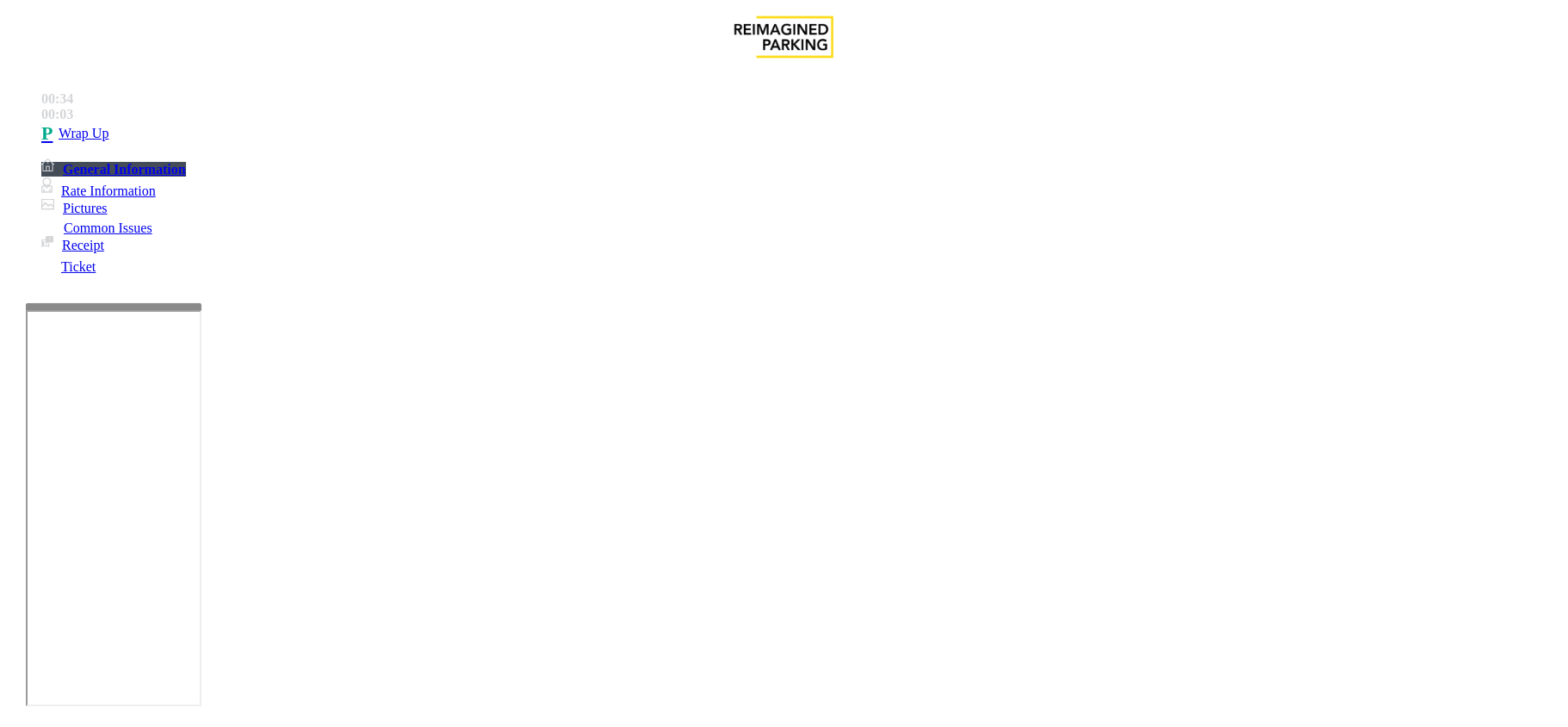 click on "Notes:" at bounding box center (784, 1551) 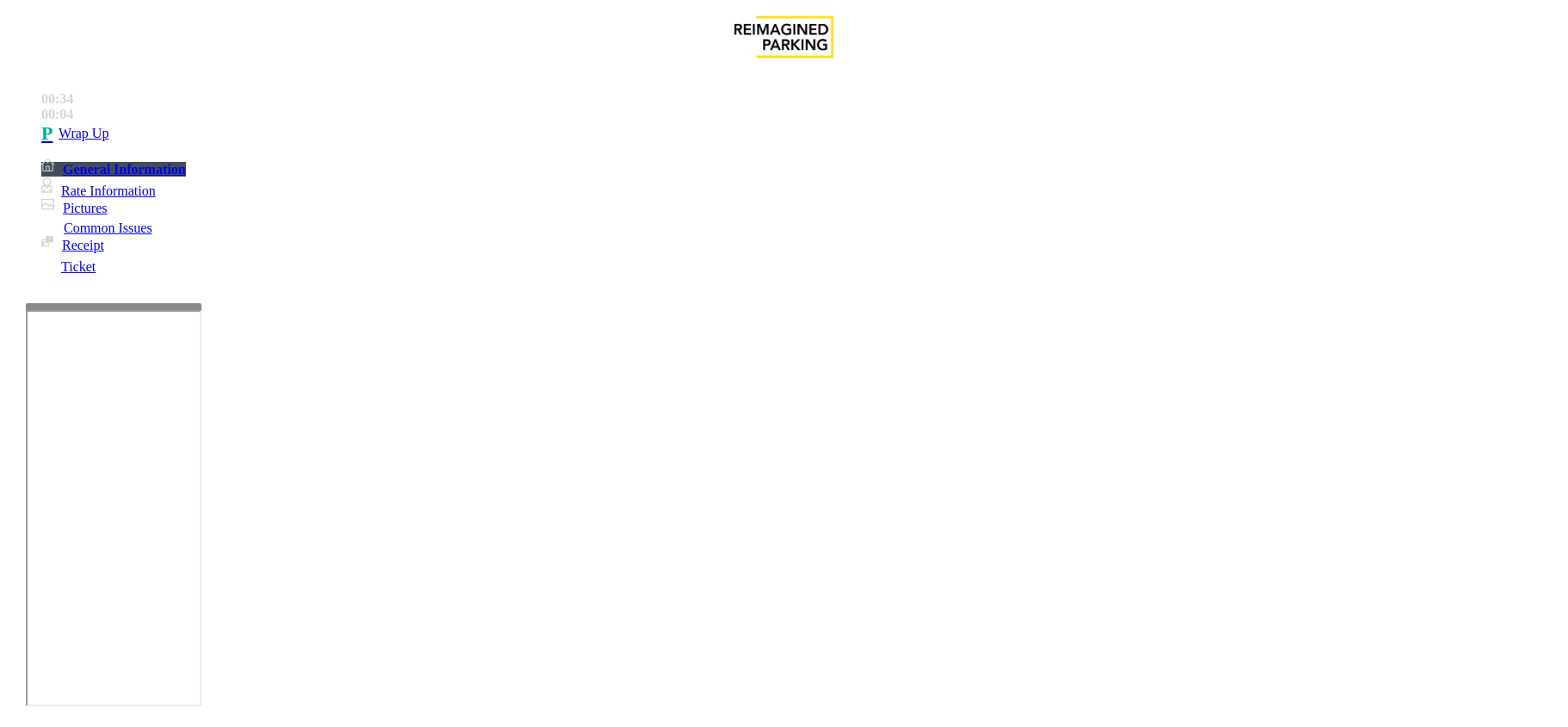 click at bounding box center [253, 1550] 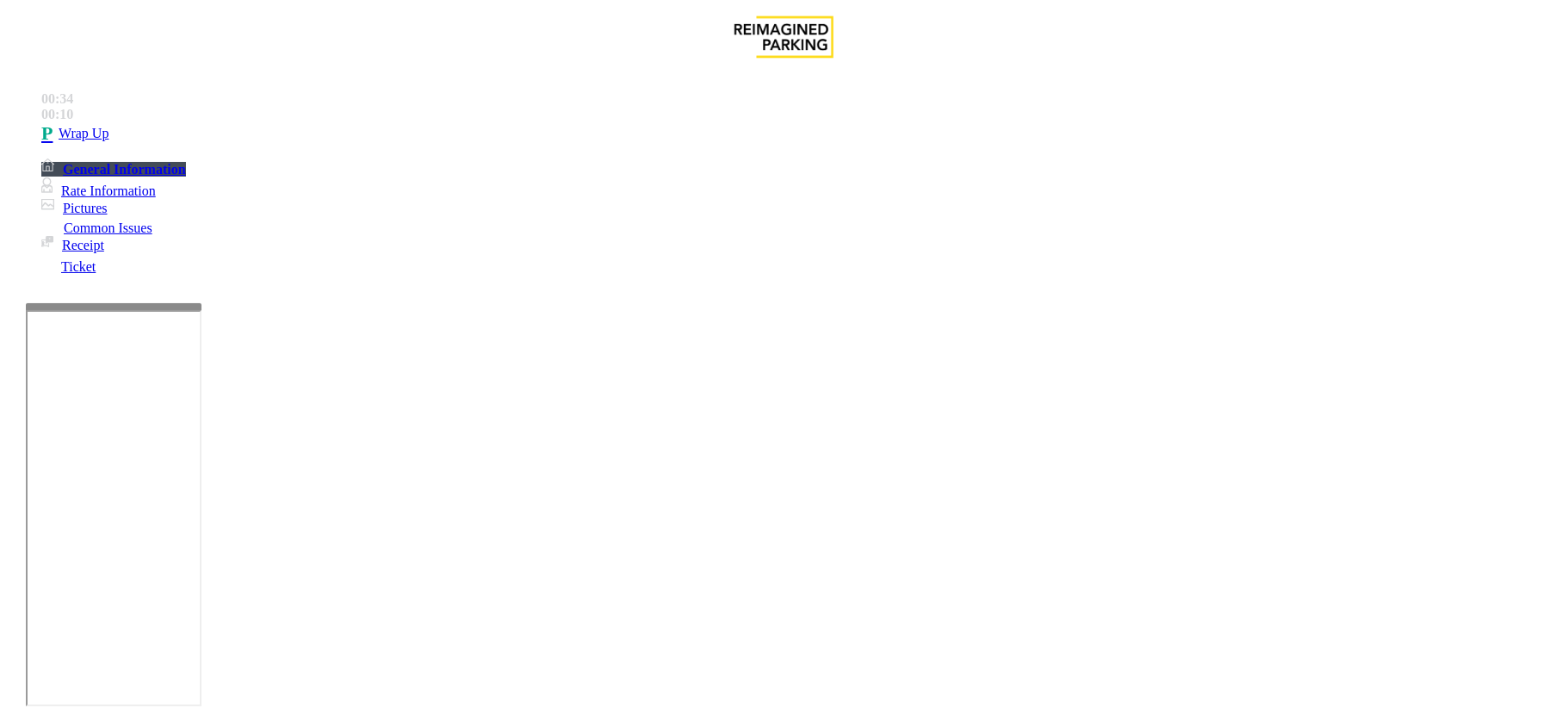click at bounding box center [253, 1550] 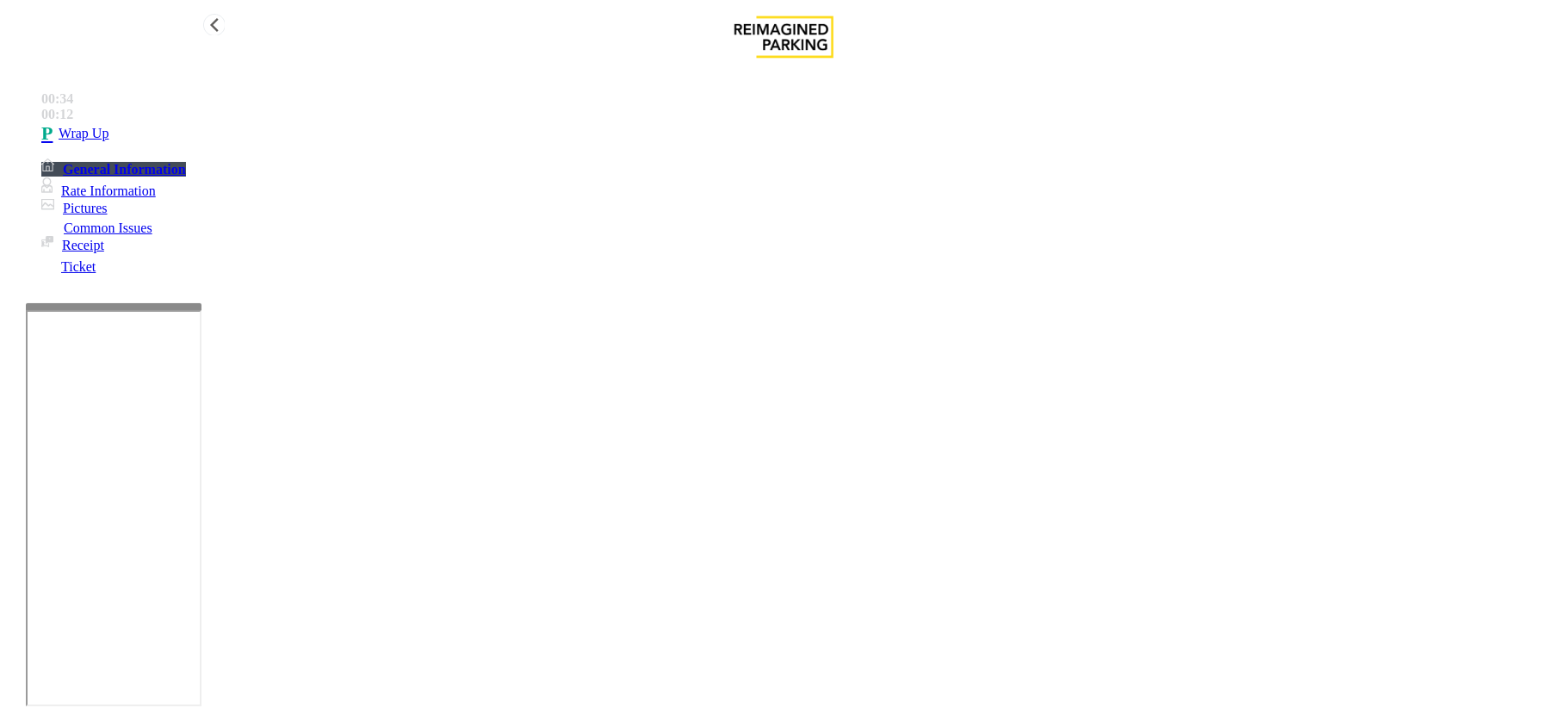 type on "**********" 